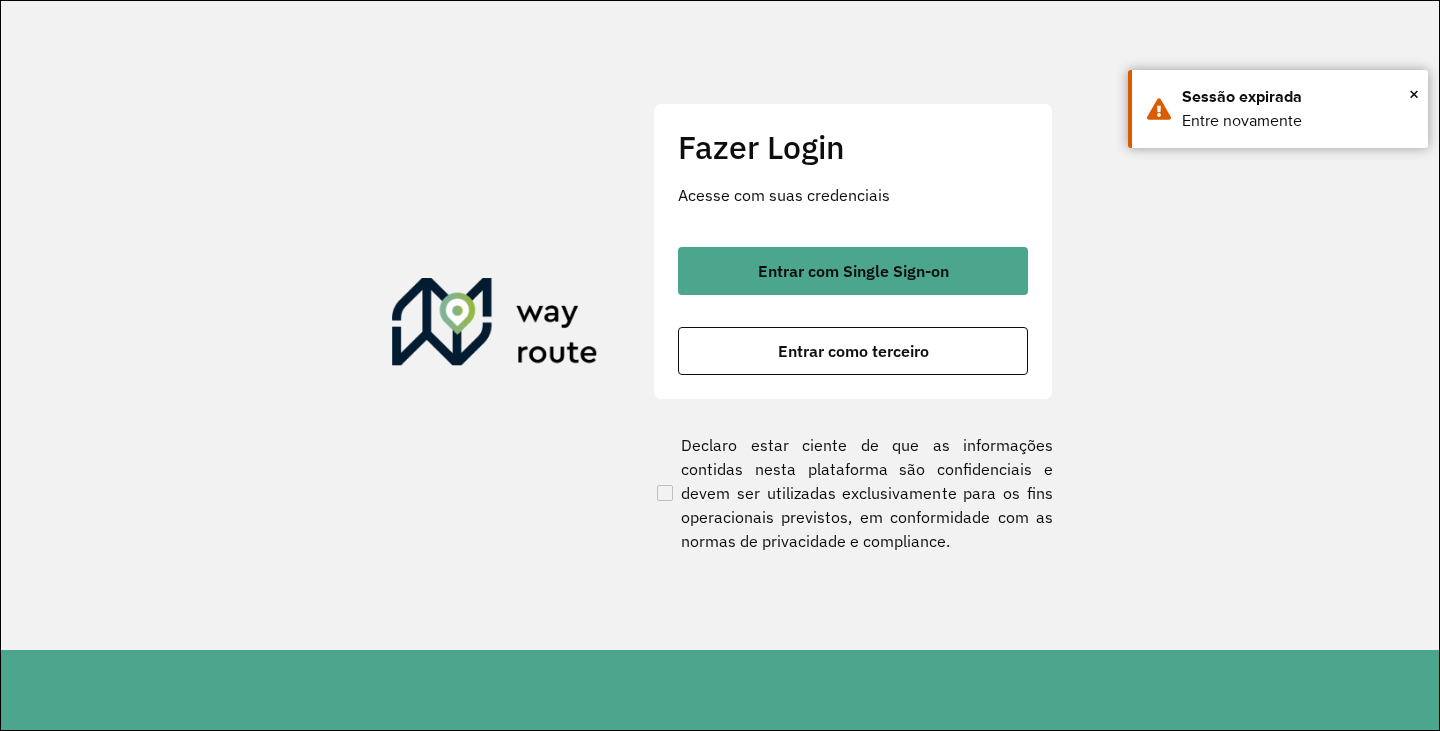 scroll, scrollTop: 0, scrollLeft: 0, axis: both 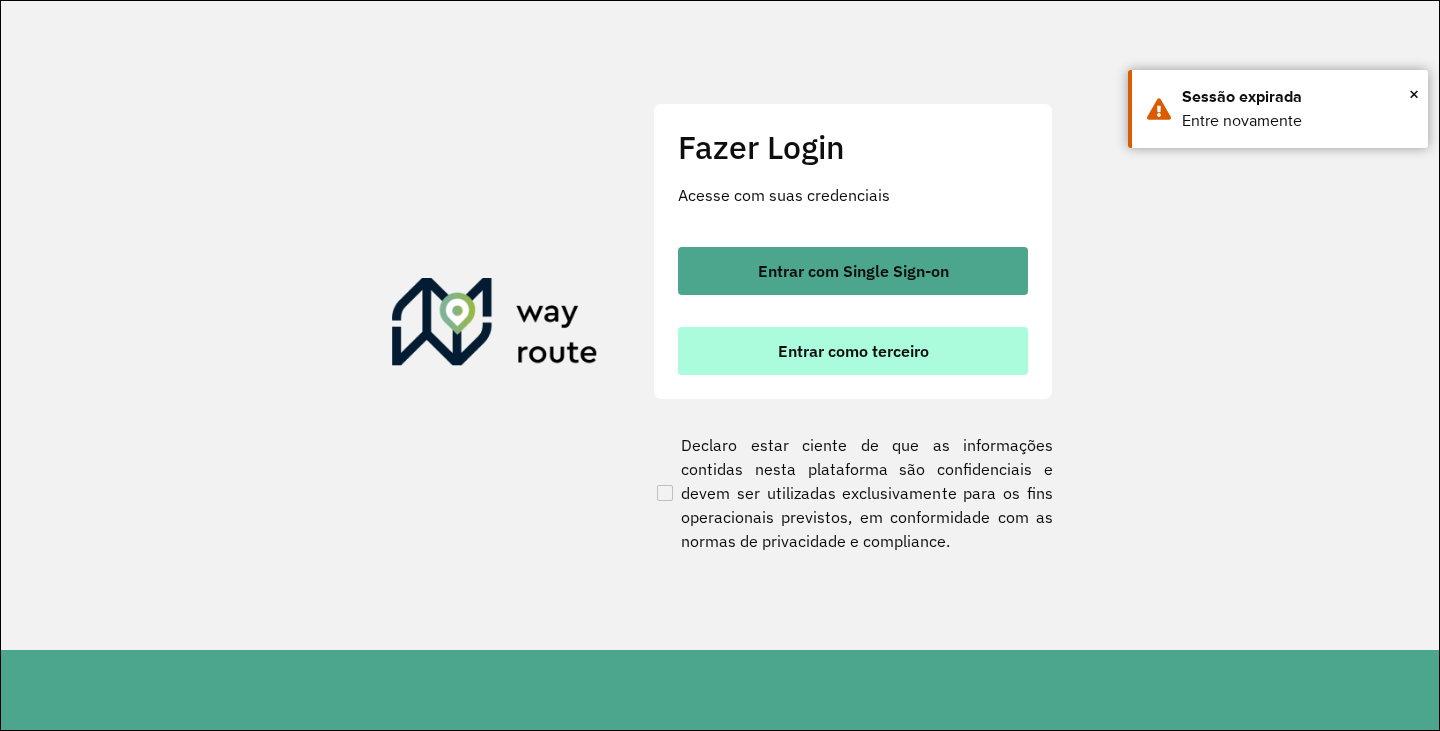 click on "Entrar como terceiro" at bounding box center (853, 351) 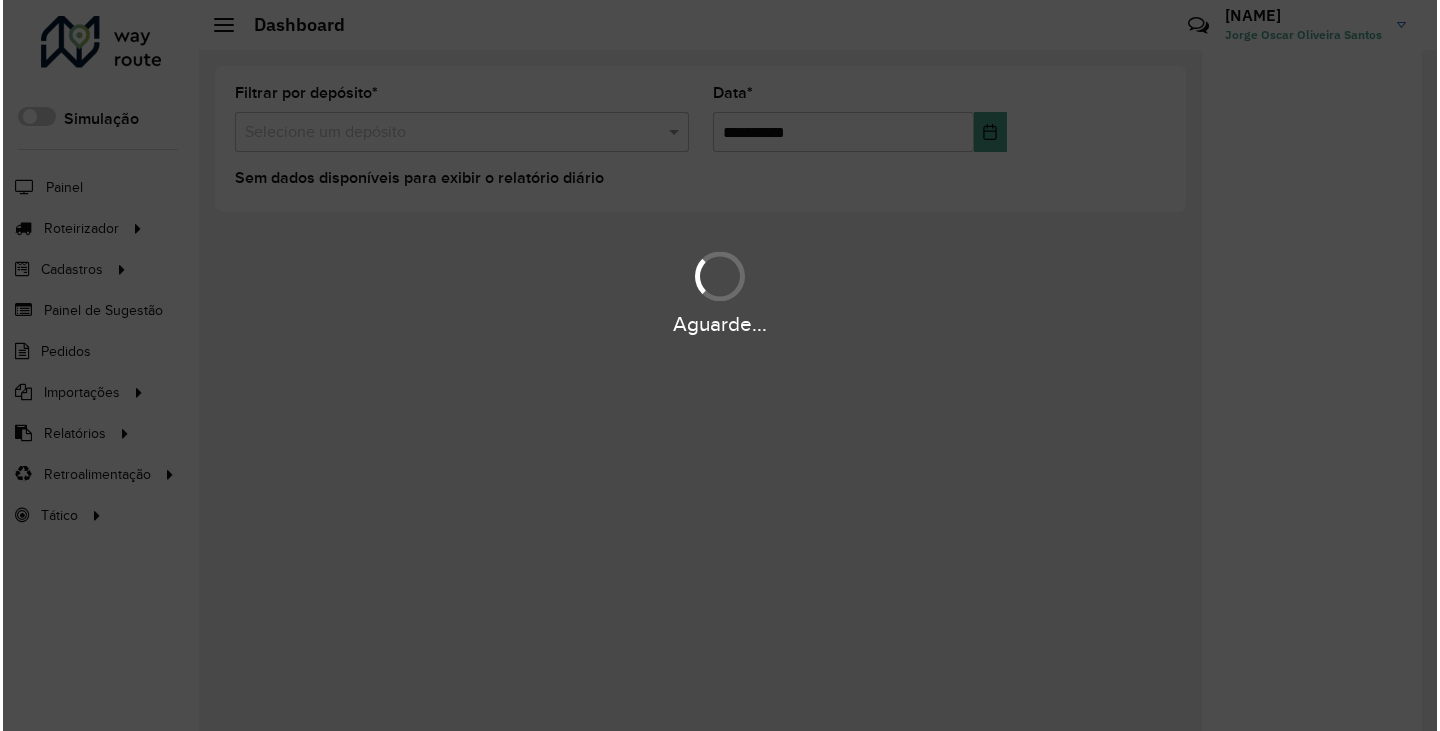 scroll, scrollTop: 0, scrollLeft: 0, axis: both 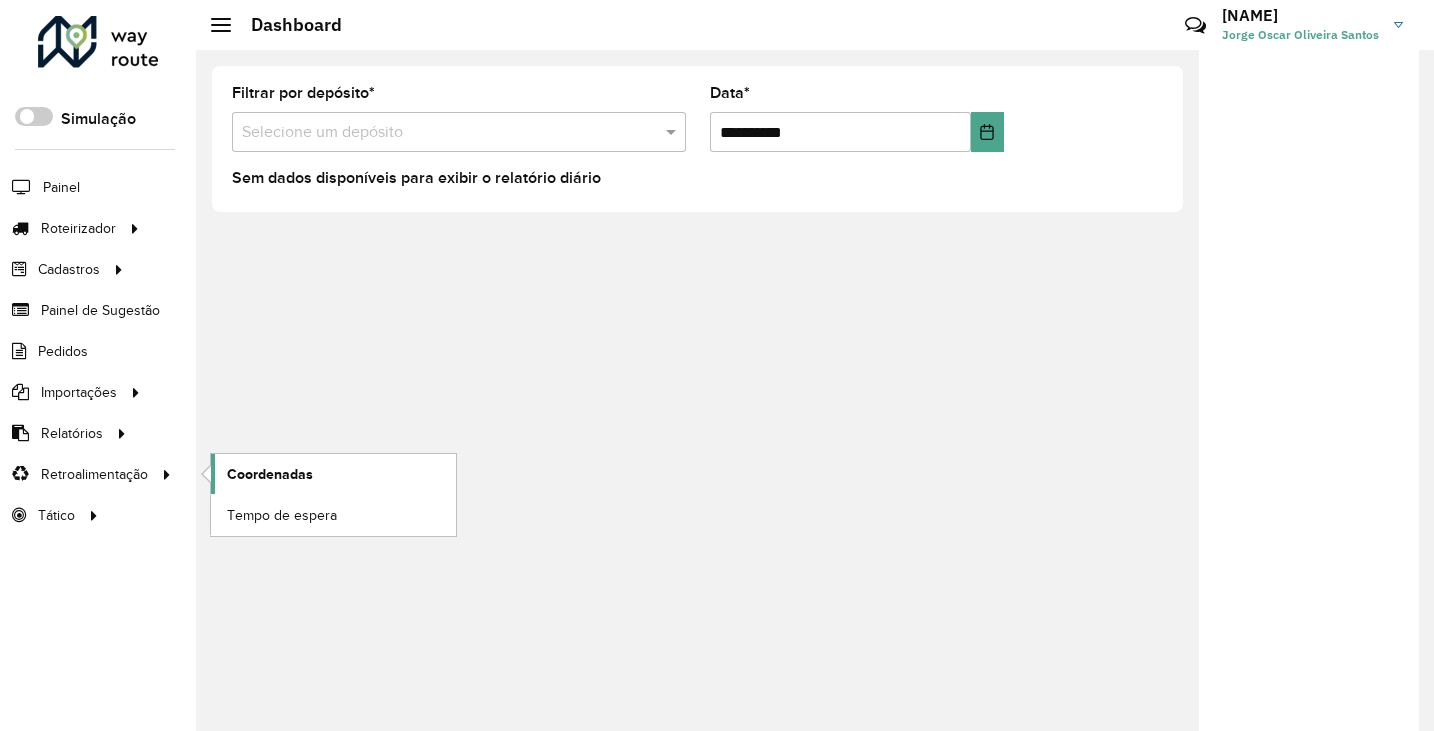 click on "Coordenadas" 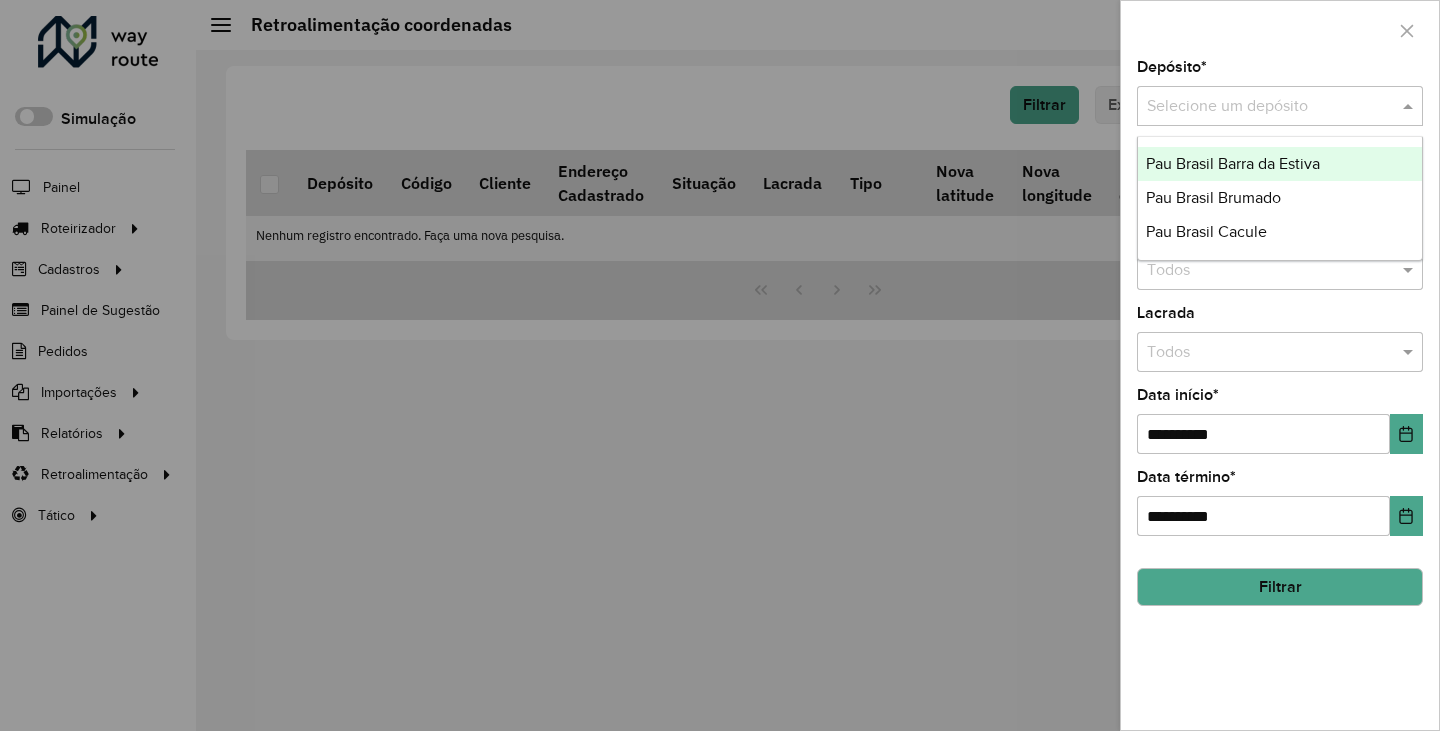 click at bounding box center (1260, 107) 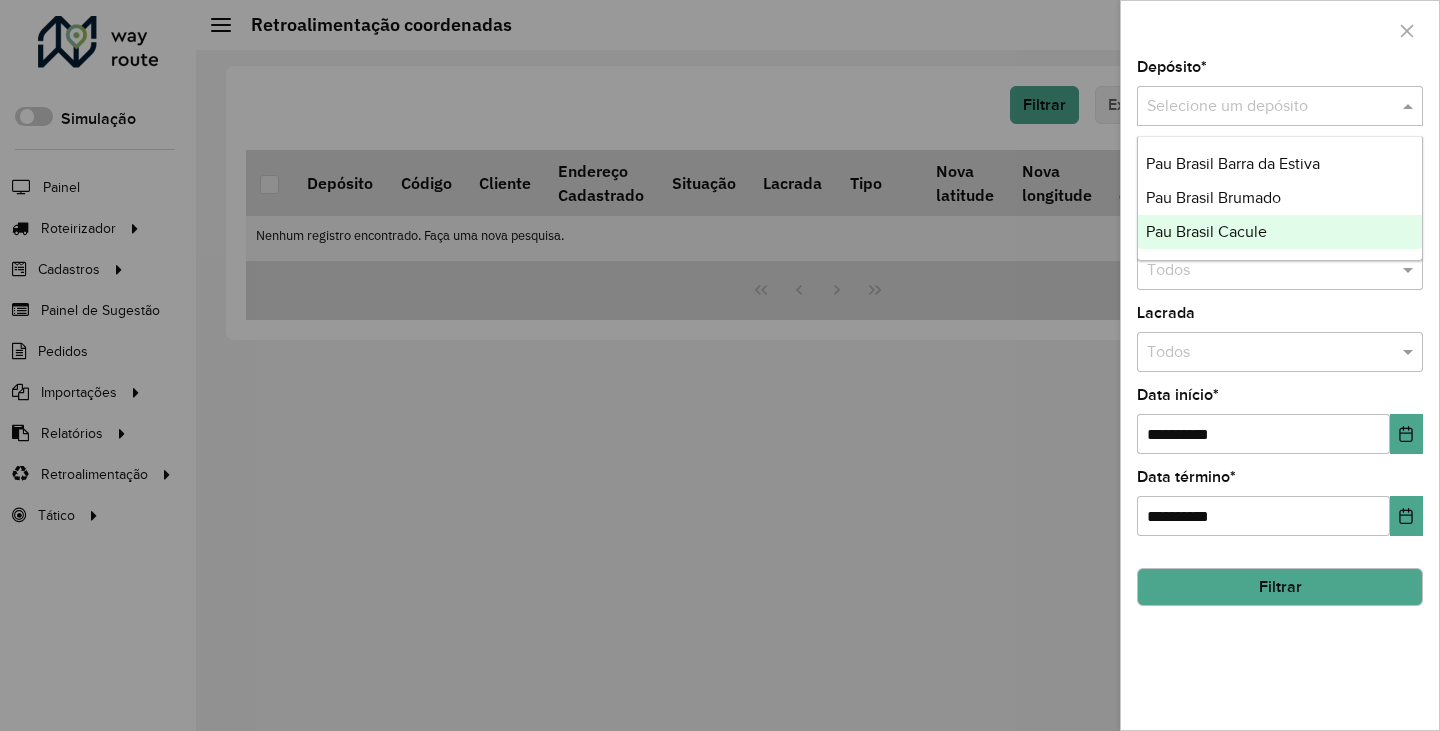 click on "Pau Brasil Cacule" at bounding box center (1206, 231) 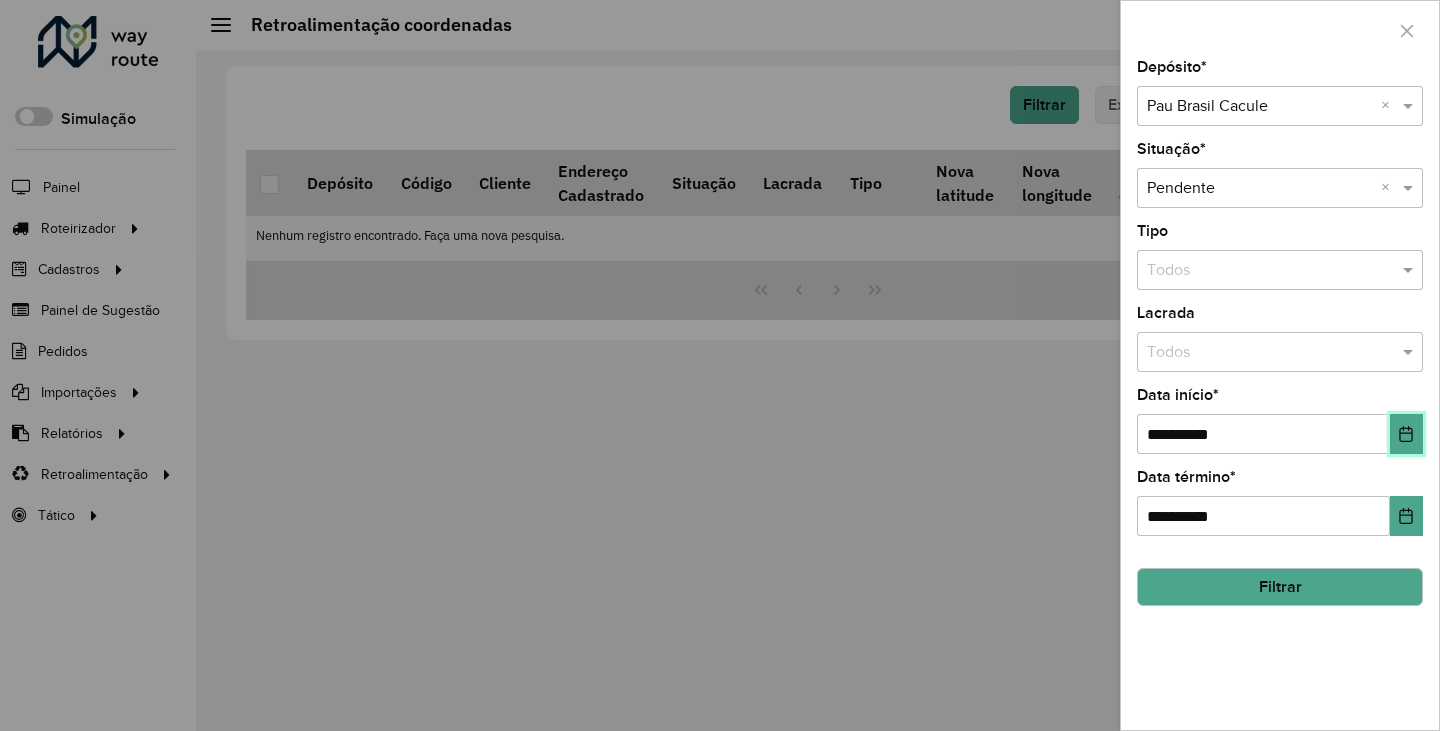 click at bounding box center [1406, 434] 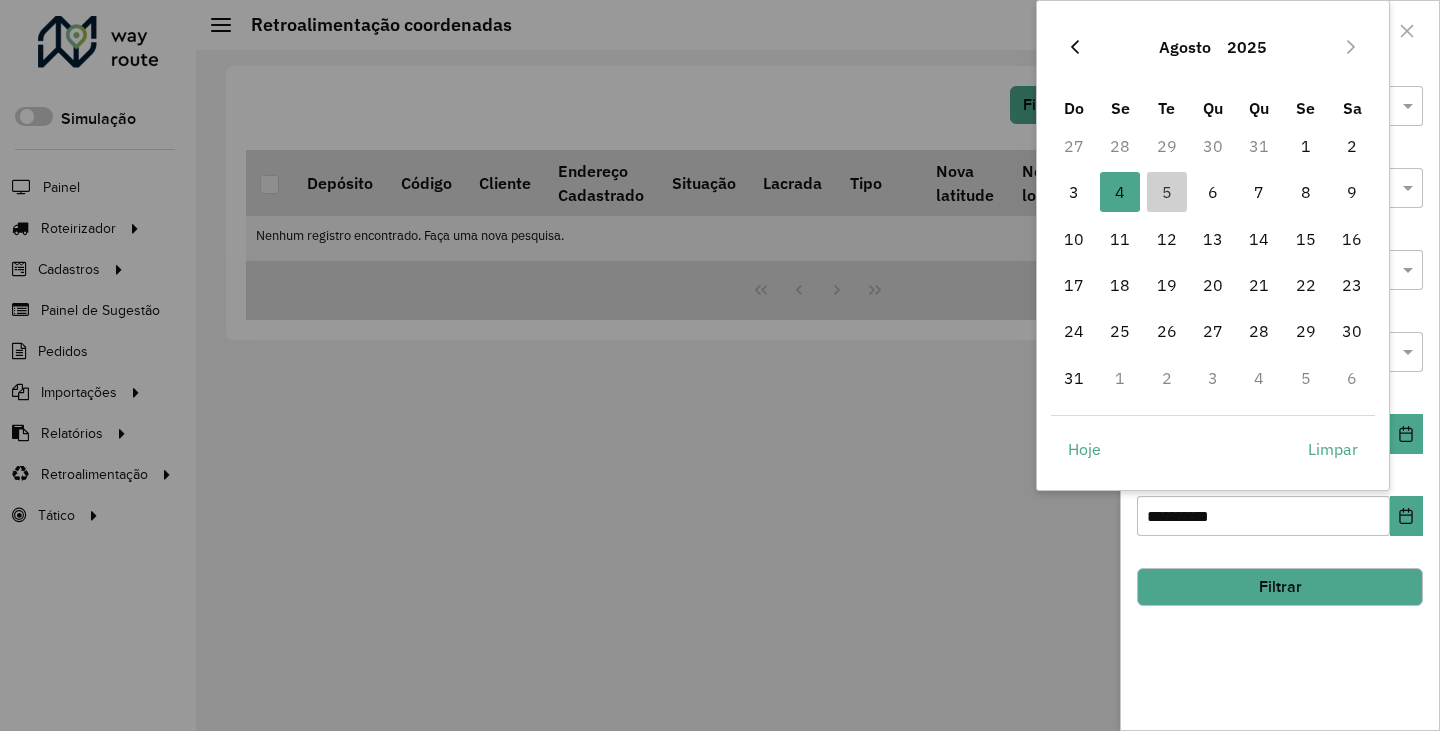 click at bounding box center (1075, 47) 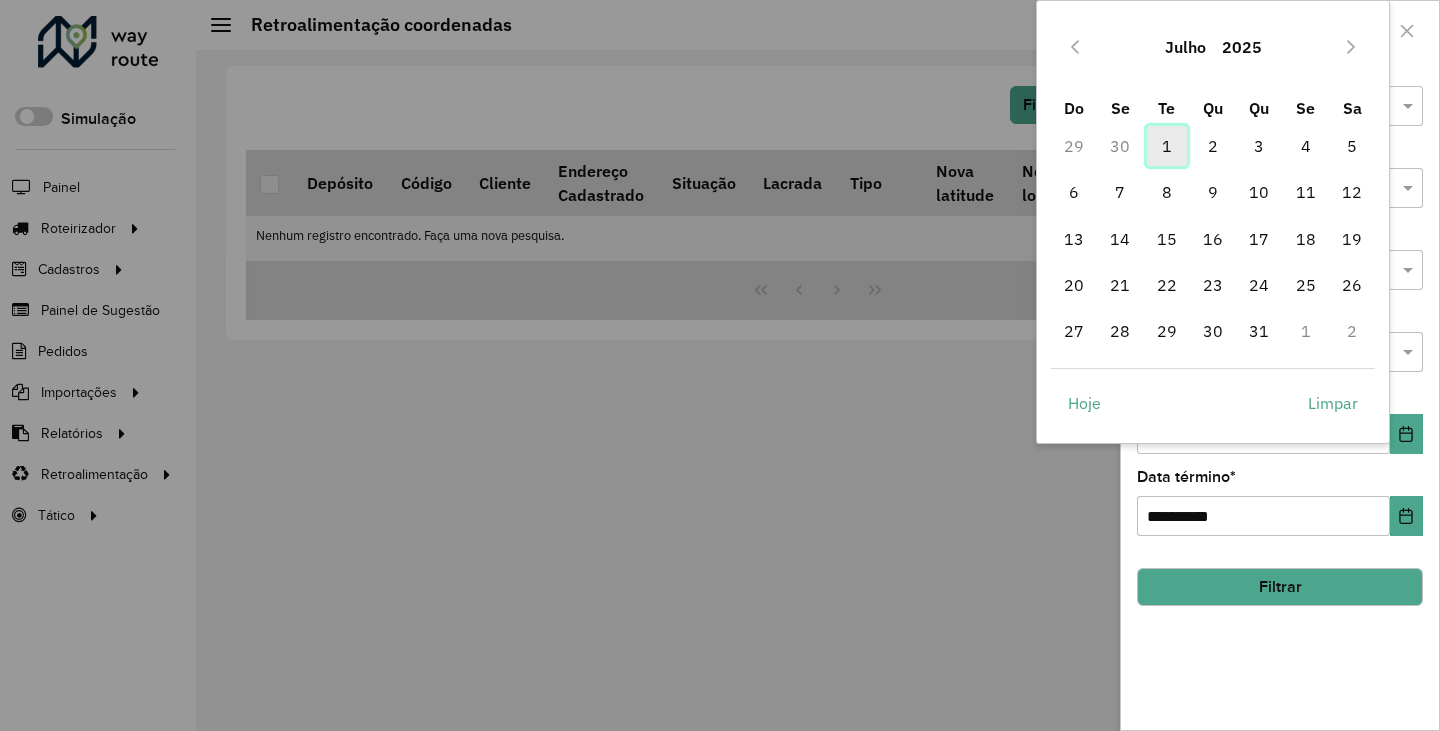 click on "1" at bounding box center [1167, 146] 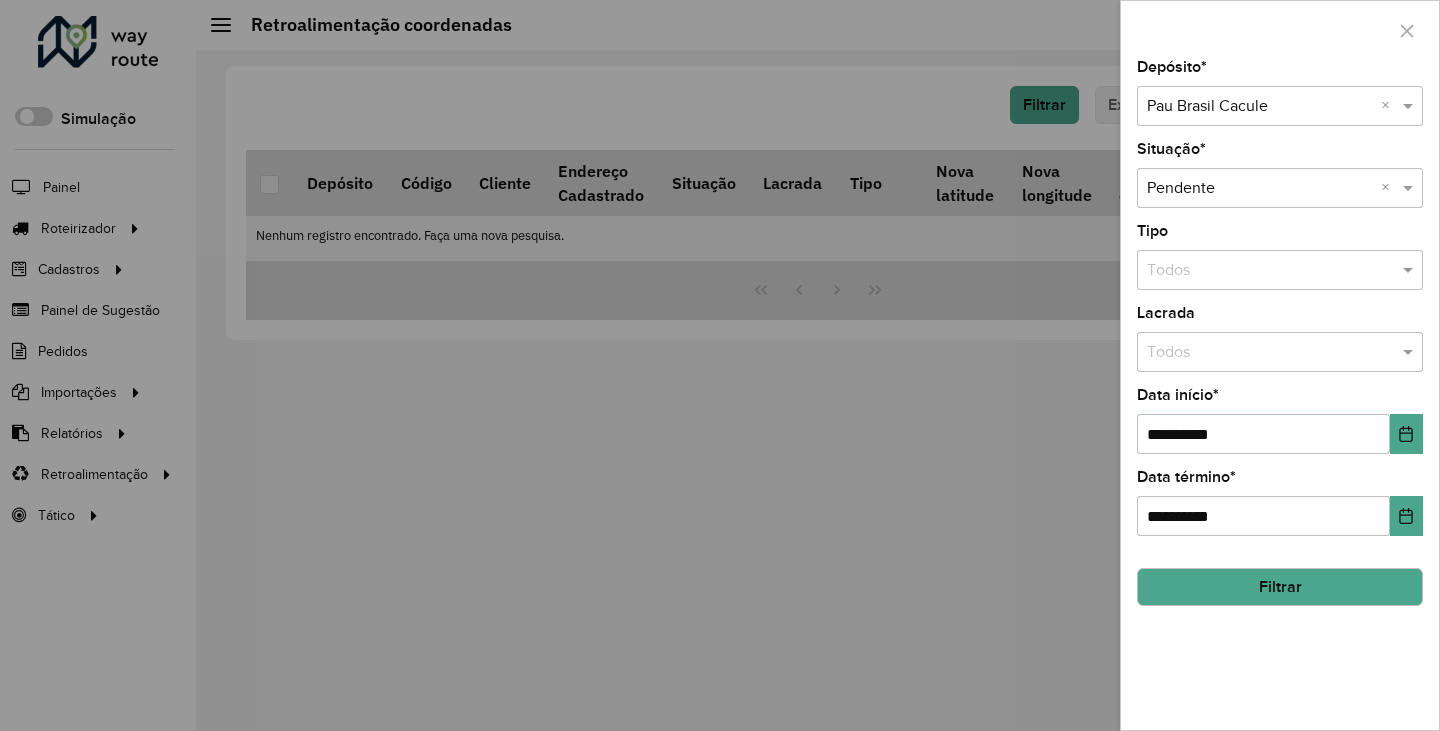 click on "Filtrar" 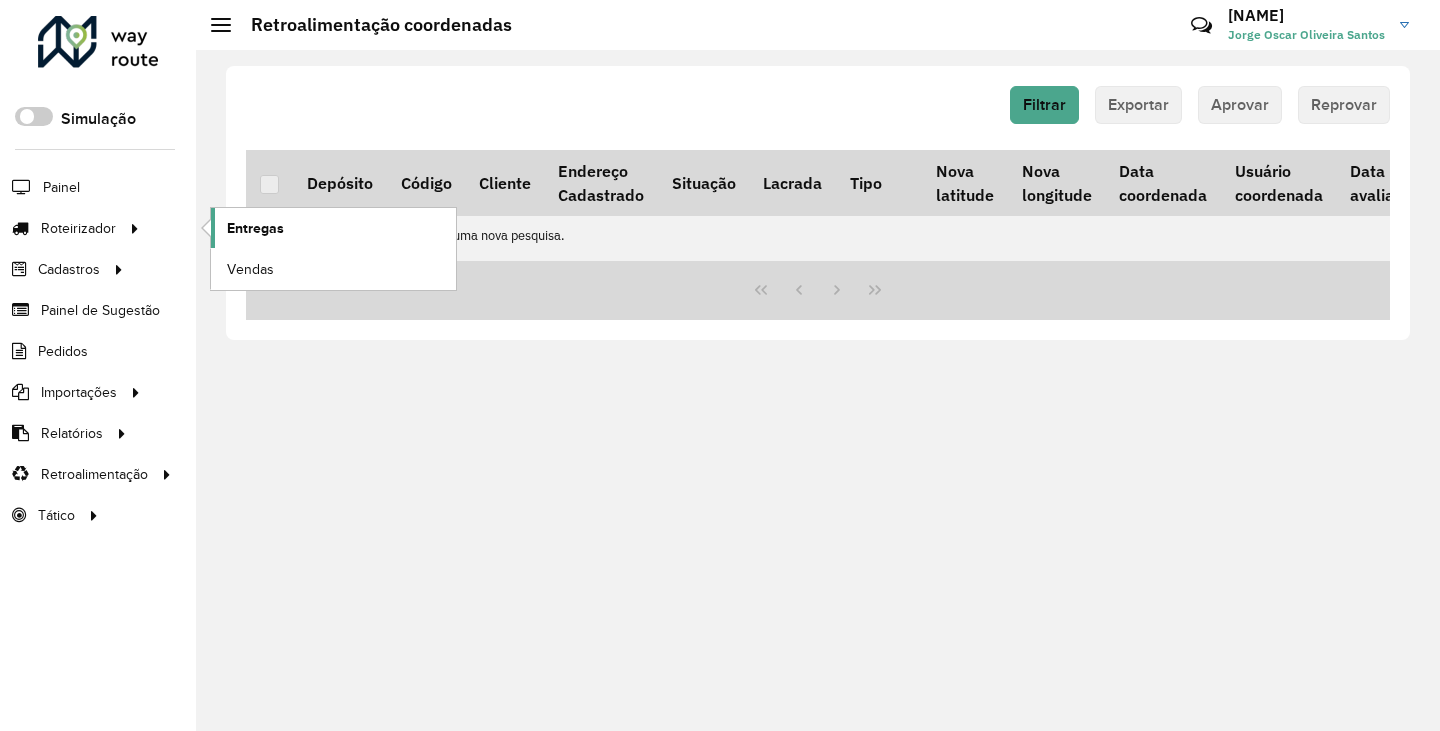 click on "Entregas" 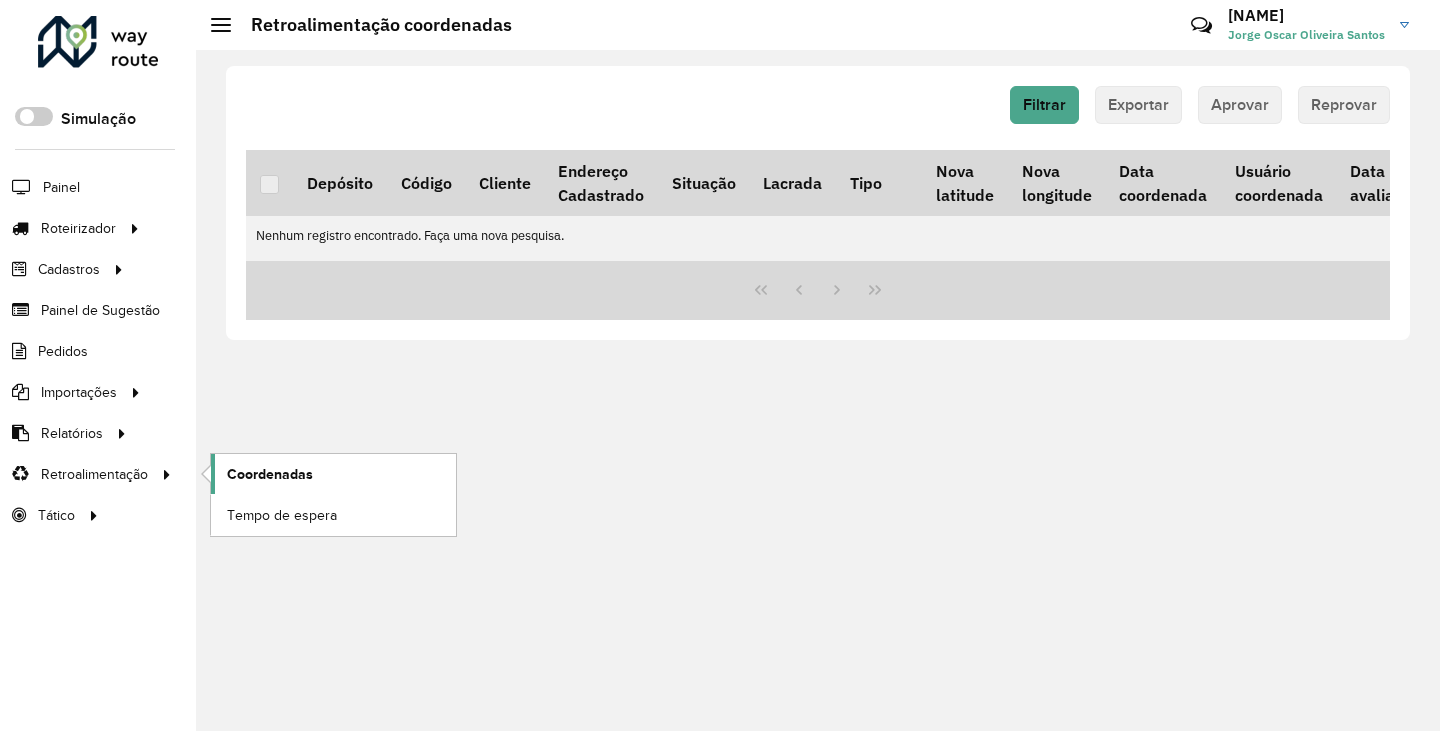 click on "Coordenadas" 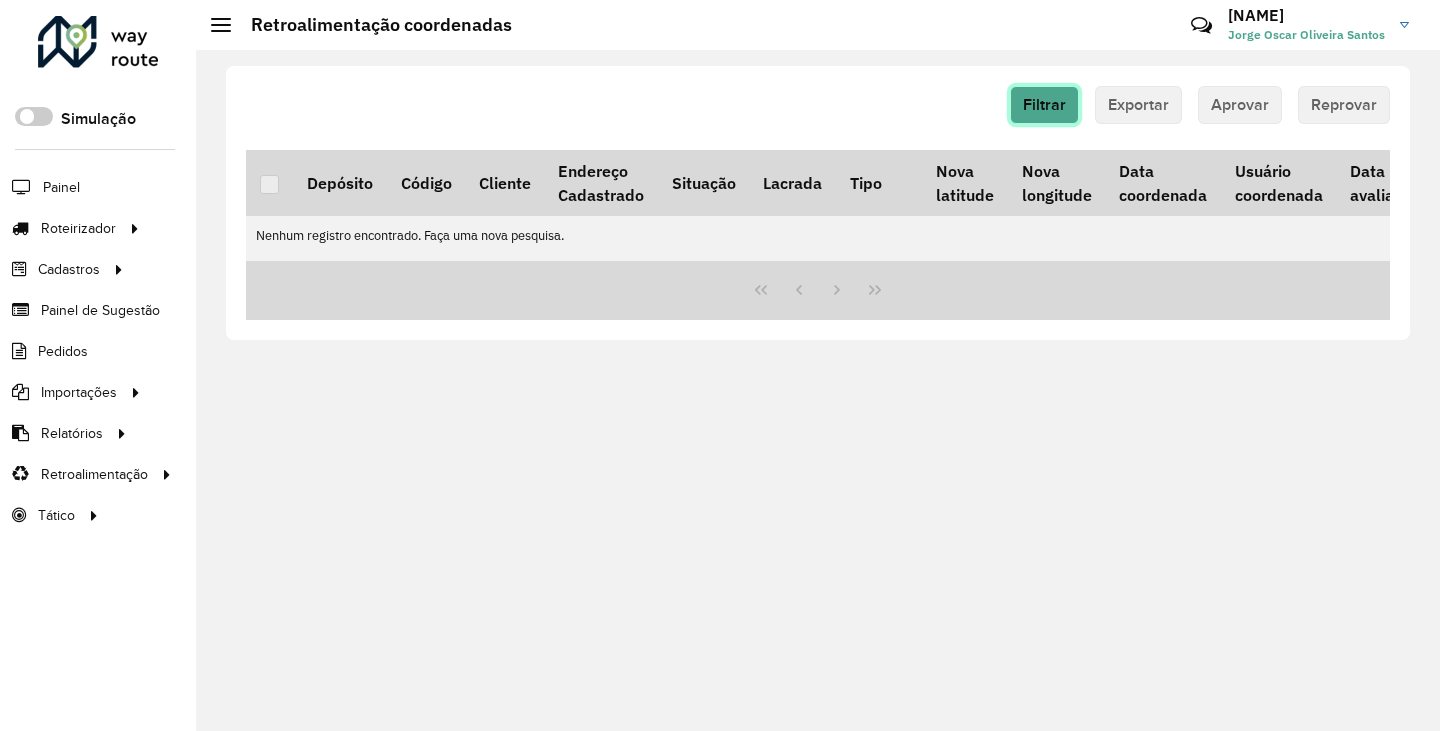 click on "Filtrar" 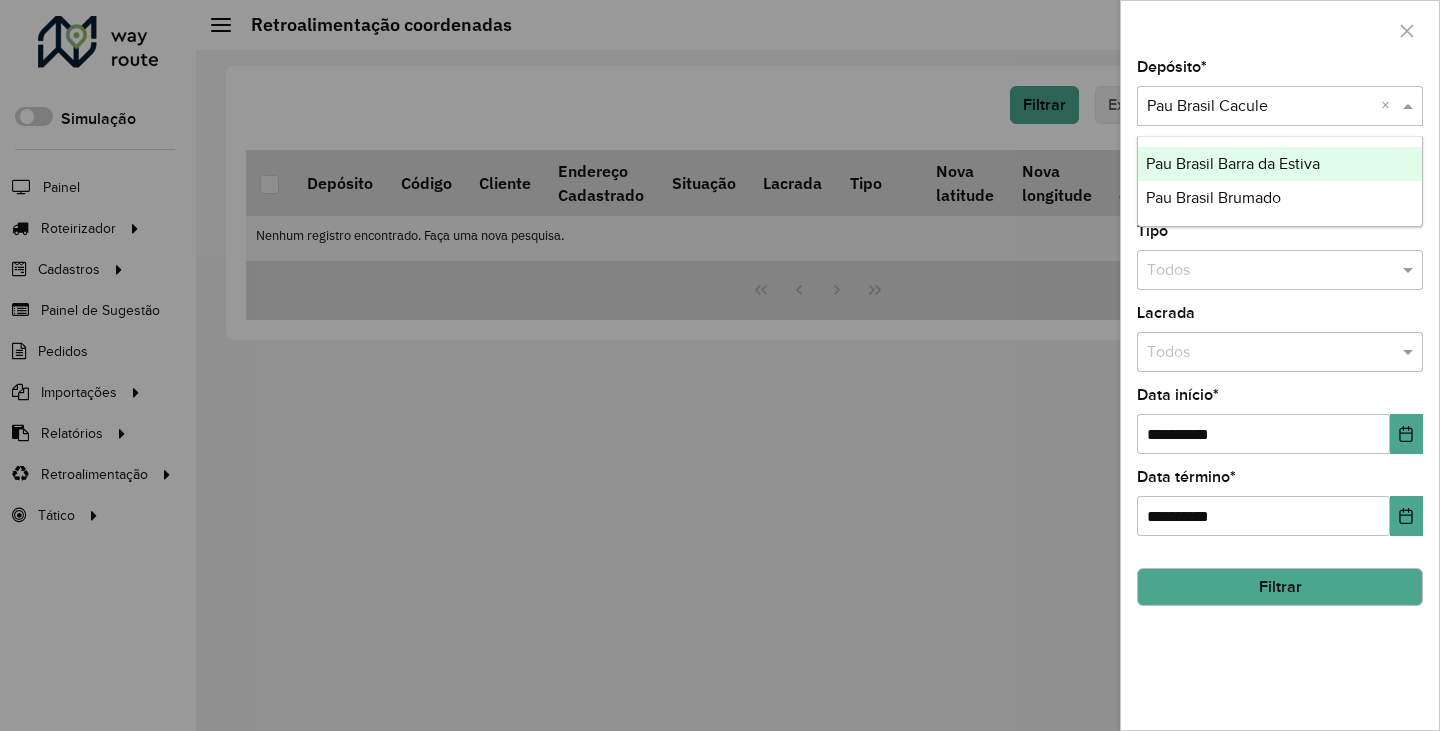 click at bounding box center [1260, 107] 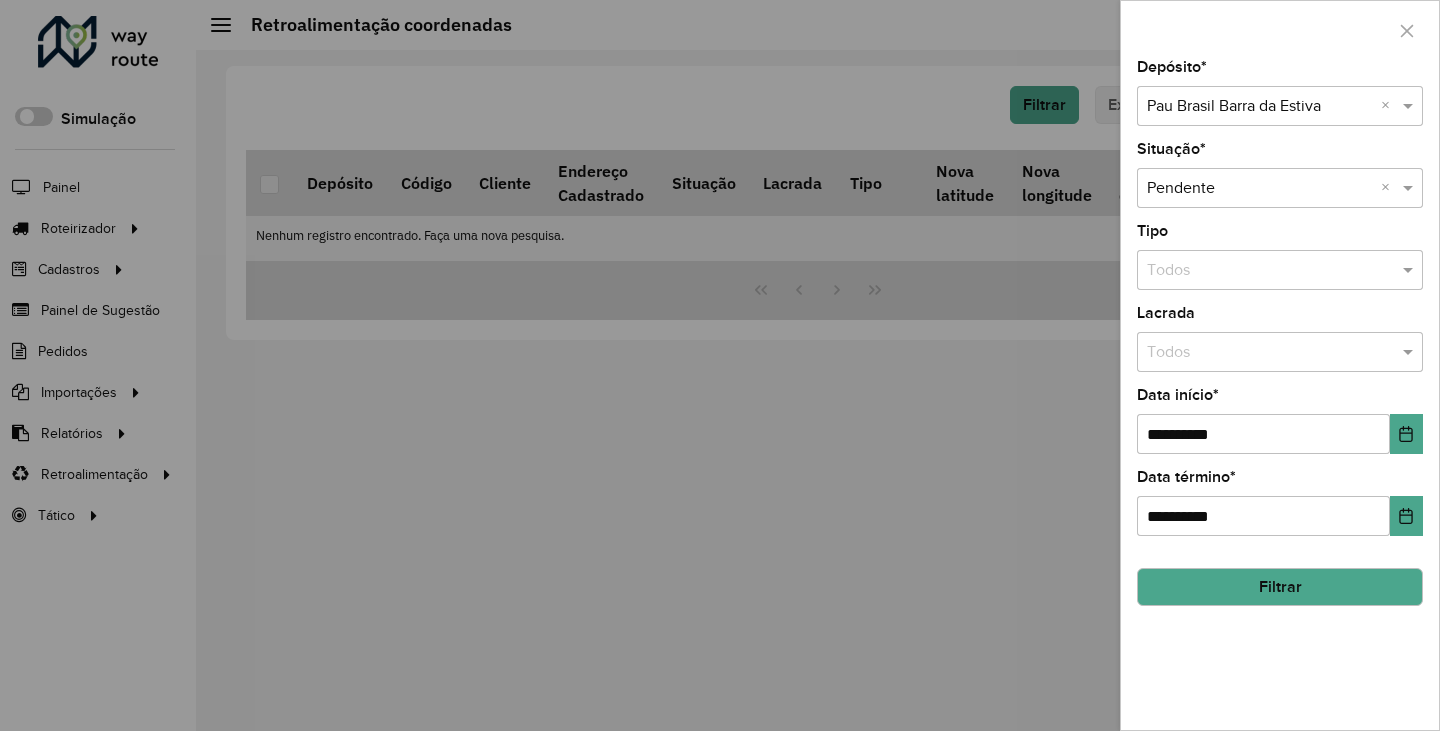 click on "Filtrar" 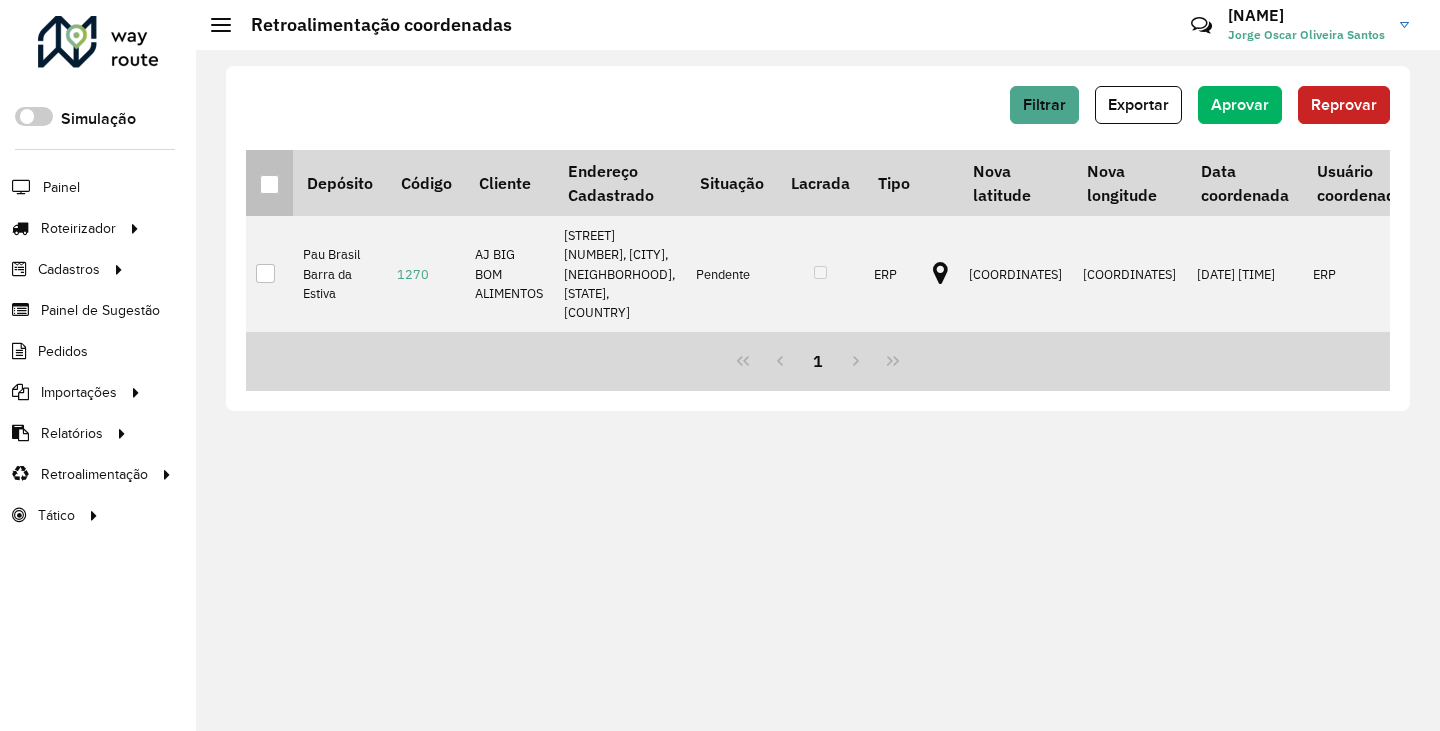 click at bounding box center (269, 184) 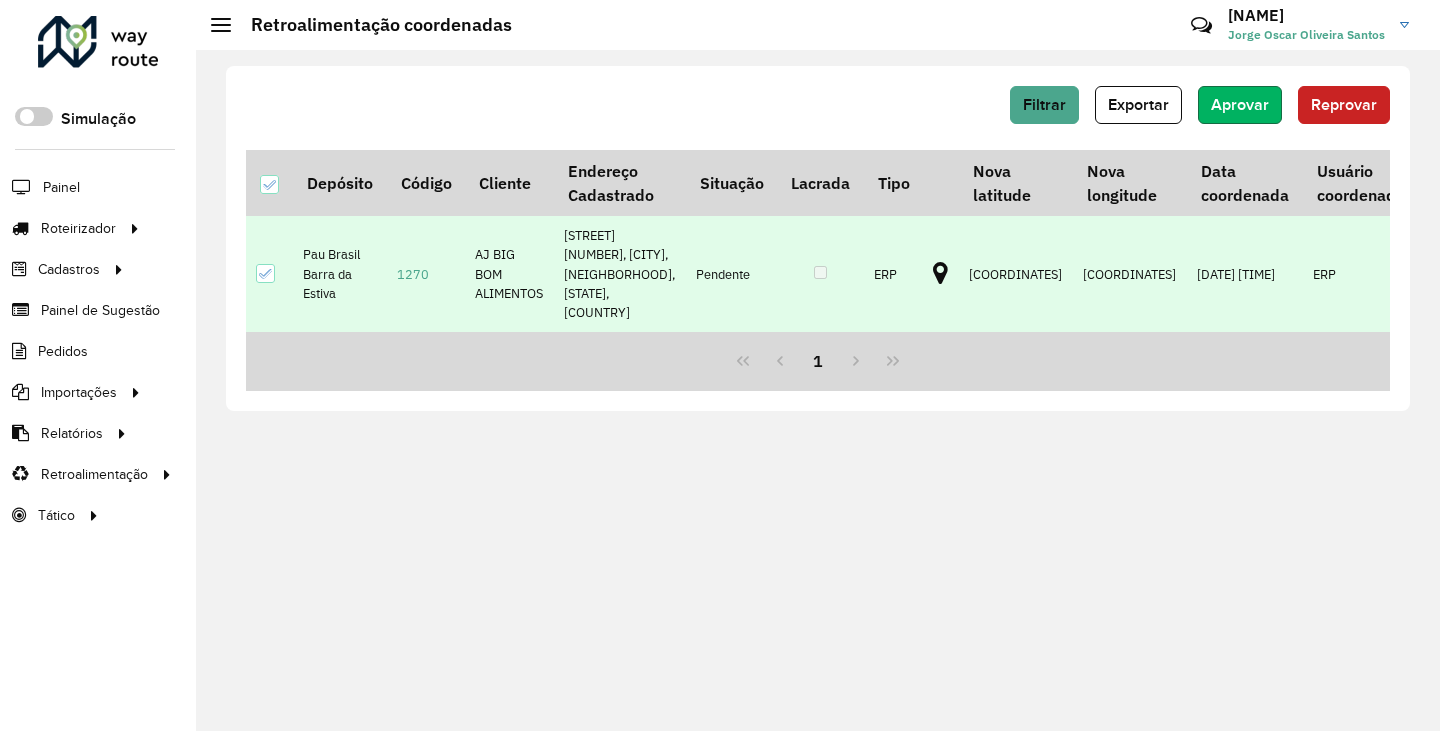 click on "Aprovar" 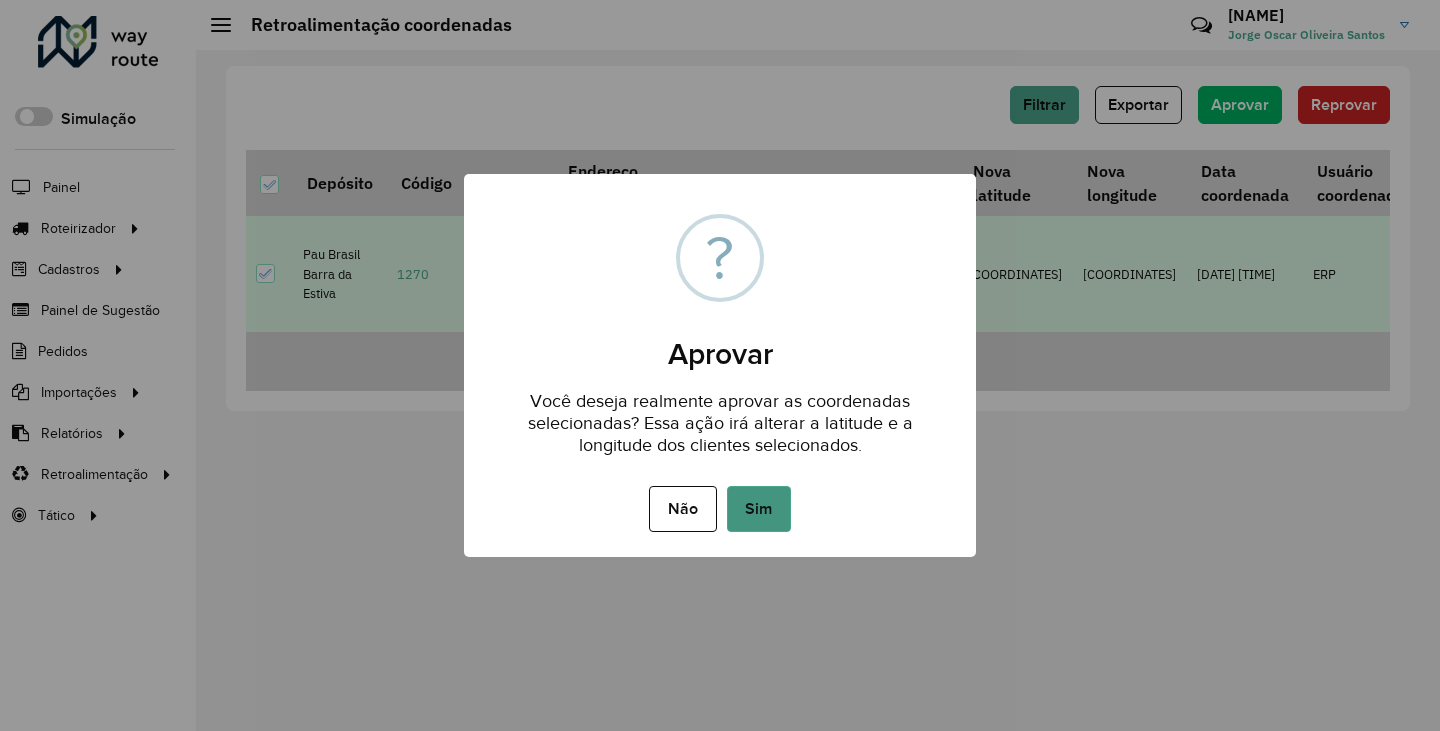 click on "Sim" at bounding box center (759, 509) 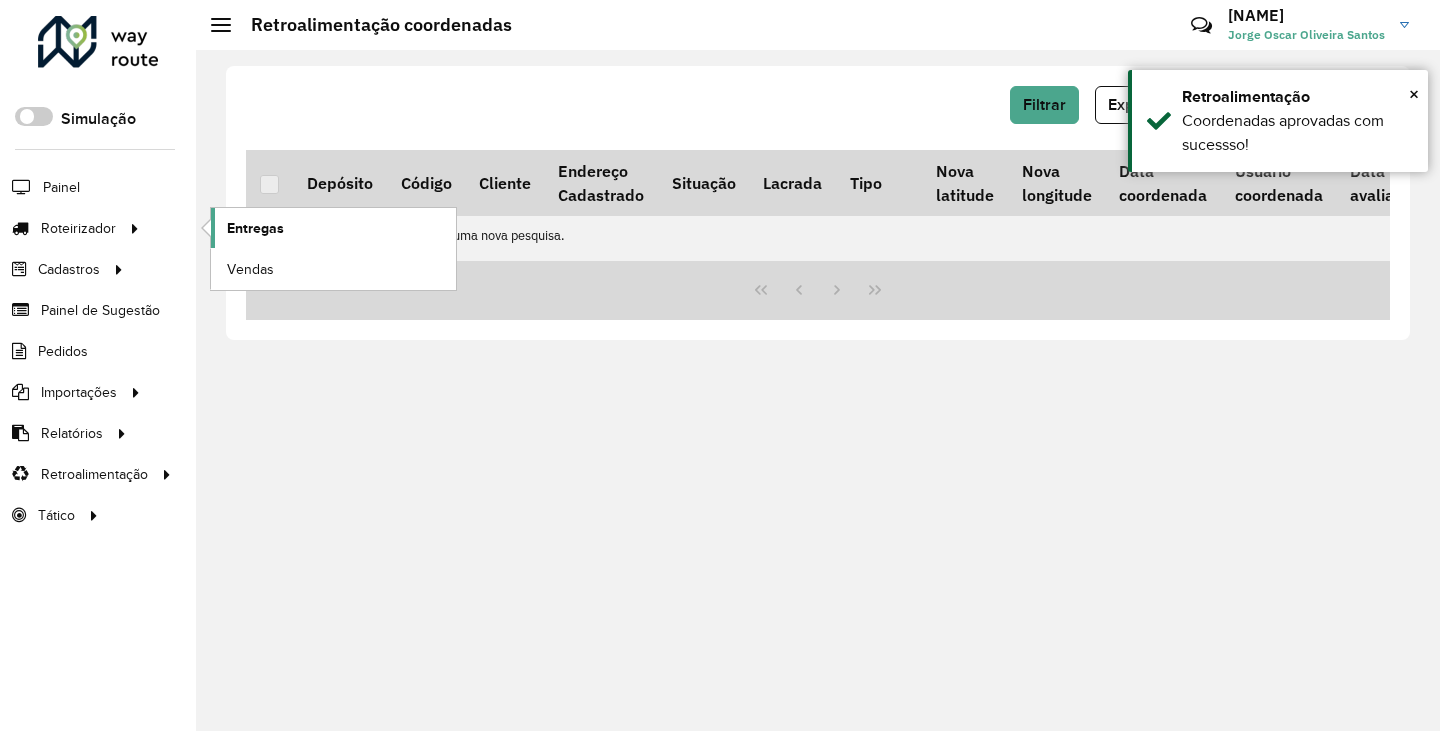 click on "Entregas" 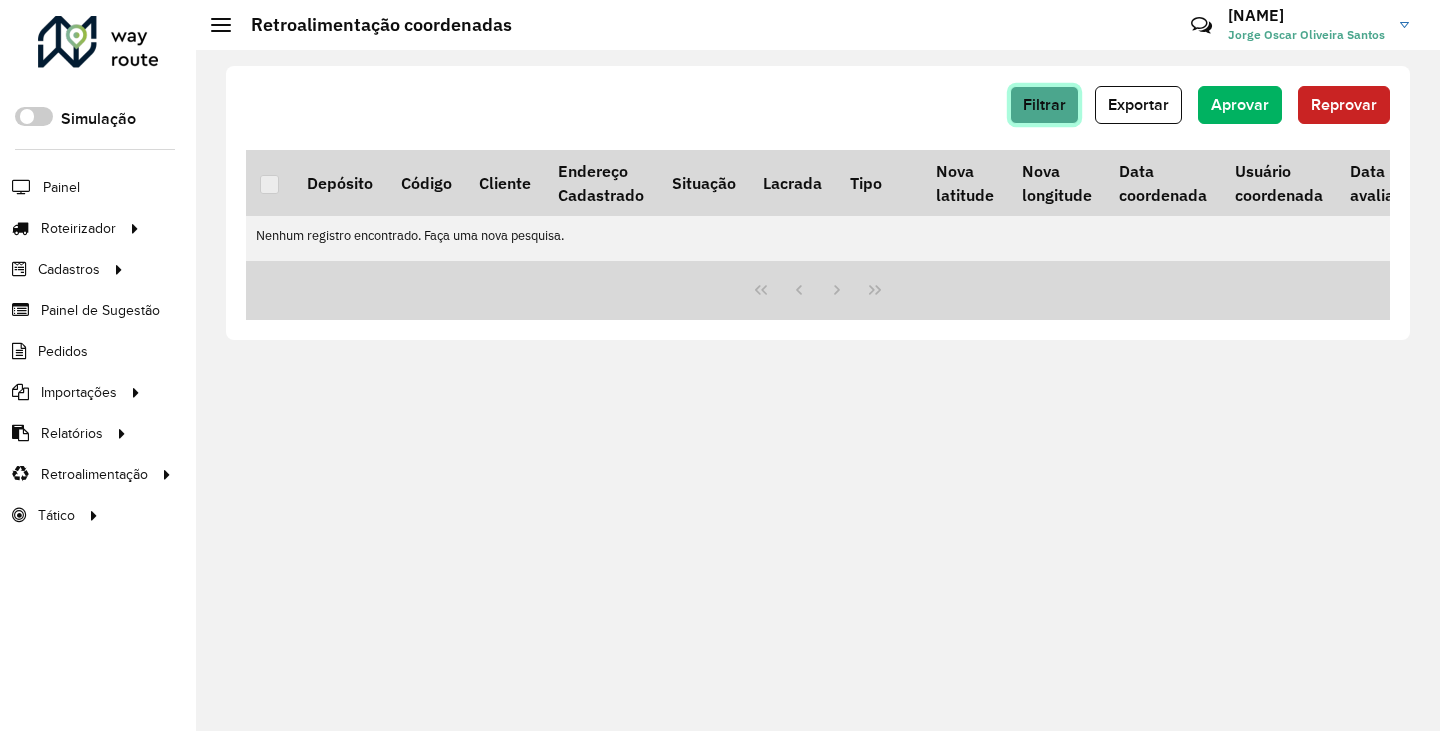 click on "Filtrar" 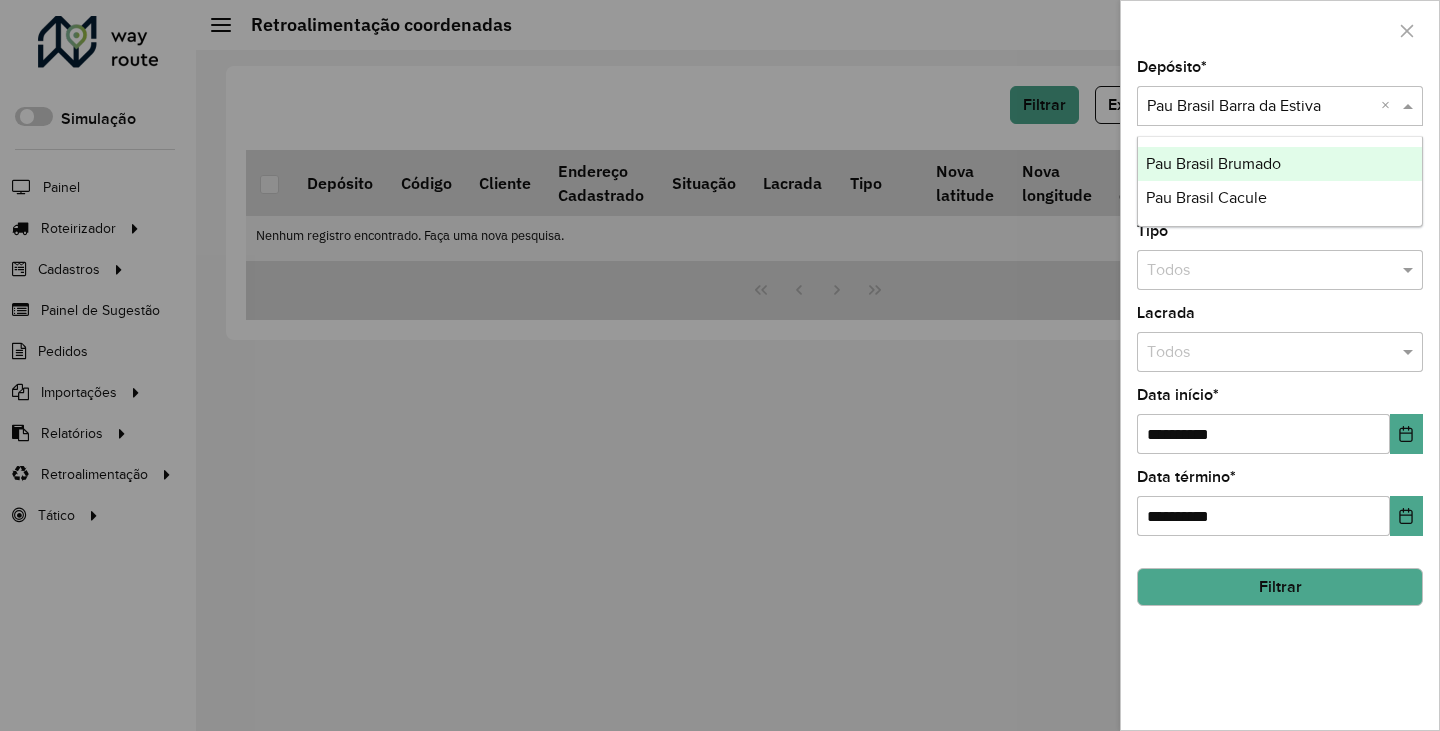 click on "Selecione um depósito × Pau Brasil Barra da Estiva ×" at bounding box center [1280, 106] 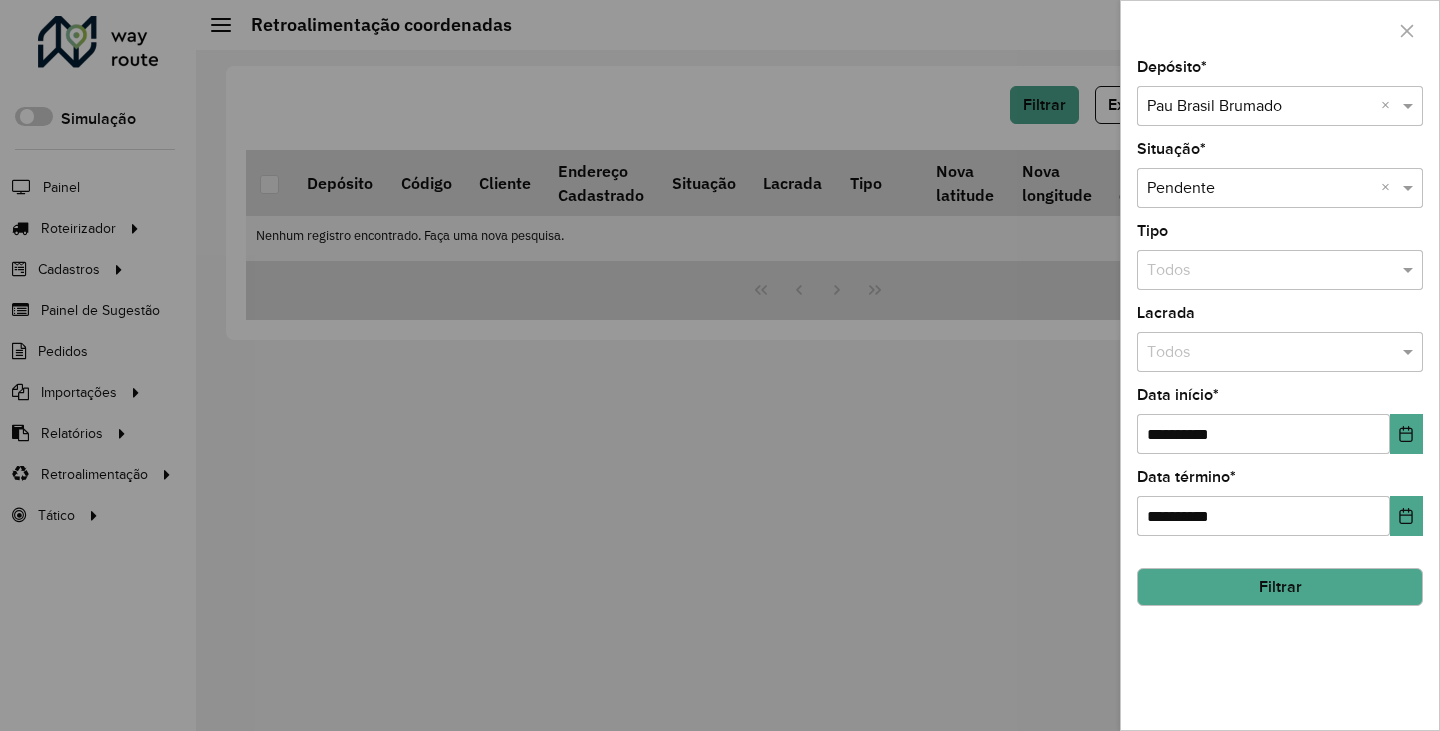 click on "Filtrar" 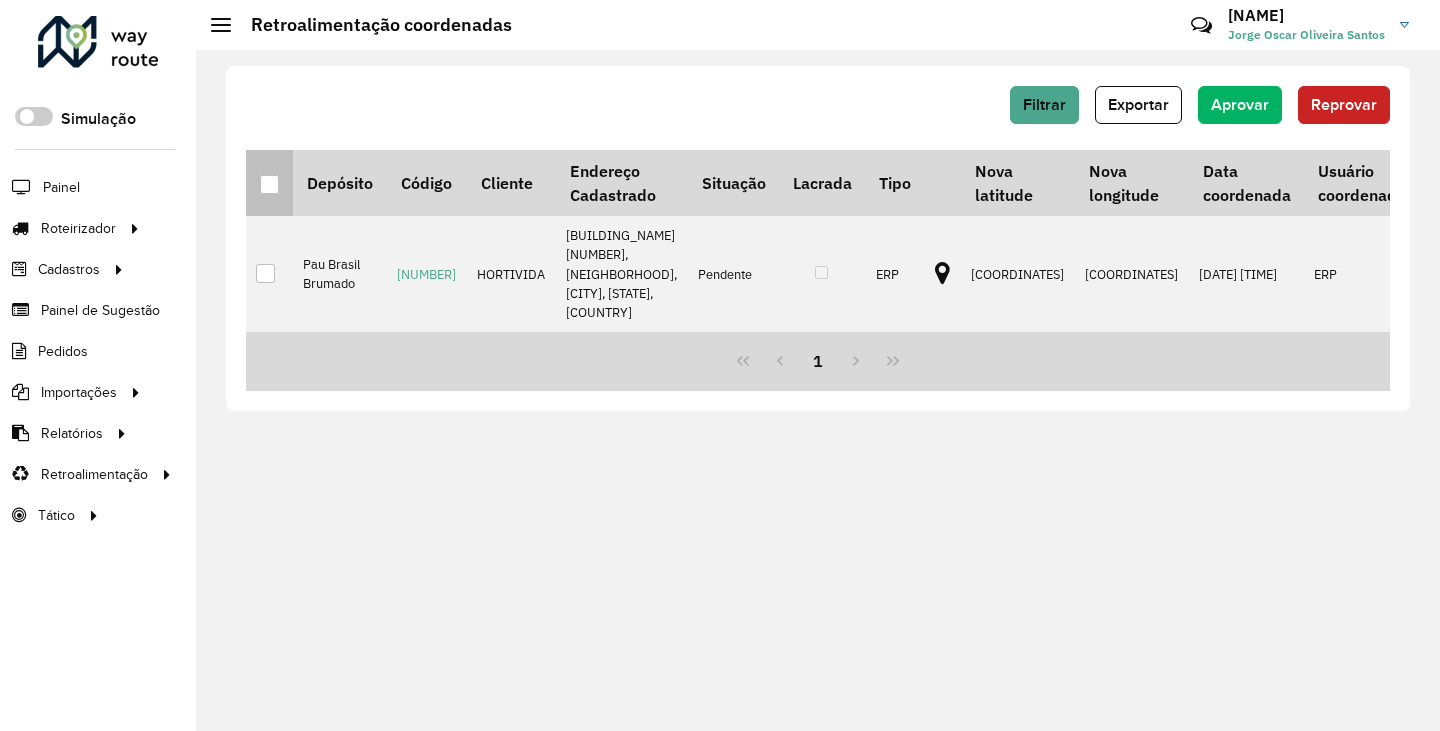 click at bounding box center (269, 184) 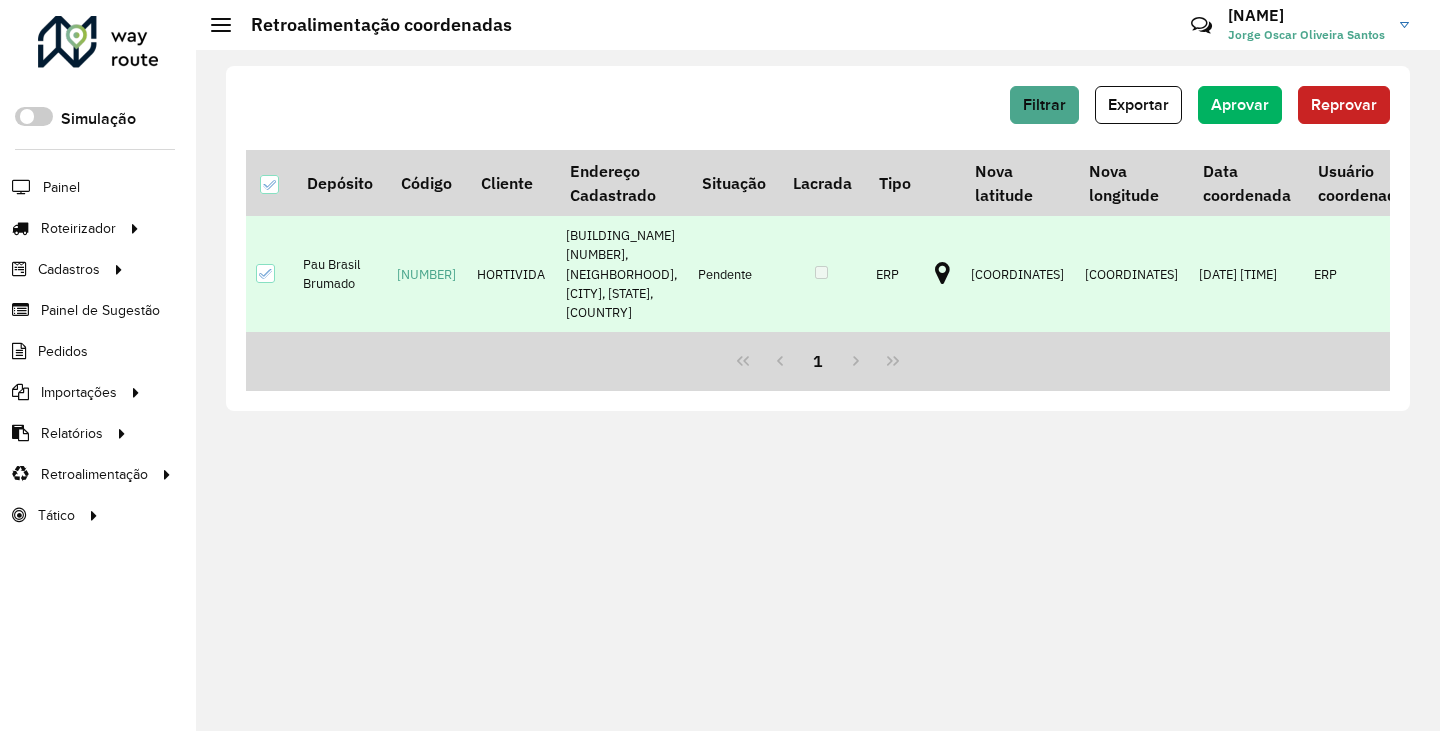 click on "Filtrar   Exportar   Aprovar   Reprovar" 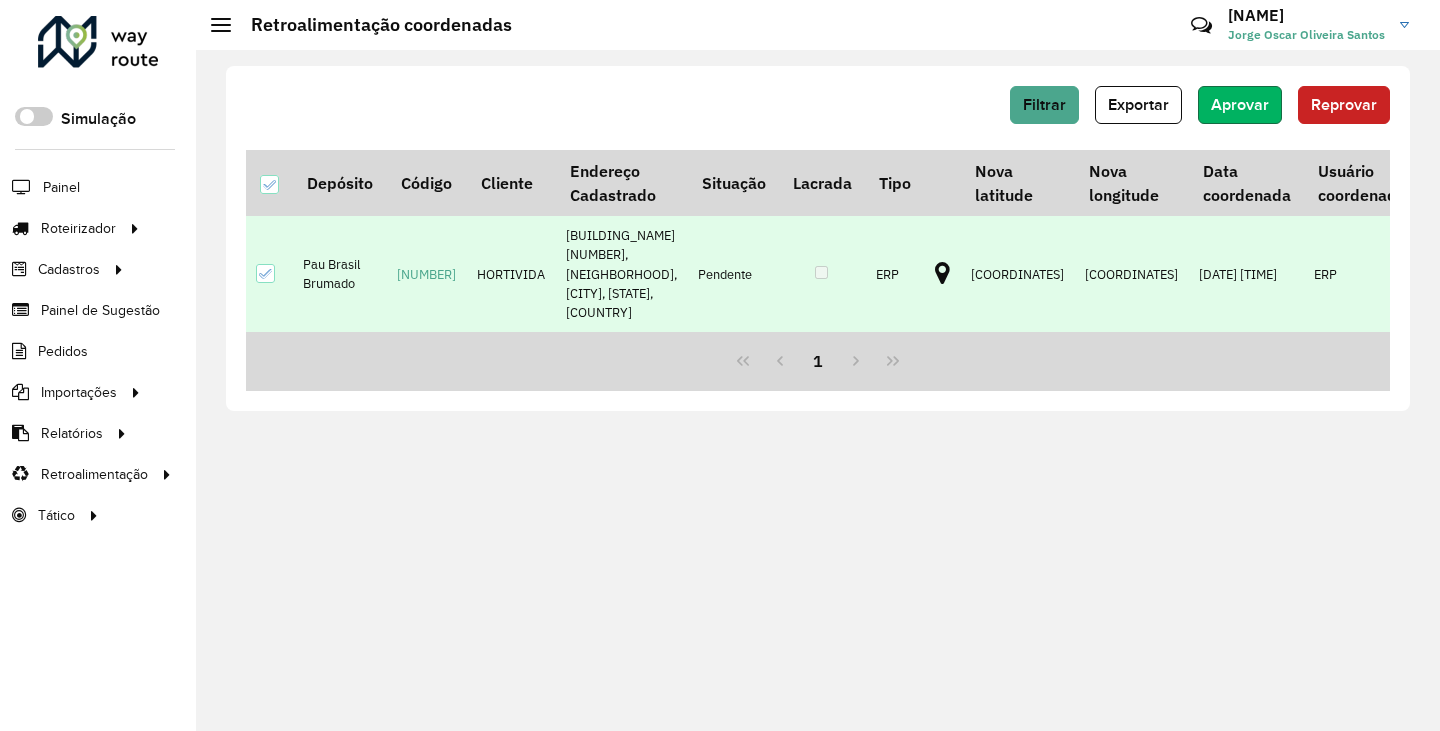 click on "Aprovar" 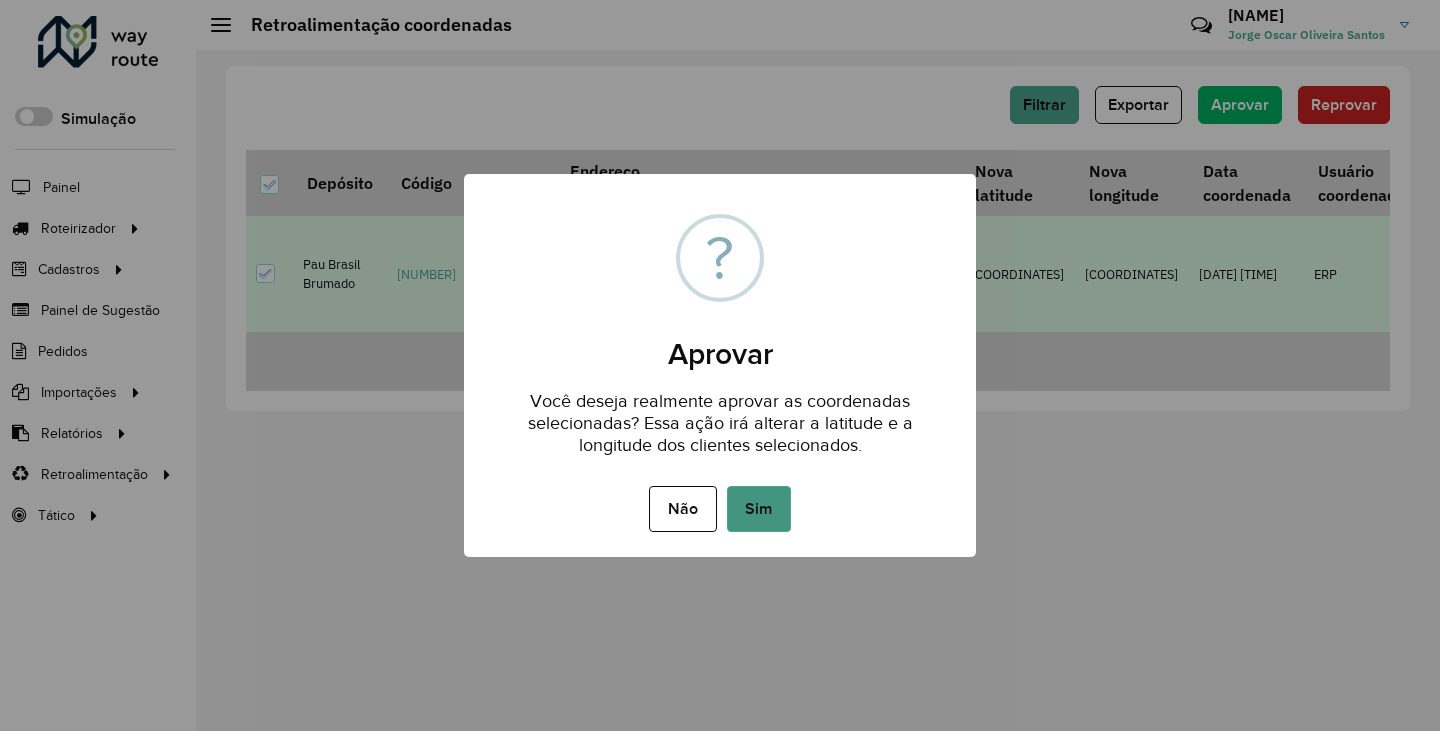 click on "Sim" at bounding box center (759, 509) 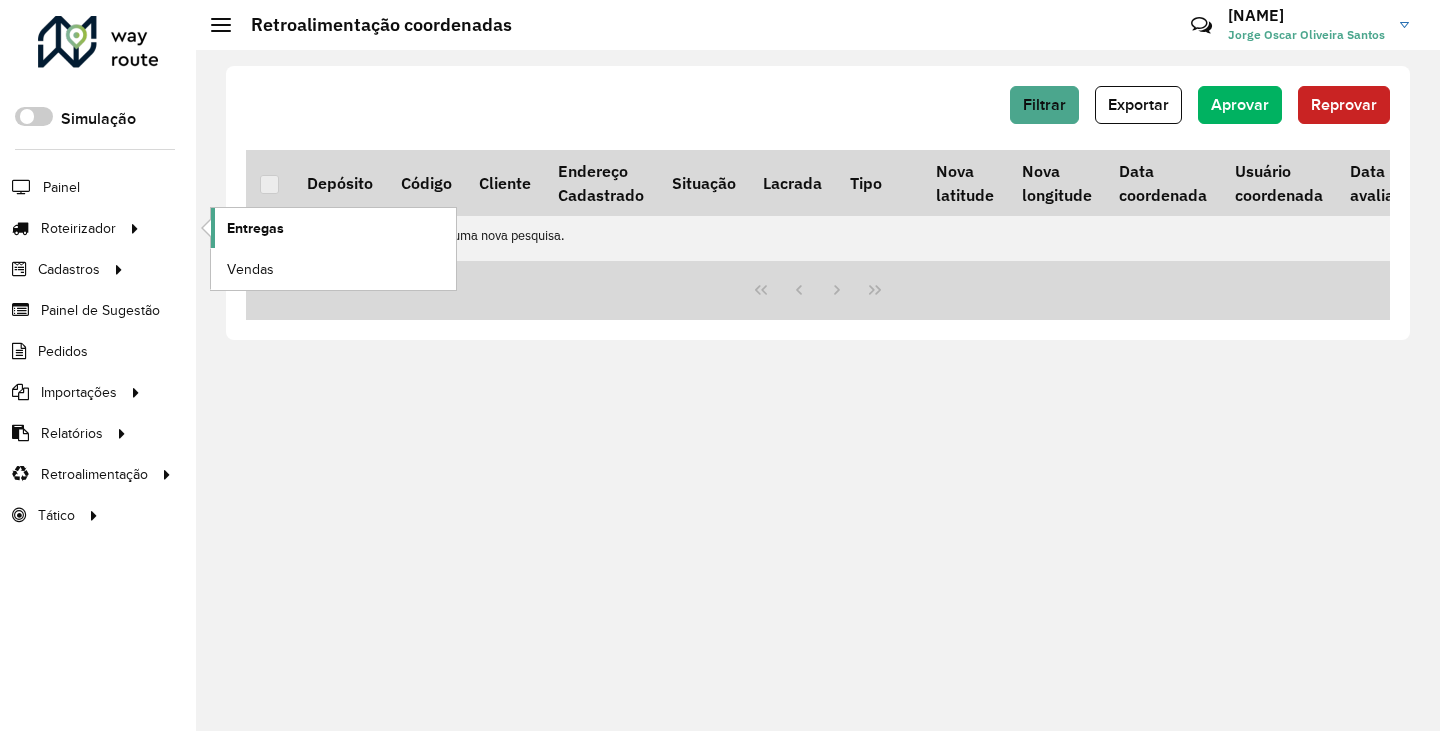 click on "Entregas" 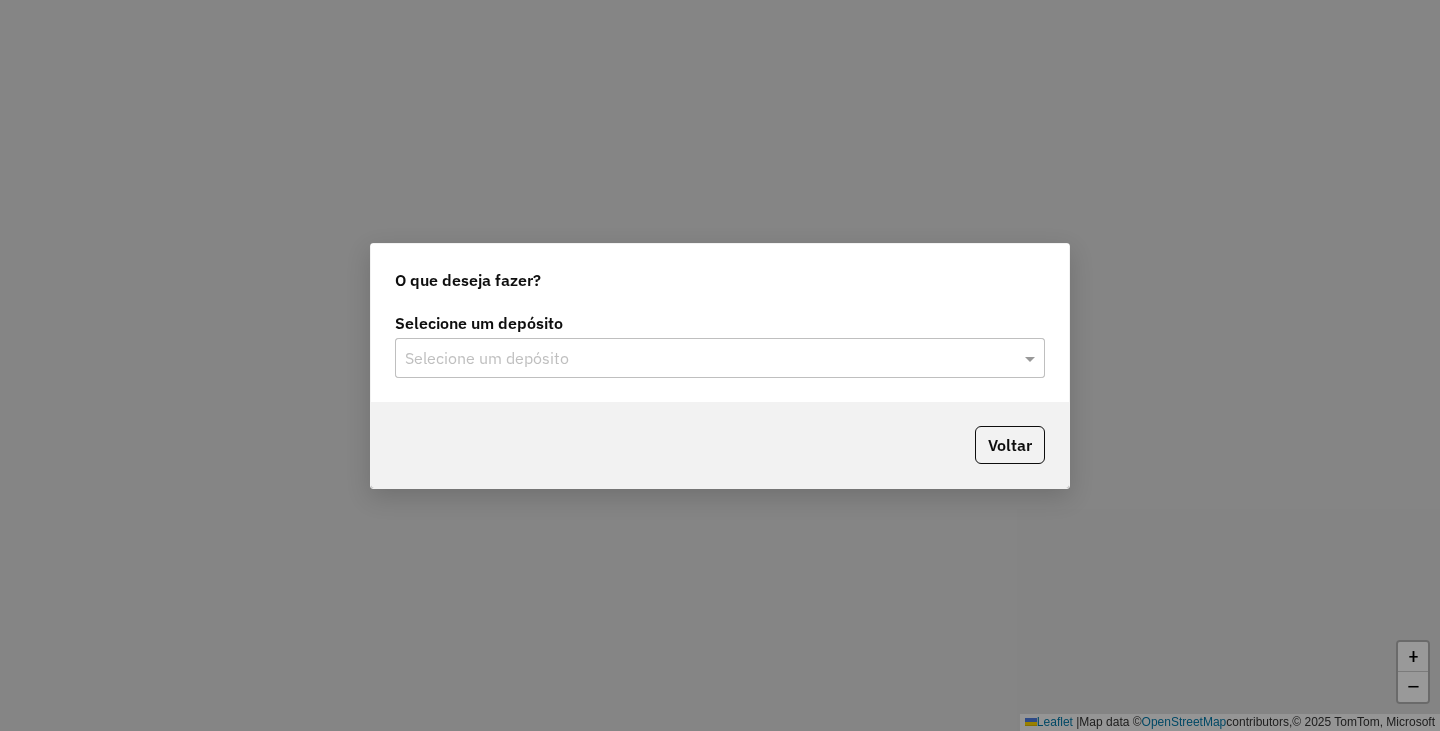 scroll, scrollTop: 0, scrollLeft: 0, axis: both 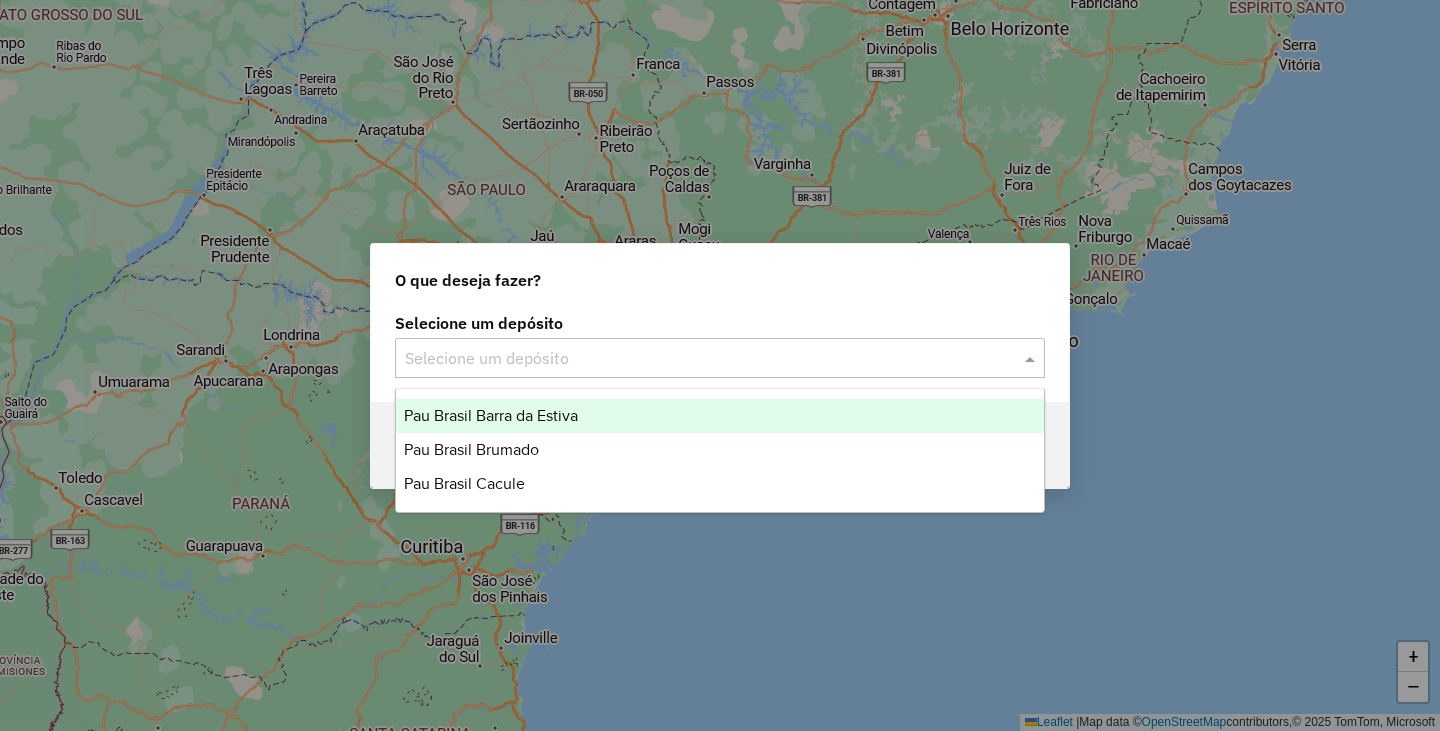 click on "Selecione um depósito" 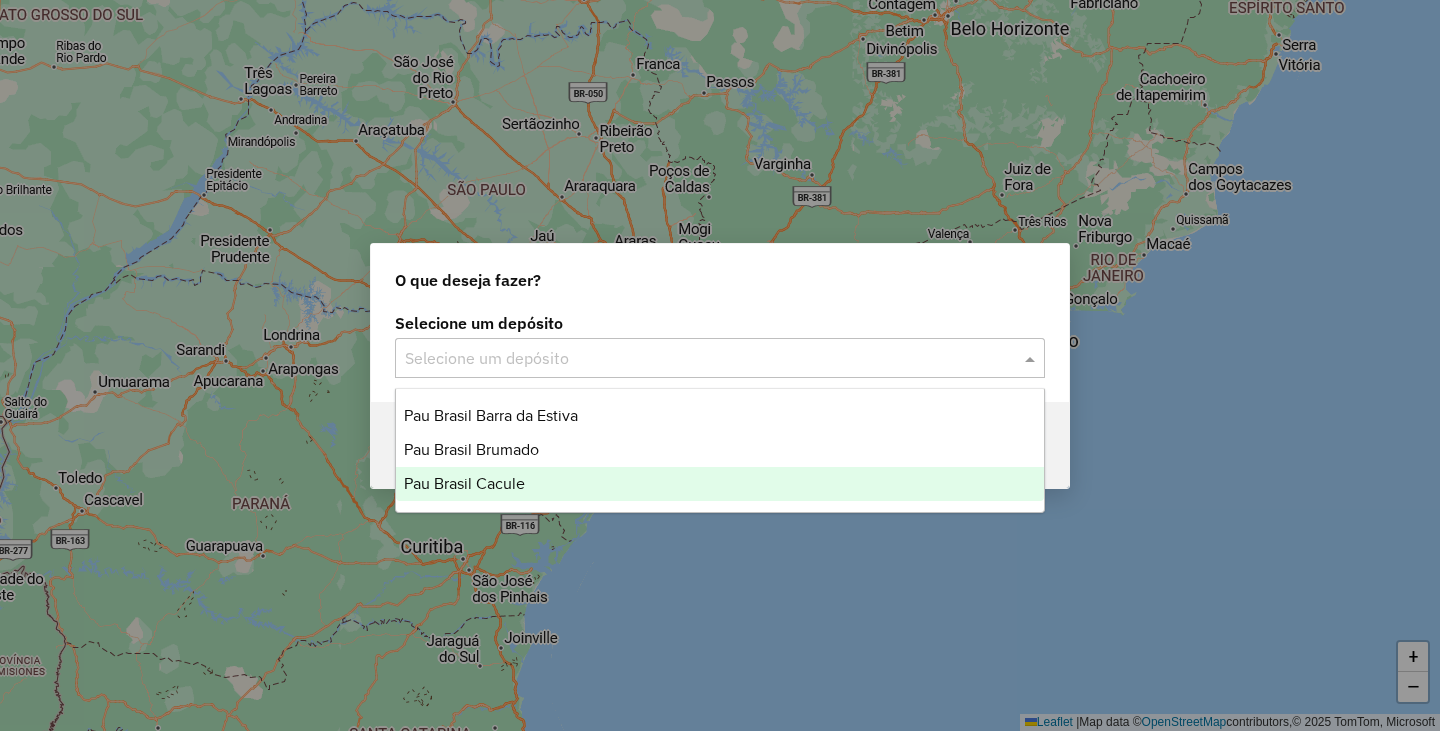 click on "Pau Brasil Cacule" at bounding box center (464, 483) 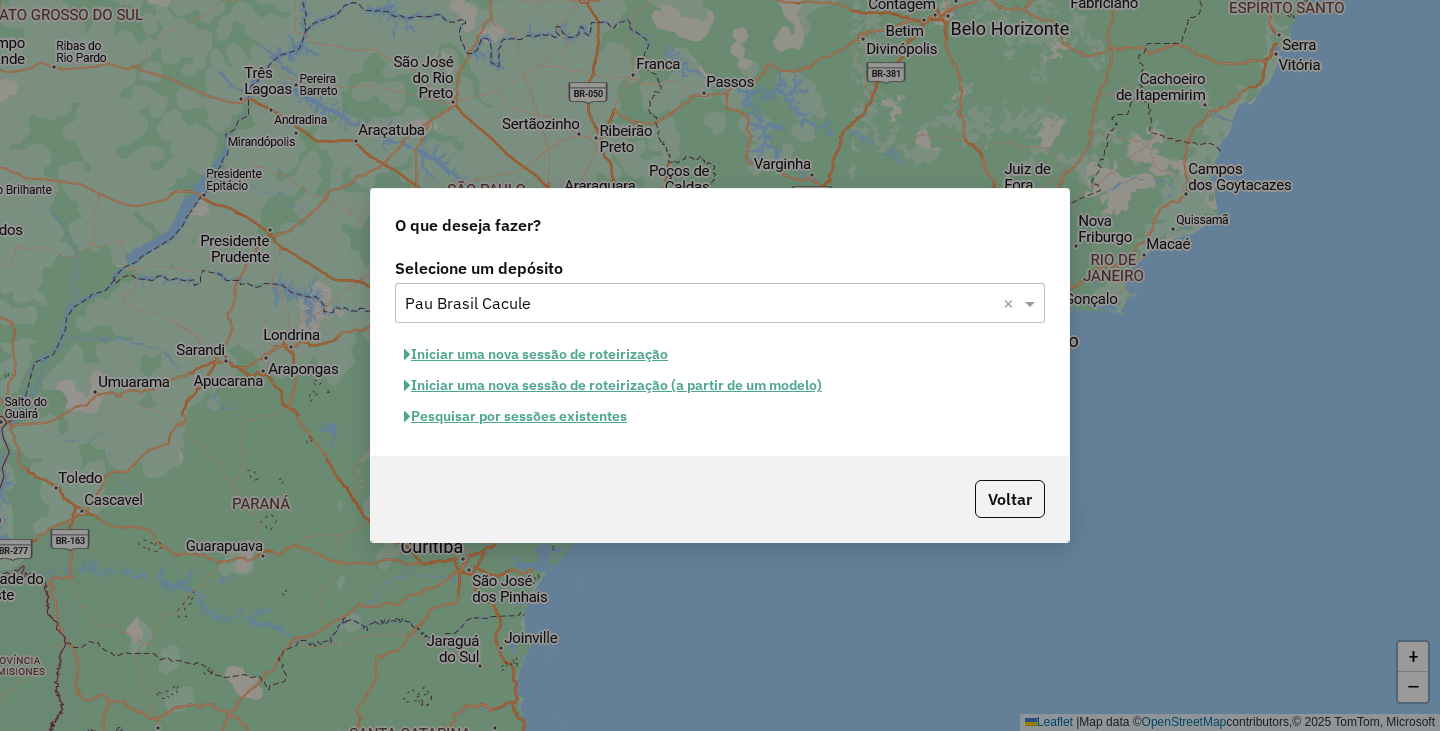 click on "Iniciar uma nova sessão de roteirização" 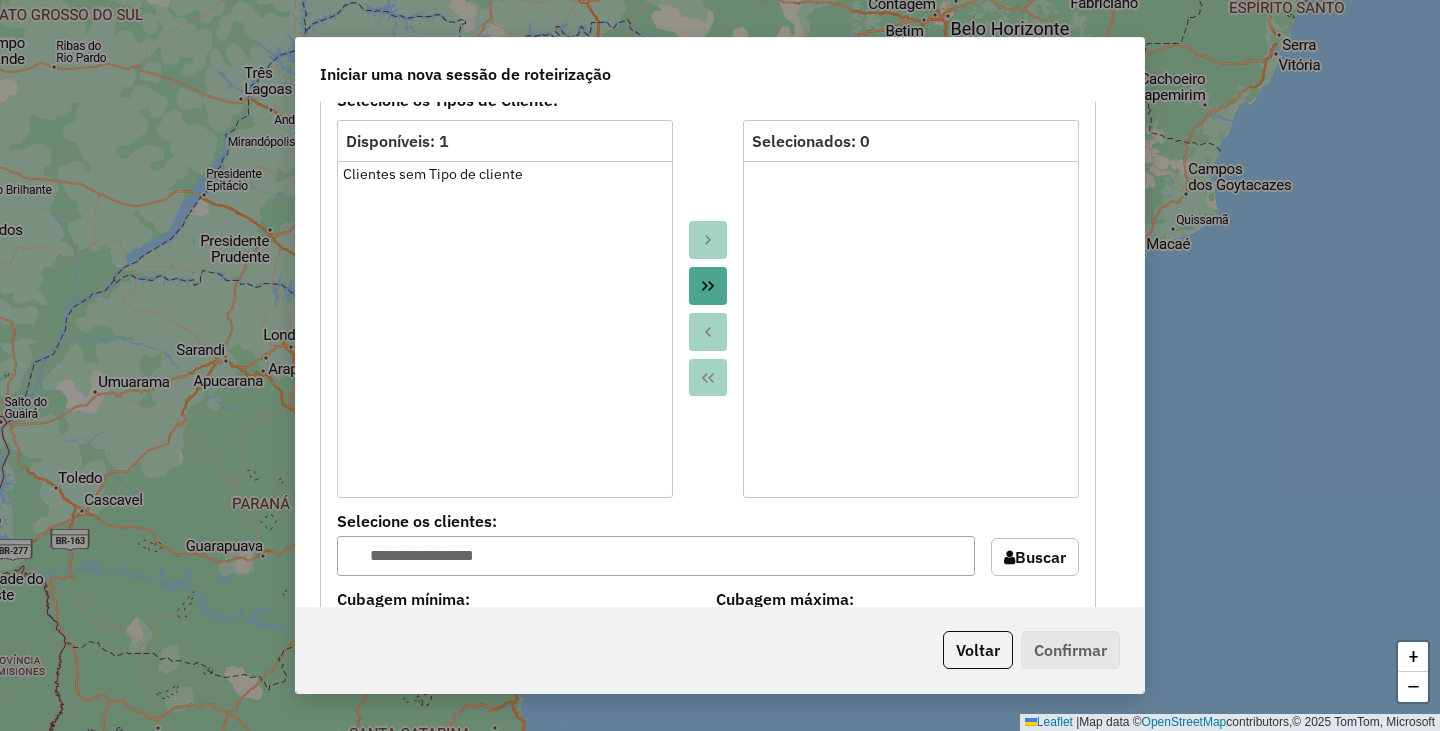 scroll, scrollTop: 1200, scrollLeft: 0, axis: vertical 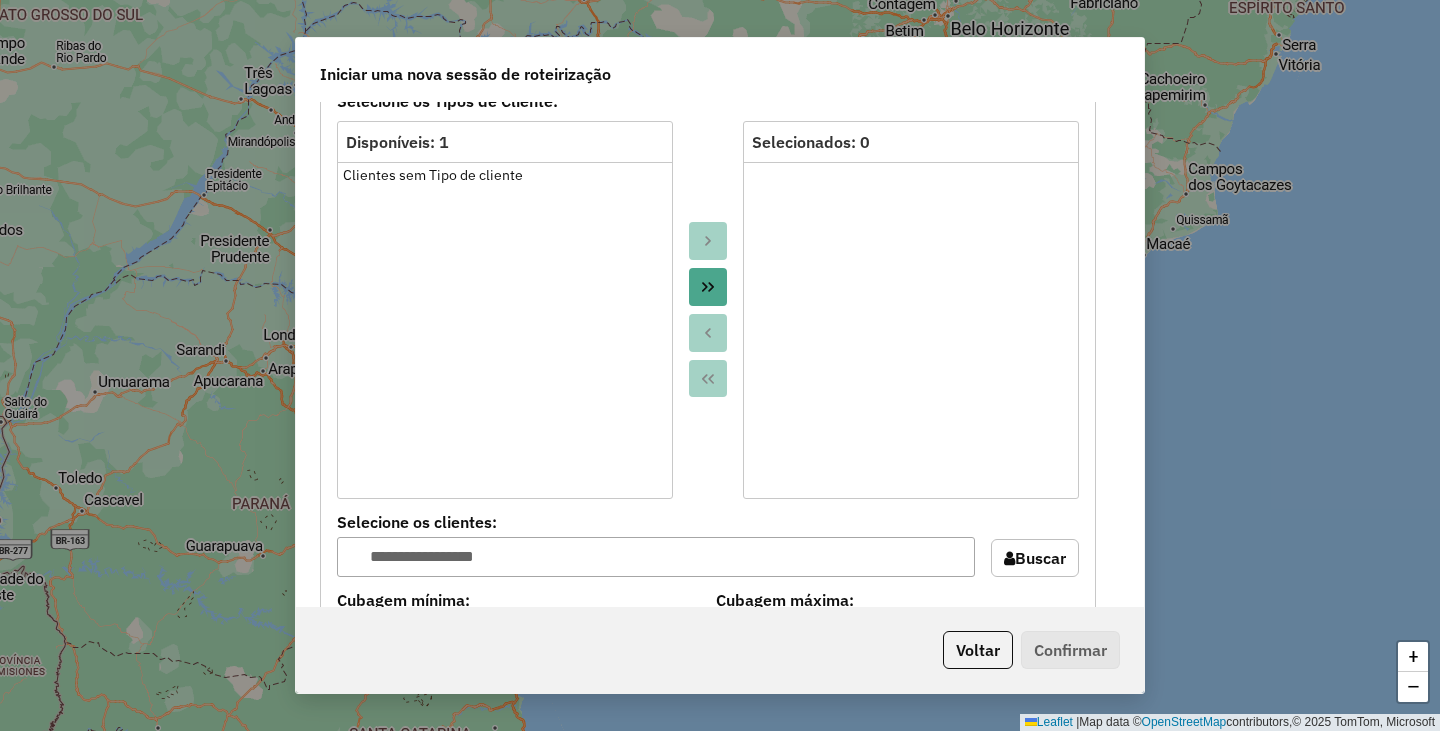 click at bounding box center (708, 287) 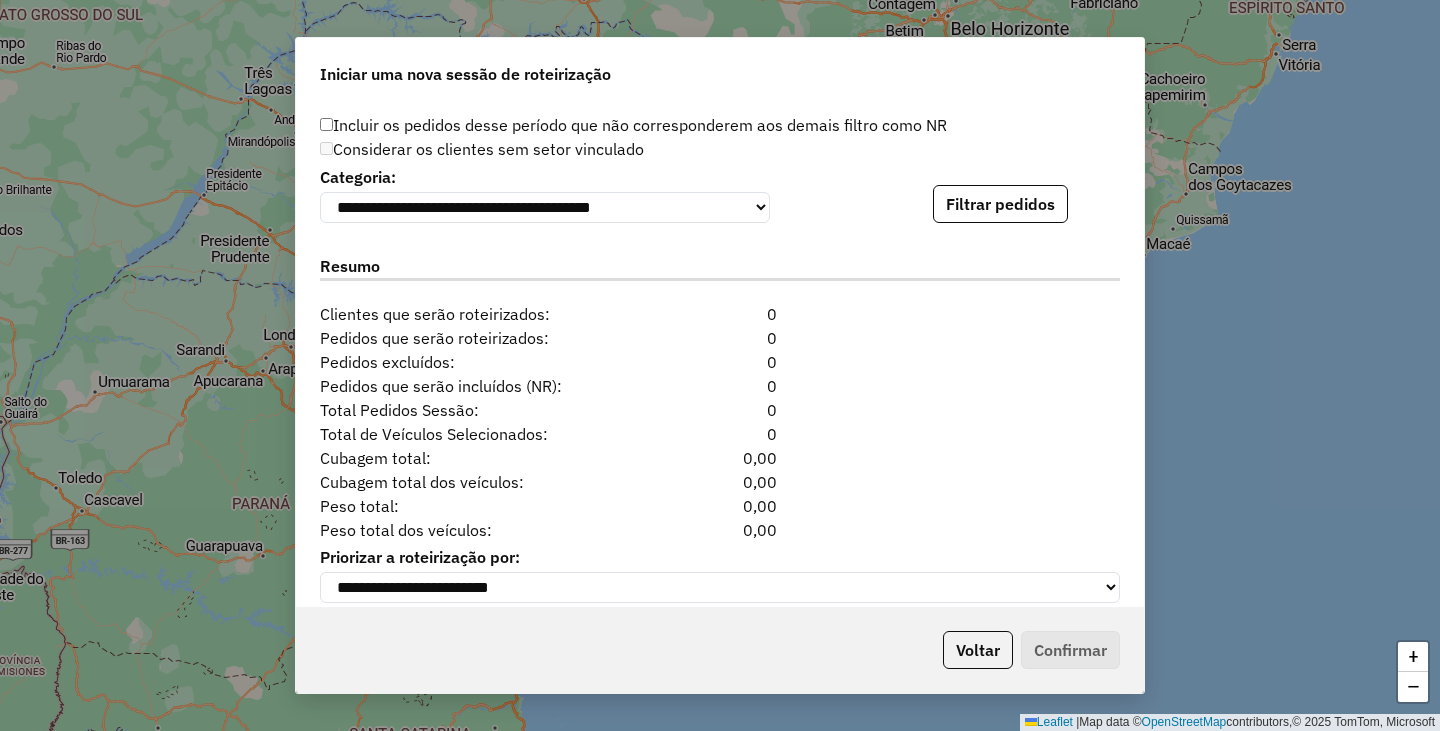 scroll, scrollTop: 2030, scrollLeft: 0, axis: vertical 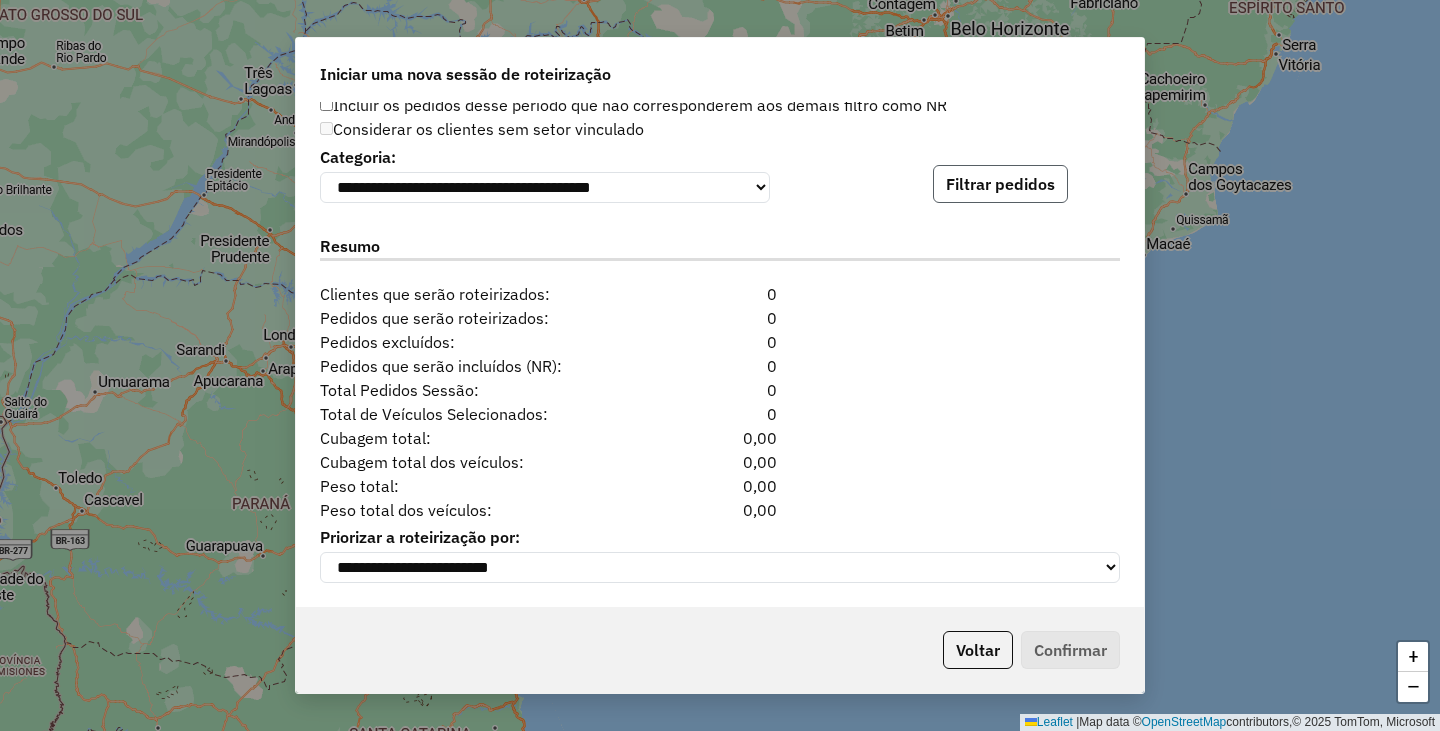 click on "Filtrar pedidos" 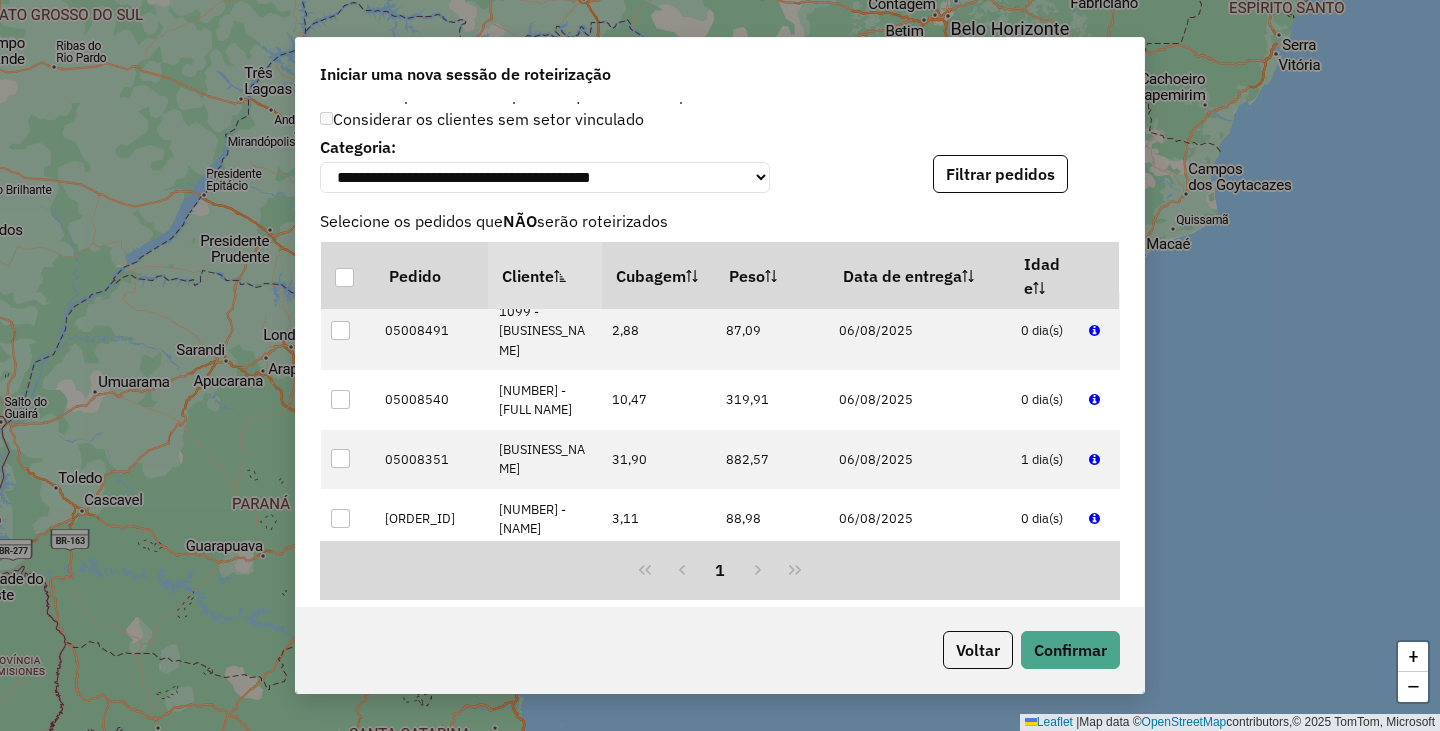 scroll, scrollTop: 1400, scrollLeft: 0, axis: vertical 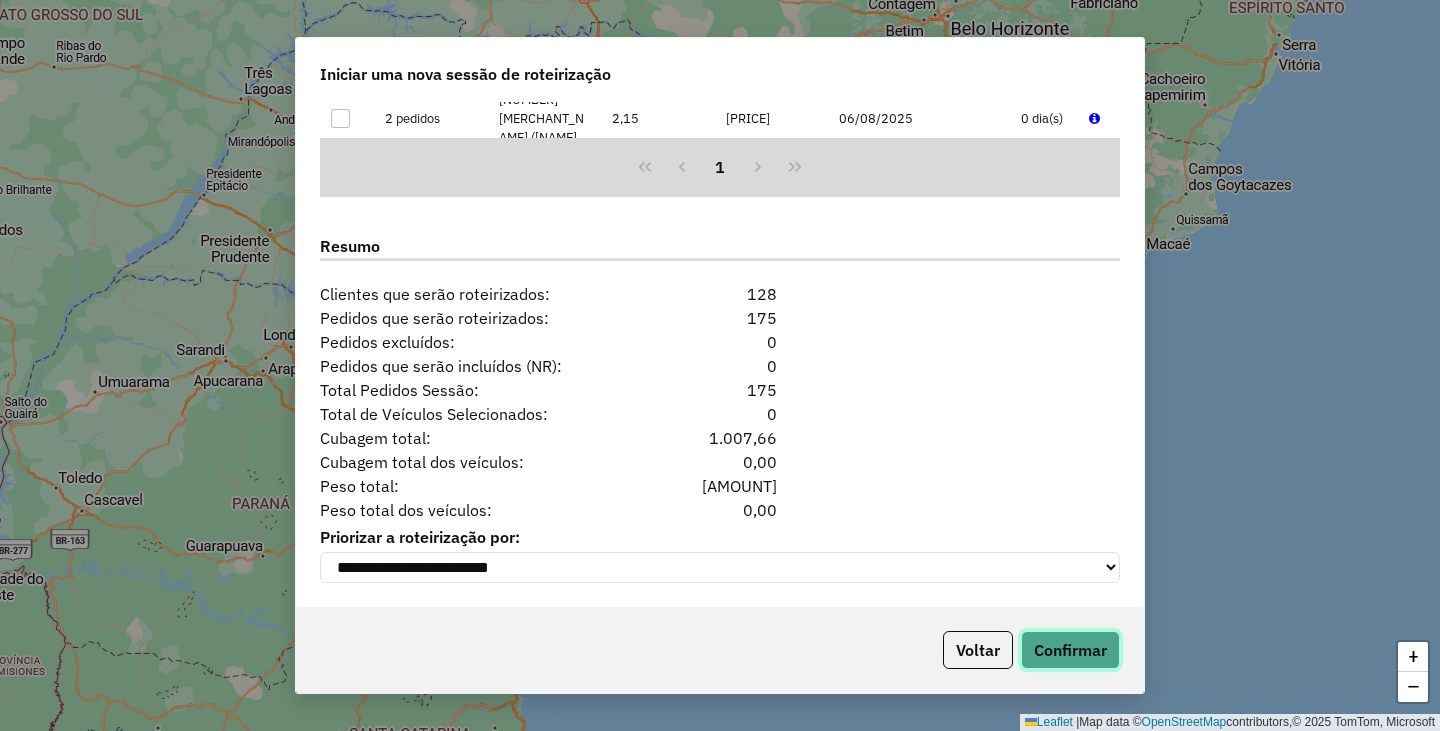 click on "Confirmar" 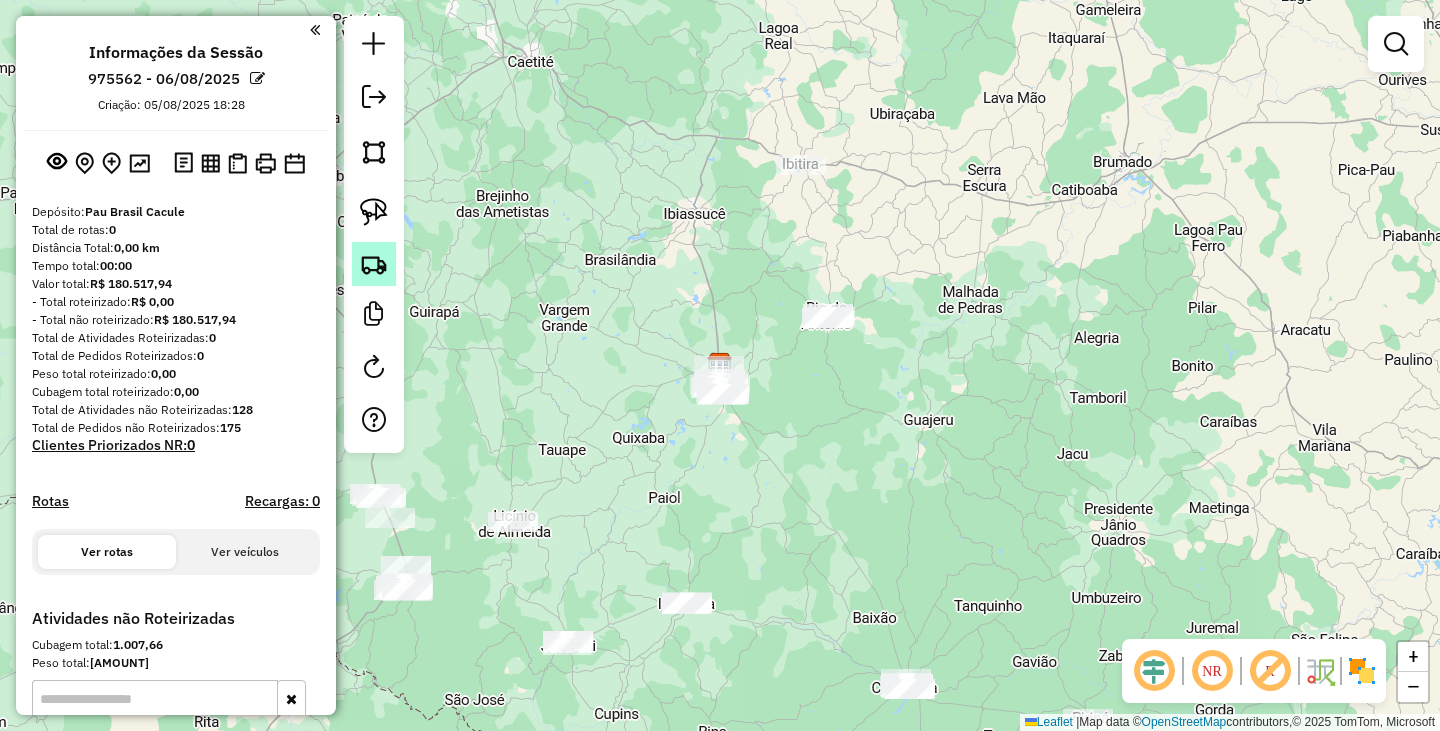 click 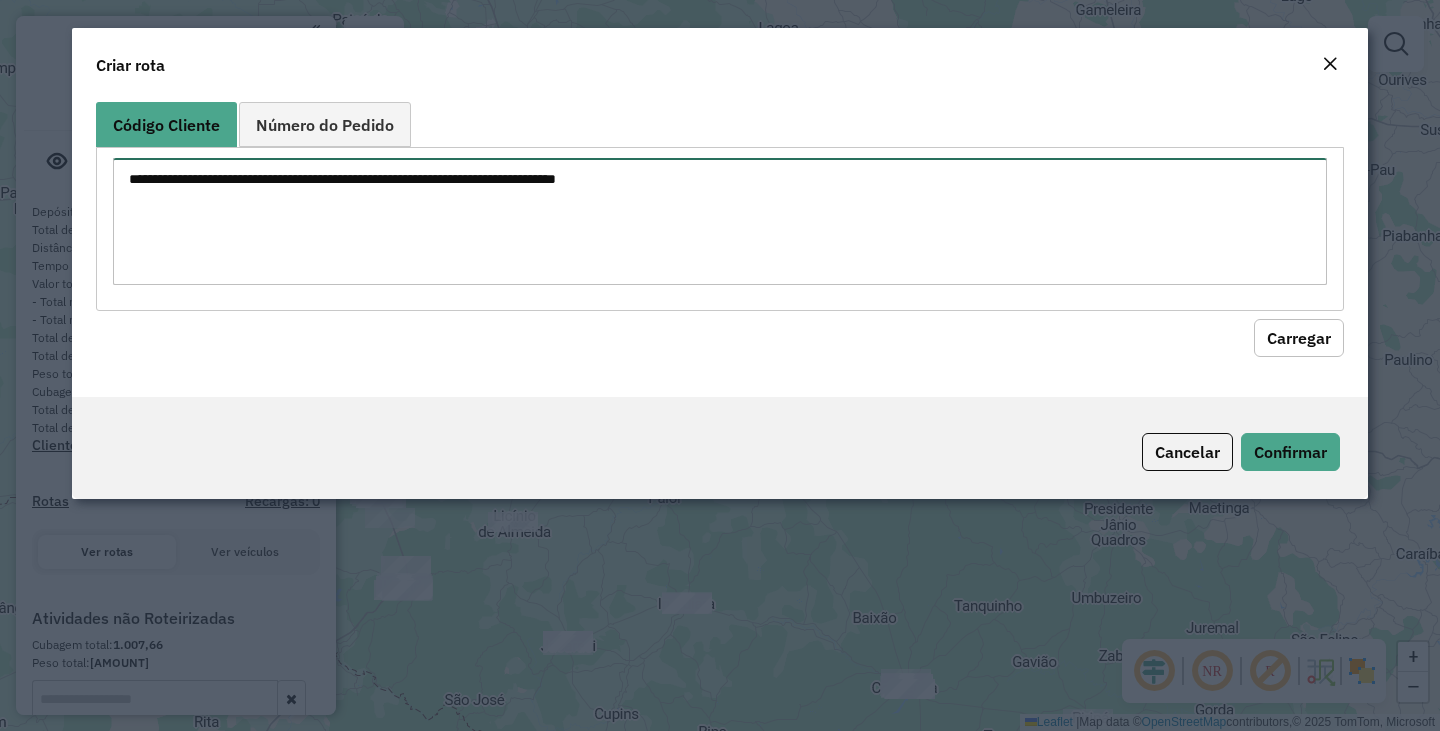 click at bounding box center [720, 221] 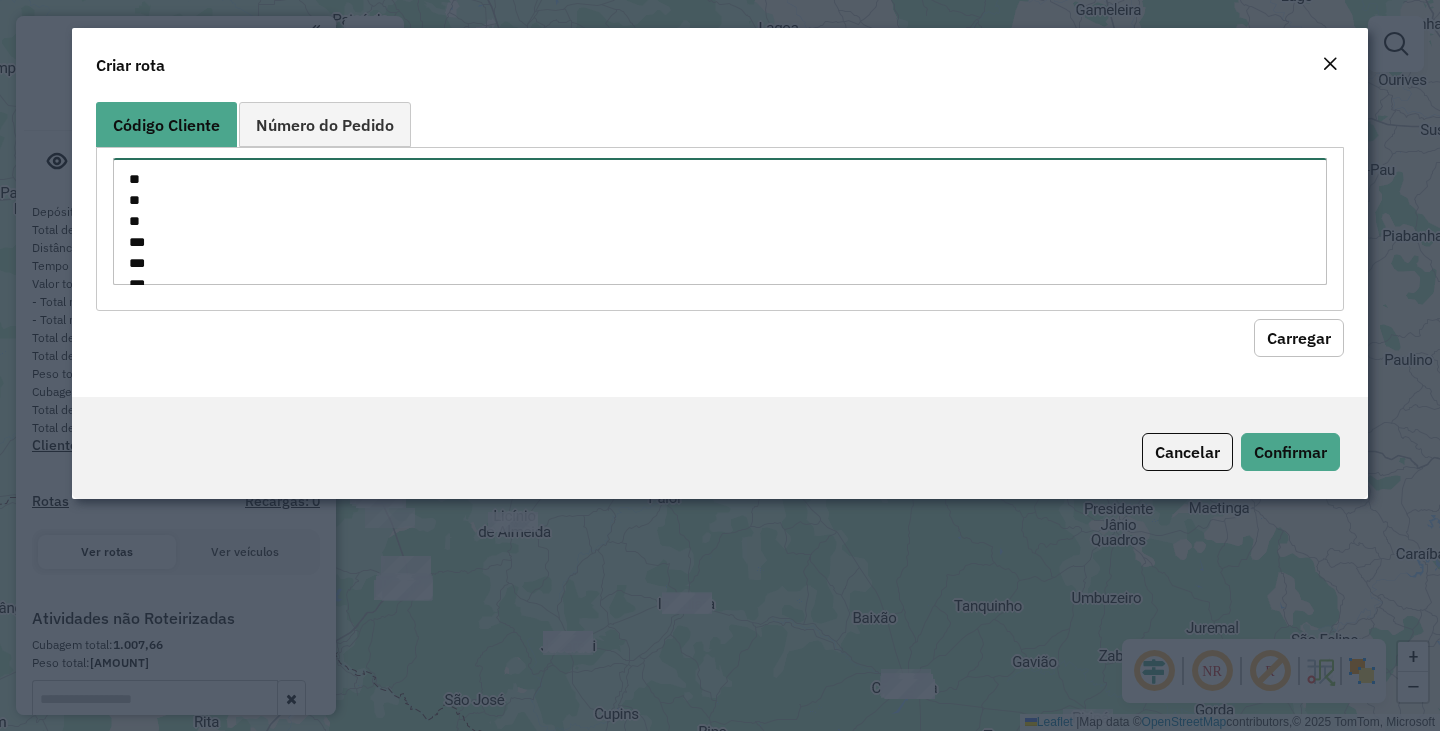 scroll, scrollTop: 1037, scrollLeft: 0, axis: vertical 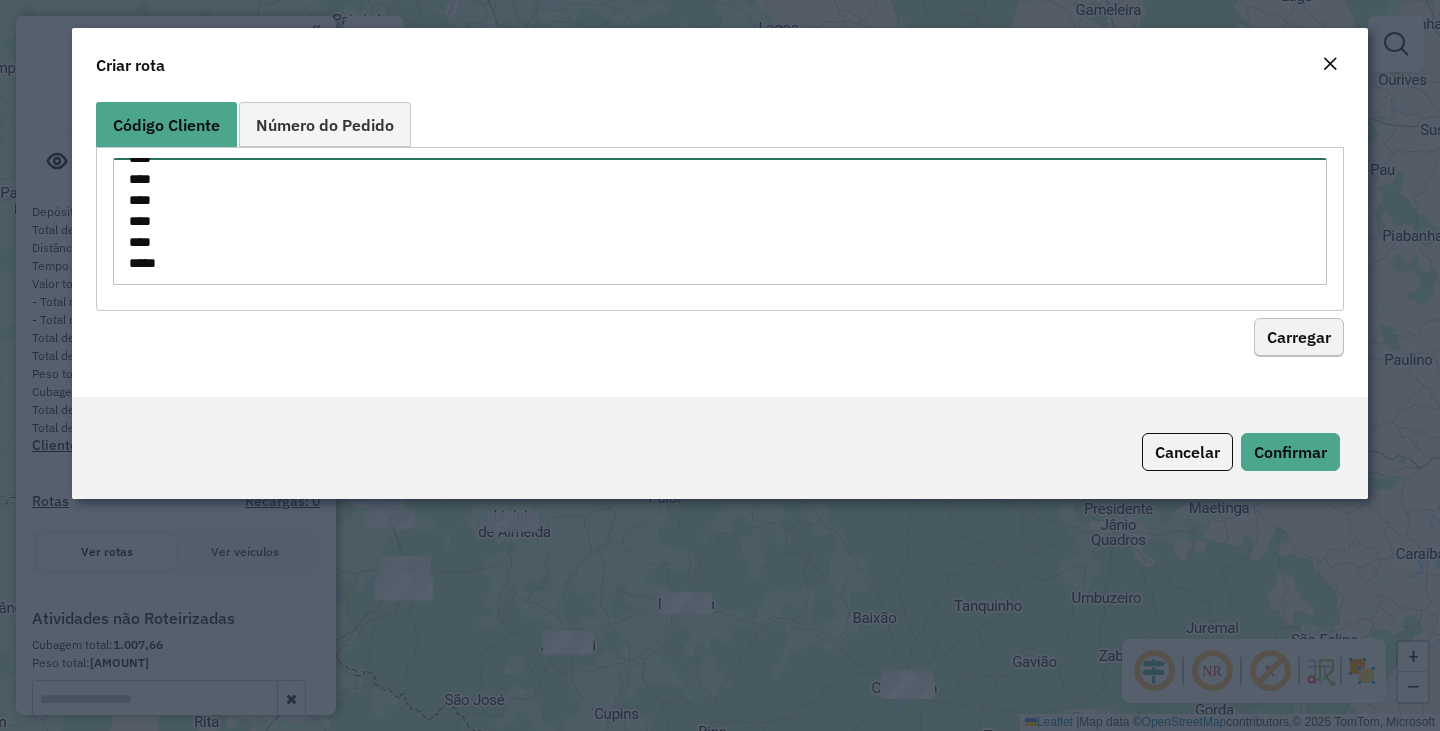 type on "**
**
**
***
***
***
***
***
***
***
***
***
***
***
***
***
***
***
***
***
***
***
***
***
***
***
***
***
***
***
***
***
***
***
***
***
****
****
****
****
****
****
****
****
****
****
****
****
****
****
****
****
****
****" 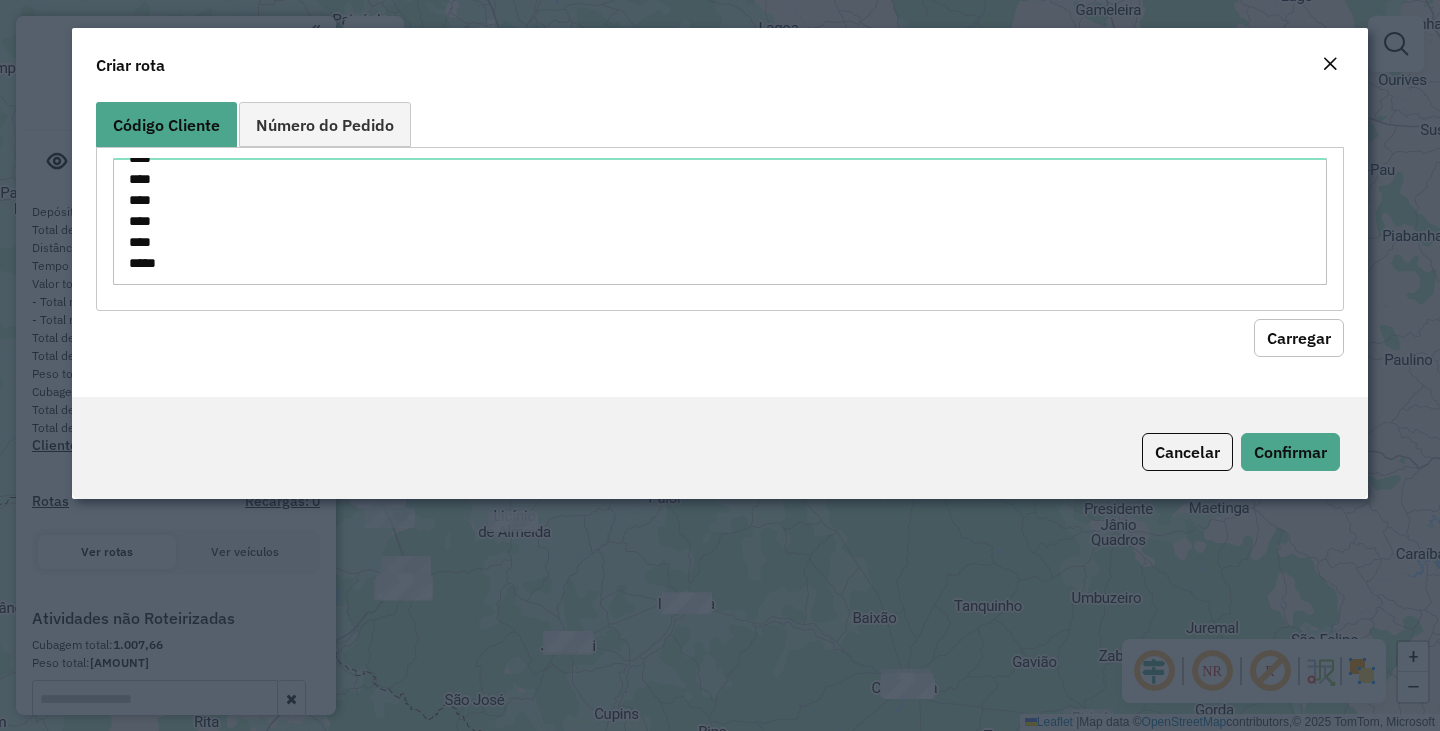 click on "Carregar" 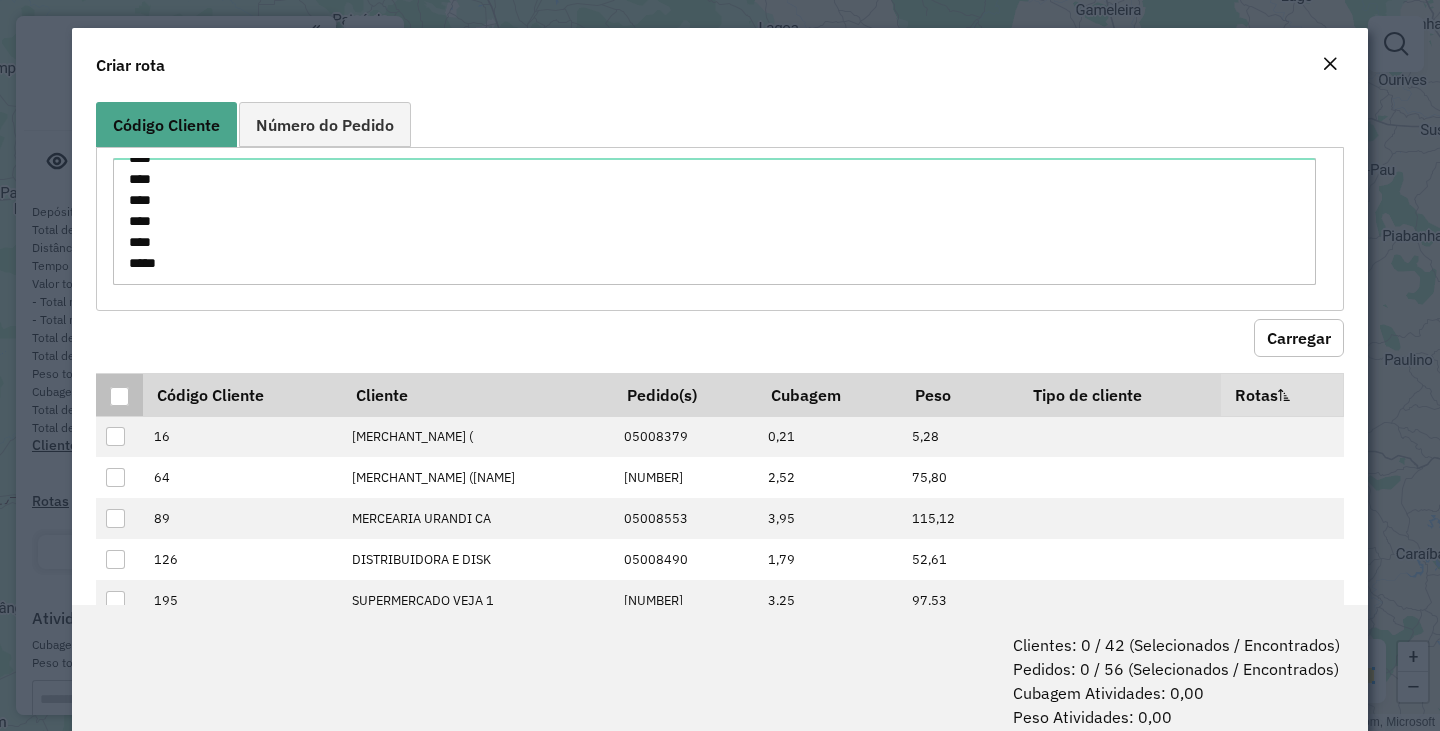 click at bounding box center [119, 396] 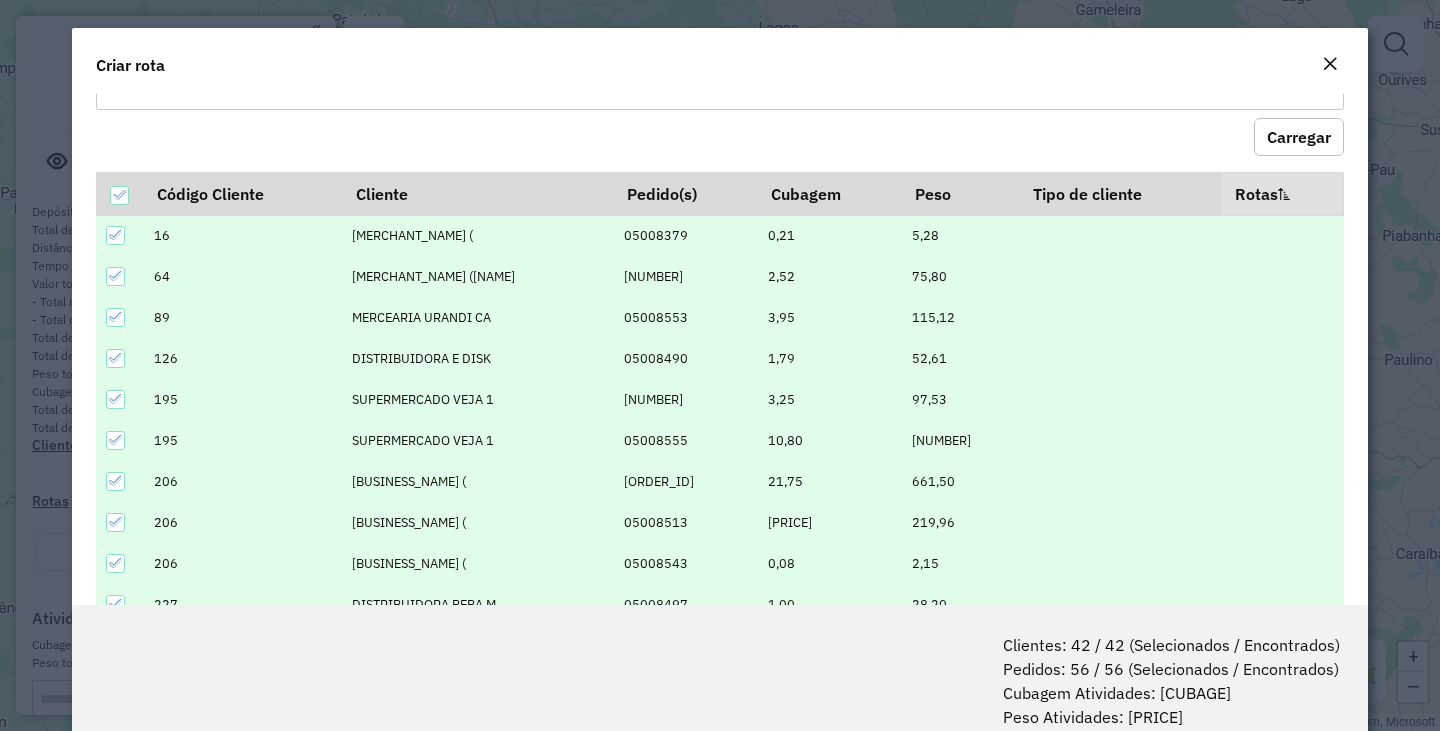 scroll, scrollTop: 319, scrollLeft: 0, axis: vertical 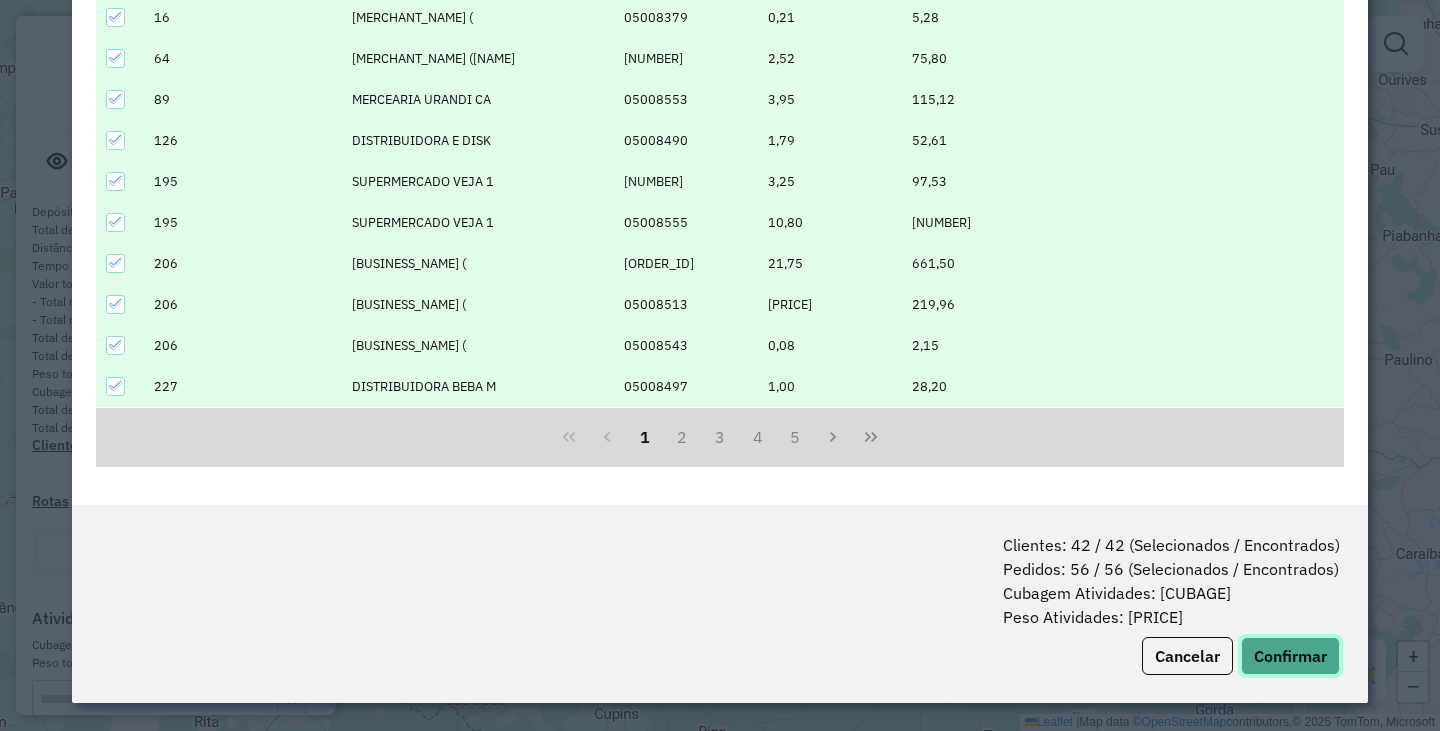 click on "Confirmar" 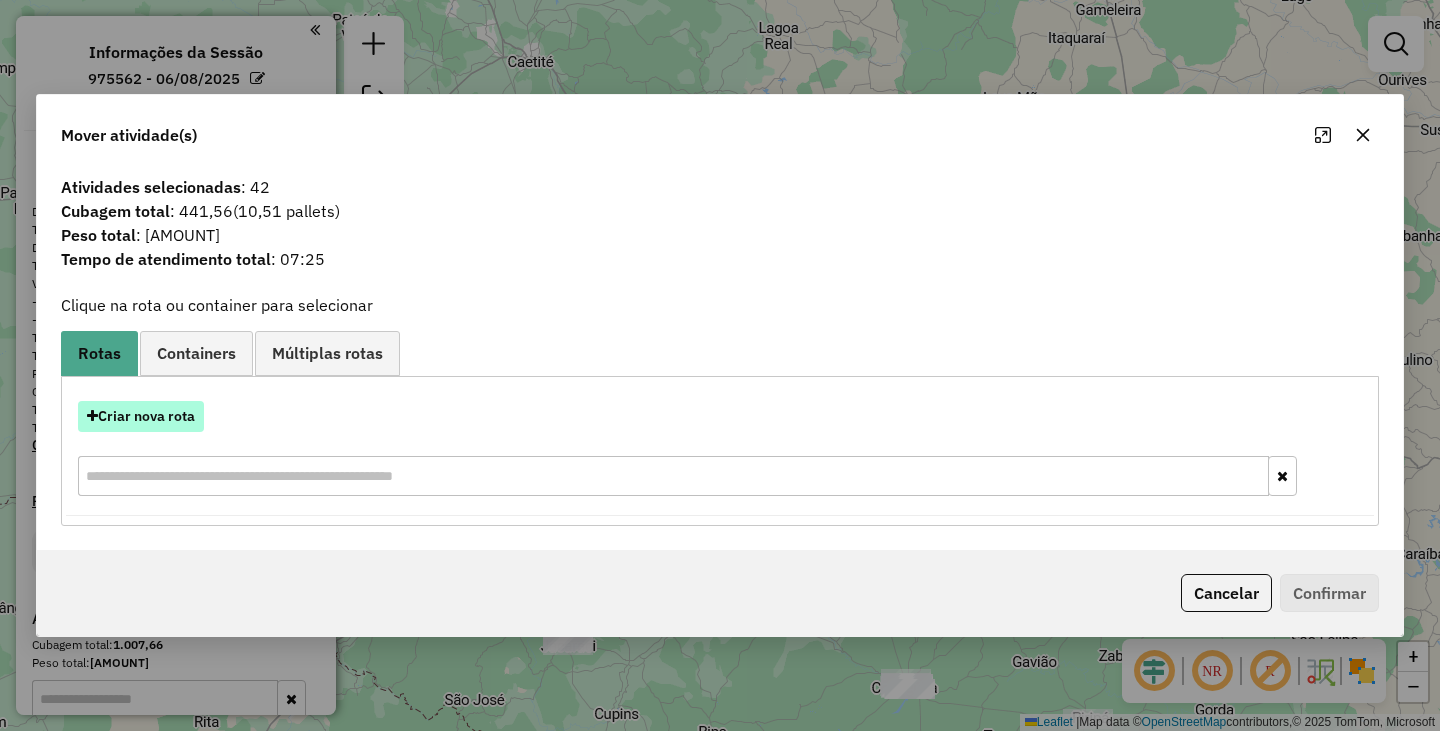 click on "Criar nova rota" at bounding box center [141, 416] 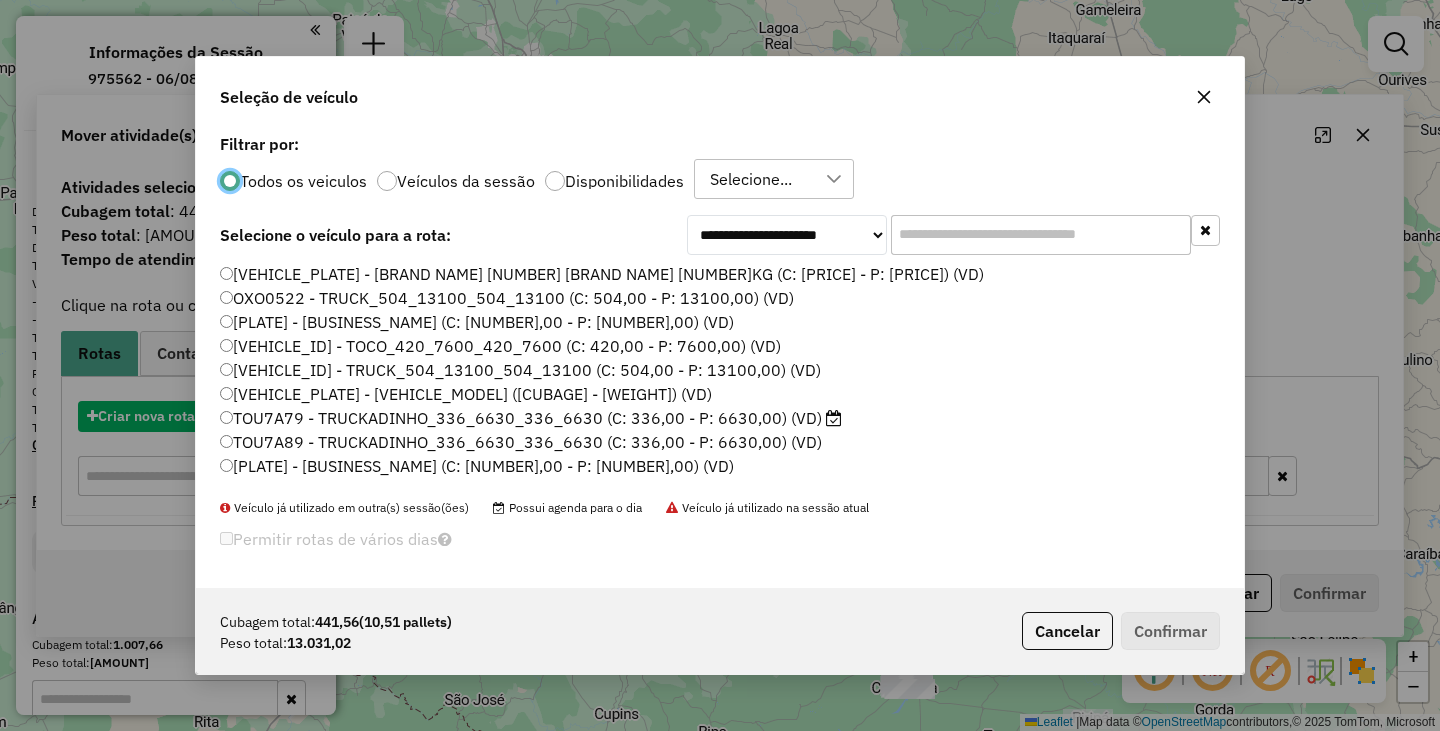 scroll, scrollTop: 11, scrollLeft: 6, axis: both 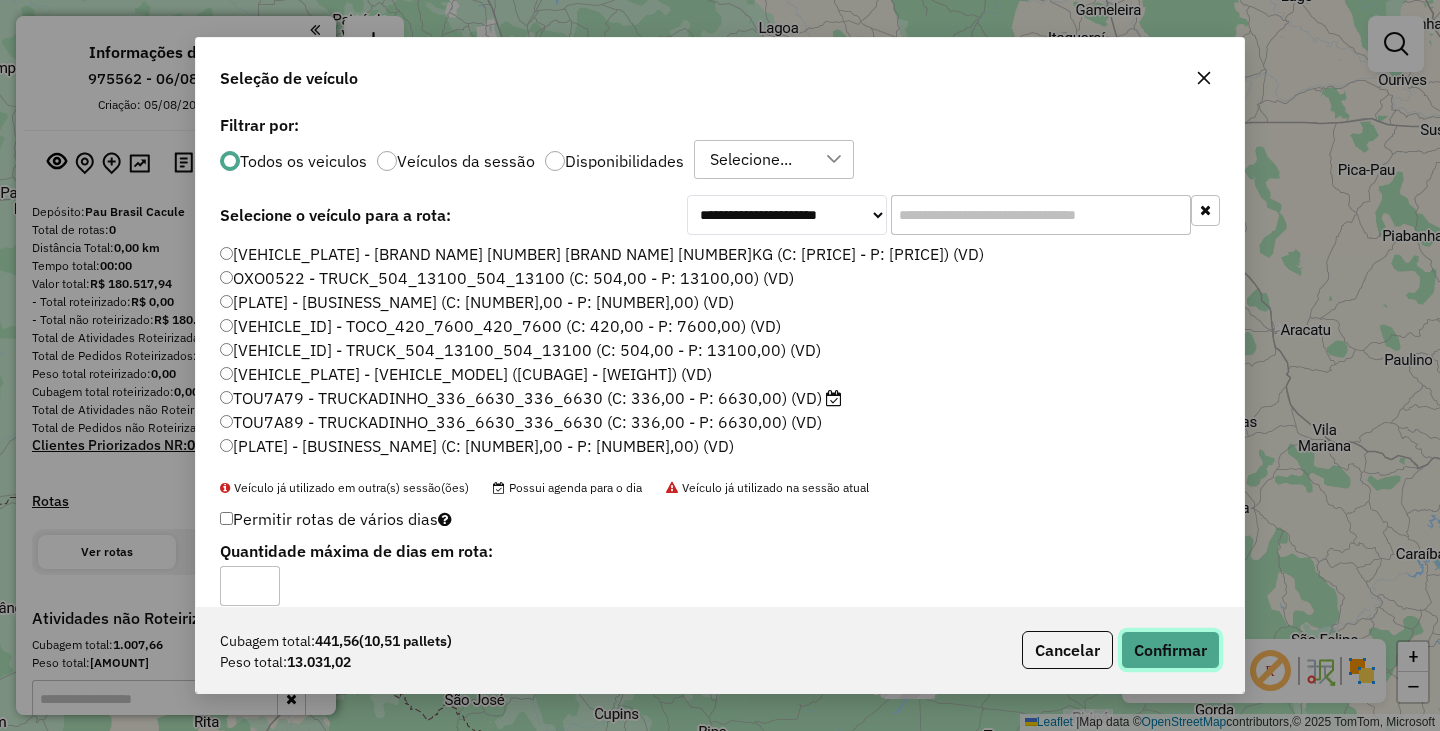 click on "Confirmar" 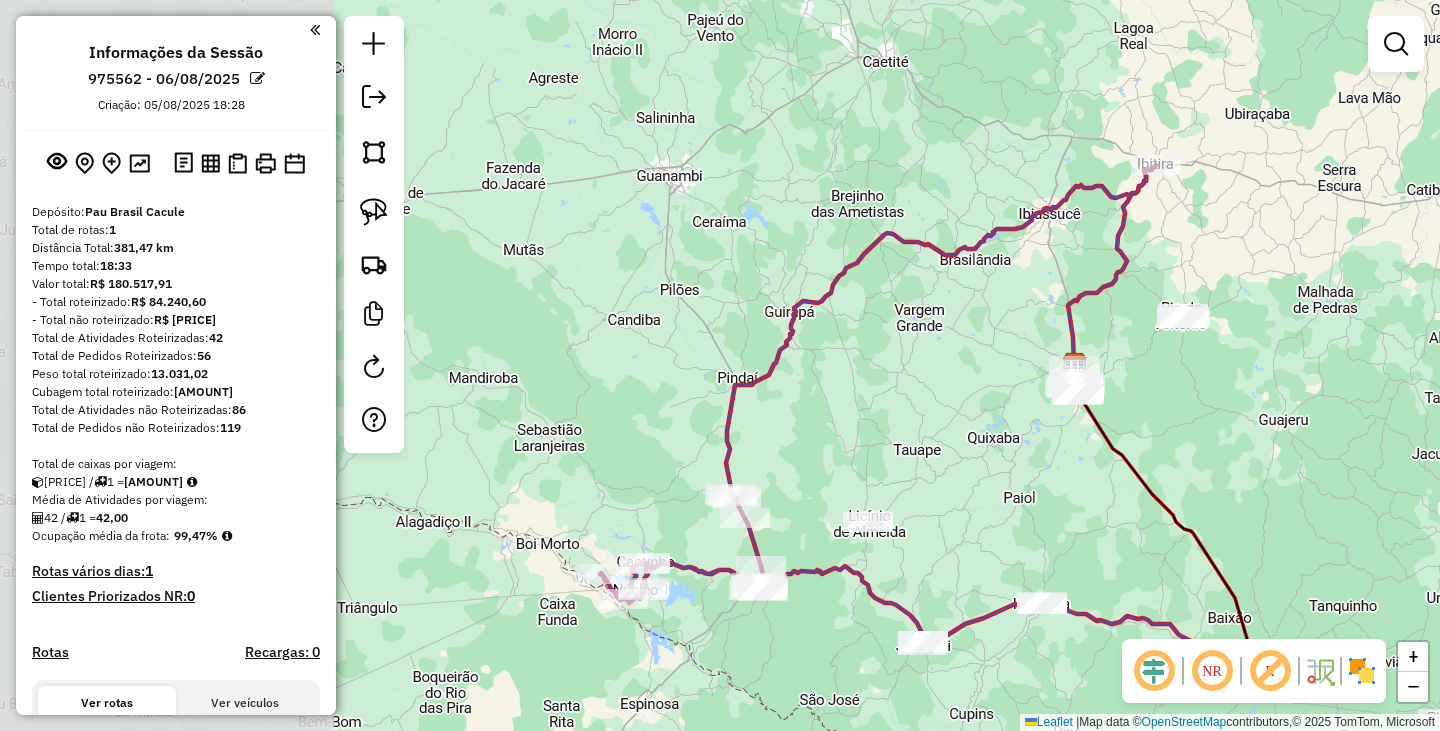 drag, startPoint x: 588, startPoint y: 485, endPoint x: 942, endPoint y: 485, distance: 354 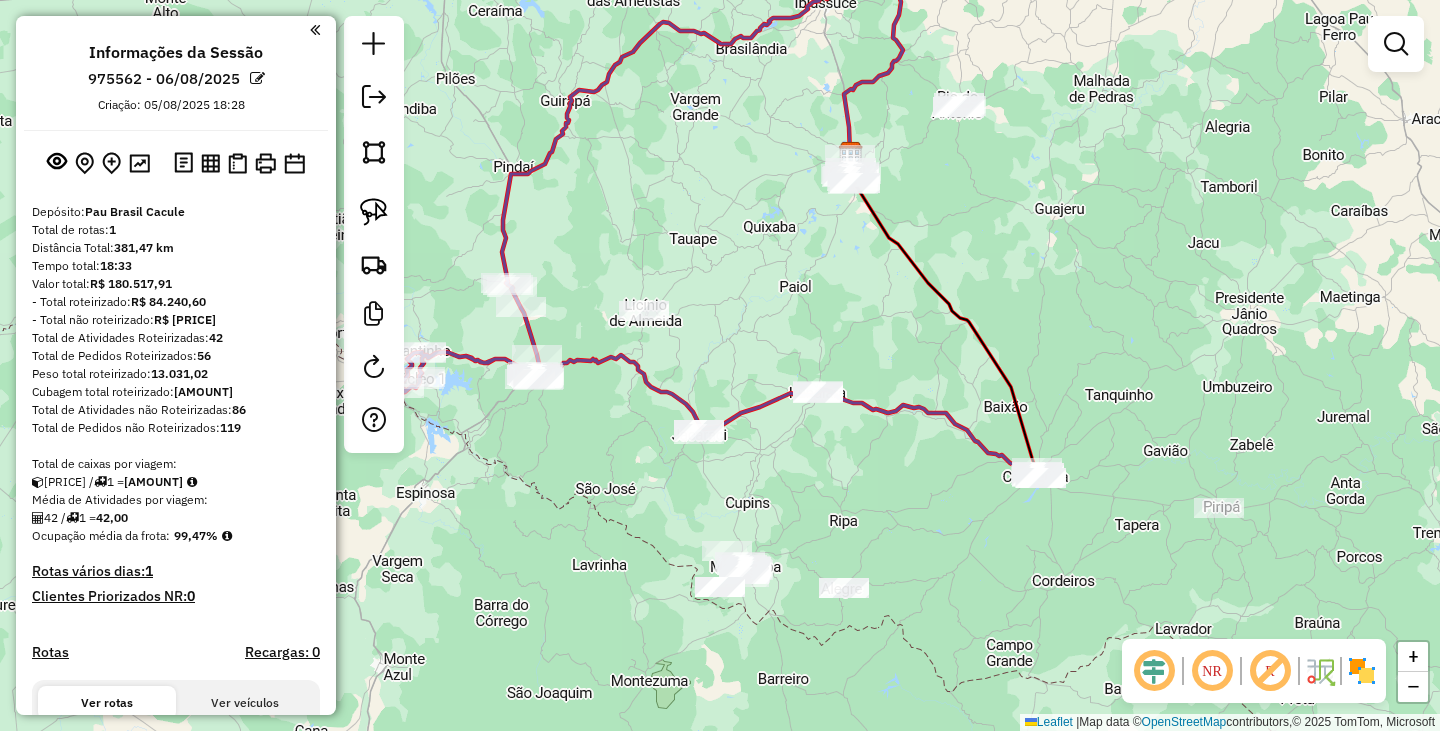 drag, startPoint x: 925, startPoint y: 453, endPoint x: 633, endPoint y: 161, distance: 412.95035 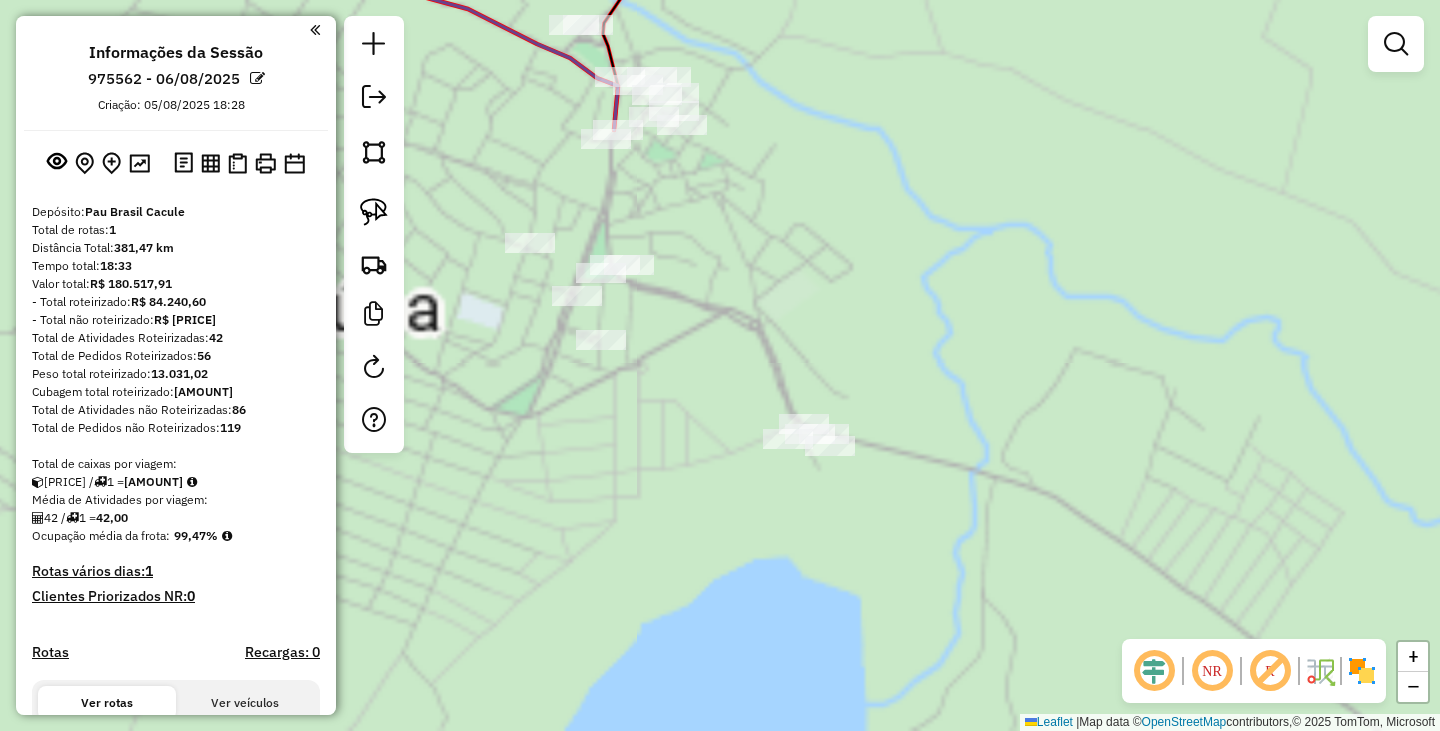 drag, startPoint x: 775, startPoint y: 173, endPoint x: 991, endPoint y: 476, distance: 372.10886 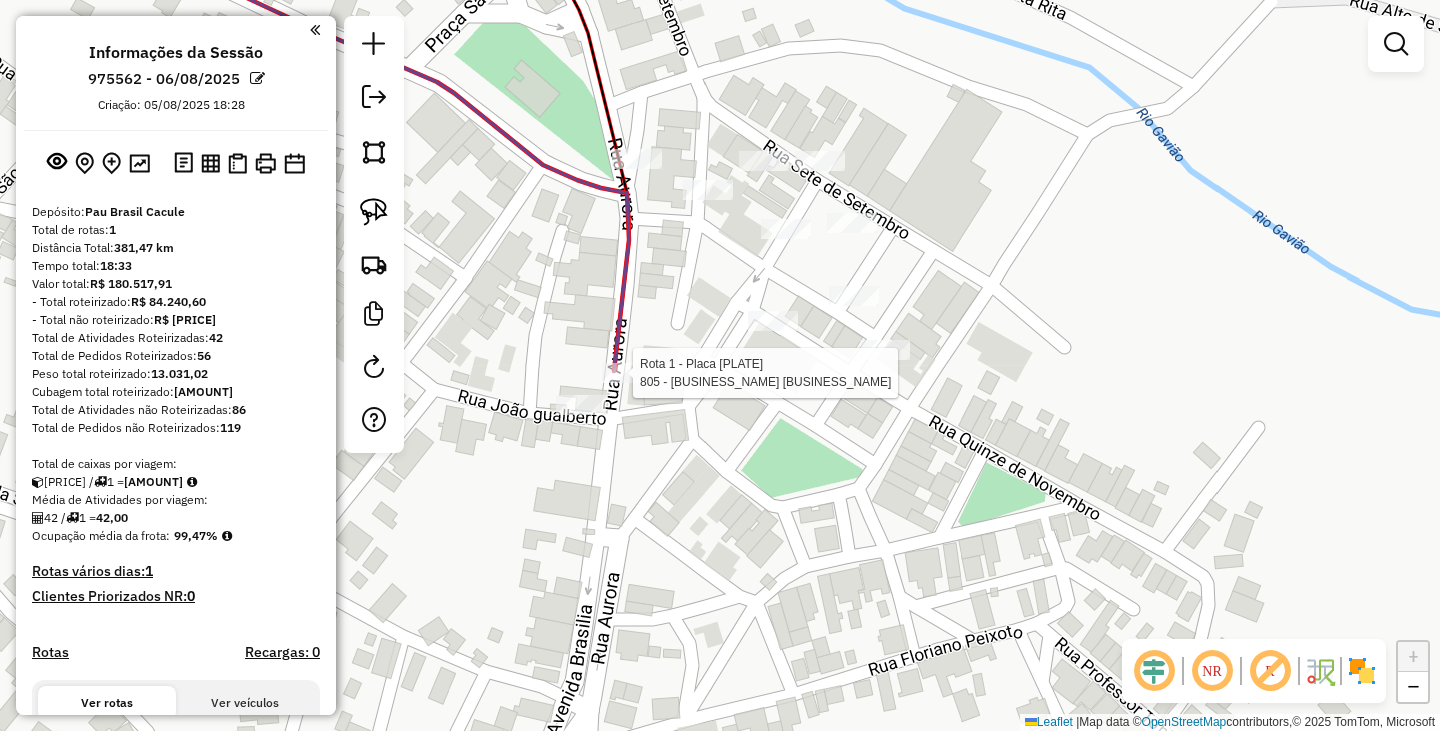 select on "**********" 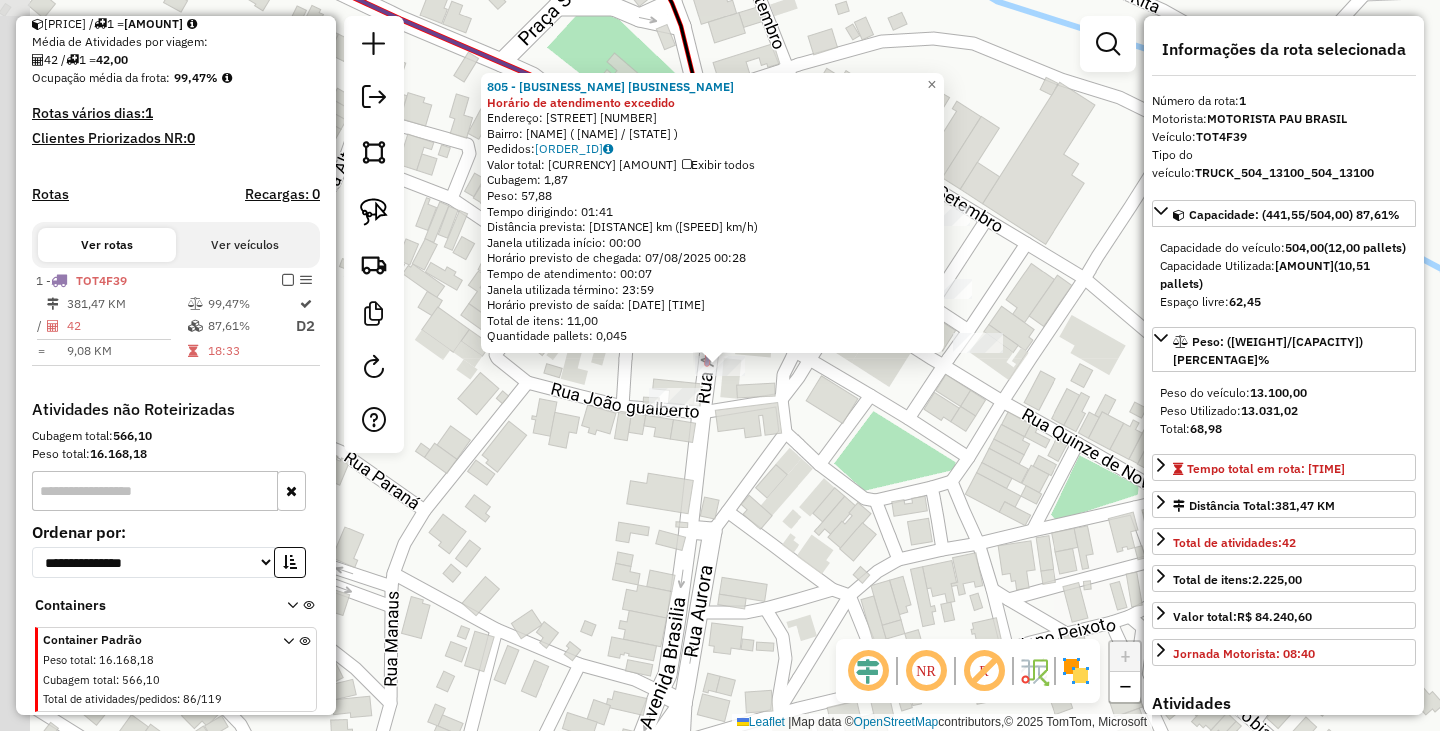 scroll, scrollTop: 503, scrollLeft: 0, axis: vertical 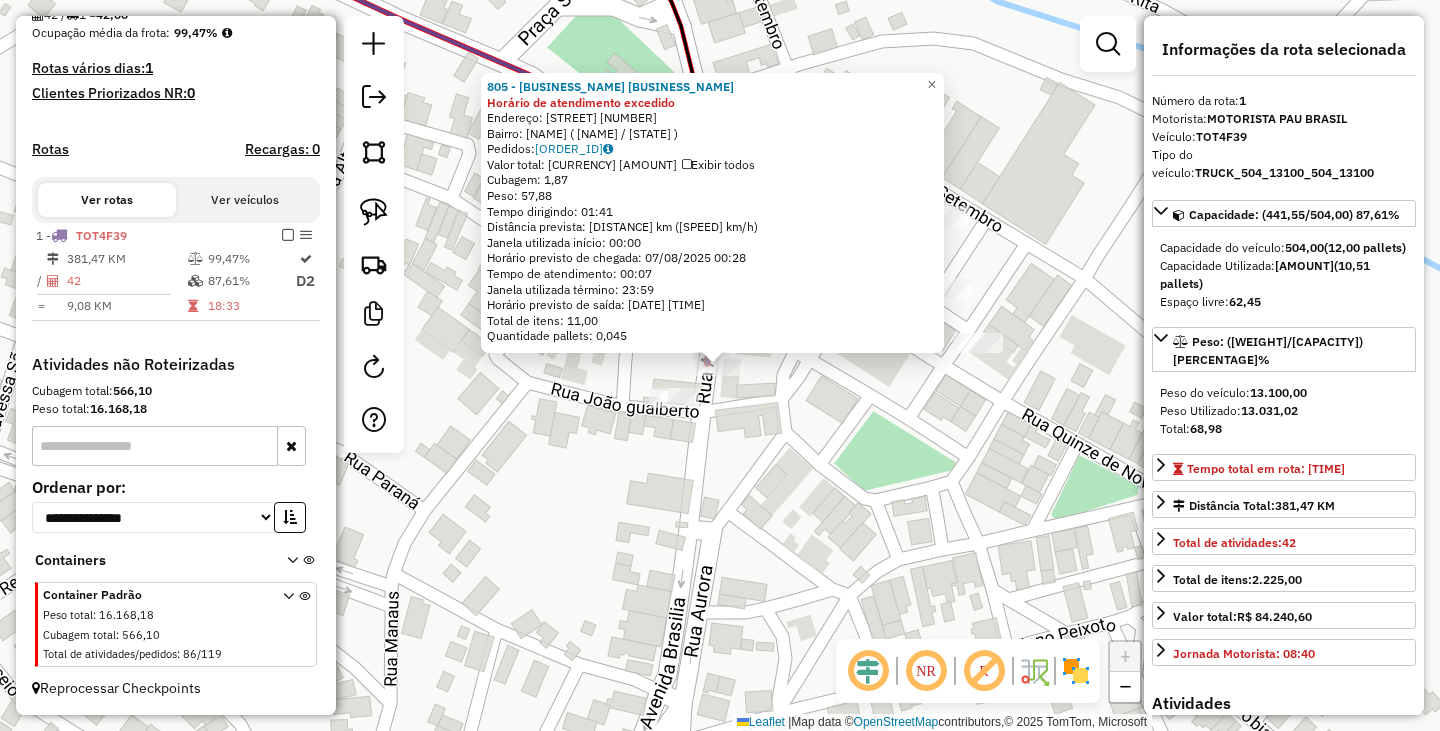 click on "805 - MERCEARIA ELOISA  IS Horário de atendimento excedido  Endereço:  AV GERMANO CAETANO DE SOUZA 21   Bairro: Oliveira (URANDI / BA)   Pedidos:  05008514   Valor total: R$ 389,41   Exibir todos   Cubagem: 1,87  Peso: 57,88  Tempo dirigindo: 01:41   Distância prevista: 89,45 km (53,14 km/h)   Janela utilizada início: 00:00   Horário previsto de chegada: 07/08/2025 00:28   Tempo de atendimento: 00:07   Janela utilizada término: 23:59   Horário previsto de saída: 07/08/2025 00:35   Total de itens: 11,00   Quantidade pallets: 0,045  × Janela de atendimento Grade de atendimento Capacidade Transportadoras Veículos Cliente Pedidos  Rotas Selecione os dias de semana para filtrar as janelas de atendimento  Seg   Ter   Qua   Qui   Sex   Sáb   Dom  Informe o período da janela de atendimento: De: Até:  Filtrar exatamente a janela do cliente  Considerar janela de atendimento padrão  Selecione os dias de semana para filtrar as grades de atendimento  Seg   Ter   Qua   Qui   Sex   Sáb   Dom   Peso mínimo:" 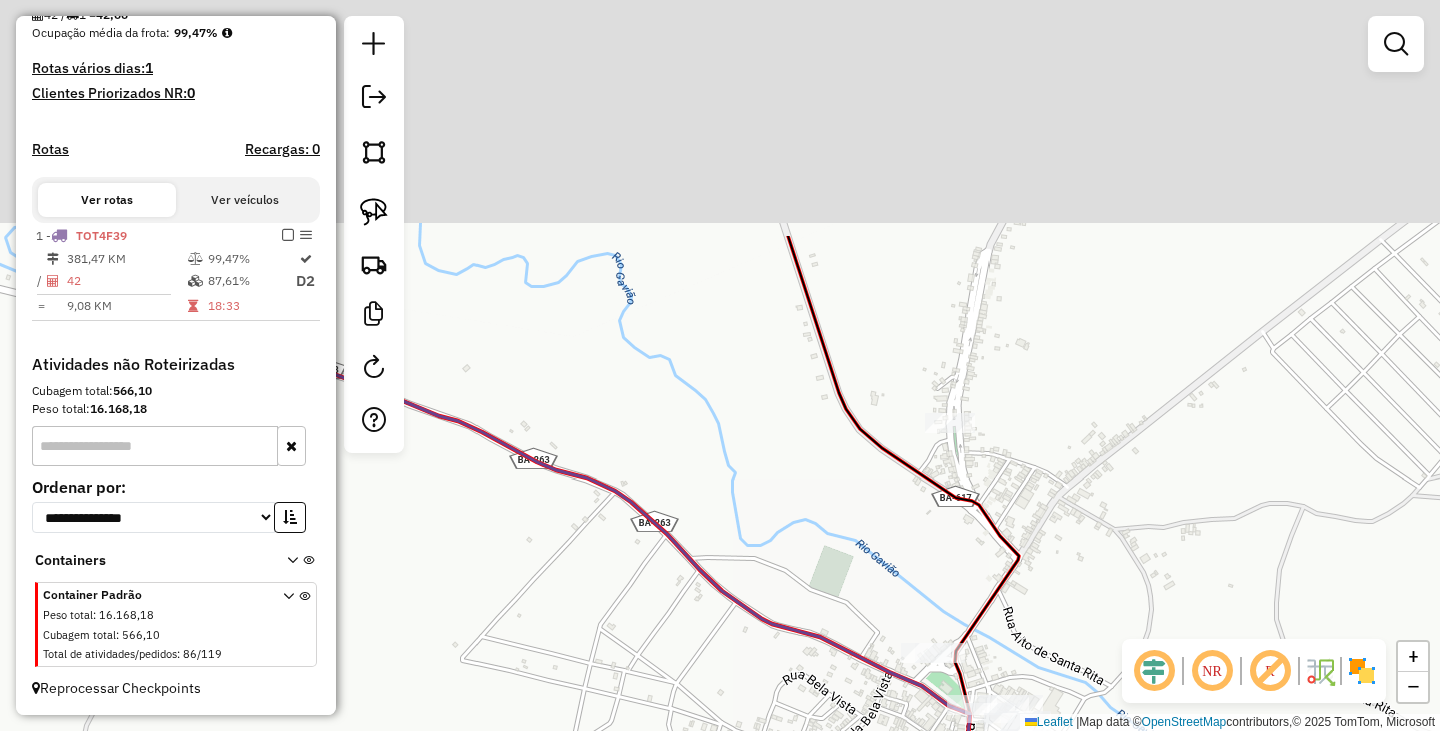 drag, startPoint x: 975, startPoint y: 296, endPoint x: 1165, endPoint y: 667, distance: 416.8225 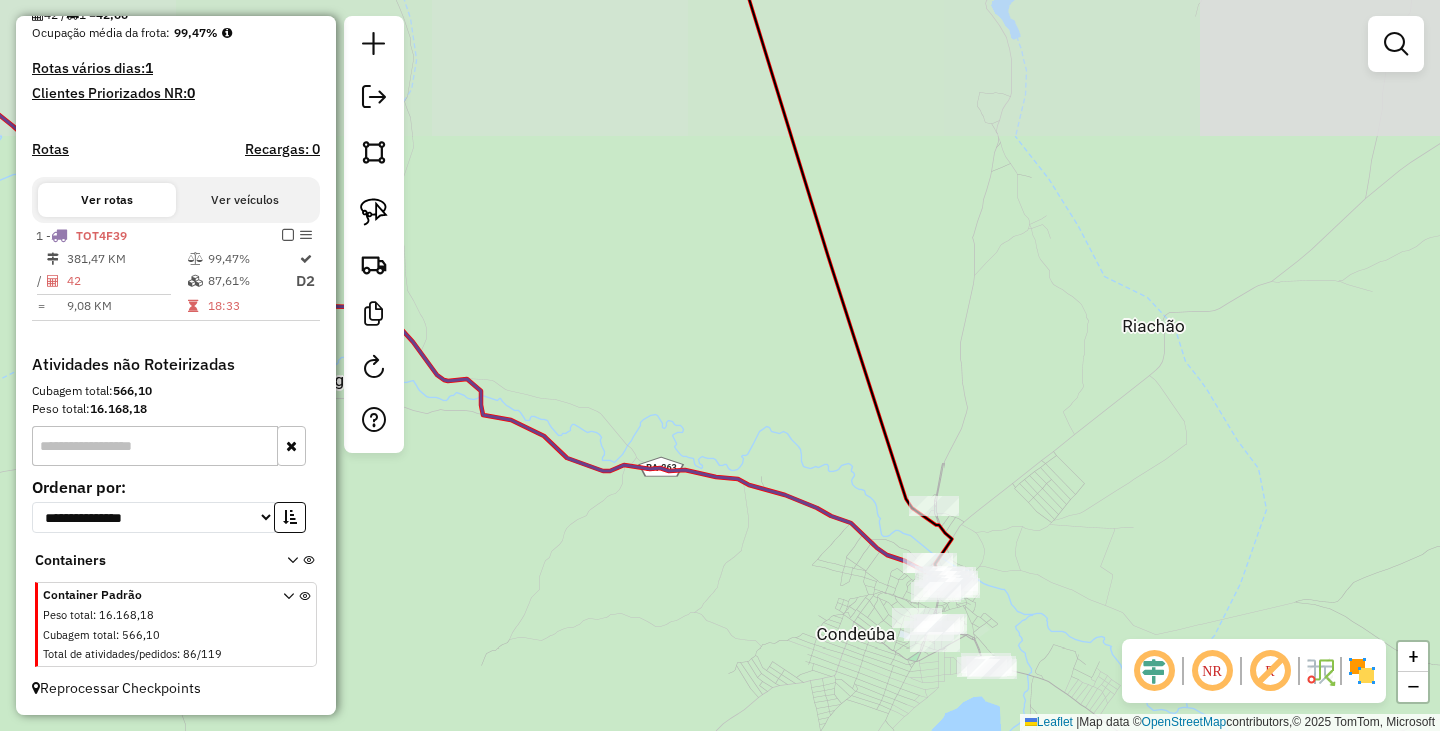 drag, startPoint x: 801, startPoint y: 415, endPoint x: 1002, endPoint y: 524, distance: 228.65257 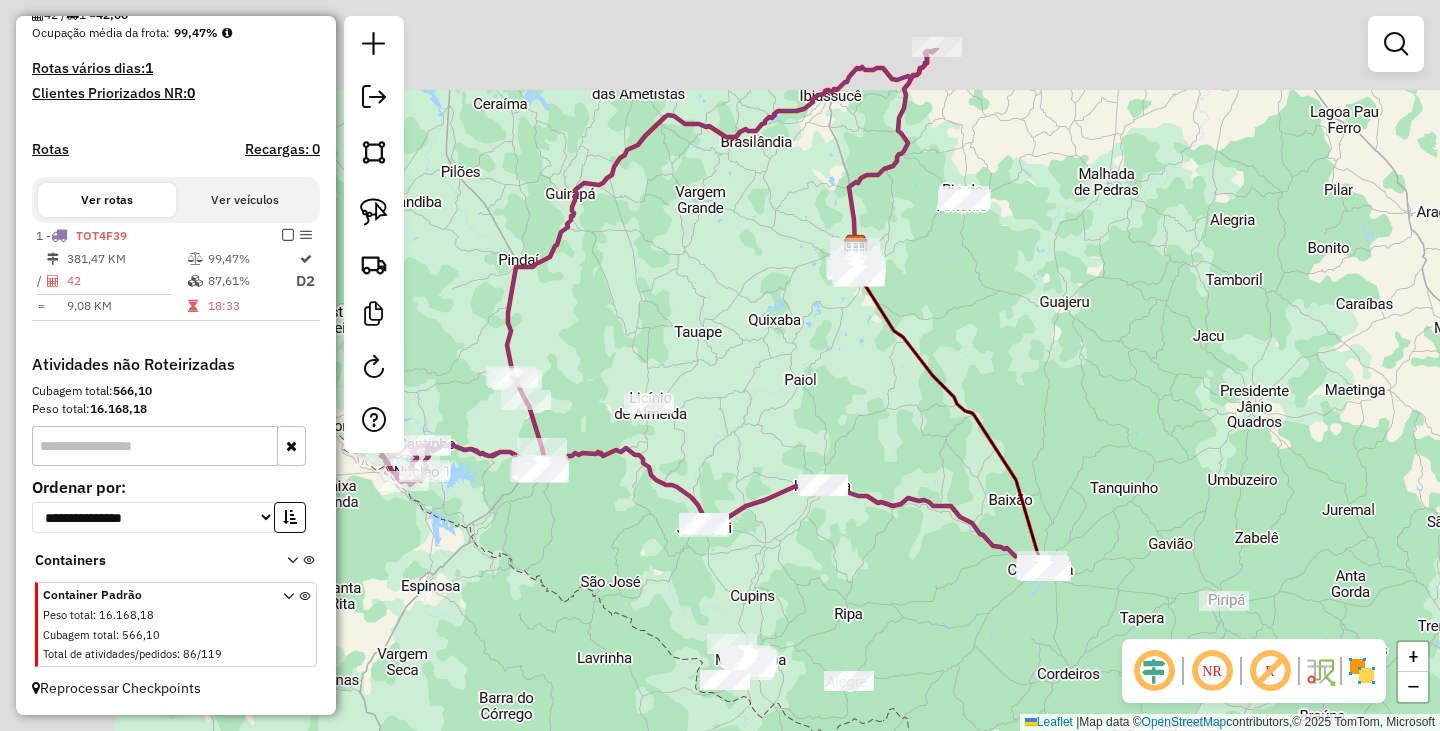 drag, startPoint x: 738, startPoint y: 385, endPoint x: 961, endPoint y: 599, distance: 309.0712 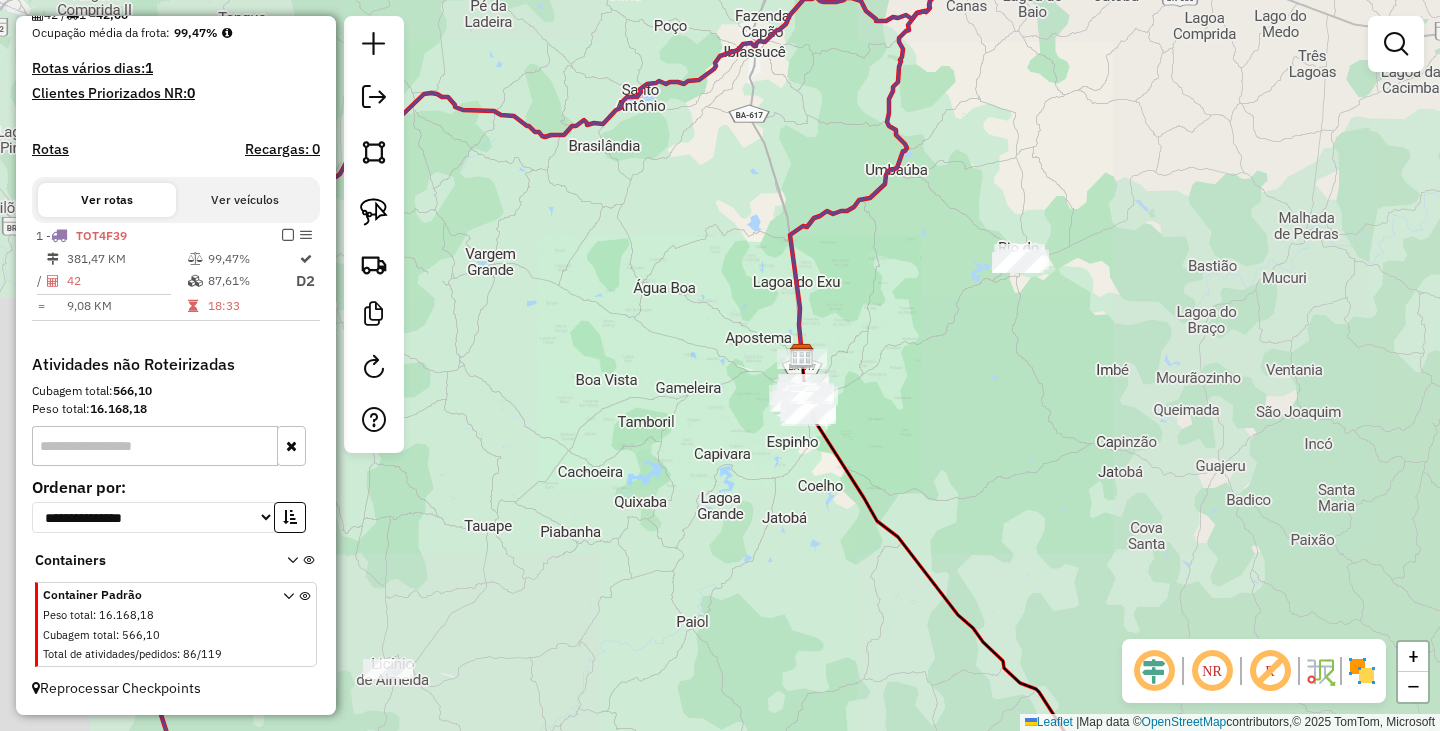 drag, startPoint x: 772, startPoint y: 251, endPoint x: 850, endPoint y: 778, distance: 532.741 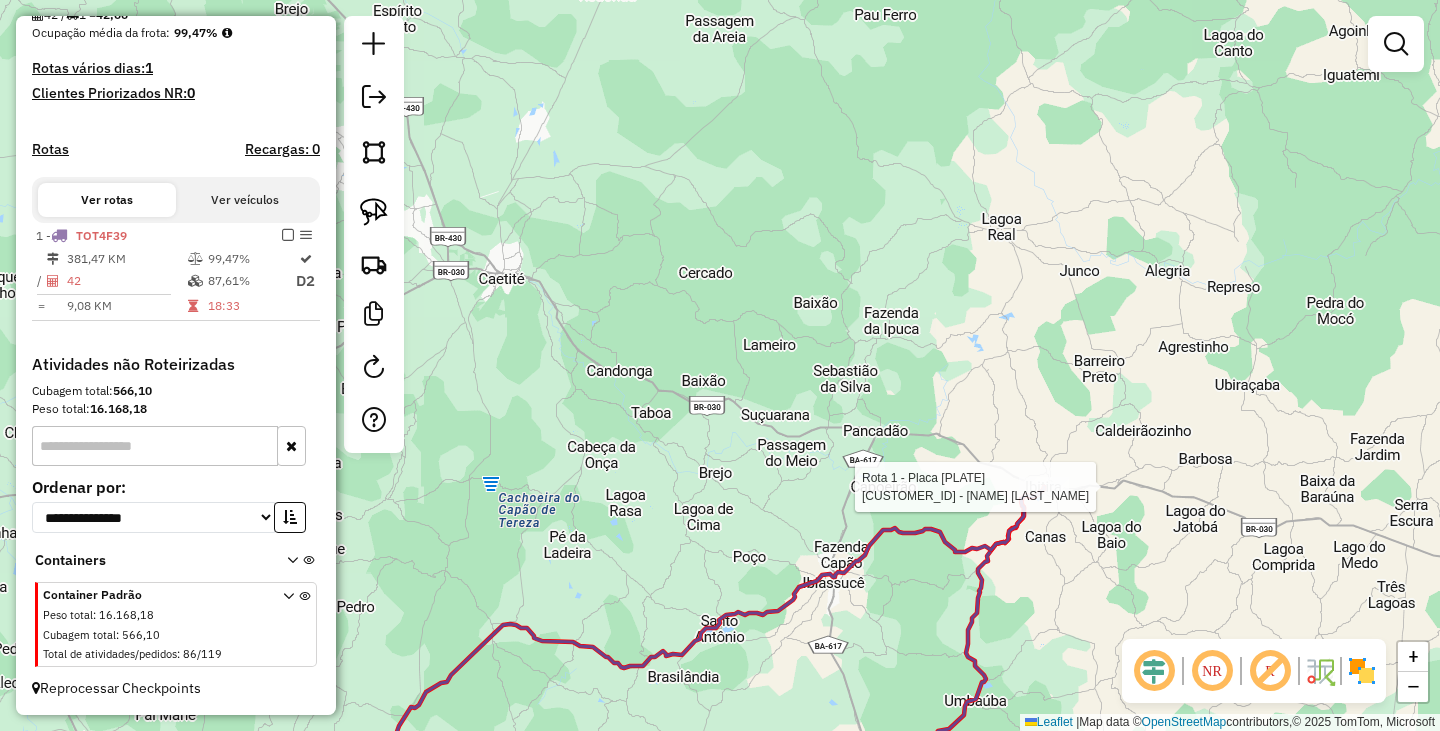 select on "**********" 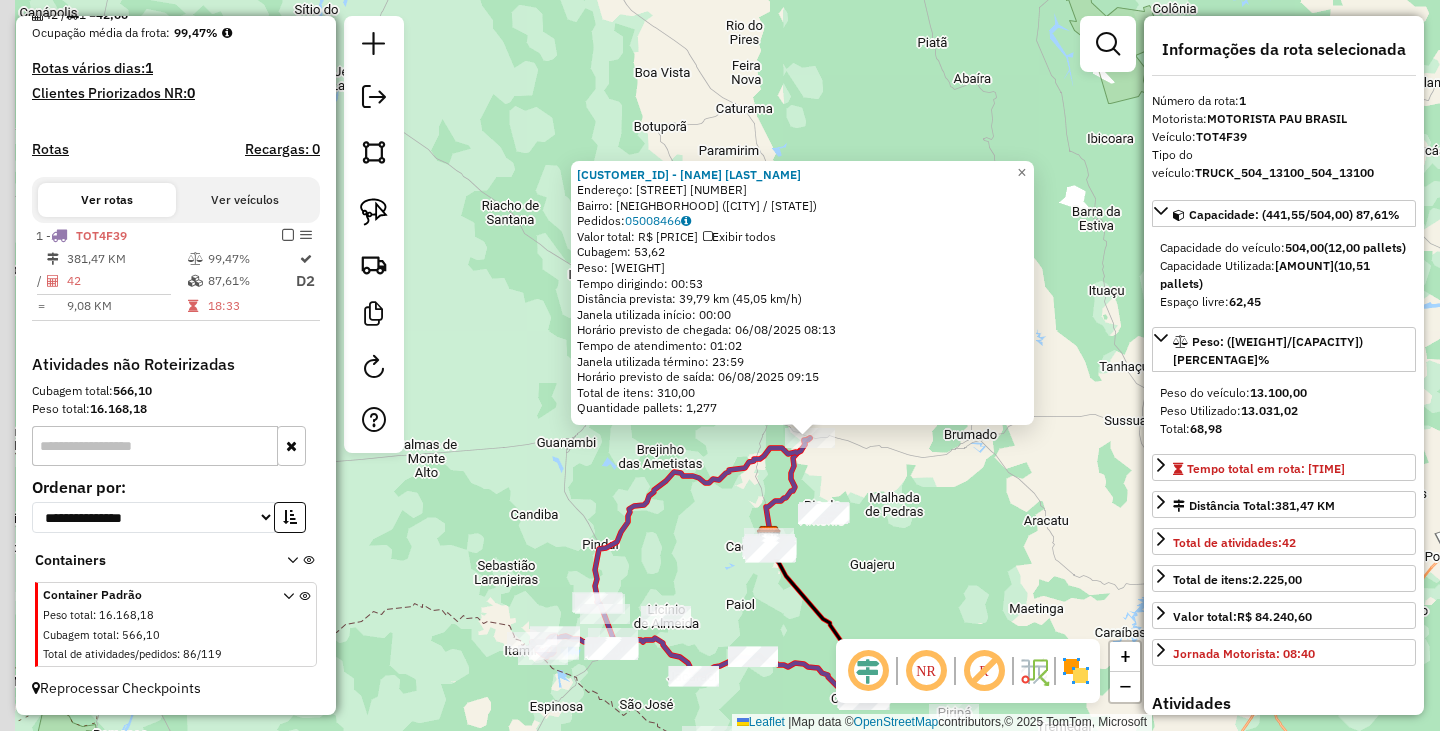 drag, startPoint x: 601, startPoint y: 579, endPoint x: 911, endPoint y: 367, distance: 375.55826 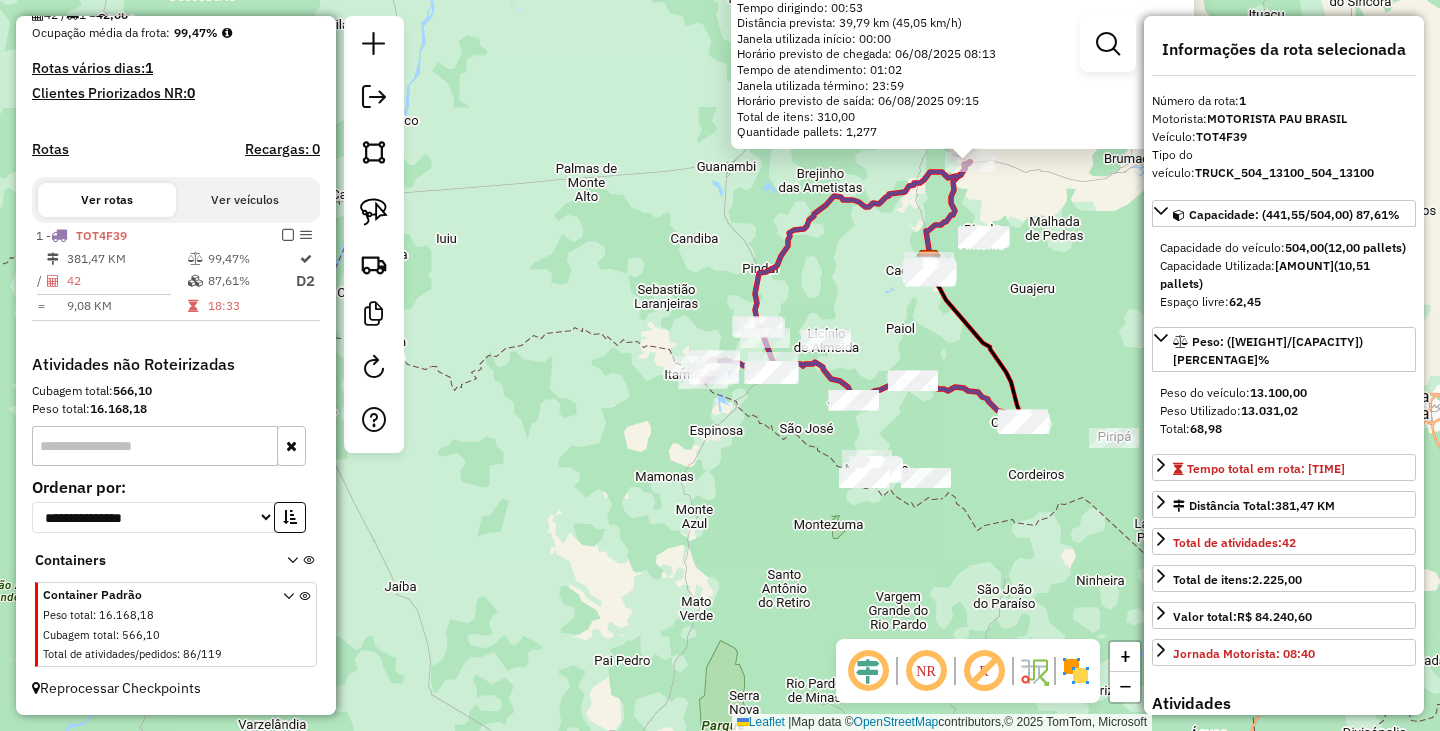 drag, startPoint x: 688, startPoint y: 514, endPoint x: 633, endPoint y: 472, distance: 69.2026 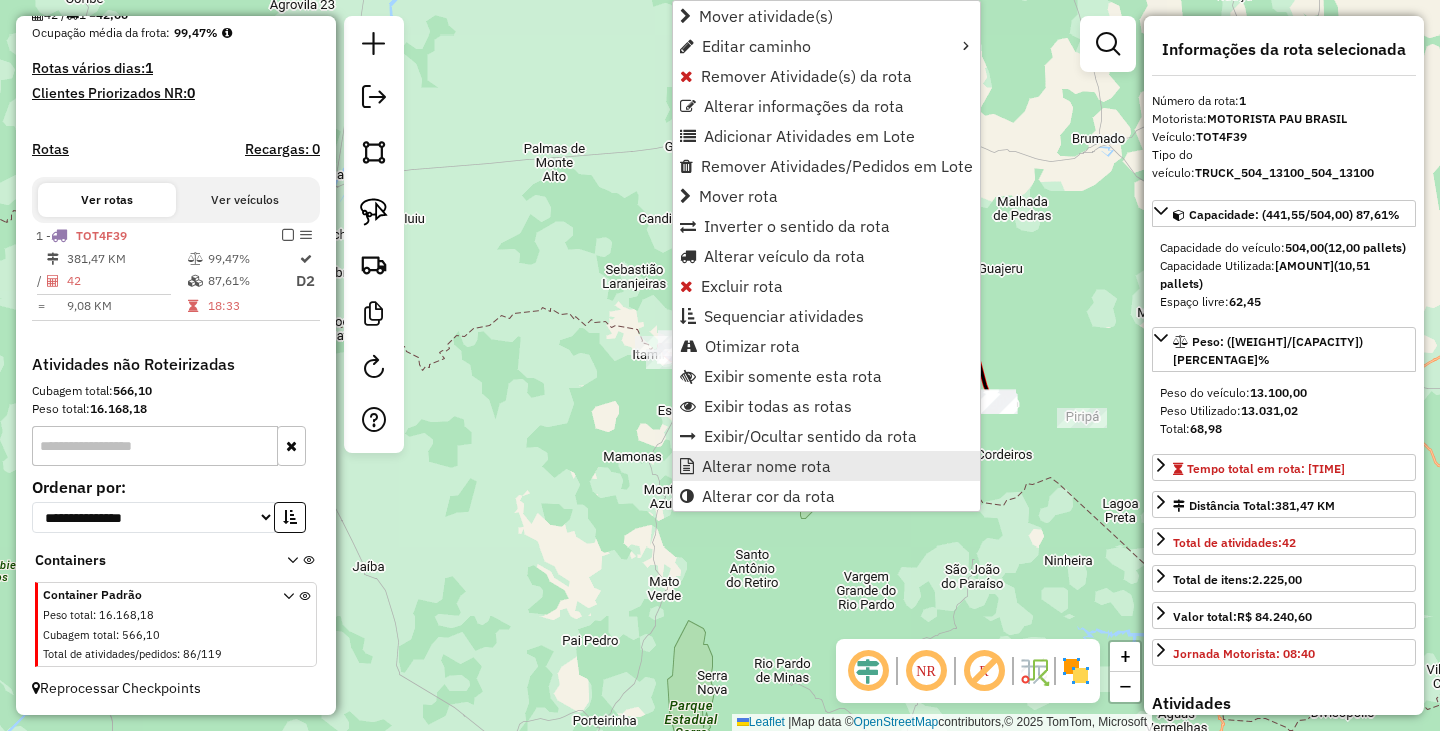 click on "Alterar nome rota" at bounding box center (766, 466) 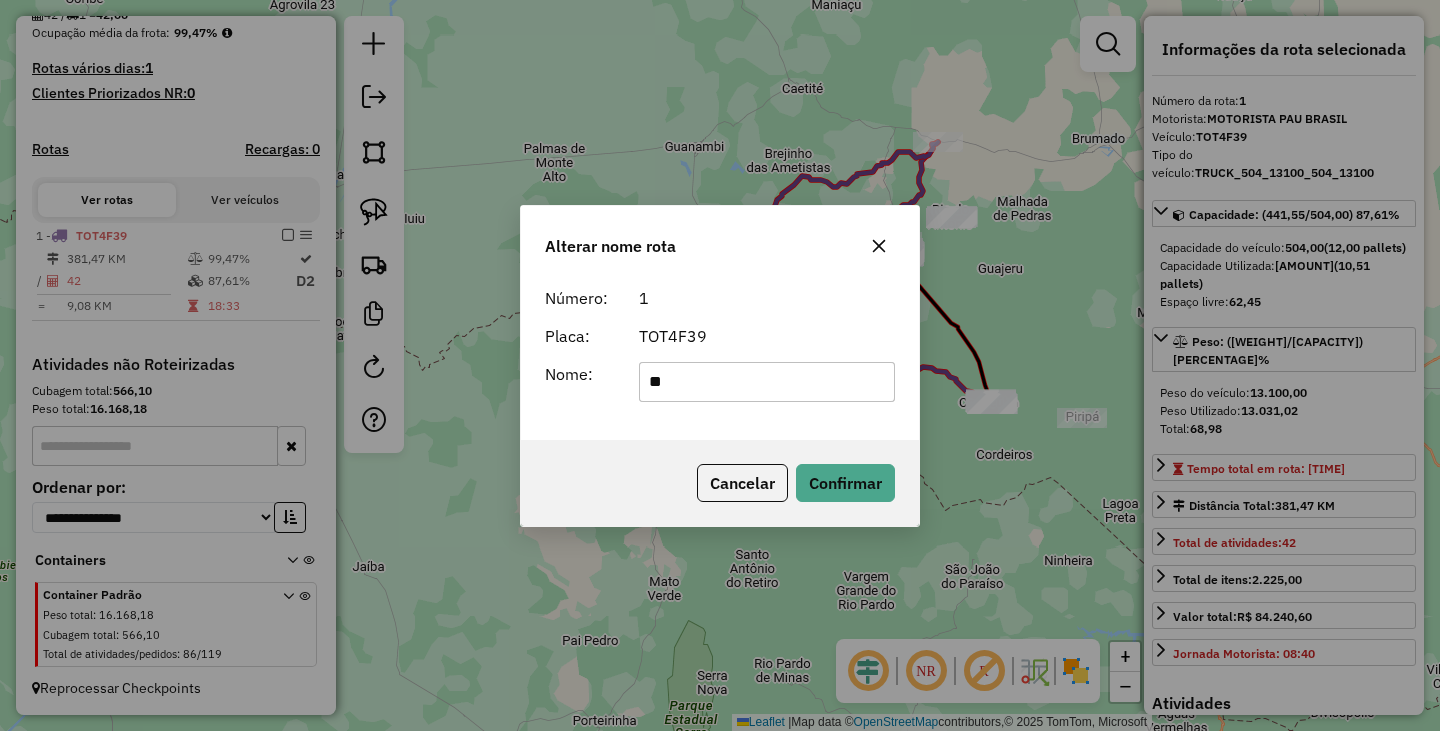 type on "******" 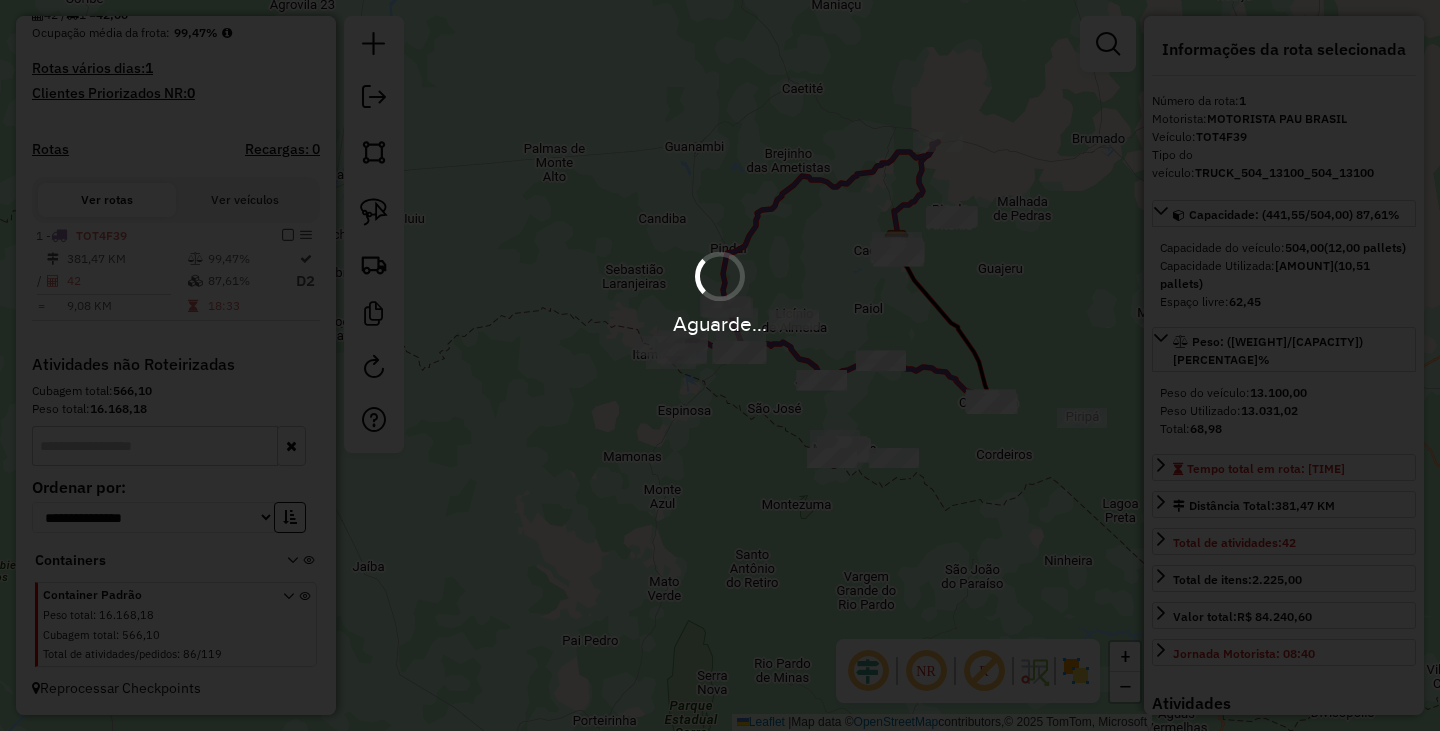 type 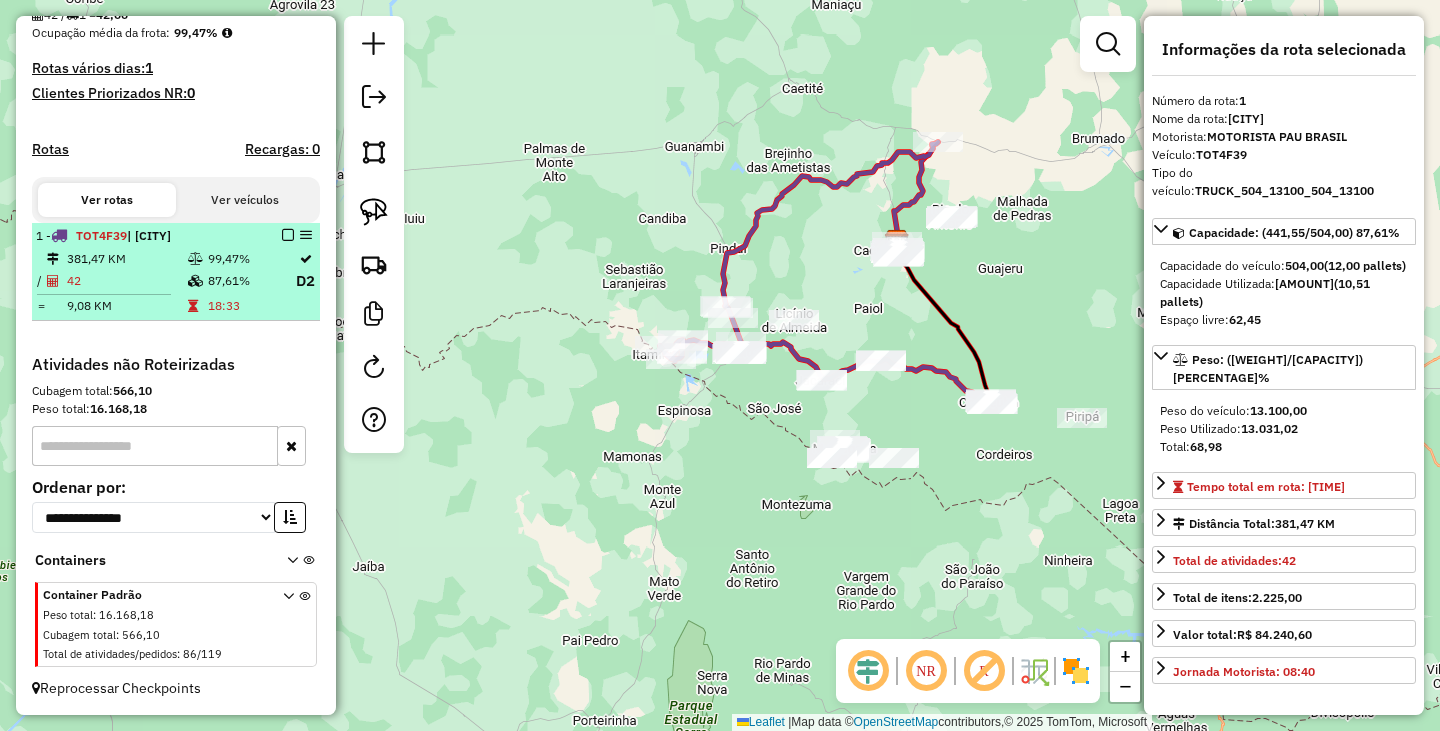 click at bounding box center [288, 235] 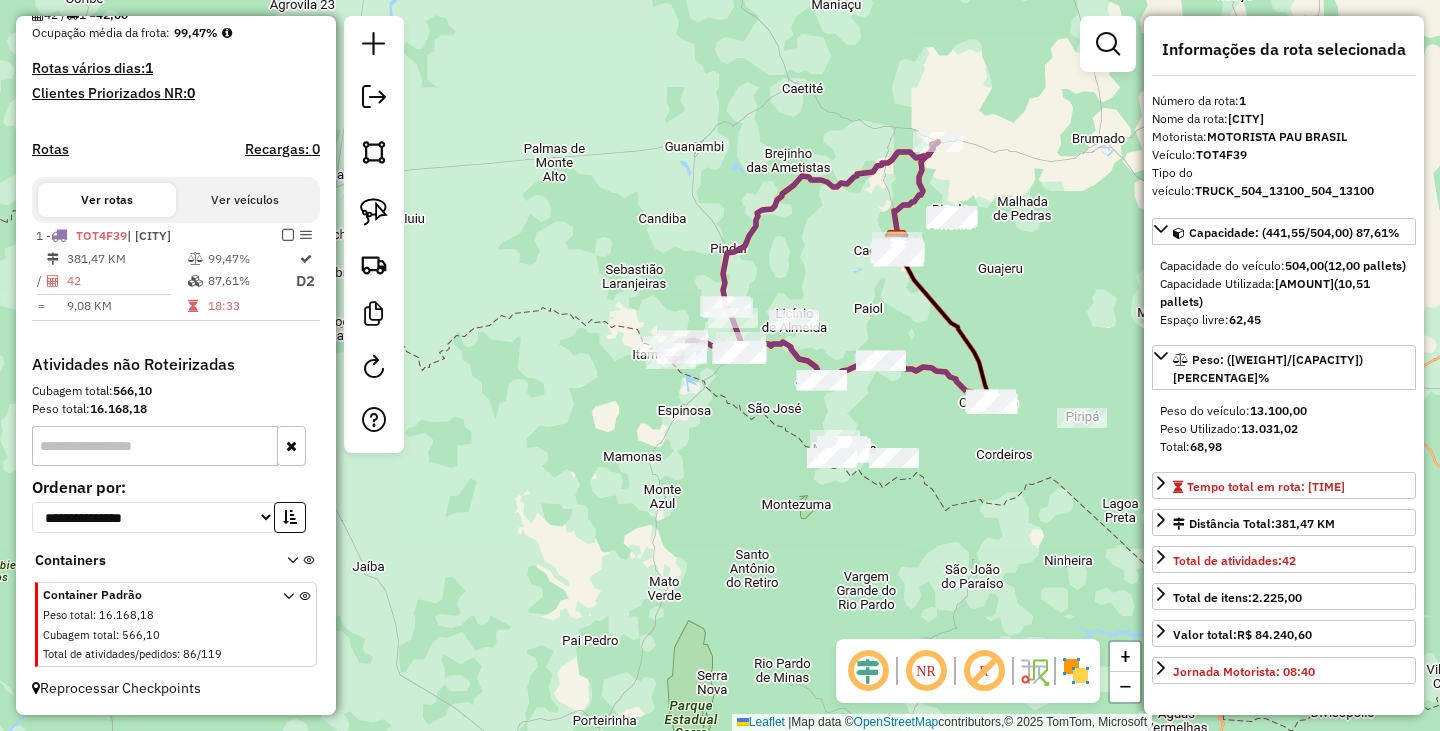 scroll, scrollTop: 431, scrollLeft: 0, axis: vertical 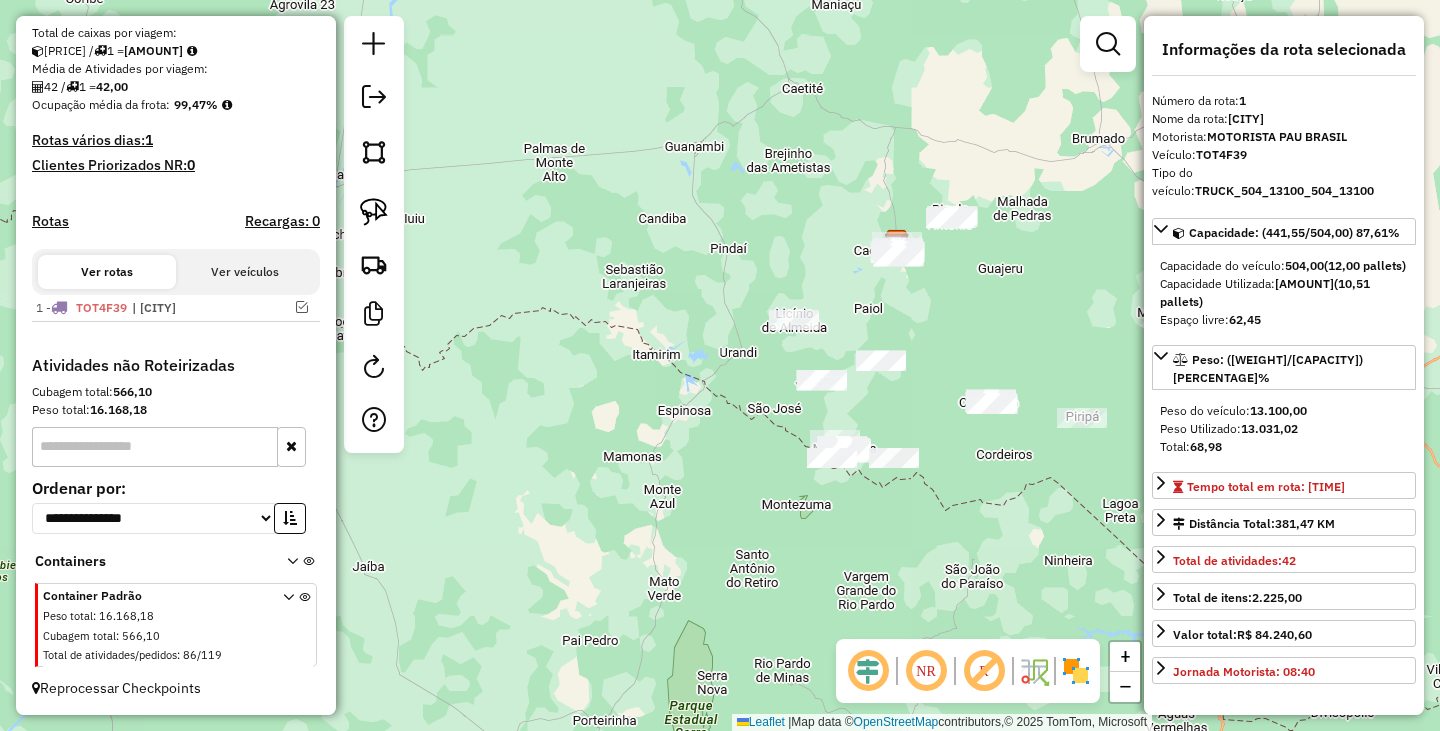 click on "Janela de atendimento Grade de atendimento Capacidade Transportadoras Veículos Cliente Pedidos  Rotas Selecione os dias de semana para filtrar as janelas de atendimento  Seg   Ter   Qua   Qui   Sex   Sáb   Dom  Informe o período da janela de atendimento: De: Até:  Filtrar exatamente a janela do cliente  Considerar janela de atendimento padrão  Selecione os dias de semana para filtrar as grades de atendimento  Seg   Ter   Qua   Qui   Sex   Sáb   Dom   Considerar clientes sem dia de atendimento cadastrado  Clientes fora do dia de atendimento selecionado Filtrar as atividades entre os valores definidos abaixo:  Peso mínimo:   Peso máximo:   Cubagem mínima:   Cubagem máxima:   De:   Até:  Filtrar as atividades entre o tempo de atendimento definido abaixo:  De:   Até:   Considerar capacidade total dos clientes não roteirizados Transportadora: Selecione um ou mais itens Tipo de veículo: Selecione um ou mais itens Veículo: Selecione um ou mais itens Motorista: Selecione um ou mais itens Nome: Rótulo:" 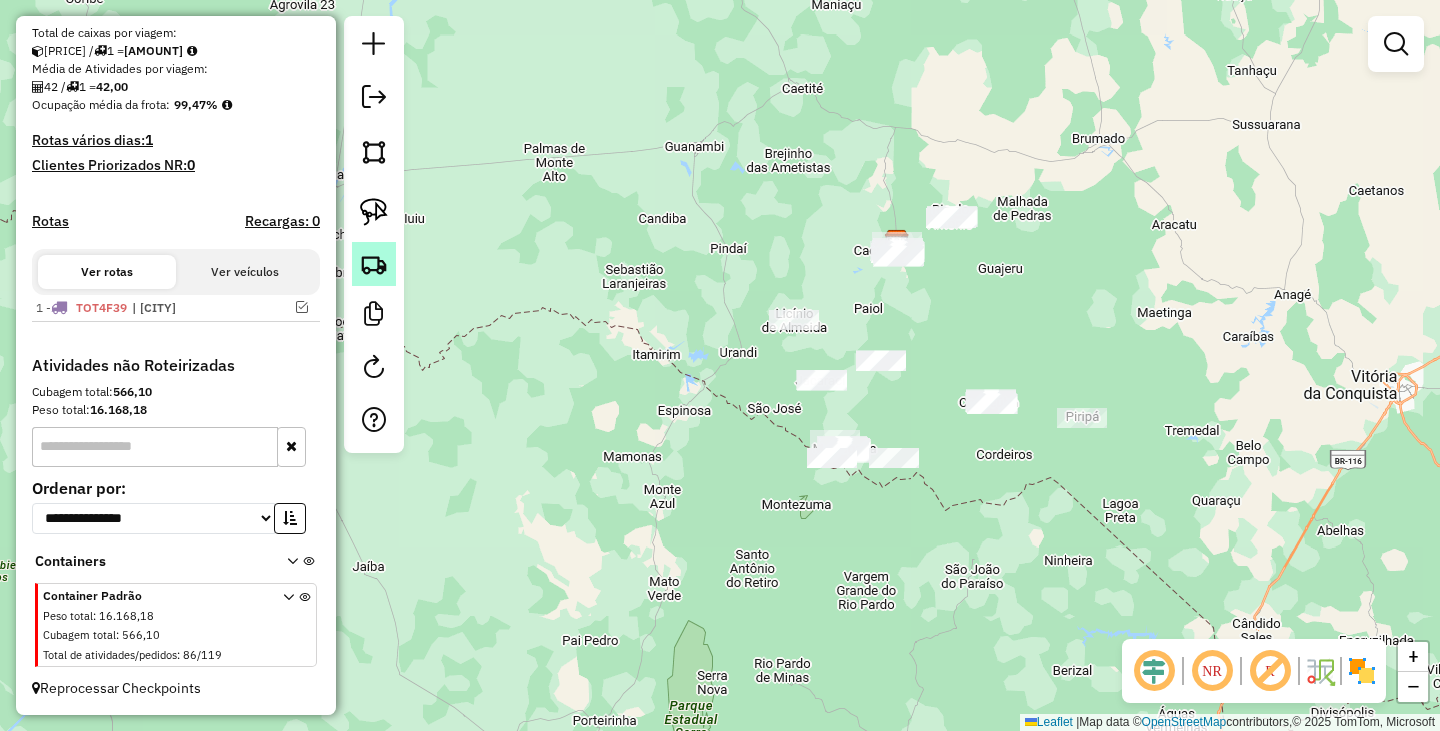 click 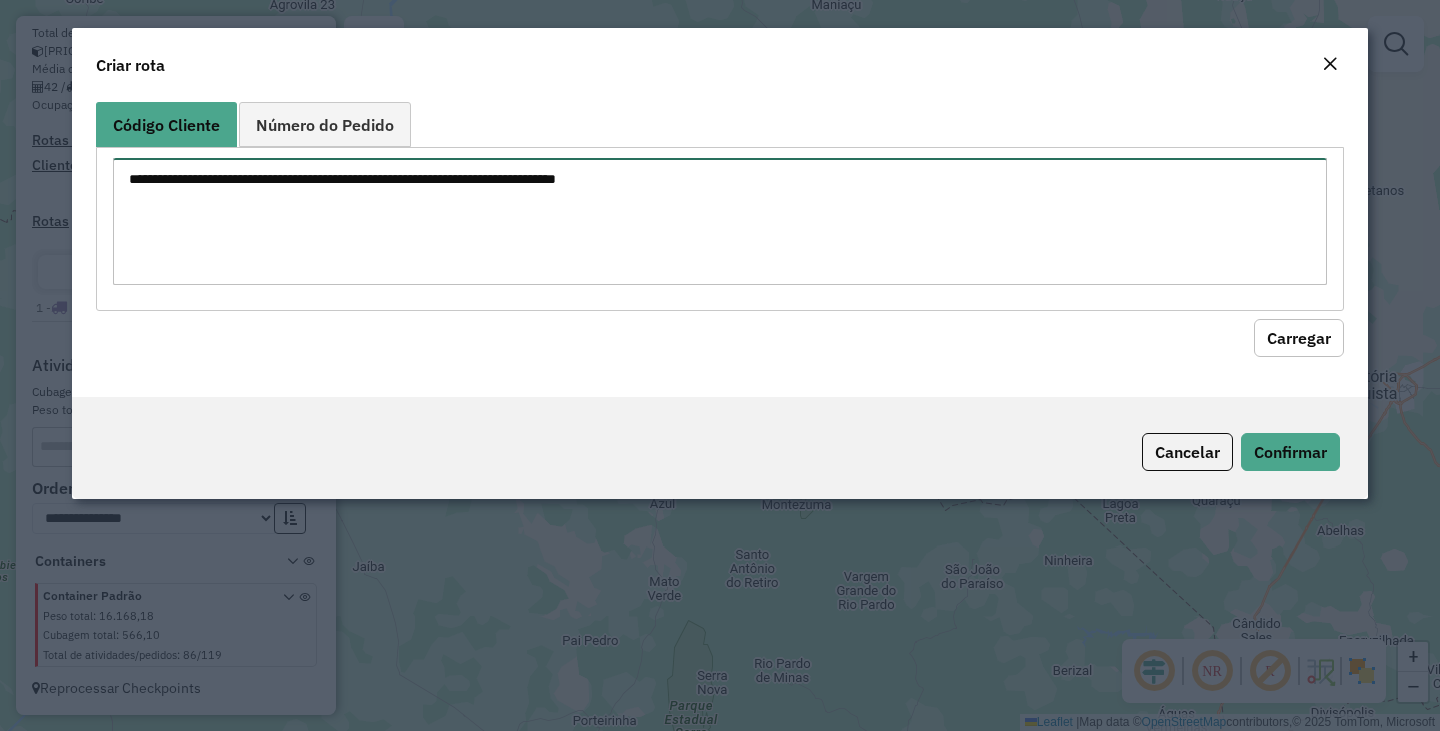 click at bounding box center [720, 221] 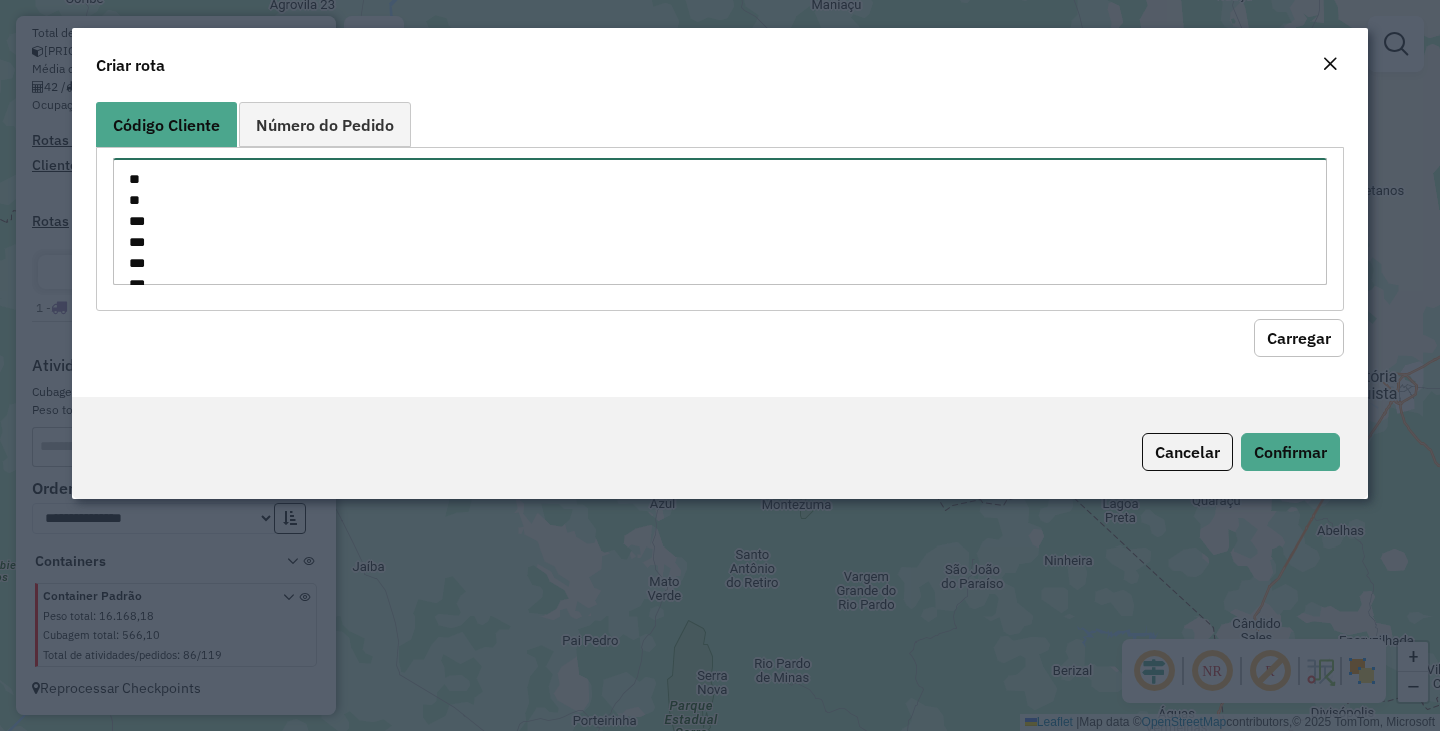 scroll, scrollTop: 995, scrollLeft: 0, axis: vertical 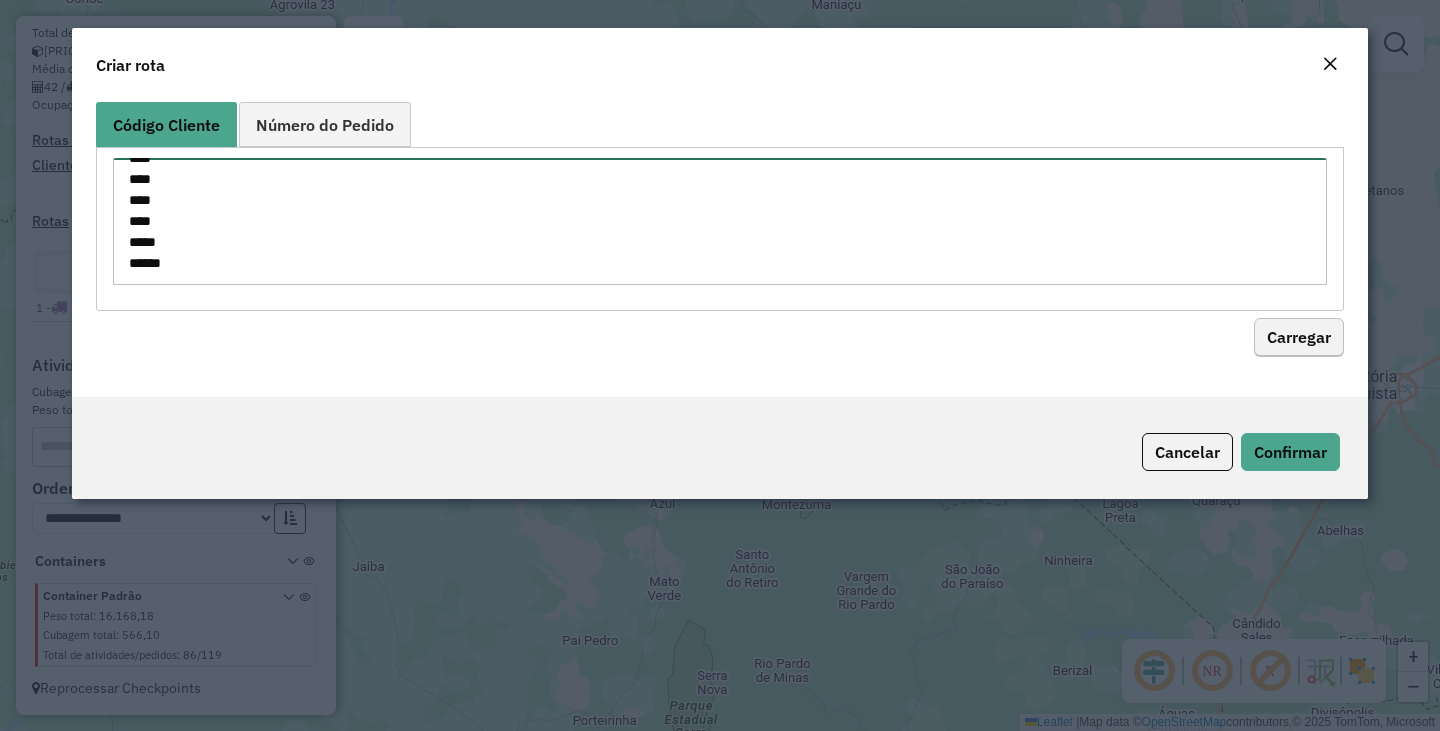 type on "**
**
***
***
***
***
***
***
***
***
***
***
***
***
***
***
***
***
***
***
***
***
***
***
***
***
***
***
***
***
***
***
***
***
***
***
***
****
****
****
****
****
****
****
****
****
****
****
****
****
*****
*****" 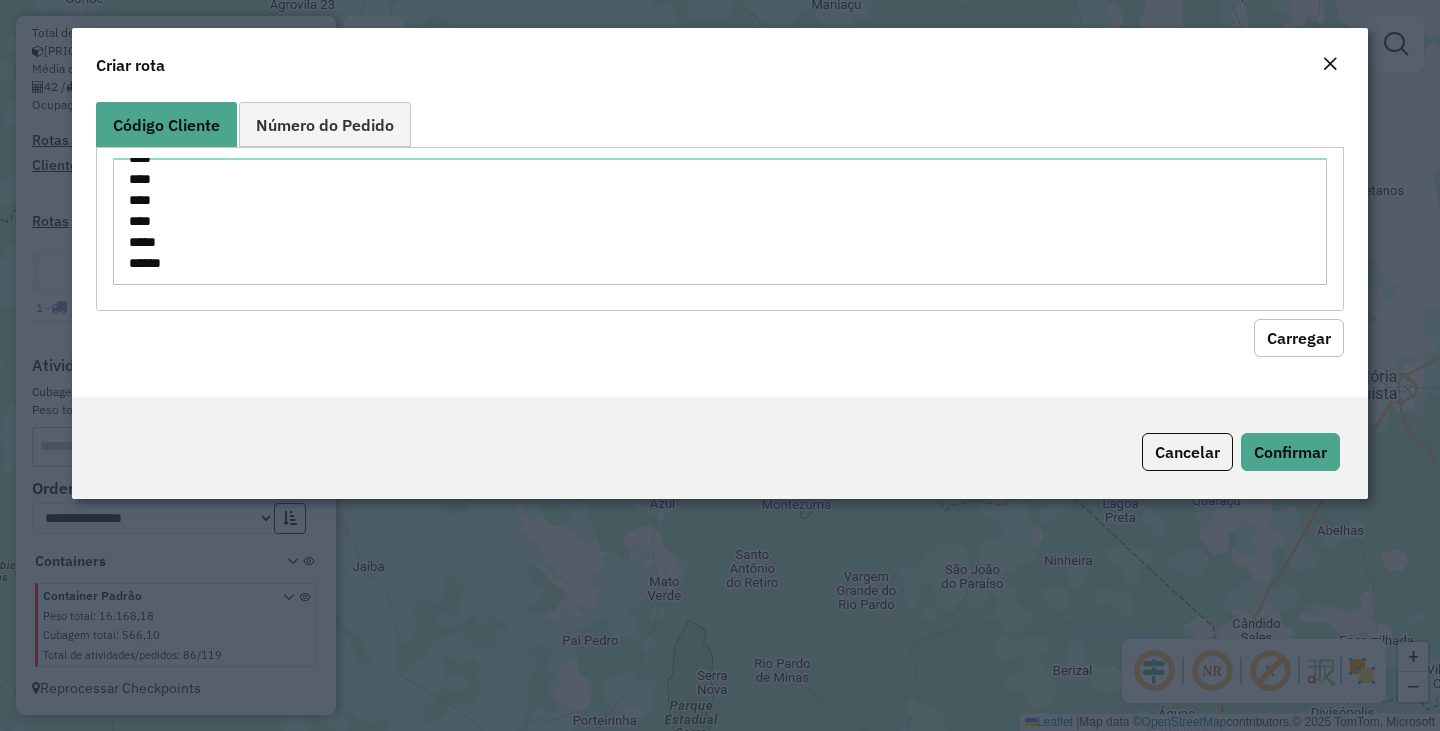 click on "Carregar" 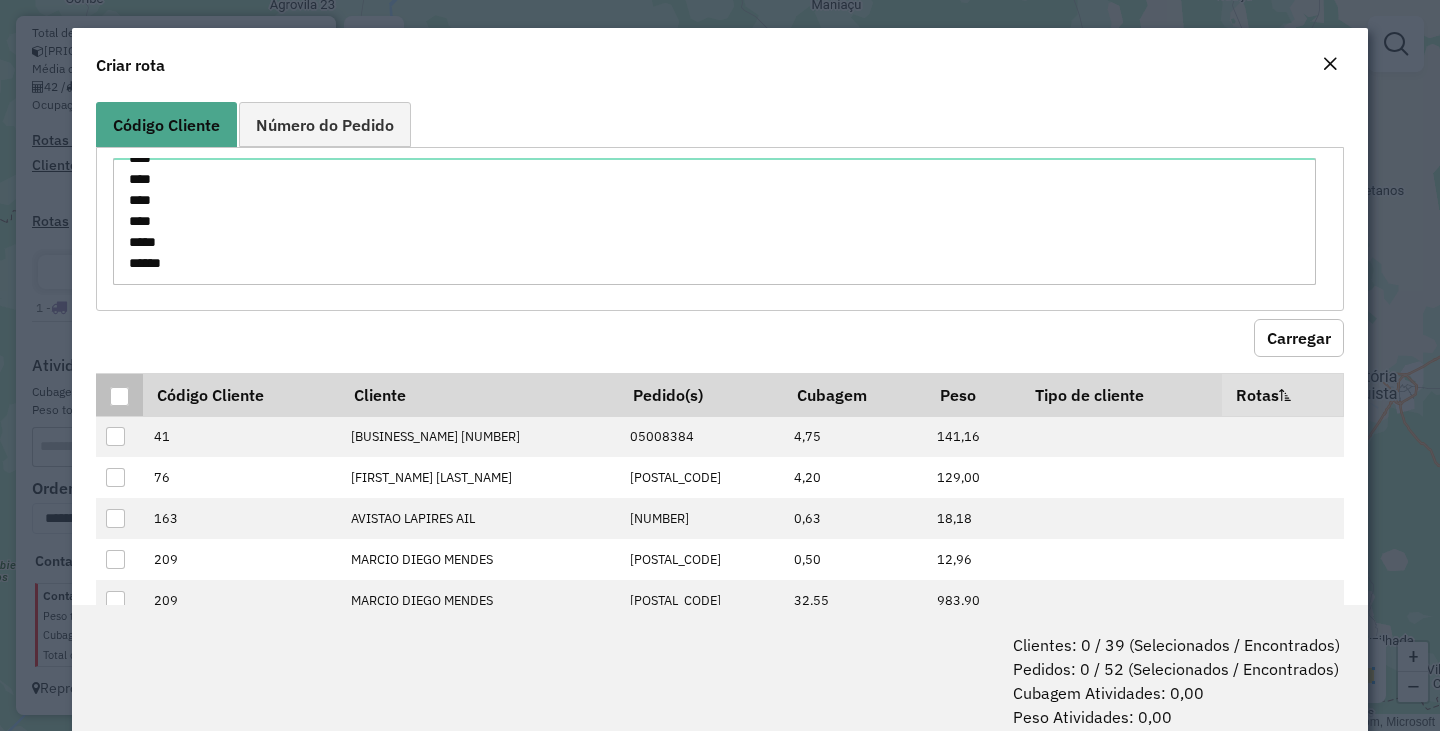 click at bounding box center [119, 396] 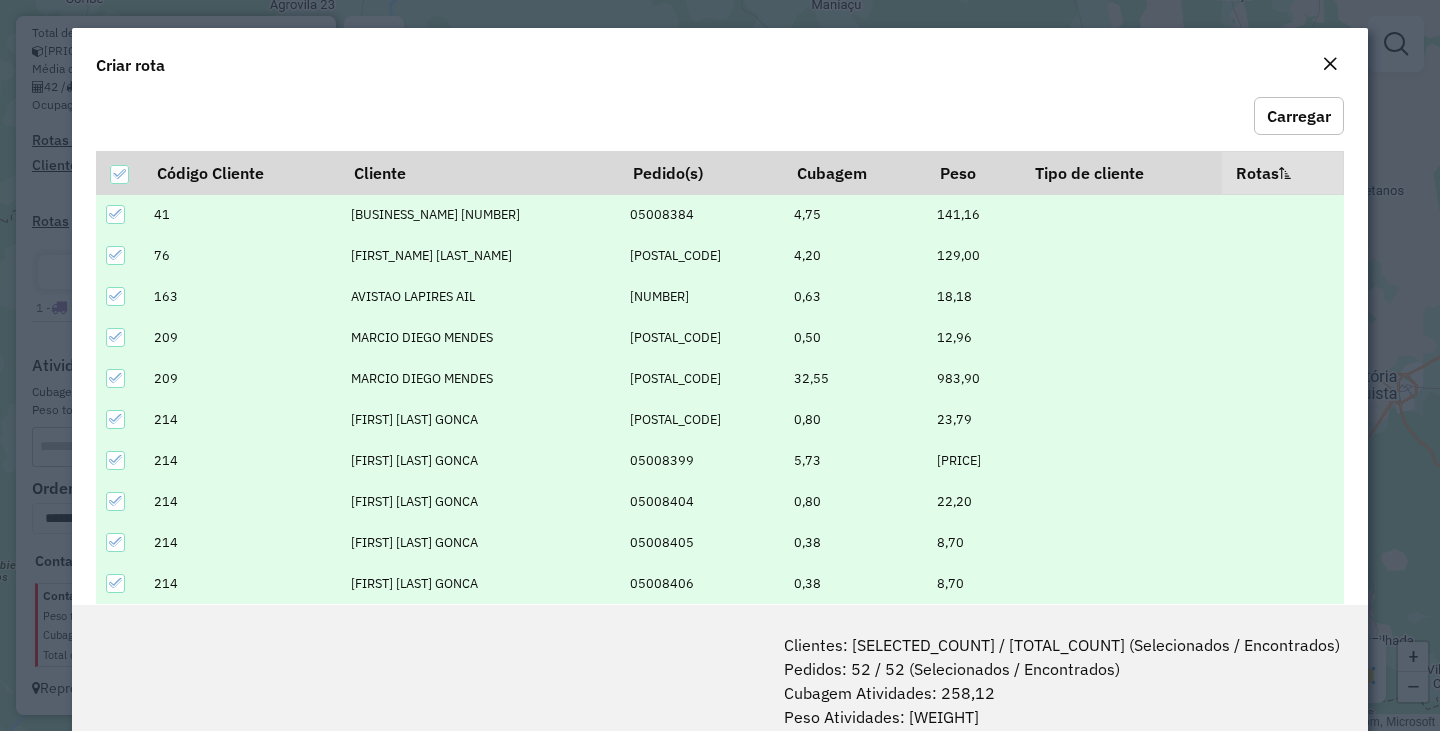 scroll, scrollTop: 319, scrollLeft: 0, axis: vertical 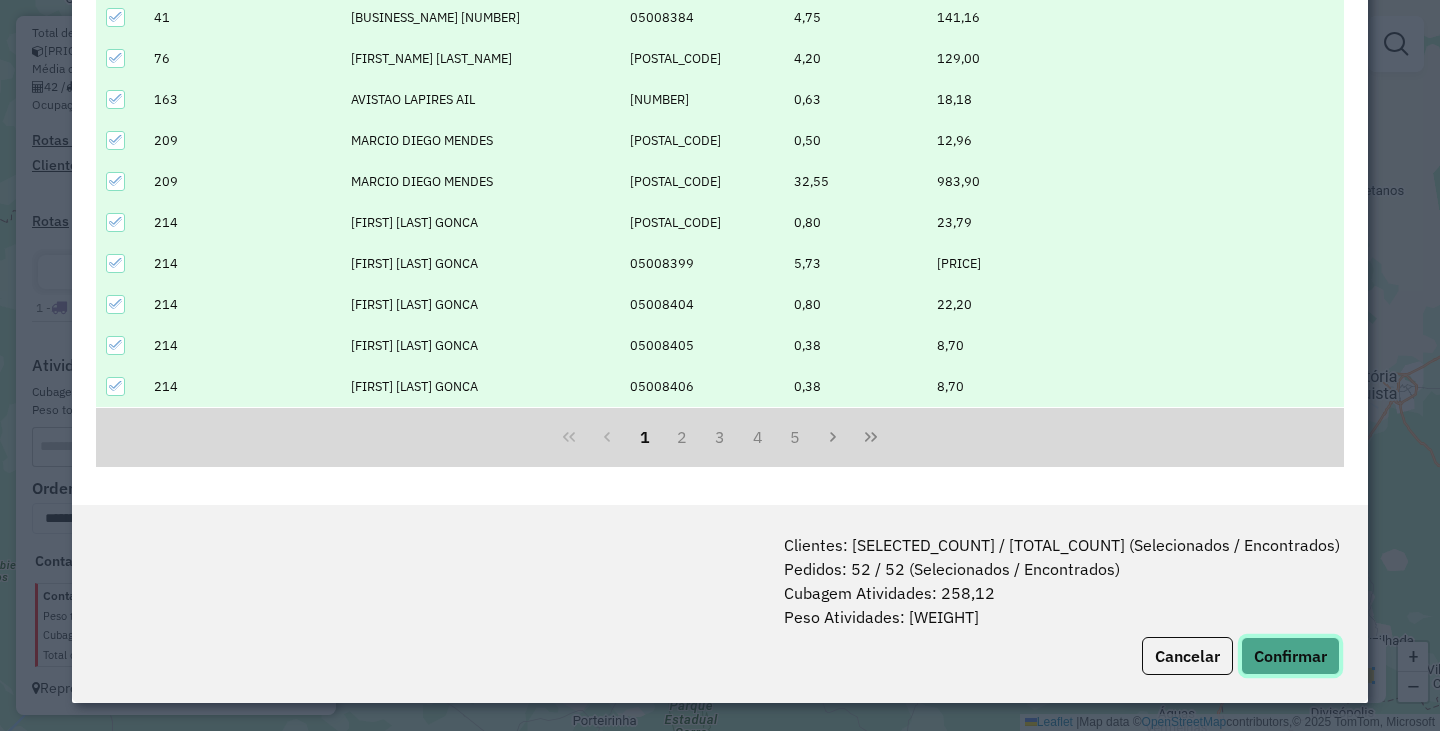 click on "Confirmar" 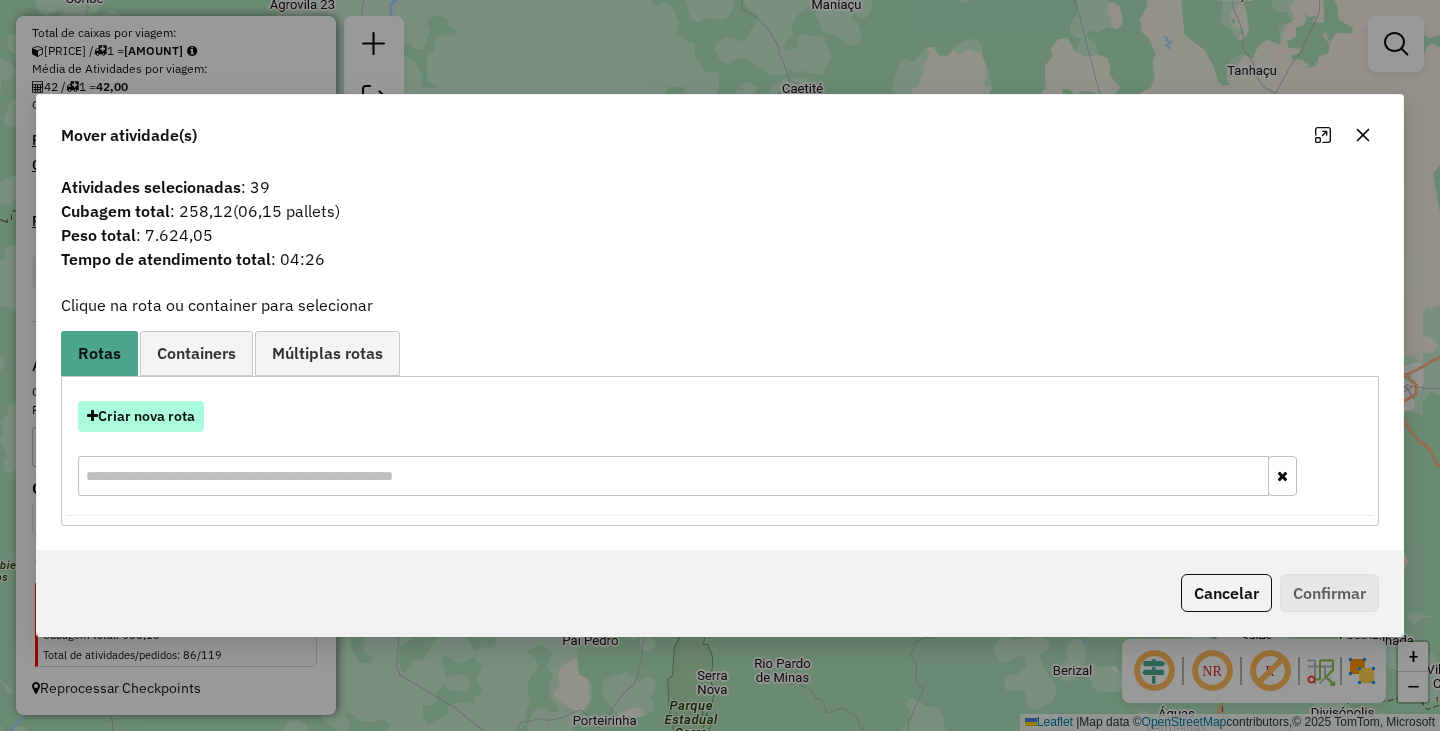 click on "Criar nova rota" at bounding box center [141, 416] 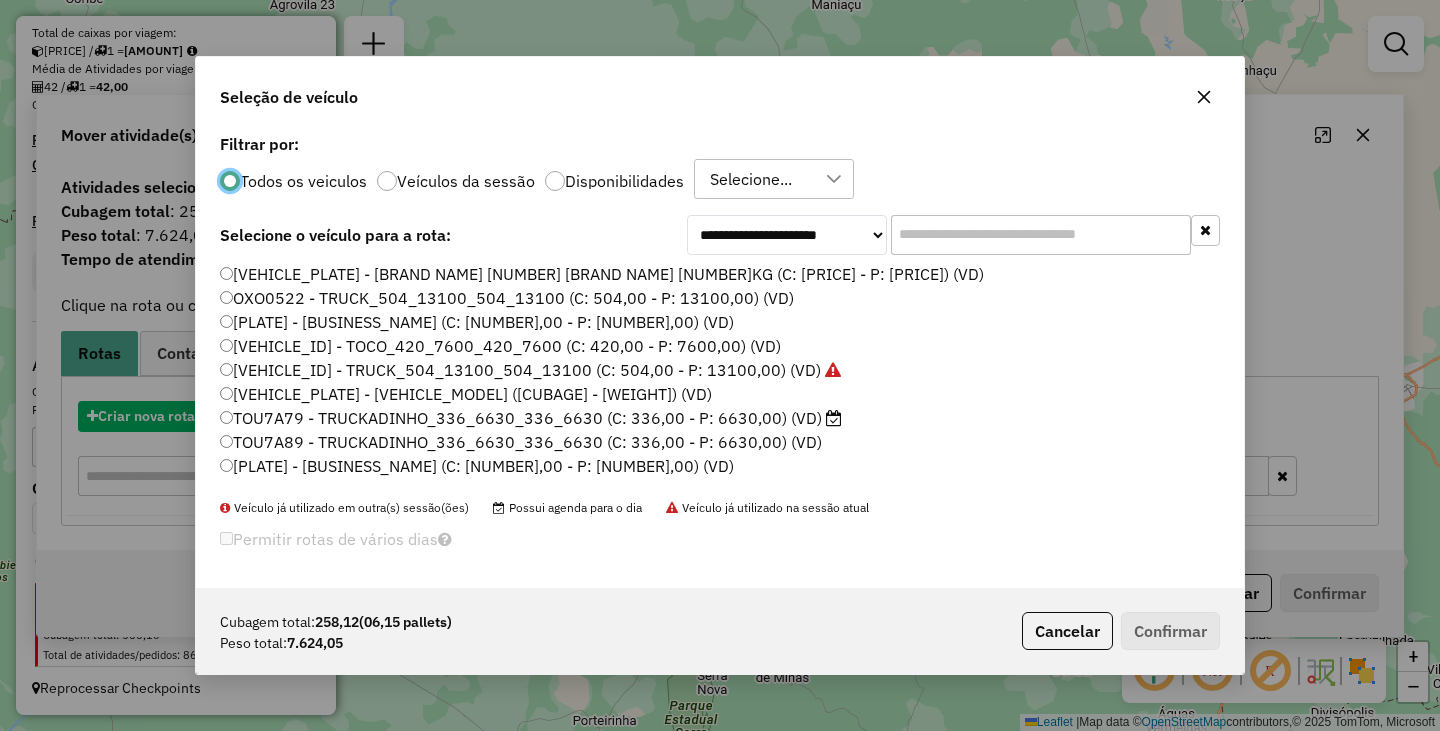scroll, scrollTop: 11, scrollLeft: 6, axis: both 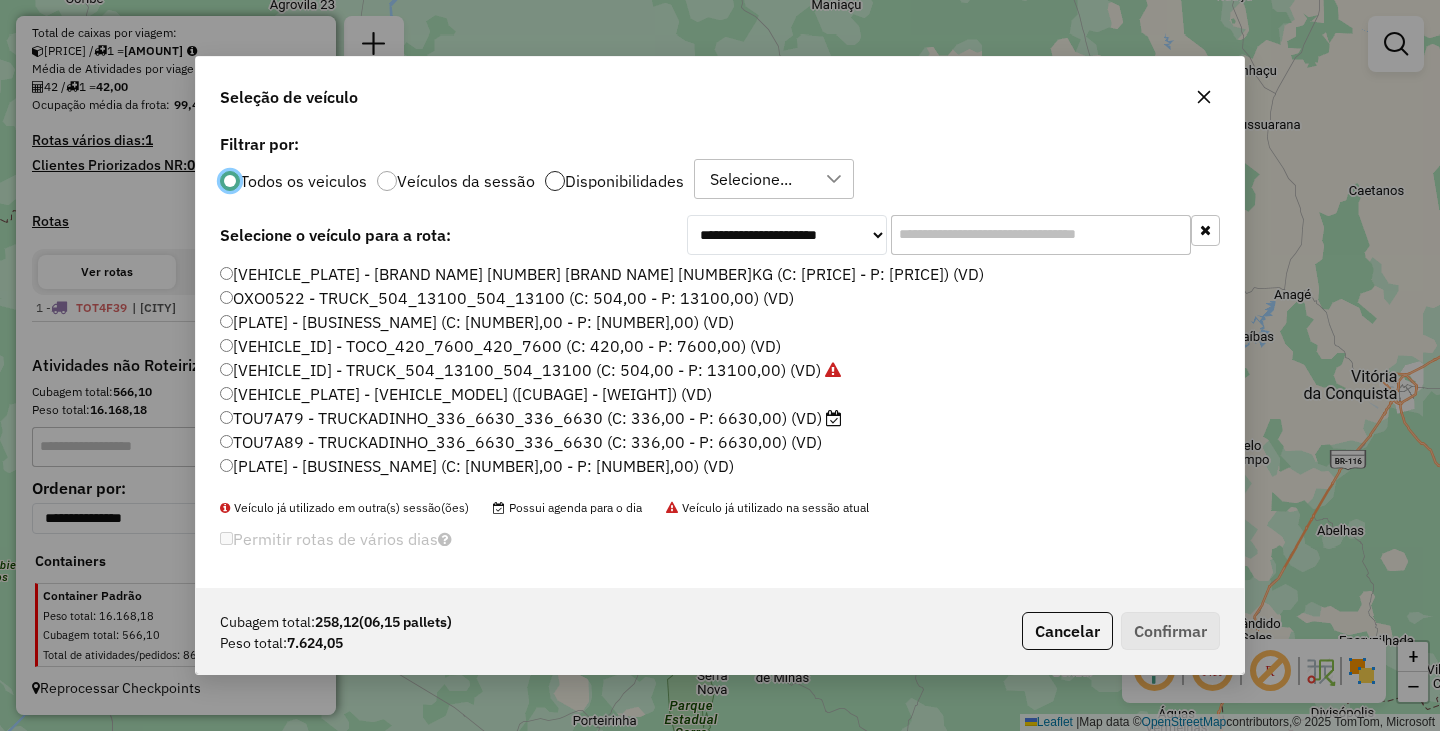 click 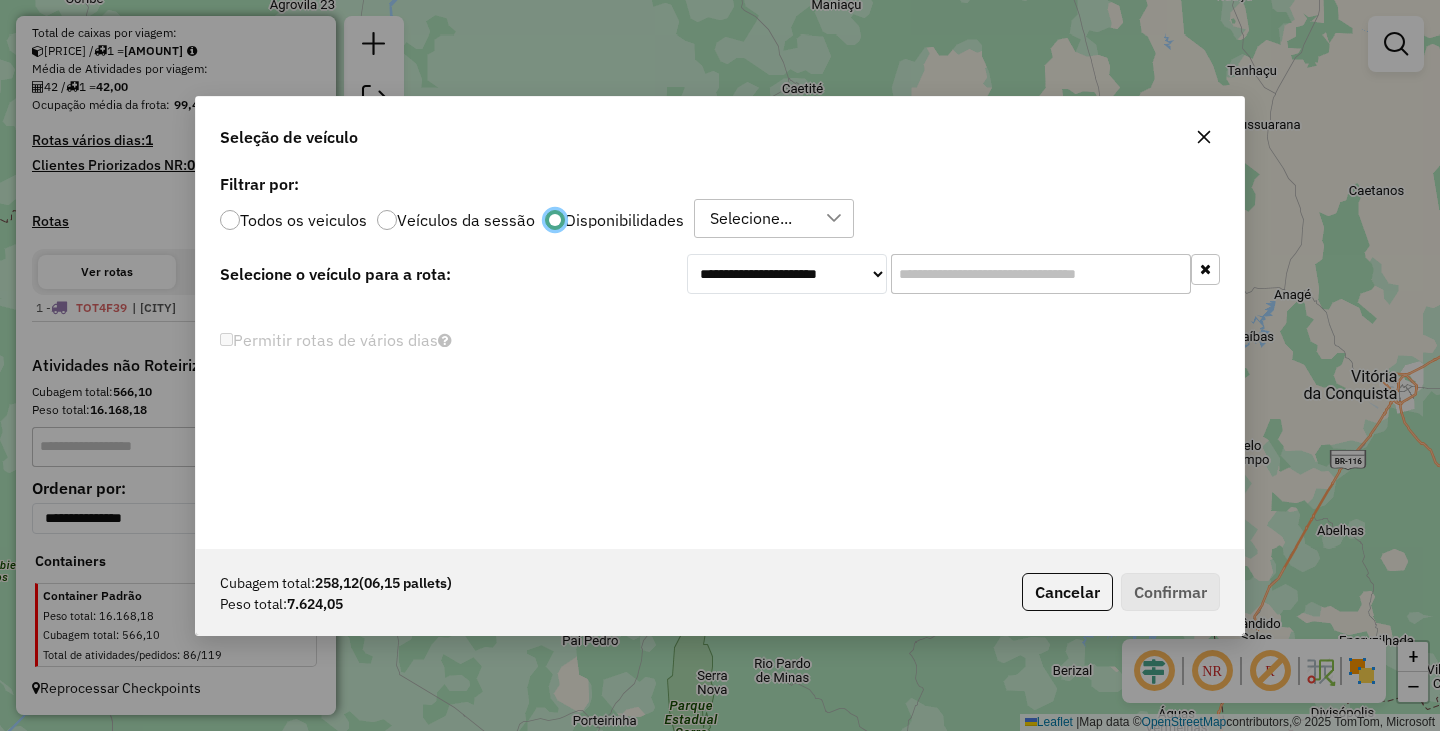 scroll, scrollTop: 12, scrollLeft: 7, axis: both 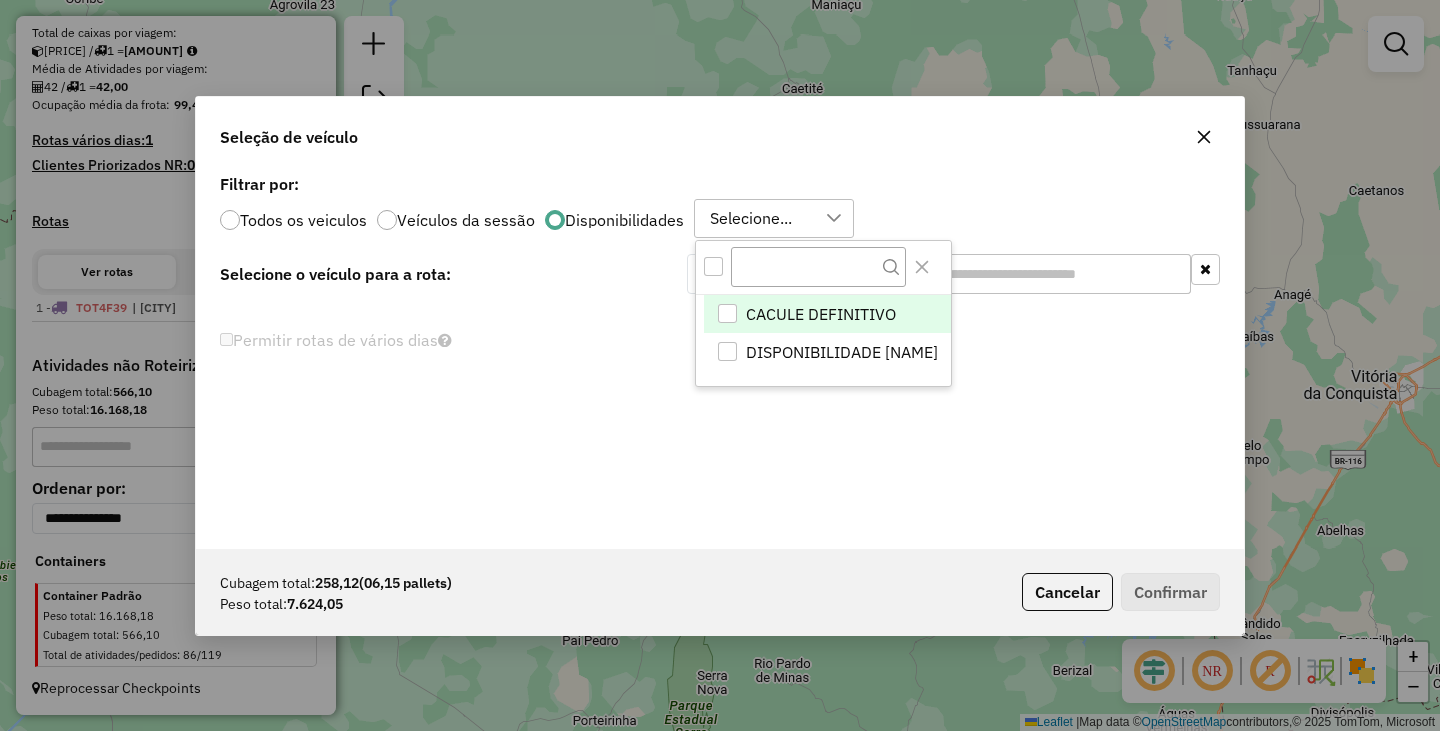click at bounding box center (713, 266) 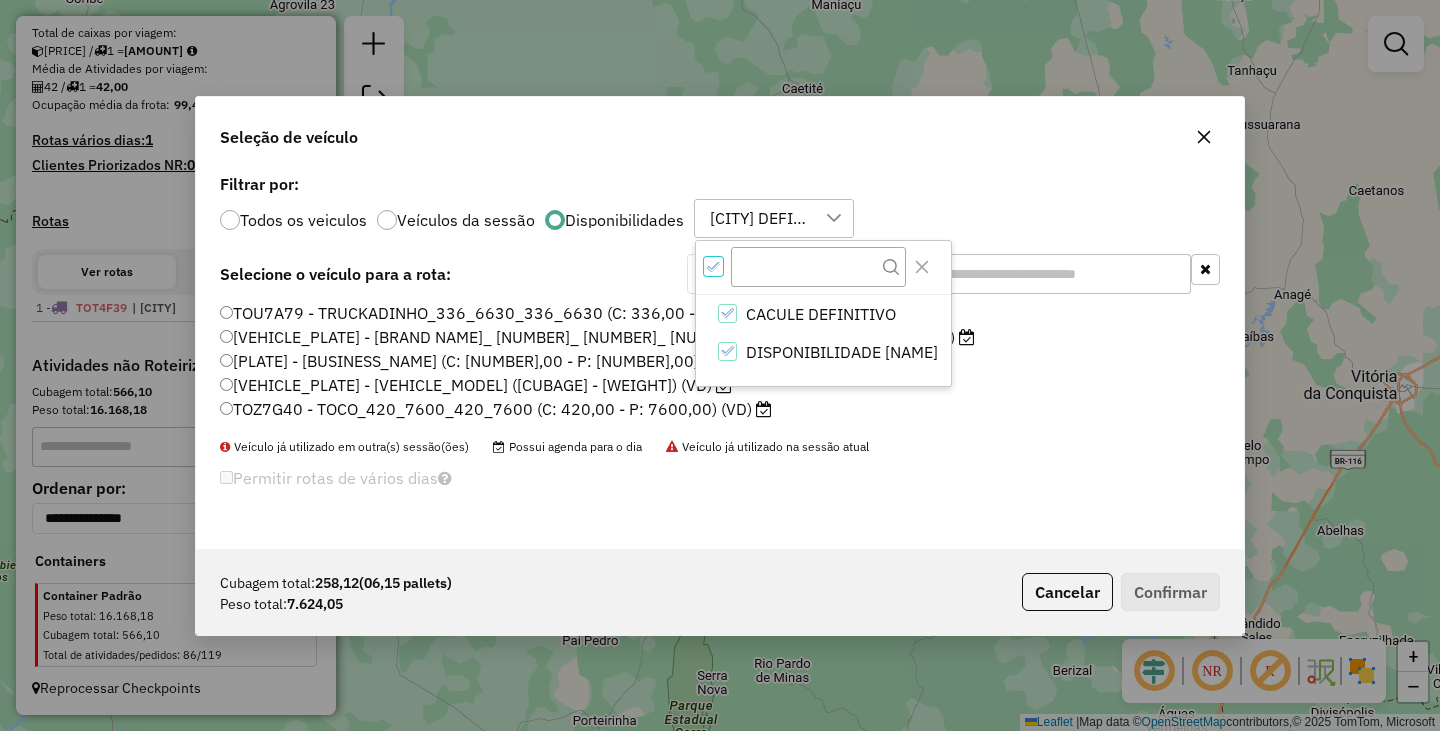 click on "Veículo já utilizado em outra(s) sessão(ões) Possui agenda para o dia Veículo já utilizado na sessão atual" 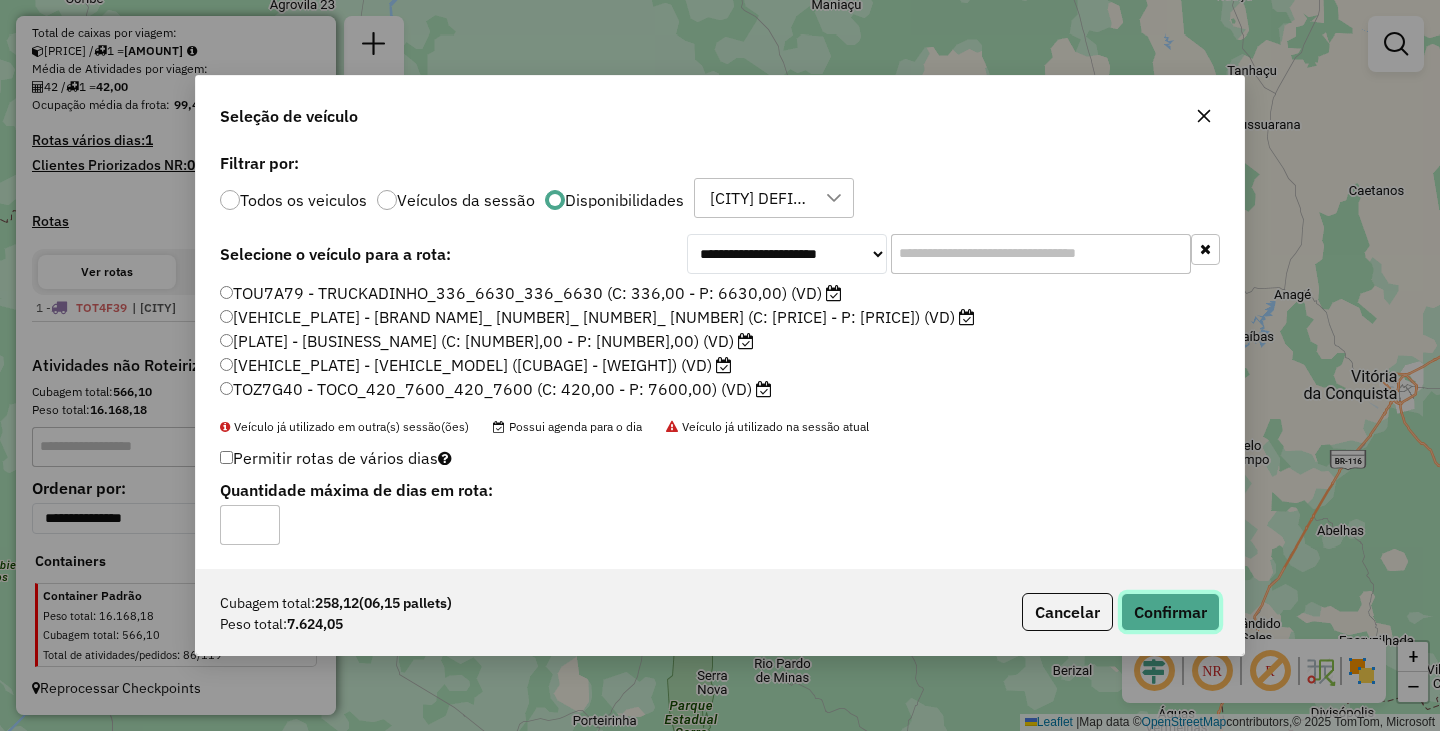 click on "Confirmar" 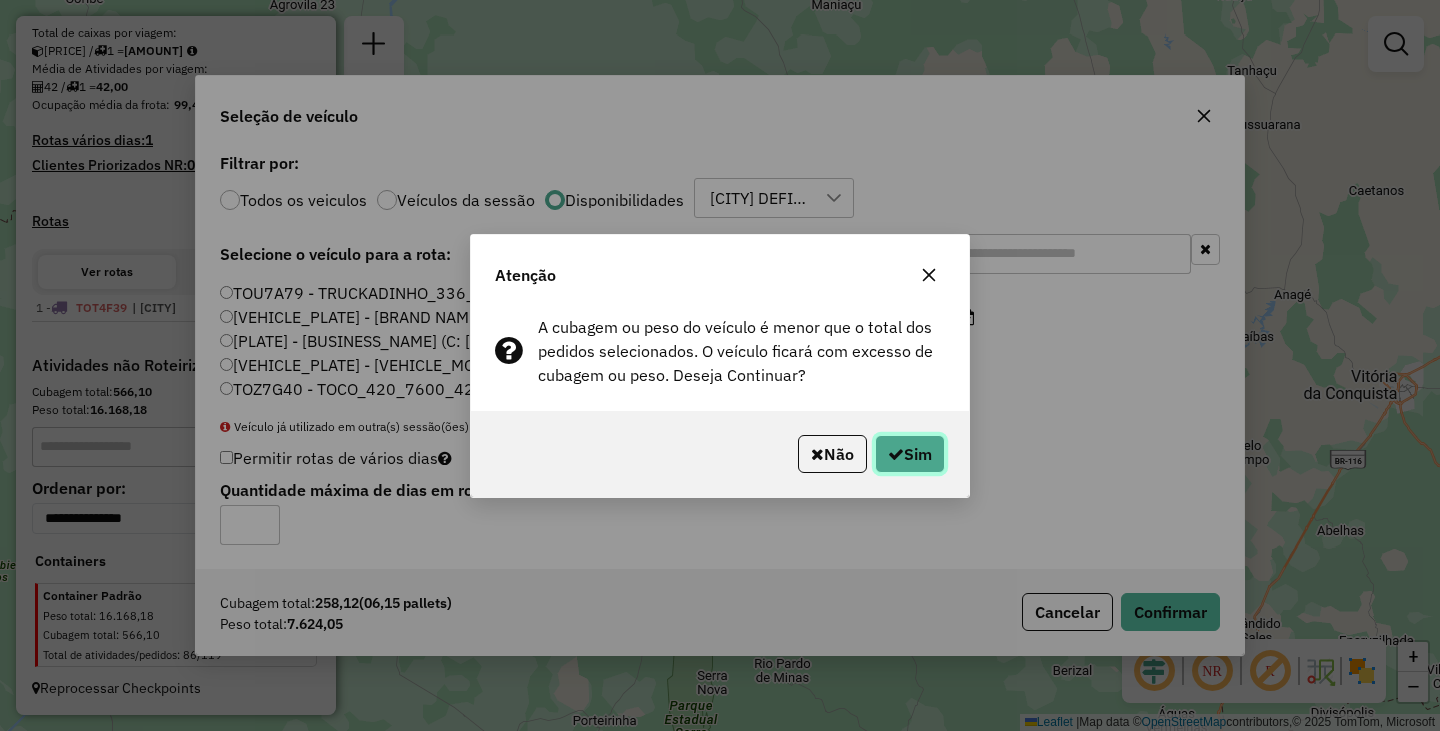 click on "Sim" 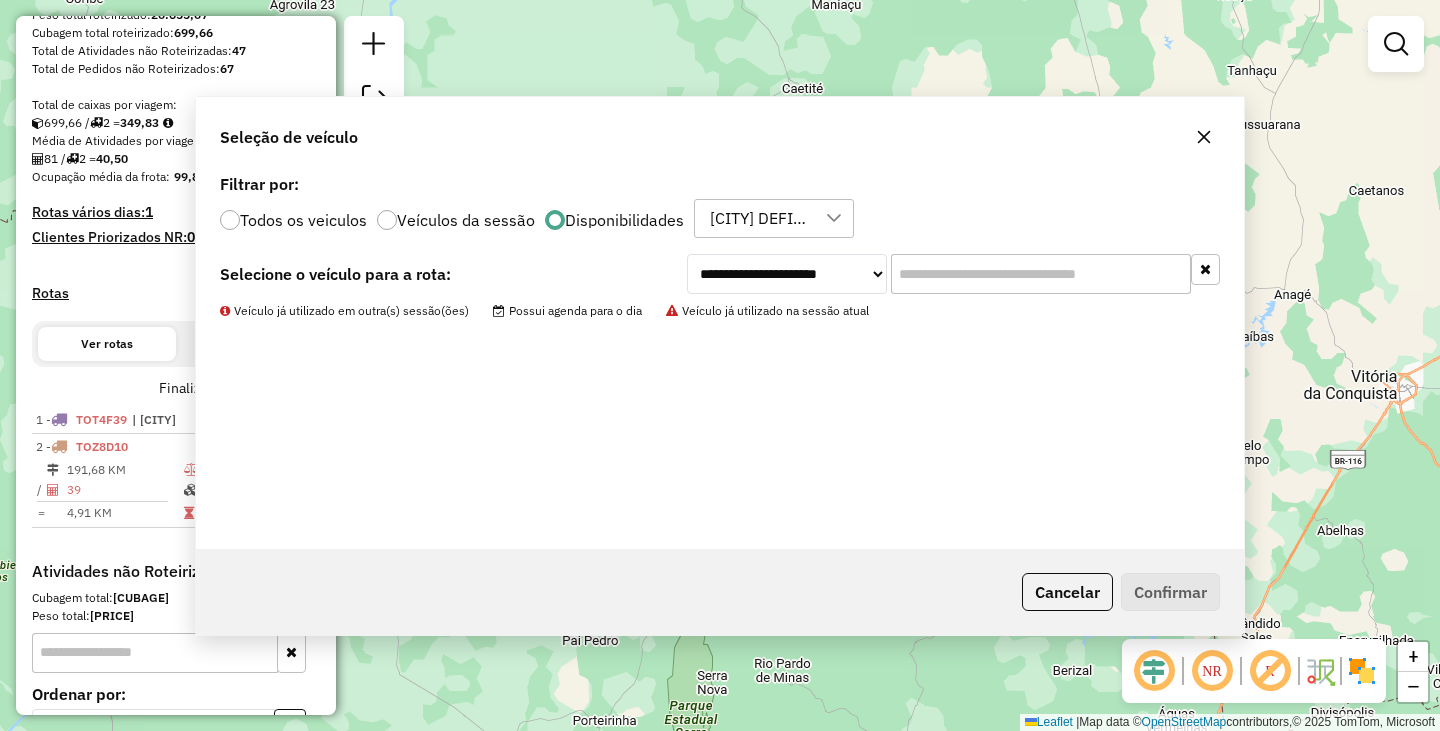 scroll, scrollTop: 503, scrollLeft: 0, axis: vertical 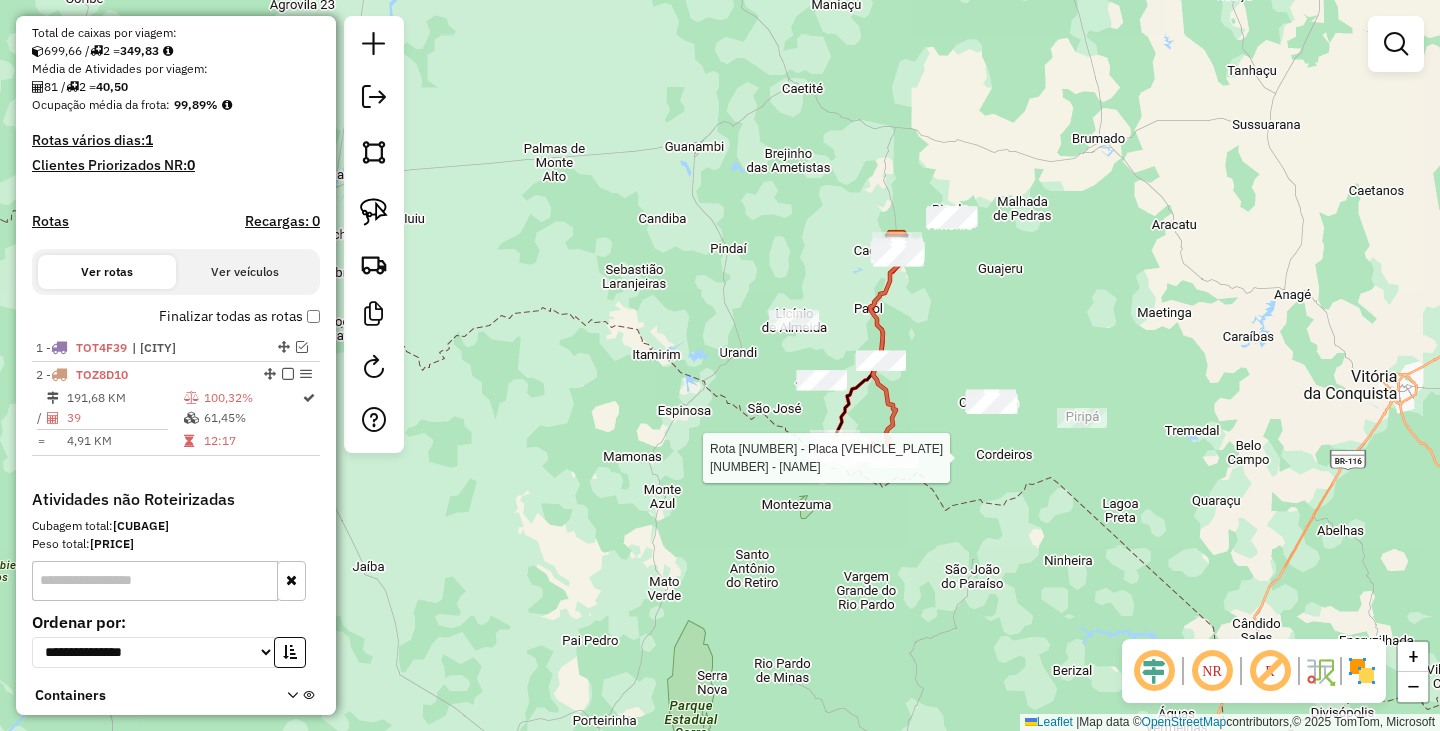 select on "**********" 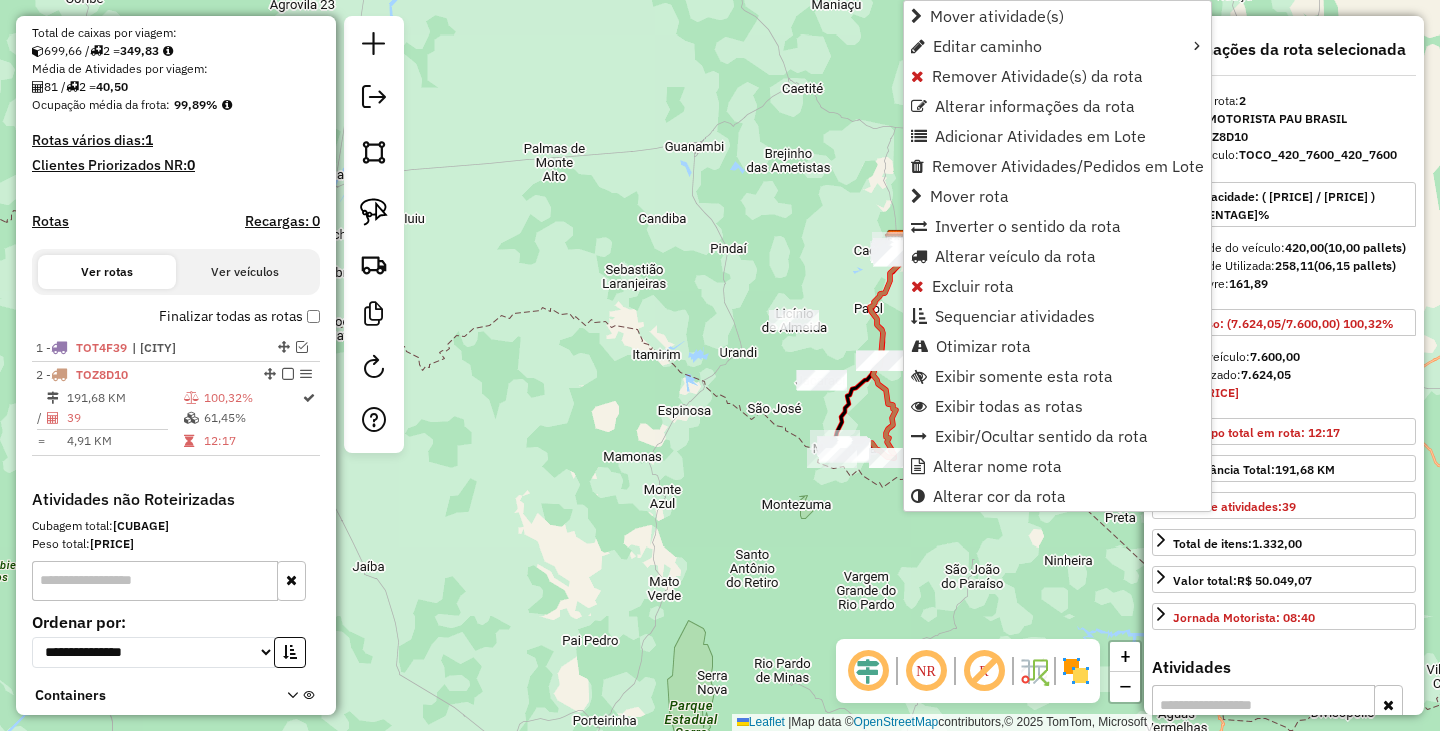 scroll, scrollTop: 565, scrollLeft: 0, axis: vertical 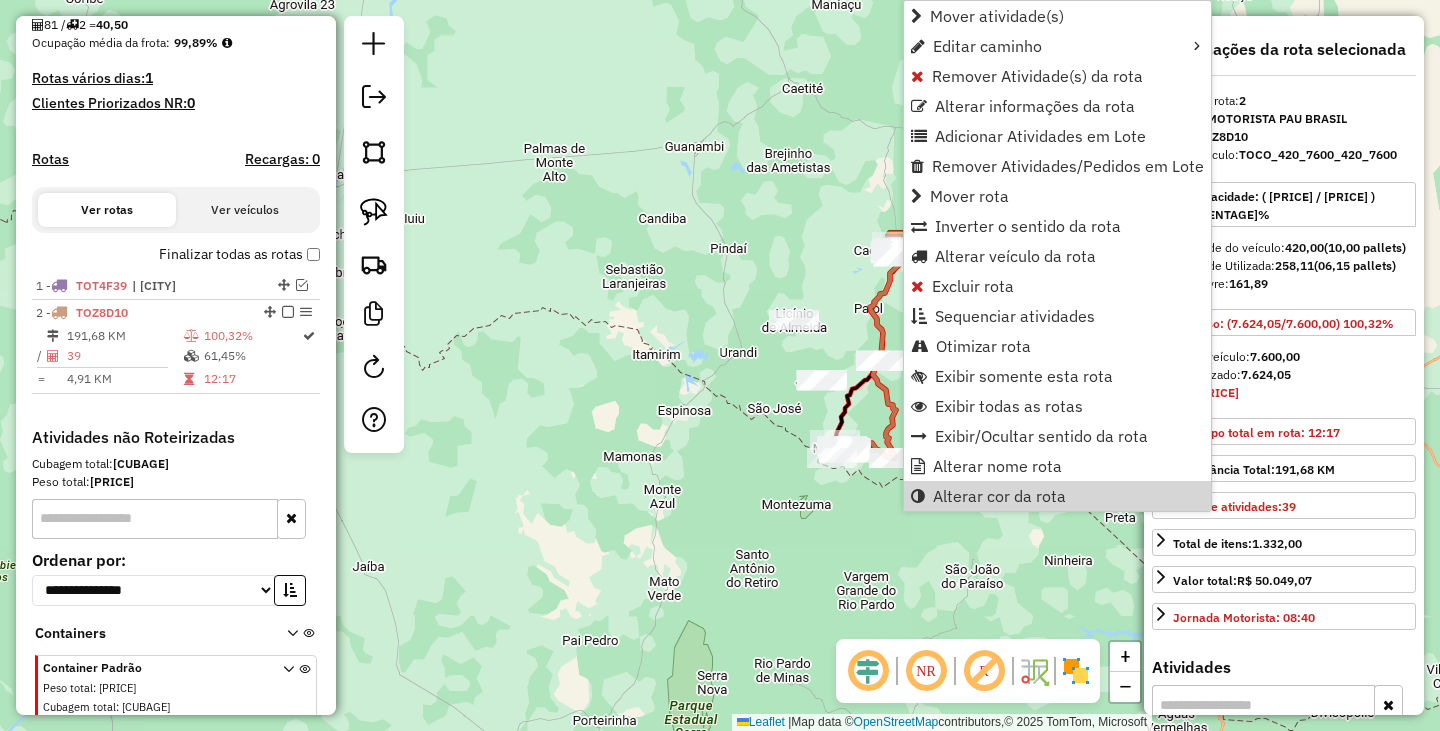 click on "Janela de atendimento Grade de atendimento Capacidade Transportadoras Veículos Cliente Pedidos  Rotas Selecione os dias de semana para filtrar as janelas de atendimento  Seg   Ter   Qua   Qui   Sex   Sáb   Dom  Informe o período da janela de atendimento: De: Até:  Filtrar exatamente a janela do cliente  Considerar janela de atendimento padrão  Selecione os dias de semana para filtrar as grades de atendimento  Seg   Ter   Qua   Qui   Sex   Sáb   Dom   Considerar clientes sem dia de atendimento cadastrado  Clientes fora do dia de atendimento selecionado Filtrar as atividades entre os valores definidos abaixo:  Peso mínimo:   Peso máximo:   Cubagem mínima:   Cubagem máxima:   De:   Até:  Filtrar as atividades entre o tempo de atendimento definido abaixo:  De:   Até:   Considerar capacidade total dos clientes não roteirizados Transportadora: Selecione um ou mais itens Tipo de veículo: Selecione um ou mais itens Veículo: Selecione um ou mais itens Motorista: Selecione um ou mais itens Nome: Rótulo:" 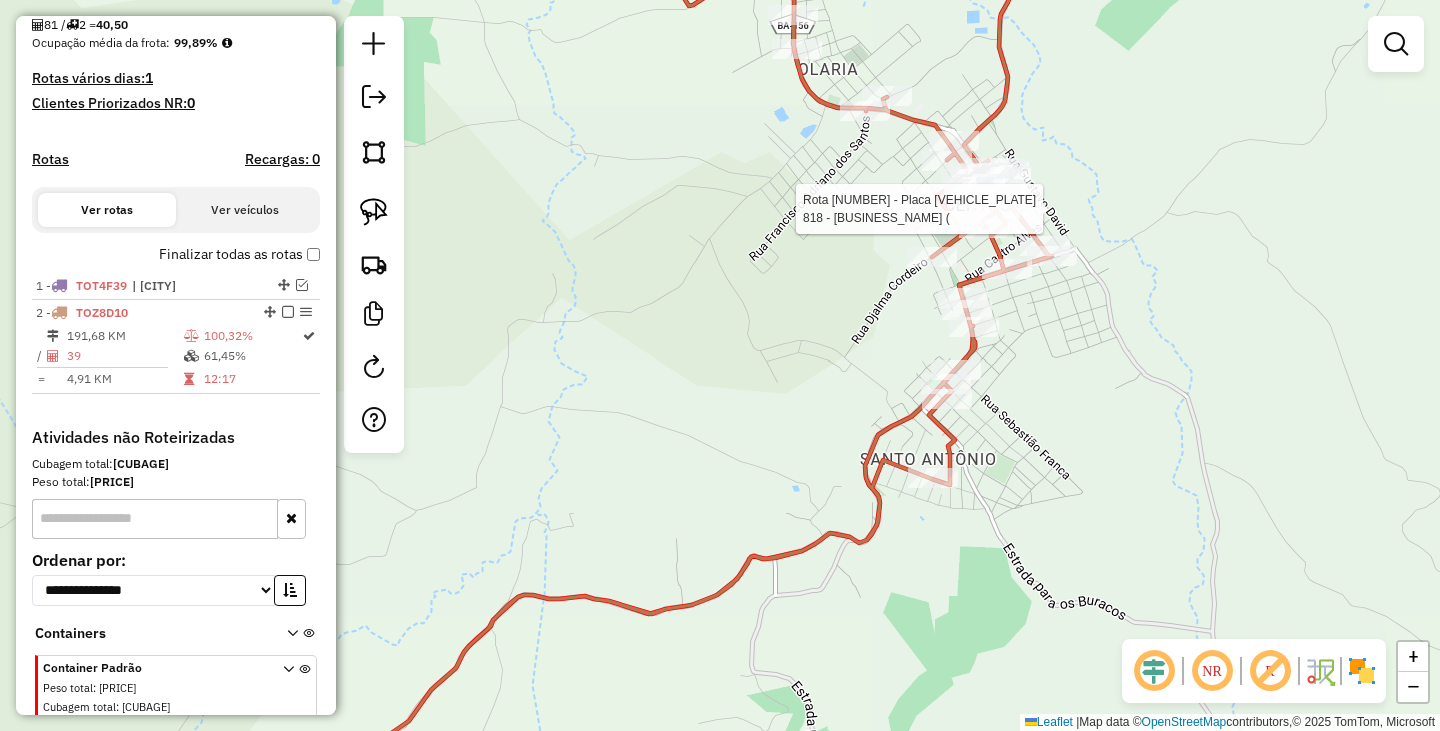 select on "**********" 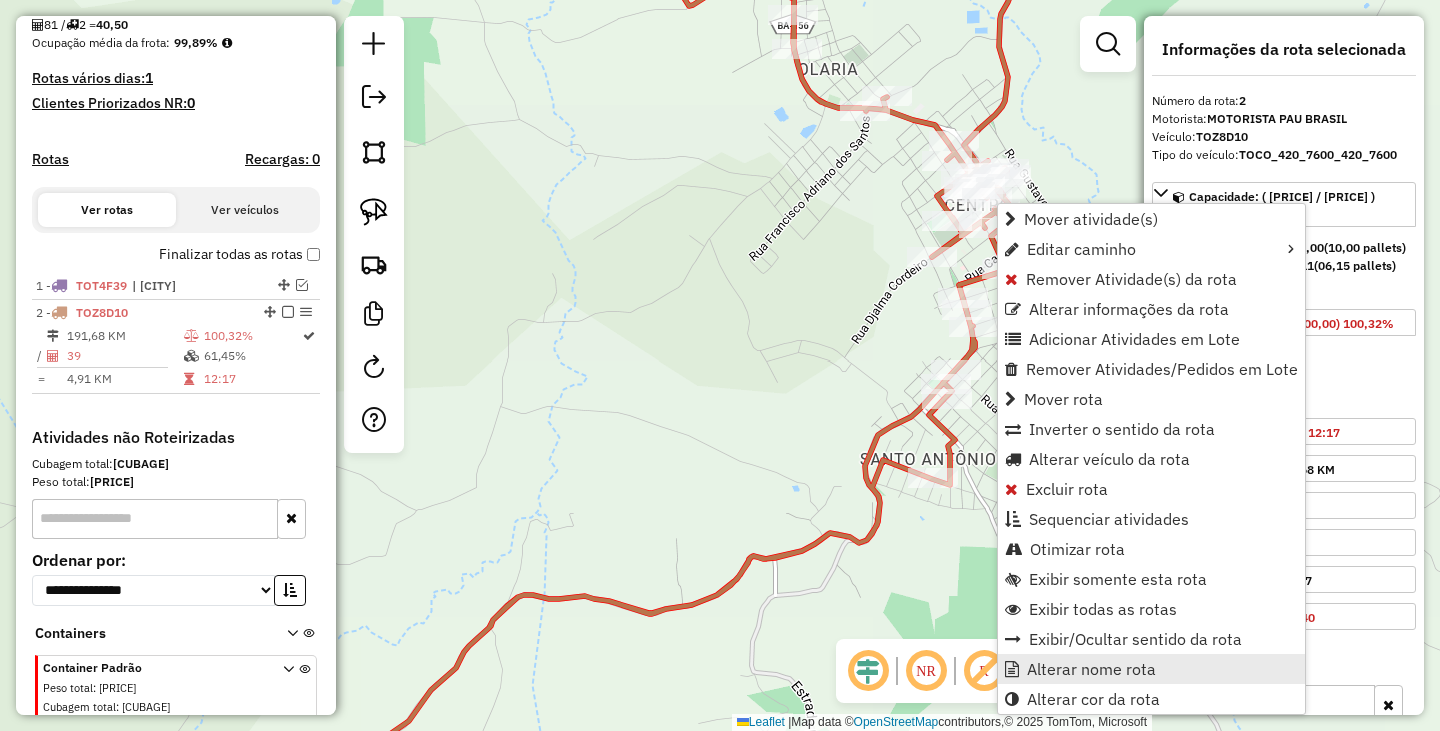 click on "Alterar nome rota" at bounding box center [1091, 669] 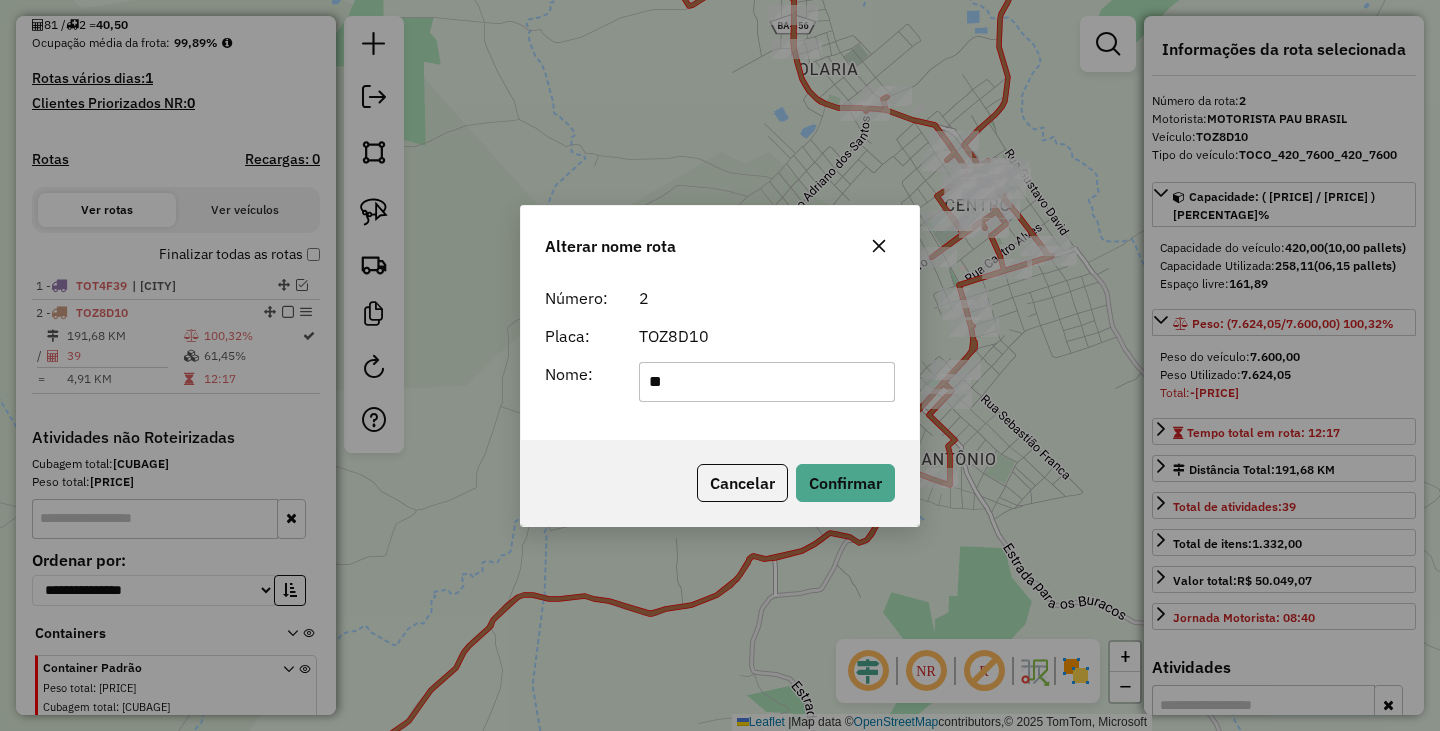type on "*********" 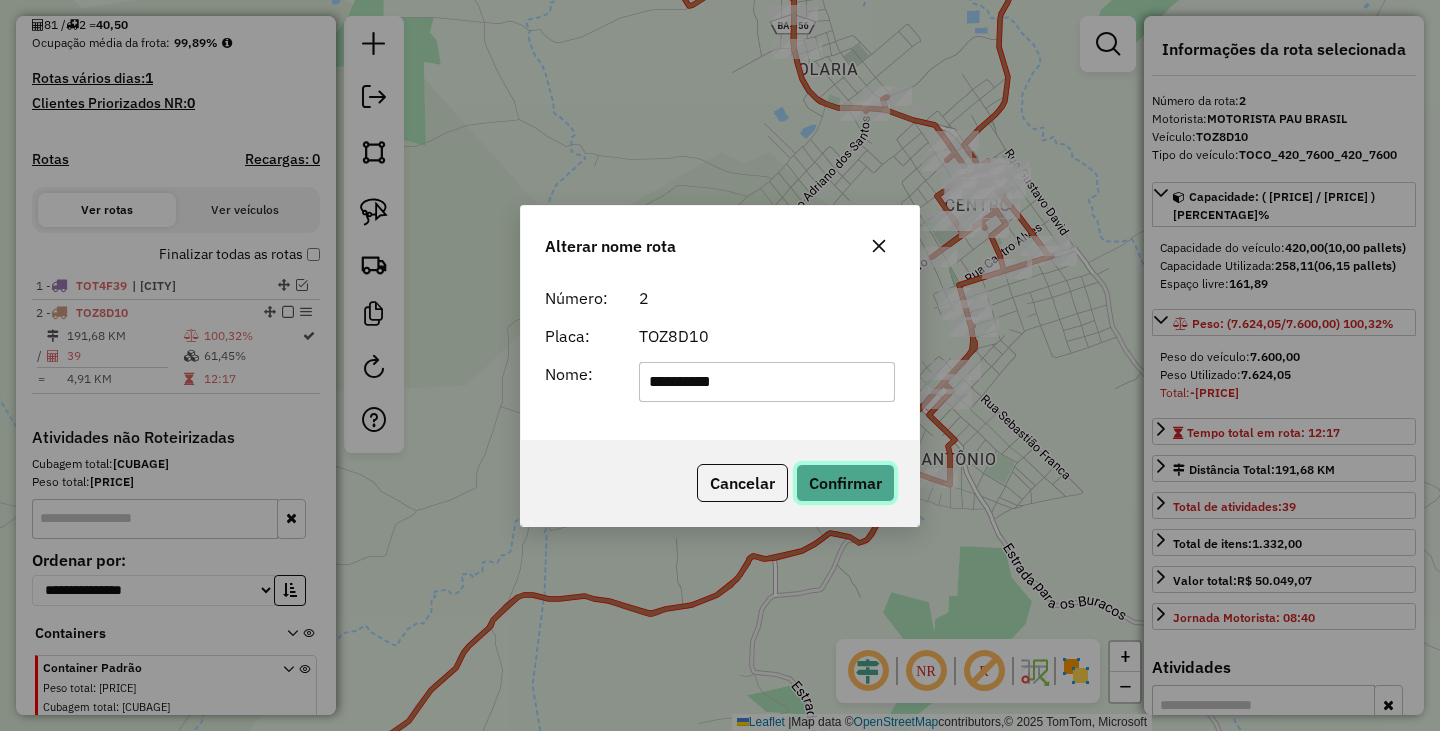 click on "Confirmar" 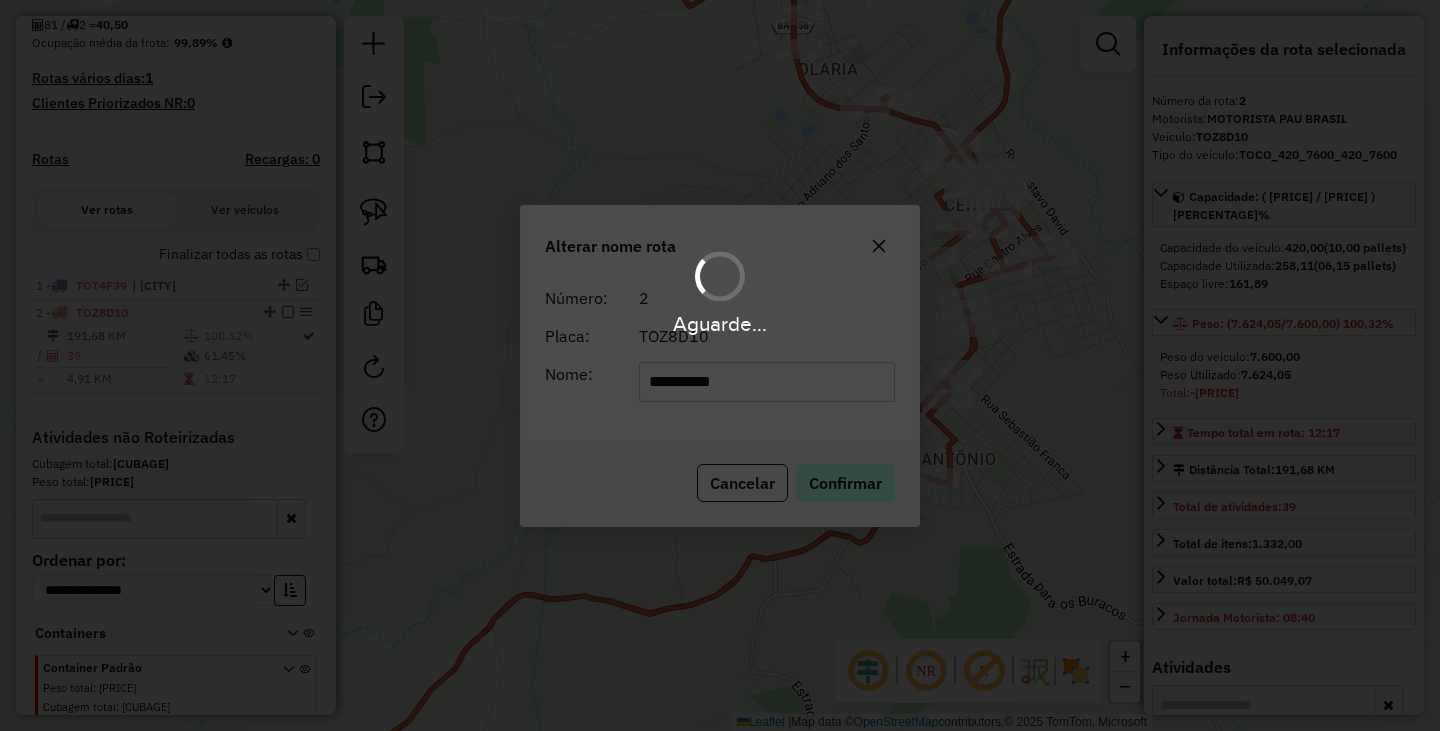 type 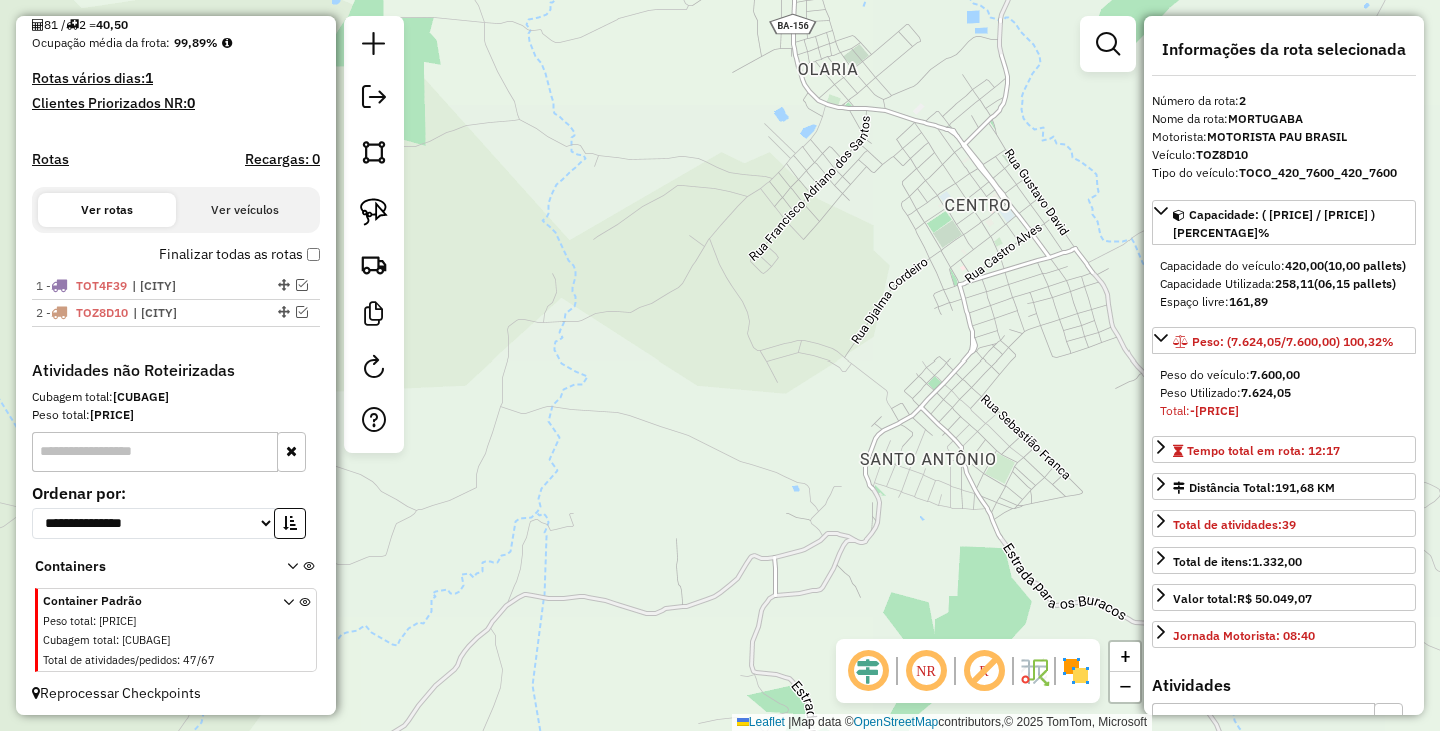 scroll, scrollTop: 498, scrollLeft: 0, axis: vertical 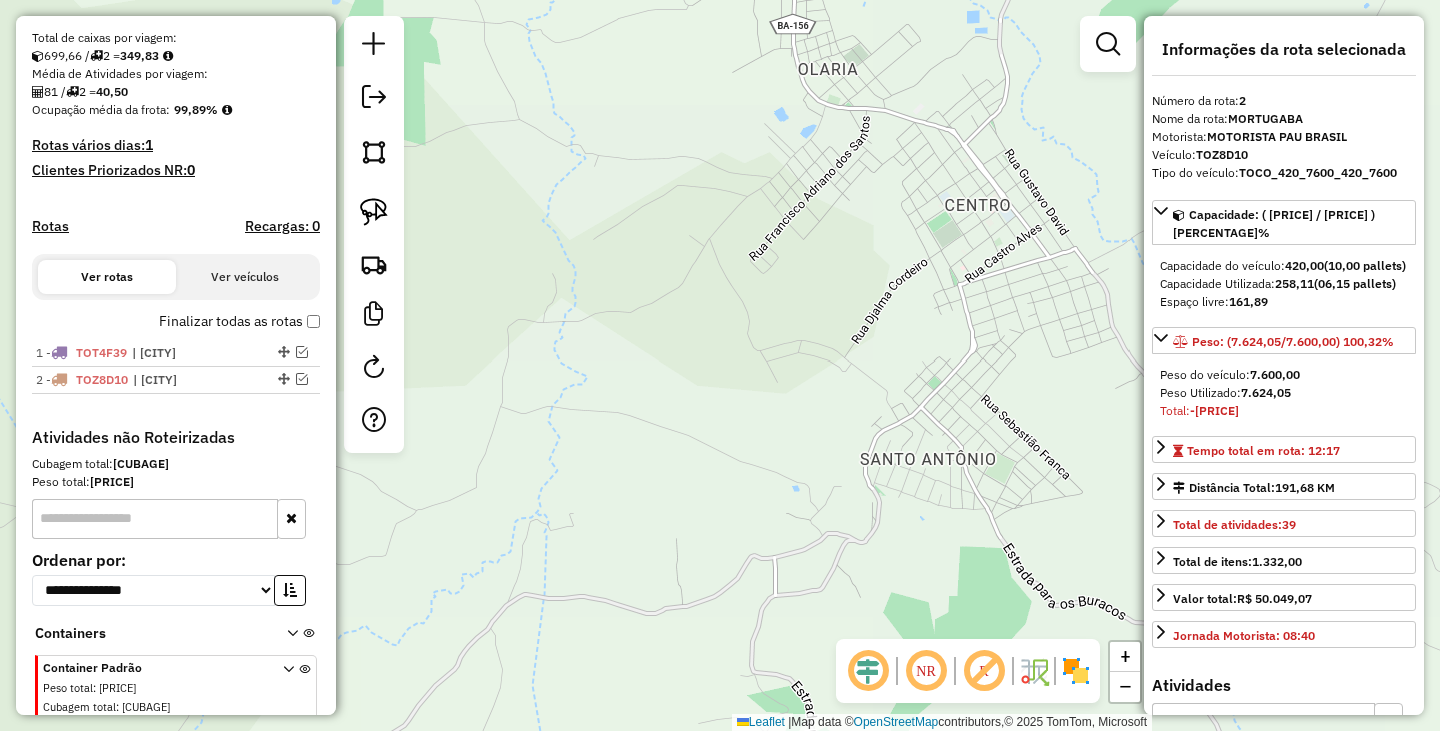 click on "Janela de atendimento Grade de atendimento Capacidade Transportadoras Veículos Cliente Pedidos  Rotas Selecione os dias de semana para filtrar as janelas de atendimento  Seg   Ter   Qua   Qui   Sex   Sáb   Dom  Informe o período da janela de atendimento: De: Até:  Filtrar exatamente a janela do cliente  Considerar janela de atendimento padrão  Selecione os dias de semana para filtrar as grades de atendimento  Seg   Ter   Qua   Qui   Sex   Sáb   Dom   Considerar clientes sem dia de atendimento cadastrado  Clientes fora do dia de atendimento selecionado Filtrar as atividades entre os valores definidos abaixo:  Peso mínimo:   Peso máximo:   Cubagem mínima:   Cubagem máxima:   De:   Até:  Filtrar as atividades entre o tempo de atendimento definido abaixo:  De:   Até:   Considerar capacidade total dos clientes não roteirizados Transportadora: Selecione um ou mais itens Tipo de veículo: Selecione um ou mais itens Veículo: Selecione um ou mais itens Motorista: Selecione um ou mais itens Nome: Rótulo:" 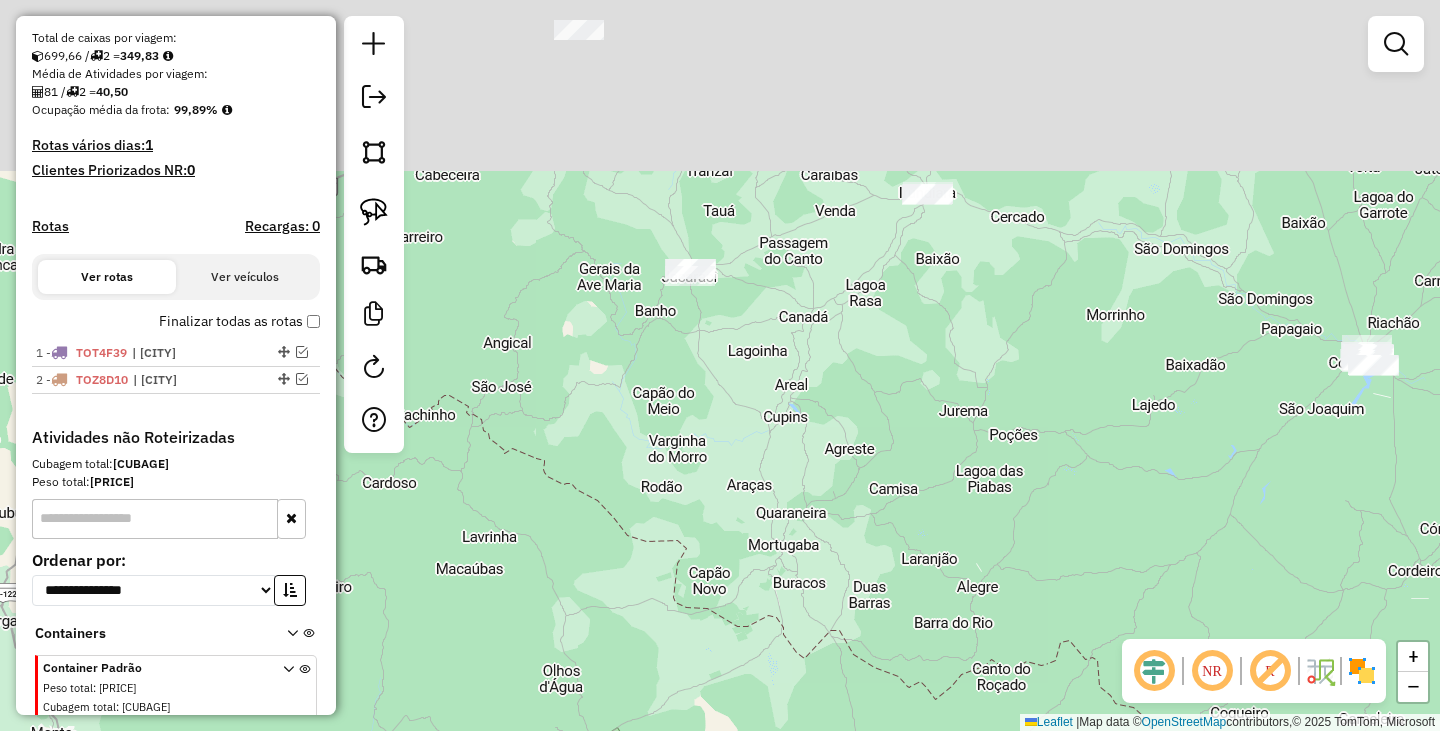 drag, startPoint x: 884, startPoint y: 378, endPoint x: 742, endPoint y: 574, distance: 242.03305 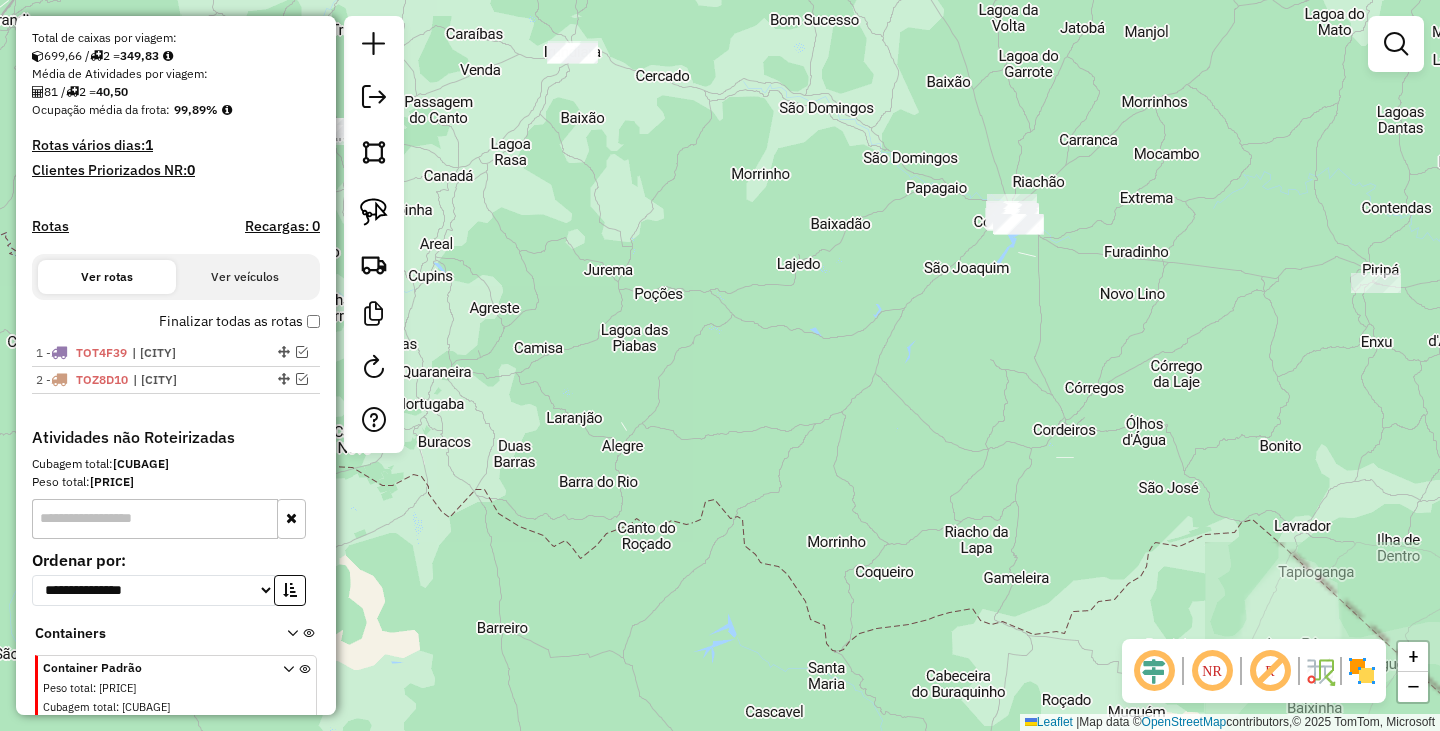drag, startPoint x: 740, startPoint y: 489, endPoint x: 894, endPoint y: 499, distance: 154.32434 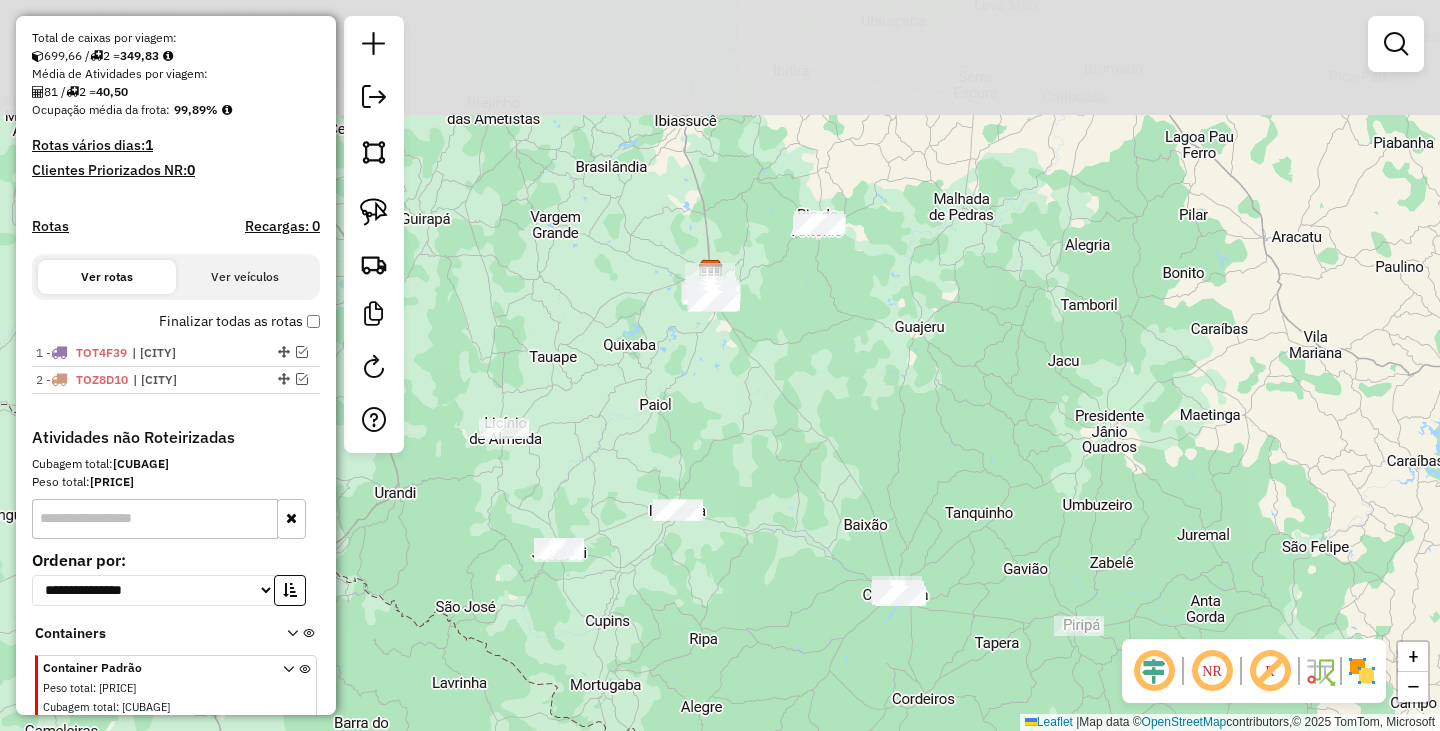 drag, startPoint x: 842, startPoint y: 401, endPoint x: 698, endPoint y: 651, distance: 288.5065 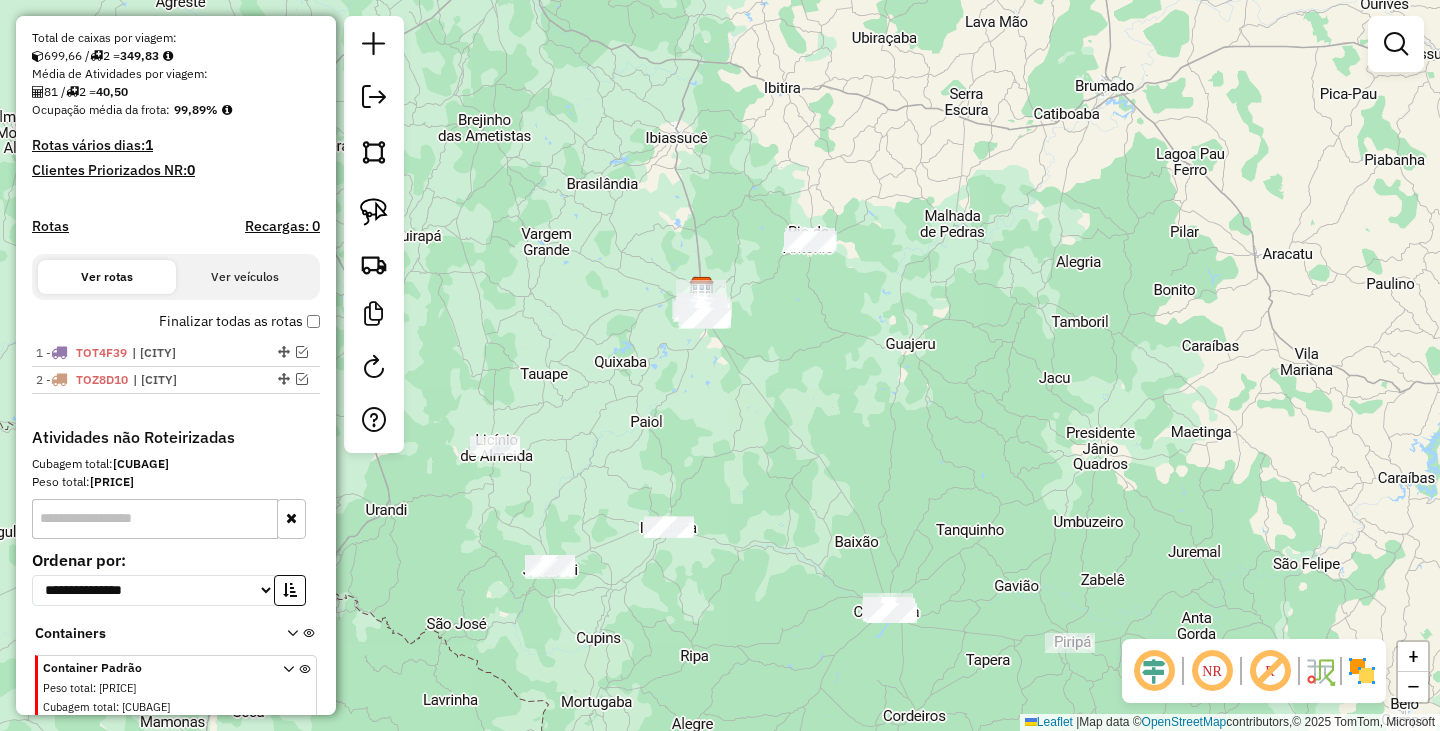 drag, startPoint x: 752, startPoint y: 633, endPoint x: 797, endPoint y: 569, distance: 78.23682 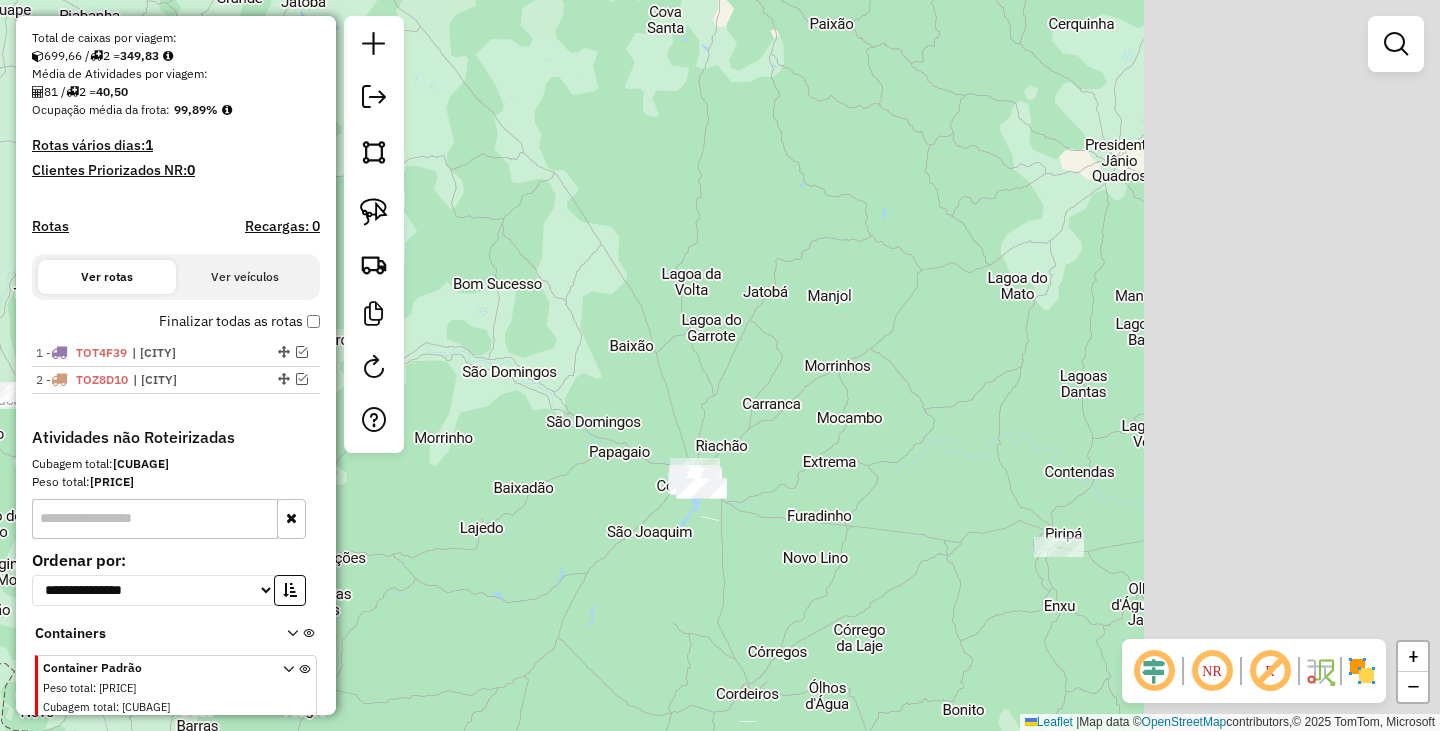drag, startPoint x: 1098, startPoint y: 579, endPoint x: 714, endPoint y: 539, distance: 386.0777 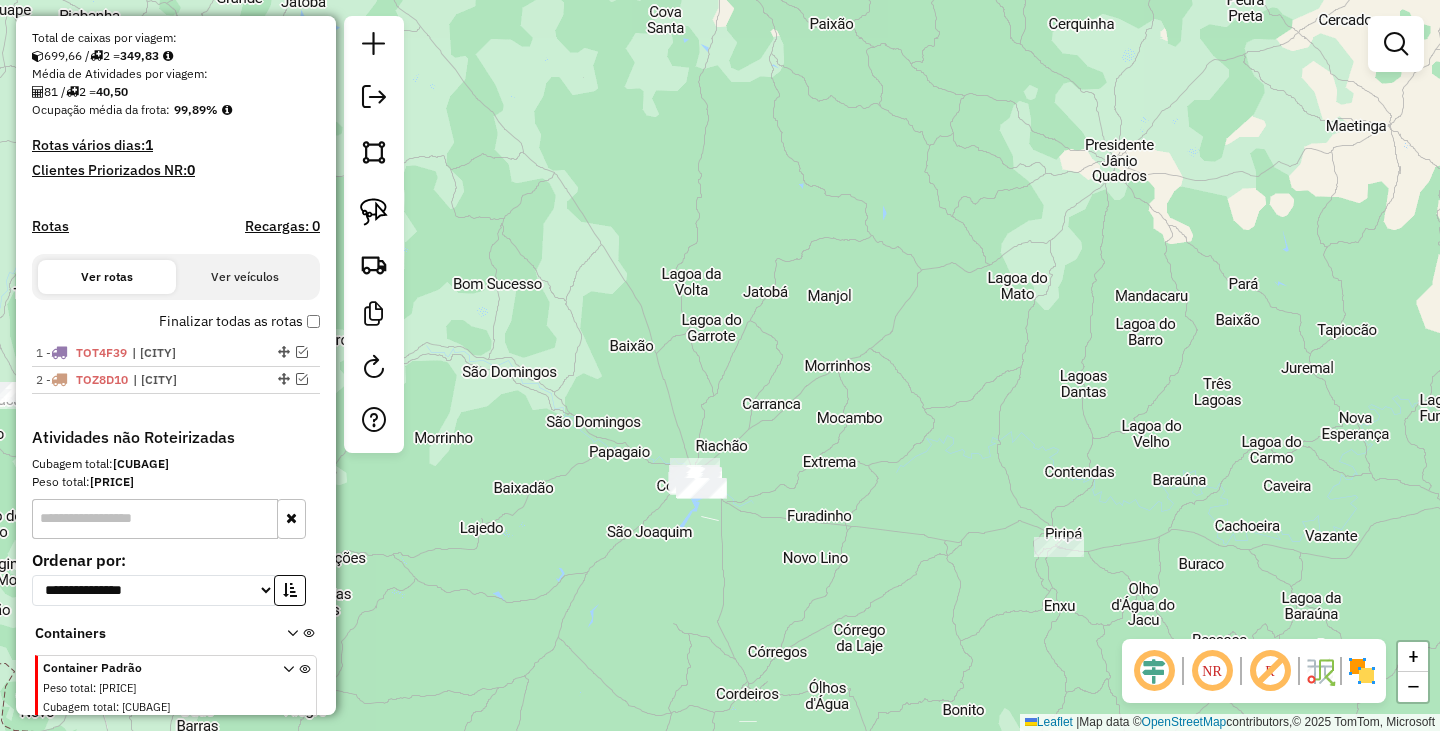 drag, startPoint x: 709, startPoint y: 625, endPoint x: 1048, endPoint y: 585, distance: 341.3517 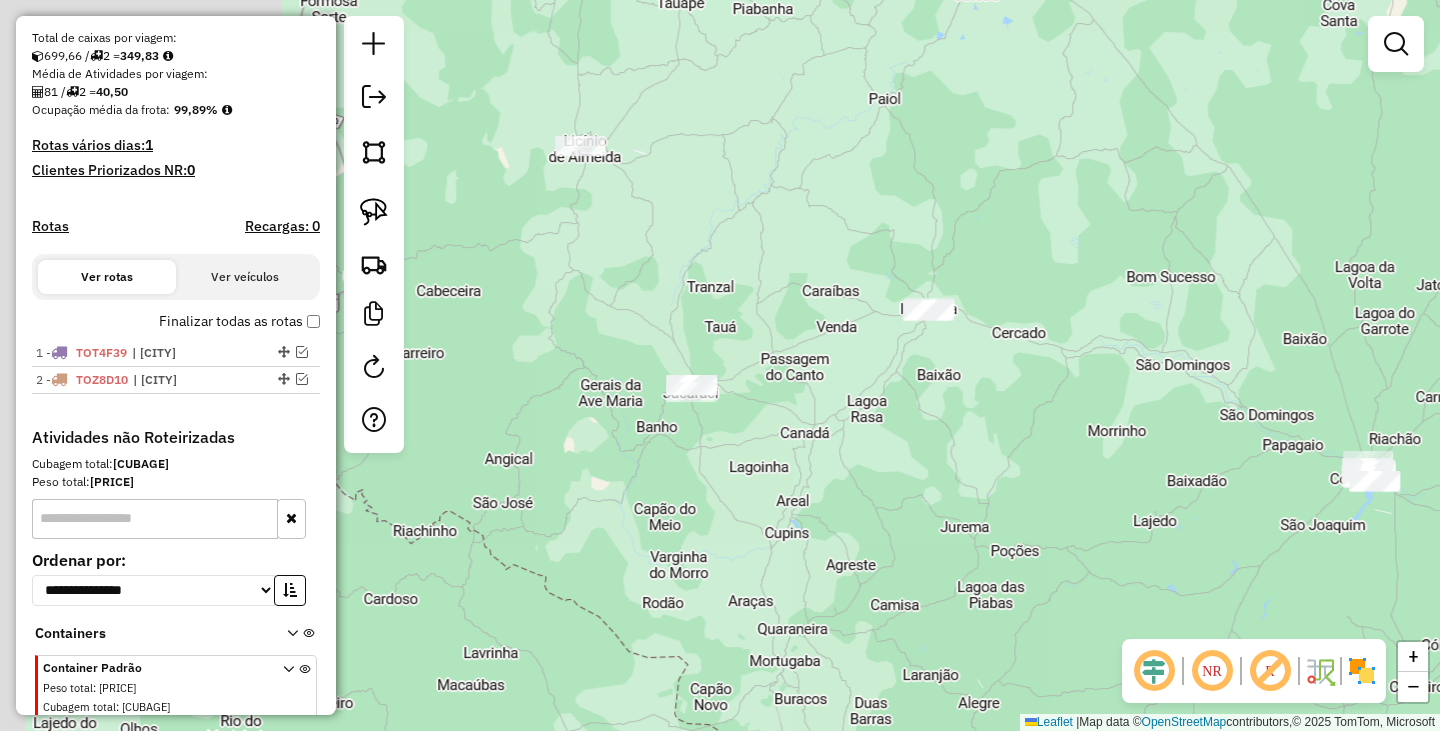 drag, startPoint x: 805, startPoint y: 414, endPoint x: 886, endPoint y: 492, distance: 112.44999 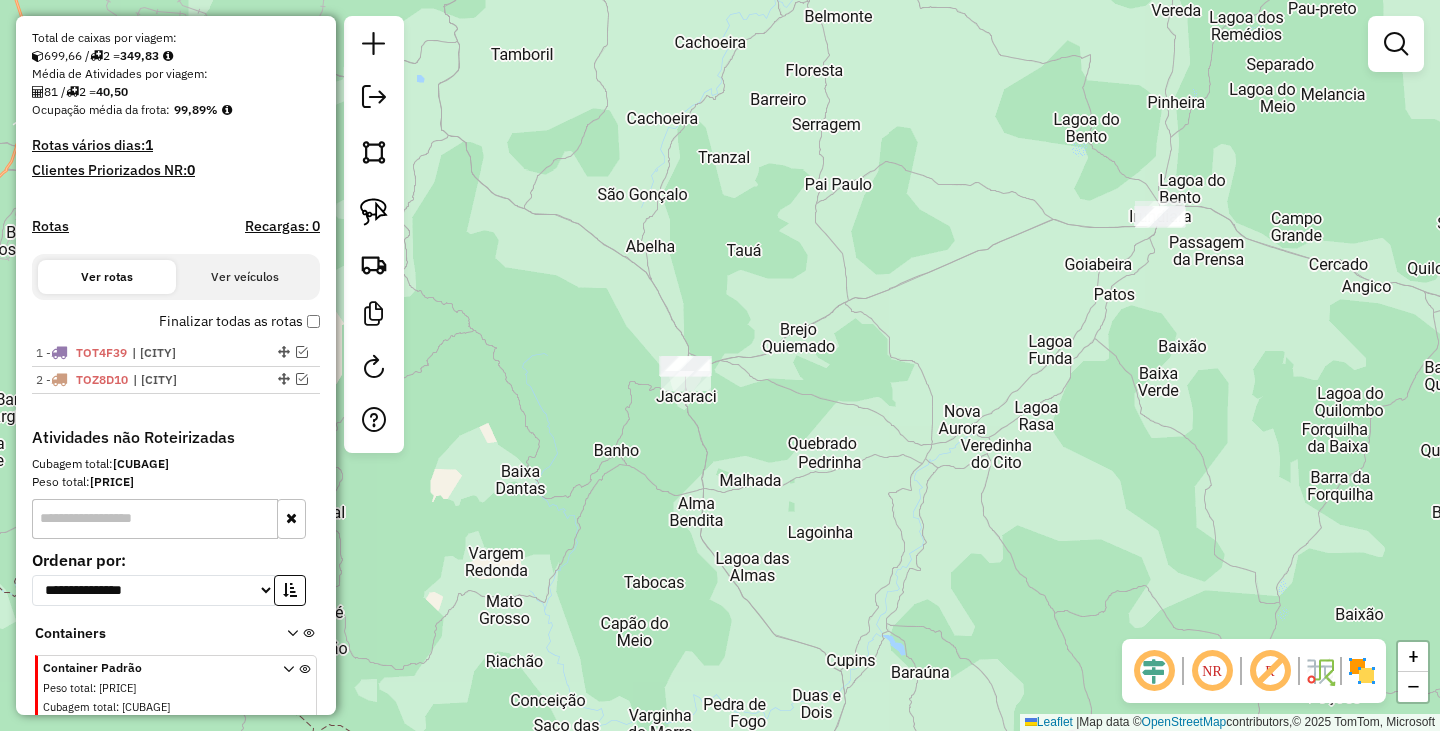 drag, startPoint x: 967, startPoint y: 343, endPoint x: 781, endPoint y: 588, distance: 307.60526 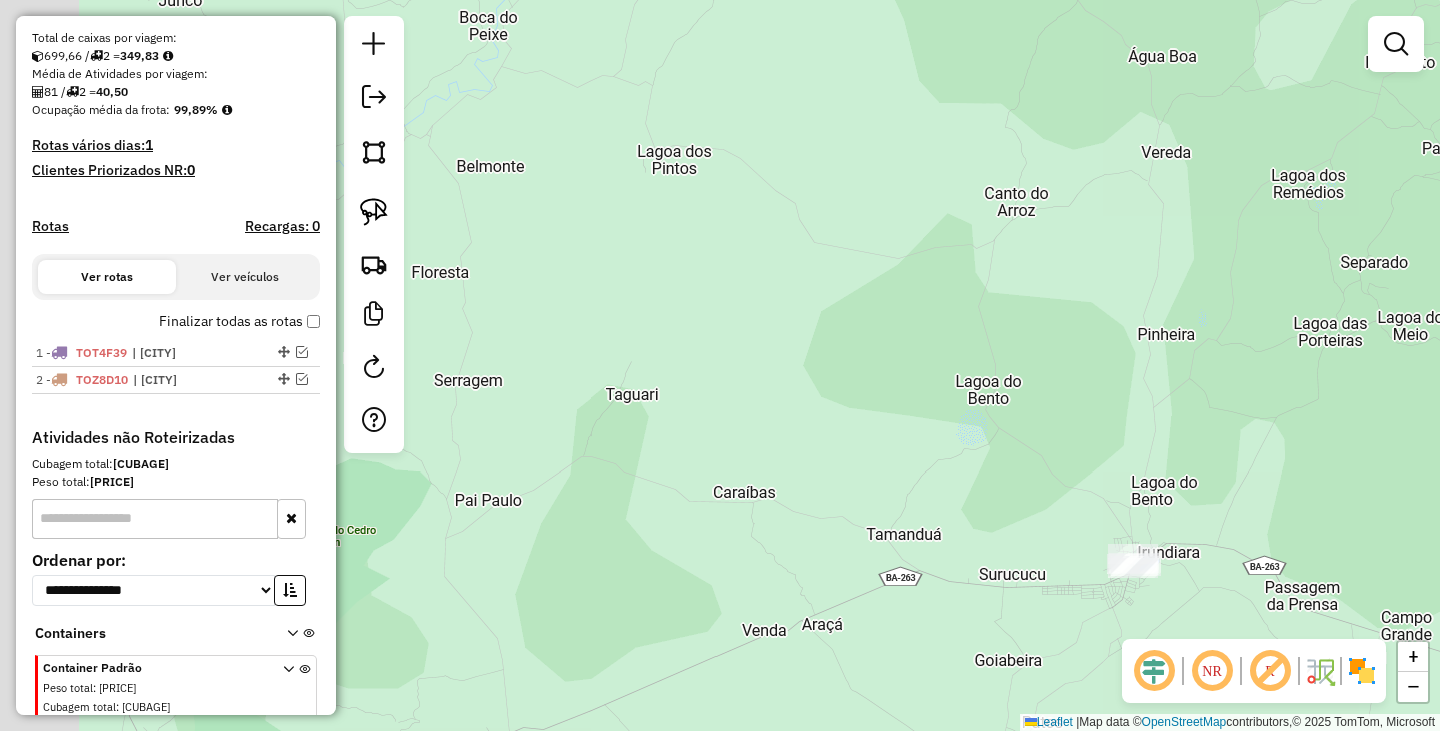 drag, startPoint x: 693, startPoint y: 347, endPoint x: 993, endPoint y: 563, distance: 369.67014 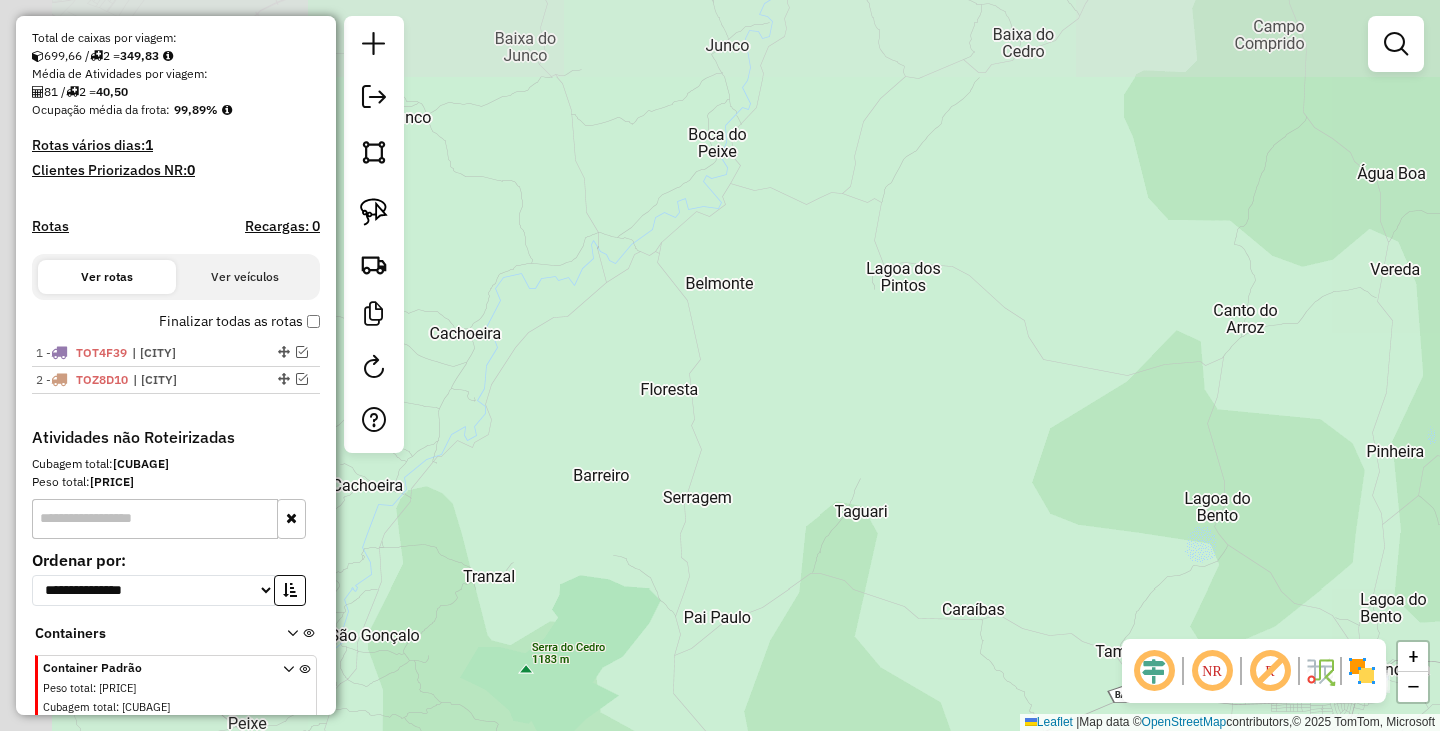 drag, startPoint x: 883, startPoint y: 469, endPoint x: 1025, endPoint y: 473, distance: 142.05632 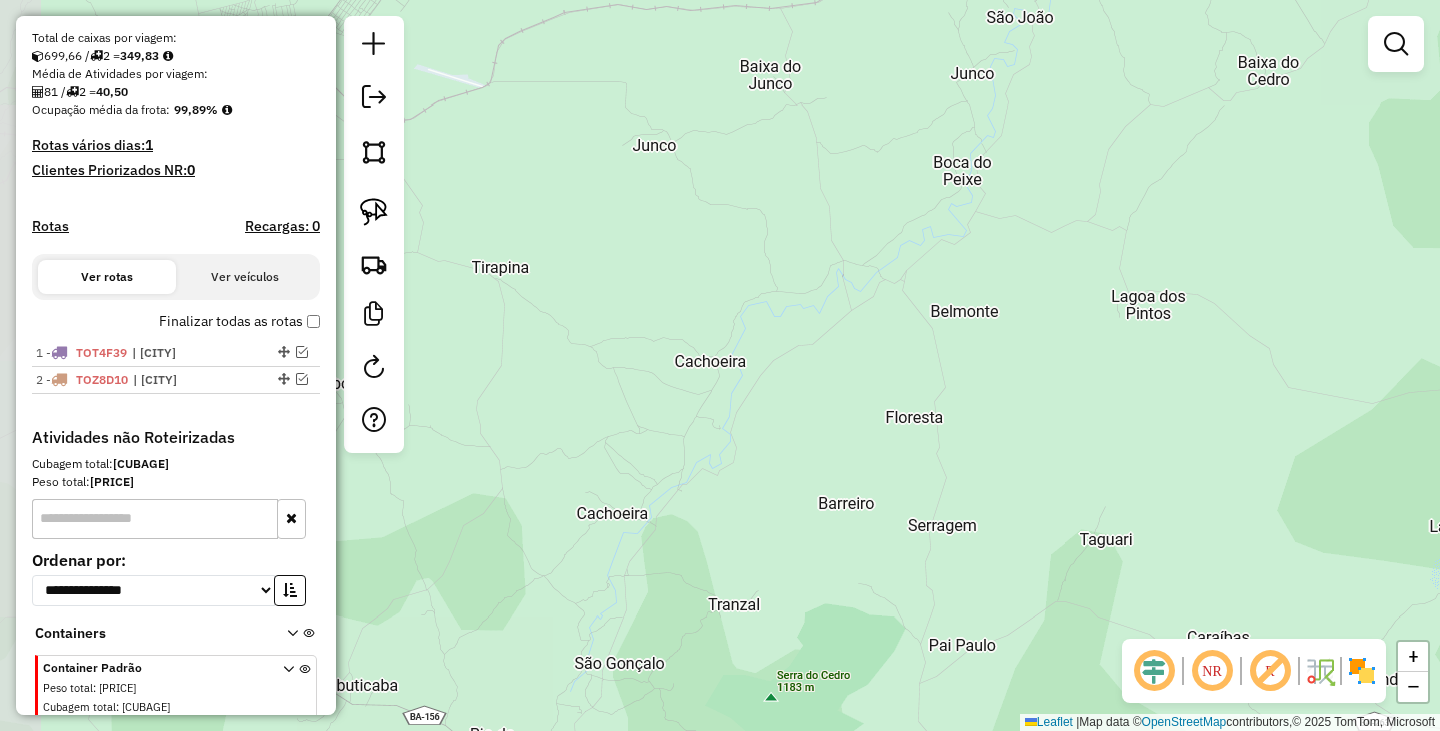 drag, startPoint x: 568, startPoint y: 345, endPoint x: 884, endPoint y: 359, distance: 316.30997 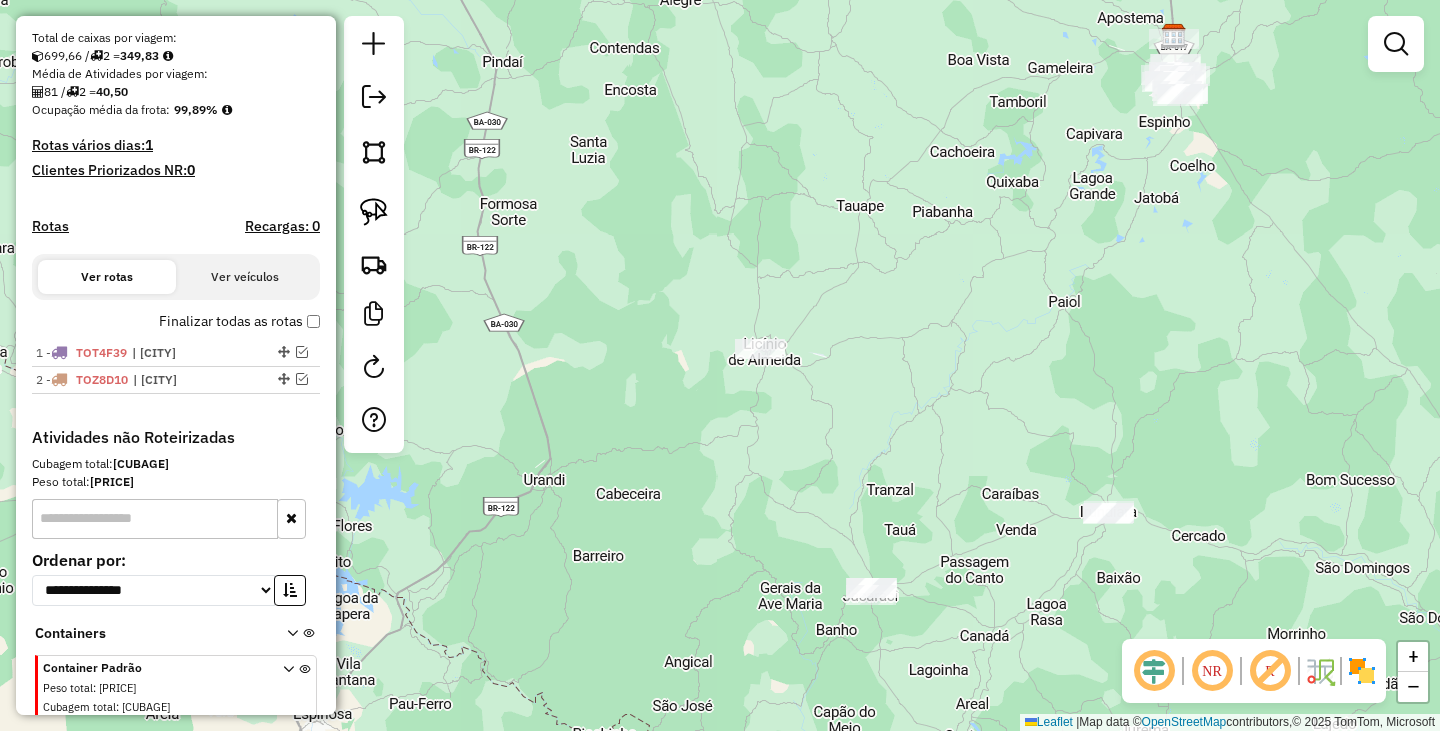 drag, startPoint x: 802, startPoint y: 343, endPoint x: 771, endPoint y: 454, distance: 115.24756 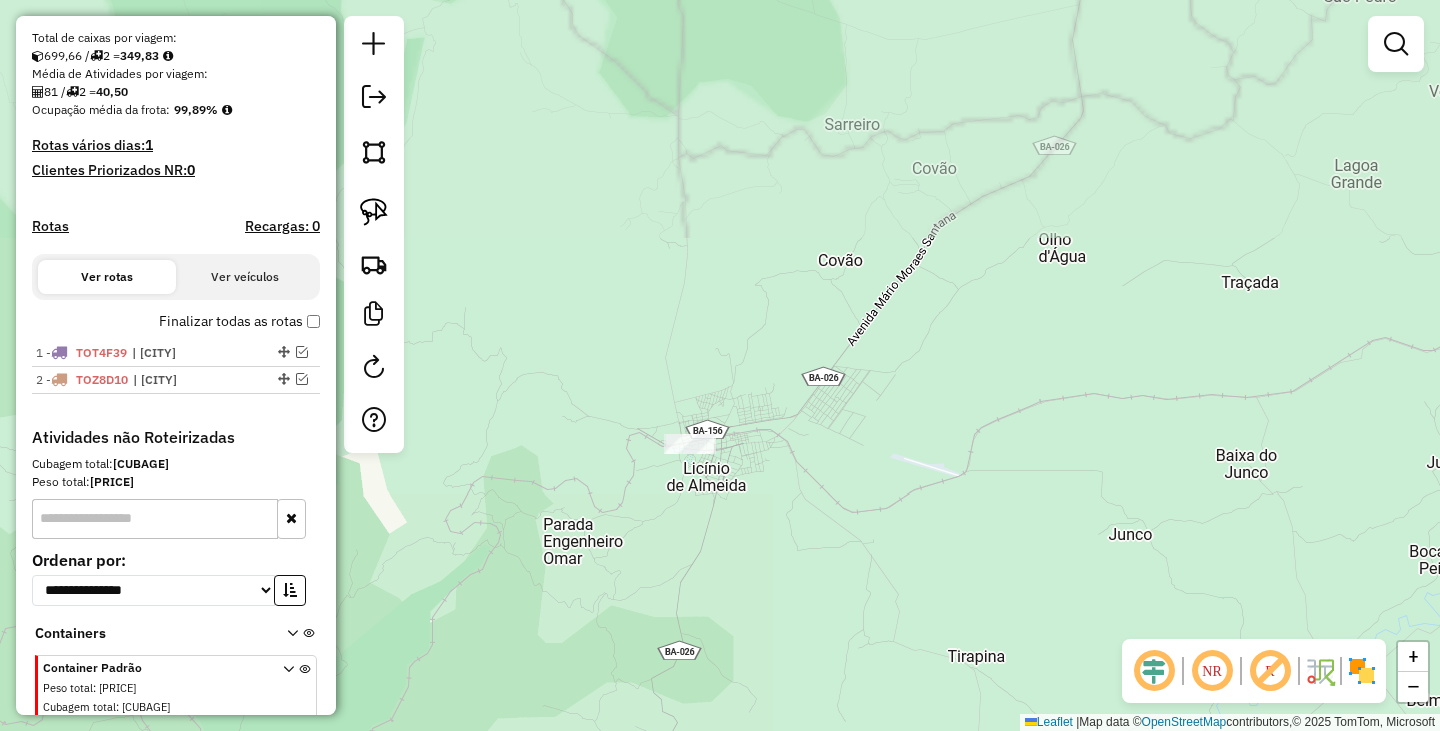 click on "Janela de atendimento Grade de atendimento Capacidade Transportadoras Veículos Cliente Pedidos  Rotas Selecione os dias de semana para filtrar as janelas de atendimento  Seg   Ter   Qua   Qui   Sex   Sáb   Dom  Informe o período da janela de atendimento: De: Até:  Filtrar exatamente a janela do cliente  Considerar janela de atendimento padrão  Selecione os dias de semana para filtrar as grades de atendimento  Seg   Ter   Qua   Qui   Sex   Sáb   Dom   Considerar clientes sem dia de atendimento cadastrado  Clientes fora do dia de atendimento selecionado Filtrar as atividades entre os valores definidos abaixo:  Peso mínimo:   Peso máximo:   Cubagem mínima:   Cubagem máxima:   De:   Até:  Filtrar as atividades entre o tempo de atendimento definido abaixo:  De:   Até:   Considerar capacidade total dos clientes não roteirizados Transportadora: Selecione um ou mais itens Tipo de veículo: Selecione um ou mais itens Veículo: Selecione um ou mais itens Motorista: Selecione um ou mais itens Nome: Rótulo:" 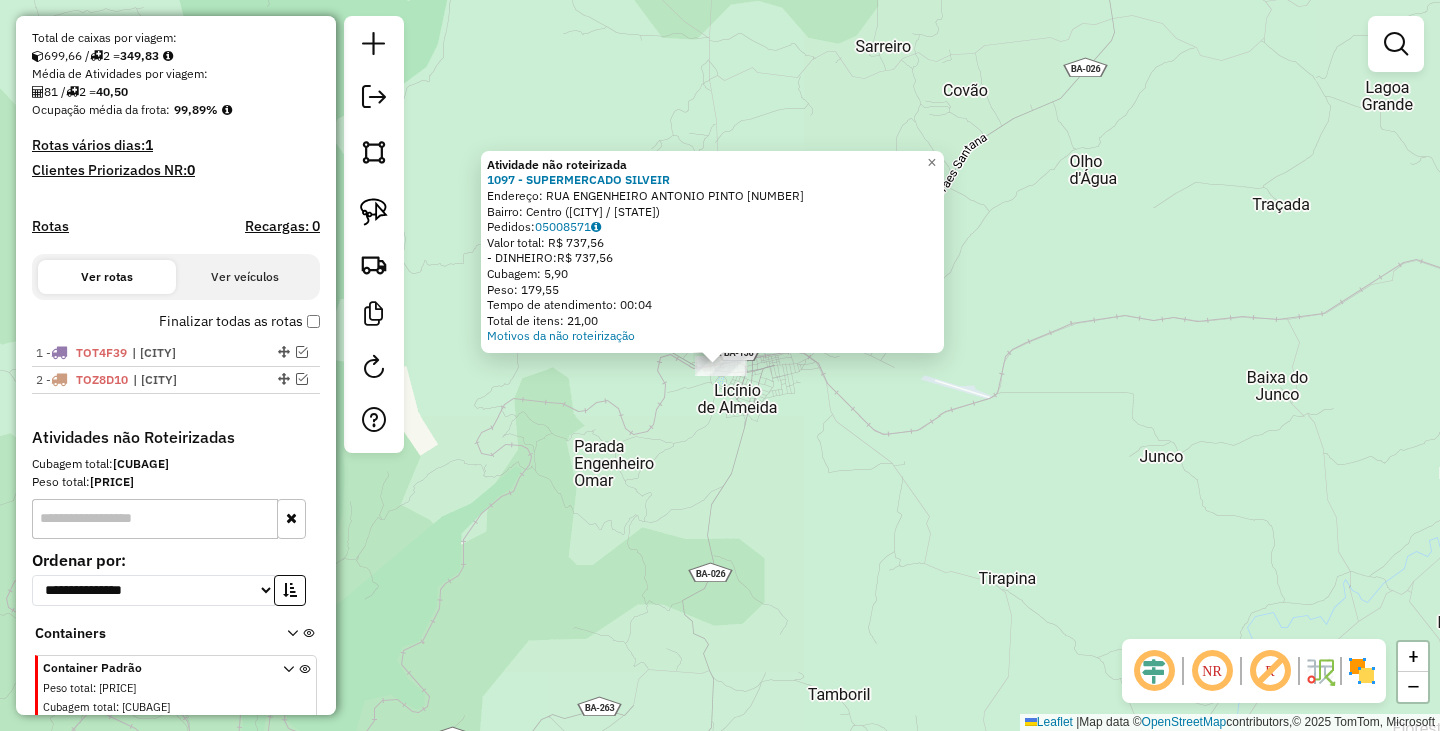 click on "Atividade não roteirizada 1097 - SUPERMERCADO SILVEIR  Endereço:  RUA ENGENHEIRO ANTONIO PINTO 311   Bairro: Centro (LICINIO DE ALMEIDA / BA)   Pedidos:  05008571   Valor total: R$ 737,56   - DINHEIRO:  R$ 737,56   Cubagem: 5,90   Peso: 179,55   Tempo de atendimento: 00:04   Total de itens: 21,00  Motivos da não roteirização × Janela de atendimento Grade de atendimento Capacidade Transportadoras Veículos Cliente Pedidos  Rotas Selecione os dias de semana para filtrar as janelas de atendimento  Seg   Ter   Qua   Qui   Sex   Sáb   Dom  Informe o período da janela de atendimento: De: Até:  Filtrar exatamente a janela do cliente  Considerar janela de atendimento padrão  Selecione os dias de semana para filtrar as grades de atendimento  Seg   Ter   Qua   Qui   Sex   Sáb   Dom   Considerar clientes sem dia de atendimento cadastrado  Clientes fora do dia de atendimento selecionado Filtrar as atividades entre os valores definidos abaixo:  Peso mínimo:   Peso máximo:   Cubagem mínima:   De:   Até:  De:" 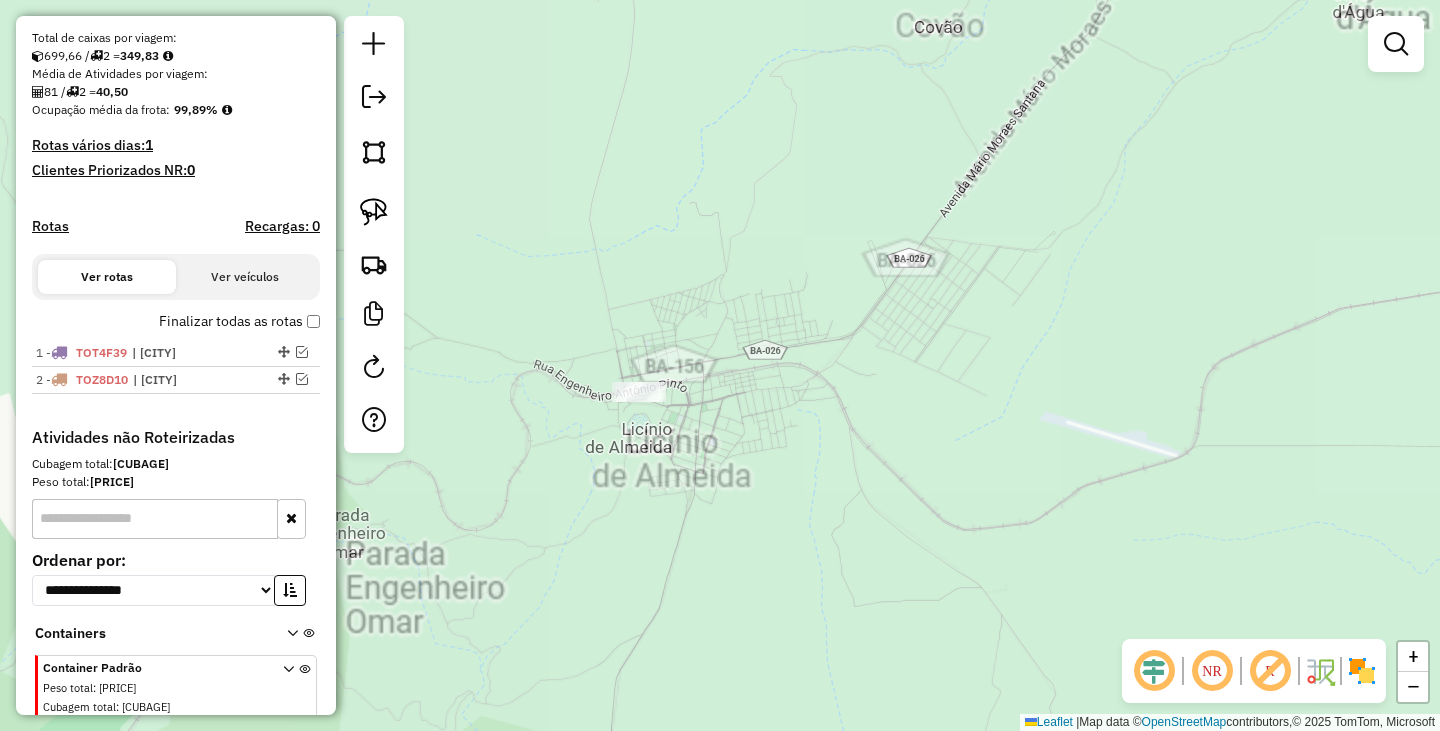 drag, startPoint x: 1122, startPoint y: 285, endPoint x: 1074, endPoint y: 362, distance: 90.73588 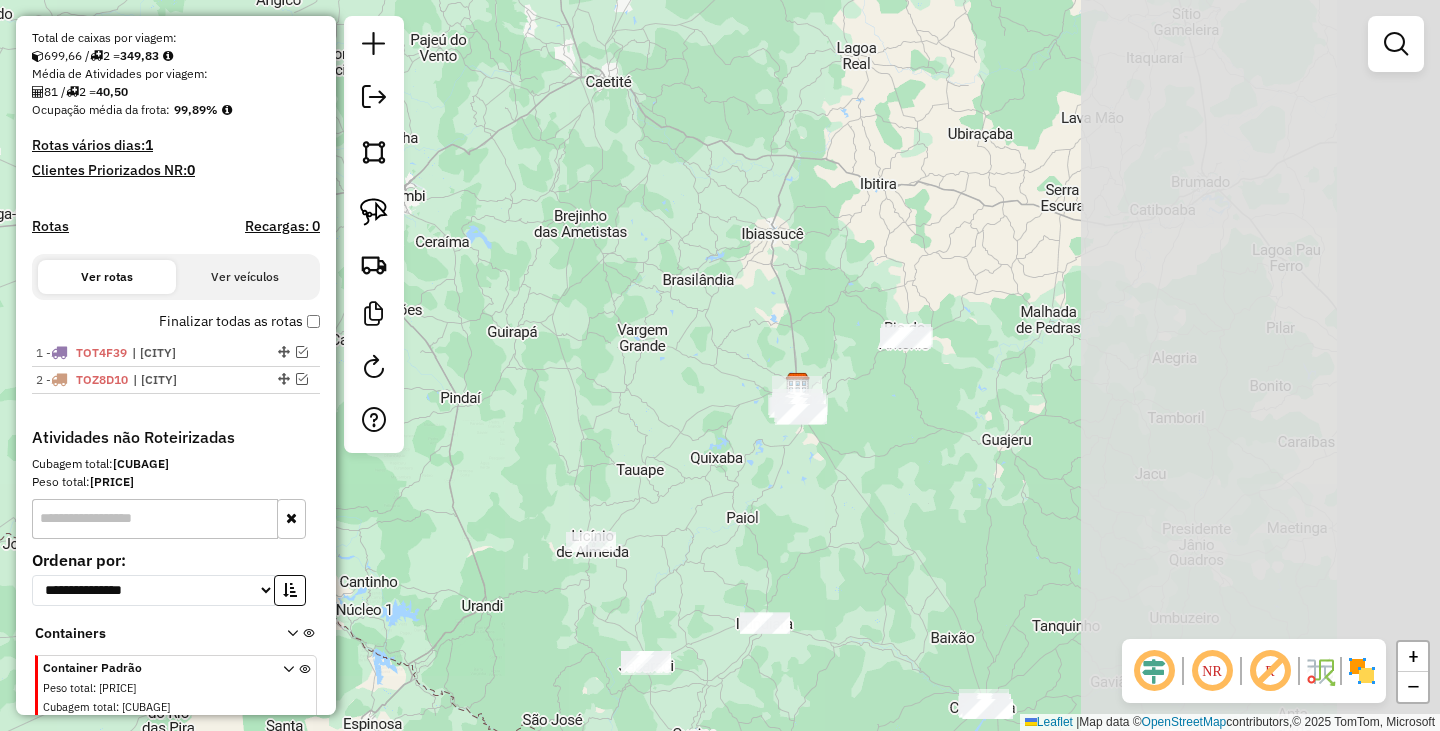 drag, startPoint x: 1127, startPoint y: 316, endPoint x: 651, endPoint y: 487, distance: 505.78354 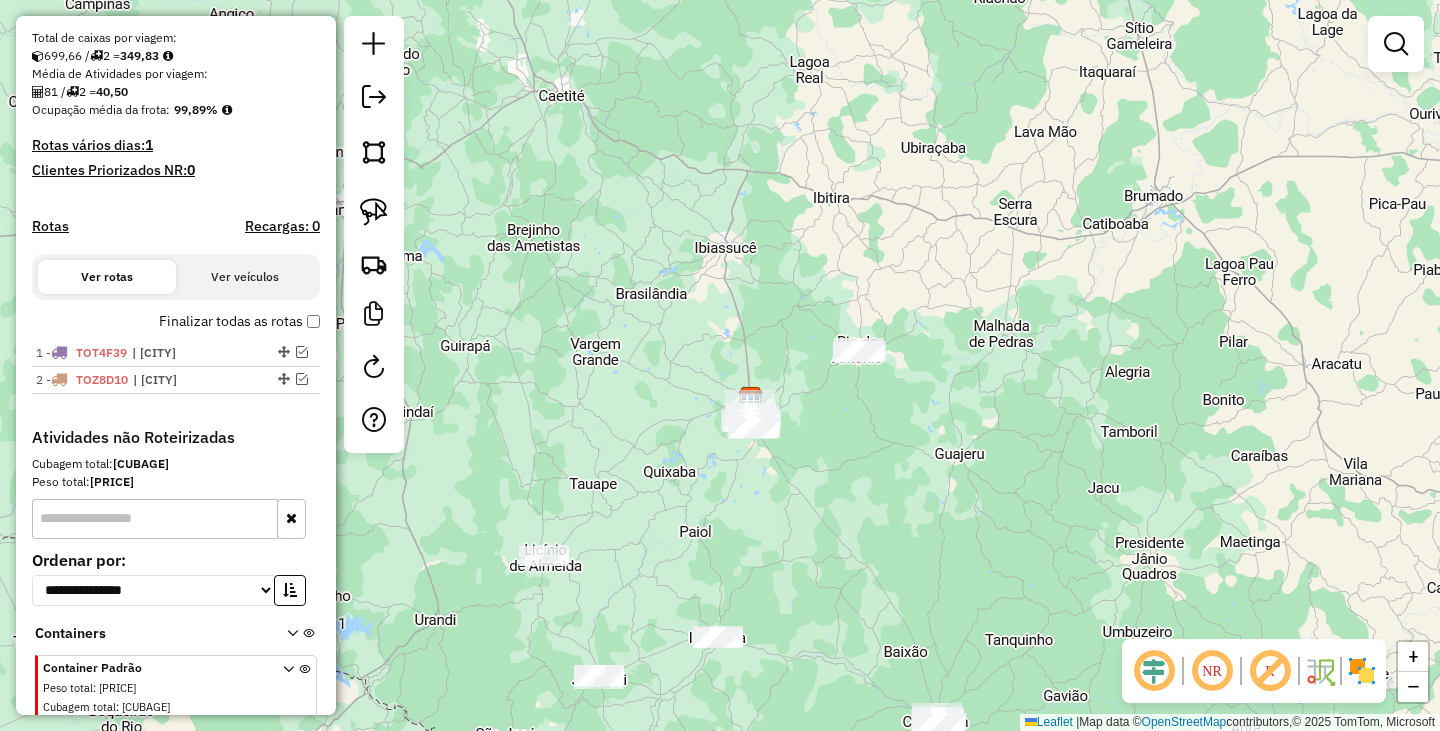 click on "Janela de atendimento Grade de atendimento Capacidade Transportadoras Veículos Cliente Pedidos  Rotas Selecione os dias de semana para filtrar as janelas de atendimento  Seg   Ter   Qua   Qui   Sex   Sáb   Dom  Informe o período da janela de atendimento: De: Até:  Filtrar exatamente a janela do cliente  Considerar janela de atendimento padrão  Selecione os dias de semana para filtrar as grades de atendimento  Seg   Ter   Qua   Qui   Sex   Sáb   Dom   Considerar clientes sem dia de atendimento cadastrado  Clientes fora do dia de atendimento selecionado Filtrar as atividades entre os valores definidos abaixo:  Peso mínimo:   Peso máximo:   Cubagem mínima:   Cubagem máxima:   De:   Até:  Filtrar as atividades entre o tempo de atendimento definido abaixo:  De:   Até:   Considerar capacidade total dos clientes não roteirizados Transportadora: Selecione um ou mais itens Tipo de veículo: Selecione um ou mais itens Veículo: Selecione um ou mais itens Motorista: Selecione um ou mais itens Nome: Rótulo:" 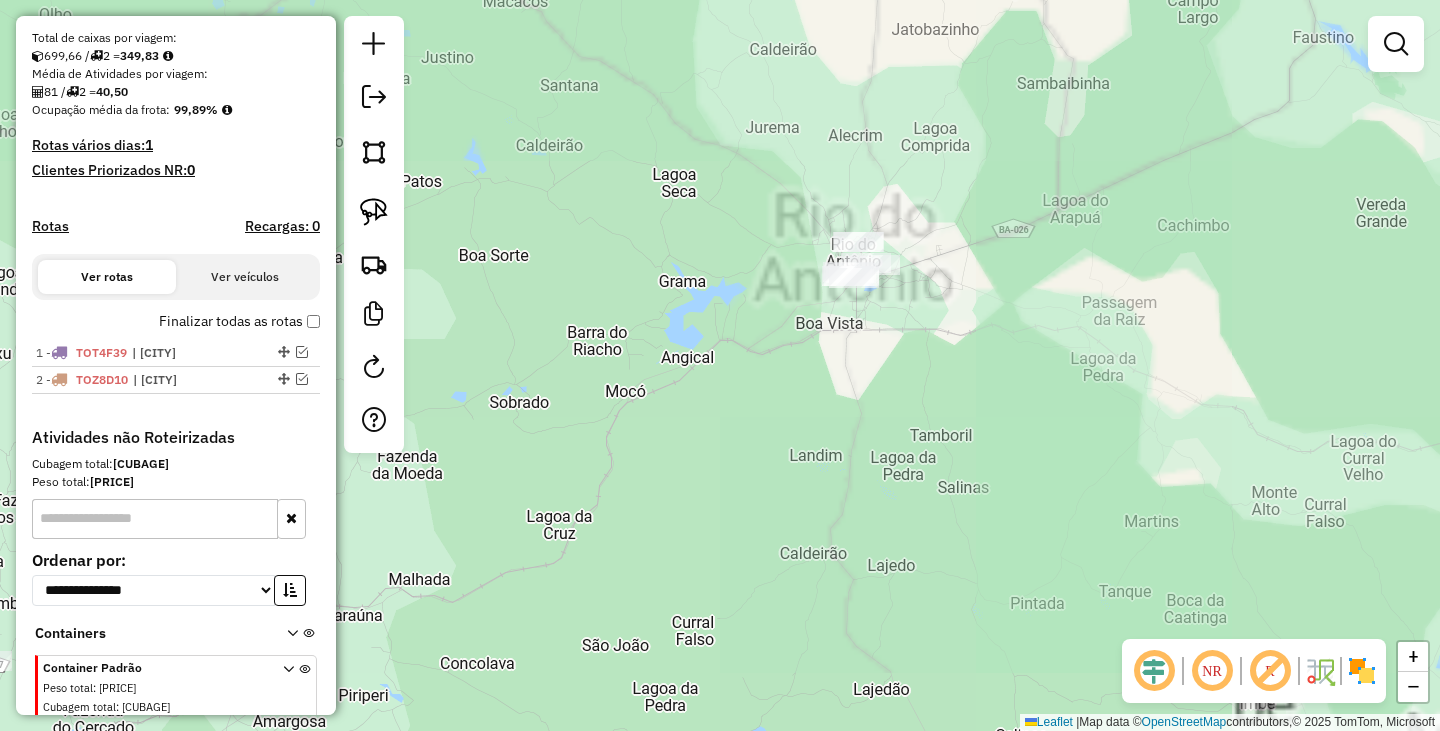 click on "Janela de atendimento Grade de atendimento Capacidade Transportadoras Veículos Cliente Pedidos  Rotas Selecione os dias de semana para filtrar as janelas de atendimento  Seg   Ter   Qua   Qui   Sex   Sáb   Dom  Informe o período da janela de atendimento: De: Até:  Filtrar exatamente a janela do cliente  Considerar janela de atendimento padrão  Selecione os dias de semana para filtrar as grades de atendimento  Seg   Ter   Qua   Qui   Sex   Sáb   Dom   Considerar clientes sem dia de atendimento cadastrado  Clientes fora do dia de atendimento selecionado Filtrar as atividades entre os valores definidos abaixo:  Peso mínimo:   Peso máximo:   Cubagem mínima:   Cubagem máxima:   De:   Até:  Filtrar as atividades entre o tempo de atendimento definido abaixo:  De:   Até:   Considerar capacidade total dos clientes não roteirizados Transportadora: Selecione um ou mais itens Tipo de veículo: Selecione um ou mais itens Veículo: Selecione um ou mais itens Motorista: Selecione um ou mais itens Nome: Rótulo:" 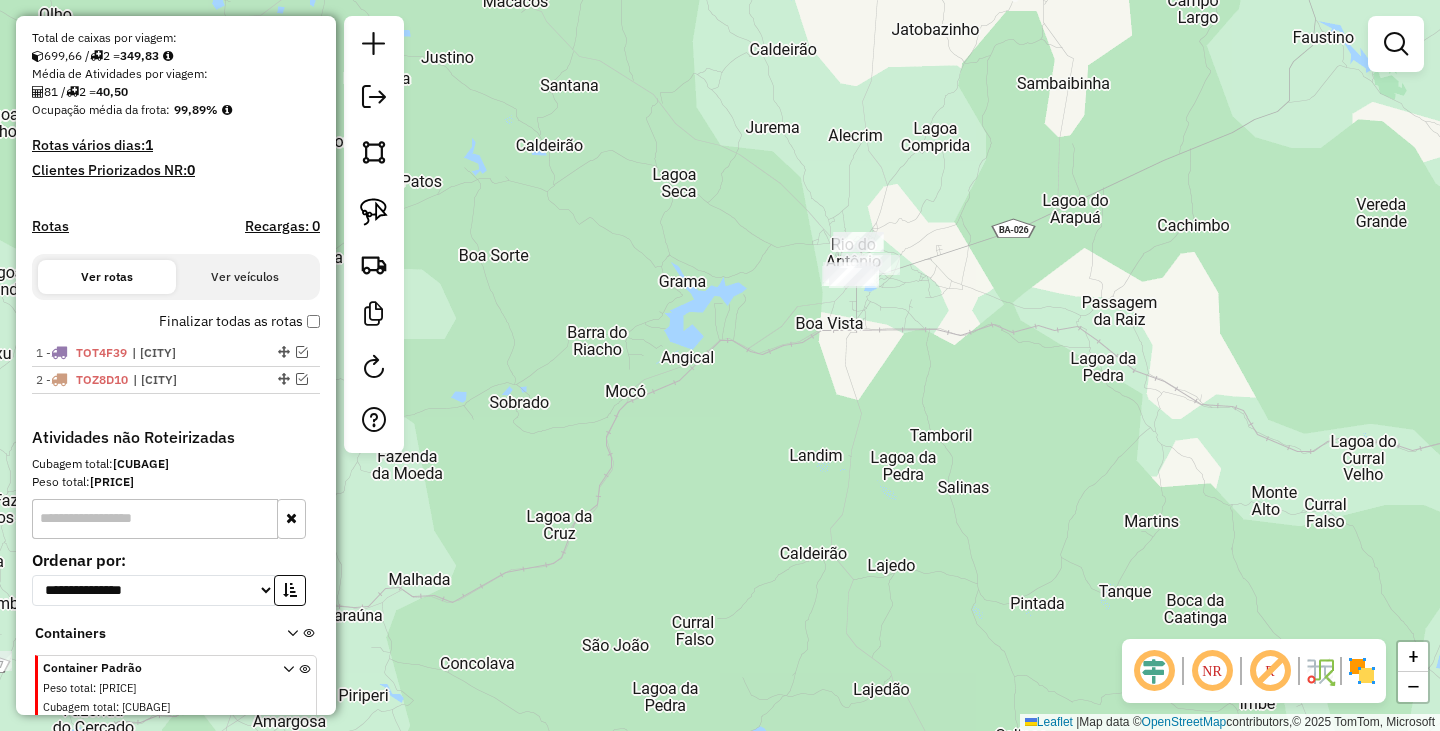 click on "Janela de atendimento Grade de atendimento Capacidade Transportadoras Veículos Cliente Pedidos  Rotas Selecione os dias de semana para filtrar as janelas de atendimento  Seg   Ter   Qua   Qui   Sex   Sáb   Dom  Informe o período da janela de atendimento: De: Até:  Filtrar exatamente a janela do cliente  Considerar janela de atendimento padrão  Selecione os dias de semana para filtrar as grades de atendimento  Seg   Ter   Qua   Qui   Sex   Sáb   Dom   Considerar clientes sem dia de atendimento cadastrado  Clientes fora do dia de atendimento selecionado Filtrar as atividades entre os valores definidos abaixo:  Peso mínimo:   Peso máximo:   Cubagem mínima:   Cubagem máxima:   De:   Até:  Filtrar as atividades entre o tempo de atendimento definido abaixo:  De:   Até:   Considerar capacidade total dos clientes não roteirizados Transportadora: Selecione um ou mais itens Tipo de veículo: Selecione um ou mais itens Veículo: Selecione um ou mais itens Motorista: Selecione um ou mais itens Nome: Rótulo:" 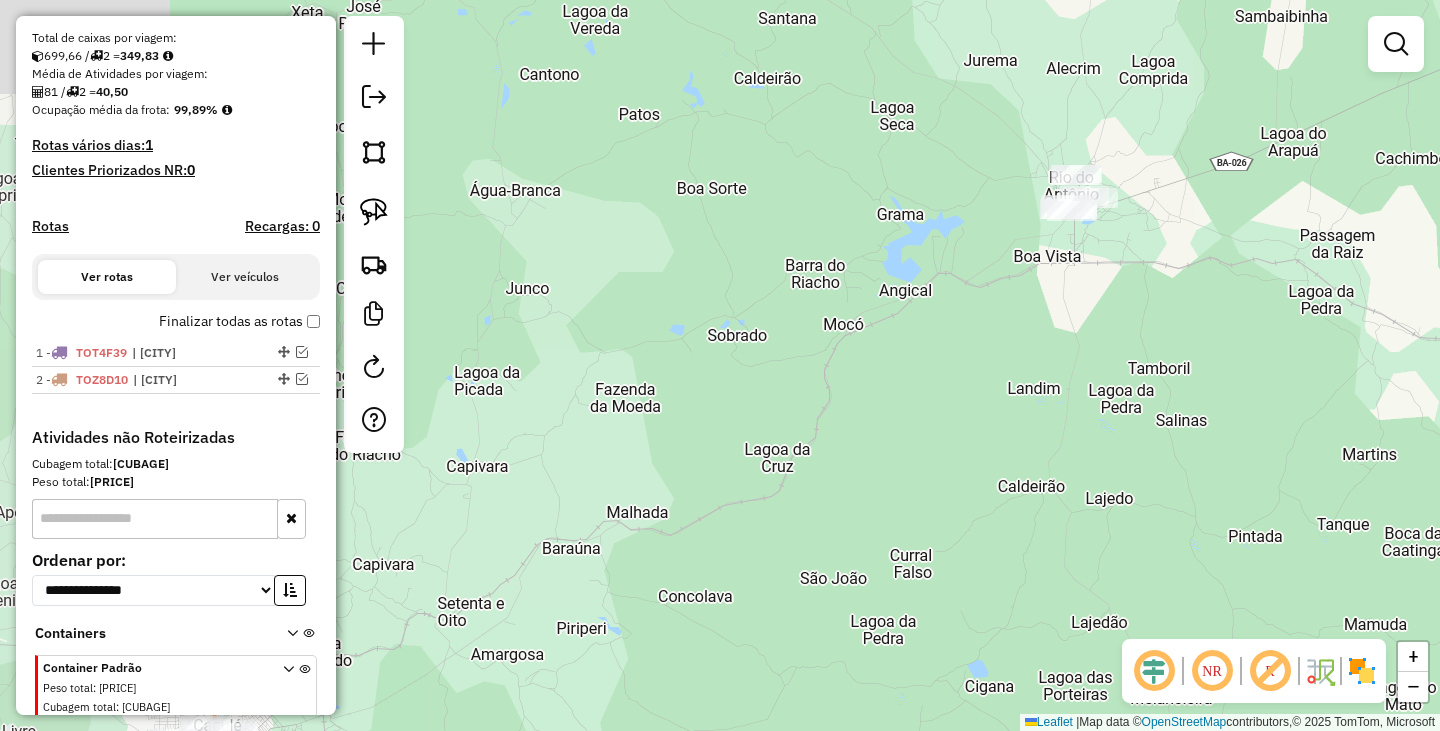 drag, startPoint x: 845, startPoint y: 446, endPoint x: 950, endPoint y: 401, distance: 114.236595 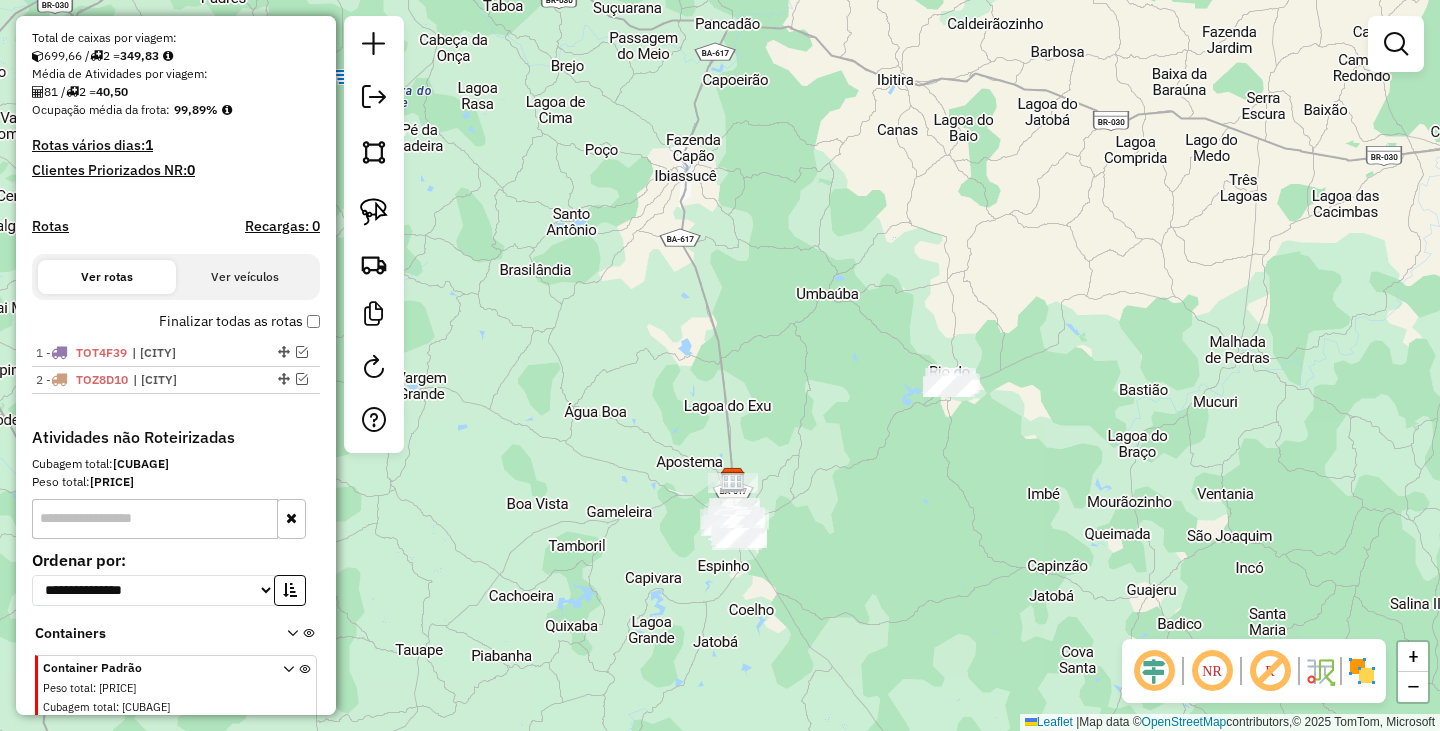 drag, startPoint x: 797, startPoint y: 541, endPoint x: 793, endPoint y: 397, distance: 144.05554 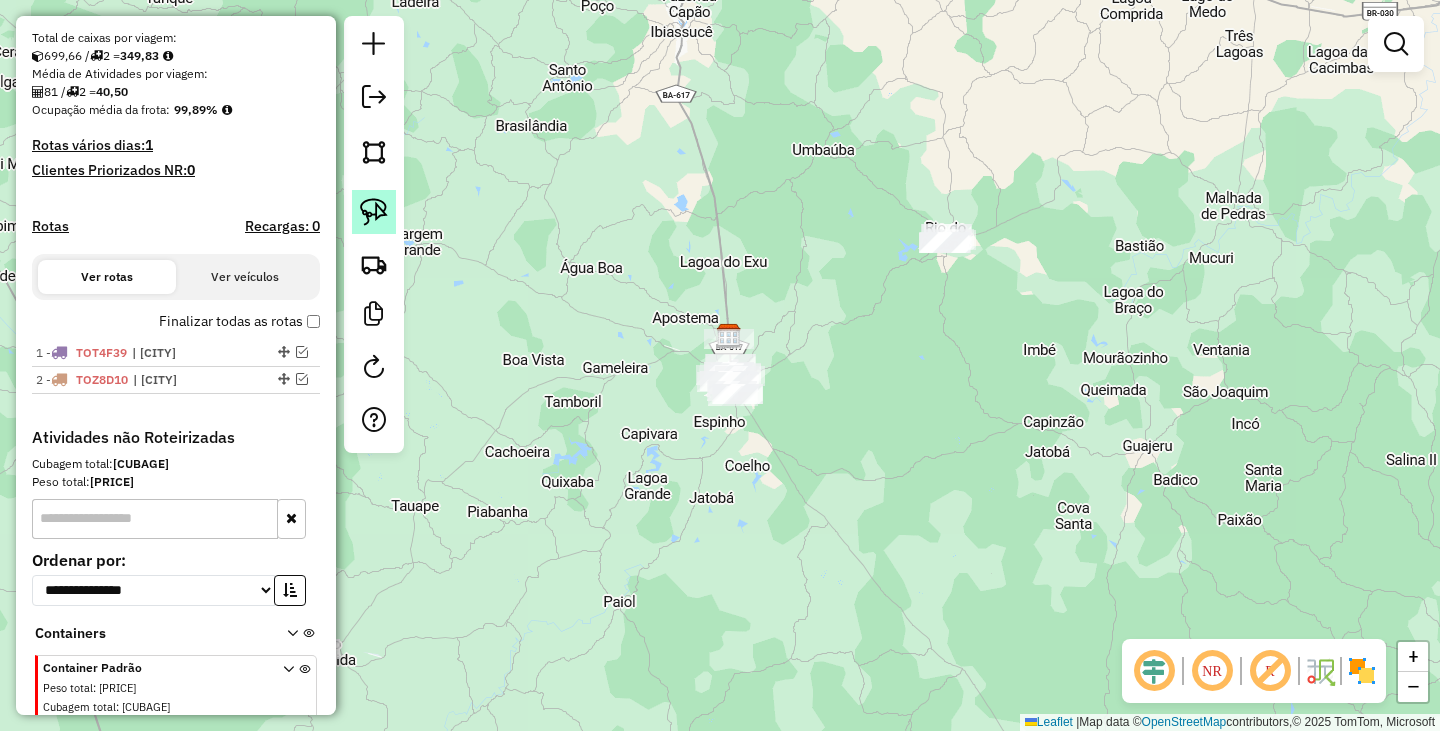 click 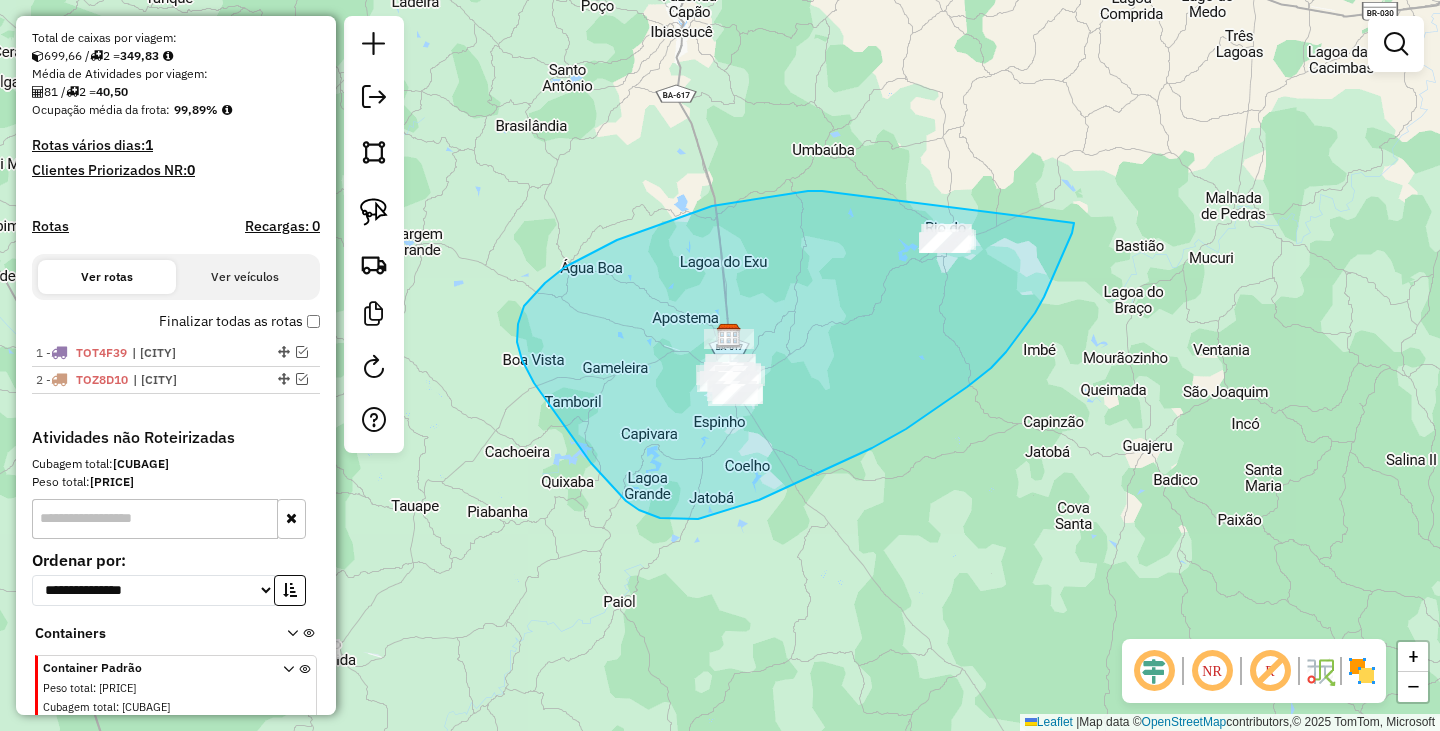 drag, startPoint x: 822, startPoint y: 191, endPoint x: 1074, endPoint y: 220, distance: 253.66316 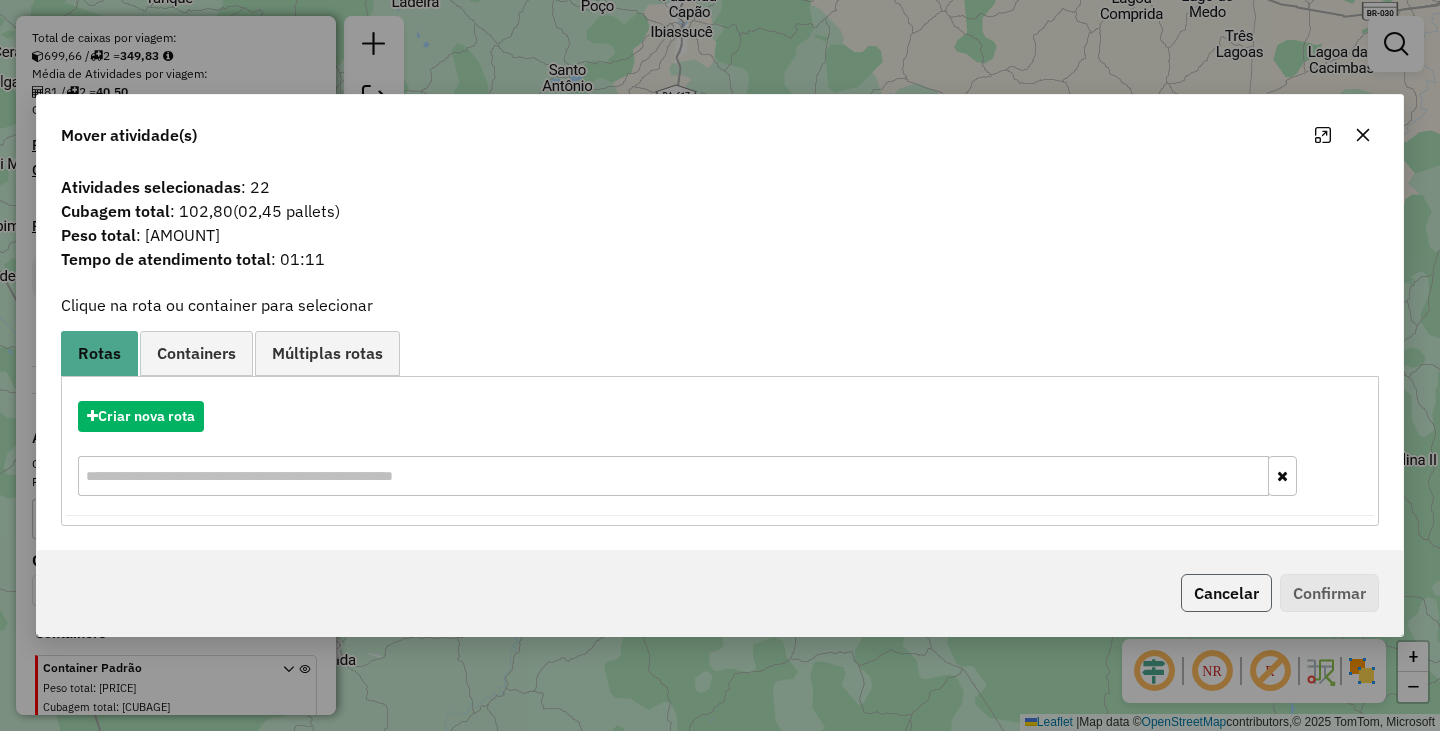 click on "Cancelar" 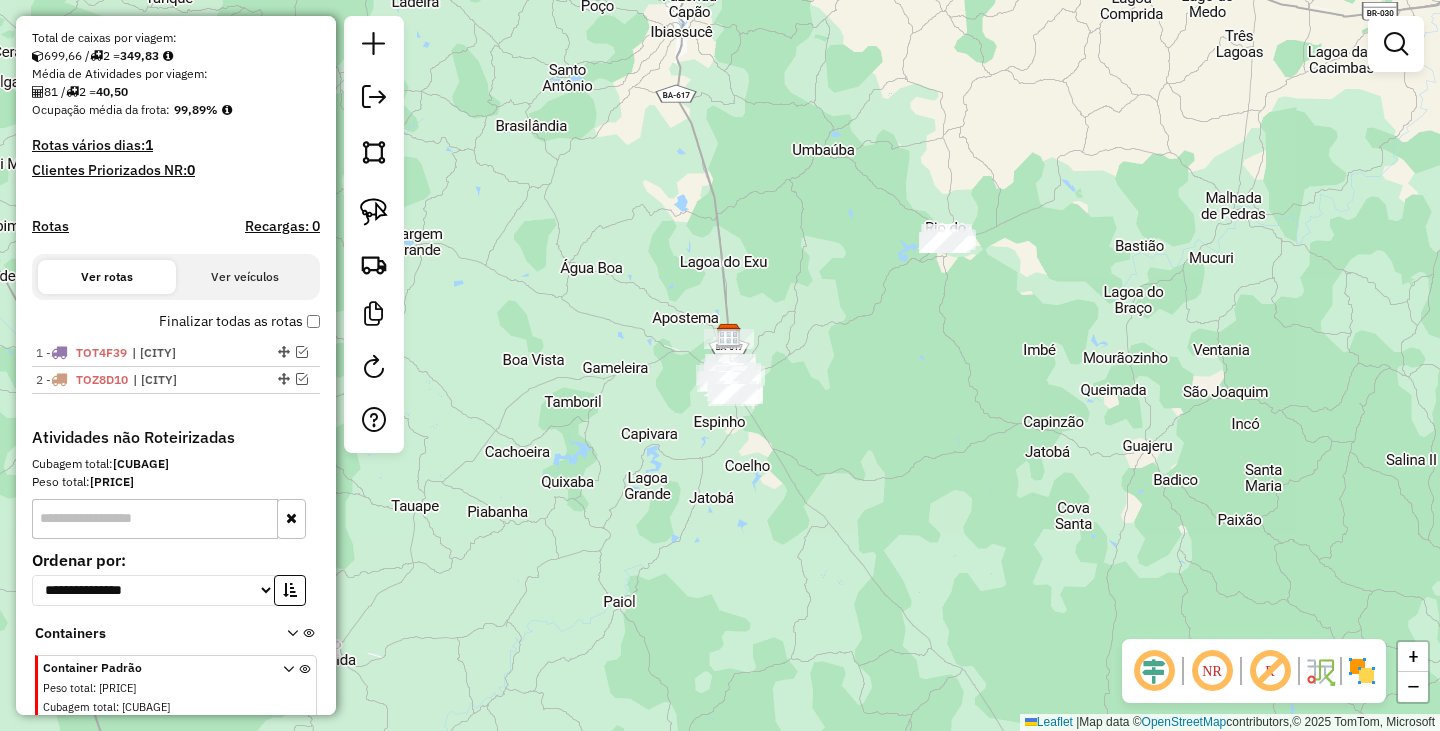 click on "Janela de atendimento Grade de atendimento Capacidade Transportadoras Veículos Cliente Pedidos  Rotas Selecione os dias de semana para filtrar as janelas de atendimento  Seg   Ter   Qua   Qui   Sex   Sáb   Dom  Informe o período da janela de atendimento: De: Até:  Filtrar exatamente a janela do cliente  Considerar janela de atendimento padrão  Selecione os dias de semana para filtrar as grades de atendimento  Seg   Ter   Qua   Qui   Sex   Sáb   Dom   Considerar clientes sem dia de atendimento cadastrado  Clientes fora do dia de atendimento selecionado Filtrar as atividades entre os valores definidos abaixo:  Peso mínimo:   Peso máximo:   Cubagem mínima:   Cubagem máxima:   De:   Até:  Filtrar as atividades entre o tempo de atendimento definido abaixo:  De:   Até:   Considerar capacidade total dos clientes não roteirizados Transportadora: Selecione um ou mais itens Tipo de veículo: Selecione um ou mais itens Veículo: Selecione um ou mais itens Motorista: Selecione um ou mais itens Nome: Rótulo:" 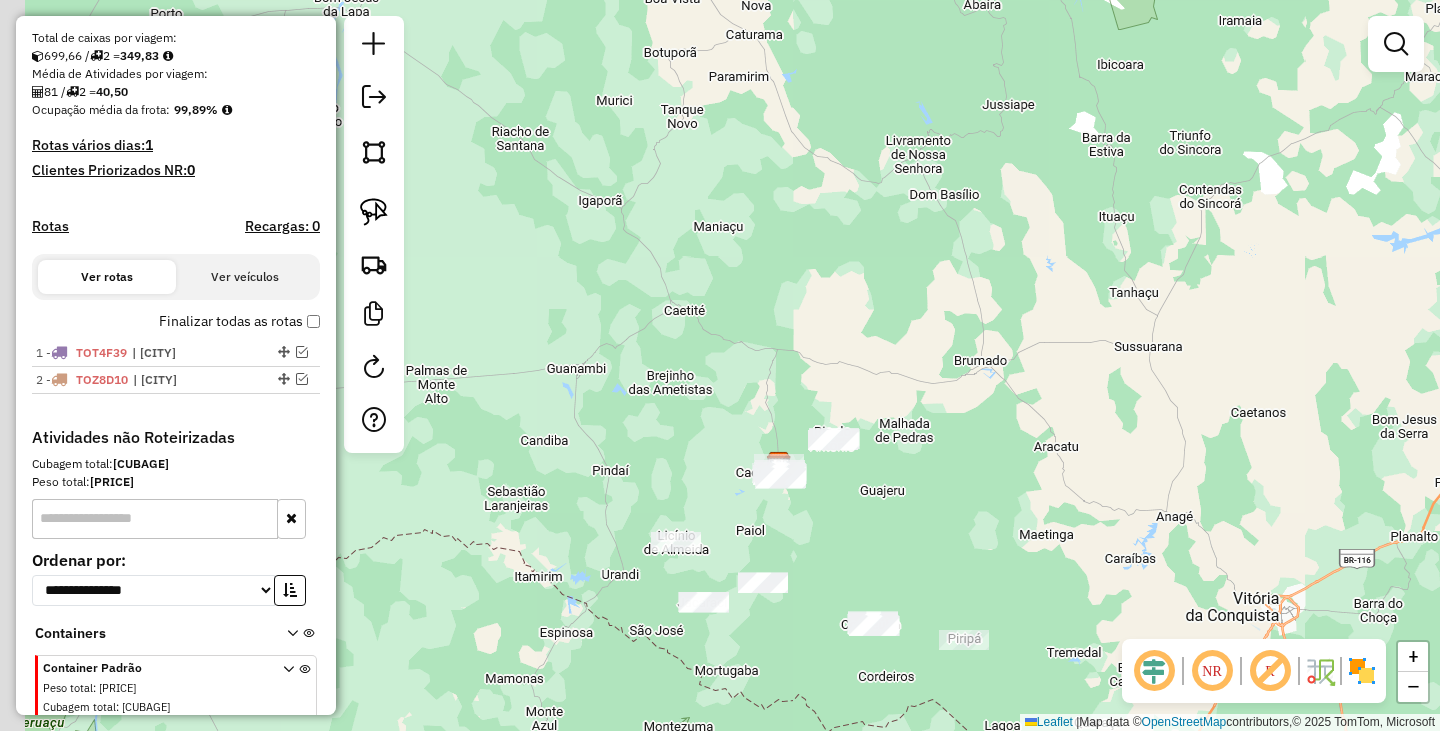 drag, startPoint x: 732, startPoint y: 569, endPoint x: 810, endPoint y: 458, distance: 135.66502 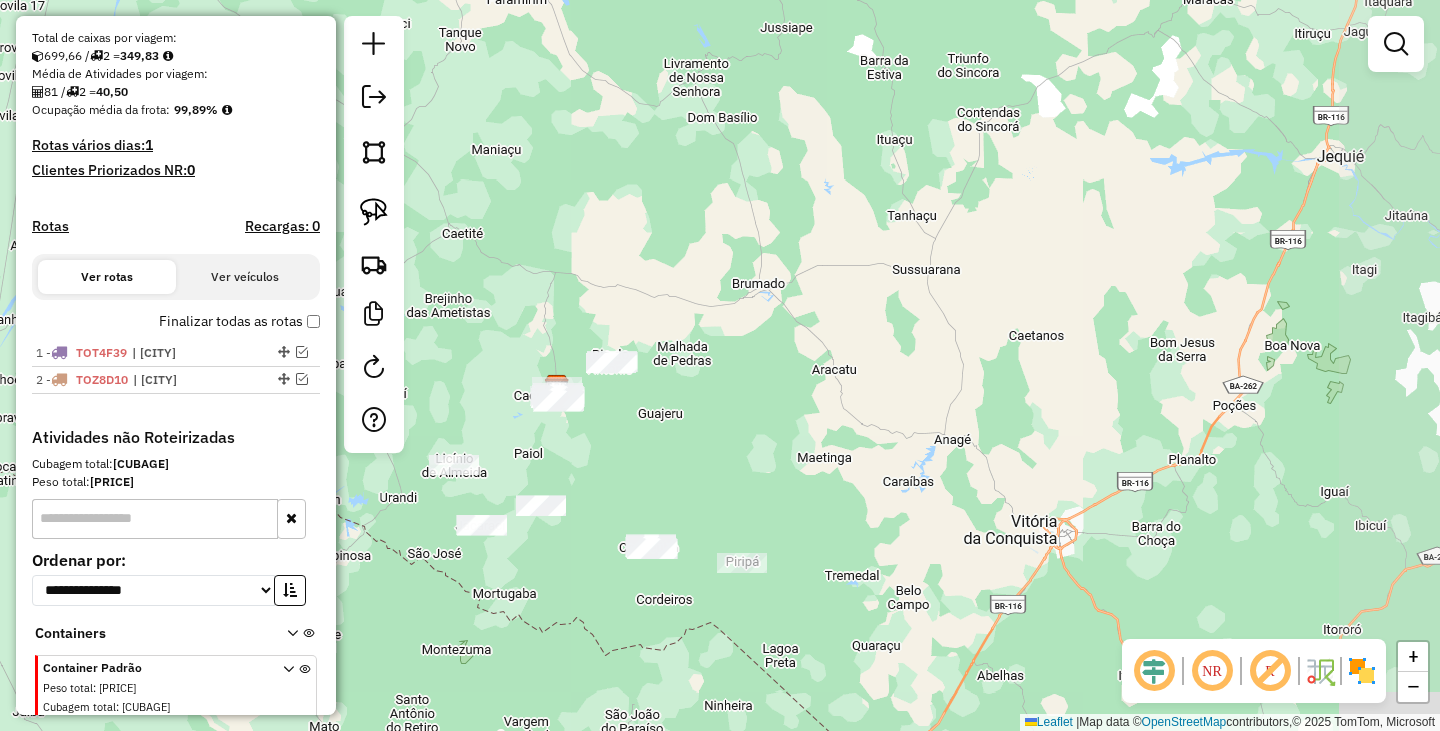 drag, startPoint x: 976, startPoint y: 447, endPoint x: 689, endPoint y: 465, distance: 287.5639 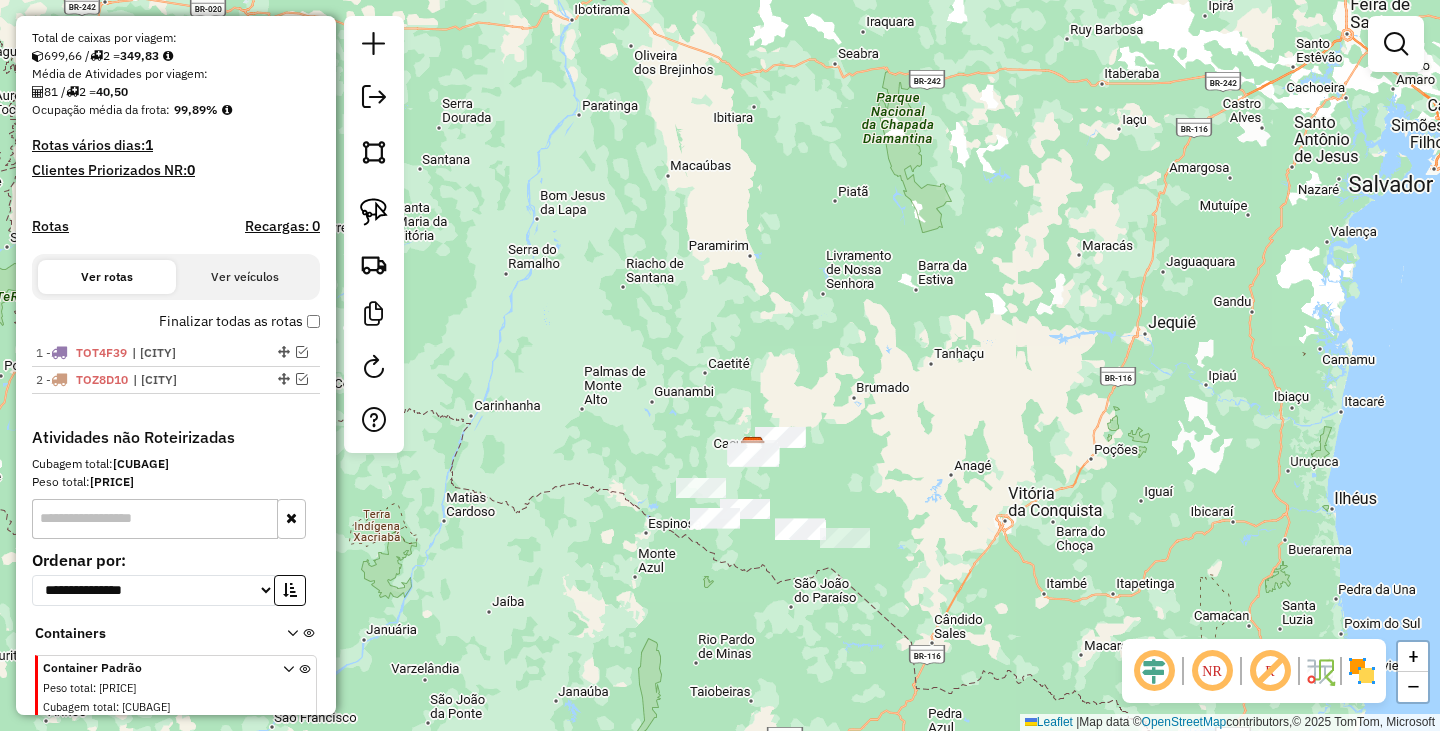 drag, startPoint x: 802, startPoint y: 449, endPoint x: 898, endPoint y: 470, distance: 98.270035 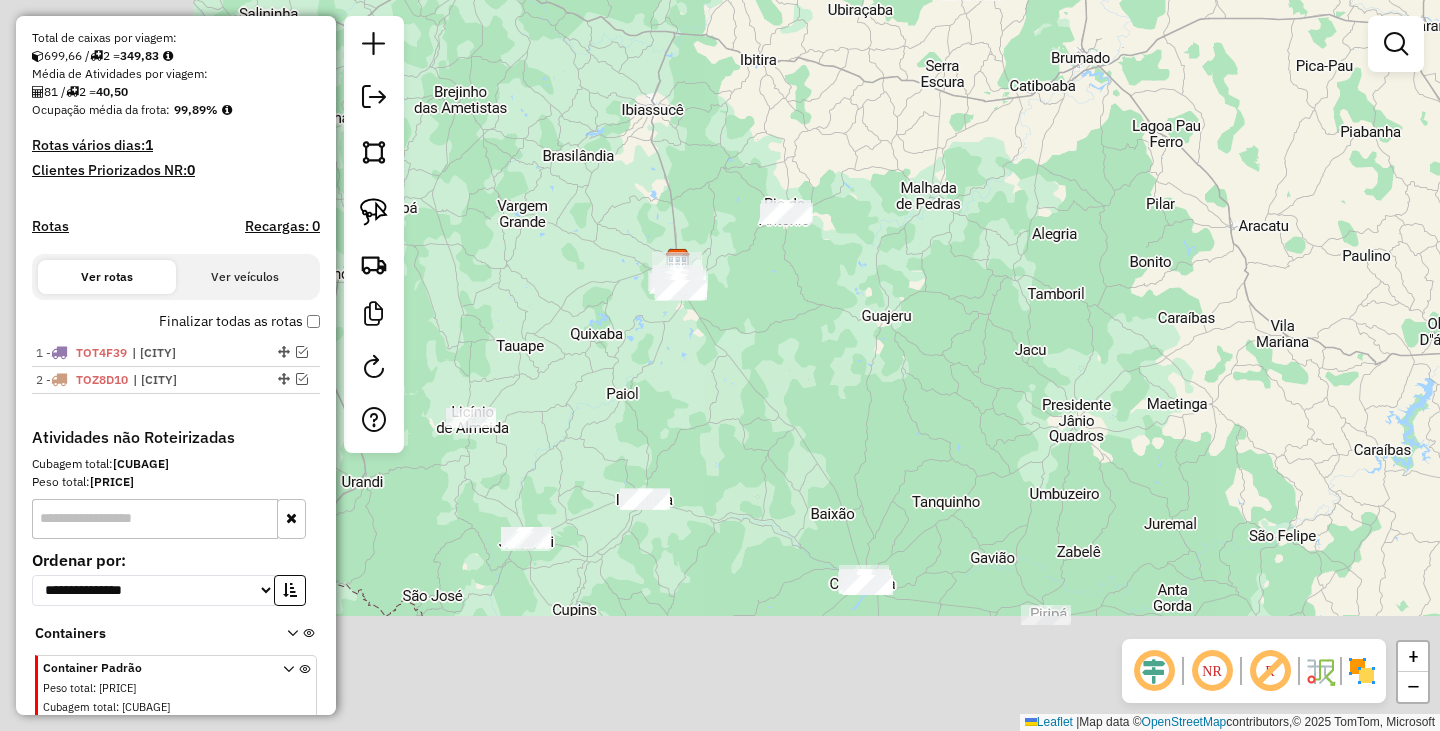 drag, startPoint x: 778, startPoint y: 512, endPoint x: 1290, endPoint y: 299, distance: 554.5386 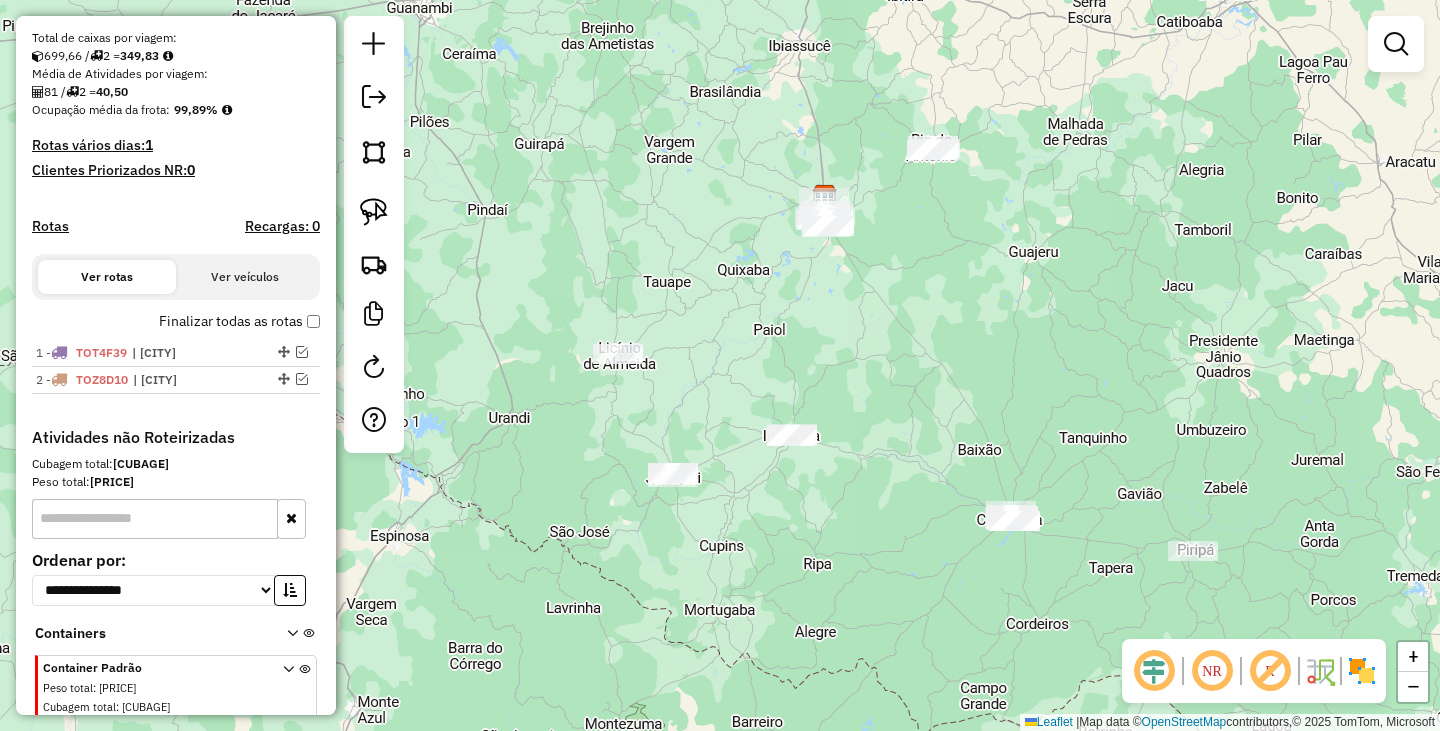 drag, startPoint x: 1041, startPoint y: 620, endPoint x: 1021, endPoint y: 459, distance: 162.23749 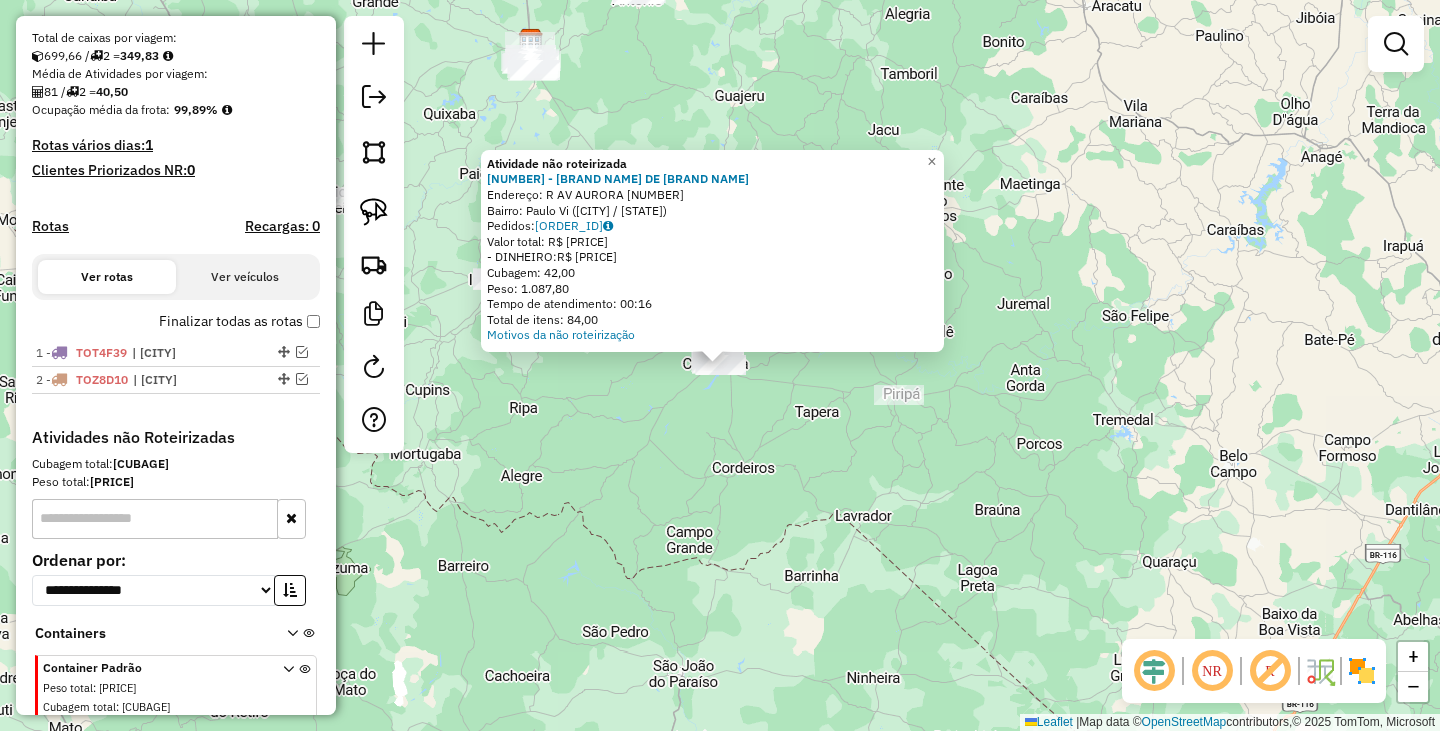 click on "Atividade não roteirizada 27210 - RD COMERCIO DE BEBID  Endereço: R   AV AURORA                     630   Bairro: Paulo Vi (CONDEUBA / BA)   Pedidos:  05008528   Valor total: R$ 5.128,62   - DINHEIRO:  R$ 5.128,62   Cubagem: 42,00   Peso: 1.087,80   Tempo de atendimento: 00:16   Total de itens: 84,00  Motivos da não roteirização × Janela de atendimento Grade de atendimento Capacidade Transportadoras Veículos Cliente Pedidos  Rotas Selecione os dias de semana para filtrar as janelas de atendimento  Seg   Ter   Qua   Qui   Sex   Sáb   Dom  Informe o período da janela de atendimento: De: Até:  Filtrar exatamente a janela do cliente  Considerar janela de atendimento padrão  Selecione os dias de semana para filtrar as grades de atendimento  Seg   Ter   Qua   Qui   Sex   Sáb   Dom   Considerar clientes sem dia de atendimento cadastrado  Clientes fora do dia de atendimento selecionado Filtrar as atividades entre os valores definidos abaixo:  Peso mínimo:   Peso máximo:   Cubagem mínima:   De:   Até:" 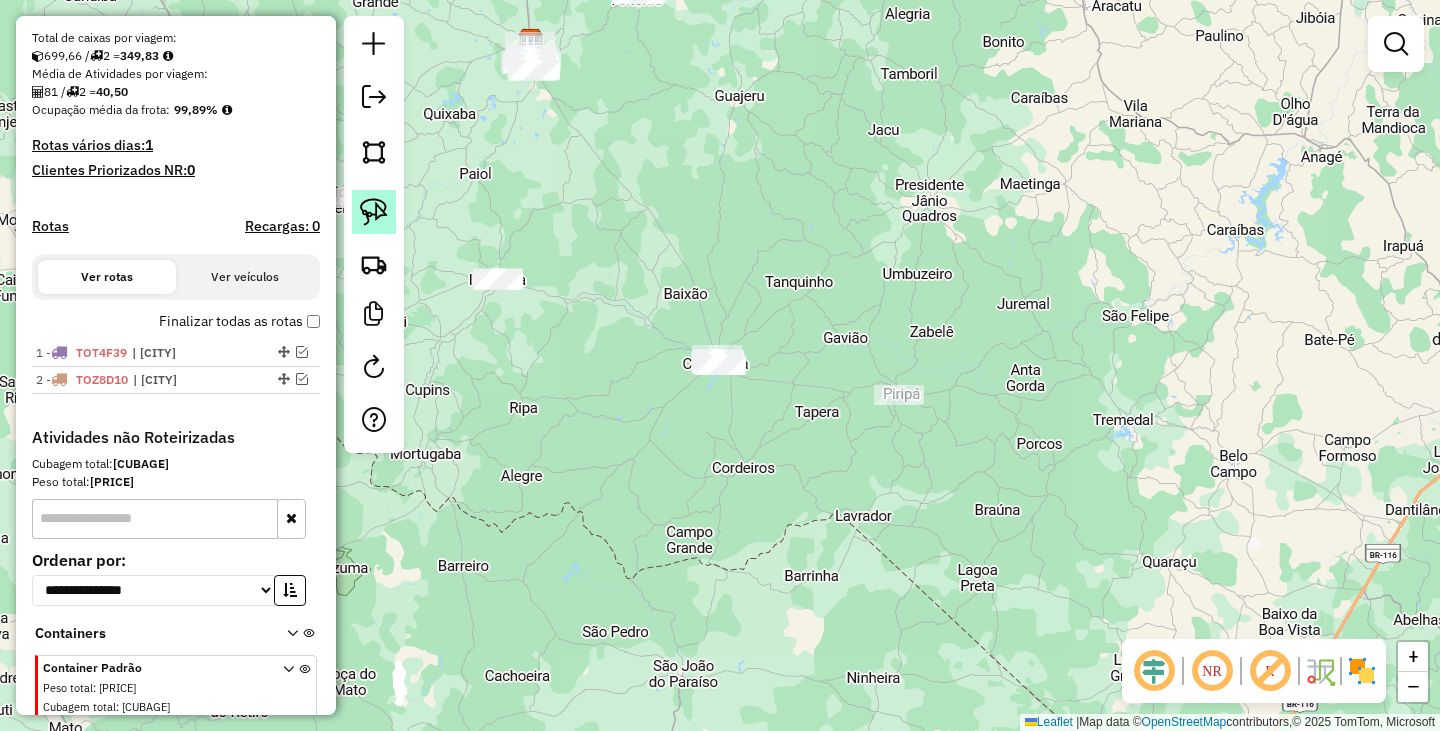 click 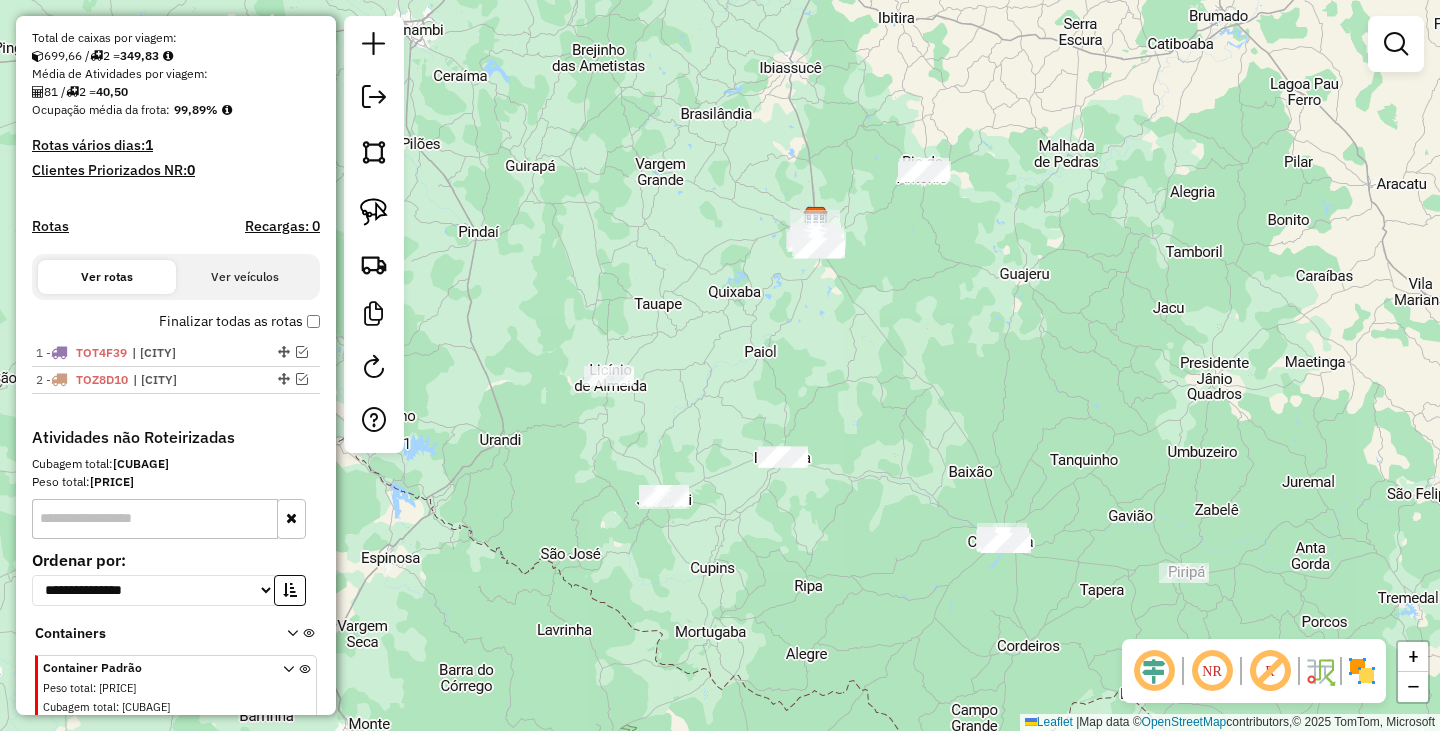 drag, startPoint x: 607, startPoint y: 286, endPoint x: 886, endPoint y: 462, distance: 329.8742 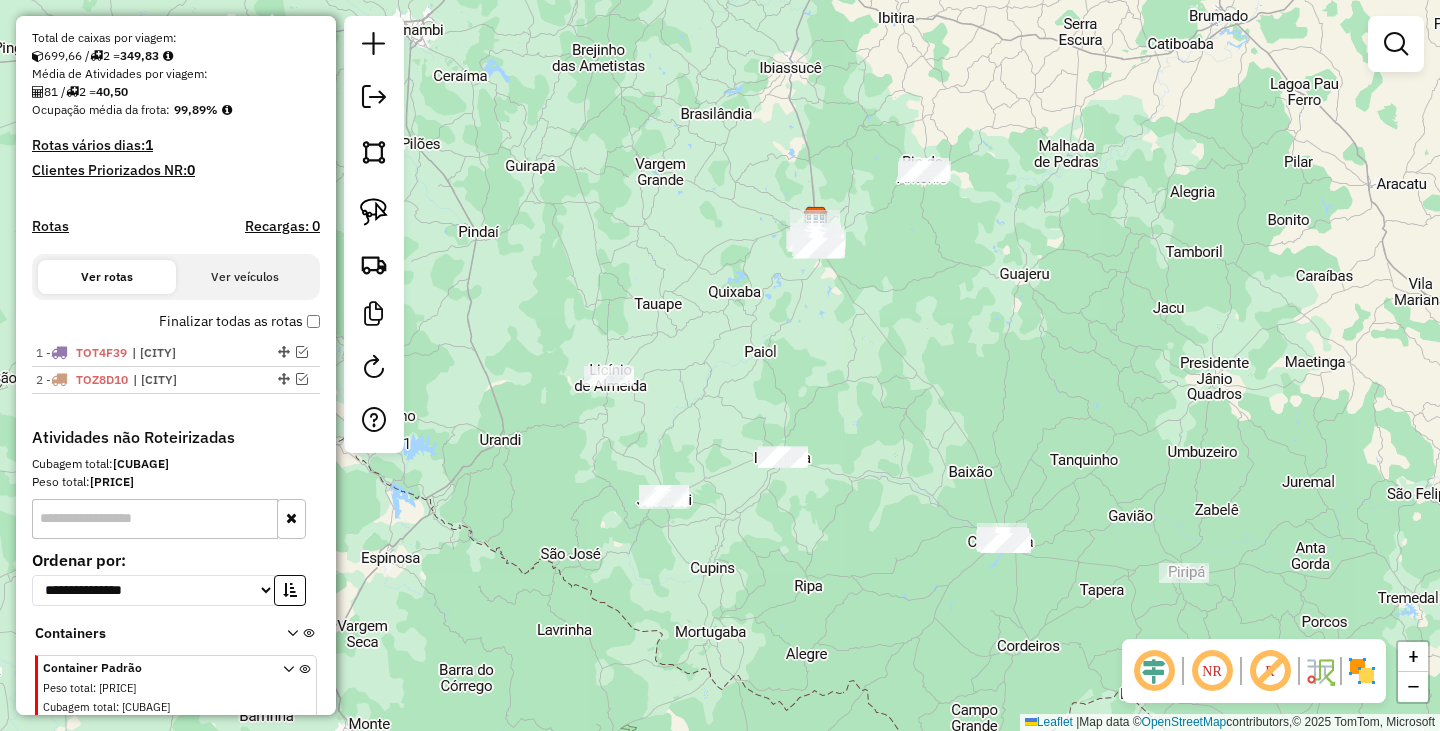 click on "Janela de atendimento Grade de atendimento Capacidade Transportadoras Veículos Cliente Pedidos  Rotas Selecione os dias de semana para filtrar as janelas de atendimento  Seg   Ter   Qua   Qui   Sex   Sáb   Dom  Informe o período da janela de atendimento: De: Até:  Filtrar exatamente a janela do cliente  Considerar janela de atendimento padrão  Selecione os dias de semana para filtrar as grades de atendimento  Seg   Ter   Qua   Qui   Sex   Sáb   Dom   Considerar clientes sem dia de atendimento cadastrado  Clientes fora do dia de atendimento selecionado Filtrar as atividades entre os valores definidos abaixo:  Peso mínimo:   Peso máximo:   Cubagem mínima:   Cubagem máxima:   De:   Até:  Filtrar as atividades entre o tempo de atendimento definido abaixo:  De:   Até:   Considerar capacidade total dos clientes não roteirizados Transportadora: Selecione um ou mais itens Tipo de veículo: Selecione um ou mais itens Veículo: Selecione um ou mais itens Motorista: Selecione um ou mais itens Nome: Rótulo:" 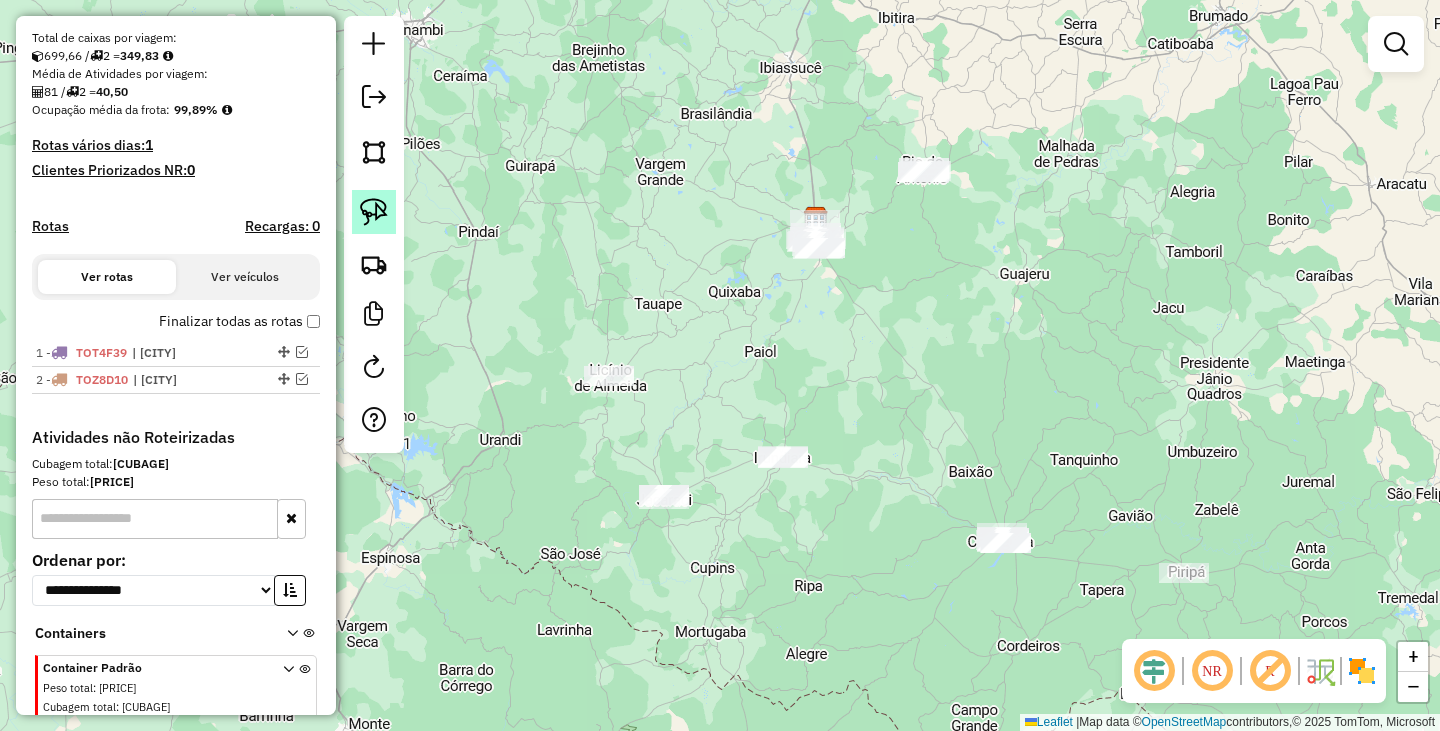 click 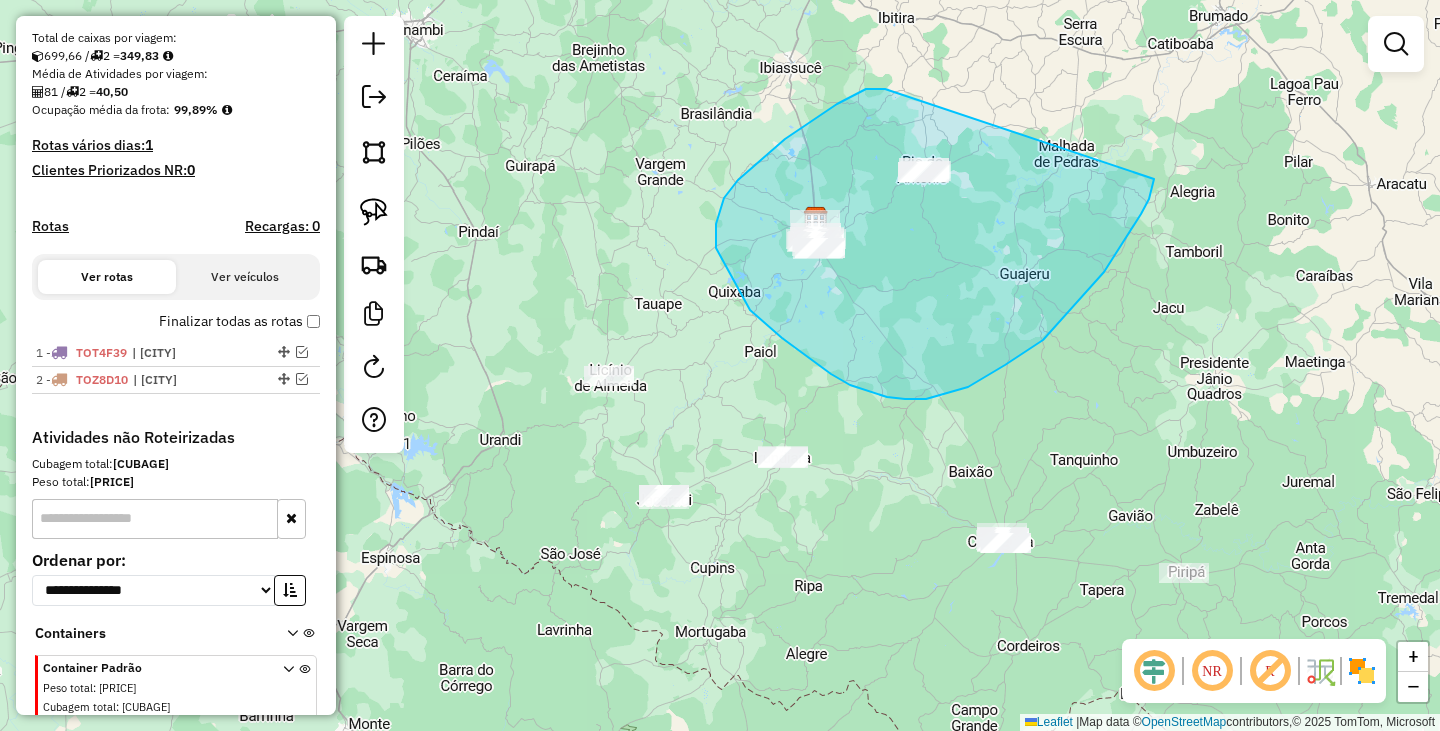 drag, startPoint x: 885, startPoint y: 89, endPoint x: 1157, endPoint y: 165, distance: 282.41812 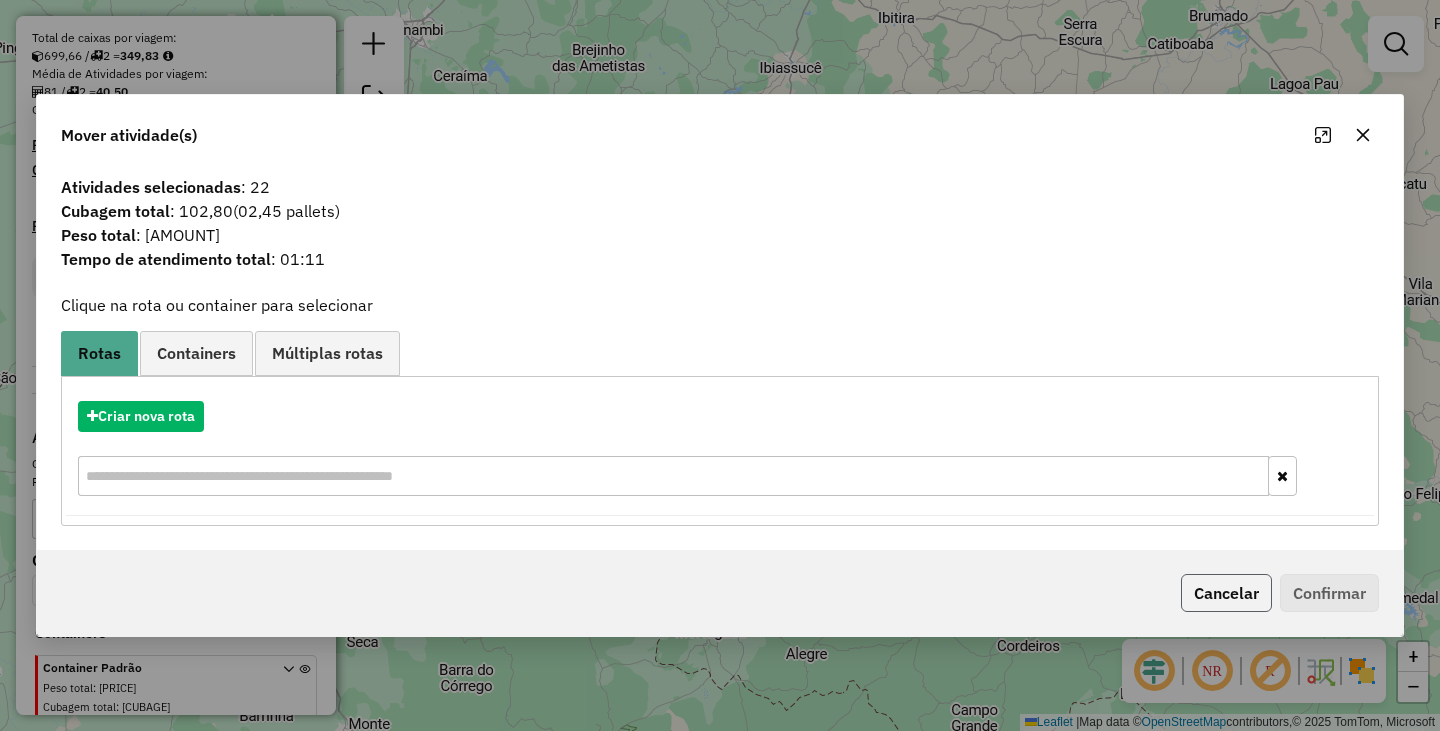 click on "Cancelar" 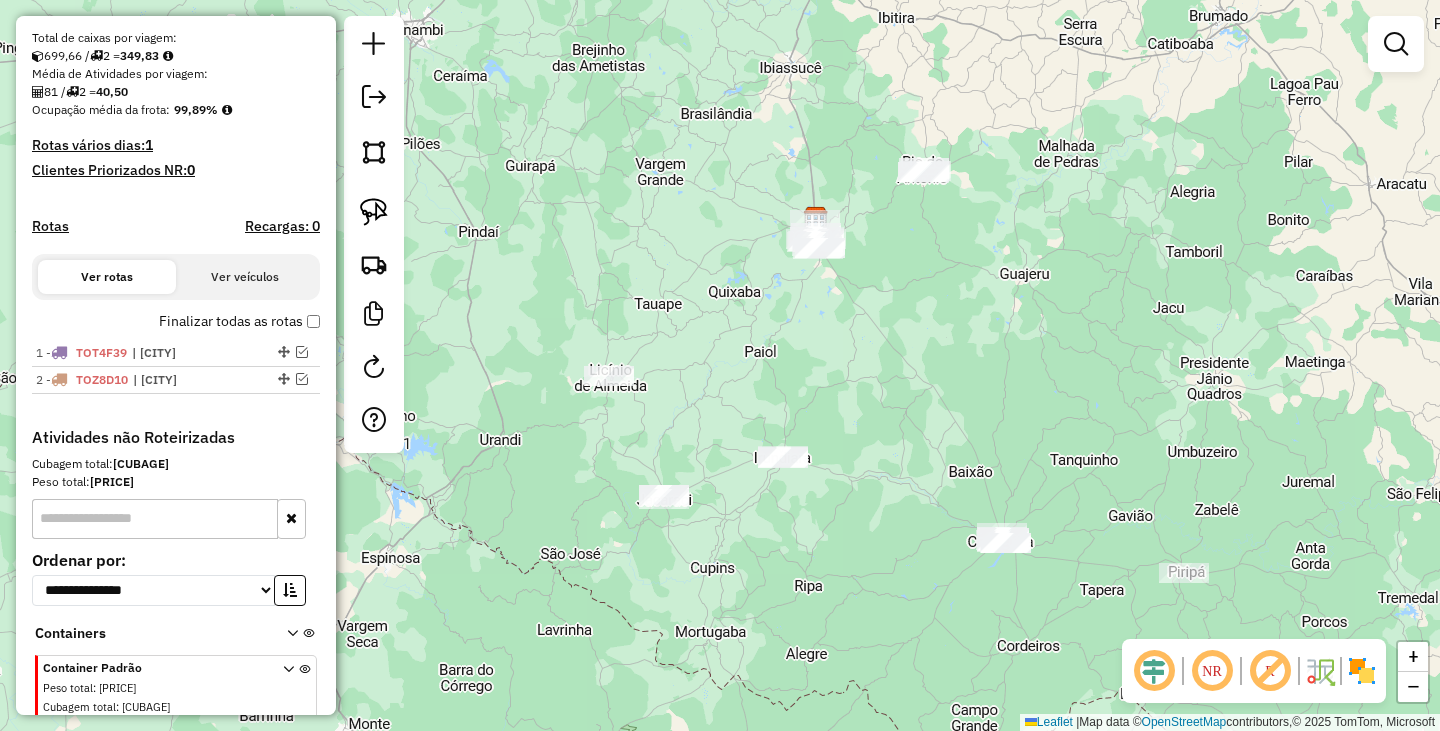 click 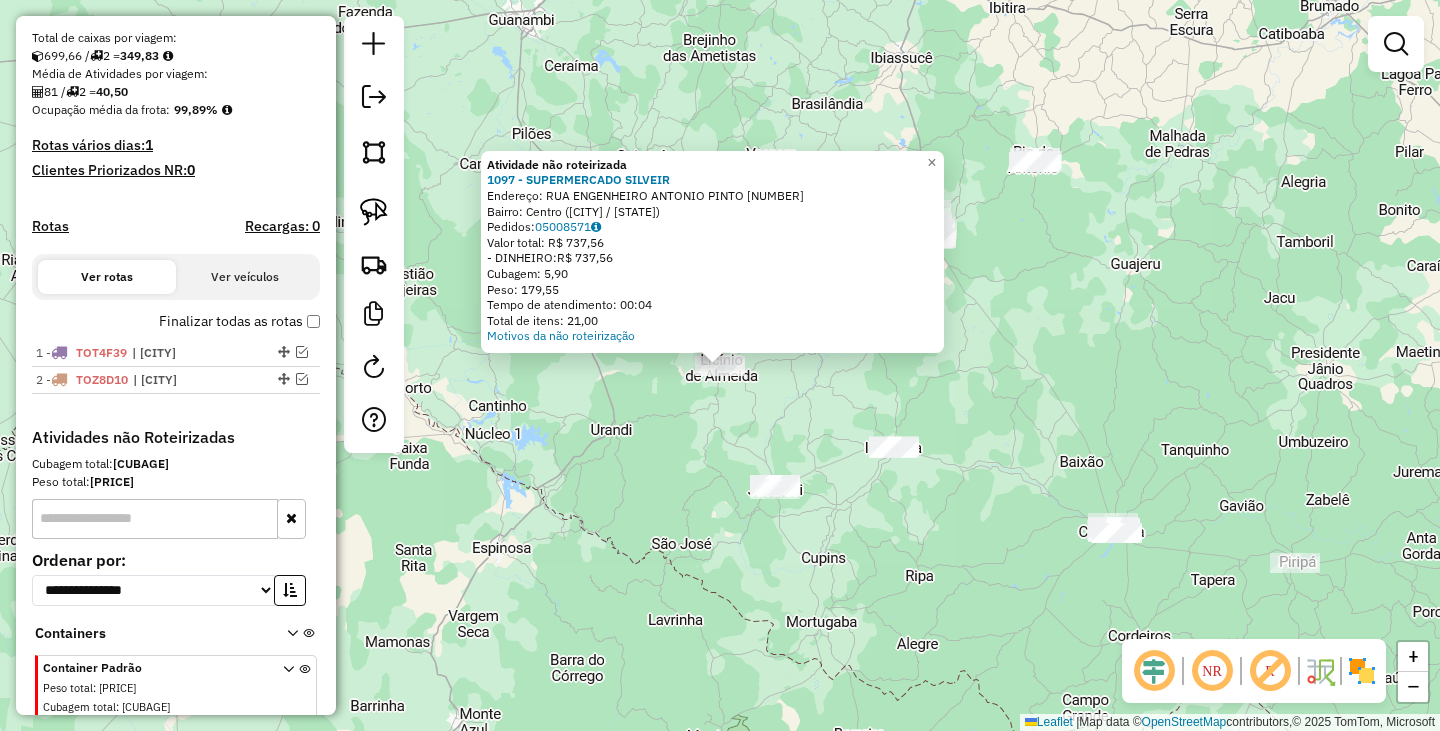click on "Atividade não roteirizada 1097 - SUPERMERCADO SILVEIR  Endereço:  RUA ENGENHEIRO ANTONIO PINTO 311   Bairro: Centro (LICINIO DE ALMEIDA / BA)   Pedidos:  05008571   Valor total: R$ 737,56   - DINHEIRO:  R$ 737,56   Cubagem: 5,90   Peso: 179,55   Tempo de atendimento: 00:04   Total de itens: 21,00  Motivos da não roteirização × Janela de atendimento Grade de atendimento Capacidade Transportadoras Veículos Cliente Pedidos  Rotas Selecione os dias de semana para filtrar as janelas de atendimento  Seg   Ter   Qua   Qui   Sex   Sáb   Dom  Informe o período da janela de atendimento: De: Até:  Filtrar exatamente a janela do cliente  Considerar janela de atendimento padrão  Selecione os dias de semana para filtrar as grades de atendimento  Seg   Ter   Qua   Qui   Sex   Sáb   Dom   Considerar clientes sem dia de atendimento cadastrado  Clientes fora do dia de atendimento selecionado Filtrar as atividades entre os valores definidos abaixo:  Peso mínimo:   Peso máximo:   Cubagem mínima:   De:   Até:  De:" 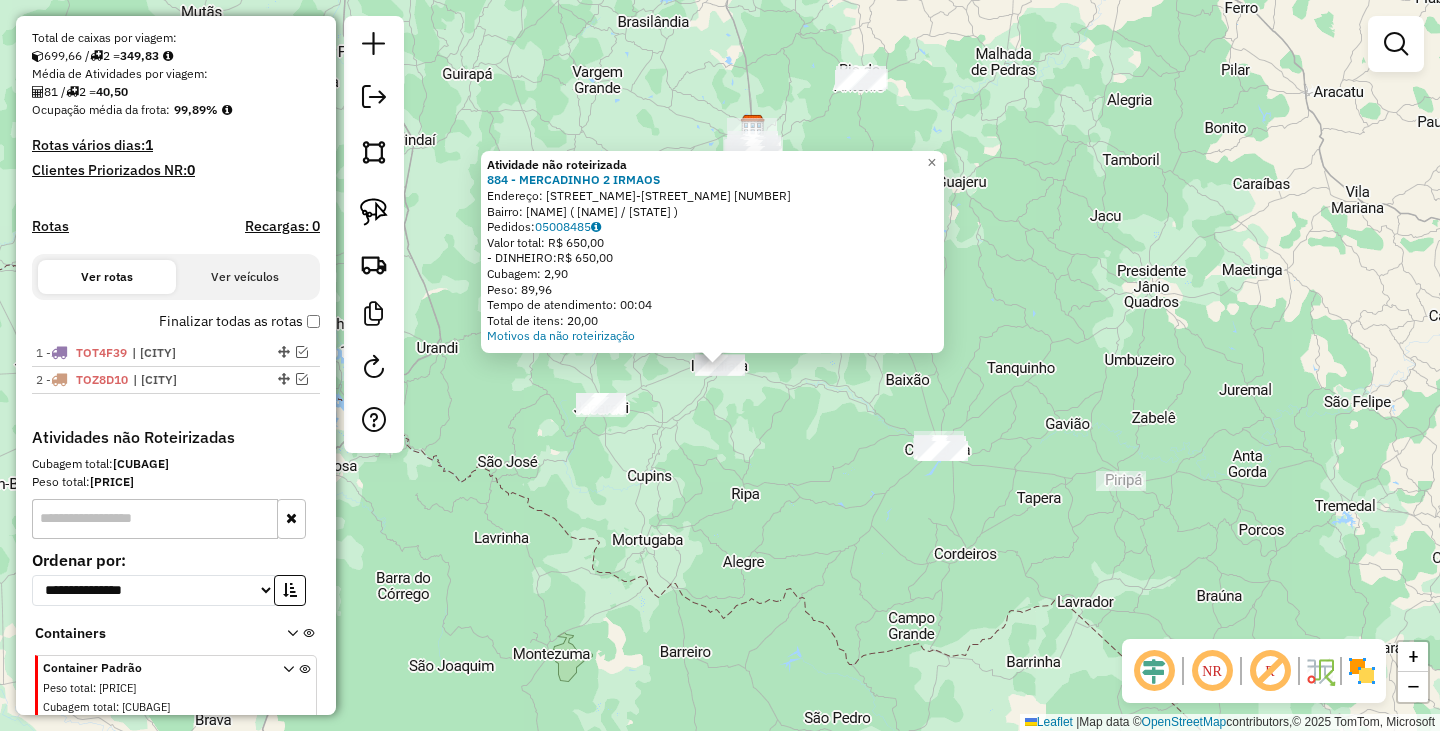 click on "Atividade não roteirizada 884 - MERCADINHO 2 IRMAOS  Endereço:  PCA.FRANCISCO DAVID-IRUNDIARA 99   Bairro: Irundiara (JACARACI / BA)   Pedidos:  05008485   Valor total: R$ 650,00   - DINHEIRO:  R$ 650,00   Cubagem: 2,90   Peso: 89,96   Tempo de atendimento: 00:04   Total de itens: 20,00  Motivos da não roteirização × Janela de atendimento Grade de atendimento Capacidade Transportadoras Veículos Cliente Pedidos  Rotas Selecione os dias de semana para filtrar as janelas de atendimento  Seg   Ter   Qua   Qui   Sex   Sáb   Dom  Informe o período da janela de atendimento: De: Até:  Filtrar exatamente a janela do cliente  Considerar janela de atendimento padrão  Selecione os dias de semana para filtrar as grades de atendimento  Seg   Ter   Qua   Qui   Sex   Sáb   Dom   Considerar clientes sem dia de atendimento cadastrado  Clientes fora do dia de atendimento selecionado Filtrar as atividades entre os valores definidos abaixo:  Peso mínimo:   Peso máximo:   Cubagem mínima:   Cubagem máxima:   De:  +" 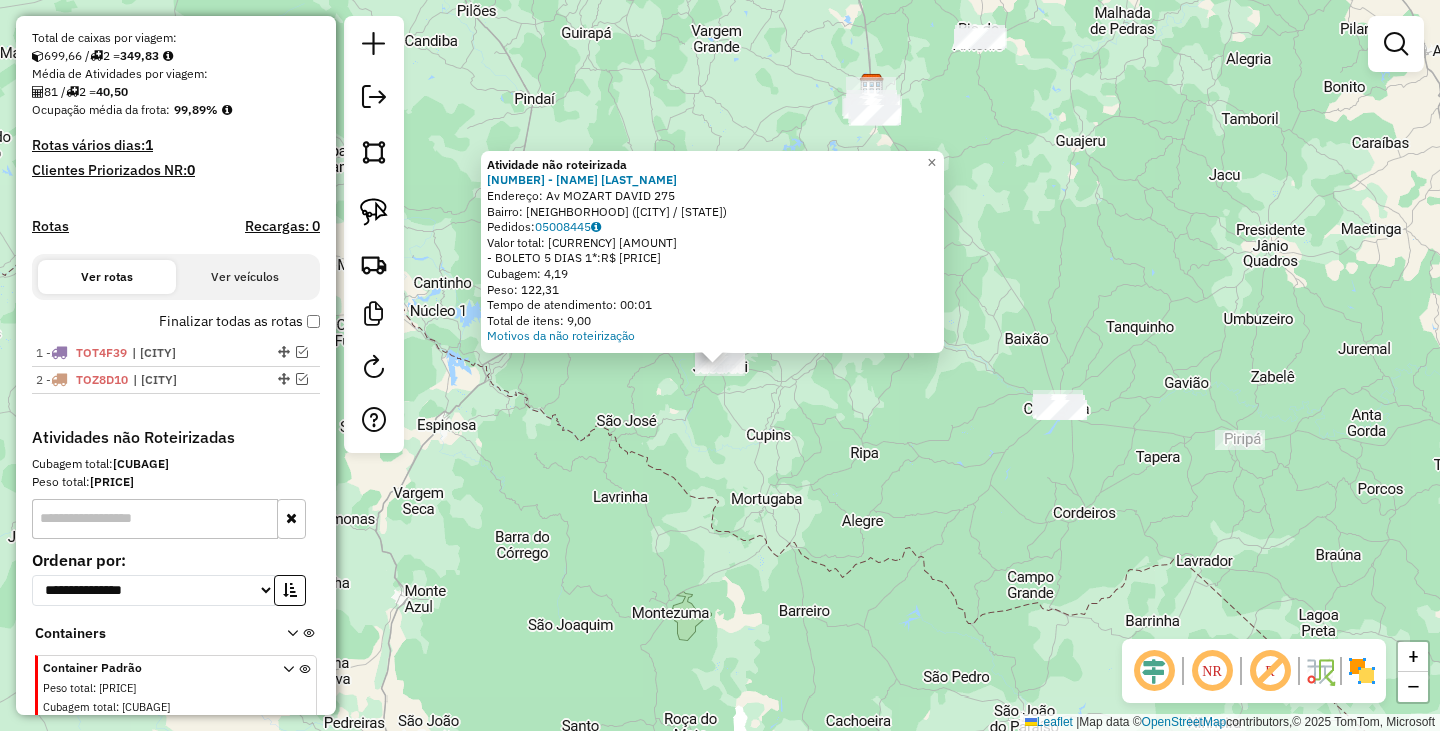 click on "Atividade não roteirizada 1310 - IVANY OLIVEIRA MOREI  Endereço: Av  MOZART DAVID                  275   Bairro: Centro (JACARACI / BA)   Pedidos:  05008445   Valor total: R$ 562,67   - BOLETO 5 DIAS 1*:  R$ 562,67   Cubagem: 4,19   Peso: 122,31   Tempo de atendimento: 00:01   Total de itens: 9,00  Motivos da não roteirização × Janela de atendimento Grade de atendimento Capacidade Transportadoras Veículos Cliente Pedidos  Rotas Selecione os dias de semana para filtrar as janelas de atendimento  Seg   Ter   Qua   Qui   Sex   Sáb   Dom  Informe o período da janela de atendimento: De: Até:  Filtrar exatamente a janela do cliente  Considerar janela de atendimento padrão  Selecione os dias de semana para filtrar as grades de atendimento  Seg   Ter   Qua   Qui   Sex   Sáb   Dom   Considerar clientes sem dia de atendimento cadastrado  Clientes fora do dia de atendimento selecionado Filtrar as atividades entre os valores definidos abaixo:  Peso mínimo:   Peso máximo:   Cubagem mínima:   De:   Até:  +" 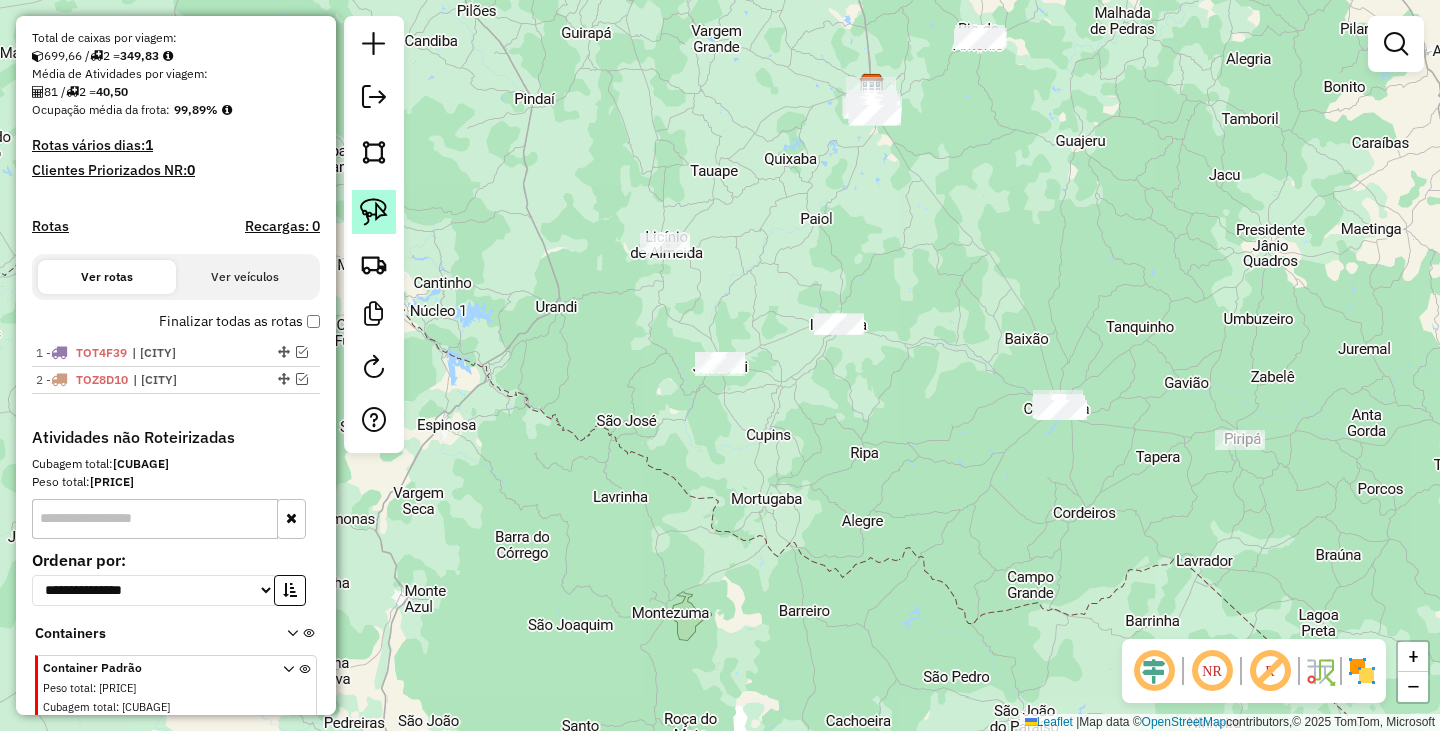 click 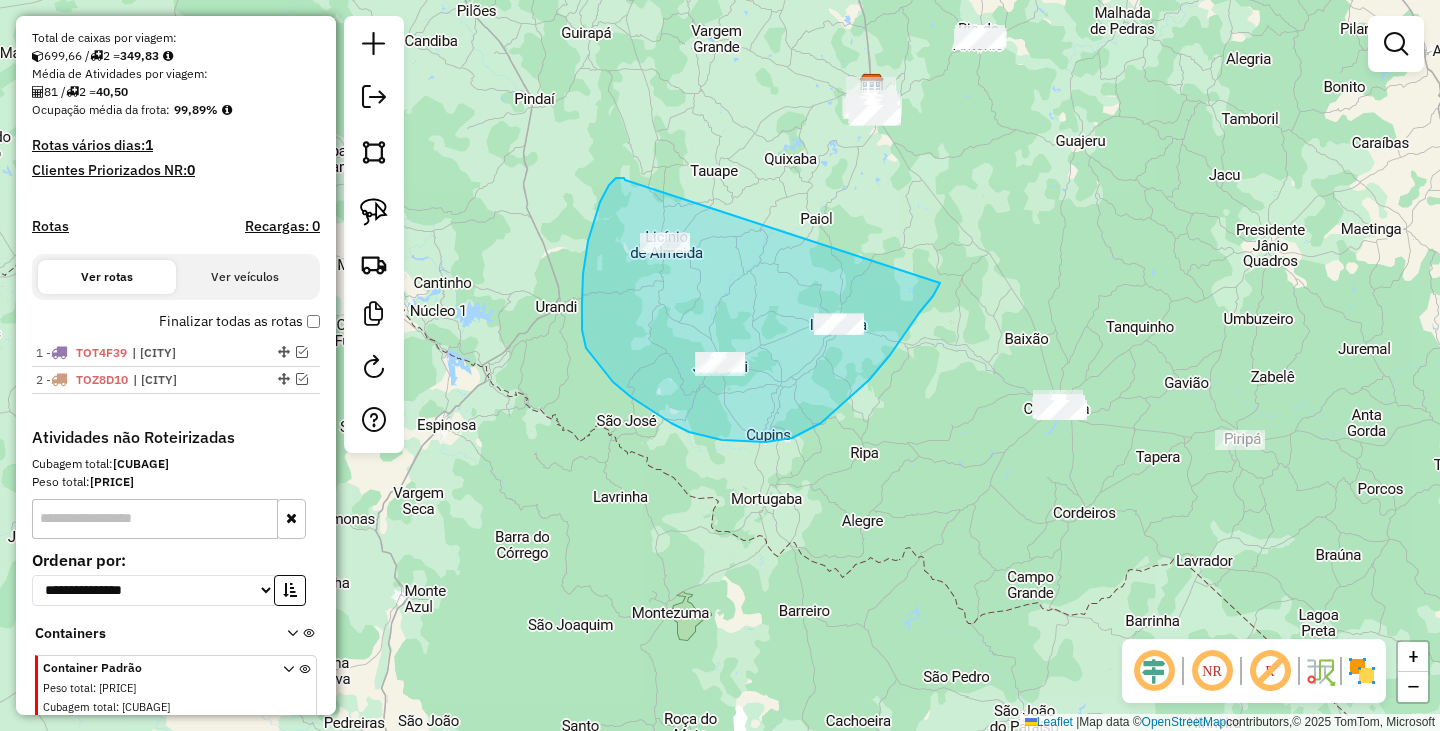 drag, startPoint x: 619, startPoint y: 178, endPoint x: 956, endPoint y: 241, distance: 342.83817 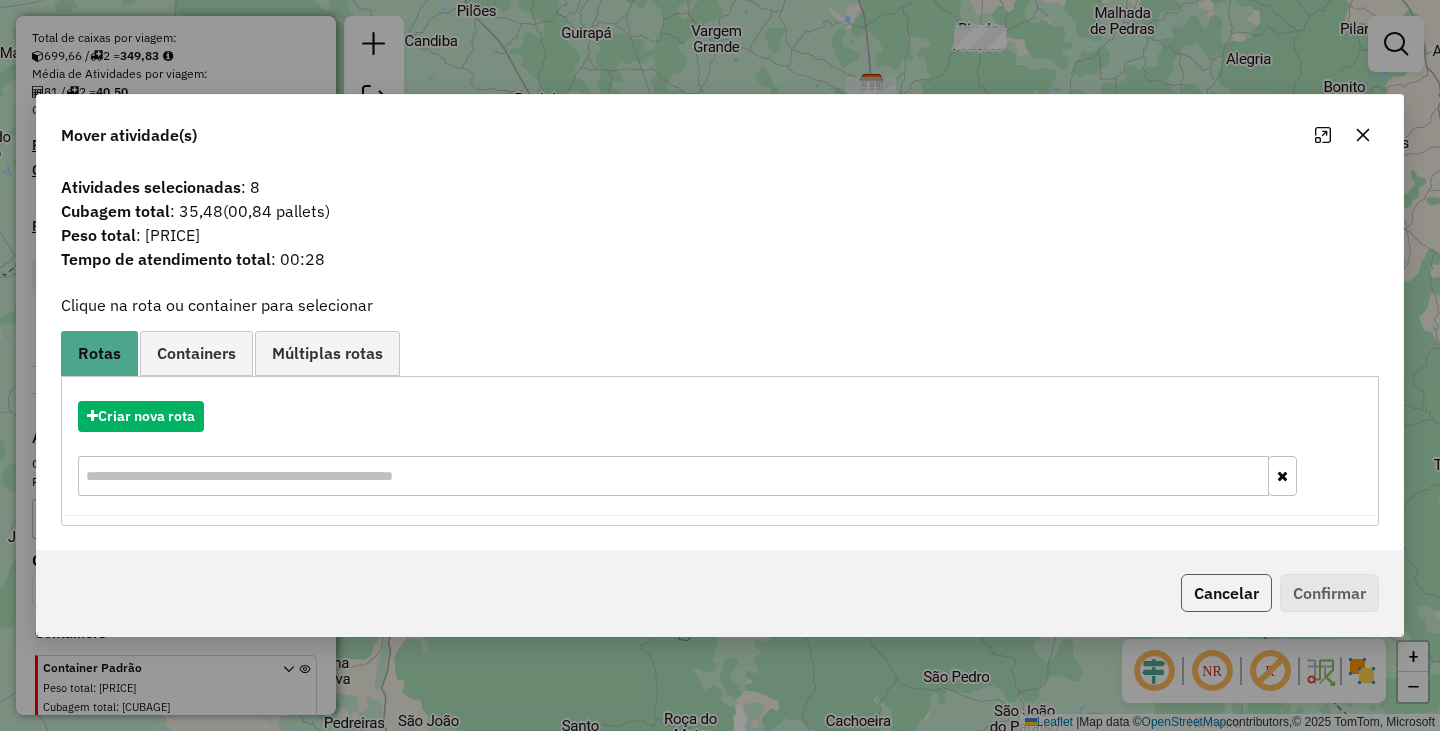click on "Cancelar" 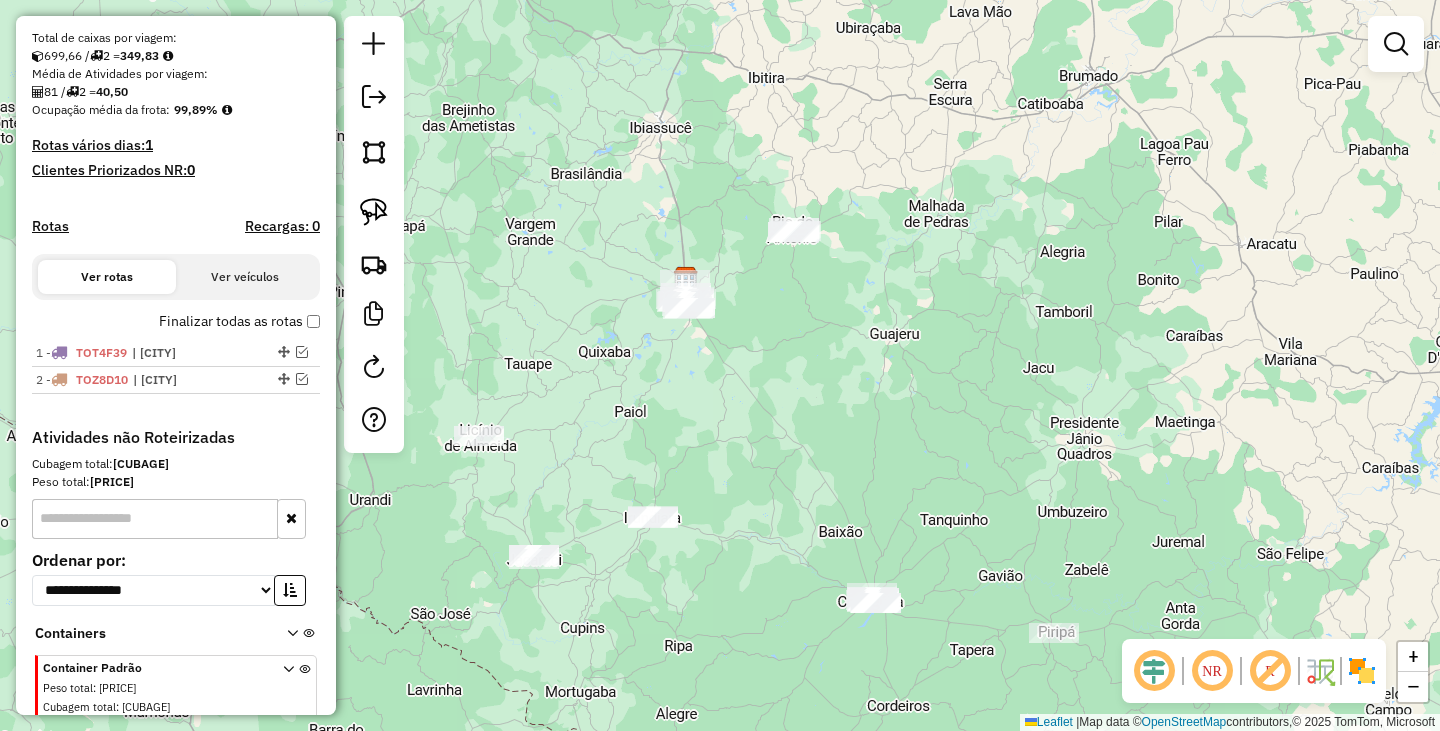 drag, startPoint x: 1081, startPoint y: 282, endPoint x: 1018, endPoint y: 374, distance: 111.503365 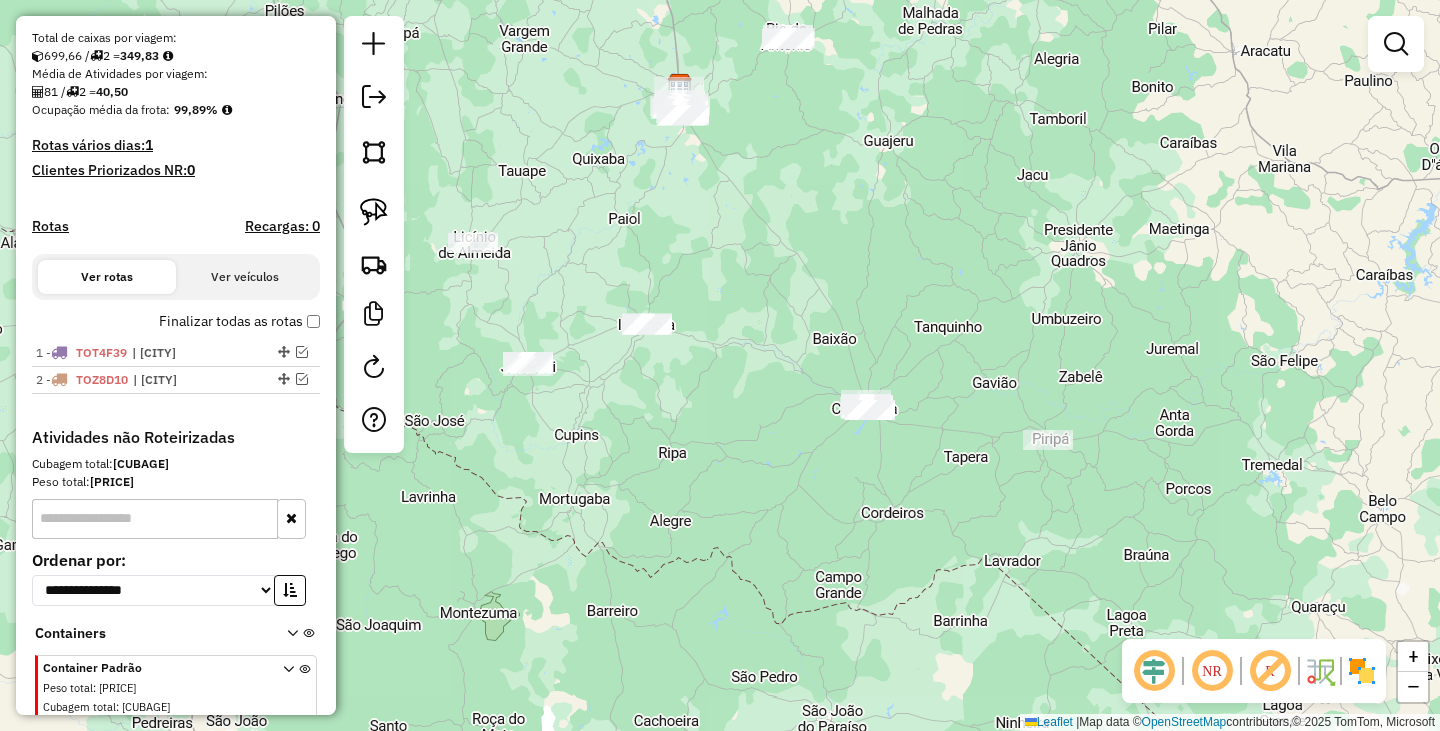 drag, startPoint x: 1148, startPoint y: 374, endPoint x: 1037, endPoint y: 263, distance: 156.9777 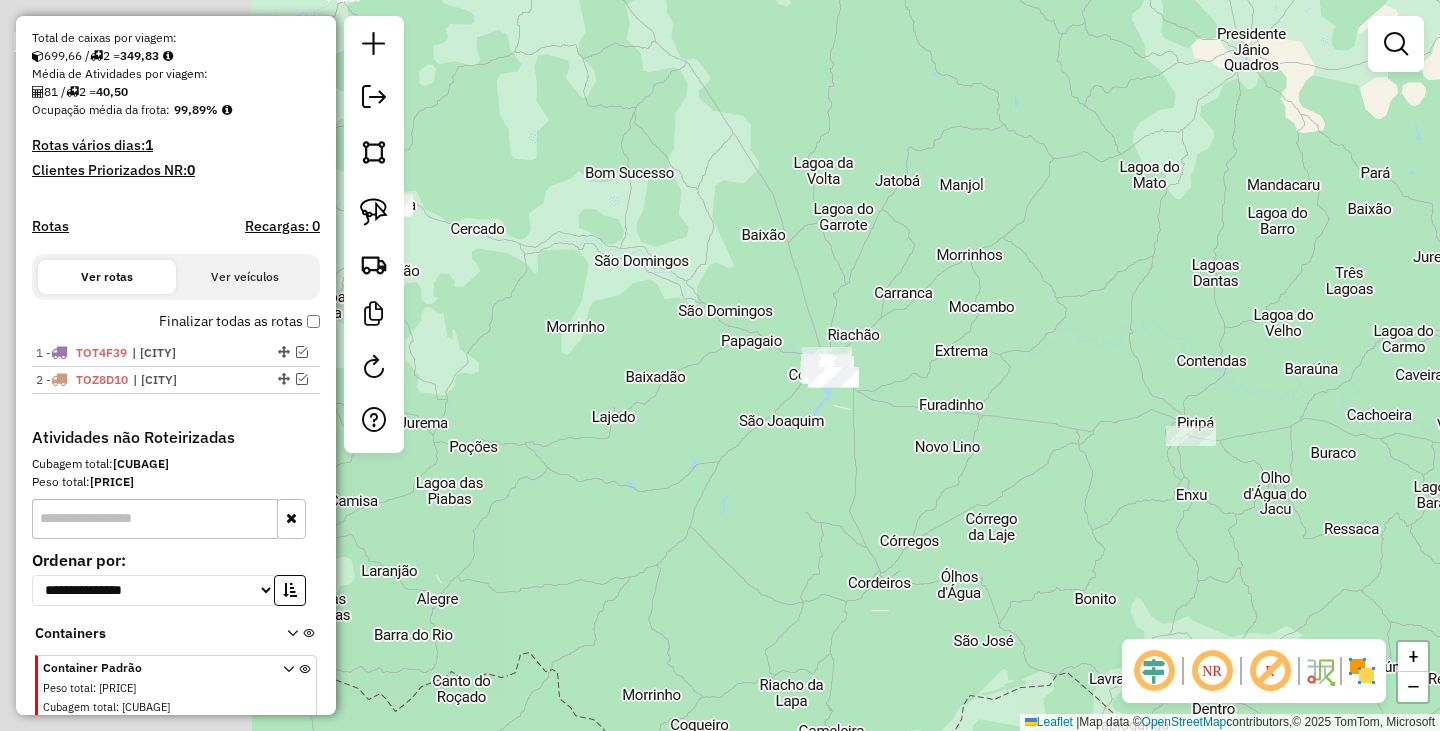 drag, startPoint x: 617, startPoint y: 341, endPoint x: 966, endPoint y: 484, distance: 377.16043 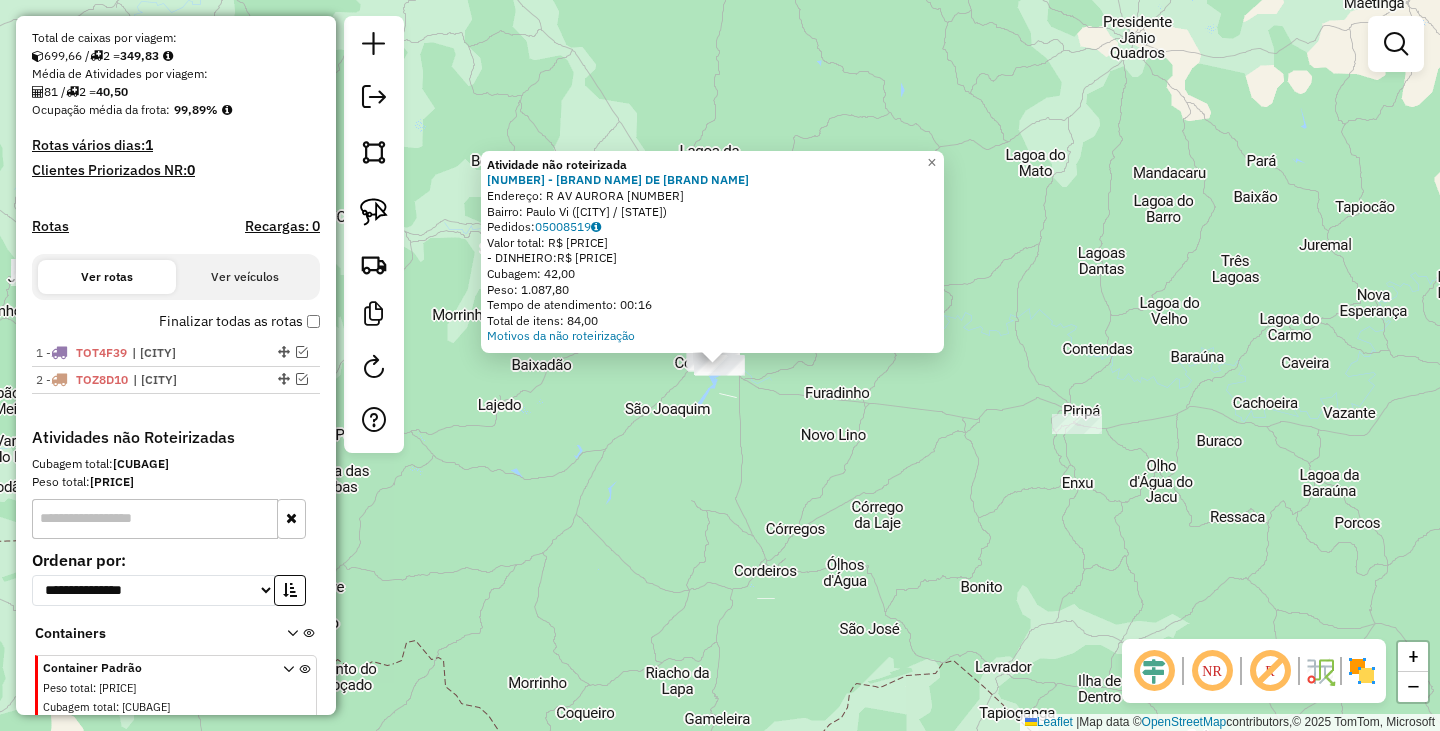 click on "Atividade não roteirizada 27210 - RD COMERCIO DE BEBID  Endereço: R   AV AURORA                     630   Bairro: Paulo Vi (CONDEUBA / BA)   Pedidos:  05008519   Valor total: R$ 5.128,62   - DINHEIRO:  R$ 5.128,62   Cubagem: 42,00   Peso: 1.087,80   Tempo de atendimento: 00:16   Total de itens: 84,00  Motivos da não roteirização × Janela de atendimento Grade de atendimento Capacidade Transportadoras Veículos Cliente Pedidos  Rotas Selecione os dias de semana para filtrar as janelas de atendimento  Seg   Ter   Qua   Qui   Sex   Sáb   Dom  Informe o período da janela de atendimento: De: Até:  Filtrar exatamente a janela do cliente  Considerar janela de atendimento padrão  Selecione os dias de semana para filtrar as grades de atendimento  Seg   Ter   Qua   Qui   Sex   Sáb   Dom   Considerar clientes sem dia de atendimento cadastrado  Clientes fora do dia de atendimento selecionado Filtrar as atividades entre os valores definidos abaixo:  Peso mínimo:   Peso máximo:   Cubagem mínima:   De:   Até:" 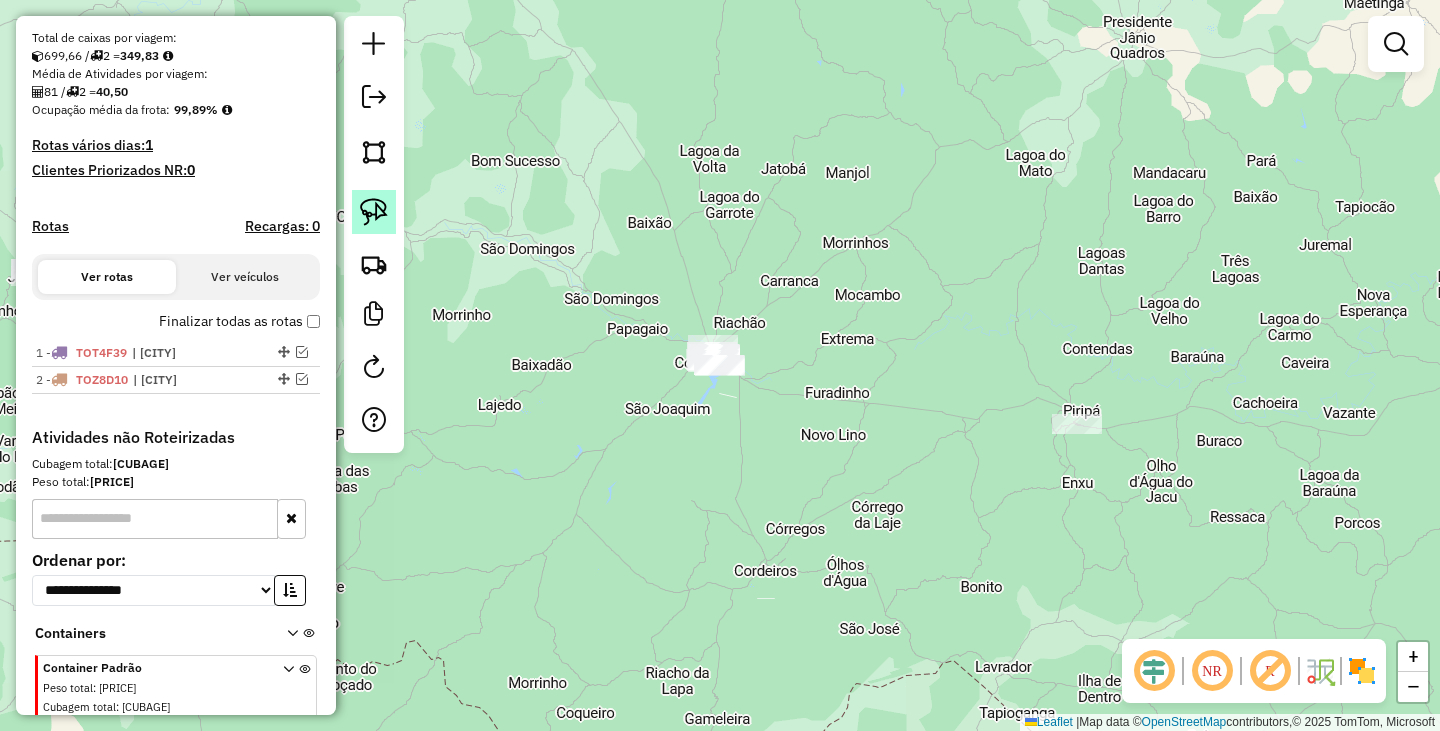 click 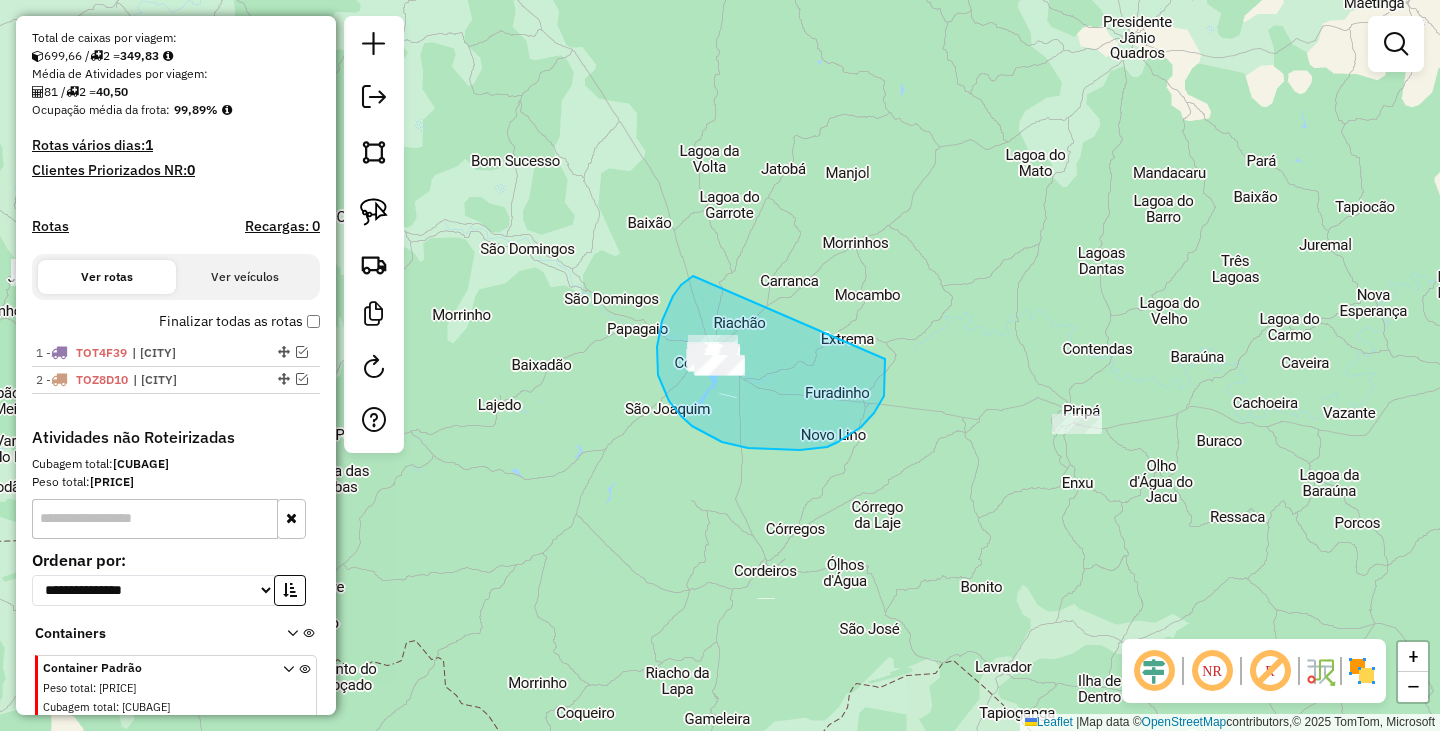 drag, startPoint x: 693, startPoint y: 276, endPoint x: 877, endPoint y: 312, distance: 187.48866 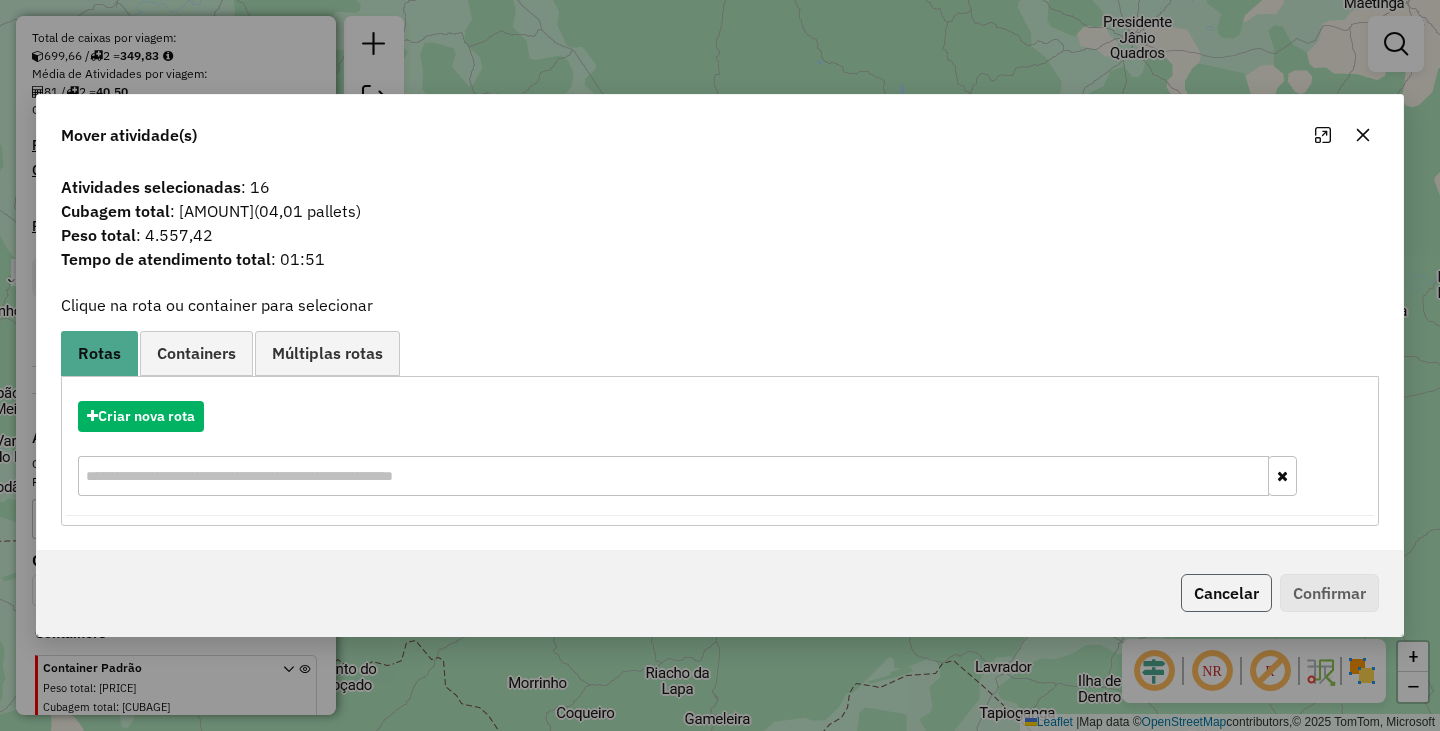 click on "Cancelar" 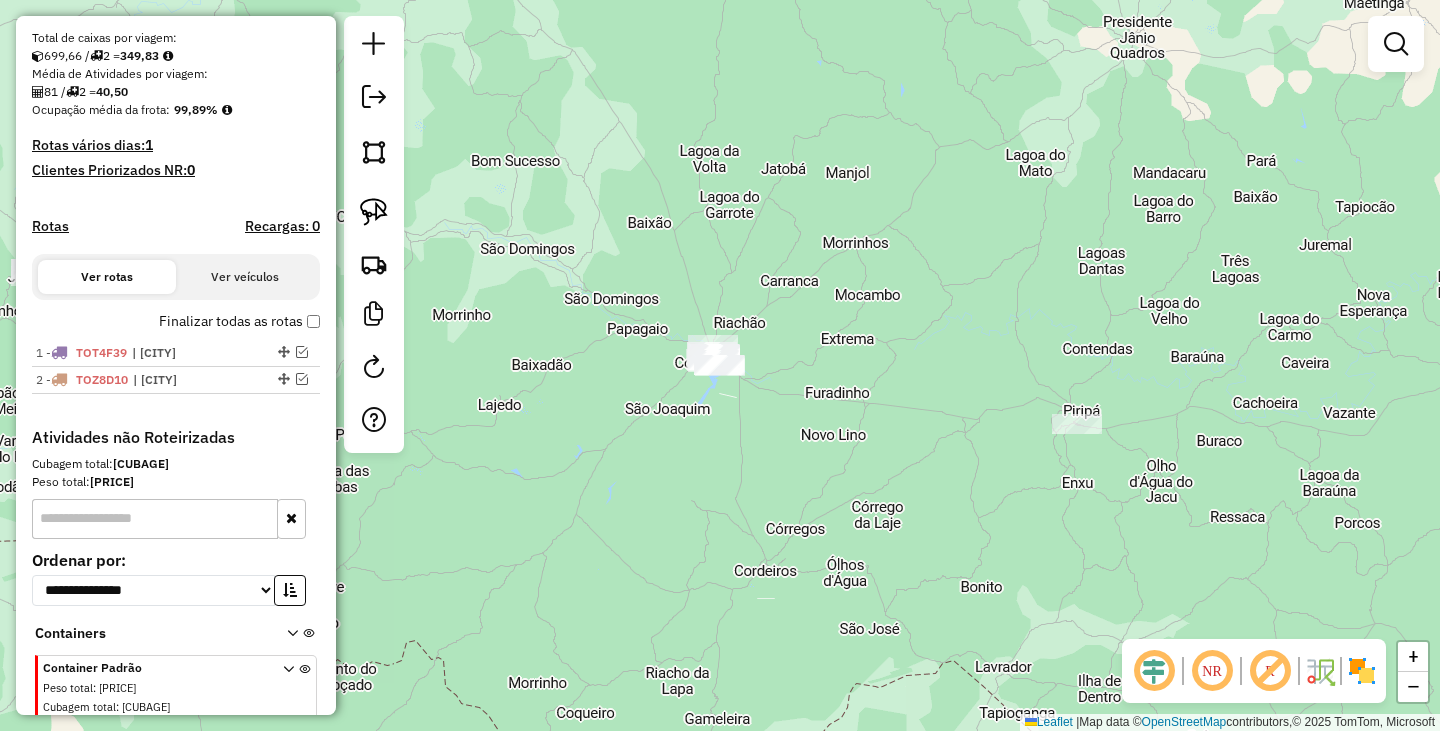 click on "Janela de atendimento Grade de atendimento Capacidade Transportadoras Veículos Cliente Pedidos  Rotas Selecione os dias de semana para filtrar as janelas de atendimento  Seg   Ter   Qua   Qui   Sex   Sáb   Dom  Informe o período da janela de atendimento: De: Até:  Filtrar exatamente a janela do cliente  Considerar janela de atendimento padrão  Selecione os dias de semana para filtrar as grades de atendimento  Seg   Ter   Qua   Qui   Sex   Sáb   Dom   Considerar clientes sem dia de atendimento cadastrado  Clientes fora do dia de atendimento selecionado Filtrar as atividades entre os valores definidos abaixo:  Peso mínimo:   Peso máximo:   Cubagem mínima:   Cubagem máxima:   De:   Até:  Filtrar as atividades entre o tempo de atendimento definido abaixo:  De:   Até:   Considerar capacidade total dos clientes não roteirizados Transportadora: Selecione um ou mais itens Tipo de veículo: Selecione um ou mais itens Veículo: Selecione um ou mais itens Motorista: Selecione um ou mais itens Nome: Rótulo:" 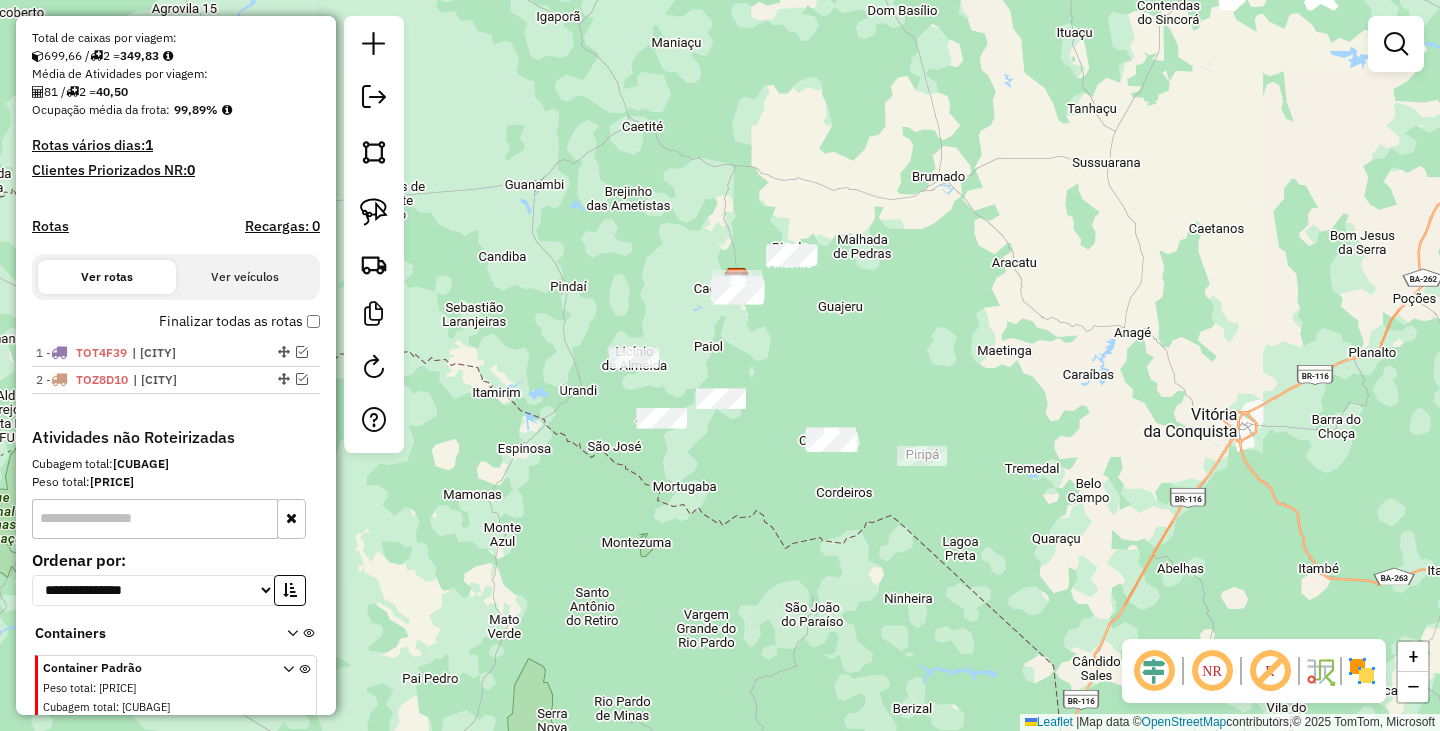 drag, startPoint x: 716, startPoint y: 362, endPoint x: 1097, endPoint y: 401, distance: 382.99088 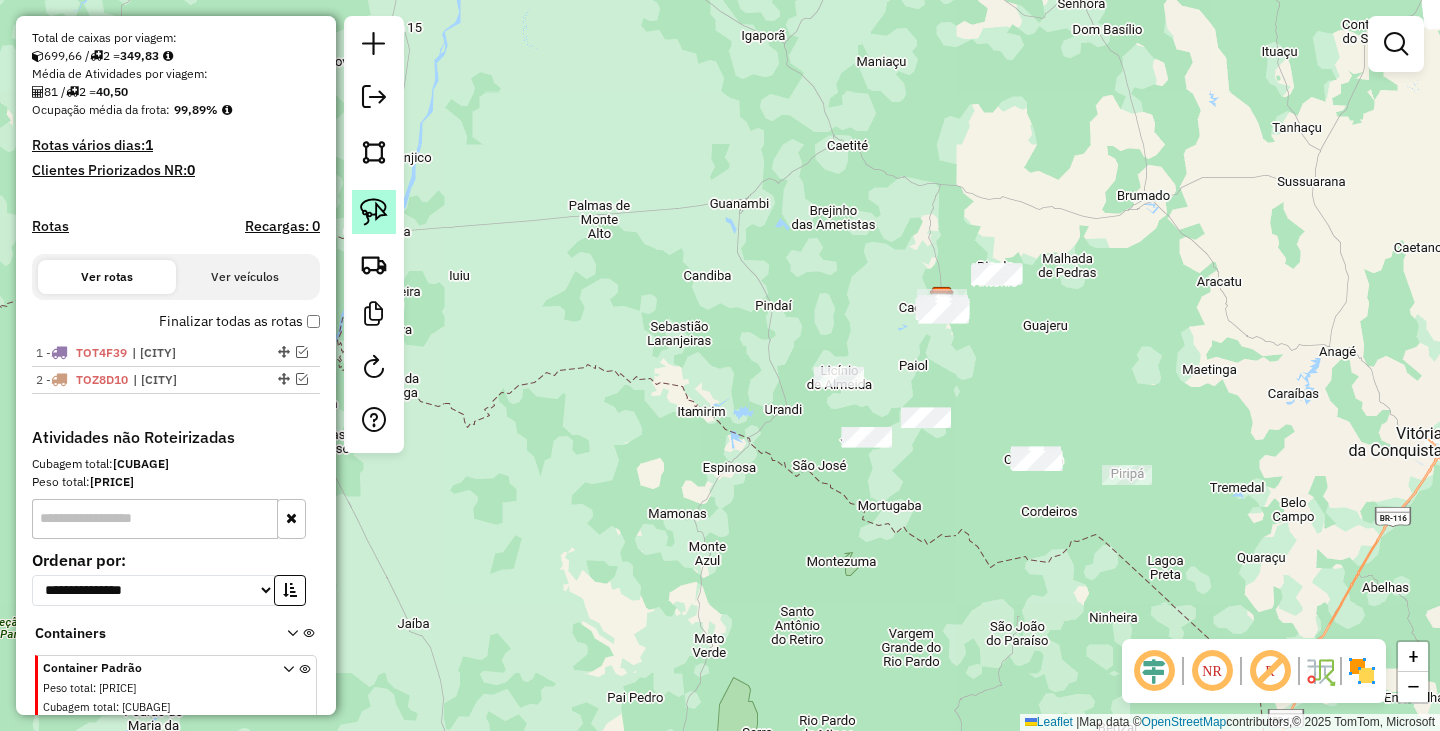 click 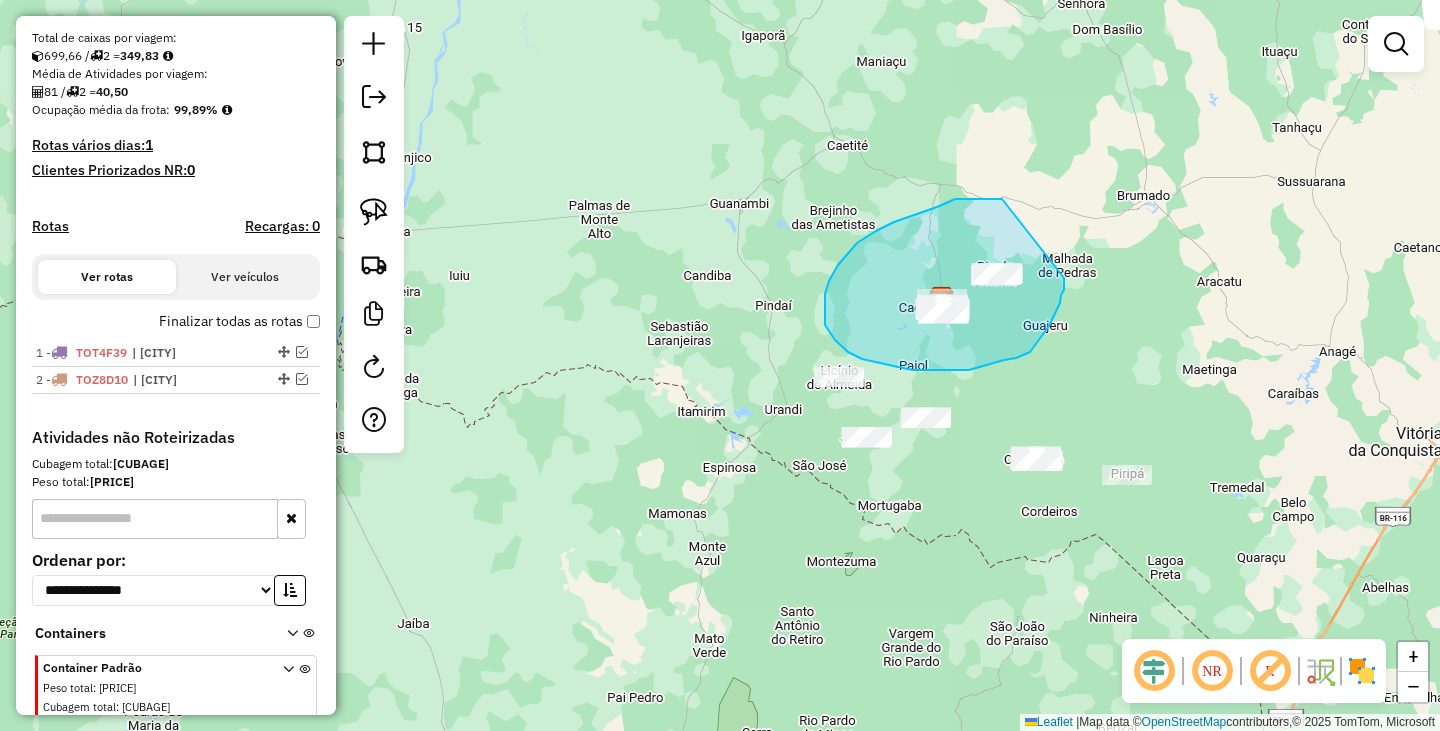 drag, startPoint x: 972, startPoint y: 199, endPoint x: 1064, endPoint y: 276, distance: 119.97083 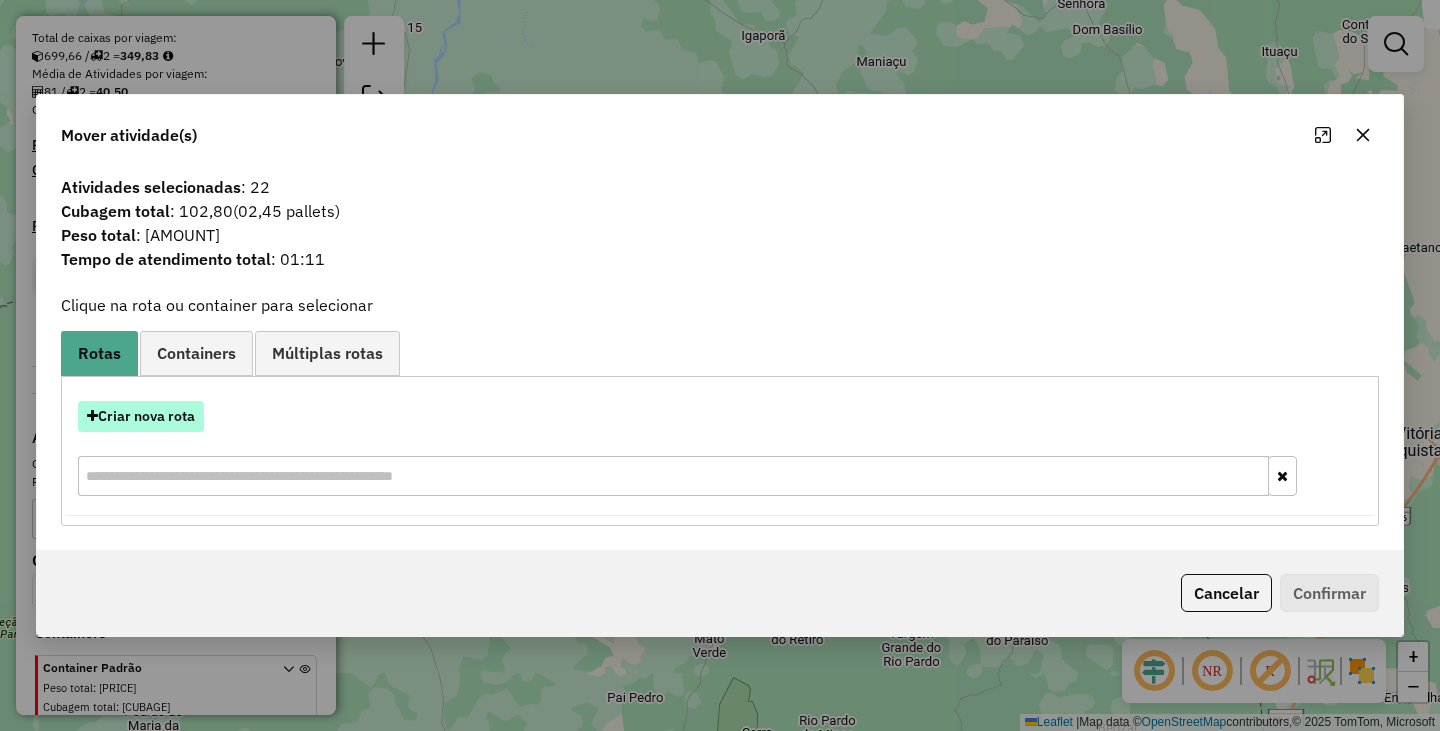 click on "Criar nova rota" at bounding box center (141, 416) 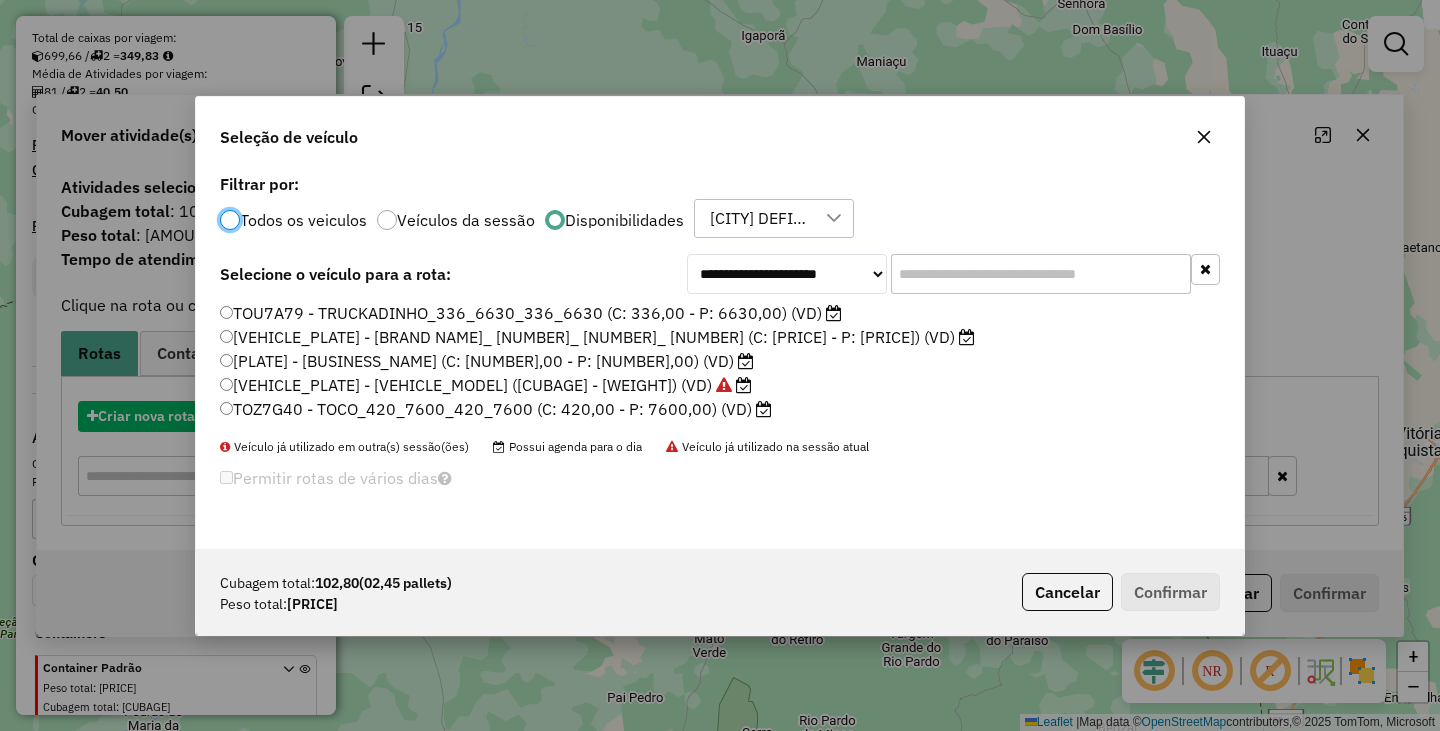 scroll, scrollTop: 11, scrollLeft: 6, axis: both 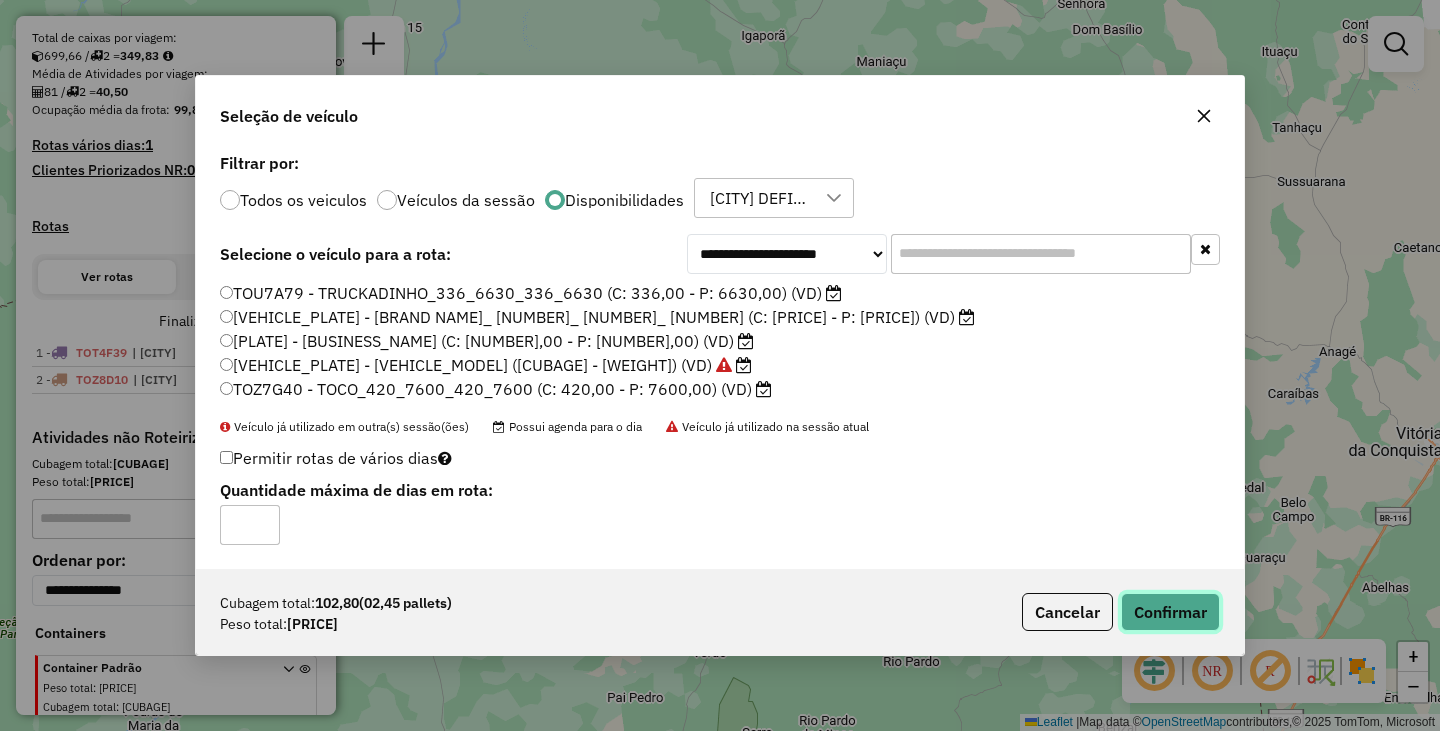 click on "Confirmar" 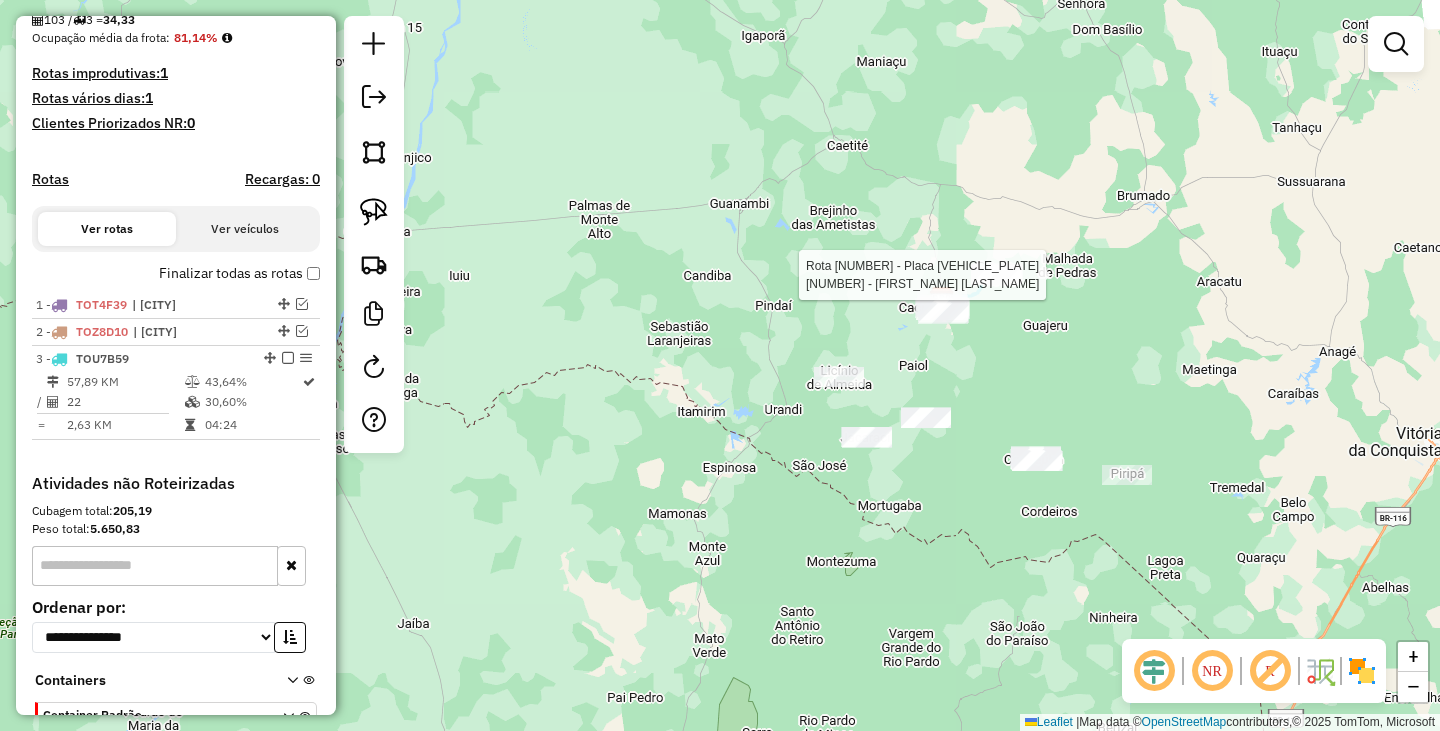 scroll, scrollTop: 617, scrollLeft: 0, axis: vertical 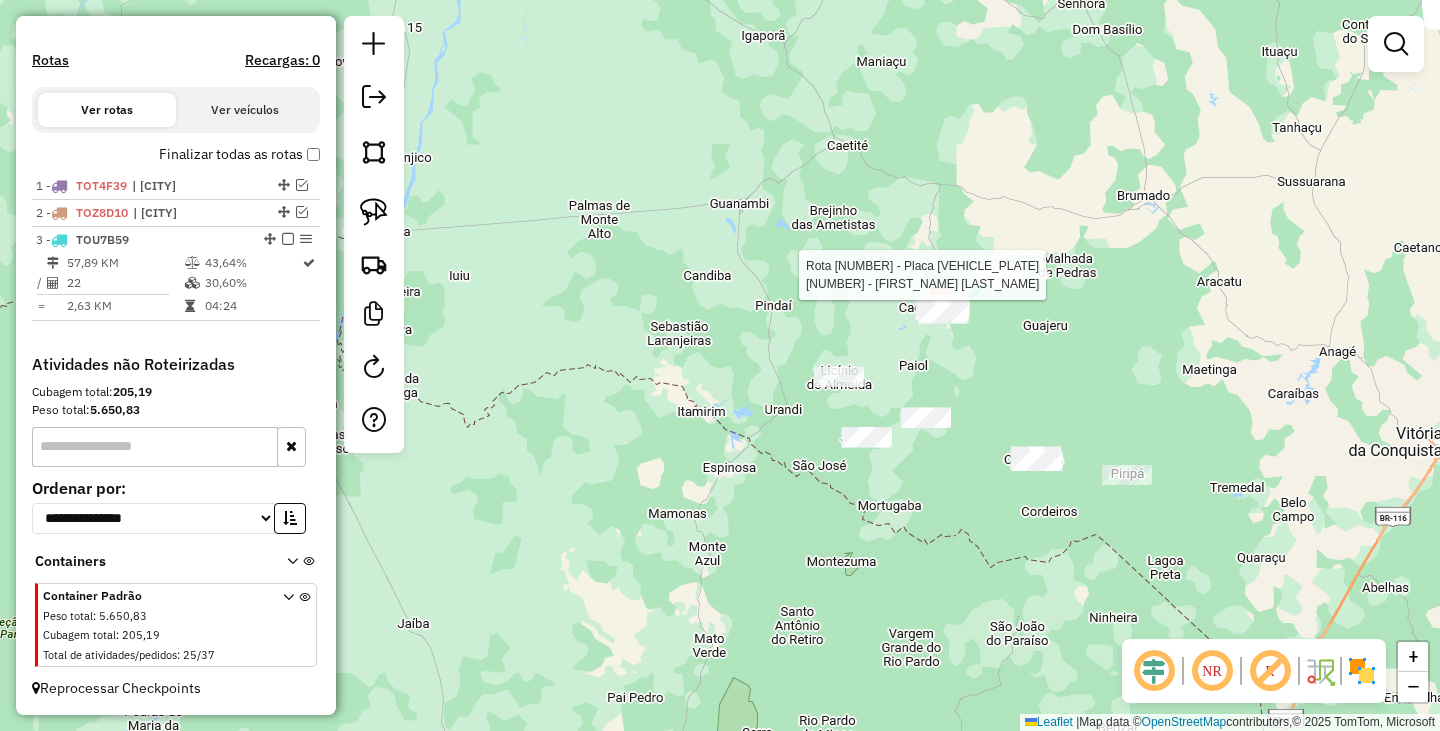 select on "**********" 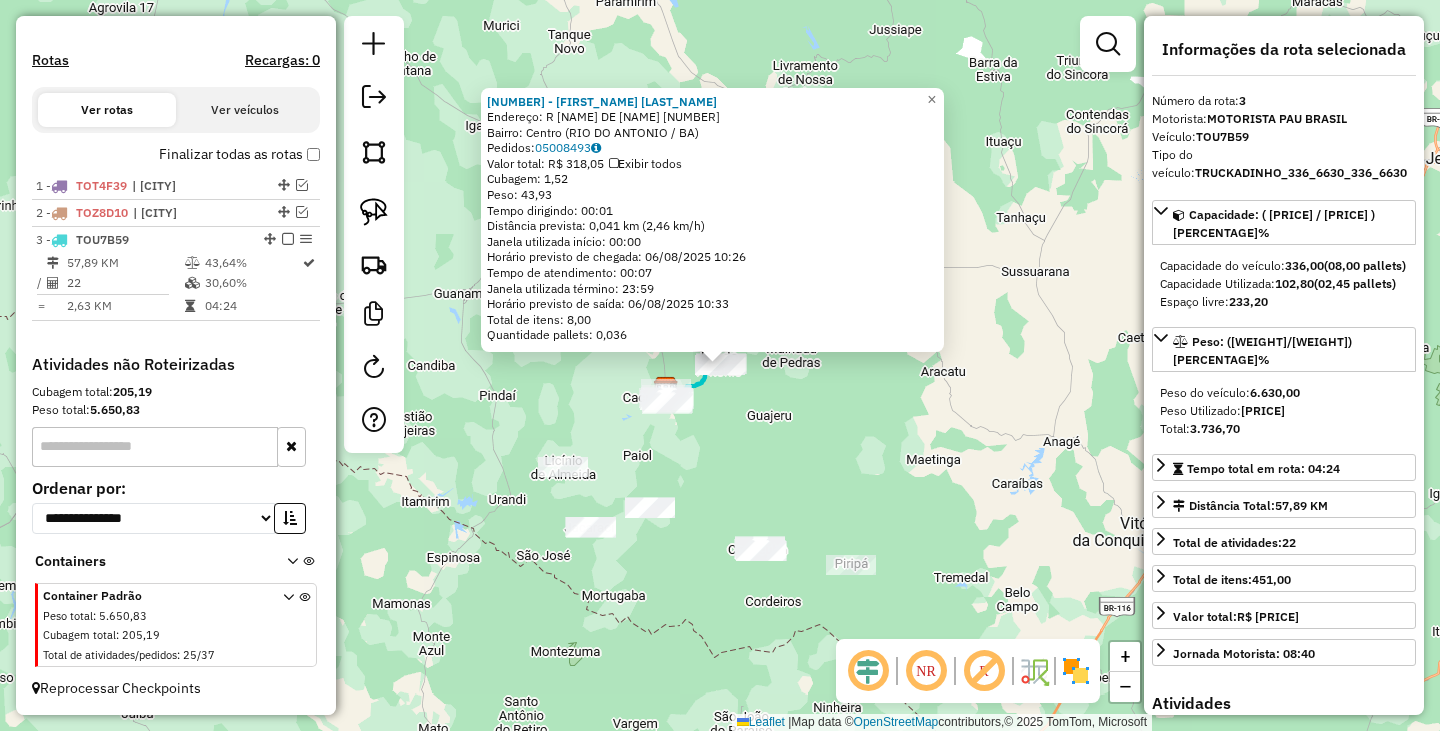 click on "119 - ANTONIO DA ROCHA PER  Endereço: R   assembleia de Deus            52   Bairro: Centro (RIO DO ANTONIO / BA)   Pedidos:  05008493   Valor total: R$ 318,05   Exibir todos   Cubagem: 1,52  Peso: 43,93  Tempo dirigindo: 00:01   Distância prevista: 0,041 km (2,46 km/h)   Janela utilizada início: 00:00   Horário previsto de chegada: 06/08/2025 10:26   Tempo de atendimento: 00:07   Janela utilizada término: 23:59   Horário previsto de saída: 06/08/2025 10:33   Total de itens: 8,00   Quantidade pallets: 0,036  × Janela de atendimento Grade de atendimento Capacidade Transportadoras Veículos Cliente Pedidos  Rotas Selecione os dias de semana para filtrar as janelas de atendimento  Seg   Ter   Qua   Qui   Sex   Sáb   Dom  Informe o período da janela de atendimento: De: Até:  Filtrar exatamente a janela do cliente  Considerar janela de atendimento padrão  Selecione os dias de semana para filtrar as grades de atendimento  Seg   Ter   Qua   Qui   Sex   Sáb   Dom   Peso mínimo:   Peso máximo:   De:  +" 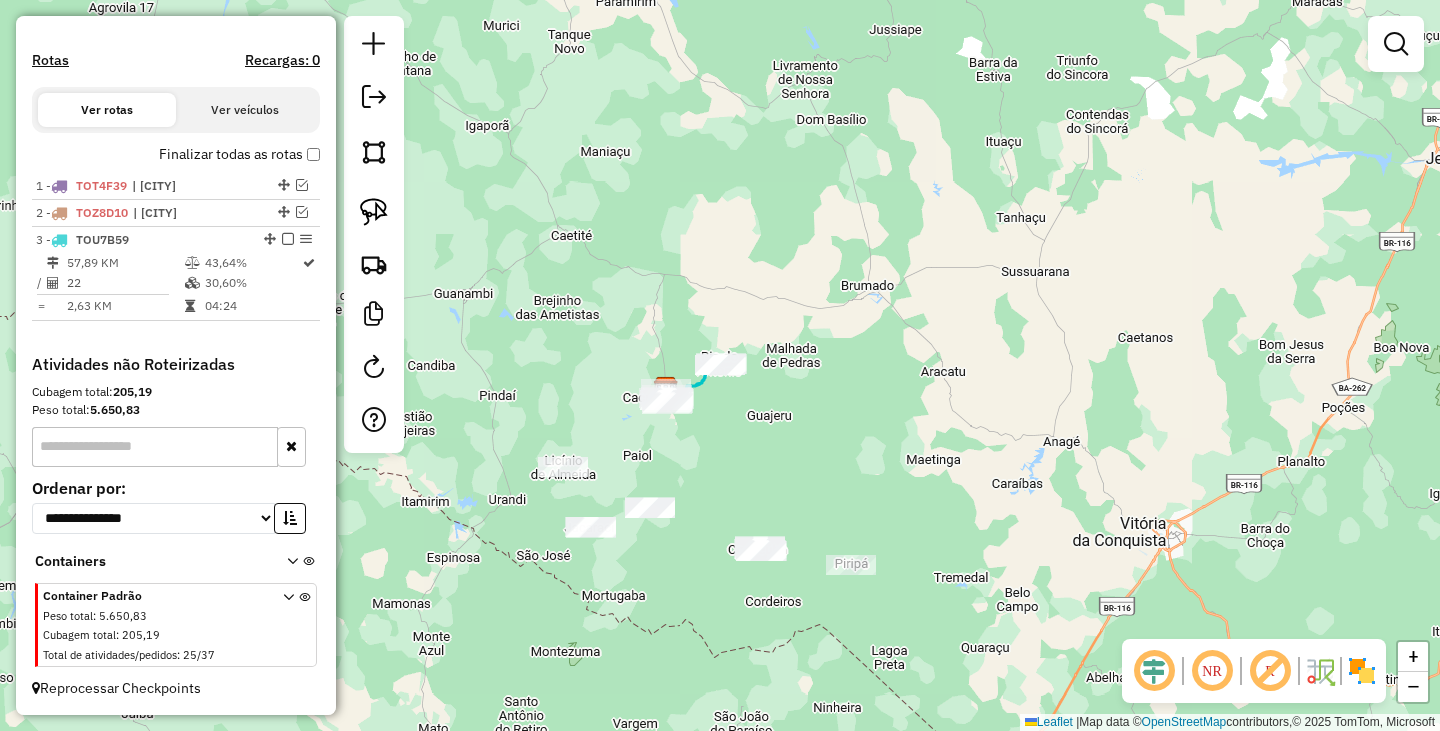 scroll, scrollTop: 550, scrollLeft: 0, axis: vertical 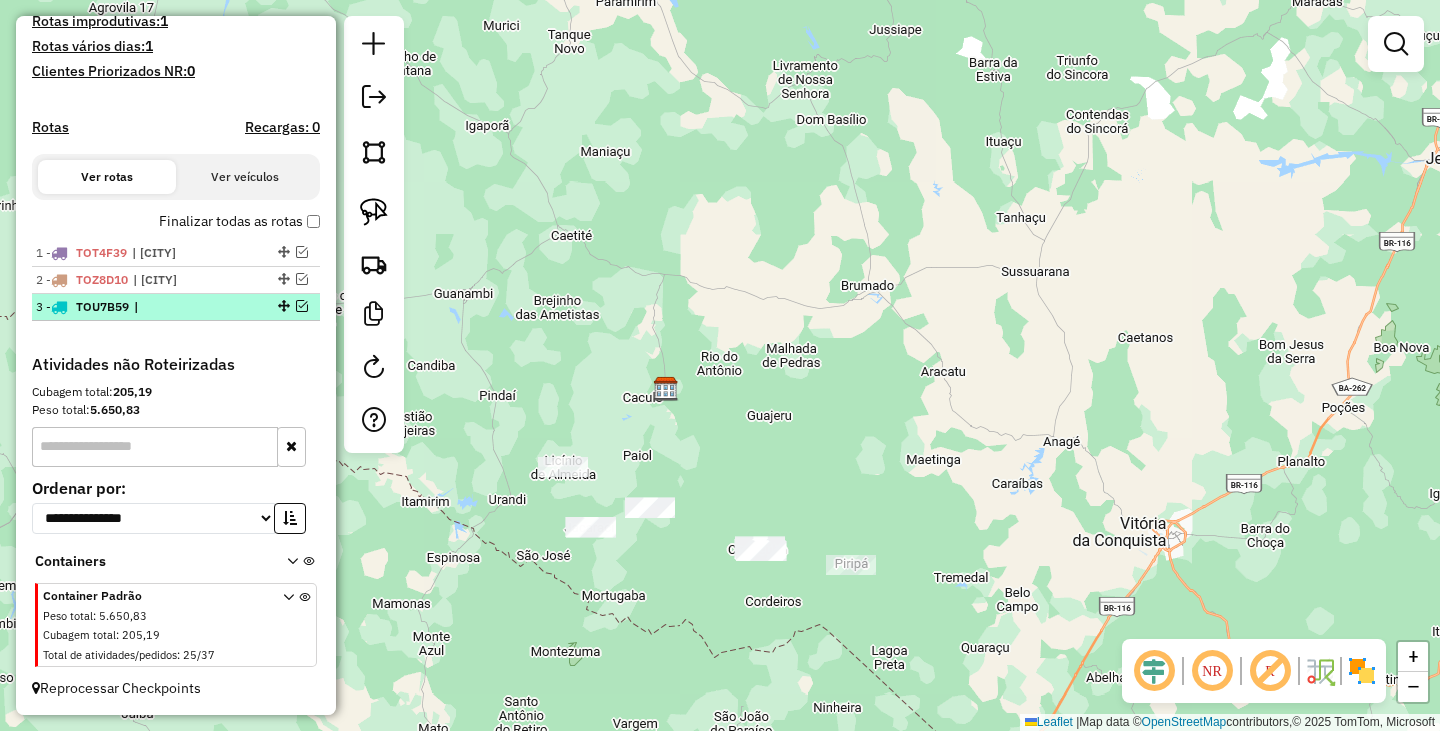 click on "3 -       TOU7B59   |" at bounding box center (176, 307) 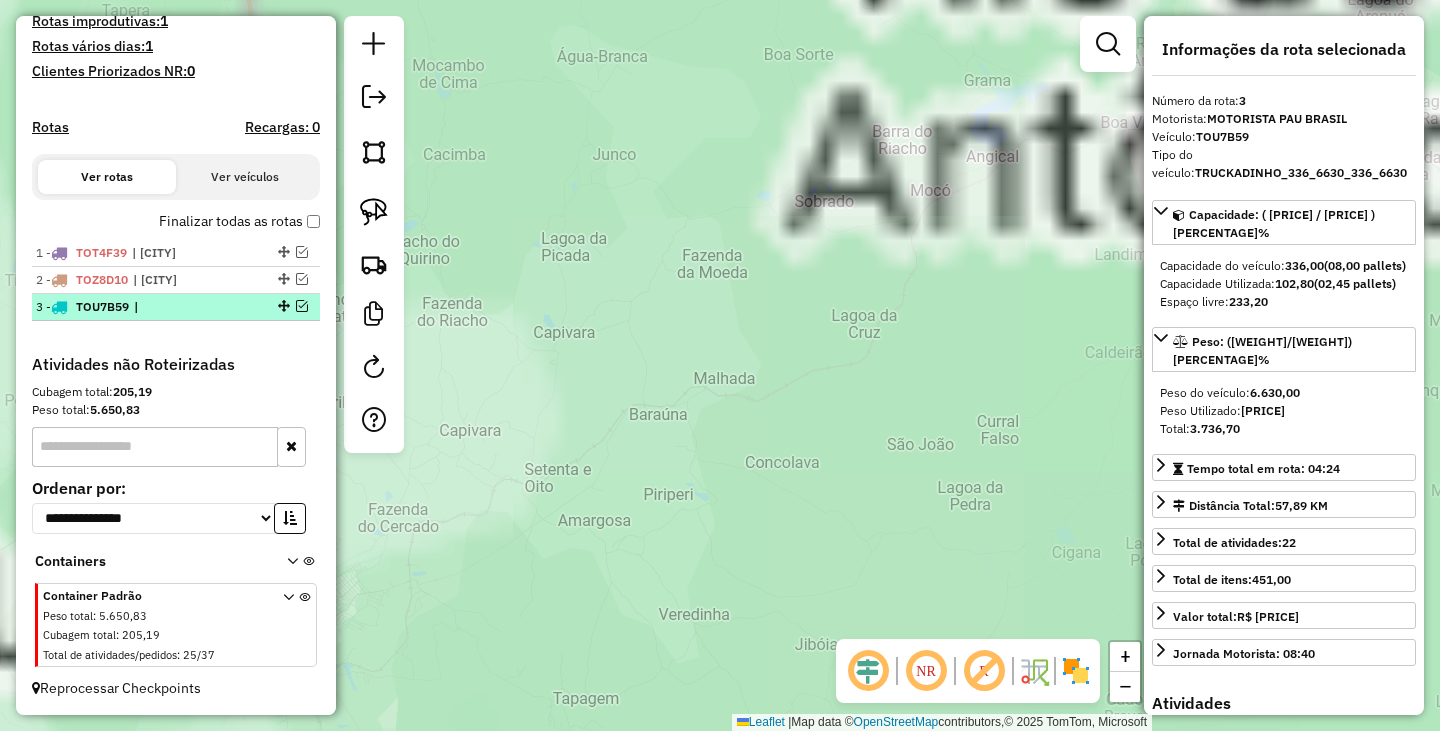 click on "3 -       TOU7B59   |" at bounding box center [176, 307] 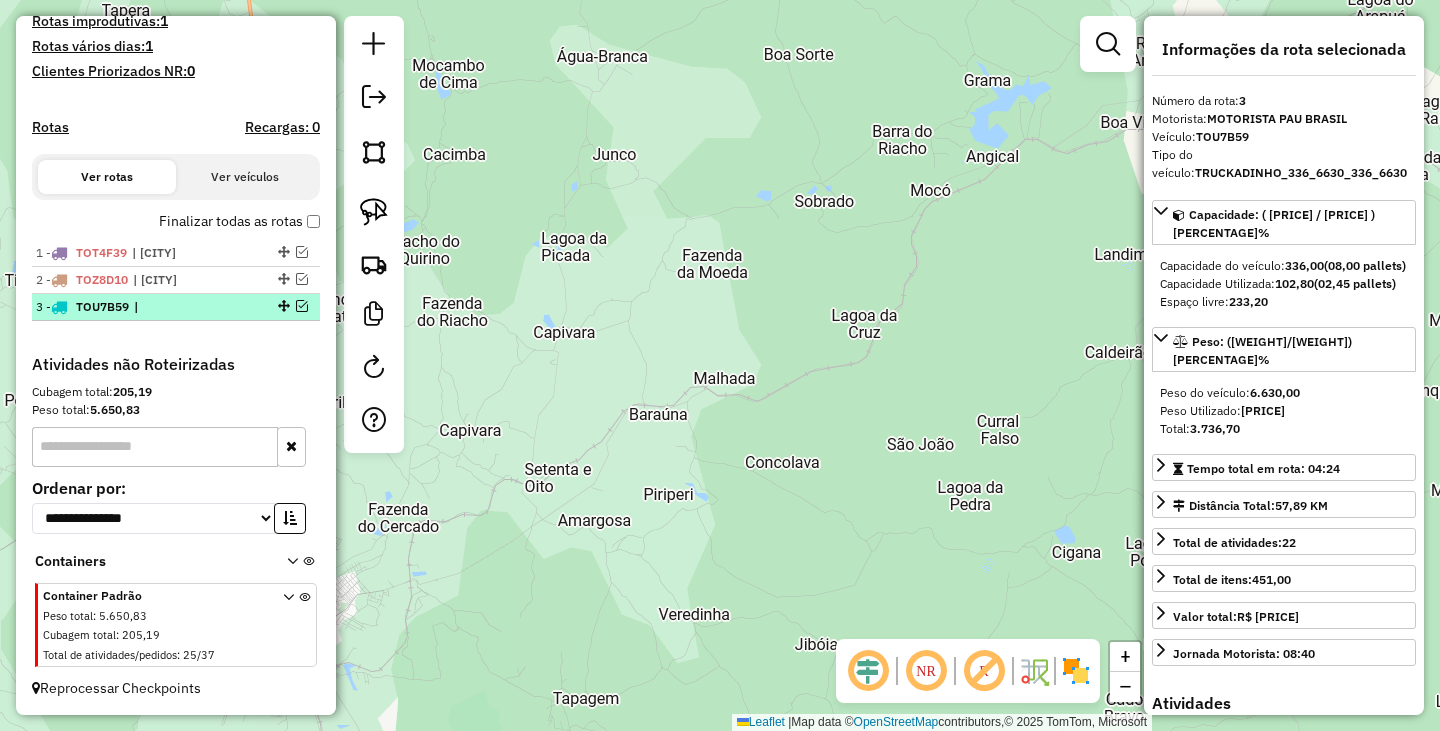 click at bounding box center (302, 306) 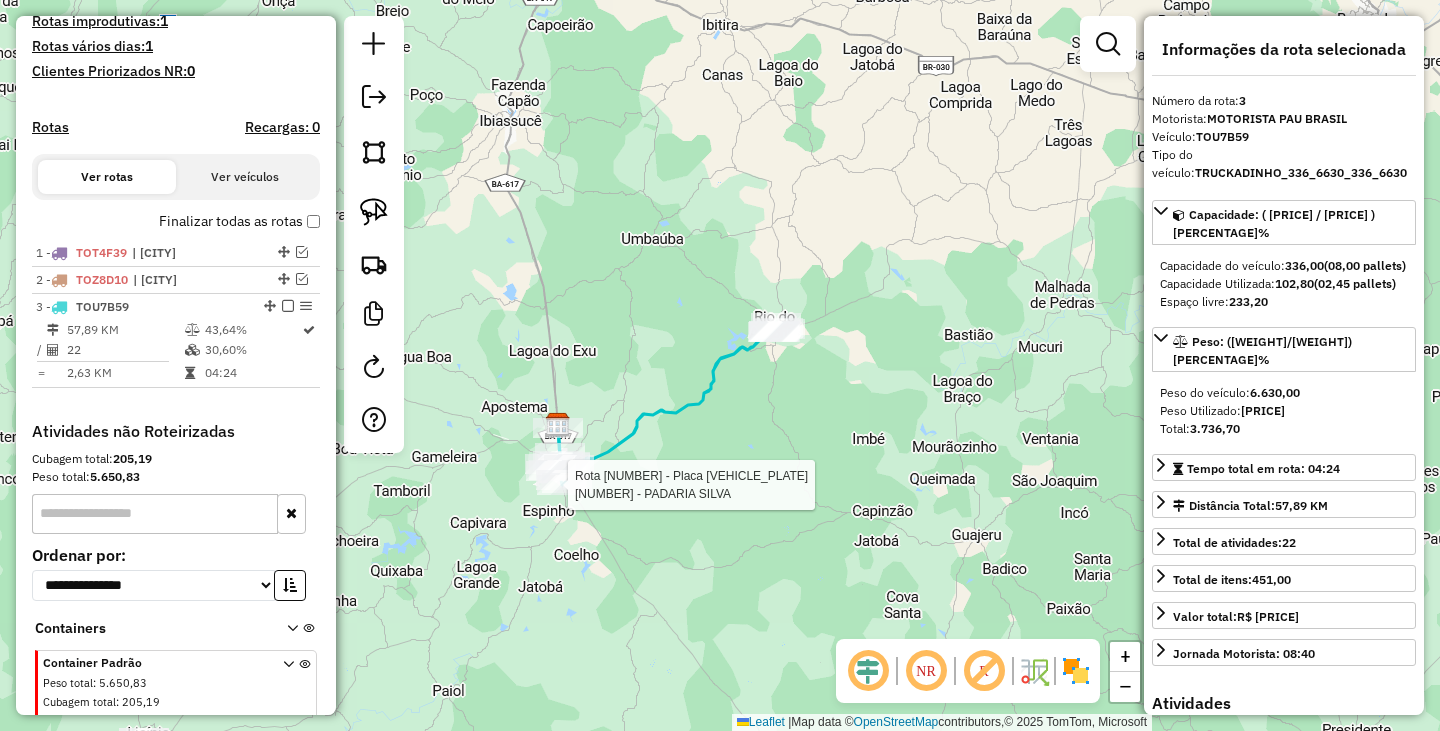 scroll, scrollTop: 617, scrollLeft: 0, axis: vertical 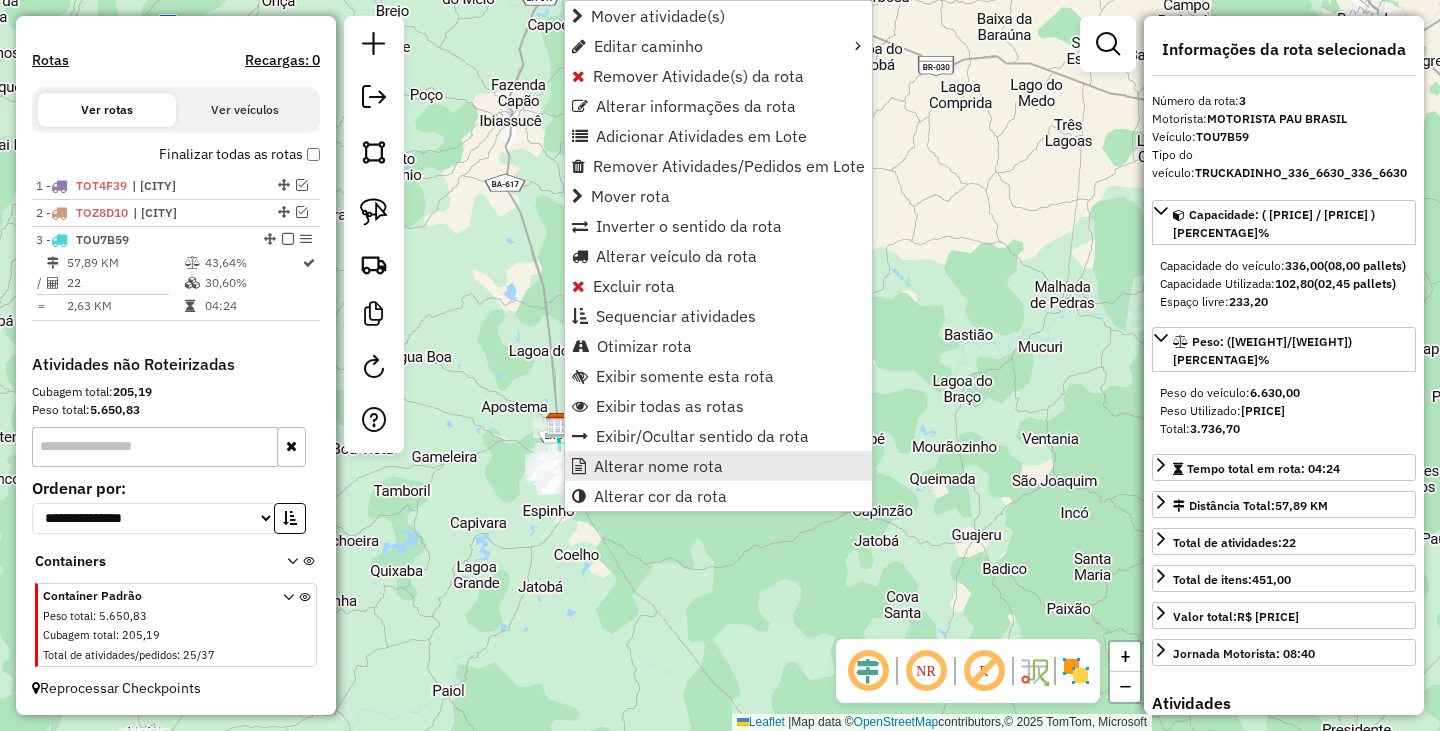 click on "Alterar nome rota" at bounding box center [658, 466] 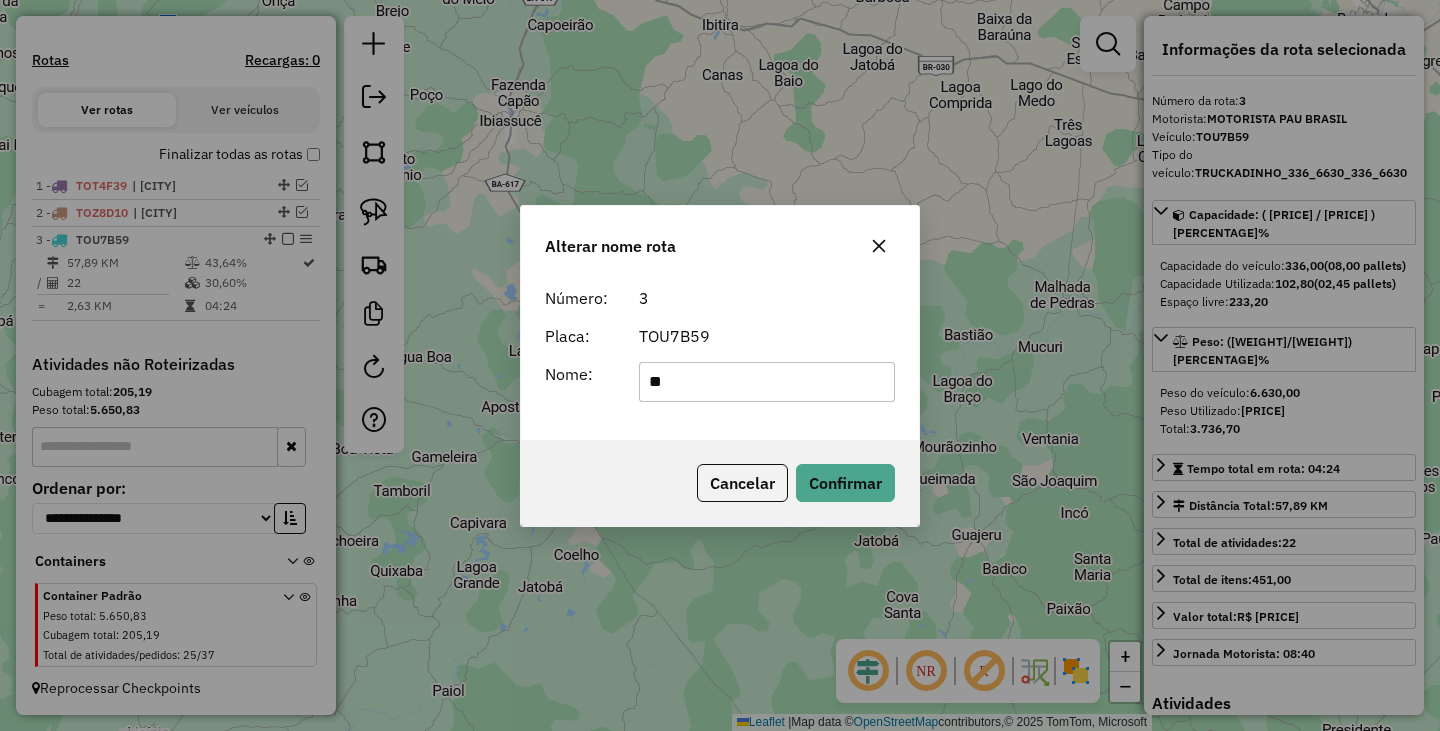 type on "******" 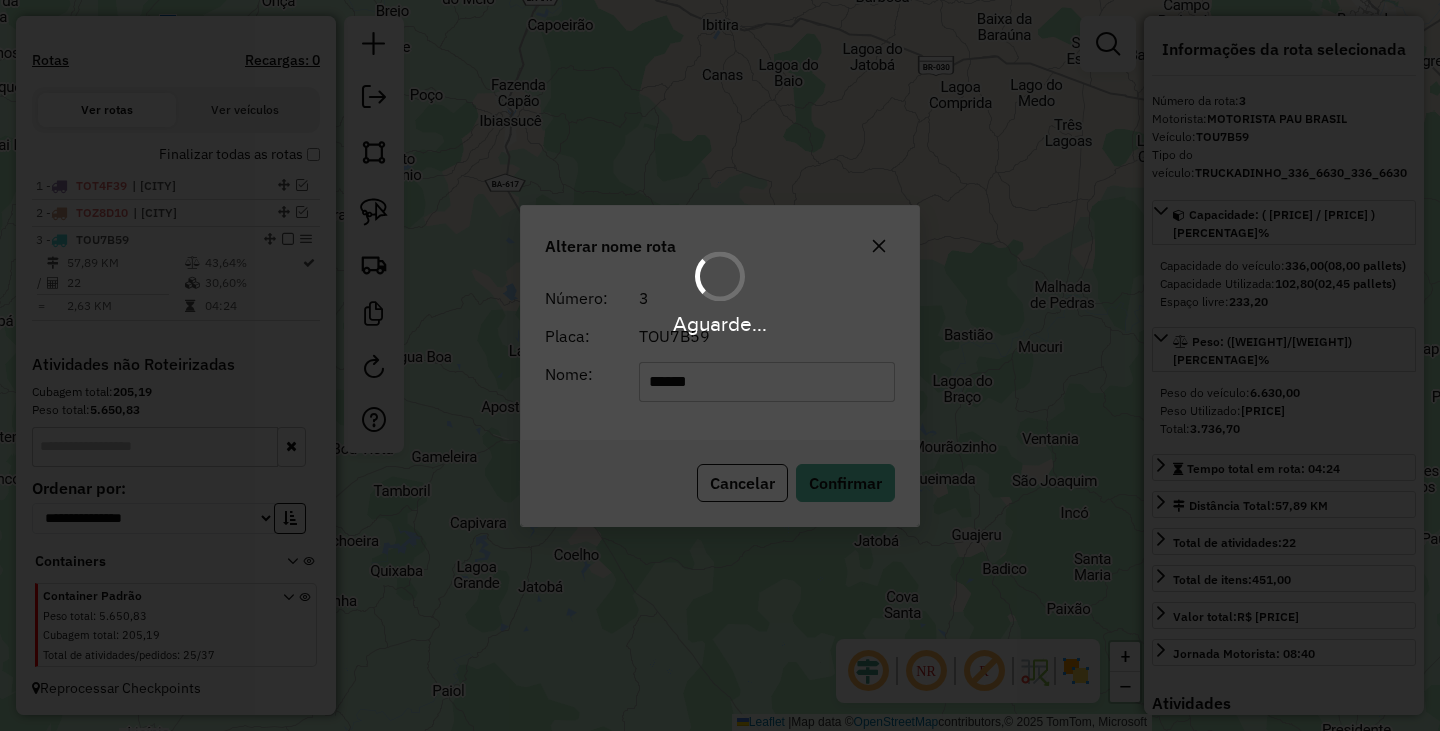 type 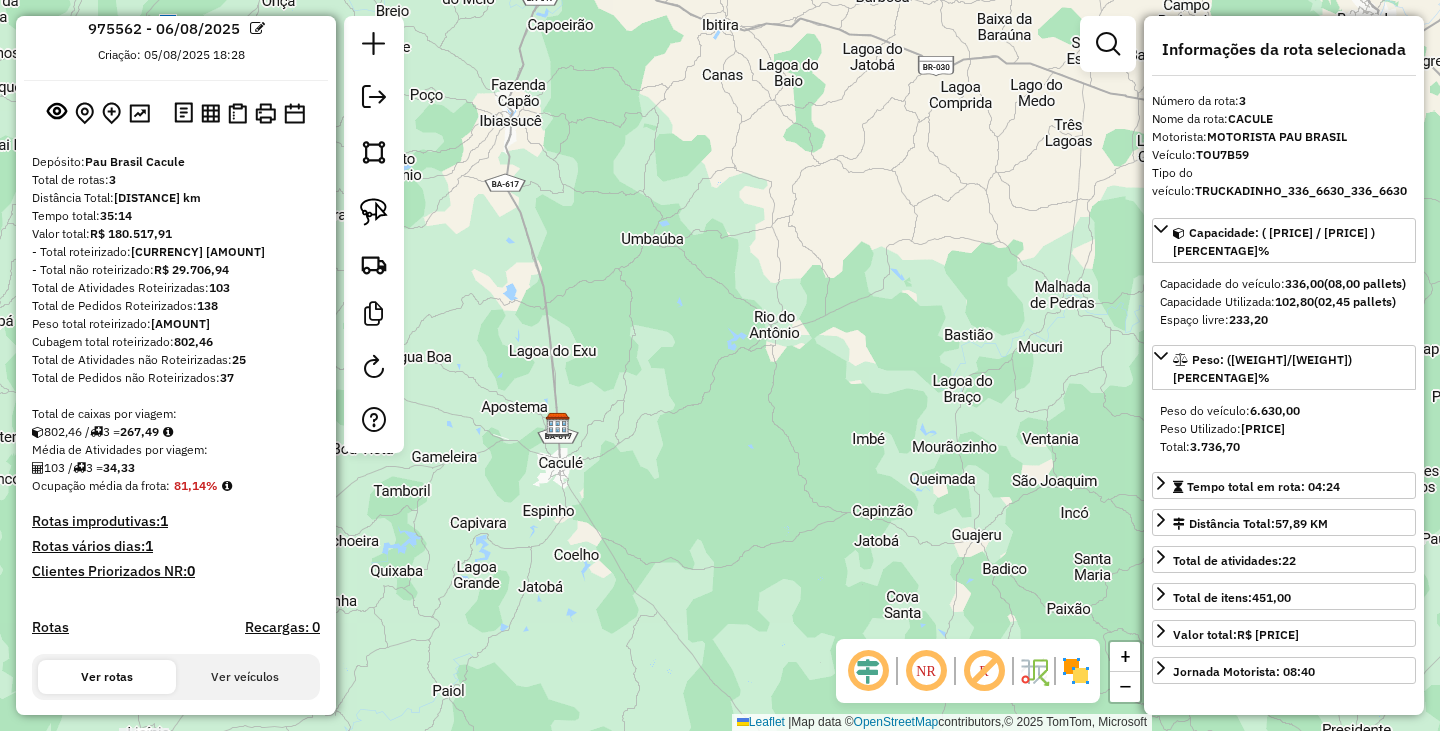 scroll, scrollTop: 0, scrollLeft: 0, axis: both 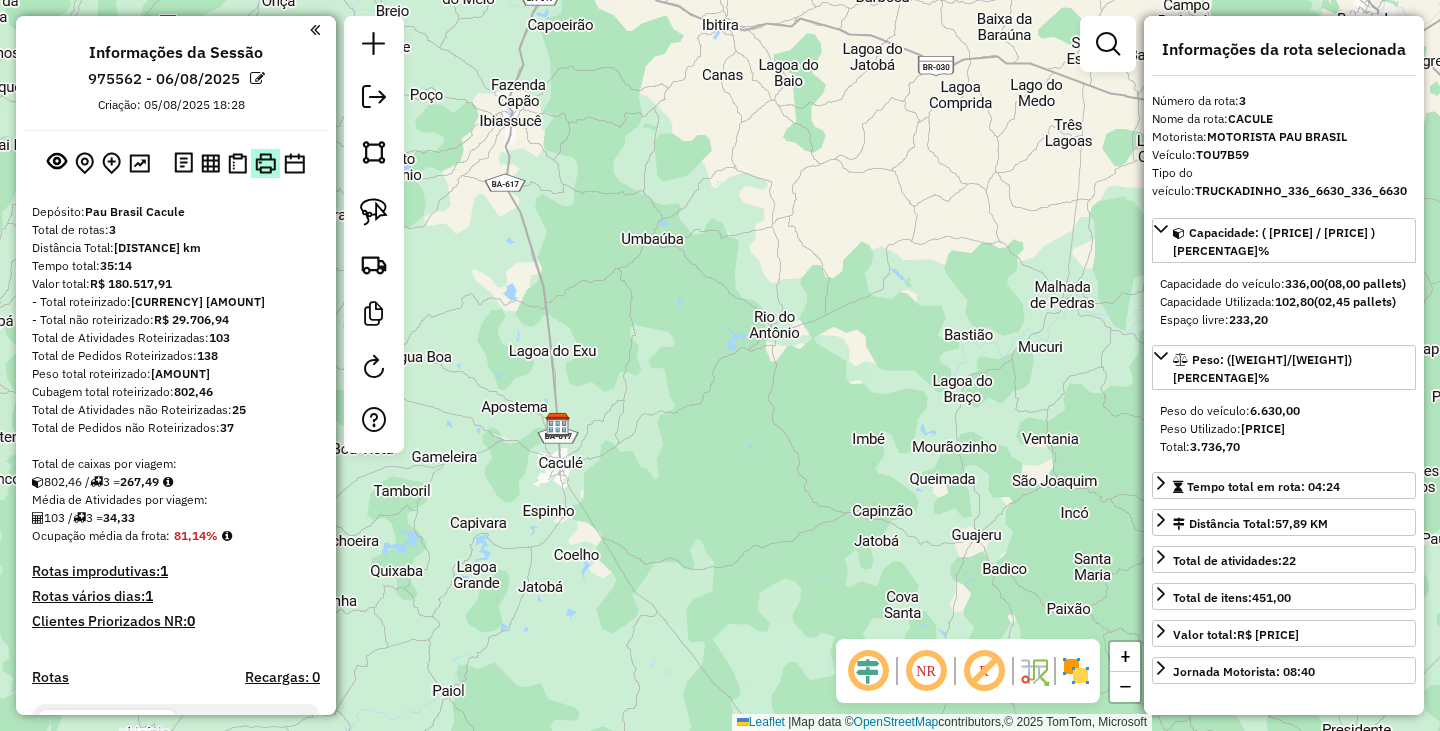 click at bounding box center (265, 163) 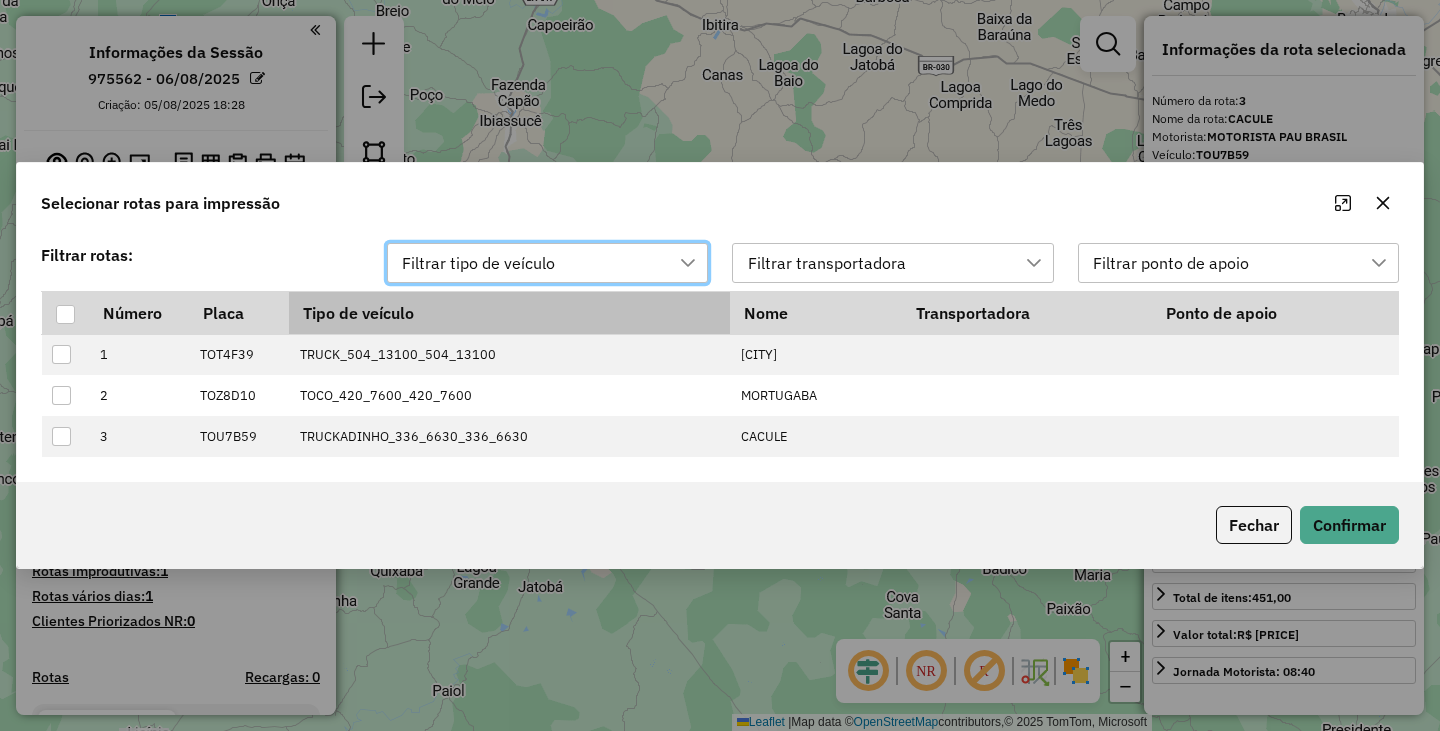 scroll, scrollTop: 15, scrollLeft: 91, axis: both 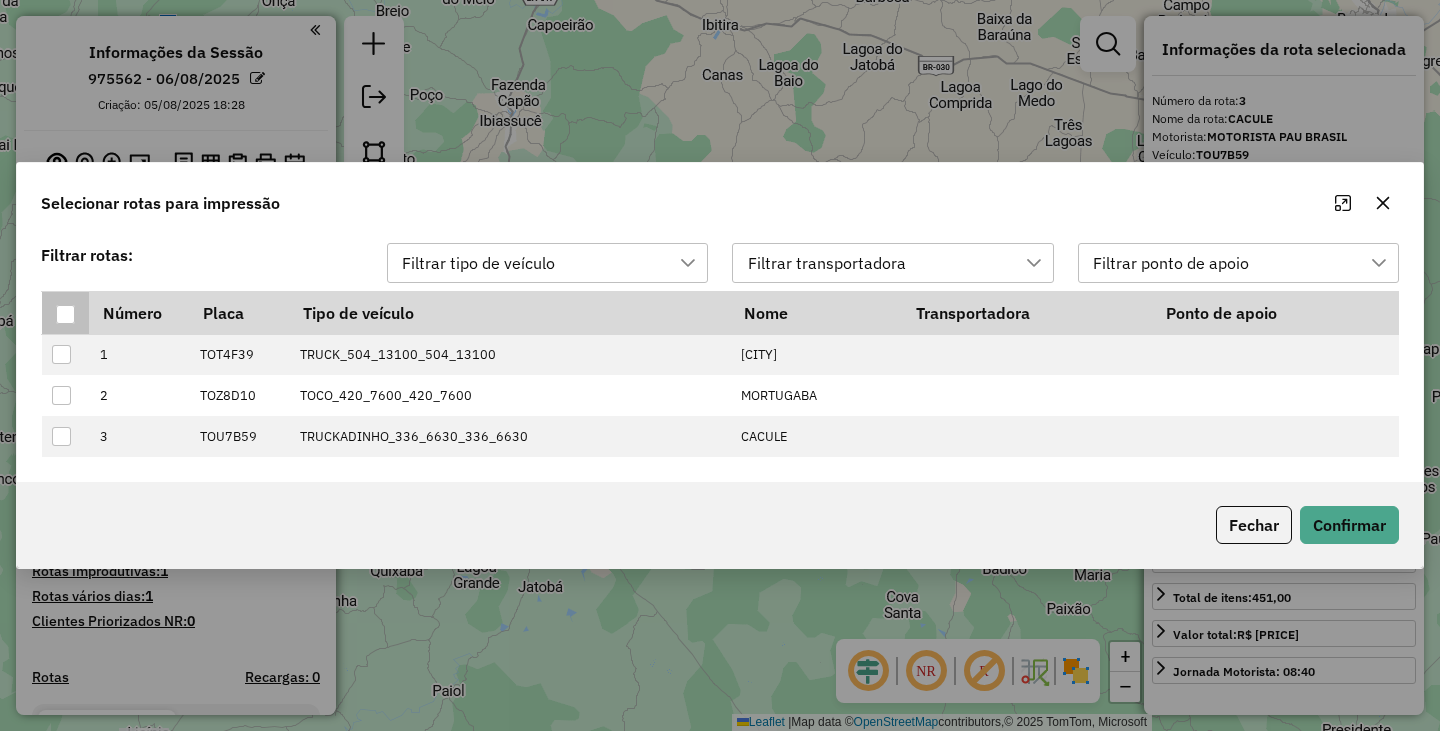click at bounding box center [65, 314] 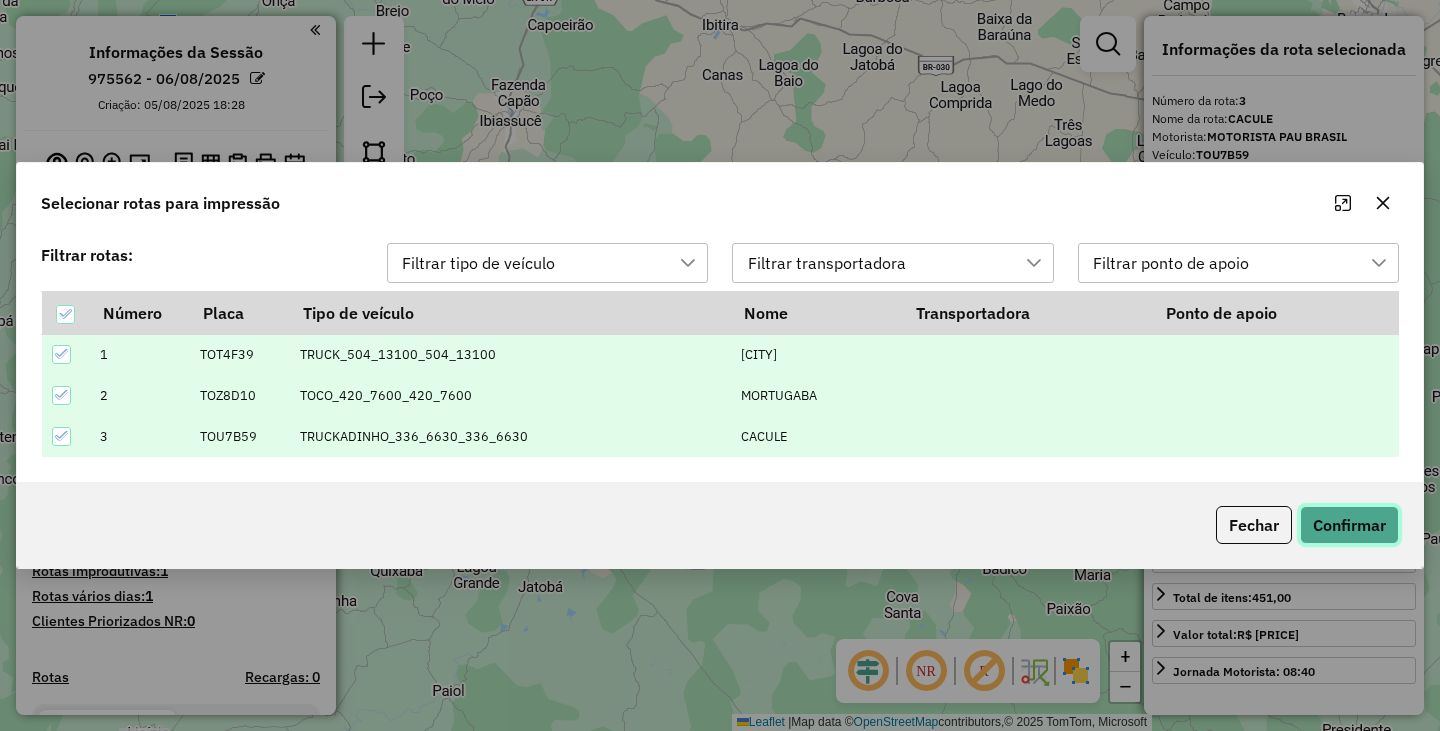 click on "Confirmar" 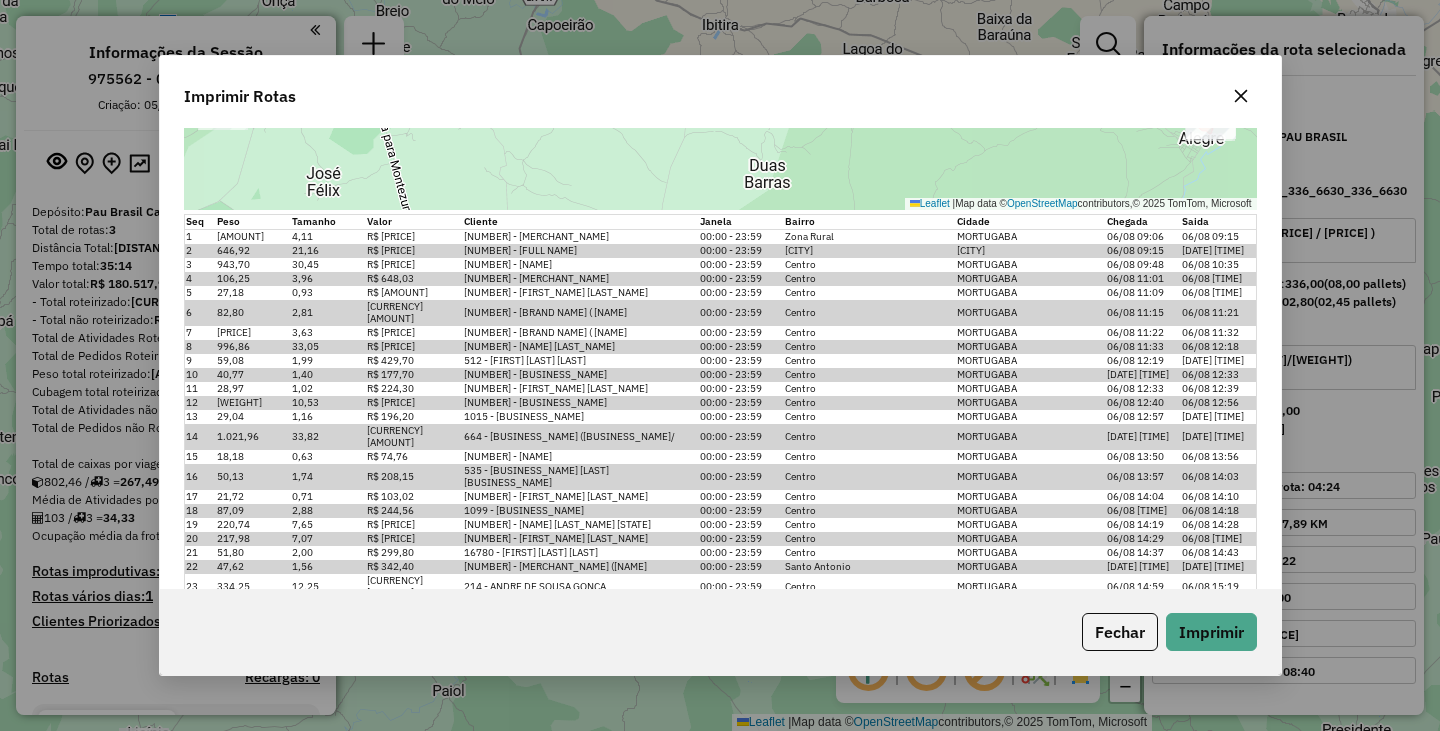 scroll, scrollTop: 1400, scrollLeft: 0, axis: vertical 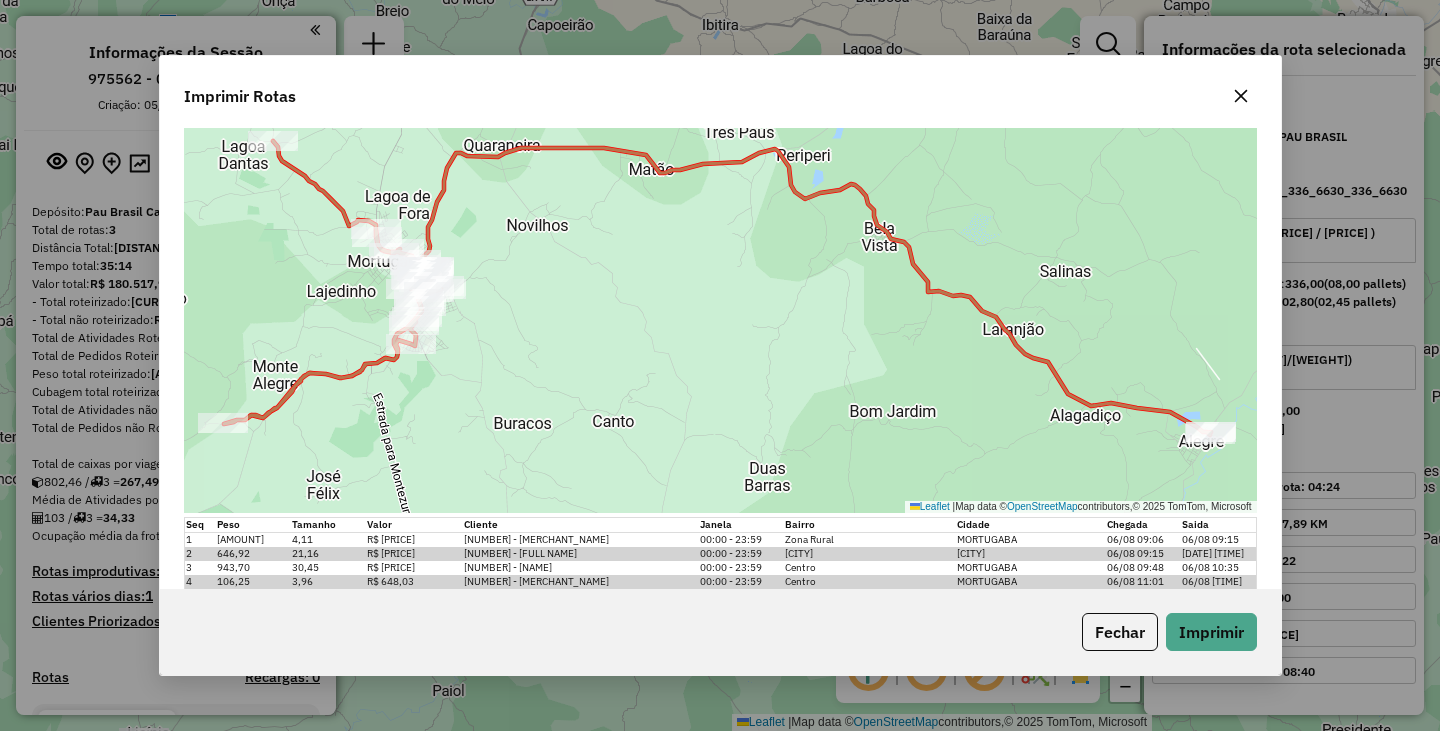 click 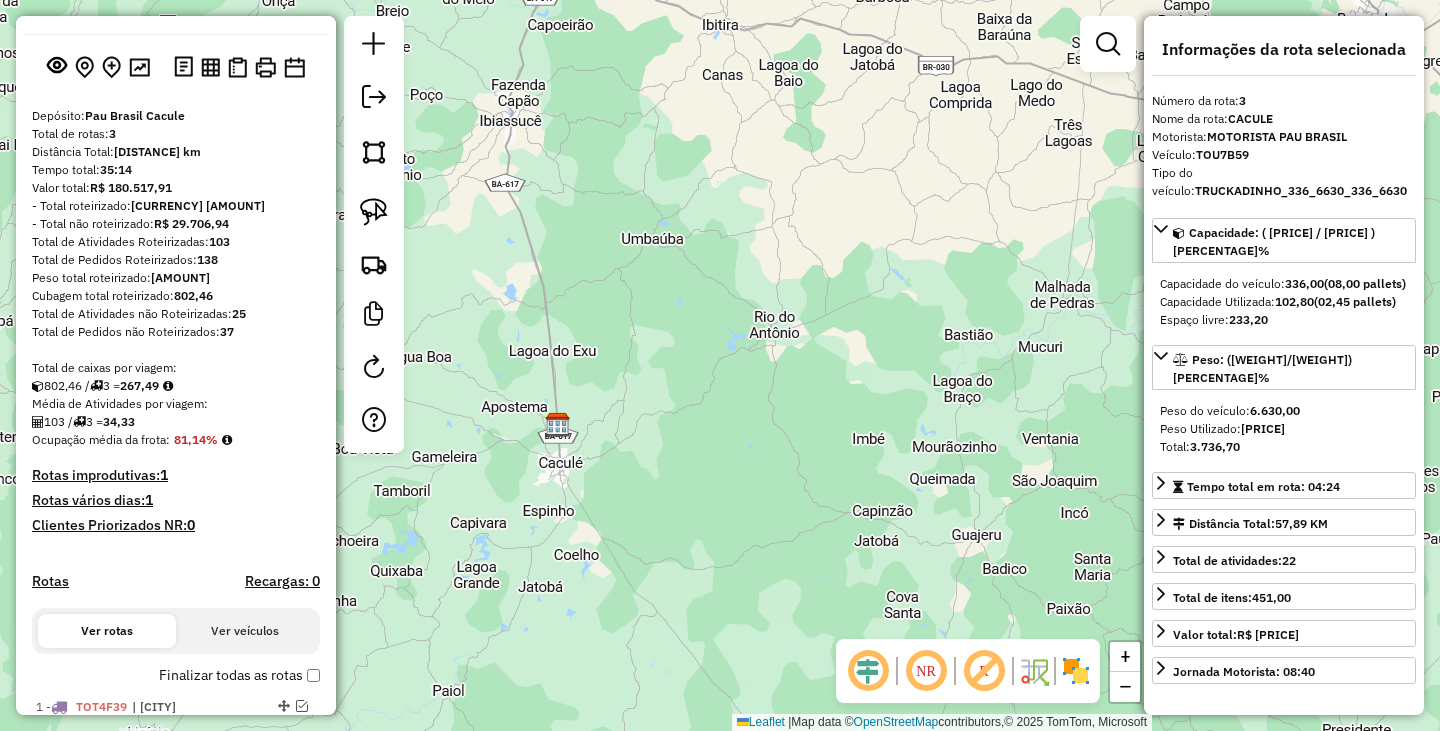 scroll, scrollTop: 0, scrollLeft: 0, axis: both 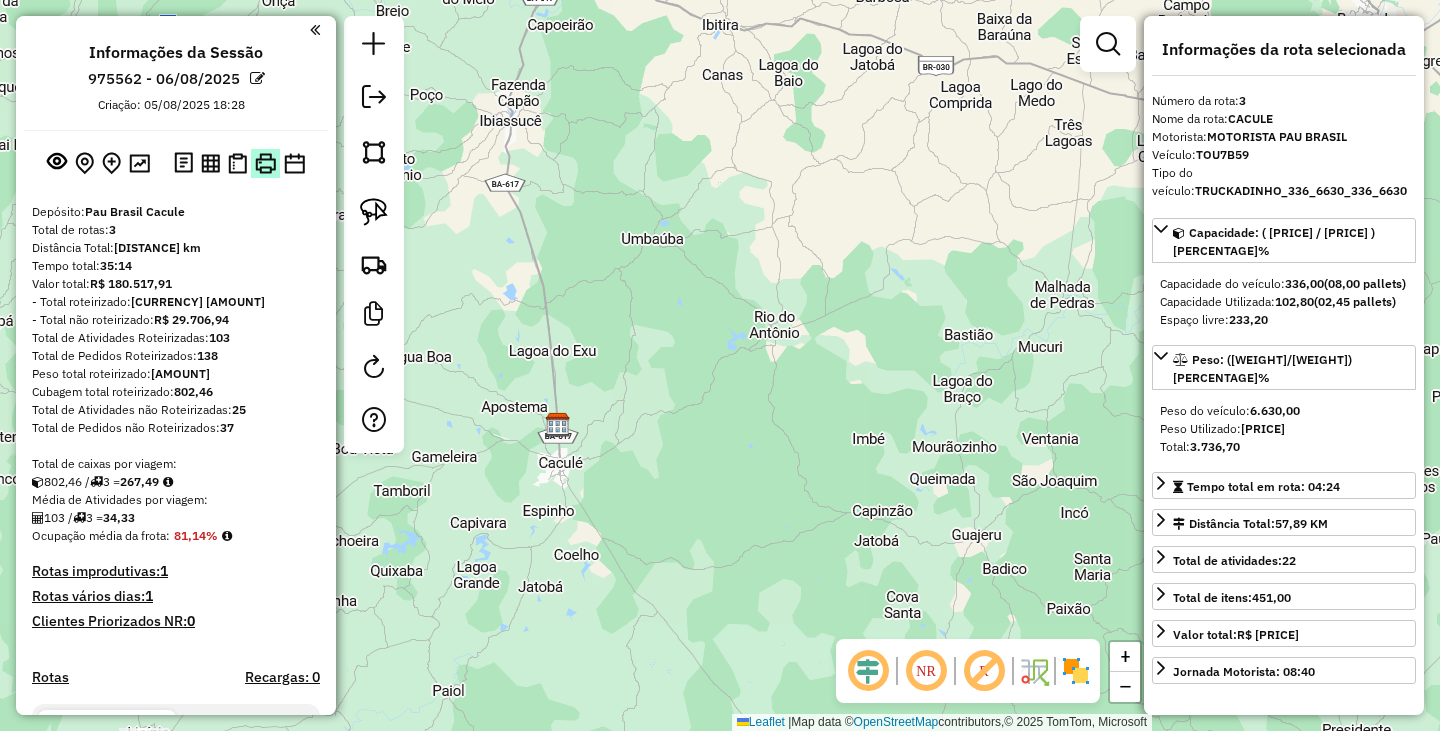 click at bounding box center [265, 163] 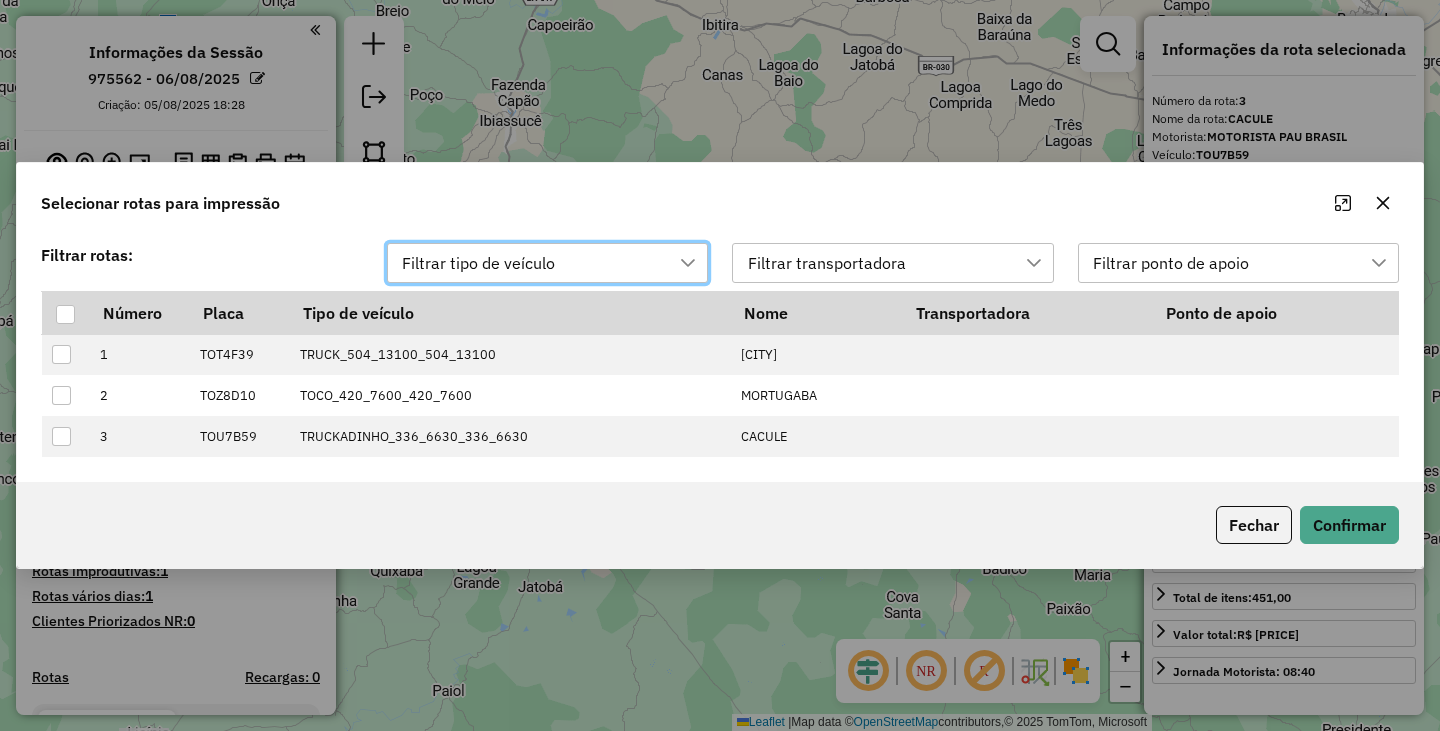 scroll, scrollTop: 15, scrollLeft: 91, axis: both 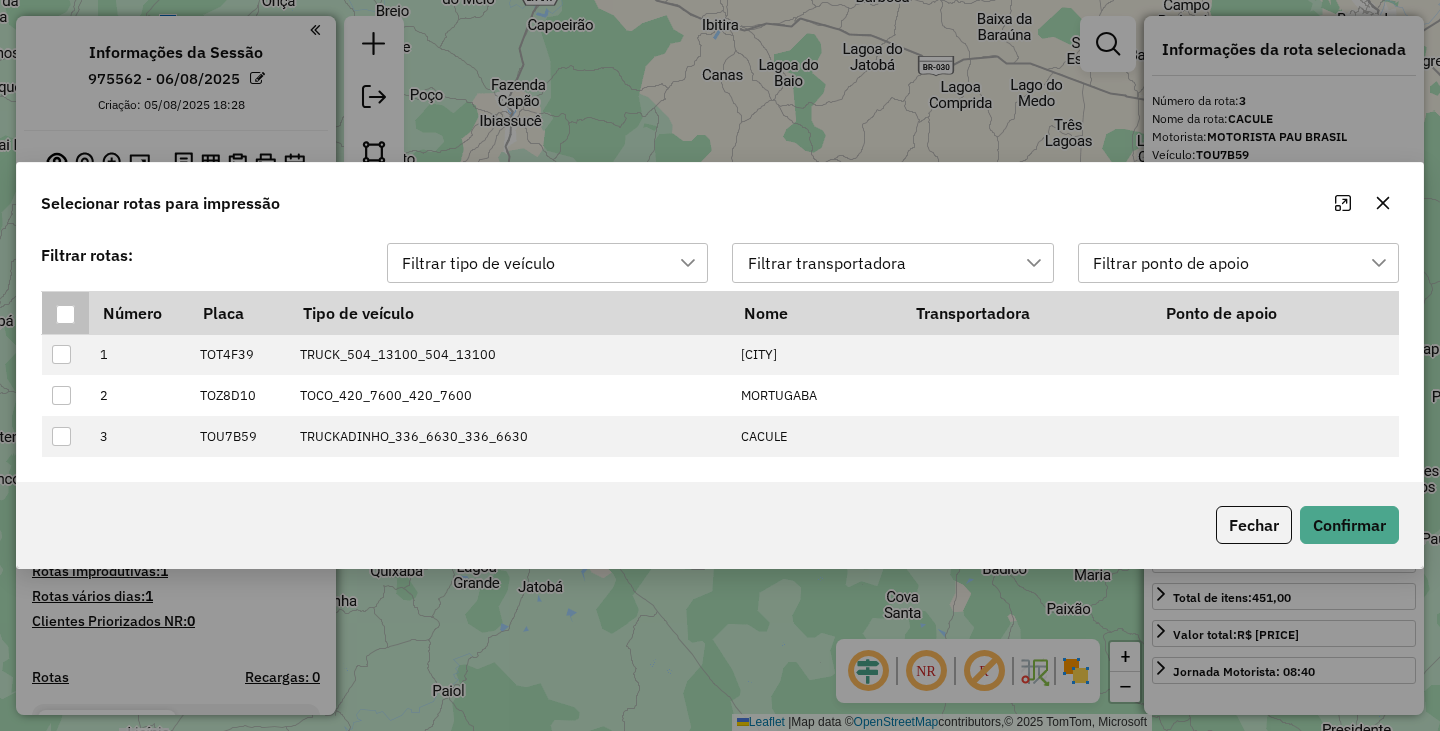 click at bounding box center (65, 314) 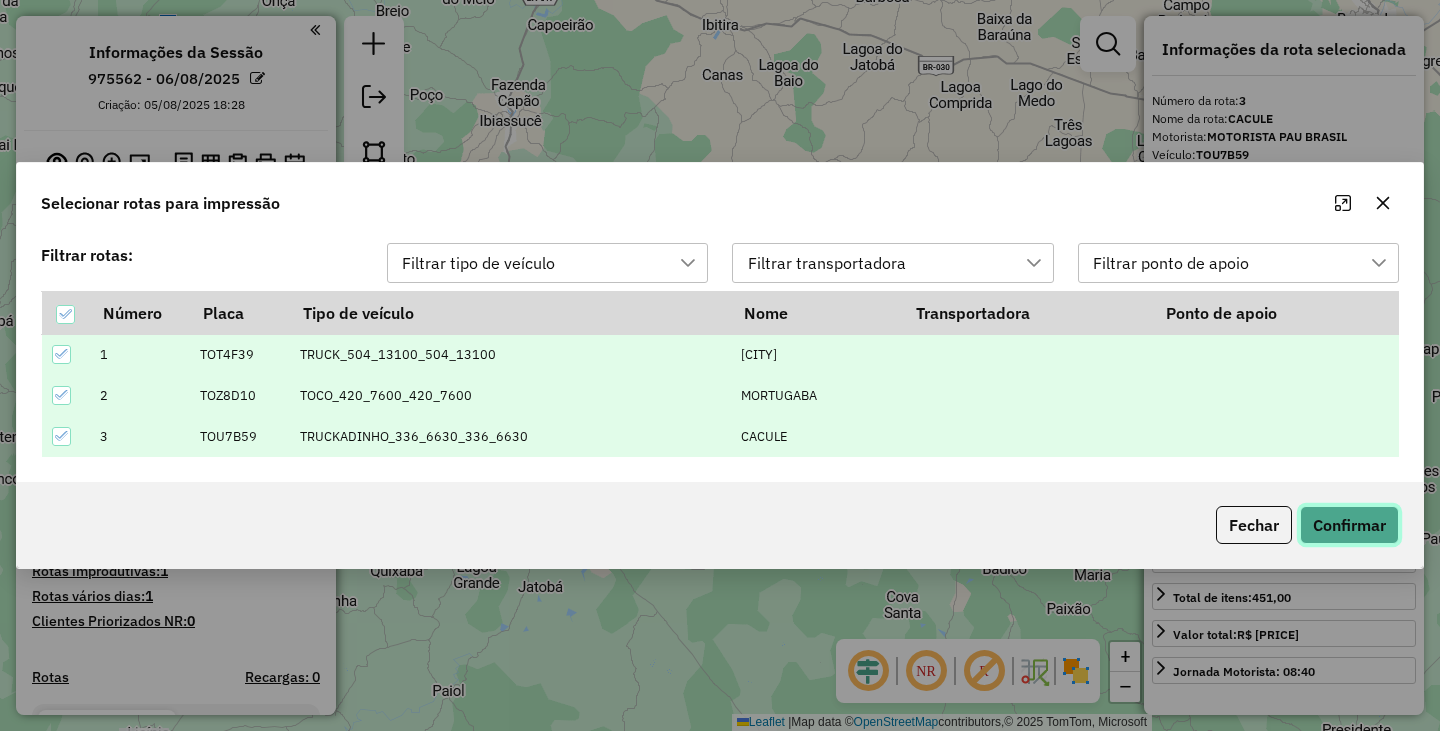 click on "Confirmar" 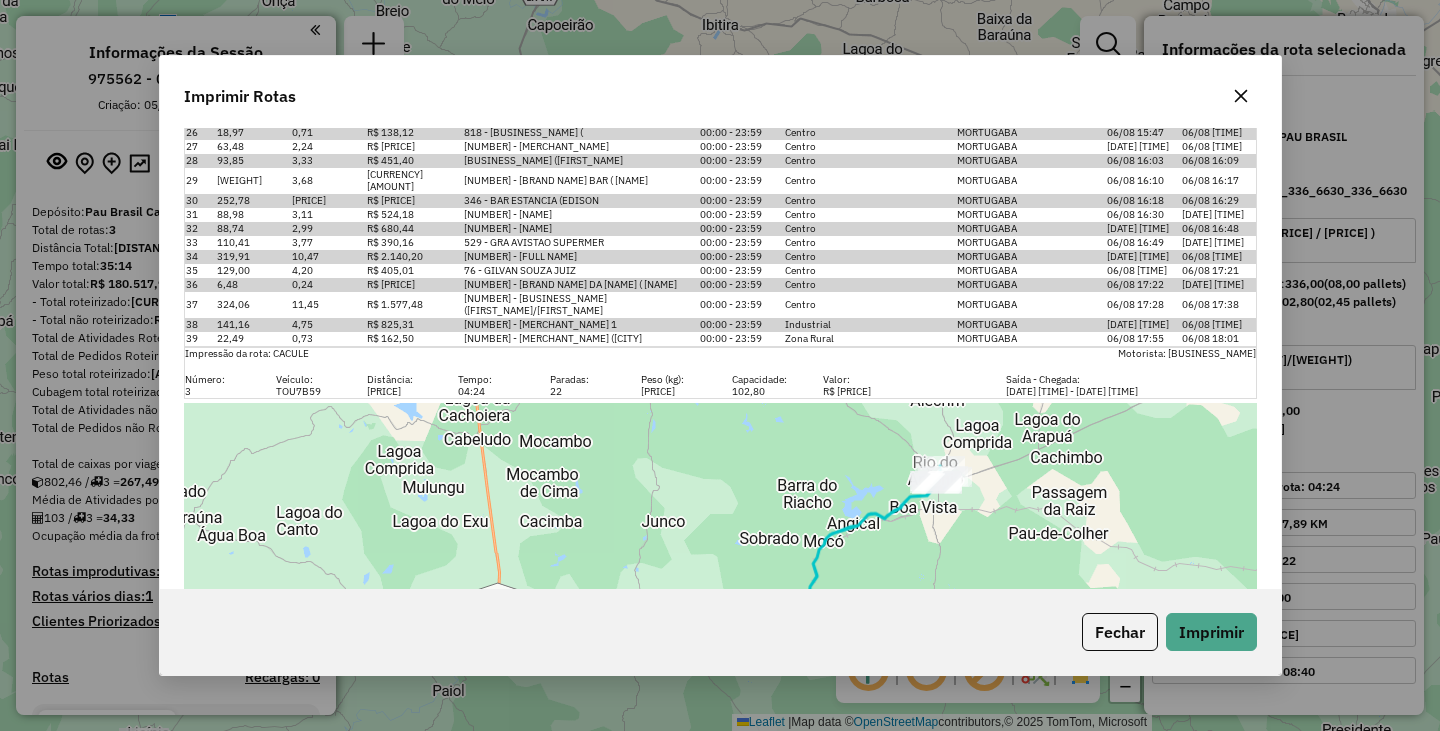 scroll, scrollTop: 2594, scrollLeft: 0, axis: vertical 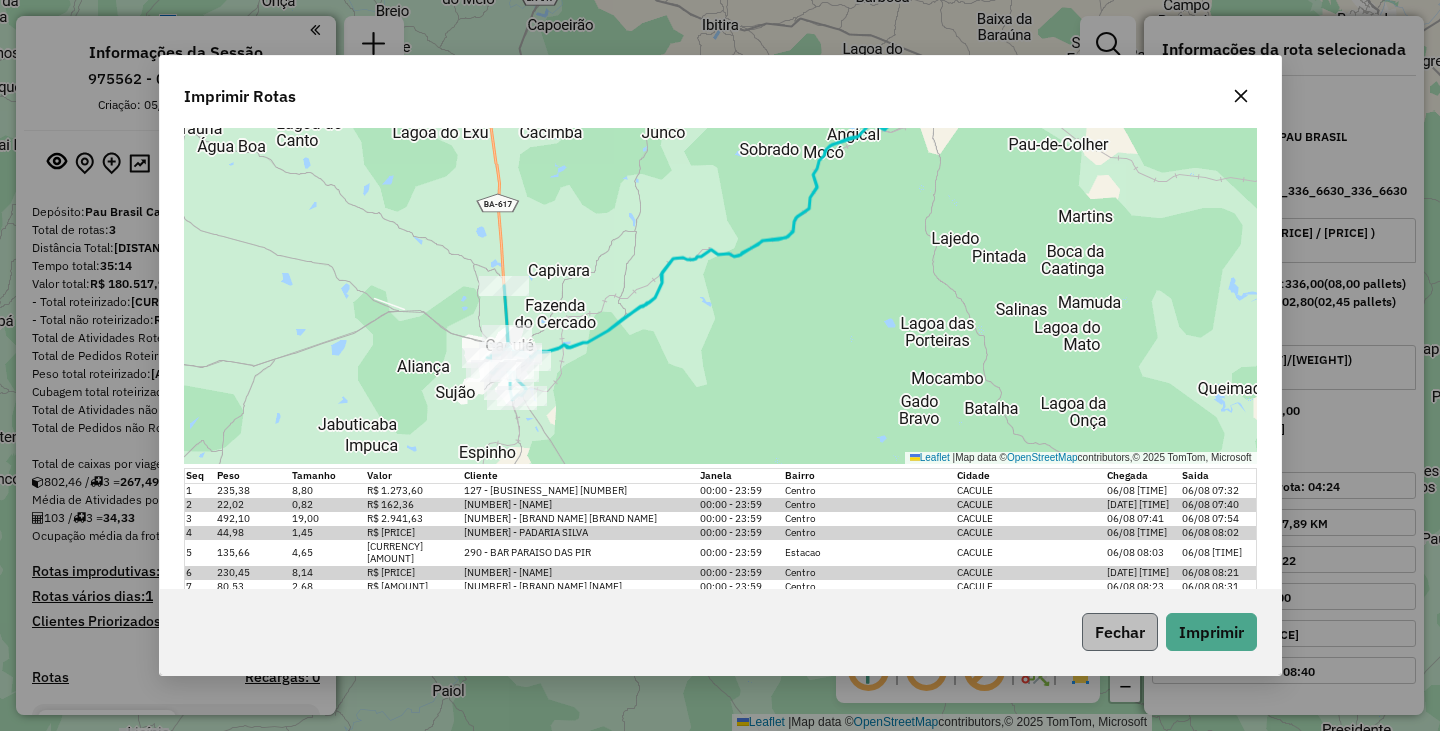click on "Fechar" 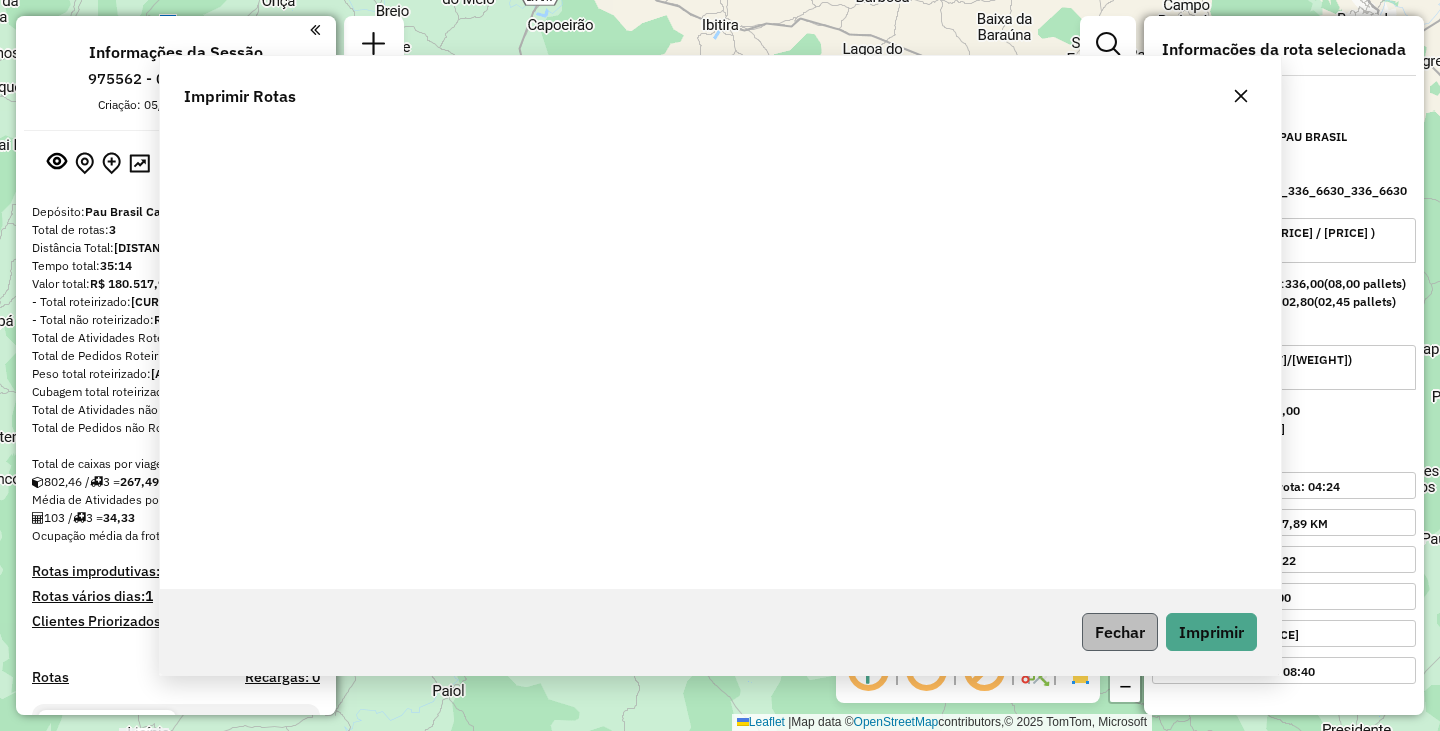 scroll, scrollTop: 0, scrollLeft: 0, axis: both 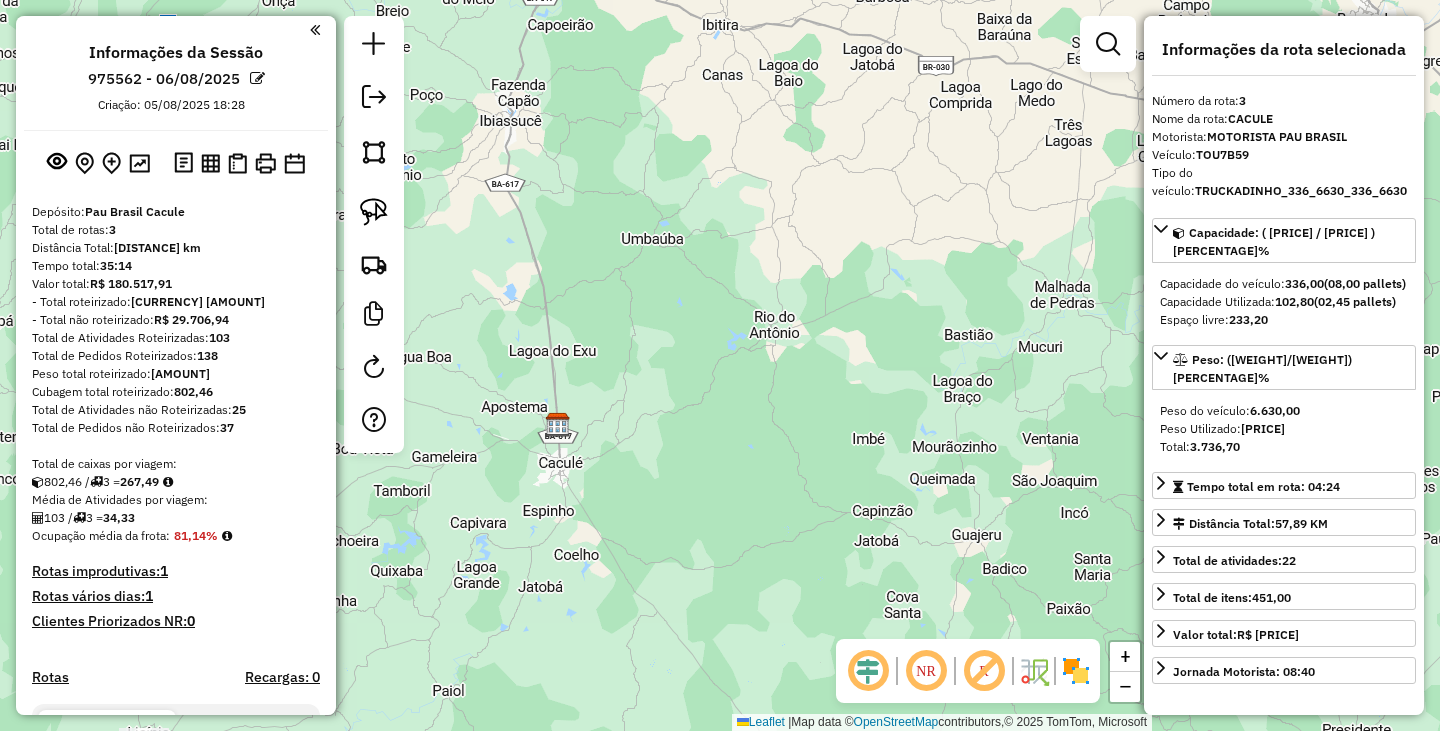 click on "Janela de atendimento Grade de atendimento Capacidade Transportadoras Veículos Cliente Pedidos  Rotas Selecione os dias de semana para filtrar as janelas de atendimento  Seg   Ter   Qua   Qui   Sex   Sáb   Dom  Informe o período da janela de atendimento: De: Até:  Filtrar exatamente a janela do cliente  Considerar janela de atendimento padrão  Selecione os dias de semana para filtrar as grades de atendimento  Seg   Ter   Qua   Qui   Sex   Sáb   Dom   Considerar clientes sem dia de atendimento cadastrado  Clientes fora do dia de atendimento selecionado Filtrar as atividades entre os valores definidos abaixo:  Peso mínimo:   Peso máximo:   Cubagem mínima:   Cubagem máxima:   De:   Até:  Filtrar as atividades entre o tempo de atendimento definido abaixo:  De:   Até:   Considerar capacidade total dos clientes não roteirizados Transportadora: Selecione um ou mais itens Tipo de veículo: Selecione um ou mais itens Veículo: Selecione um ou mais itens Motorista: Selecione um ou mais itens Nome: Rótulo:" 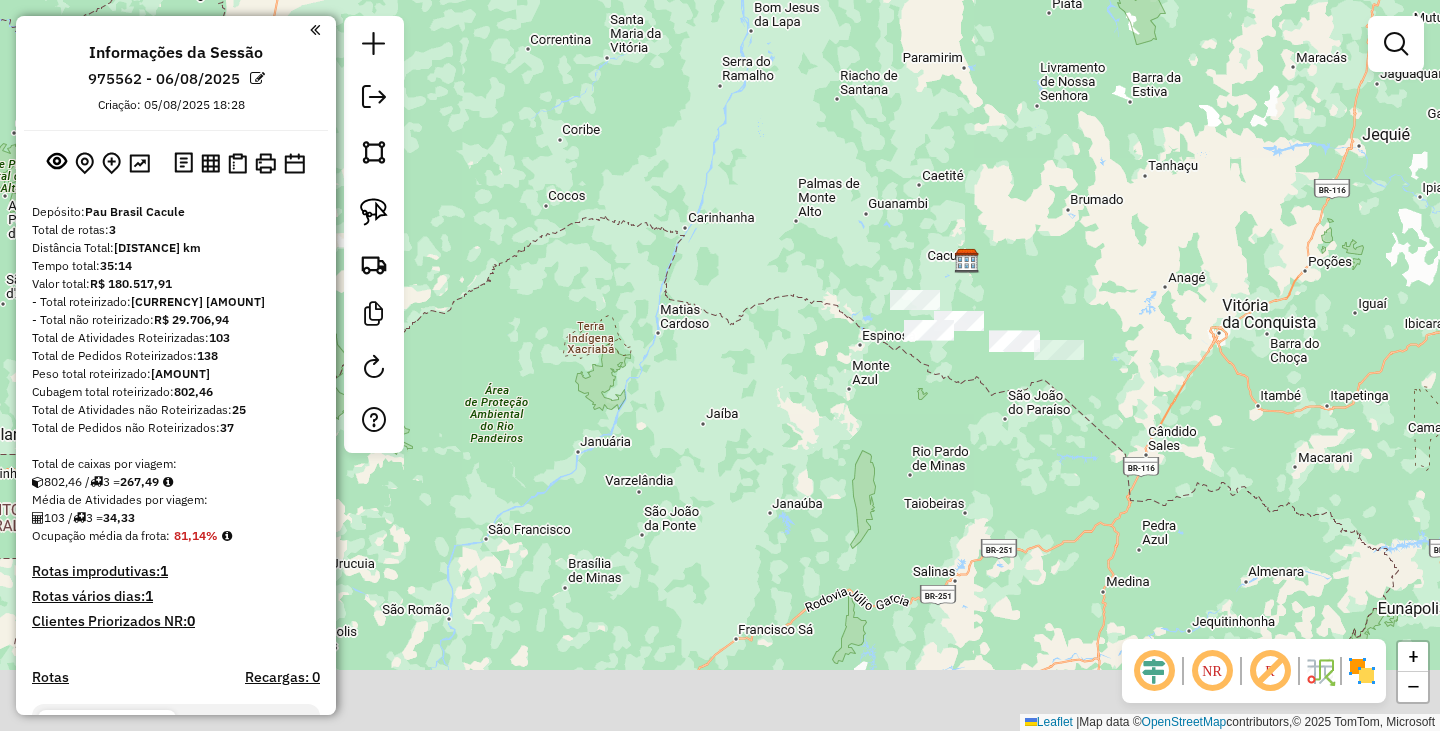 drag, startPoint x: 1118, startPoint y: 357, endPoint x: 1138, endPoint y: 265, distance: 94.14882 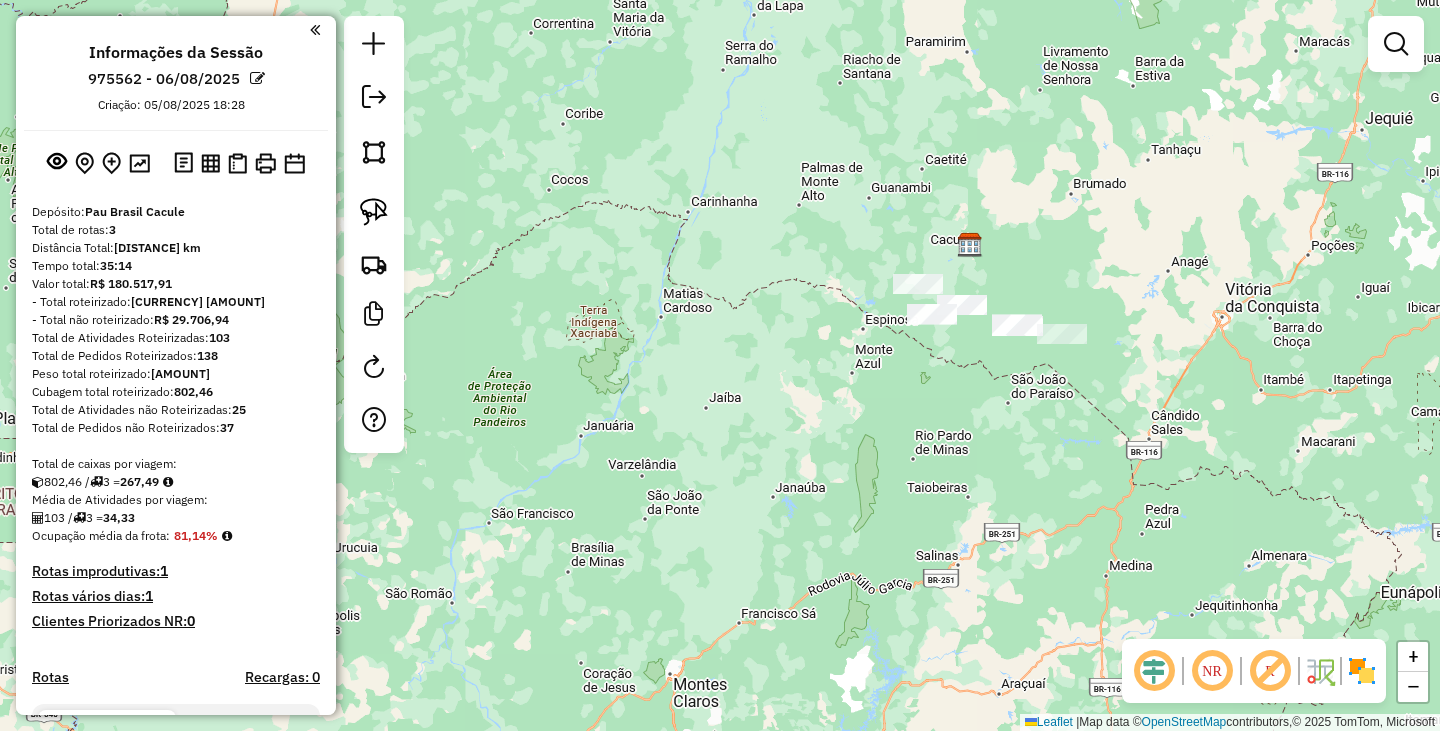 drag, startPoint x: 924, startPoint y: 388, endPoint x: 864, endPoint y: 427, distance: 71.561165 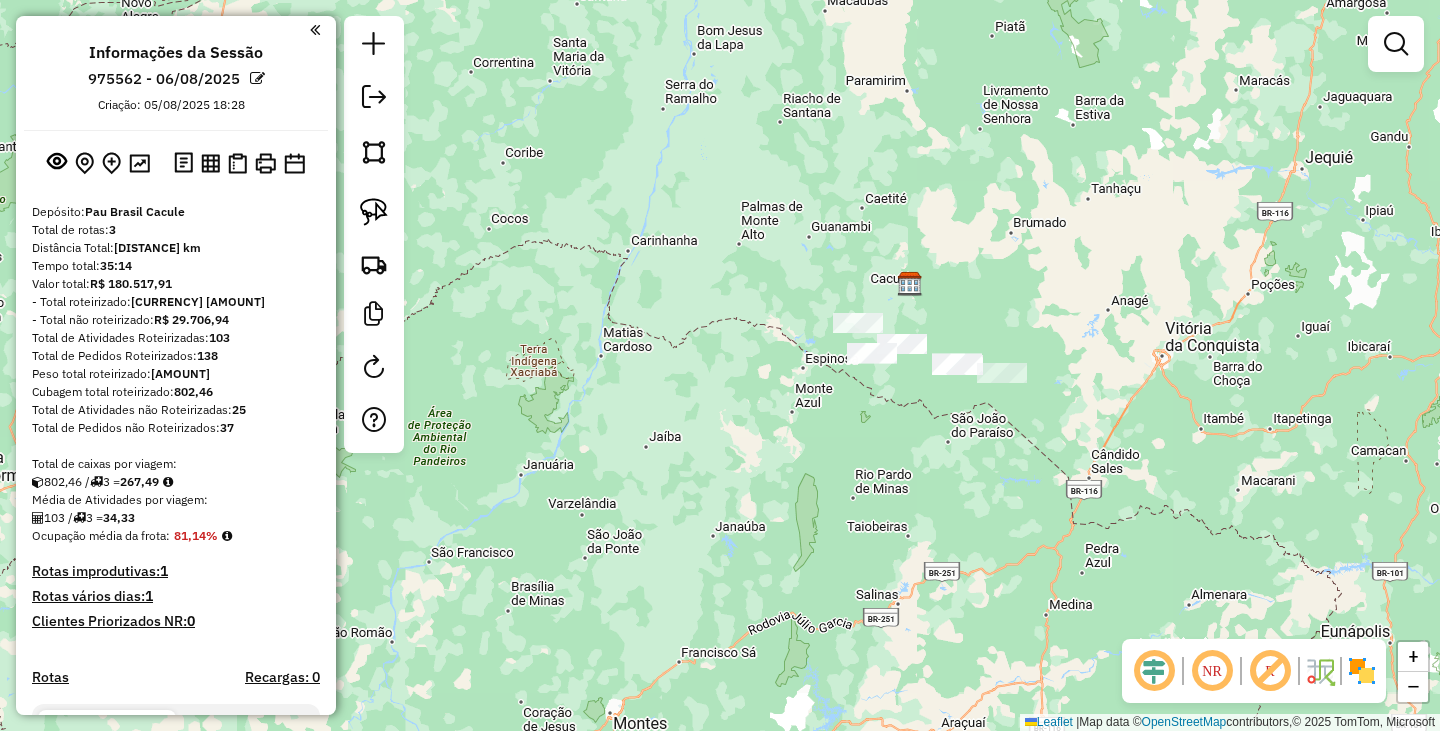 click 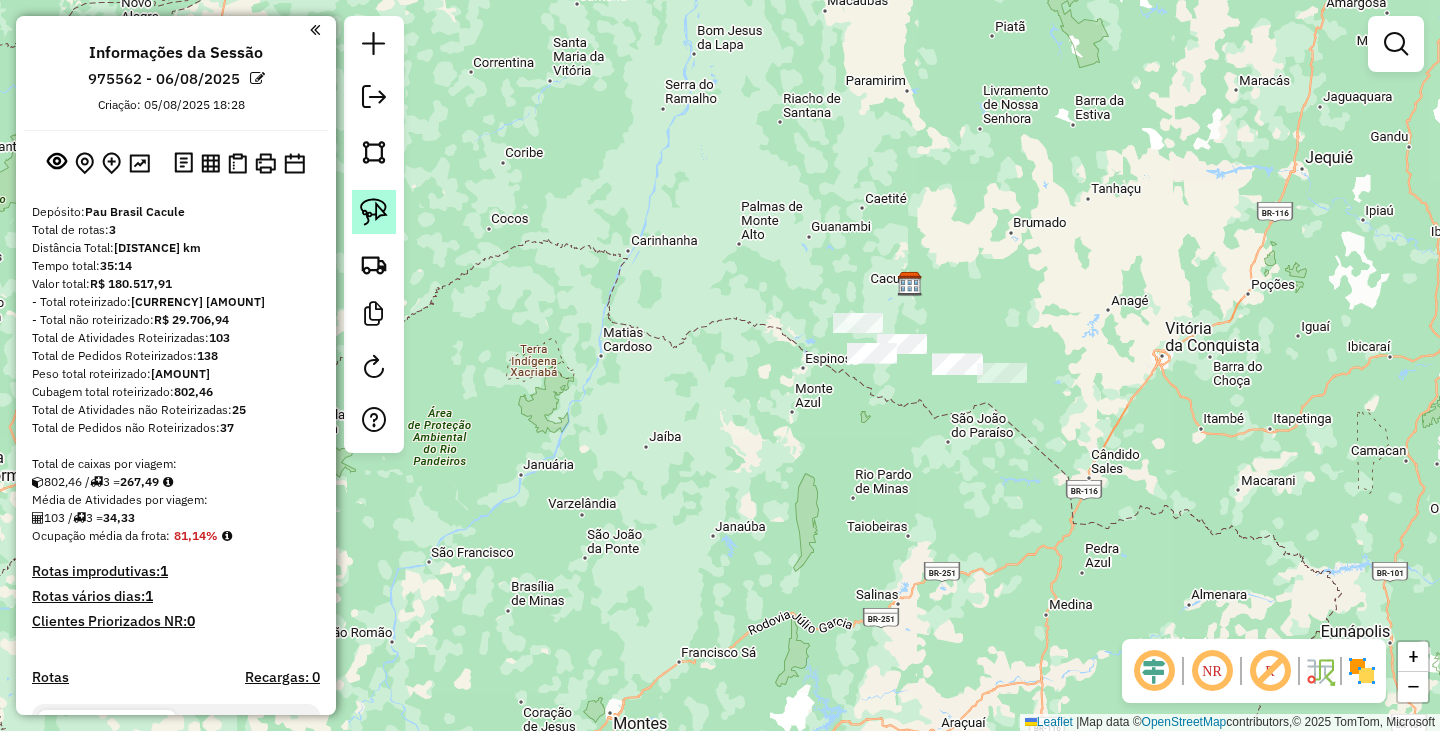 click 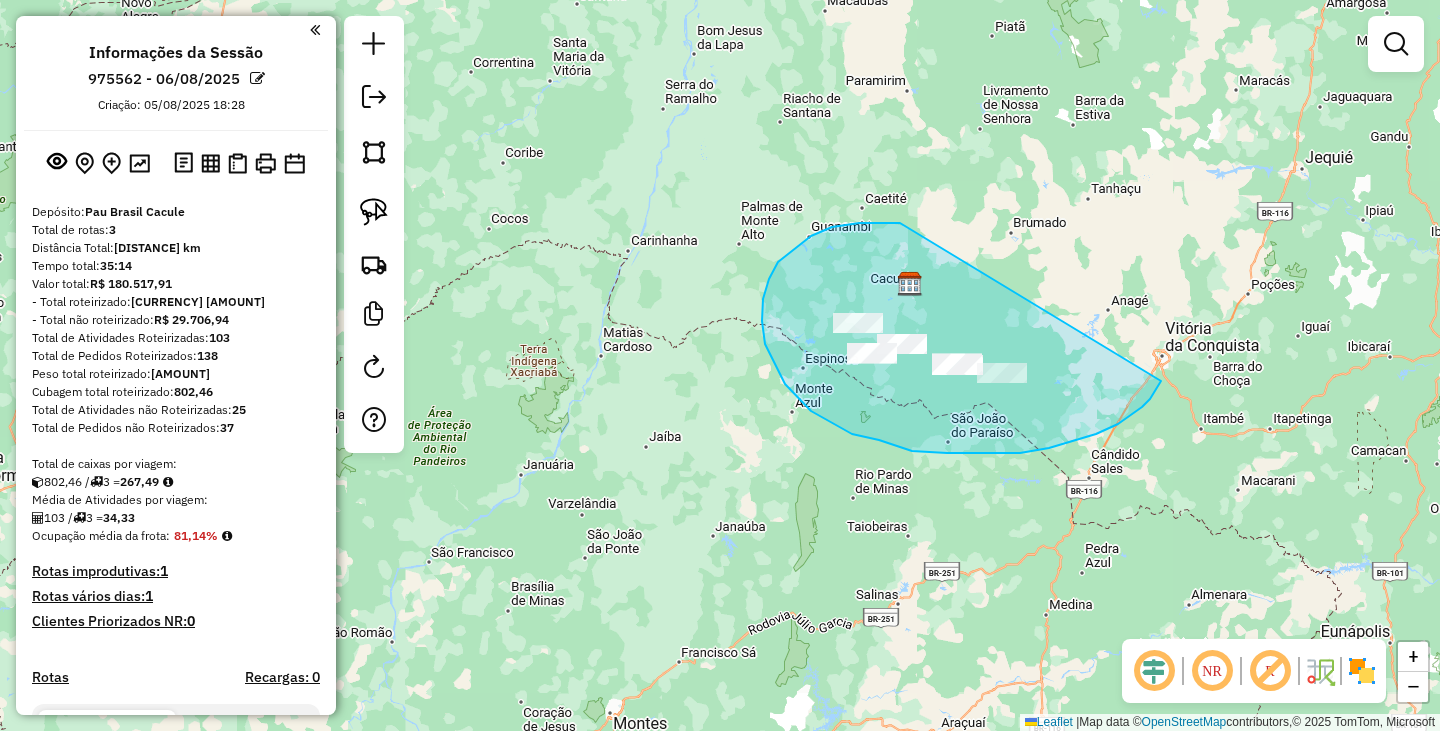 drag, startPoint x: 891, startPoint y: 223, endPoint x: 1166, endPoint y: 359, distance: 306.79147 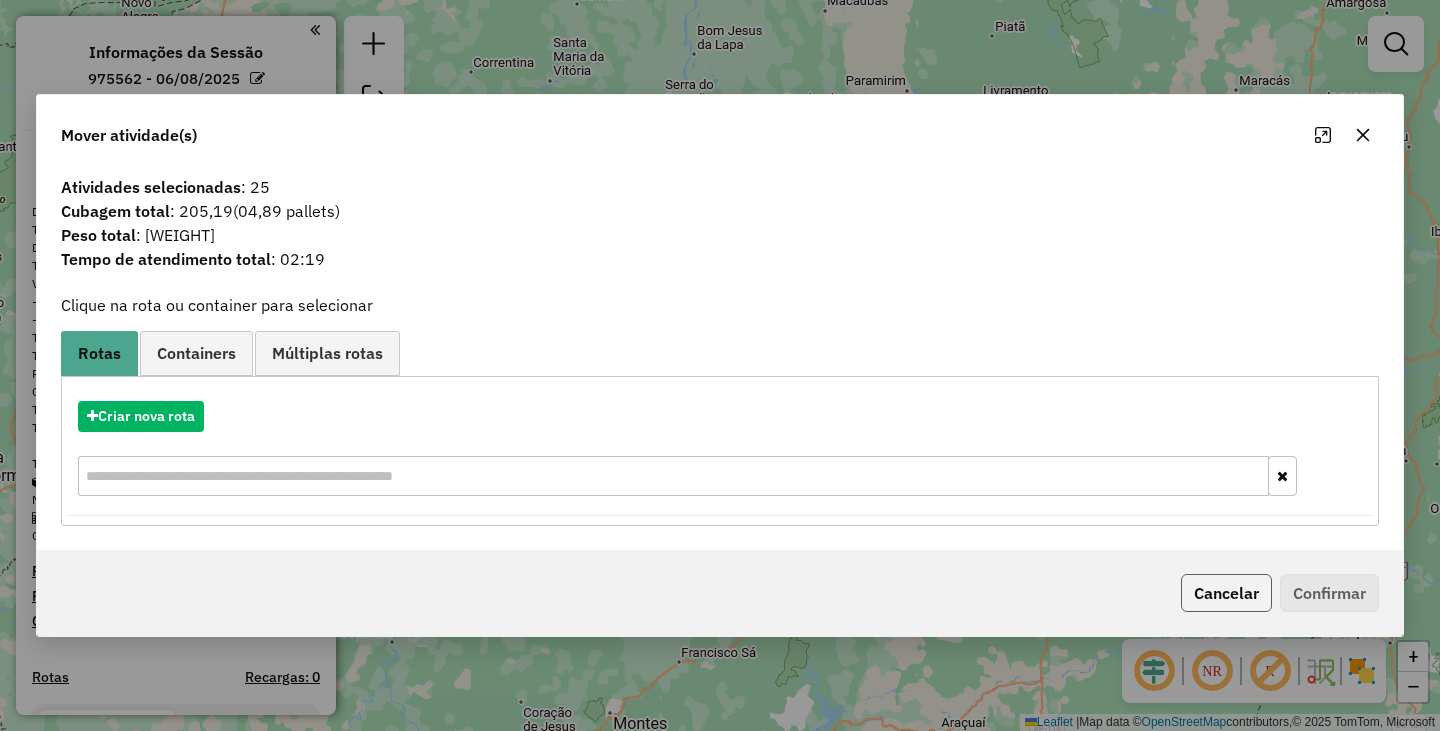 click on "Cancelar" 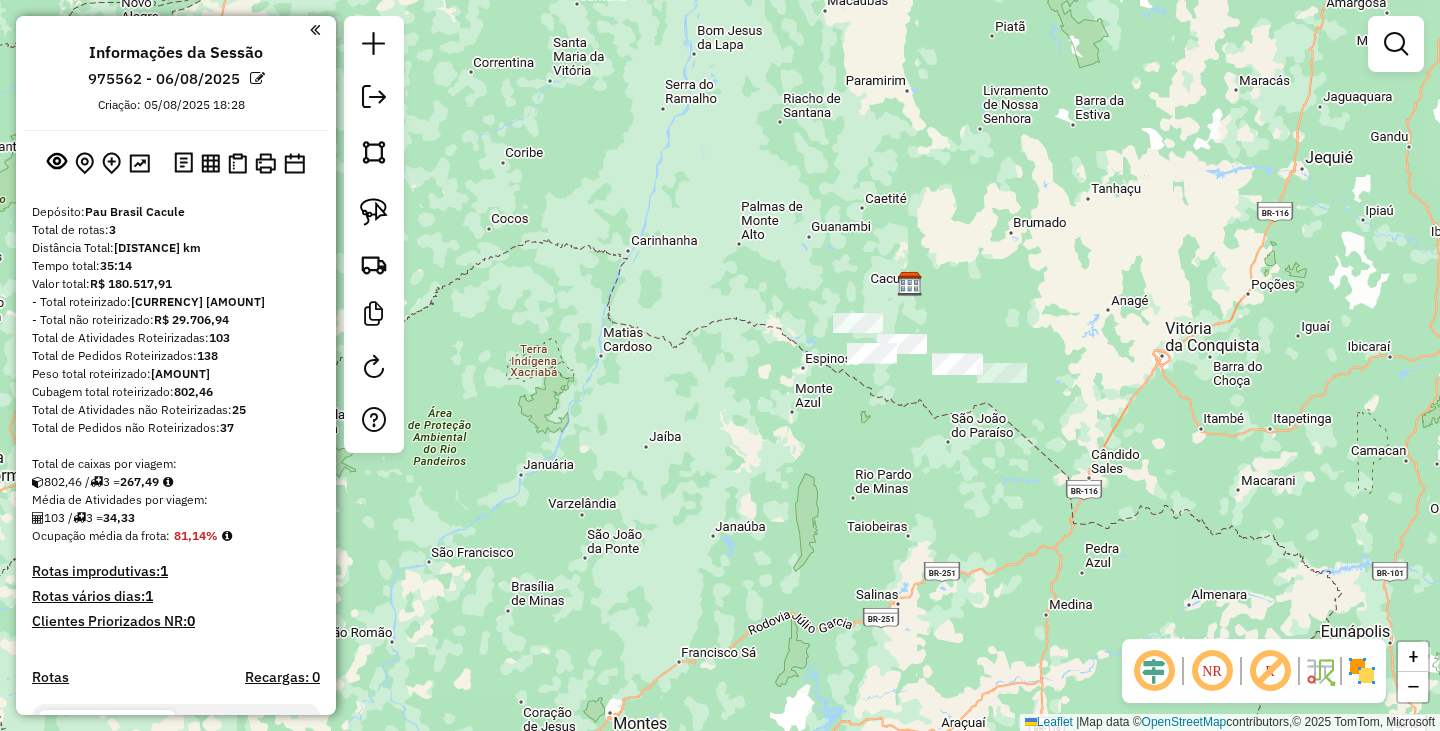 click on "Janela de atendimento Grade de atendimento Capacidade Transportadoras Veículos Cliente Pedidos  Rotas Selecione os dias de semana para filtrar as janelas de atendimento  Seg   Ter   Qua   Qui   Sex   Sáb   Dom  Informe o período da janela de atendimento: De: Até:  Filtrar exatamente a janela do cliente  Considerar janela de atendimento padrão  Selecione os dias de semana para filtrar as grades de atendimento  Seg   Ter   Qua   Qui   Sex   Sáb   Dom   Considerar clientes sem dia de atendimento cadastrado  Clientes fora do dia de atendimento selecionado Filtrar as atividades entre os valores definidos abaixo:  Peso mínimo:   Peso máximo:   Cubagem mínima:   Cubagem máxima:   De:   Até:  Filtrar as atividades entre o tempo de atendimento definido abaixo:  De:   Até:   Considerar capacidade total dos clientes não roteirizados Transportadora: Selecione um ou mais itens Tipo de veículo: Selecione um ou mais itens Veículo: Selecione um ou mais itens Motorista: Selecione um ou mais itens Nome: Rótulo:" 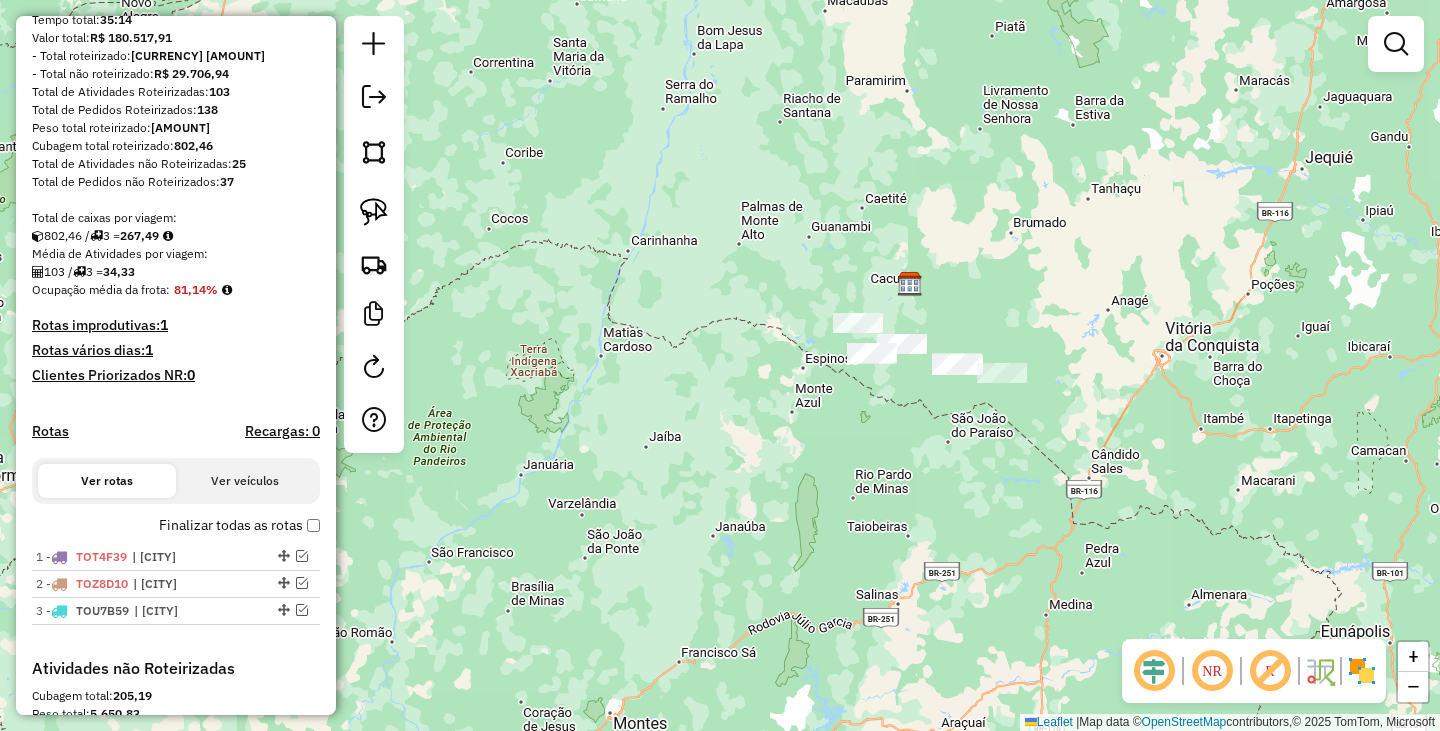 scroll, scrollTop: 400, scrollLeft: 0, axis: vertical 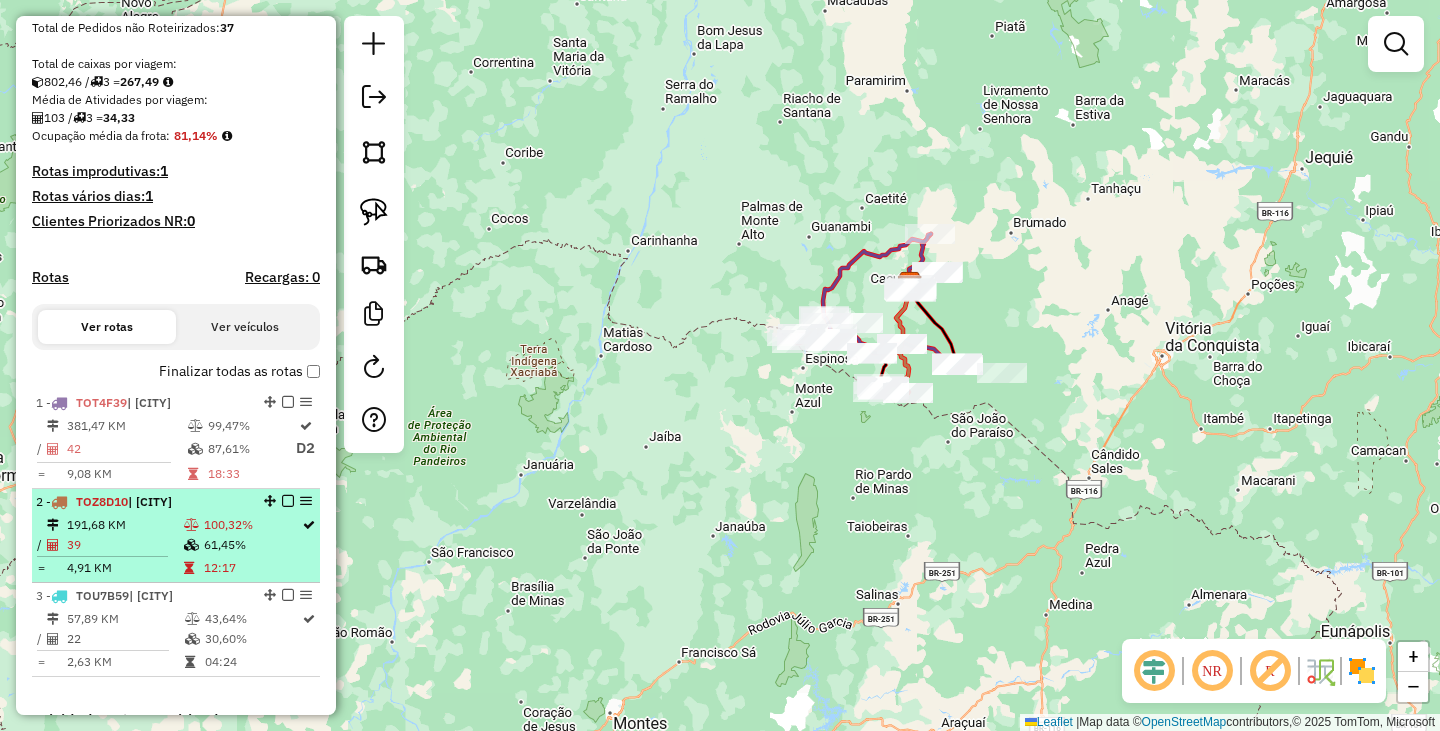 click on "2 -       TOZ8D10   | MORTUGABA   191,68 KM   100,32%  /  39   61,45%     =  4,91 KM   12:17" at bounding box center [176, 536] 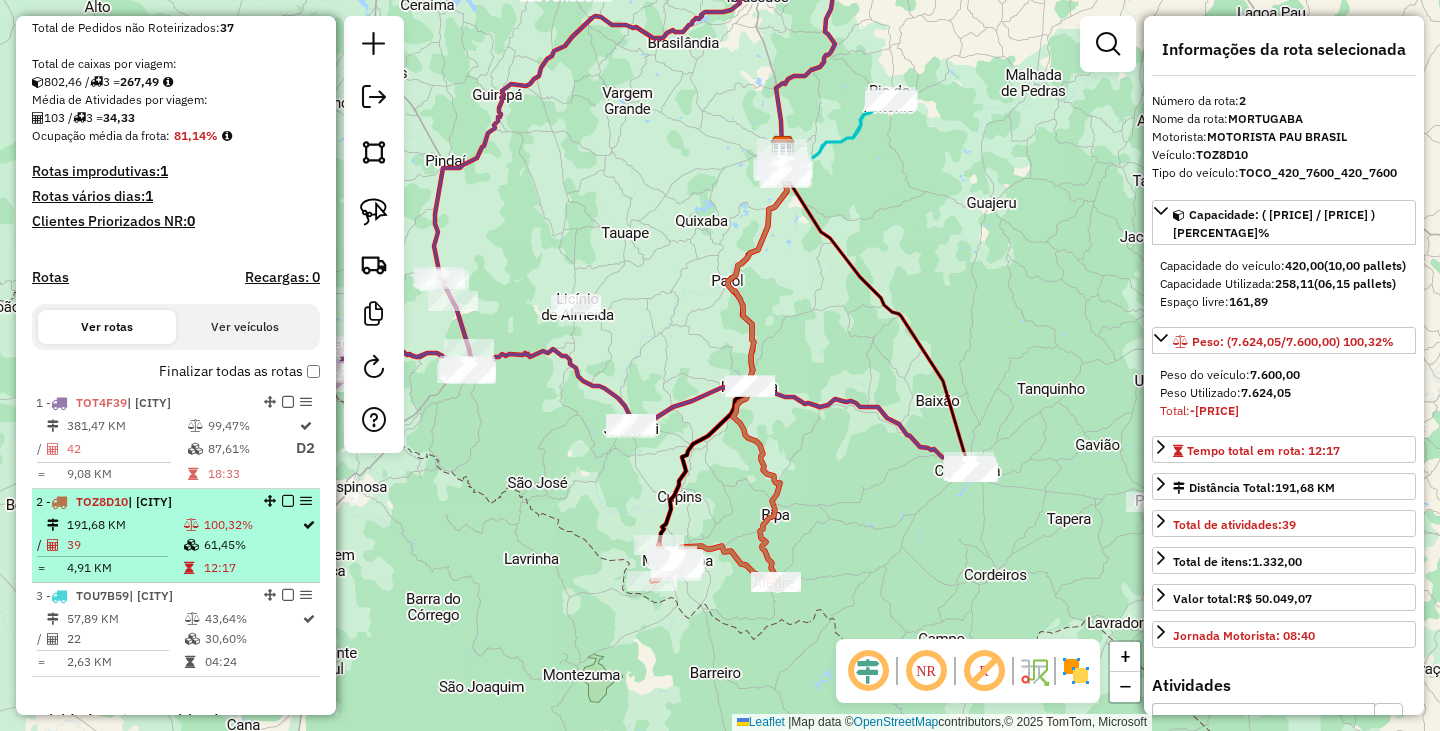 click at bounding box center (288, 501) 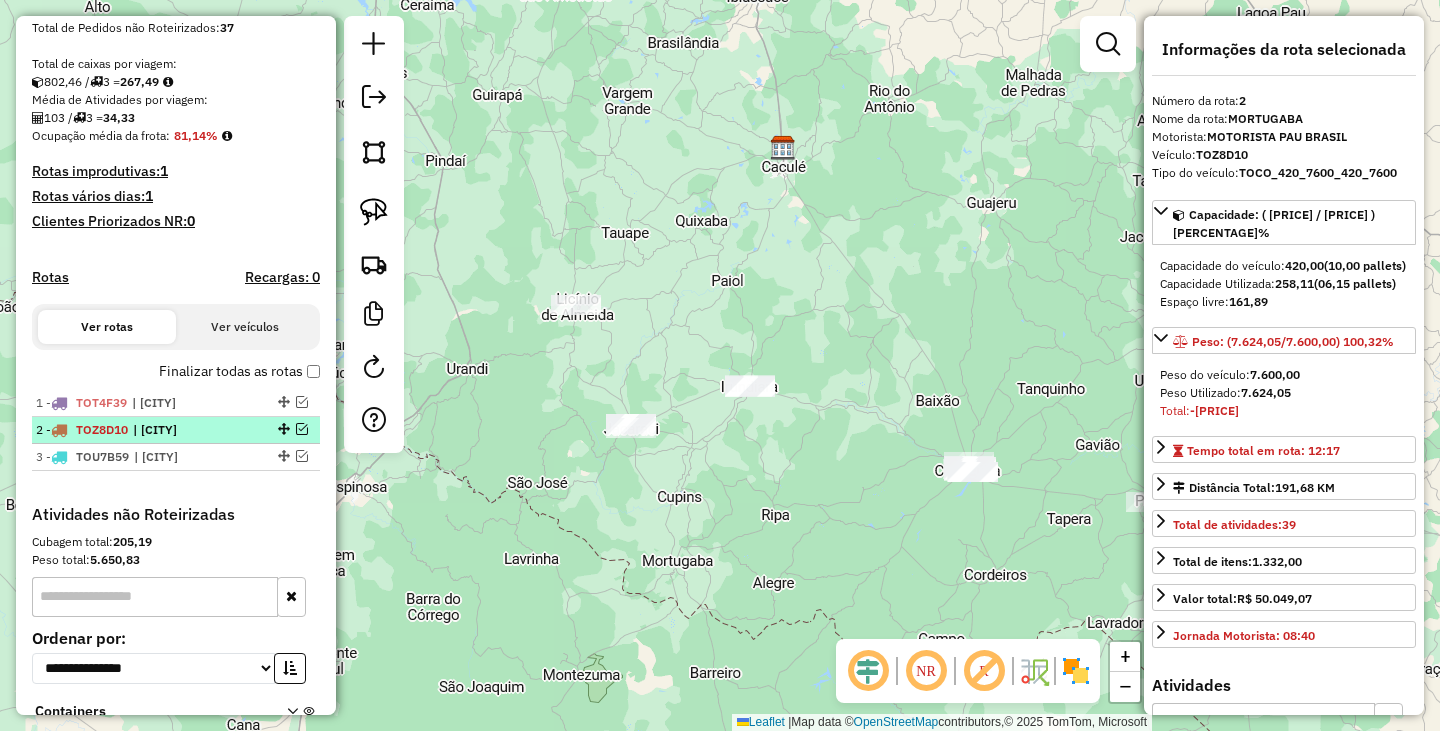 click at bounding box center (302, 429) 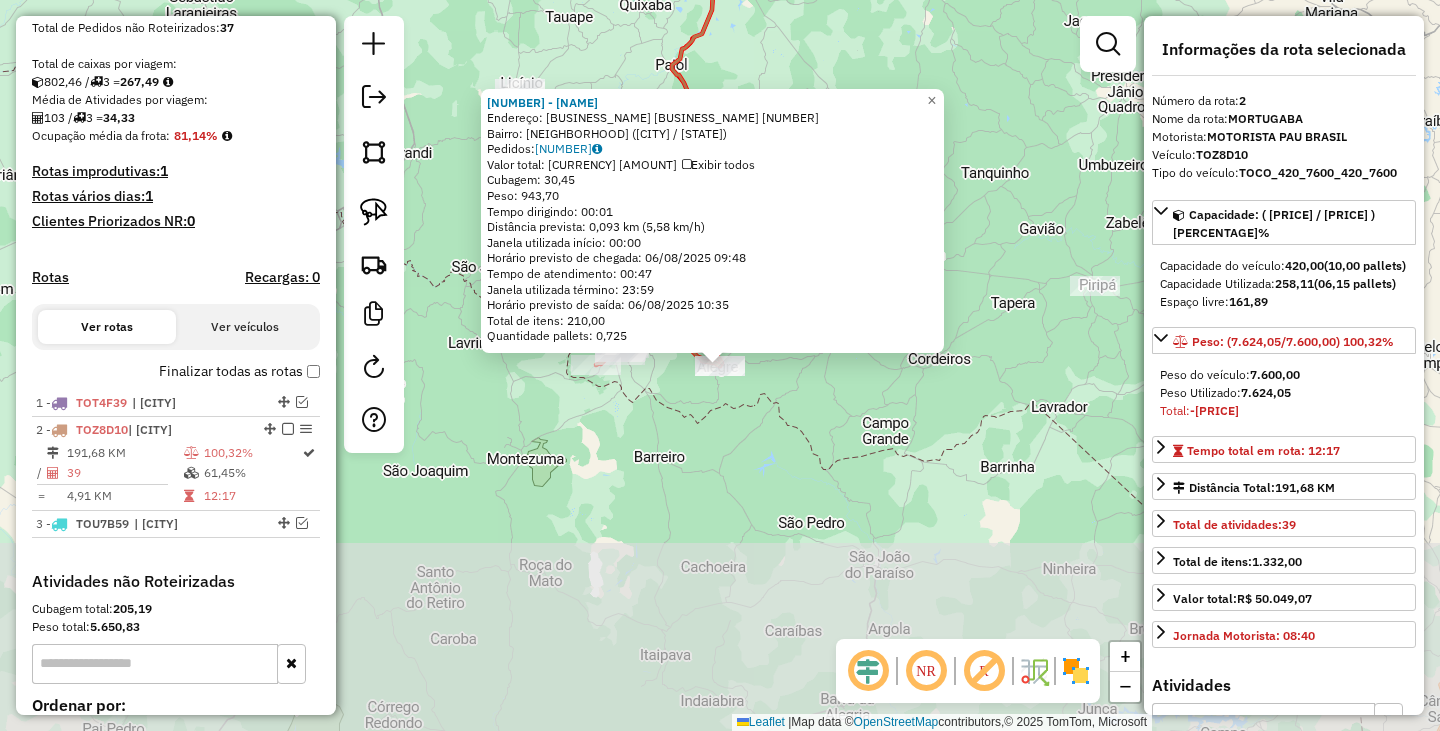 scroll, scrollTop: 617, scrollLeft: 0, axis: vertical 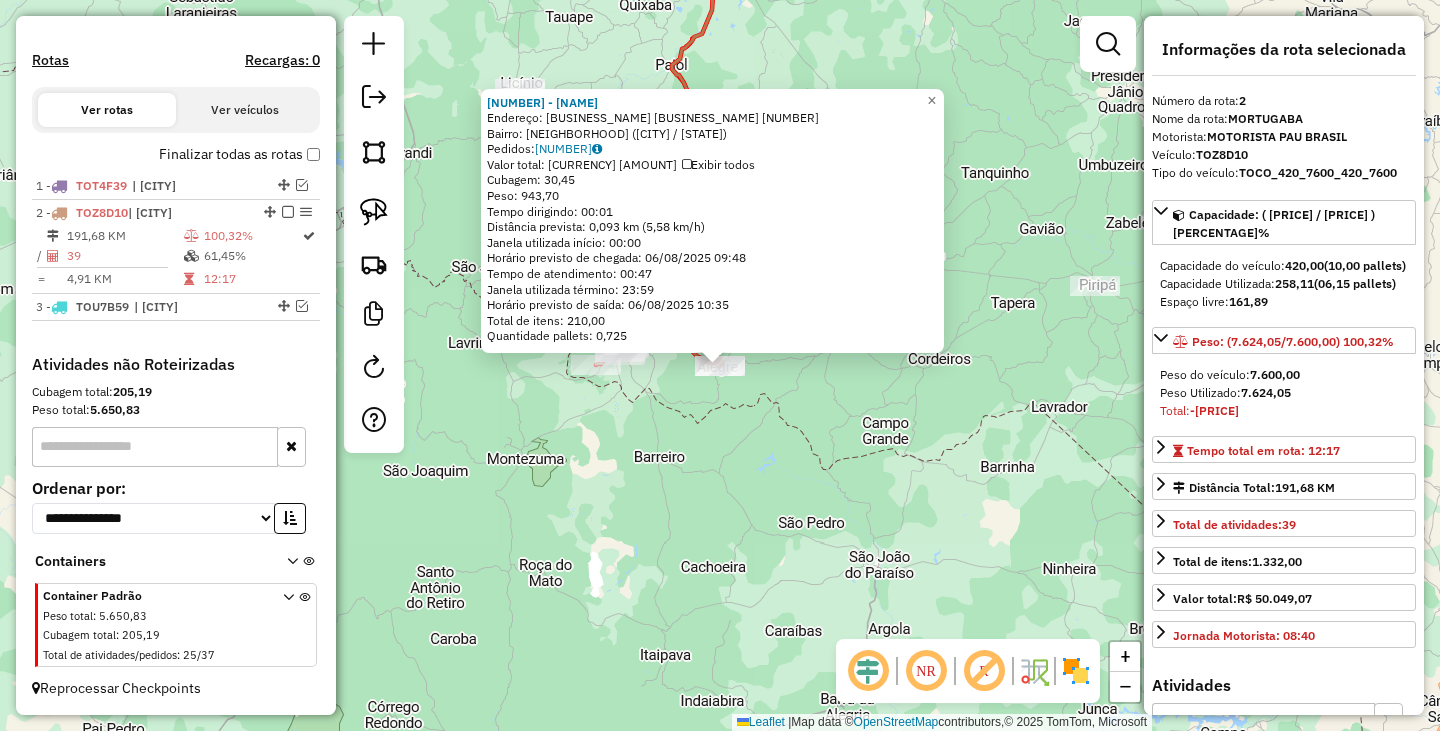click on "382 - MERCEARIA E BAR DA E  Endereço:  POV.DO ALEGRE-MORTUGABA 57   Bairro: Centro (MORTUGABA / BA)   Pedidos:  05008535   Valor total: R$ 6.808,40   Exibir todos   Cubagem: 30,45  Peso: 943,70  Tempo dirigindo: 00:01   Distância prevista: 0,093 km (5,58 km/h)   Janela utilizada início: 00:00   Horário previsto de chegada: 06/08/2025 09:48   Tempo de atendimento: 00:47   Janela utilizada término: 23:59   Horário previsto de saída: 06/08/2025 10:35   Total de itens: 210,00   Quantidade pallets: 0,725  × Janela de atendimento Grade de atendimento Capacidade Transportadoras Veículos Cliente Pedidos  Rotas Selecione os dias de semana para filtrar as janelas de atendimento  Seg   Ter   Qua   Qui   Sex   Sáb   Dom  Informe o período da janela de atendimento: De: Até:  Filtrar exatamente a janela do cliente  Considerar janela de atendimento padrão  Selecione os dias de semana para filtrar as grades de atendimento  Seg   Ter   Qua   Qui   Sex   Sáb   Dom   Clientes fora do dia de atendimento selecionado" 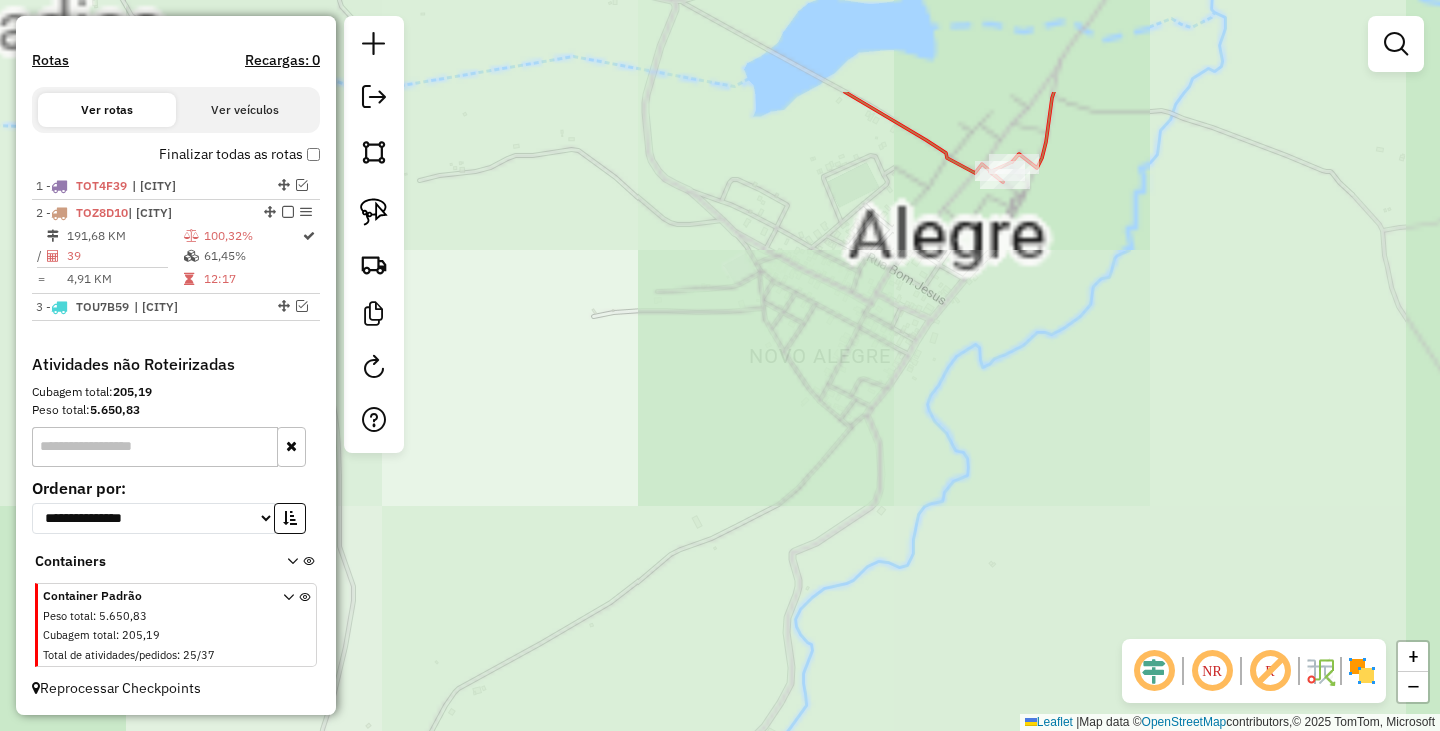 drag, startPoint x: 1164, startPoint y: 103, endPoint x: 981, endPoint y: 407, distance: 354.83093 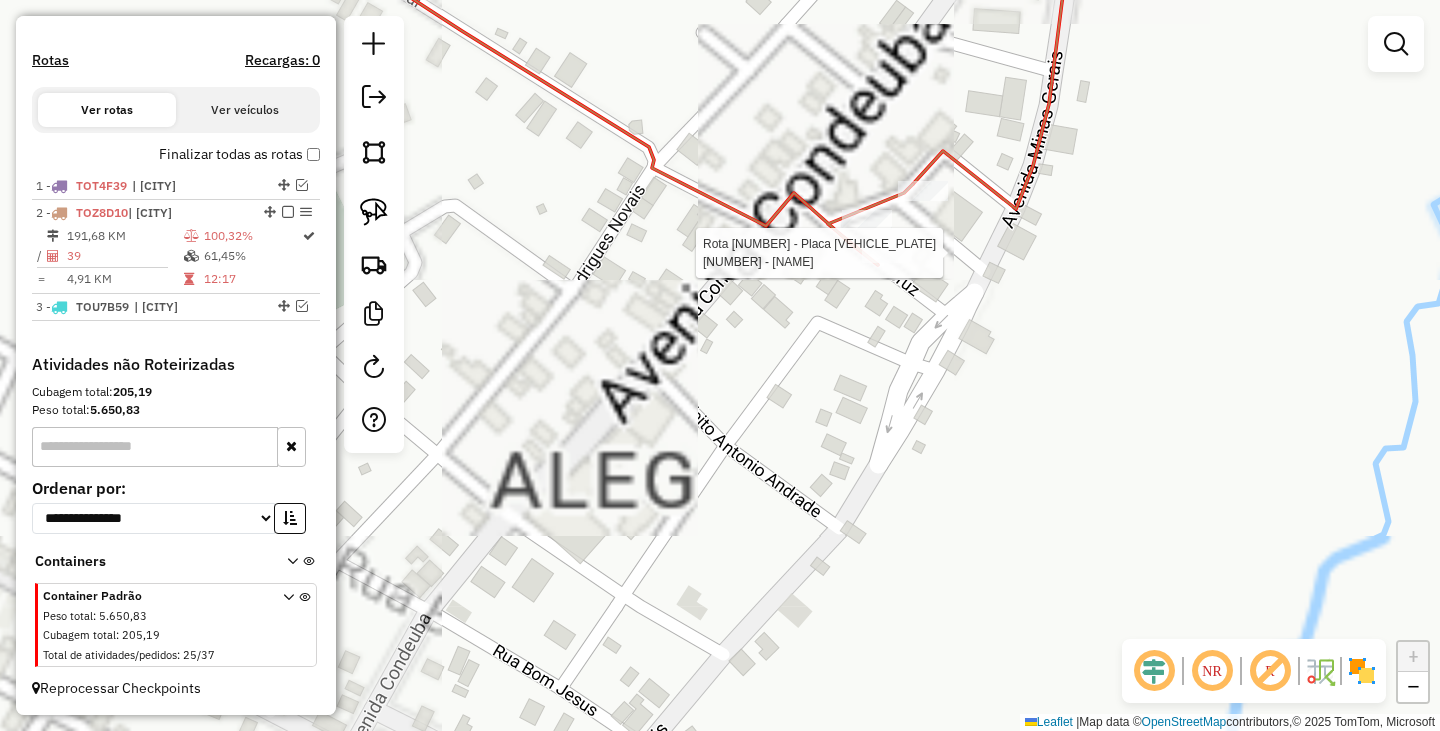 select on "**********" 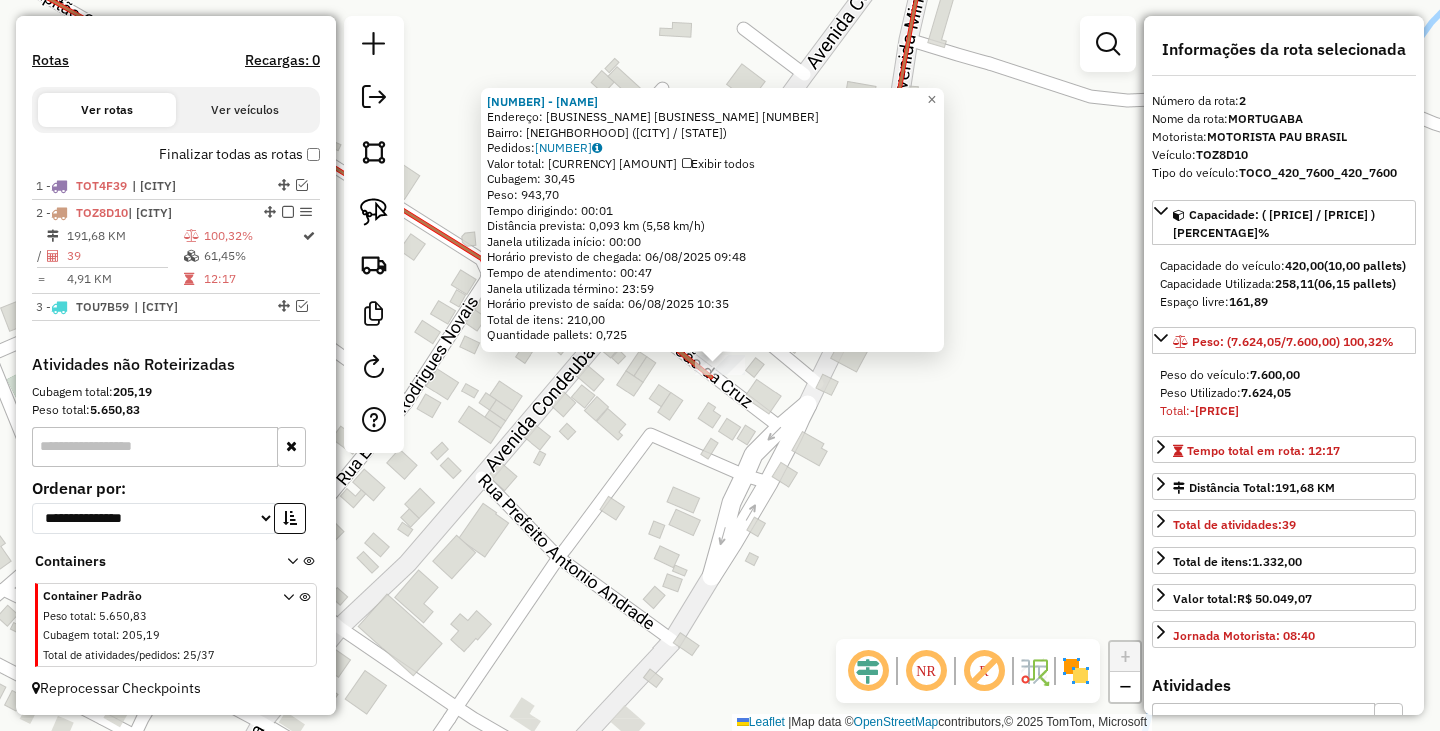 click on "382 - MERCEARIA E BAR DA E  Endereço:  POV.DO ALEGRE-MORTUGABA 57   Bairro: Centro (MORTUGABA / BA)   Pedidos:  05008535   Valor total: R$ 6.808,40   Exibir todos   Cubagem: 30,45  Peso: 943,70  Tempo dirigindo: 00:01   Distância prevista: 0,093 km (5,58 km/h)   Janela utilizada início: 00:00   Horário previsto de chegada: 06/08/2025 09:48   Tempo de atendimento: 00:47   Janela utilizada término: 23:59   Horário previsto de saída: 06/08/2025 10:35   Total de itens: 210,00   Quantidade pallets: 0,725  × Janela de atendimento Grade de atendimento Capacidade Transportadoras Veículos Cliente Pedidos  Rotas Selecione os dias de semana para filtrar as janelas de atendimento  Seg   Ter   Qua   Qui   Sex   Sáb   Dom  Informe o período da janela de atendimento: De: Até:  Filtrar exatamente a janela do cliente  Considerar janela de atendimento padrão  Selecione os dias de semana para filtrar as grades de atendimento  Seg   Ter   Qua   Qui   Sex   Sáb   Dom   Clientes fora do dia de atendimento selecionado" 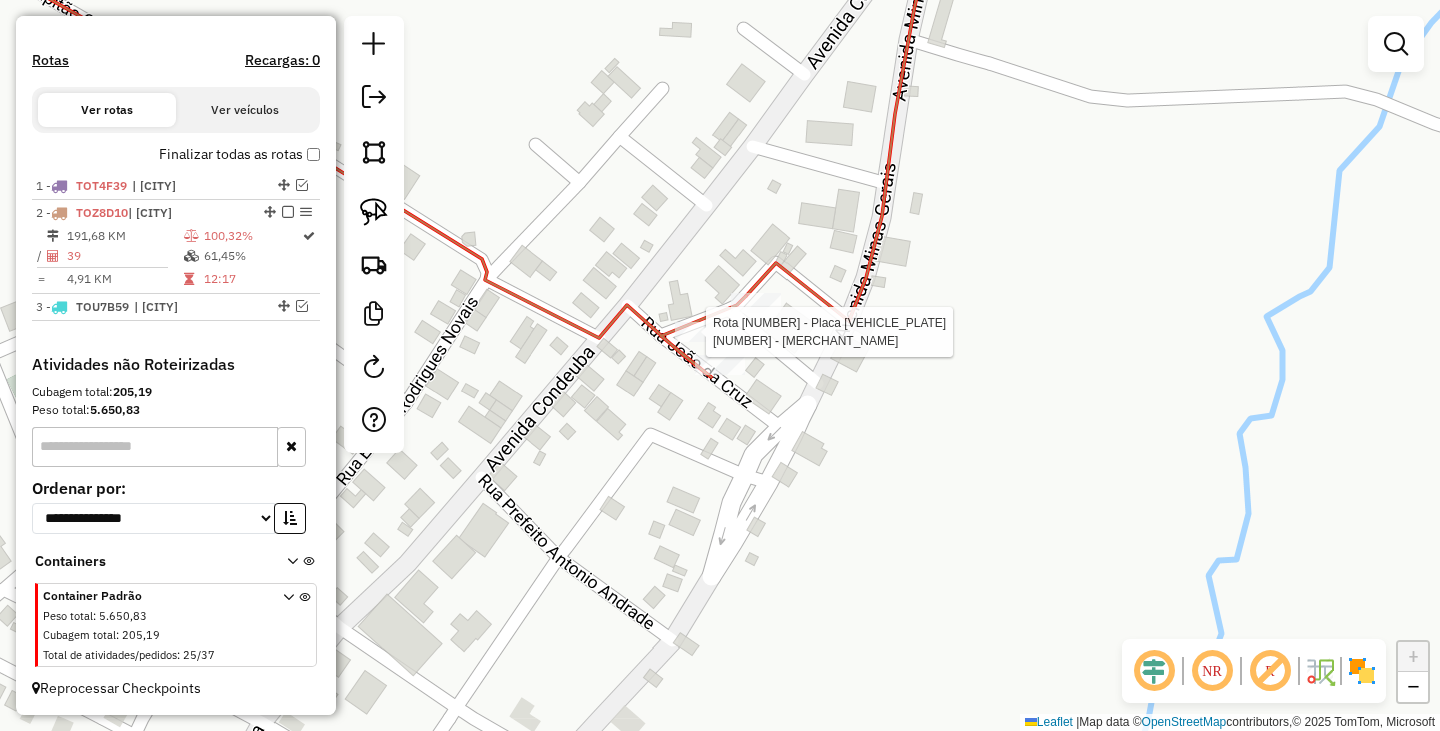 select on "**********" 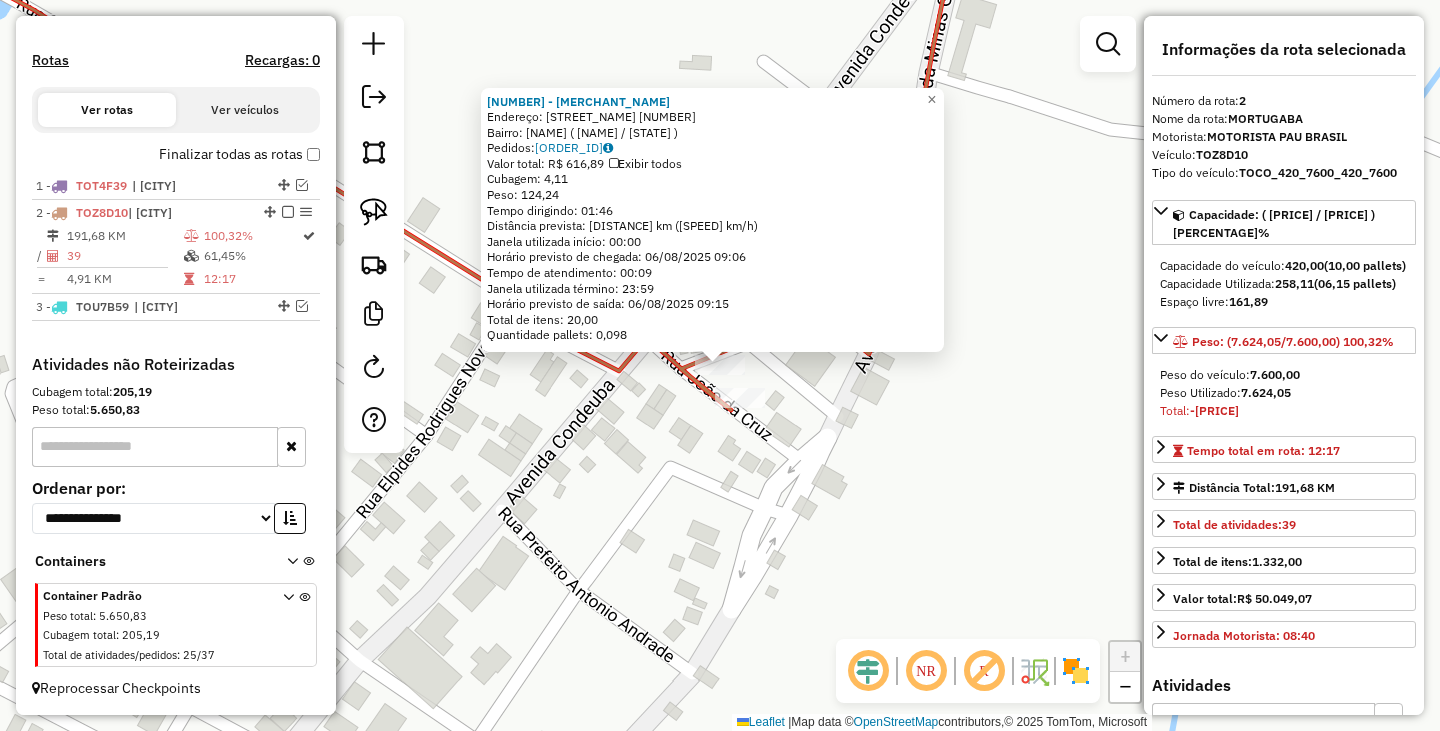 click on "1183 - MERCADO NOVA OPCAO  Endereço:  SEBASTIAO JOSE PEREIRA 29   Bairro: Zona Rural (MORTUGABA / BA)   Pedidos:  05008532   Valor total: R$ 616,89   Exibir todos   Cubagem: 4,11  Peso: 124,24  Tempo dirigindo: 01:46   Distância prevista: 78,99 km (44,71 km/h)   Janela utilizada início: 00:00   Horário previsto de chegada: 06/08/2025 09:06   Tempo de atendimento: 00:09   Janela utilizada término: 23:59   Horário previsto de saída: 06/08/2025 09:15   Total de itens: 20,00   Quantidade pallets: 0,098  × Janela de atendimento Grade de atendimento Capacidade Transportadoras Veículos Cliente Pedidos  Rotas Selecione os dias de semana para filtrar as janelas de atendimento  Seg   Ter   Qua   Qui   Sex   Sáb   Dom  Informe o período da janela de atendimento: De: Até:  Filtrar exatamente a janela do cliente  Considerar janela de atendimento padrão  Selecione os dias de semana para filtrar as grades de atendimento  Seg   Ter   Qua   Qui   Sex   Sáb   Dom   Clientes fora do dia de atendimento selecionado" 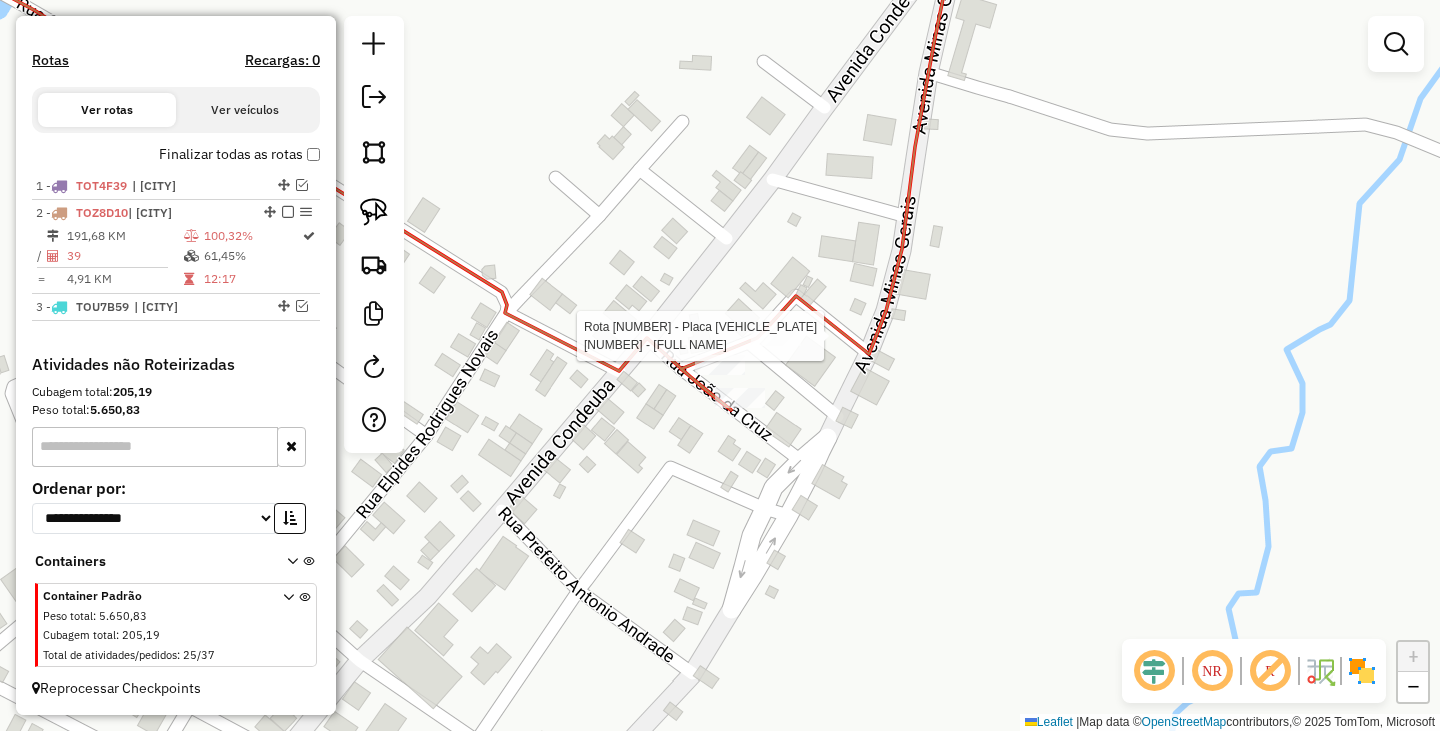 select on "**********" 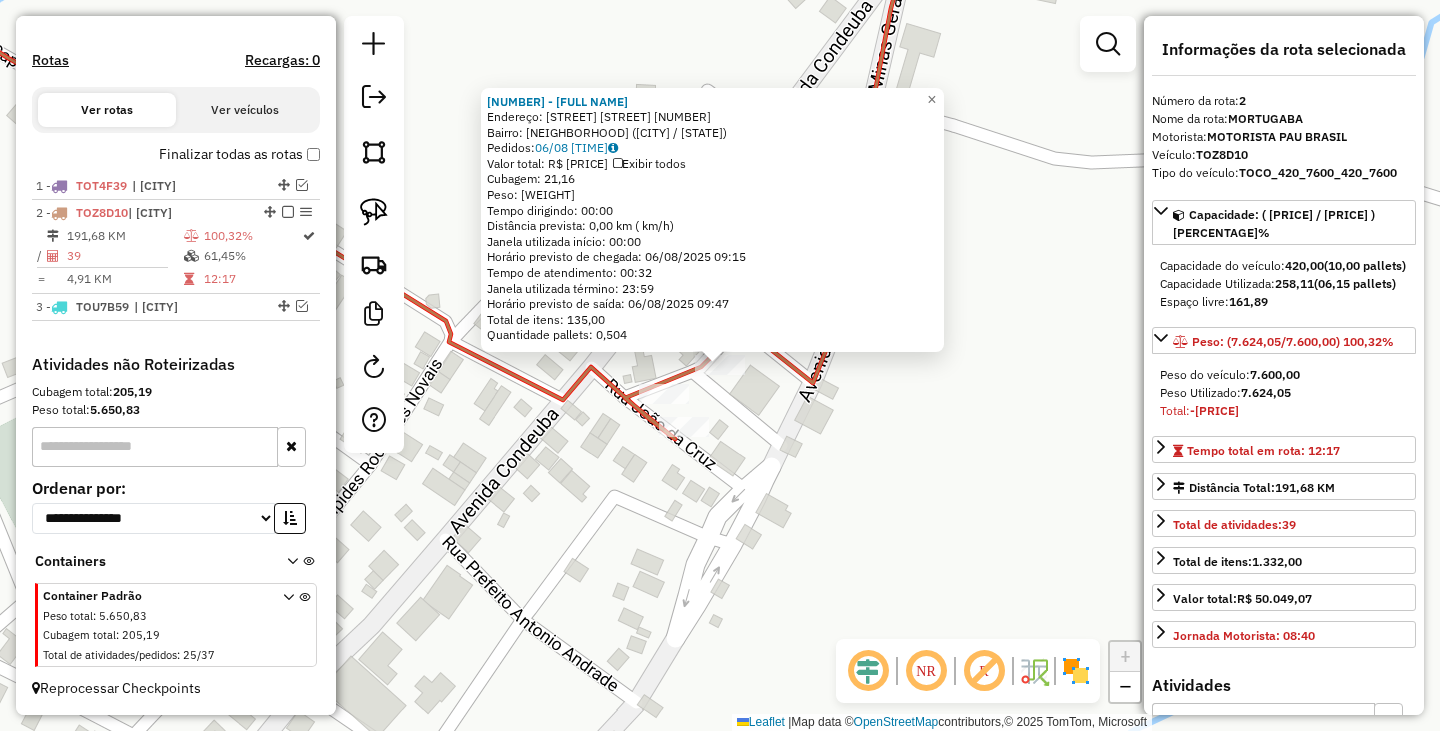 click on "351 - ANDERSON DE JESUS PE  Endereço: Av  AVENIDA CONDEUBA              123   Bairro: Alegre (CONDEUBA / BA)   Pedidos:  05008577   Valor total: R$ 4.770,50   Exibir todos   Cubagem: 21,16  Peso: 646,92  Tempo dirigindo: 00:00   Distância prevista: 0,00 km ( km/h)   Janela utilizada início: 00:00   Horário previsto de chegada: 06/08/2025 09:15   Tempo de atendimento: 00:32   Janela utilizada término: 23:59   Horário previsto de saída: 06/08/2025 09:47   Total de itens: 135,00   Quantidade pallets: 0,504  × Janela de atendimento Grade de atendimento Capacidade Transportadoras Veículos Cliente Pedidos  Rotas Selecione os dias de semana para filtrar as janelas de atendimento  Seg   Ter   Qua   Qui   Sex   Sáb   Dom  Informe o período da janela de atendimento: De: Até:  Filtrar exatamente a janela do cliente  Considerar janela de atendimento padrão  Selecione os dias de semana para filtrar as grades de atendimento  Seg   Ter   Qua   Qui   Sex   Sáb   Dom   Peso mínimo:   Peso máximo:   De:   De:" 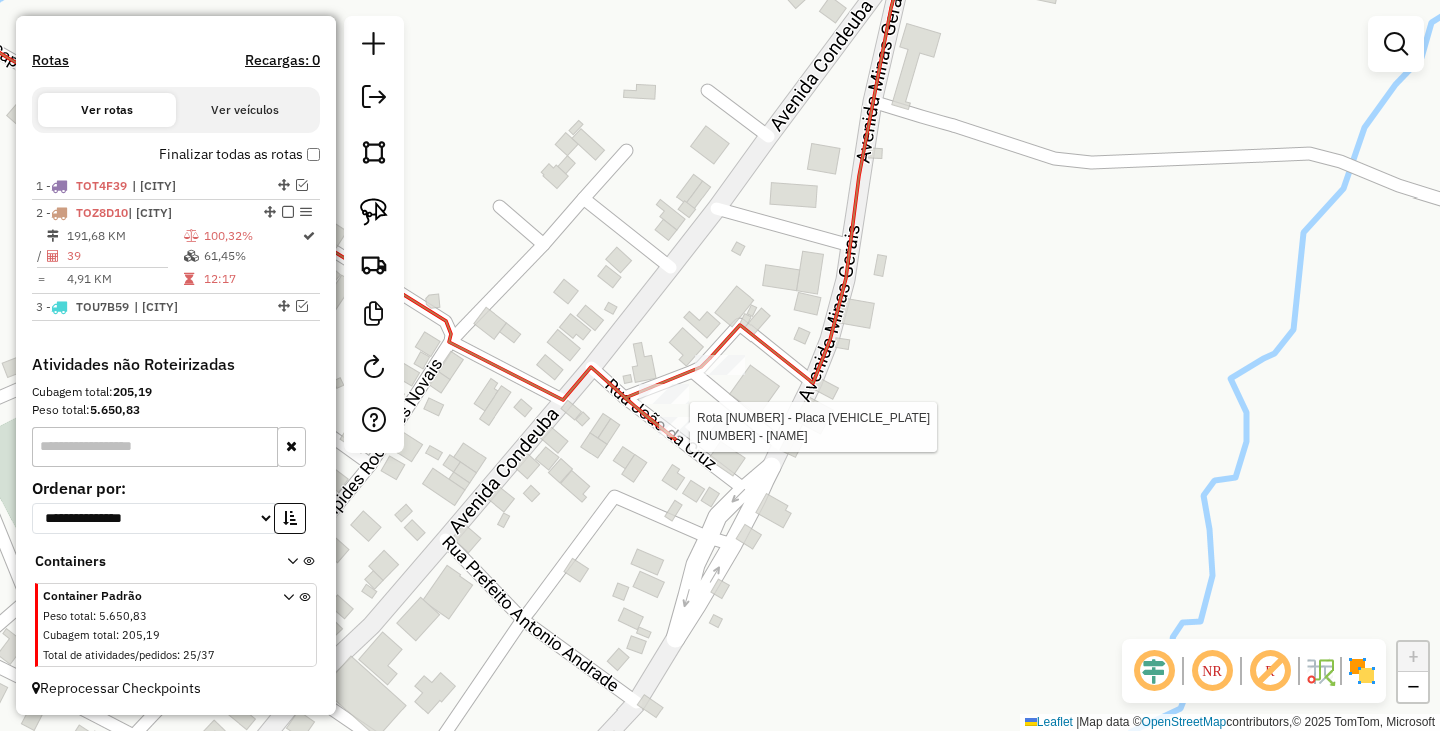 click 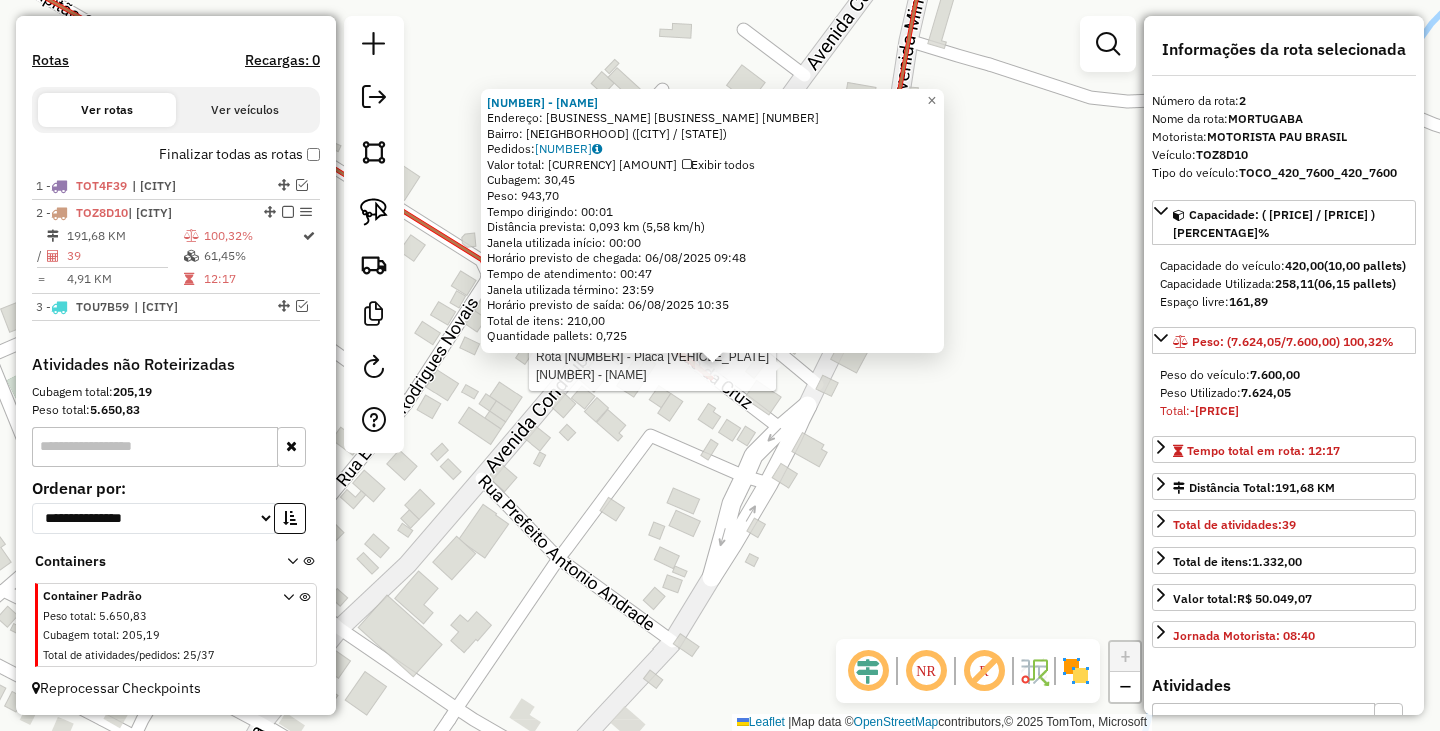 click on "Rota 2 - Placa TOZ8D10  382 - MERCEARIA E BAR DA E 382 - MERCEARIA E BAR DA E  Endereço:  POV.DO ALEGRE-MORTUGABA 57   Bairro: Centro (MORTUGABA / BA)   Pedidos:  05008535   Valor total: R$ 6.808,40   Exibir todos   Cubagem: 30,45  Peso: 943,70  Tempo dirigindo: 00:01   Distância prevista: 0,093 km (5,58 km/h)   Janela utilizada início: 00:00   Horário previsto de chegada: 06/08/2025 09:48   Tempo de atendimento: 00:47   Janela utilizada término: 23:59   Horário previsto de saída: 06/08/2025 10:35   Total de itens: 210,00   Quantidade pallets: 0,725  × Janela de atendimento Grade de atendimento Capacidade Transportadoras Veículos Cliente Pedidos  Rotas Selecione os dias de semana para filtrar as janelas de atendimento  Seg   Ter   Qua   Qui   Sex   Sáb   Dom  Informe o período da janela de atendimento: De: Até:  Filtrar exatamente a janela do cliente  Considerar janela de atendimento padrão  Selecione os dias de semana para filtrar as grades de atendimento  Seg   Ter   Qua   Qui   Sex   Sáb  De:" 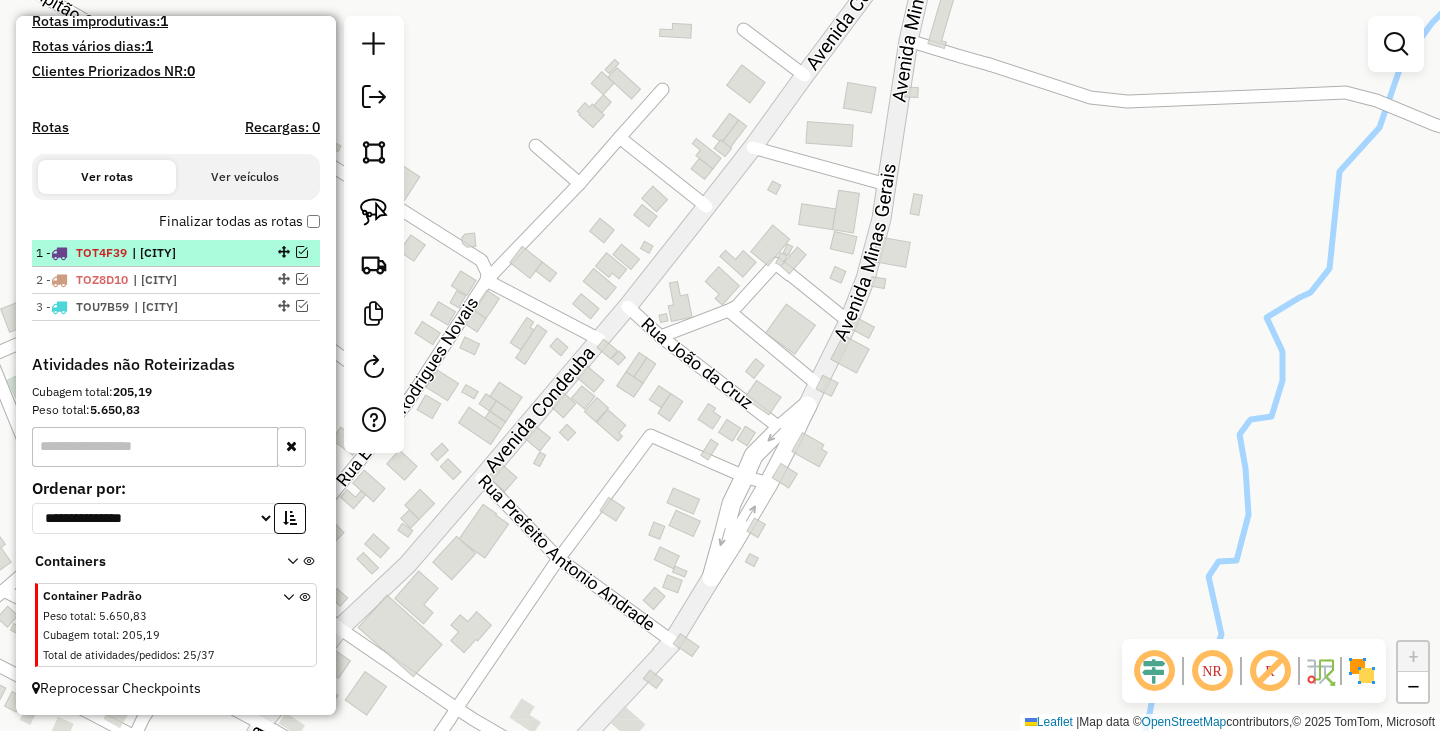 scroll, scrollTop: 0, scrollLeft: 0, axis: both 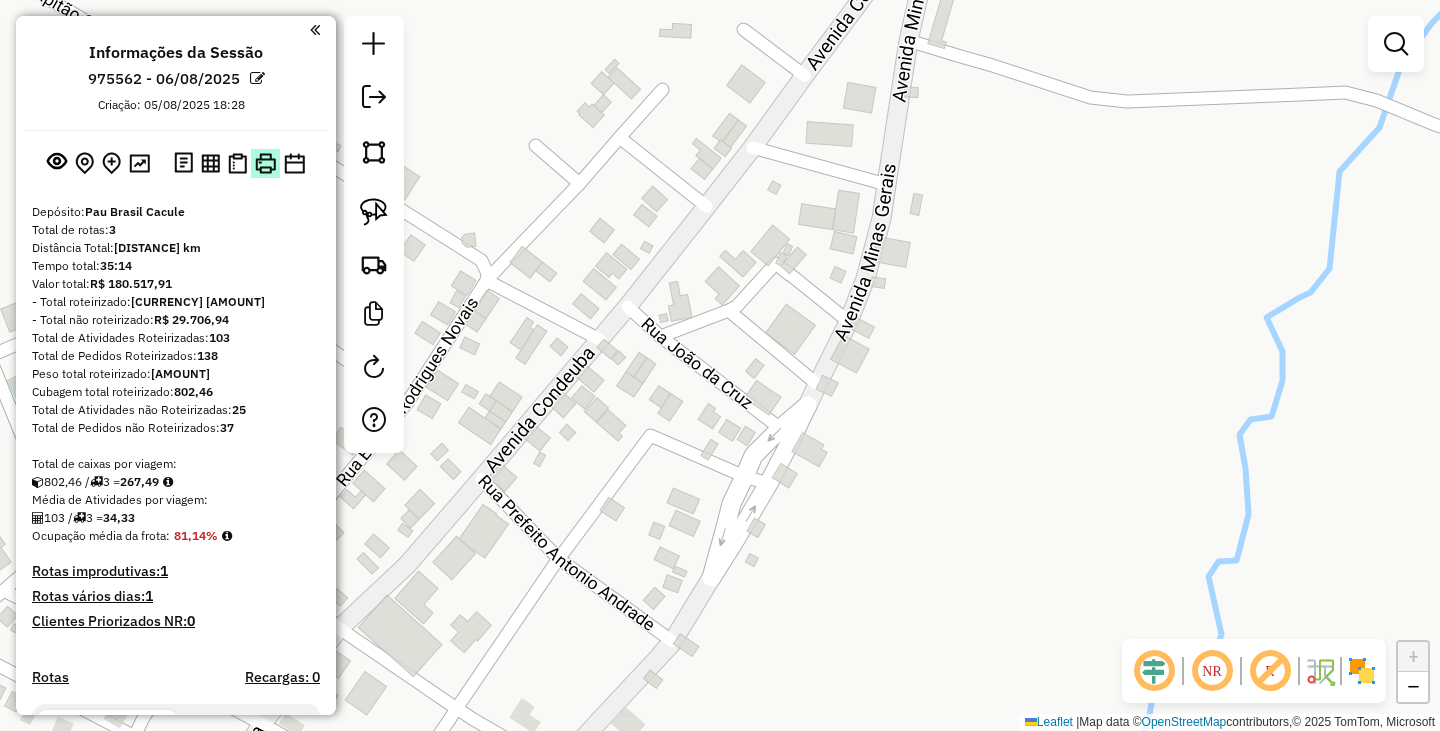 click at bounding box center [265, 163] 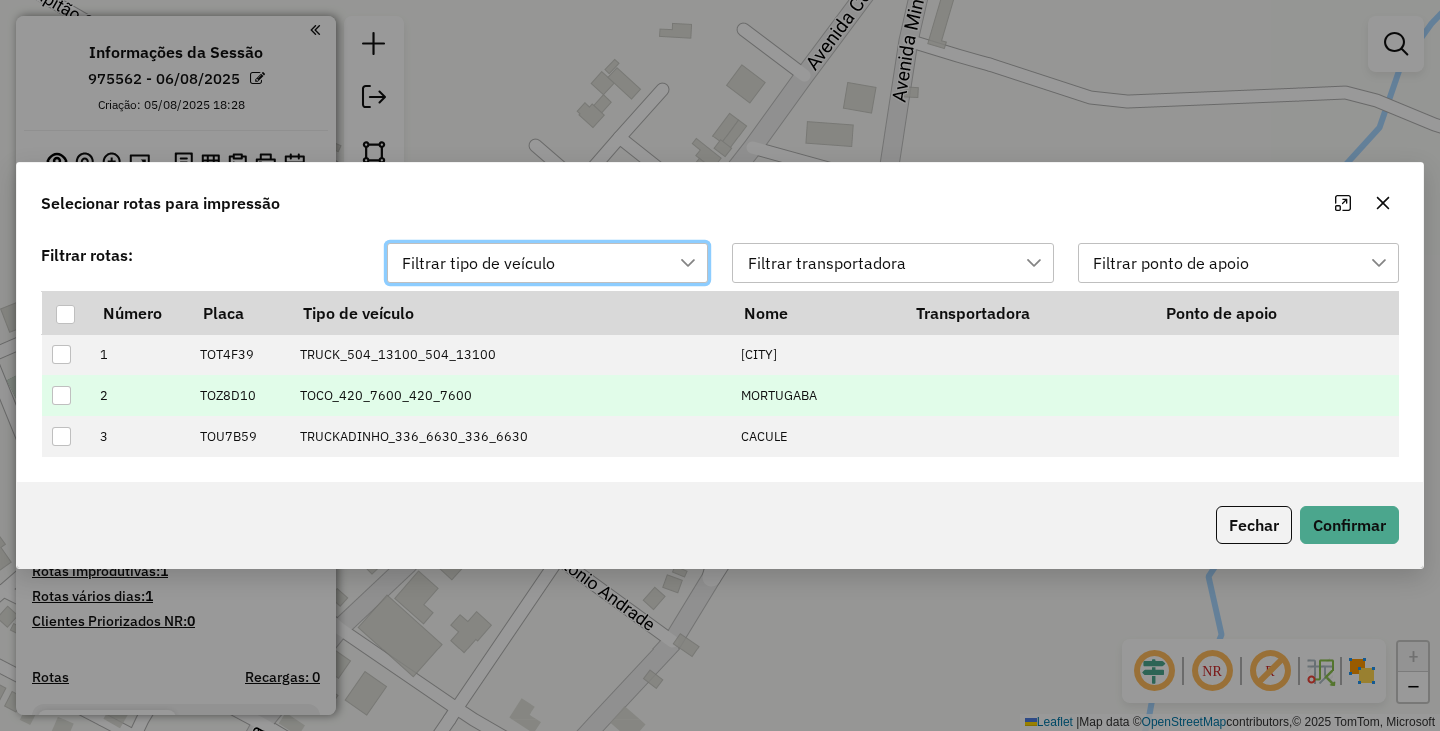 scroll, scrollTop: 15, scrollLeft: 91, axis: both 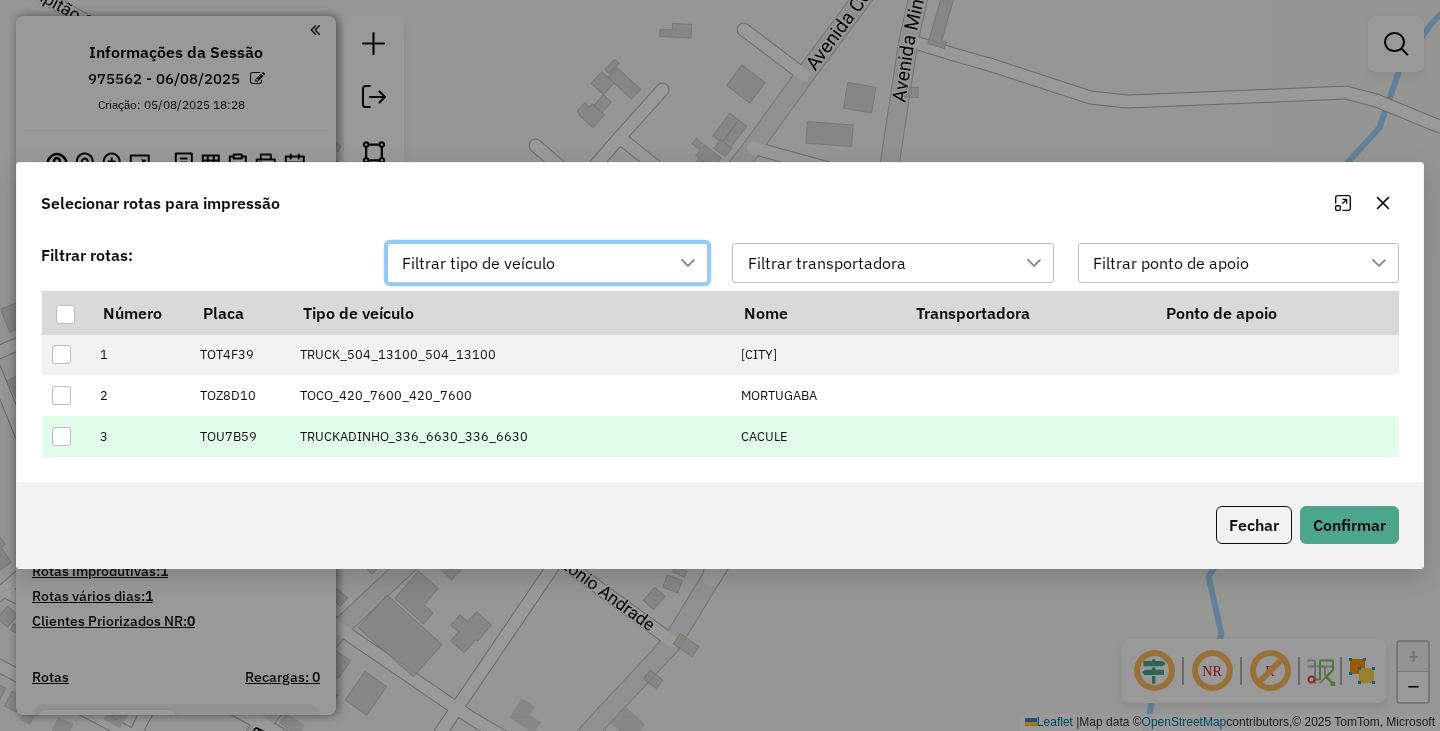 click at bounding box center [61, 436] 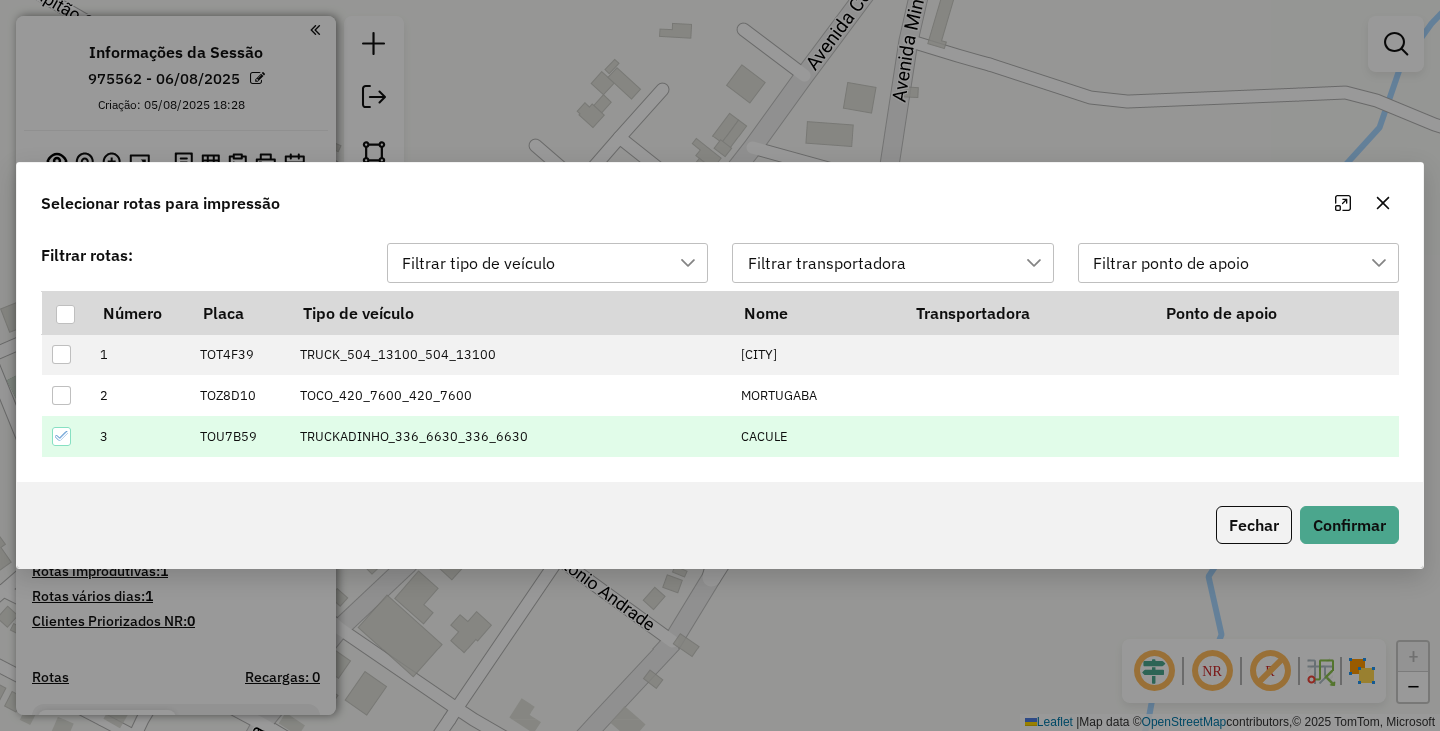 click 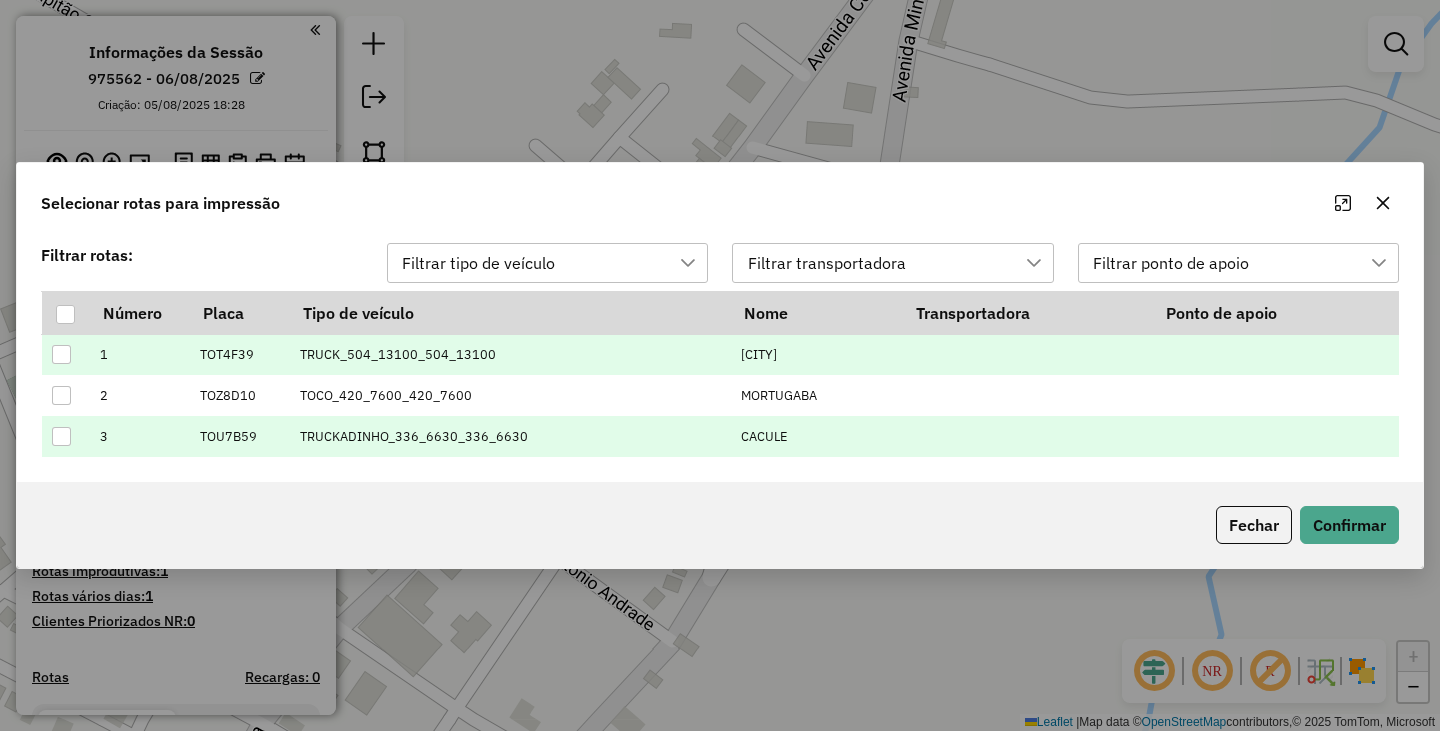 click at bounding box center [61, 354] 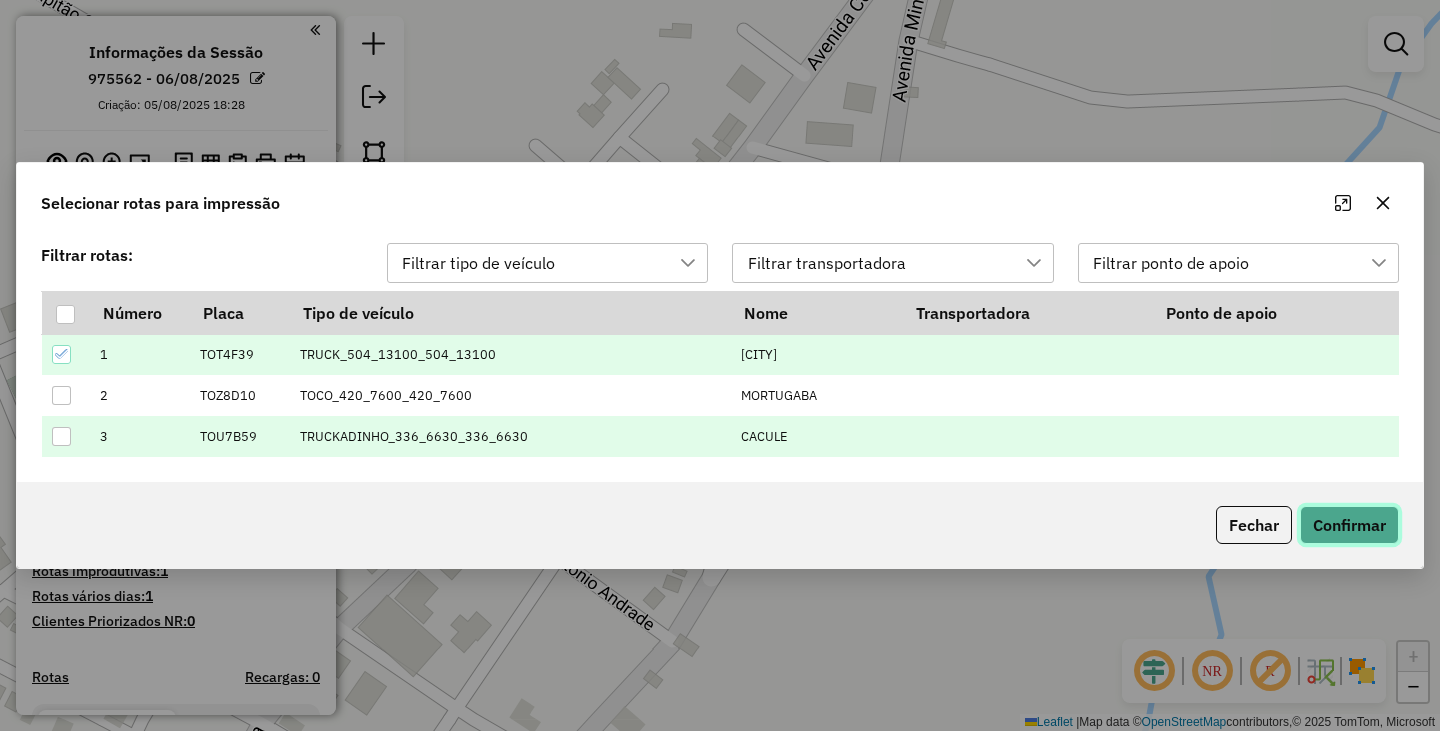 click on "Confirmar" 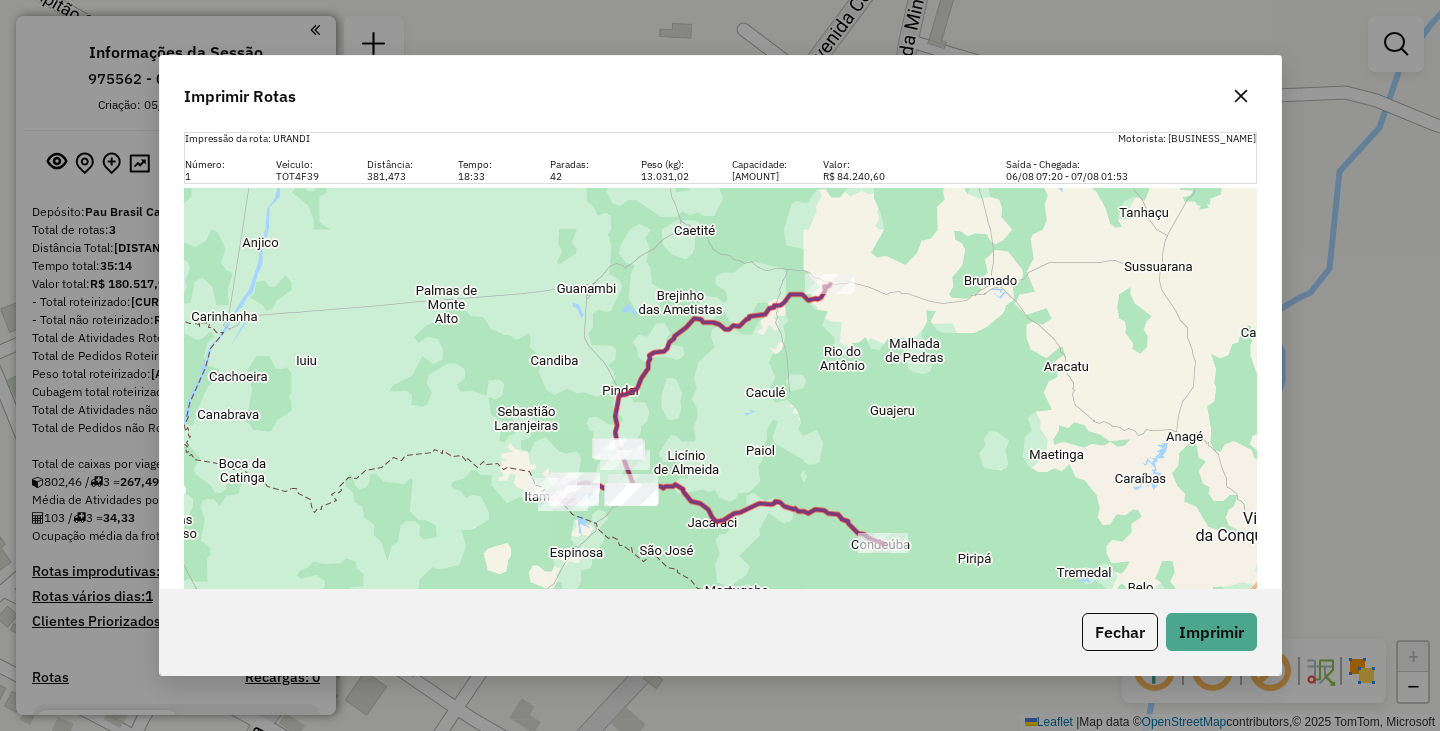 scroll, scrollTop: 0, scrollLeft: 0, axis: both 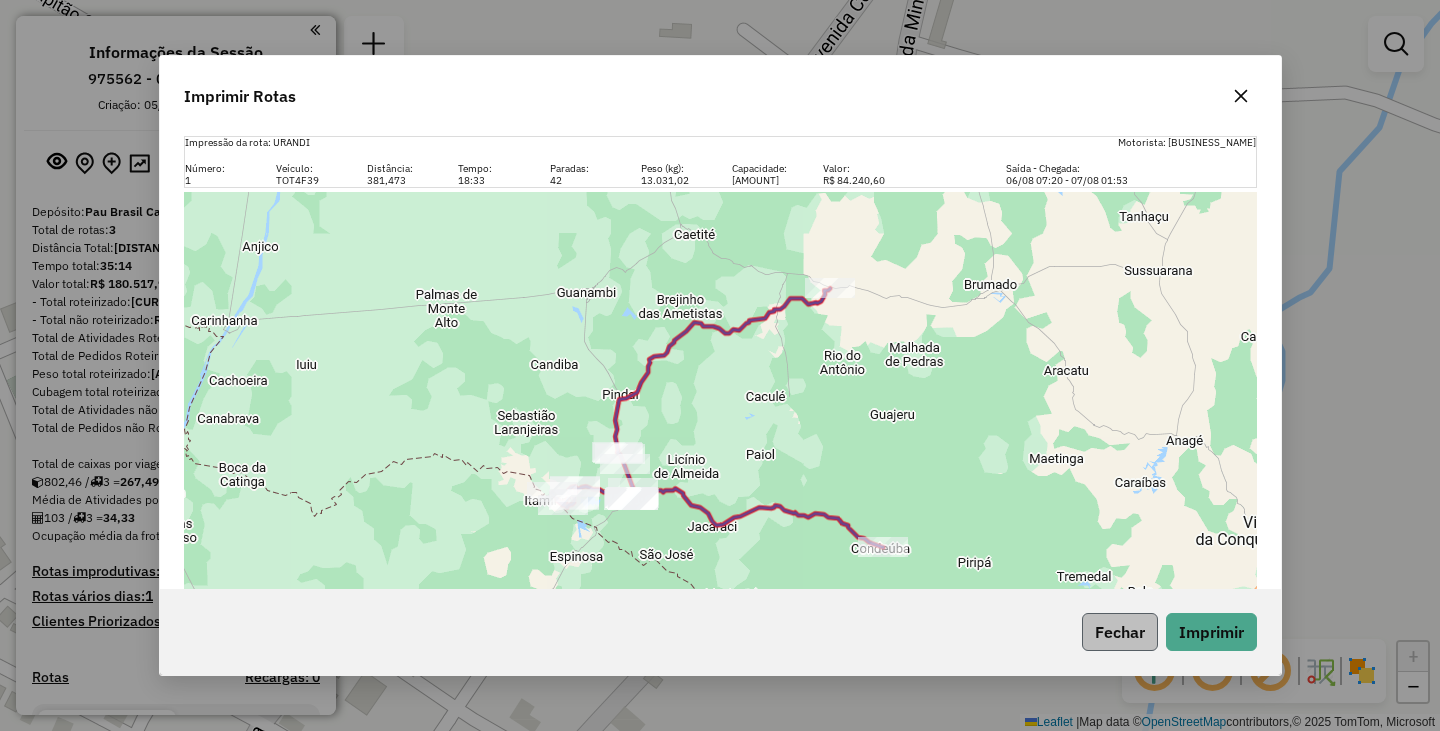 click on "Fechar" 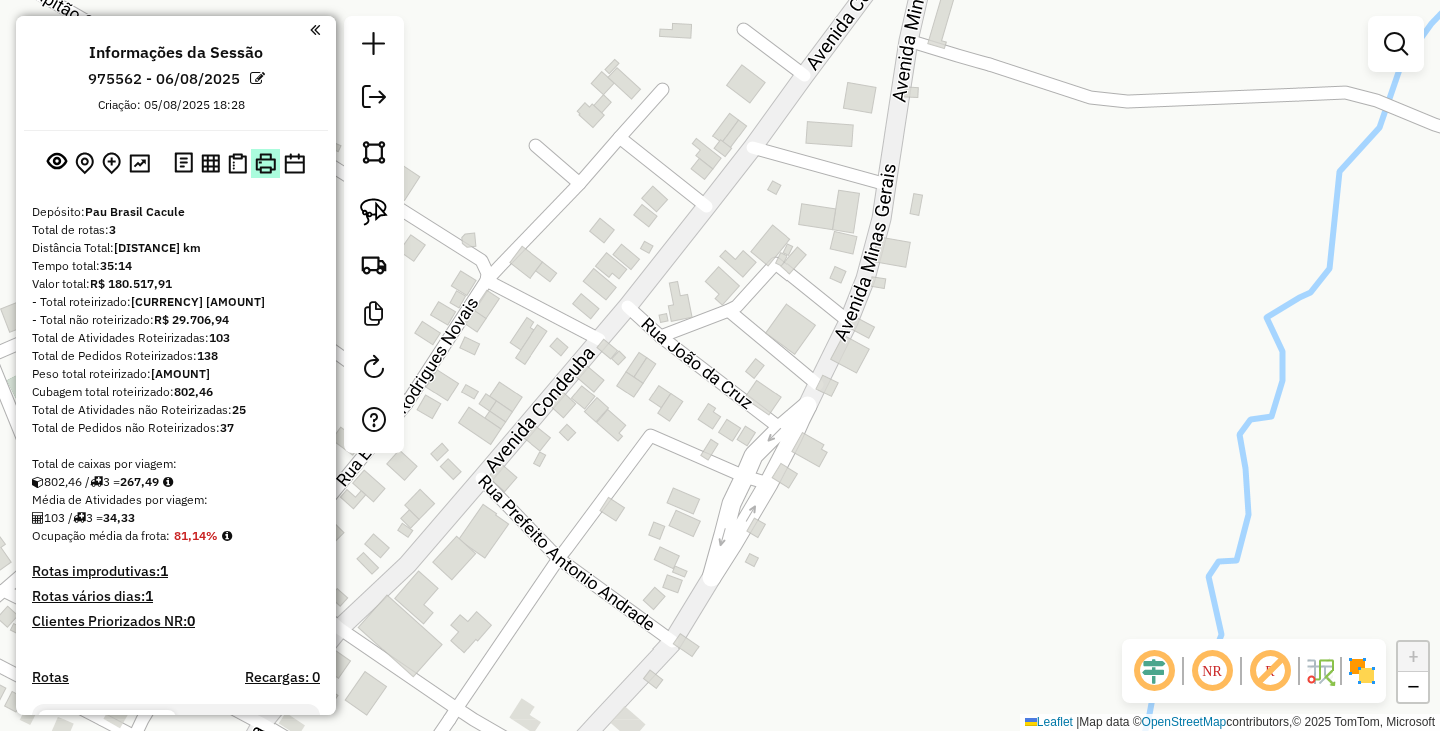 click at bounding box center [265, 163] 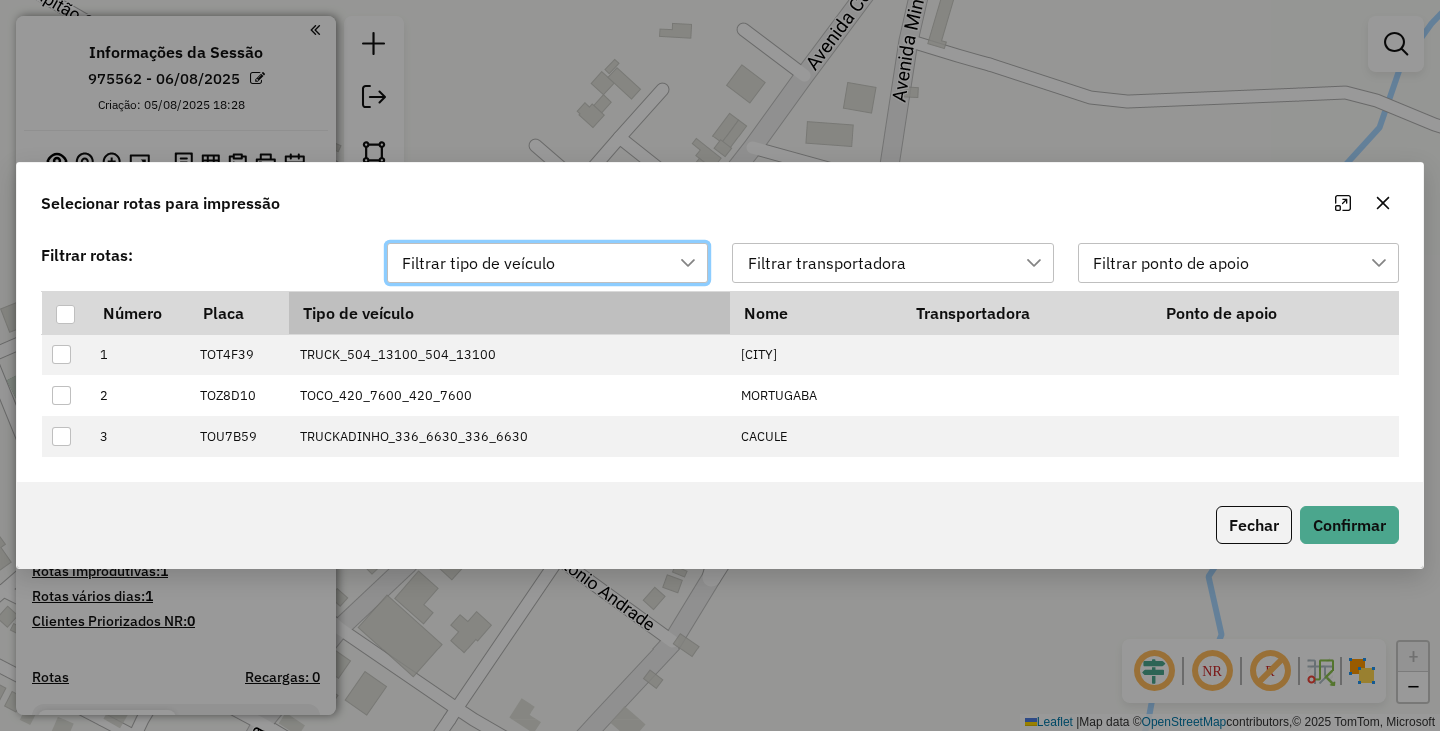 scroll, scrollTop: 15, scrollLeft: 91, axis: both 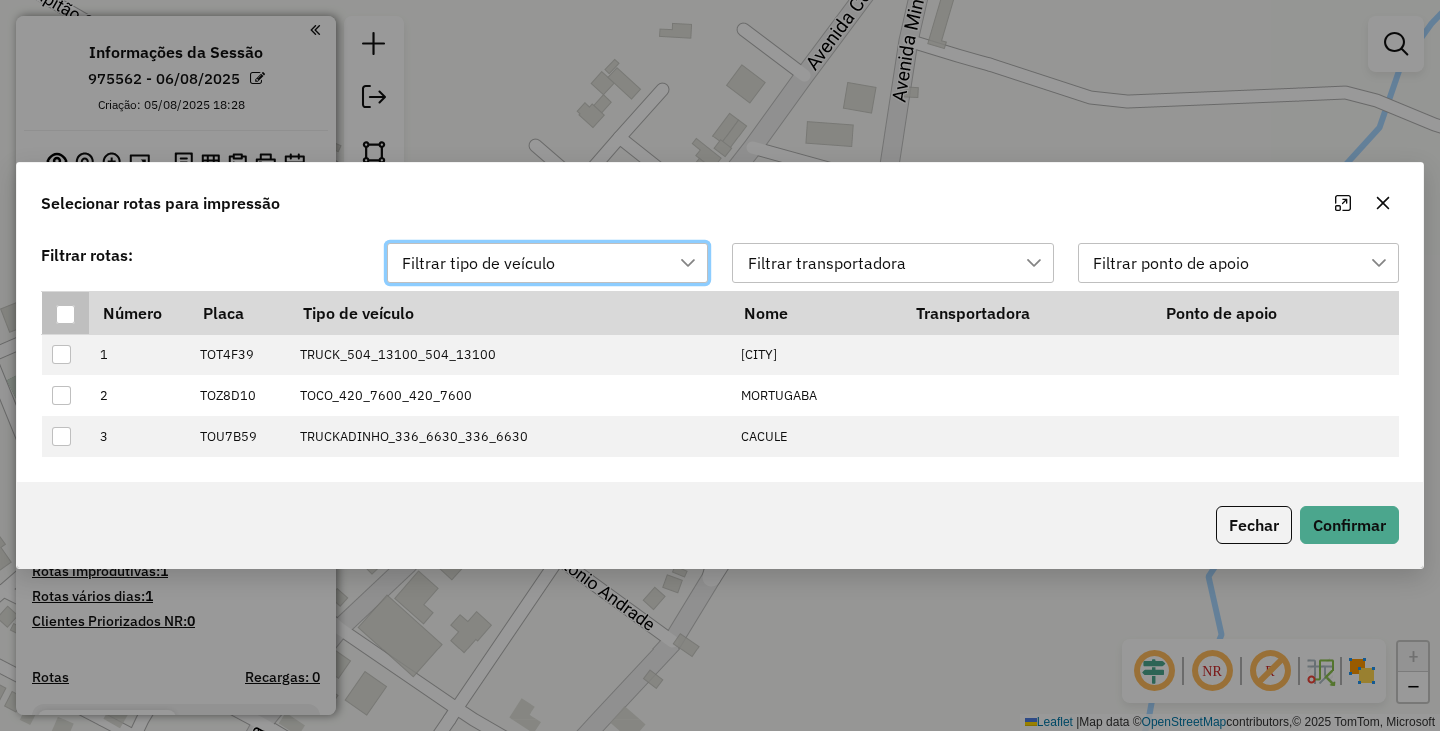 click at bounding box center (65, 314) 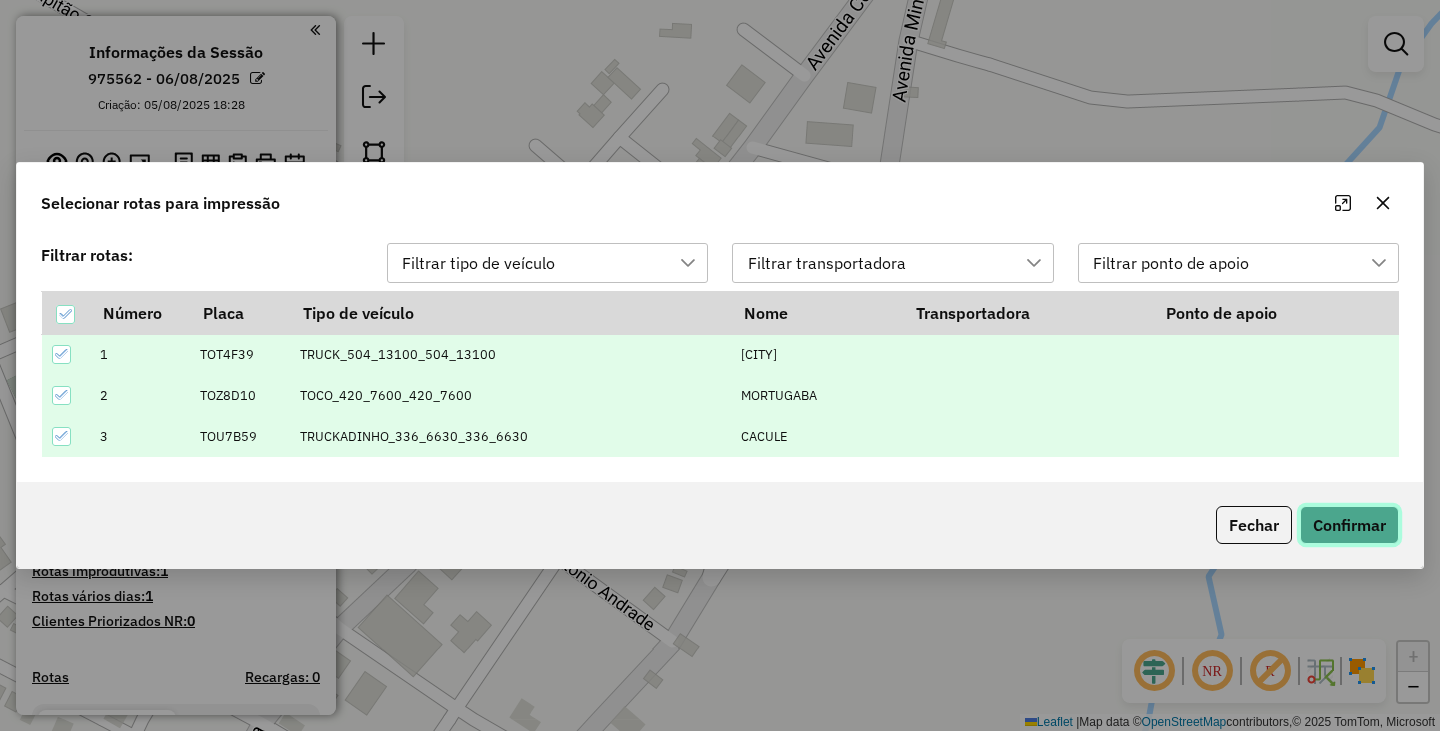 click on "Confirmar" 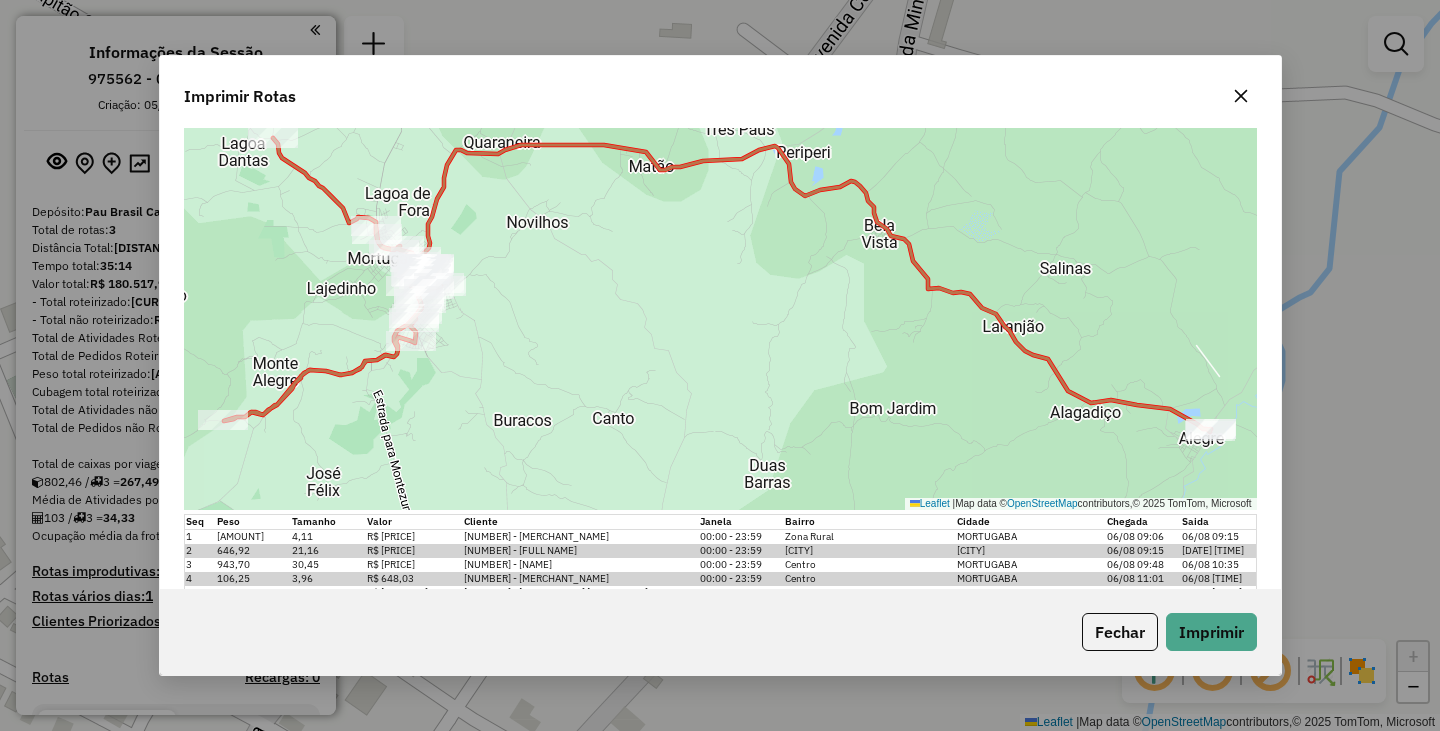 scroll, scrollTop: 1400, scrollLeft: 0, axis: vertical 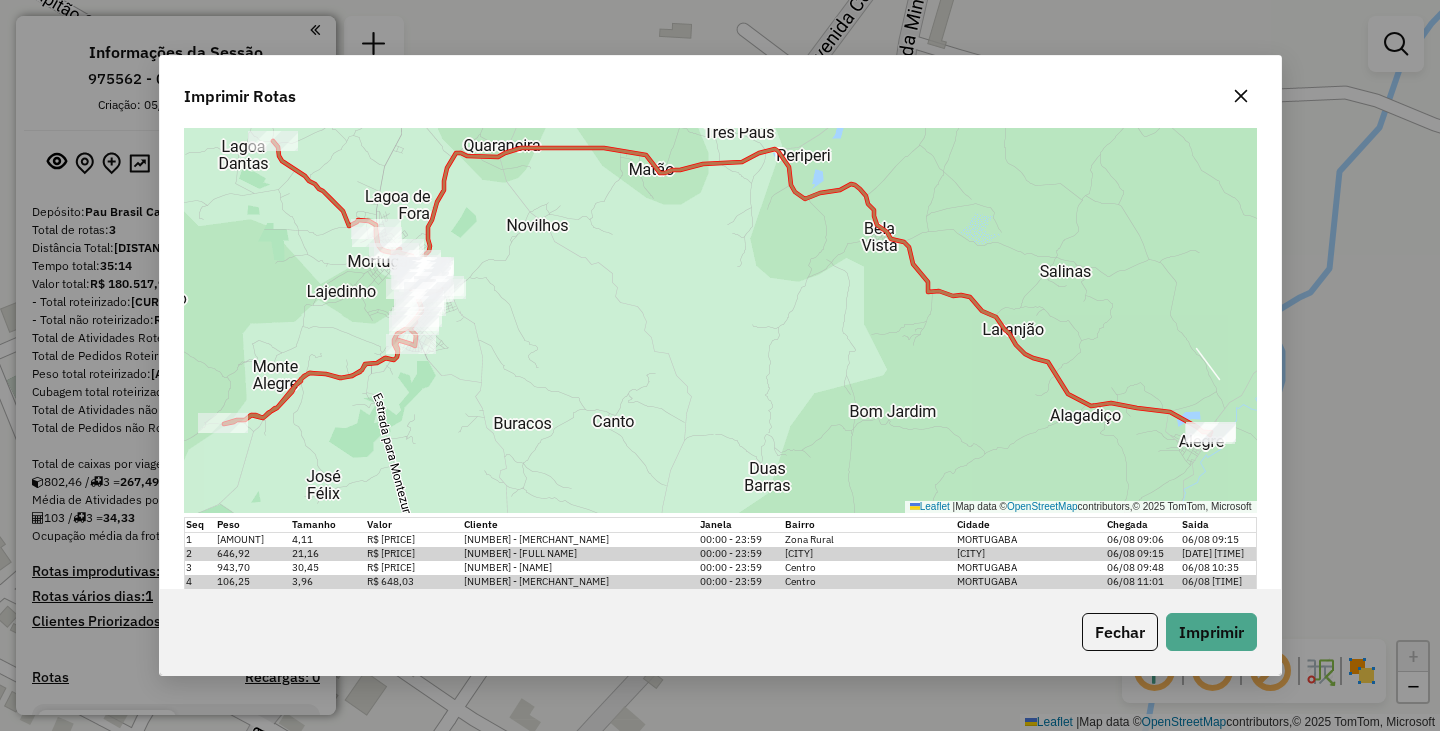 drag, startPoint x: 1118, startPoint y: 634, endPoint x: 928, endPoint y: 523, distance: 220.04773 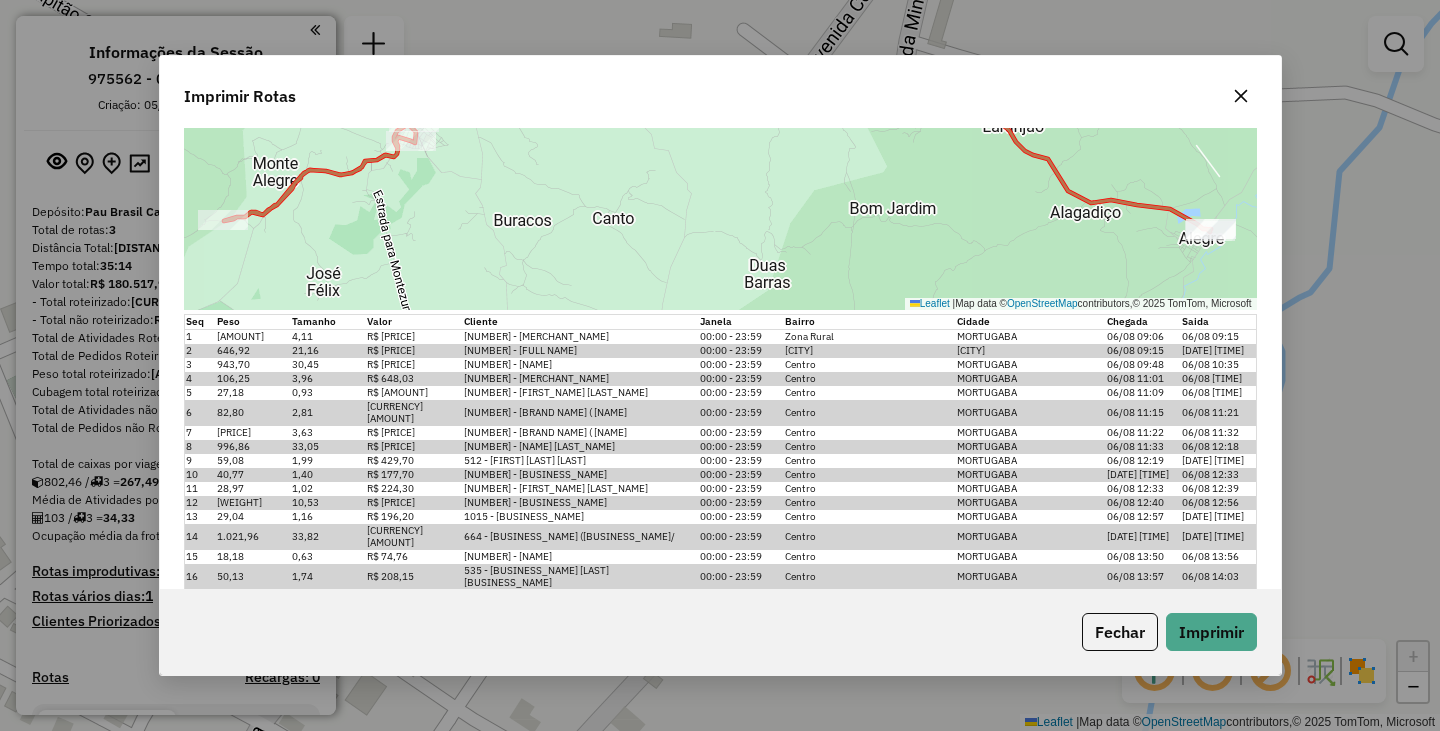 scroll, scrollTop: 1600, scrollLeft: 0, axis: vertical 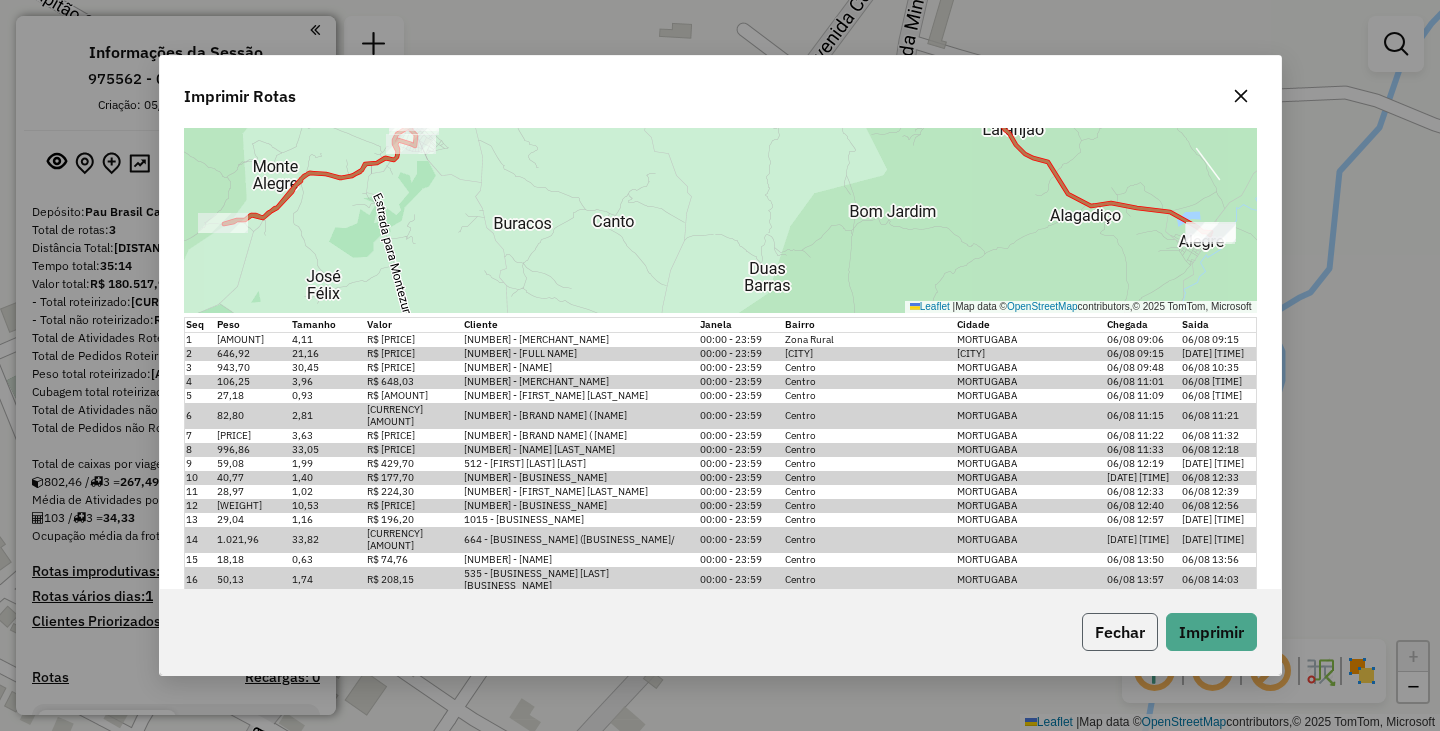 click on "Fechar" 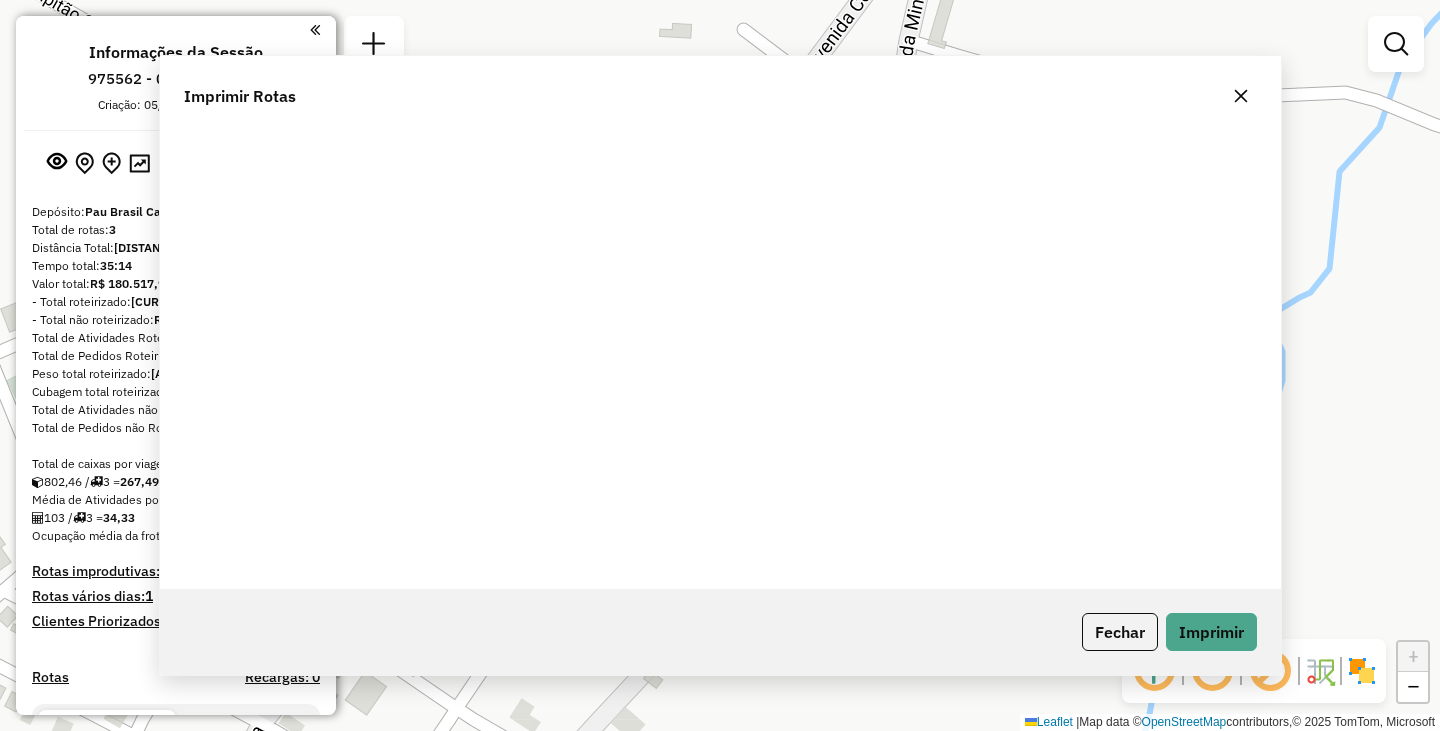 scroll, scrollTop: 0, scrollLeft: 0, axis: both 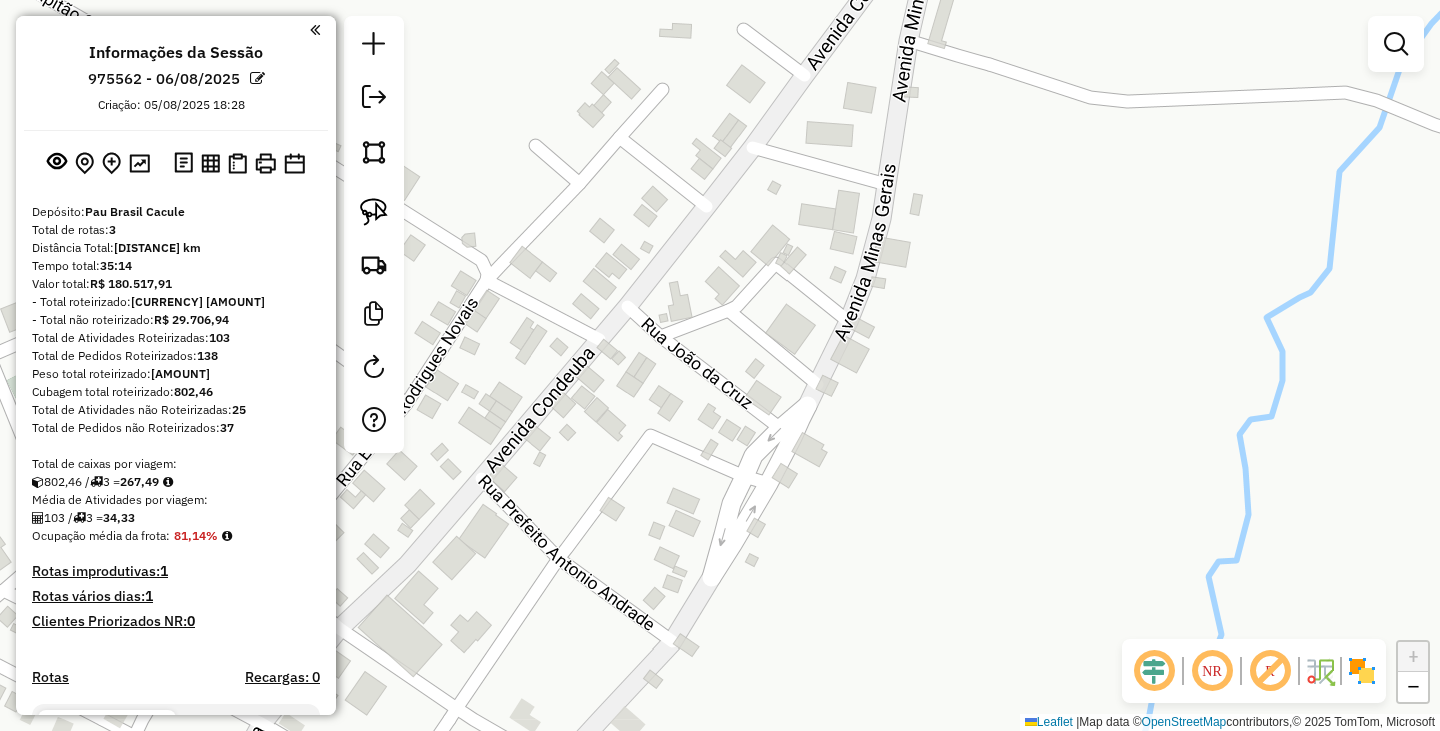 click on "Janela de atendimento Grade de atendimento Capacidade Transportadoras Veículos Cliente Pedidos  Rotas Selecione os dias de semana para filtrar as janelas de atendimento  Seg   Ter   Qua   Qui   Sex   Sáb   Dom  Informe o período da janela de atendimento: De: Até:  Filtrar exatamente a janela do cliente  Considerar janela de atendimento padrão  Selecione os dias de semana para filtrar as grades de atendimento  Seg   Ter   Qua   Qui   Sex   Sáb   Dom   Considerar clientes sem dia de atendimento cadastrado  Clientes fora do dia de atendimento selecionado Filtrar as atividades entre os valores definidos abaixo:  Peso mínimo:   Peso máximo:   Cubagem mínima:   Cubagem máxima:   De:   Até:  Filtrar as atividades entre o tempo de atendimento definido abaixo:  De:   Até:   Considerar capacidade total dos clientes não roteirizados Transportadora: Selecione um ou mais itens Tipo de veículo: Selecione um ou mais itens Veículo: Selecione um ou mais itens Motorista: Selecione um ou mais itens Nome: Rótulo:" 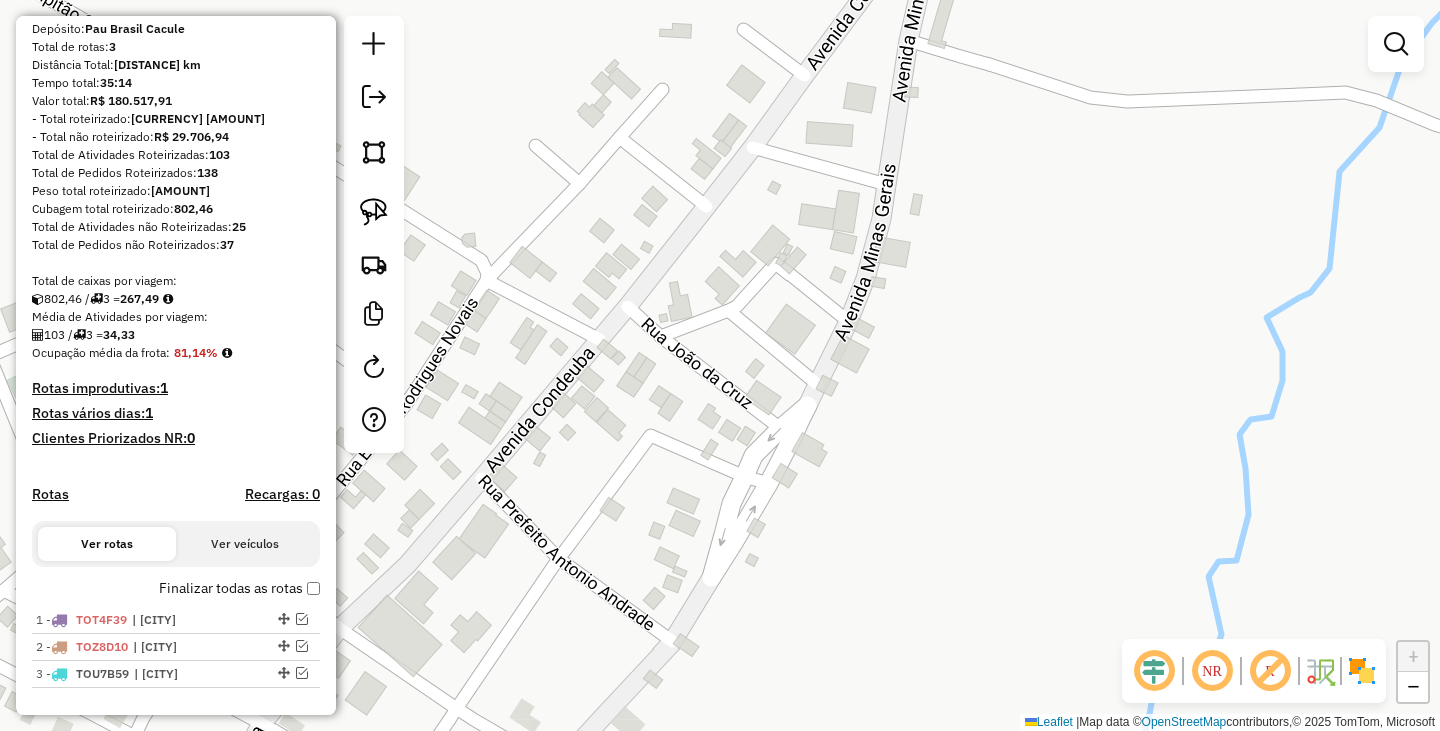 scroll, scrollTop: 300, scrollLeft: 0, axis: vertical 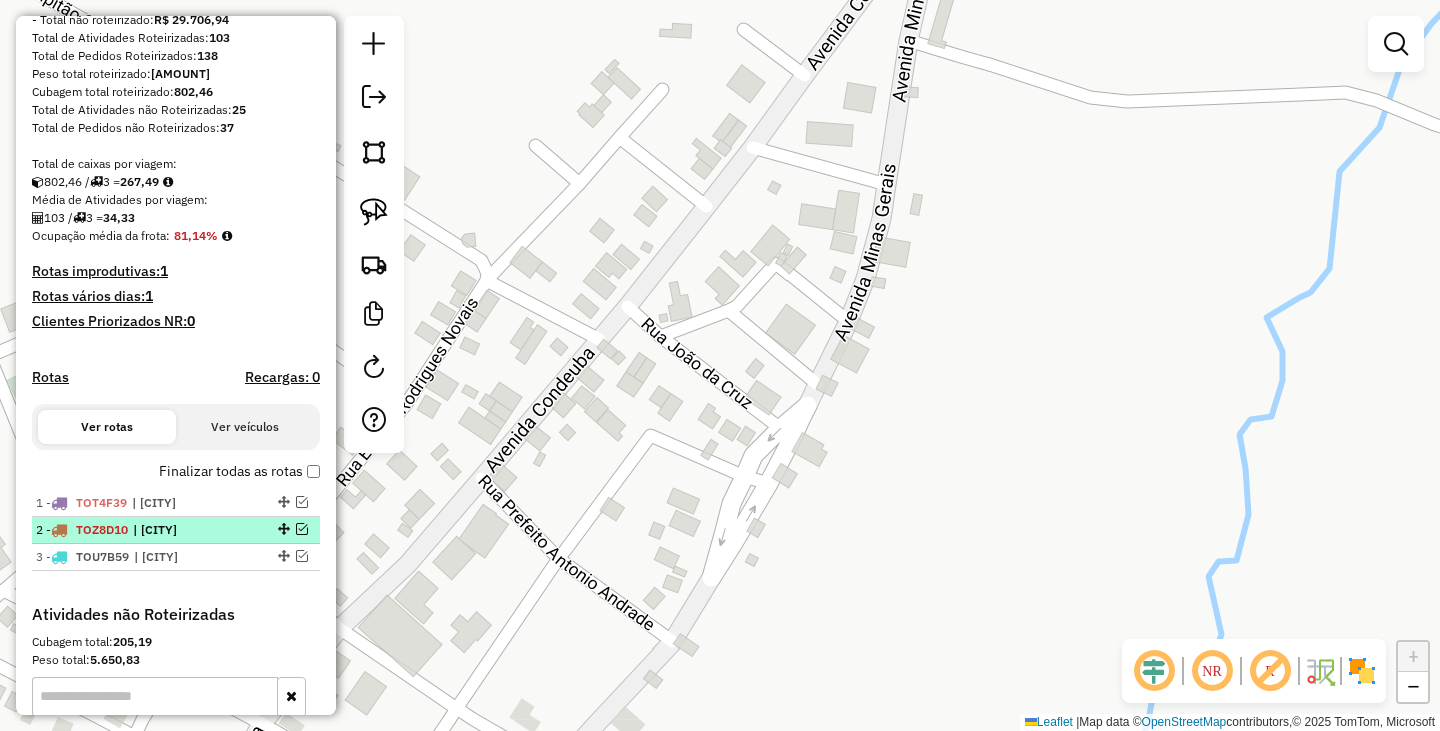 click at bounding box center [302, 529] 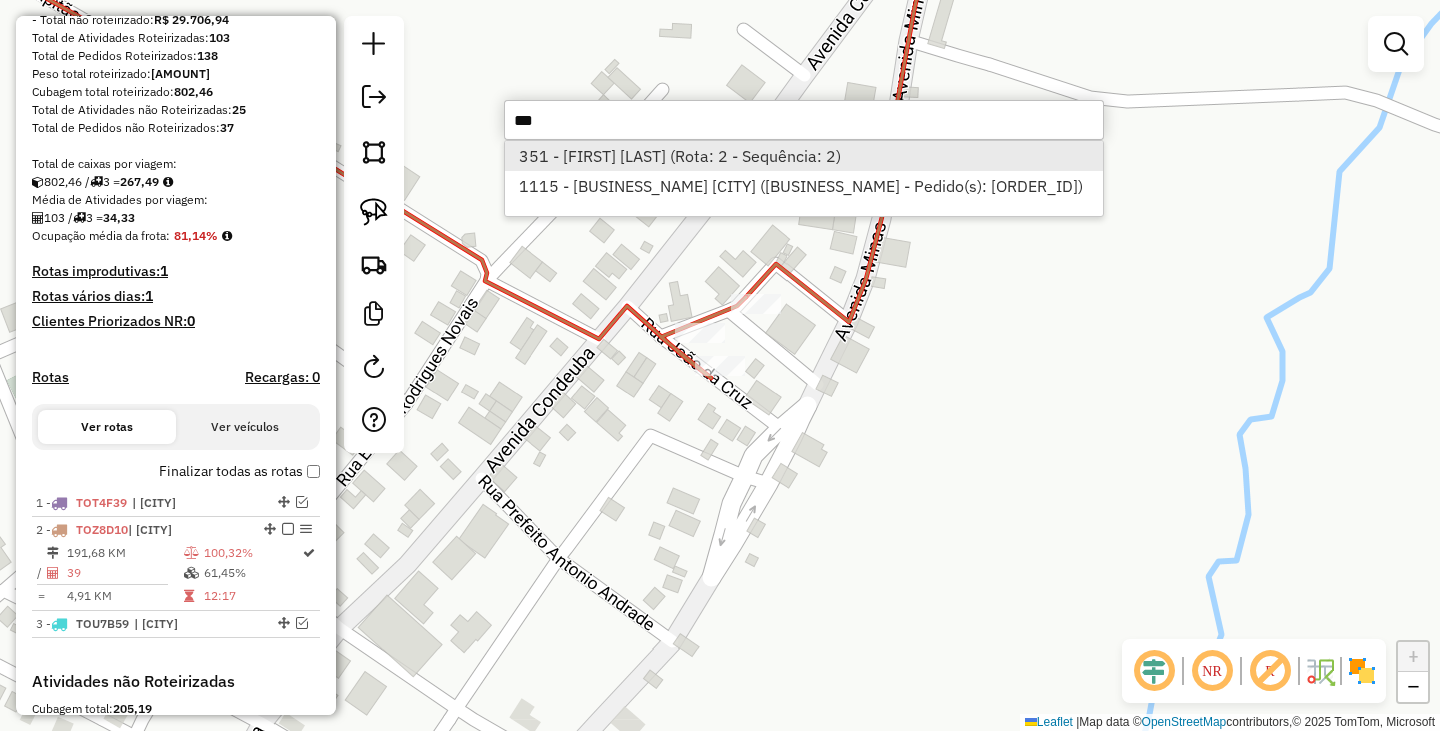 type on "***" 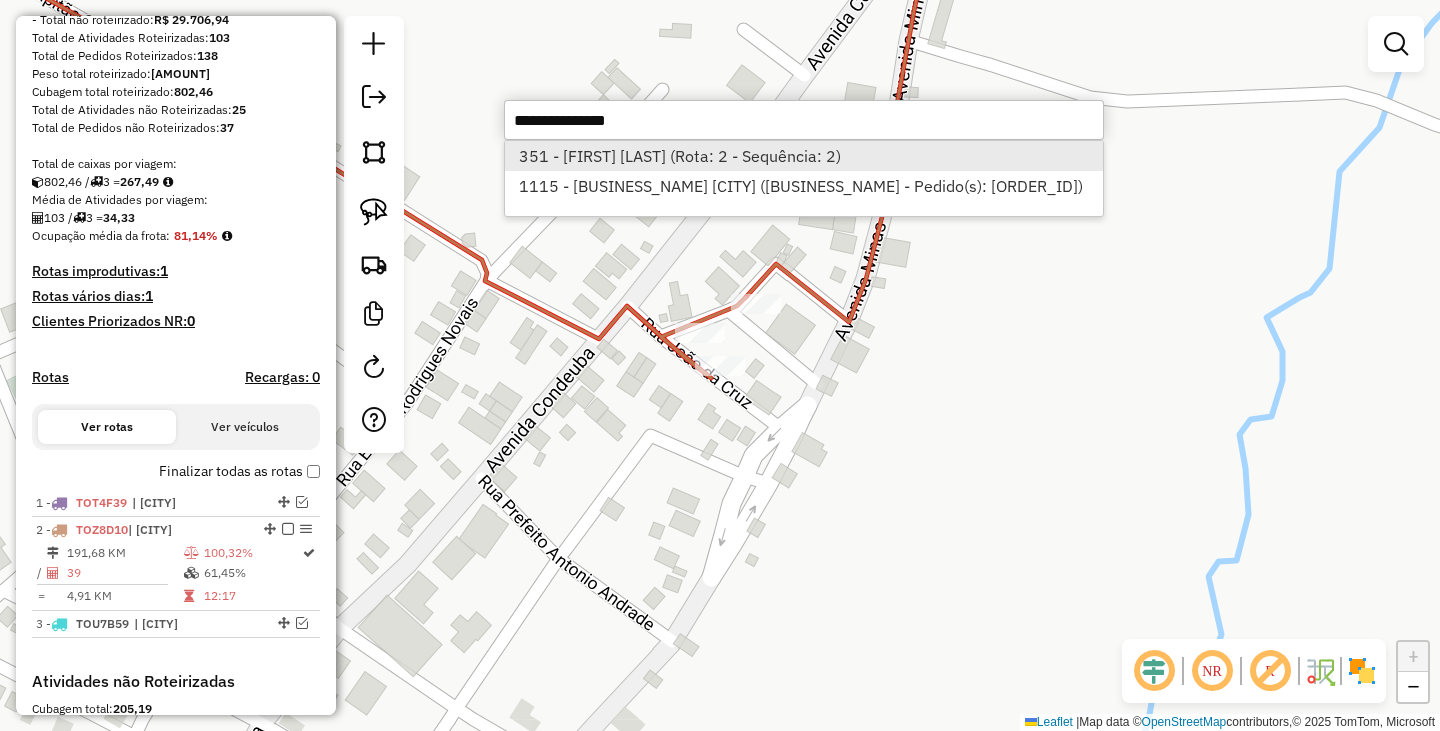 select on "**********" 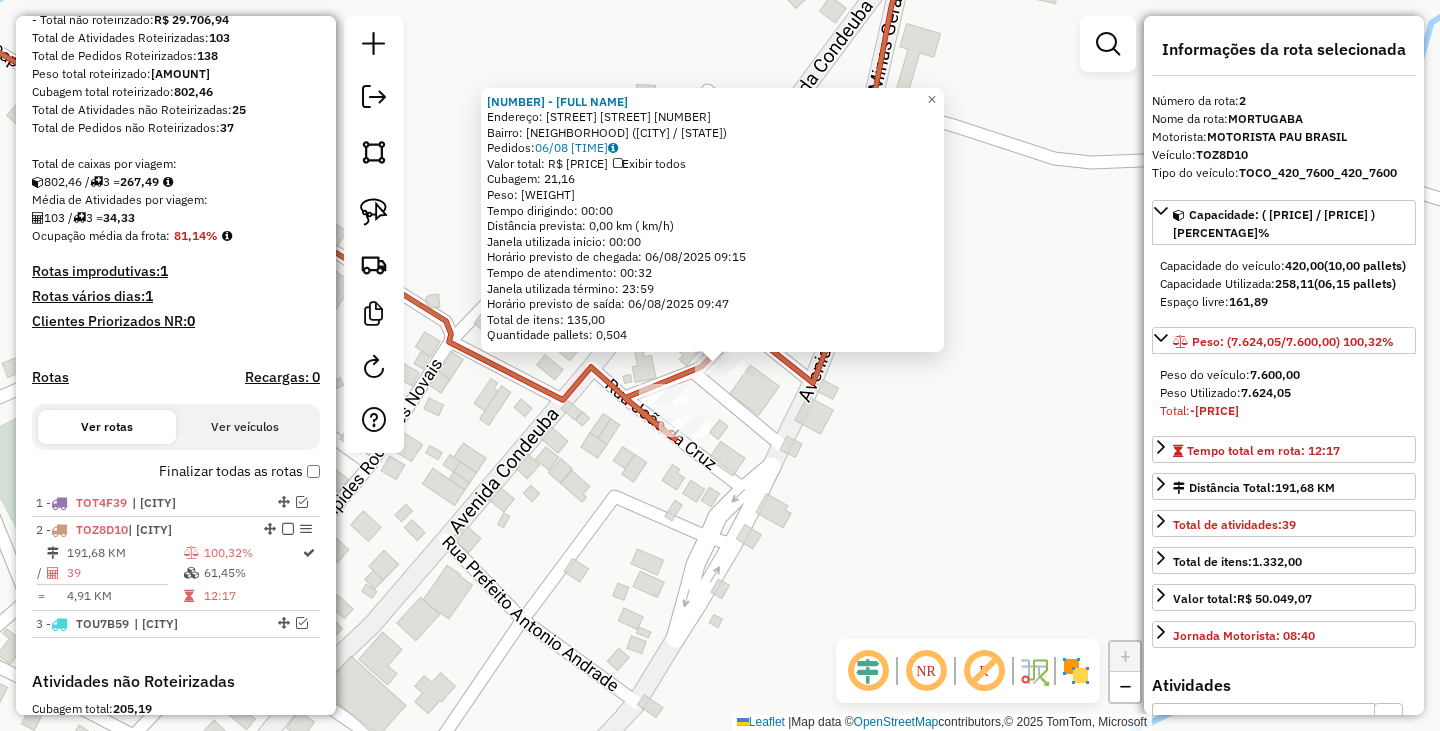 scroll, scrollTop: 617, scrollLeft: 0, axis: vertical 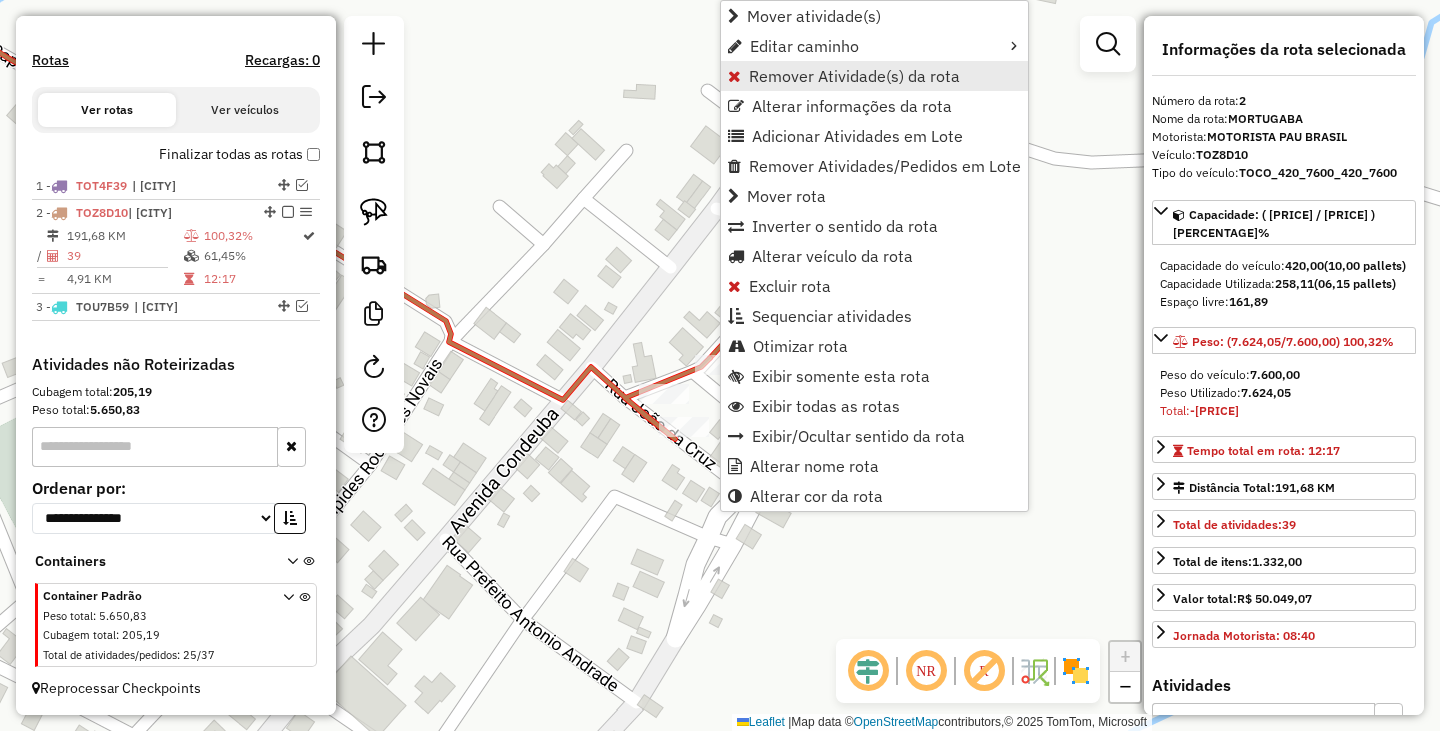 click on "Remover Atividade(s) da rota" at bounding box center (854, 76) 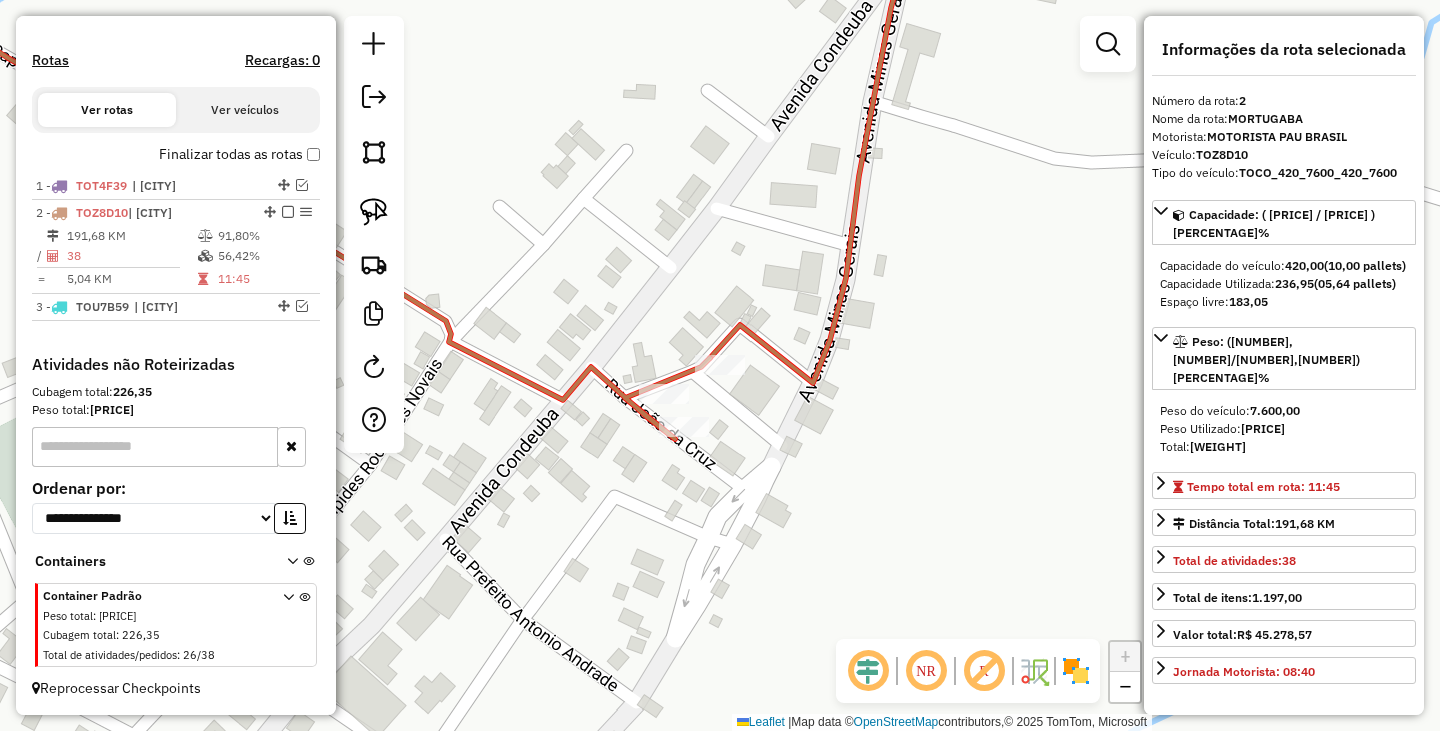 click on "Janela de atendimento Grade de atendimento Capacidade Transportadoras Veículos Cliente Pedidos  Rotas Selecione os dias de semana para filtrar as janelas de atendimento  Seg   Ter   Qua   Qui   Sex   Sáb   Dom  Informe o período da janela de atendimento: De: Até:  Filtrar exatamente a janela do cliente  Considerar janela de atendimento padrão  Selecione os dias de semana para filtrar as grades de atendimento  Seg   Ter   Qua   Qui   Sex   Sáb   Dom   Considerar clientes sem dia de atendimento cadastrado  Clientes fora do dia de atendimento selecionado Filtrar as atividades entre os valores definidos abaixo:  Peso mínimo:   Peso máximo:   Cubagem mínima:   Cubagem máxima:   De:   Até:  Filtrar as atividades entre o tempo de atendimento definido abaixo:  De:   Até:   Considerar capacidade total dos clientes não roteirizados Transportadora: Selecione um ou mais itens Tipo de veículo: Selecione um ou mais itens Veículo: Selecione um ou mais itens Motorista: Selecione um ou mais itens Nome: Rótulo:" 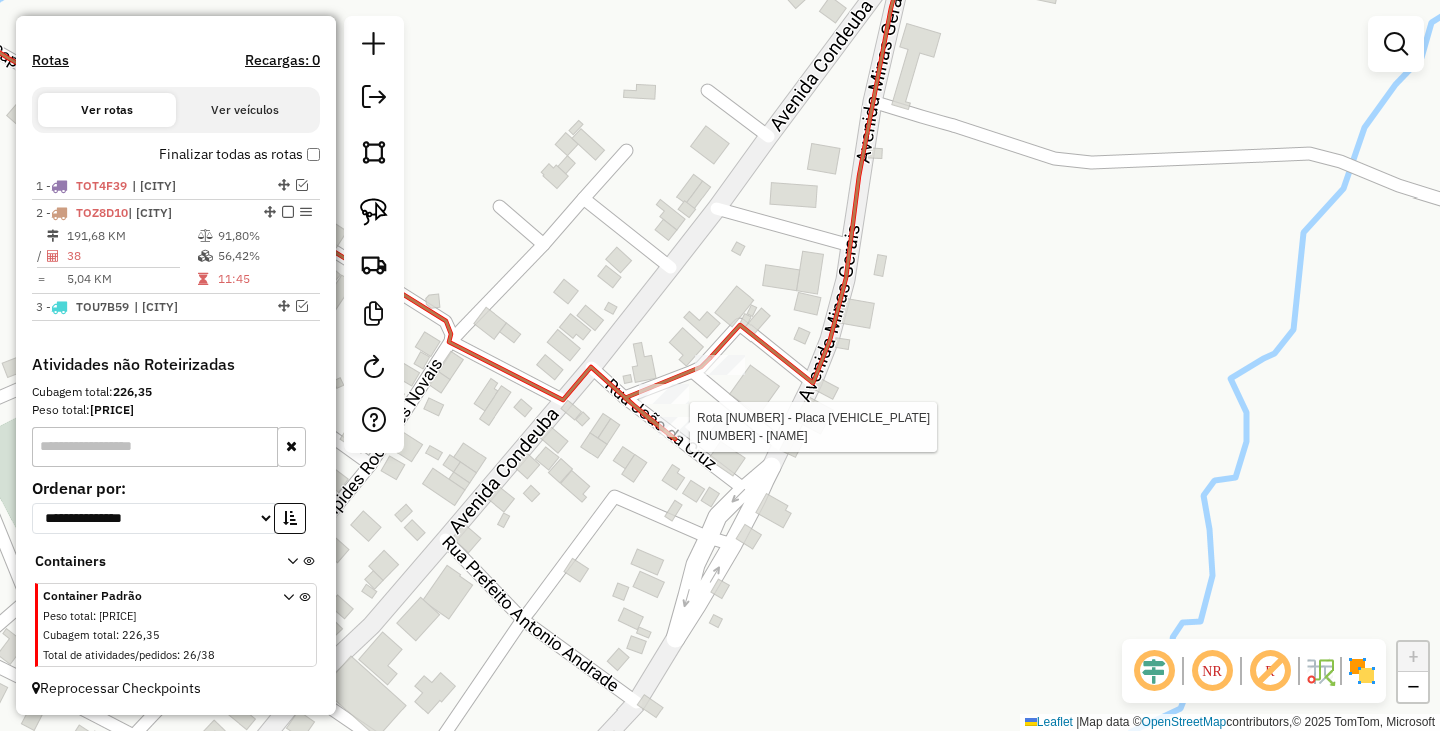 select on "**********" 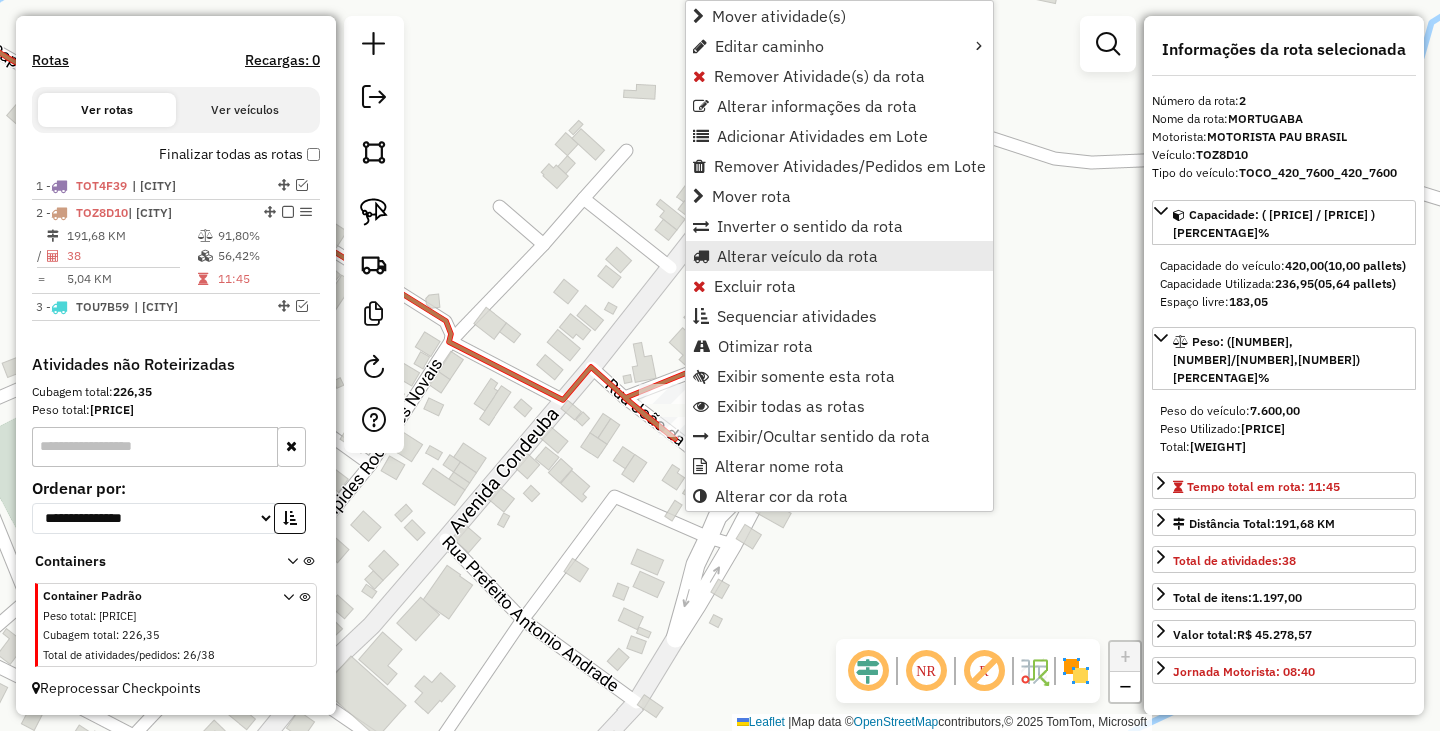 click on "Alterar veículo da rota" at bounding box center [797, 256] 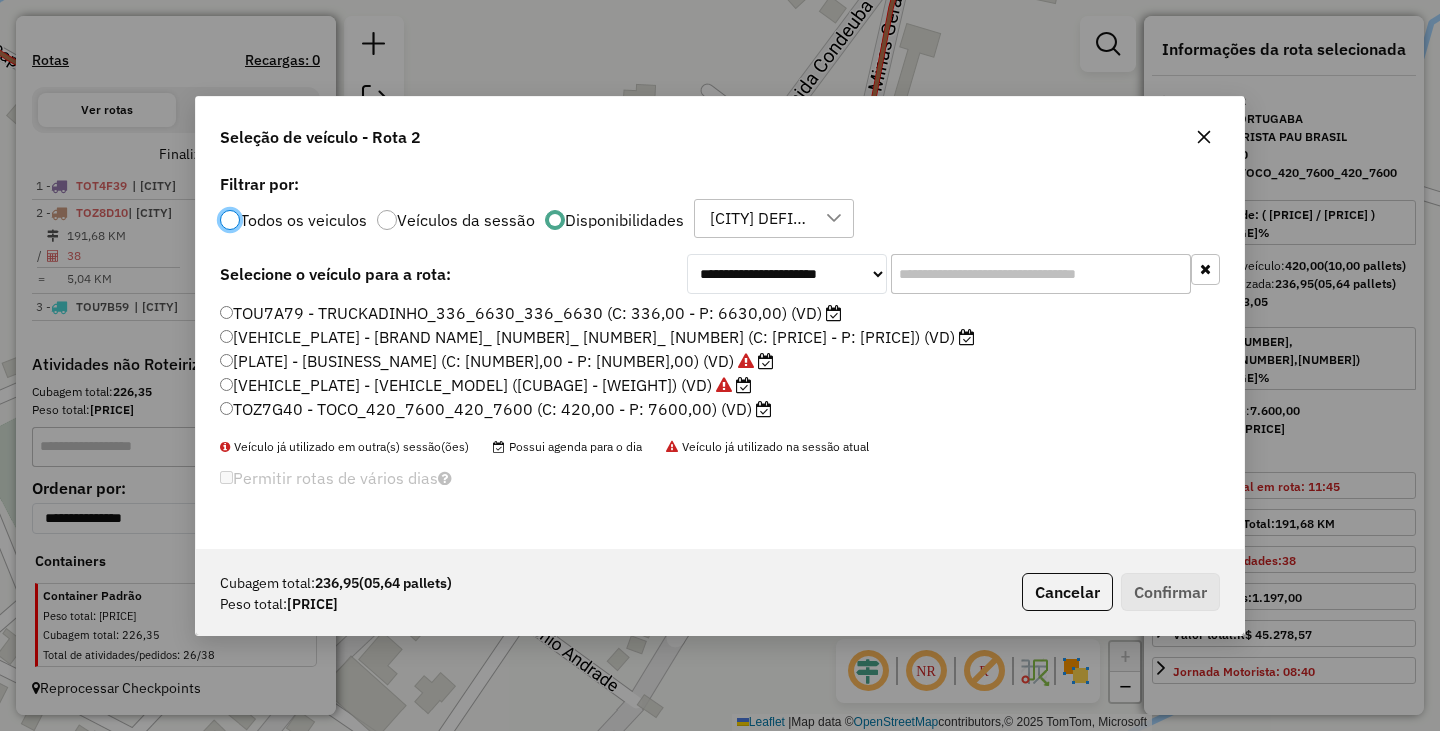 scroll, scrollTop: 11, scrollLeft: 6, axis: both 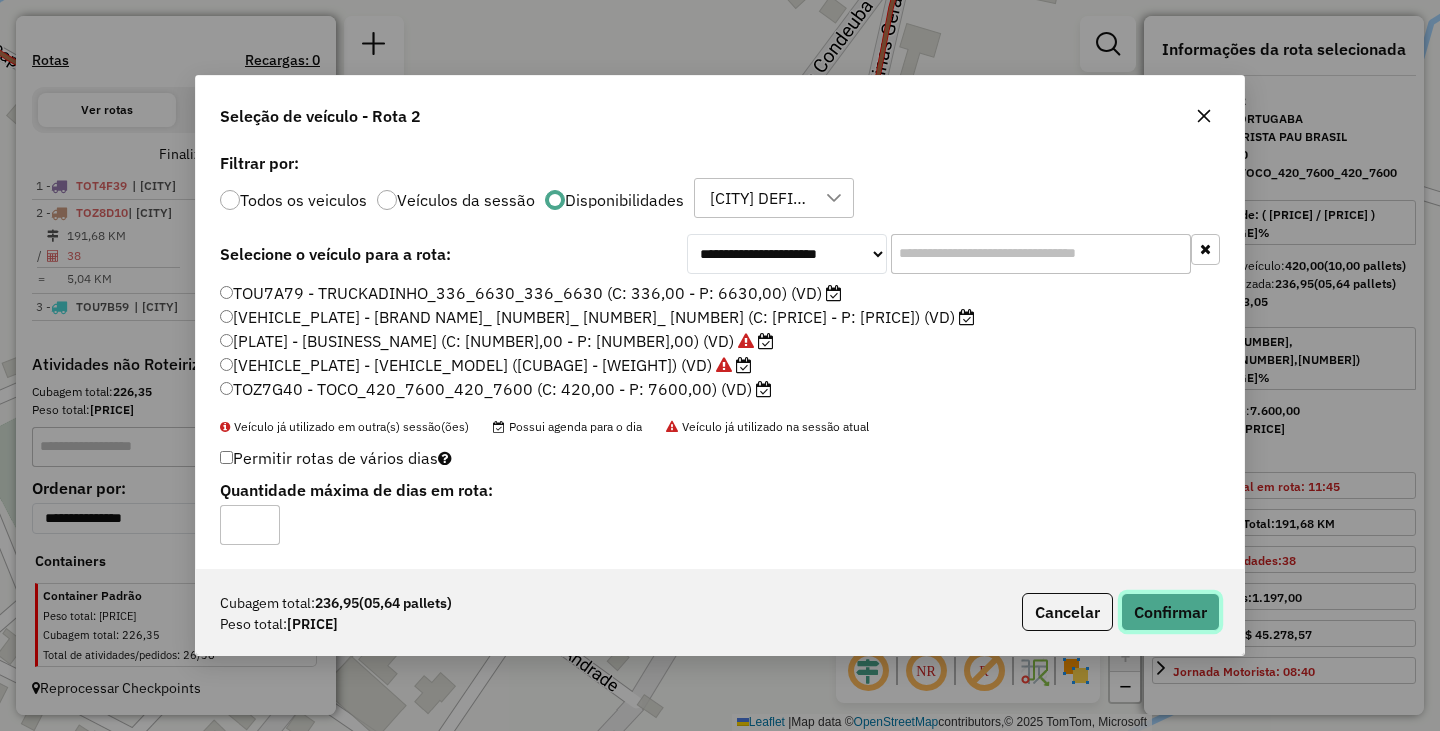click on "Confirmar" 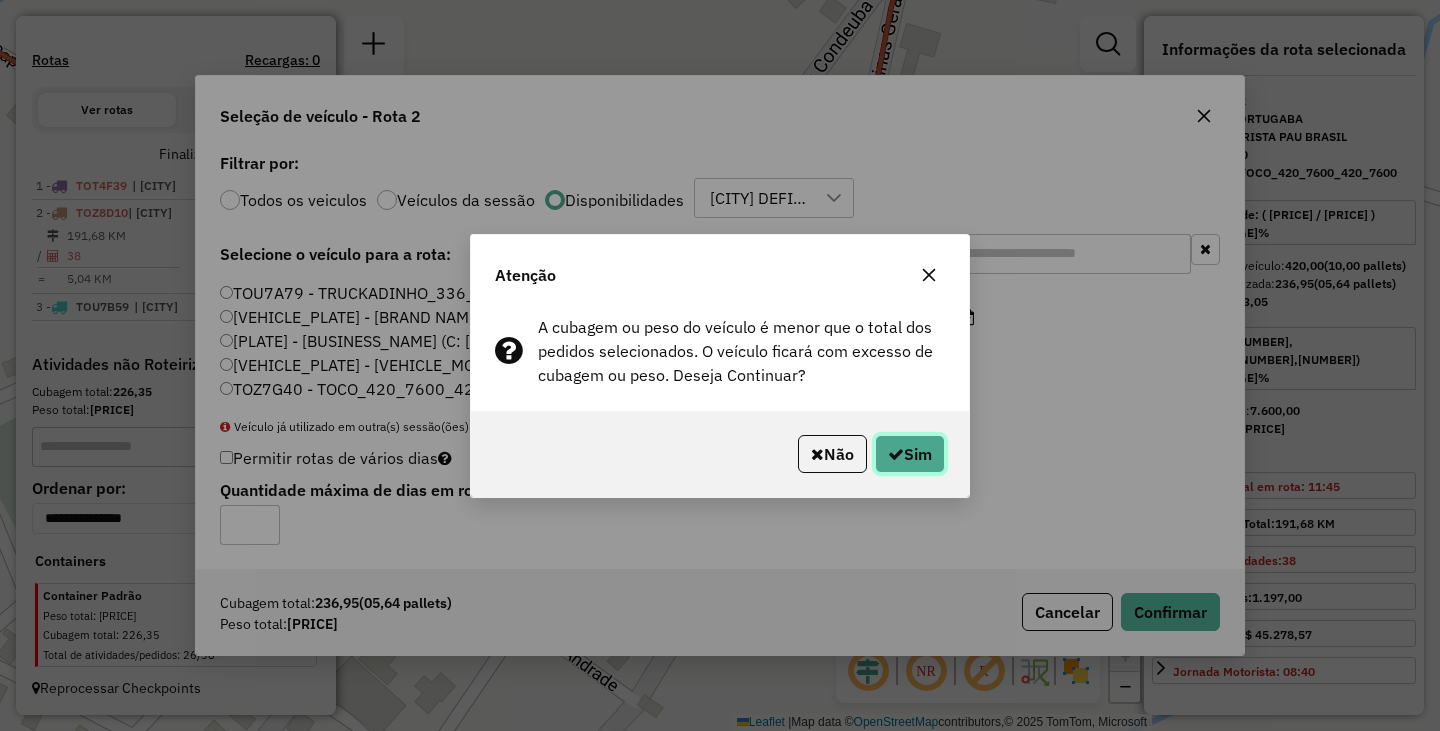 click 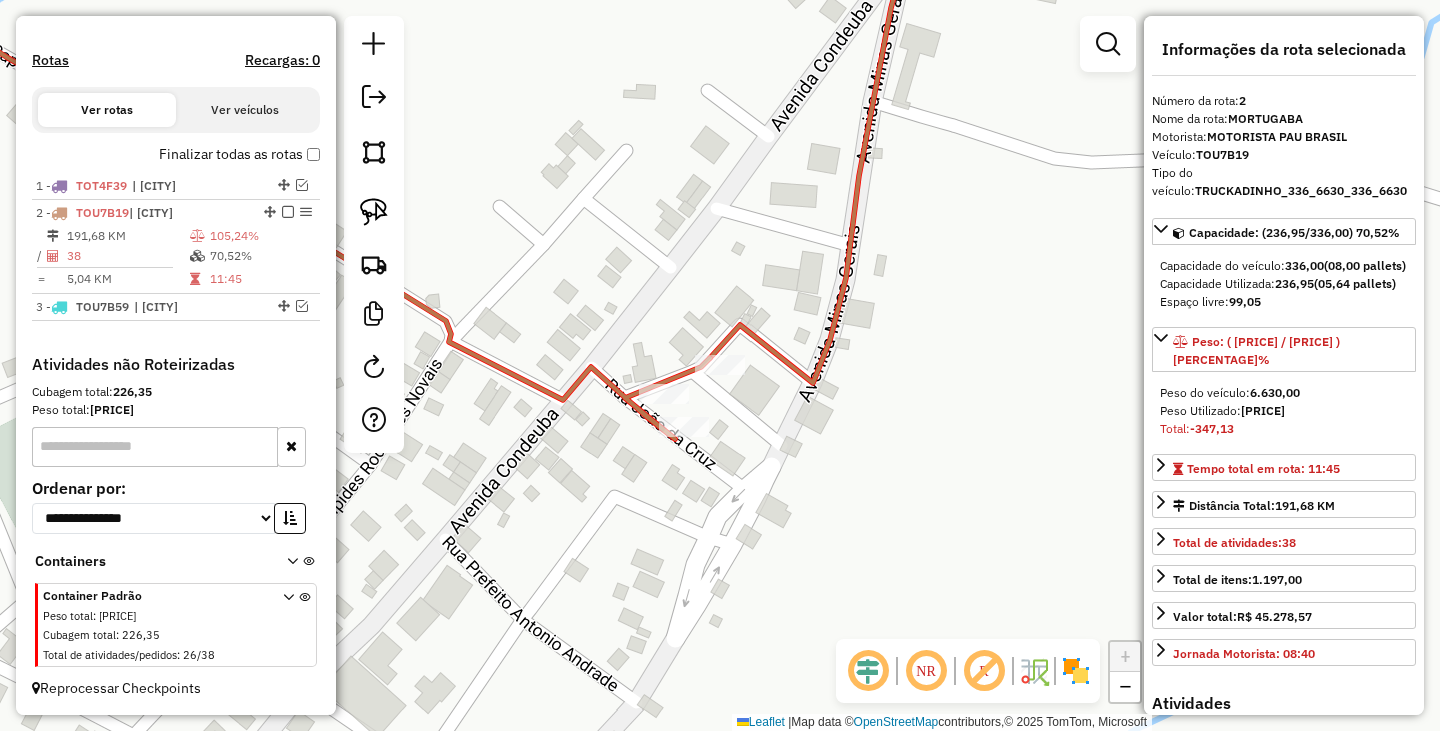 scroll, scrollTop: 550, scrollLeft: 0, axis: vertical 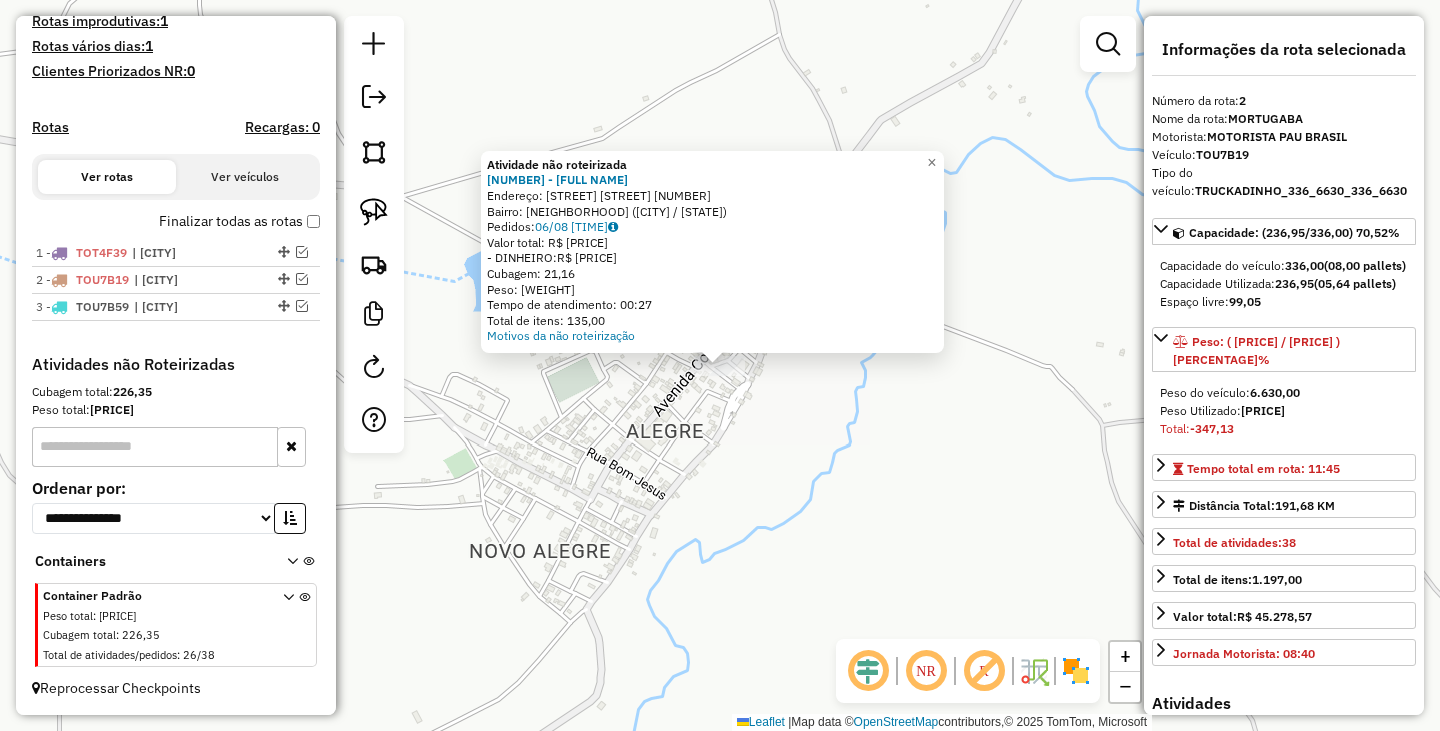 click on "Atividade não roteirizada 351 - ANDERSON DE JESUS PE  Endereço: Av  AVENIDA CONDEUBA              123   Bairro: Alegre (CONDEUBA / BA)   Pedidos:  05008577   Valor total: R$ 4.770,50   - DINHEIRO:  R$ 4.770,50   Cubagem: 21,16   Peso: 646,92   Tempo de atendimento: 00:27   Total de itens: 135,00  Motivos da não roteirização × Janela de atendimento Grade de atendimento Capacidade Transportadoras Veículos Cliente Pedidos  Rotas Selecione os dias de semana para filtrar as janelas de atendimento  Seg   Ter   Qua   Qui   Sex   Sáb   Dom  Informe o período da janela de atendimento: De: Até:  Filtrar exatamente a janela do cliente  Considerar janela de atendimento padrão  Selecione os dias de semana para filtrar as grades de atendimento  Seg   Ter   Qua   Qui   Sex   Sáb   Dom   Considerar clientes sem dia de atendimento cadastrado  Clientes fora do dia de atendimento selecionado Filtrar as atividades entre os valores definidos abaixo:  Peso mínimo:   Peso máximo:   Cubagem mínima:   Cubagem máxima:" 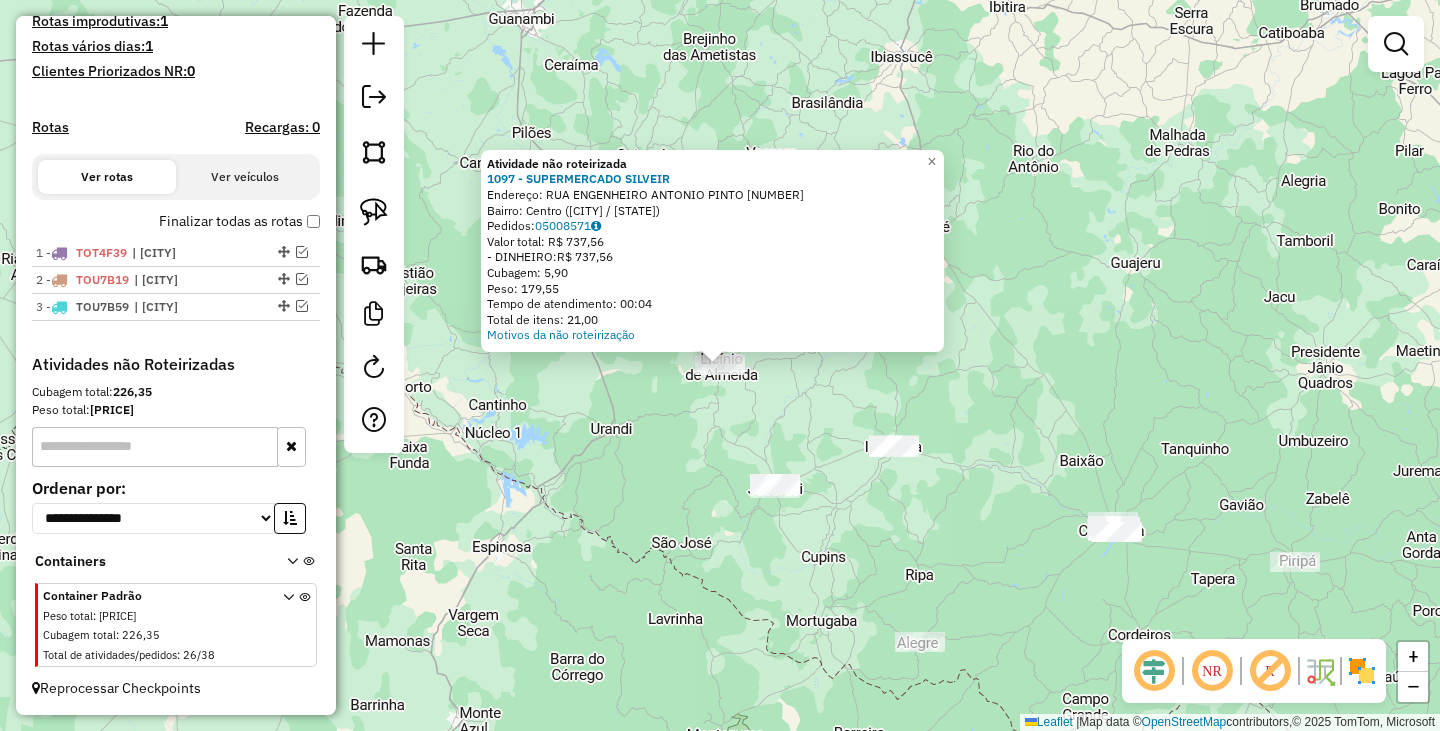 click on "Atividade não roteirizada 1097 - SUPERMERCADO SILVEIR  Endereço:  RUA ENGENHEIRO ANTONIO PINTO 311   Bairro: Centro (LICINIO DE ALMEIDA / BA)   Pedidos:  05008571   Valor total: R$ 737,56   - DINHEIRO:  R$ 737,56   Cubagem: 5,90   Peso: 179,55   Tempo de atendimento: 00:04   Total de itens: 21,00  Motivos da não roteirização × Janela de atendimento Grade de atendimento Capacidade Transportadoras Veículos Cliente Pedidos  Rotas Selecione os dias de semana para filtrar as janelas de atendimento  Seg   Ter   Qua   Qui   Sex   Sáb   Dom  Informe o período da janela de atendimento: De: Até:  Filtrar exatamente a janela do cliente  Considerar janela de atendimento padrão  Selecione os dias de semana para filtrar as grades de atendimento  Seg   Ter   Qua   Qui   Sex   Sáb   Dom   Considerar clientes sem dia de atendimento cadastrado  Clientes fora do dia de atendimento selecionado Filtrar as atividades entre os valores definidos abaixo:  Peso mínimo:   Peso máximo:   Cubagem mínima:   De:   Até:  De:" 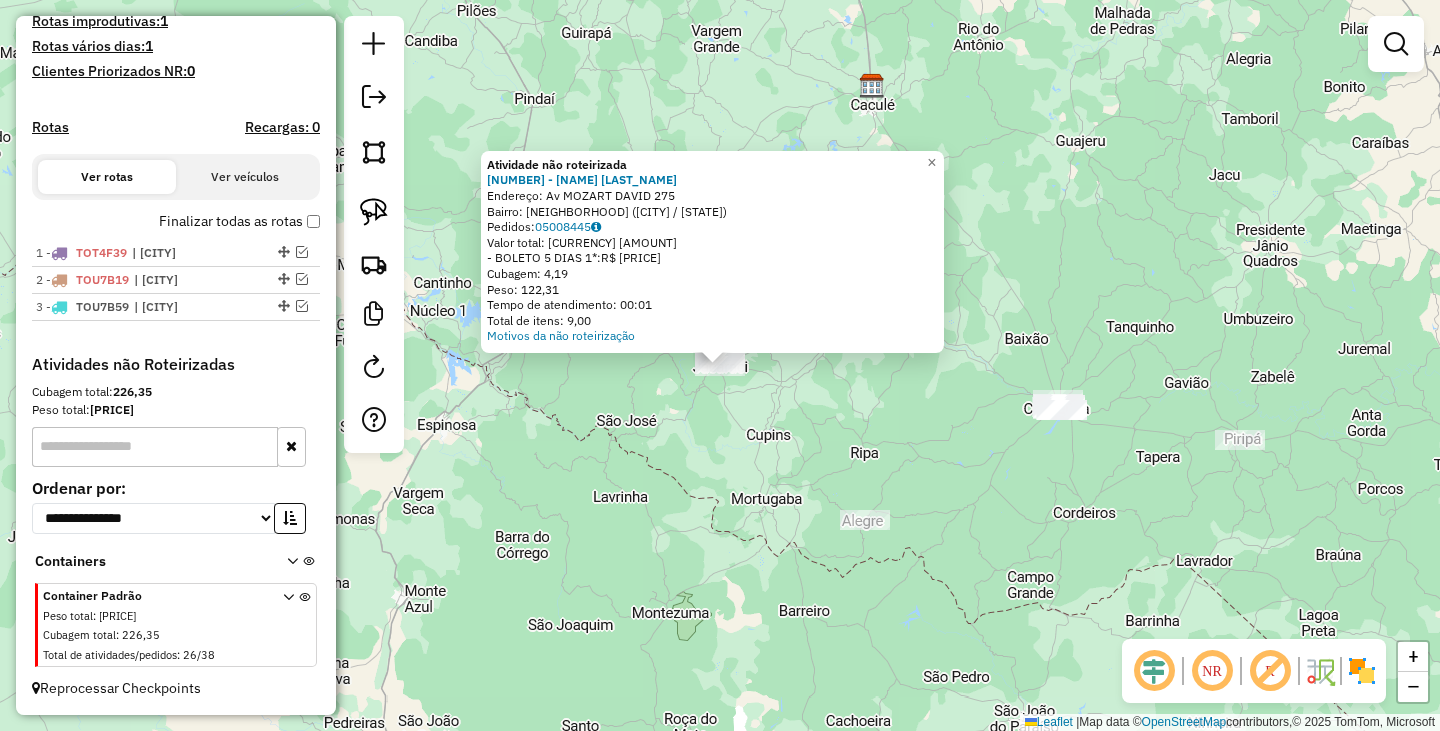 click on "Atividade não roteirizada 1310 - IVANY OLIVEIRA MOREI  Endereço: Av  MOZART DAVID                  275   Bairro: Centro (JACARACI / BA)   Pedidos:  05008445   Valor total: R$ 562,67   - BOLETO 5 DIAS 1*:  R$ 562,67   Cubagem: 4,19   Peso: 122,31   Tempo de atendimento: 00:01   Total de itens: 9,00  Motivos da não roteirização × Janela de atendimento Grade de atendimento Capacidade Transportadoras Veículos Cliente Pedidos  Rotas Selecione os dias de semana para filtrar as janelas de atendimento  Seg   Ter   Qua   Qui   Sex   Sáb   Dom  Informe o período da janela de atendimento: De: Até:  Filtrar exatamente a janela do cliente  Considerar janela de atendimento padrão  Selecione os dias de semana para filtrar as grades de atendimento  Seg   Ter   Qua   Qui   Sex   Sáb   Dom   Considerar clientes sem dia de atendimento cadastrado  Clientes fora do dia de atendimento selecionado Filtrar as atividades entre os valores definidos abaixo:  Peso mínimo:   Peso máximo:   Cubagem mínima:   De:   Até:  +" 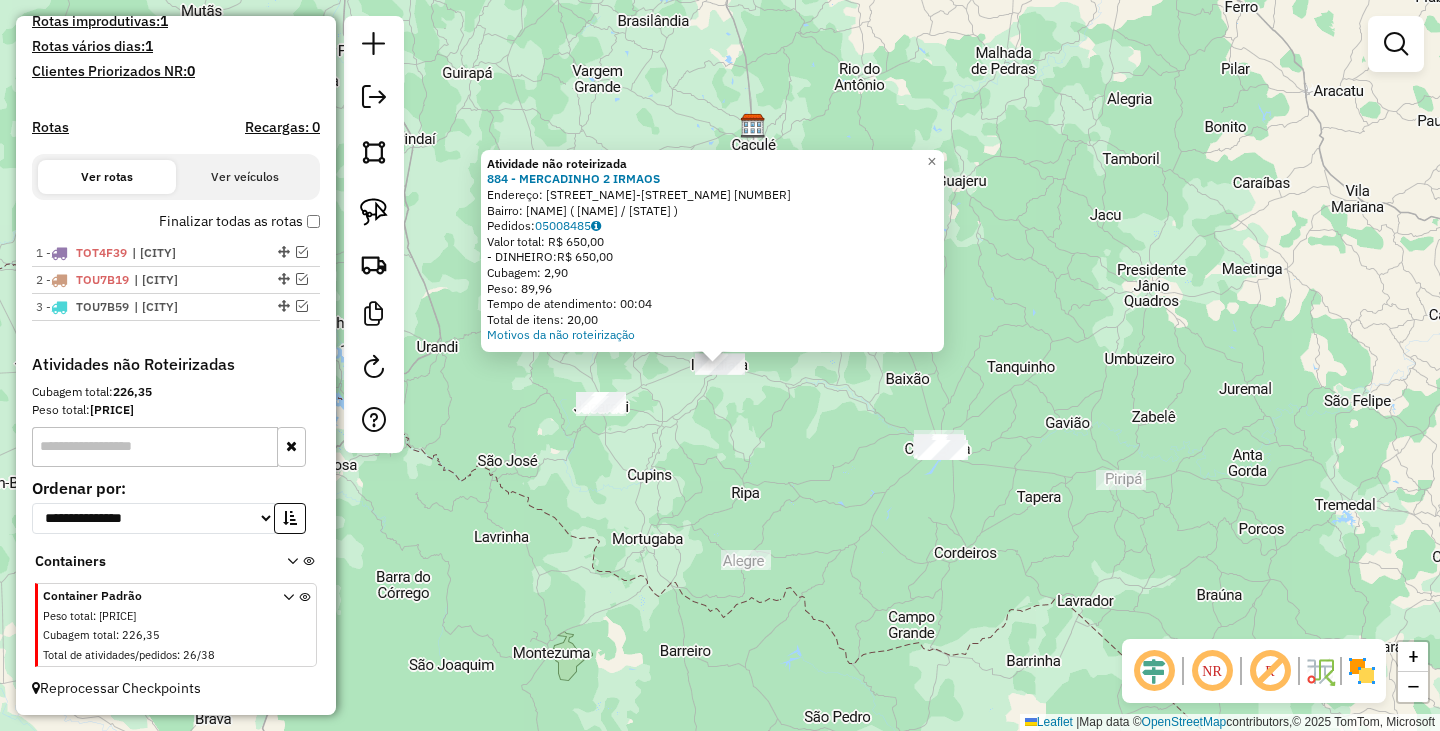 click on "Atividade não roteirizada 884 - MERCADINHO 2 IRMAOS  Endereço:  PCA.FRANCISCO DAVID-IRUNDIARA 99   Bairro: Irundiara (JACARACI / BA)   Pedidos:  05008485   Valor total: R$ 650,00   - DINHEIRO:  R$ 650,00   Cubagem: 2,90   Peso: 89,96   Tempo de atendimento: 00:04   Total de itens: 20,00  Motivos da não roteirização × Janela de atendimento Grade de atendimento Capacidade Transportadoras Veículos Cliente Pedidos  Rotas Selecione os dias de semana para filtrar as janelas de atendimento  Seg   Ter   Qua   Qui   Sex   Sáb   Dom  Informe o período da janela de atendimento: De: Até:  Filtrar exatamente a janela do cliente  Considerar janela de atendimento padrão  Selecione os dias de semana para filtrar as grades de atendimento  Seg   Ter   Qua   Qui   Sex   Sáb   Dom   Considerar clientes sem dia de atendimento cadastrado  Clientes fora do dia de atendimento selecionado Filtrar as atividades entre os valores definidos abaixo:  Peso mínimo:   Peso máximo:   Cubagem mínima:   Cubagem máxima:   De:  +" 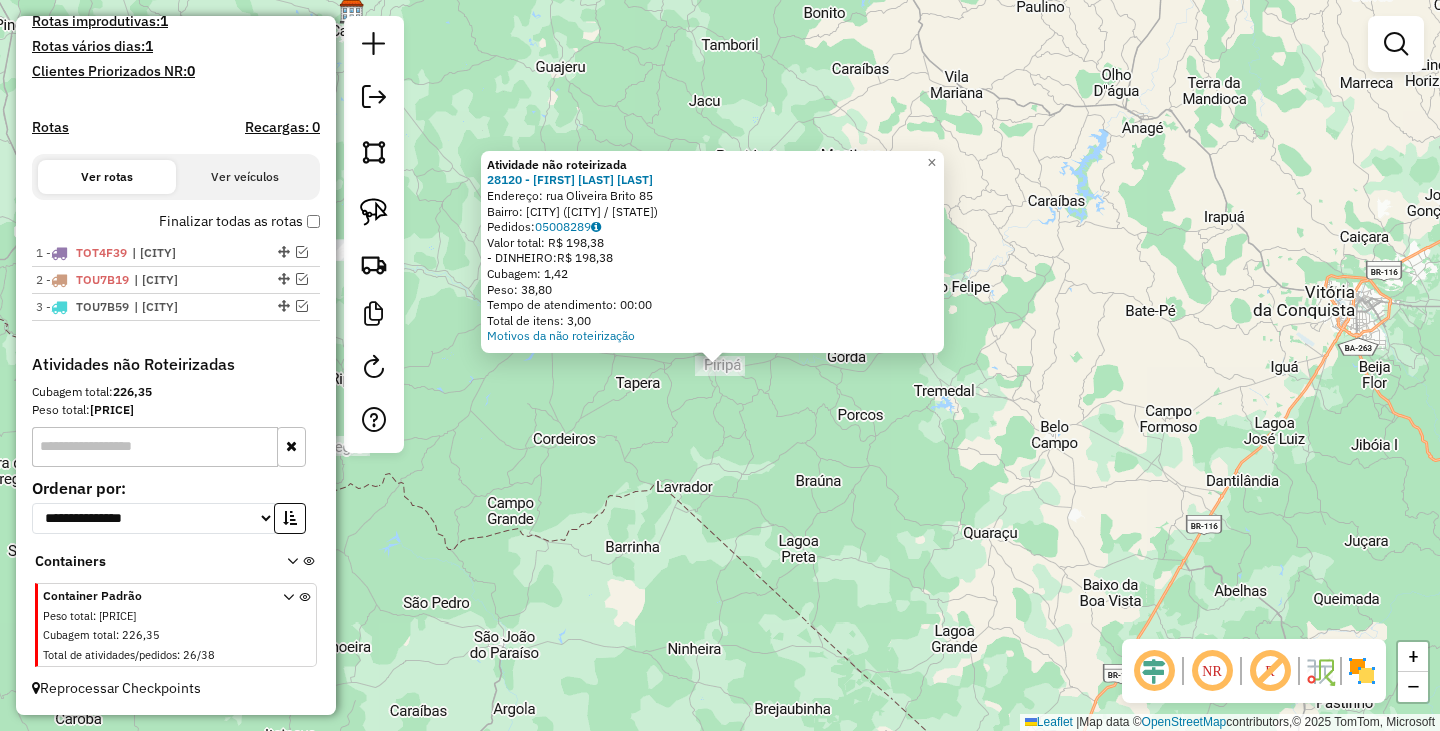 click on "Atividade não roteirizada 28120 - KAREM JULIANE WIEBBE  Endereço:  rua Oliveira Brito 85   Bairro: Centro (PIRIPA / BA)   Pedidos:  05008289   Valor total: R$ 198,38   - DINHEIRO:  R$ 198,38   Cubagem: 1,42   Peso: 38,80   Tempo de atendimento: 00:00   Total de itens: 3,00  Motivos da não roteirização × Janela de atendimento Grade de atendimento Capacidade Transportadoras Veículos Cliente Pedidos  Rotas Selecione os dias de semana para filtrar as janelas de atendimento  Seg   Ter   Qua   Qui   Sex   Sáb   Dom  Informe o período da janela de atendimento: De: Até:  Filtrar exatamente a janela do cliente  Considerar janela de atendimento padrão  Selecione os dias de semana para filtrar as grades de atendimento  Seg   Ter   Qua   Qui   Sex   Sáb   Dom   Considerar clientes sem dia de atendimento cadastrado  Clientes fora do dia de atendimento selecionado Filtrar as atividades entre os valores definidos abaixo:  Peso mínimo:   Peso máximo:   Cubagem mínima:   Cubagem máxima:   De:   Até:   De:  +" 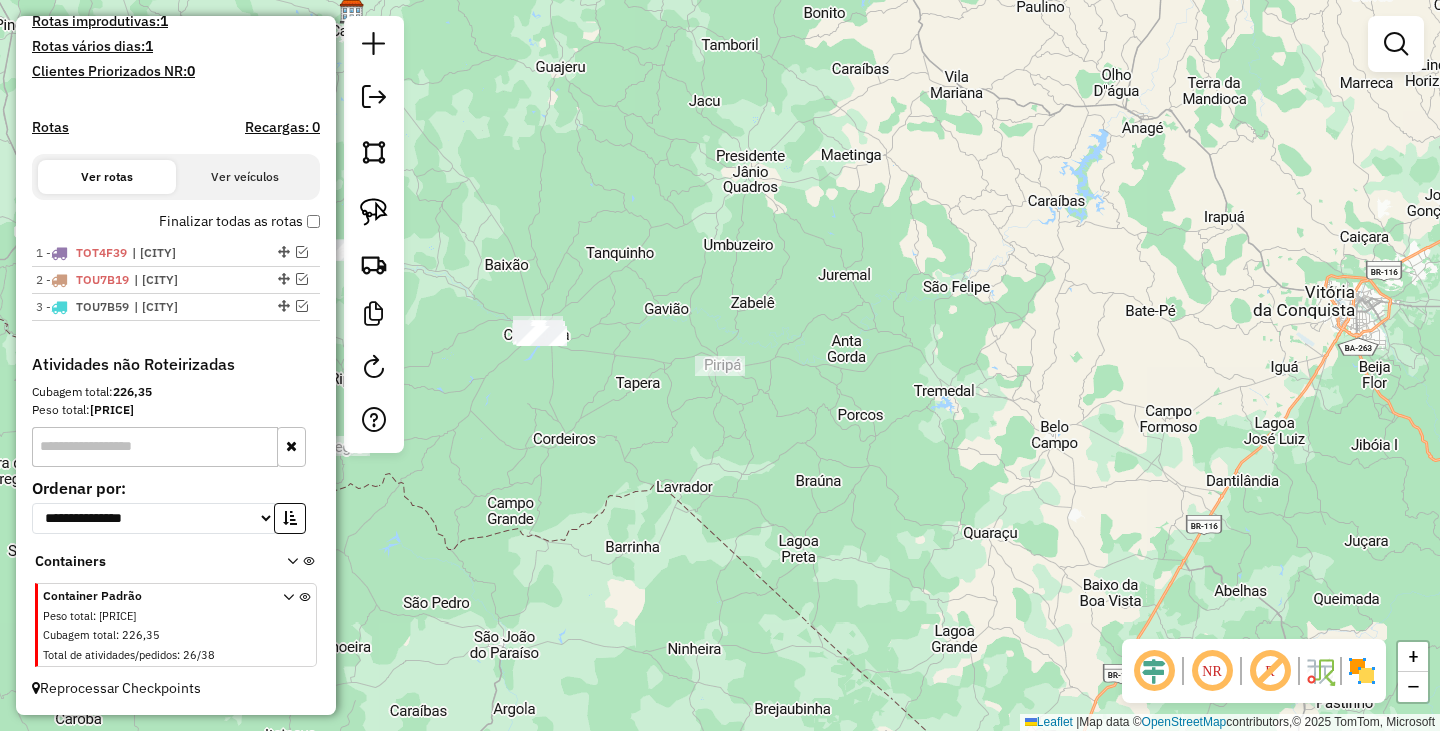 drag, startPoint x: 1008, startPoint y: 544, endPoint x: 1012, endPoint y: 562, distance: 18.439089 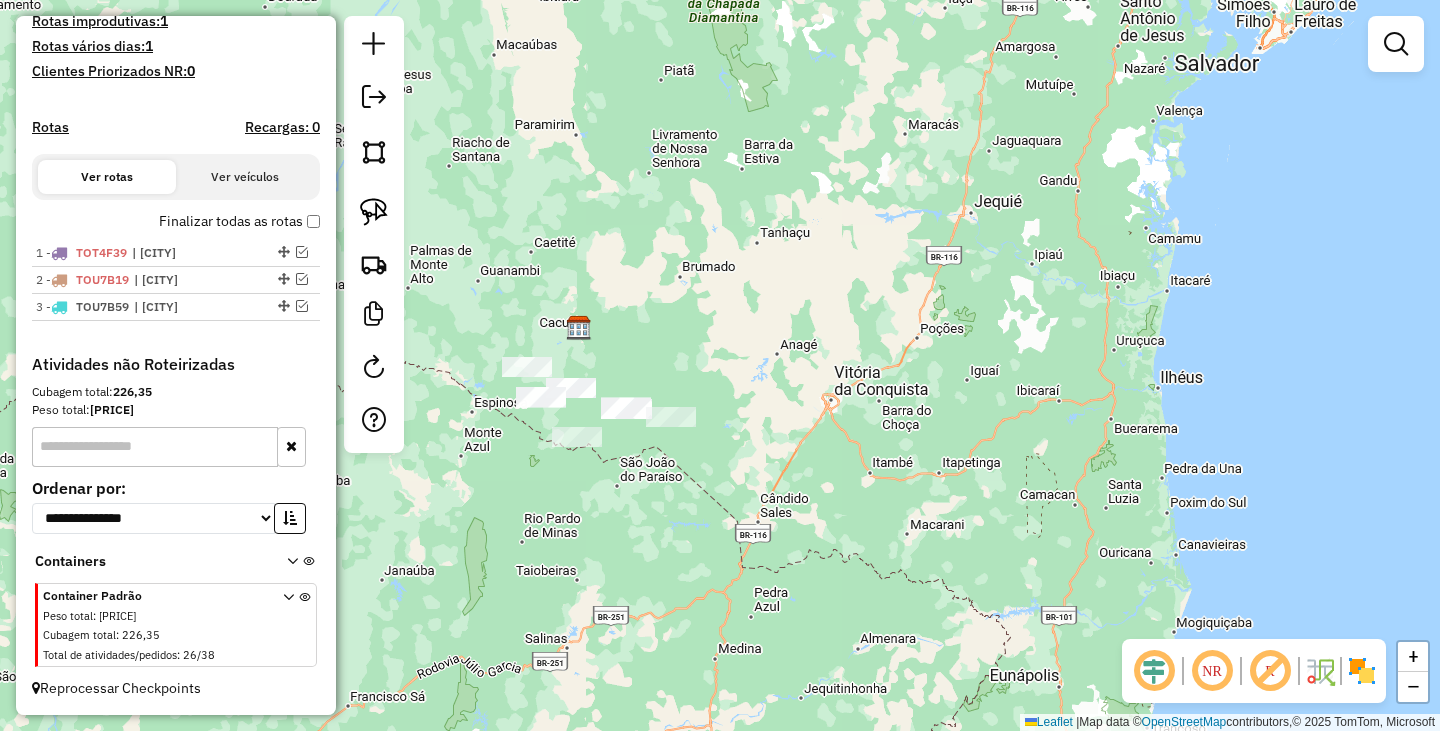 drag, startPoint x: 655, startPoint y: 485, endPoint x: 876, endPoint y: 513, distance: 222.7667 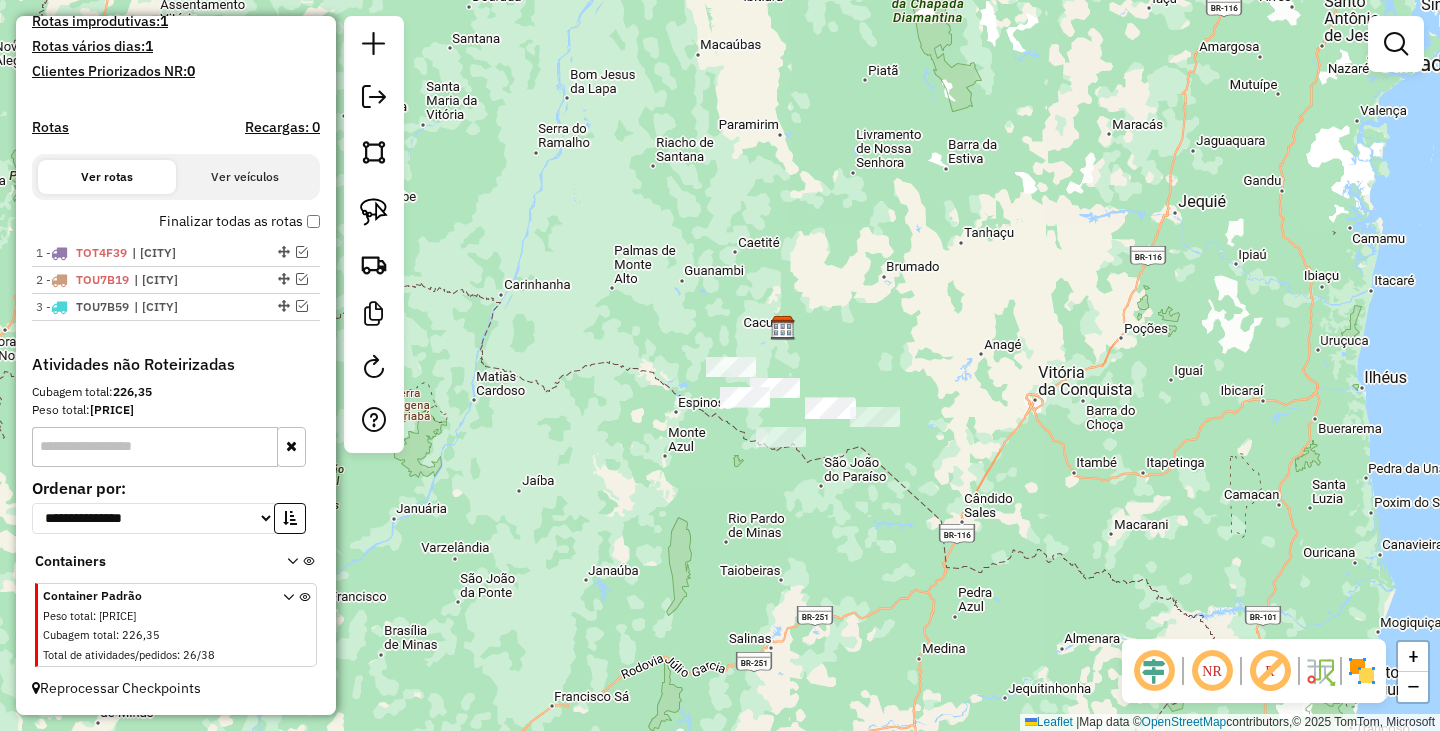drag, startPoint x: 676, startPoint y: 577, endPoint x: 492, endPoint y: 425, distance: 238.66295 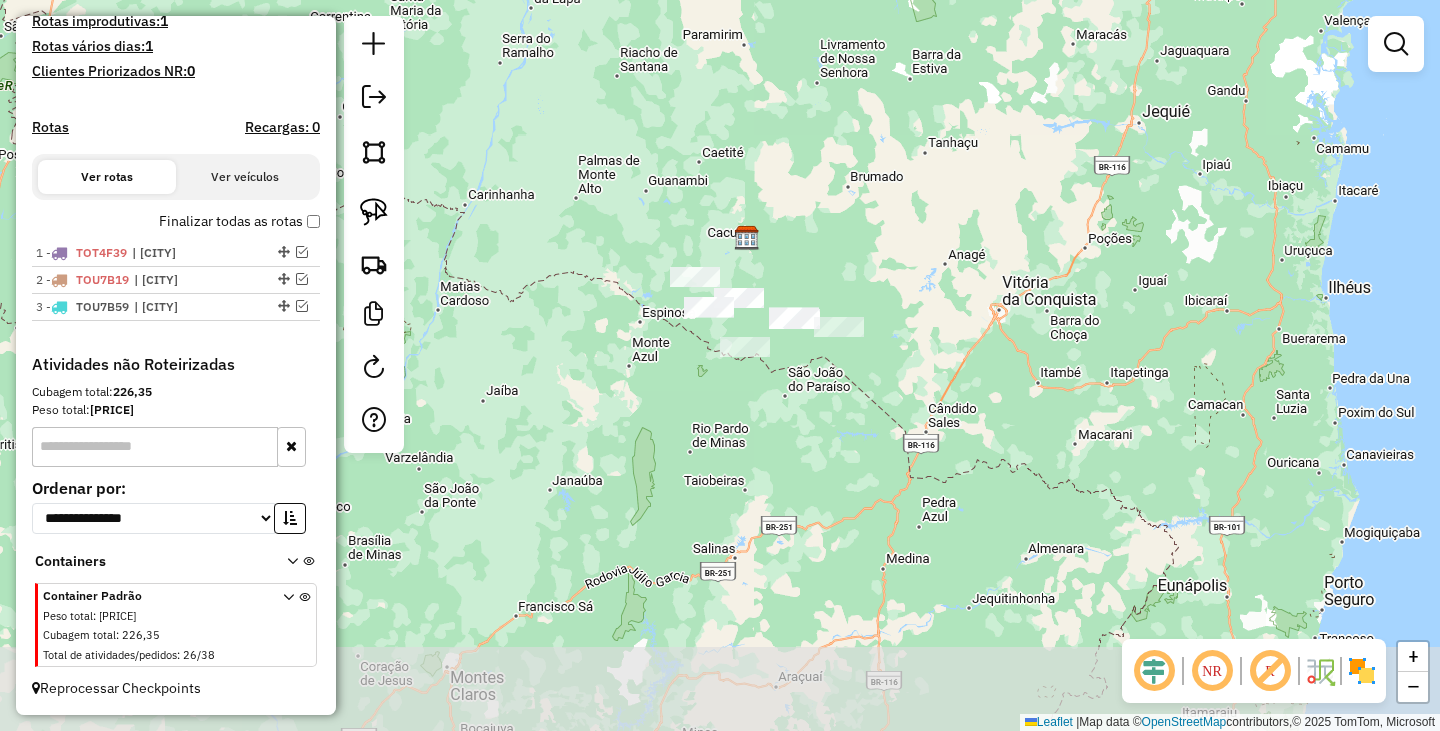 click 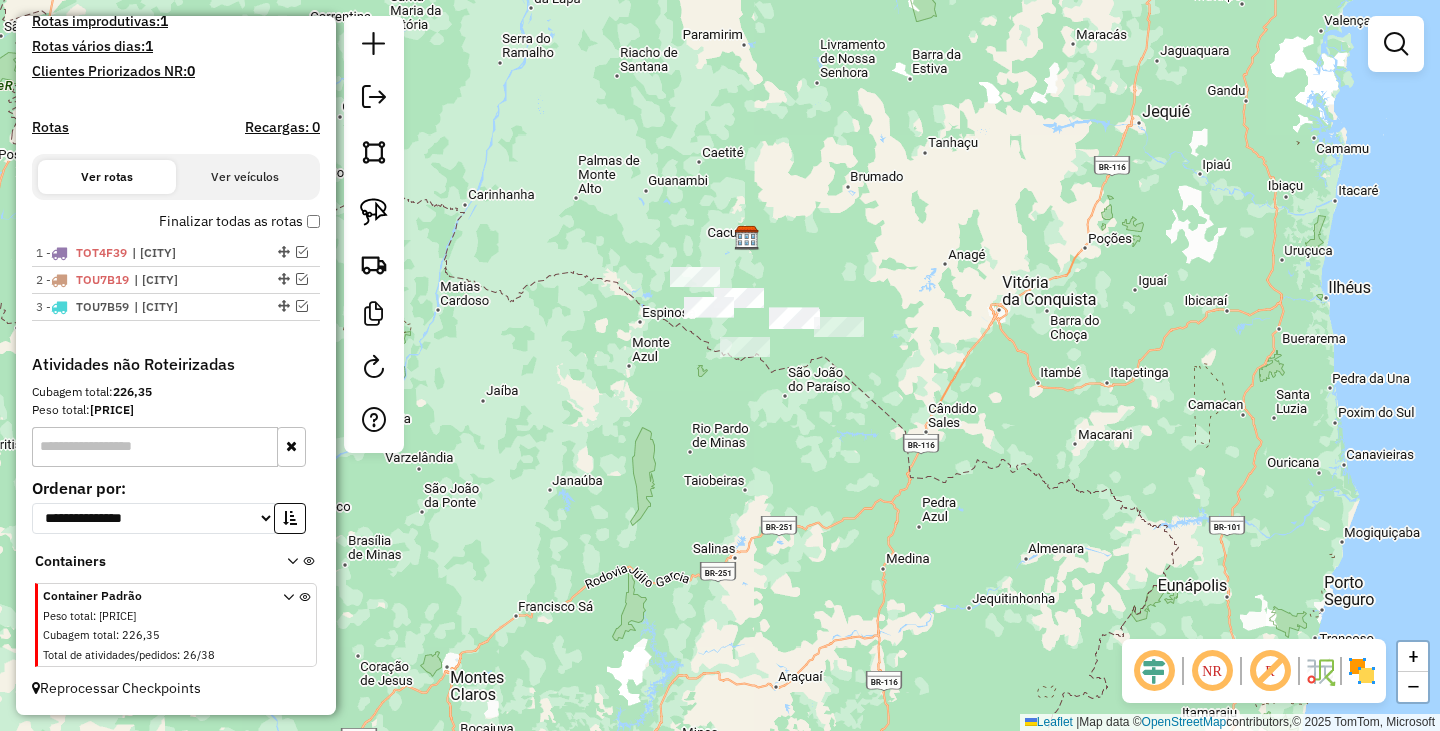 drag, startPoint x: 448, startPoint y: 278, endPoint x: 438, endPoint y: 243, distance: 36.40055 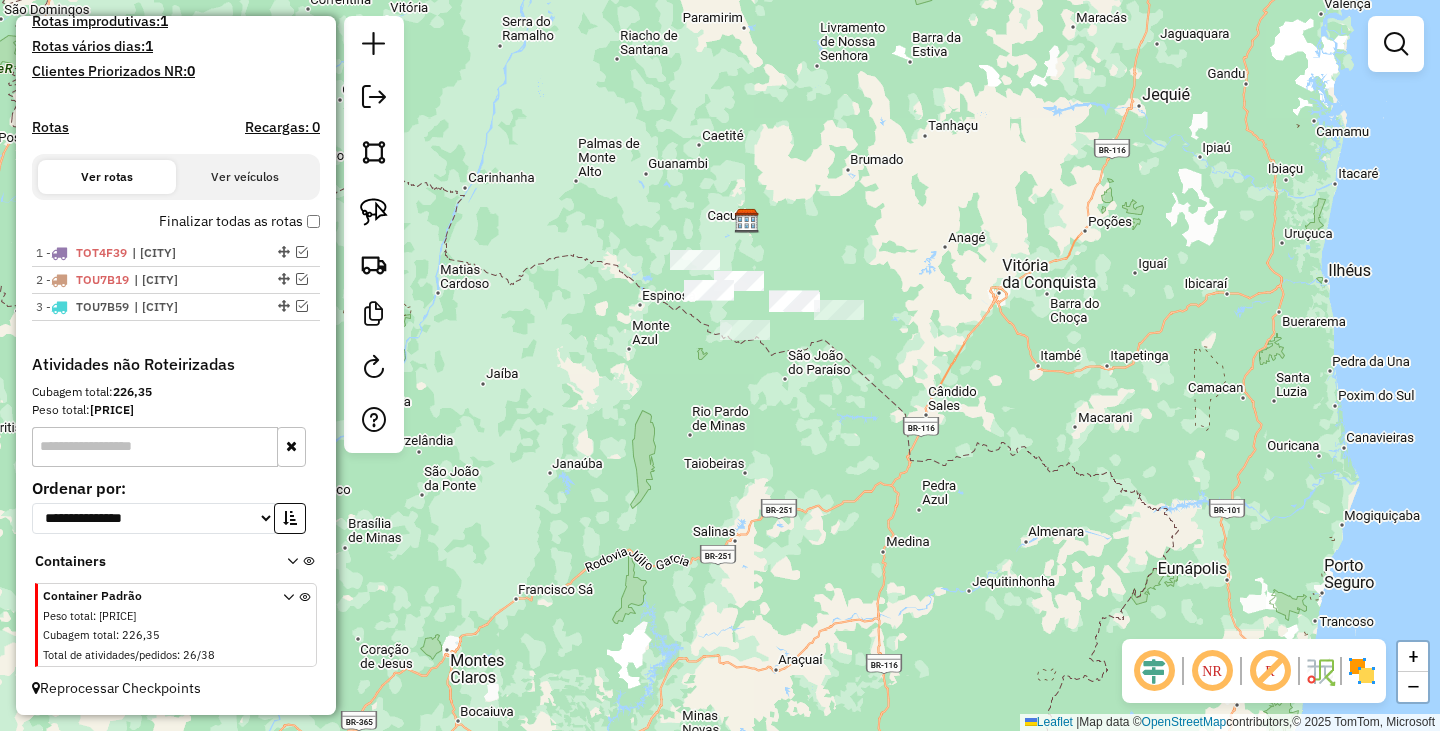 click on "Janela de atendimento Grade de atendimento Capacidade Transportadoras Veículos Cliente Pedidos  Rotas Selecione os dias de semana para filtrar as janelas de atendimento  Seg   Ter   Qua   Qui   Sex   Sáb   Dom  Informe o período da janela de atendimento: De: Até:  Filtrar exatamente a janela do cliente  Considerar janela de atendimento padrão  Selecione os dias de semana para filtrar as grades de atendimento  Seg   Ter   Qua   Qui   Sex   Sáb   Dom   Considerar clientes sem dia de atendimento cadastrado  Clientes fora do dia de atendimento selecionado Filtrar as atividades entre os valores definidos abaixo:  Peso mínimo:   Peso máximo:   Cubagem mínima:   Cubagem máxima:   De:   Até:  Filtrar as atividades entre o tempo de atendimento definido abaixo:  De:   Até:   Considerar capacidade total dos clientes não roteirizados Transportadora: Selecione um ou mais itens Tipo de veículo: Selecione um ou mais itens Veículo: Selecione um ou mais itens Motorista: Selecione um ou mais itens Nome: Rótulo:" 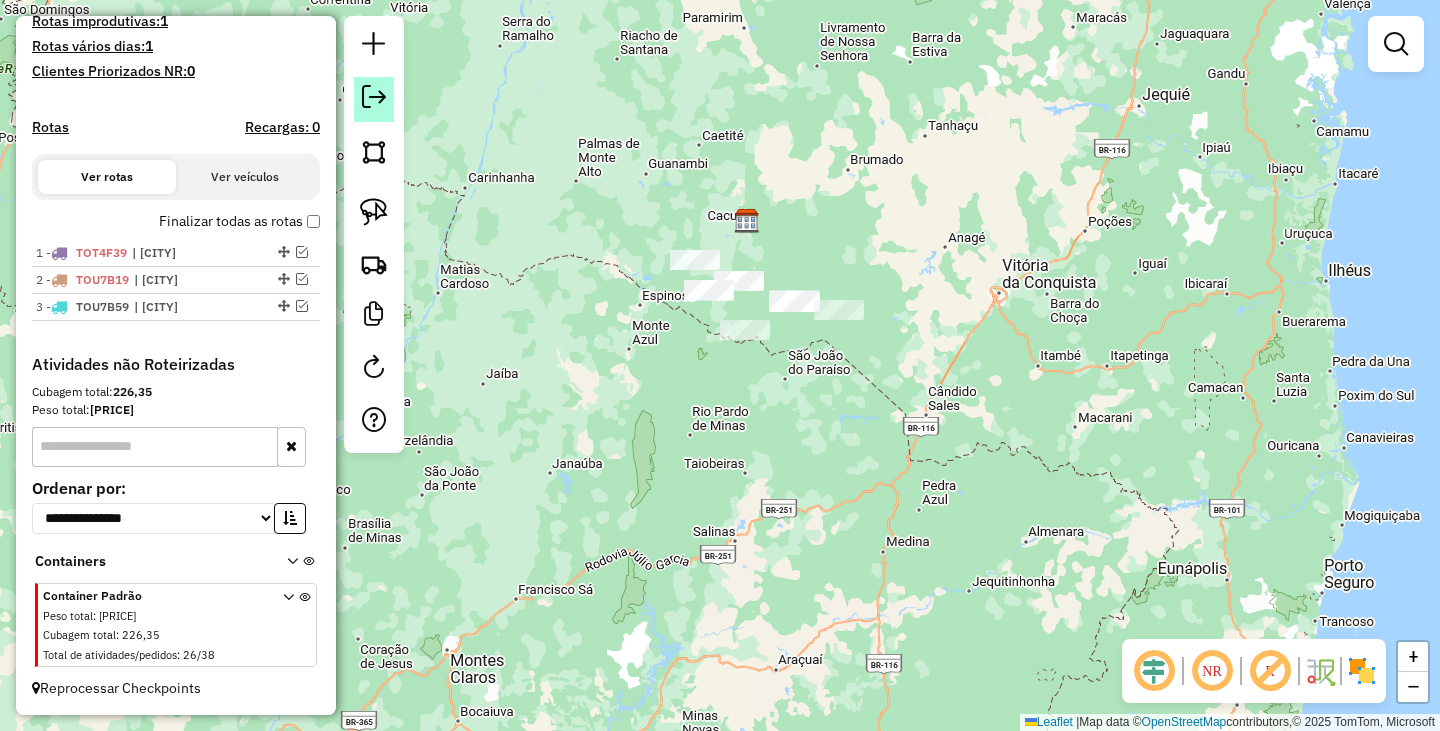 click 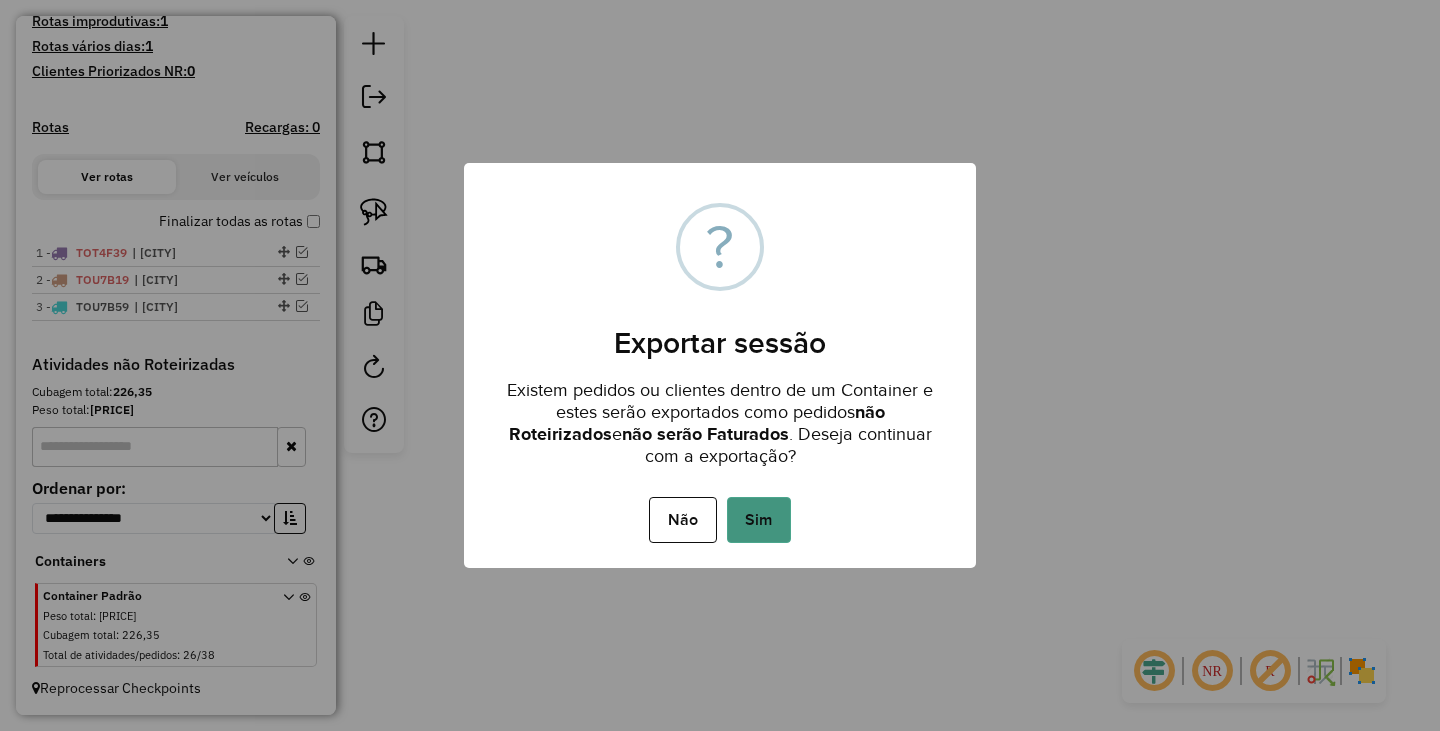 click on "Sim" at bounding box center (759, 520) 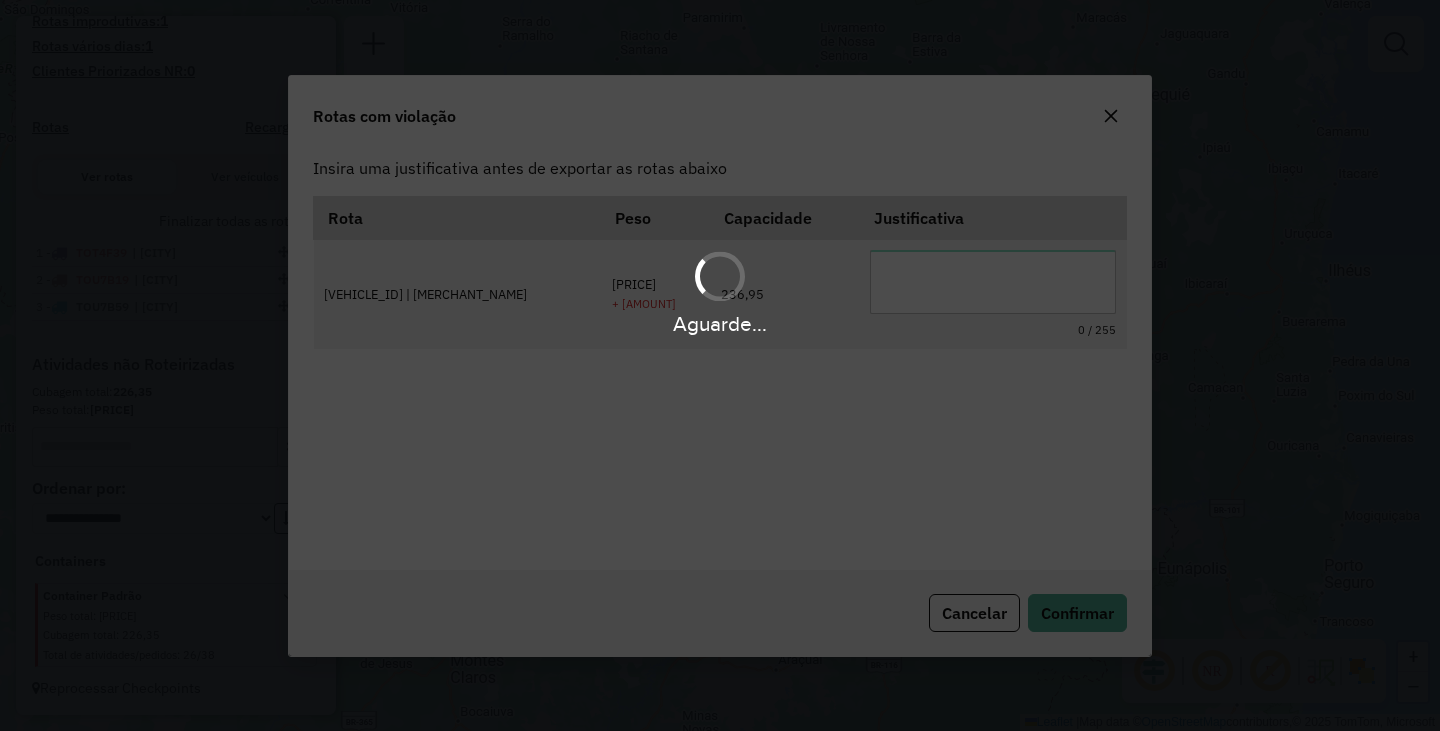 scroll, scrollTop: 0, scrollLeft: 0, axis: both 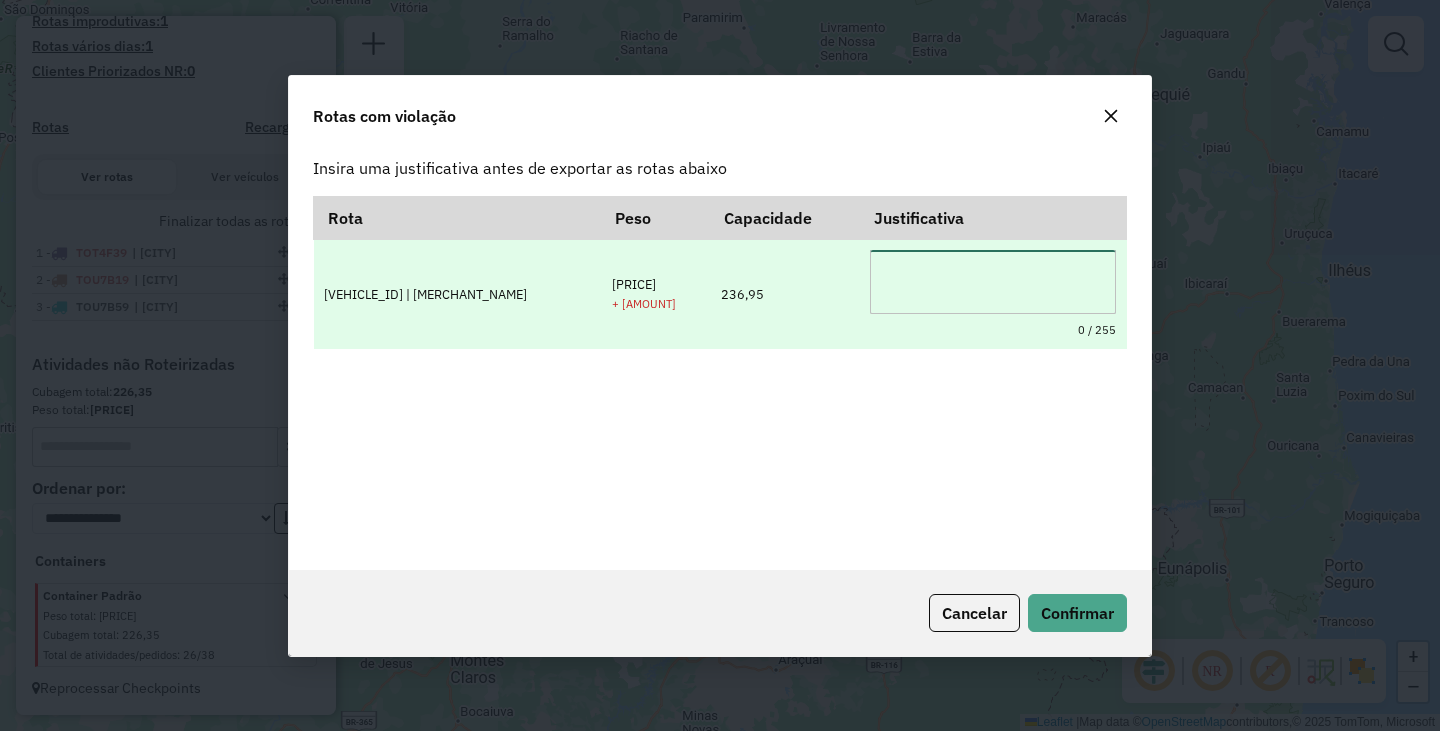 click at bounding box center [993, 282] 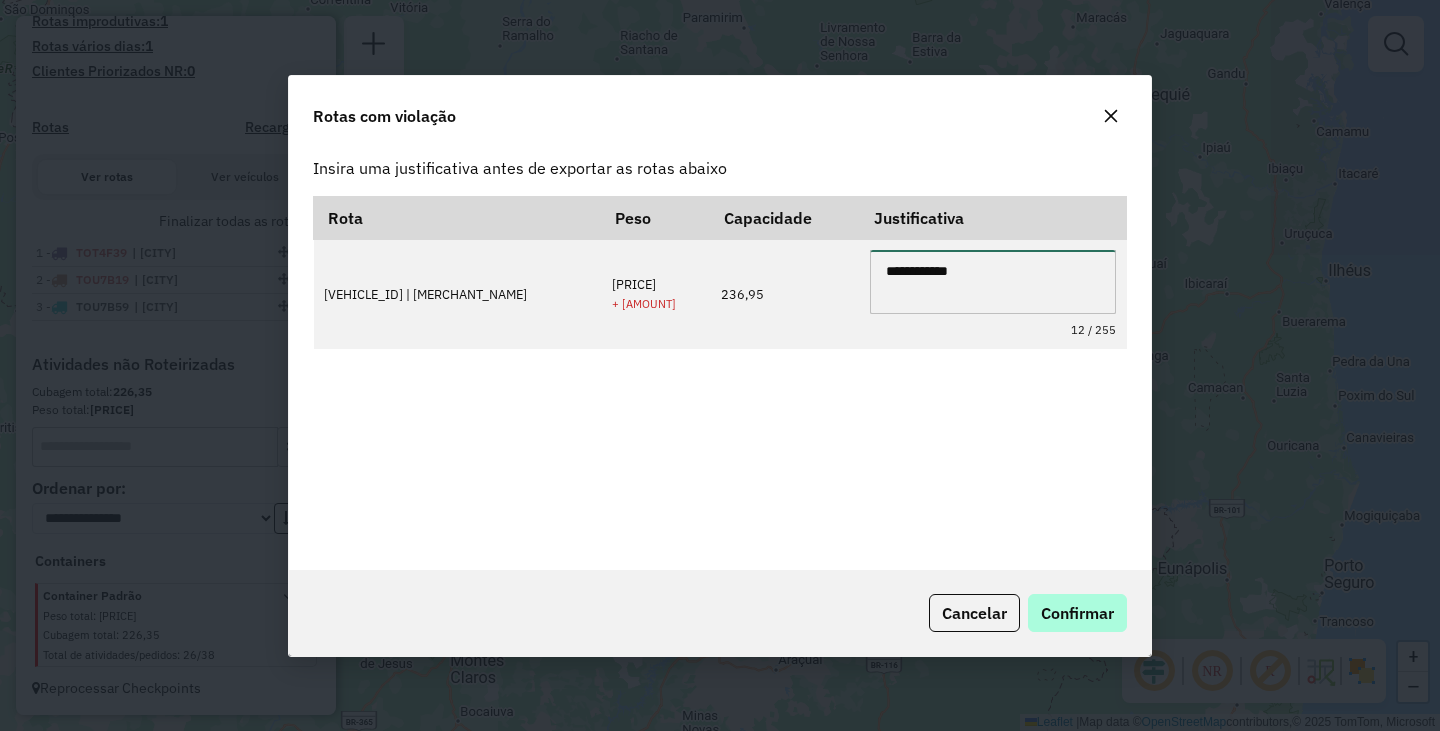 type on "**********" 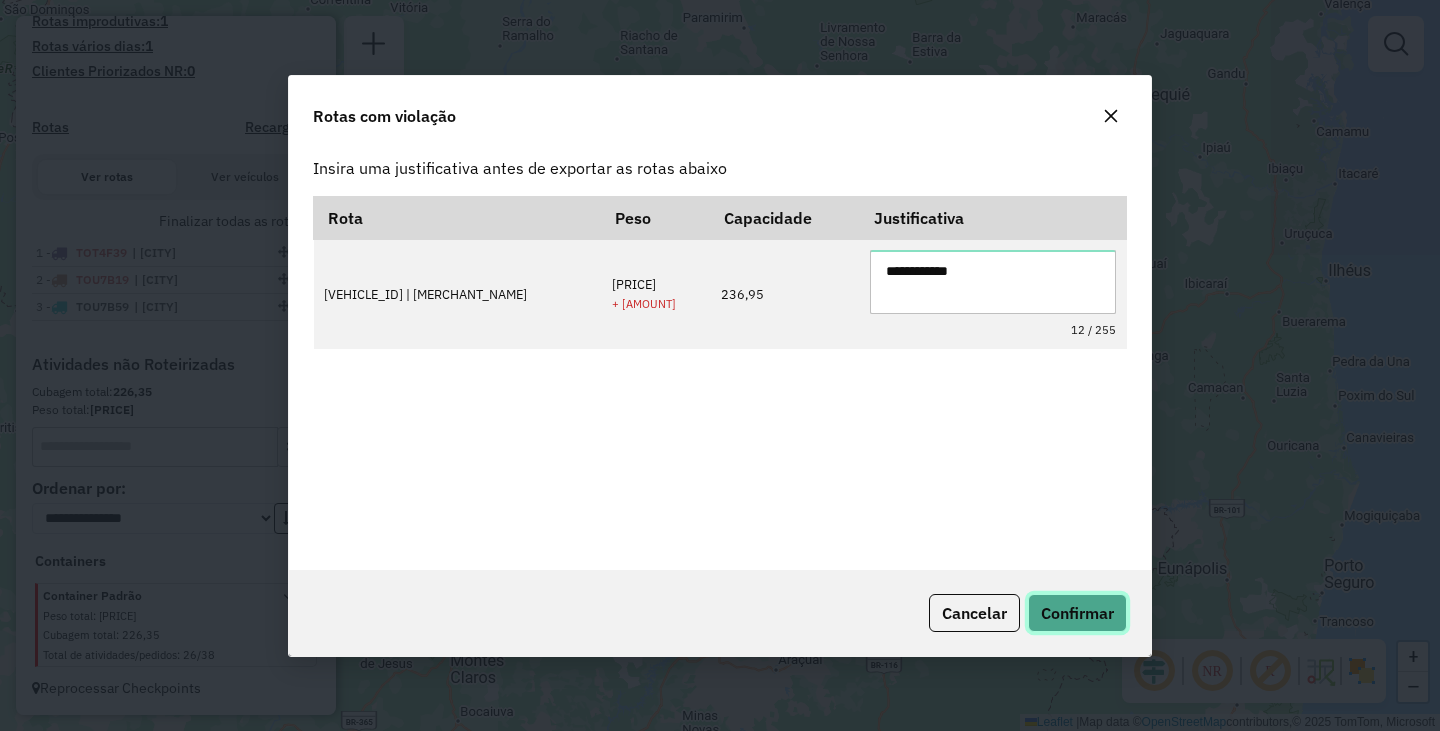 click on "Confirmar" 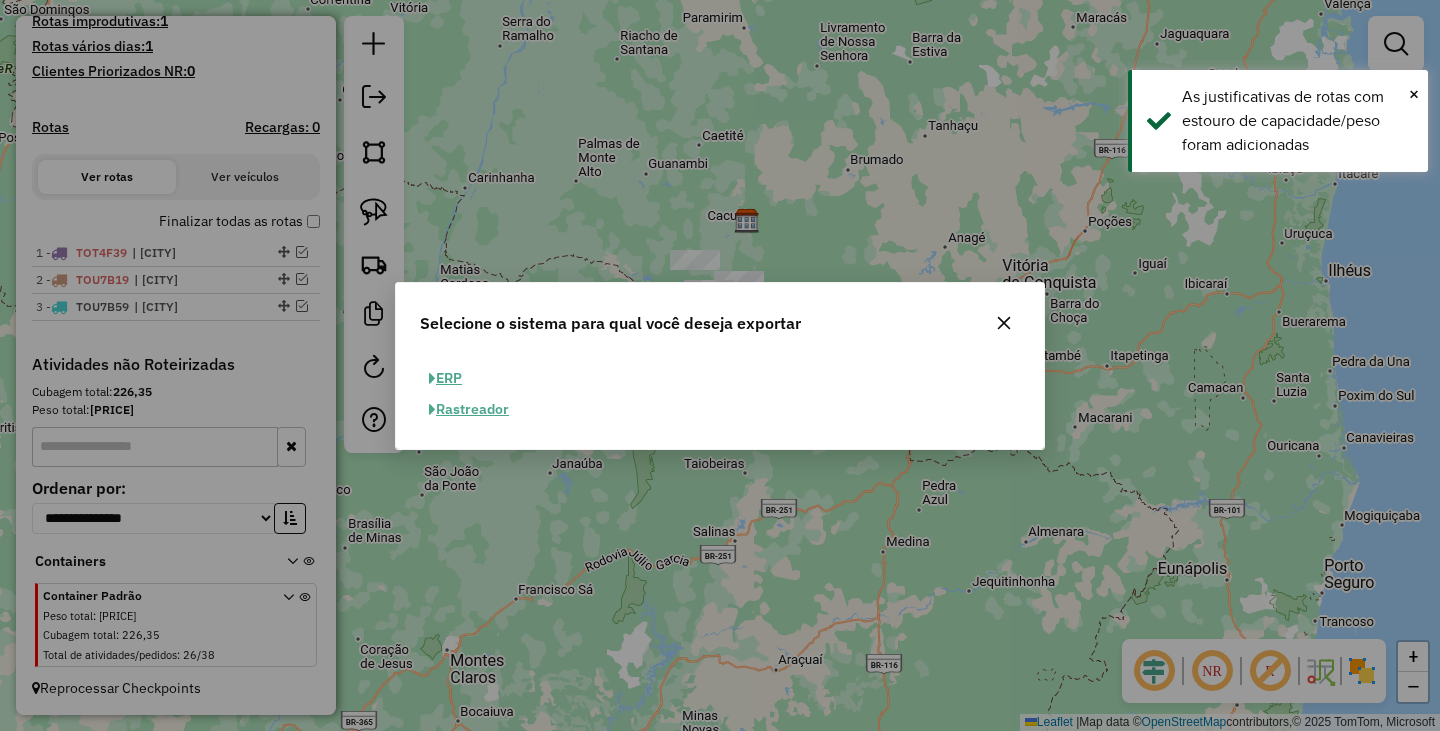 click on "ERP" 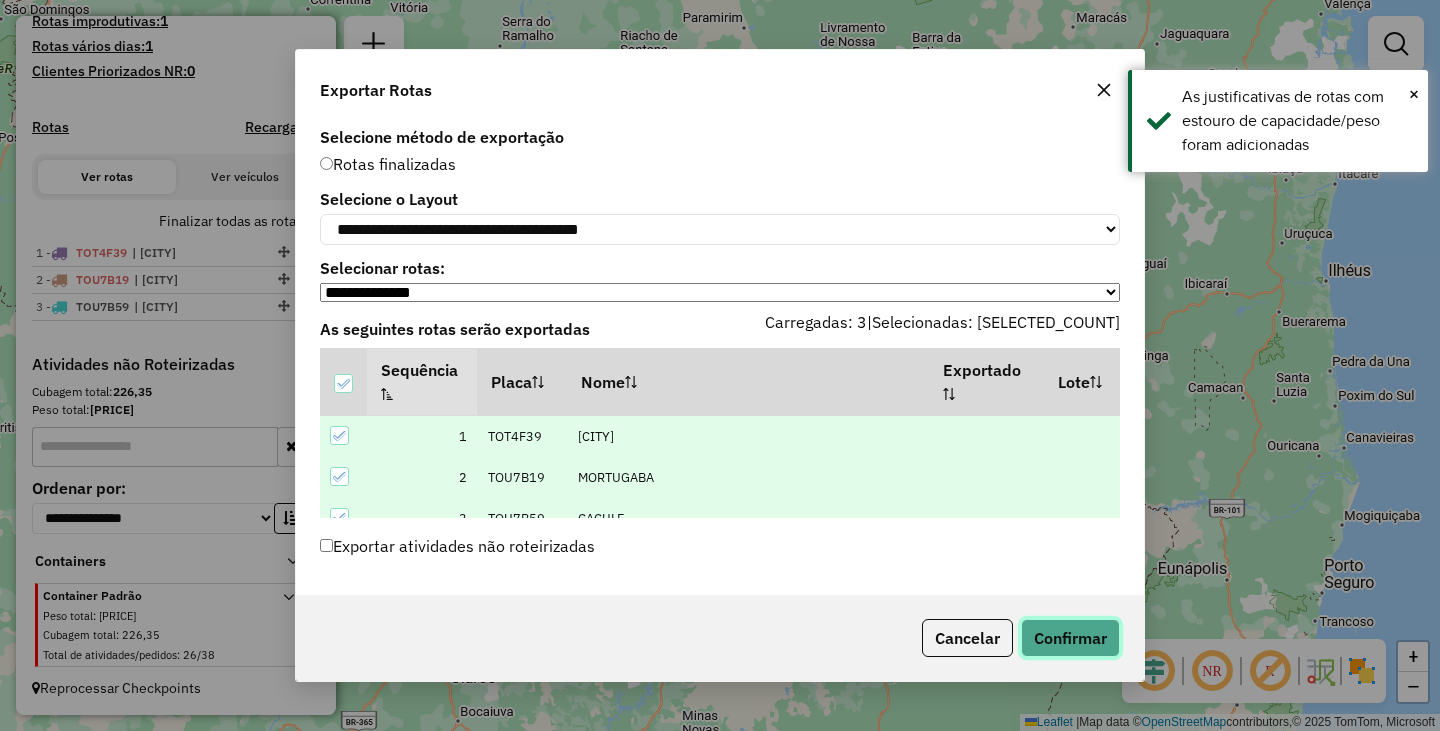 click on "Confirmar" 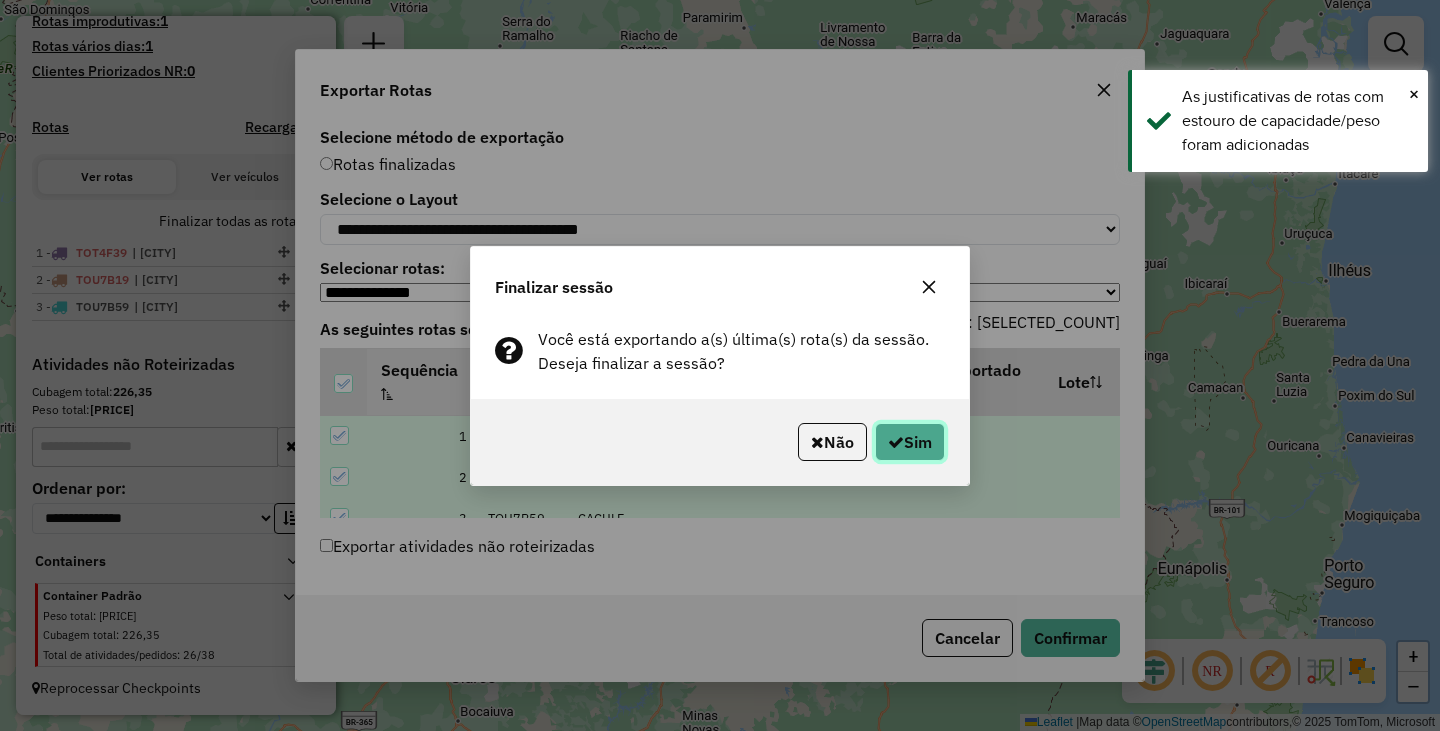 drag, startPoint x: 872, startPoint y: 435, endPoint x: 891, endPoint y: 438, distance: 19.235384 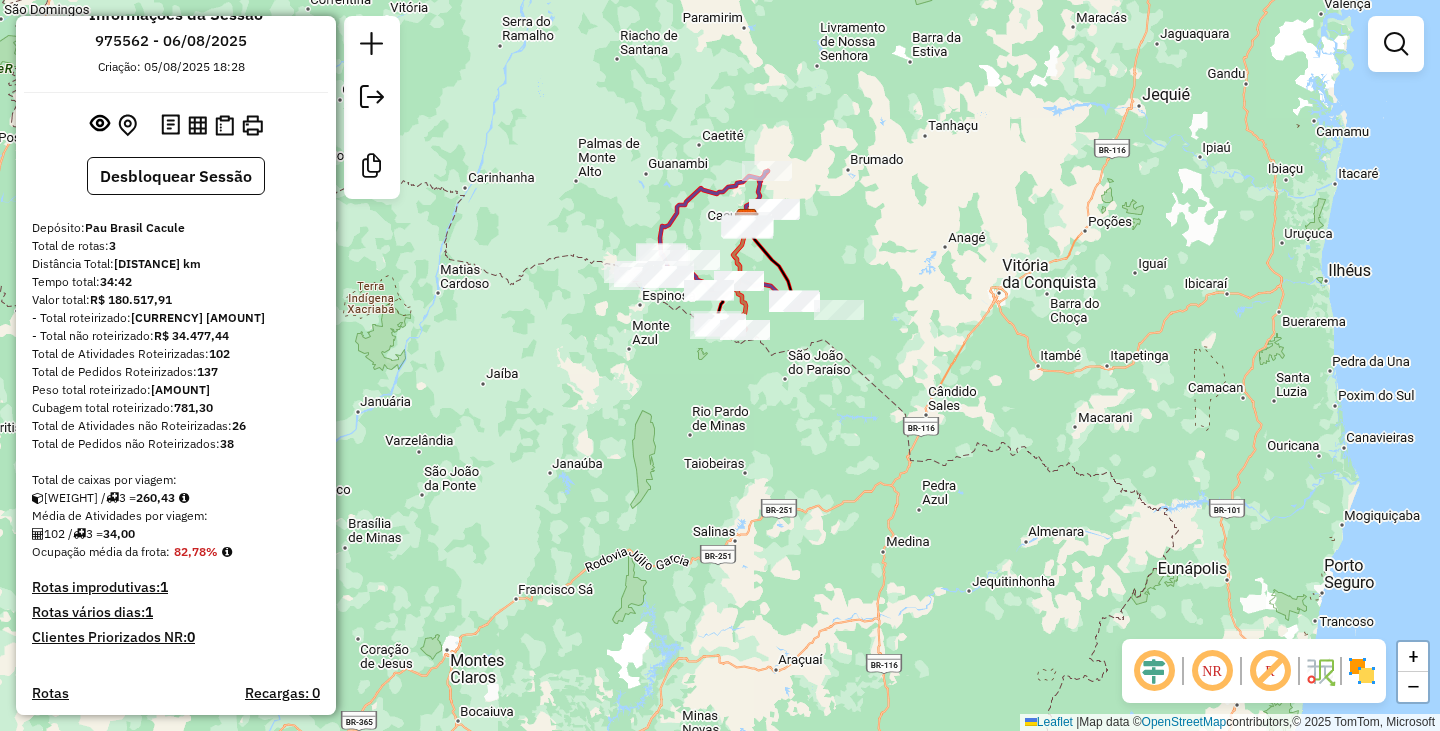 scroll, scrollTop: 0, scrollLeft: 0, axis: both 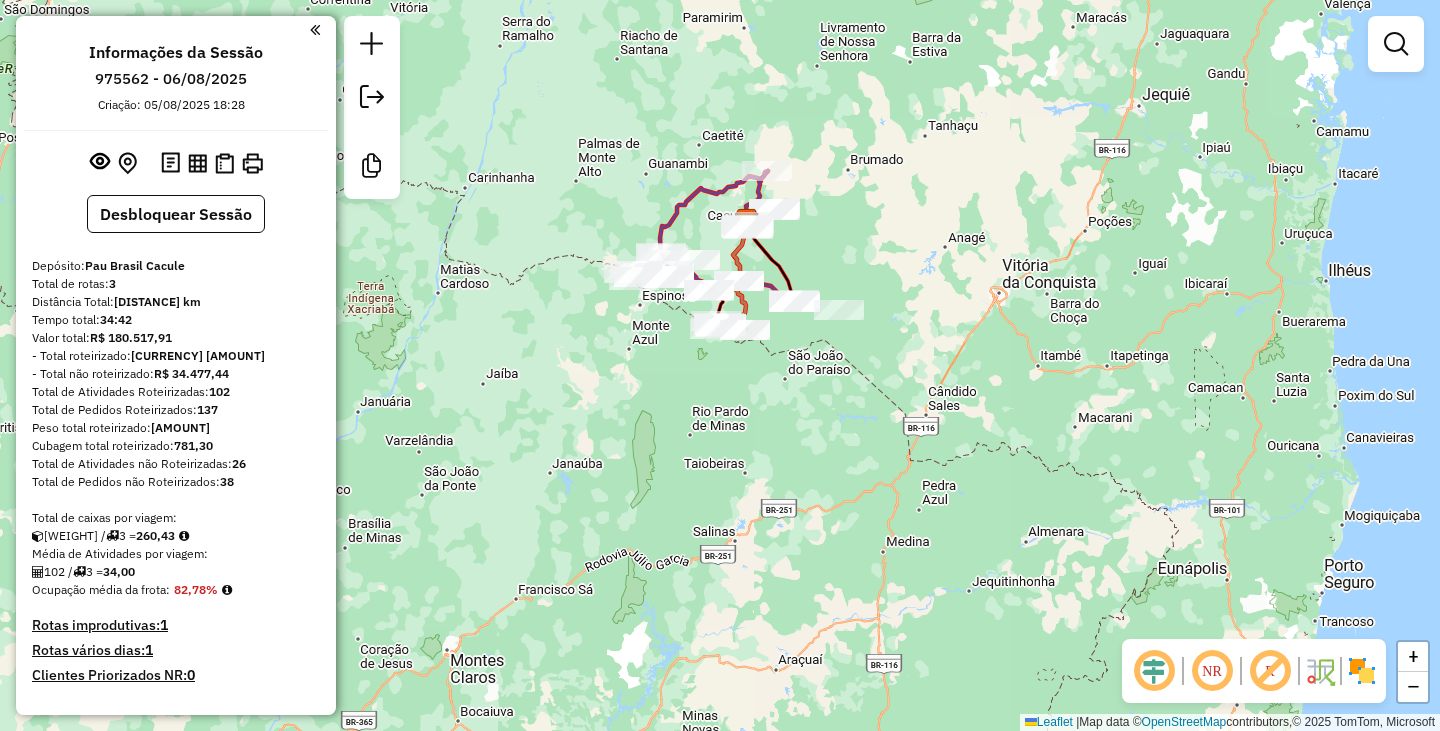 click at bounding box center (197, 163) 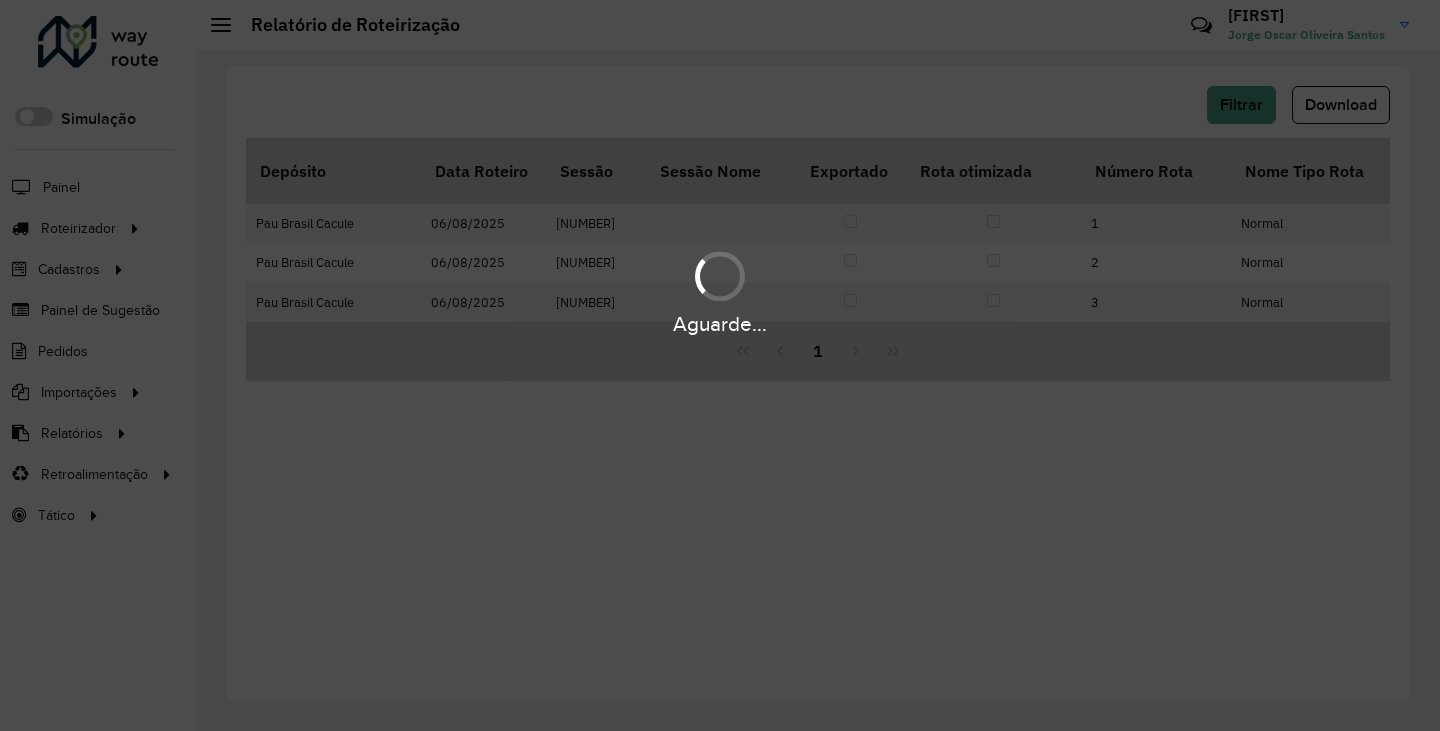 scroll, scrollTop: 0, scrollLeft: 0, axis: both 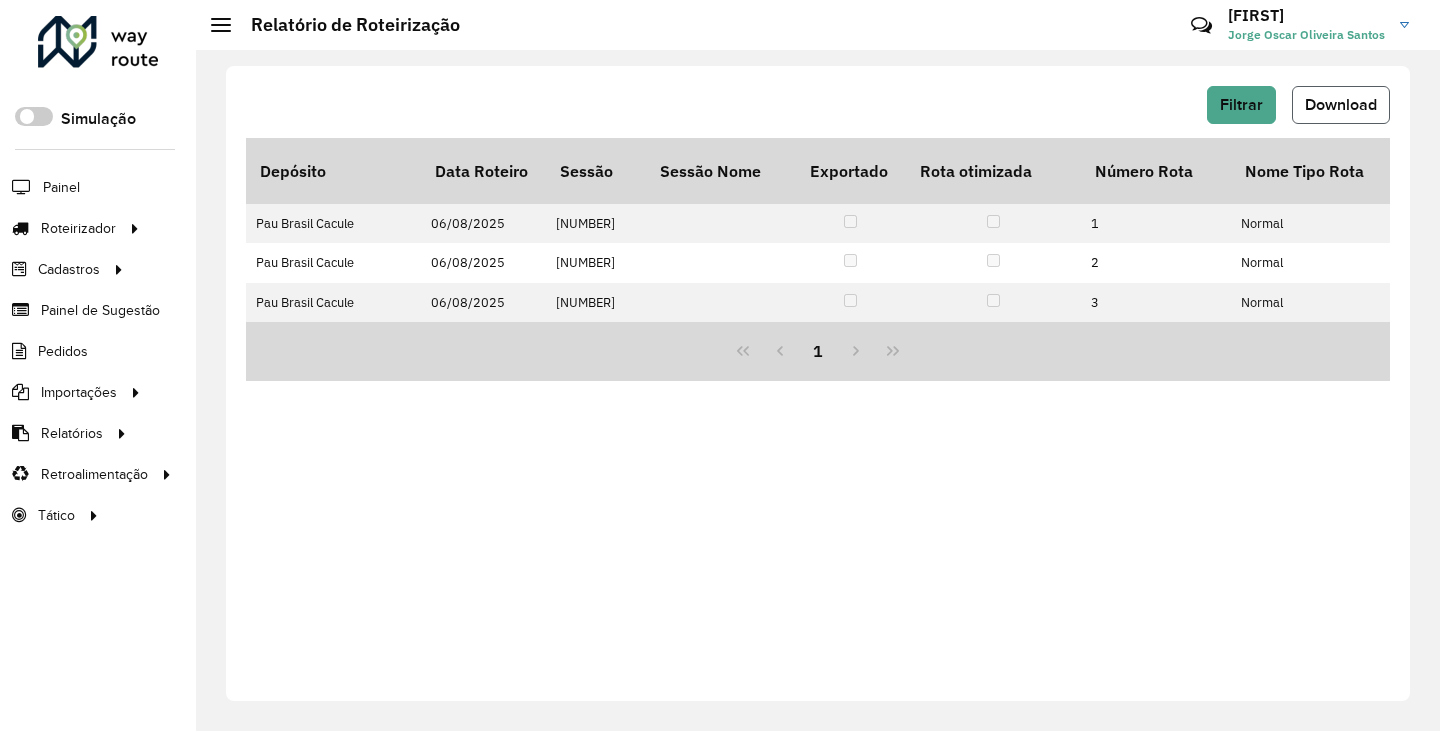 click on "Download" 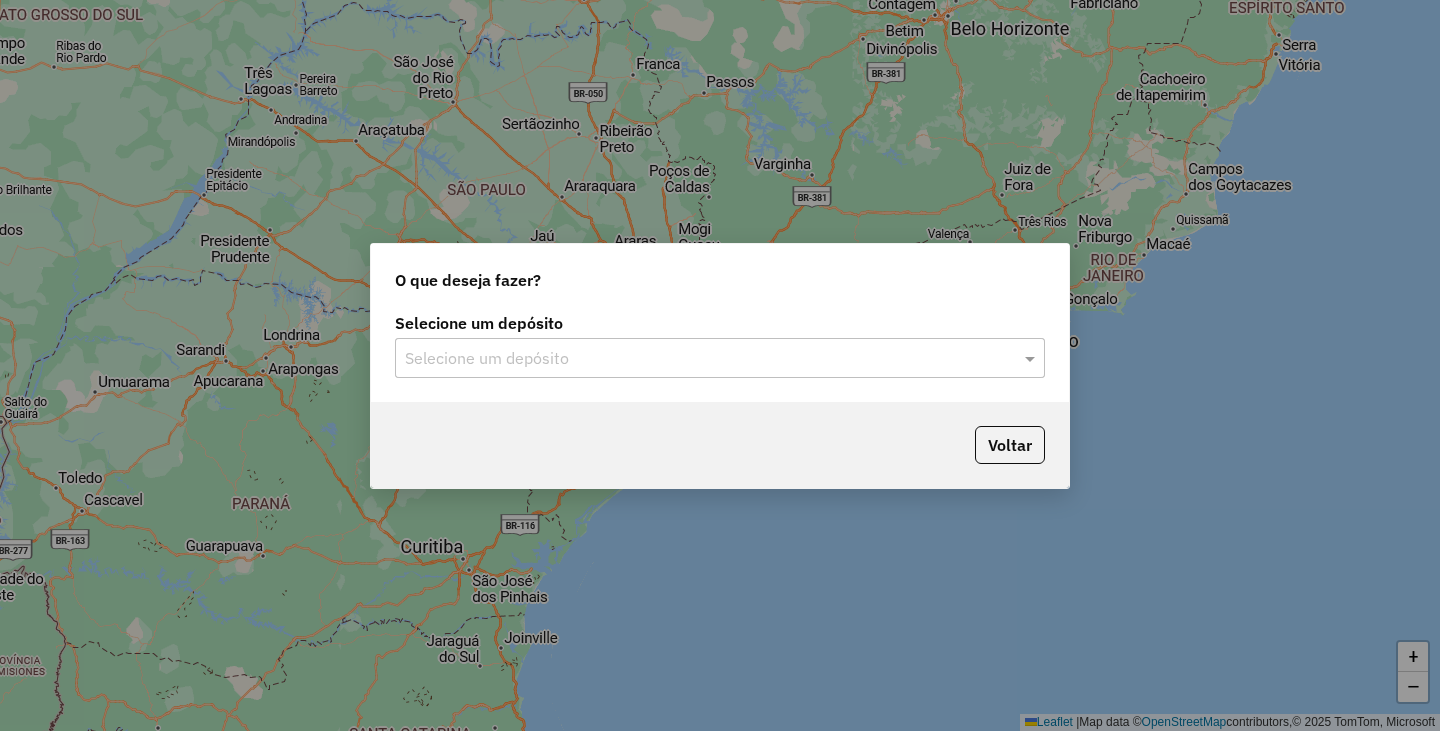 scroll, scrollTop: 0, scrollLeft: 0, axis: both 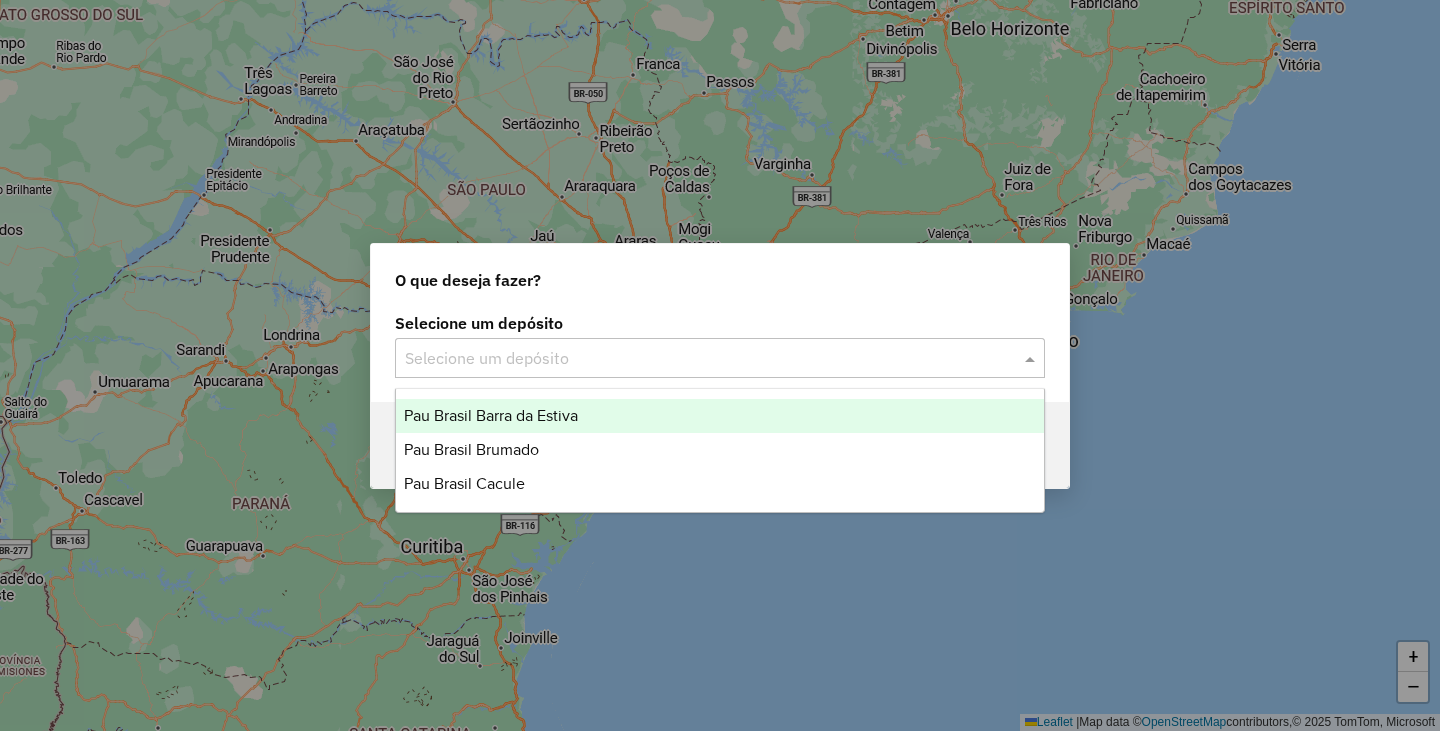 click 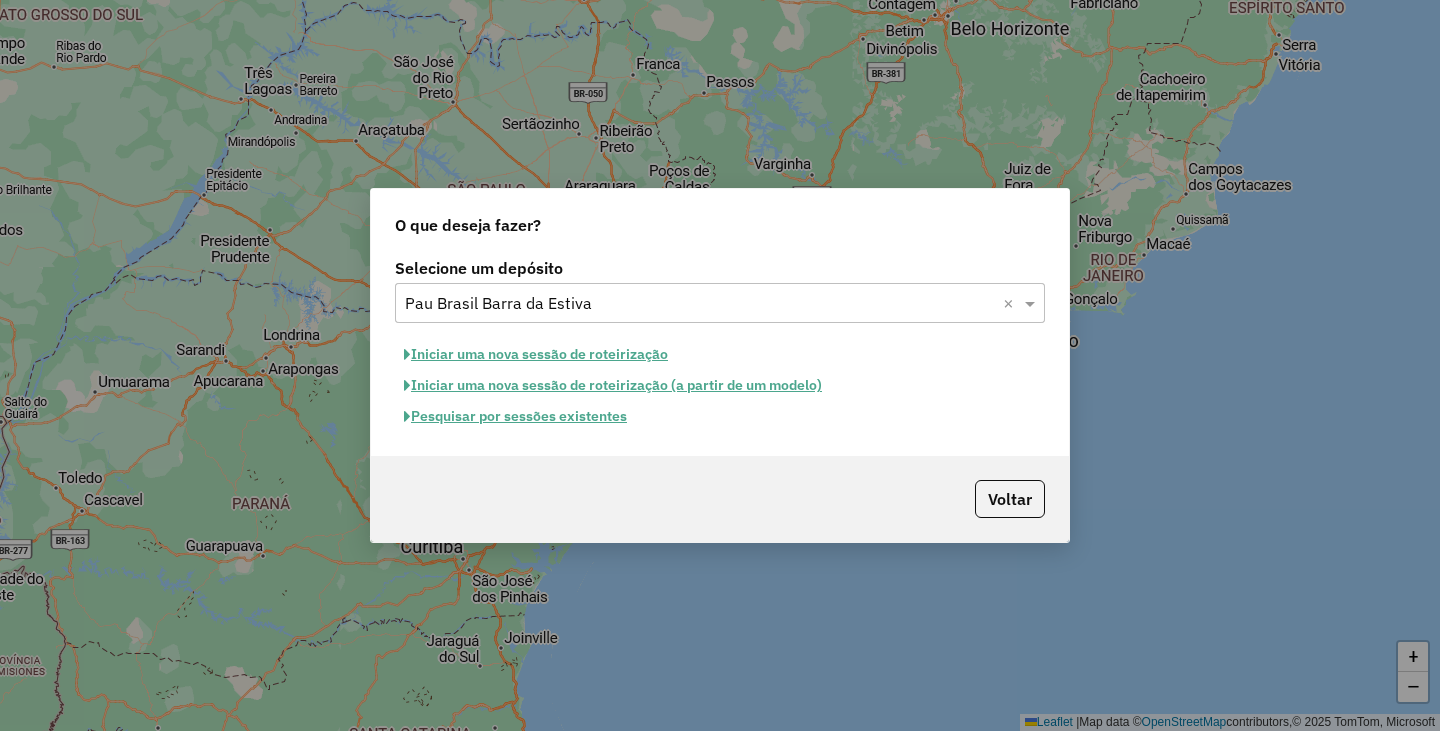 click on "Iniciar uma nova sessão de roteirização" 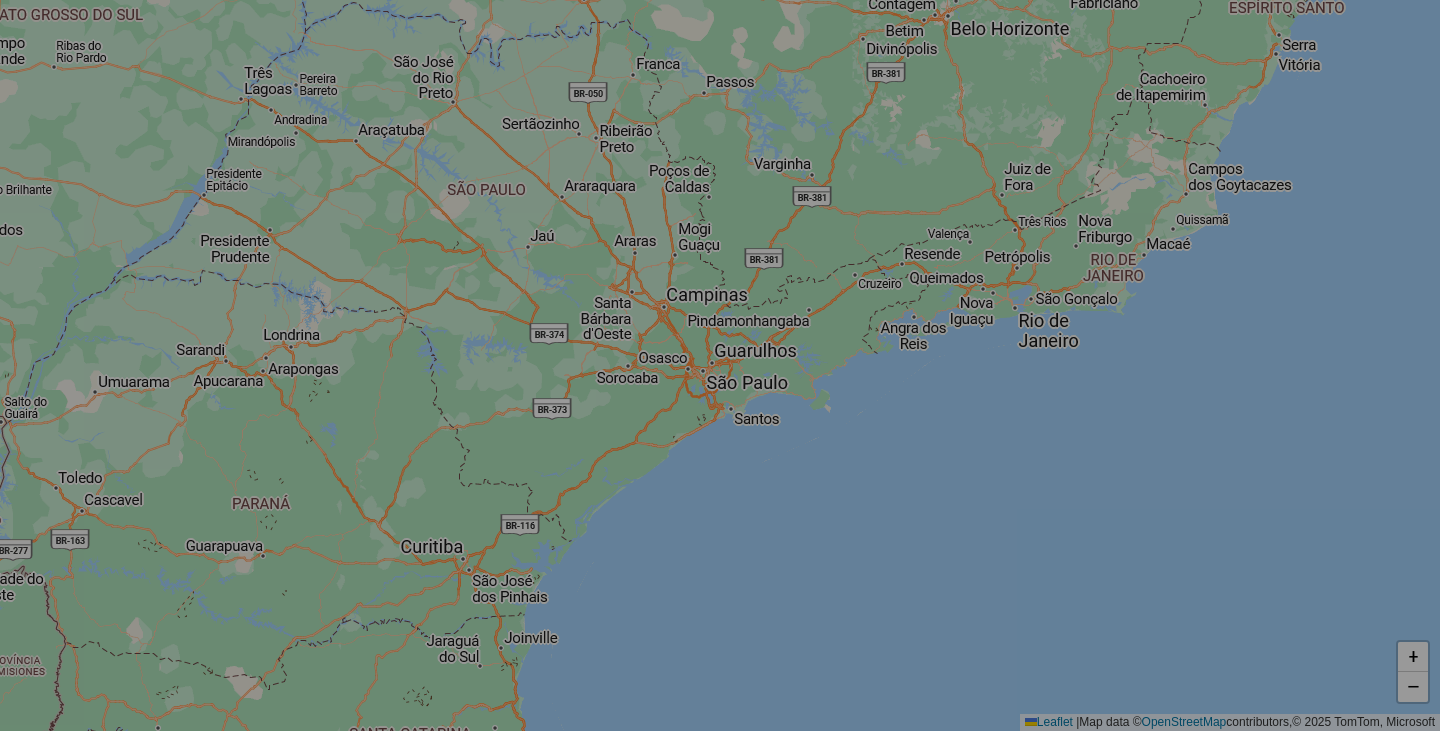 select on "*" 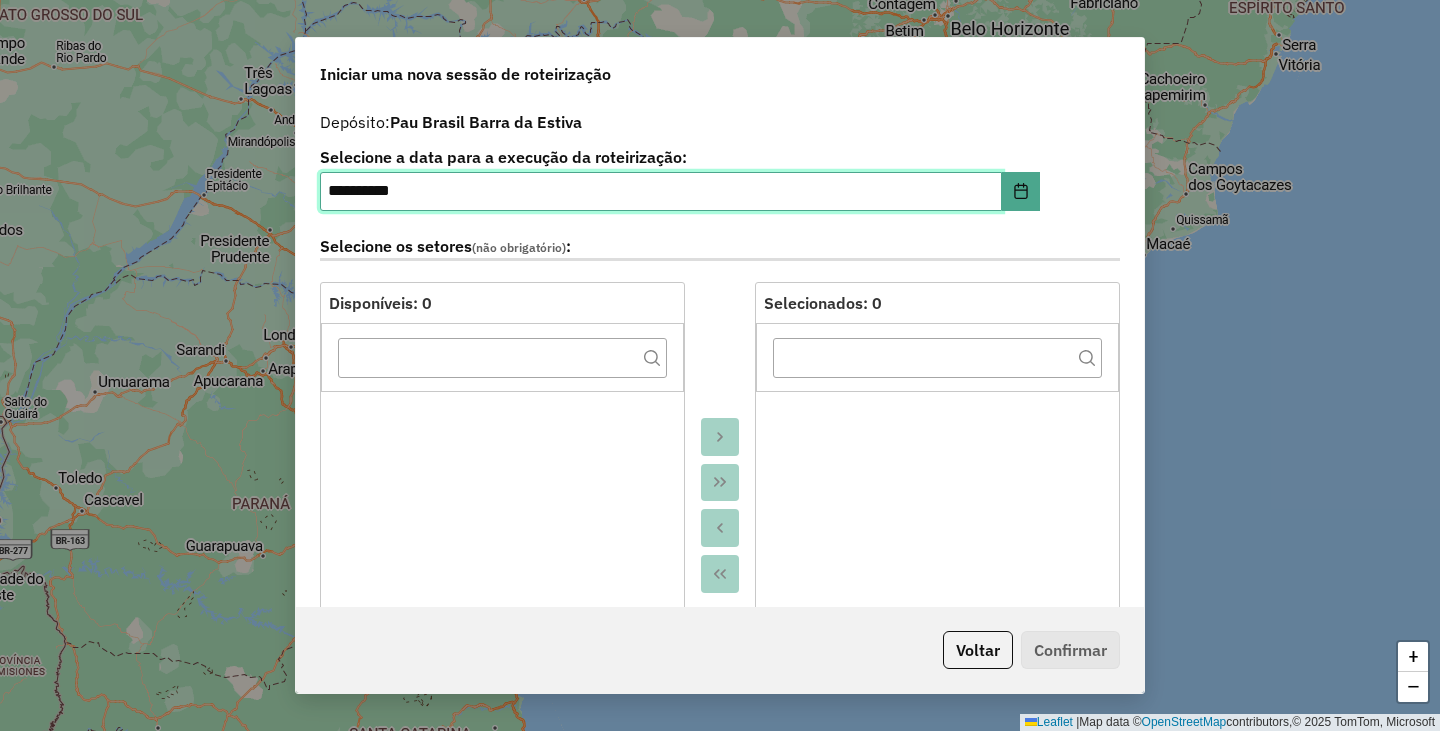 scroll, scrollTop: 600, scrollLeft: 0, axis: vertical 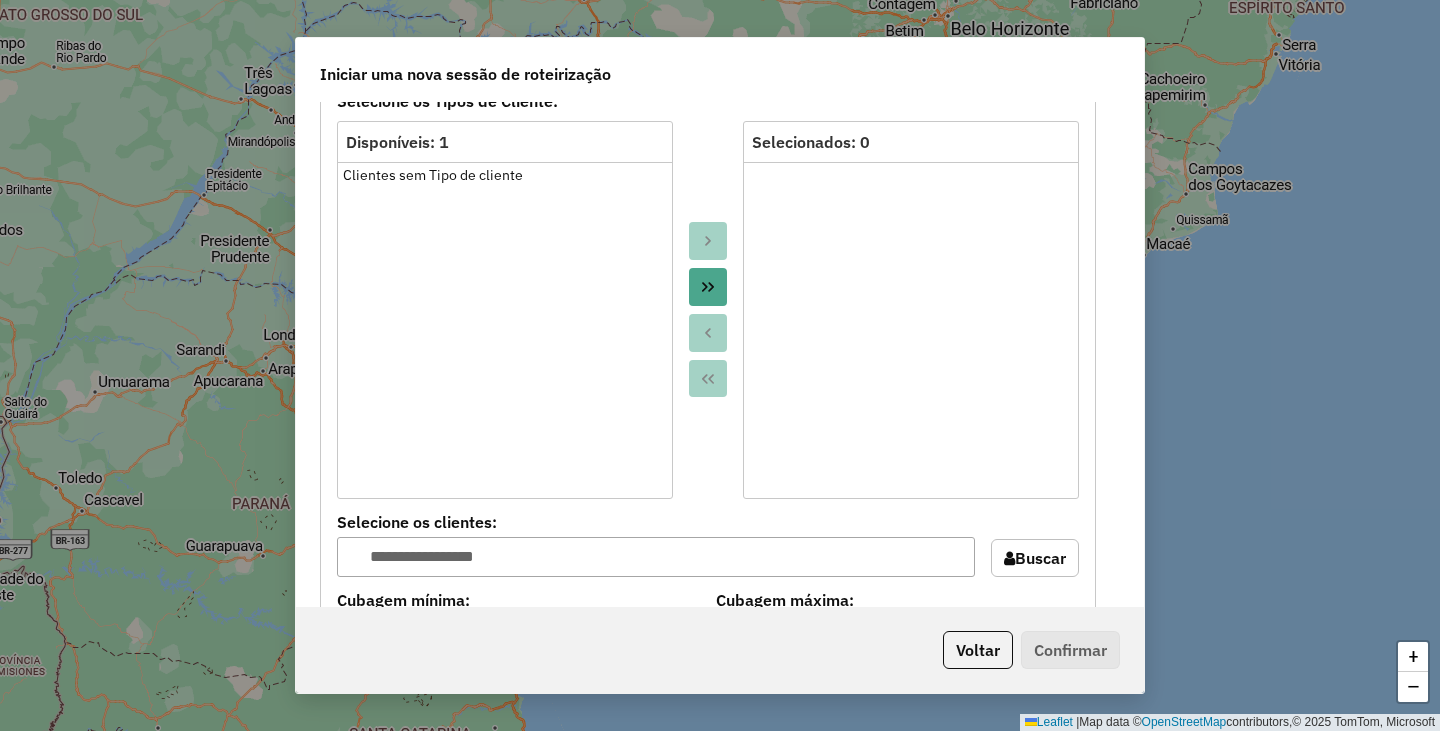click at bounding box center (708, 310) 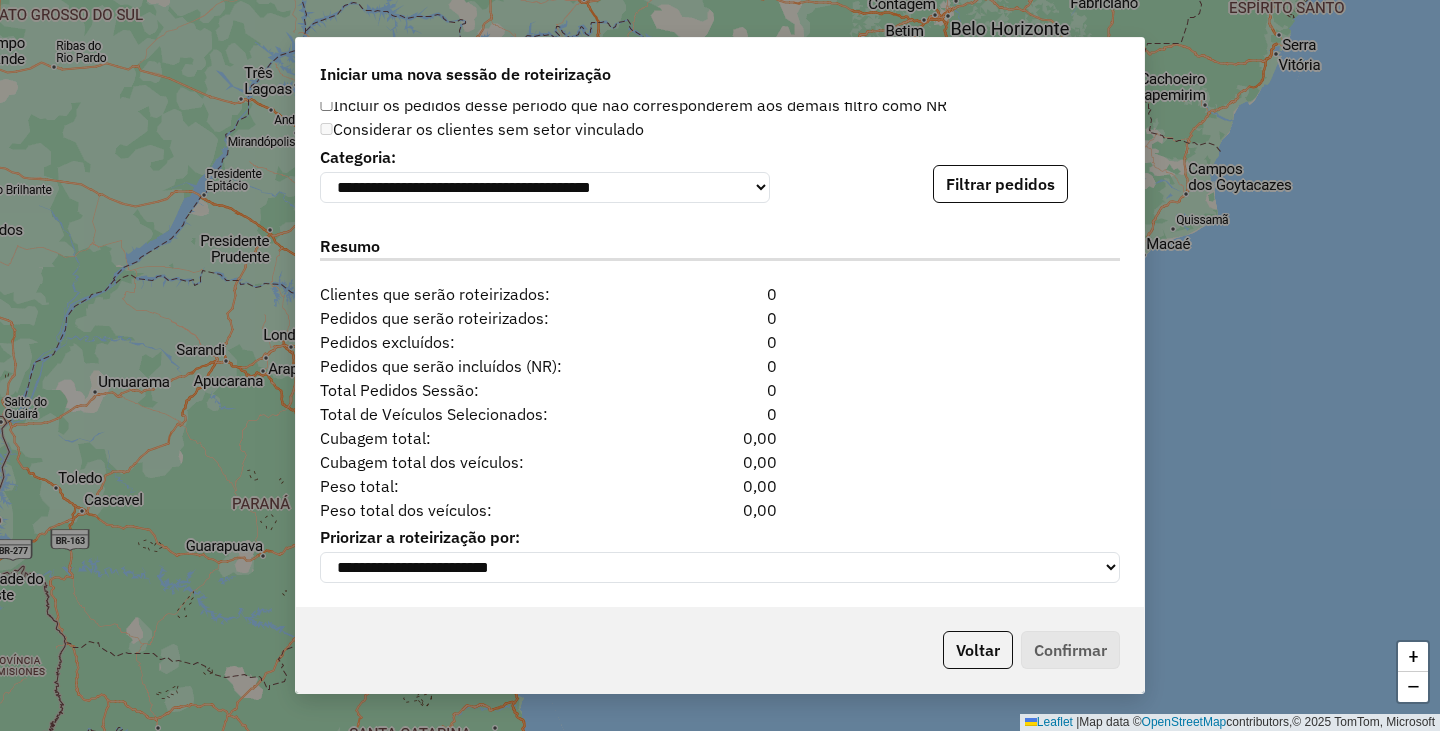 scroll, scrollTop: 2030, scrollLeft: 0, axis: vertical 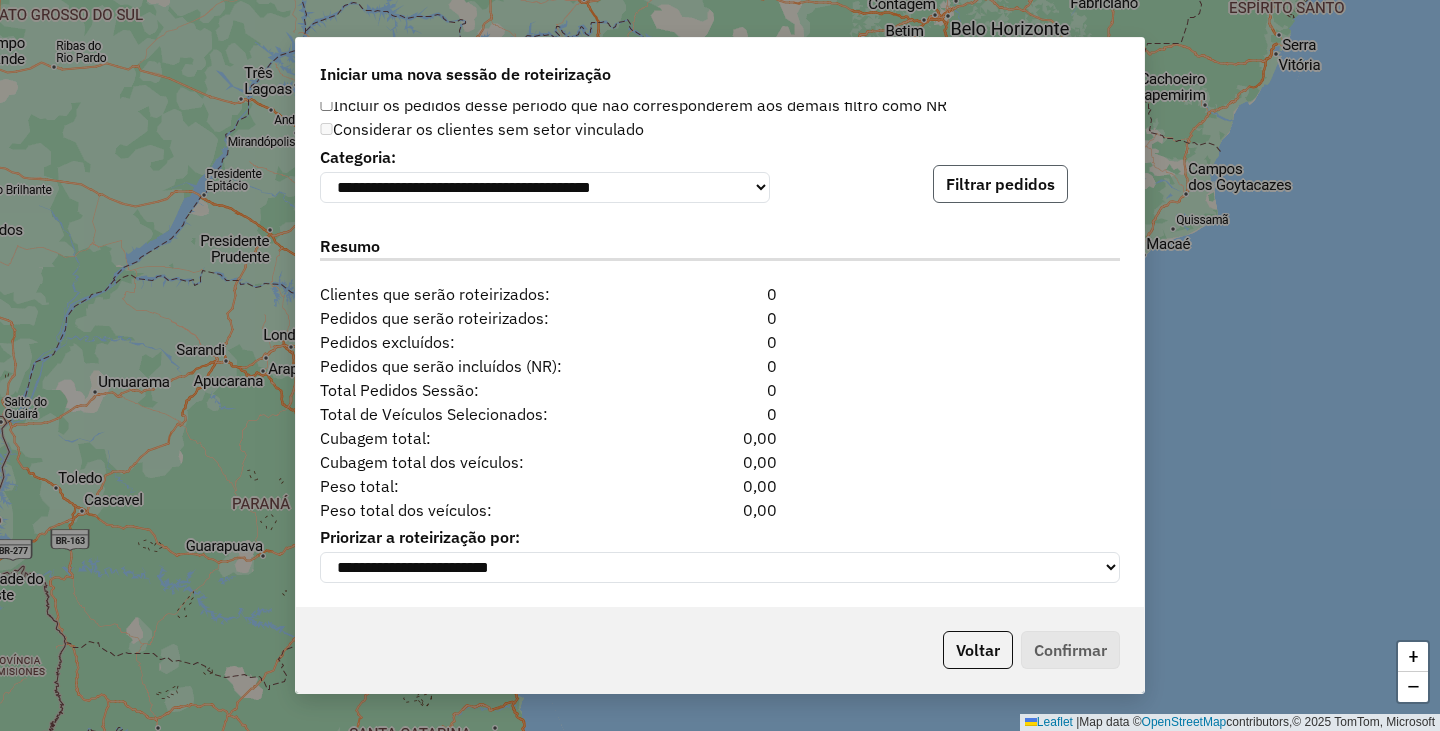 click on "Filtrar pedidos" 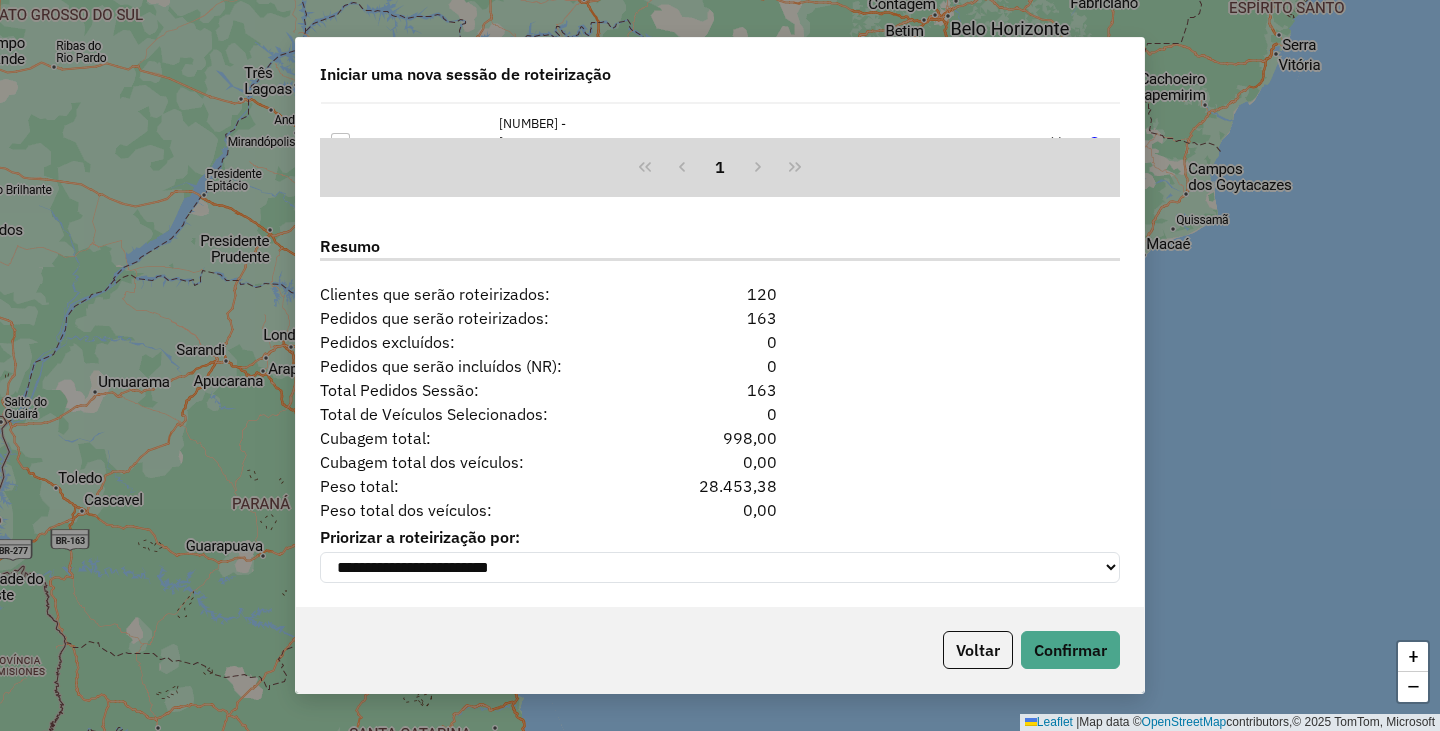 scroll, scrollTop: 2443, scrollLeft: 0, axis: vertical 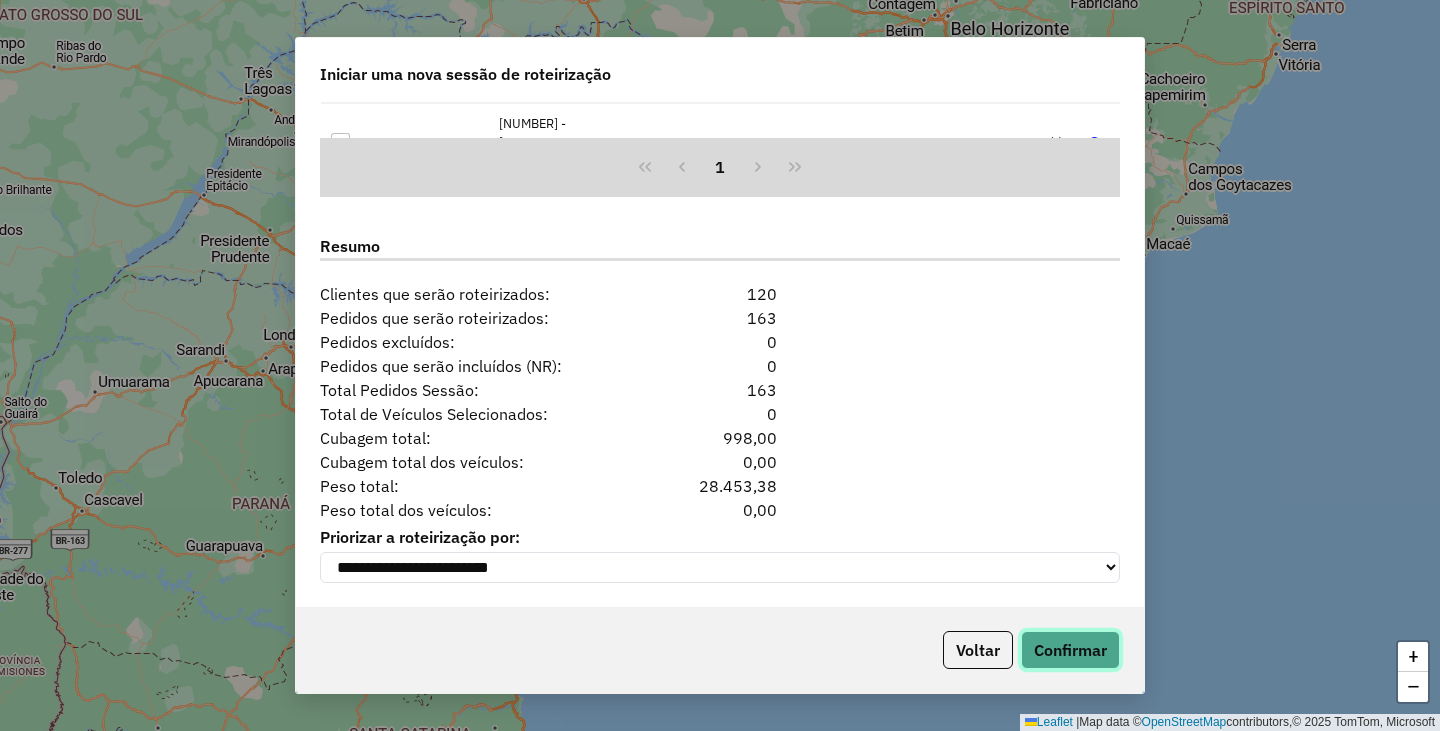 click on "Confirmar" 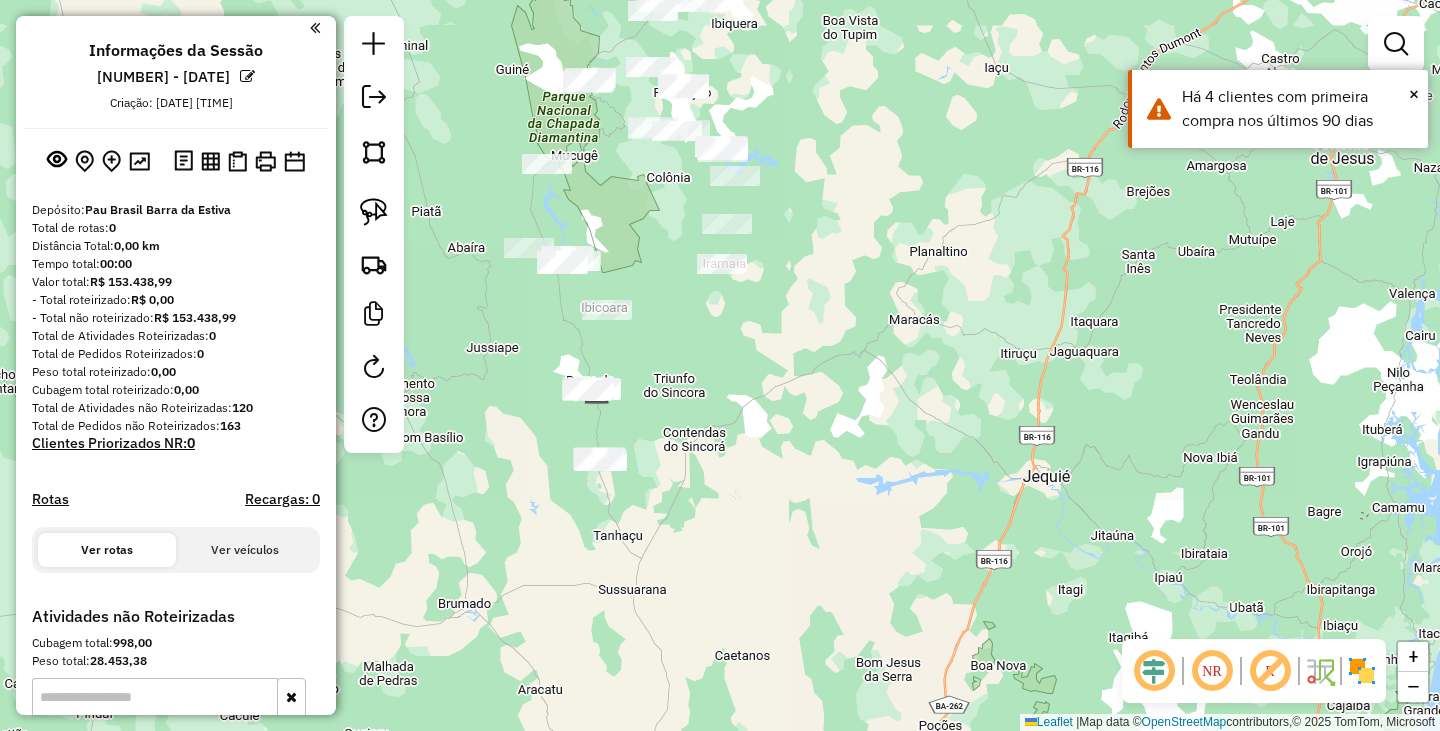 scroll, scrollTop: 0, scrollLeft: 0, axis: both 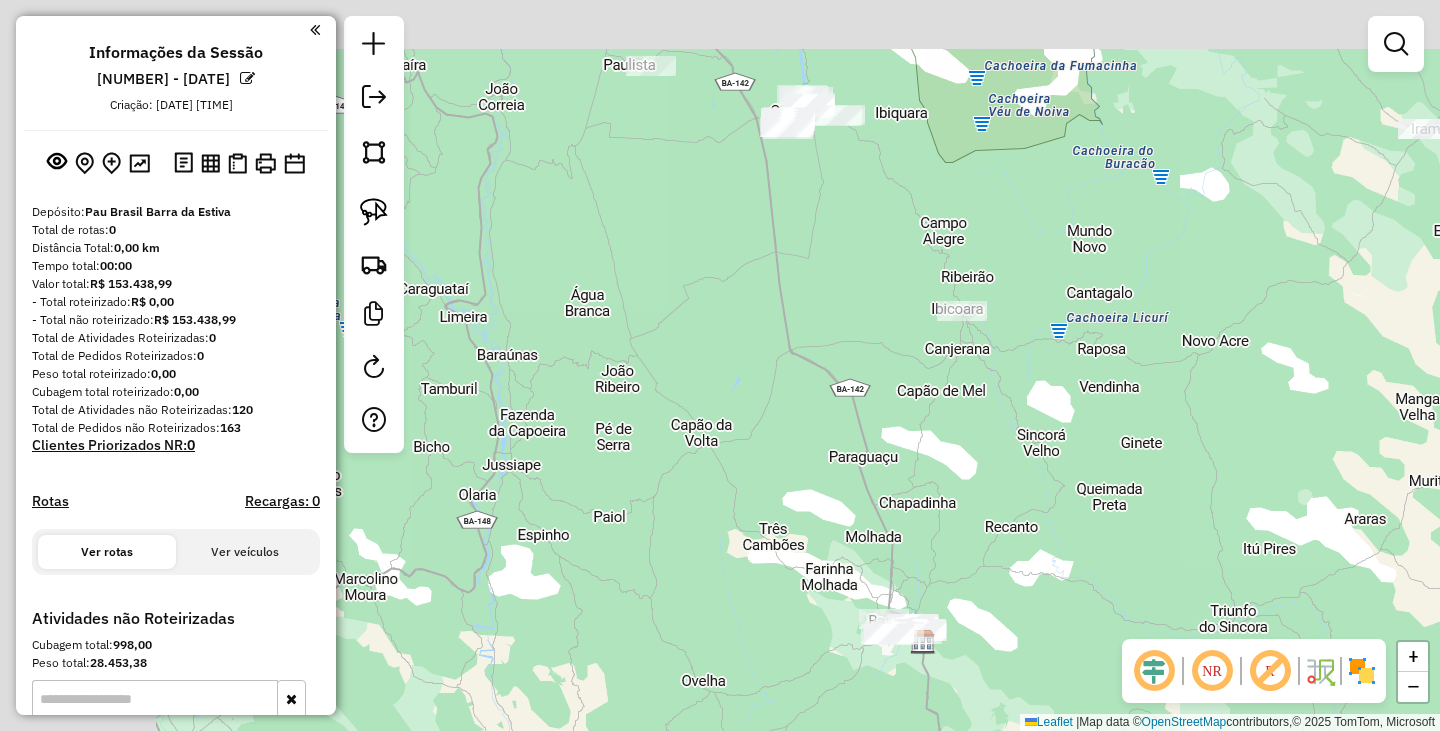 drag, startPoint x: 550, startPoint y: 342, endPoint x: 866, endPoint y: 492, distance: 349.79422 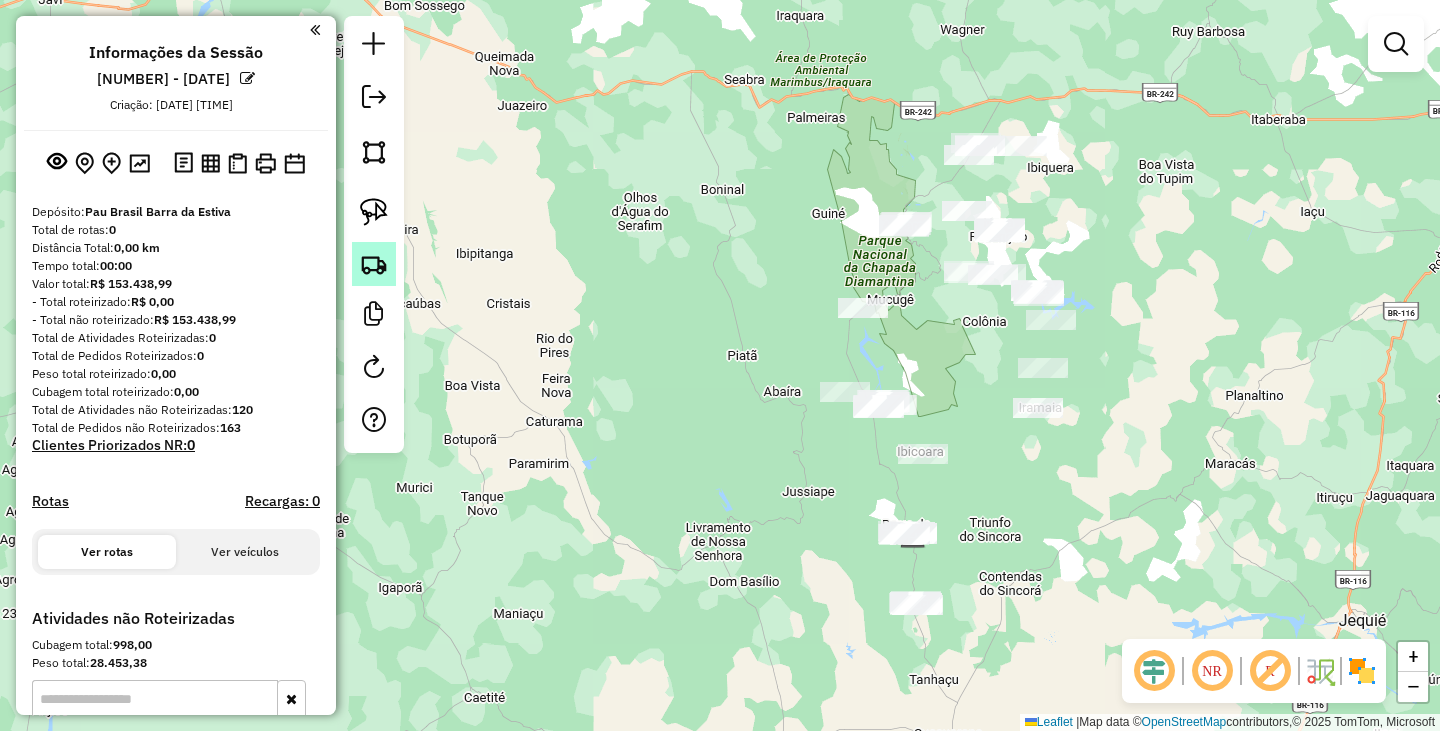 click 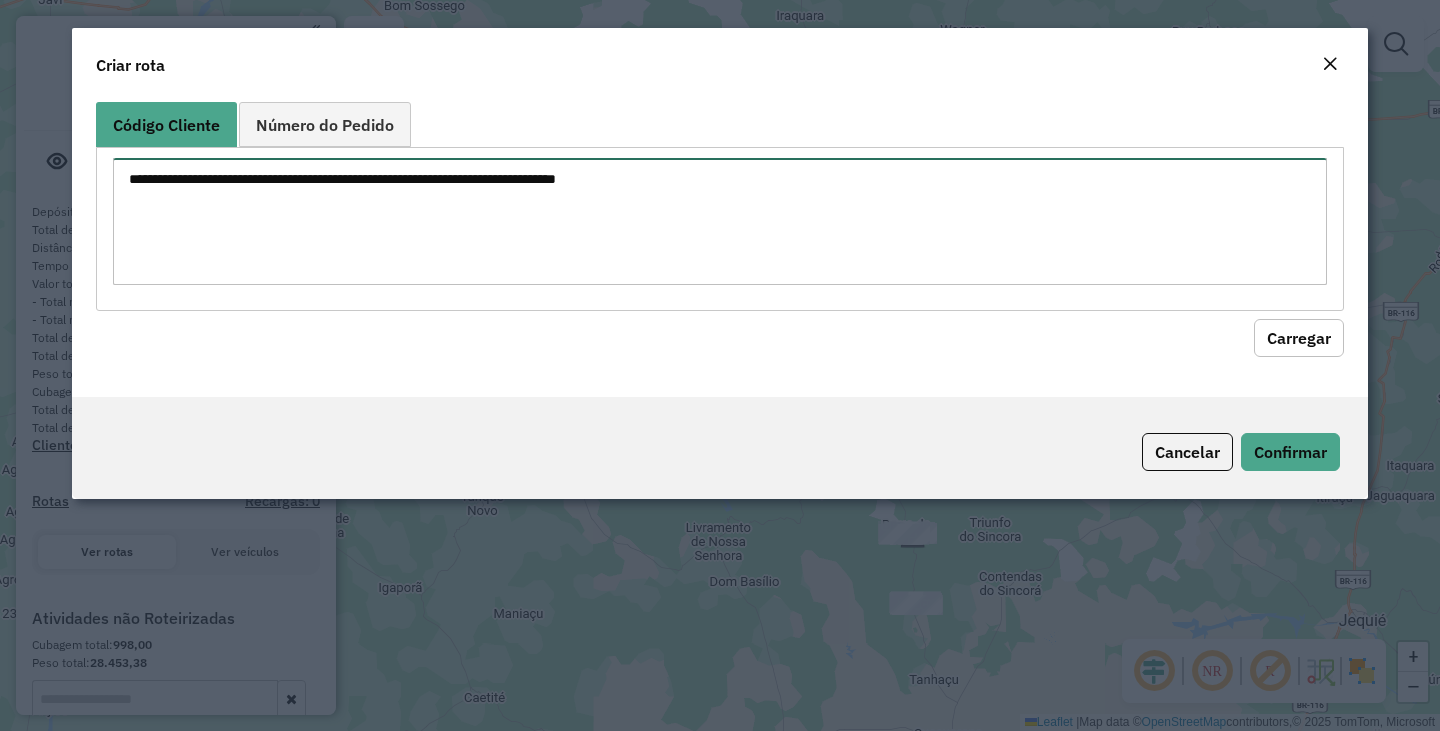click at bounding box center (720, 221) 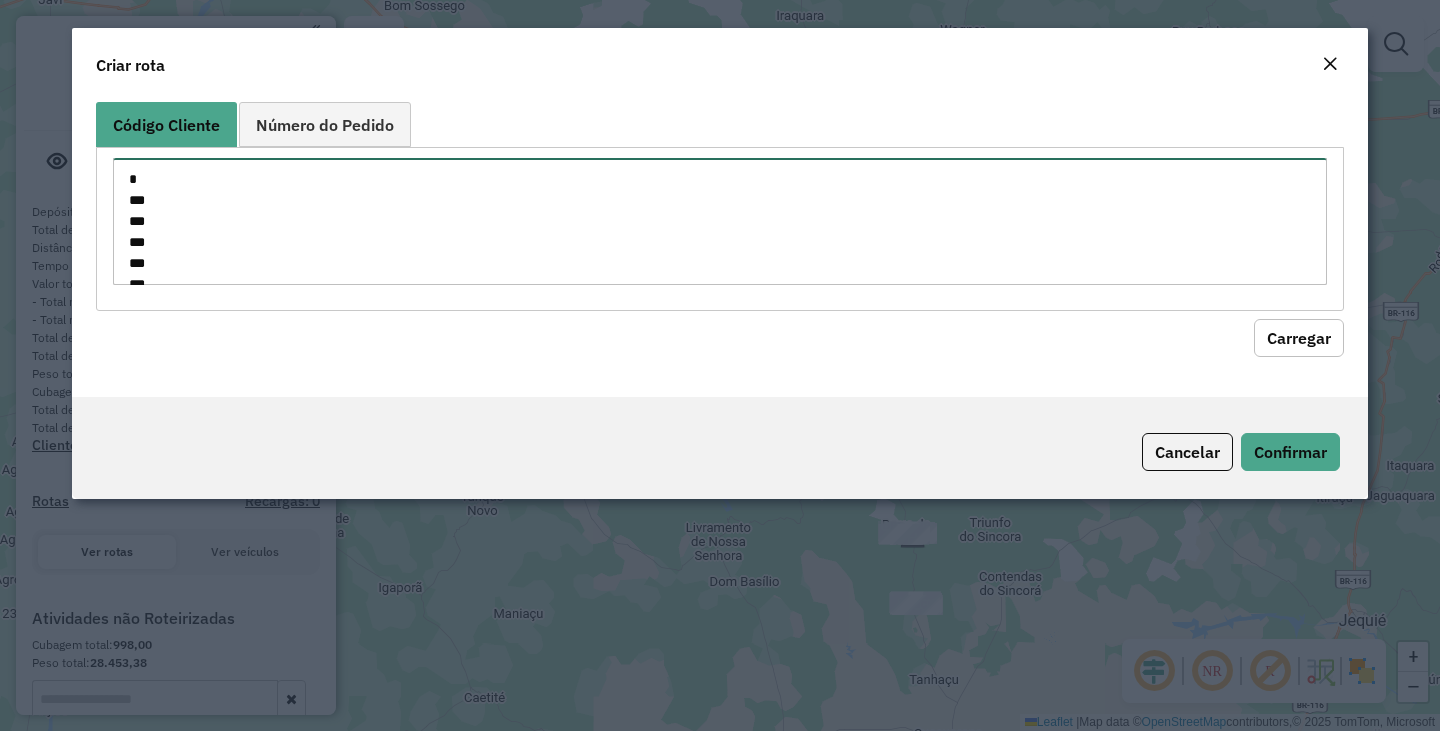 scroll, scrollTop: 3221, scrollLeft: 0, axis: vertical 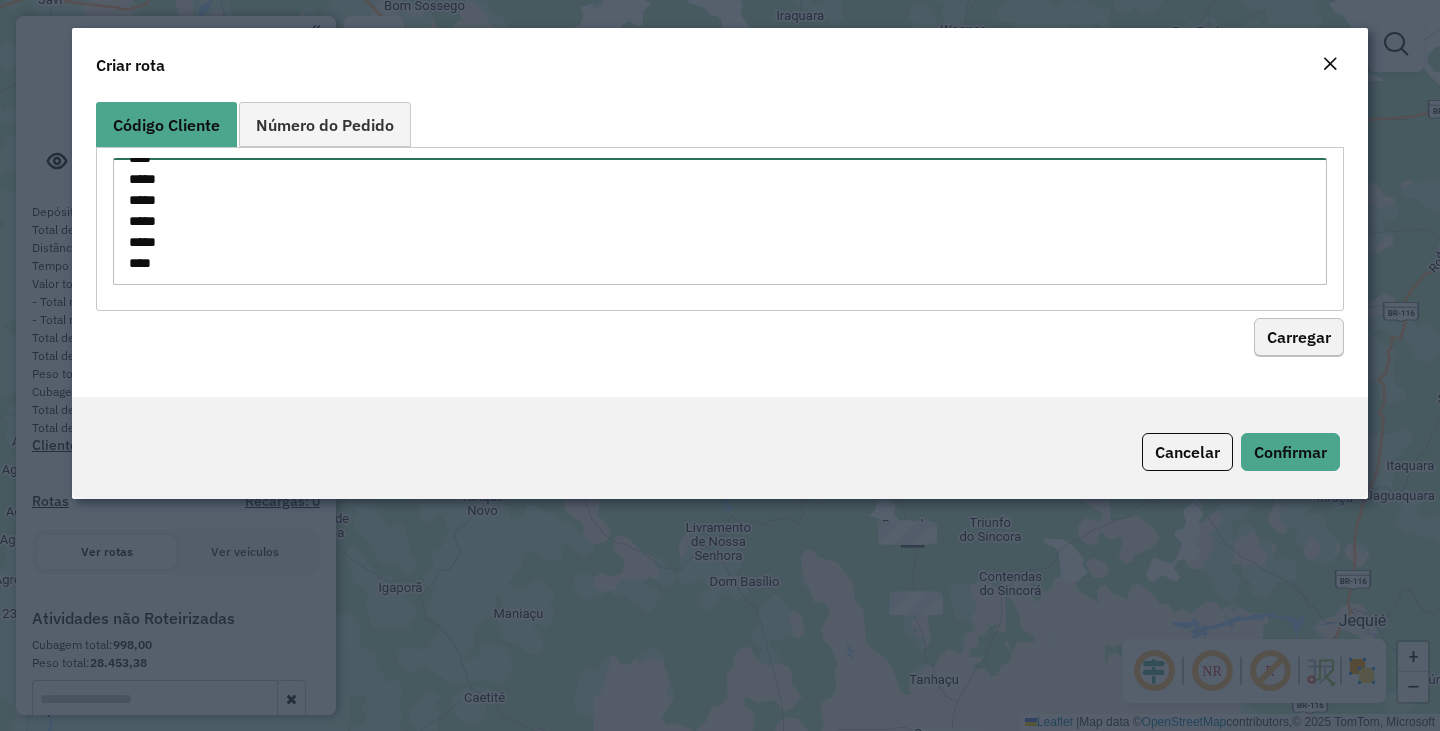 type on "*
***
***
***
***
***
****
****
****
*****
*****
*****
**
***
***
***
***
***
***
***
***
***
***
***
***
***
***
***
***
***
***
***
****
****
****
***
***
***
***
***
***
***
***
***
***
***
***
***
***
***
****
****
****
****
****
****
*****
*****
*****
***
***
***
***
***
***
***
***
***
***
***
***
***
***
***
***
***
***
***
***
***
***
***
***
***
***
***
****
****
****
****
****
****
****
****
****
**
**
**
***
***
***
***
***
***
***
***
***
***
***
***
***
***
***
***
****
****
****
**
**
**
**
**
**
***
***
***
***
***
***
***
***
***
***
***
***
***
***
***
***
***
***
***
***
***
***
***
***
****
****
****
****
****
****
*****
*****
*****
*****
***" 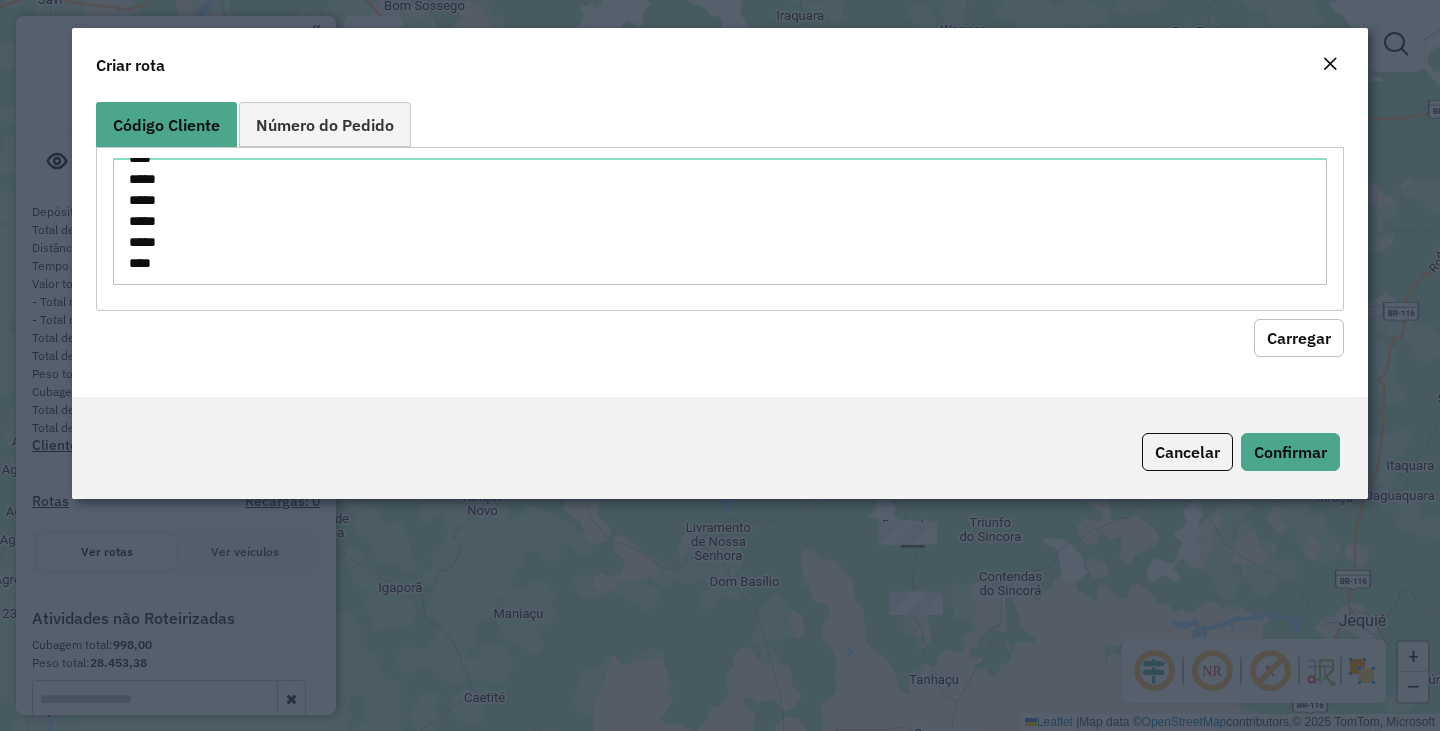 click on "Carregar" 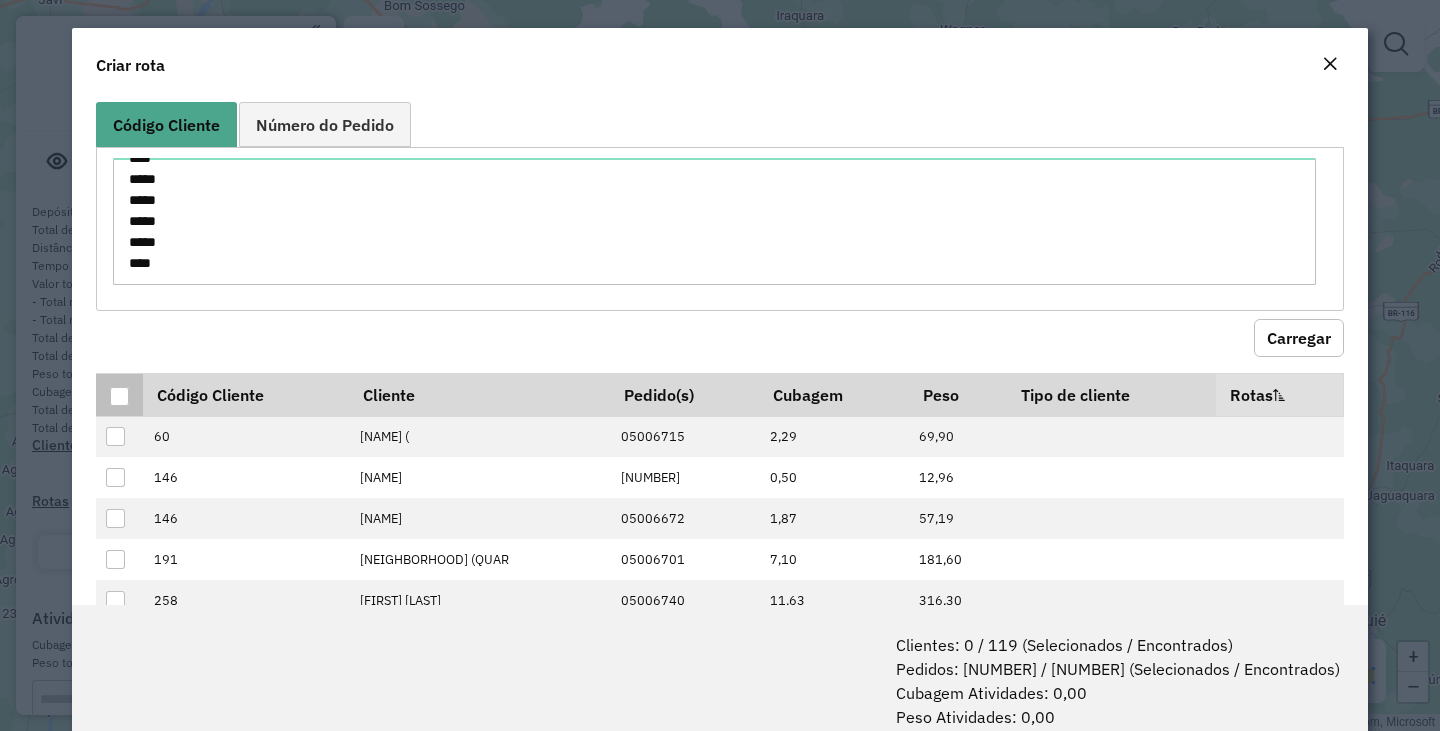 click at bounding box center (119, 396) 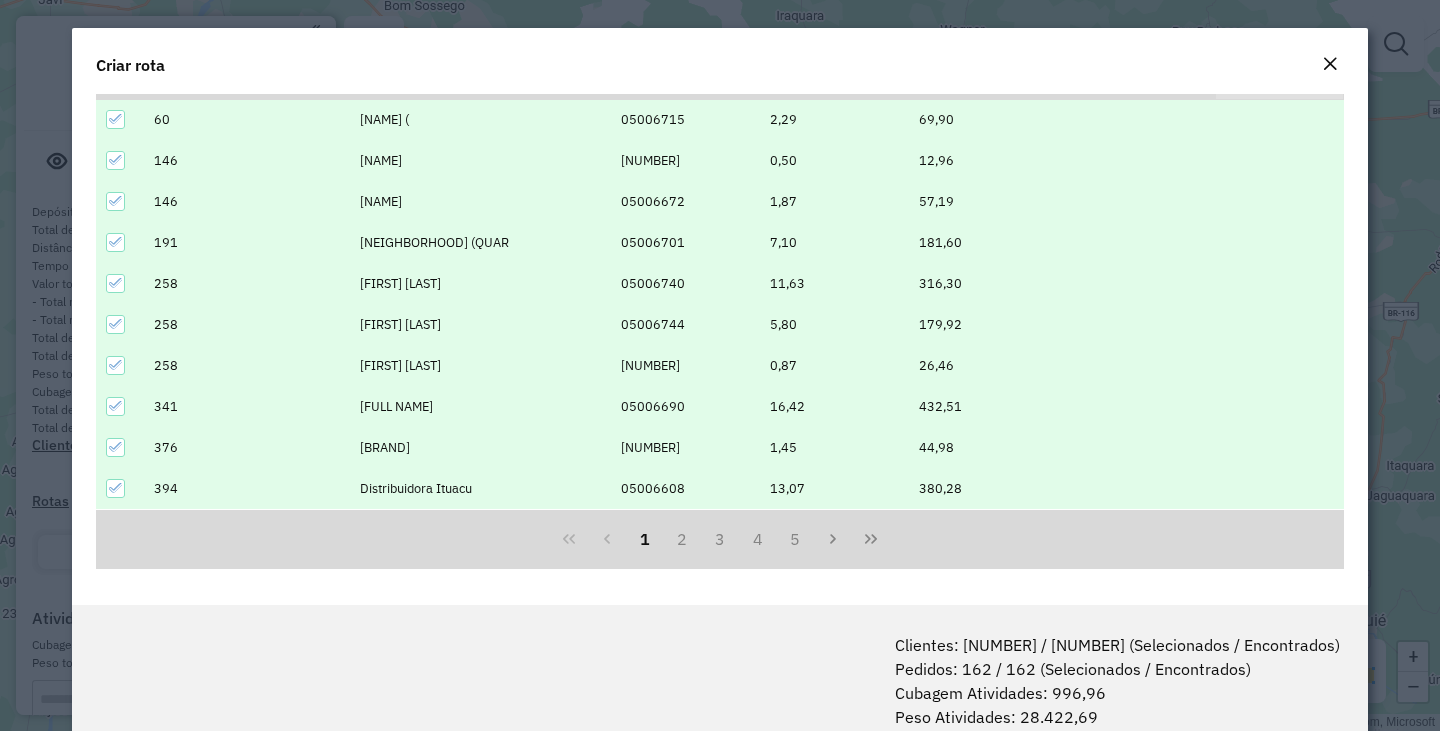 scroll, scrollTop: 319, scrollLeft: 0, axis: vertical 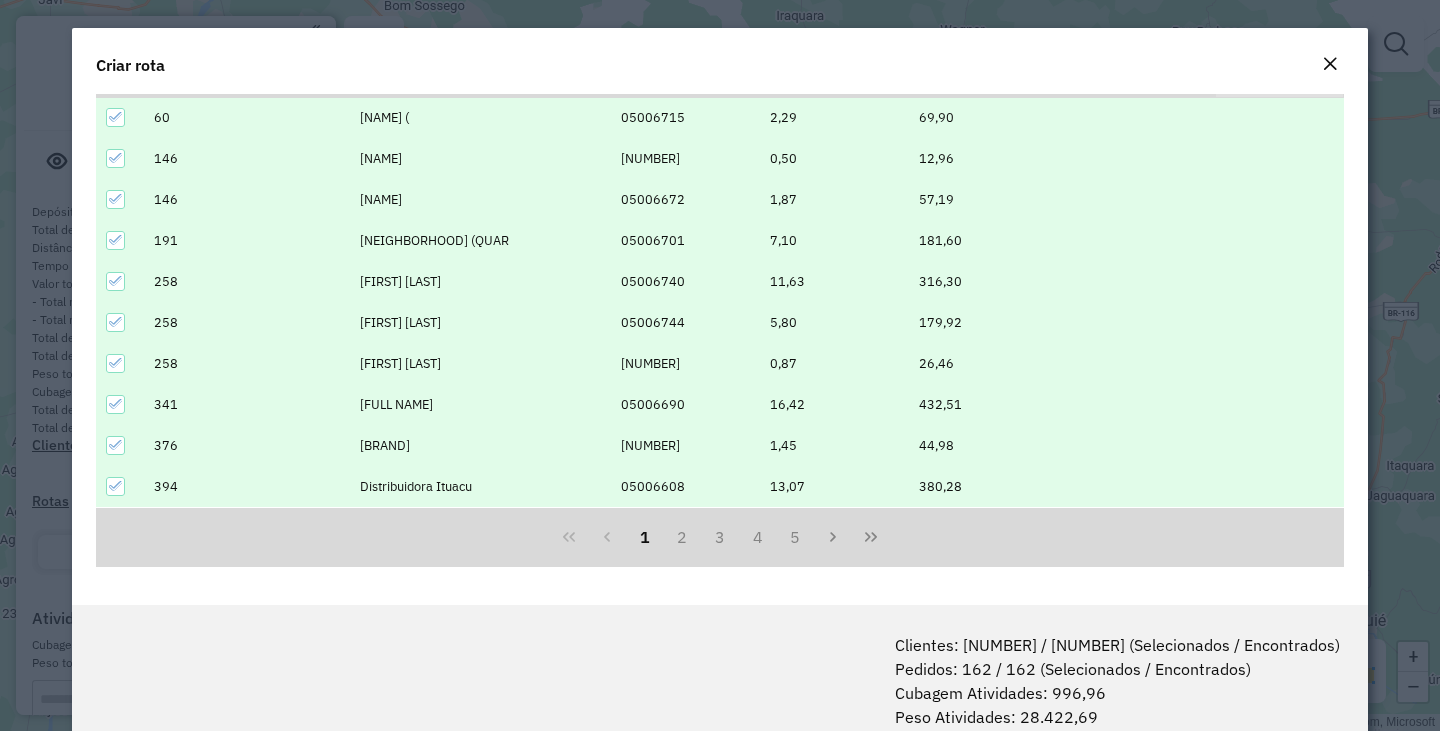 click on "Criar rota" 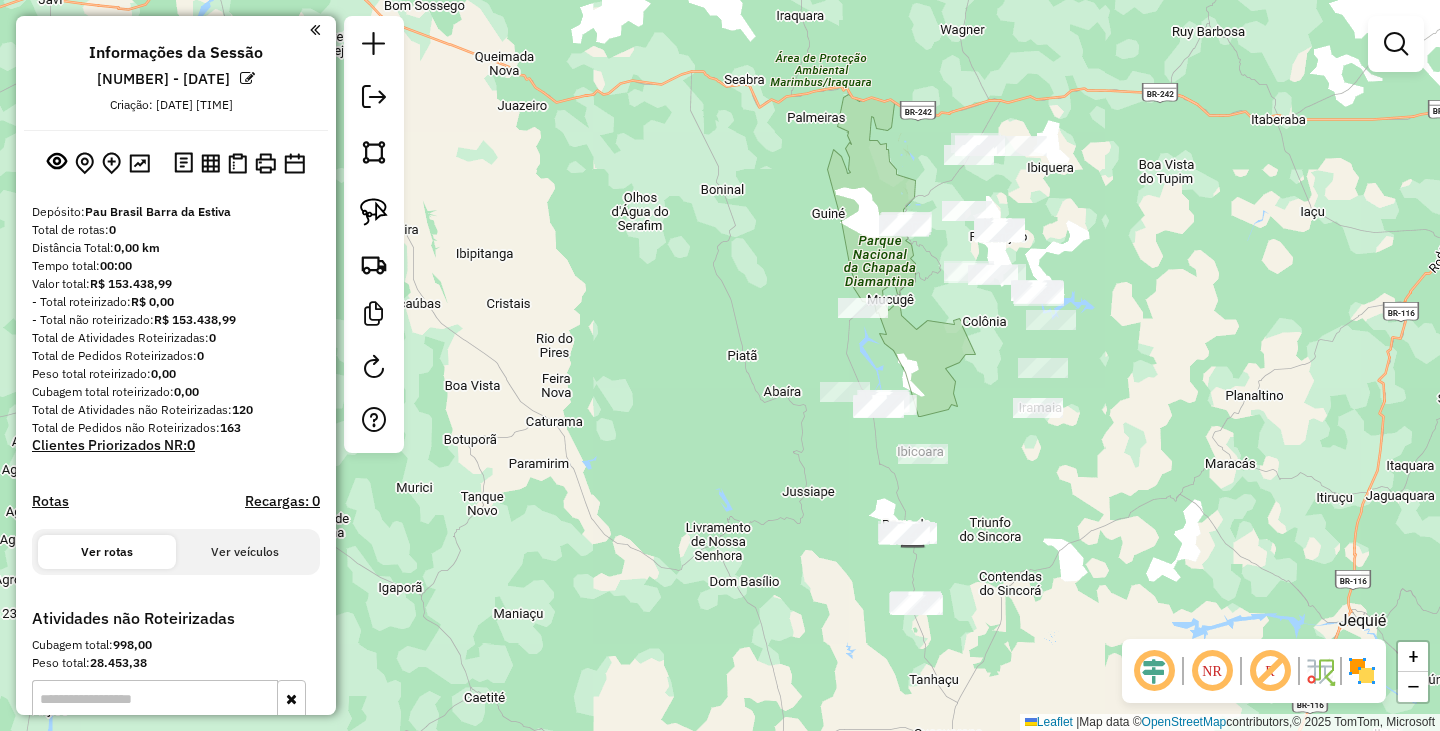 click 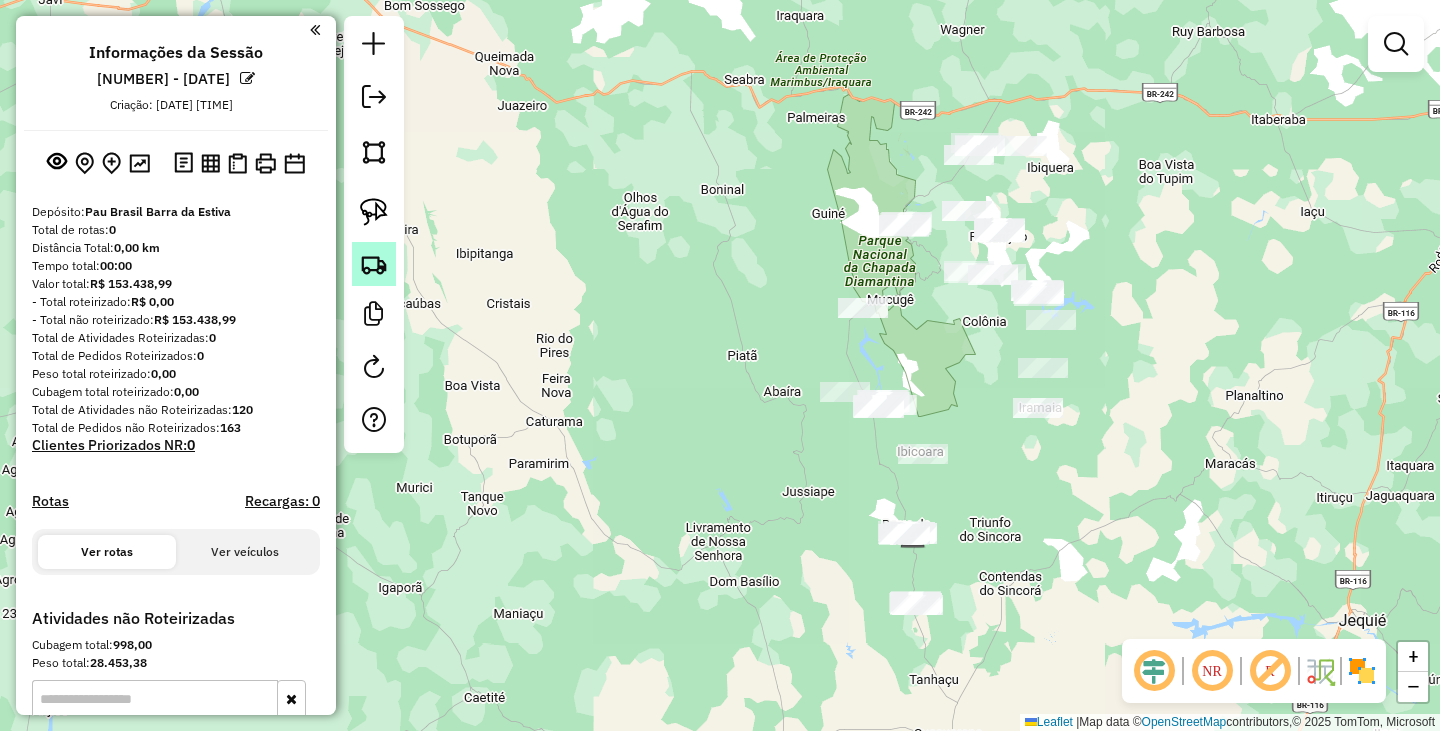 click 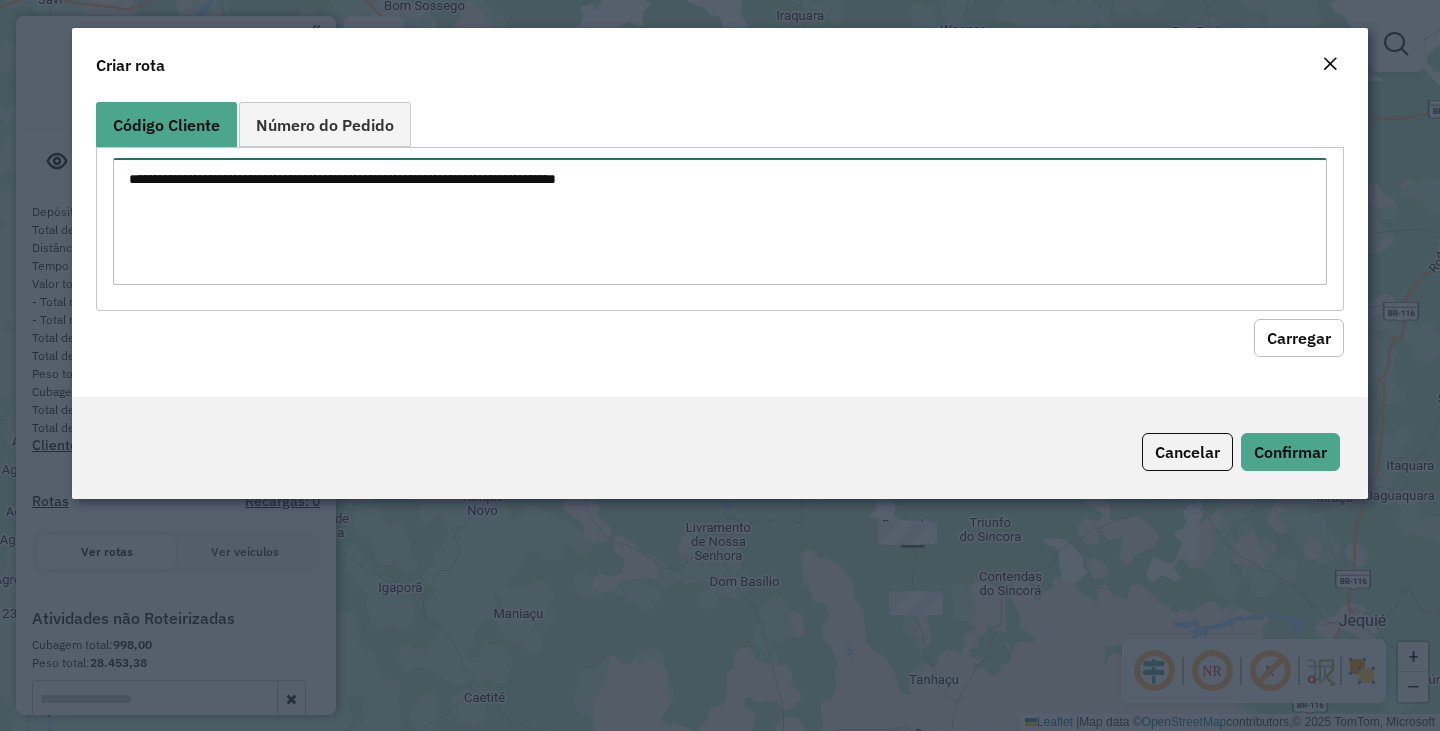 click at bounding box center (720, 221) 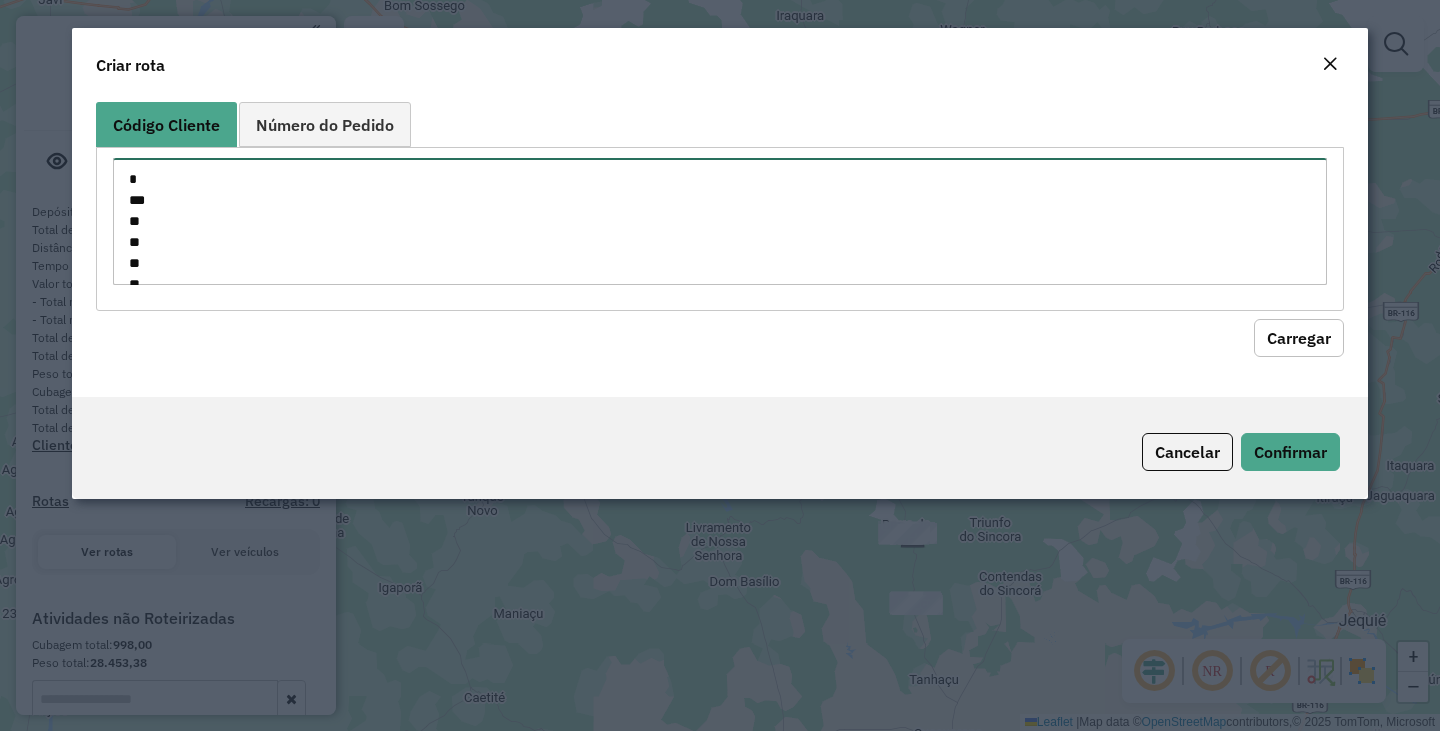 scroll, scrollTop: 407, scrollLeft: 0, axis: vertical 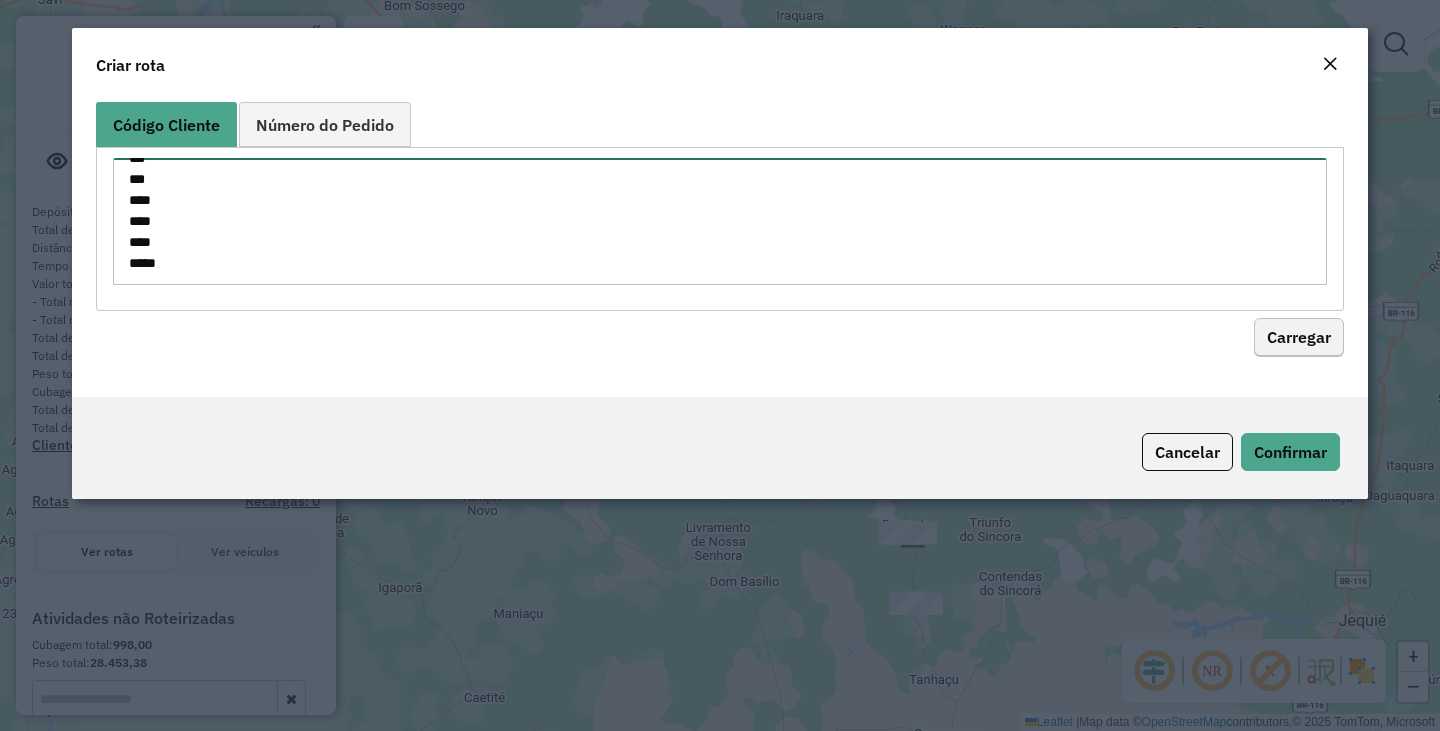 type on "*
***
**
**
**
**
**
***
***
***
***
***
***
***
***
***
***
***
***
***
****
****
****
****" 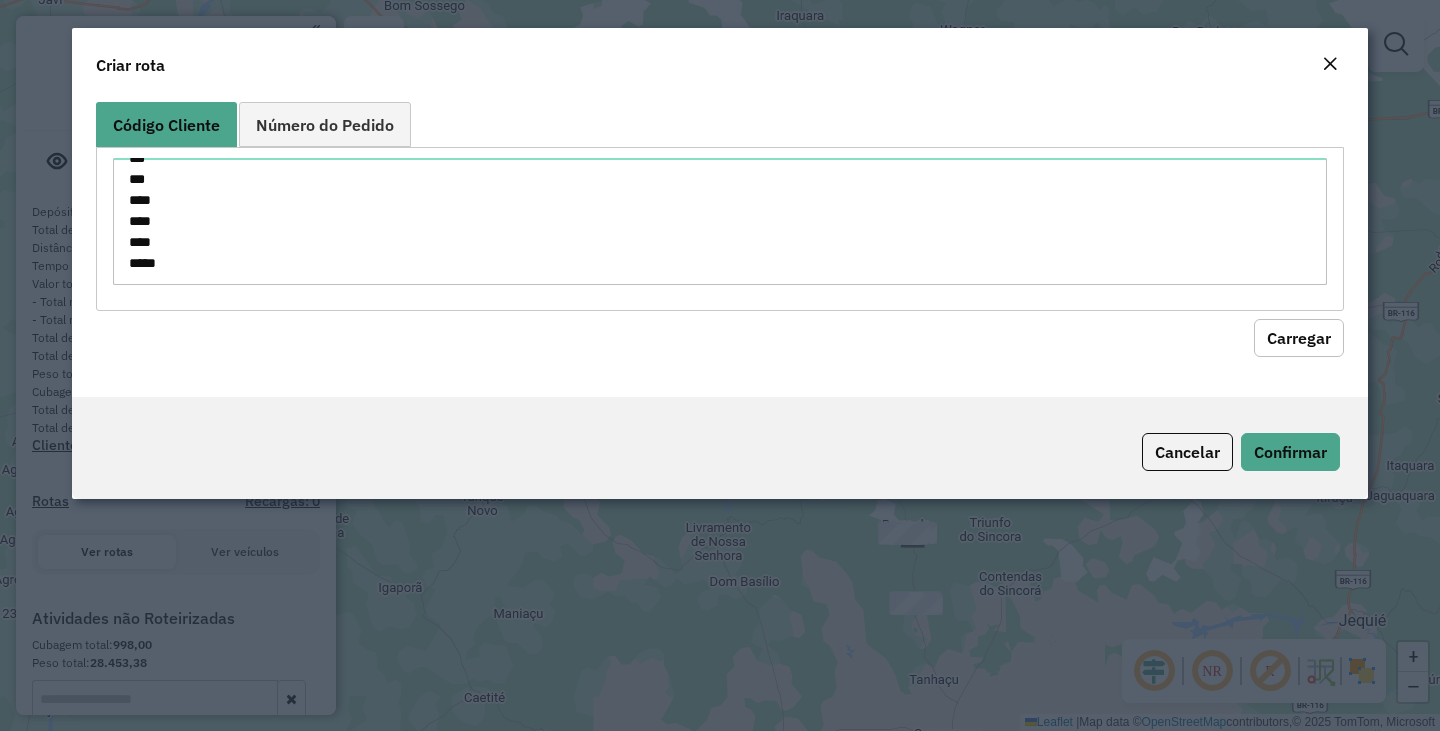 click on "Carregar" 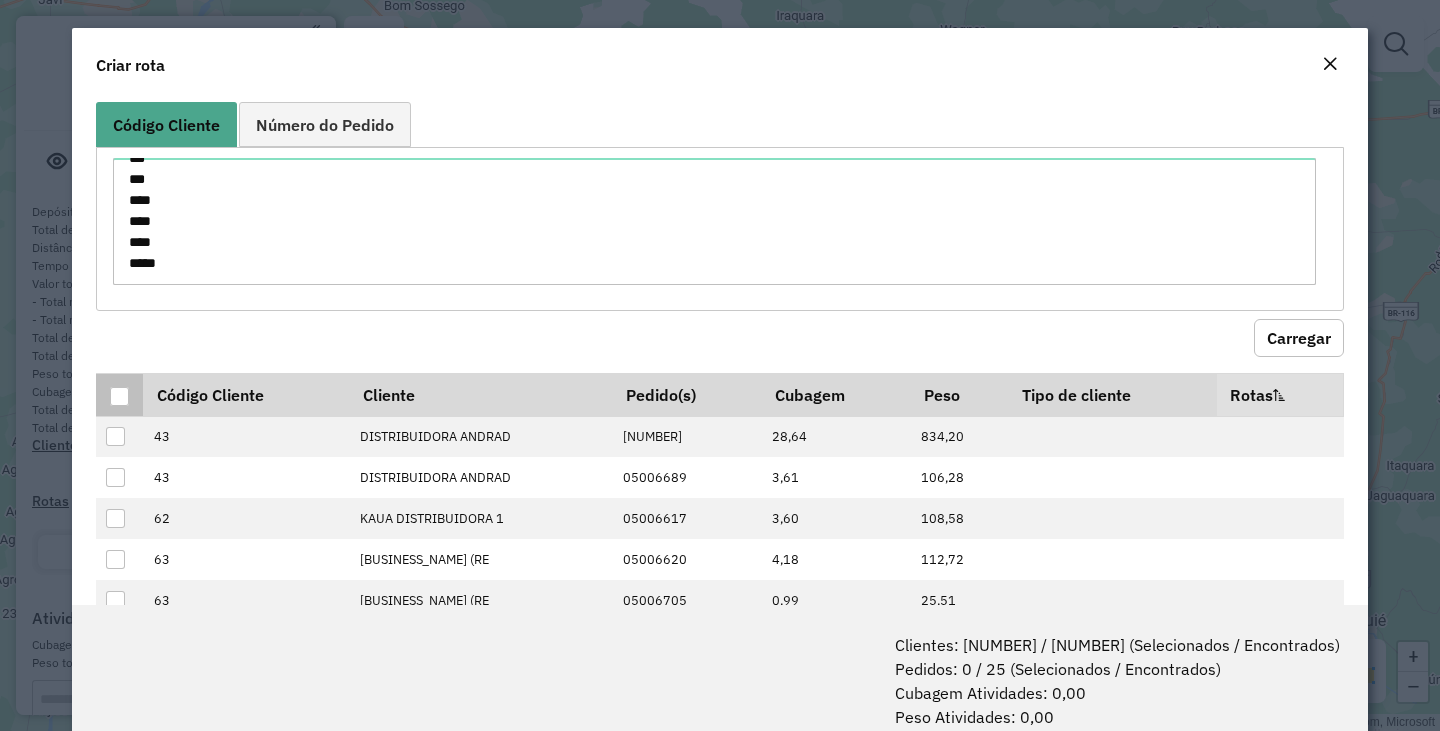 click at bounding box center (119, 396) 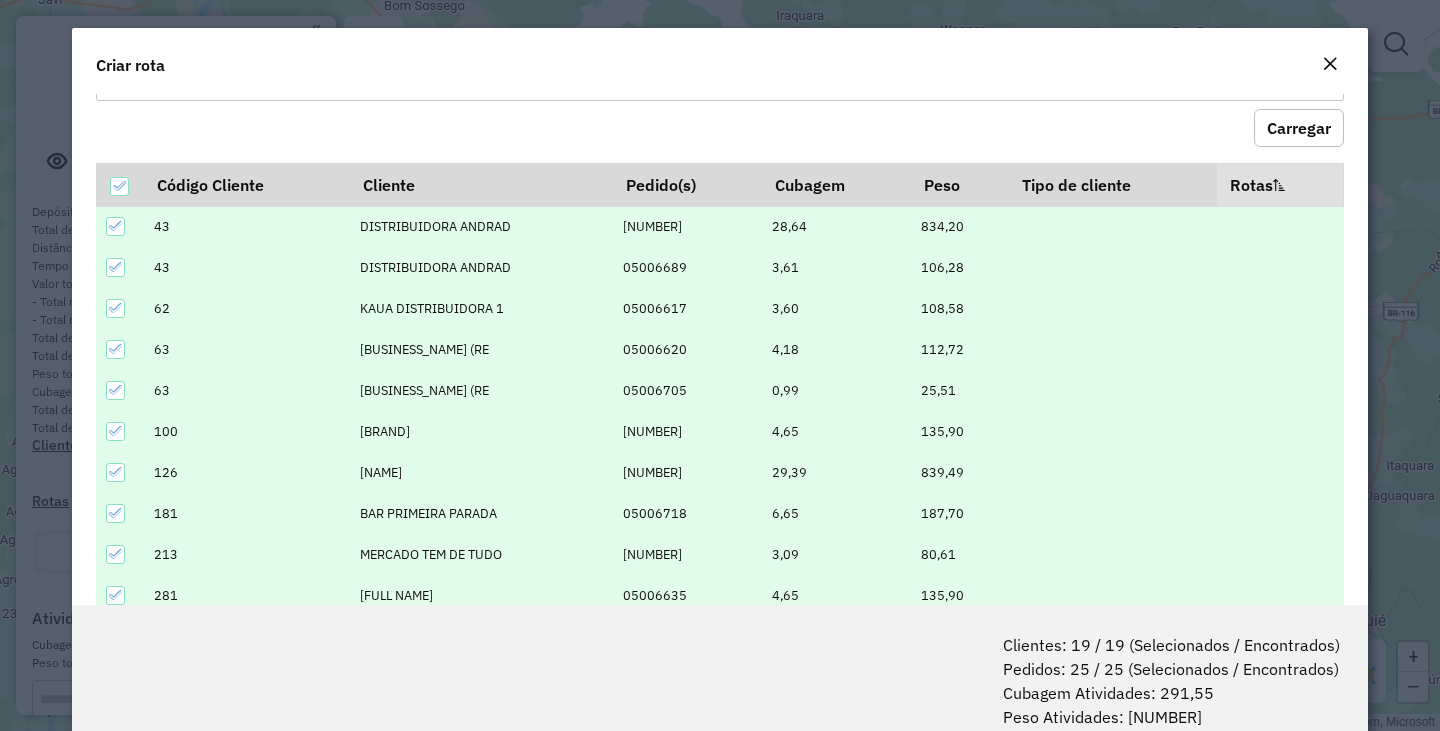 scroll, scrollTop: 319, scrollLeft: 0, axis: vertical 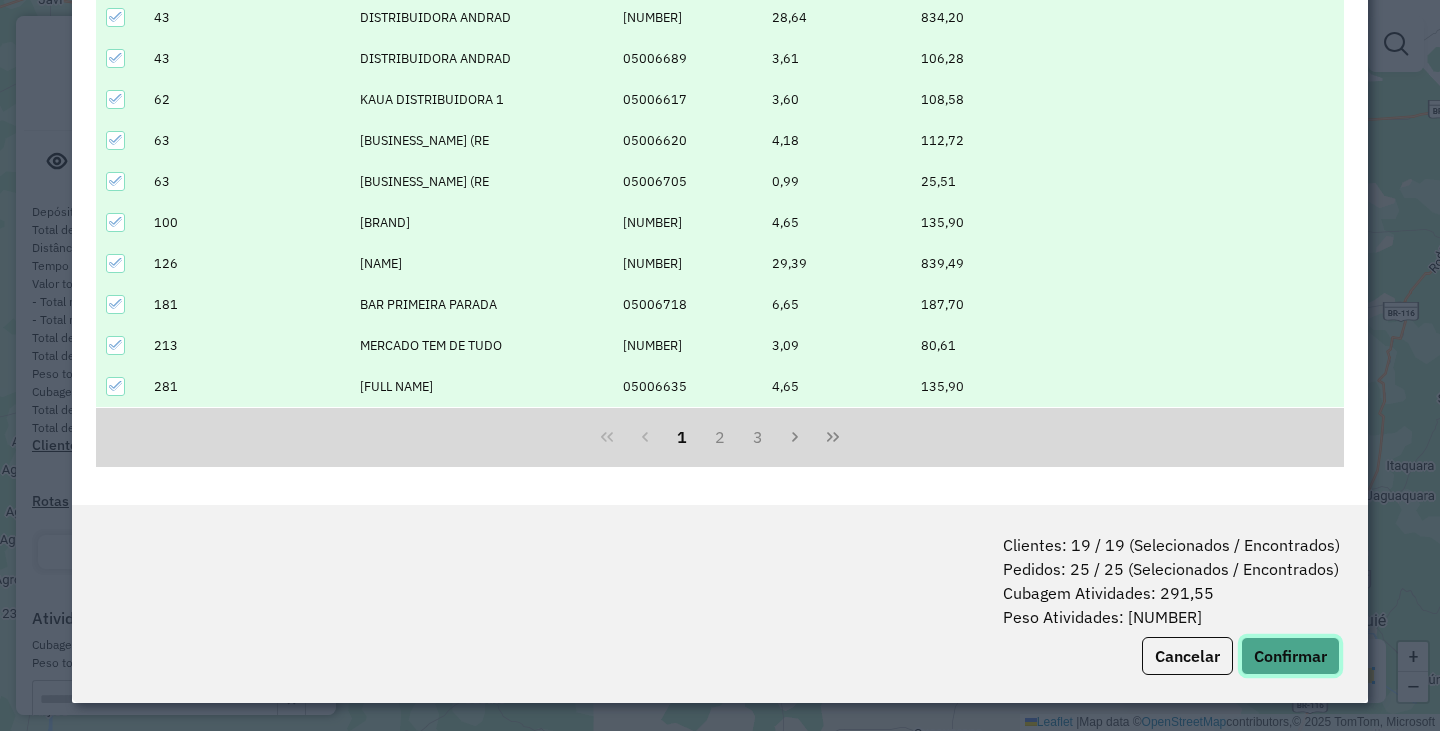 click on "Confirmar" 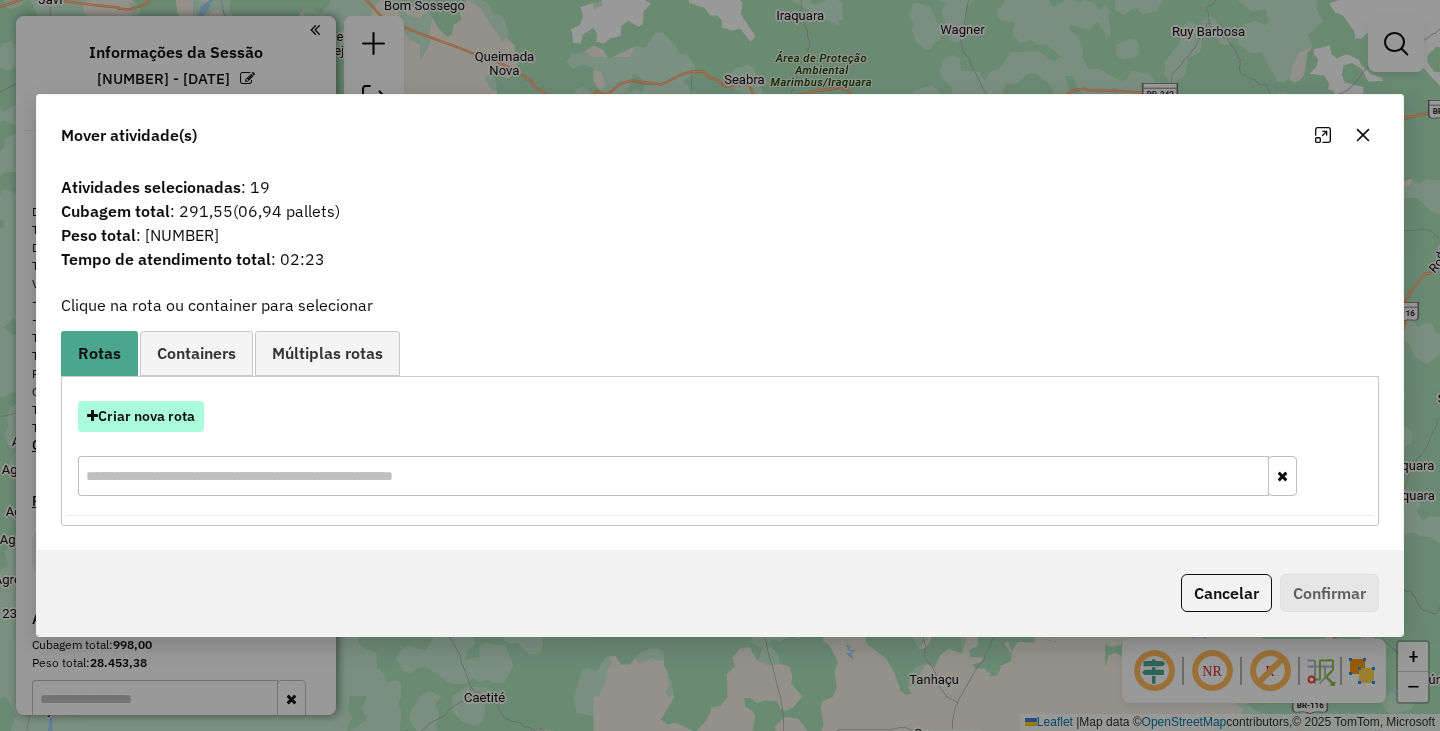 click on "Criar nova rota" at bounding box center (141, 416) 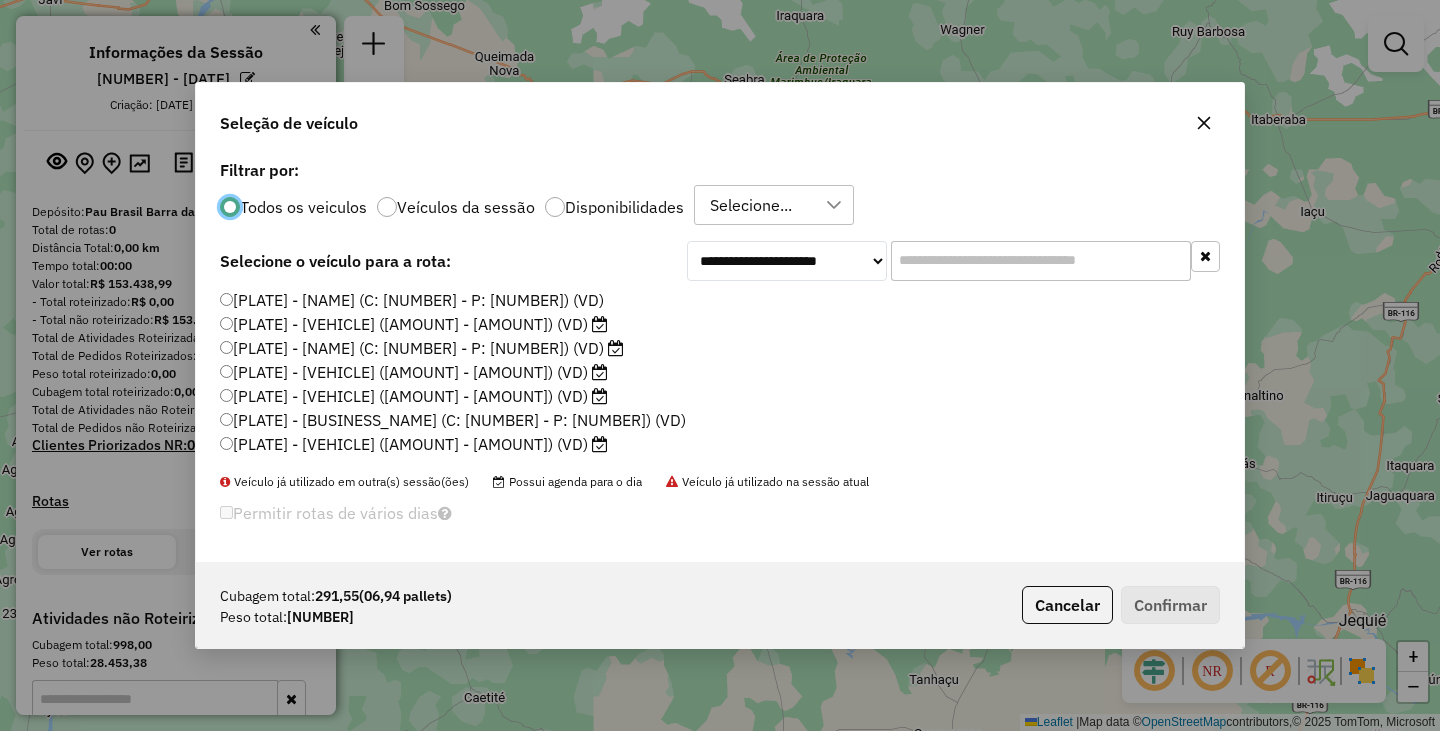 scroll, scrollTop: 12, scrollLeft: 6, axis: both 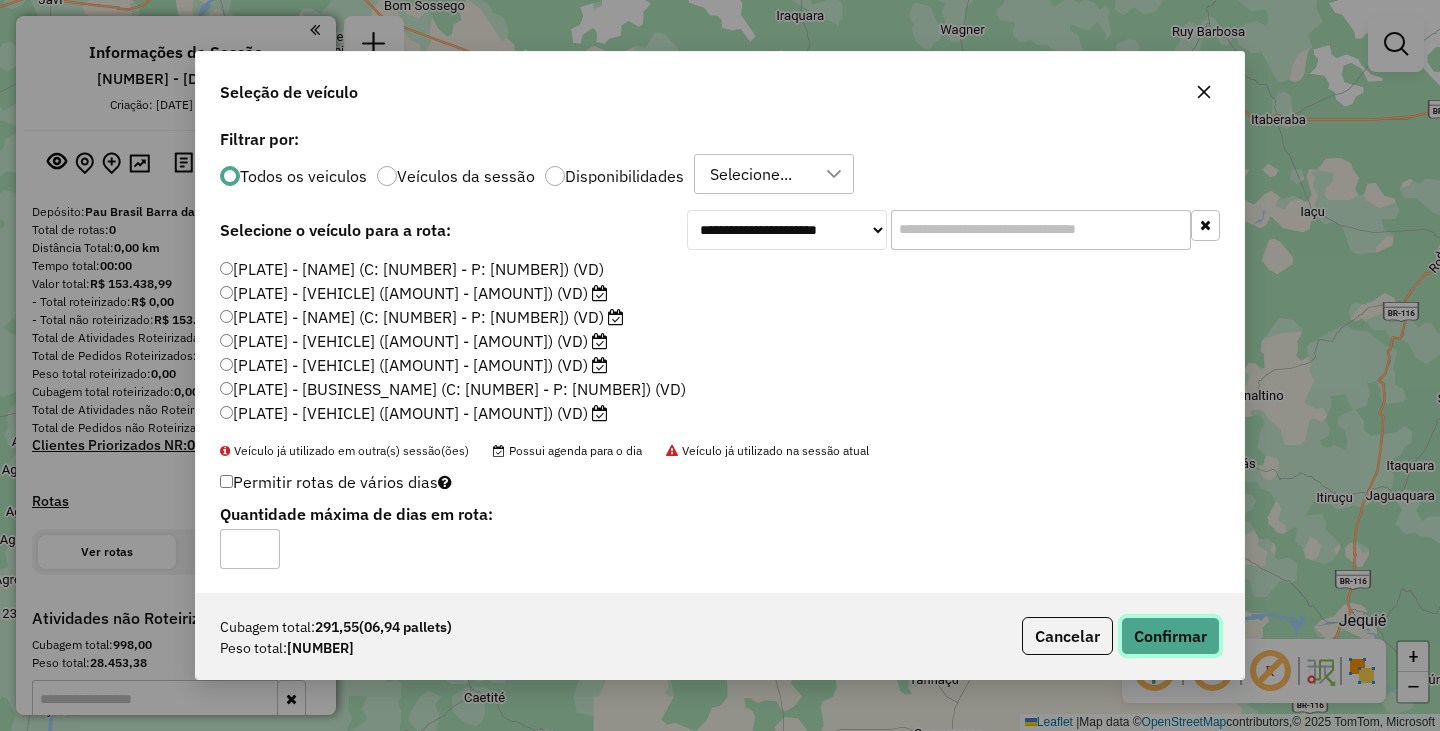 click on "Confirmar" 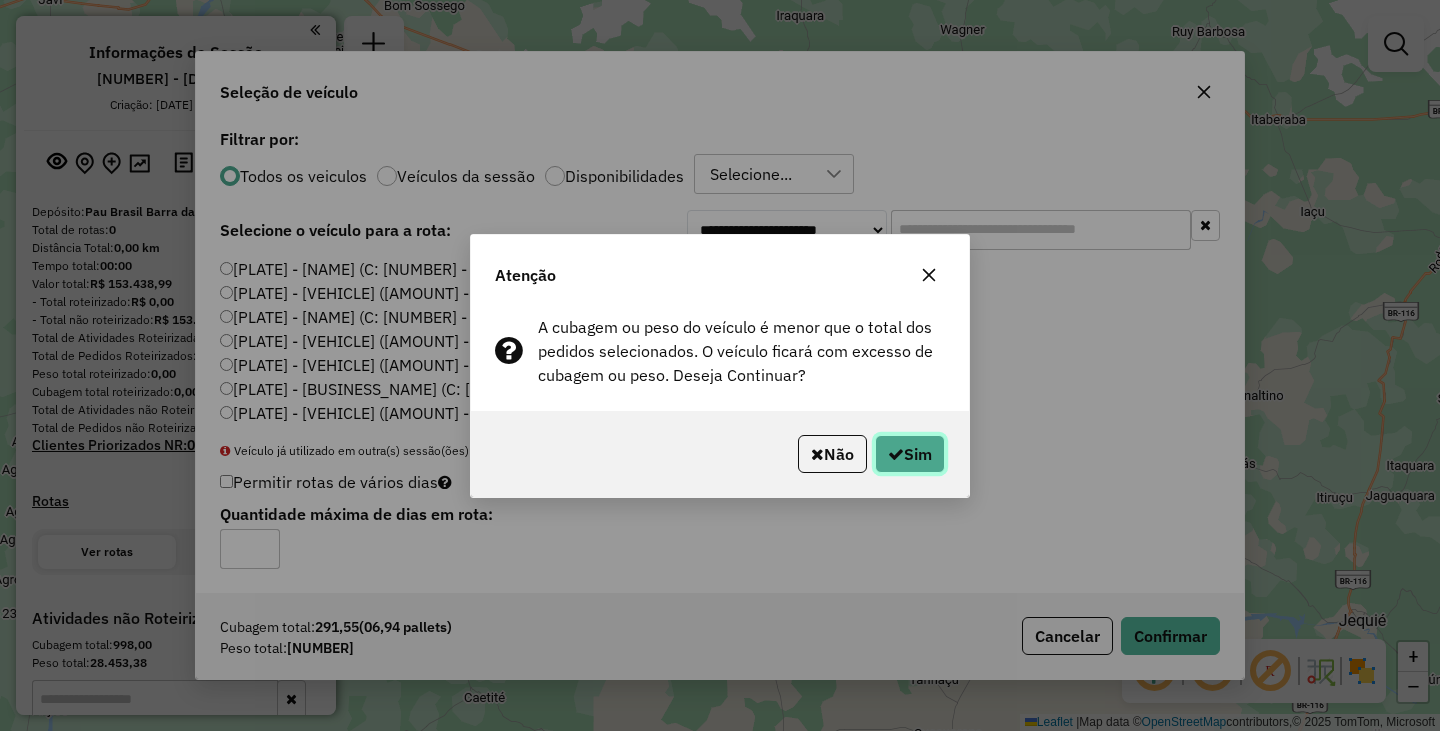 click on "Sim" 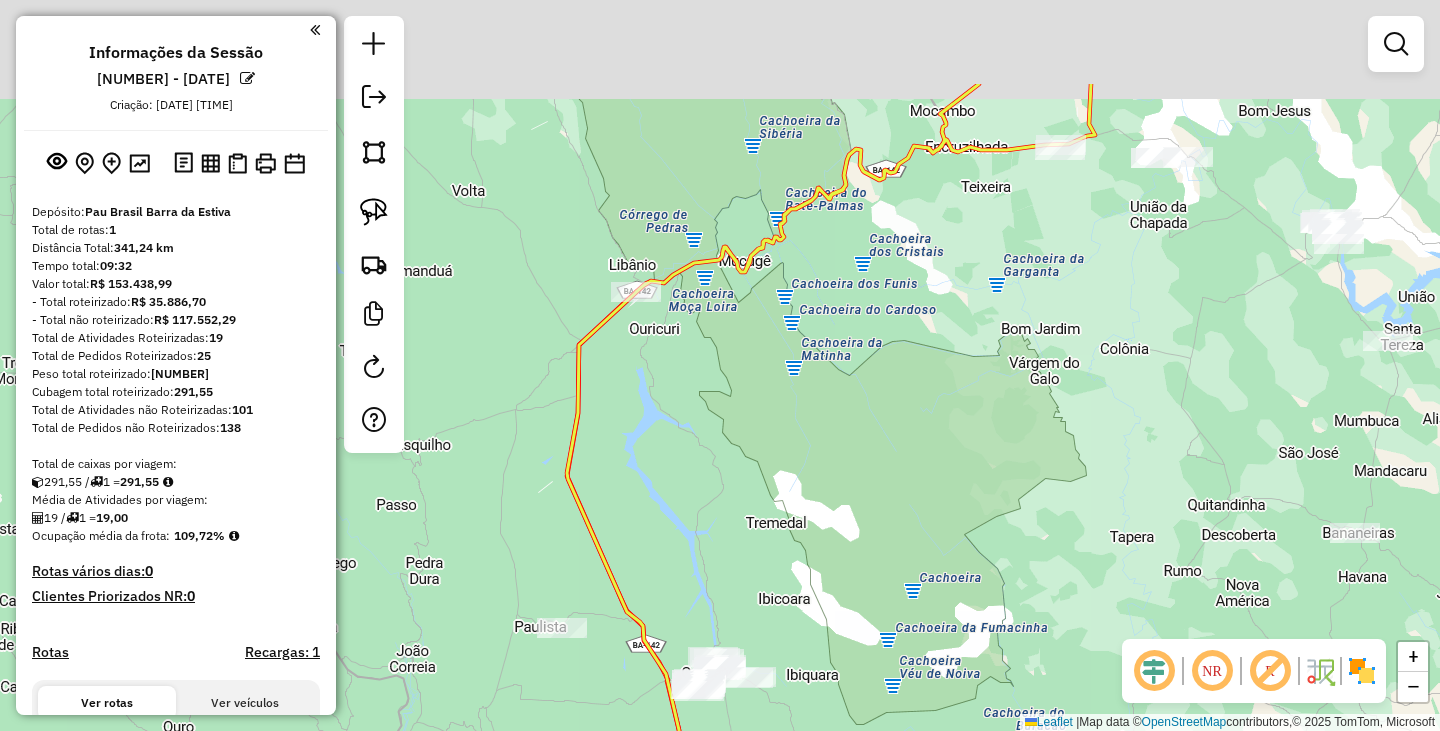 drag, startPoint x: 968, startPoint y: 181, endPoint x: 910, endPoint y: 371, distance: 198.65549 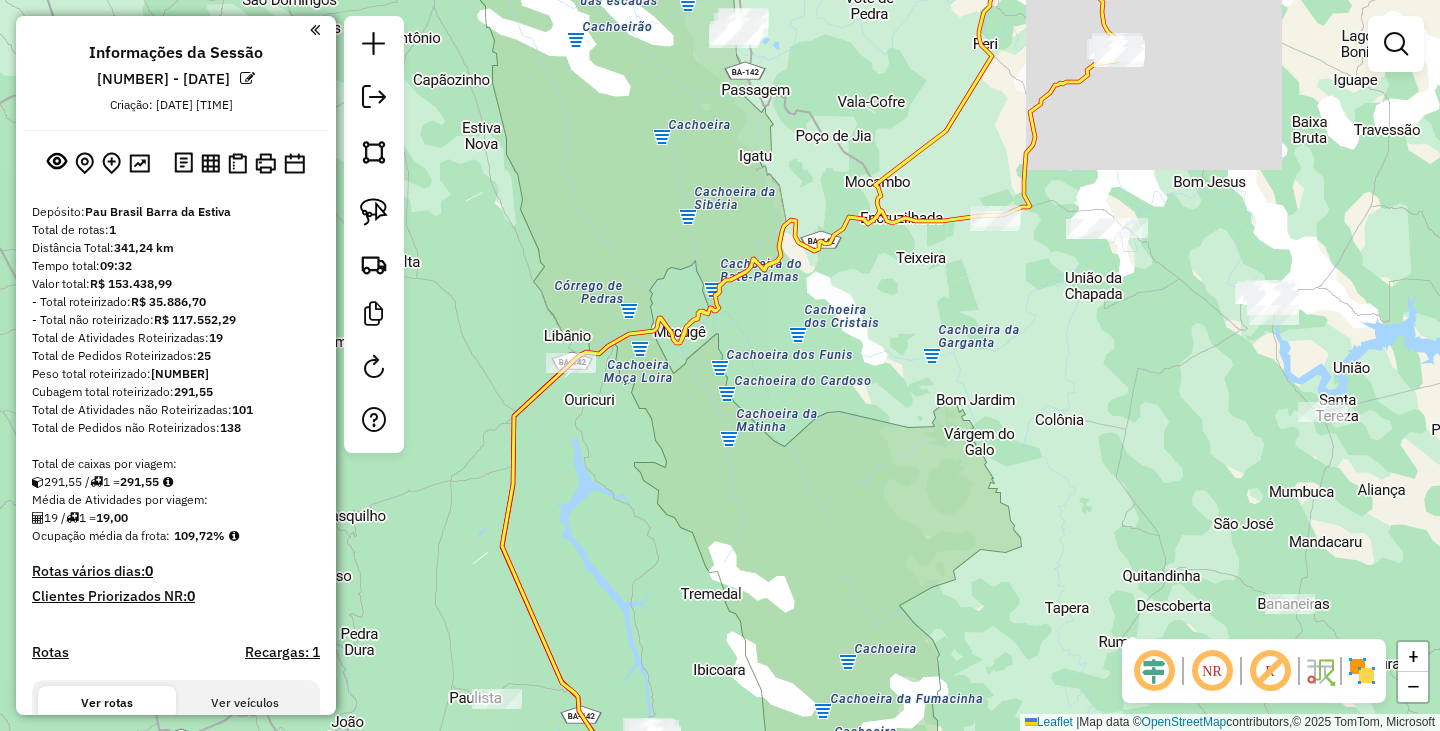 drag, startPoint x: 964, startPoint y: 309, endPoint x: 836, endPoint y: 374, distance: 143.55835 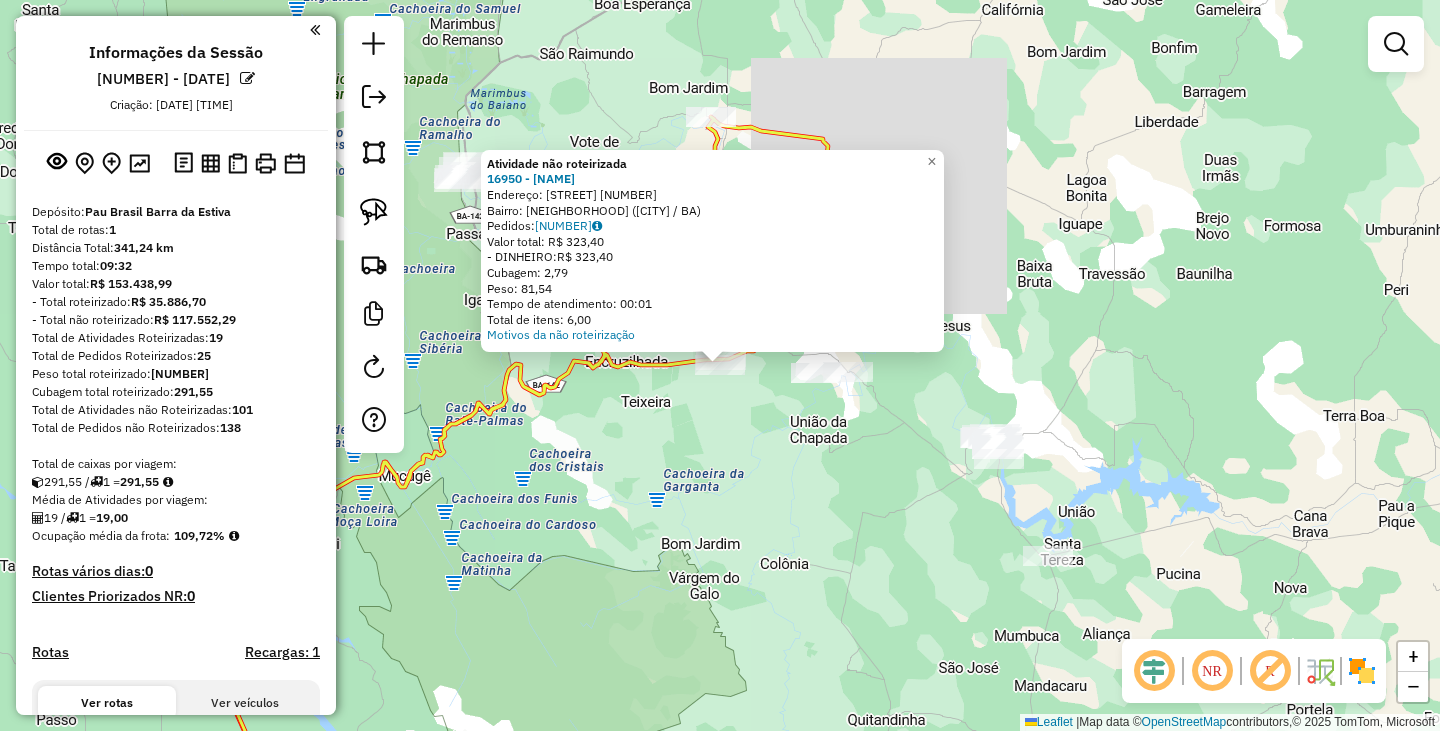 click on "Atividade não roteirizada 16950 - FABIO ARAUJO SANTOS  Endereço: FAZ RUA DO CALCAMENTO             11   Bairro: Povoado Rosely Nunes (ITAETE / BA)   Pedidos:  05006554   Valor total: R$ 323,40   - DINHEIRO:  R$ 323,40   Cubagem: 2,79   Peso: 81,54   Tempo de atendimento: 00:01   Total de itens: 6,00  Motivos da não roteirização × Janela de atendimento Grade de atendimento Capacidade Transportadoras Veículos Cliente Pedidos  Rotas Selecione os dias de semana para filtrar as janelas de atendimento  Seg   Ter   Qua   Qui   Sex   Sáb   Dom  Informe o período da janela de atendimento: De: Até:  Filtrar exatamente a janela do cliente  Considerar janela de atendimento padrão  Selecione os dias de semana para filtrar as grades de atendimento  Seg   Ter   Qua   Qui   Sex   Sáb   Dom   Considerar clientes sem dia de atendimento cadastrado  Clientes fora do dia de atendimento selecionado Filtrar as atividades entre os valores definidos abaixo:  Peso mínimo:   Peso máximo:   Cubagem mínima:   De:   Até:" 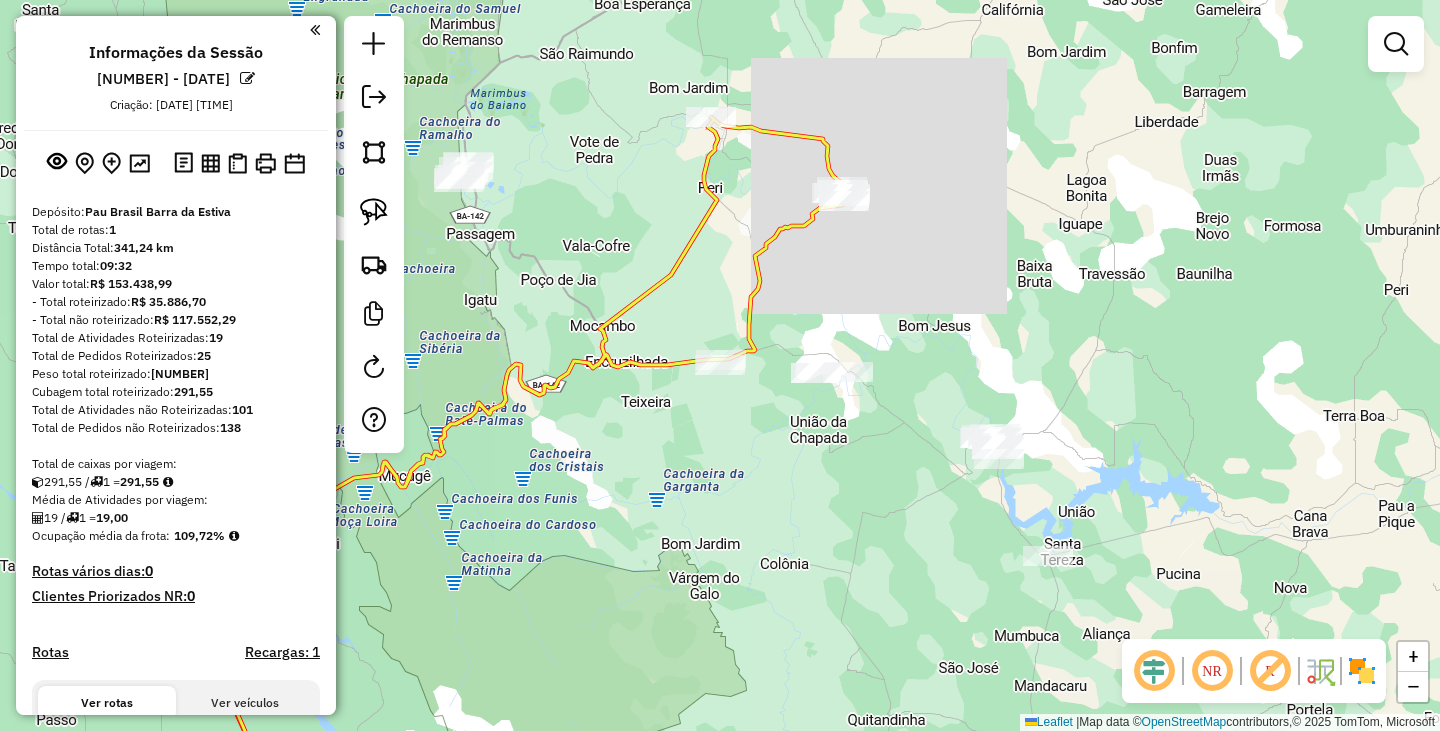 click on "Janela de atendimento Grade de atendimento Capacidade Transportadoras Veículos Cliente Pedidos  Rotas Selecione os dias de semana para filtrar as janelas de atendimento  Seg   Ter   Qua   Qui   Sex   Sáb   Dom  Informe o período da janela de atendimento: De: Até:  Filtrar exatamente a janela do cliente  Considerar janela de atendimento padrão  Selecione os dias de semana para filtrar as grades de atendimento  Seg   Ter   Qua   Qui   Sex   Sáb   Dom   Considerar clientes sem dia de atendimento cadastrado  Clientes fora do dia de atendimento selecionado Filtrar as atividades entre os valores definidos abaixo:  Peso mínimo:   Peso máximo:   Cubagem mínima:   Cubagem máxima:   De:   Até:  Filtrar as atividades entre o tempo de atendimento definido abaixo:  De:   Até:   Considerar capacidade total dos clientes não roteirizados Transportadora: Selecione um ou mais itens Tipo de veículo: Selecione um ou mais itens Veículo: Selecione um ou mais itens Motorista: Selecione um ou mais itens Nome: Rótulo:" 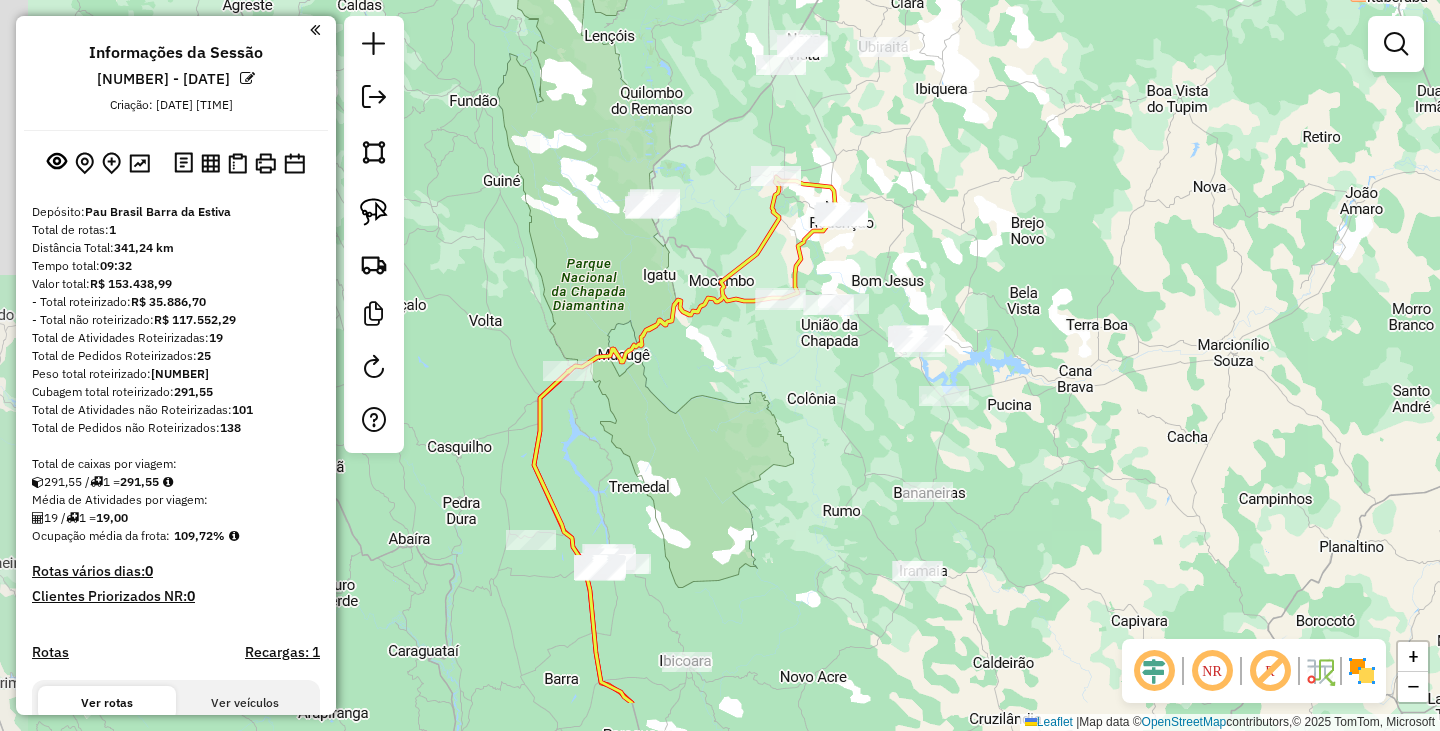 drag, startPoint x: 863, startPoint y: 307, endPoint x: 912, endPoint y: 206, distance: 112.25863 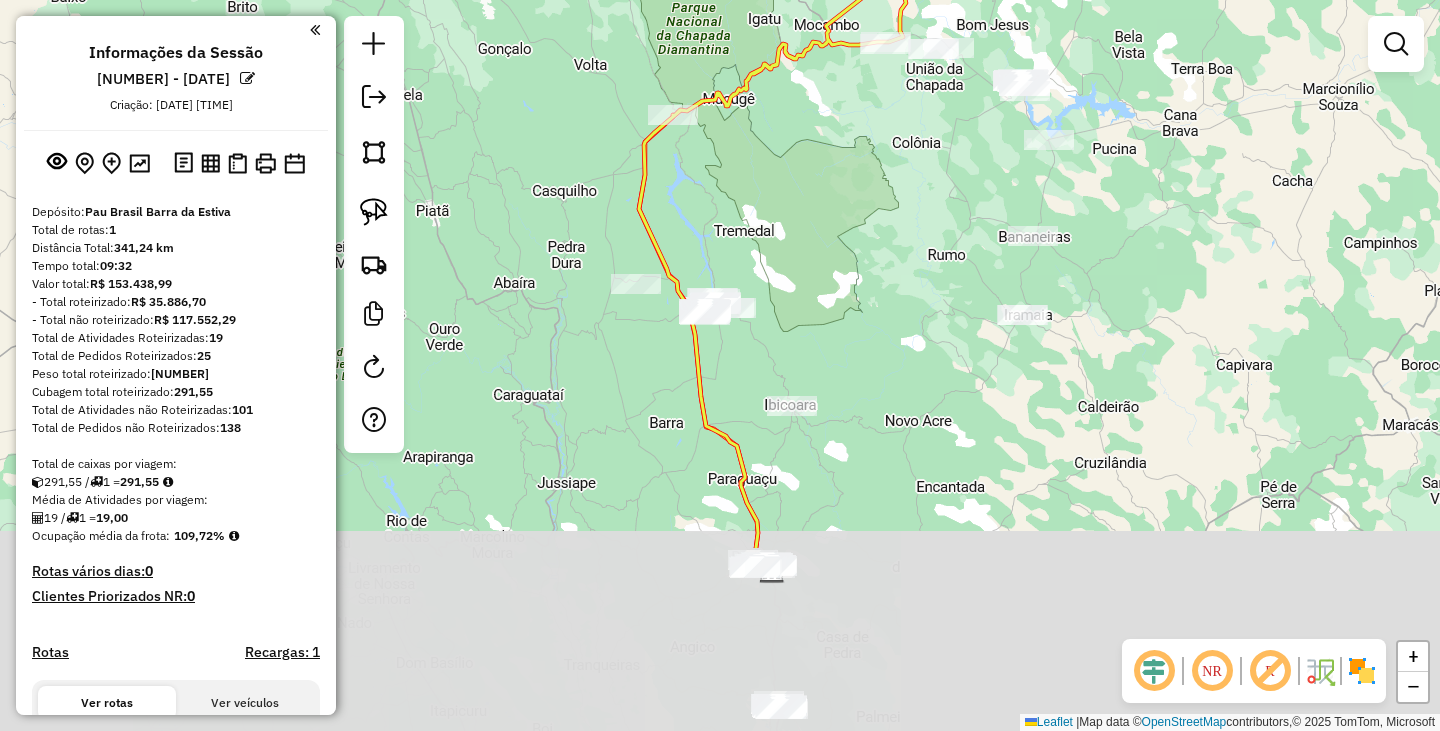 drag, startPoint x: 836, startPoint y: 456, endPoint x: 941, endPoint y: 200, distance: 276.6966 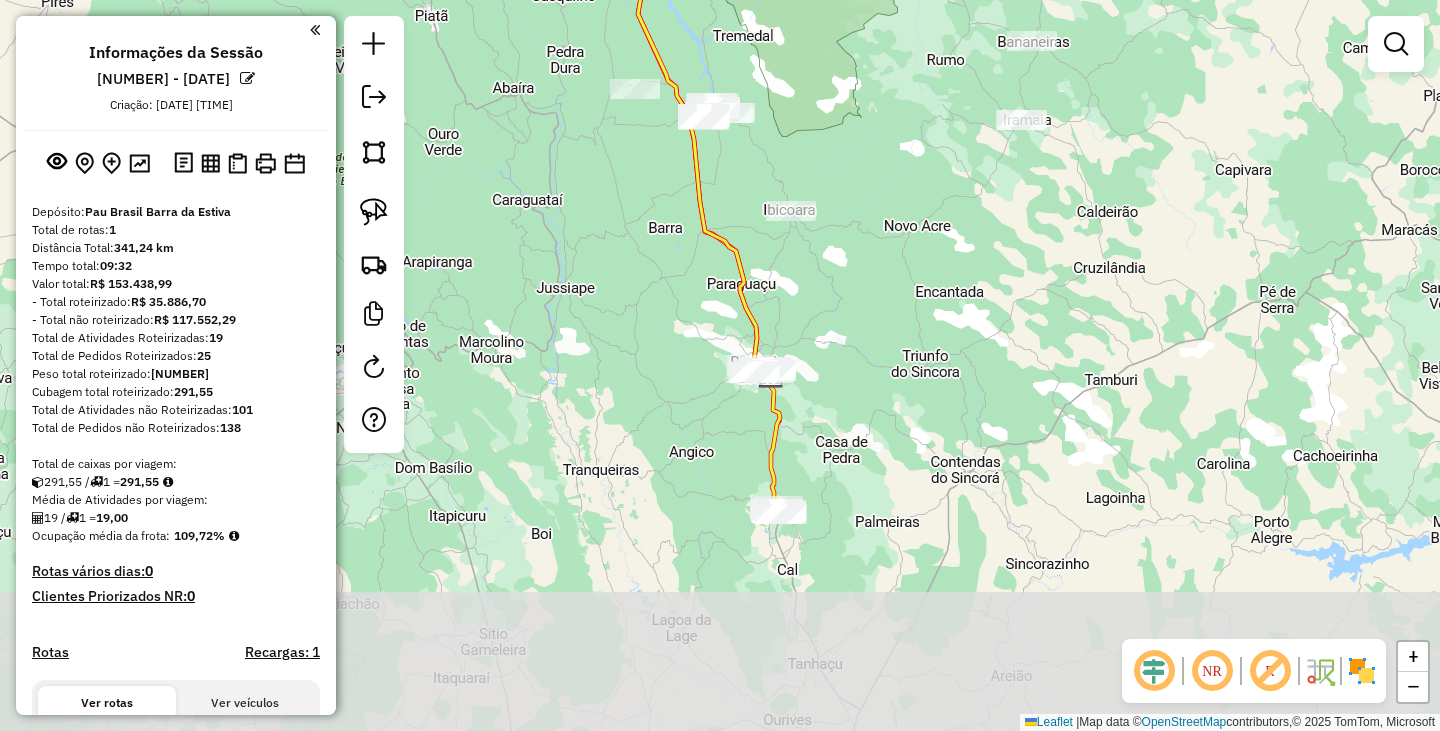 drag, startPoint x: 916, startPoint y: 574, endPoint x: 915, endPoint y: 380, distance: 194.00258 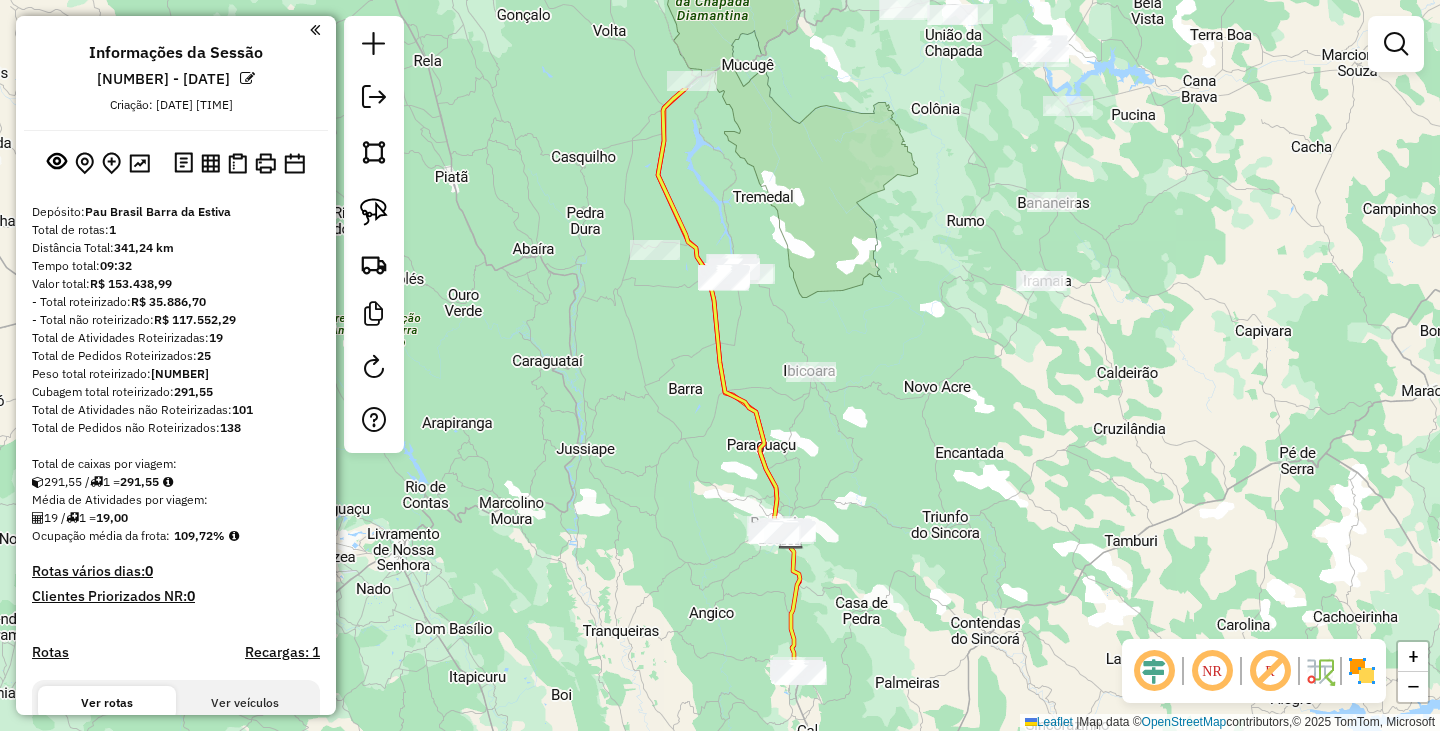 drag, startPoint x: 833, startPoint y: 402, endPoint x: 838, endPoint y: 453, distance: 51.24451 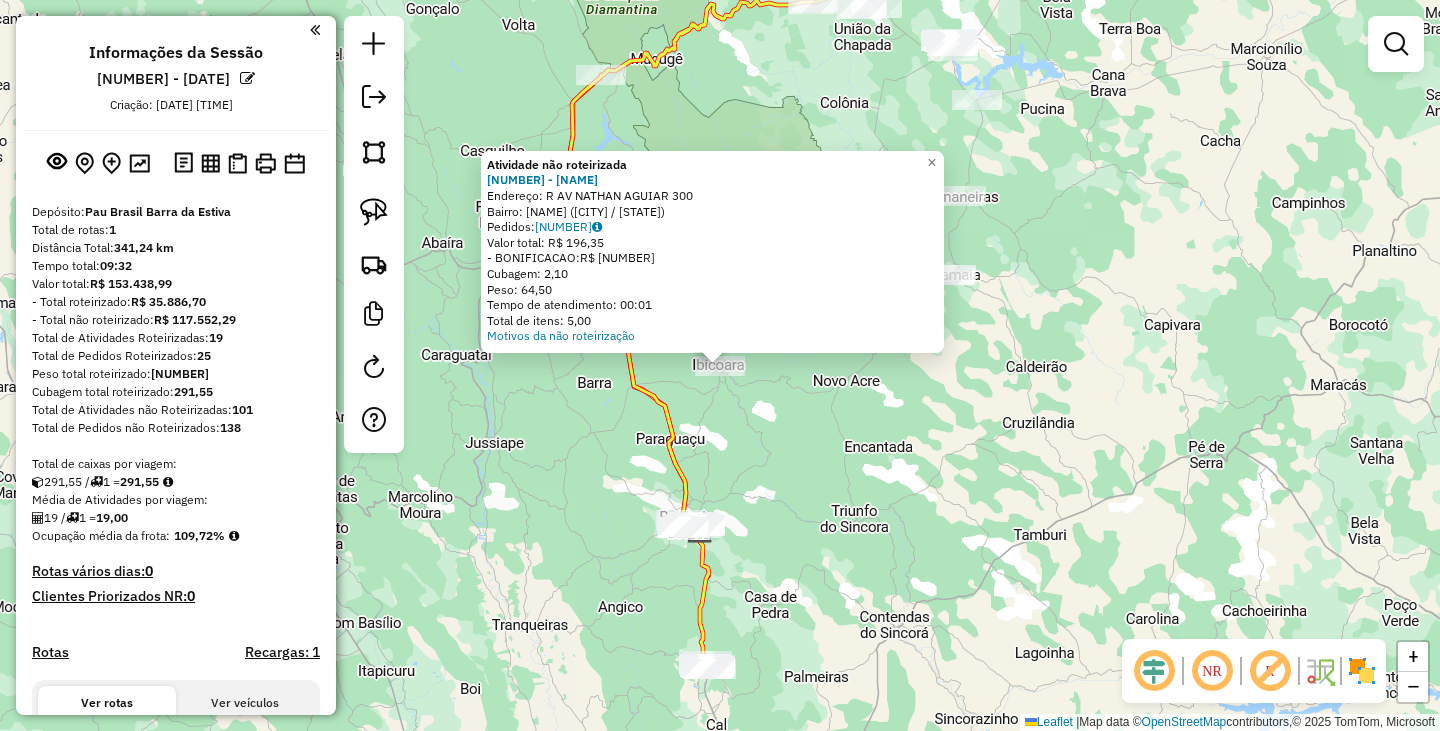 click on "Atividade não roteirizada 26100 - PH DISTRIBUIDORA DE  Endereço: R   AV NATHAN AGUIAR              300   Bairro: Centro (IBICOARA / BA)   Pedidos:  05006597   Valor total: R$ 196,35   - BONIFICACAO:  R$ 196,35   Cubagem: 2,10   Peso: 64,50   Tempo de atendimento: 00:01   Total de itens: 5,00  Motivos da não roteirização × Janela de atendimento Grade de atendimento Capacidade Transportadoras Veículos Cliente Pedidos  Rotas Selecione os dias de semana para filtrar as janelas de atendimento  Seg   Ter   Qua   Qui   Sex   Sáb   Dom  Informe o período da janela de atendimento: De: Até:  Filtrar exatamente a janela do cliente  Considerar janela de atendimento padrão  Selecione os dias de semana para filtrar as grades de atendimento  Seg   Ter   Qua   Qui   Sex   Sáb   Dom   Considerar clientes sem dia de atendimento cadastrado  Clientes fora do dia de atendimento selecionado Filtrar as atividades entre os valores definidos abaixo:  Peso mínimo:   Peso máximo:   Cubagem mínima:   Cubagem máxima:  De:" 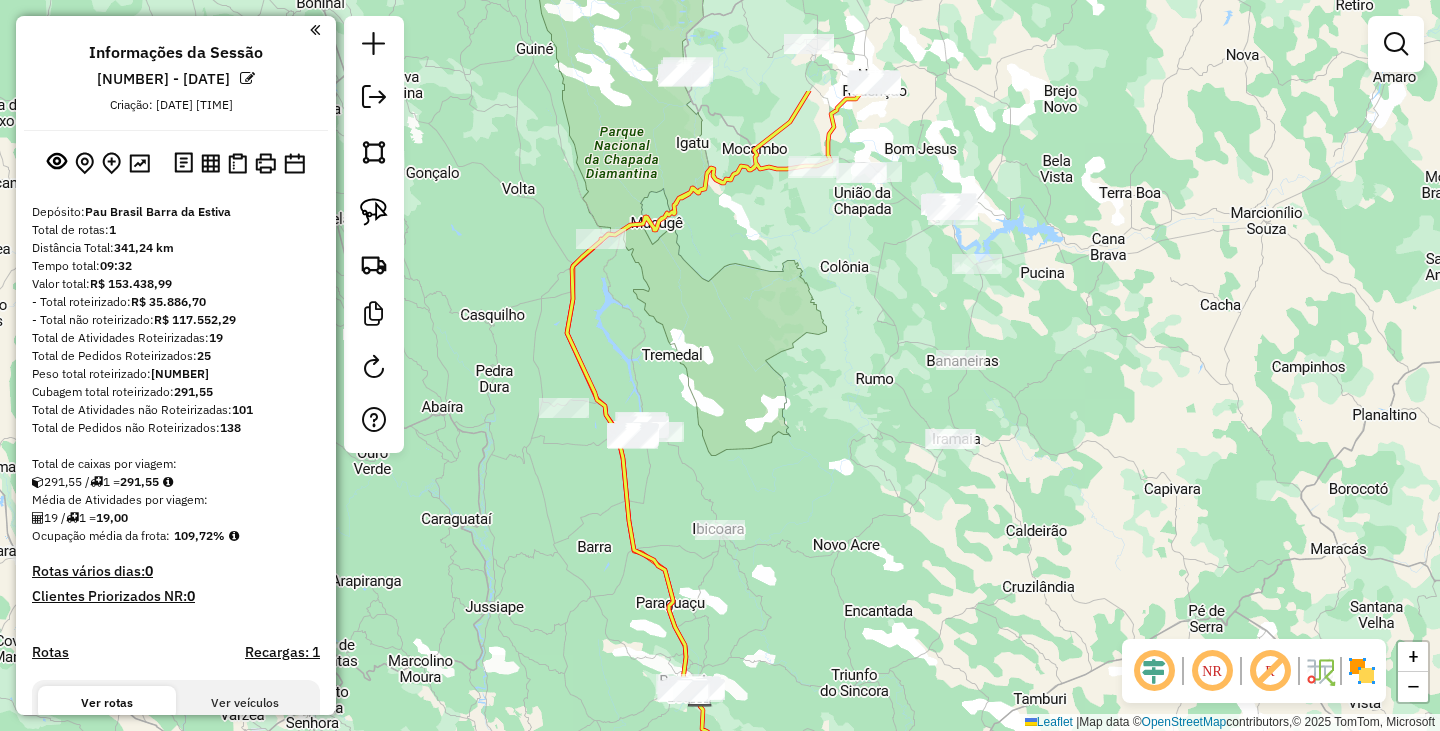 drag, startPoint x: 706, startPoint y: 195, endPoint x: 706, endPoint y: 359, distance: 164 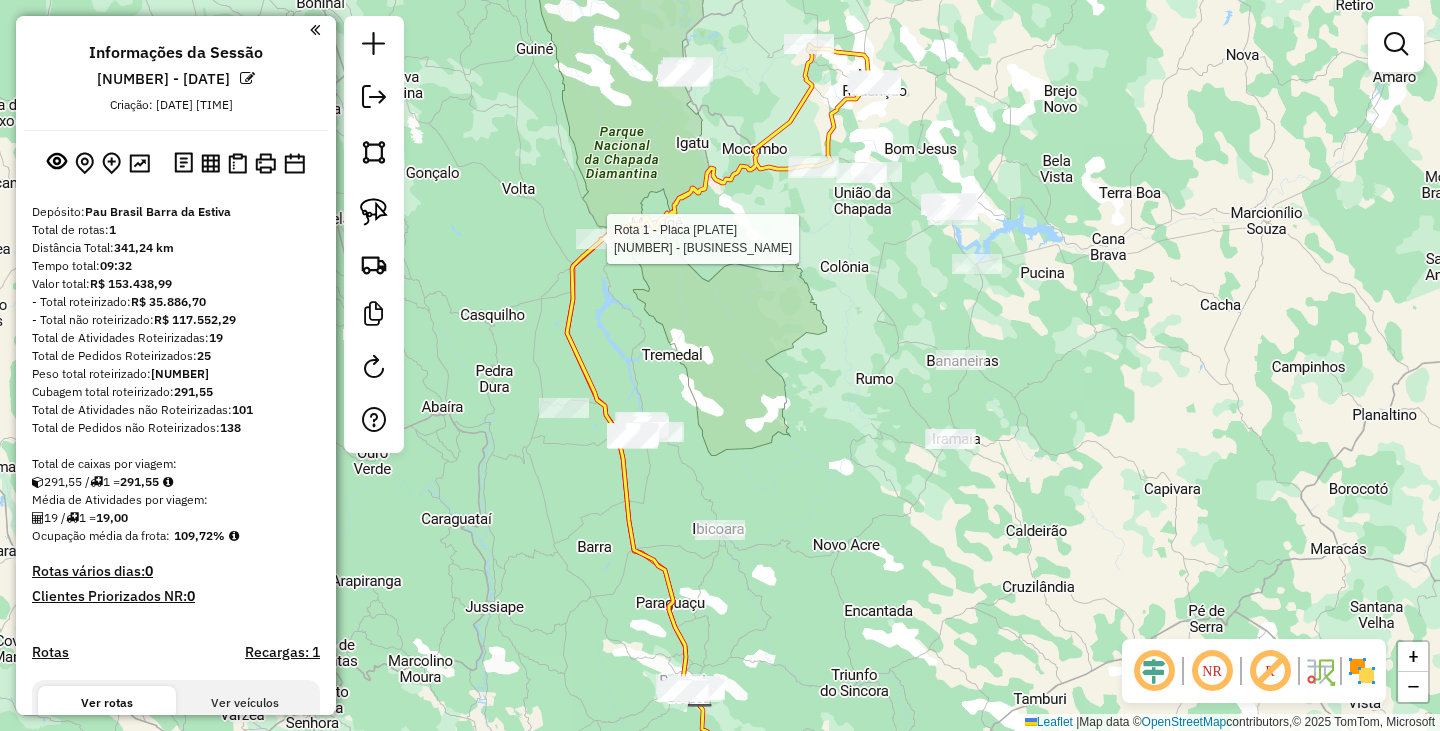 select on "**********" 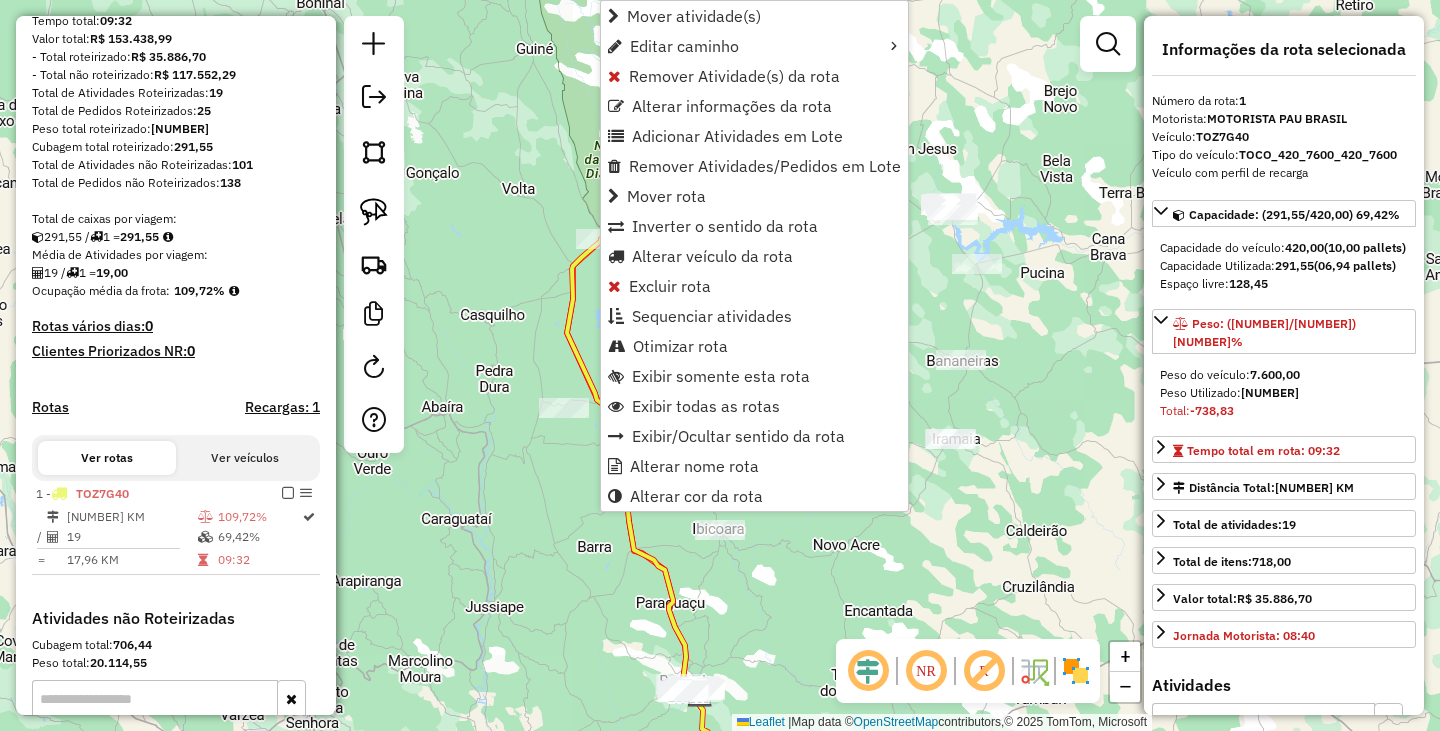 scroll, scrollTop: 498, scrollLeft: 0, axis: vertical 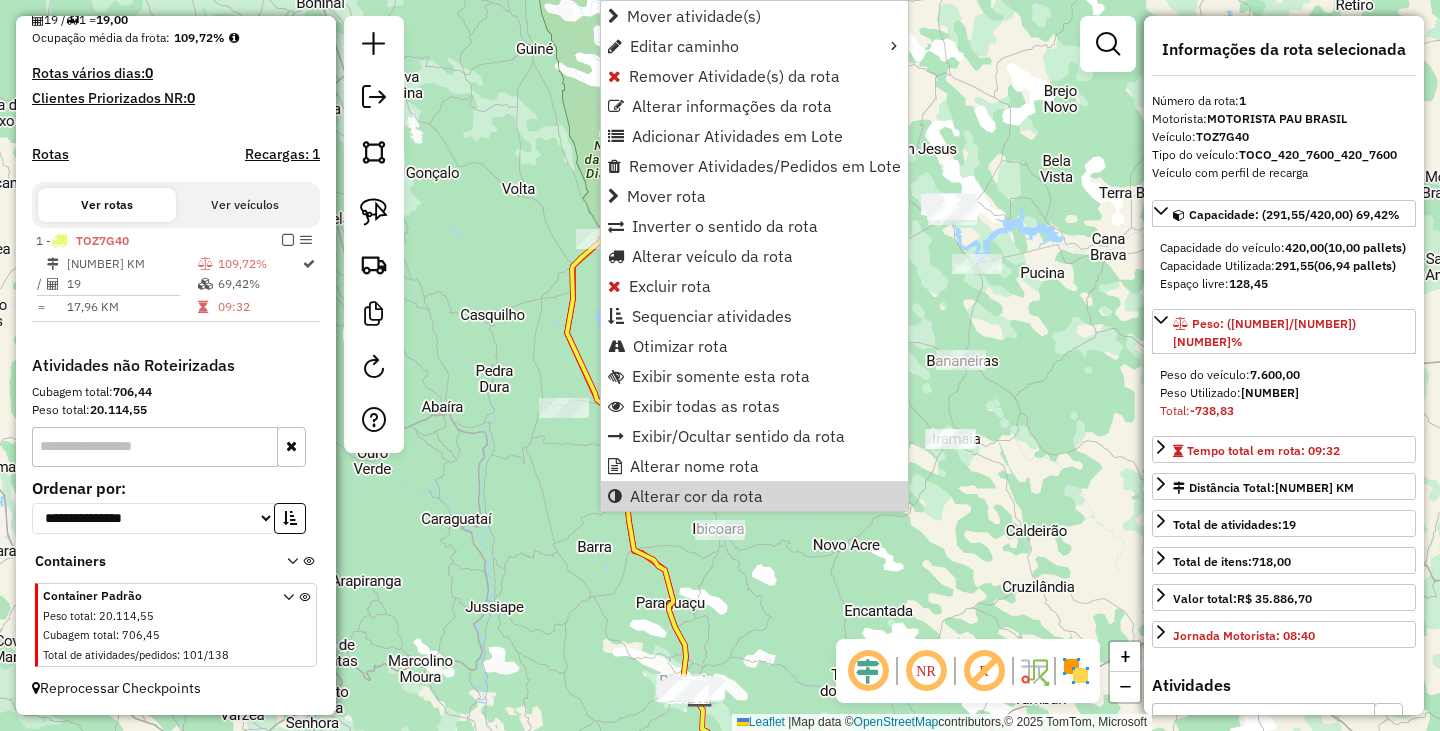 click on "Janela de atendimento Grade de atendimento Capacidade Transportadoras Veículos Cliente Pedidos  Rotas Selecione os dias de semana para filtrar as janelas de atendimento  Seg   Ter   Qua   Qui   Sex   Sáb   Dom  Informe o período da janela de atendimento: De: Até:  Filtrar exatamente a janela do cliente  Considerar janela de atendimento padrão  Selecione os dias de semana para filtrar as grades de atendimento  Seg   Ter   Qua   Qui   Sex   Sáb   Dom   Considerar clientes sem dia de atendimento cadastrado  Clientes fora do dia de atendimento selecionado Filtrar as atividades entre os valores definidos abaixo:  Peso mínimo:   Peso máximo:   Cubagem mínima:   Cubagem máxima:   De:   Até:  Filtrar as atividades entre o tempo de atendimento definido abaixo:  De:   Até:   Considerar capacidade total dos clientes não roteirizados Transportadora: Selecione um ou mais itens Tipo de veículo: Selecione um ou mais itens Veículo: Selecione um ou mais itens Motorista: Selecione um ou mais itens Nome: Rótulo:" 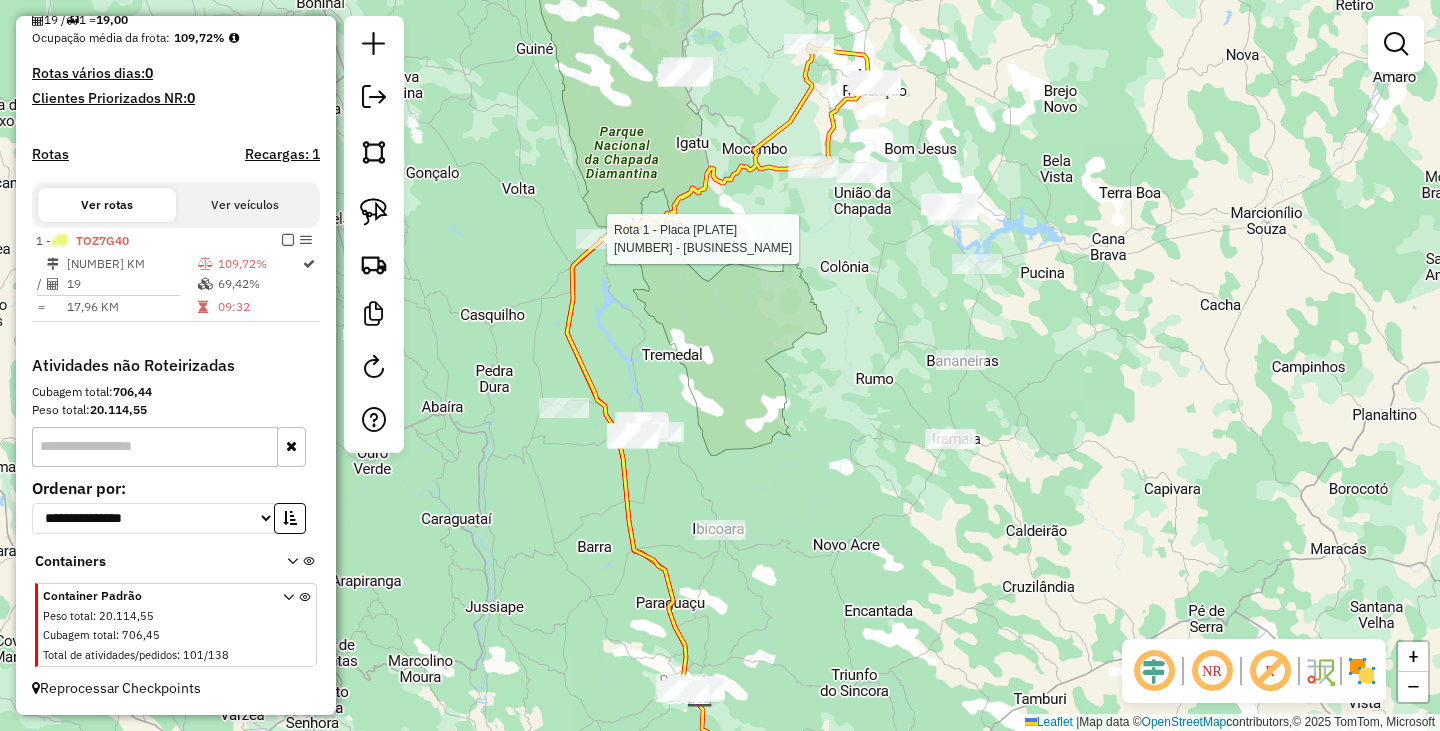 select on "**********" 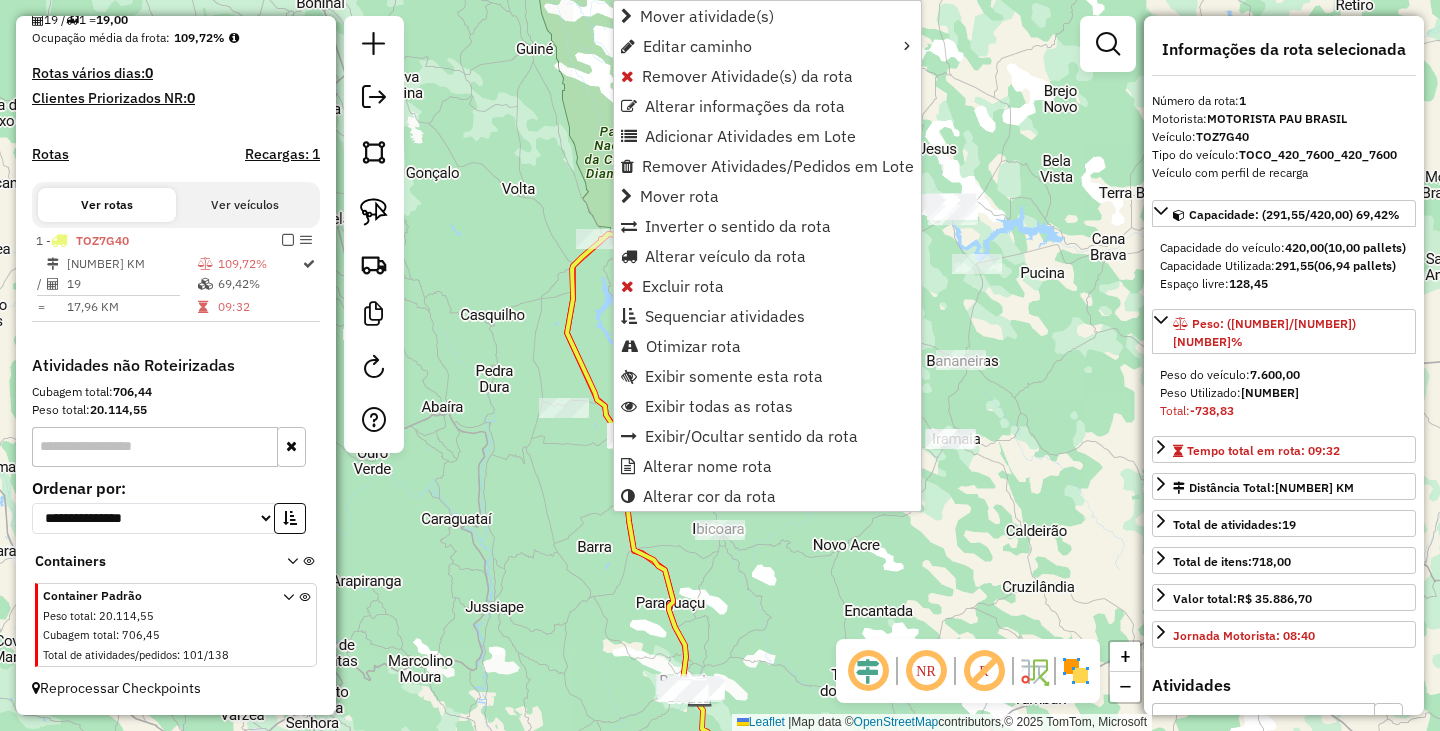 click on "NR R" 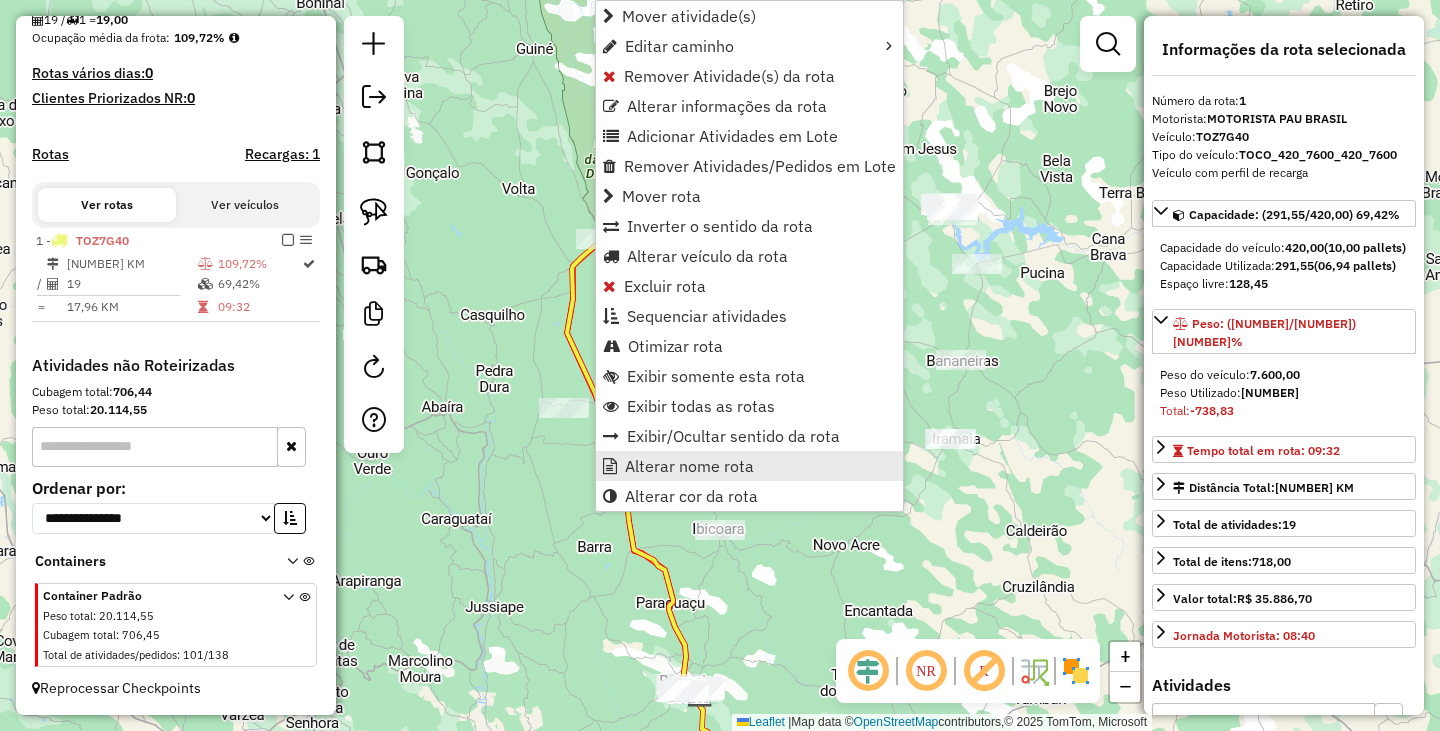 click on "Alterar nome rota" at bounding box center (689, 466) 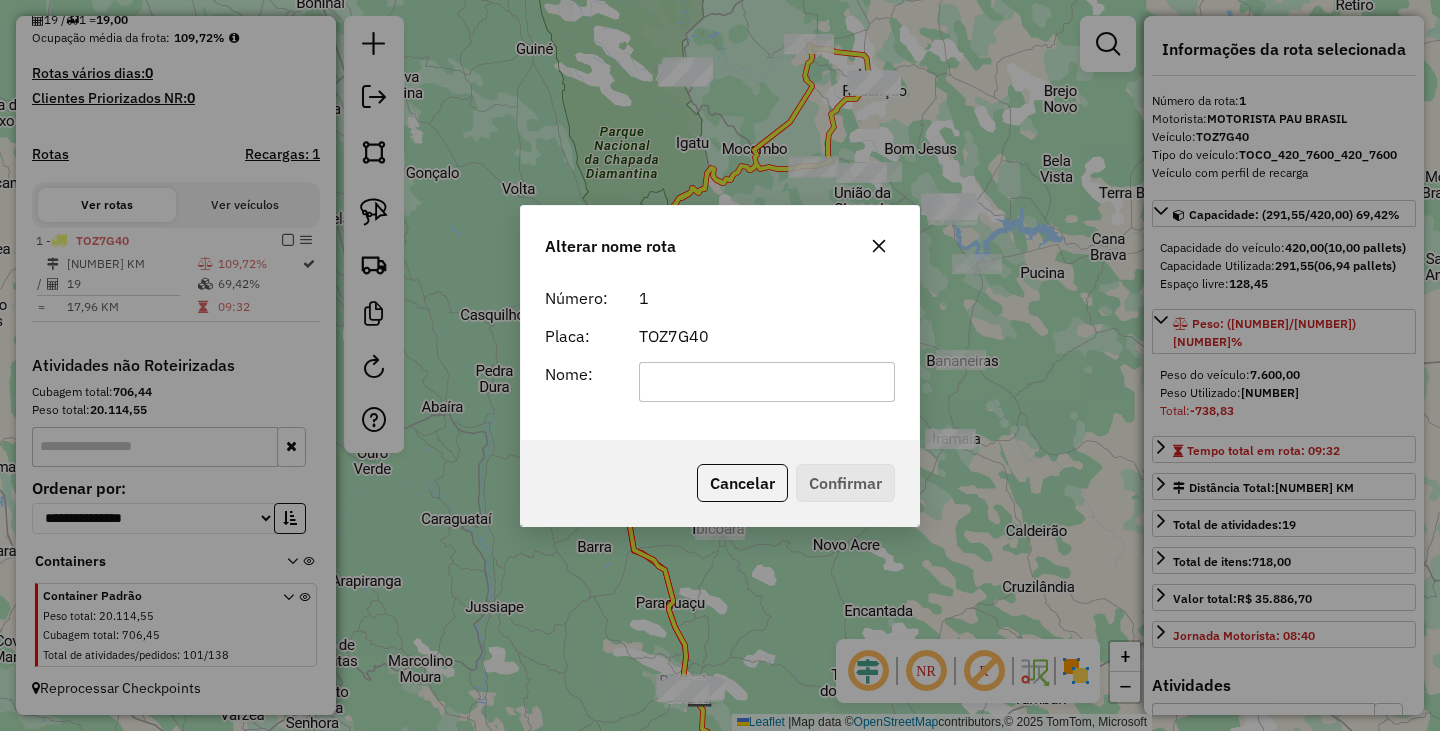 type on "*" 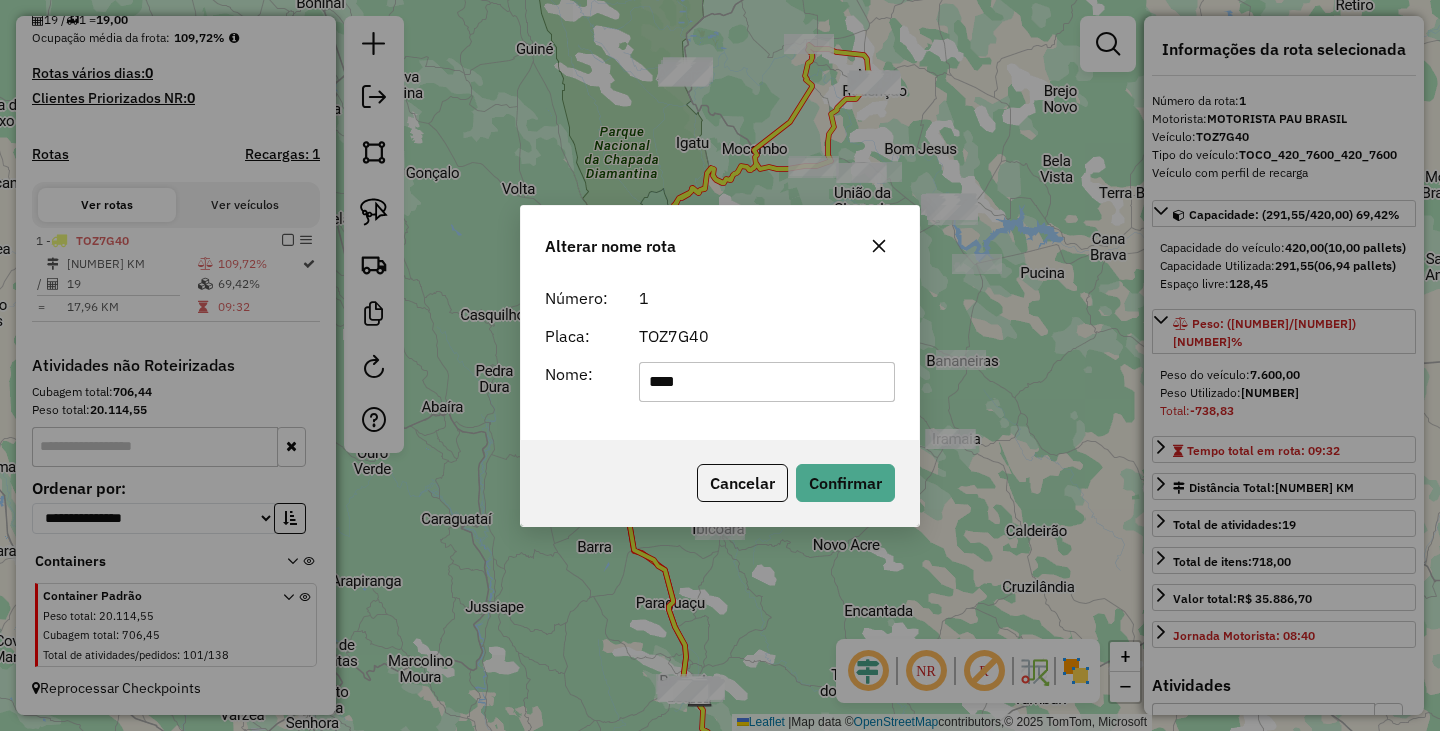 type on "**********" 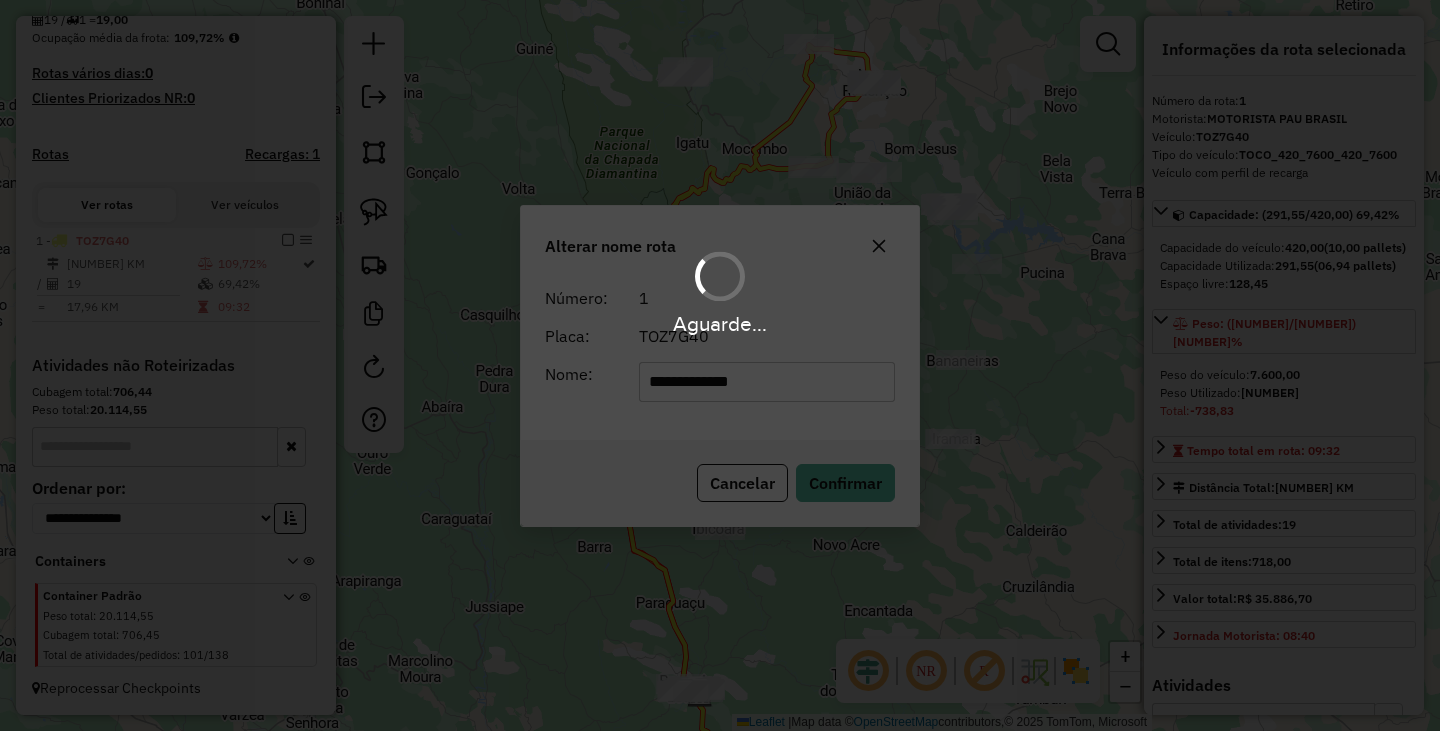 type 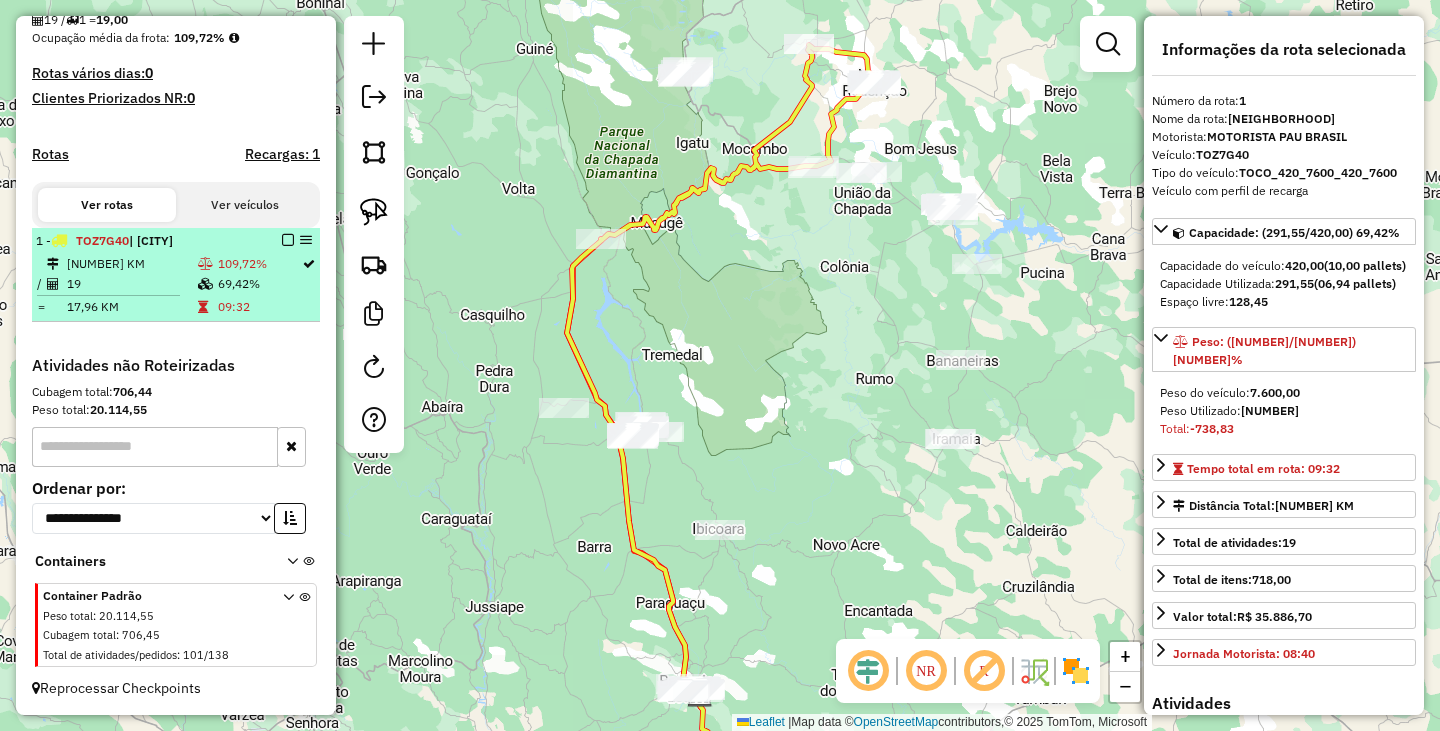 click at bounding box center (288, 240) 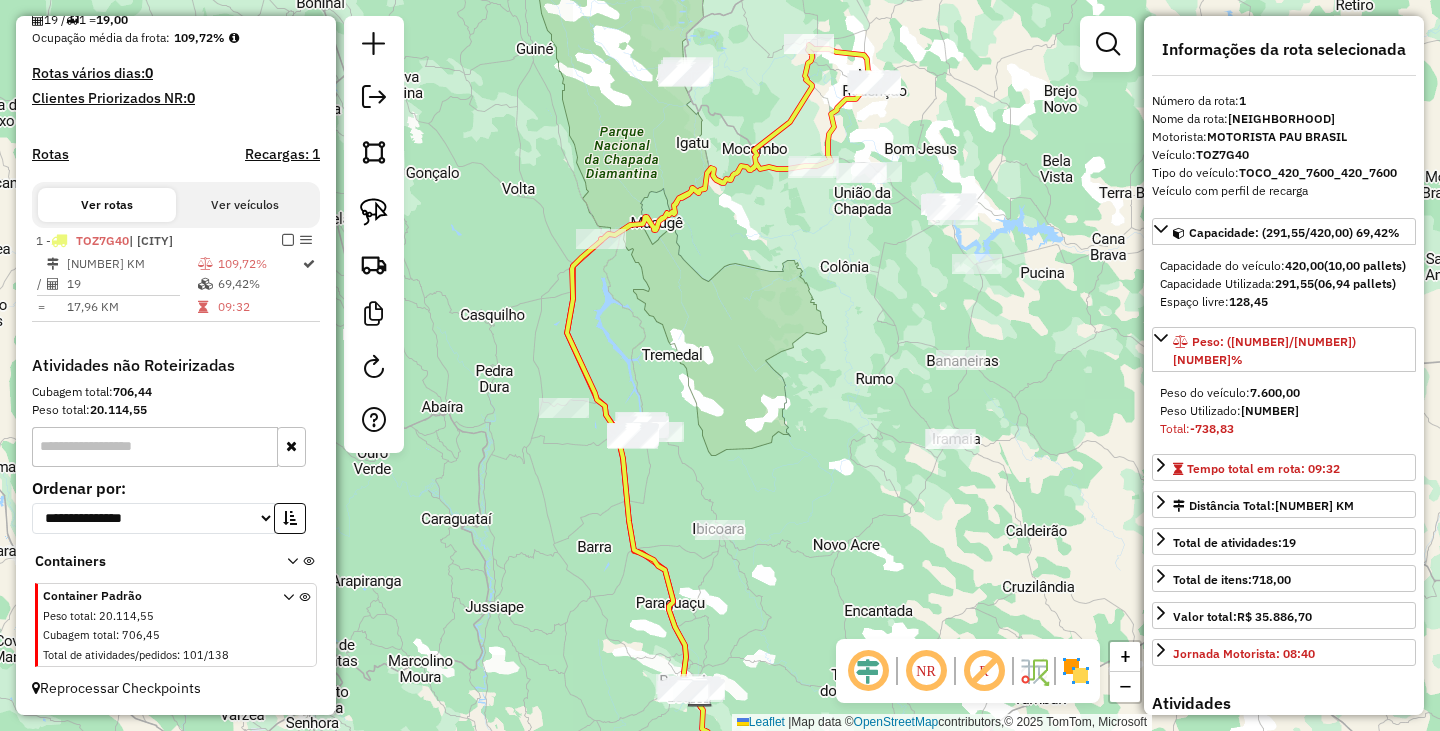 scroll, scrollTop: 431, scrollLeft: 0, axis: vertical 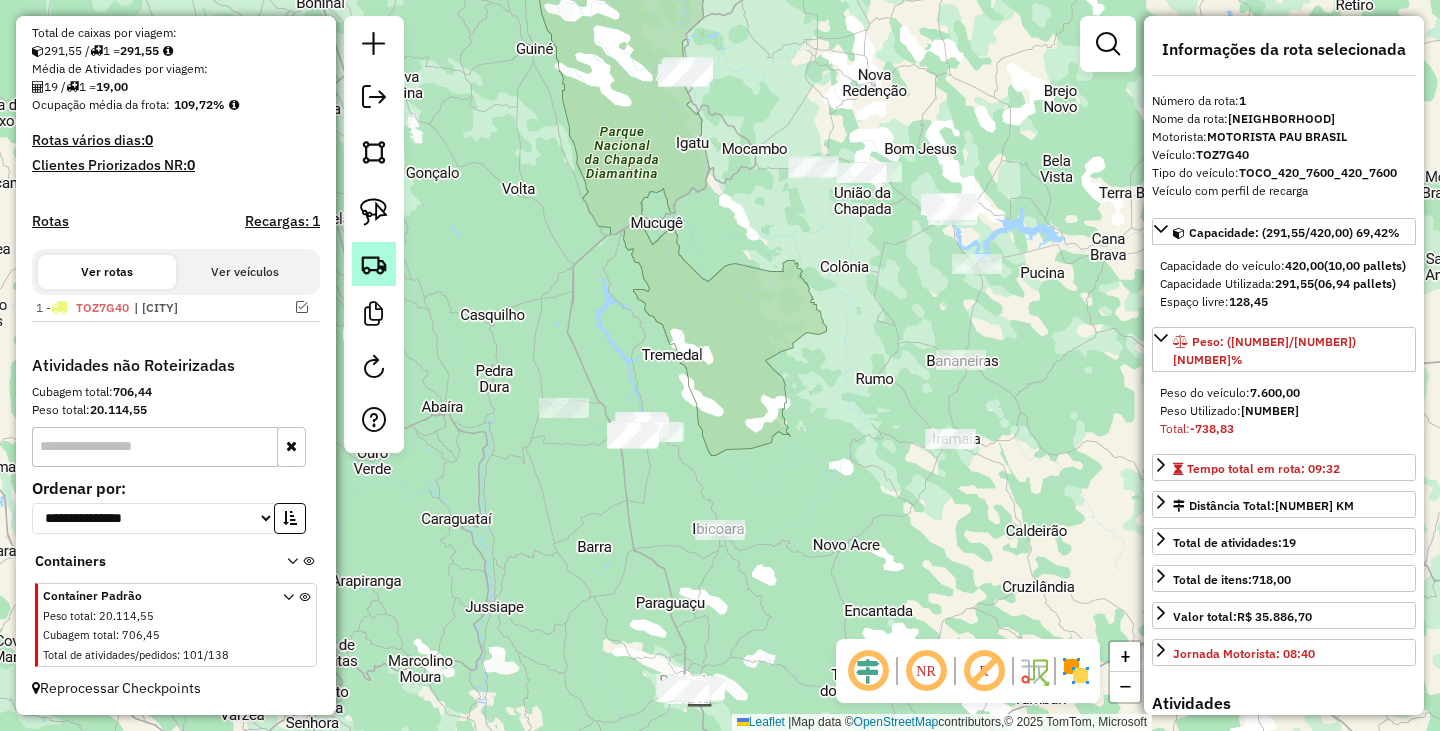 click 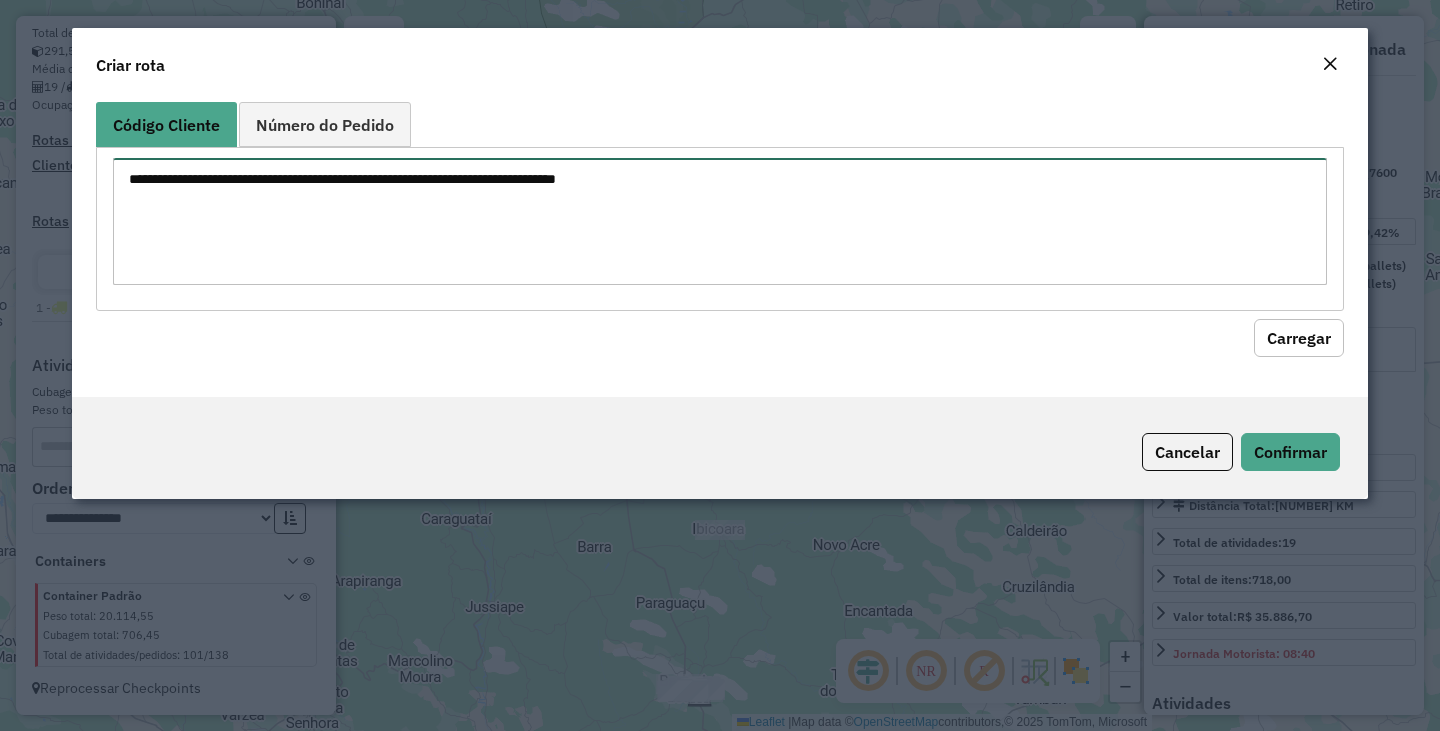 click at bounding box center (720, 221) 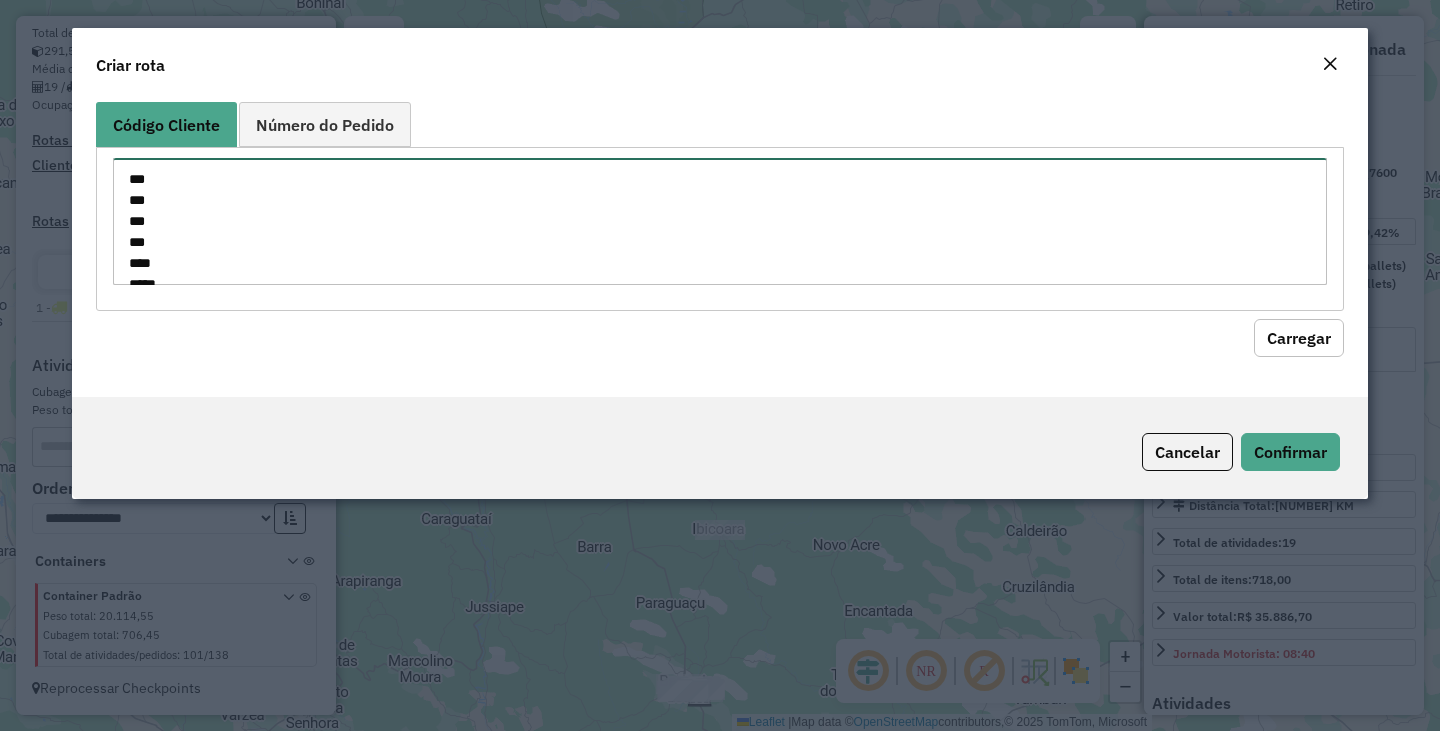 scroll, scrollTop: 890, scrollLeft: 0, axis: vertical 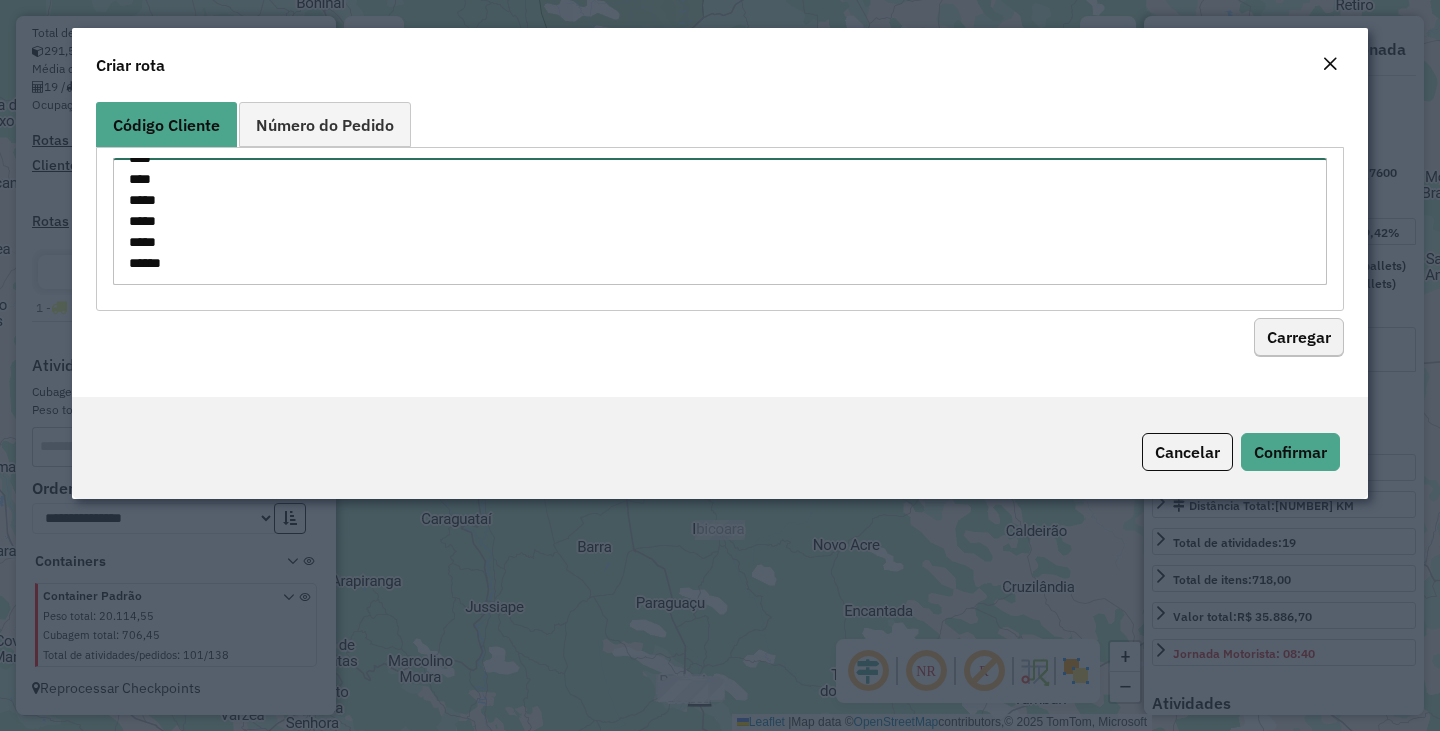 type on "***
***
***
***
****
*****
*****
**
**
**
***
***
***
***
***
***
***
***
***
***
***
***
***
***
***
***
****
****
****
**
***
***
***
***
***
***
***
***
***
***
***
****
****
*****
*****
*****
*****" 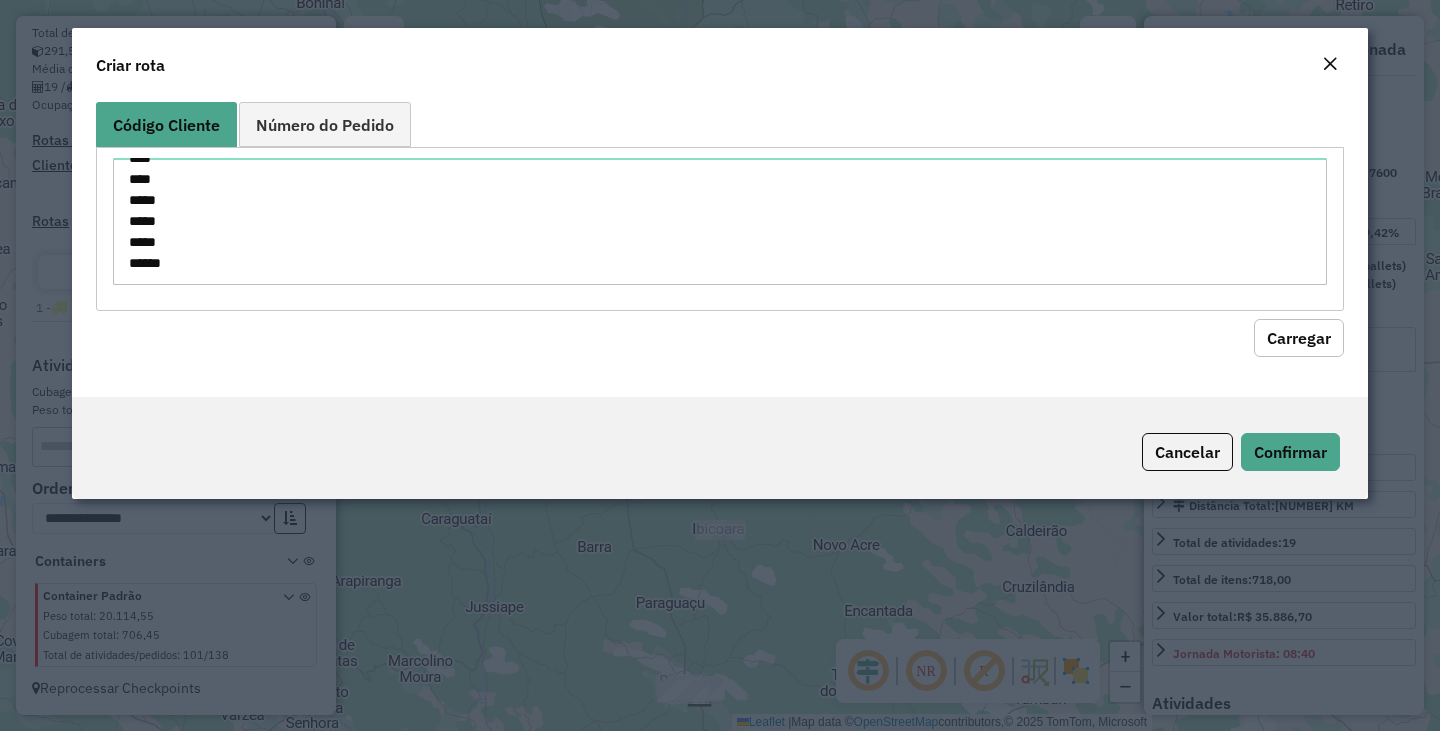 drag, startPoint x: 1274, startPoint y: 319, endPoint x: 1283, endPoint y: 326, distance: 11.401754 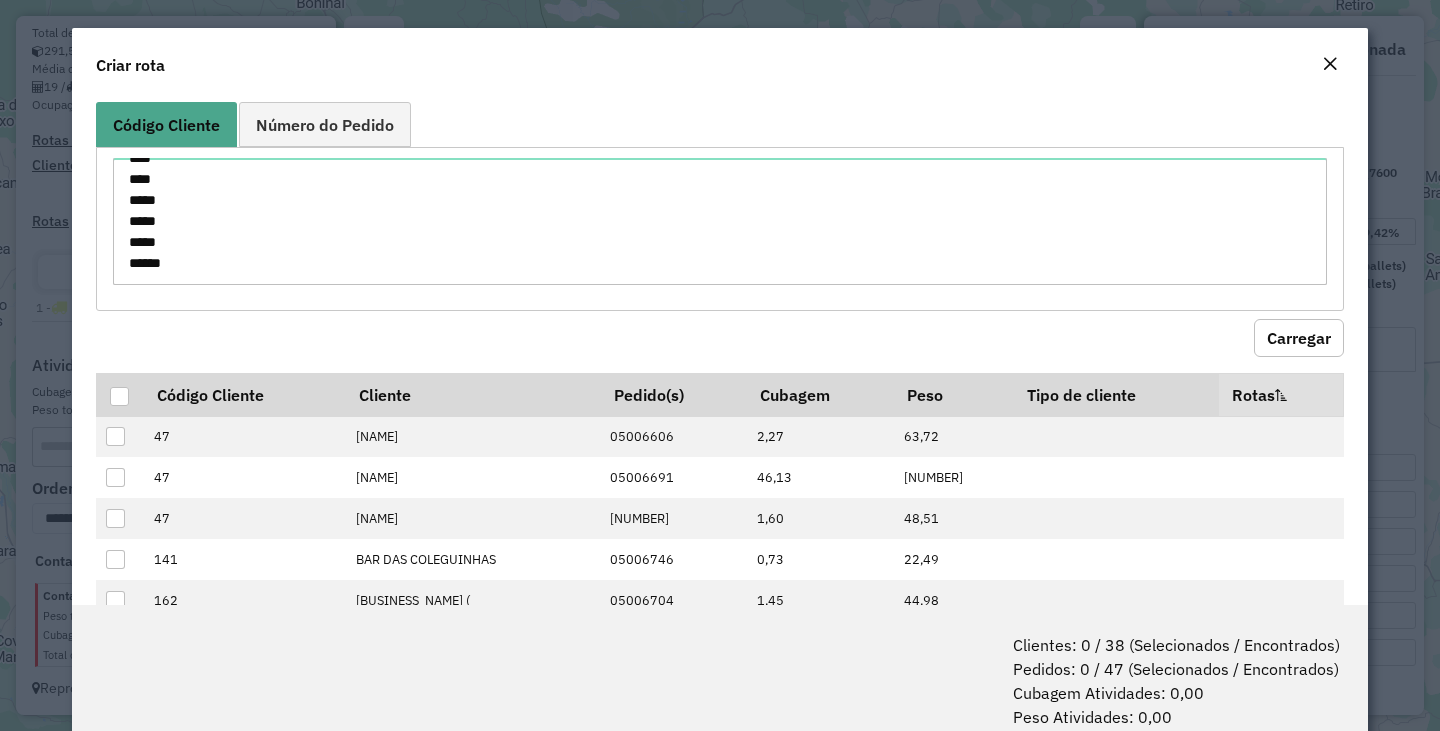 click on "Carregar" 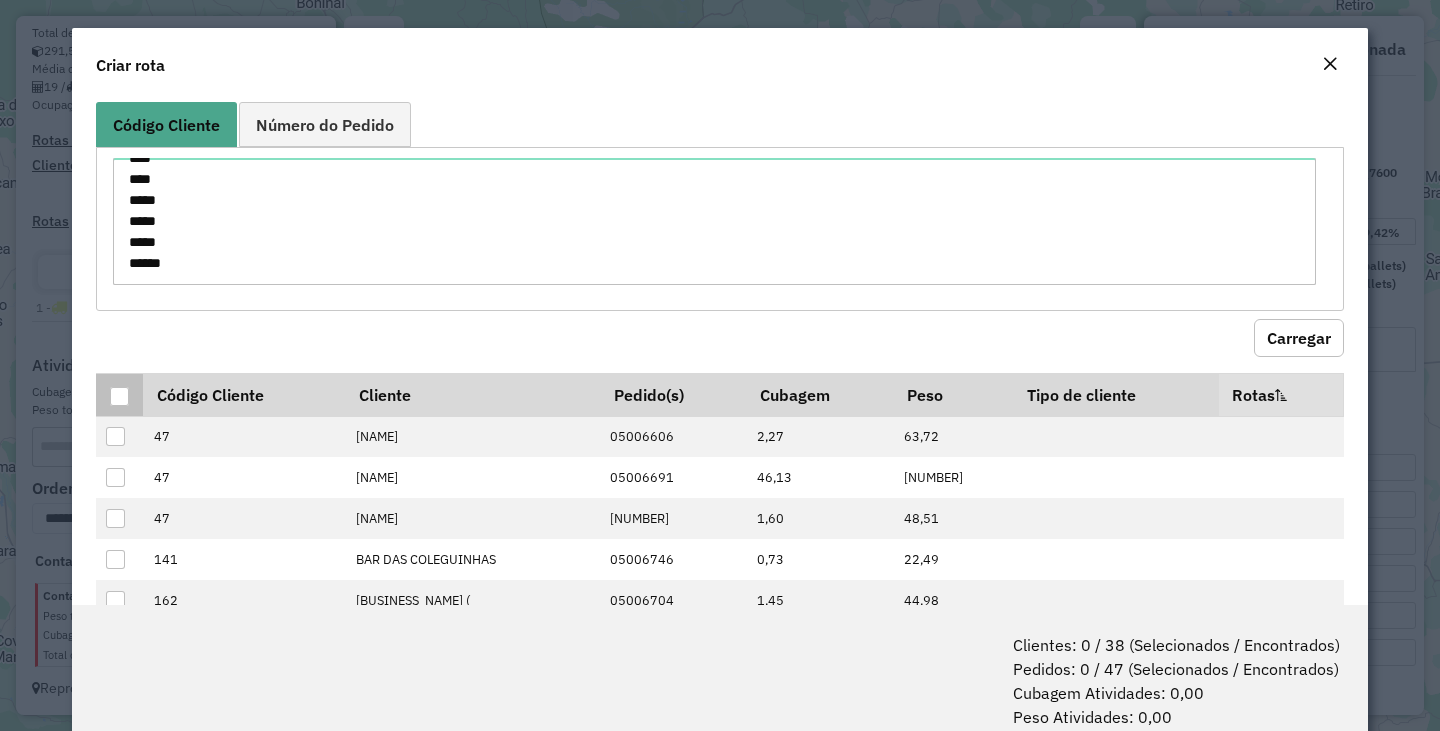 click at bounding box center (119, 396) 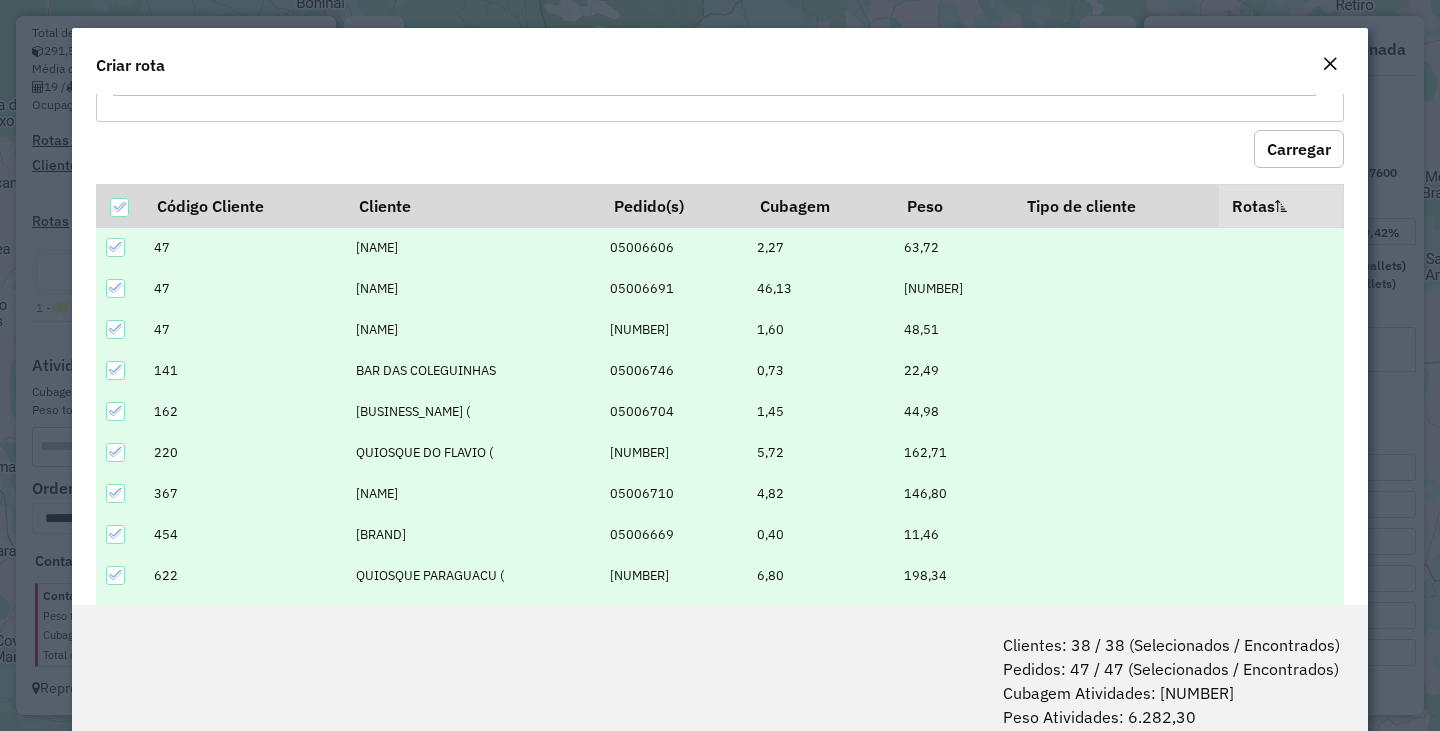 scroll, scrollTop: 319, scrollLeft: 0, axis: vertical 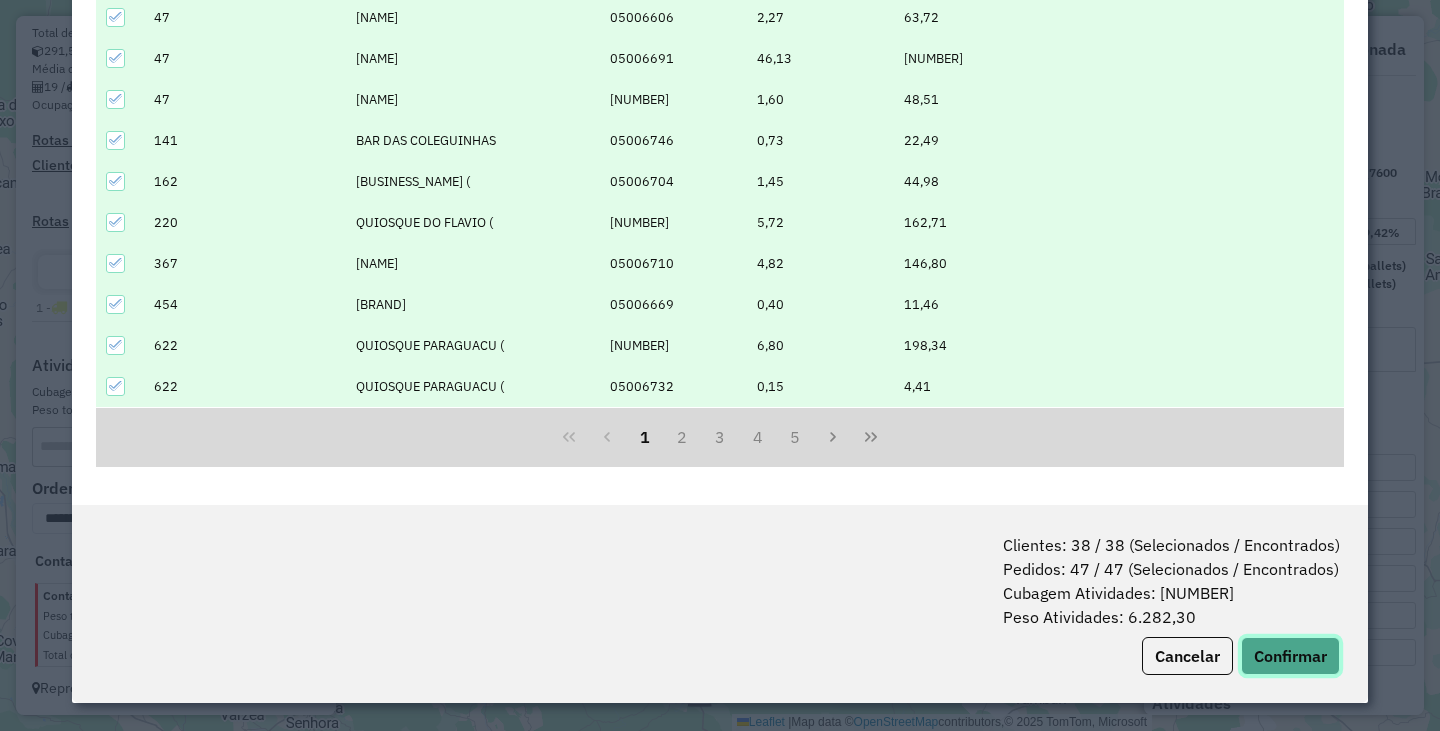 click on "Confirmar" 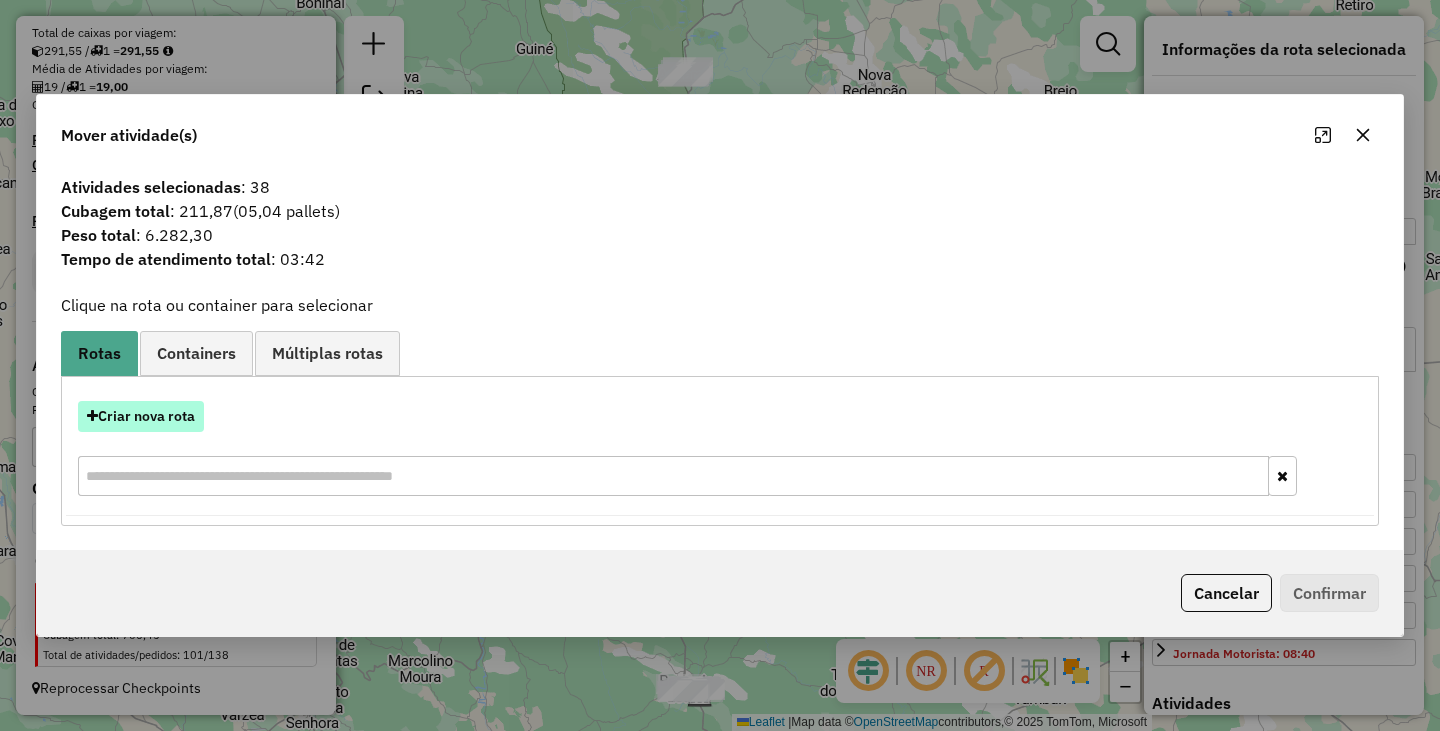 click on "Criar nova rota" at bounding box center [141, 416] 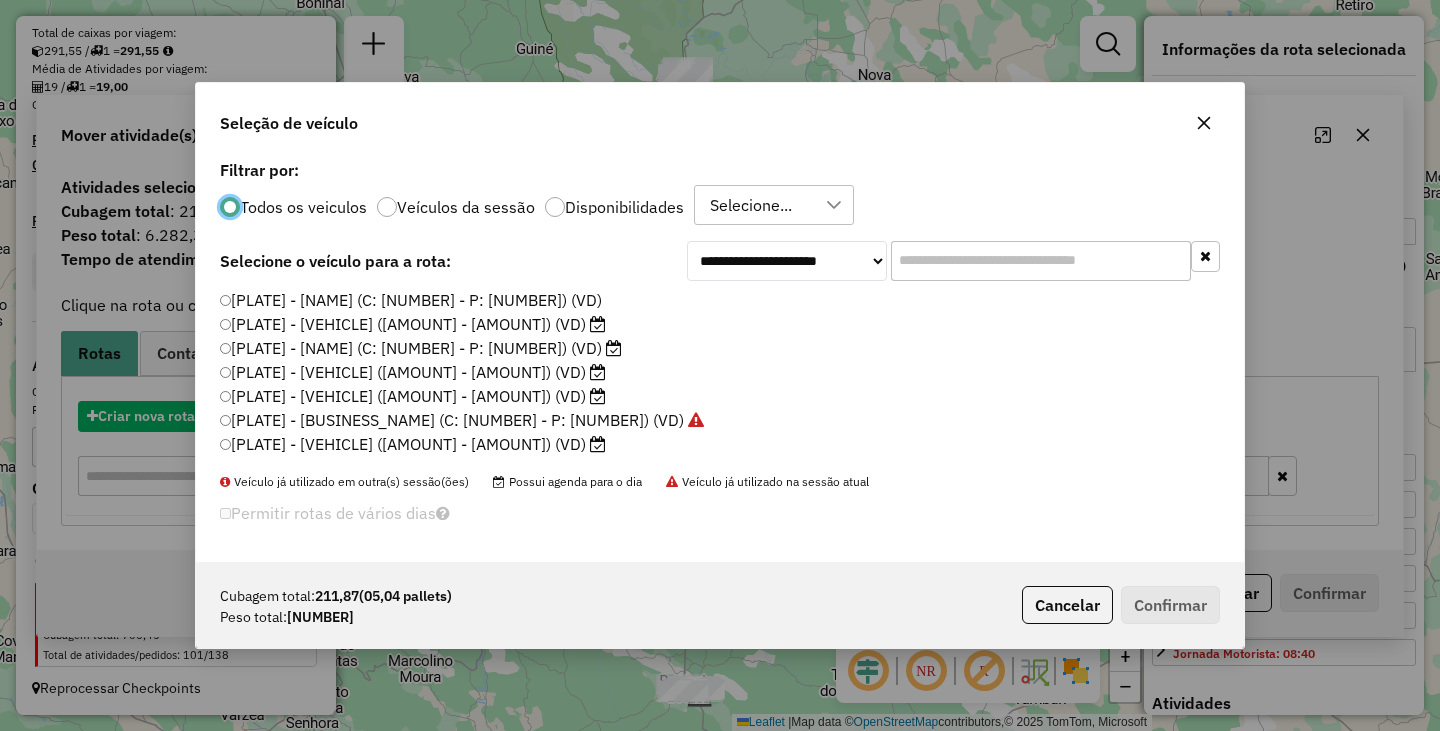 scroll, scrollTop: 12, scrollLeft: 6, axis: both 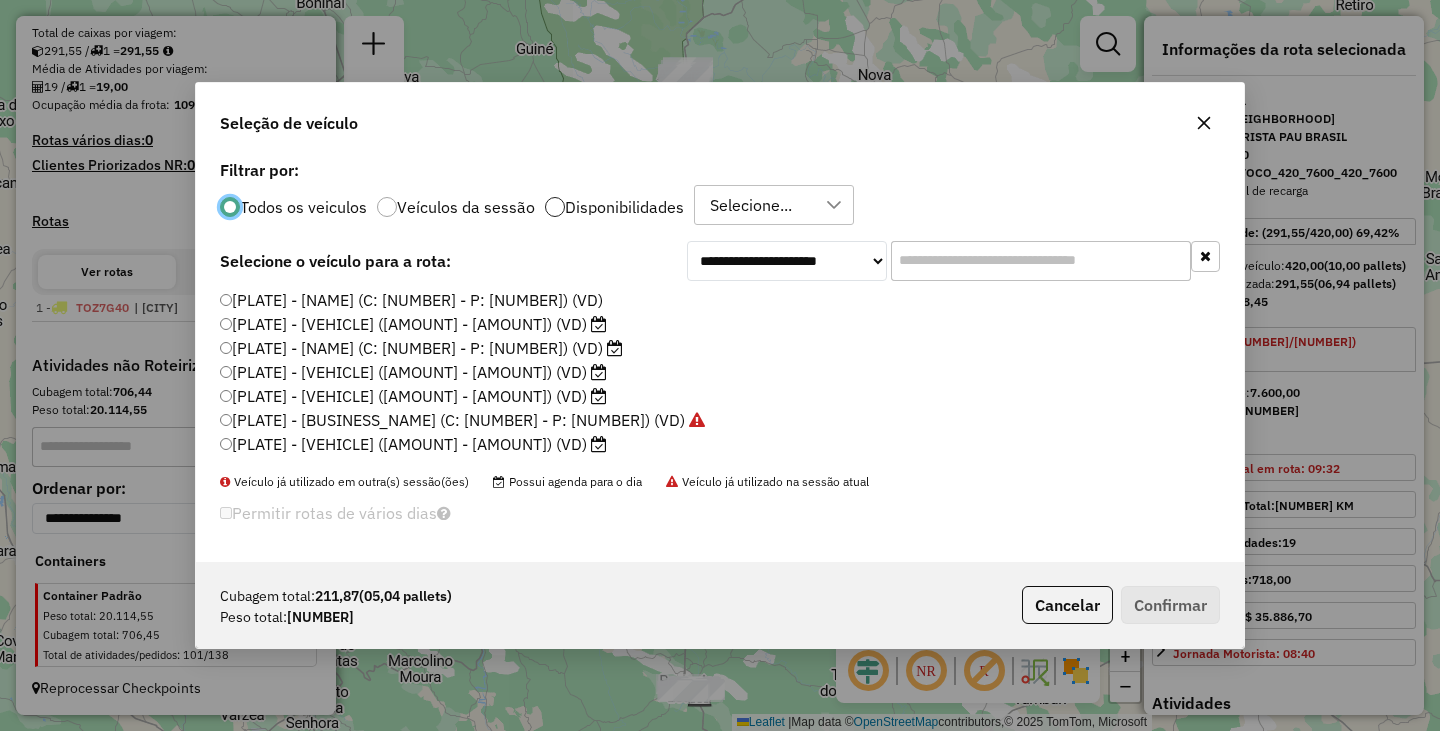 click 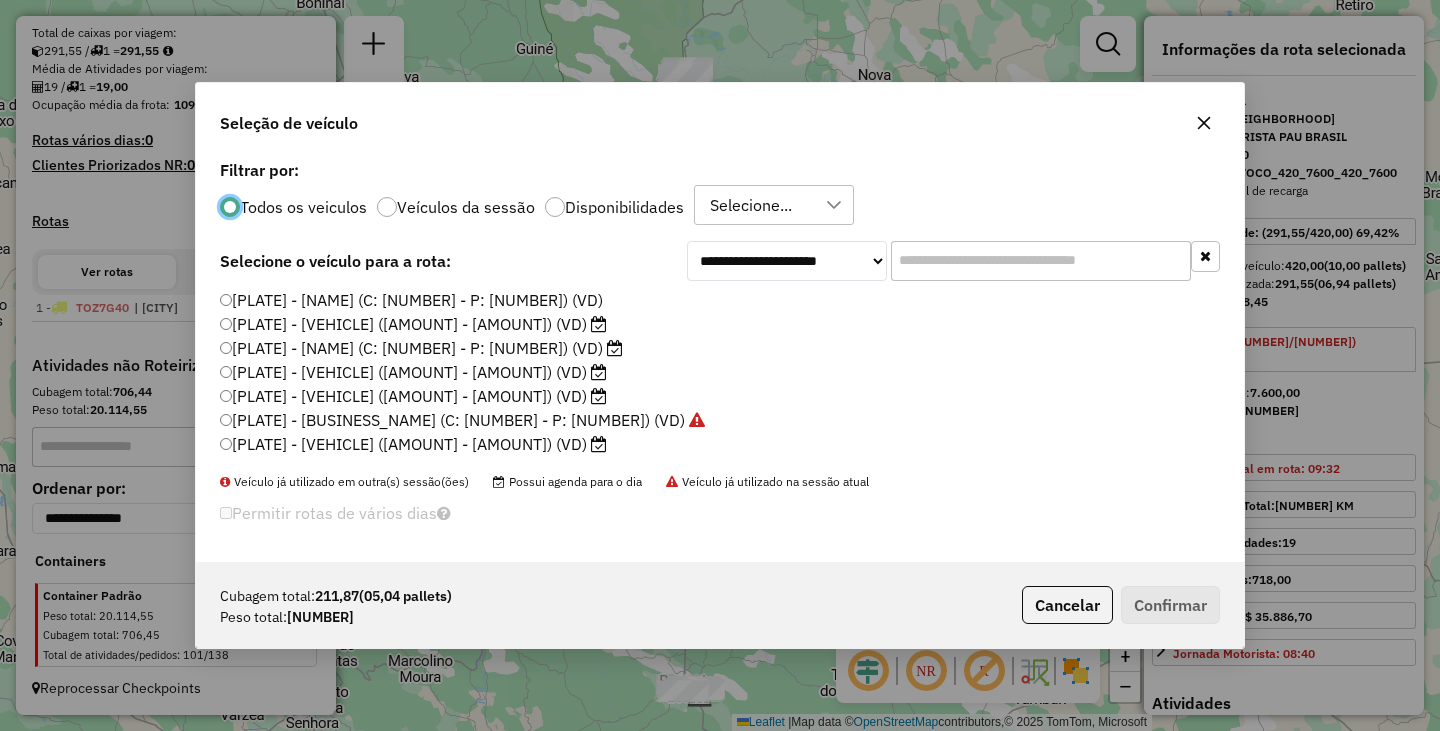 scroll, scrollTop: 12, scrollLeft: 7, axis: both 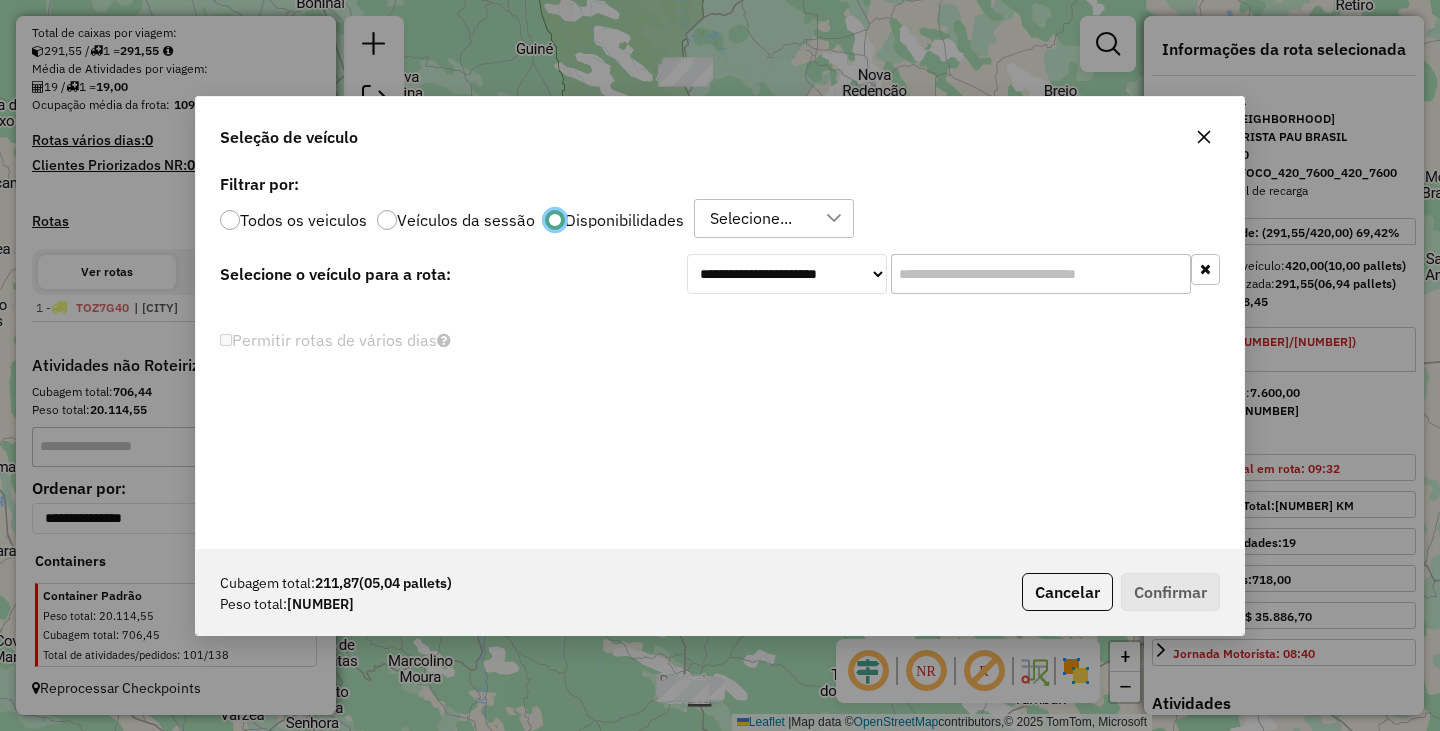 click on "Selecione..." at bounding box center [751, 219] 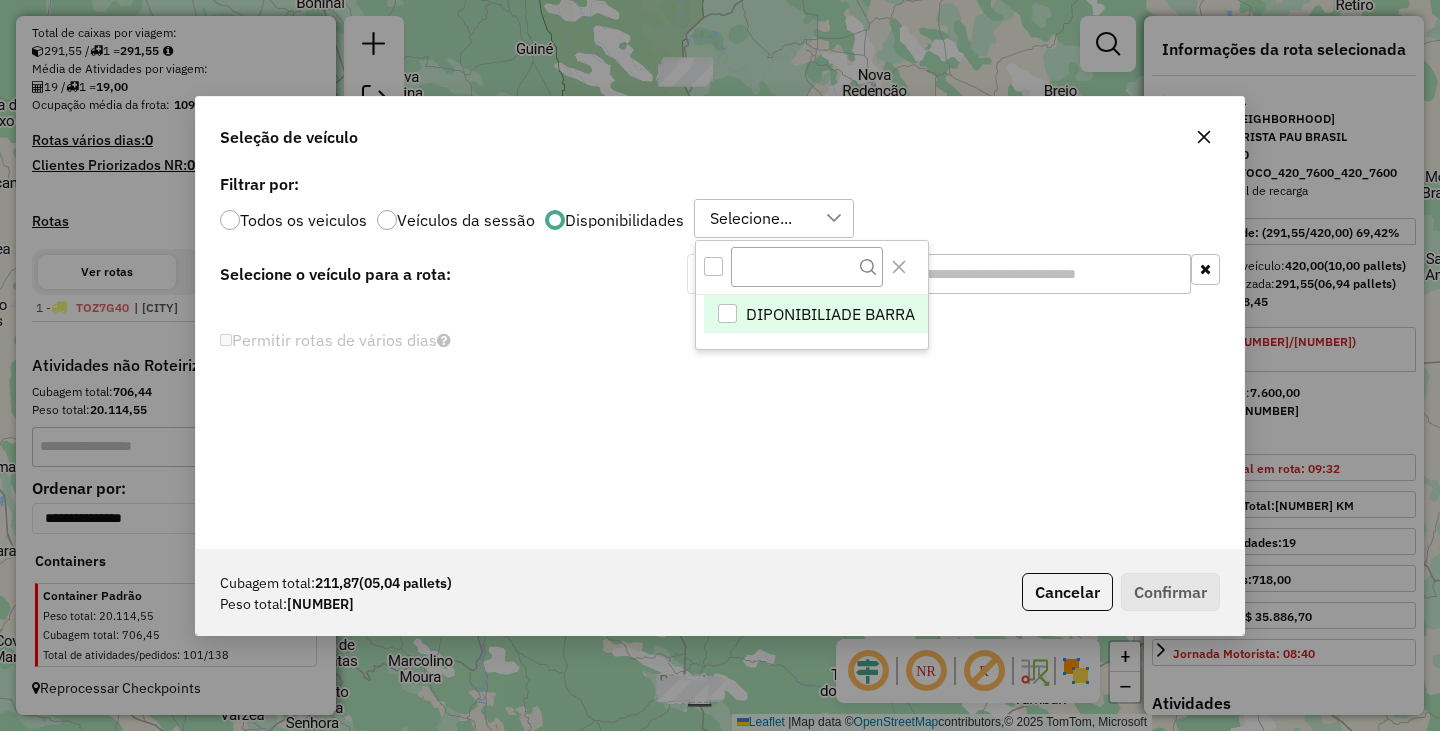 scroll, scrollTop: 15, scrollLeft: 91, axis: both 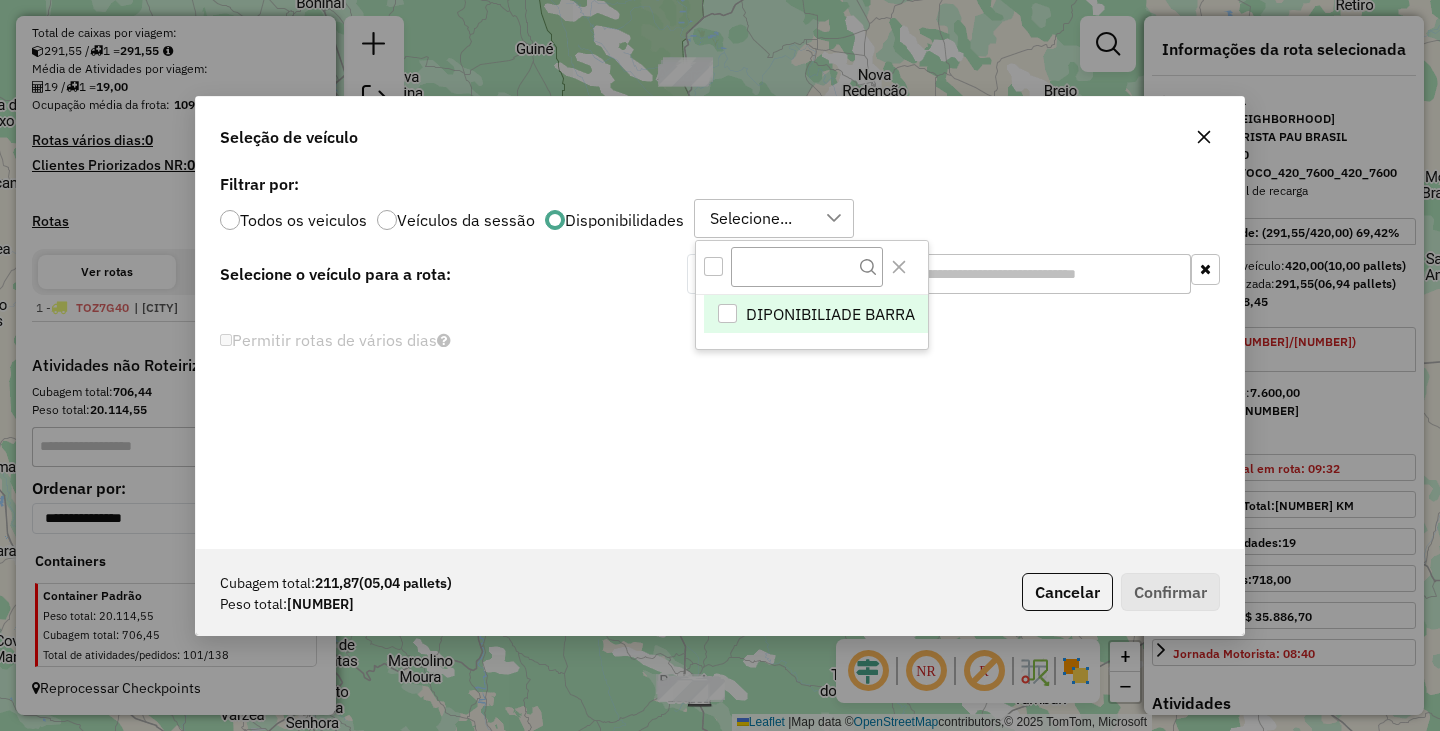 click at bounding box center (713, 266) 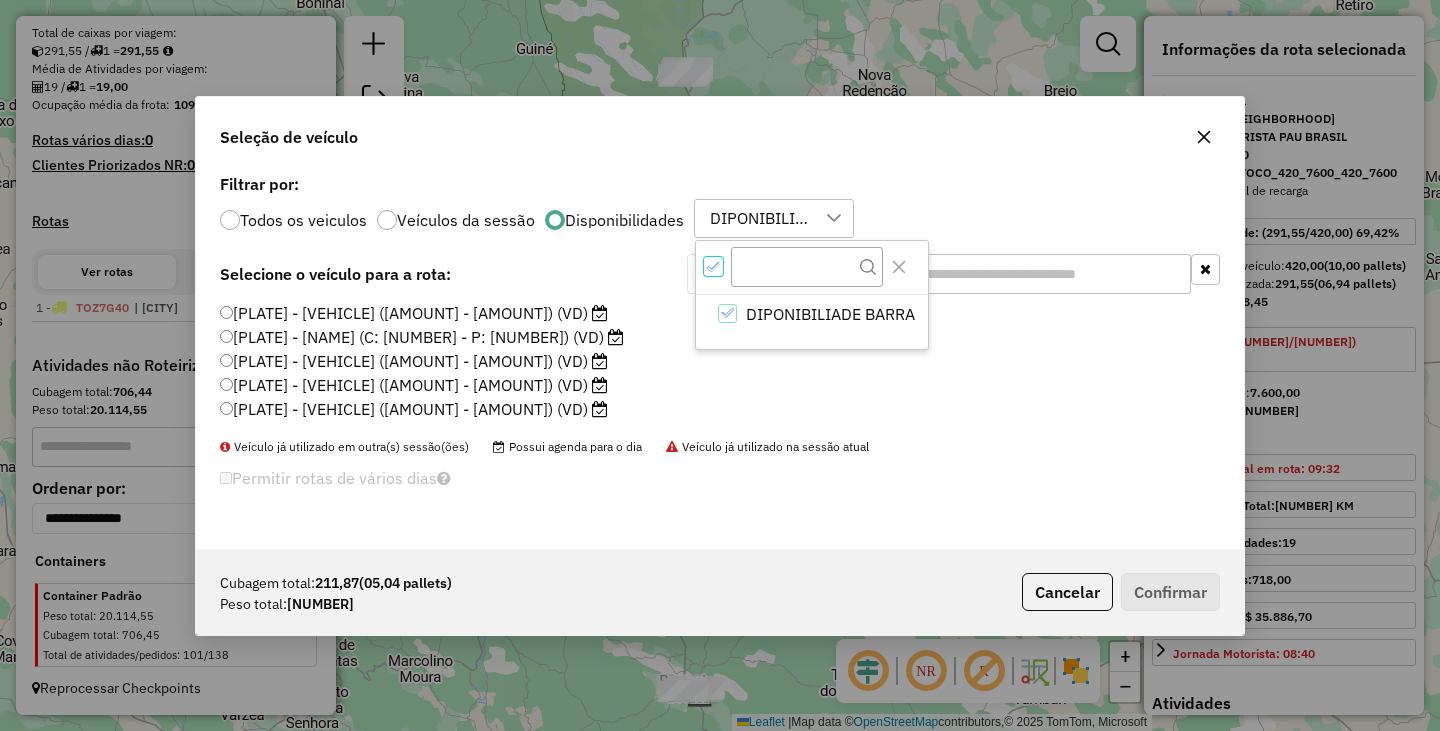 scroll, scrollTop: 12, scrollLeft: 7, axis: both 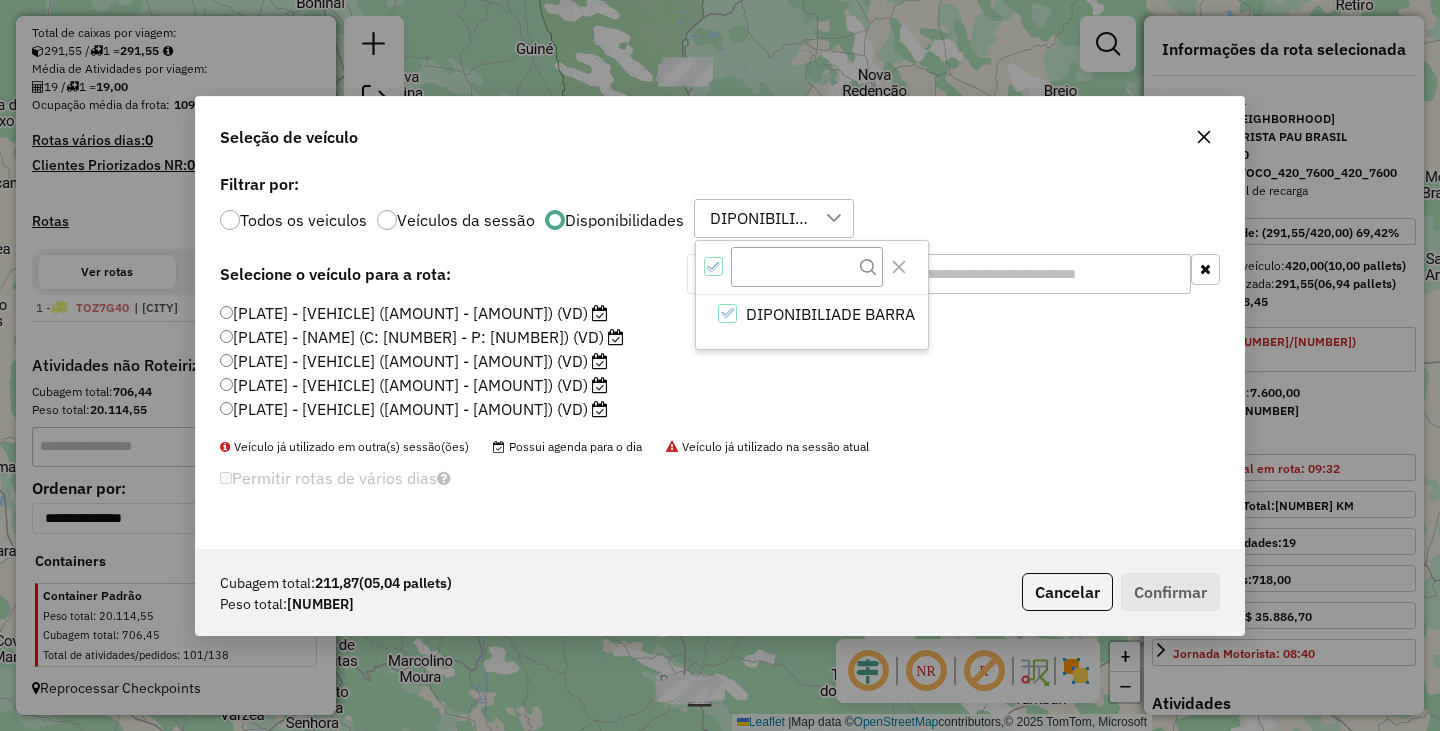click on "Veículo já utilizado em outra(s) sessão(ões) Possui agenda para o dia Veículo já utilizado na sessão atual" 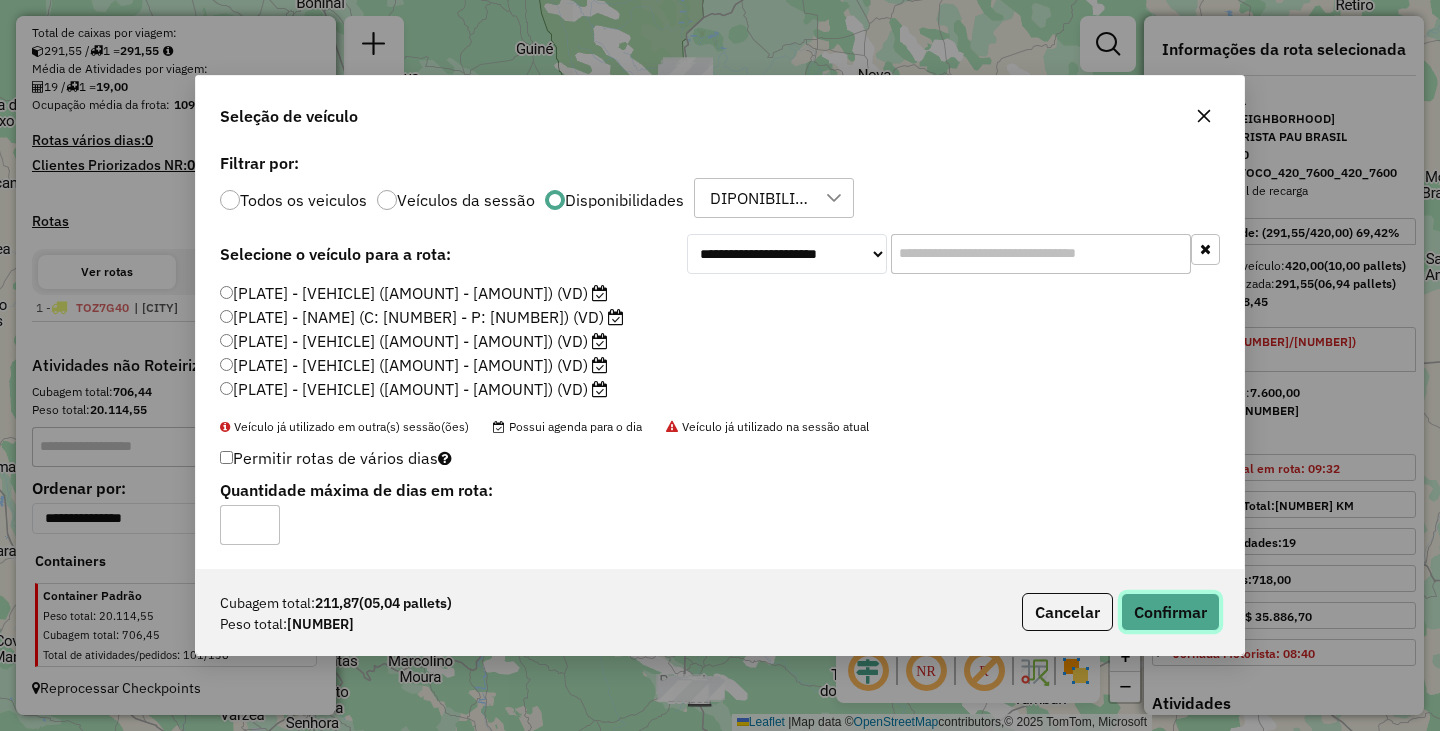 click on "Confirmar" 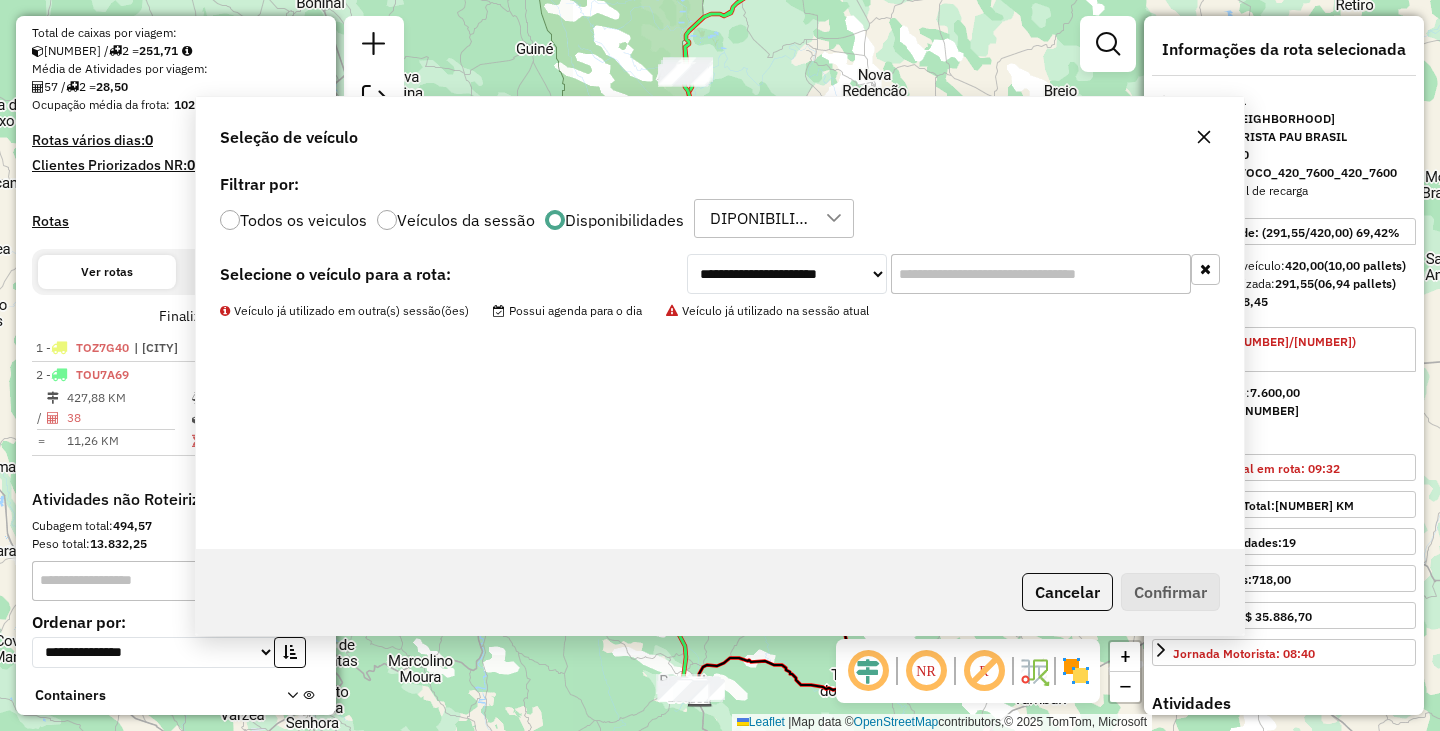 scroll, scrollTop: 565, scrollLeft: 0, axis: vertical 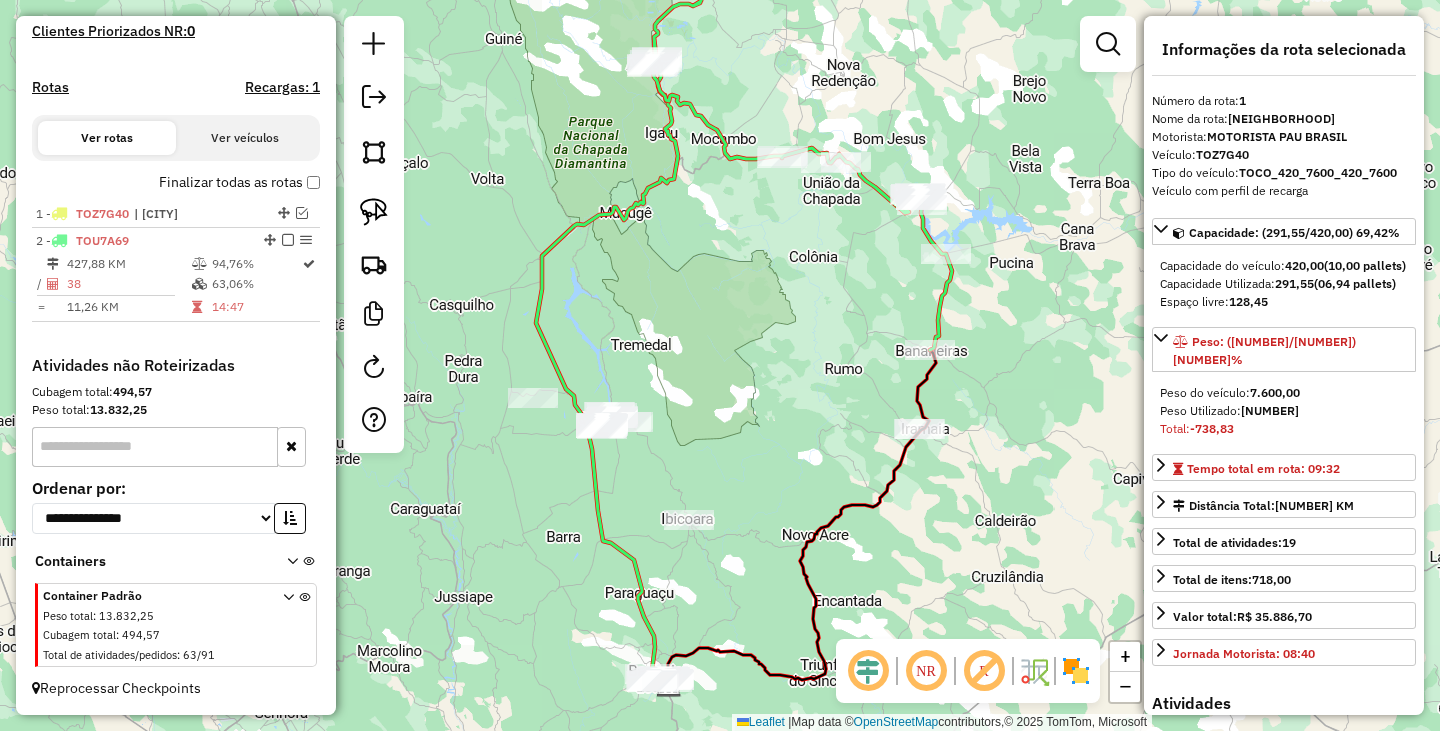 drag, startPoint x: 1032, startPoint y: 518, endPoint x: 837, endPoint y: 426, distance: 215.61308 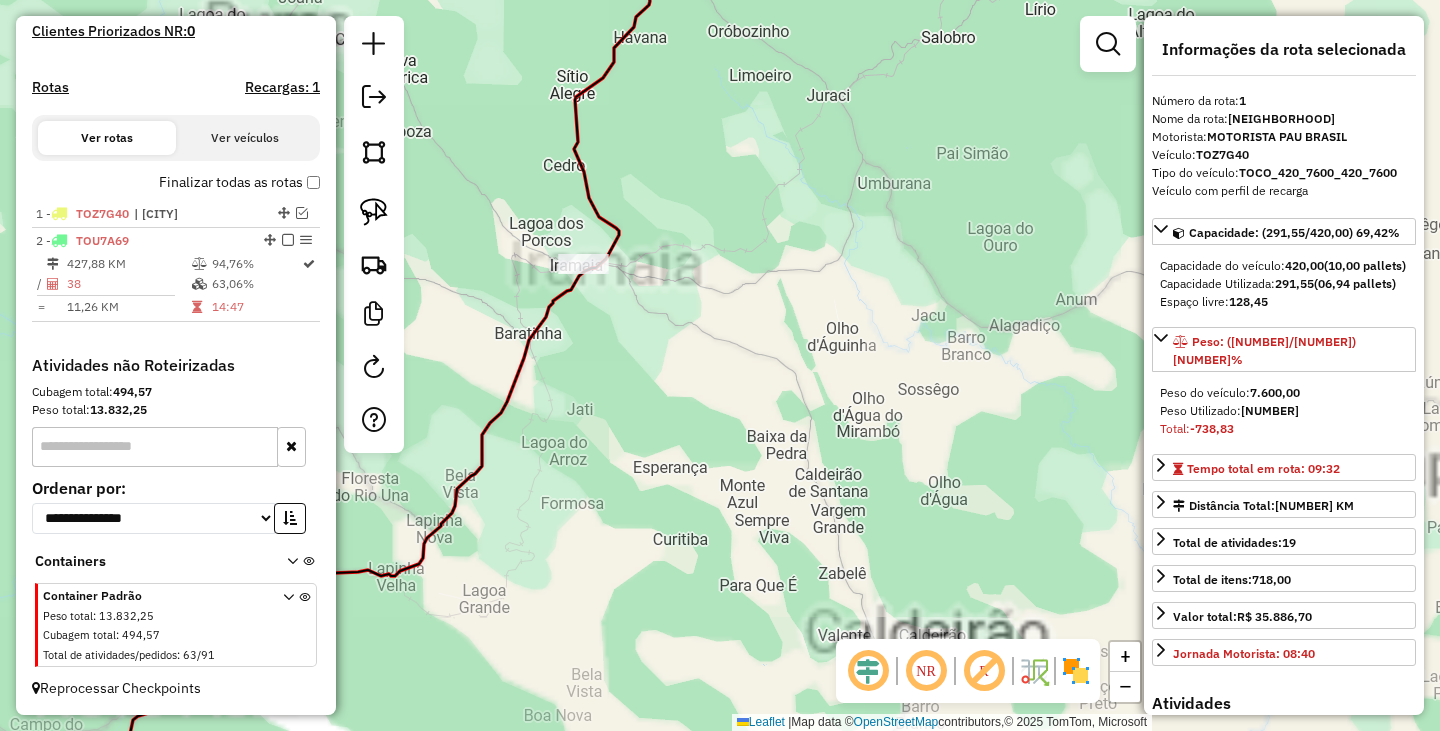 drag, startPoint x: 661, startPoint y: 339, endPoint x: 786, endPoint y: 376, distance: 130.36104 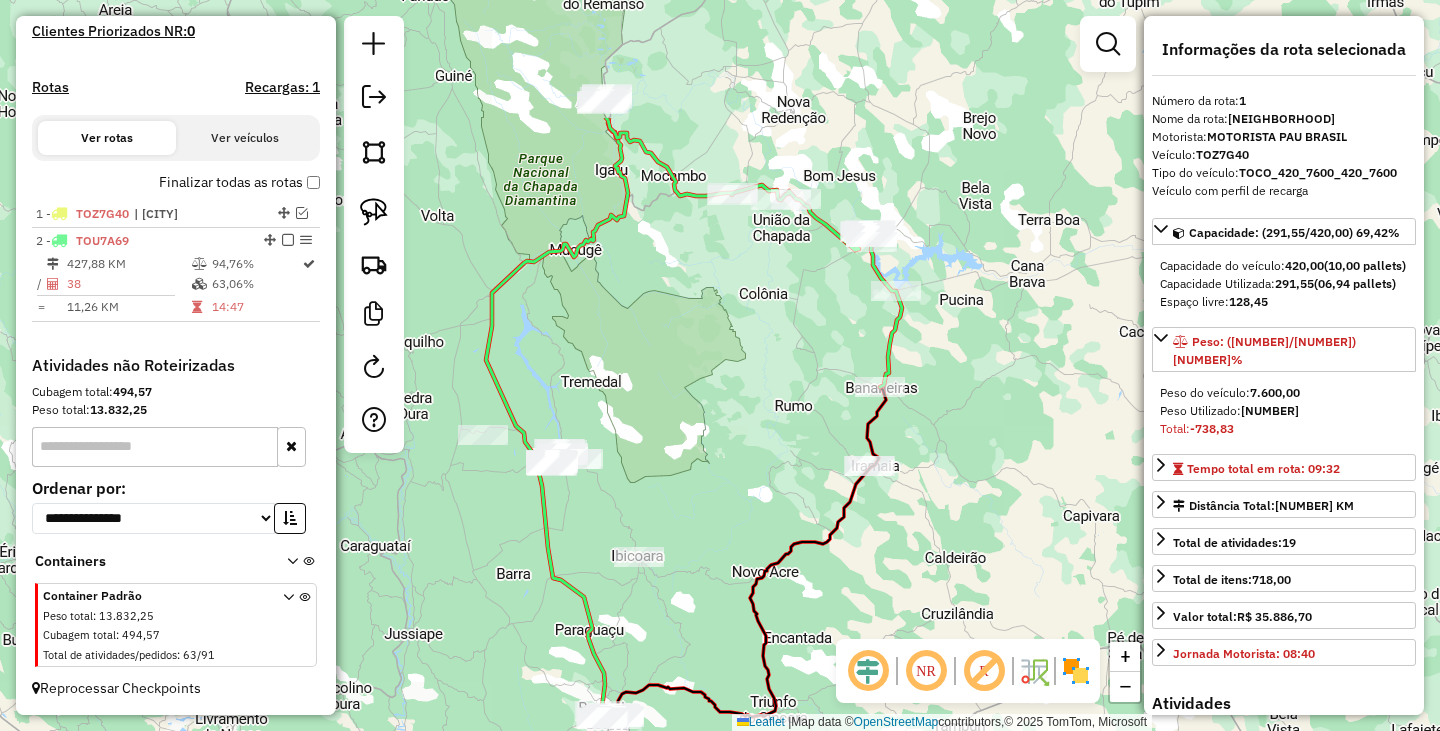 drag, startPoint x: 591, startPoint y: 337, endPoint x: 933, endPoint y: 528, distance: 391.72055 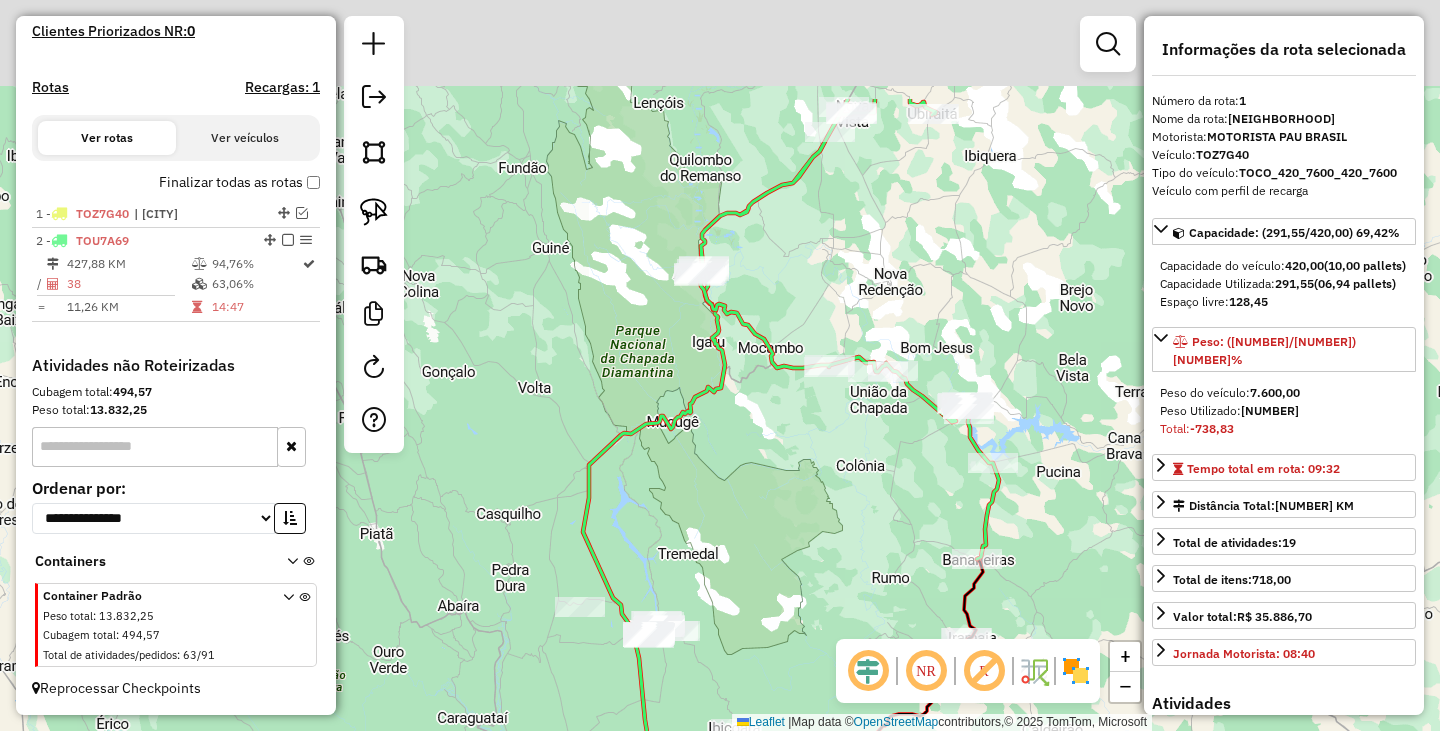 drag, startPoint x: 617, startPoint y: 213, endPoint x: 777, endPoint y: 491, distance: 320.75537 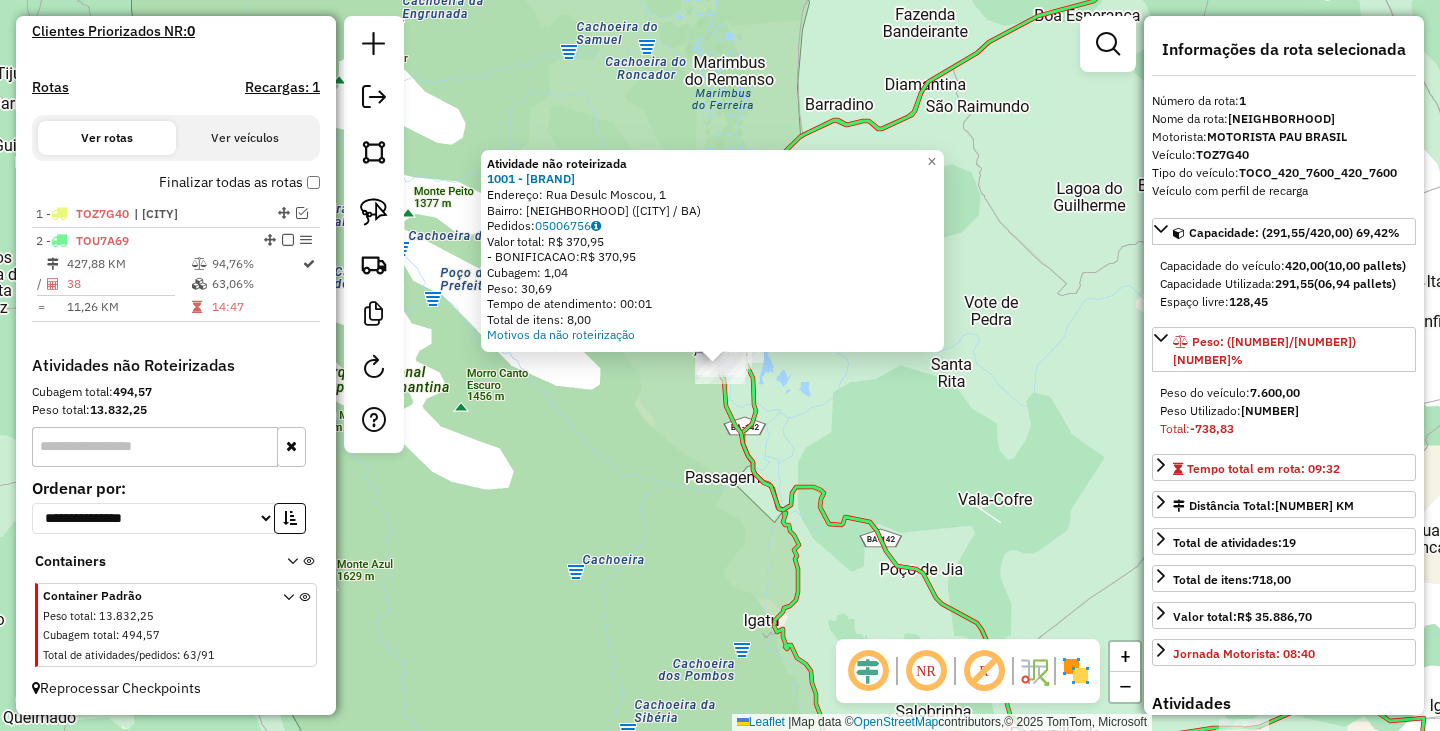 click on "Atividade não roteirizada 1001 - CONVENIENCIA  DO NIV  Endereço:  Rua Desulc Moscou, 1   Bairro: Centro (ANDARAI / BA)   Pedidos:  05006756   Valor total: R$ 370,95   - BONIFICACAO:  R$ 370,95   Cubagem: 1,04   Peso: 30,69   Tempo de atendimento: 00:01   Total de itens: 8,00  Motivos da não roteirização × Janela de atendimento Grade de atendimento Capacidade Transportadoras Veículos Cliente Pedidos  Rotas Selecione os dias de semana para filtrar as janelas de atendimento  Seg   Ter   Qua   Qui   Sex   Sáb   Dom  Informe o período da janela de atendimento: De: Até:  Filtrar exatamente a janela do cliente  Considerar janela de atendimento padrão  Selecione os dias de semana para filtrar as grades de atendimento  Seg   Ter   Qua   Qui   Sex   Sáb   Dom   Considerar clientes sem dia de atendimento cadastrado  Clientes fora do dia de atendimento selecionado Filtrar as atividades entre os valores definidos abaixo:  Peso mínimo:   Peso máximo:   Cubagem mínima:   Cubagem máxima:   De:   Até:   De:" 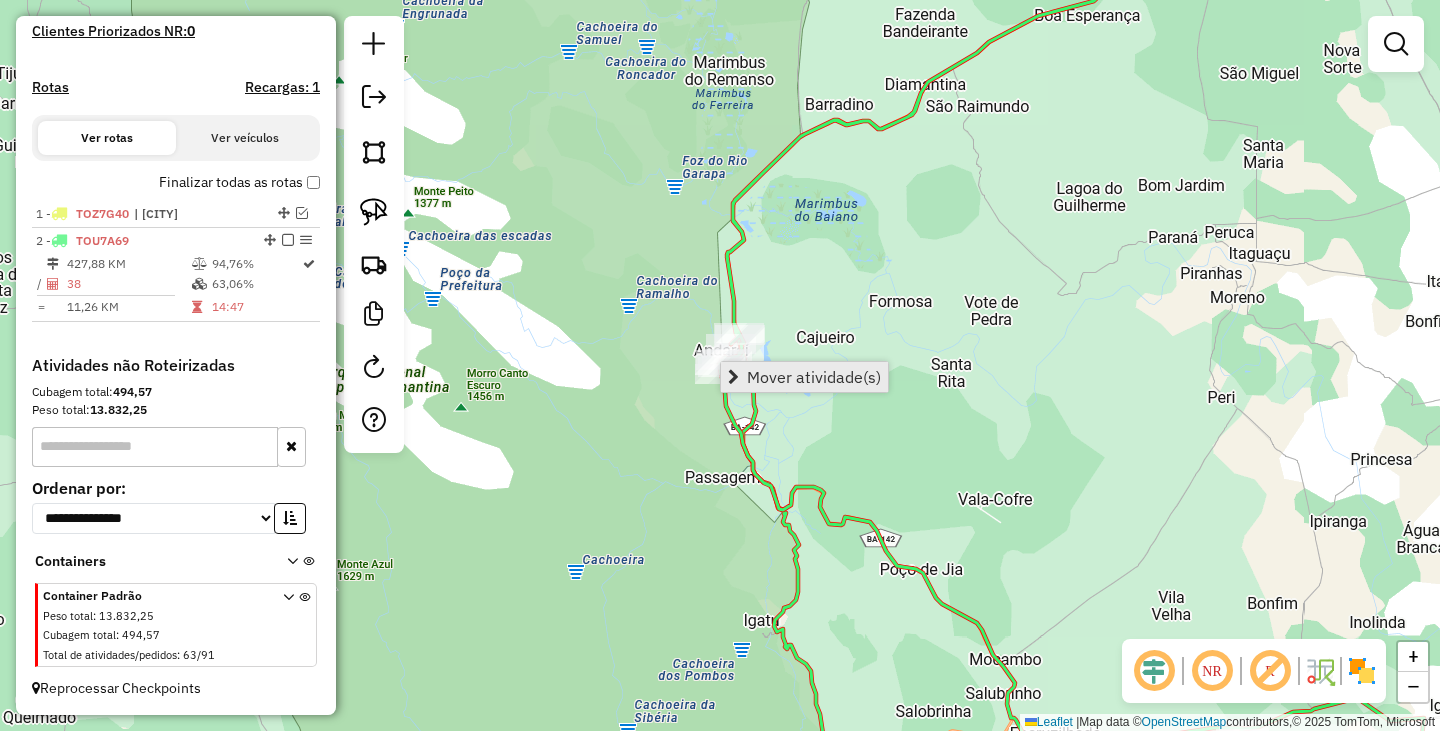 click on "Mover atividade(s)" at bounding box center (814, 377) 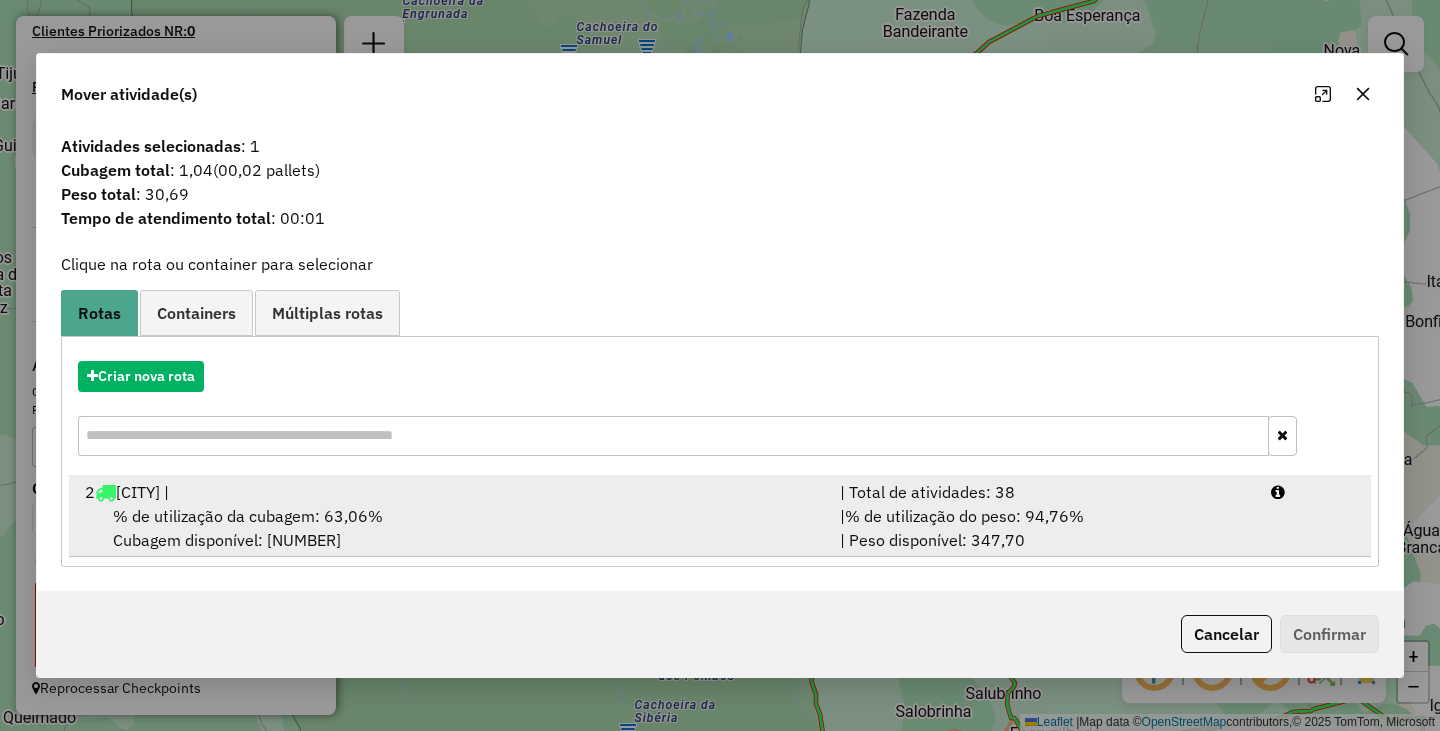 click on "% de utilização da cubagem: 63,06%  Cubagem disponível: 124,13" at bounding box center (450, 528) 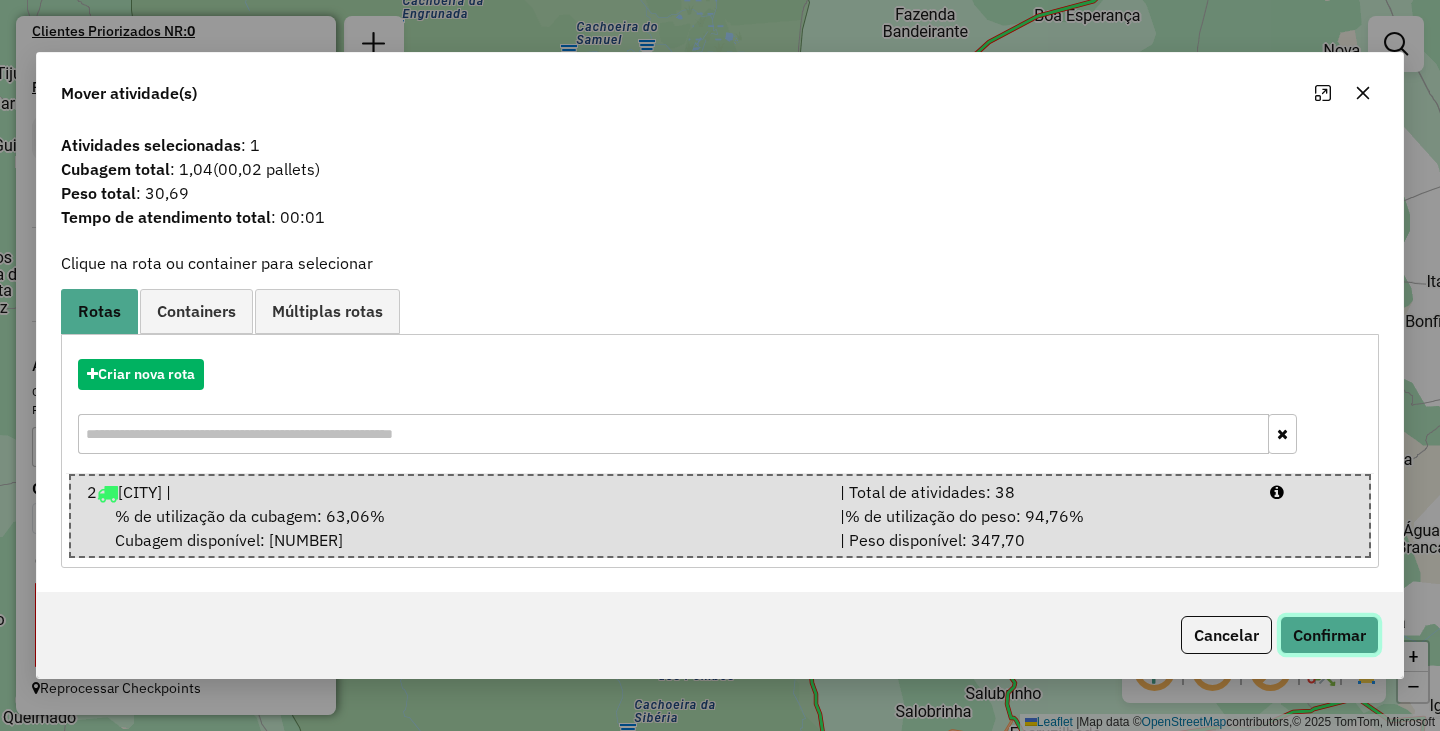 click on "Confirmar" 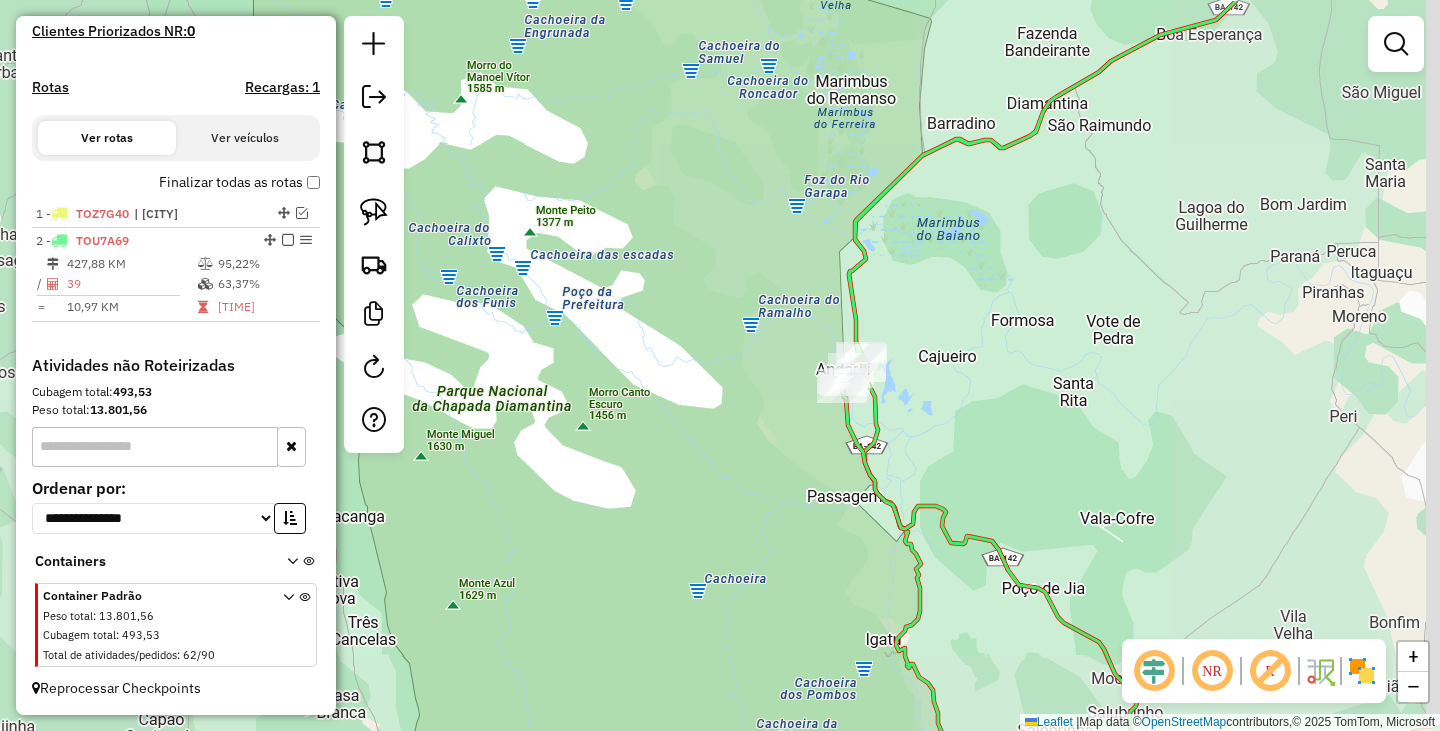 drag, startPoint x: 1073, startPoint y: 246, endPoint x: 894, endPoint y: 478, distance: 293.0273 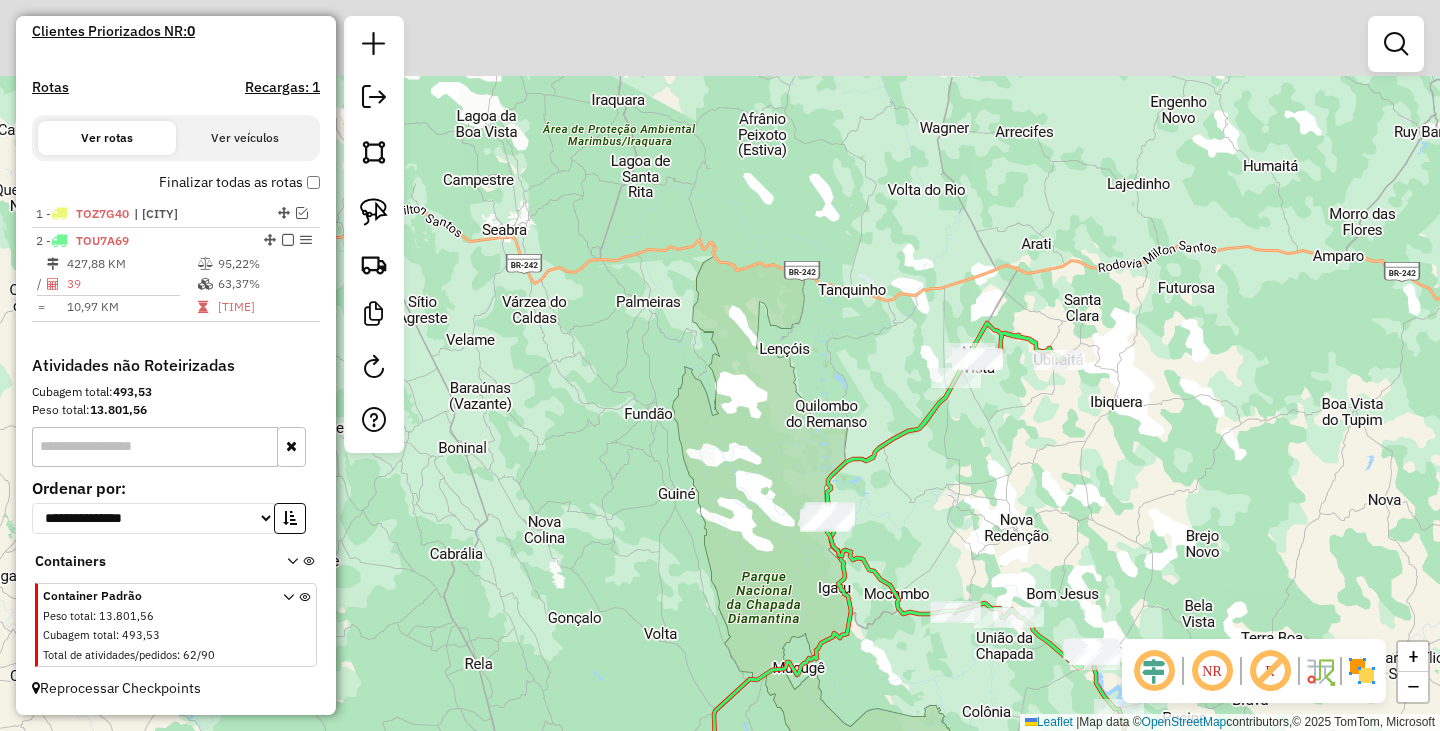 drag, startPoint x: 1005, startPoint y: 393, endPoint x: 840, endPoint y: 480, distance: 186.5315 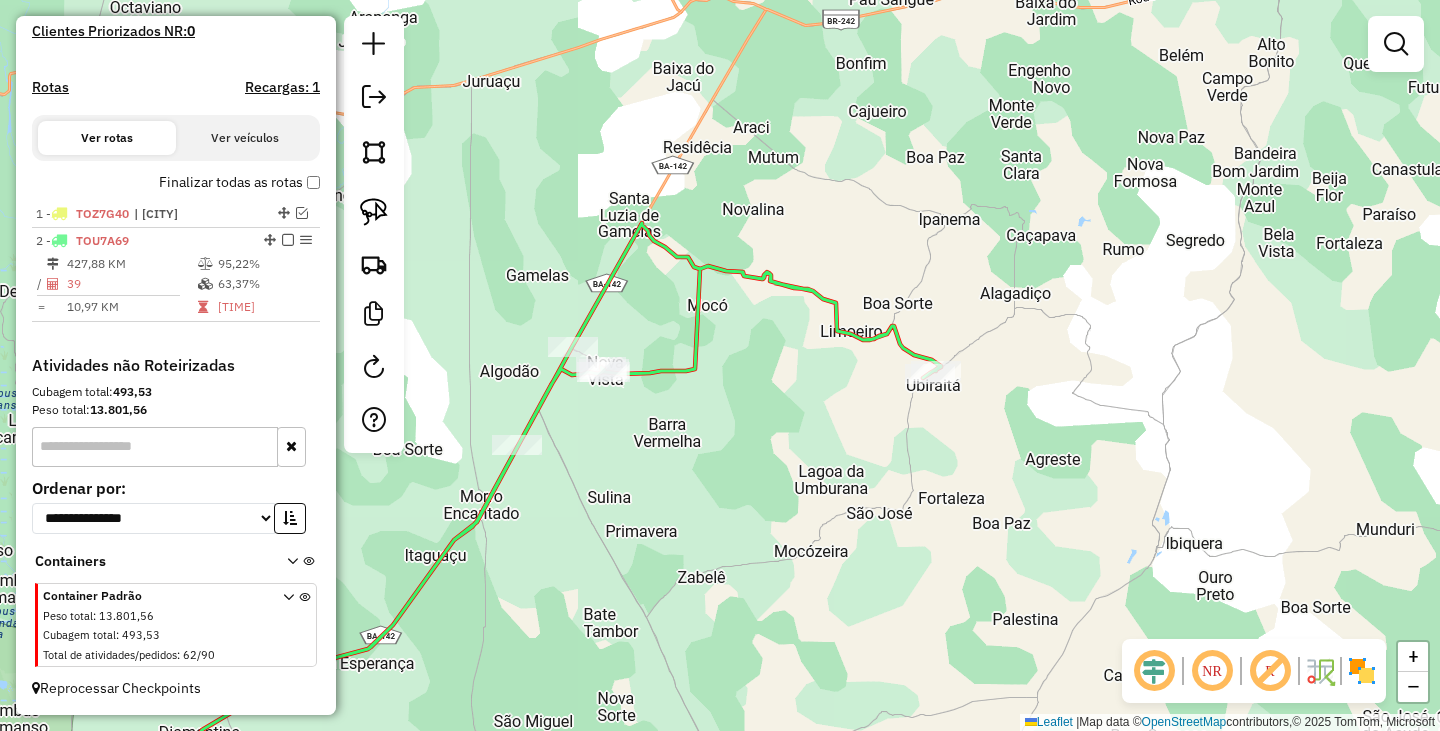 drag, startPoint x: 1098, startPoint y: 355, endPoint x: 901, endPoint y: 400, distance: 202.07425 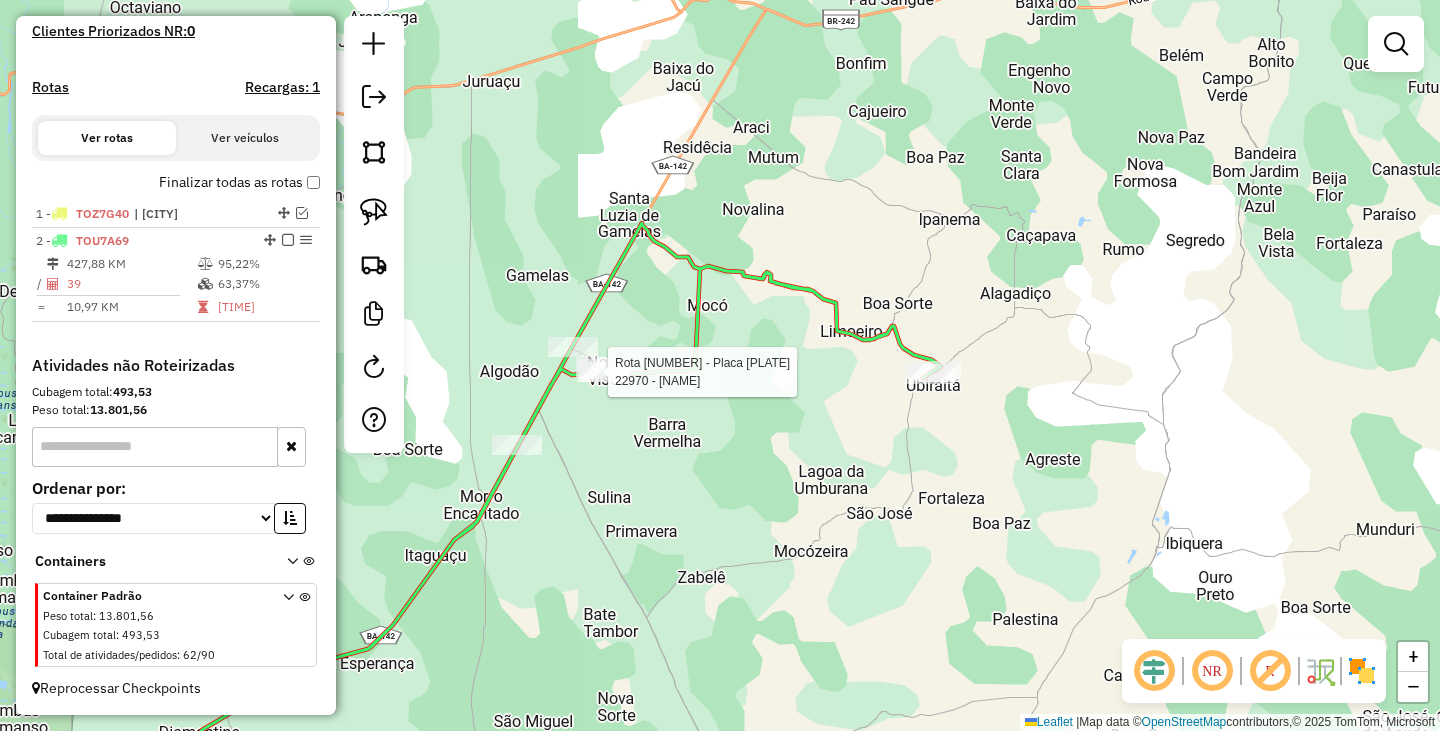 select on "**********" 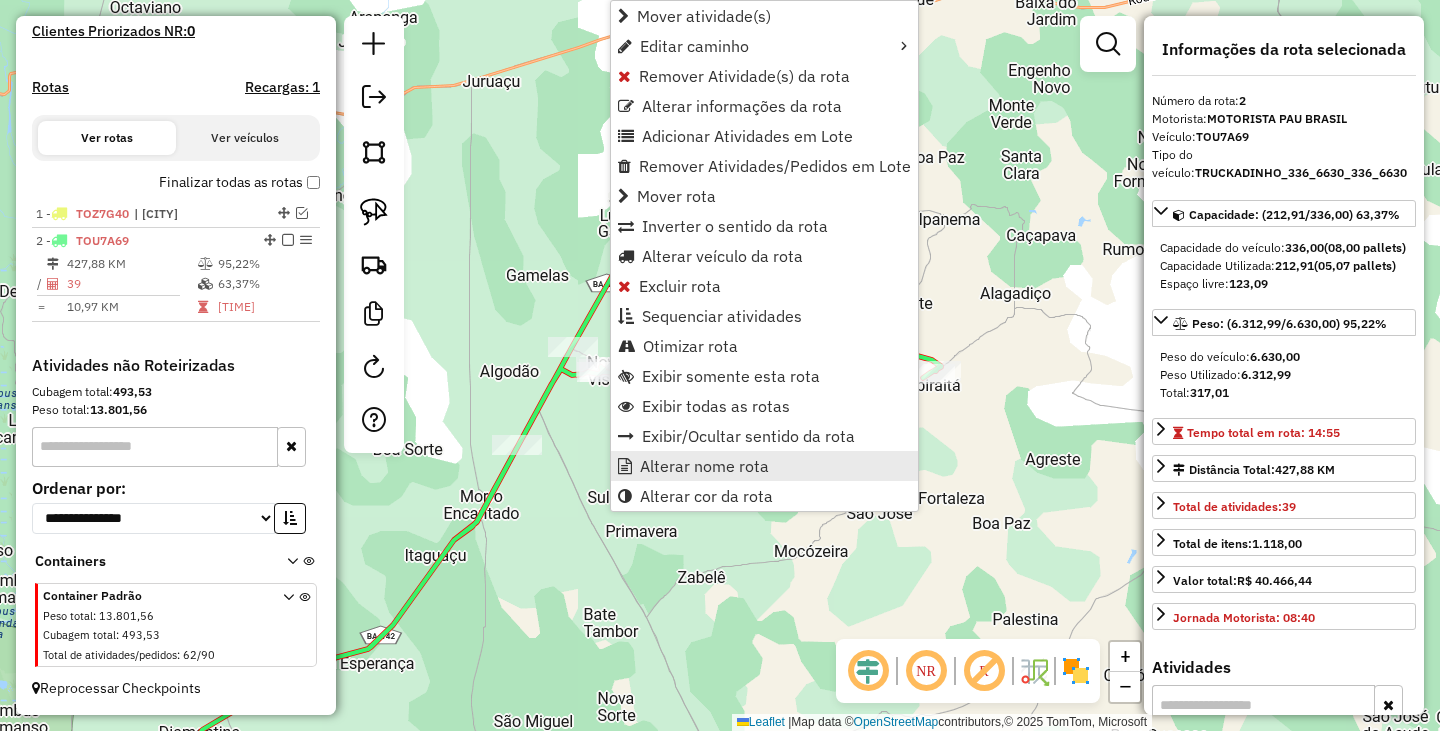 click on "Alterar nome rota" at bounding box center [764, 466] 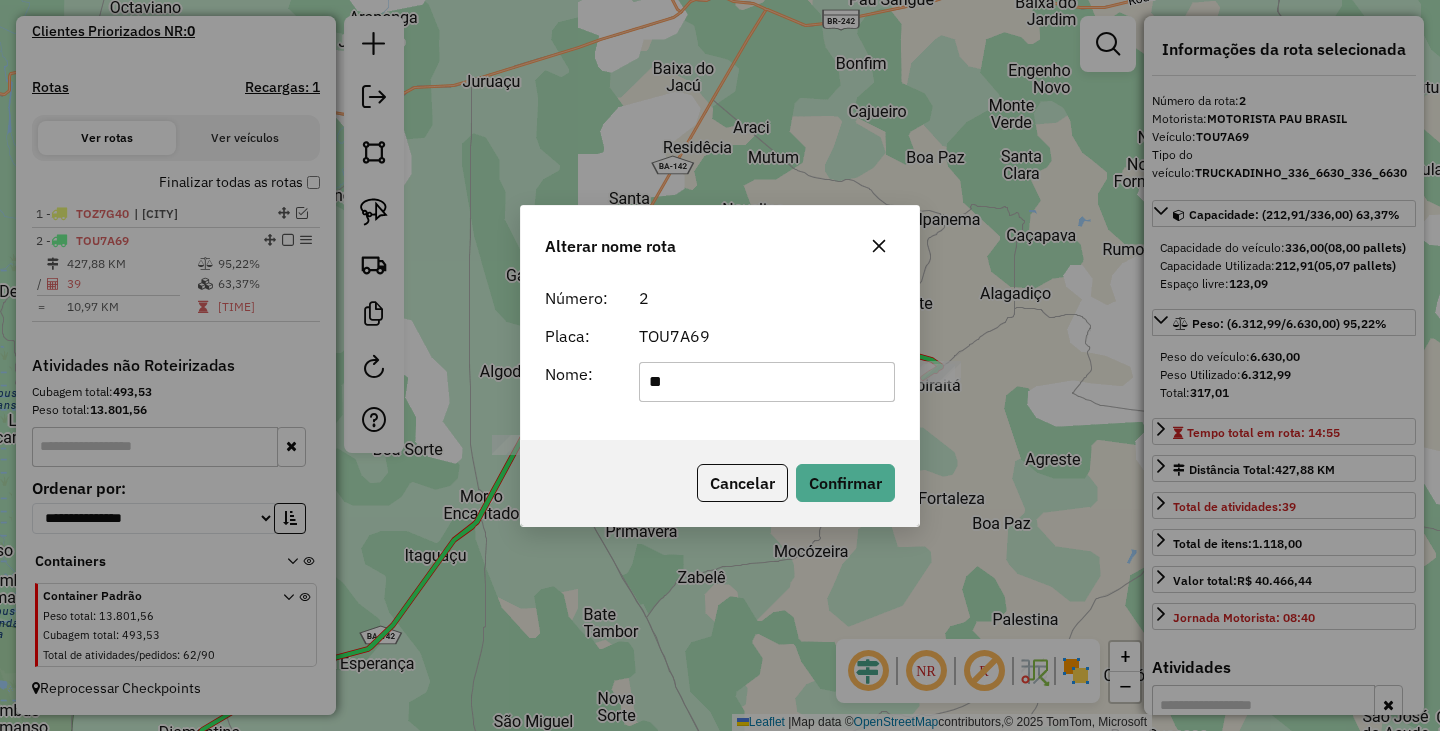 type on "**********" 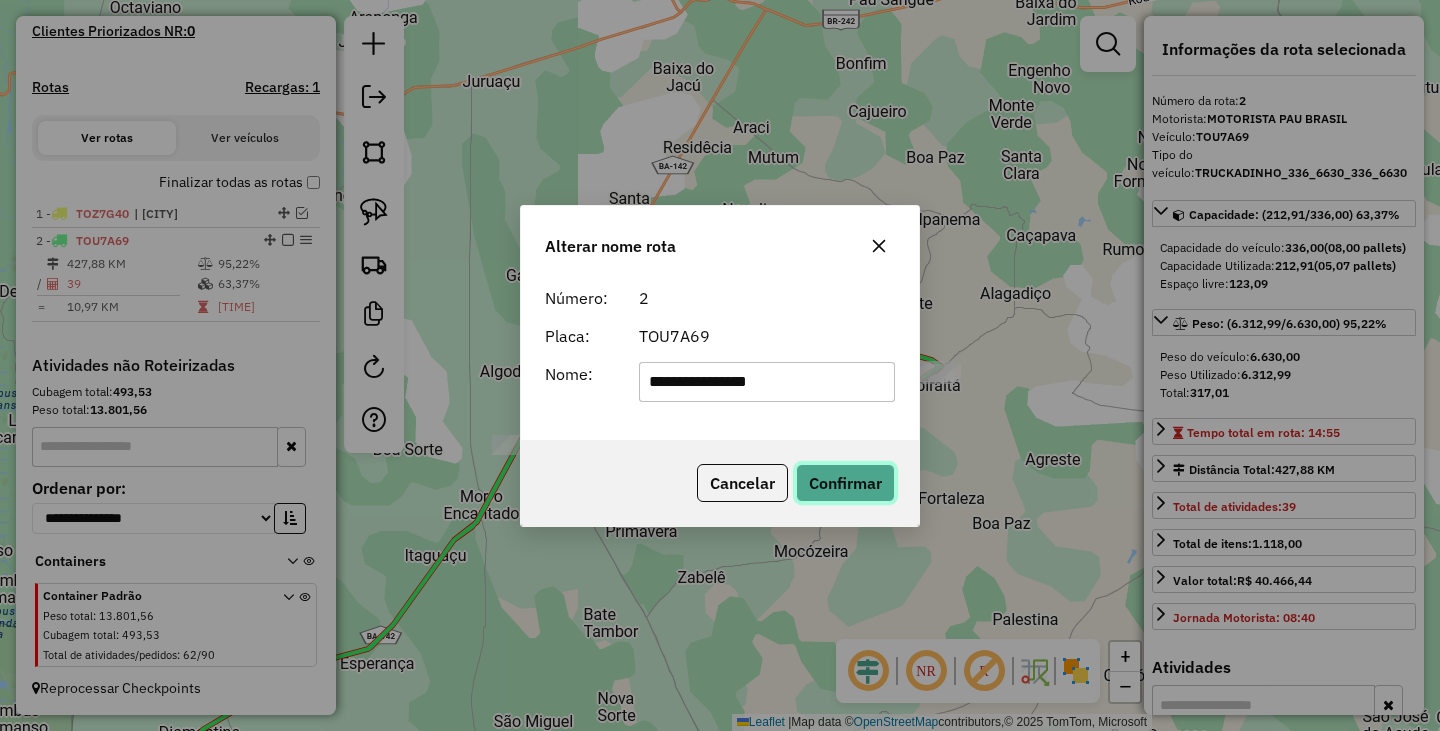 click on "Confirmar" 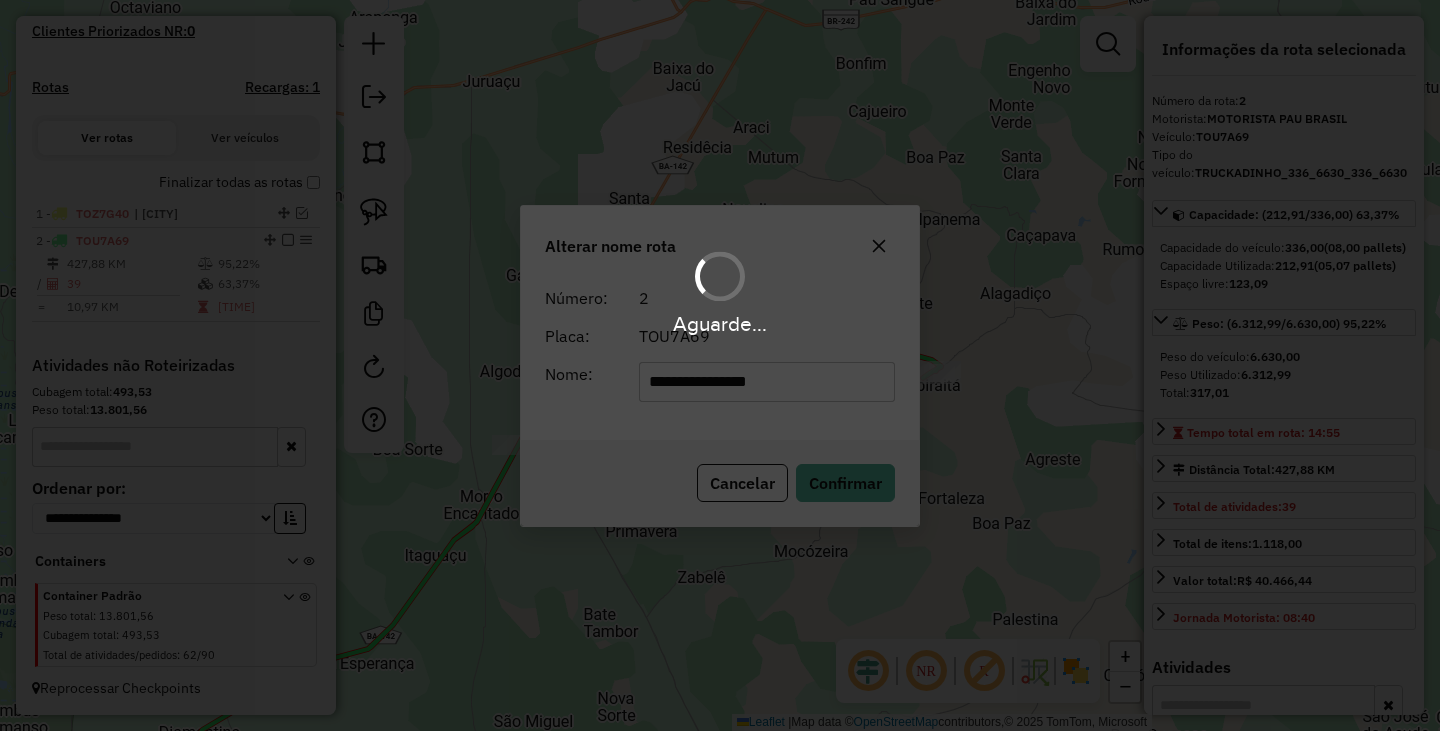 type 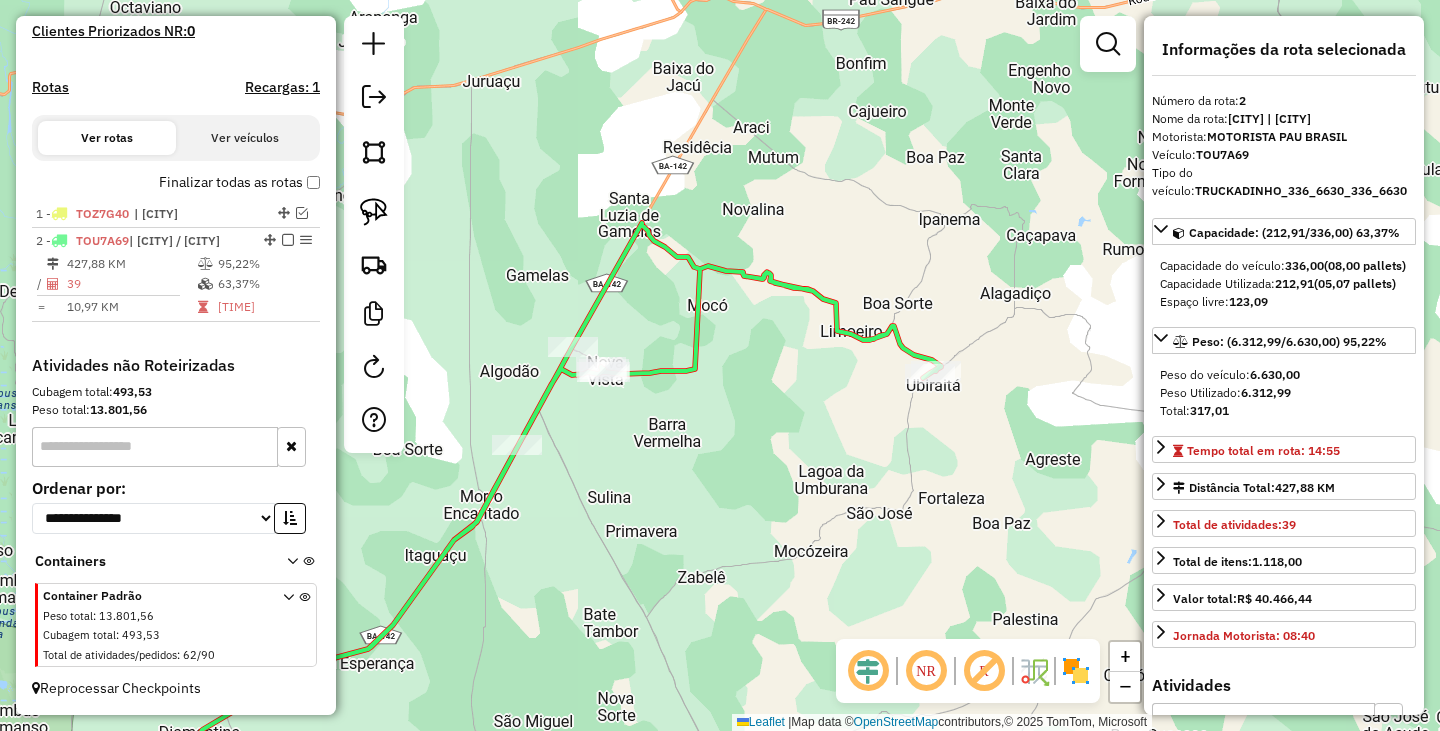 click on "Janela de atendimento Grade de atendimento Capacidade Transportadoras Veículos Cliente Pedidos  Rotas Selecione os dias de semana para filtrar as janelas de atendimento  Seg   Ter   Qua   Qui   Sex   Sáb   Dom  Informe o período da janela de atendimento: De: Até:  Filtrar exatamente a janela do cliente  Considerar janela de atendimento padrão  Selecione os dias de semana para filtrar as grades de atendimento  Seg   Ter   Qua   Qui   Sex   Sáb   Dom   Considerar clientes sem dia de atendimento cadastrado  Clientes fora do dia de atendimento selecionado Filtrar as atividades entre os valores definidos abaixo:  Peso mínimo:   Peso máximo:   Cubagem mínima:   Cubagem máxima:   De:   Até:  Filtrar as atividades entre o tempo de atendimento definido abaixo:  De:   Até:   Considerar capacidade total dos clientes não roteirizados Transportadora: Selecione um ou mais itens Tipo de veículo: Selecione um ou mais itens Veículo: Selecione um ou mais itens Motorista: Selecione um ou mais itens Nome: Rótulo:" 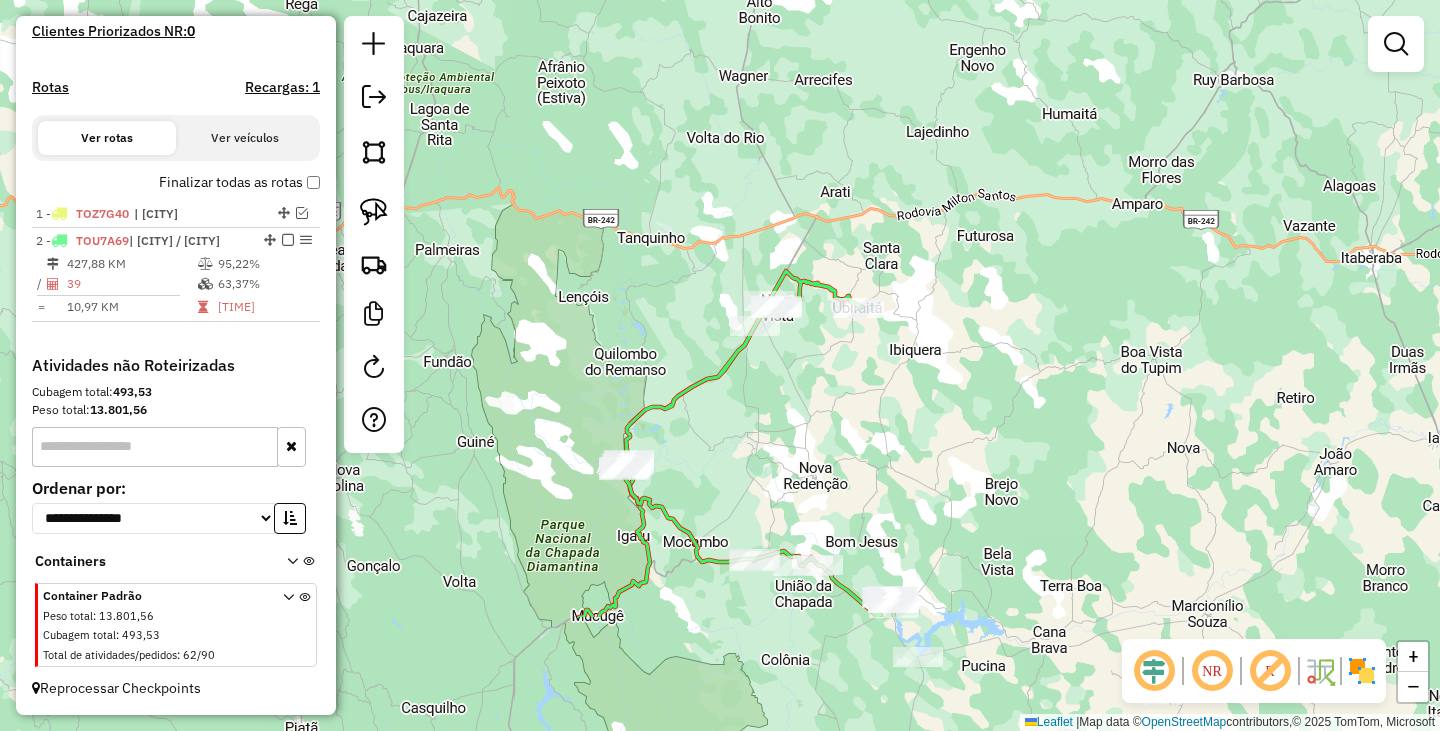 drag, startPoint x: 1028, startPoint y: 637, endPoint x: 822, endPoint y: 156, distance: 523.25616 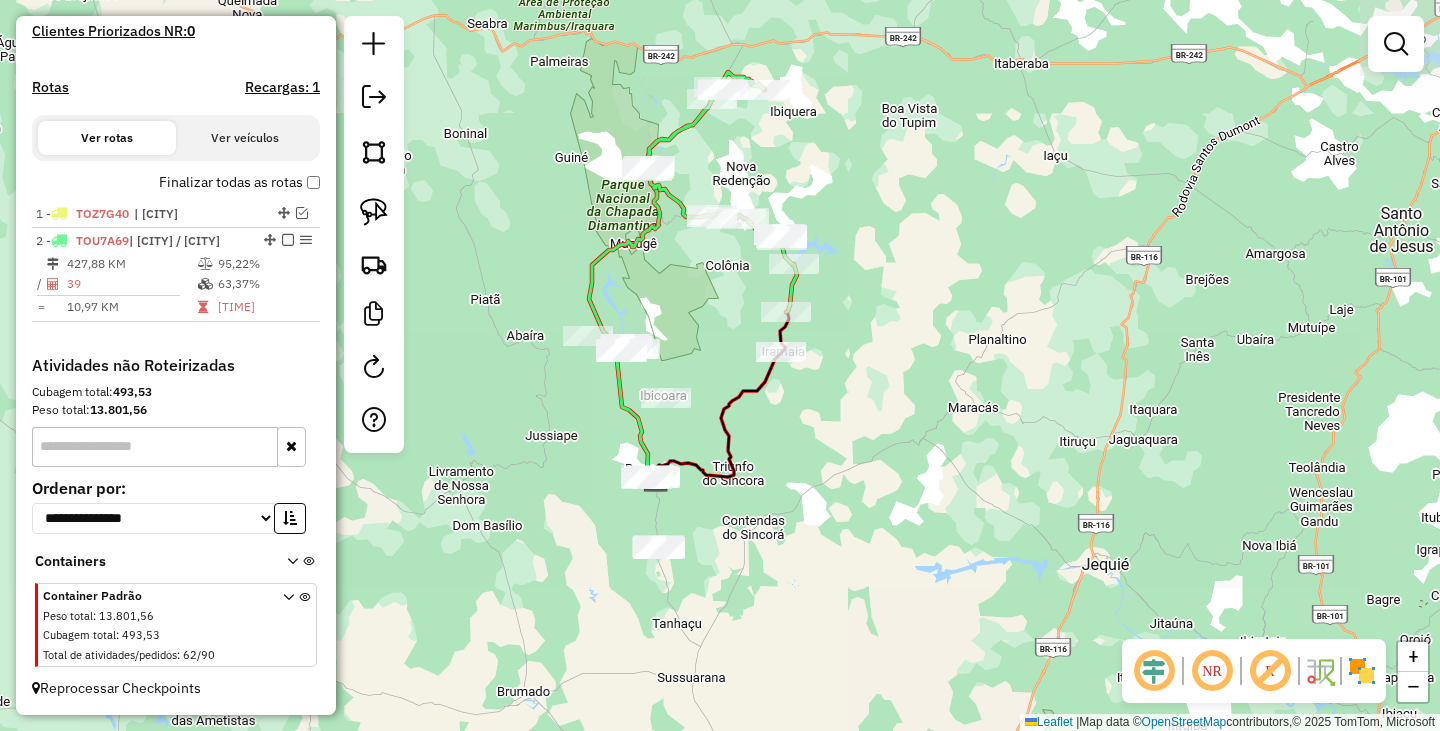 drag, startPoint x: 815, startPoint y: 397, endPoint x: 821, endPoint y: 467, distance: 70.256676 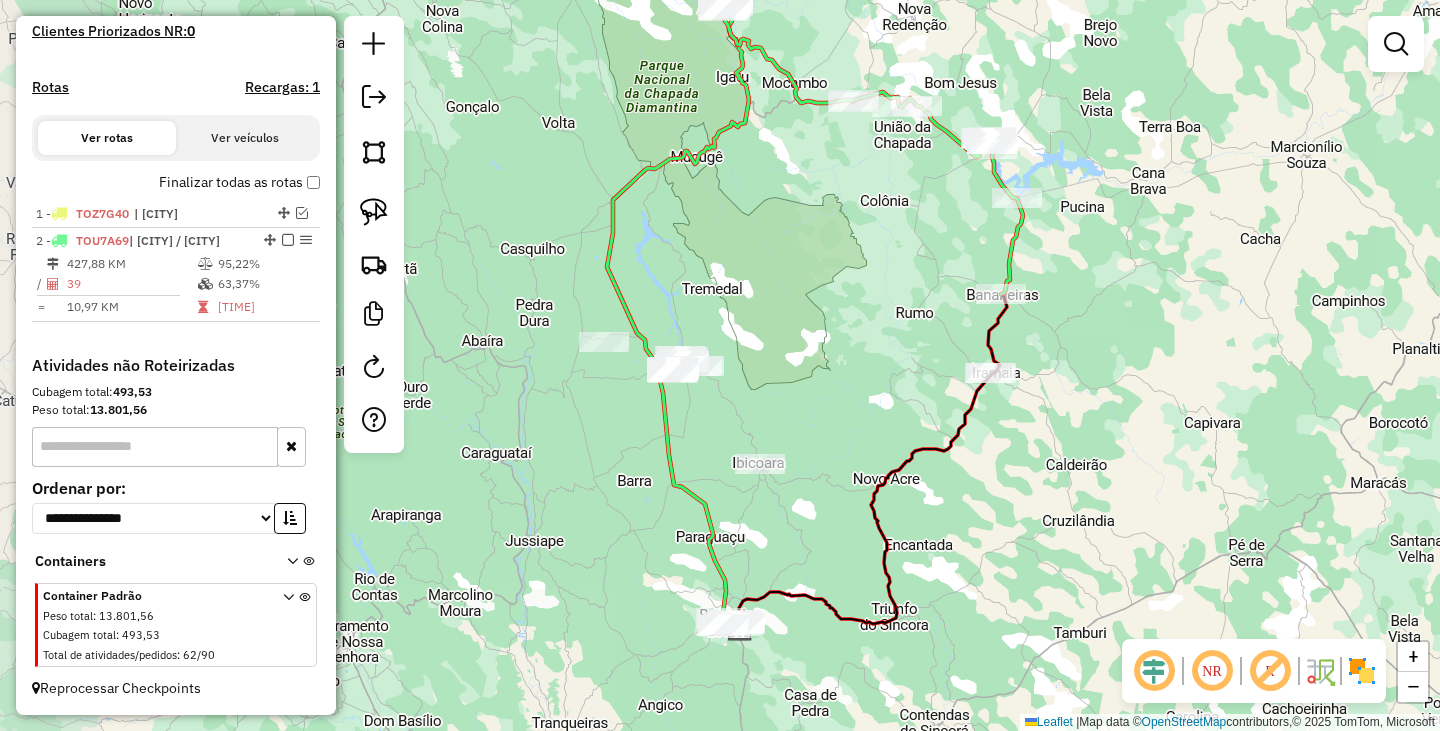 drag, startPoint x: 729, startPoint y: 562, endPoint x: 968, endPoint y: 557, distance: 239.05229 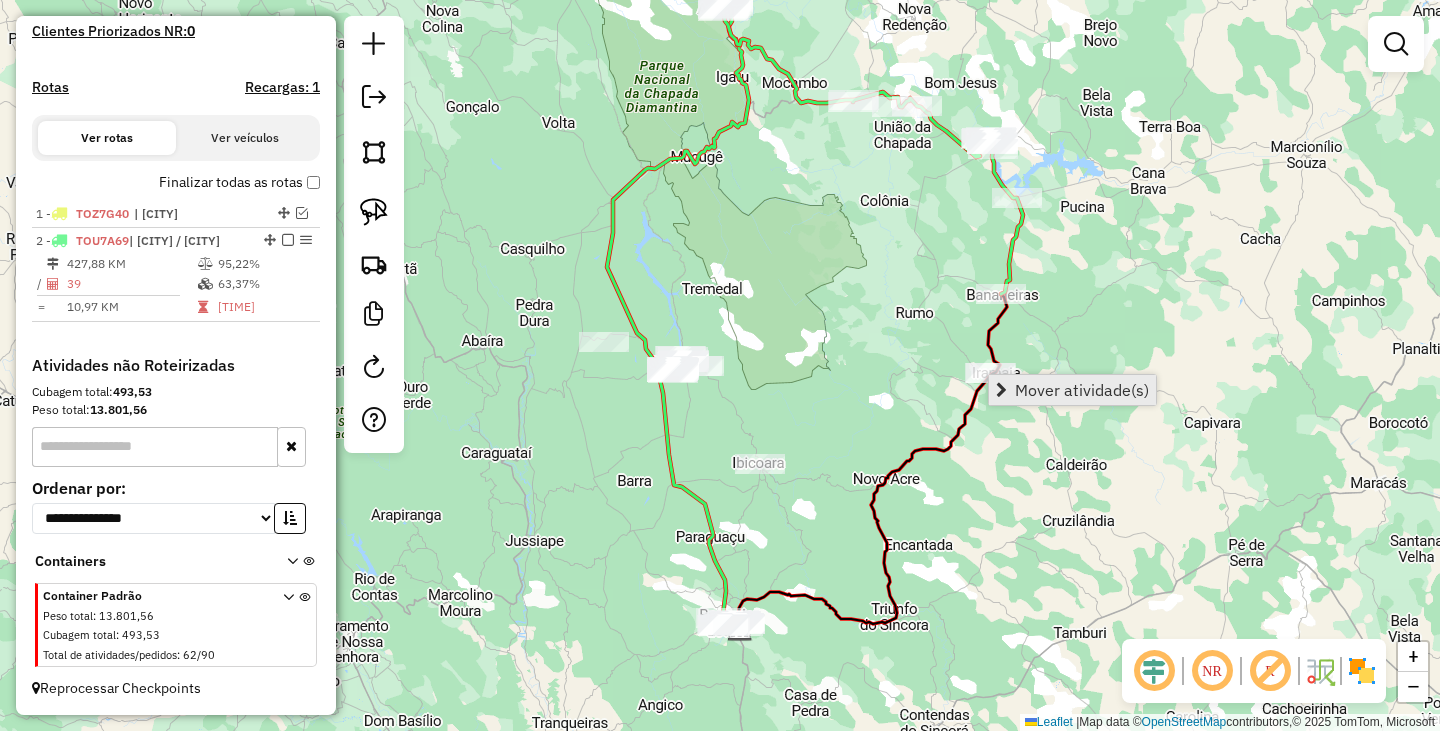 click on "Mover atividade(s)" at bounding box center (1082, 390) 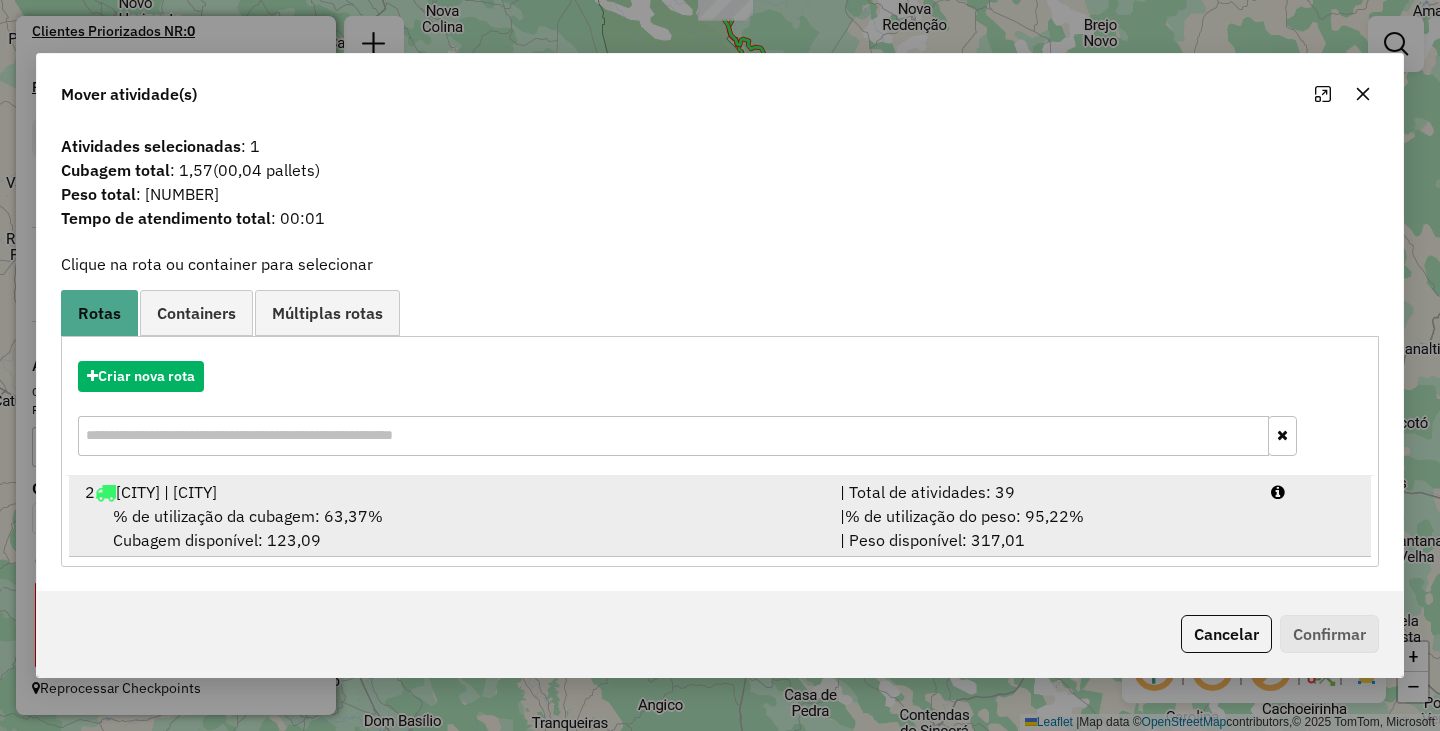 click on "% de utilização da cubagem: 63,37%  Cubagem disponível: 123,09" at bounding box center [450, 528] 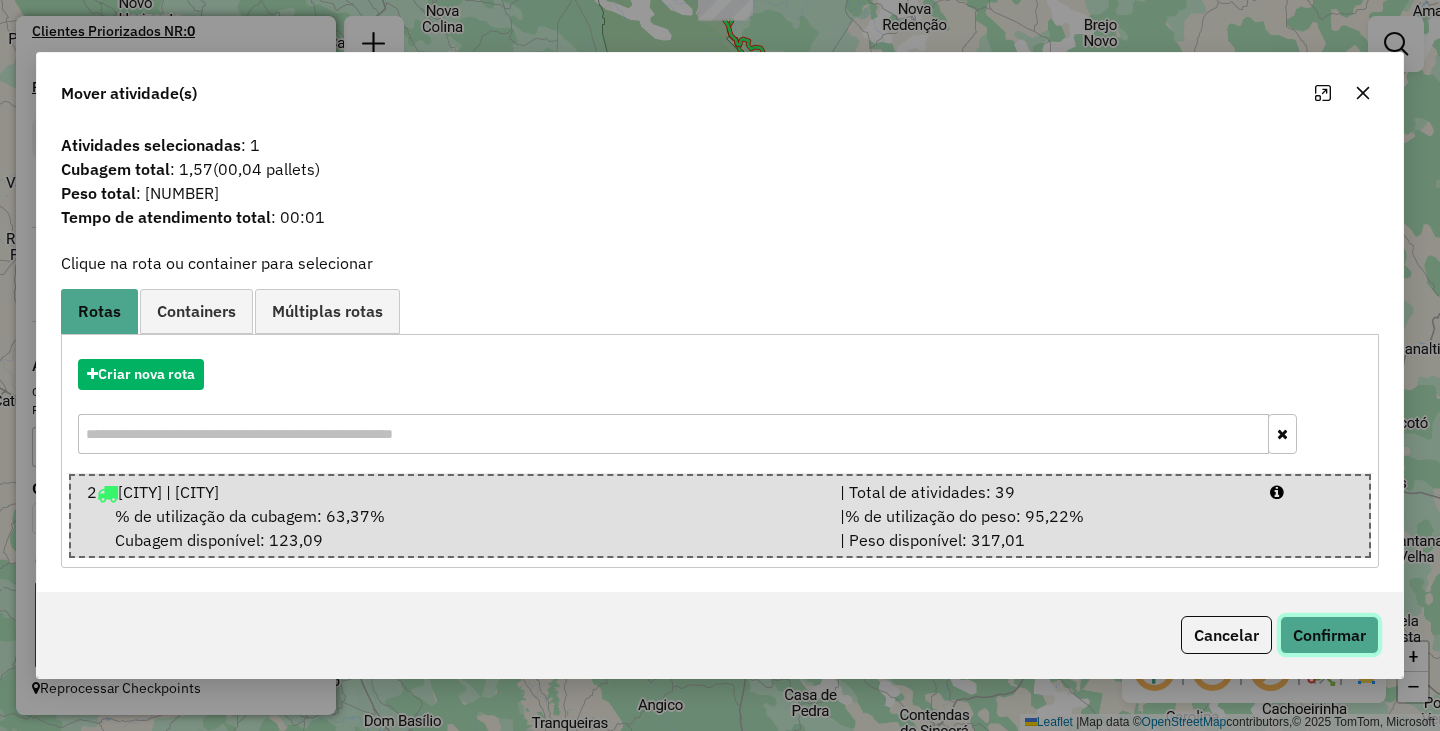 click on "Confirmar" 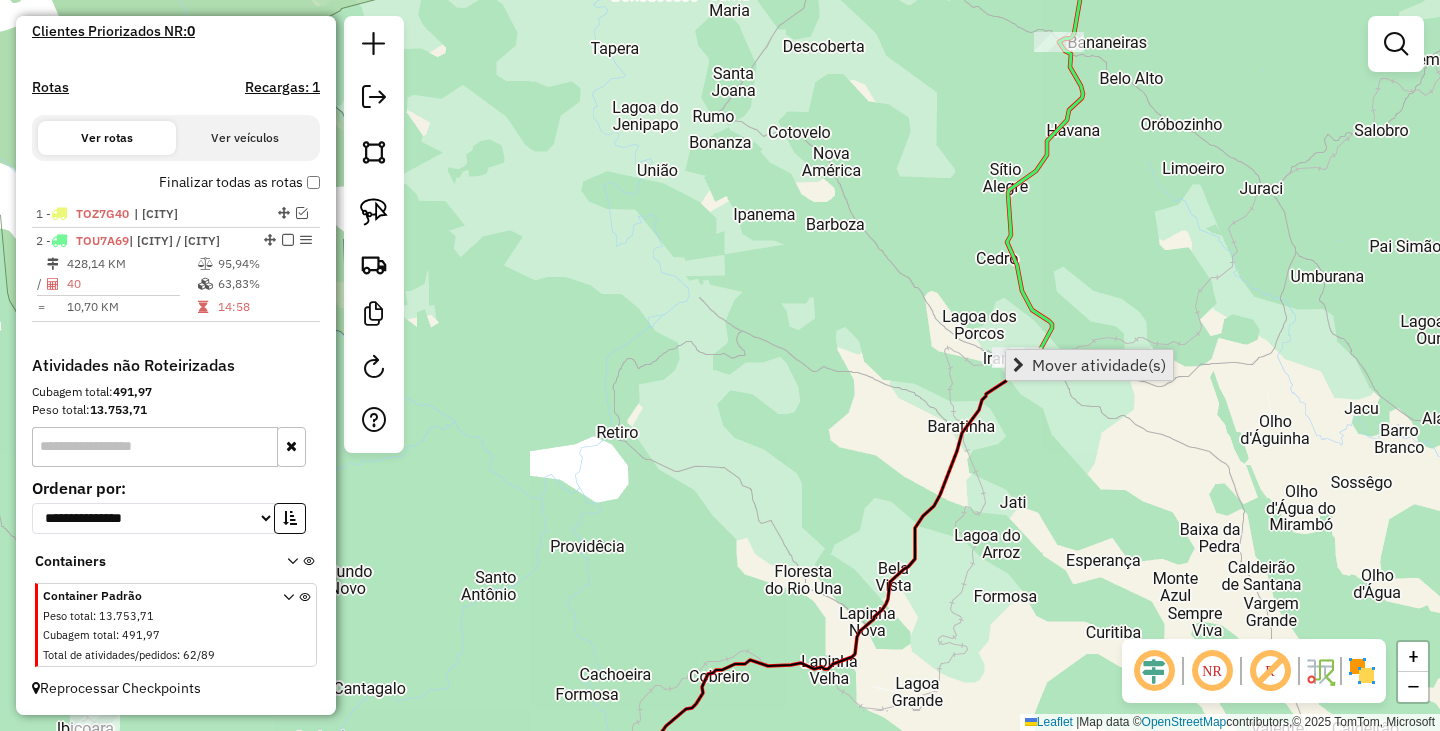 click on "Mover atividade(s)" at bounding box center [1099, 365] 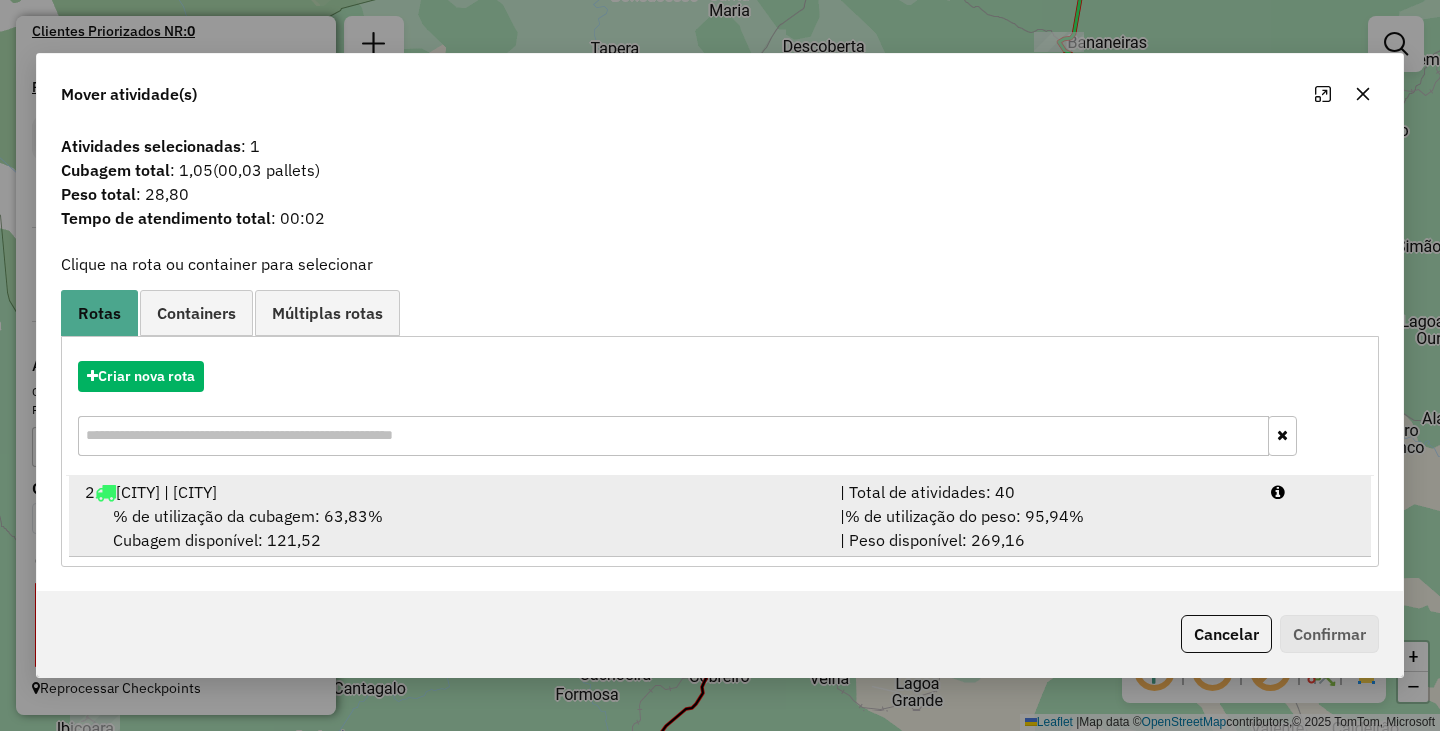 click on "% de utilização da cubagem: 63,83%  Cubagem disponível: 121,52" at bounding box center (450, 528) 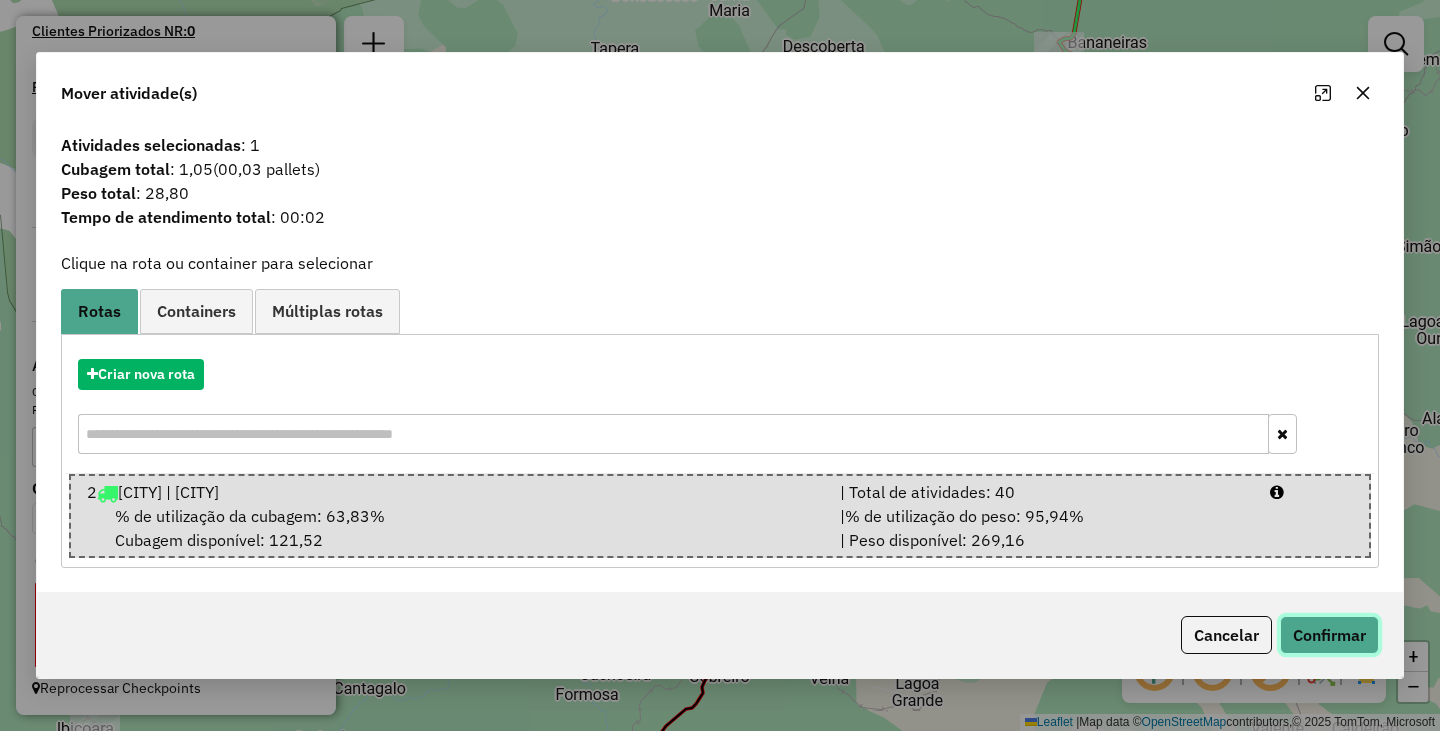 click on "Confirmar" 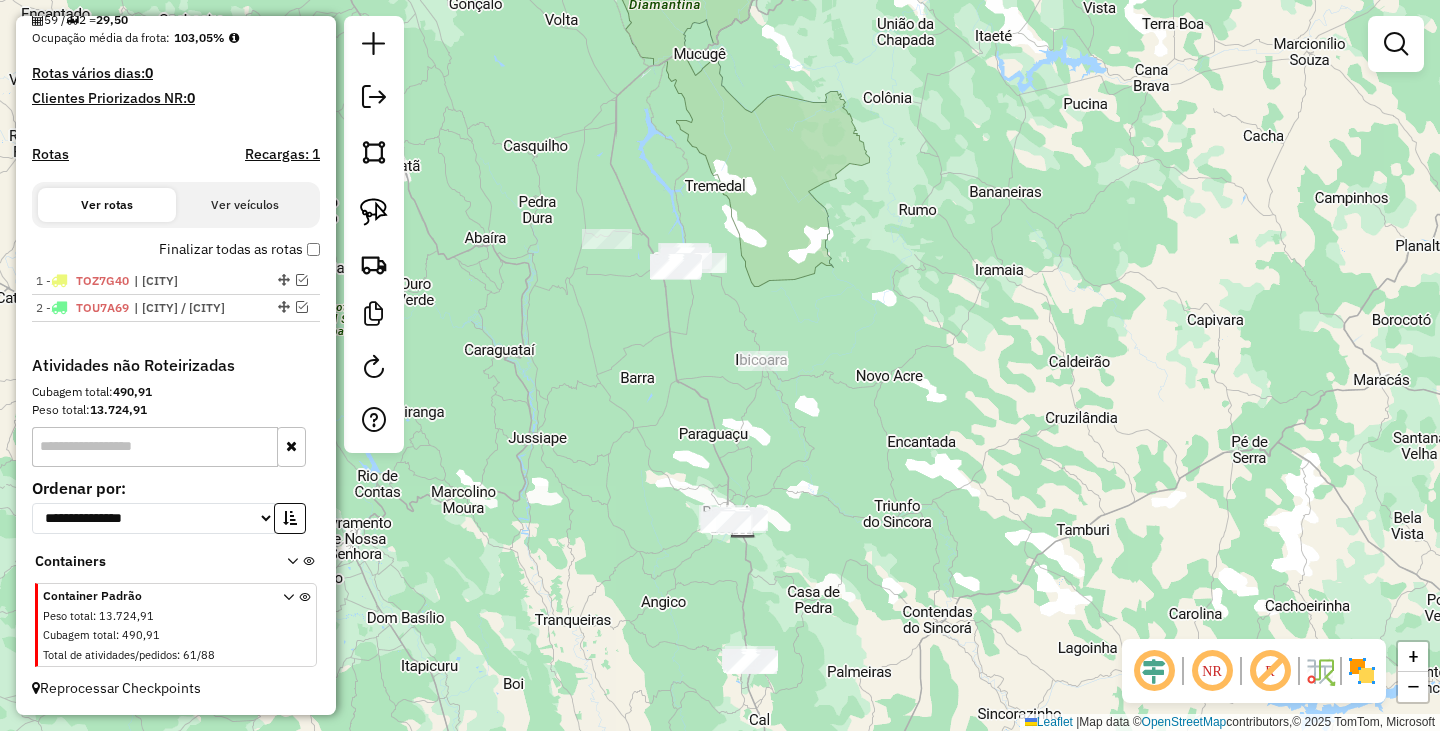 scroll, scrollTop: 498, scrollLeft: 0, axis: vertical 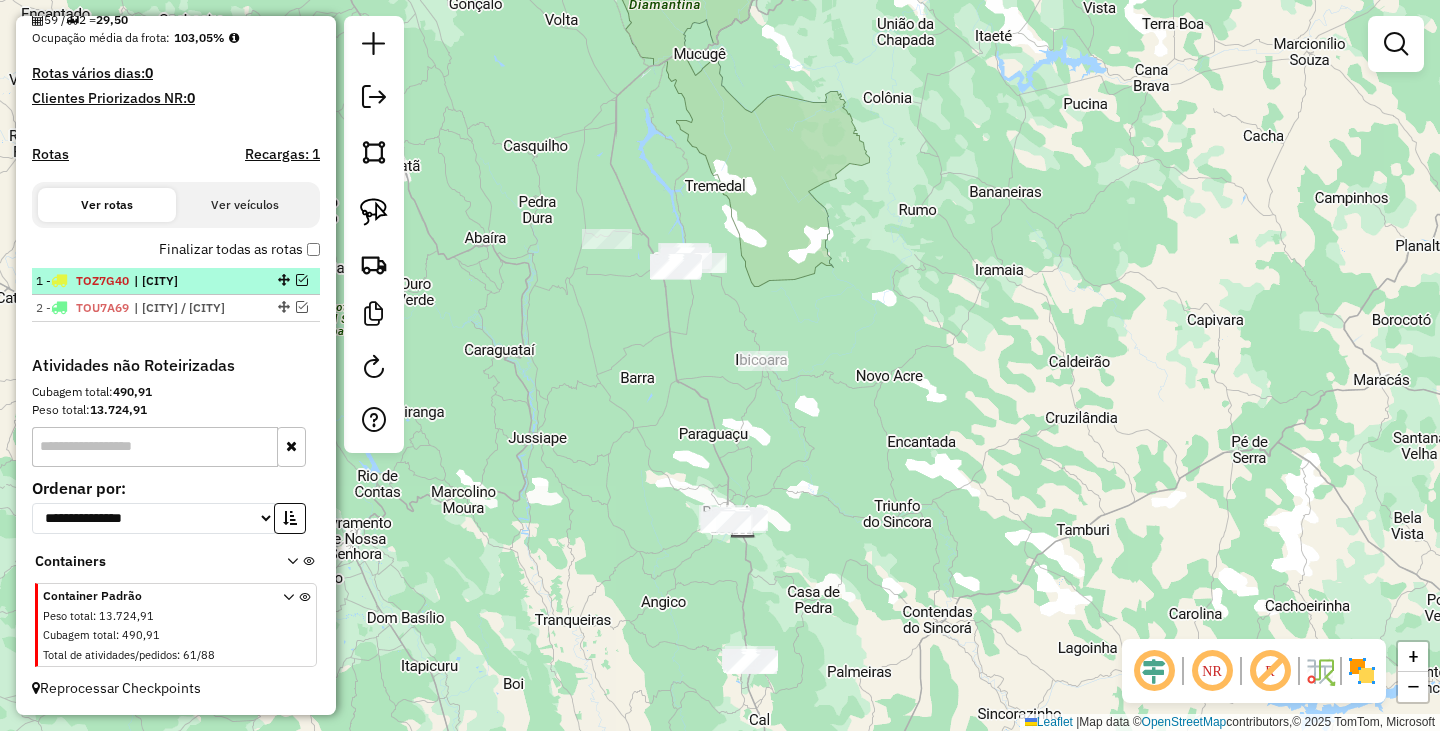 click on "| NOVA REDENCAO" at bounding box center [180, 281] 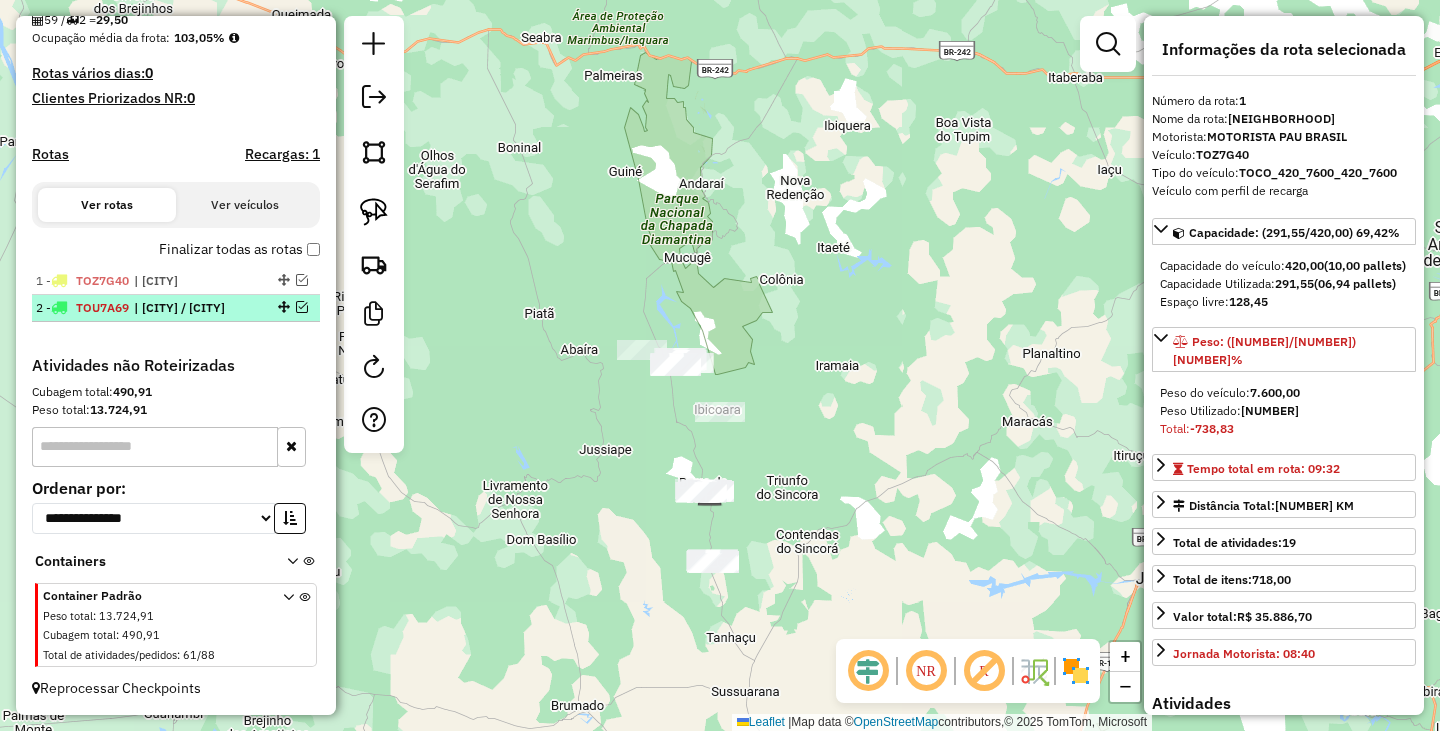 click on "| ANDARAI / ITAETE" at bounding box center [180, 308] 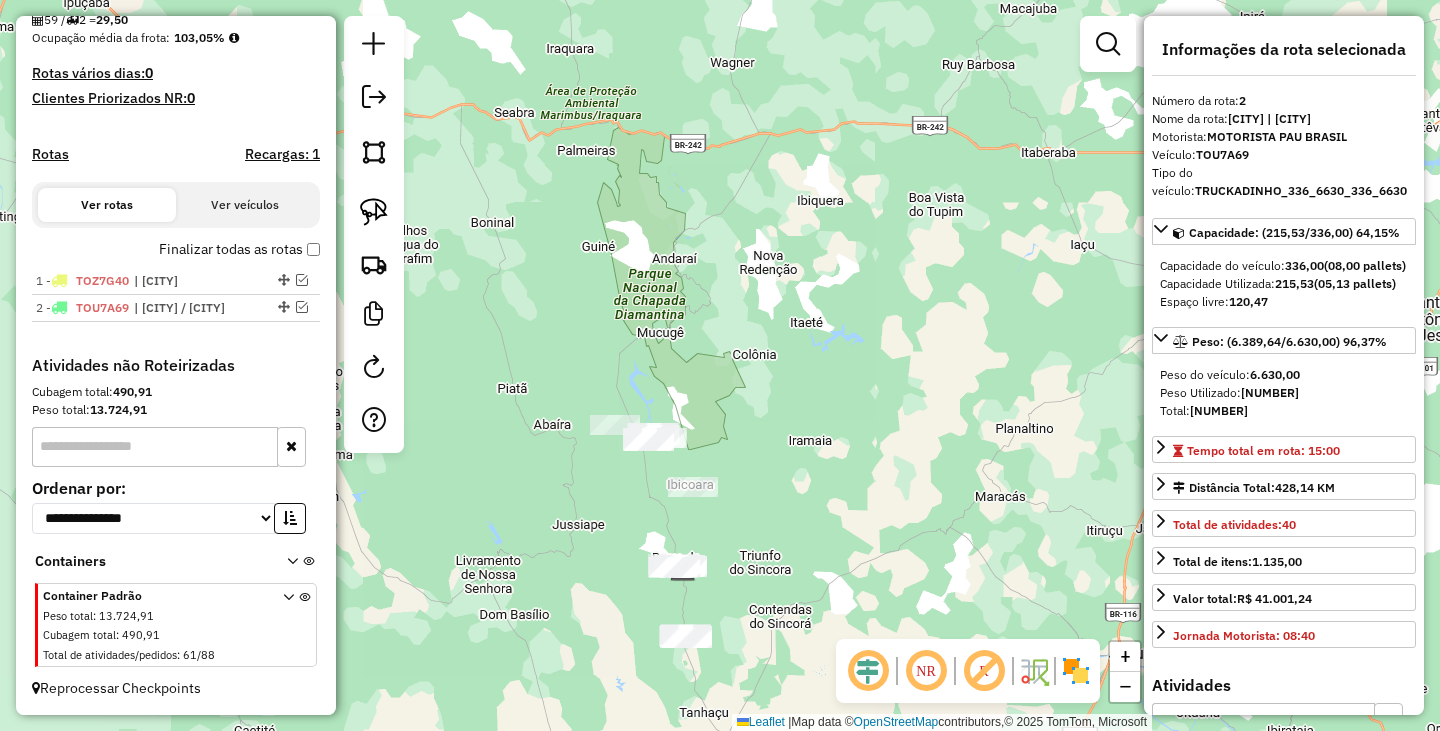 click on "Janela de atendimento Grade de atendimento Capacidade Transportadoras Veículos Cliente Pedidos  Rotas Selecione os dias de semana para filtrar as janelas de atendimento  Seg   Ter   Qua   Qui   Sex   Sáb   Dom  Informe o período da janela de atendimento: De: Até:  Filtrar exatamente a janela do cliente  Considerar janela de atendimento padrão  Selecione os dias de semana para filtrar as grades de atendimento  Seg   Ter   Qua   Qui   Sex   Sáb   Dom   Considerar clientes sem dia de atendimento cadastrado  Clientes fora do dia de atendimento selecionado Filtrar as atividades entre os valores definidos abaixo:  Peso mínimo:   Peso máximo:   Cubagem mínima:   Cubagem máxima:   De:   Até:  Filtrar as atividades entre o tempo de atendimento definido abaixo:  De:   Até:   Considerar capacidade total dos clientes não roteirizados Transportadora: Selecione um ou mais itens Tipo de veículo: Selecione um ou mais itens Veículo: Selecione um ou mais itens Motorista: Selecione um ou mais itens Nome: Rótulo:" 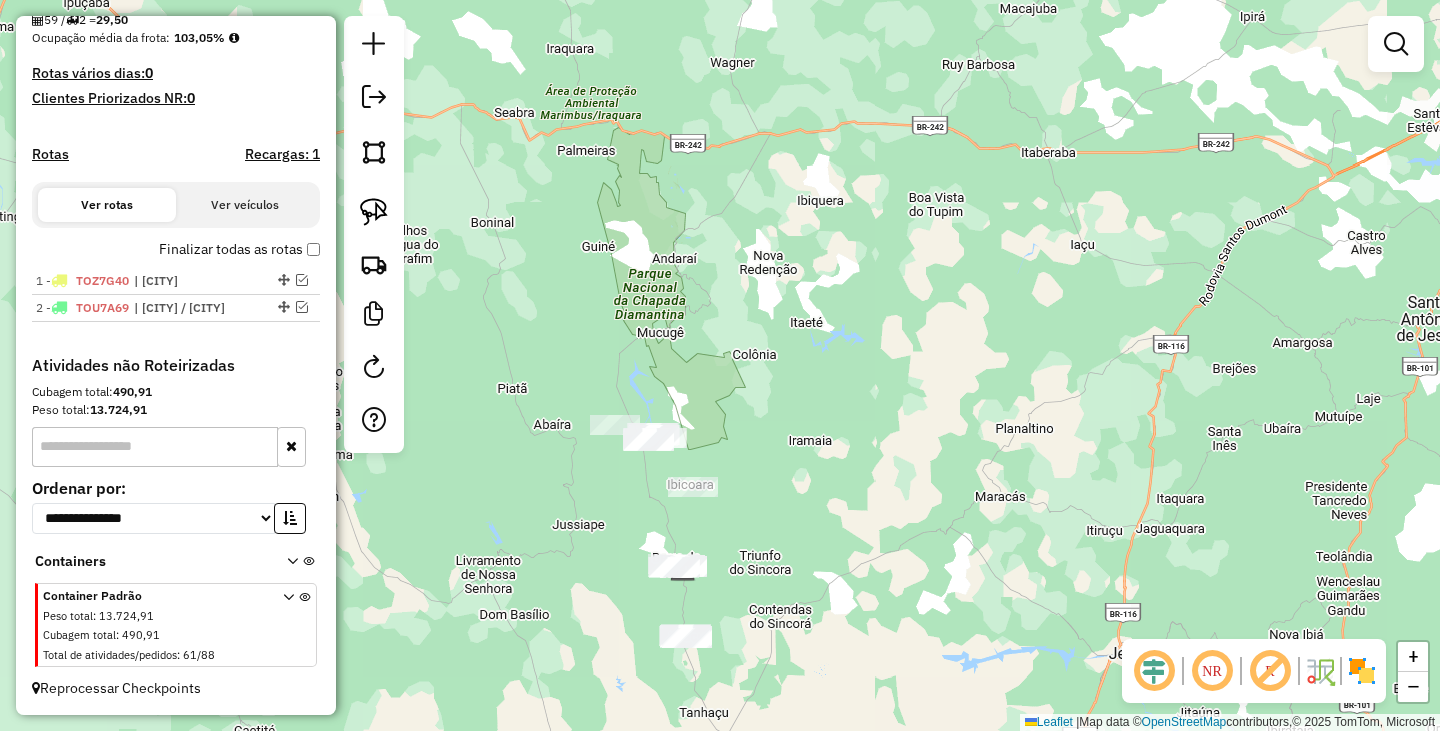drag, startPoint x: 808, startPoint y: 504, endPoint x: 879, endPoint y: 310, distance: 206.58412 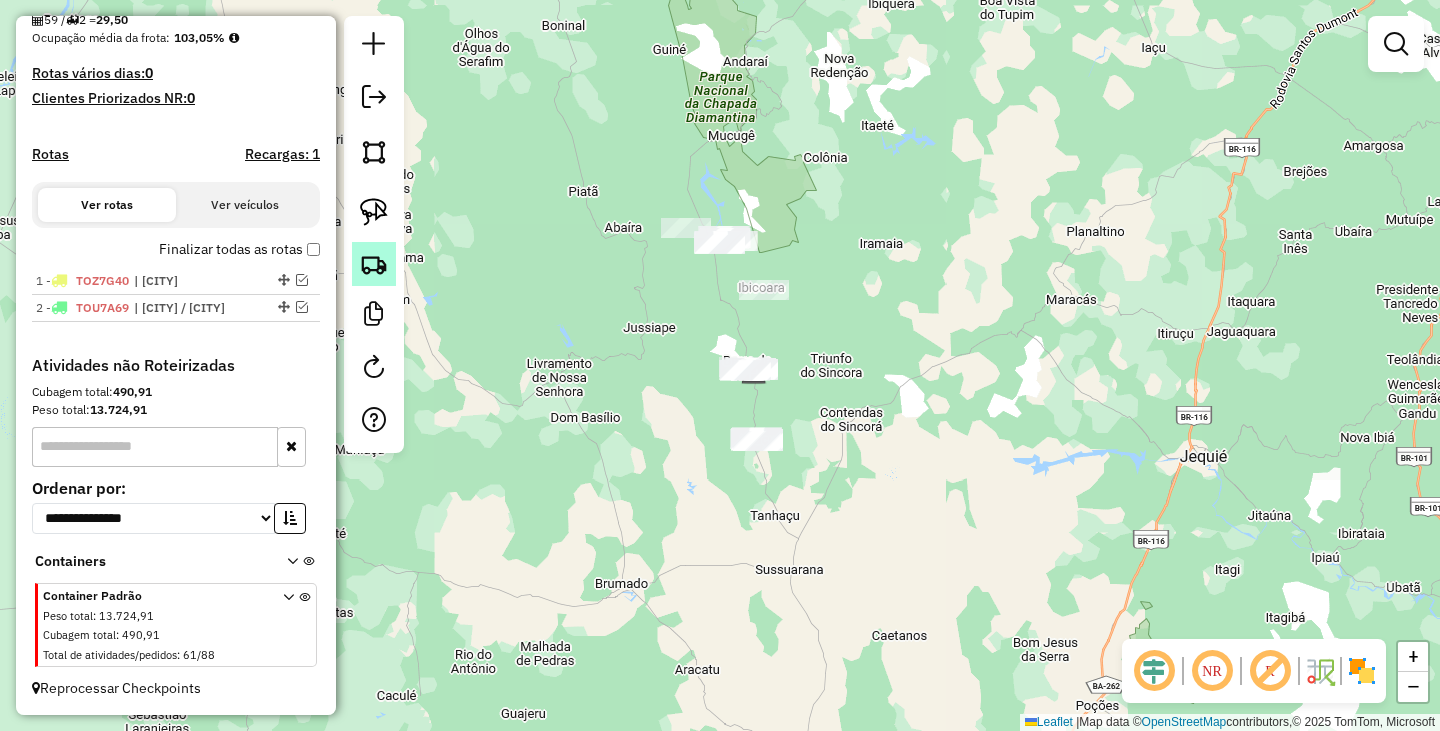 click 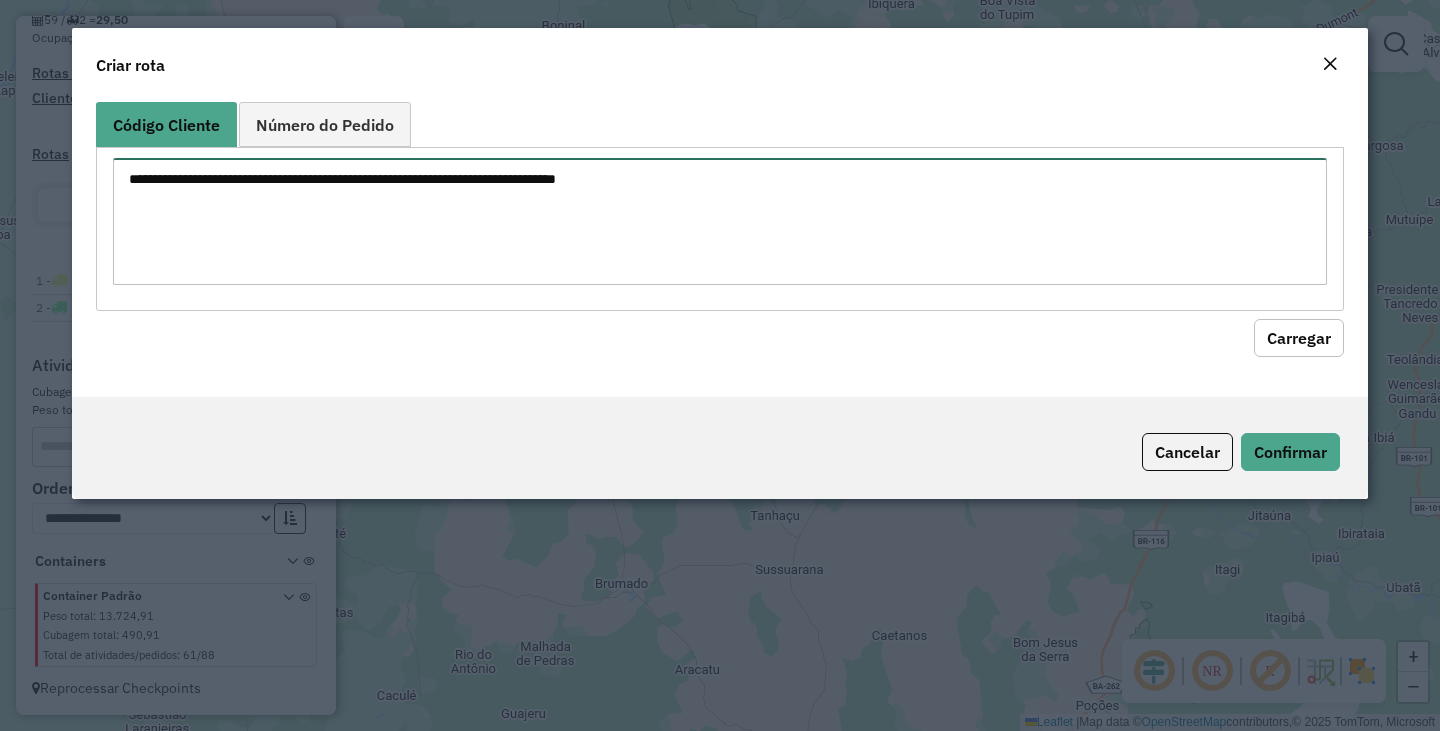 click at bounding box center (720, 221) 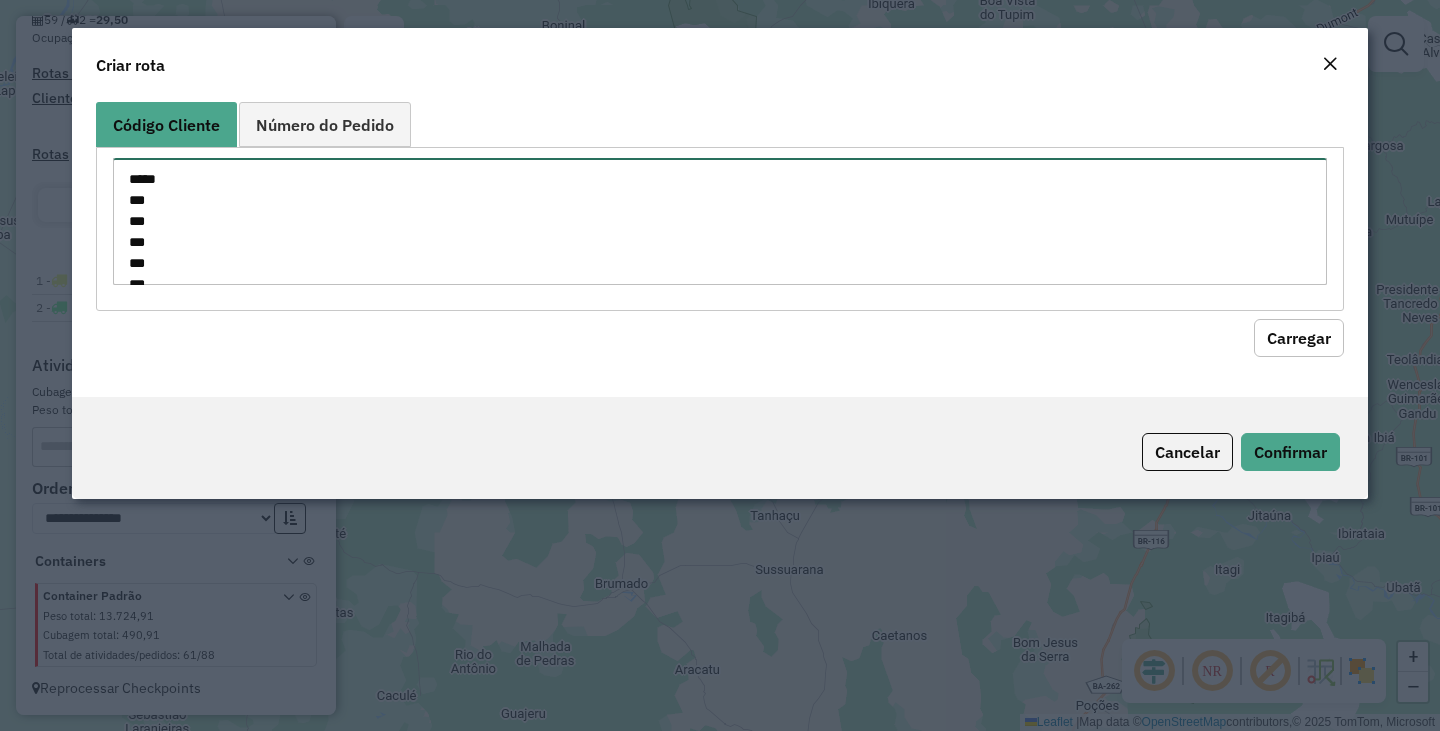 scroll, scrollTop: 680, scrollLeft: 0, axis: vertical 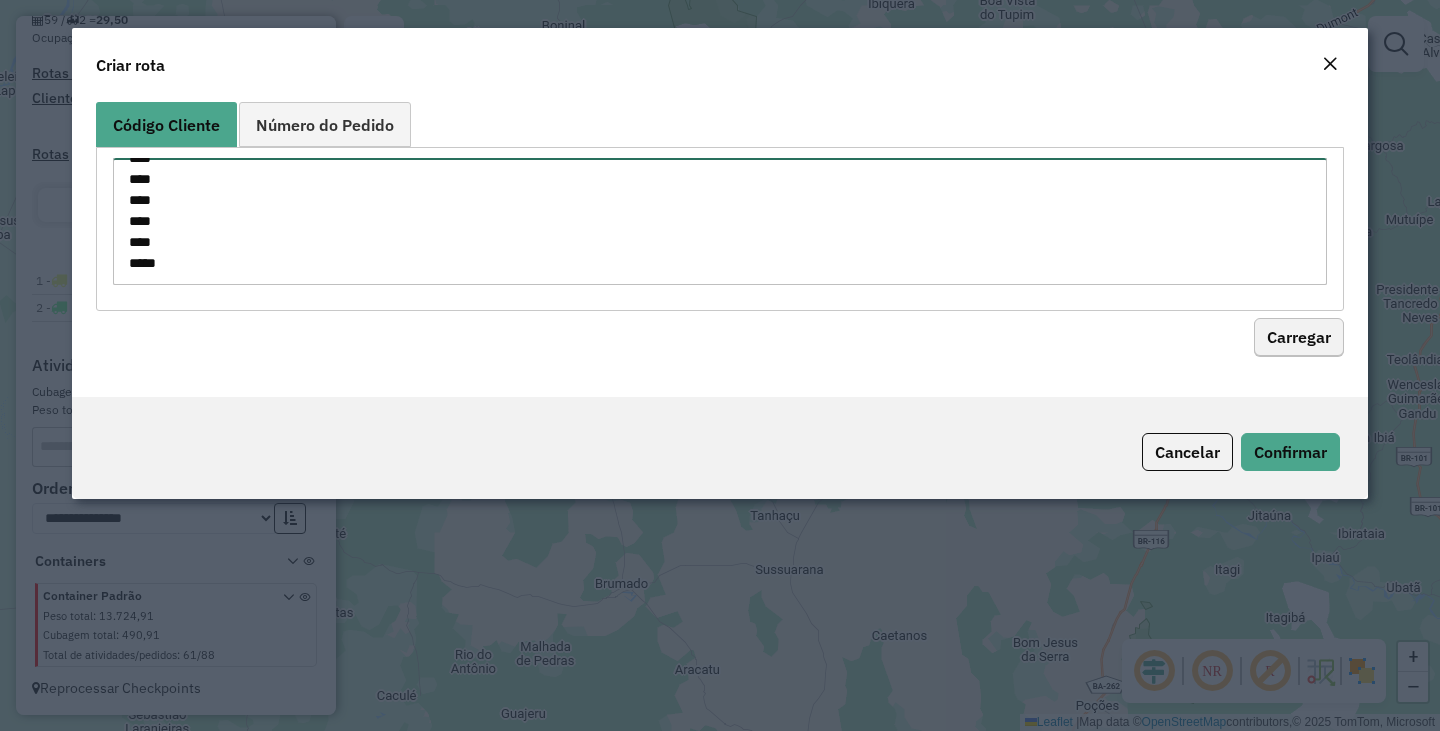 type on "*****
***
***
***
***
***
***
***
***
***
***
***
***
***
***
***
***
***
***
***
***
***
***
***
***
***
***
***
****
****
****
****
****
****
****
****
****" 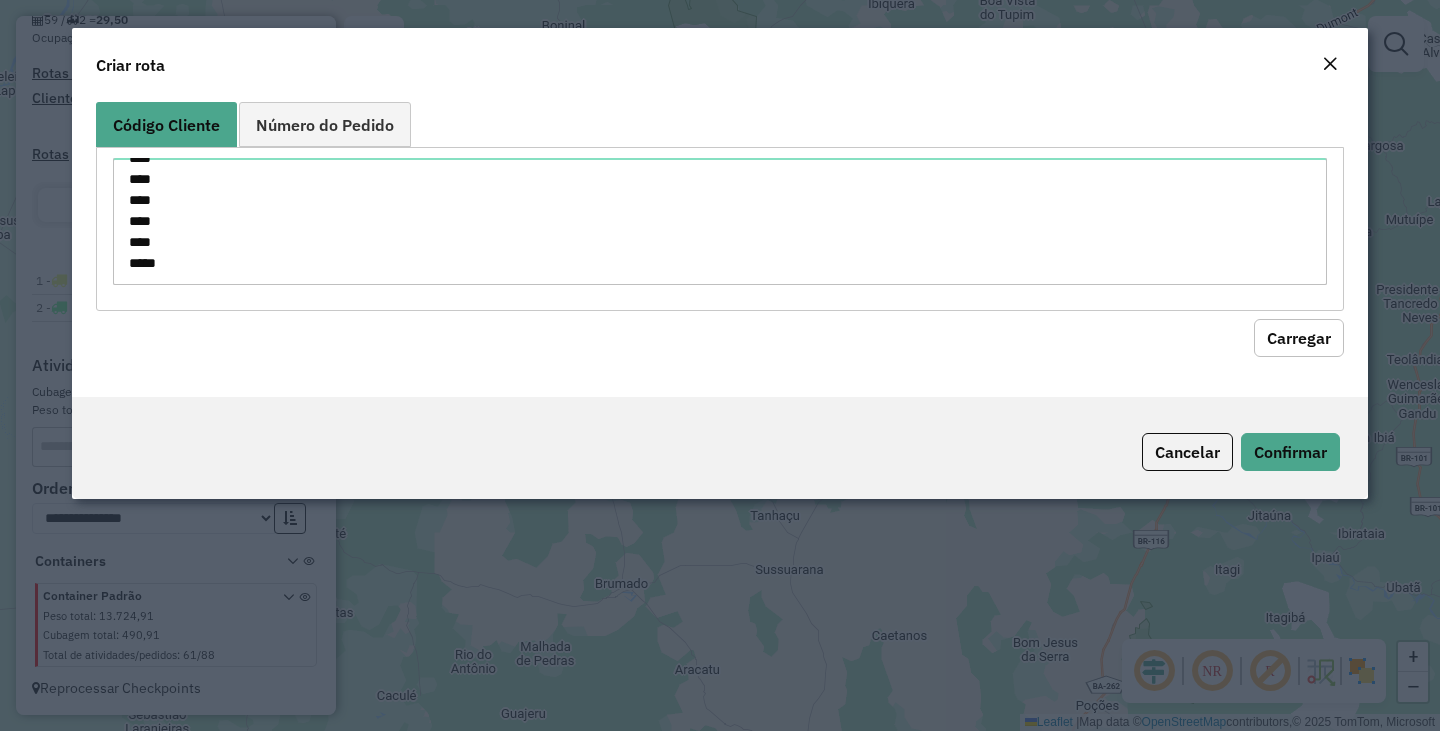 click on "Carregar" 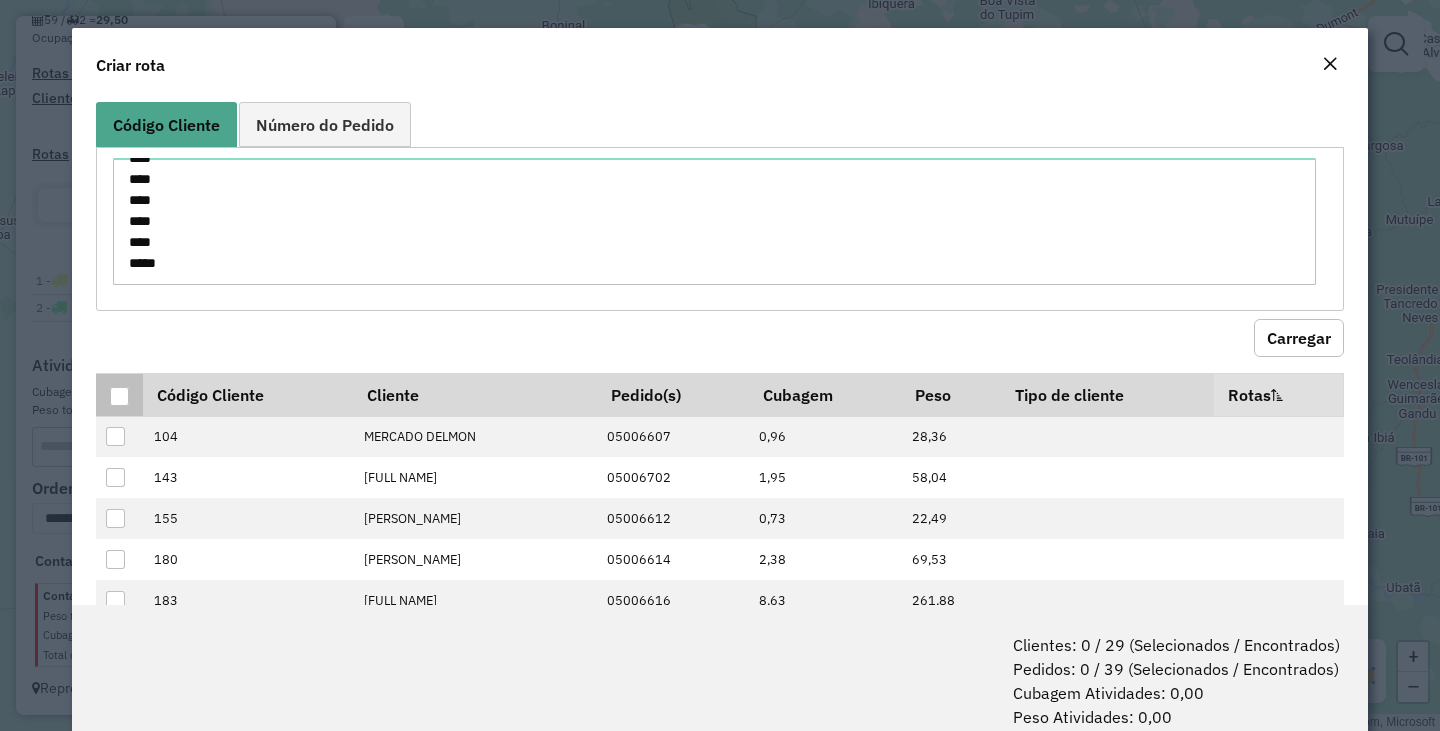click at bounding box center [119, 396] 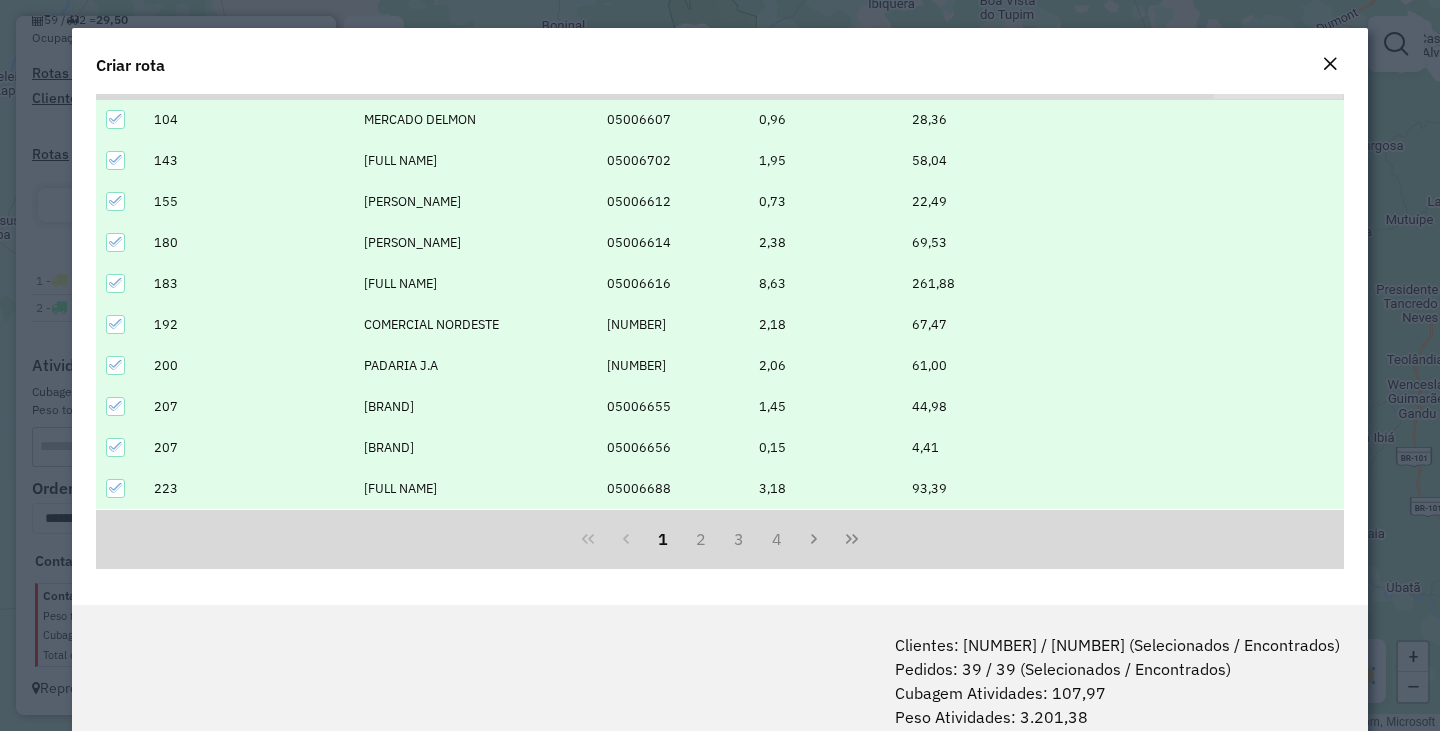 scroll, scrollTop: 319, scrollLeft: 0, axis: vertical 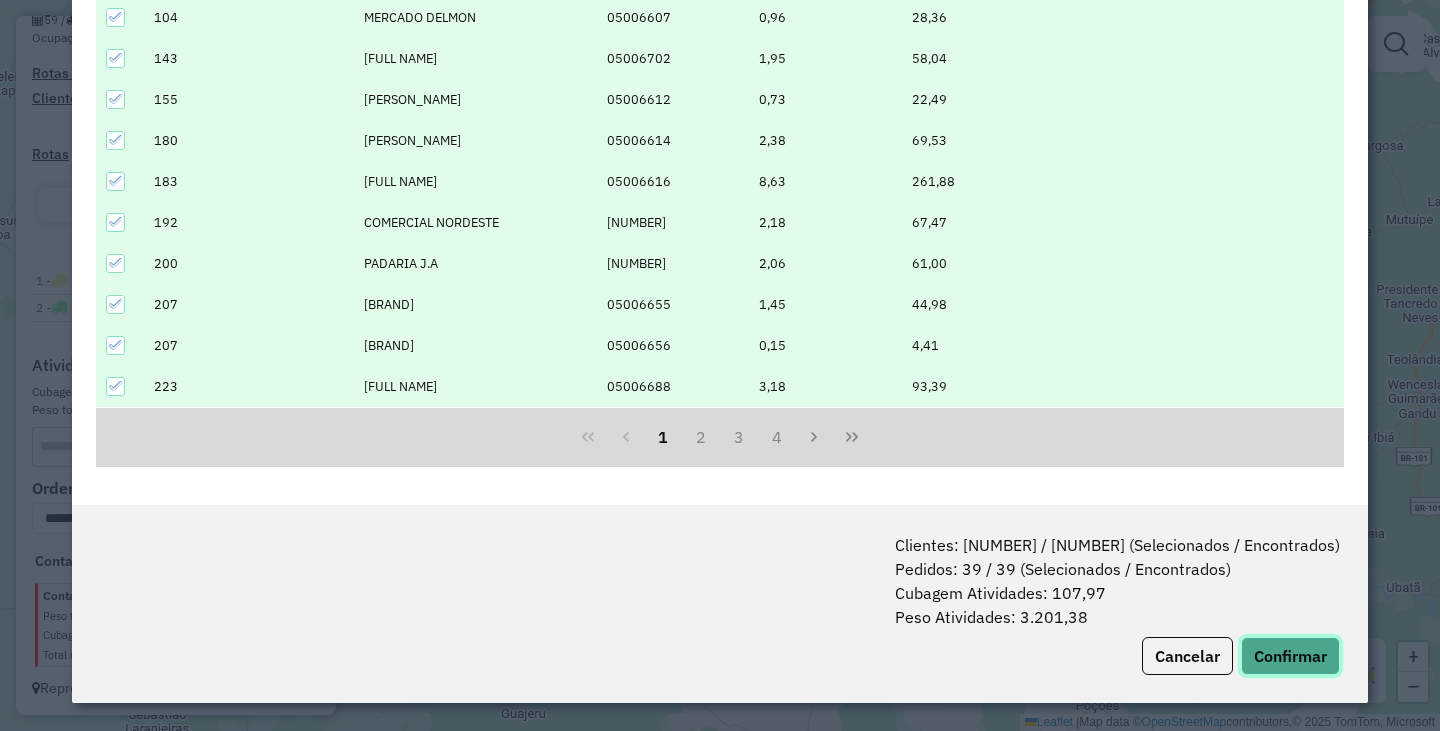 click on "Confirmar" 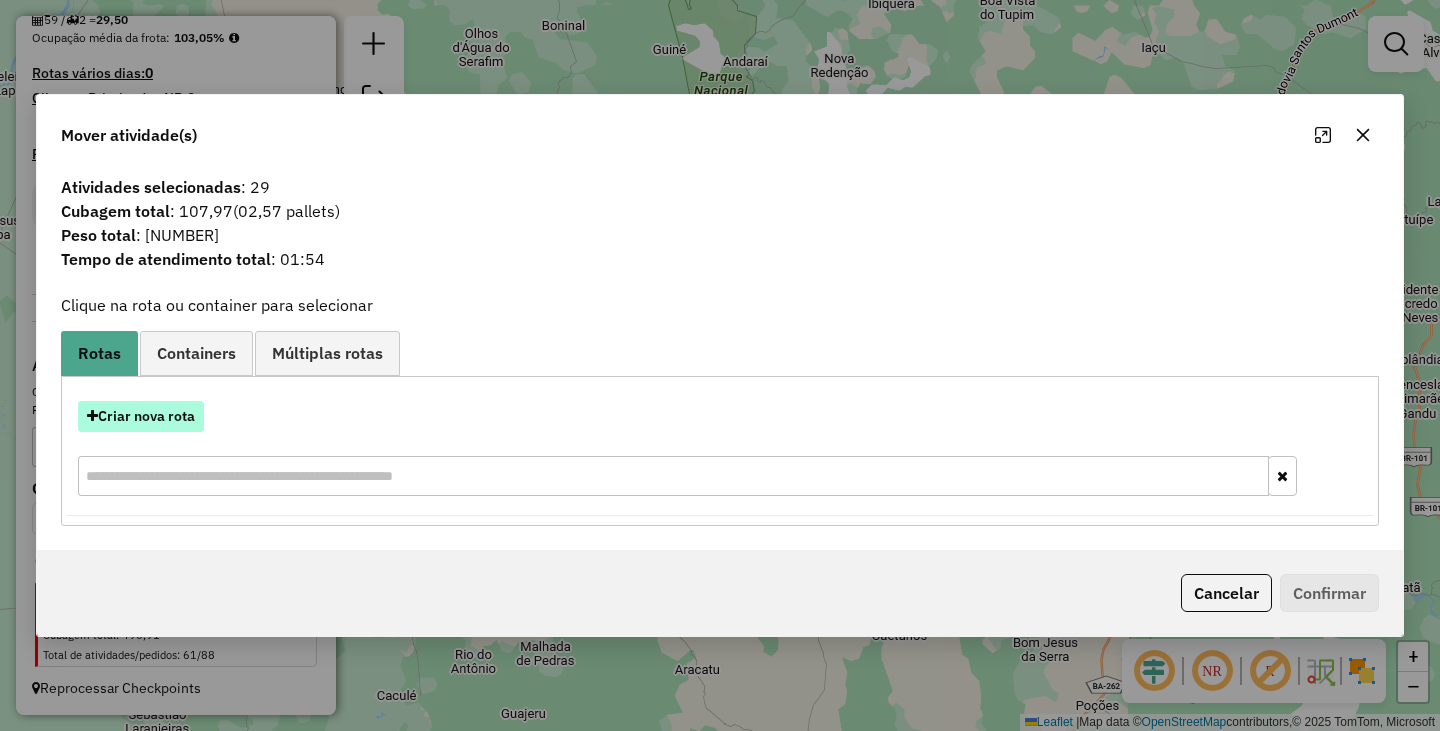 click on "Criar nova rota" at bounding box center [141, 416] 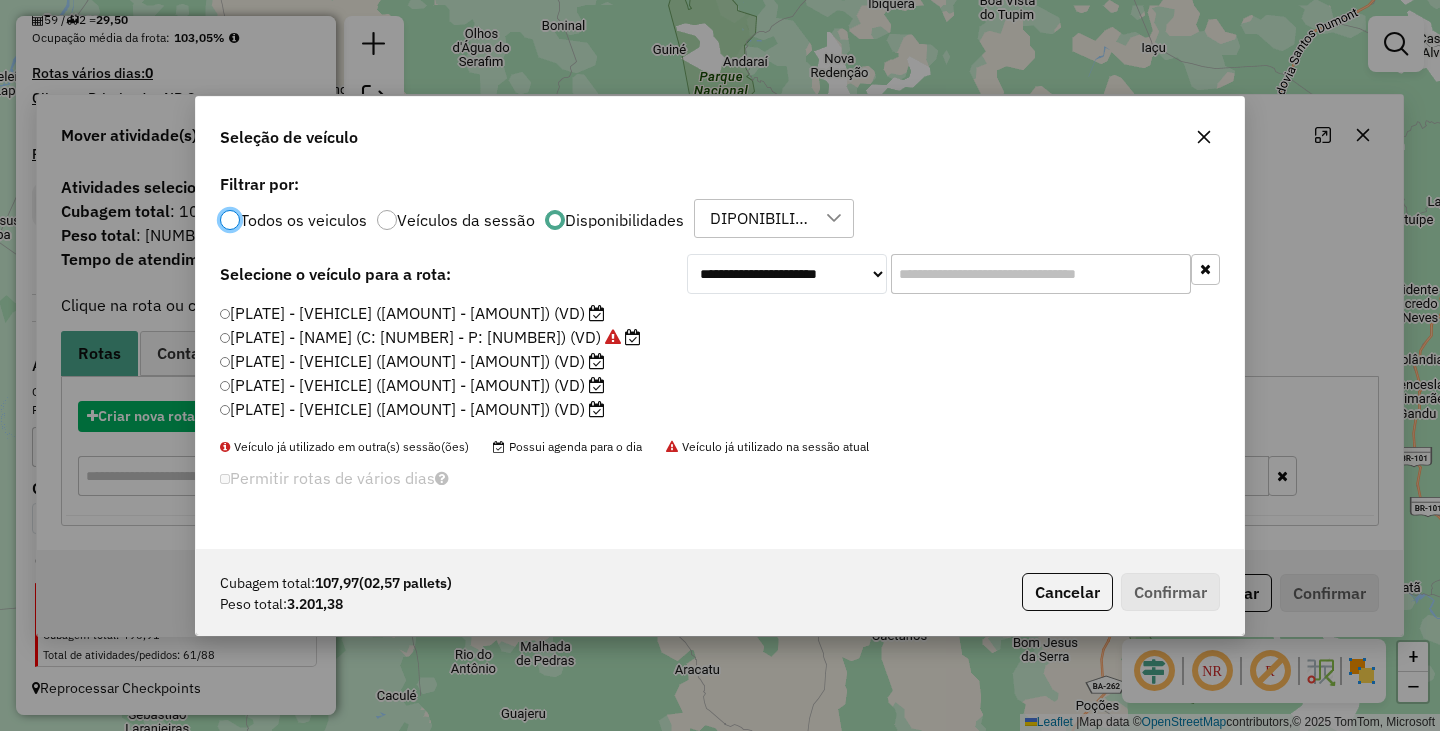 scroll, scrollTop: 11, scrollLeft: 6, axis: both 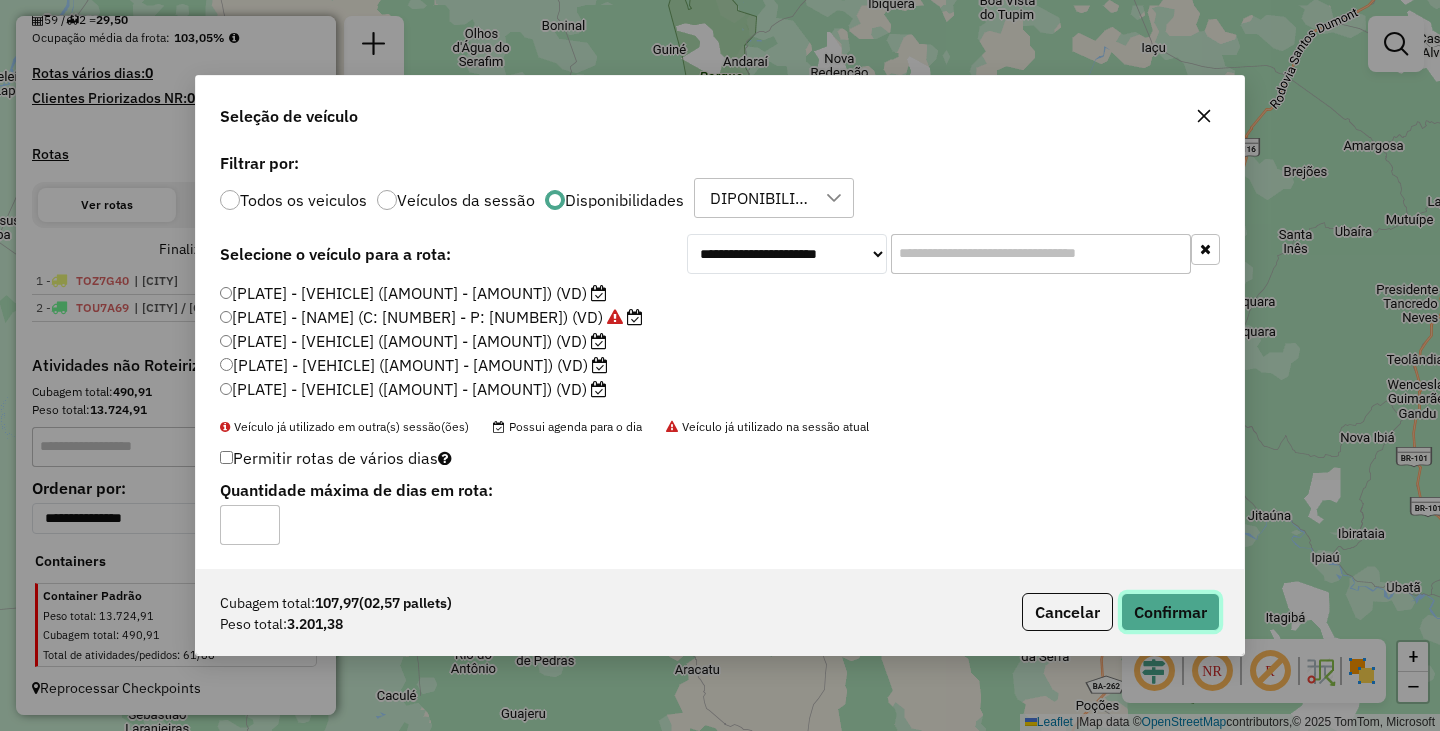 click on "Confirmar" 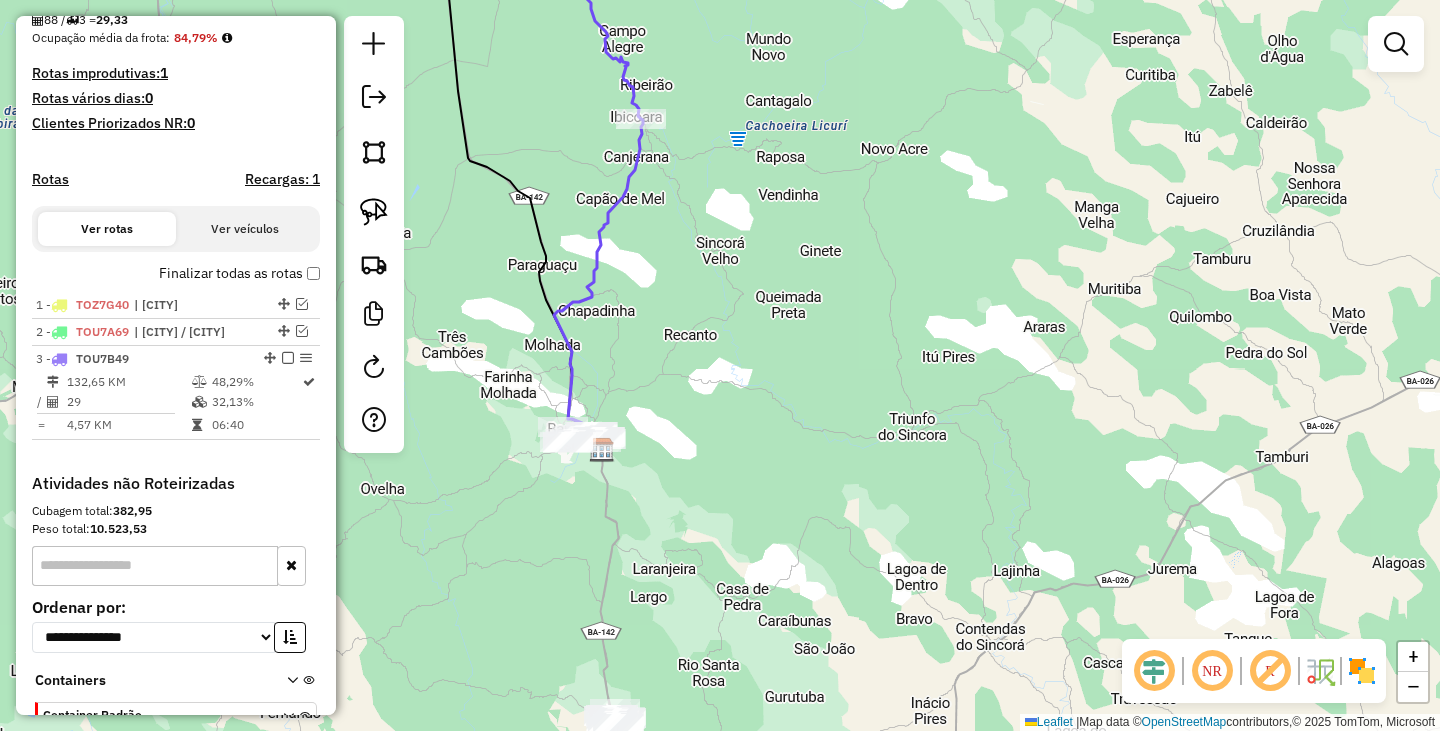 drag, startPoint x: 669, startPoint y: 280, endPoint x: 763, endPoint y: 441, distance: 186.4323 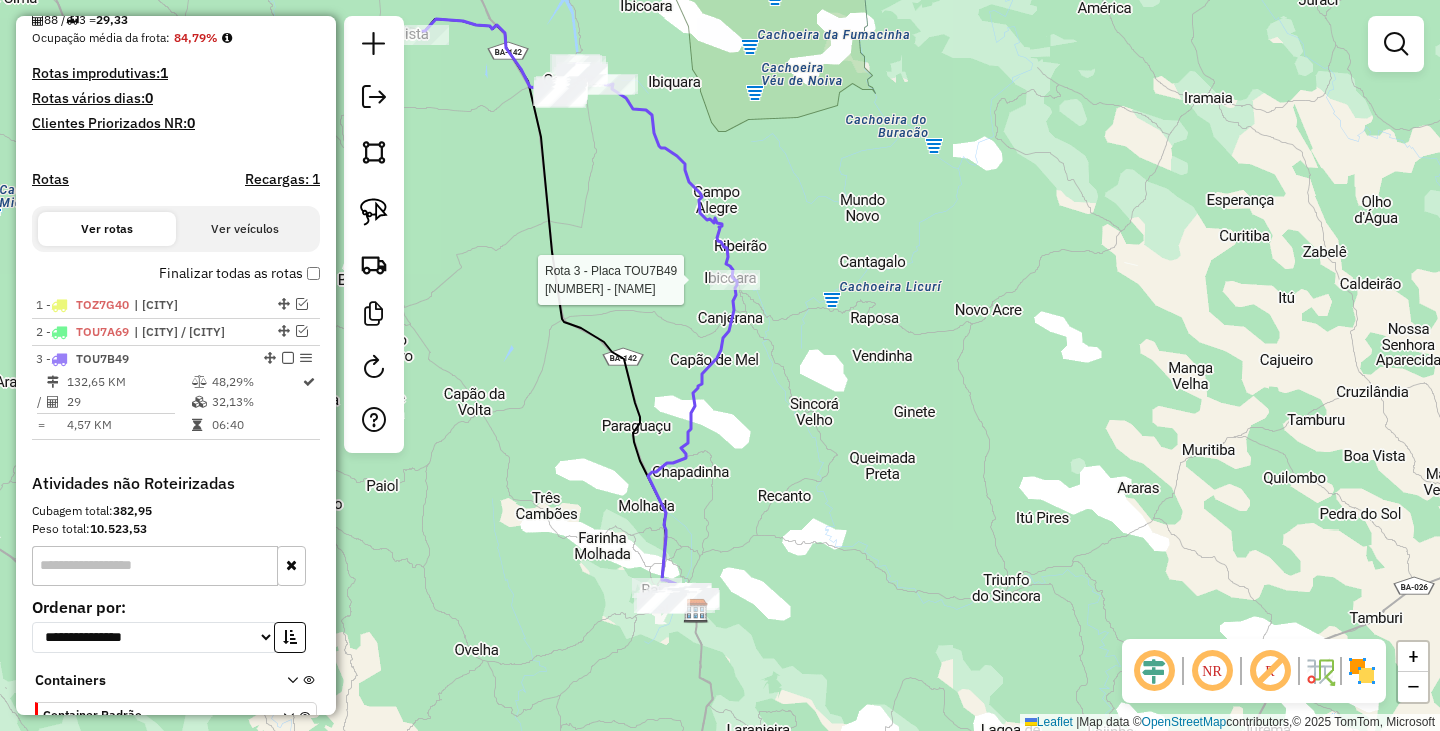 select on "**********" 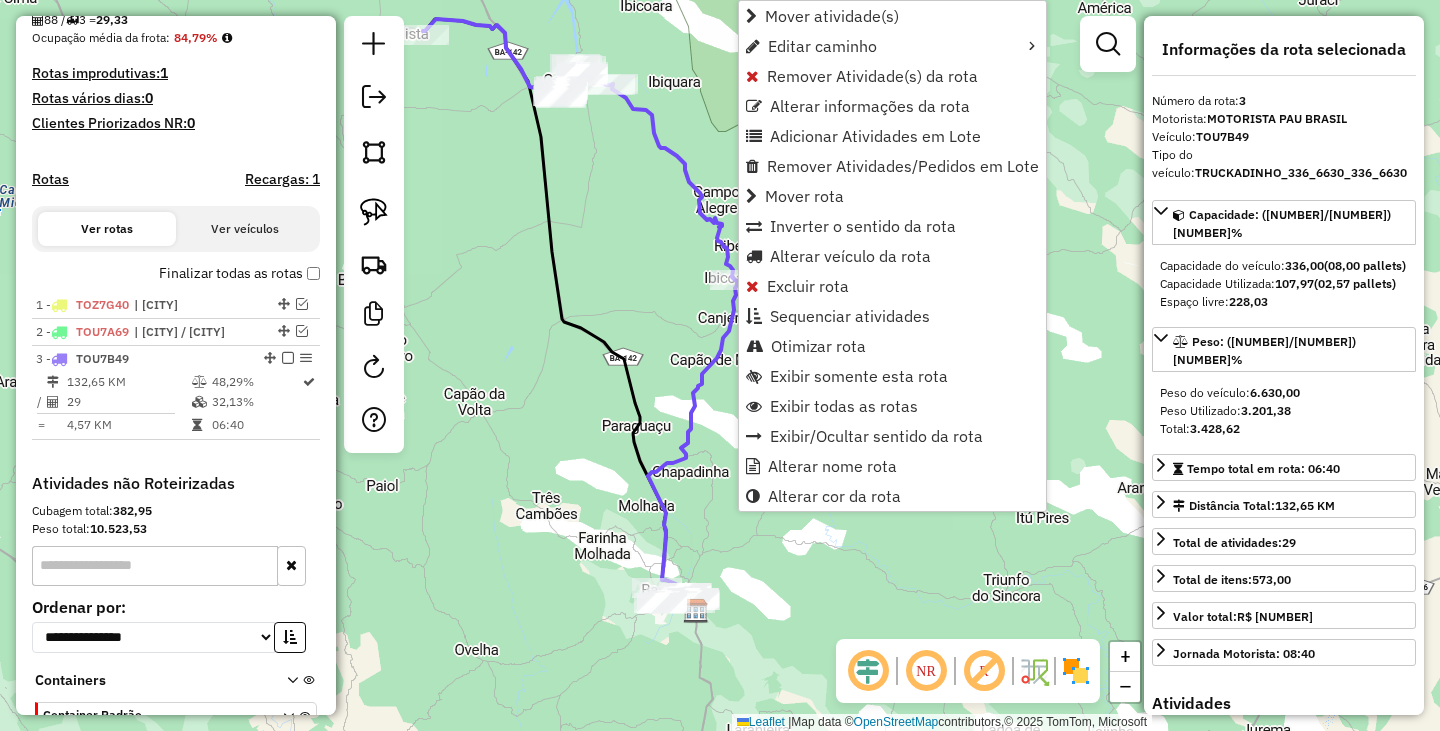 scroll, scrollTop: 617, scrollLeft: 0, axis: vertical 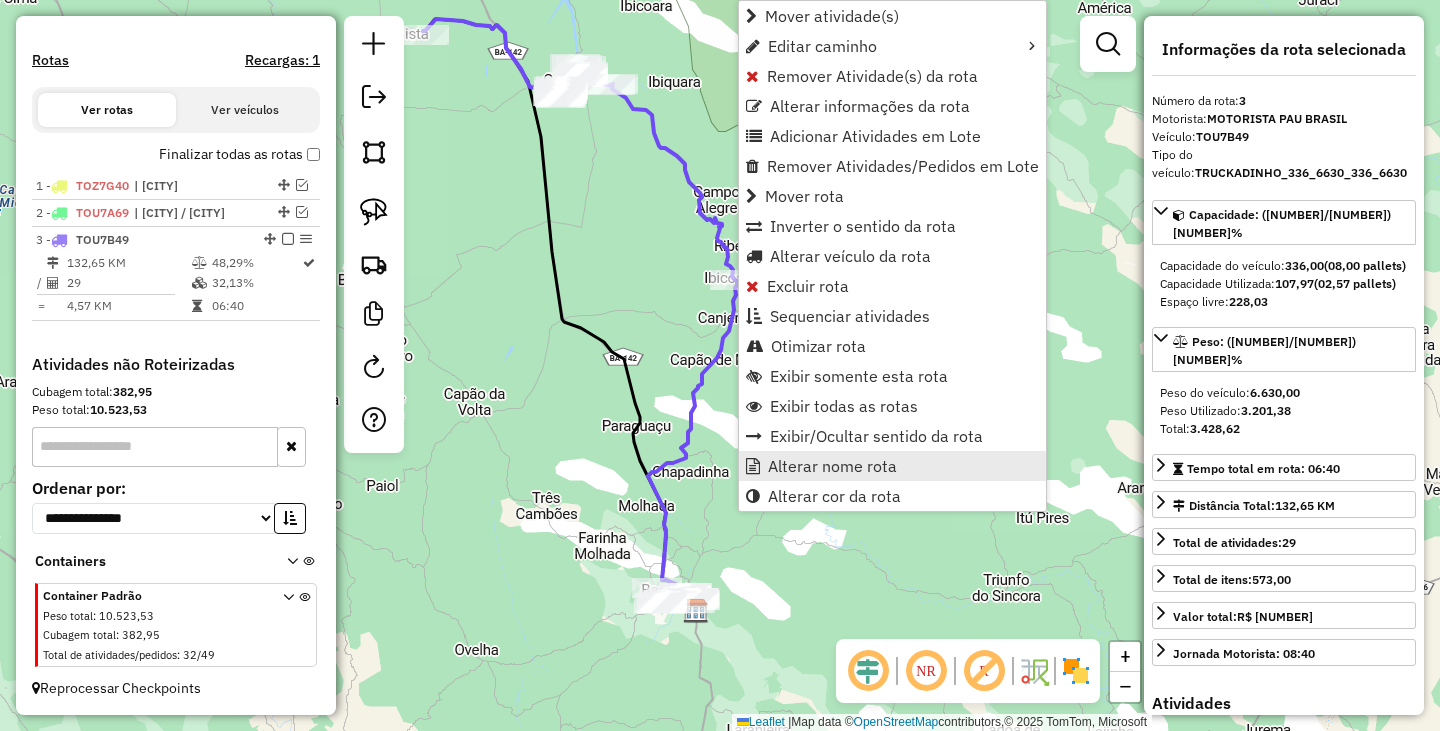 click on "Alterar nome rota" at bounding box center [832, 466] 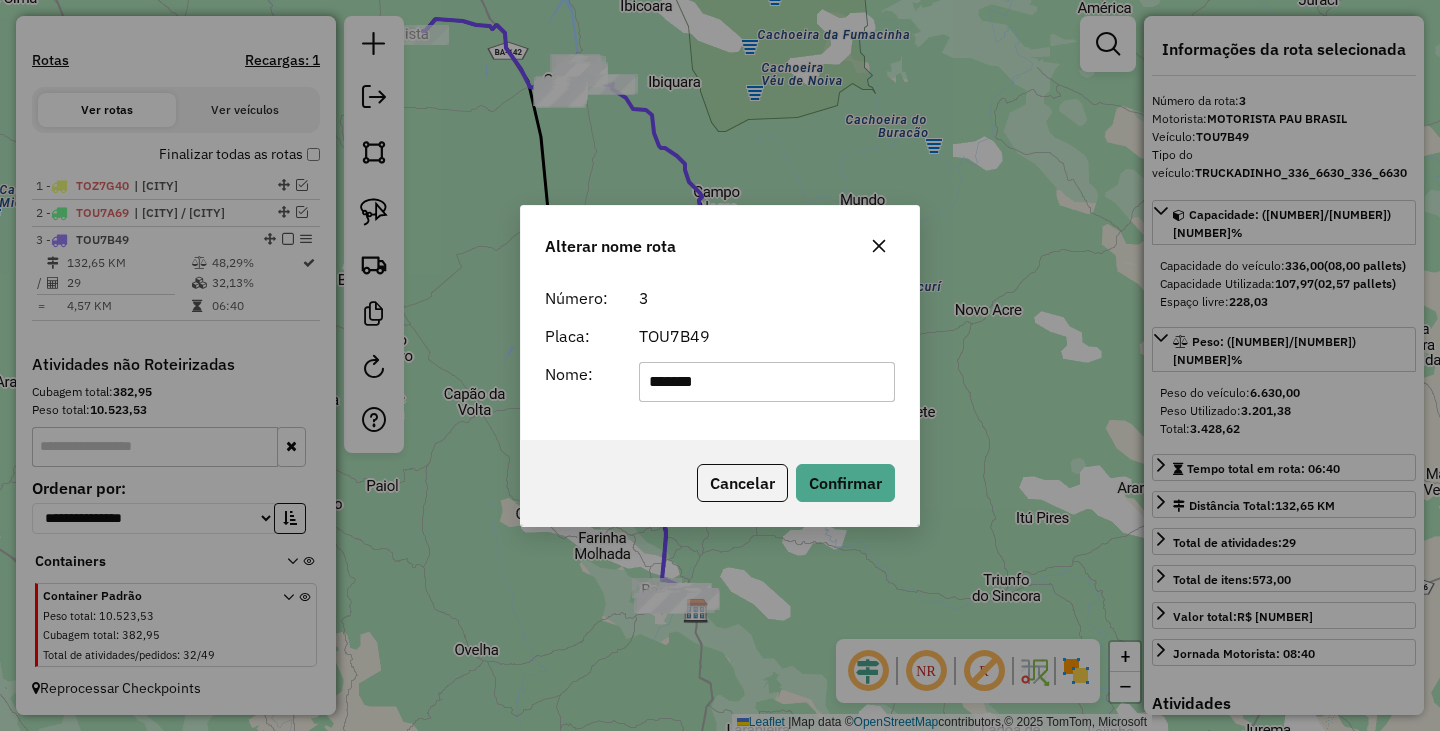type on "********" 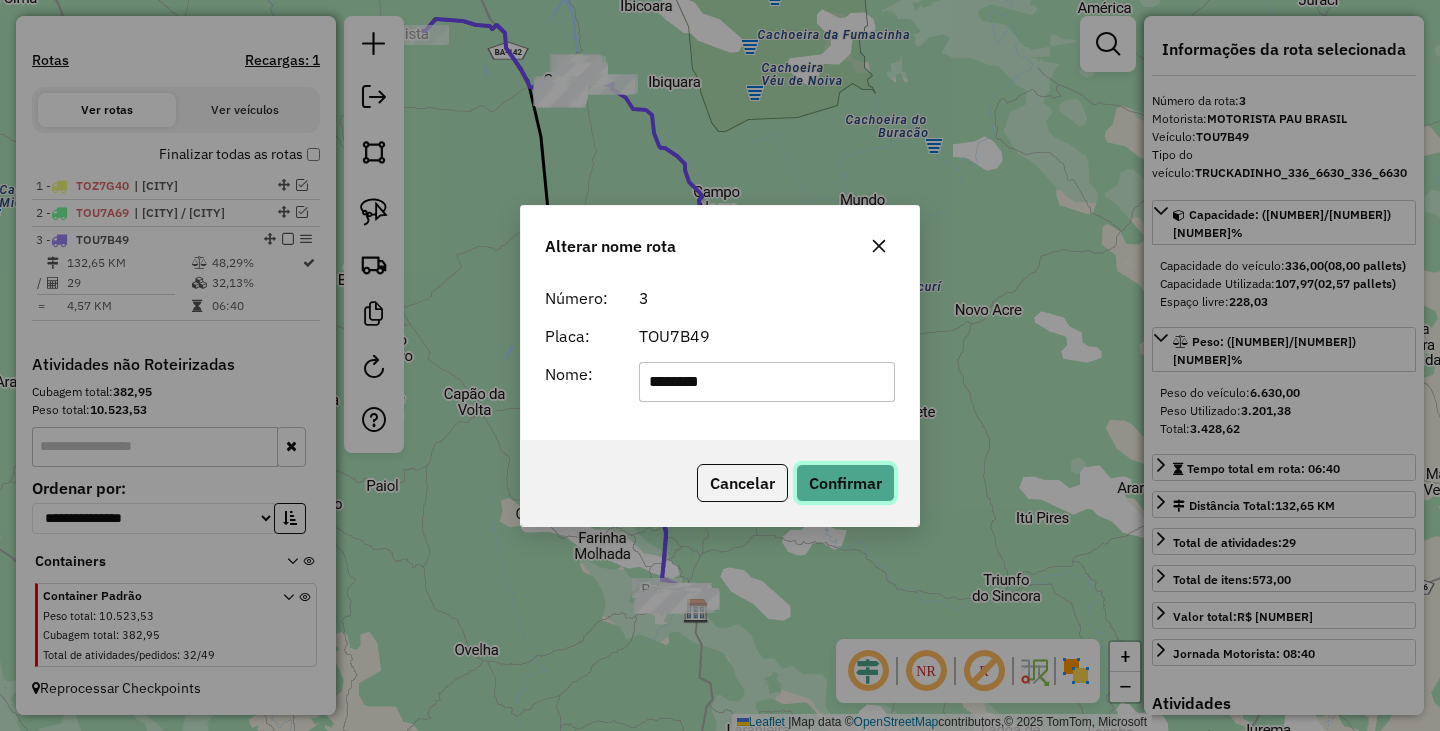 click on "Confirmar" 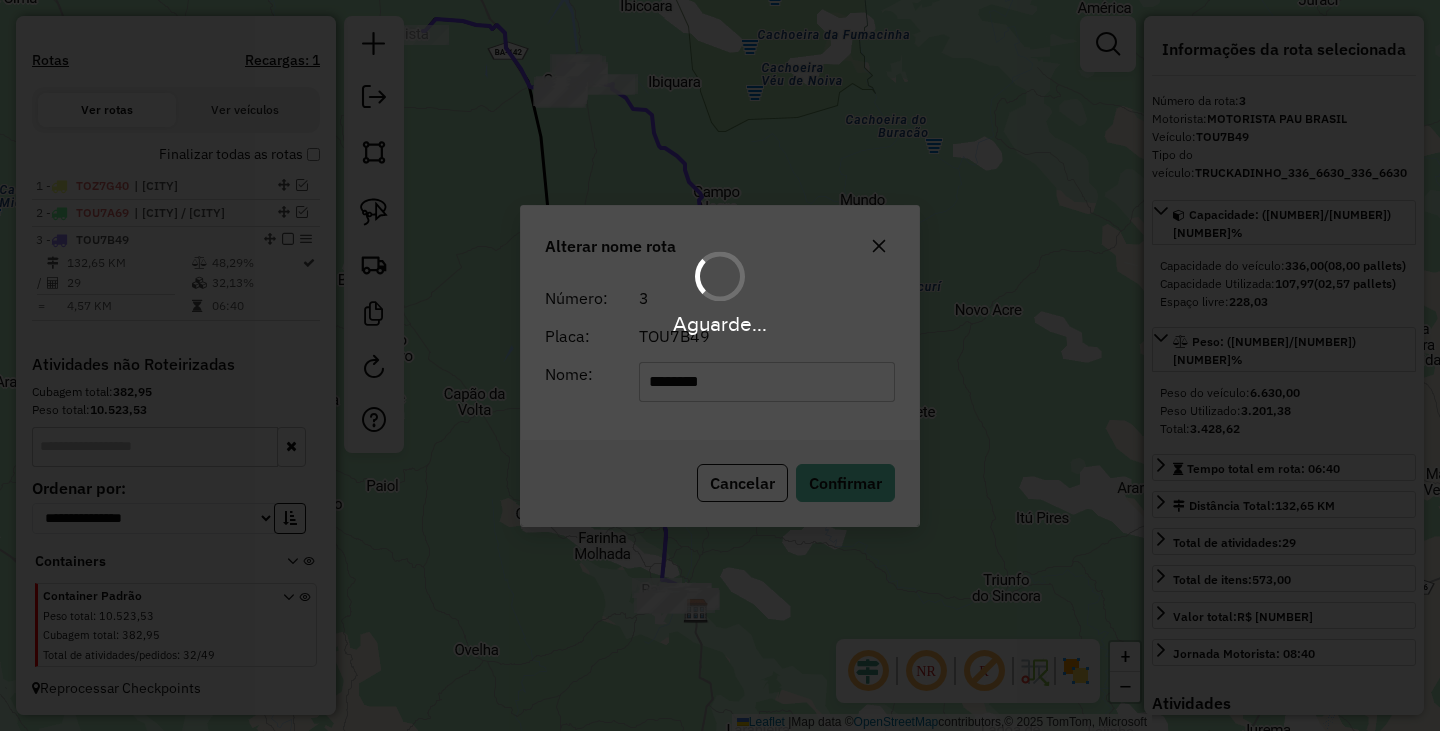 type 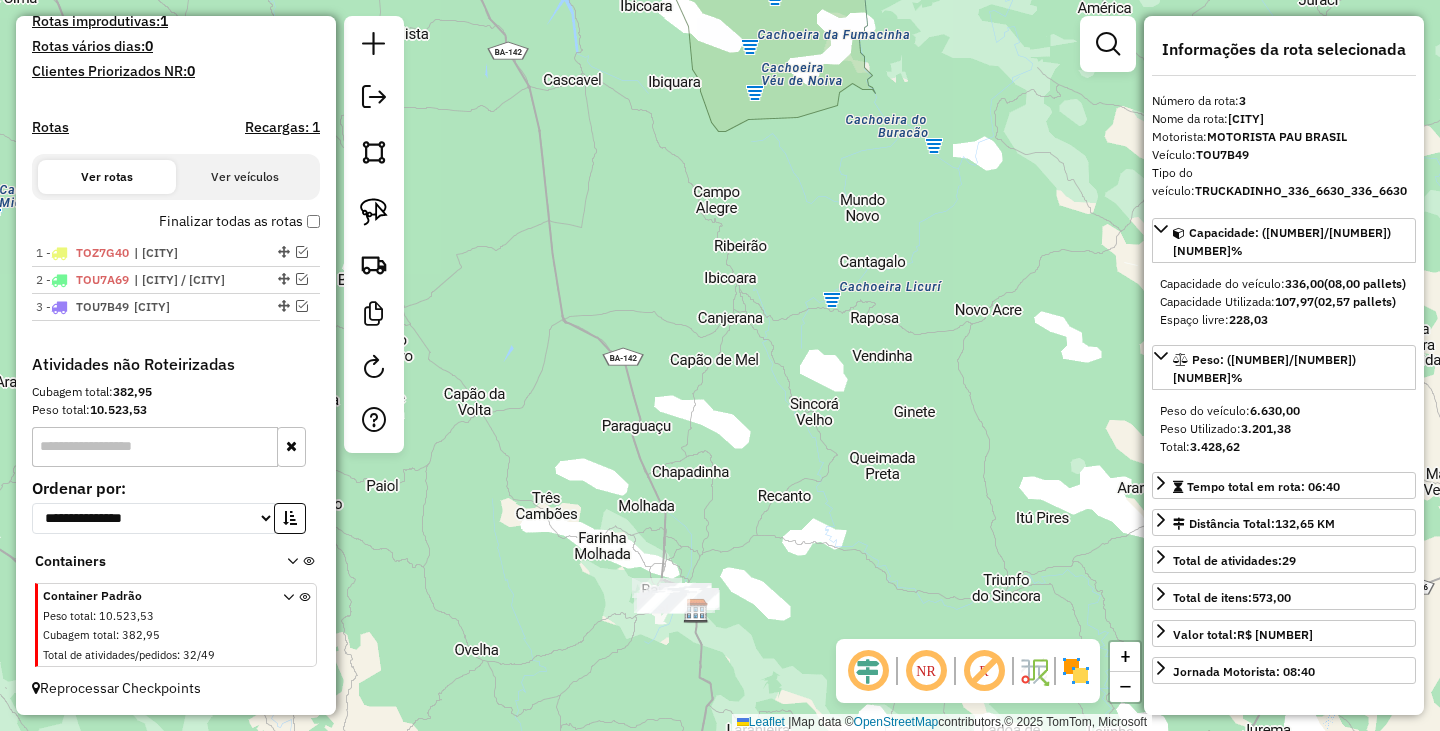 scroll, scrollTop: 550, scrollLeft: 0, axis: vertical 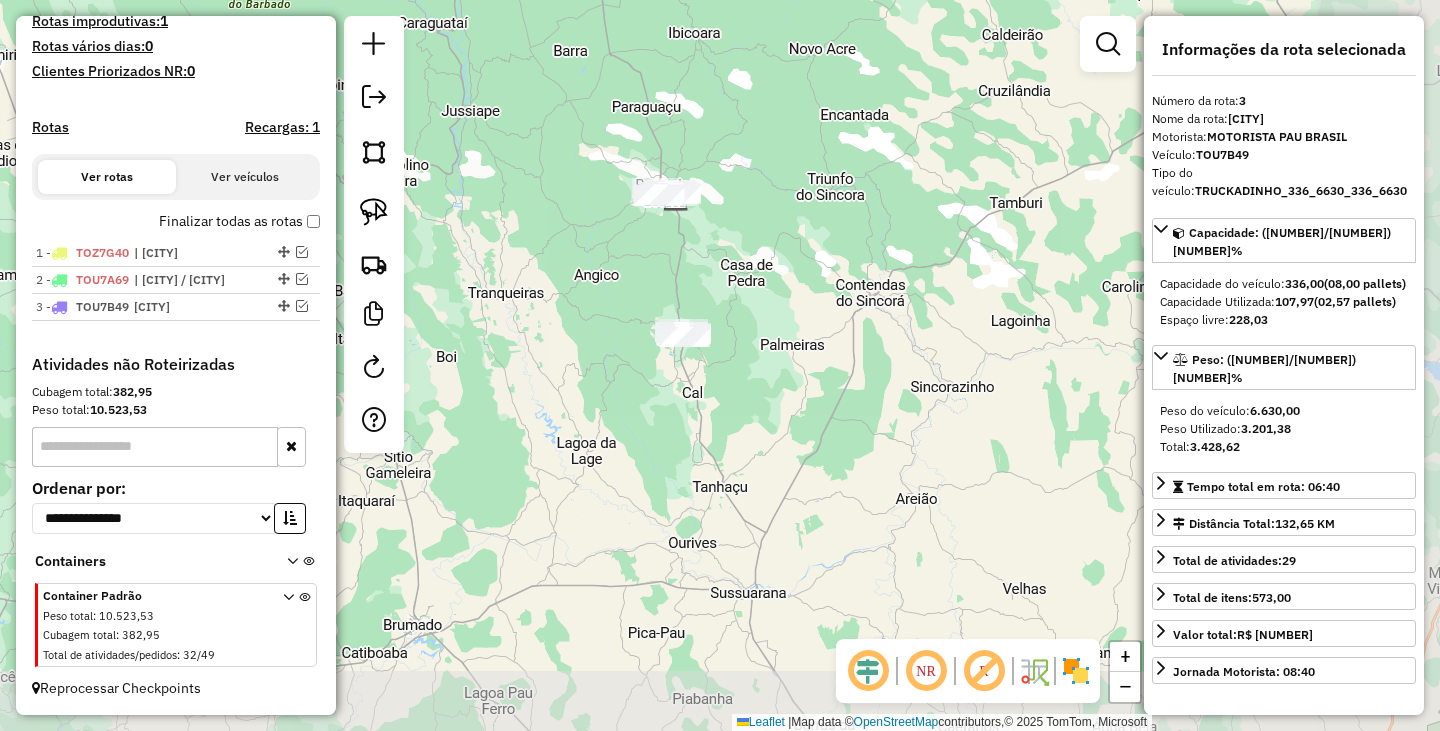 drag, startPoint x: 599, startPoint y: 445, endPoint x: 505, endPoint y: 317, distance: 158.80806 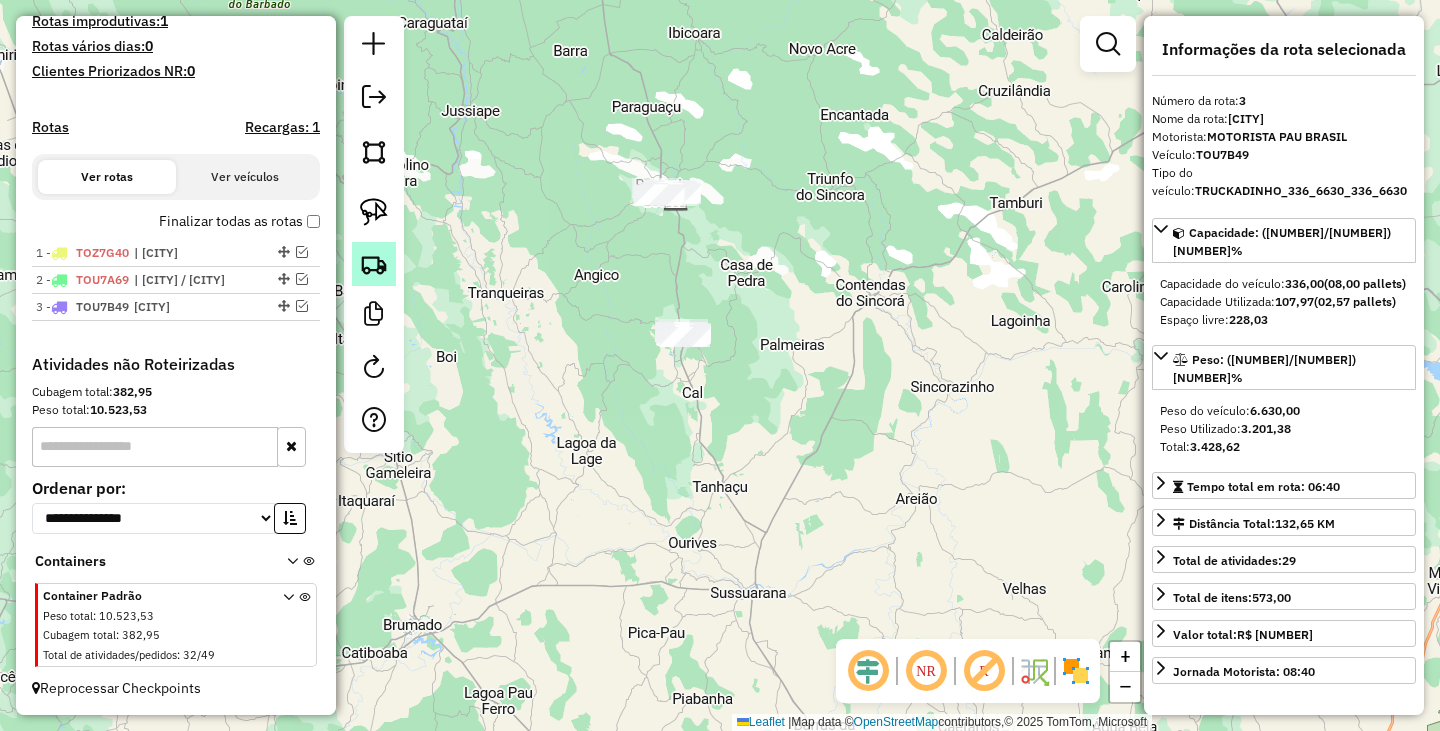 click 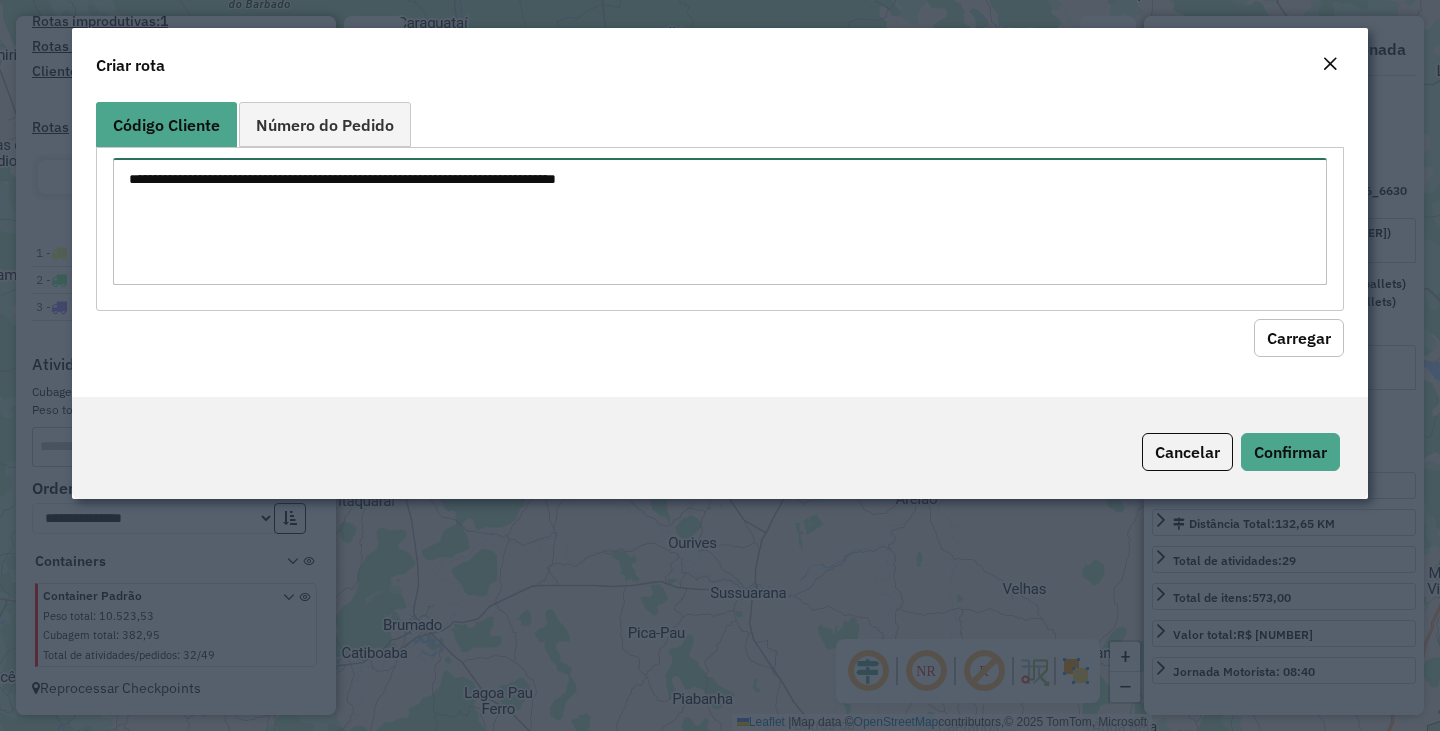 click at bounding box center (720, 221) 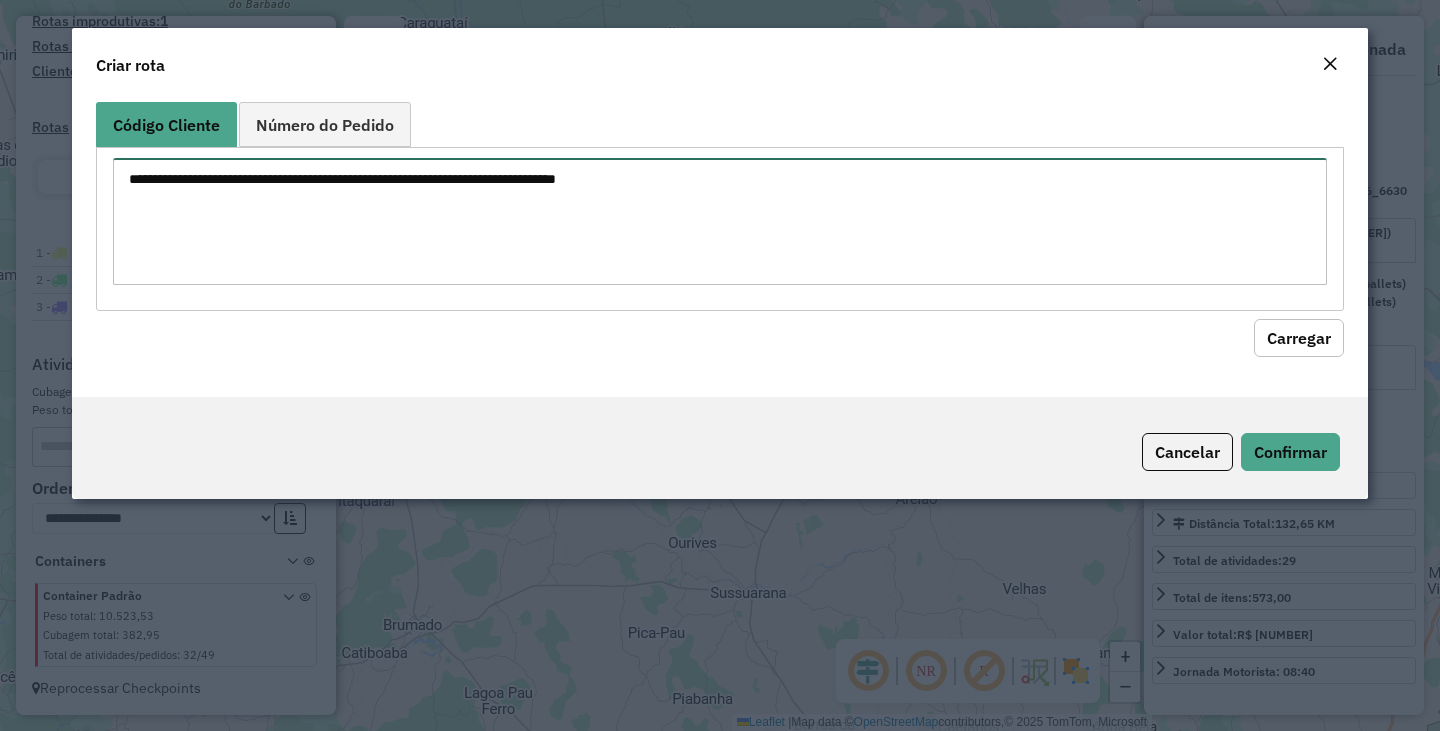 click at bounding box center (720, 221) 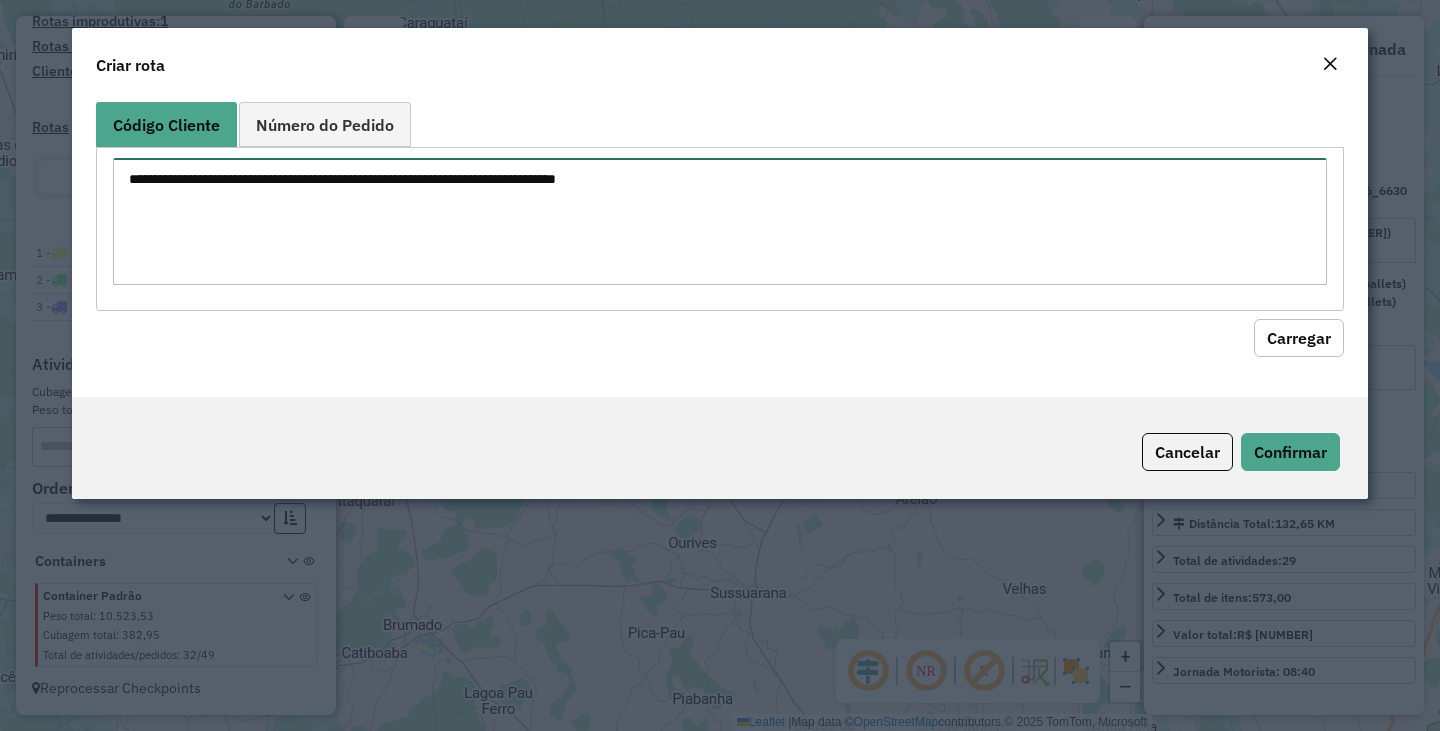 click at bounding box center [720, 221] 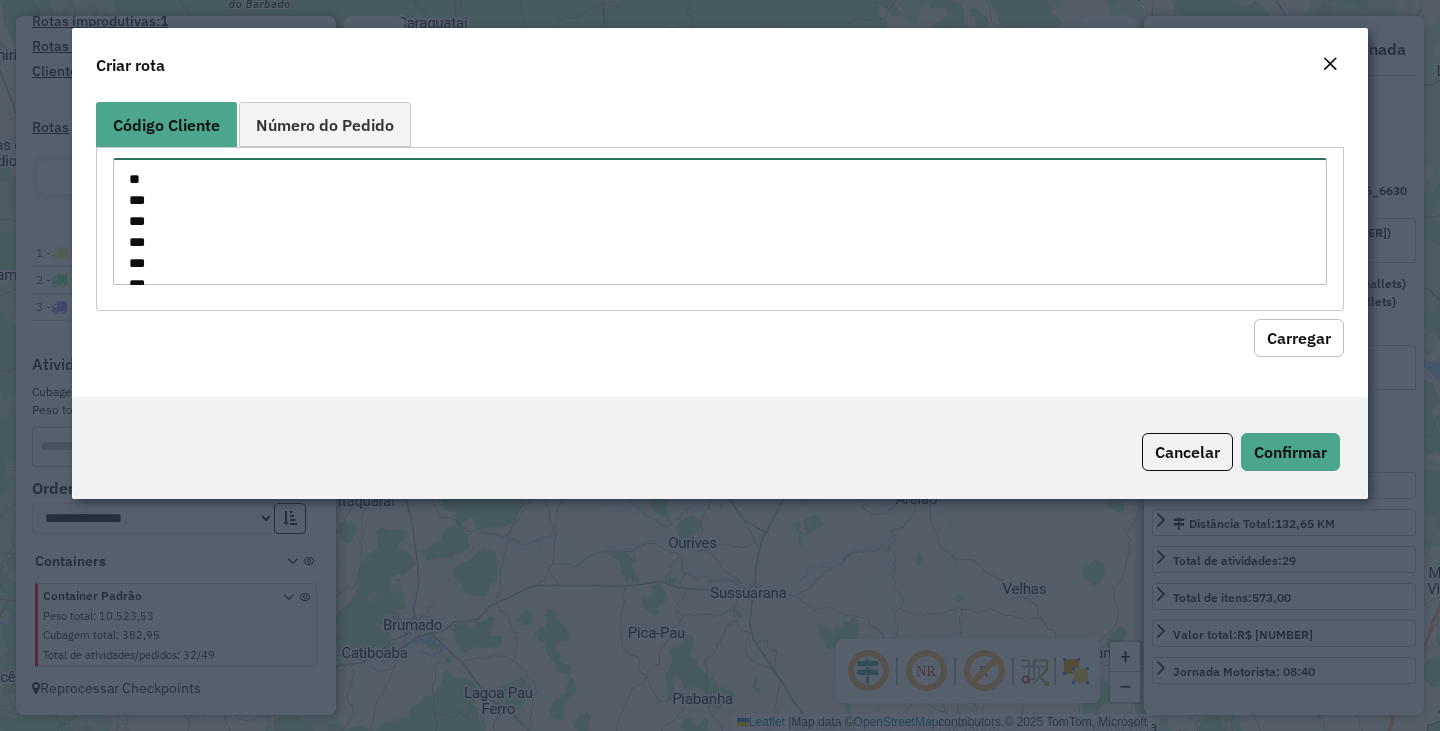 scroll, scrollTop: 407, scrollLeft: 0, axis: vertical 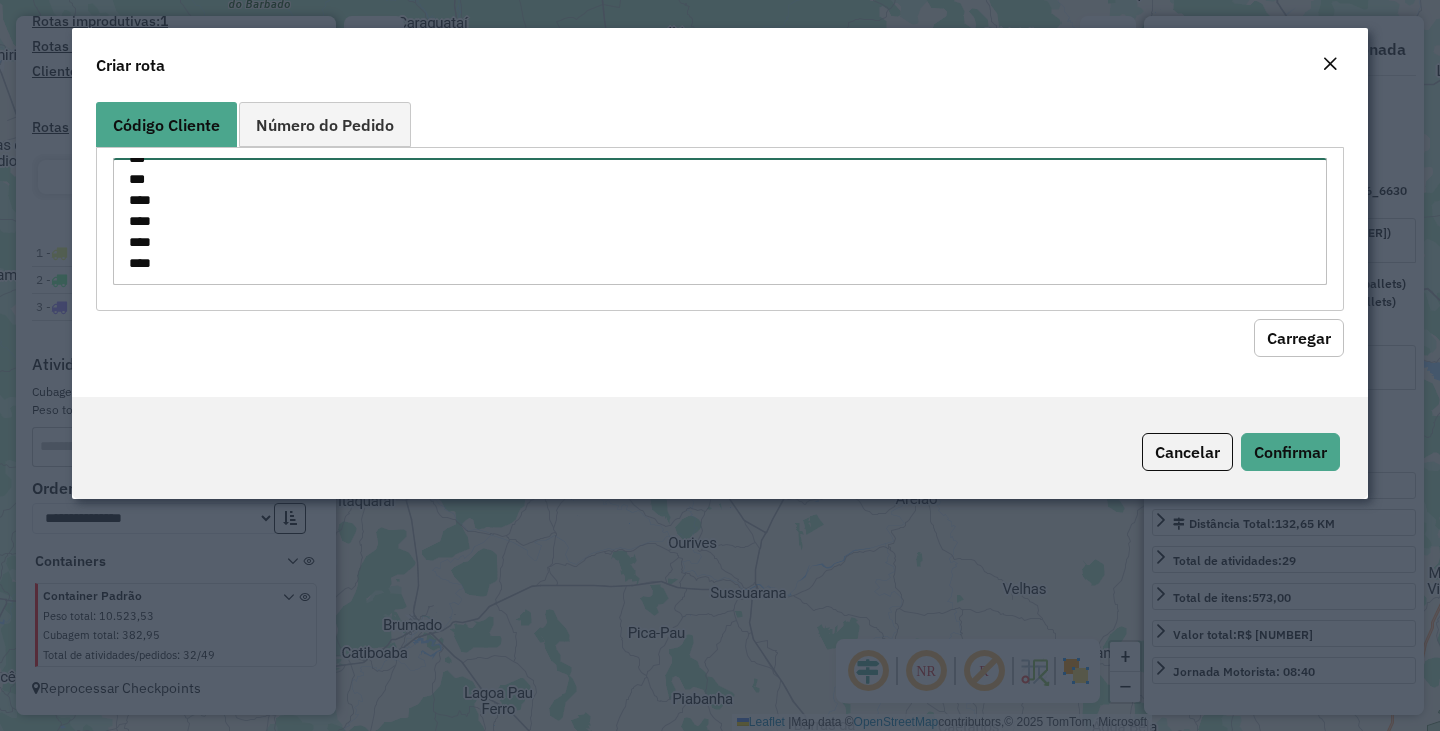 type on "**
***
***
***
***
***
***
***
***
***
***
***
***
***
***
***
***
***
***
***
****
****
****
***" 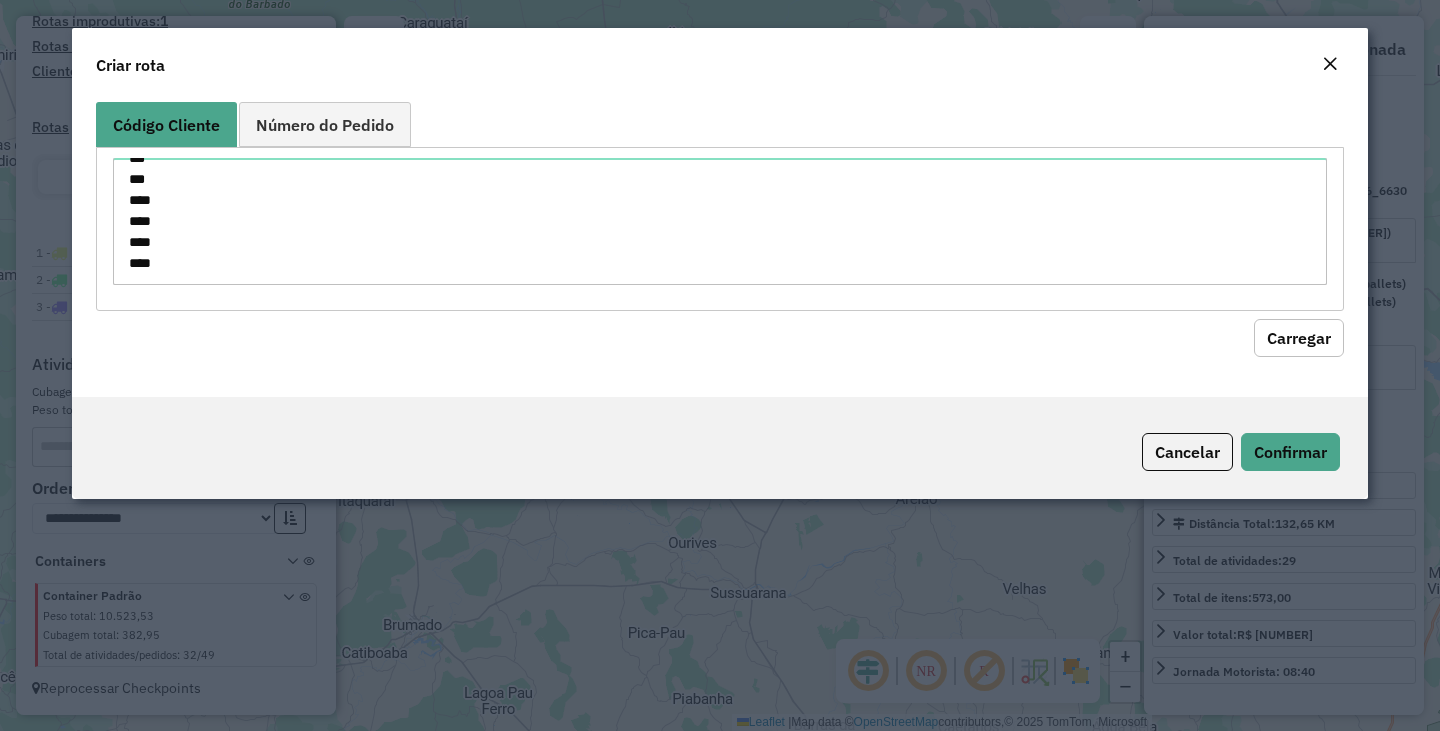 click on "Código Cliente Número do Pedido **
***
***
***
***
***
***
***
***
***
***
***
***
***
***
***
***
***
***
***
****
****
****
*** Carregar" 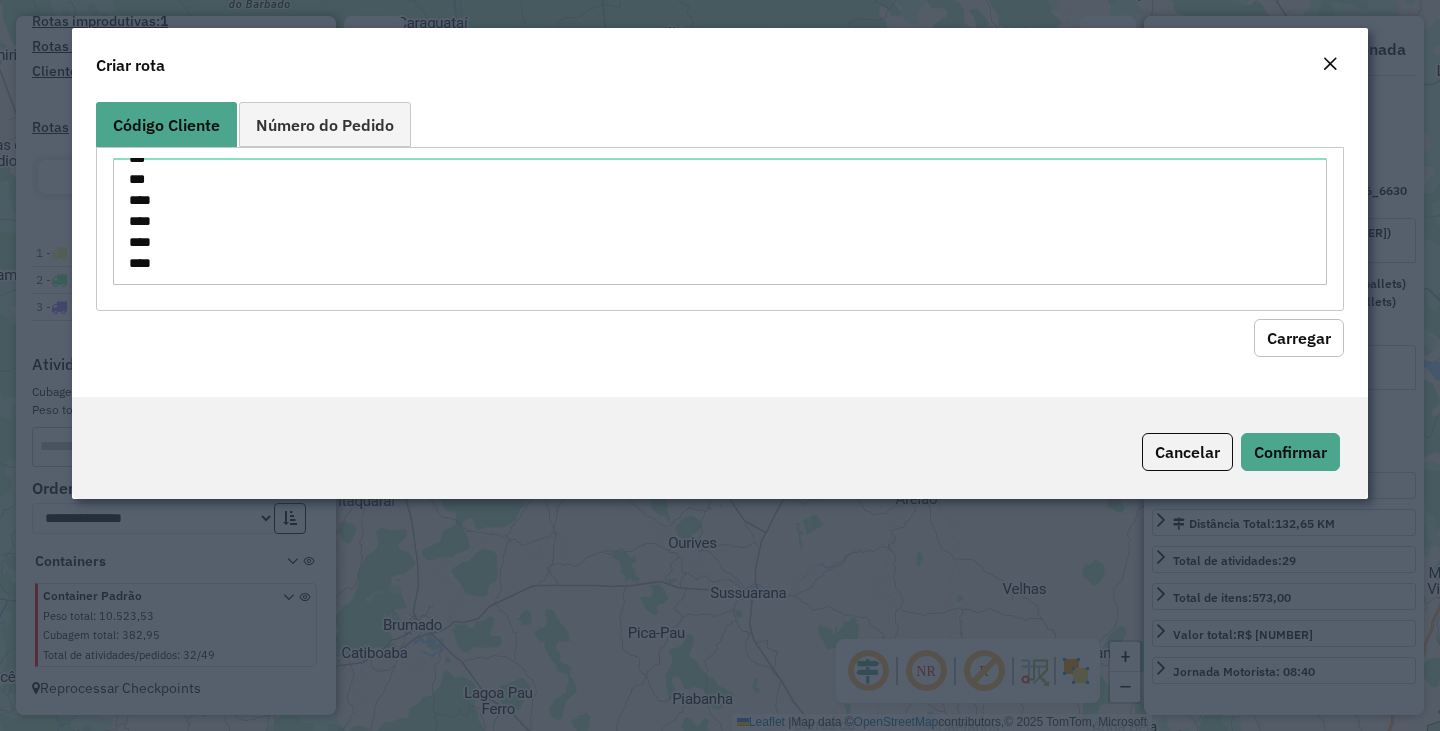 click on "Carregar" 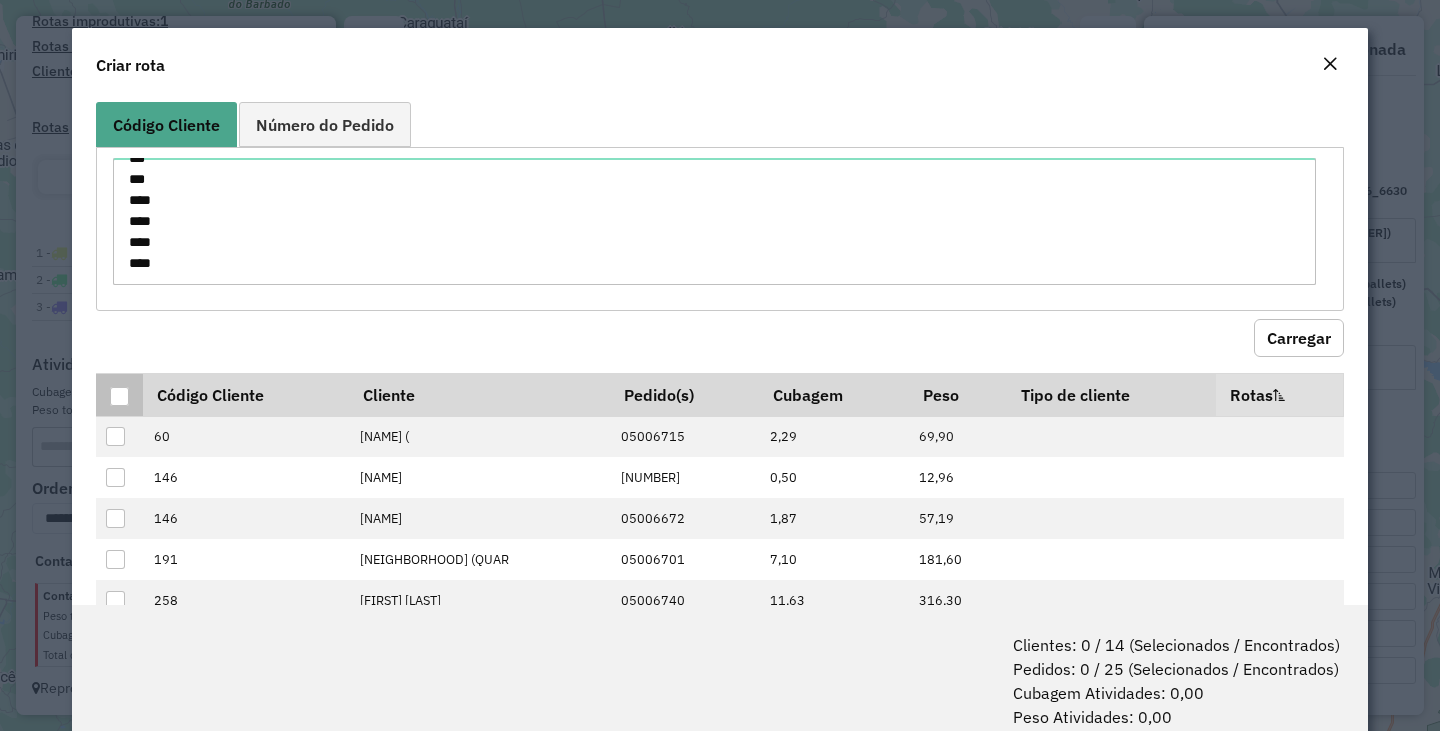 click at bounding box center (119, 396) 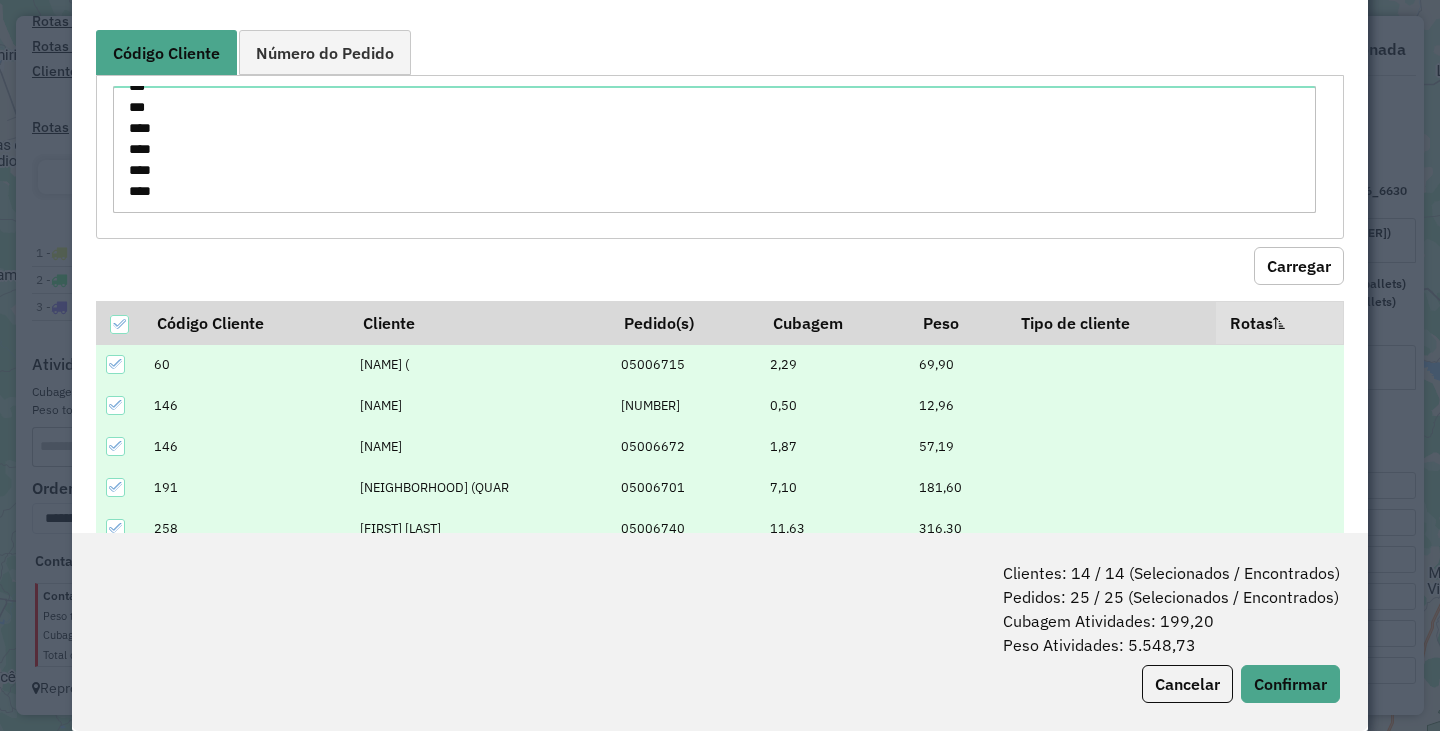 scroll, scrollTop: 100, scrollLeft: 0, axis: vertical 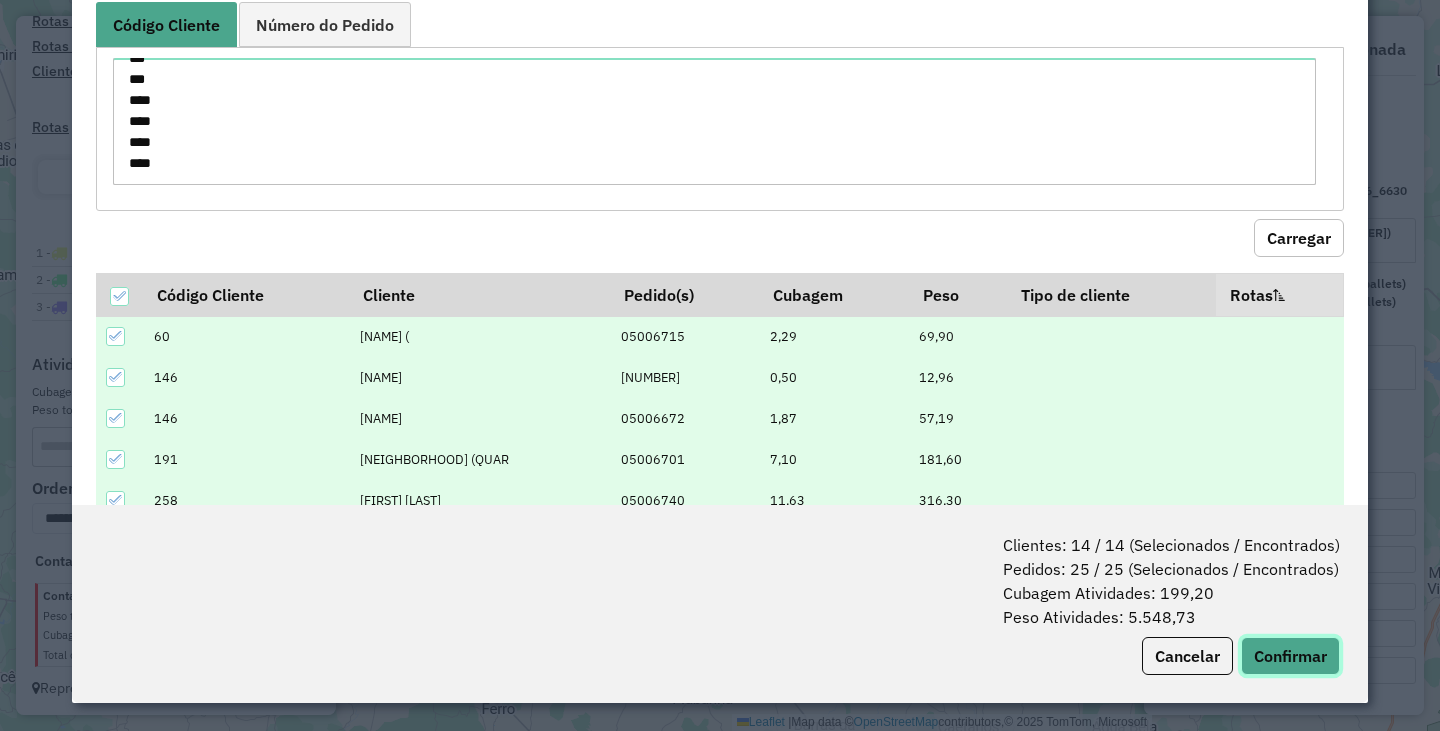 click on "Confirmar" 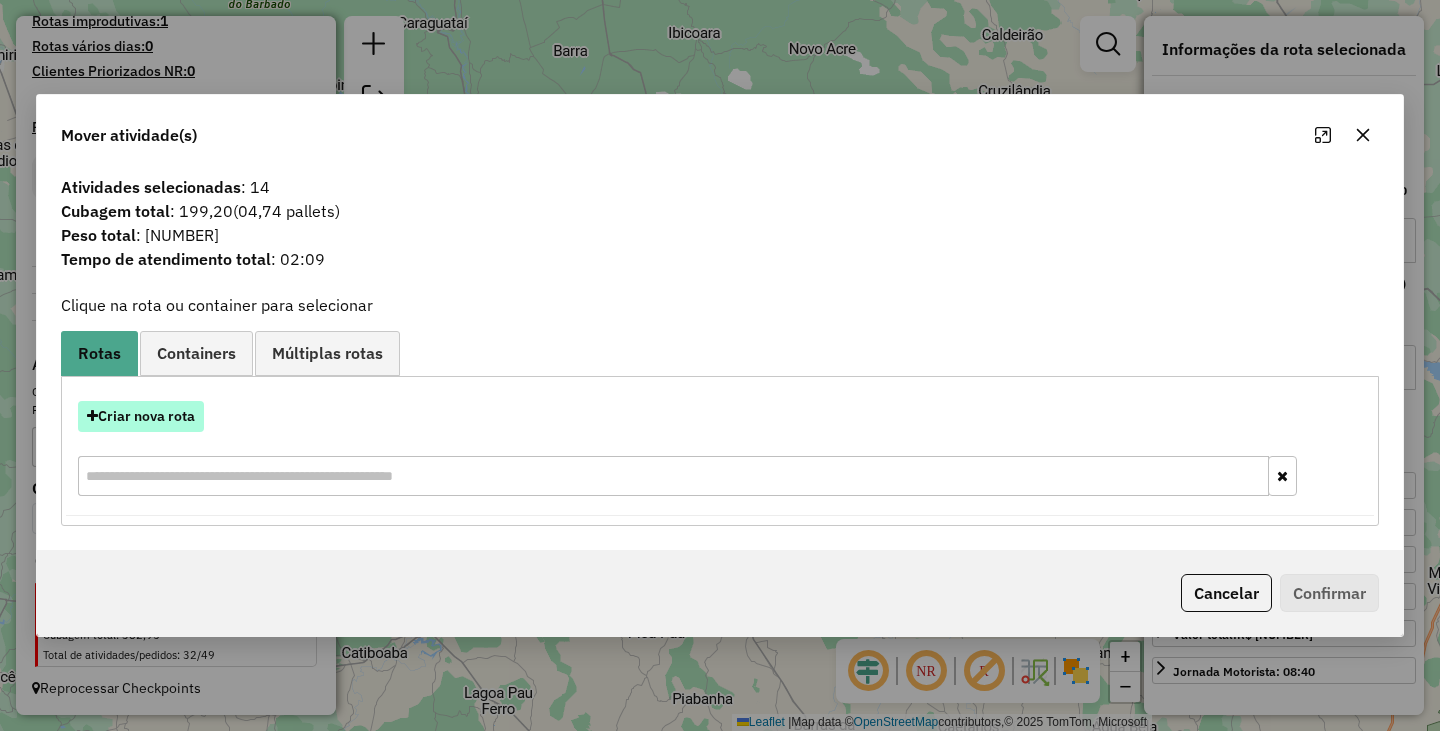 click on "Criar nova rota" at bounding box center (141, 416) 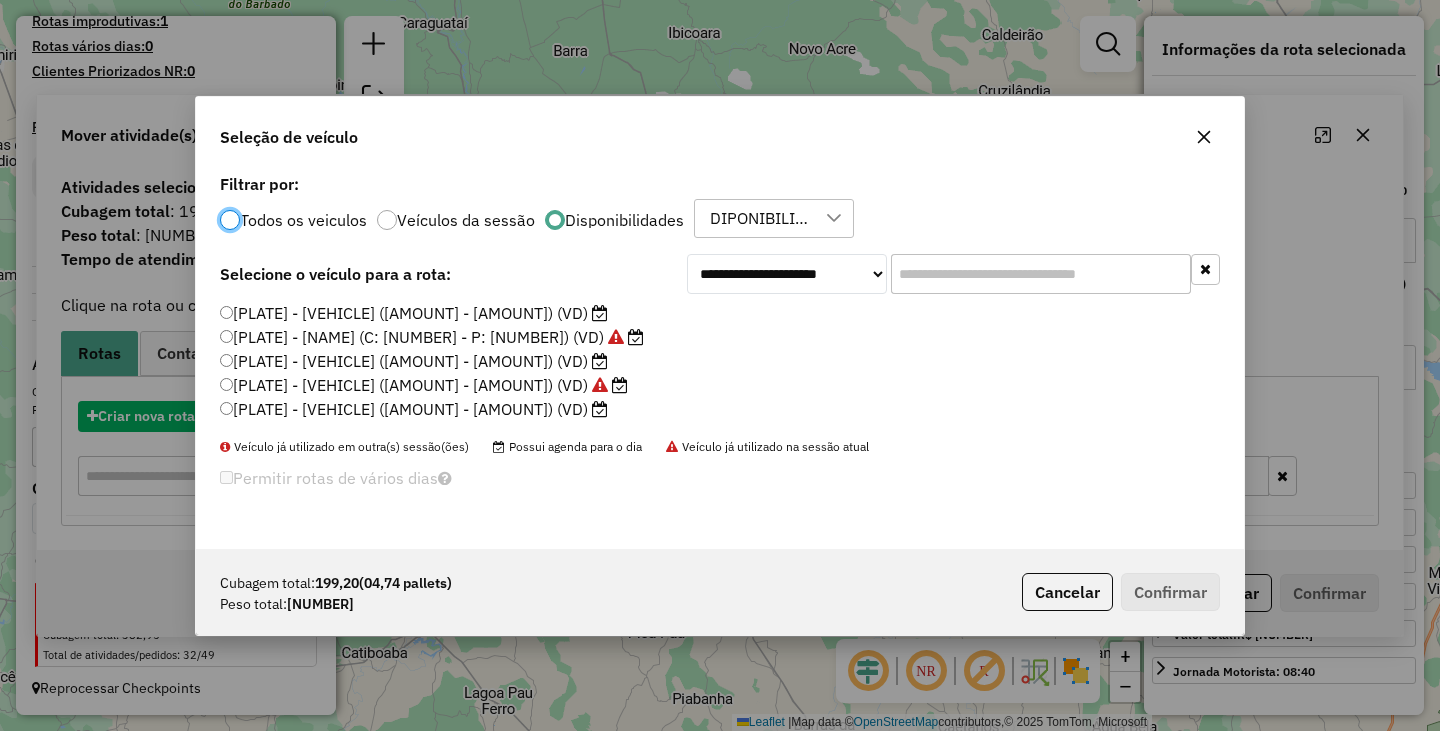 scroll, scrollTop: 11, scrollLeft: 6, axis: both 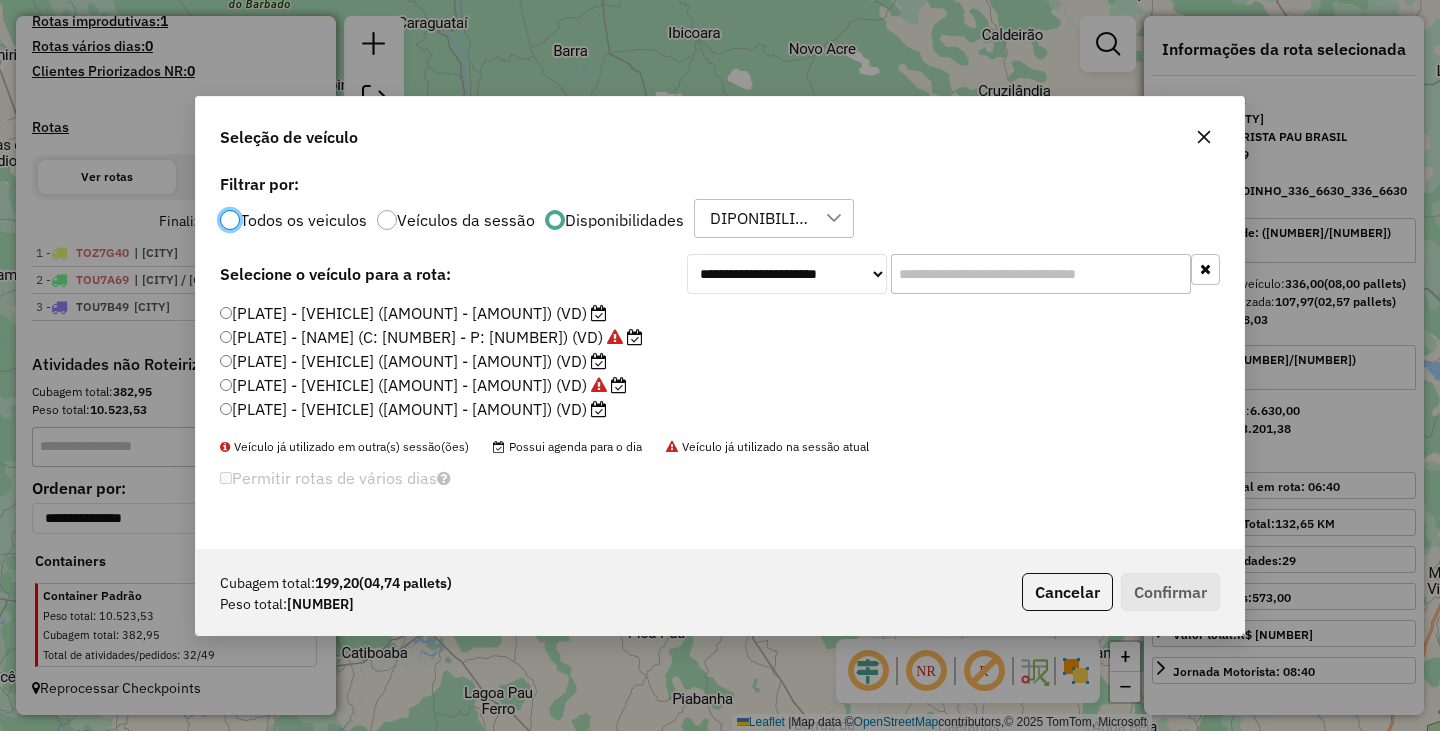 click on "TOU7A99 - TRUCKADINHO_336_6630_336_6630 (C: 336,00 - P: 6630,00) (VD)" 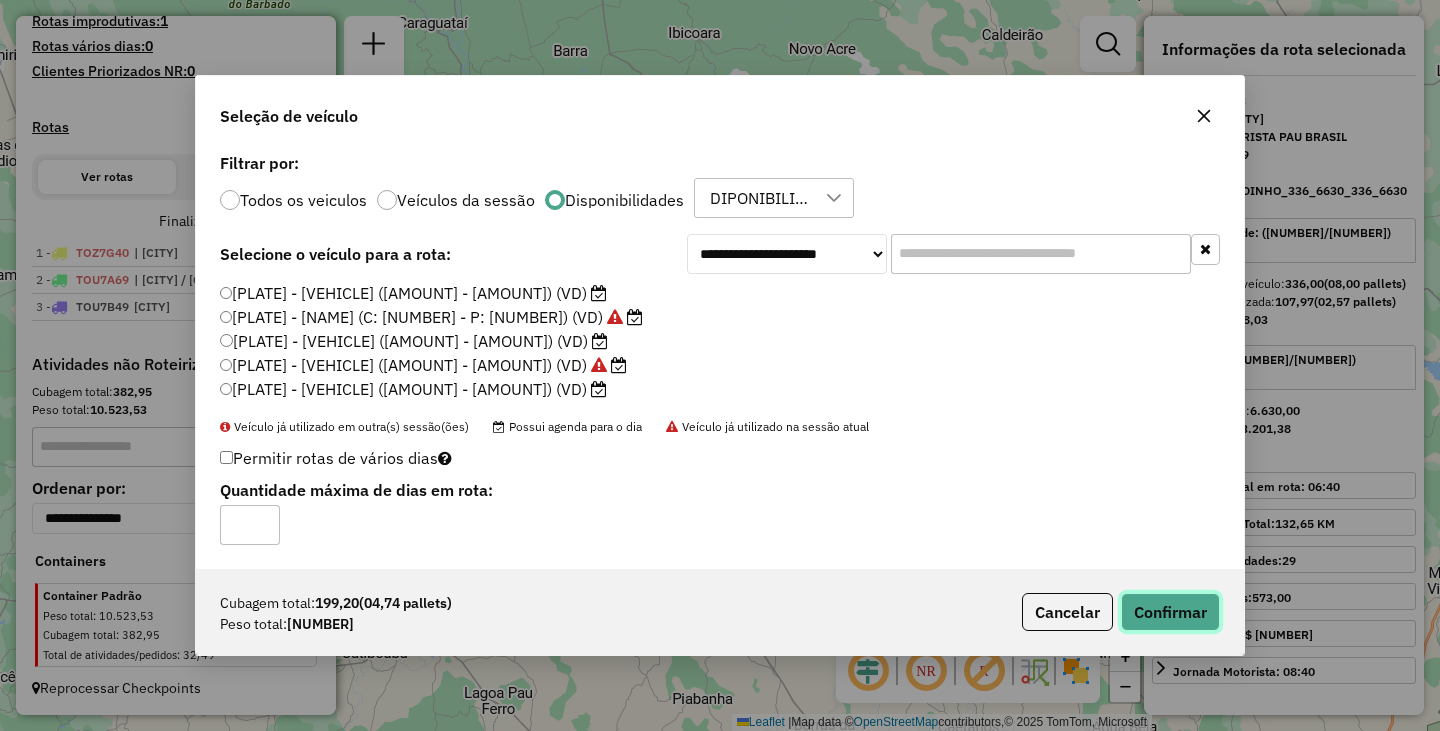 click on "Confirmar" 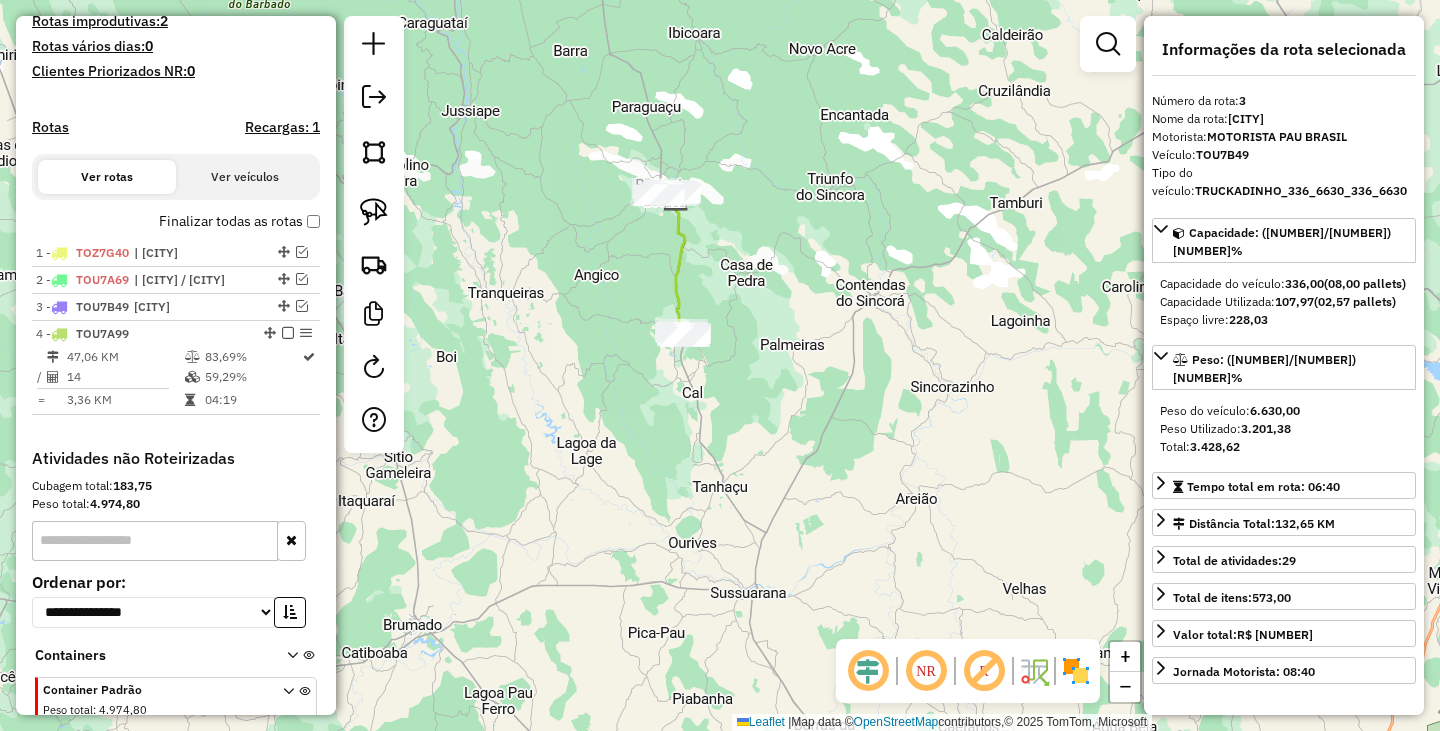 scroll, scrollTop: 644, scrollLeft: 0, axis: vertical 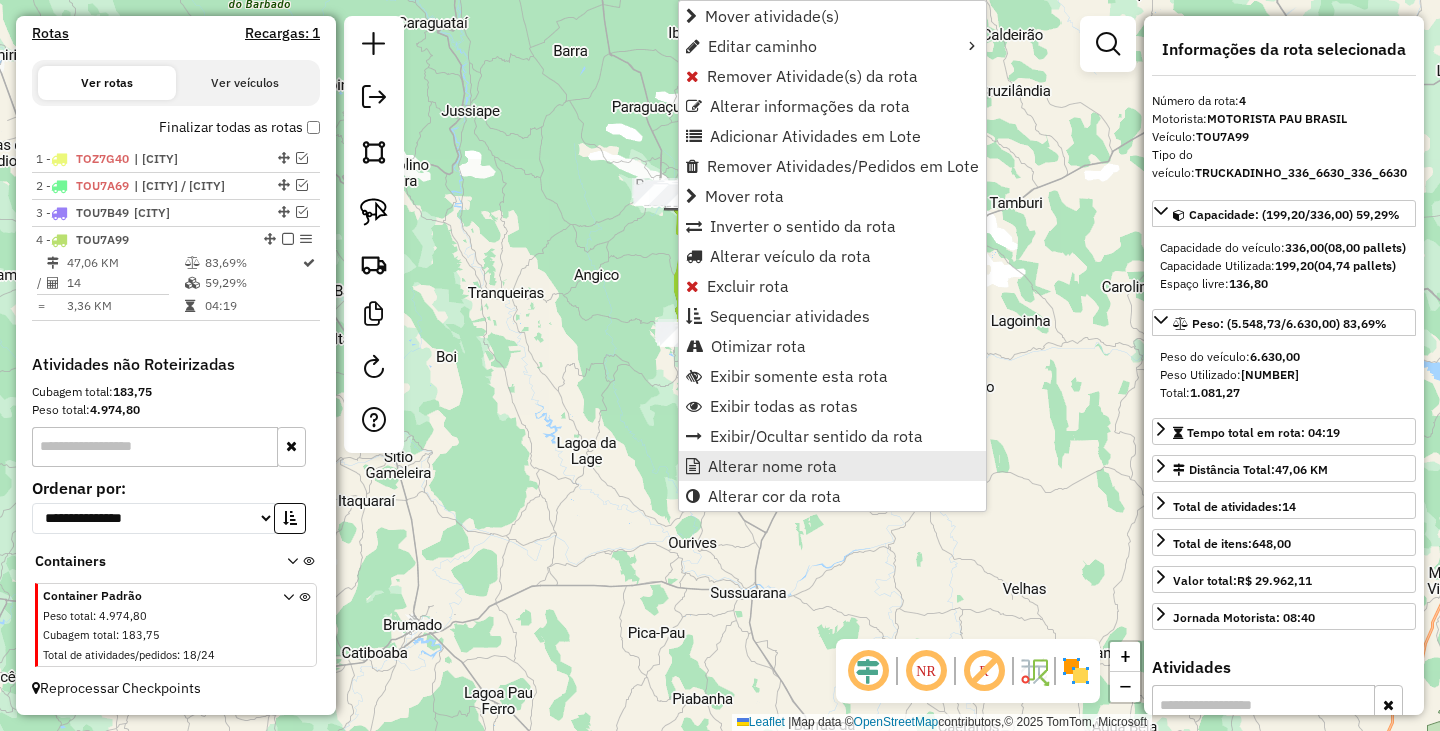 click on "Alterar nome rota" at bounding box center [772, 466] 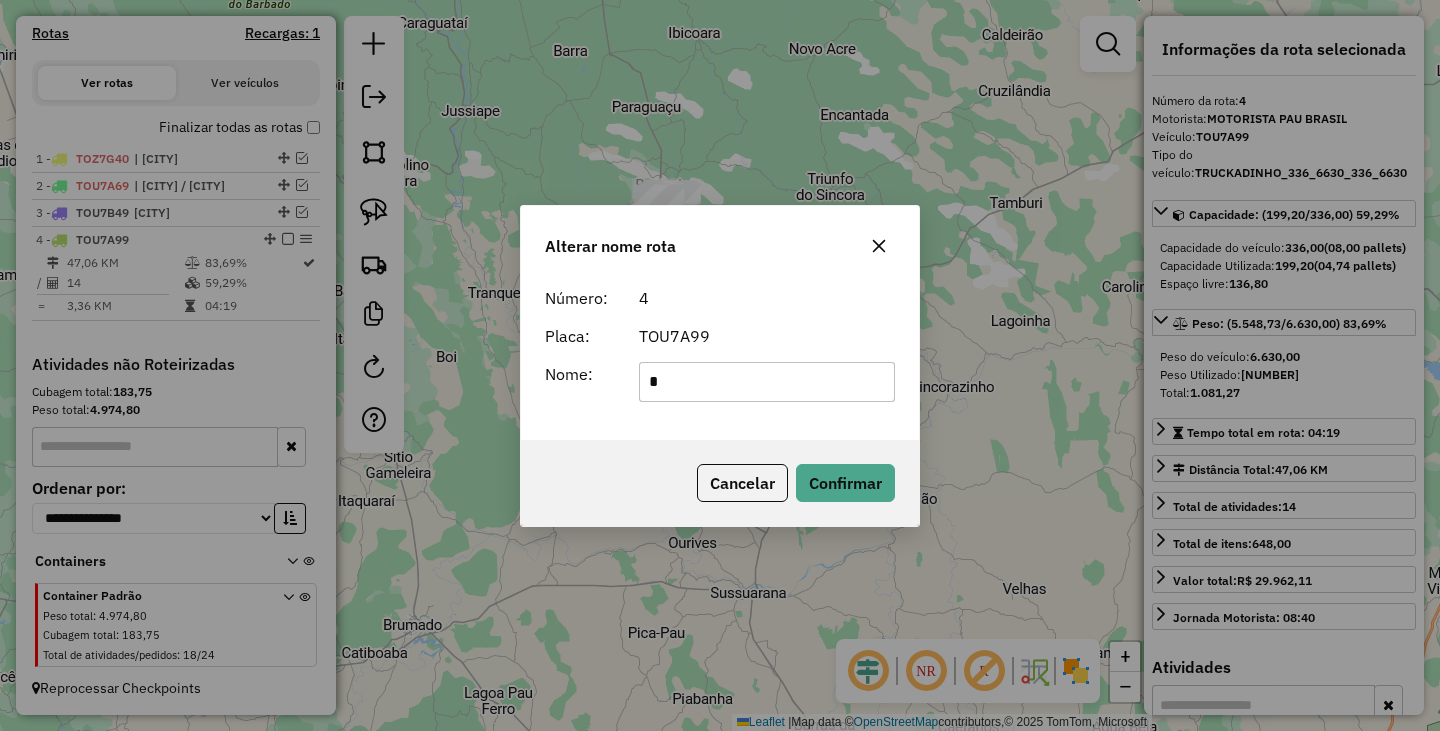 type on "******" 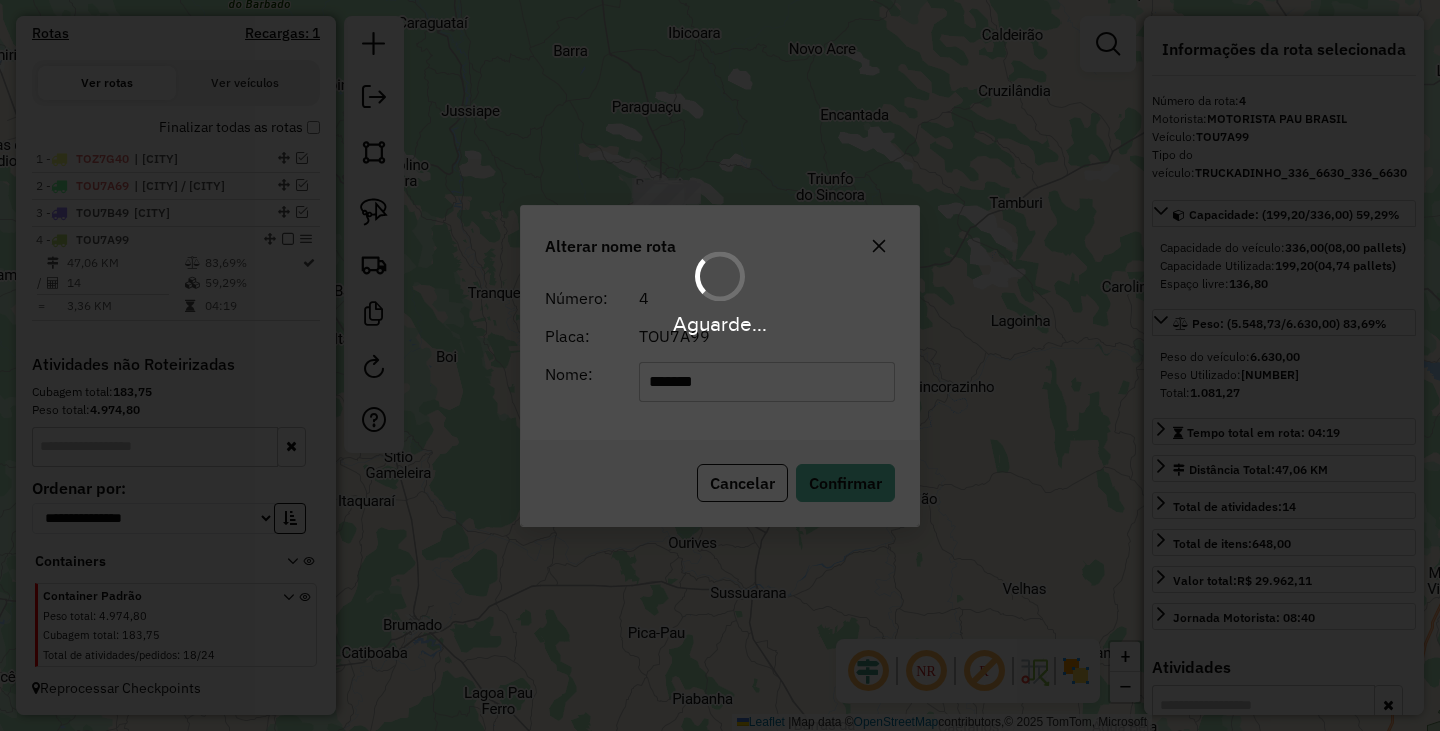 type 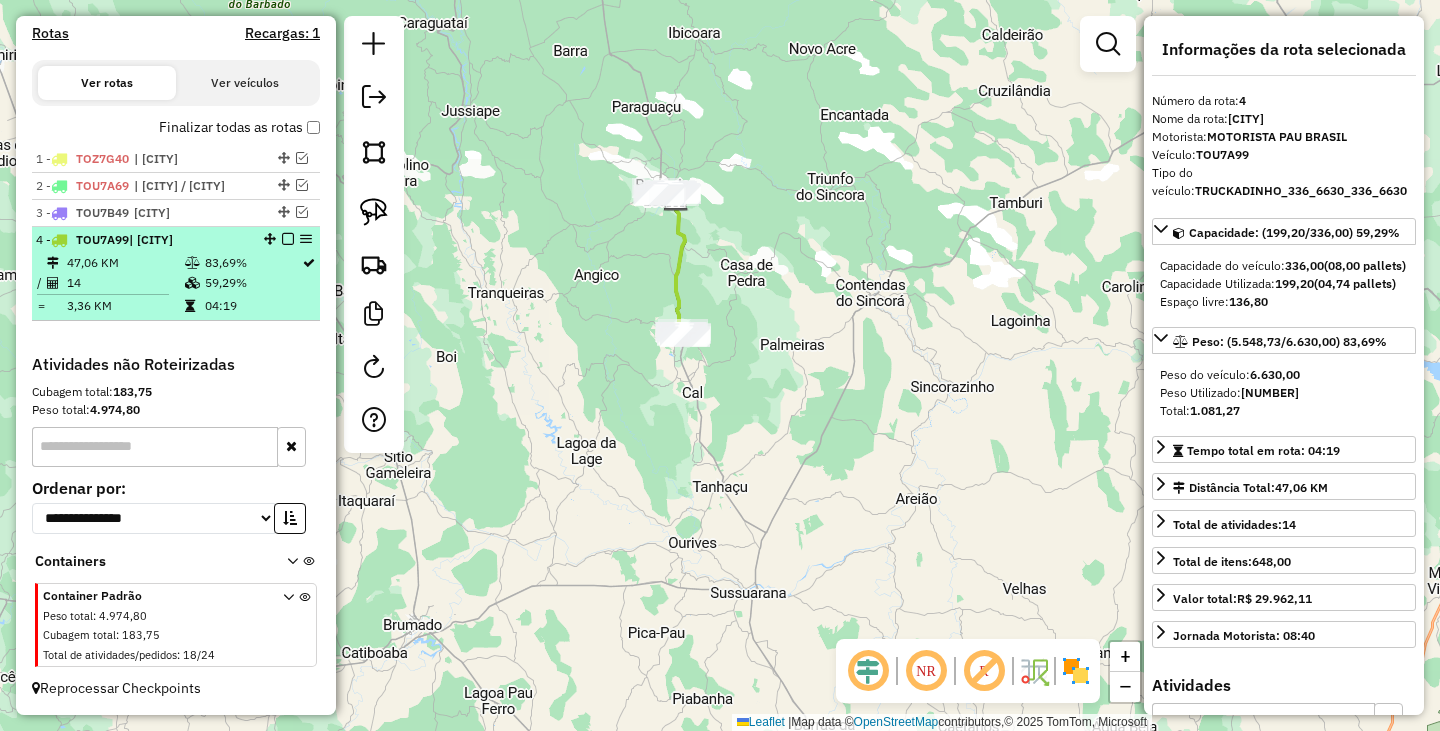 click at bounding box center [288, 239] 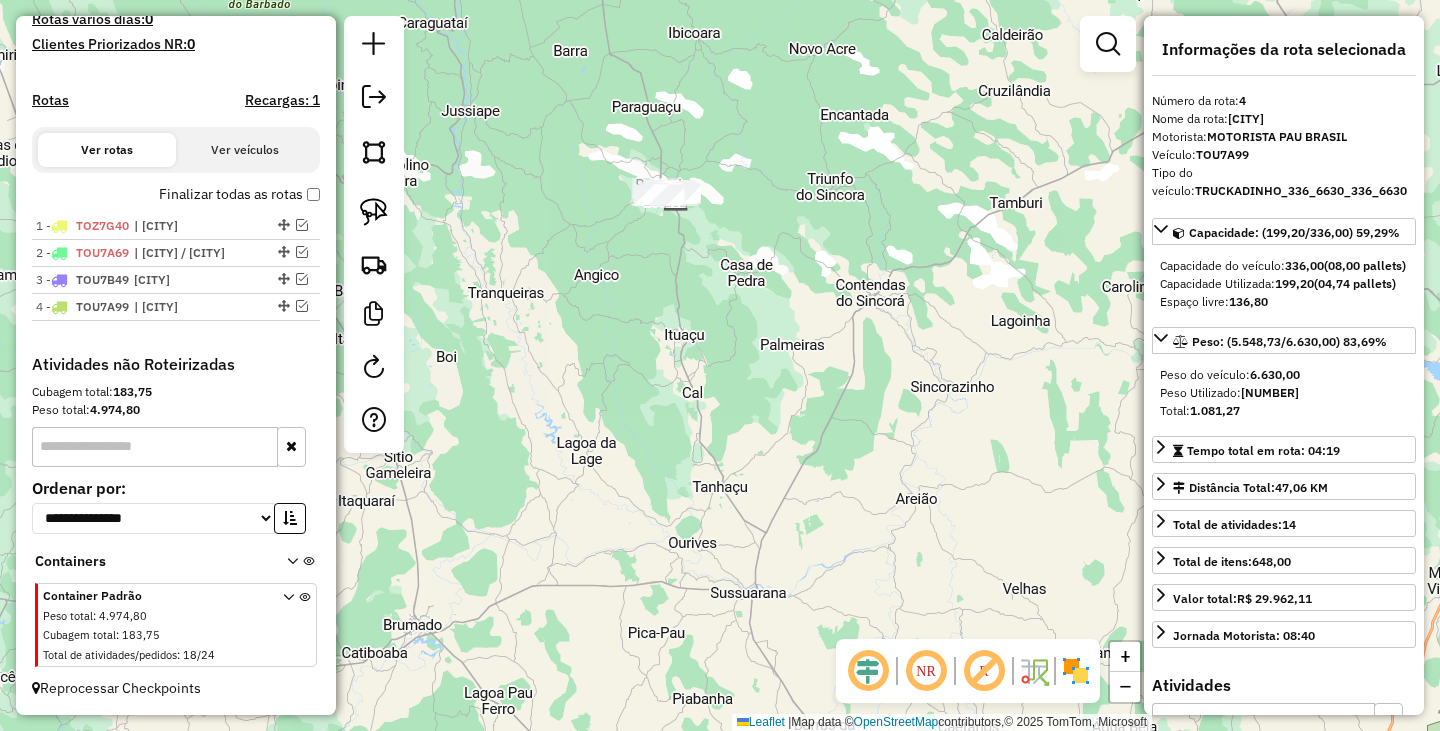 scroll, scrollTop: 577, scrollLeft: 0, axis: vertical 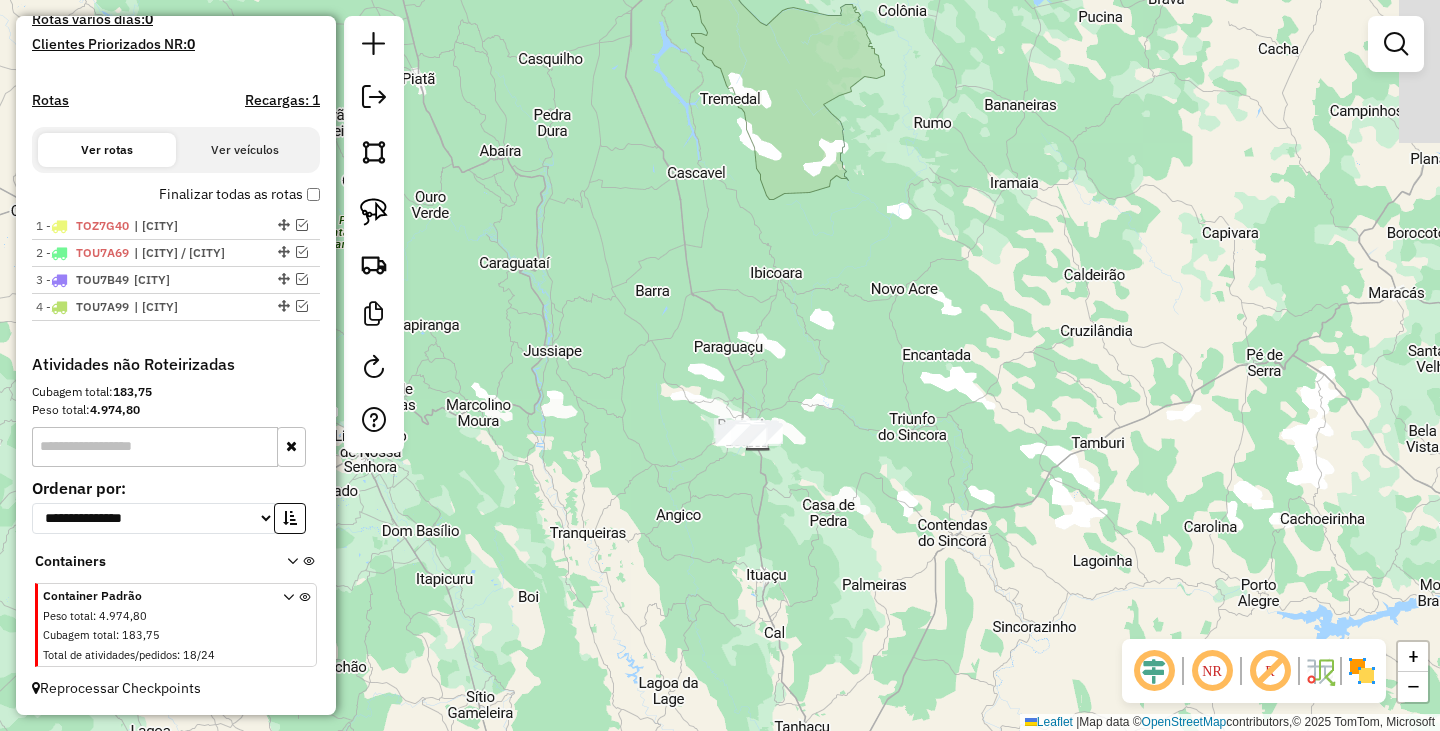 drag, startPoint x: 795, startPoint y: 379, endPoint x: 853, endPoint y: 621, distance: 248.85336 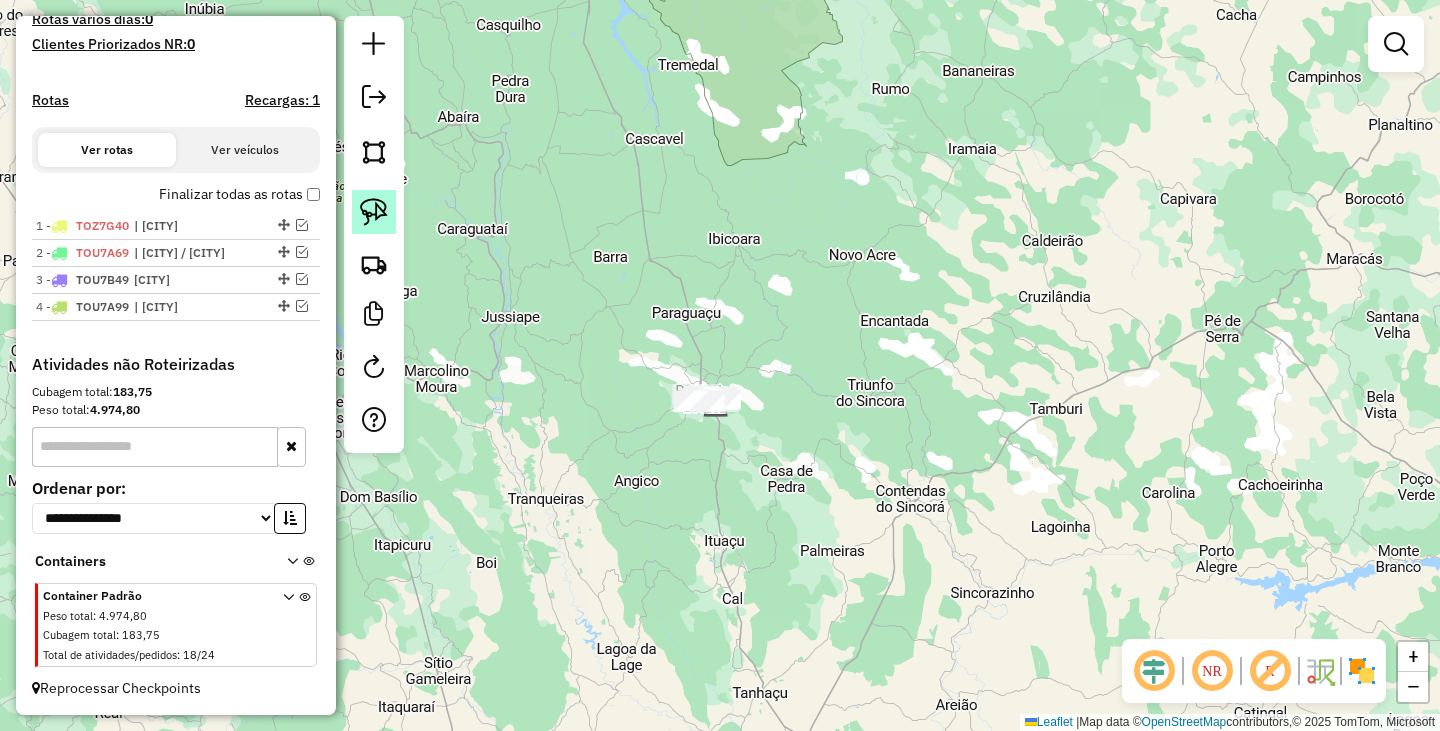 click 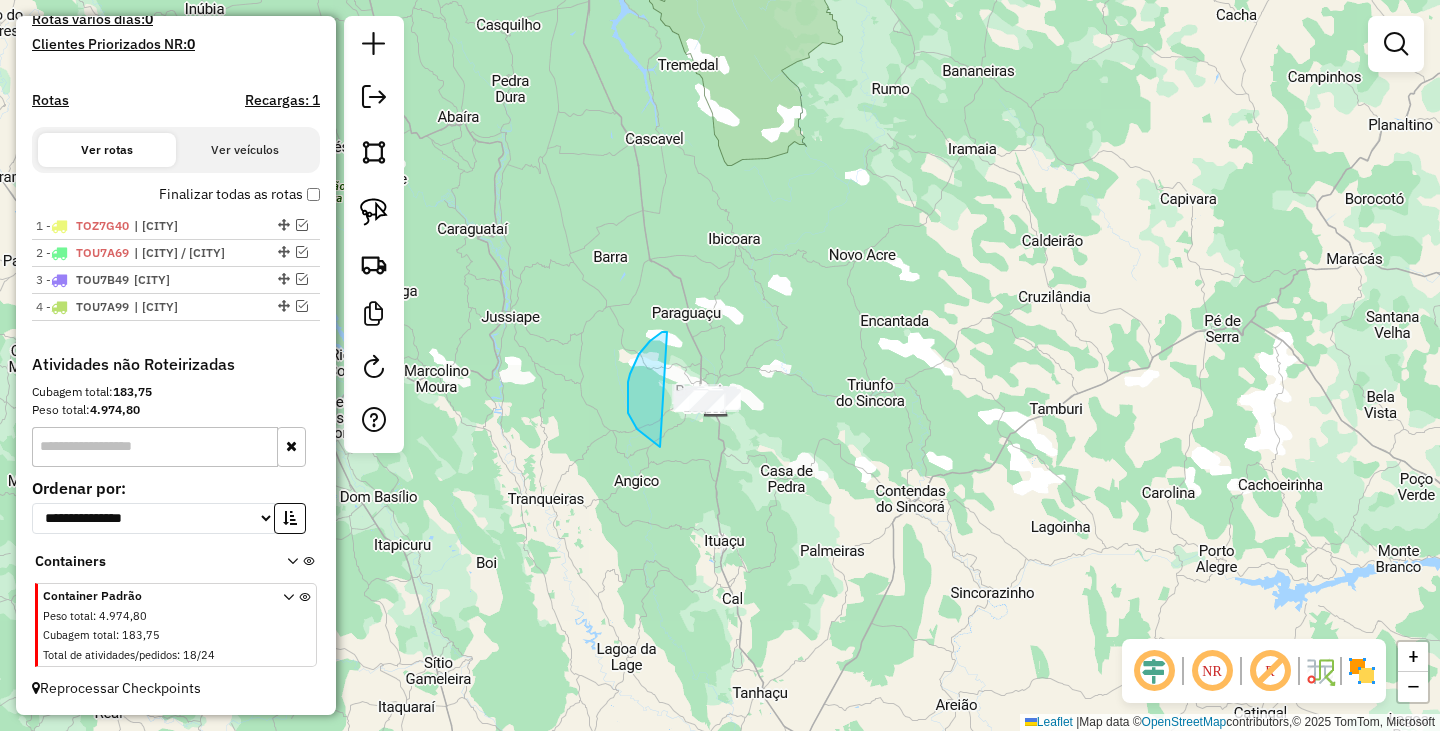 drag, startPoint x: 667, startPoint y: 332, endPoint x: 837, endPoint y: 353, distance: 171.29214 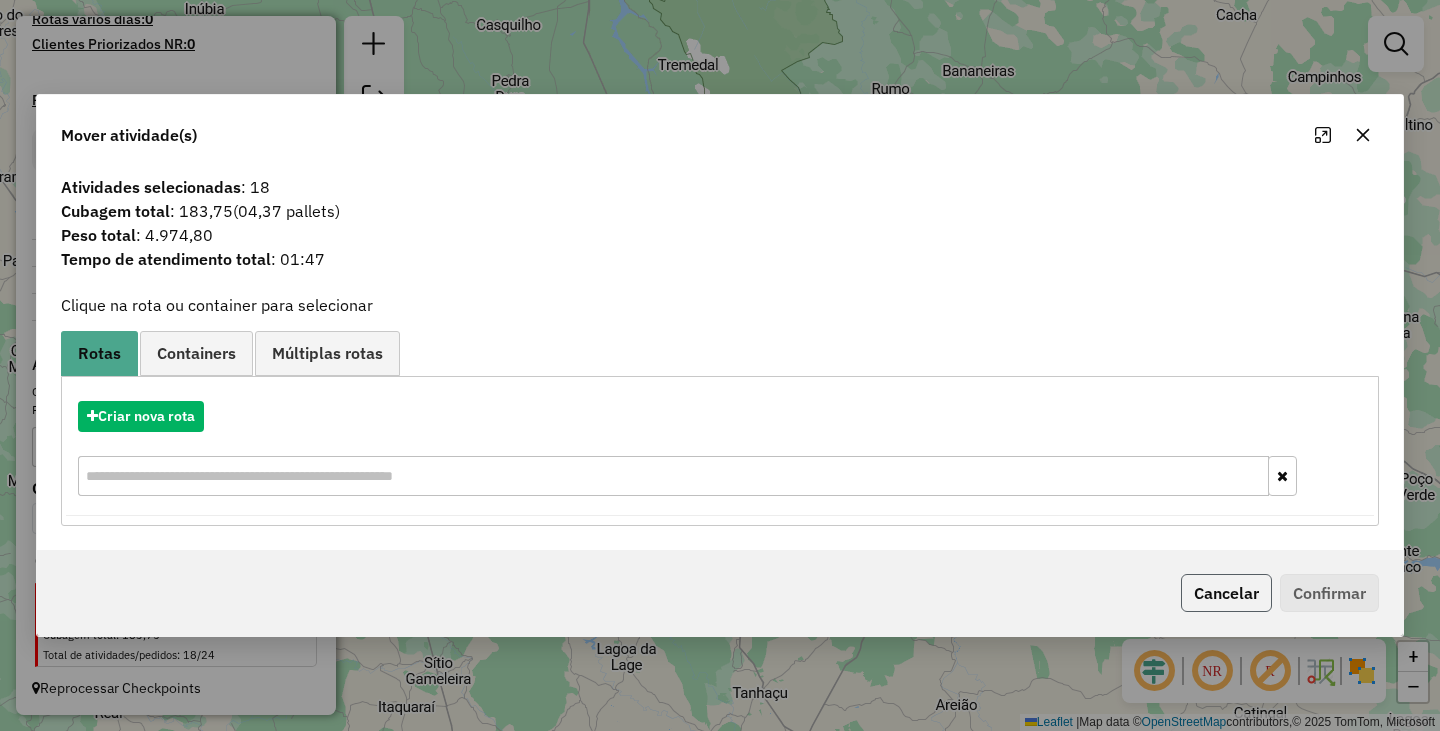 click on "Cancelar" 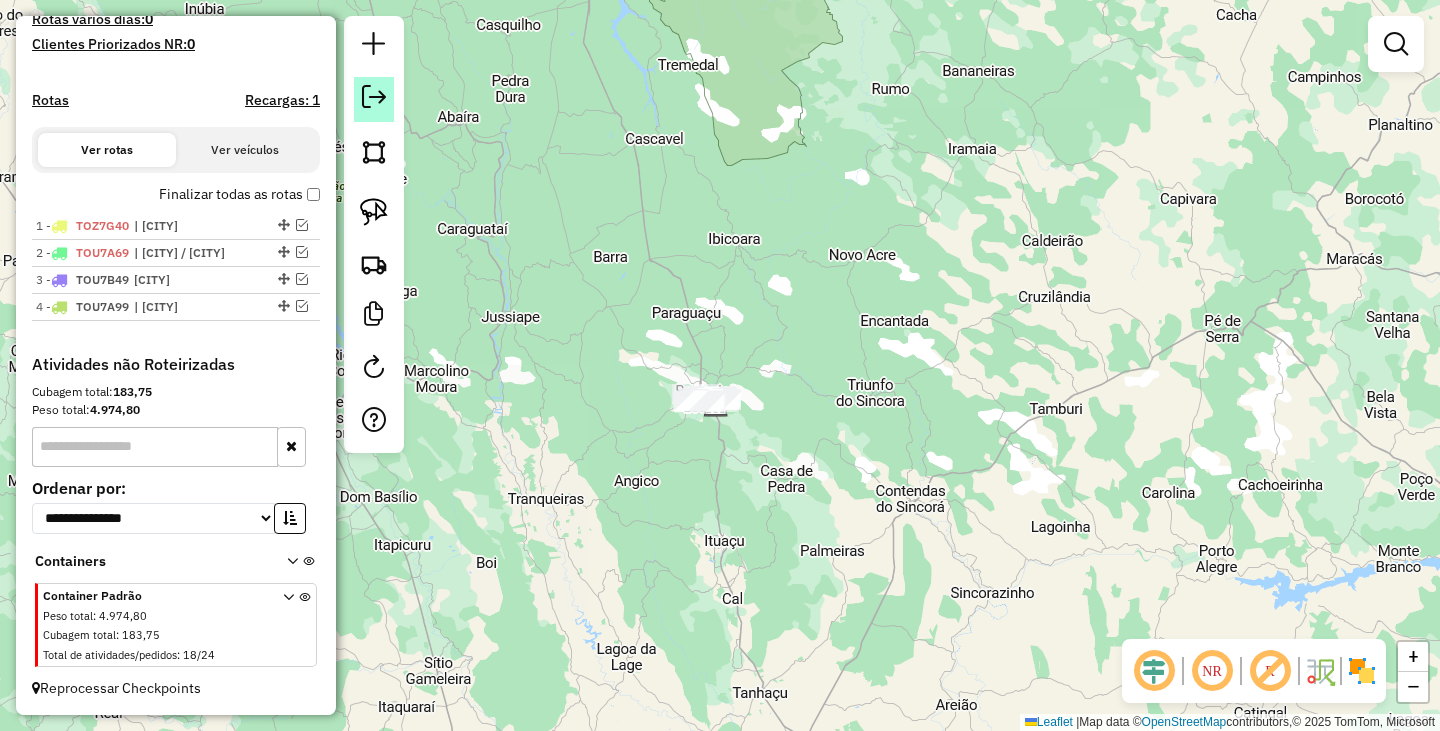 click 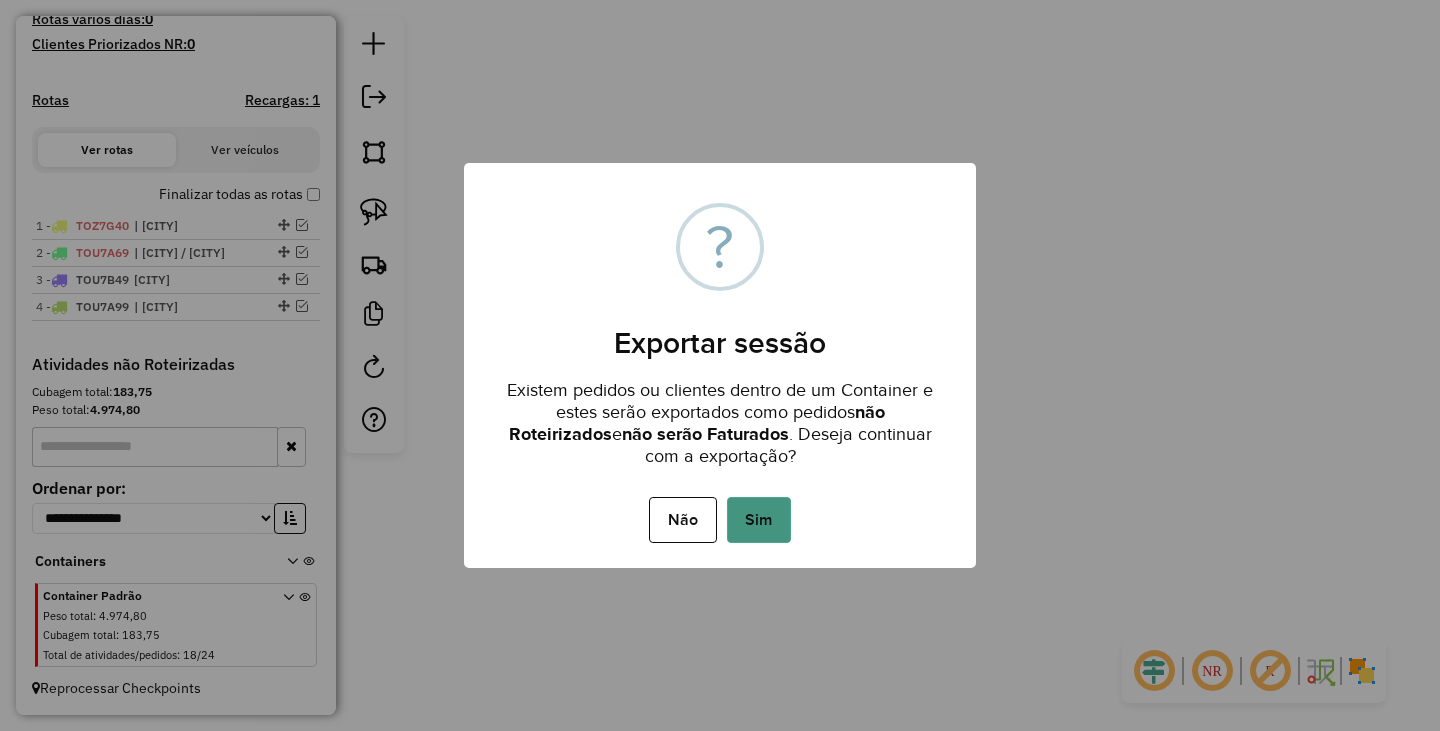 click on "Sim" at bounding box center [759, 520] 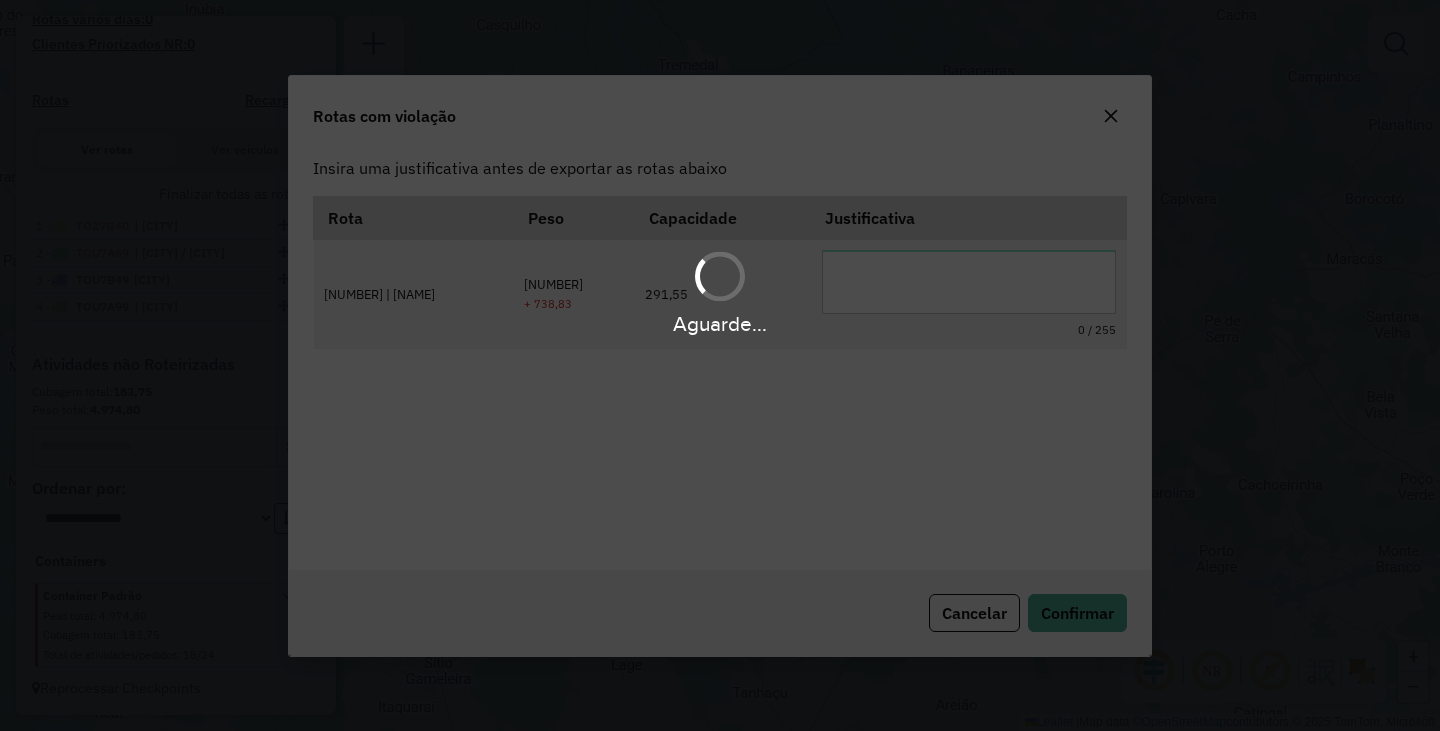 scroll, scrollTop: 0, scrollLeft: 0, axis: both 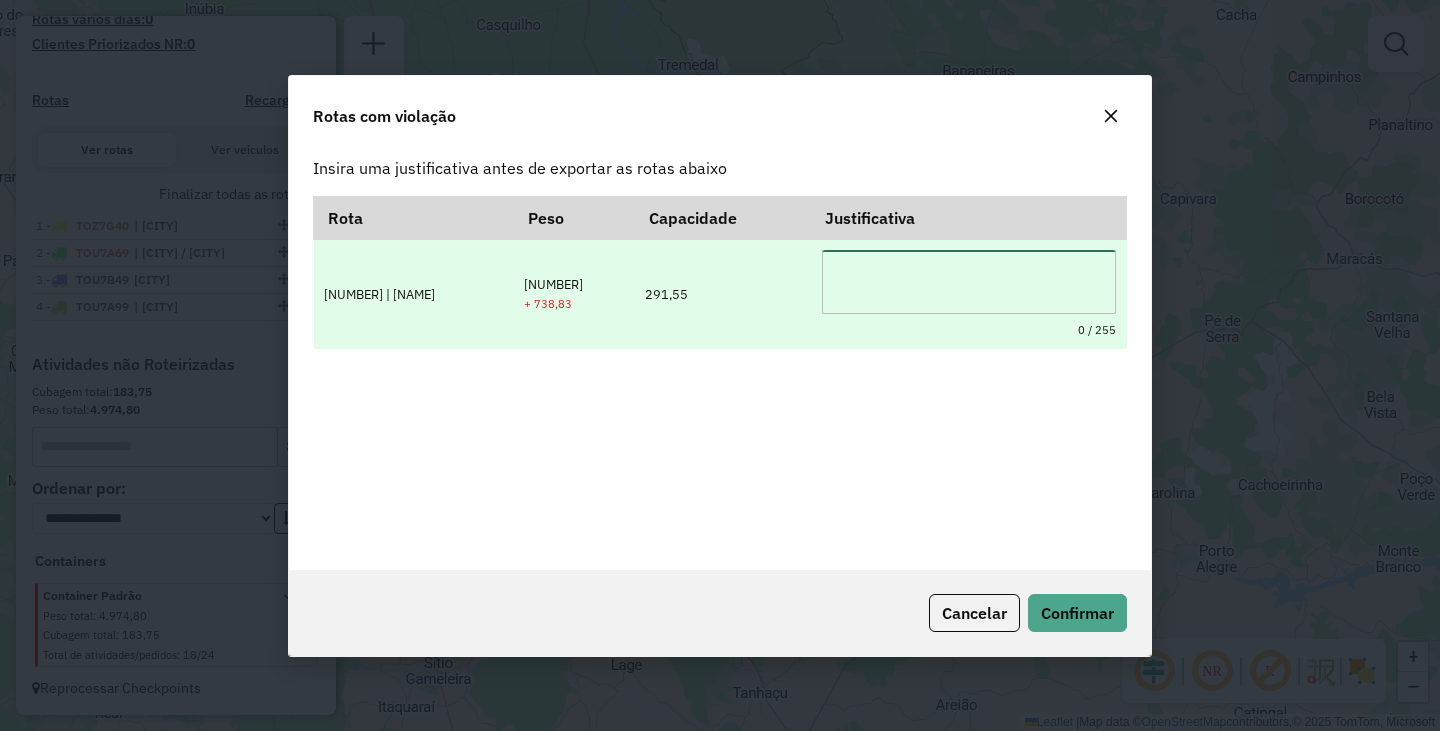click at bounding box center (969, 282) 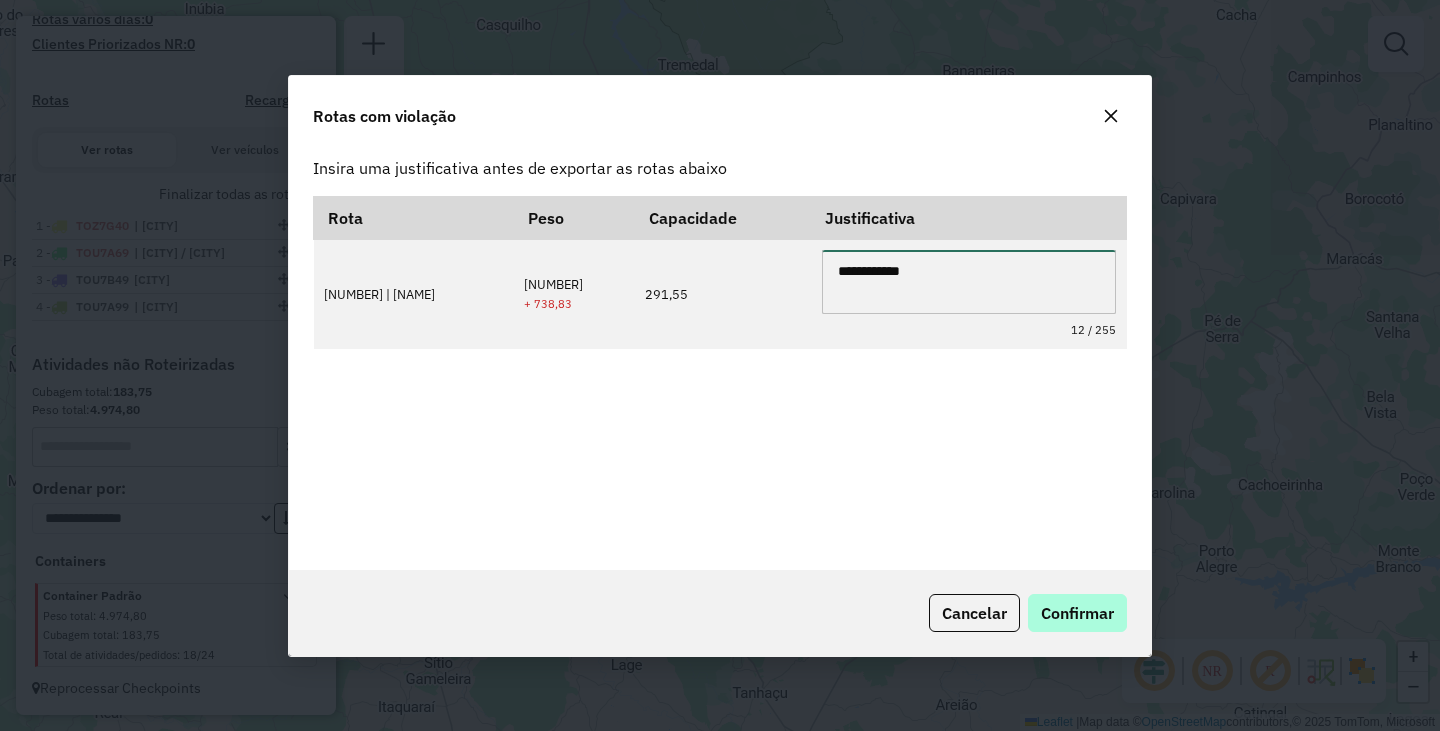 type on "**********" 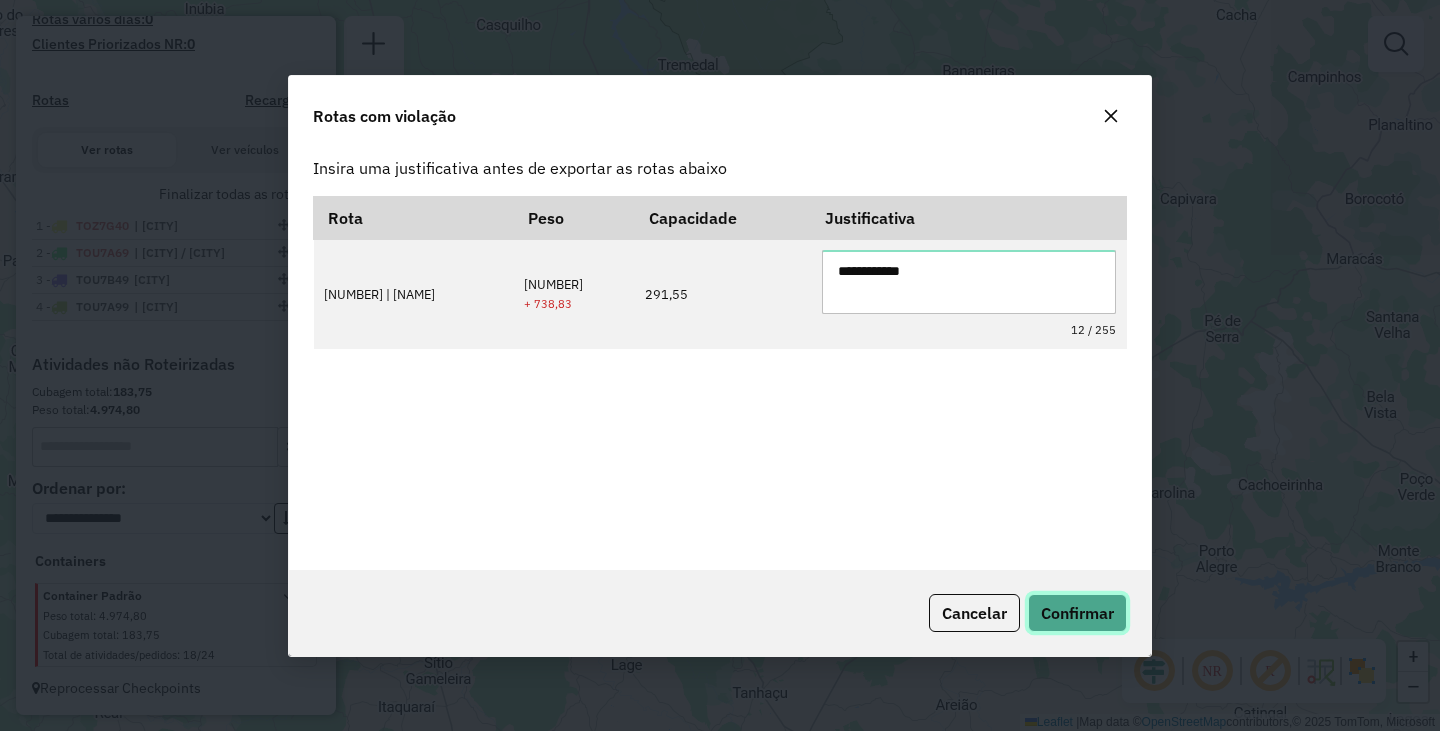 click on "Confirmar" 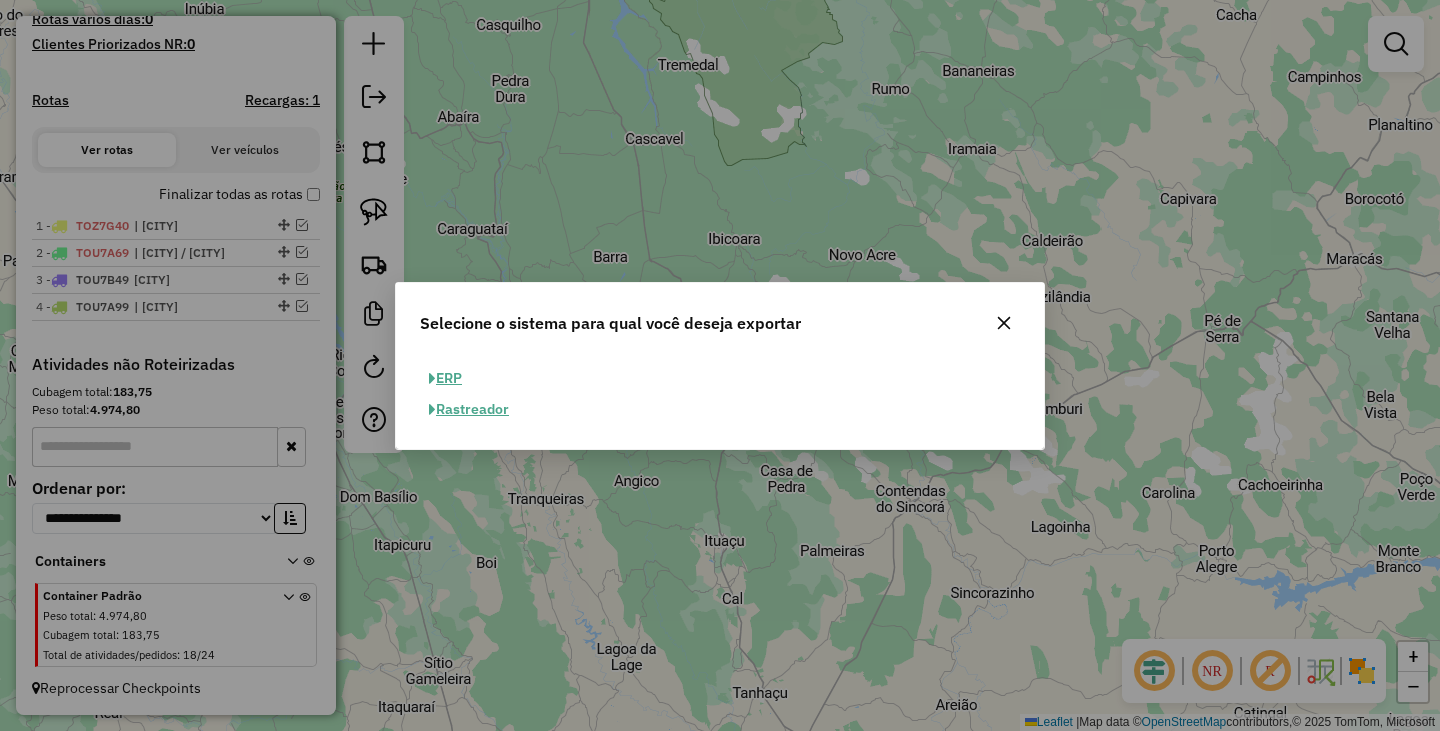 click on "ERP" 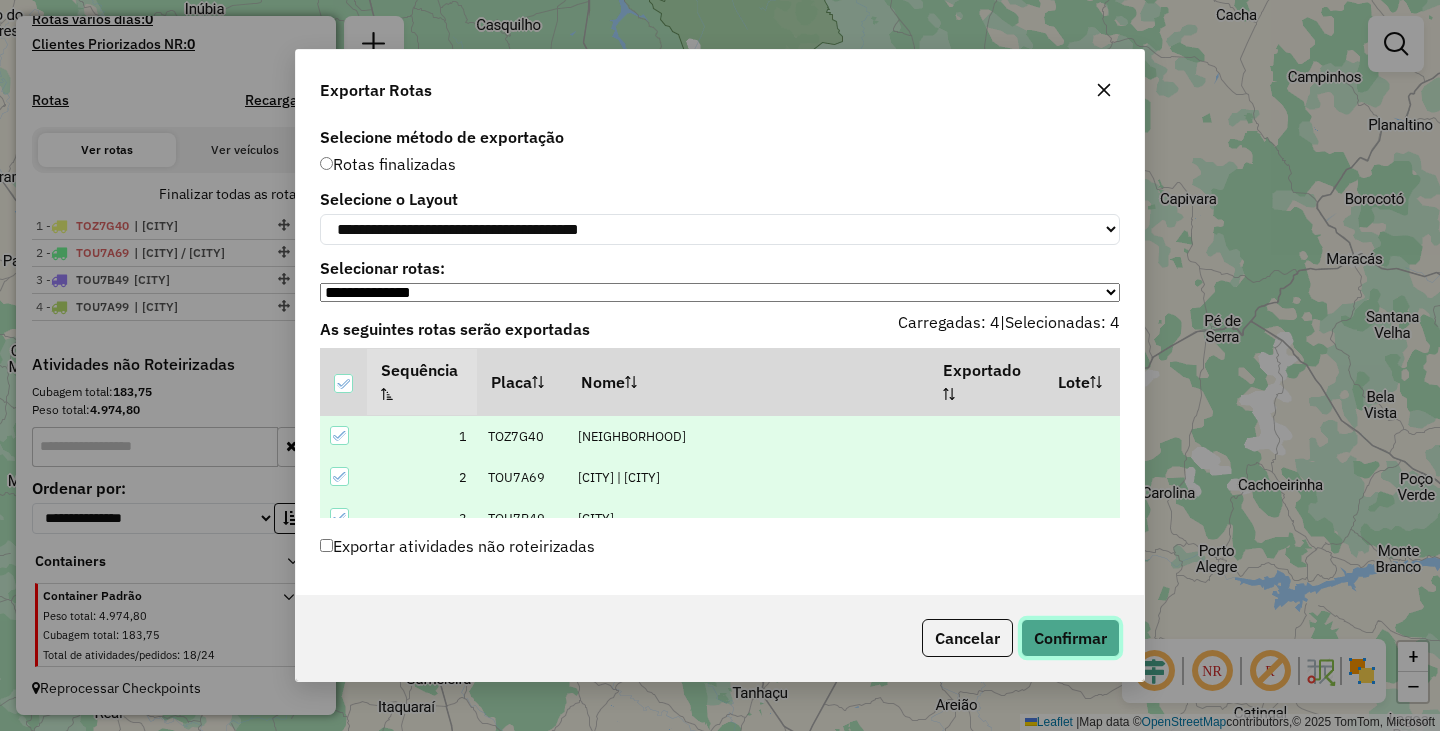 click on "Confirmar" 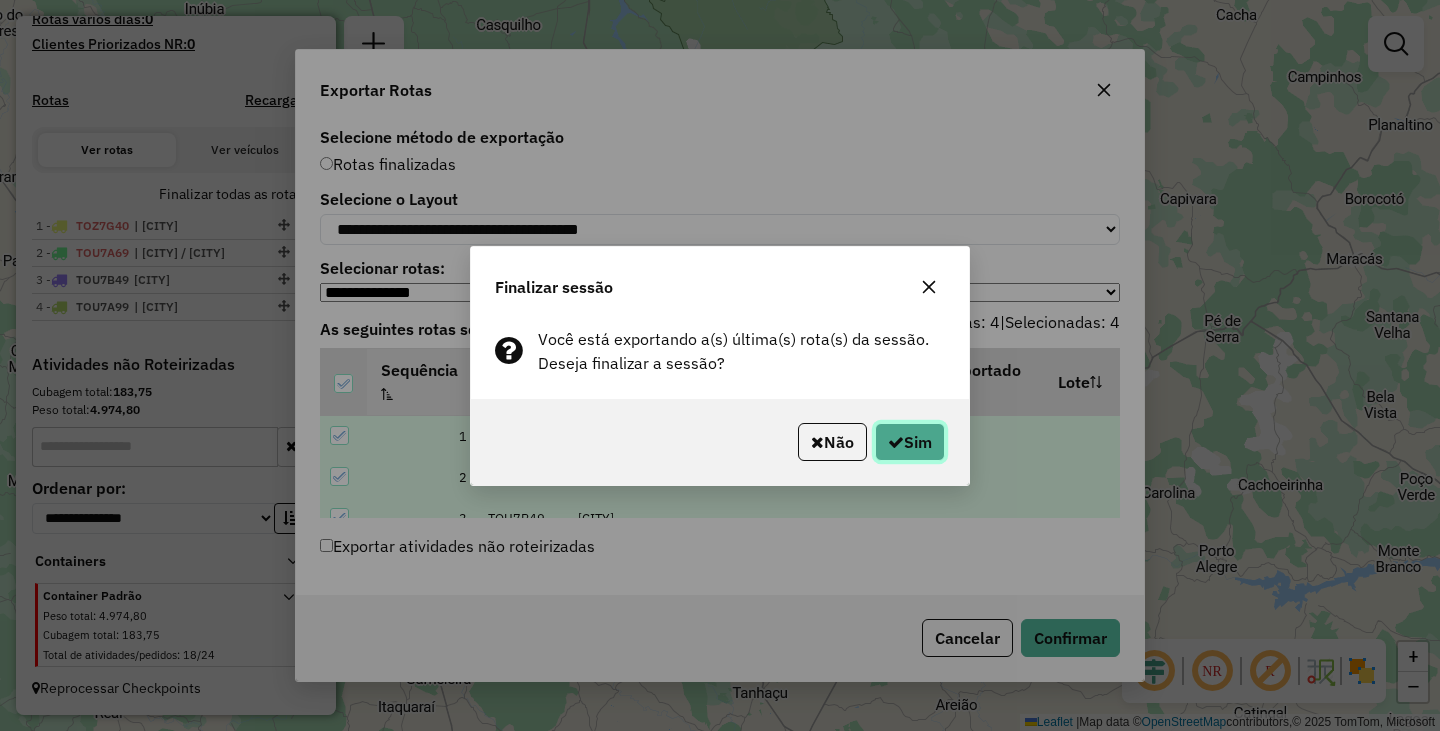 click on "Sim" 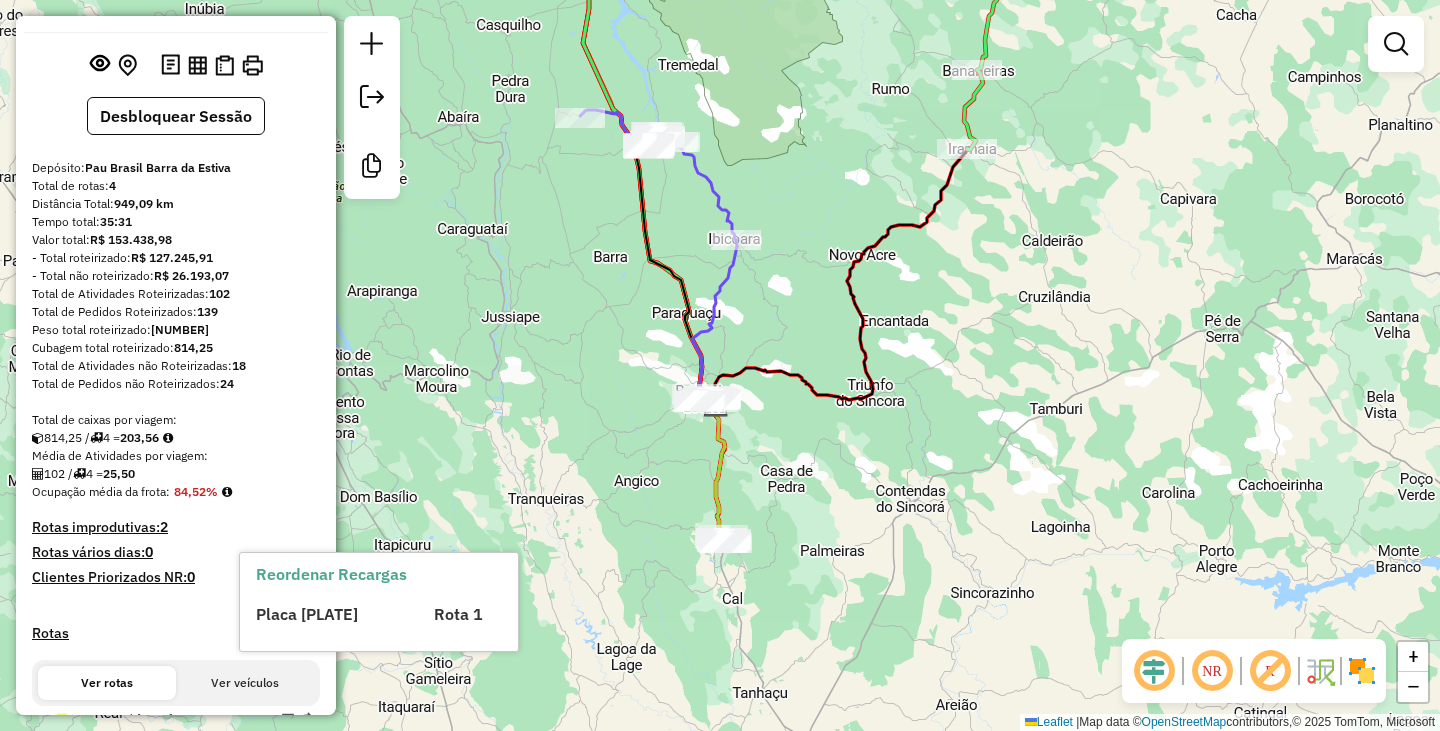 scroll, scrollTop: 0, scrollLeft: 0, axis: both 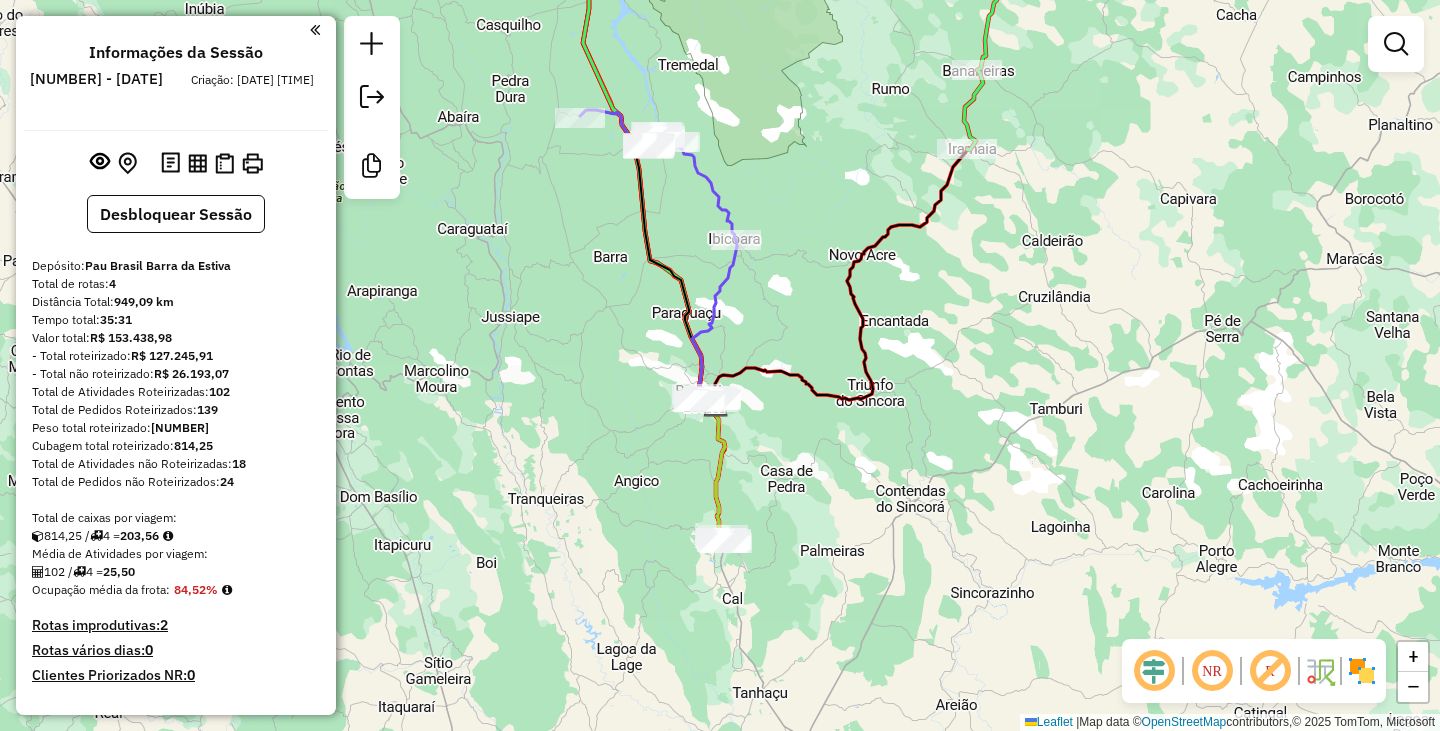 click at bounding box center (197, 162) 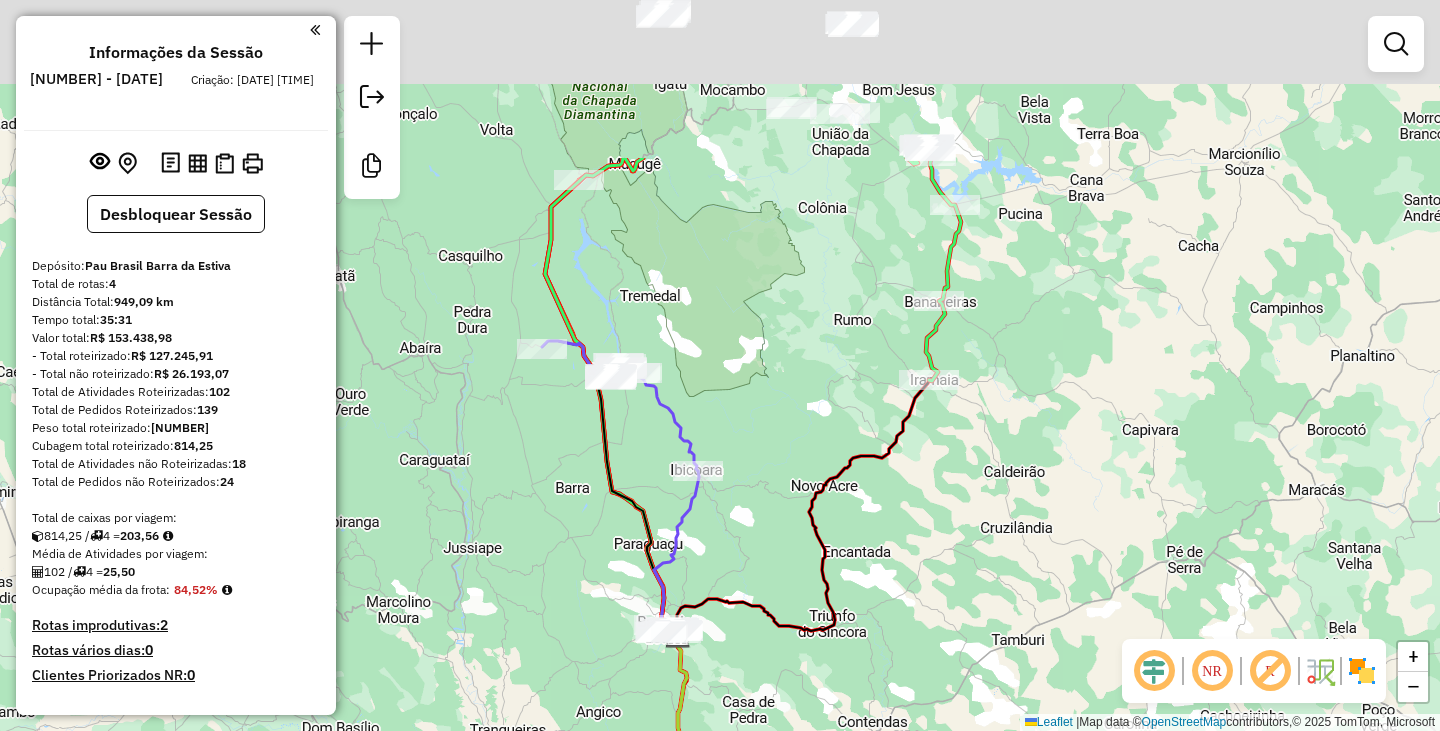 drag, startPoint x: 1095, startPoint y: 323, endPoint x: 1055, endPoint y: 562, distance: 242.32416 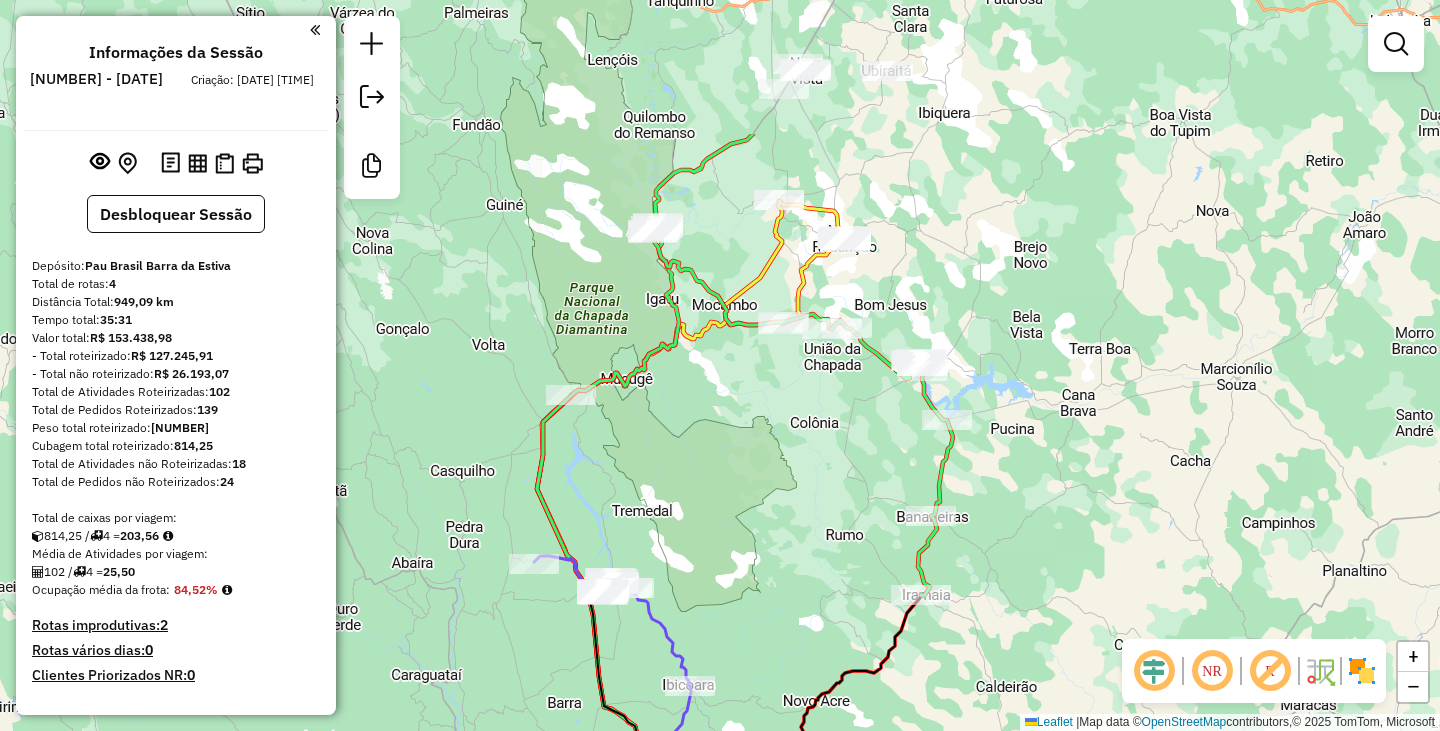 drag, startPoint x: 1073, startPoint y: 584, endPoint x: 1071, endPoint y: 600, distance: 16.124516 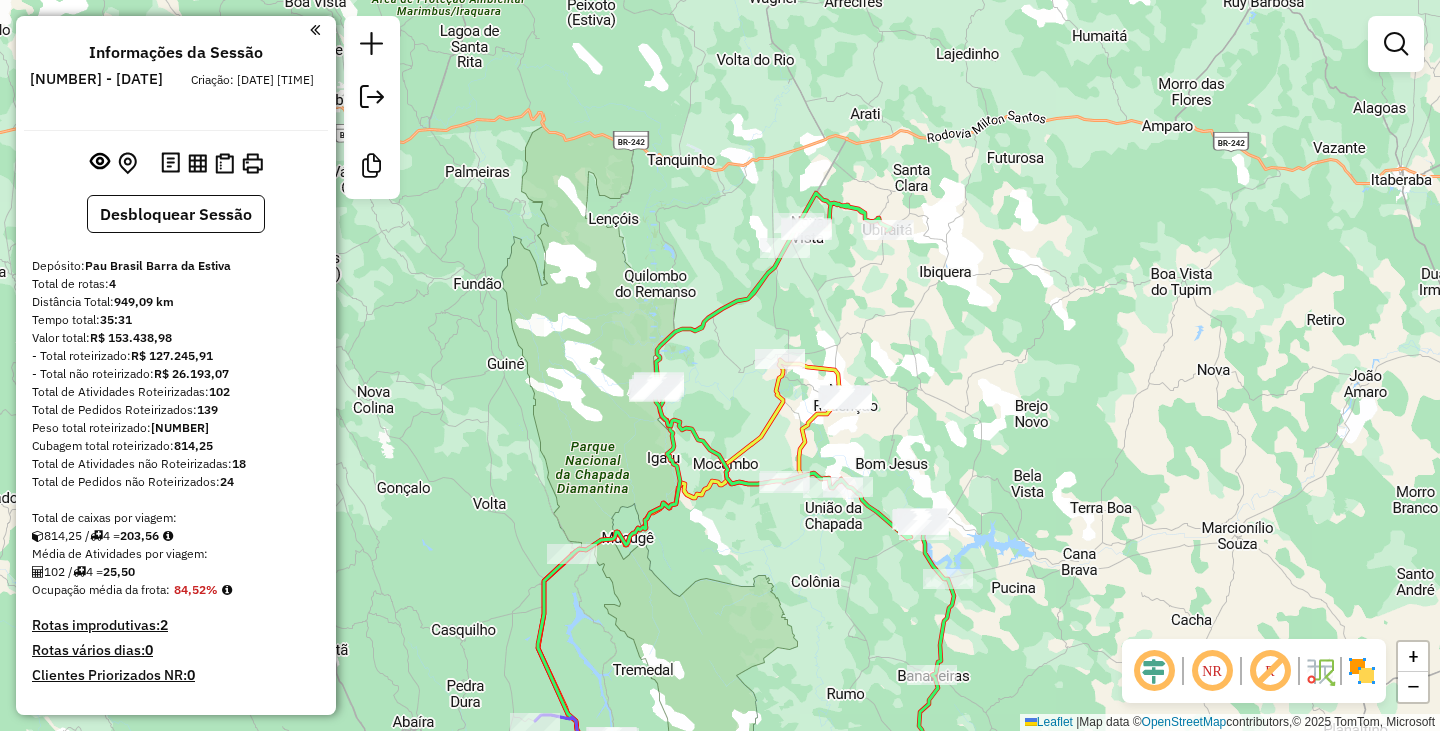drag, startPoint x: 968, startPoint y: 367, endPoint x: 963, endPoint y: 477, distance: 110.11358 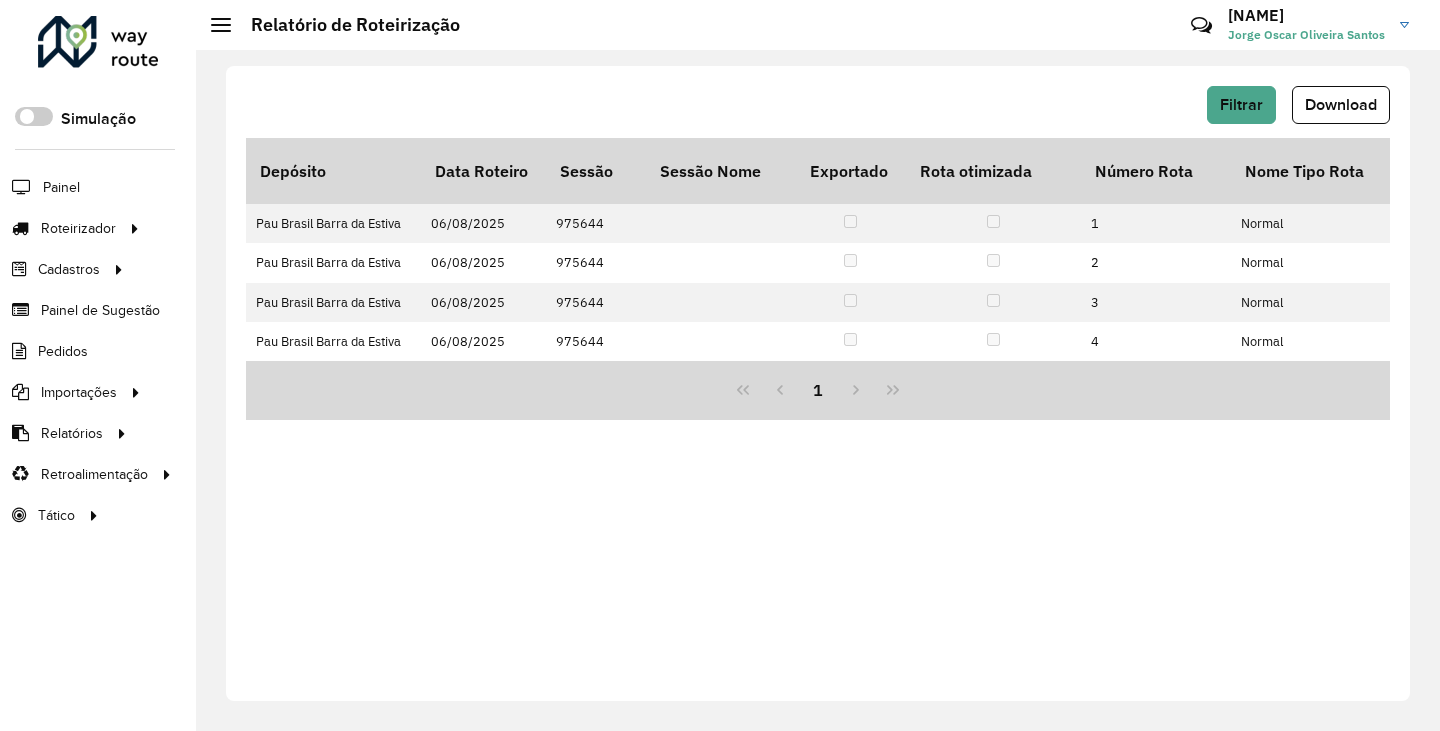 scroll, scrollTop: 0, scrollLeft: 0, axis: both 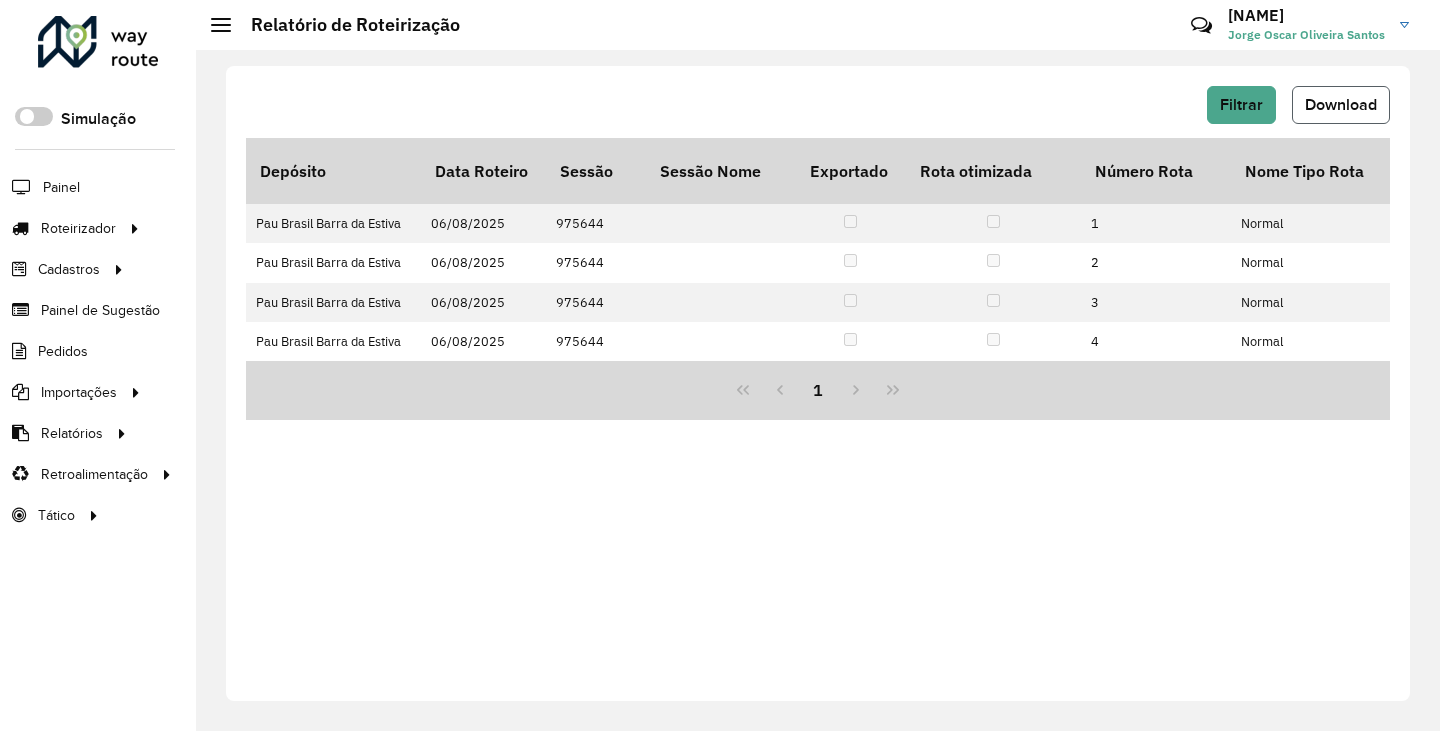 click on "Download" 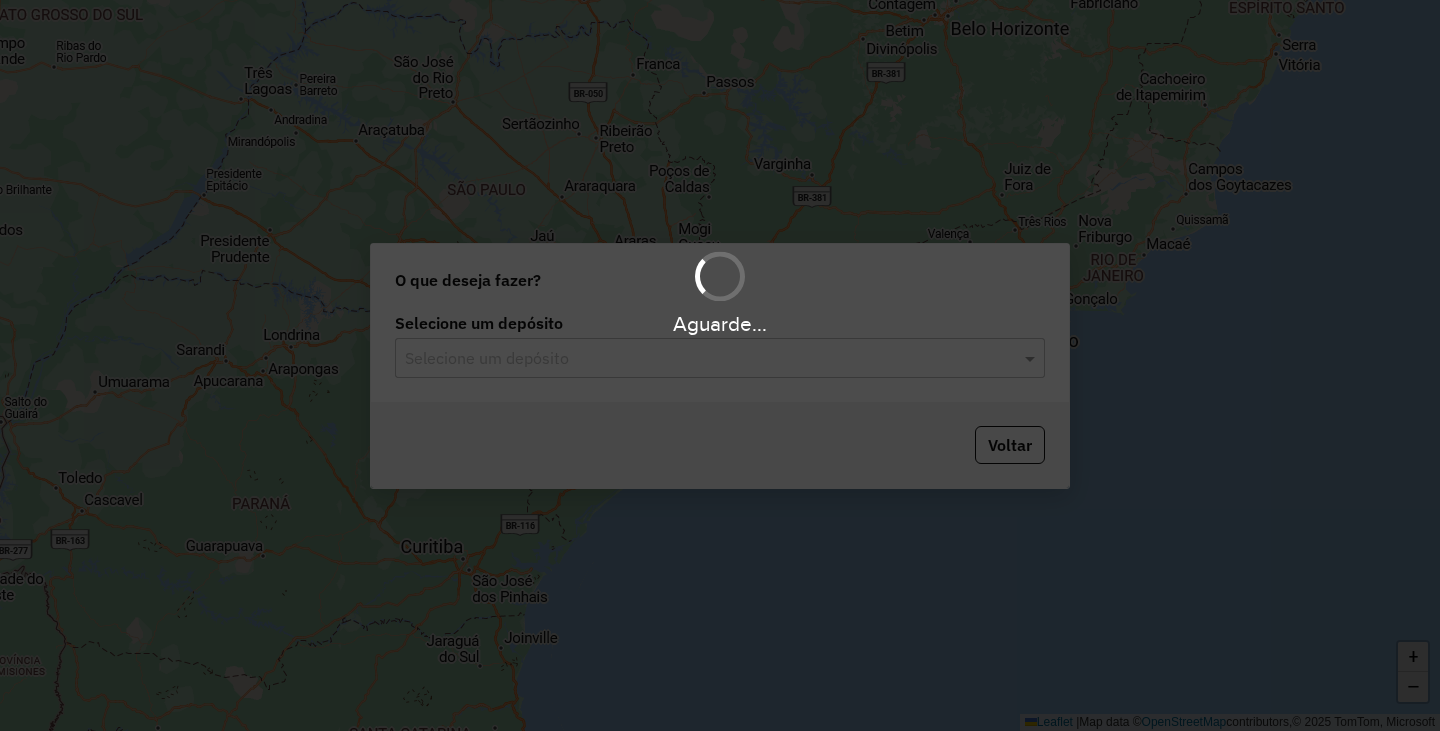 scroll, scrollTop: 0, scrollLeft: 0, axis: both 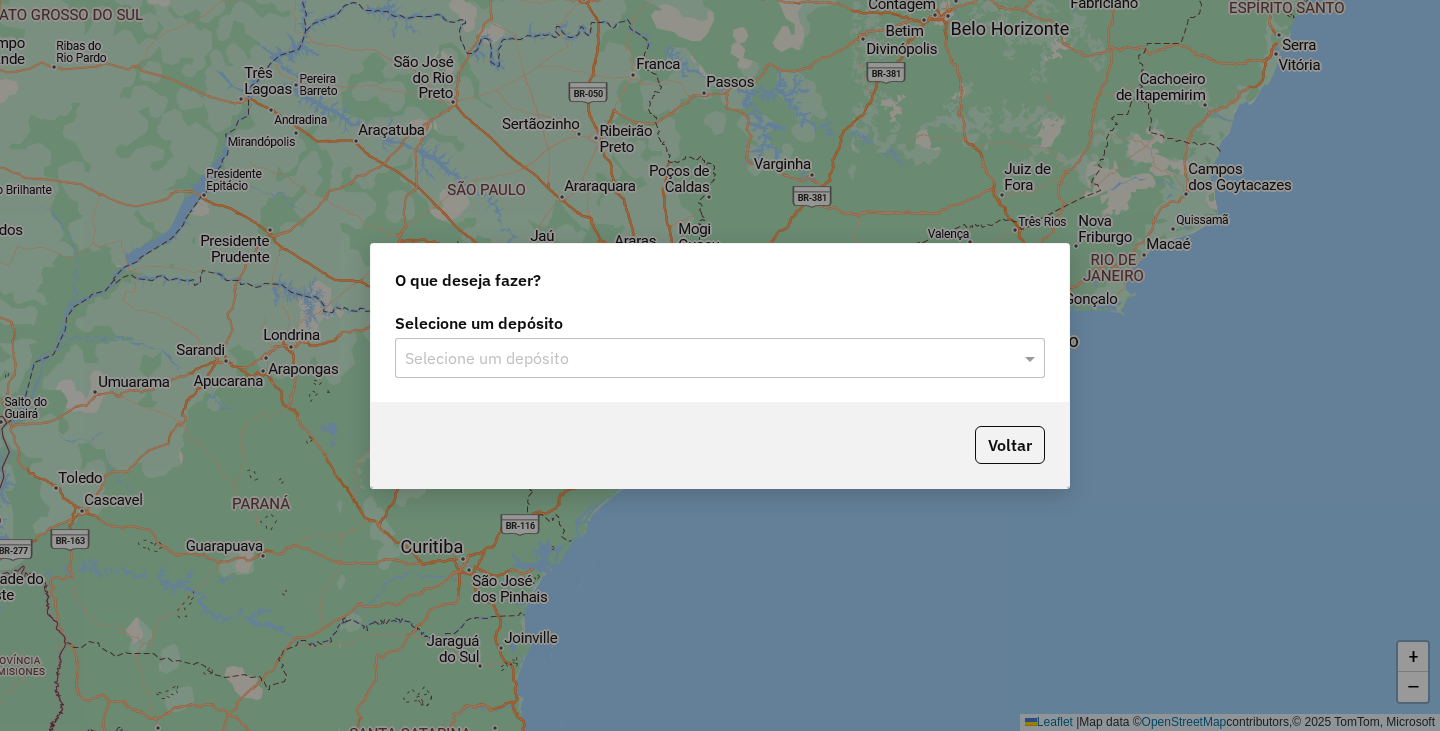 click on "Selecione um depósito Selecione um depósito" 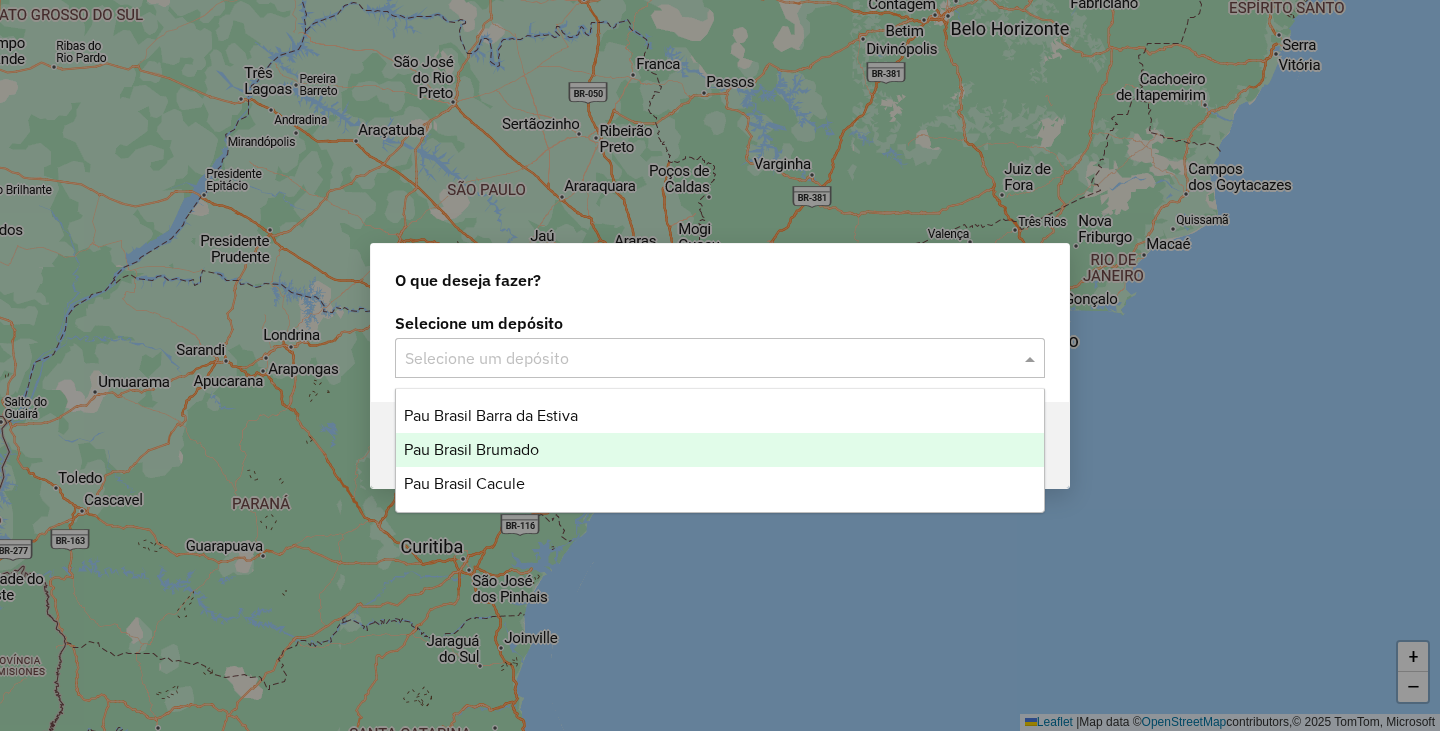 click on "Pau Brasil Brumado" at bounding box center [471, 449] 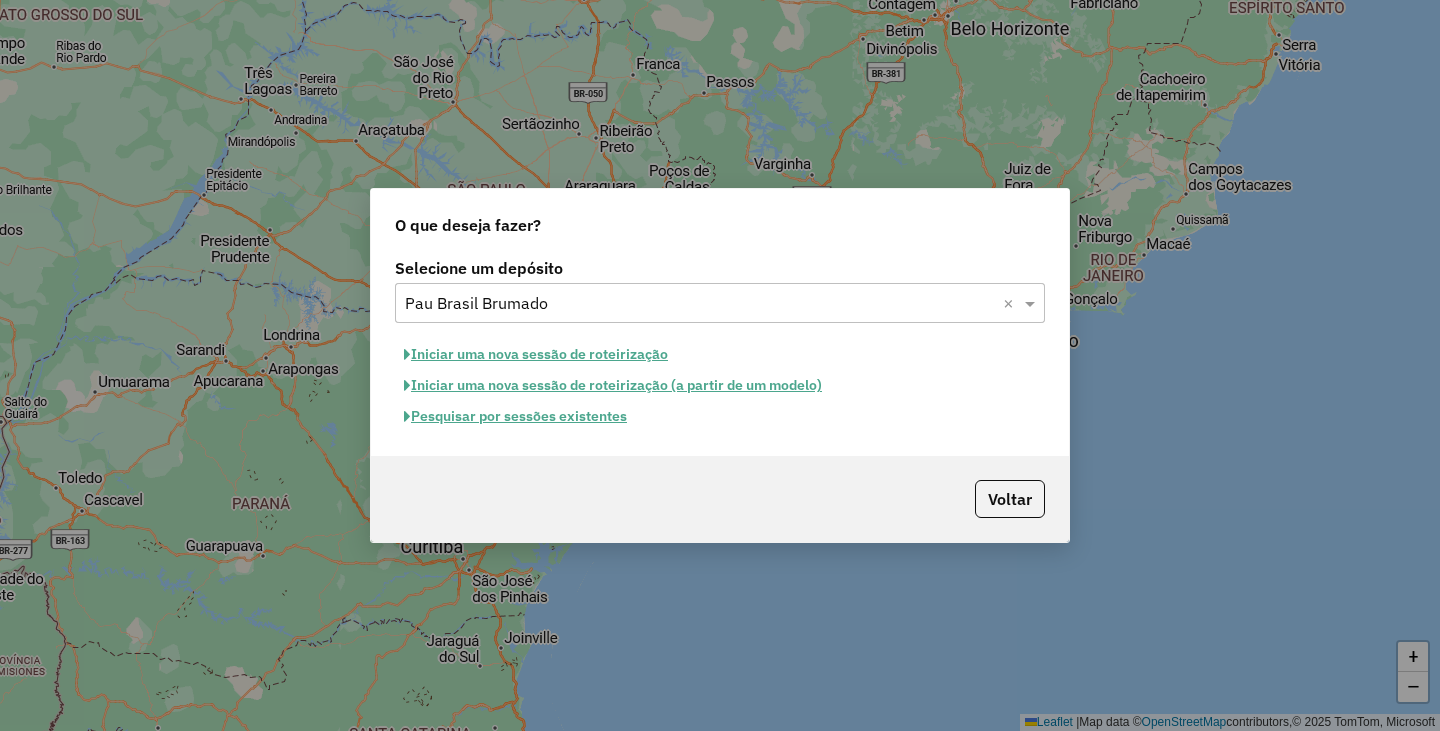 click on "Iniciar uma nova sessão de roteirização" 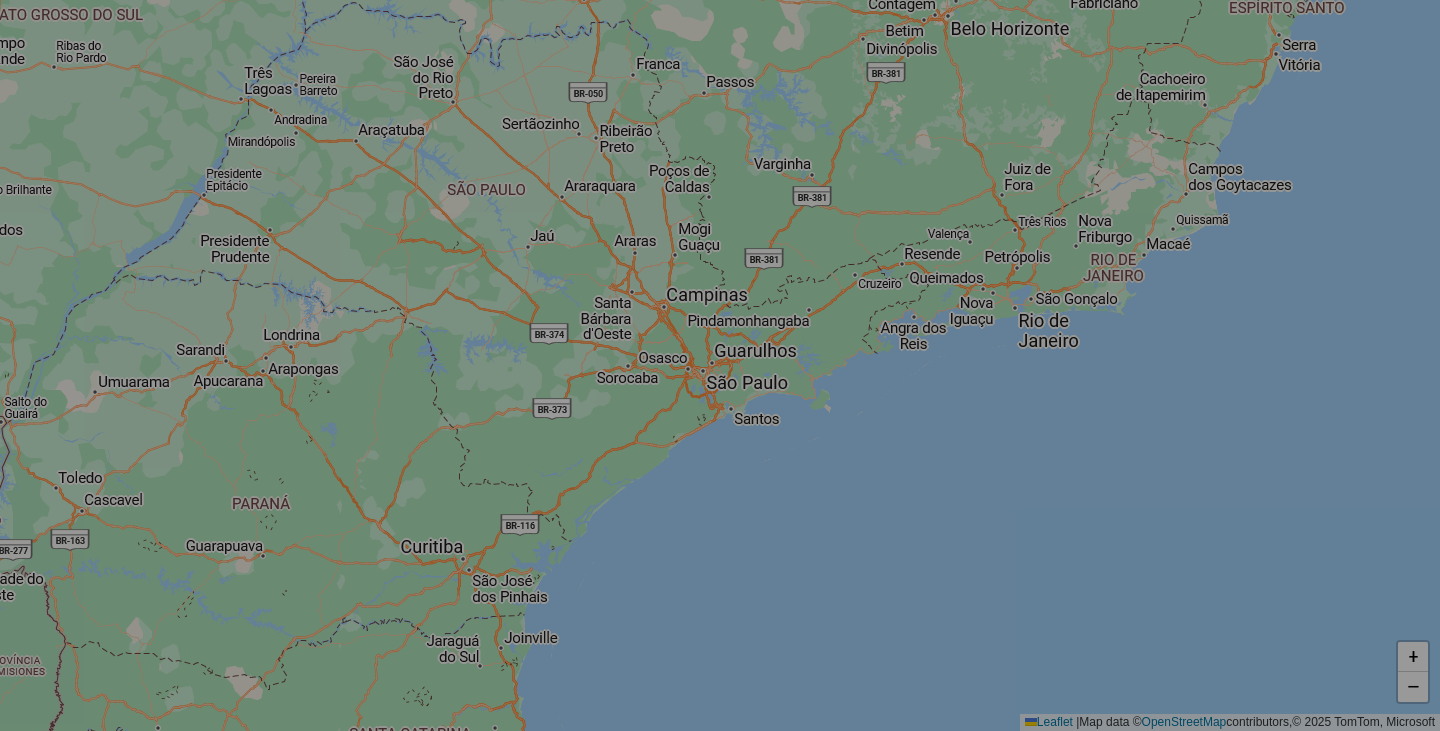 select on "*" 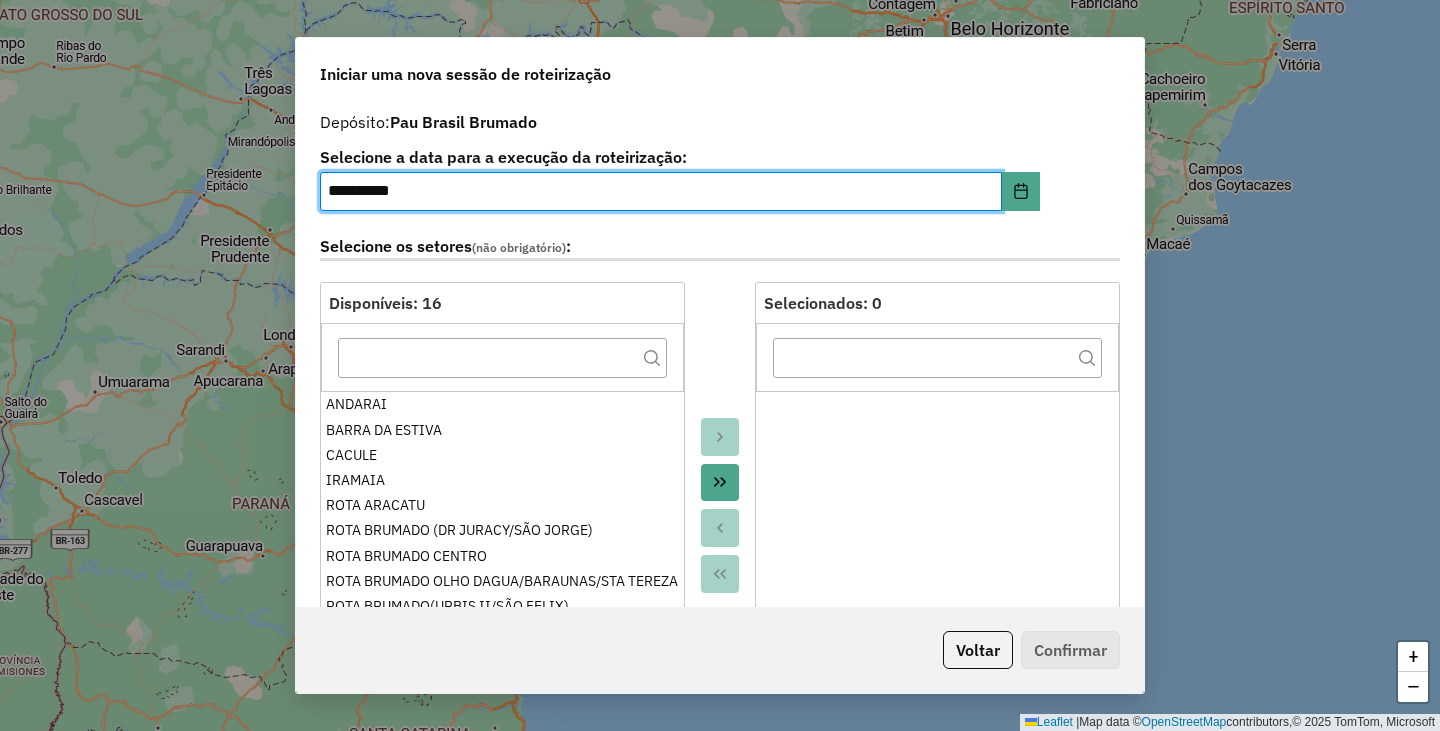 click 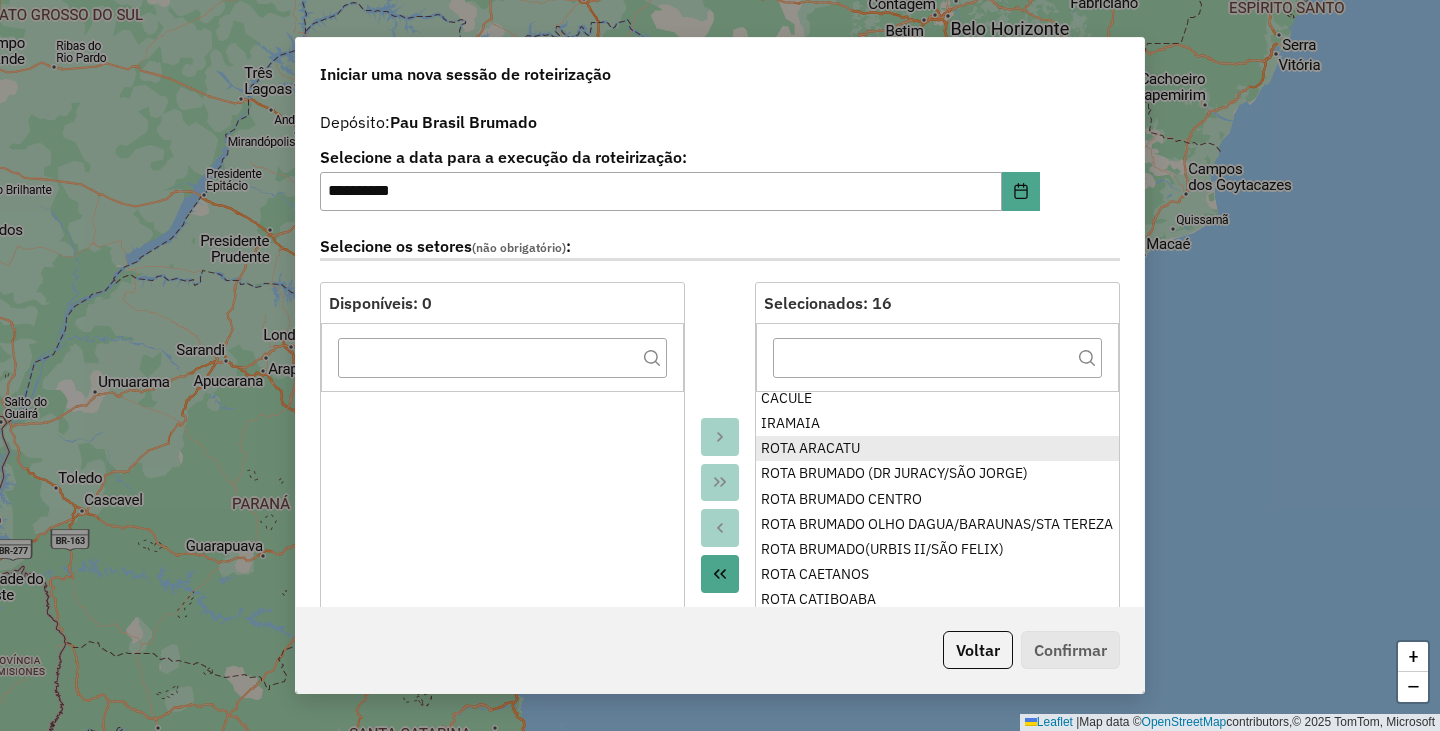 scroll, scrollTop: 105, scrollLeft: 0, axis: vertical 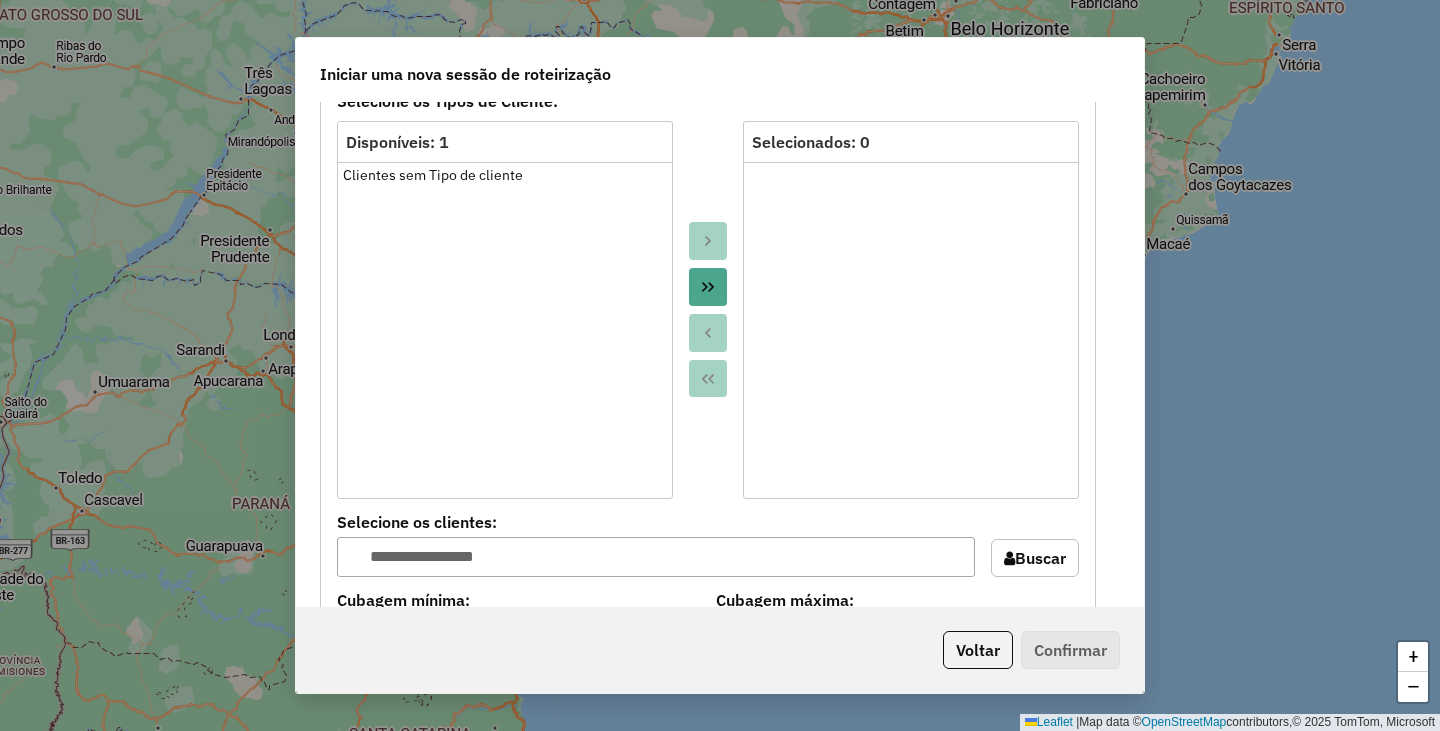 click at bounding box center (708, 287) 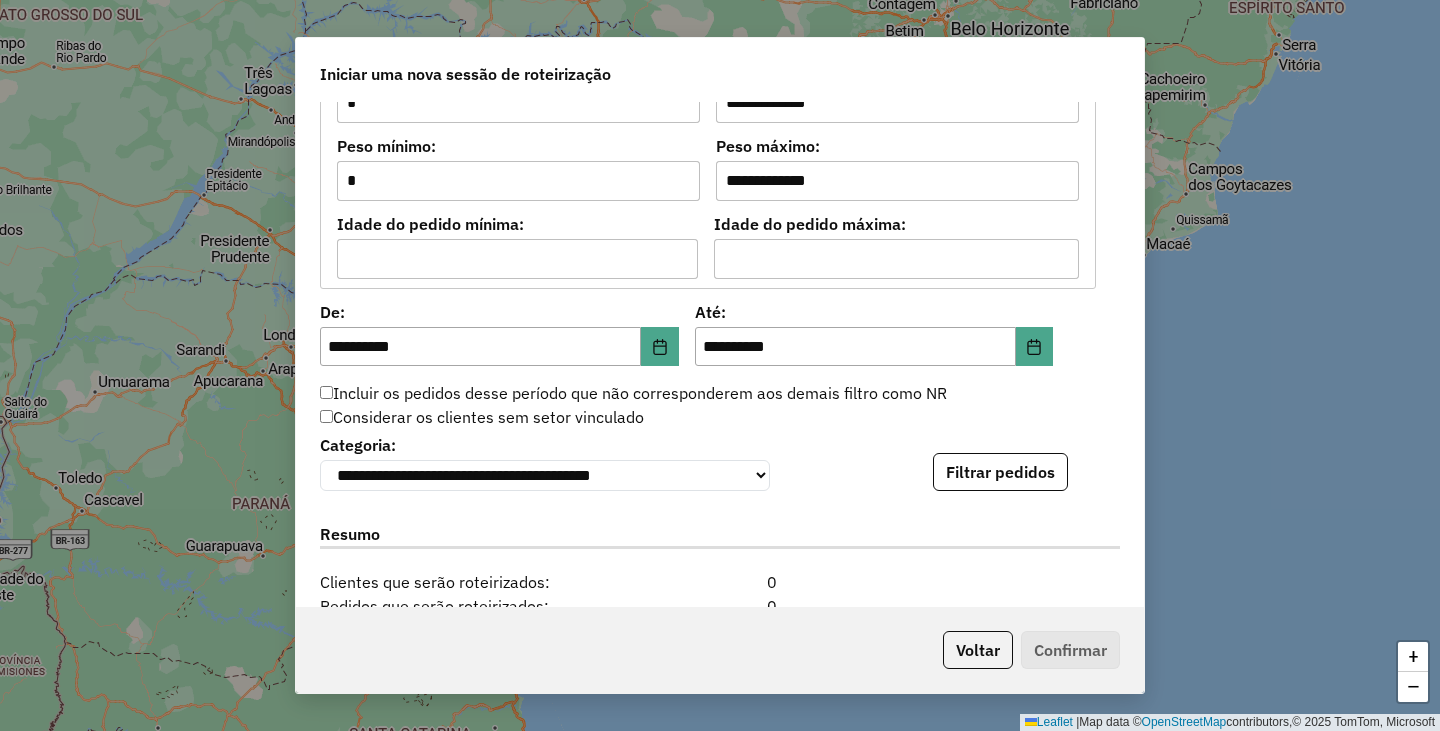 scroll, scrollTop: 1900, scrollLeft: 0, axis: vertical 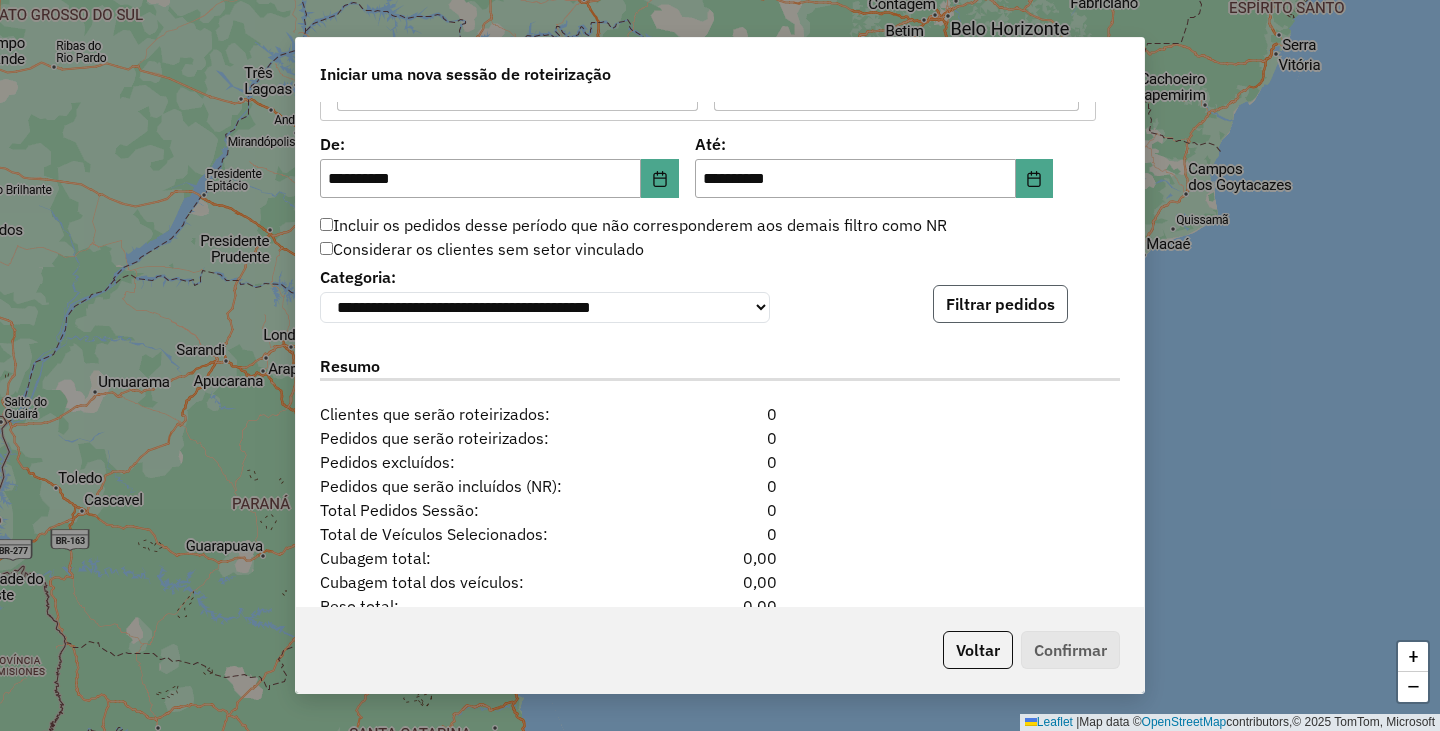 click on "Filtrar pedidos" 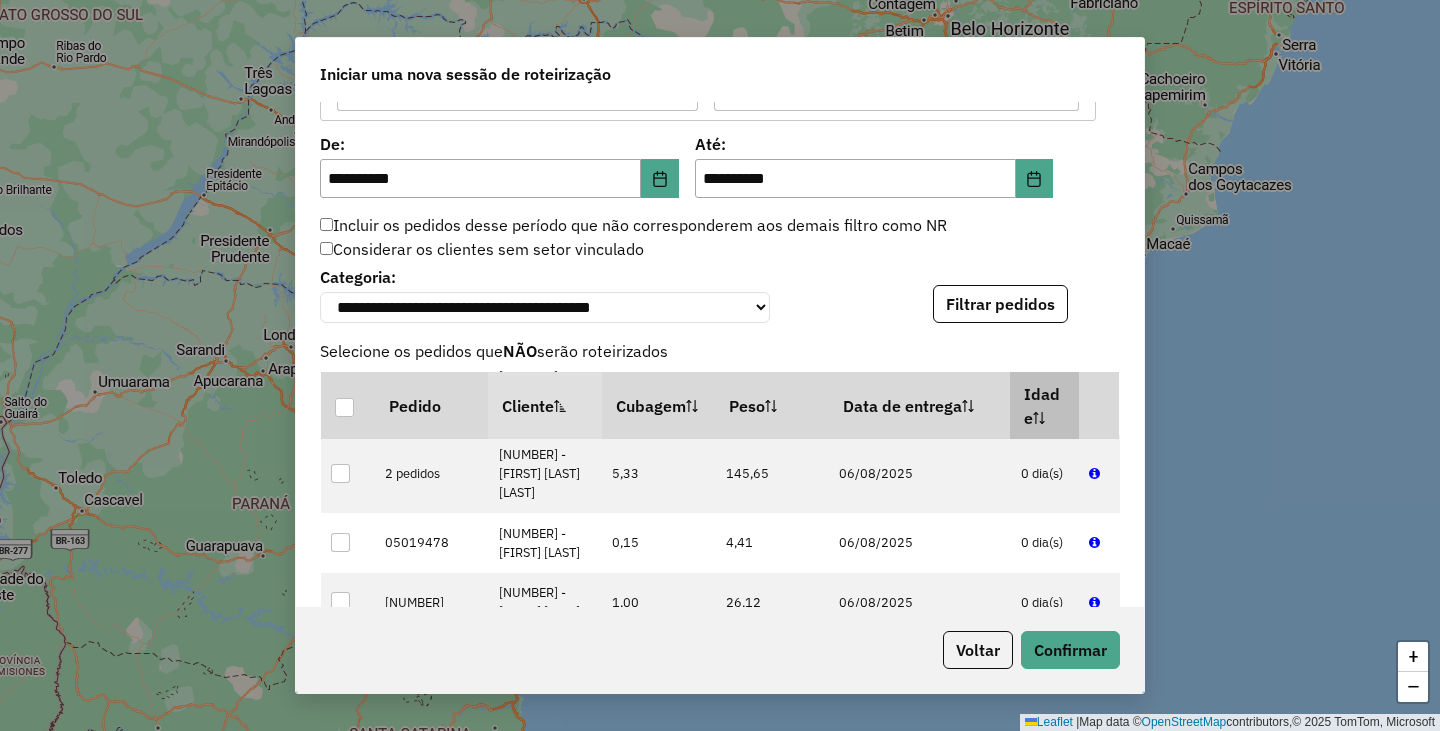 scroll, scrollTop: 500, scrollLeft: 0, axis: vertical 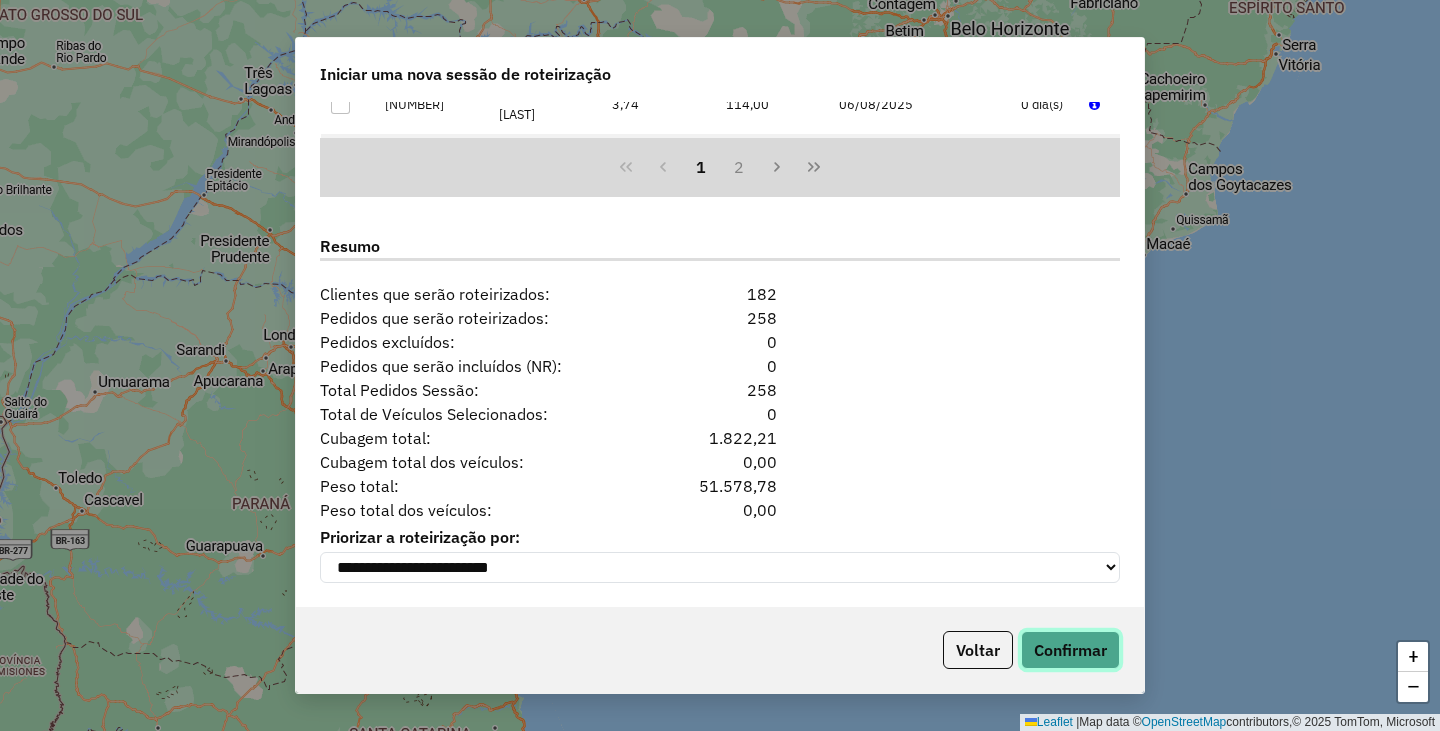 click on "Confirmar" 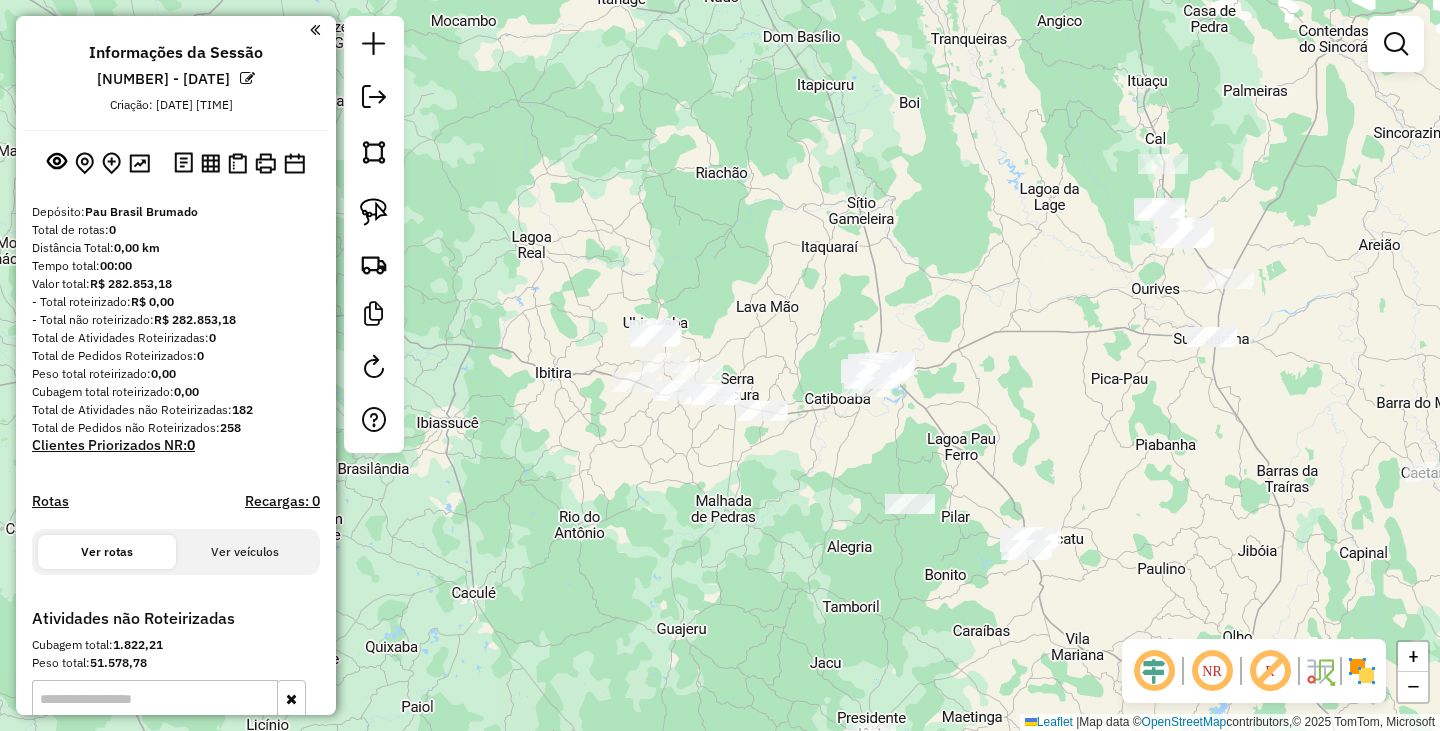 drag, startPoint x: 865, startPoint y: 439, endPoint x: 1022, endPoint y: 444, distance: 157.0796 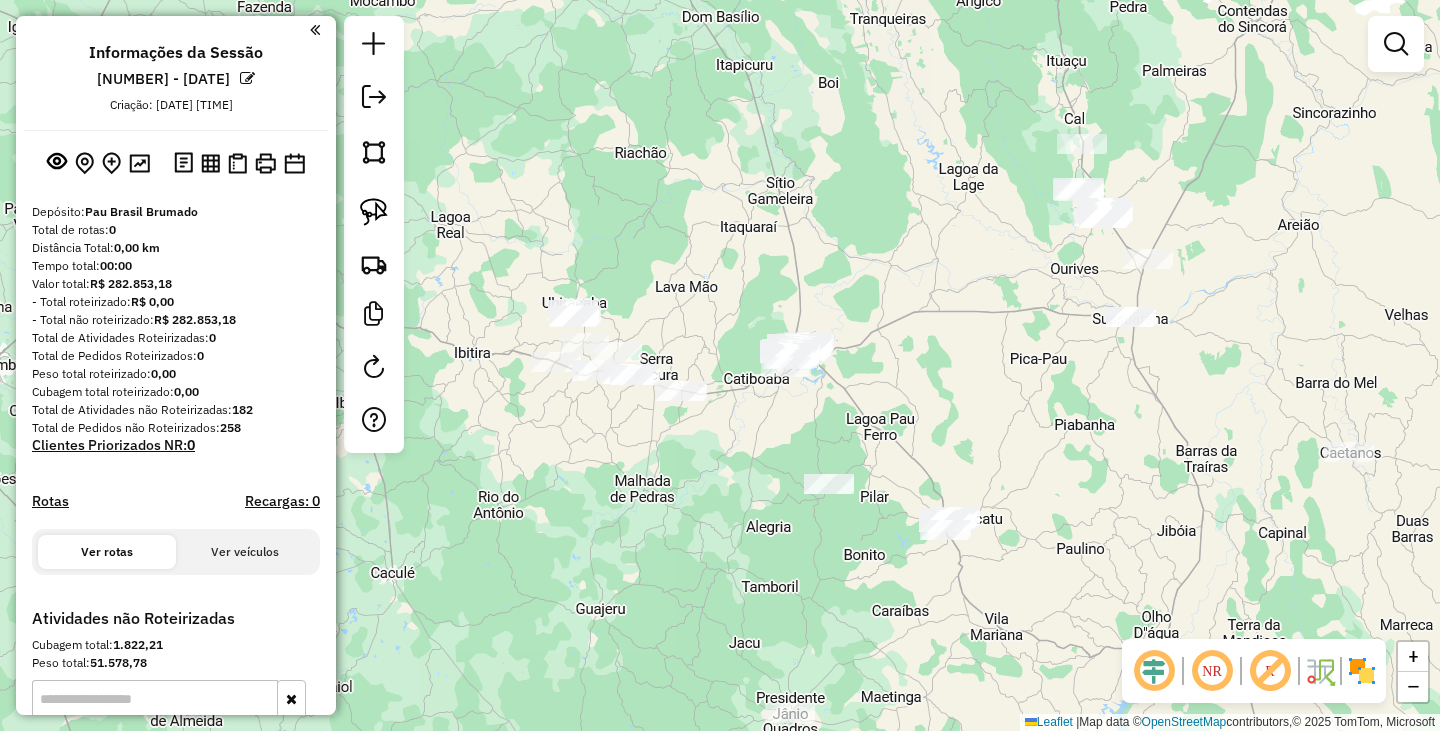 drag, startPoint x: 1022, startPoint y: 444, endPoint x: 941, endPoint y: 424, distance: 83.43261 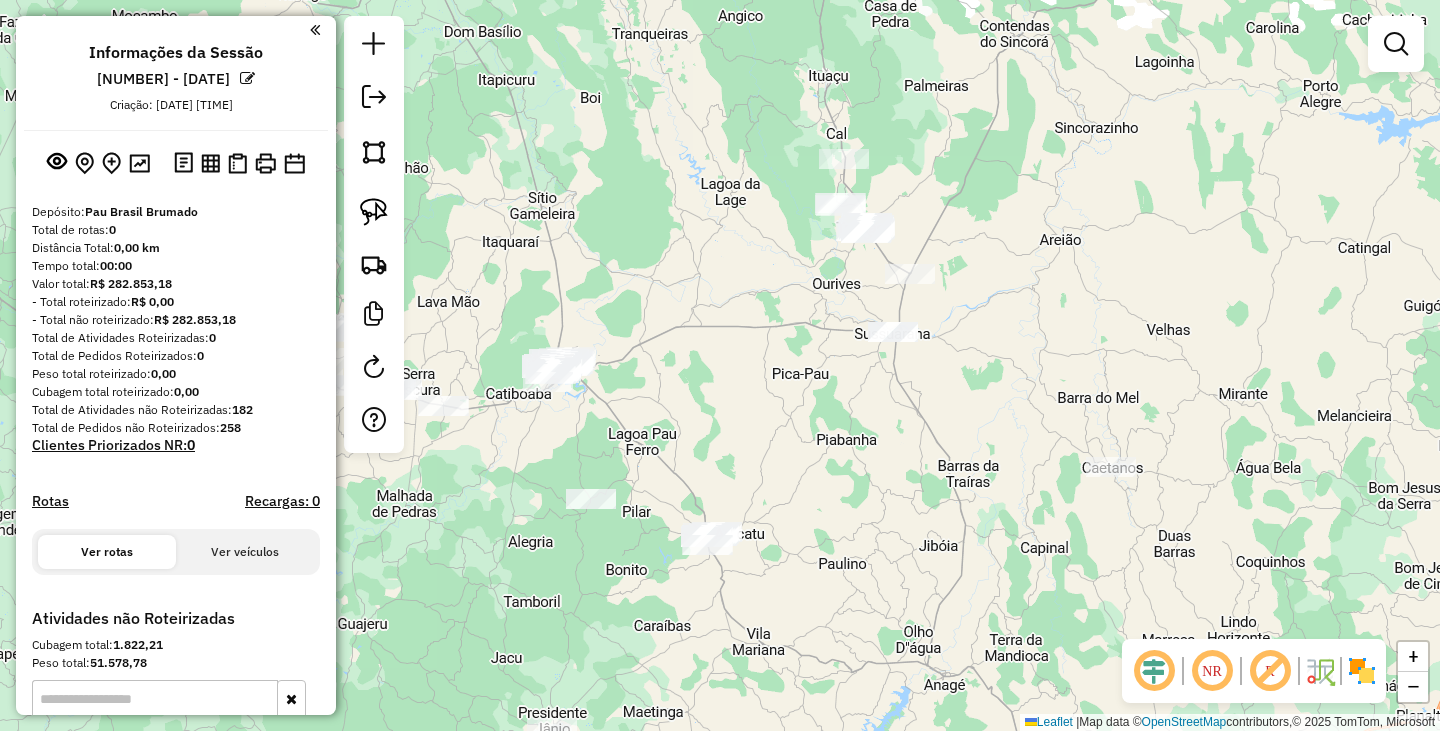 drag, startPoint x: 1038, startPoint y: 415, endPoint x: 800, endPoint y: 430, distance: 238.47221 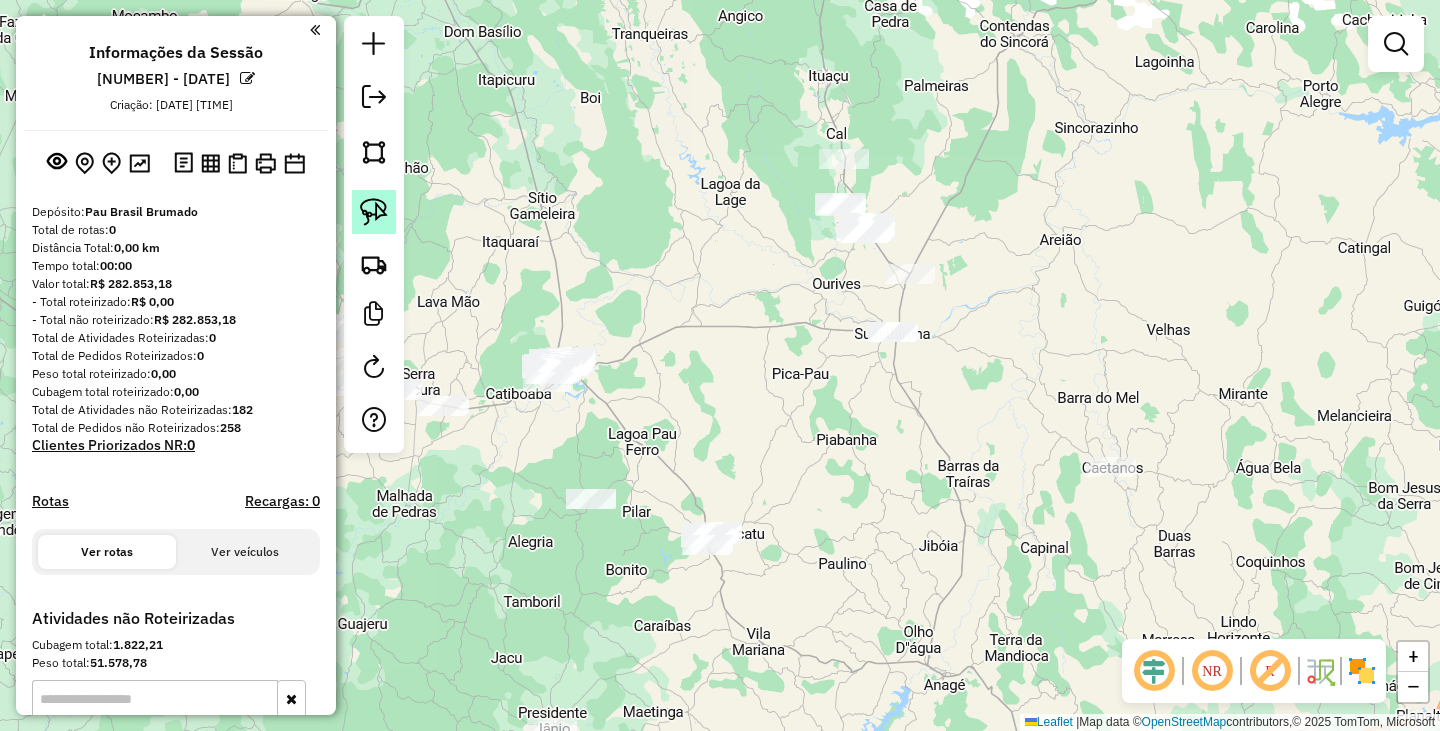 click 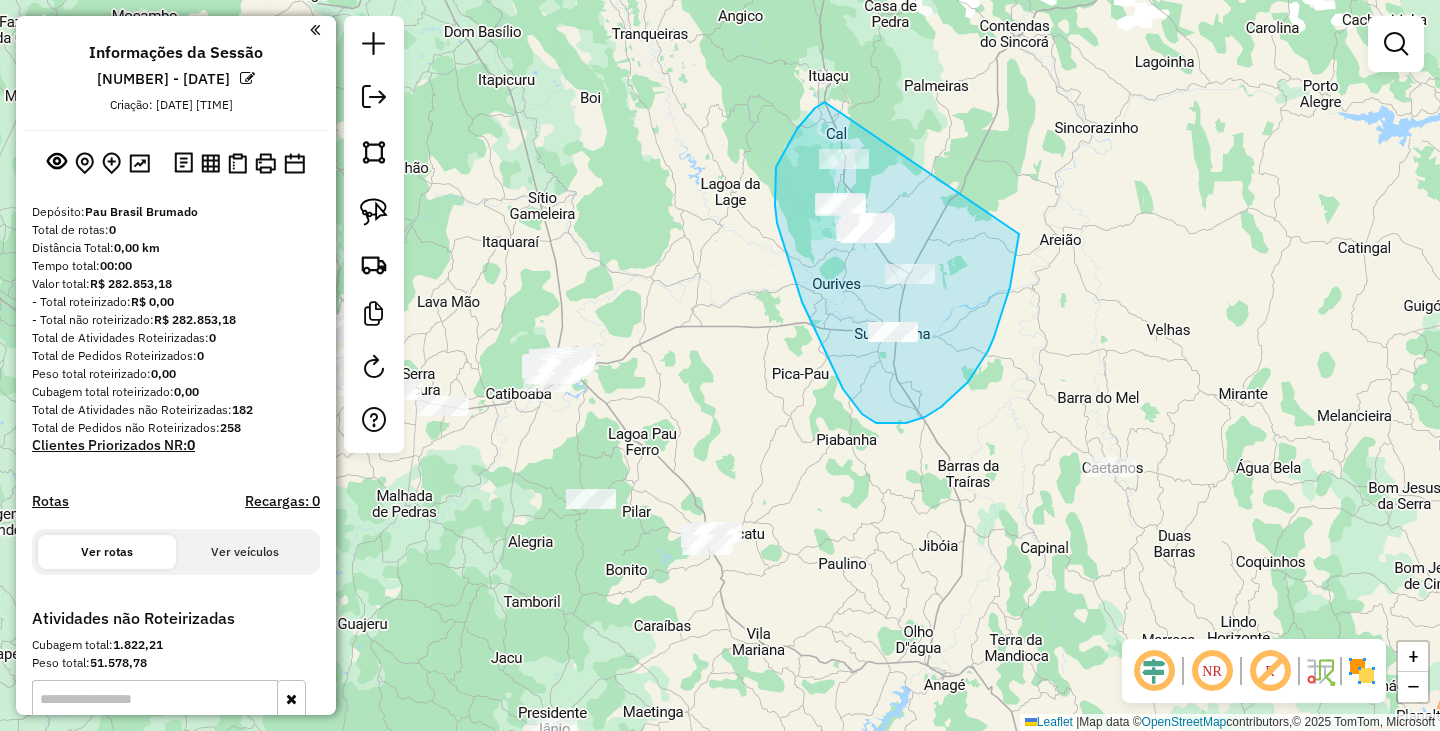 drag, startPoint x: 826, startPoint y: 103, endPoint x: 1021, endPoint y: 216, distance: 225.37524 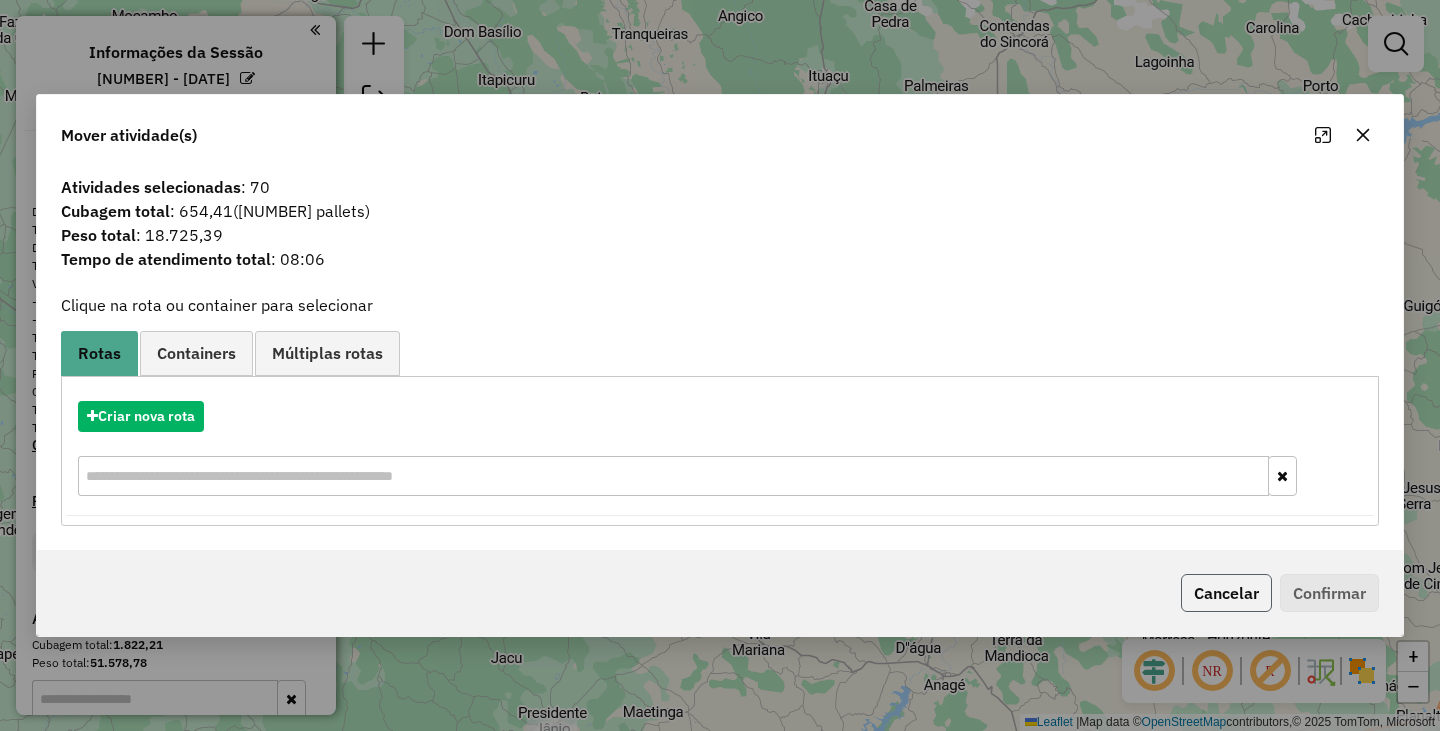 click on "Cancelar" 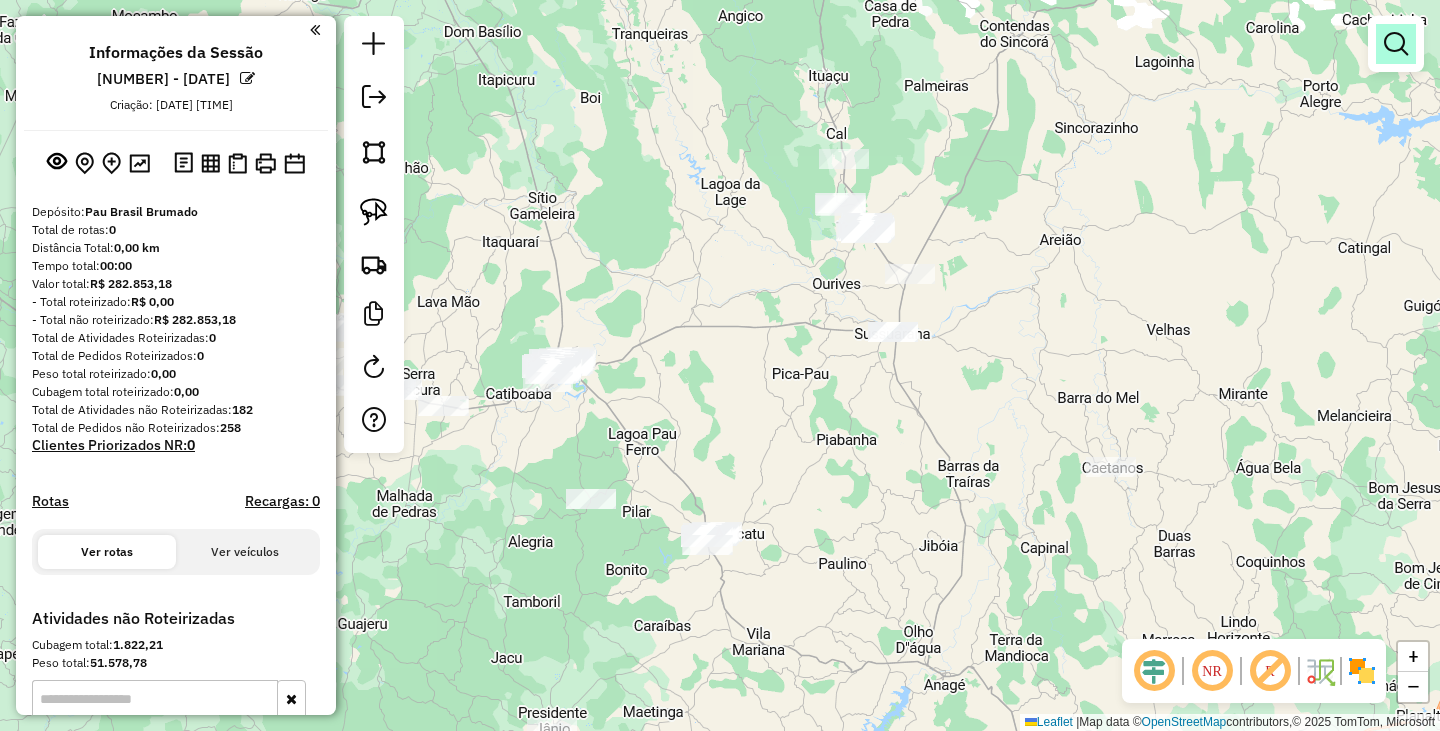 click at bounding box center [1396, 44] 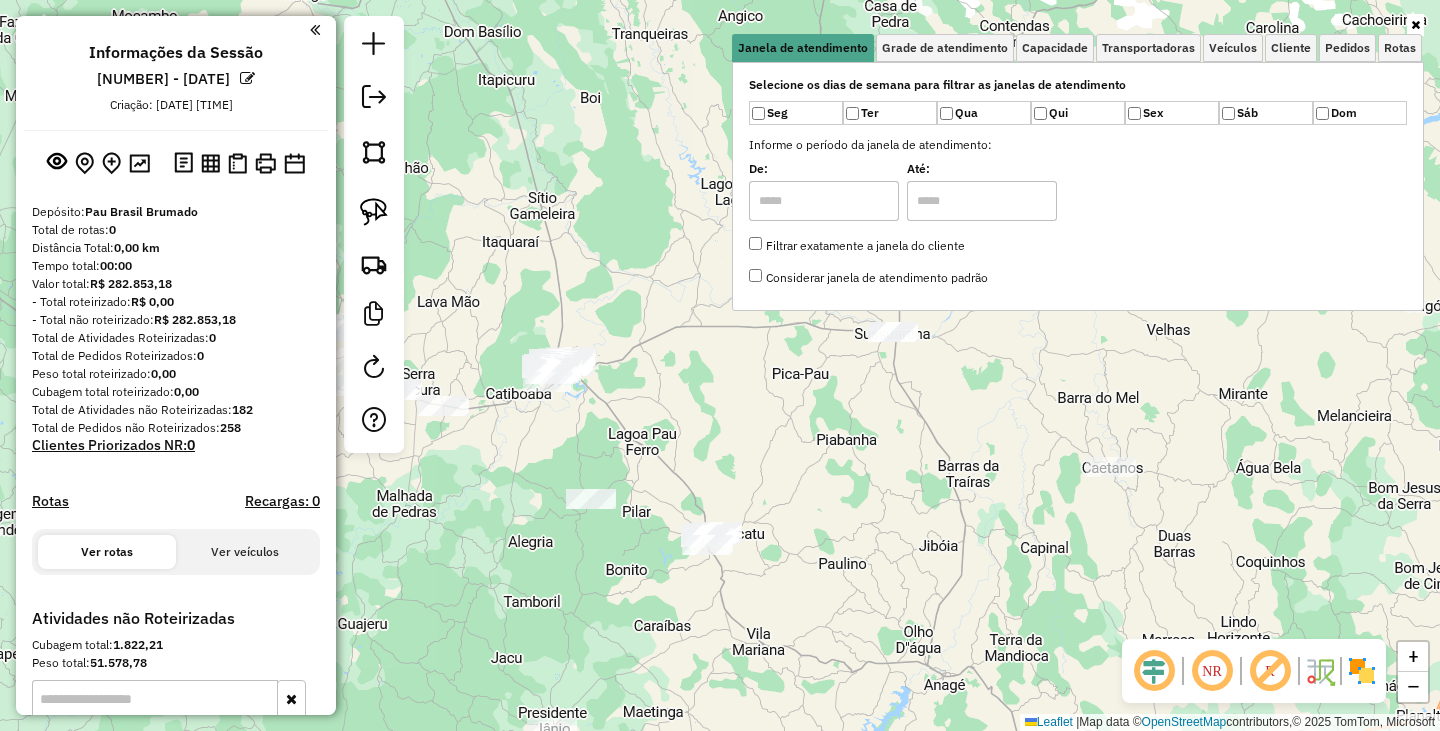 click at bounding box center [1078, 25] 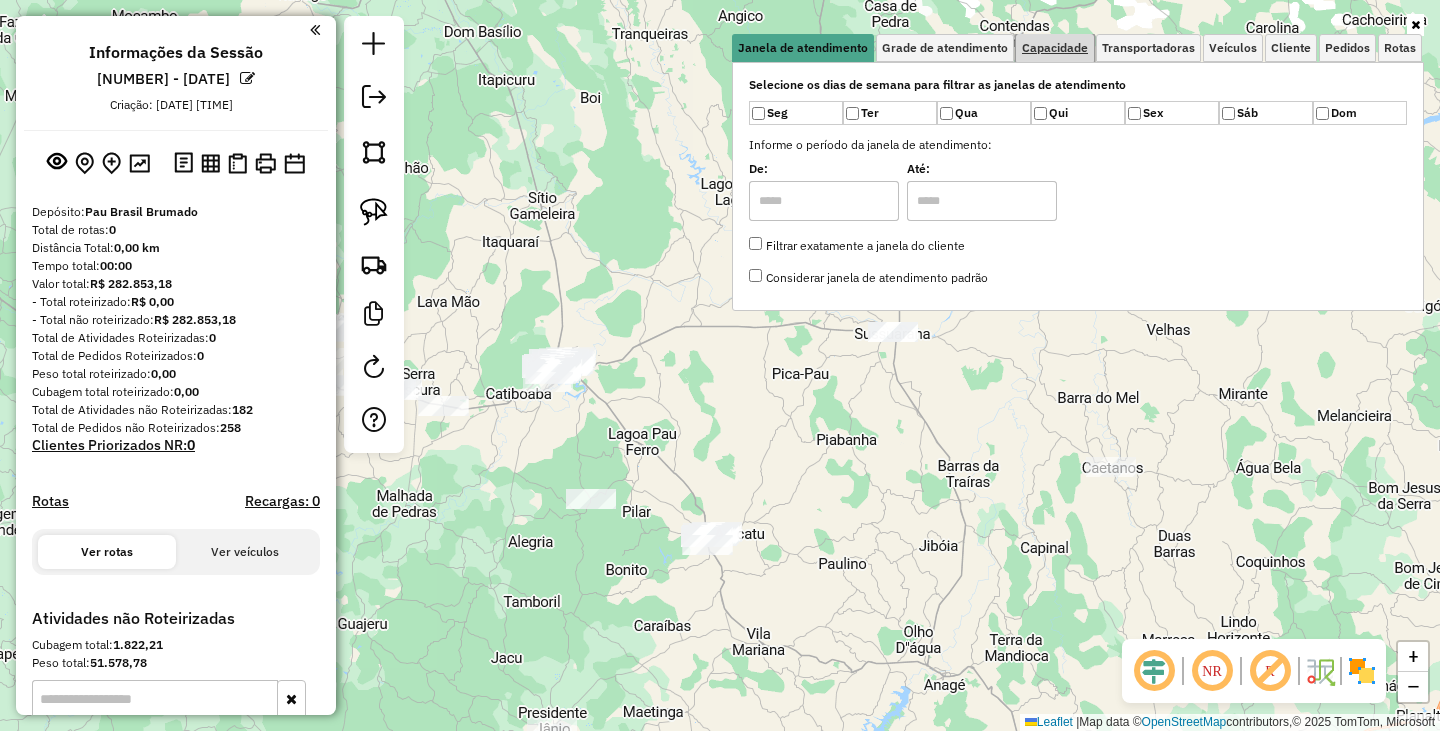 click on "Capacidade" at bounding box center (1055, 48) 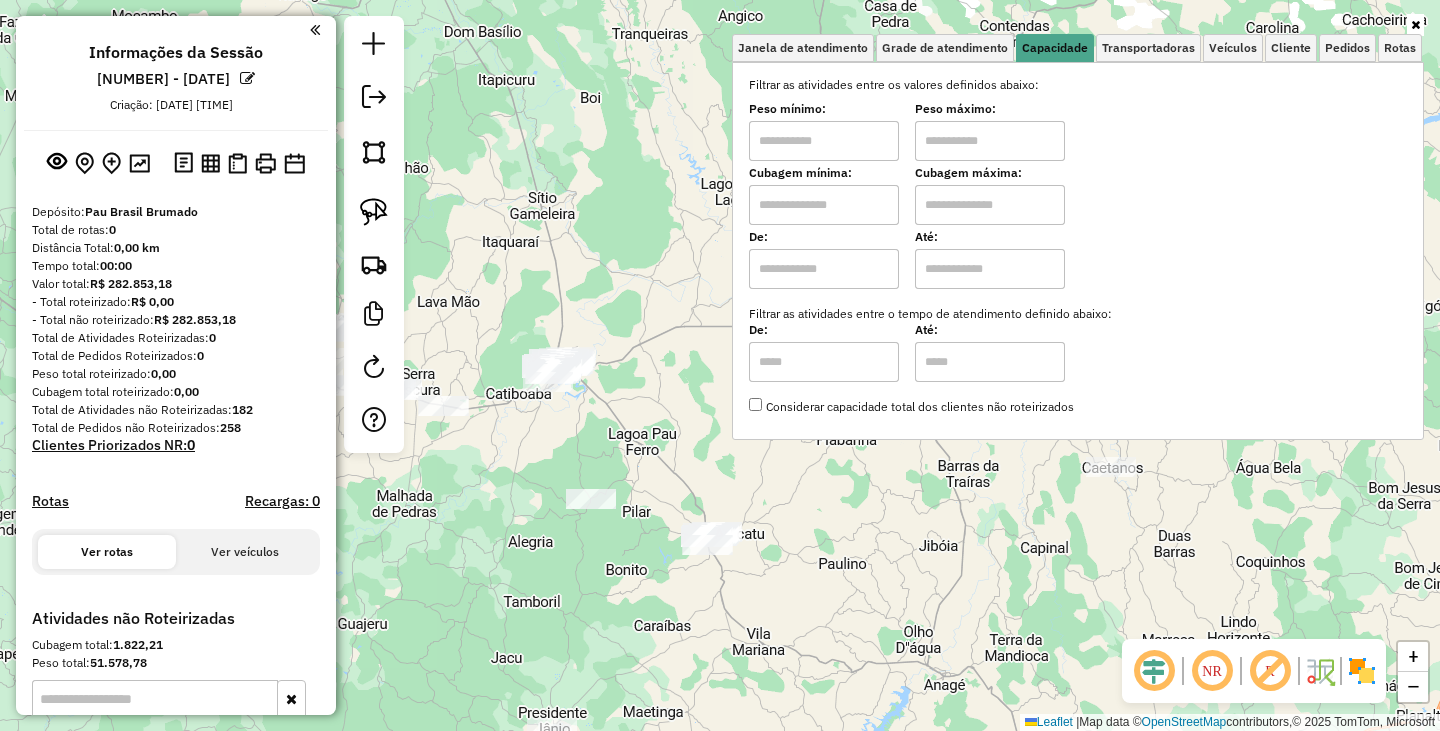 click at bounding box center (824, 141) 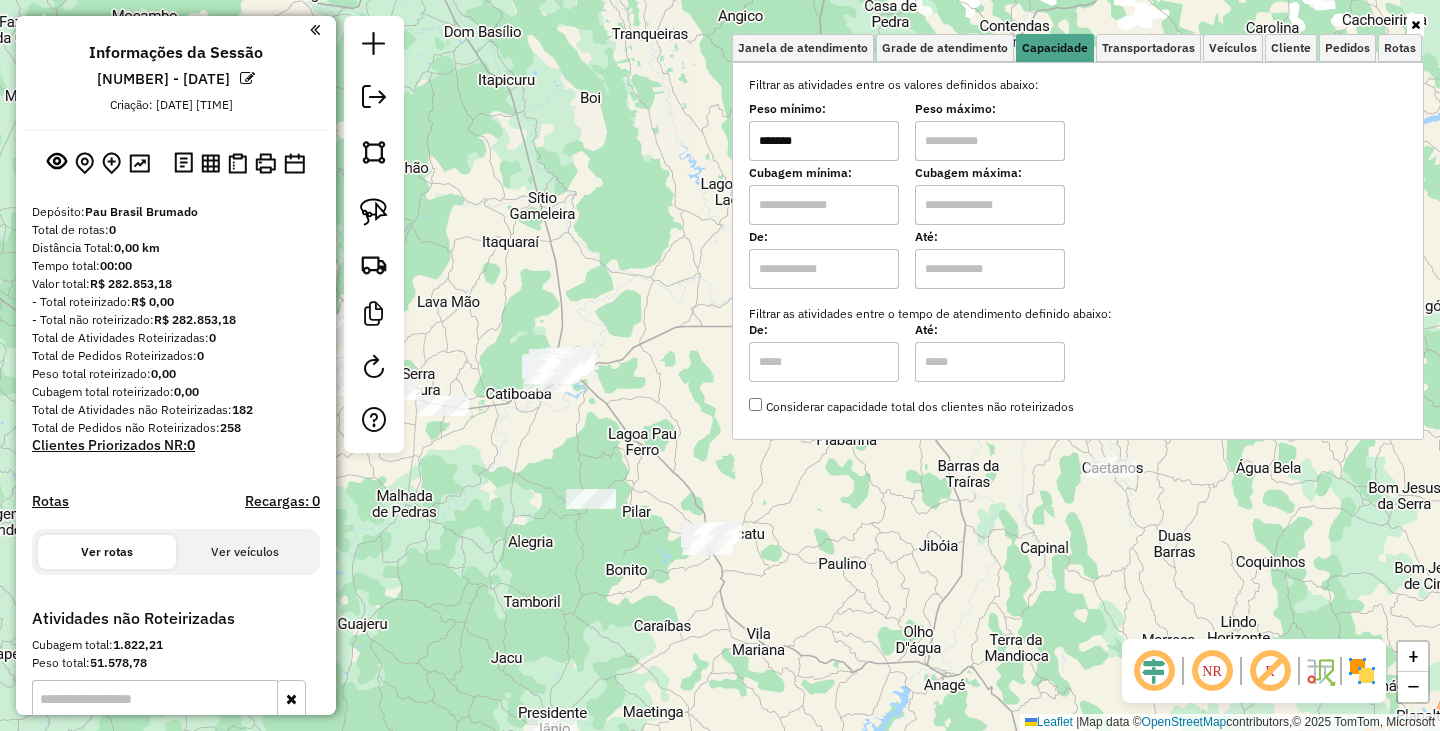 click at bounding box center (990, 141) 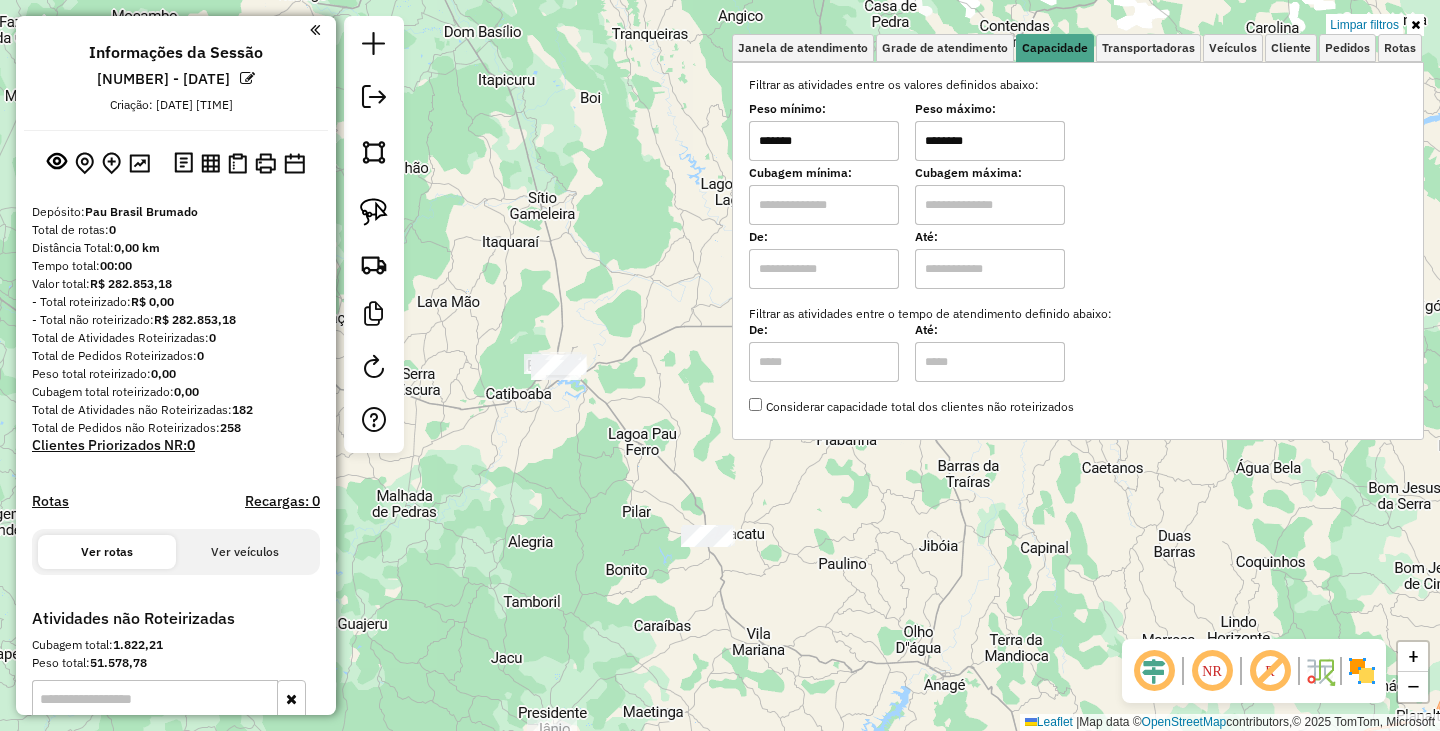click on "Limpar filtros Janela de atendimento Grade de atendimento Capacidade Transportadoras Veículos Cliente Pedidos  Rotas Selecione os dias de semana para filtrar as janelas de atendimento  Seg   Ter   Qua   Qui   Sex   Sáb   Dom  Informe o período da janela de atendimento: De: Até:  Filtrar exatamente a janela do cliente  Considerar janela de atendimento padrão  Selecione os dias de semana para filtrar as grades de atendimento  Seg   Ter   Qua   Qui   Sex   Sáb   Dom   Considerar clientes sem dia de atendimento cadastrado  Clientes fora do dia de atendimento selecionado Filtrar as atividades entre os valores definidos abaixo:  Peso mínimo:  *******  Peso máximo:  ********  Cubagem mínima:   Cubagem máxima:   De:   Até:  Filtrar as atividades entre o tempo de atendimento definido abaixo:  De:   Até:   Considerar capacidade total dos clientes não roteirizados Transportadora: Selecione um ou mais itens Tipo de veículo: Selecione um ou mais itens Veículo: Selecione um ou mais itens Motorista: Nome: De:" 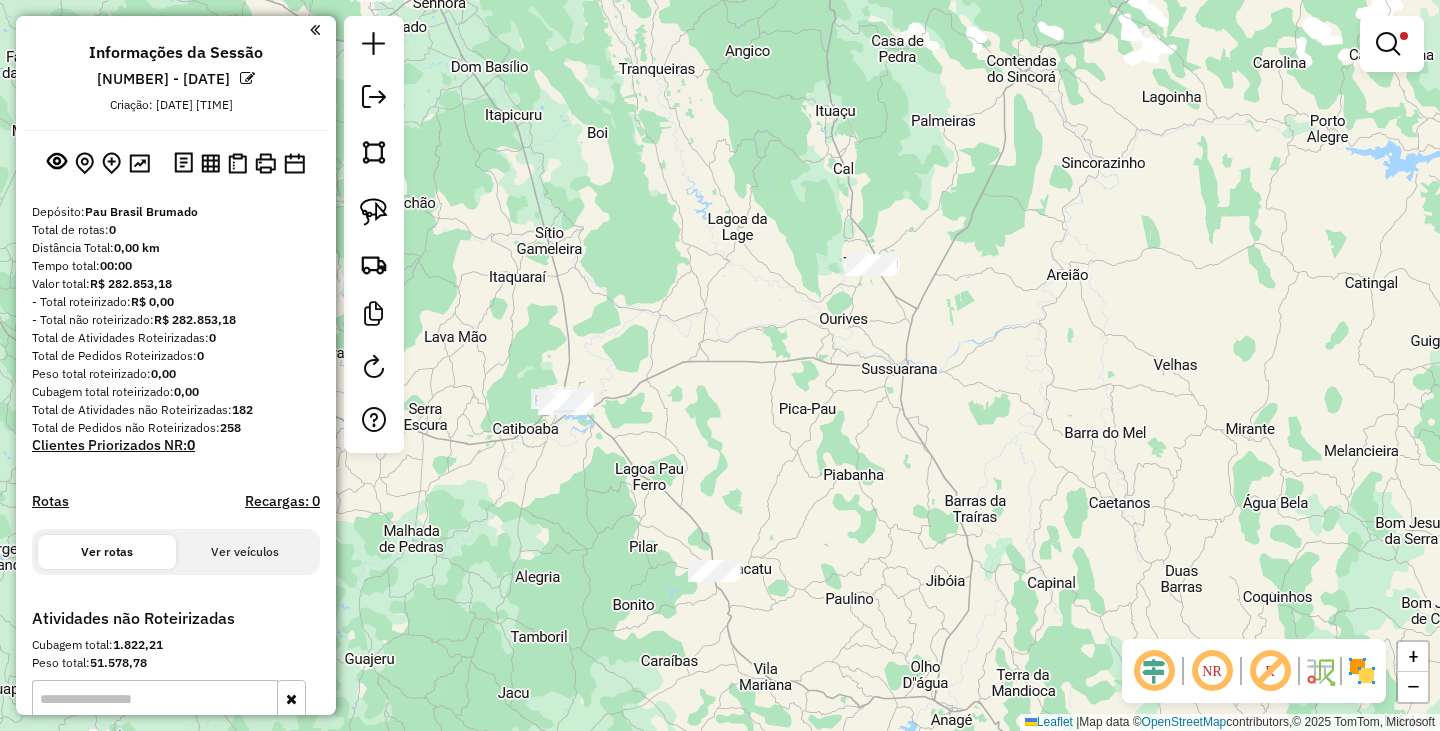 drag, startPoint x: 923, startPoint y: 364, endPoint x: 944, endPoint y: 456, distance: 94.36631 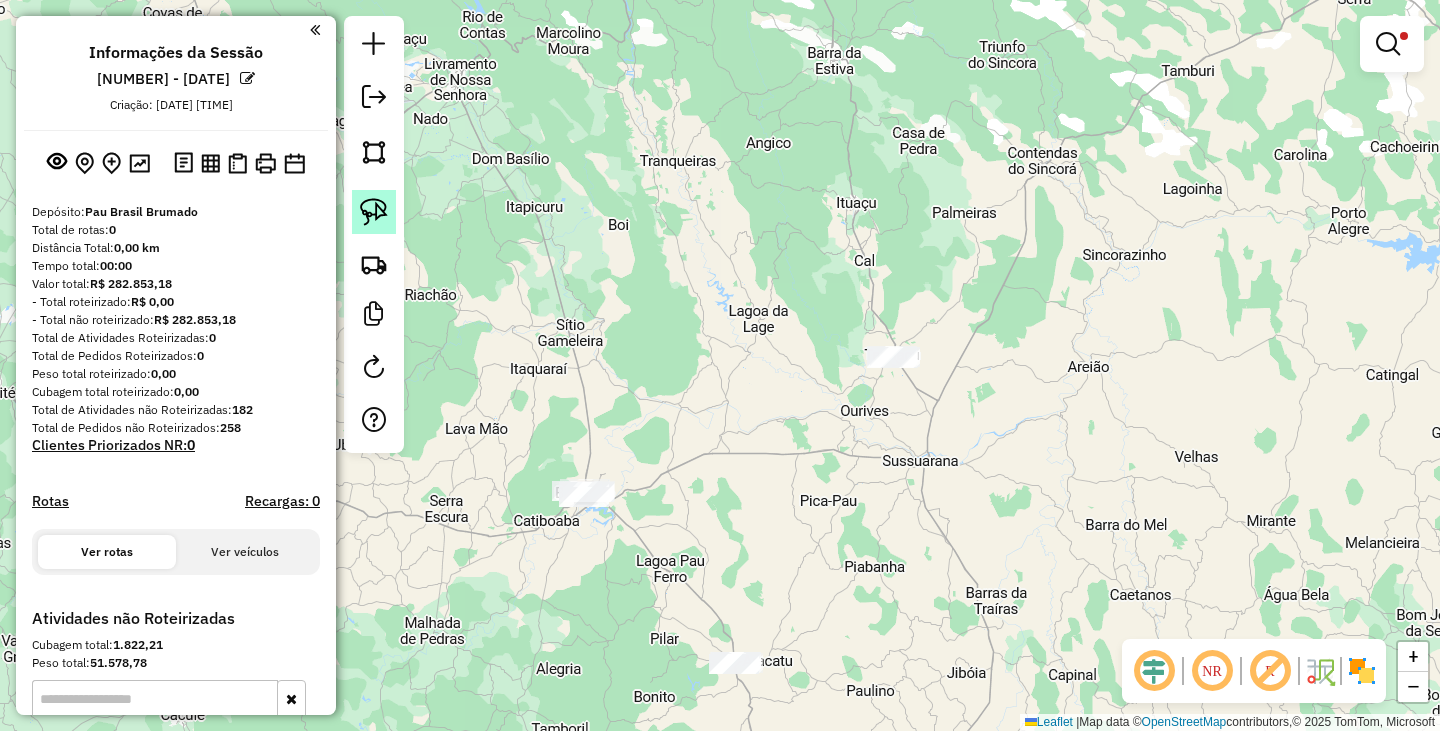 click 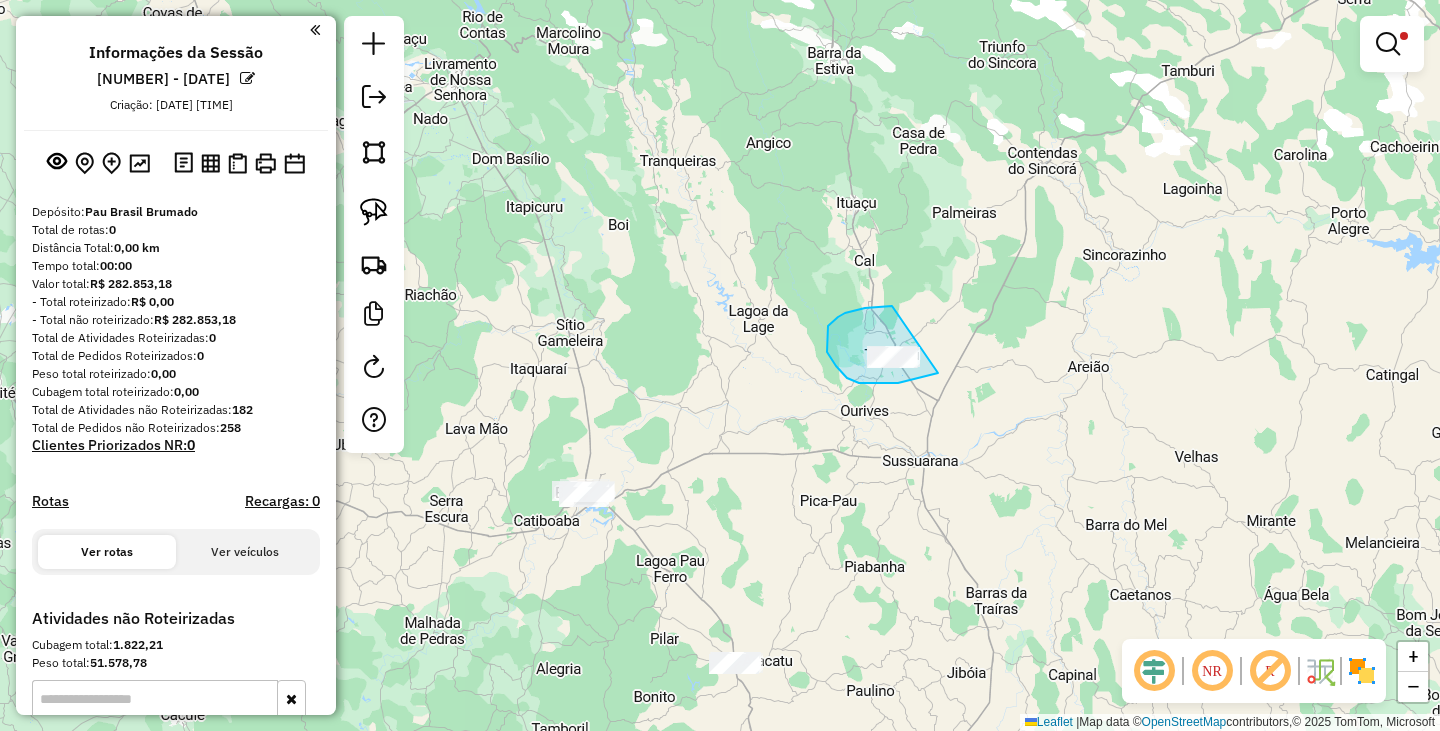 drag, startPoint x: 892, startPoint y: 306, endPoint x: 964, endPoint y: 351, distance: 84.90583 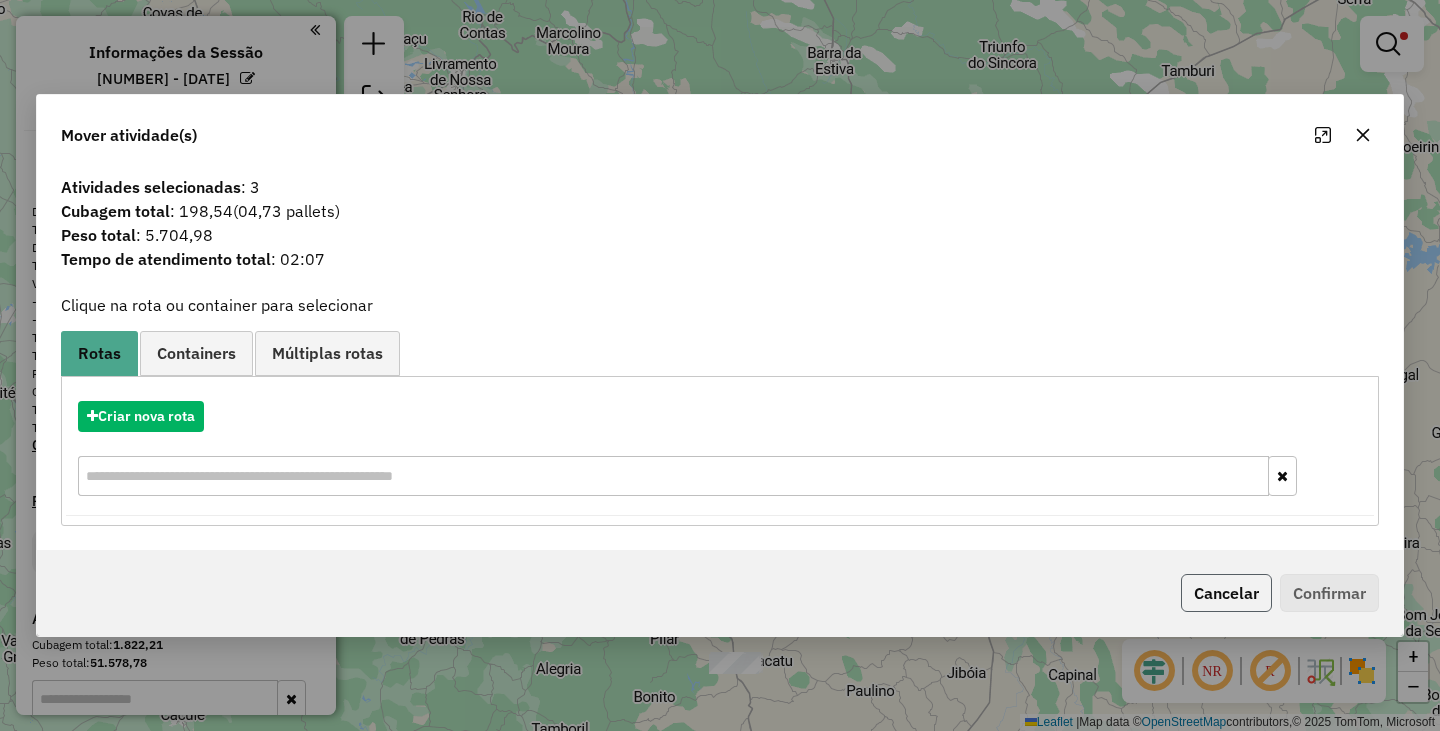 click on "Cancelar" 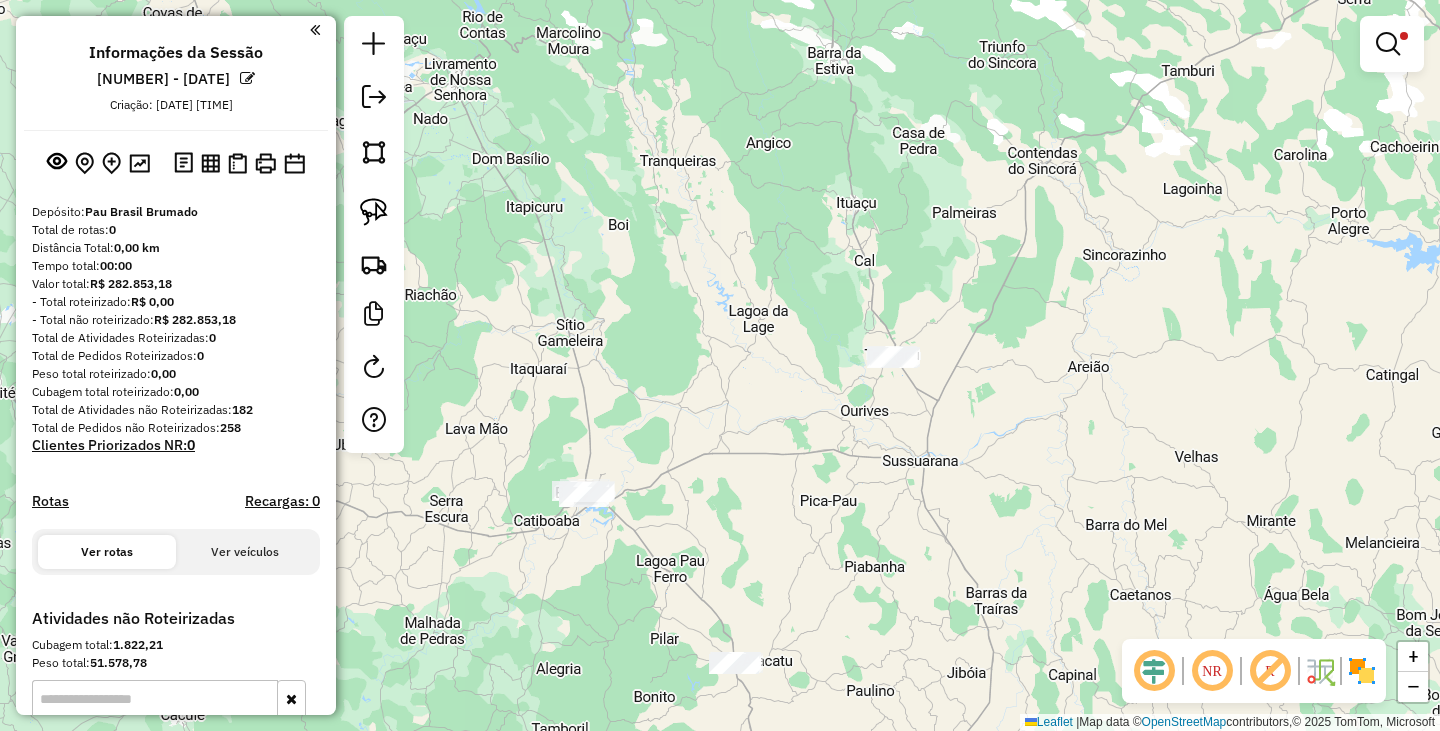 click on "Limpar filtros Janela de atendimento Grade de atendimento Capacidade Transportadoras Veículos Cliente Pedidos  Rotas Selecione os dias de semana para filtrar as janelas de atendimento  Seg   Ter   Qua   Qui   Sex   Sáb   Dom  Informe o período da janela de atendimento: De: Até:  Filtrar exatamente a janela do cliente  Considerar janela de atendimento padrão  Selecione os dias de semana para filtrar as grades de atendimento  Seg   Ter   Qua   Qui   Sex   Sáb   Dom   Considerar clientes sem dia de atendimento cadastrado  Clientes fora do dia de atendimento selecionado Filtrar as atividades entre os valores definidos abaixo:  Peso mínimo:  *******  Peso máximo:  ********  Cubagem mínima:   Cubagem máxima:   De:   Até:  Filtrar as atividades entre o tempo de atendimento definido abaixo:  De:   Até:   Considerar capacidade total dos clientes não roteirizados Transportadora: Selecione um ou mais itens Tipo de veículo: Selecione um ou mais itens Veículo: Selecione um ou mais itens Motorista: Nome: De:" 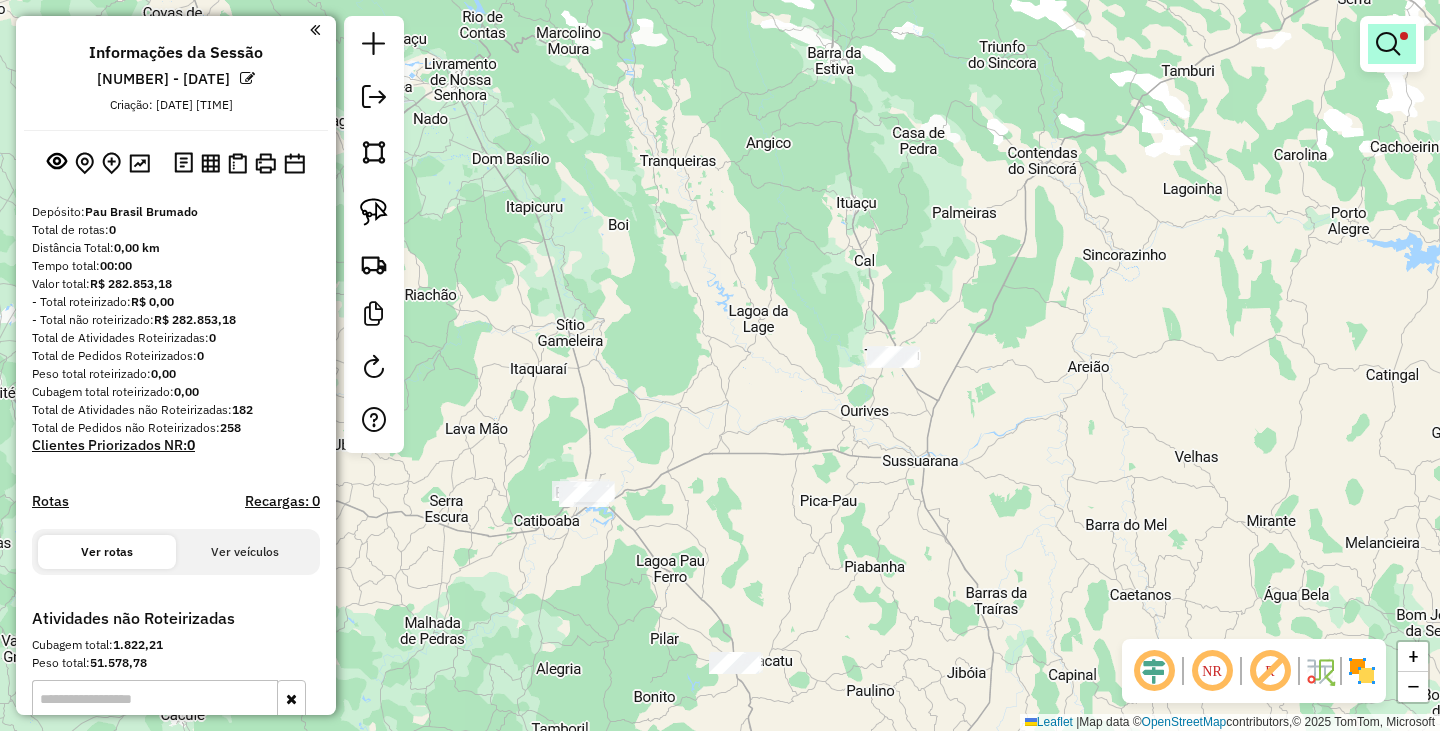 click at bounding box center (1388, 44) 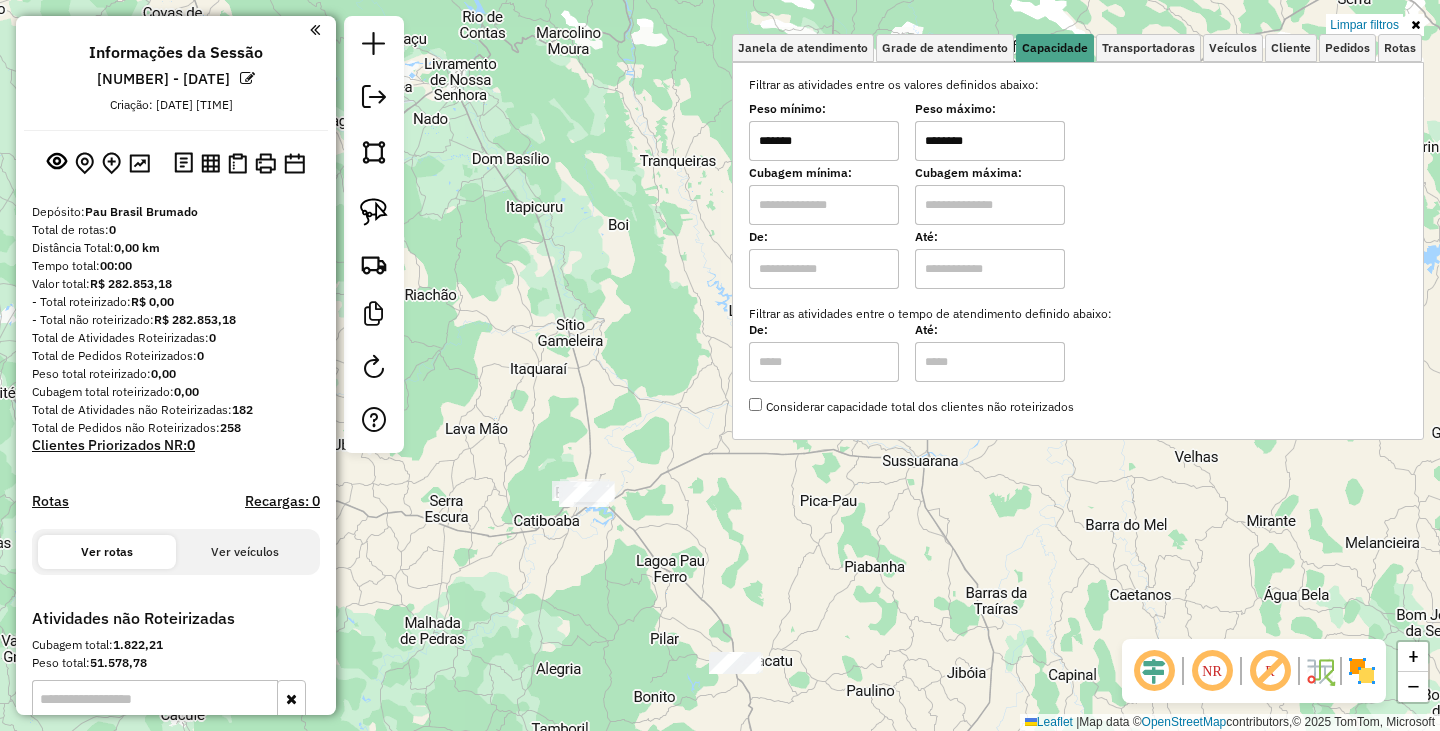 drag, startPoint x: 836, startPoint y: 144, endPoint x: 678, endPoint y: 116, distance: 160.46184 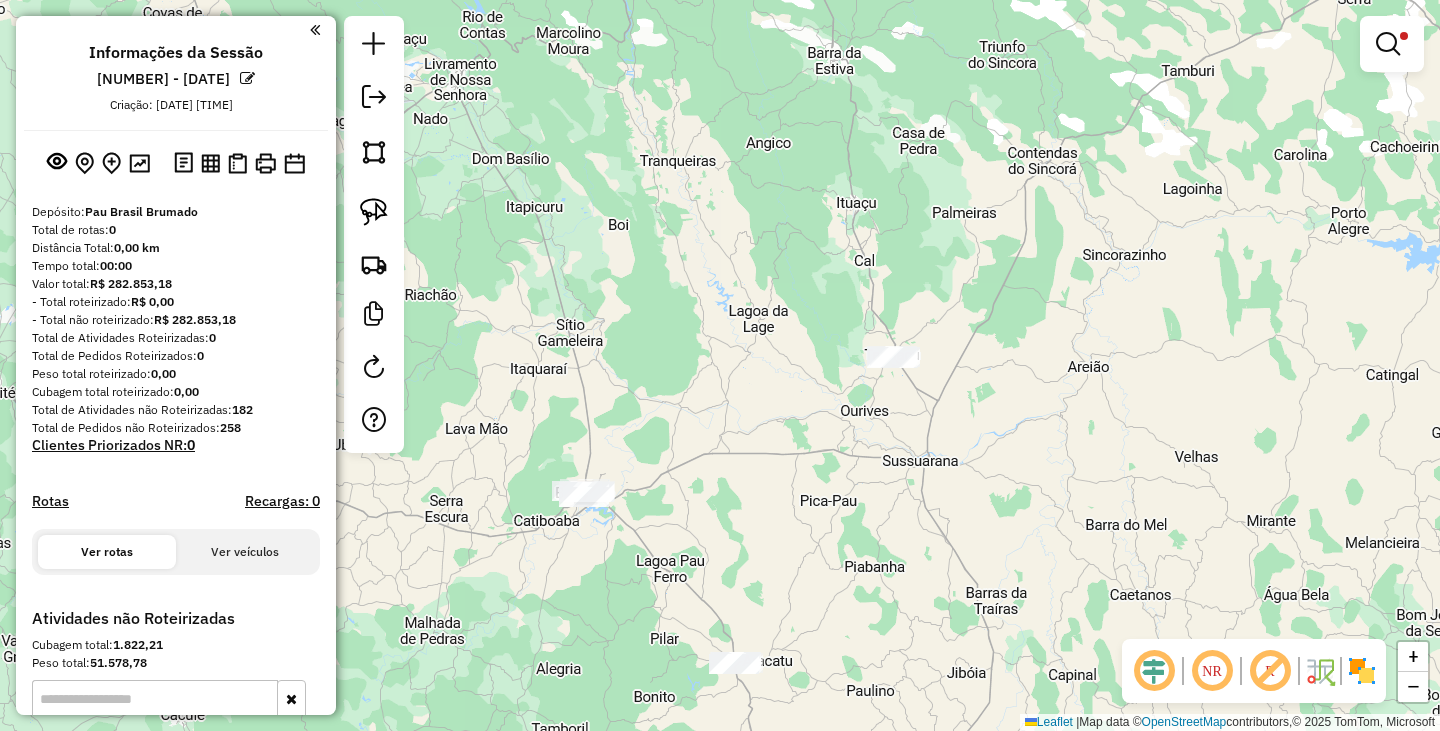 click at bounding box center [1392, 44] 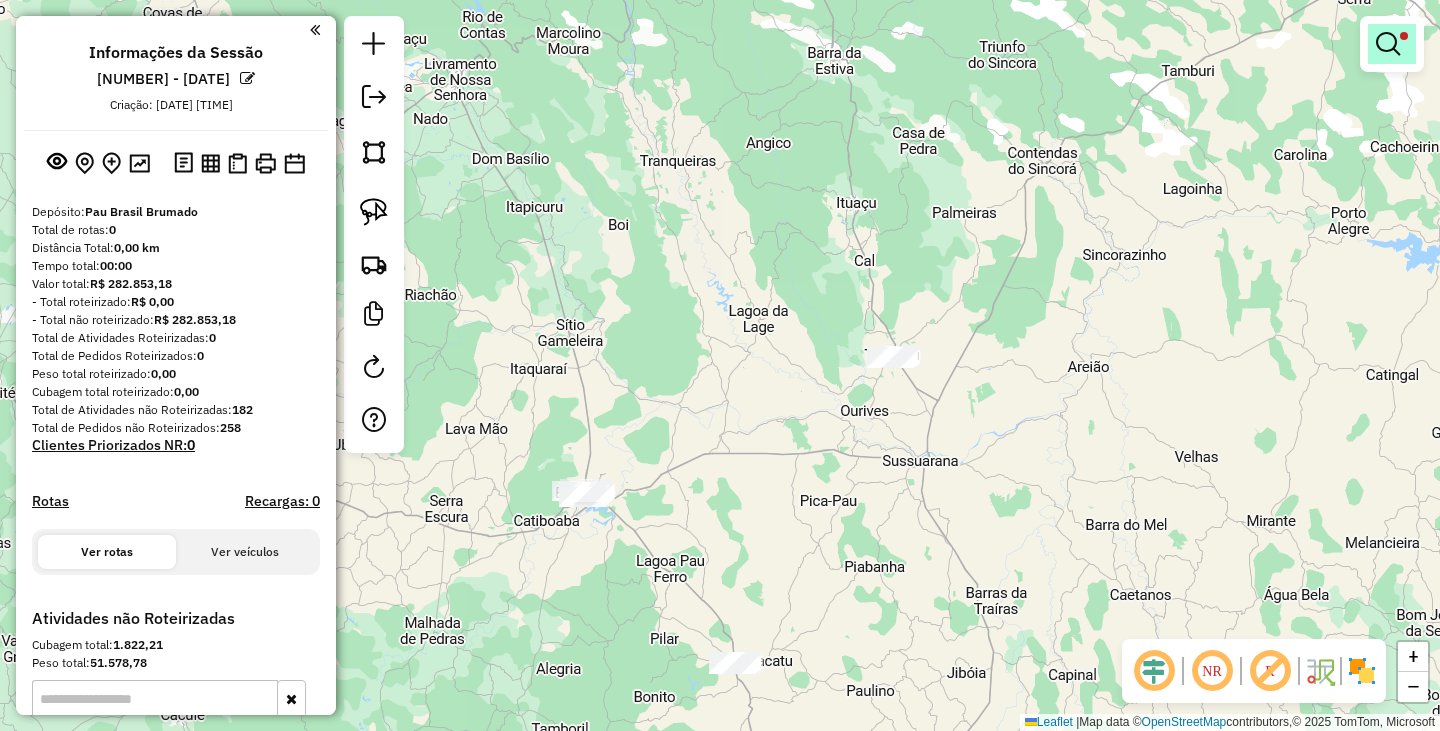 click at bounding box center (1388, 44) 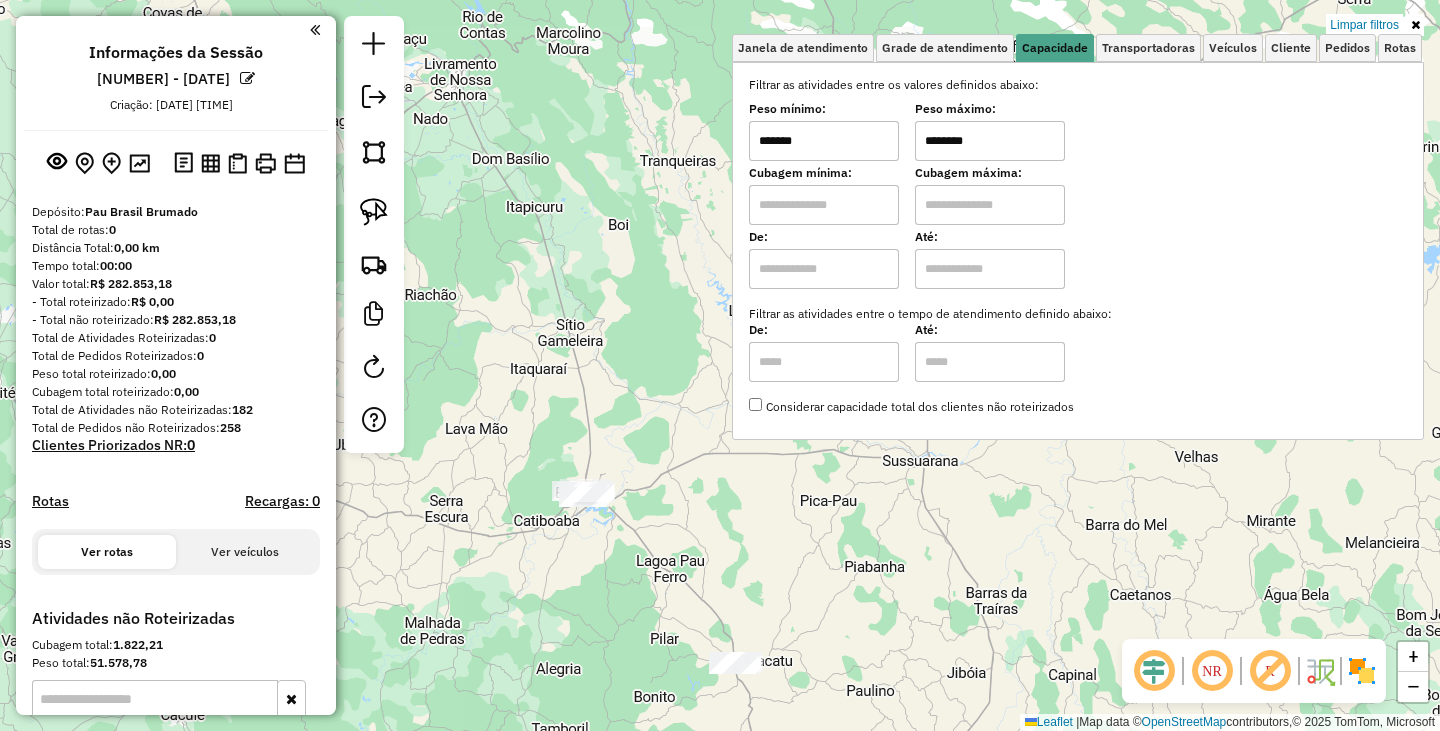 click on "*******" at bounding box center [824, 141] 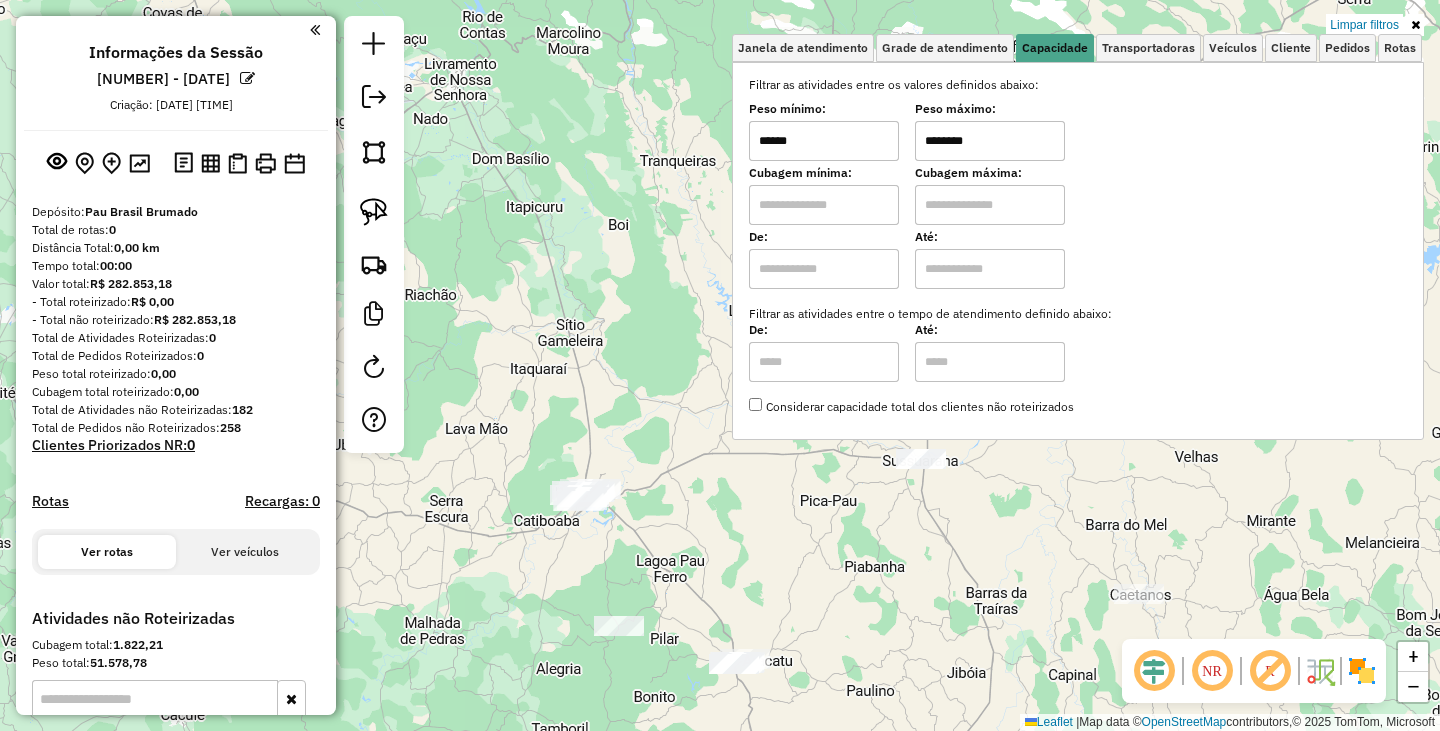 type on "******" 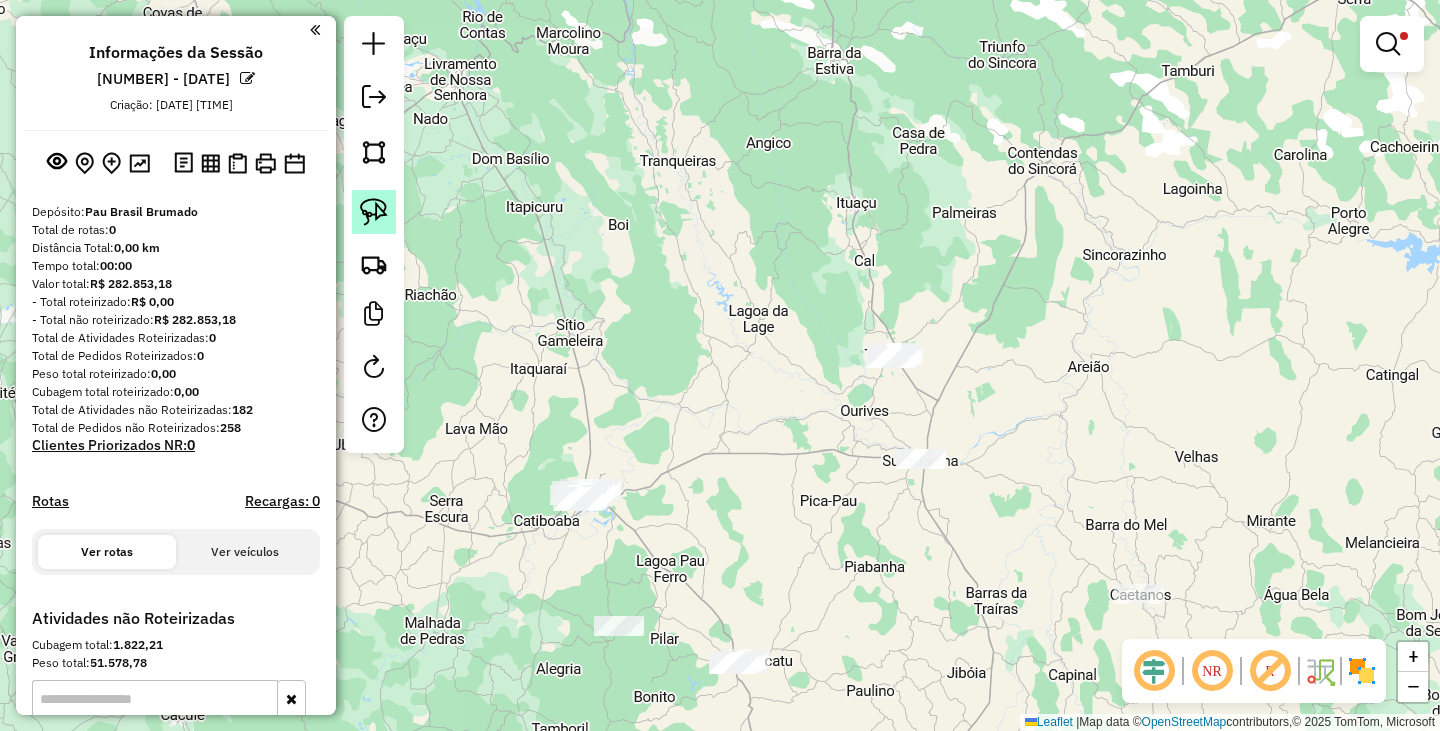 click 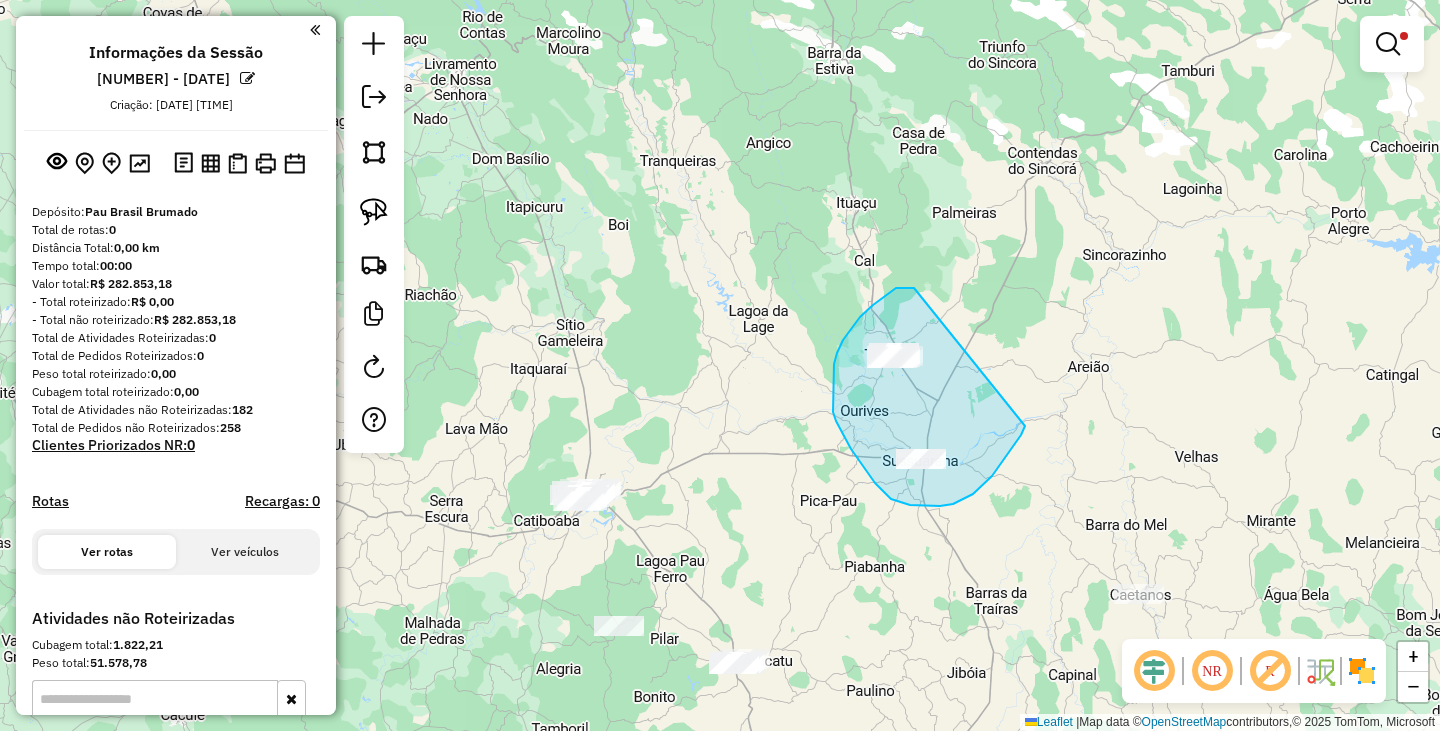 drag, startPoint x: 914, startPoint y: 288, endPoint x: 1027, endPoint y: 421, distance: 174.5222 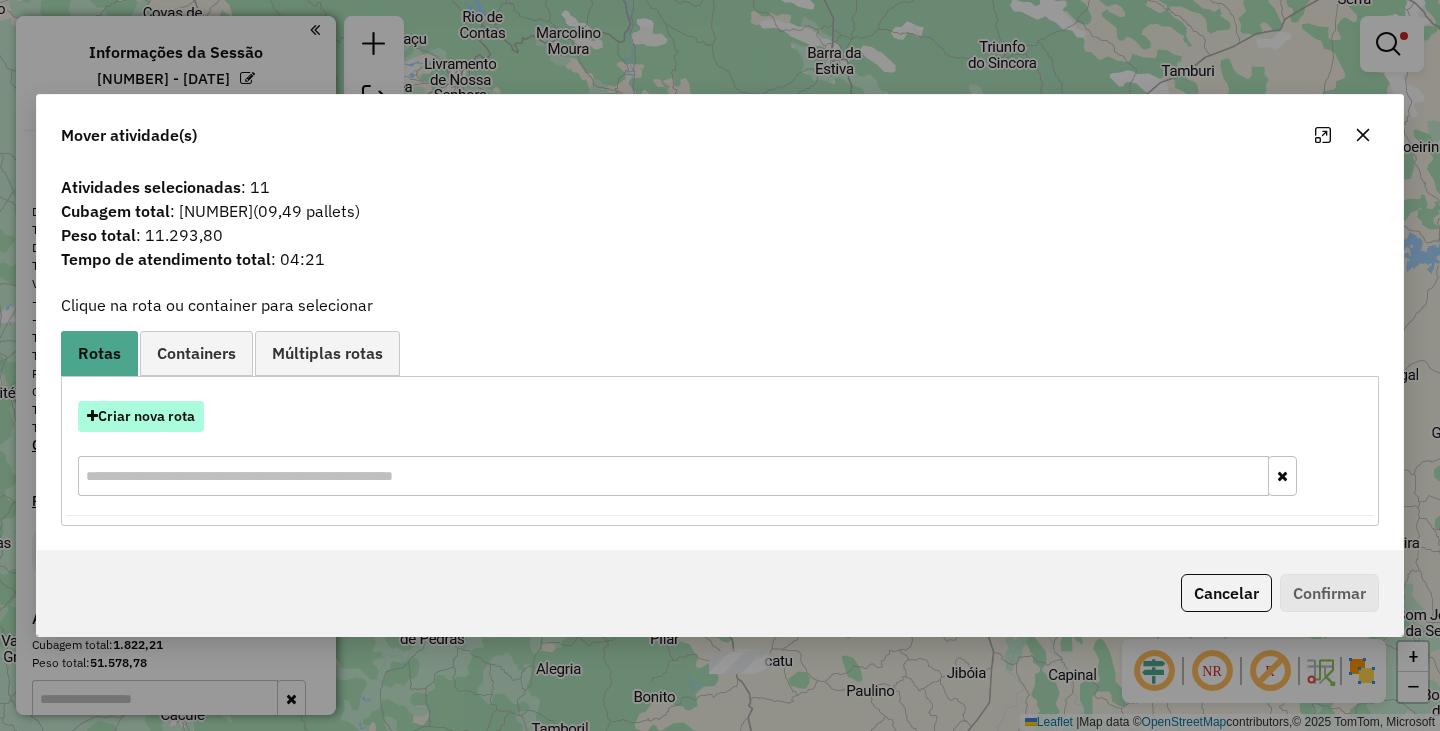 click on "Criar nova rota" at bounding box center [141, 416] 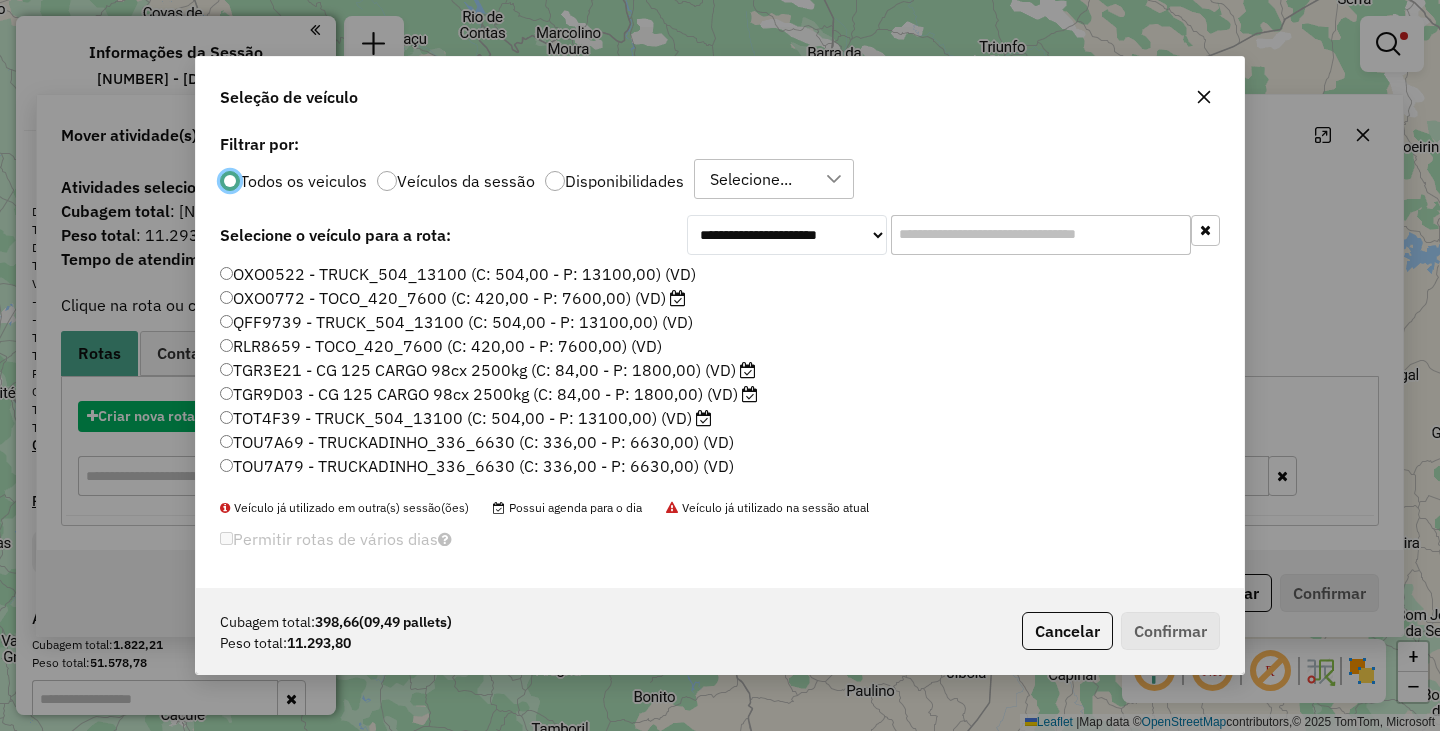scroll, scrollTop: 11, scrollLeft: 6, axis: both 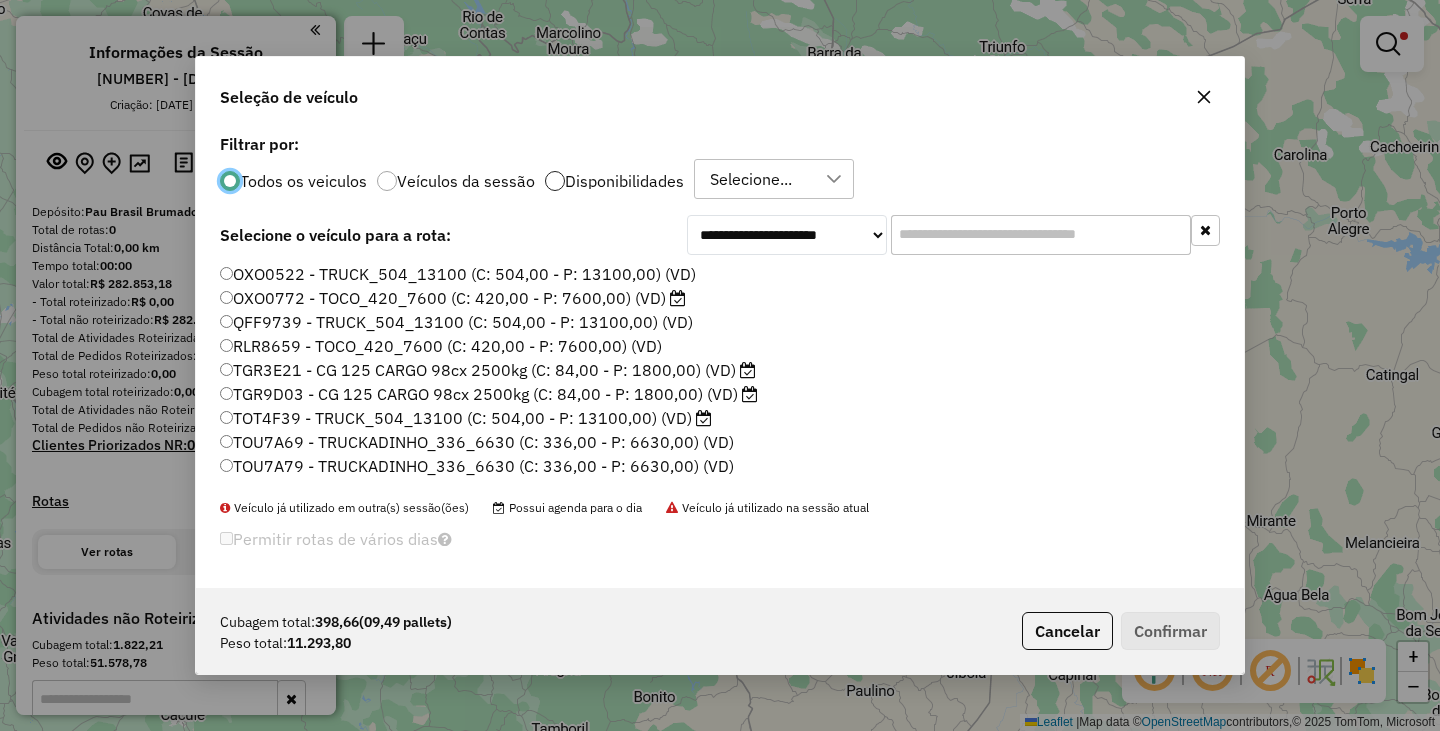 click 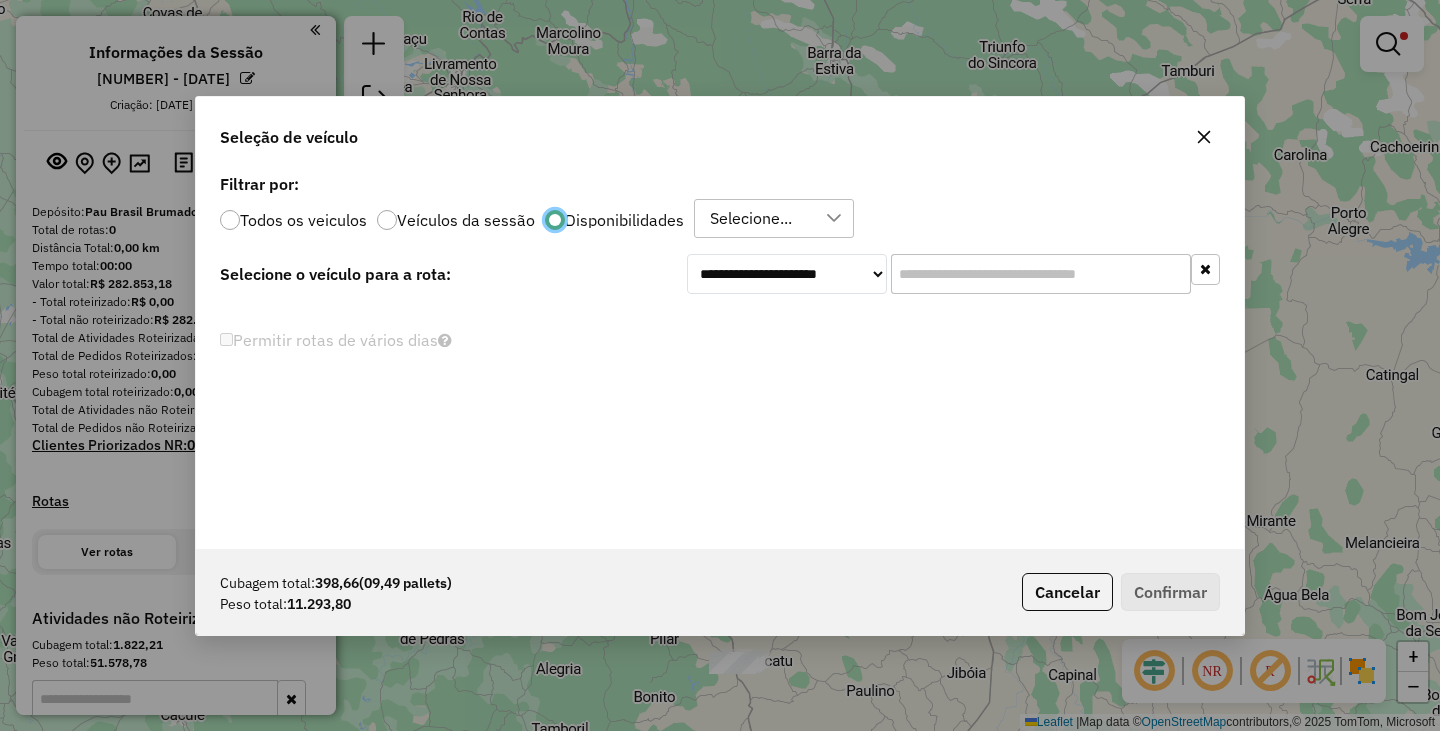 scroll, scrollTop: 12, scrollLeft: 7, axis: both 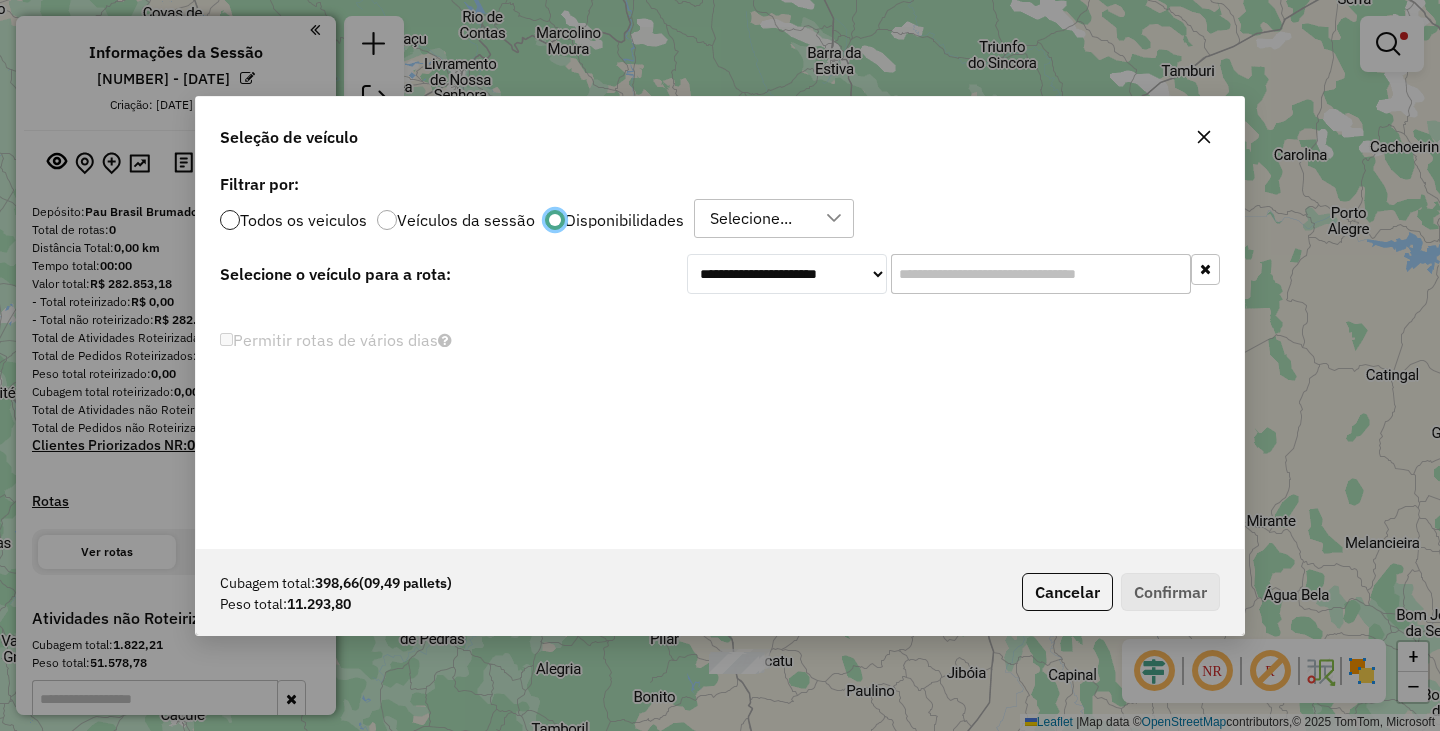click 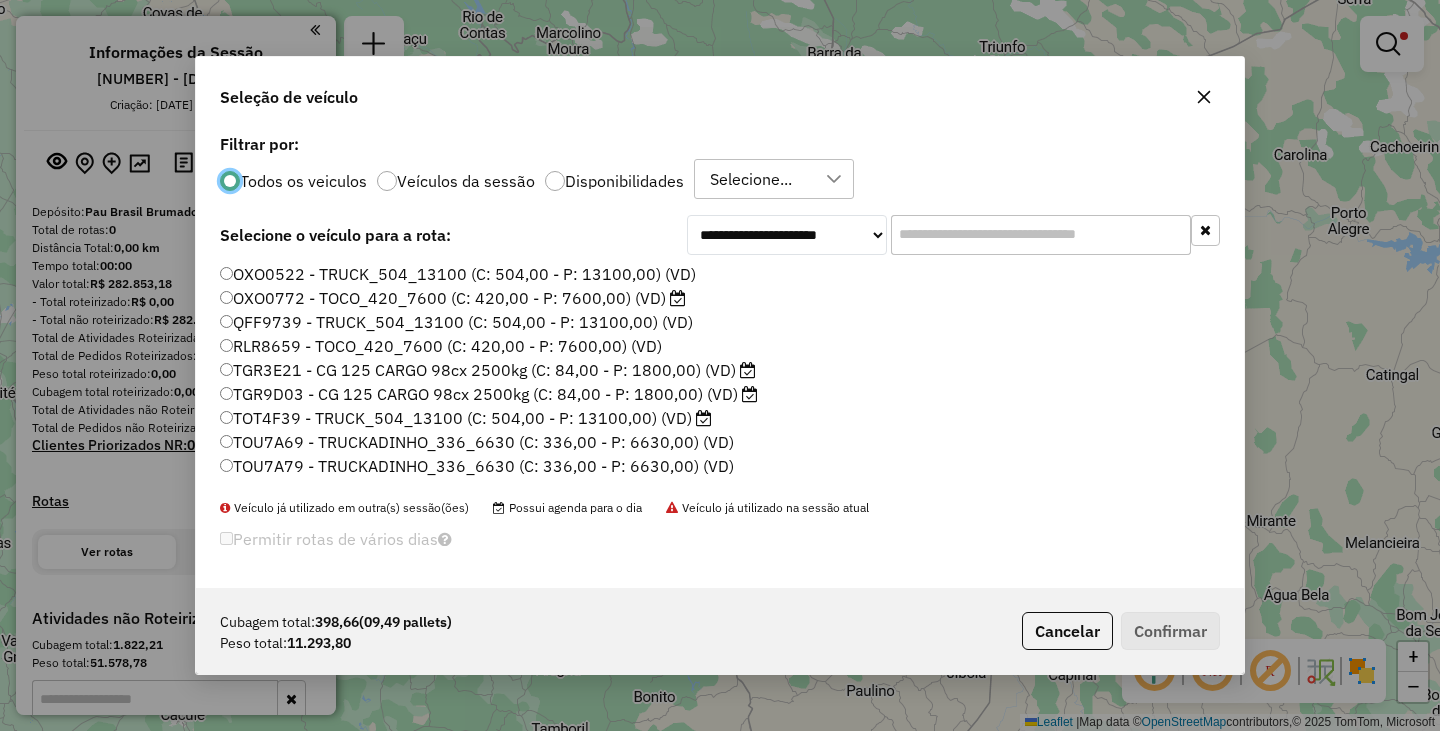 scroll, scrollTop: 12, scrollLeft: 6, axis: both 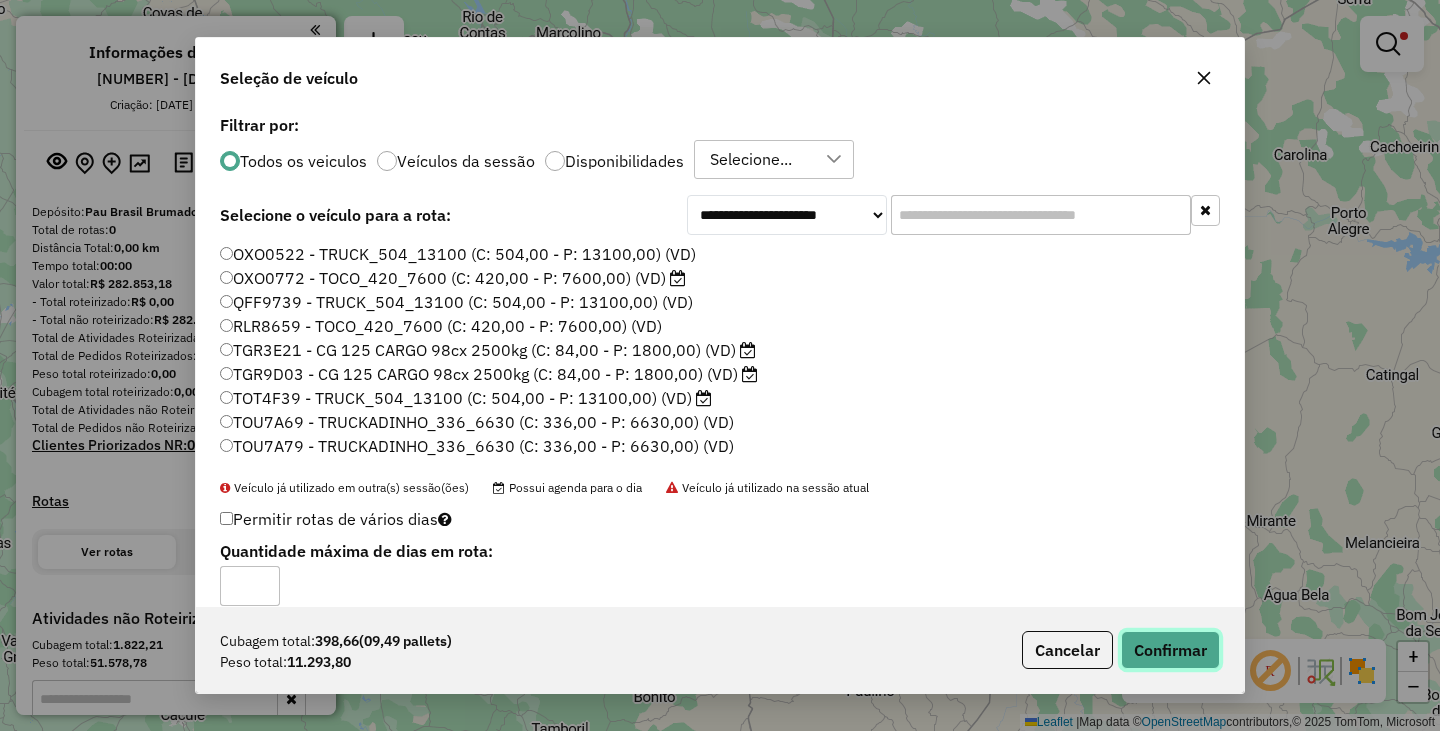 click on "Confirmar" 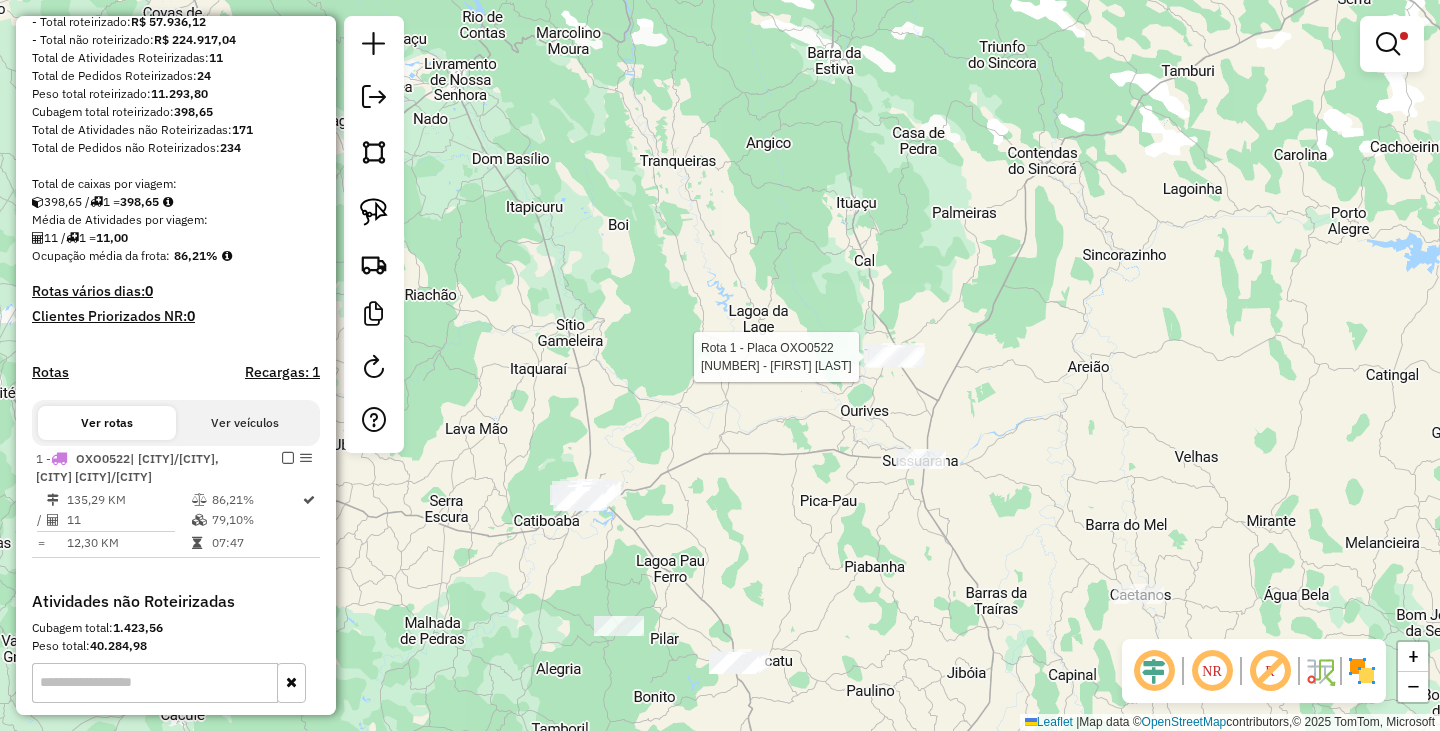 select on "**********" 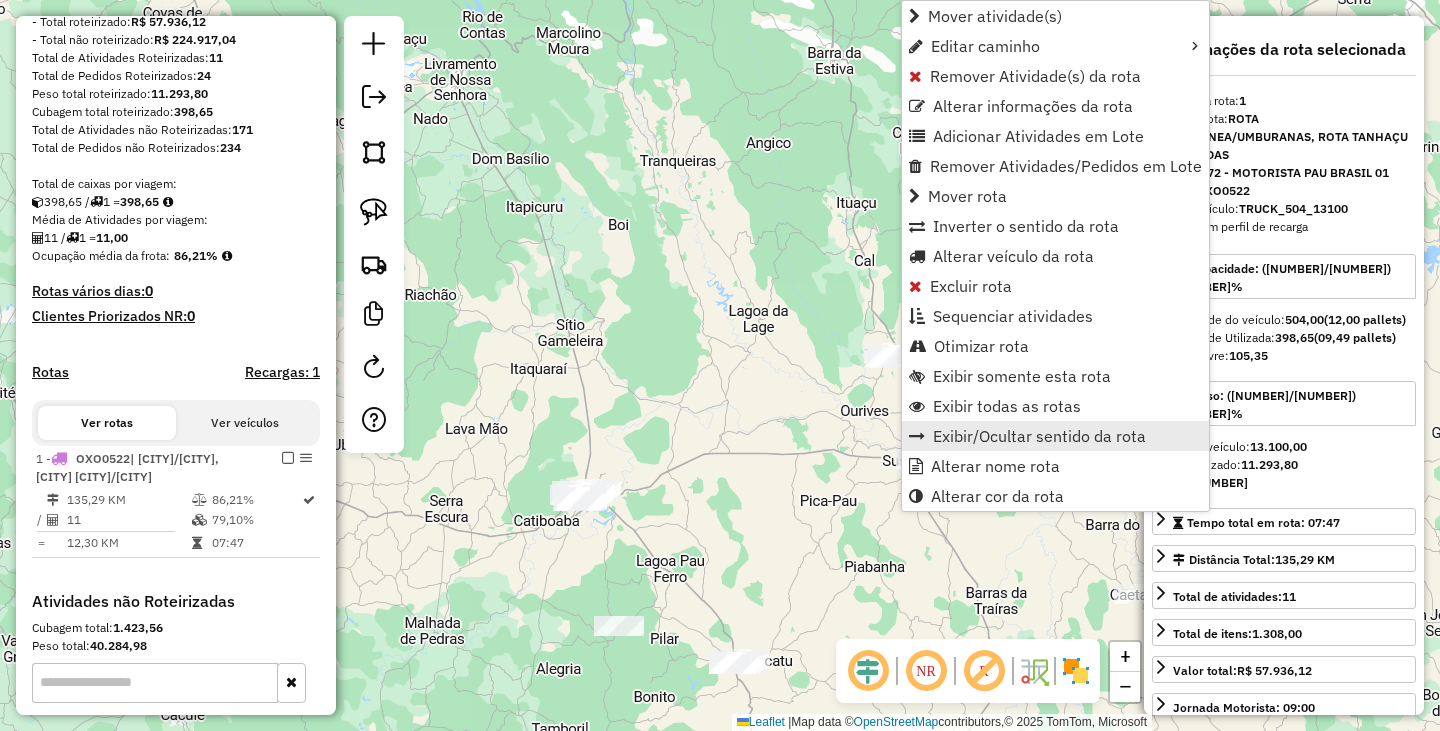 scroll, scrollTop: 534, scrollLeft: 0, axis: vertical 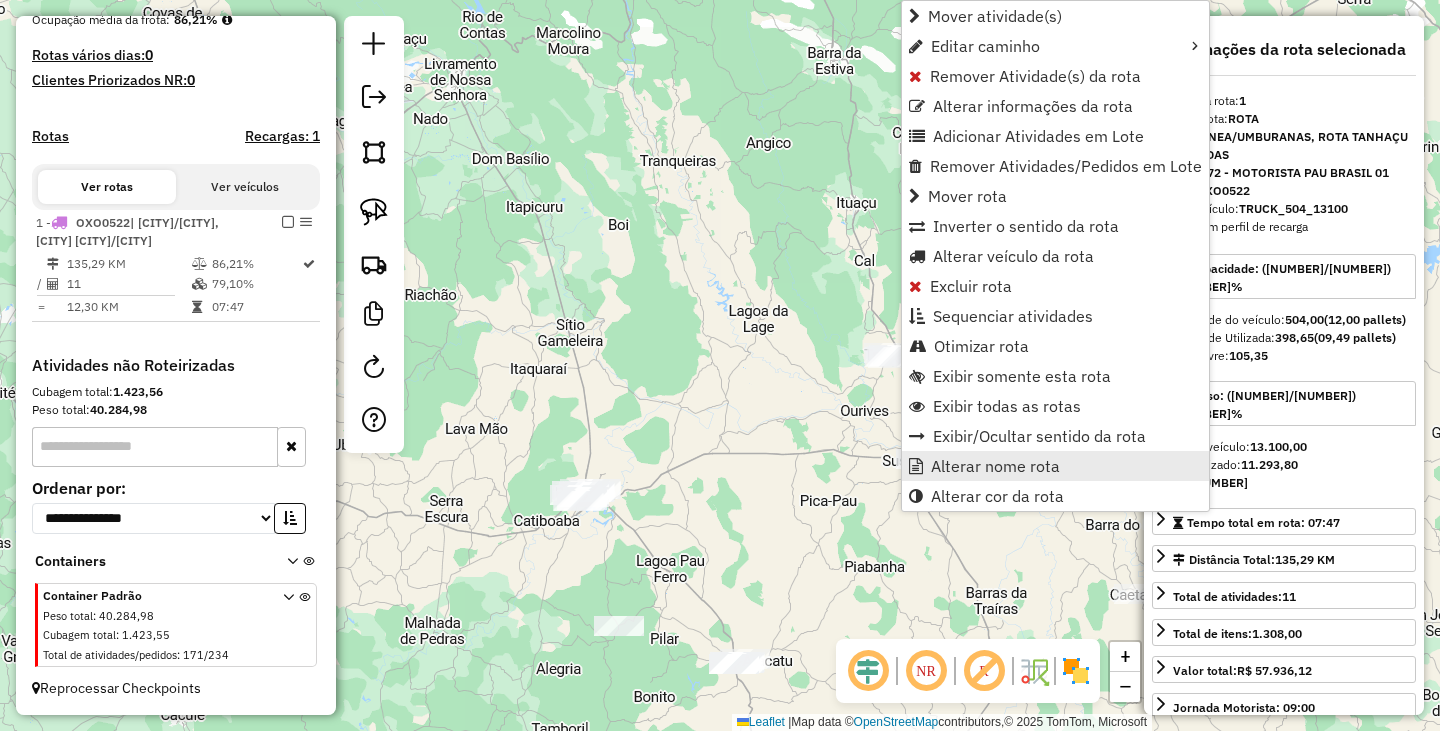 click on "Alterar nome rota" at bounding box center (995, 466) 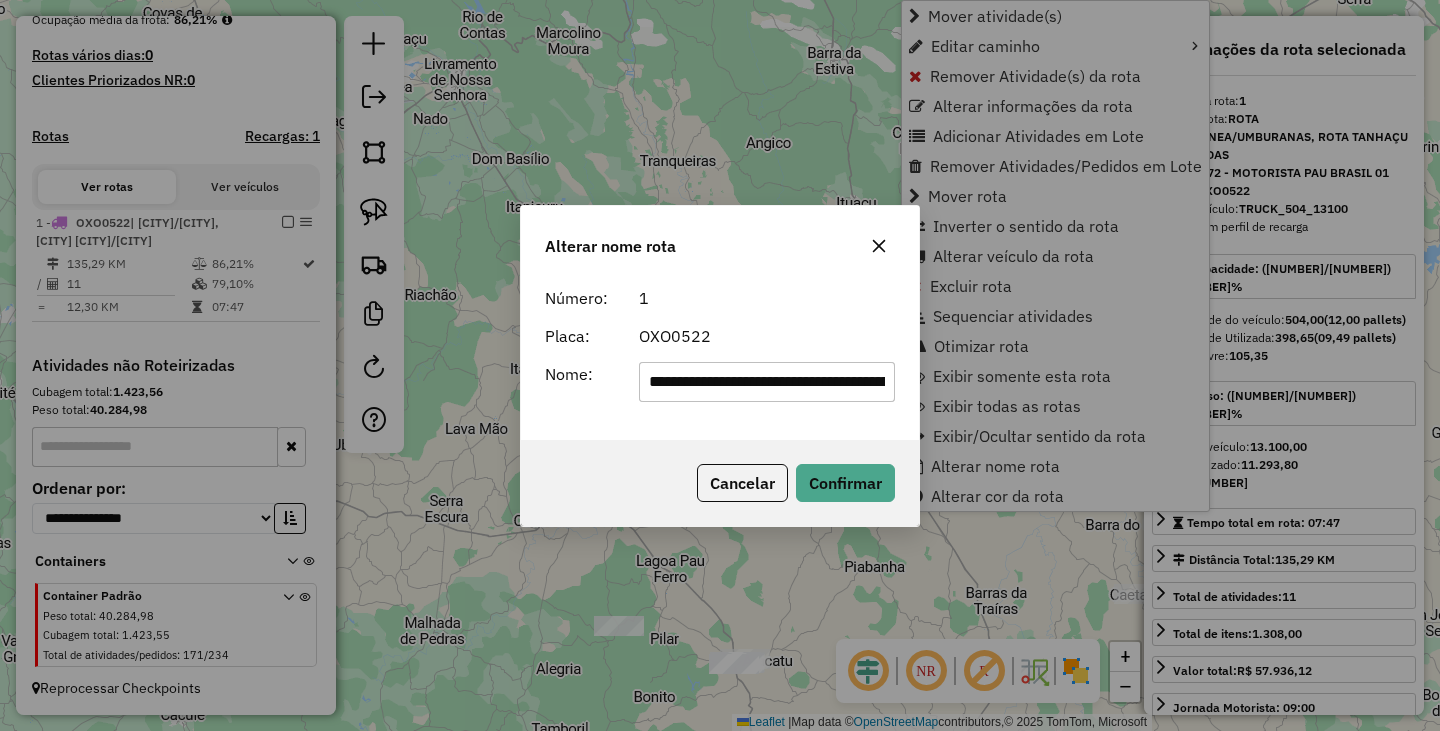 scroll, scrollTop: 0, scrollLeft: 237, axis: horizontal 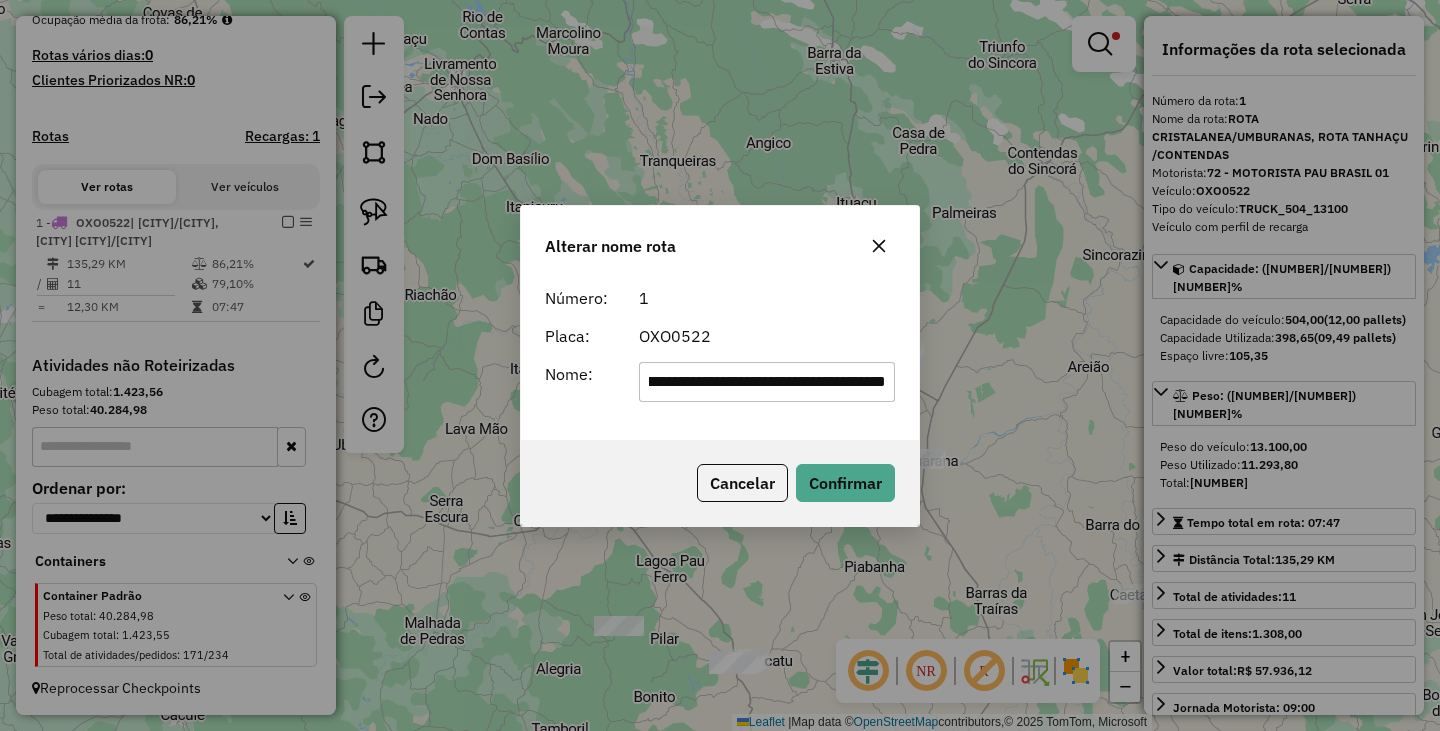 click on "**********" 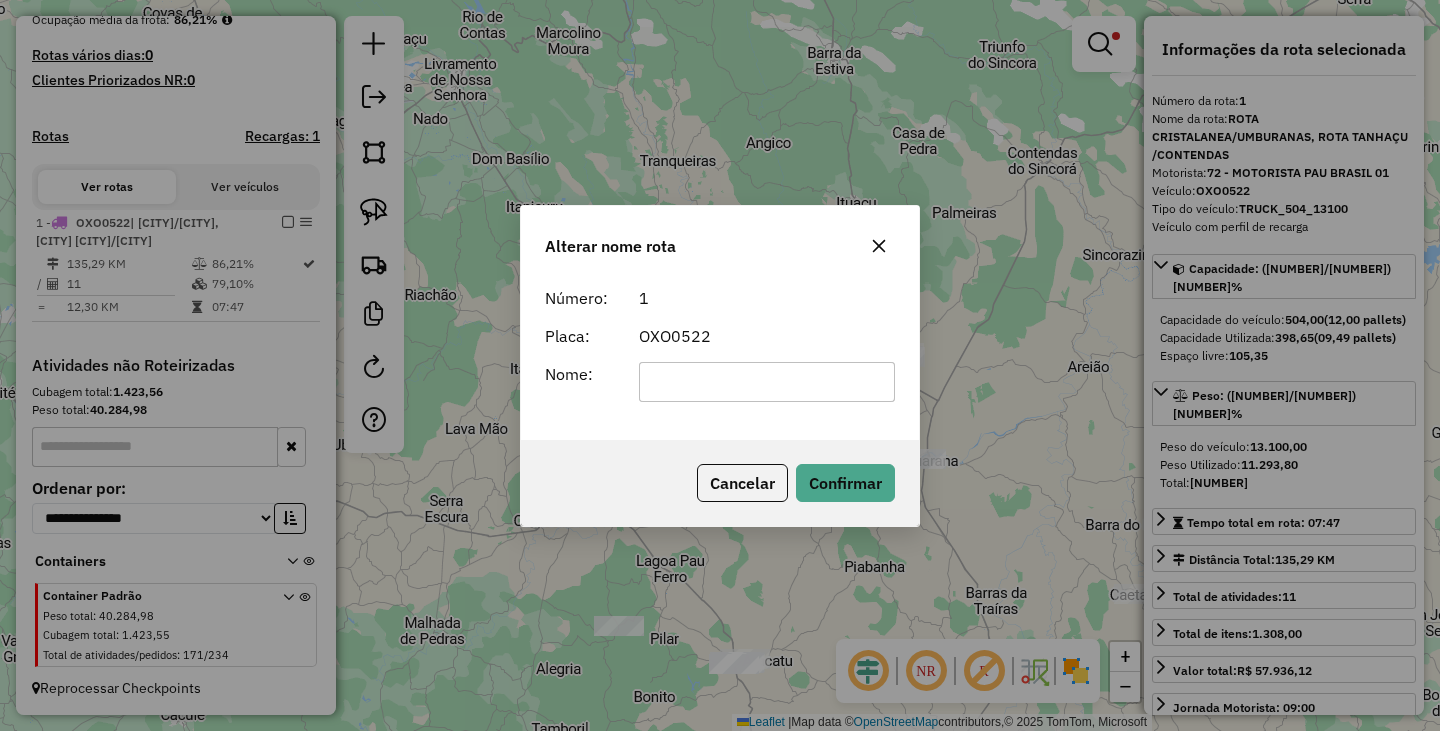 scroll, scrollTop: 0, scrollLeft: 0, axis: both 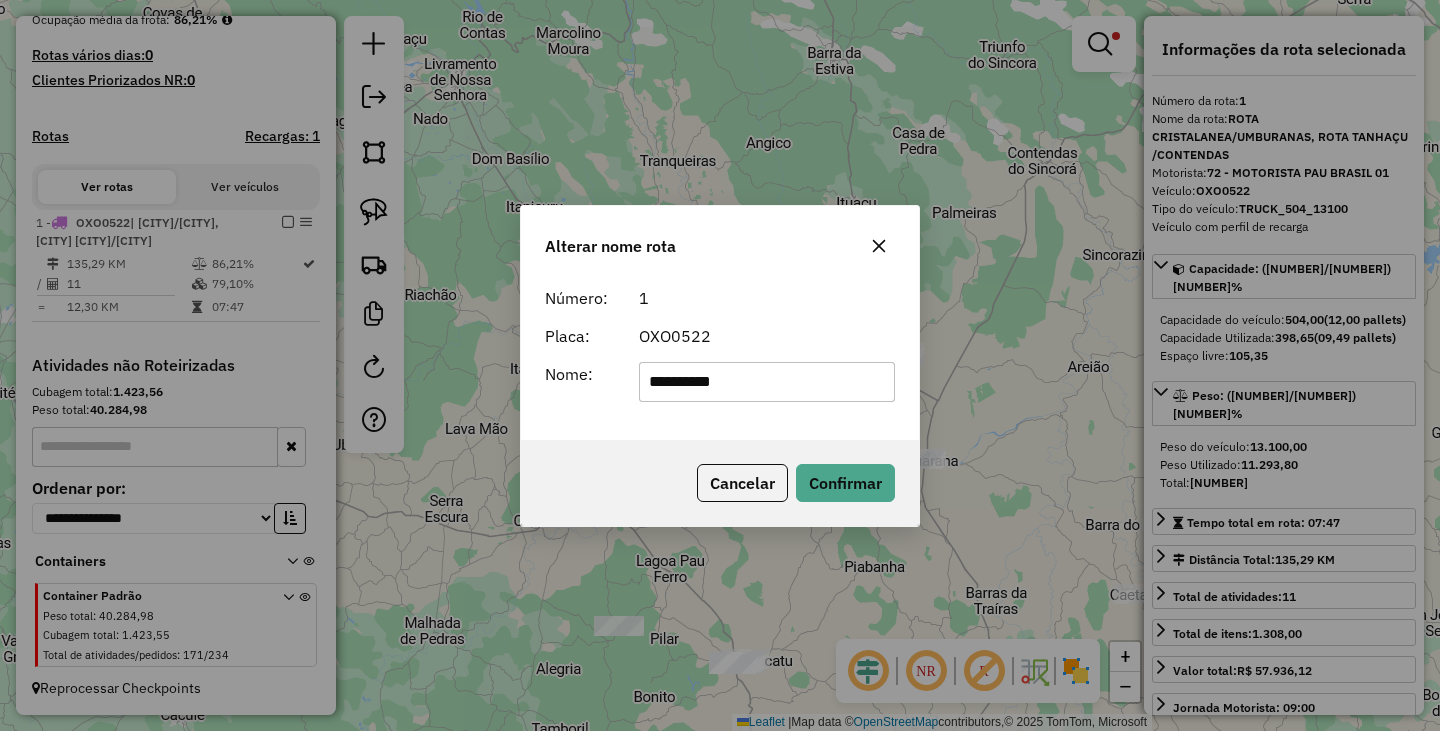 type on "**********" 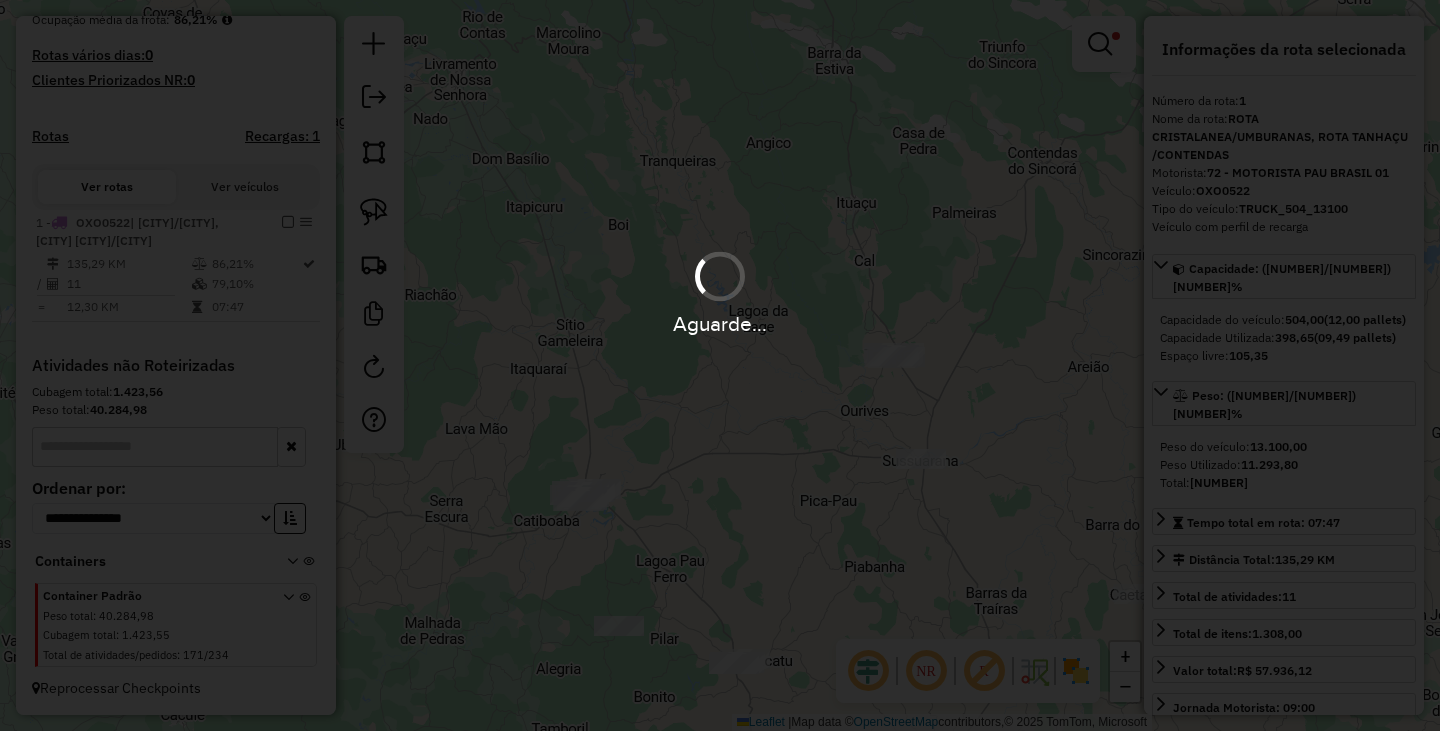 type 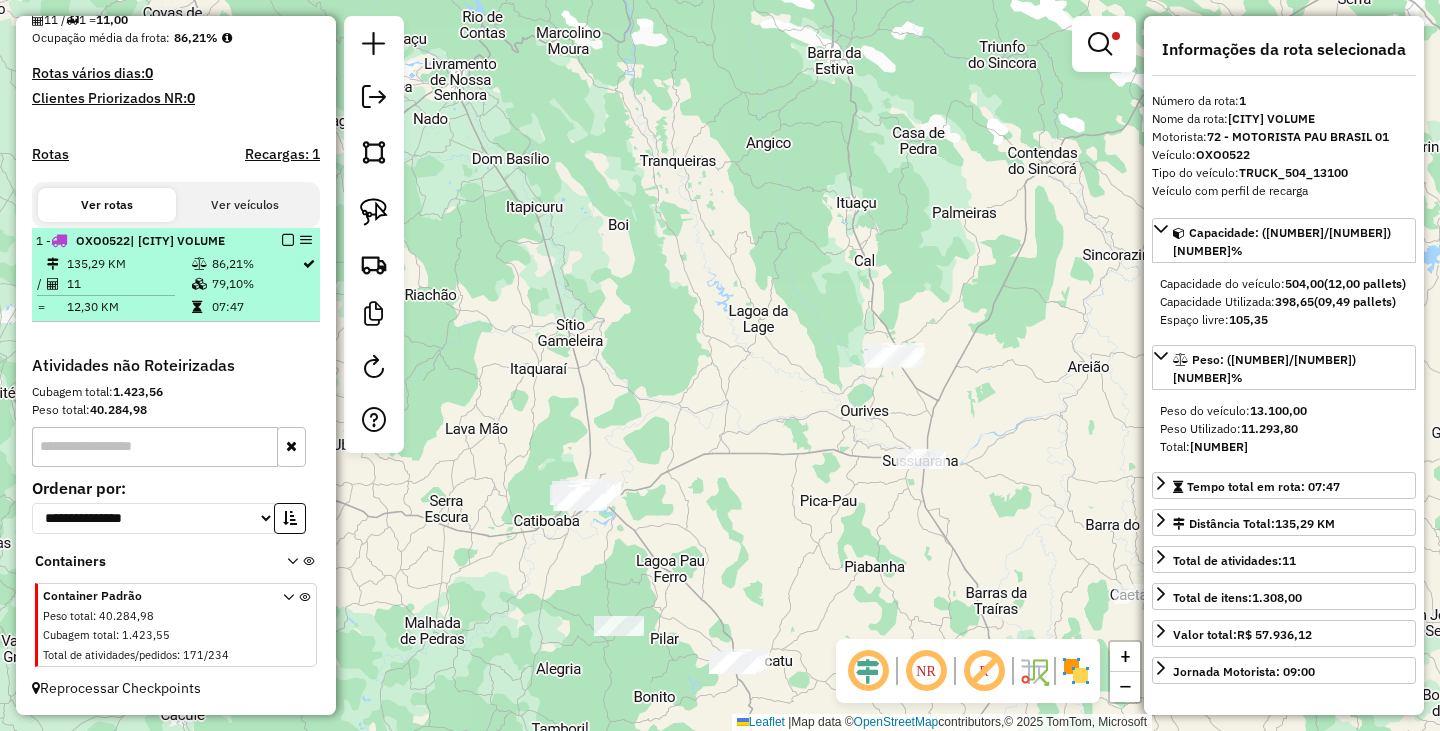 click at bounding box center (288, 240) 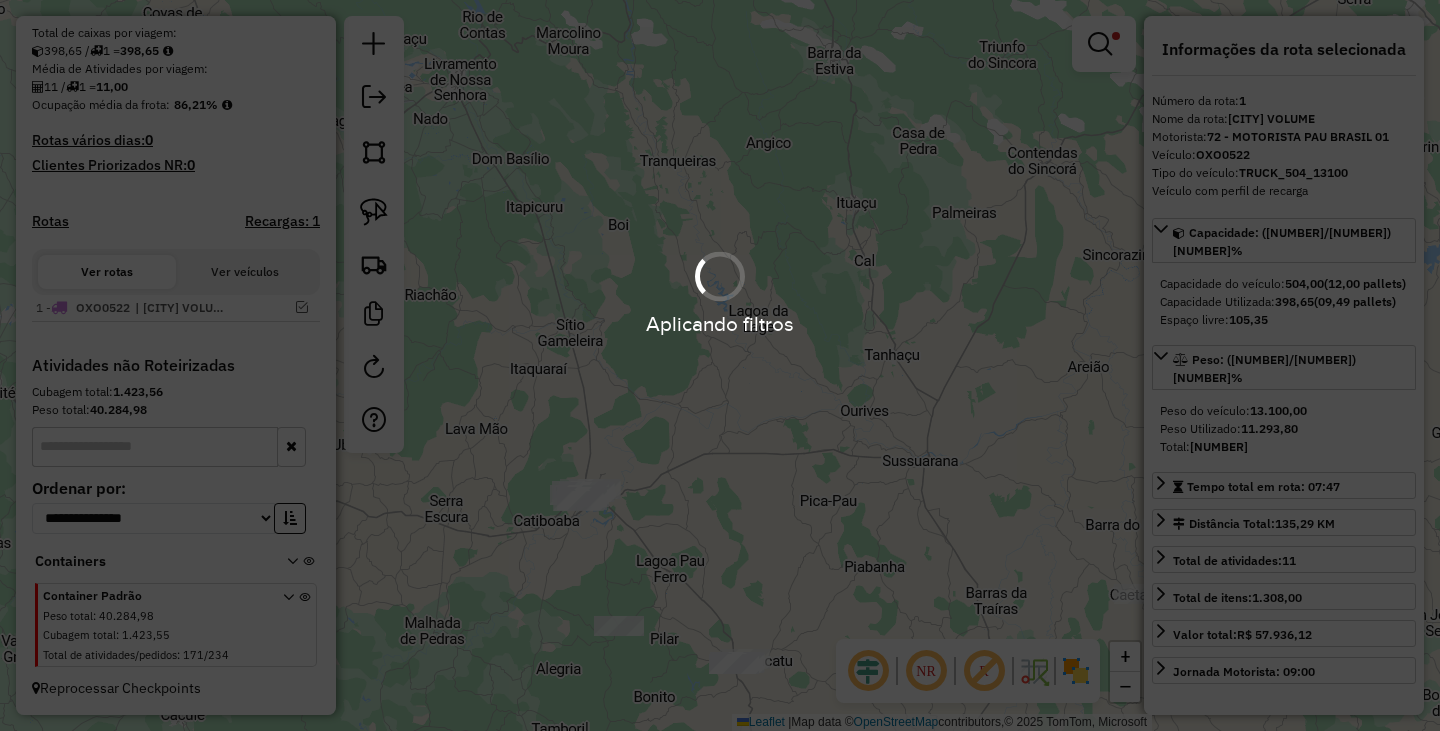 scroll, scrollTop: 431, scrollLeft: 0, axis: vertical 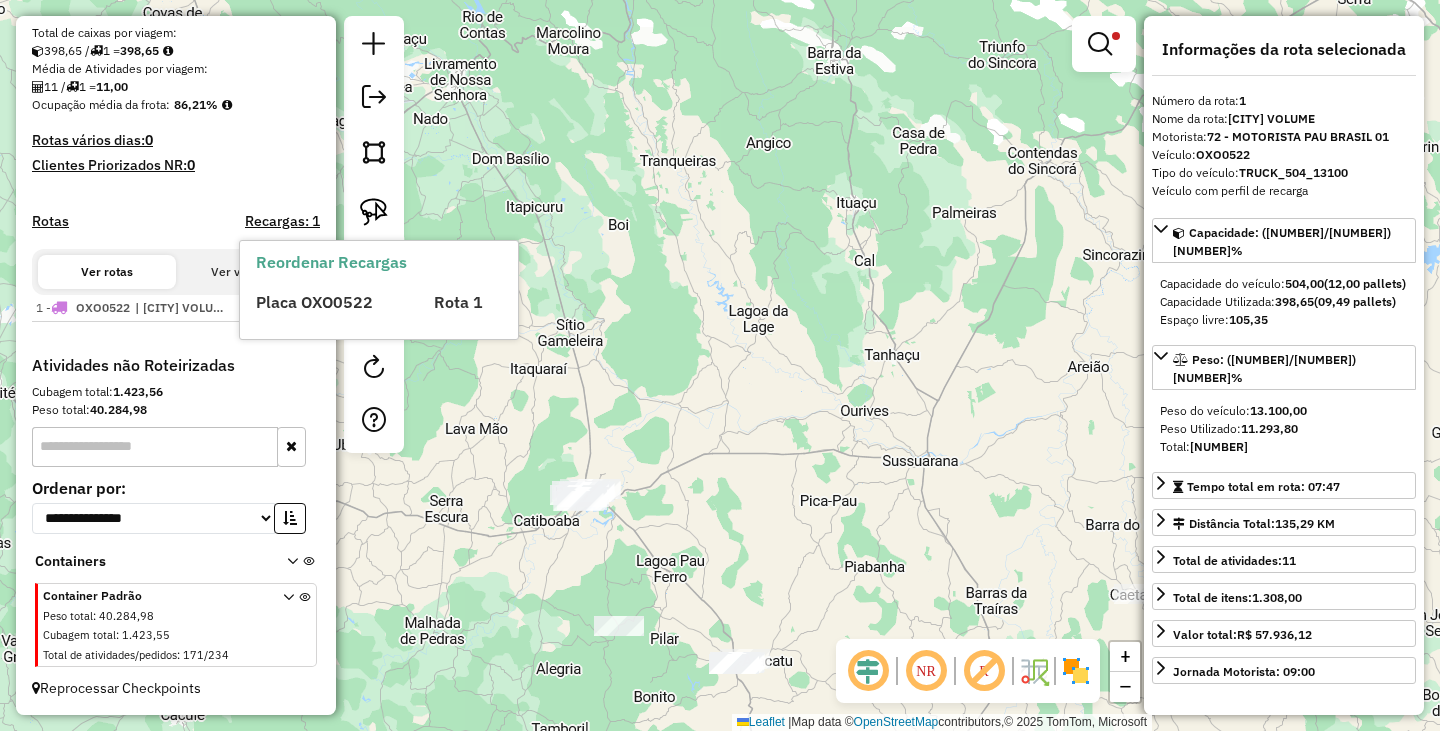 click on "Limpar filtros Janela de atendimento Grade de atendimento Capacidade Transportadoras Veículos Cliente Pedidos  Rotas Selecione os dias de semana para filtrar as janelas de atendimento  Seg   Ter   Qua   Qui   Sex   Sáb   Dom  Informe o período da janela de atendimento: De: Até:  Filtrar exatamente a janela do cliente  Considerar janela de atendimento padrão  Selecione os dias de semana para filtrar as grades de atendimento  Seg   Ter   Qua   Qui   Sex   Sáb   Dom   Considerar clientes sem dia de atendimento cadastrado  Clientes fora do dia de atendimento selecionado Filtrar as atividades entre os valores definidos abaixo:  Peso mínimo:  ******  Peso máximo:  ********  Cubagem mínima:   Cubagem máxima:   De:   Até:  Filtrar as atividades entre o tempo de atendimento definido abaixo:  De:   Até:   Considerar capacidade total dos clientes não roteirizados Transportadora: Selecione um ou mais itens Tipo de veículo: Selecione um ou mais itens Veículo: Selecione um ou mais itens Motorista: Nome: De:" 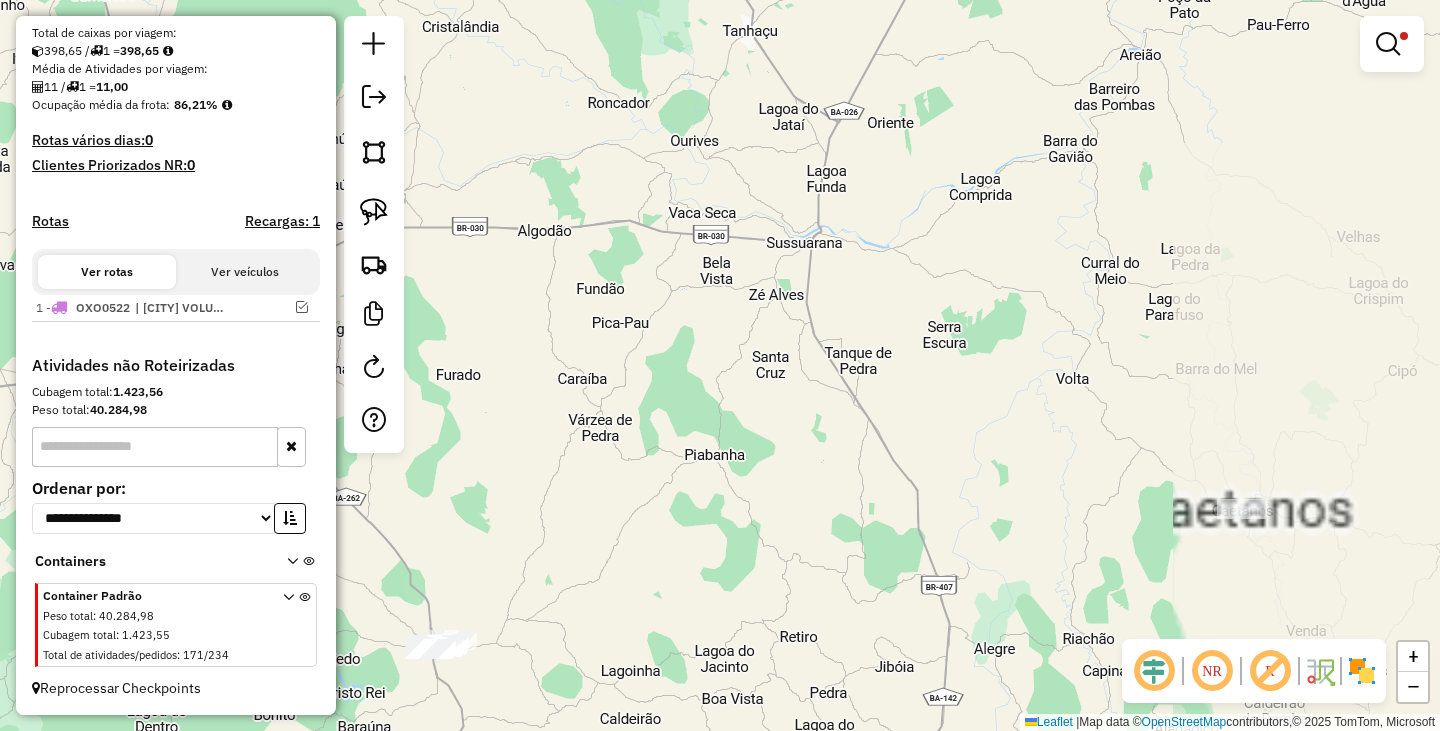 drag, startPoint x: 907, startPoint y: 526, endPoint x: 1059, endPoint y: 505, distance: 153.4438 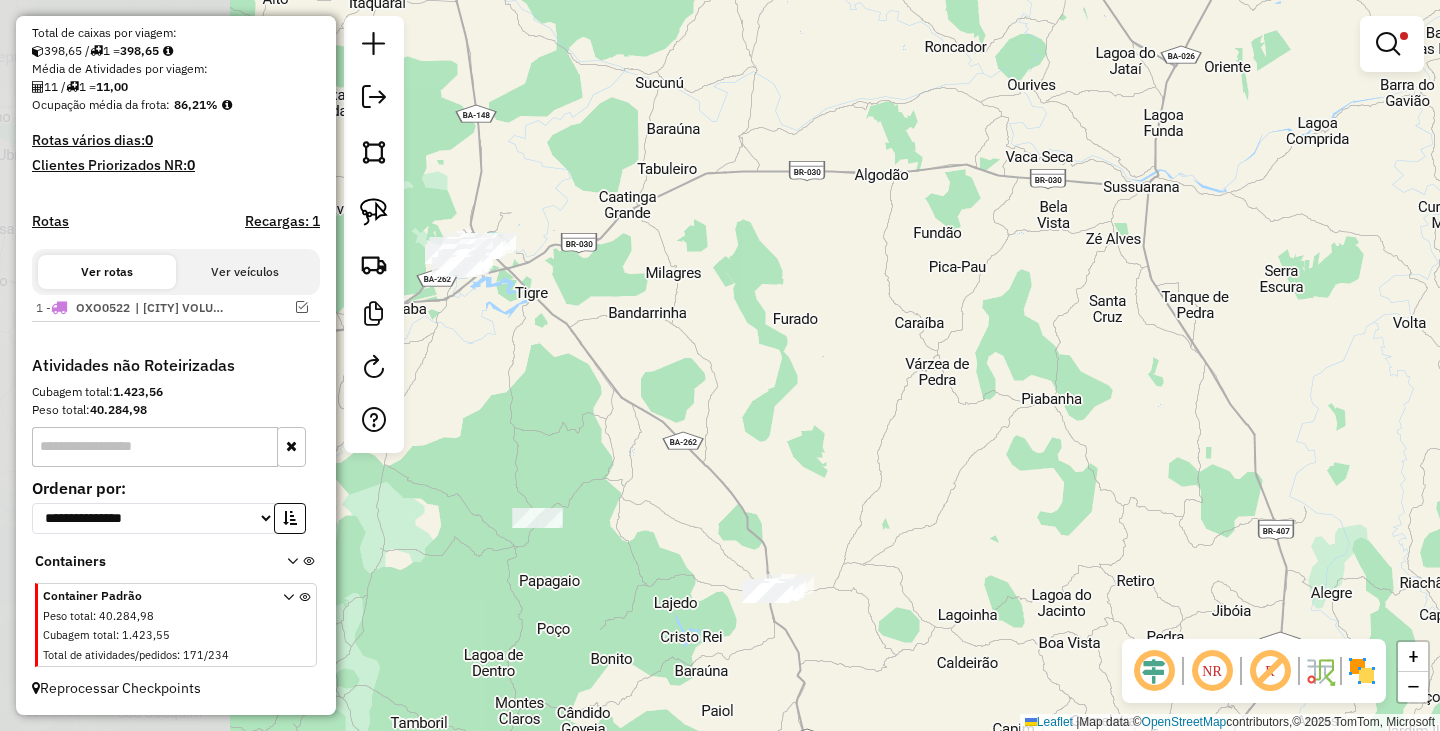 drag, startPoint x: 741, startPoint y: 499, endPoint x: 953, endPoint y: 432, distance: 222.33533 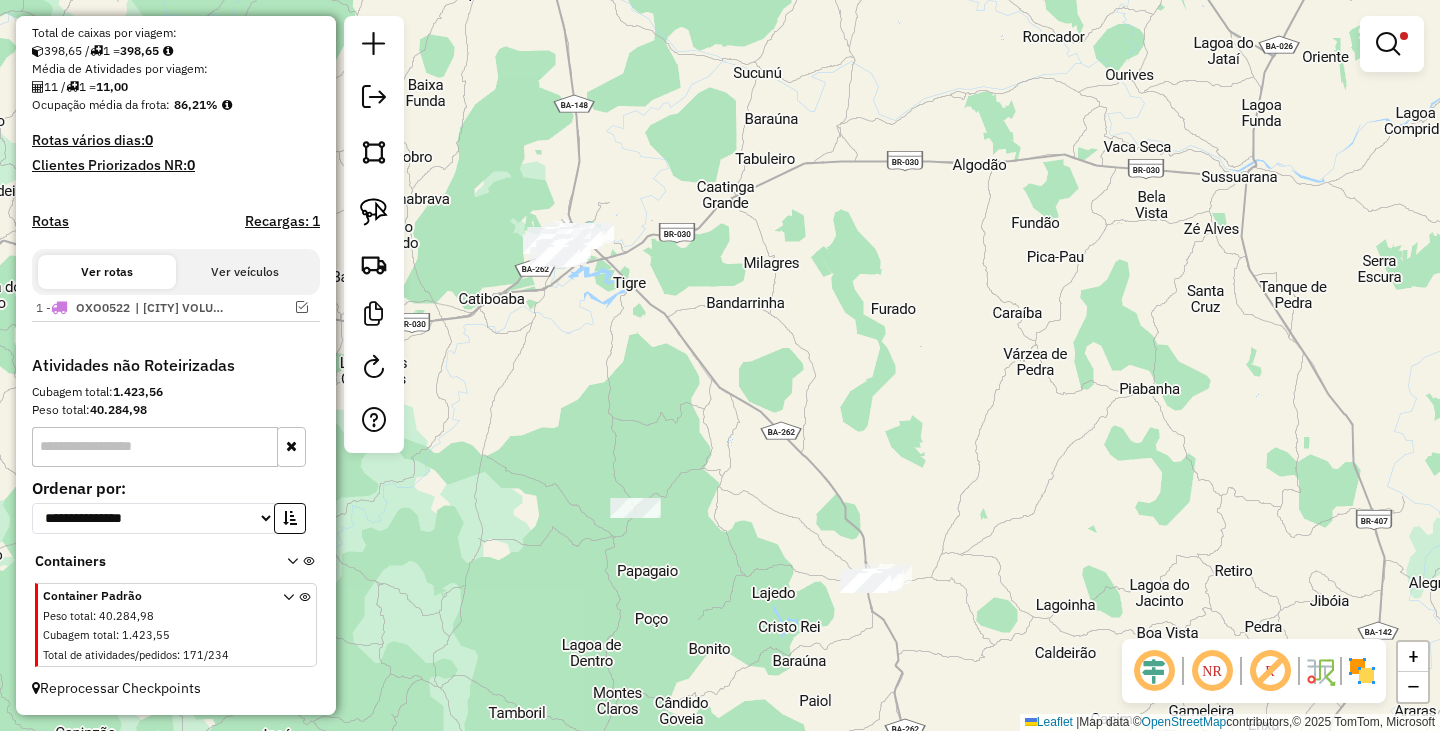 drag, startPoint x: 900, startPoint y: 432, endPoint x: 996, endPoint y: 425, distance: 96.25487 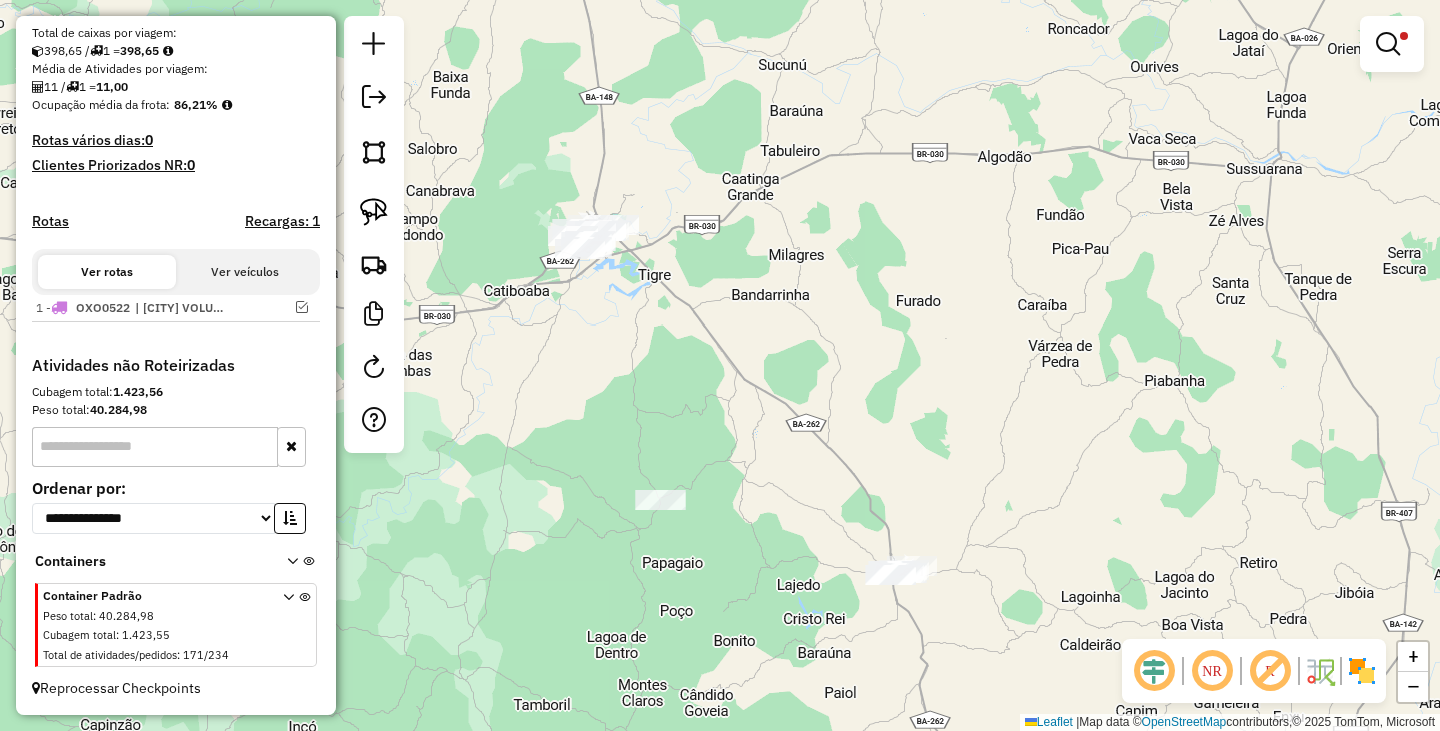drag, startPoint x: 954, startPoint y: 367, endPoint x: 777, endPoint y: 404, distance: 180.82588 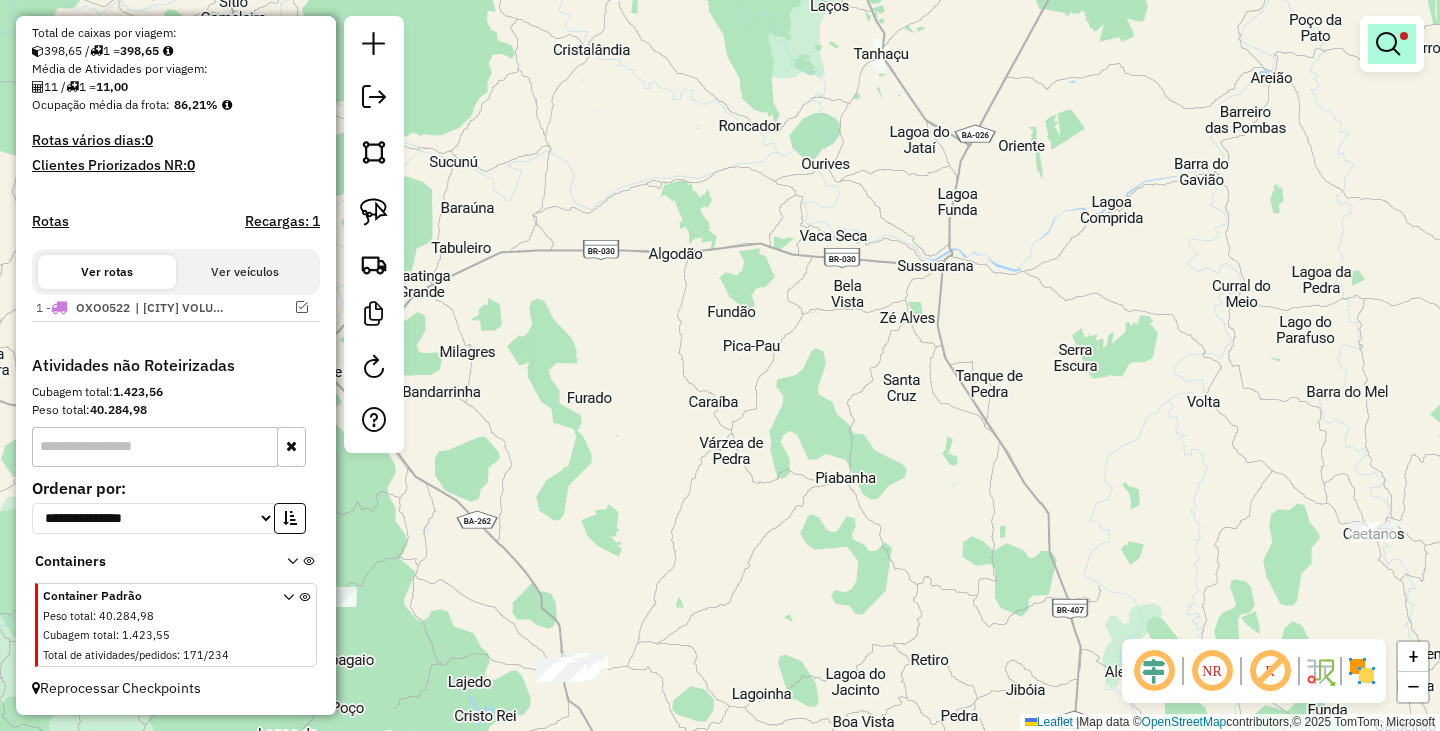click at bounding box center [1388, 44] 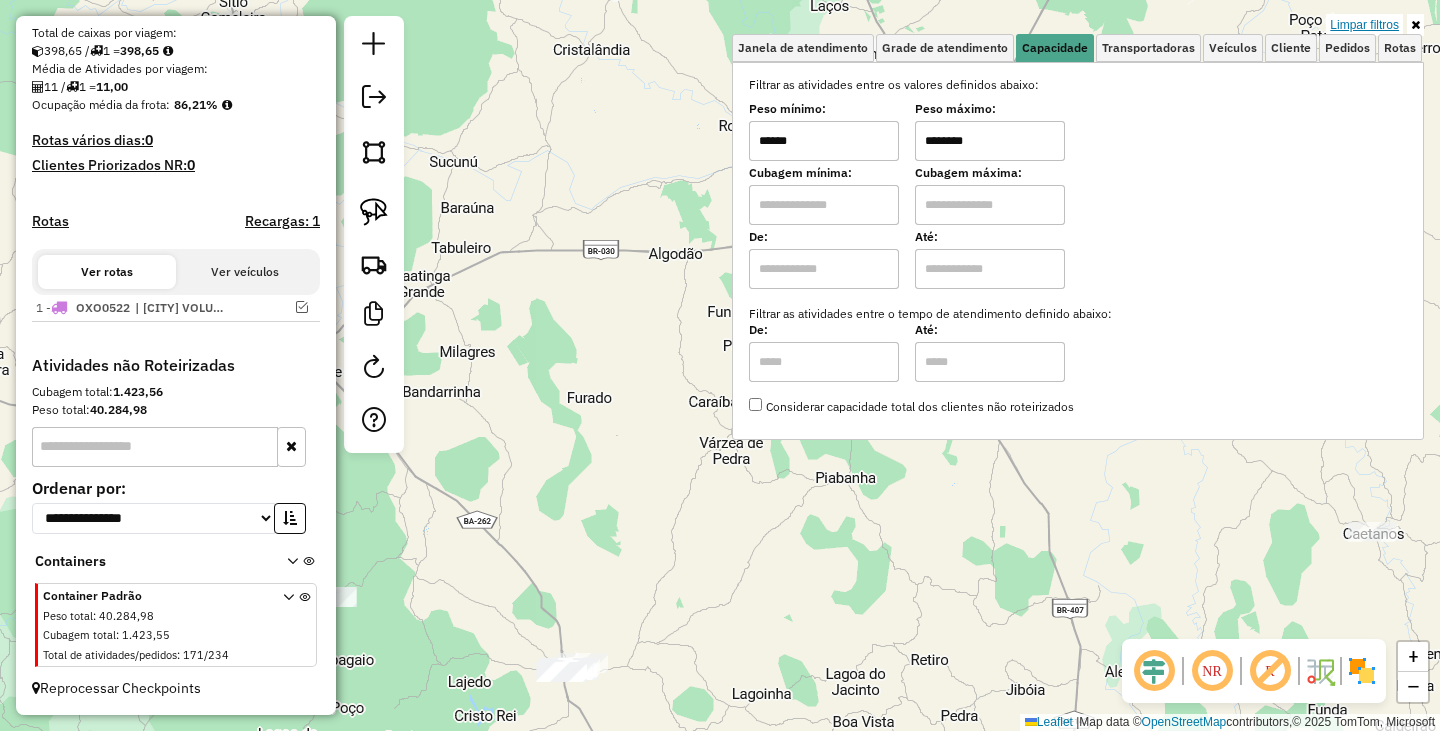 click on "Limpar filtros" at bounding box center [1364, 25] 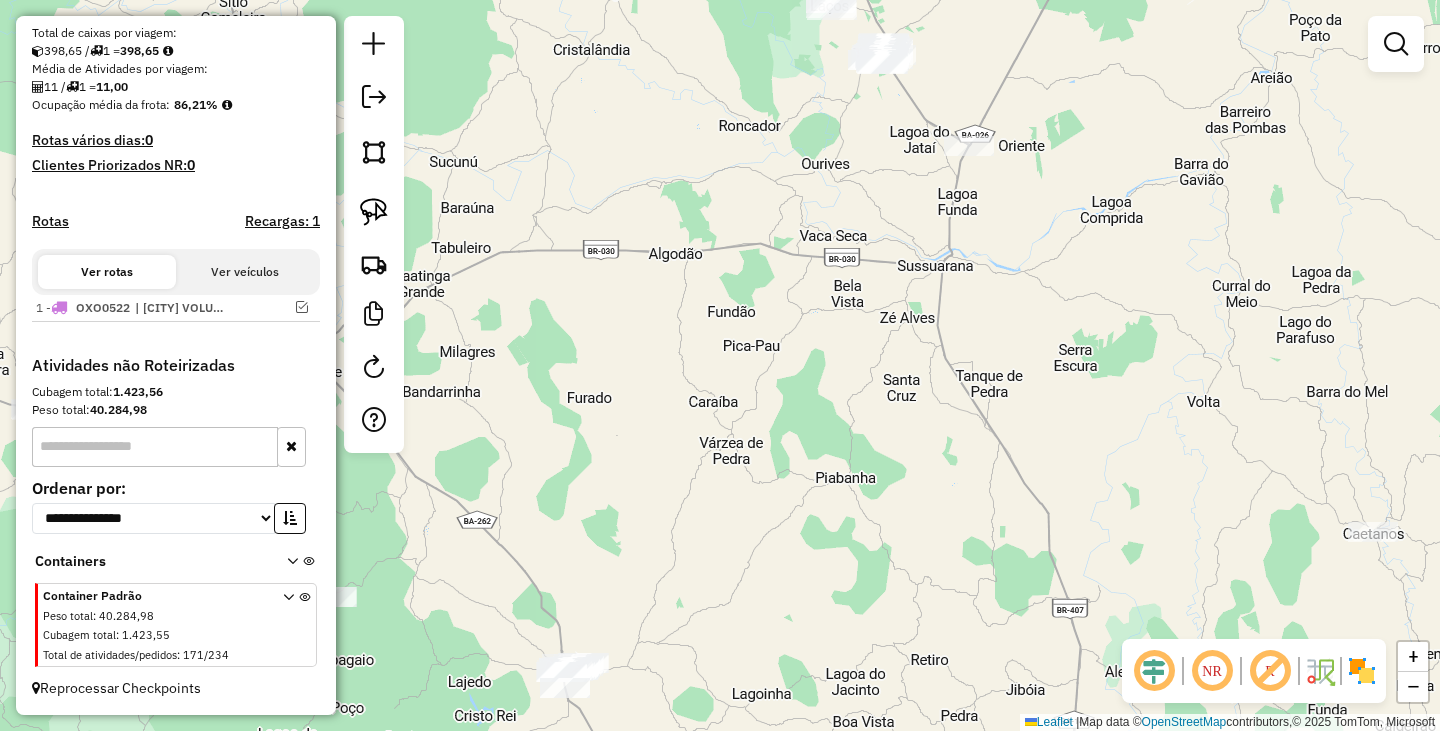 drag, startPoint x: 937, startPoint y: 331, endPoint x: 970, endPoint y: 561, distance: 232.35533 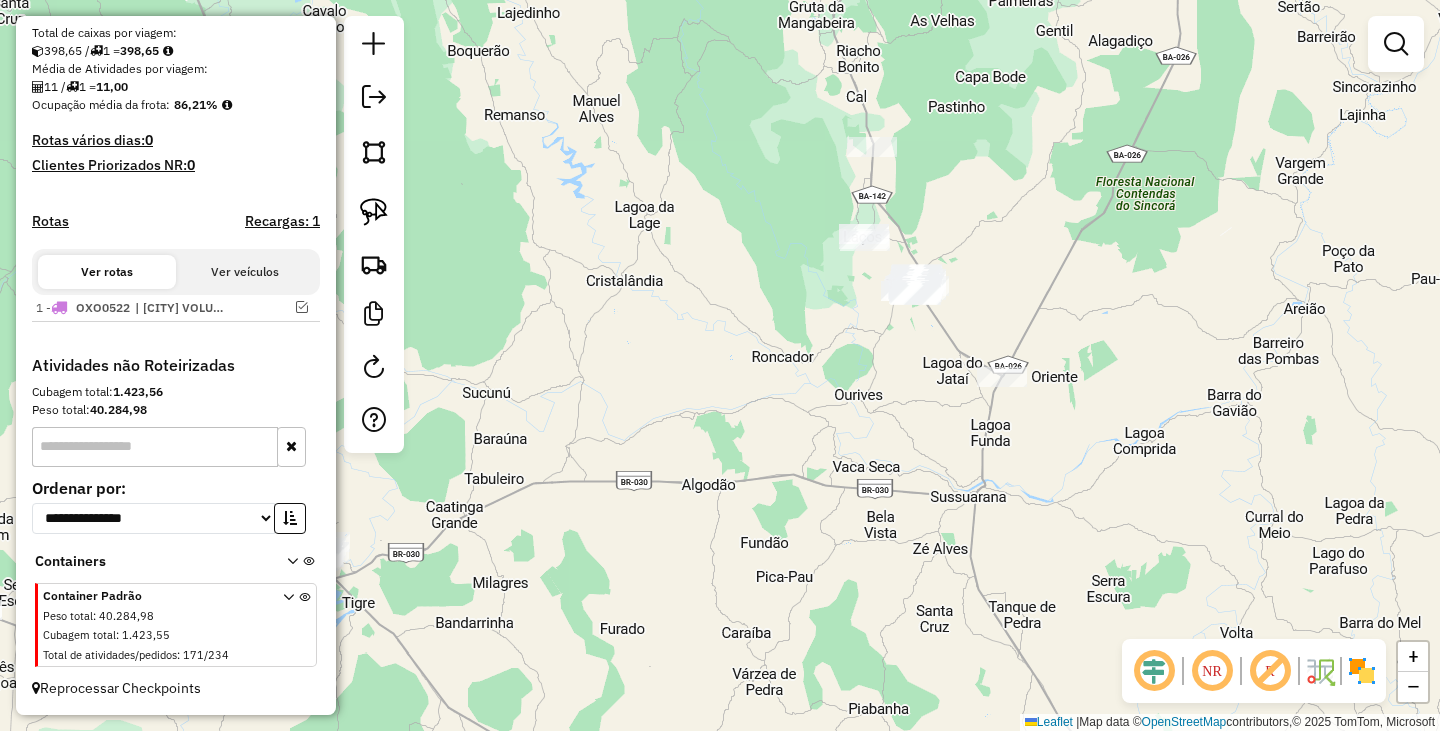 drag, startPoint x: 883, startPoint y: 437, endPoint x: 877, endPoint y: 536, distance: 99.18165 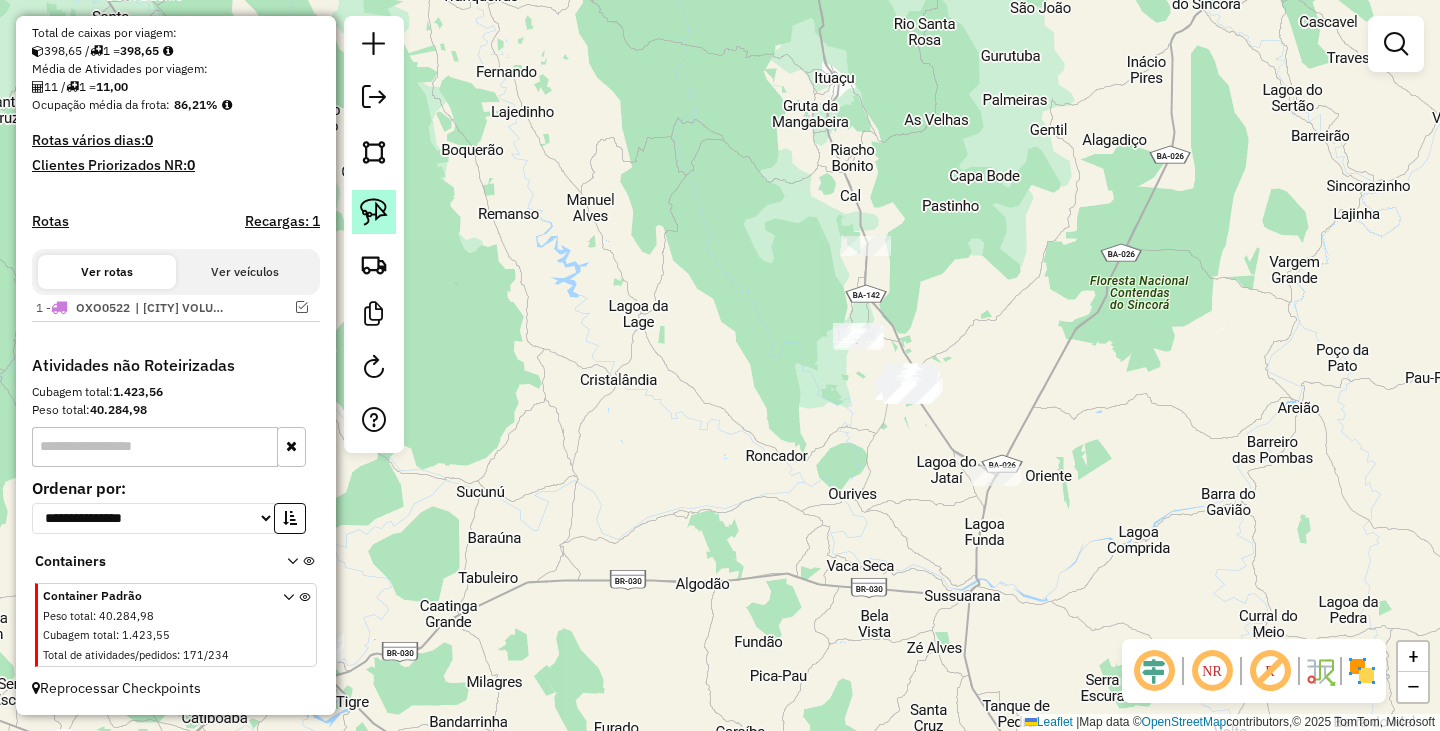 click 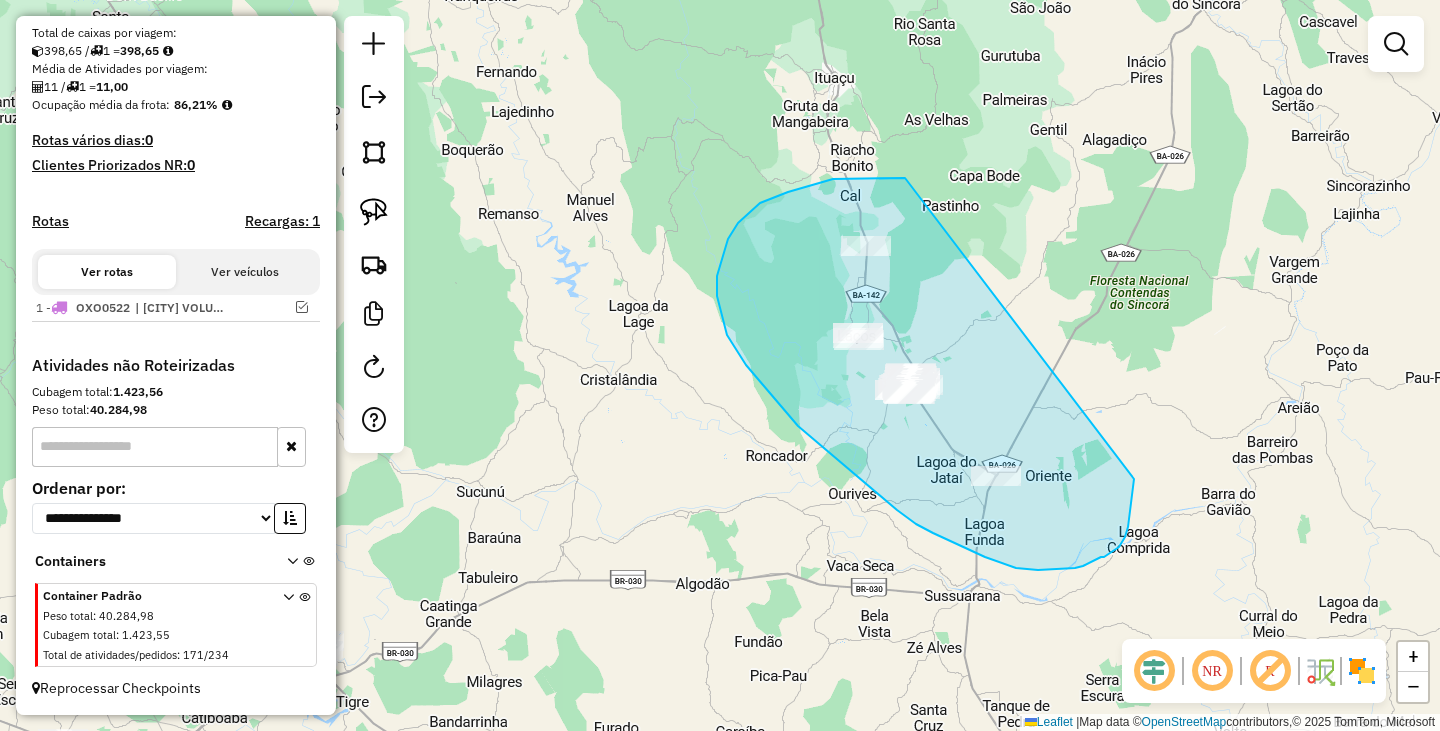 drag, startPoint x: 879, startPoint y: 178, endPoint x: 1130, endPoint y: 464, distance: 380.522 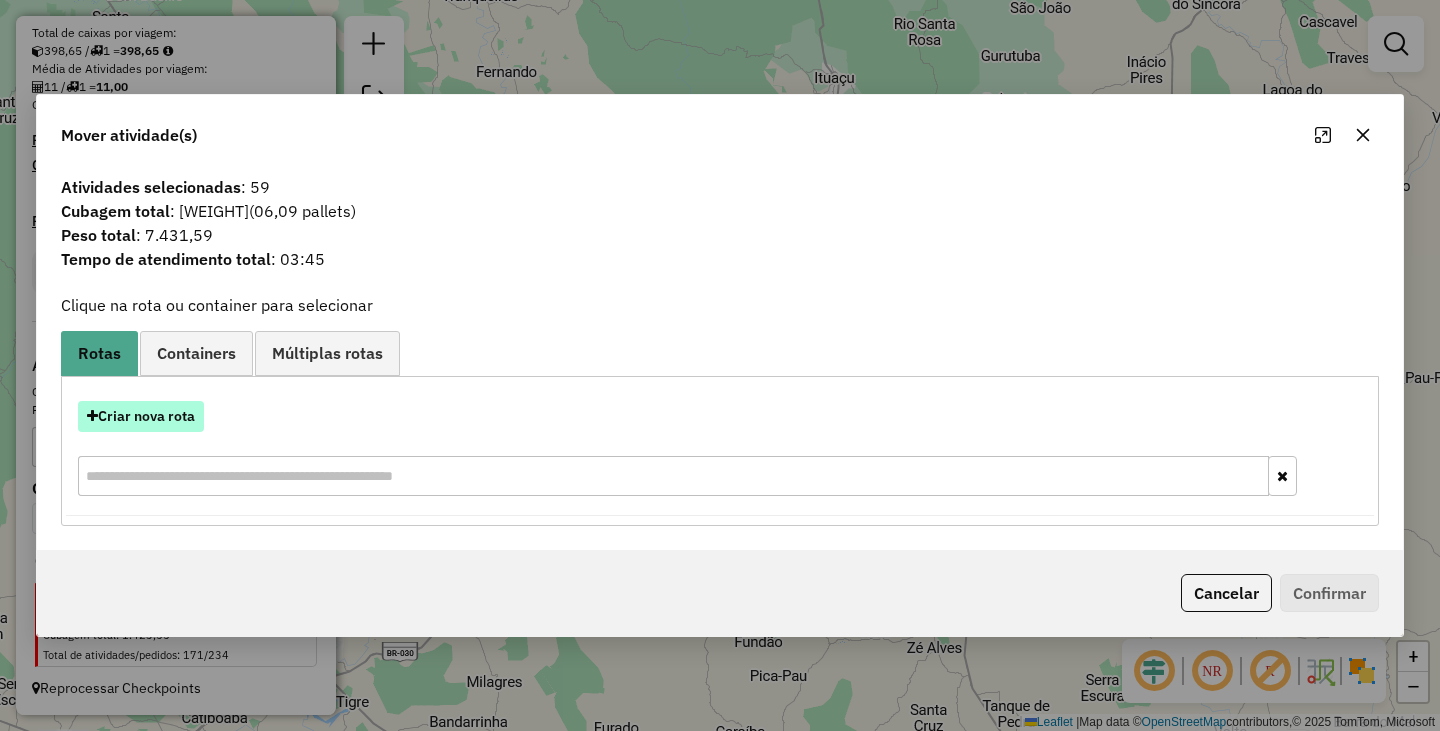 click on "Criar nova rota" at bounding box center [141, 416] 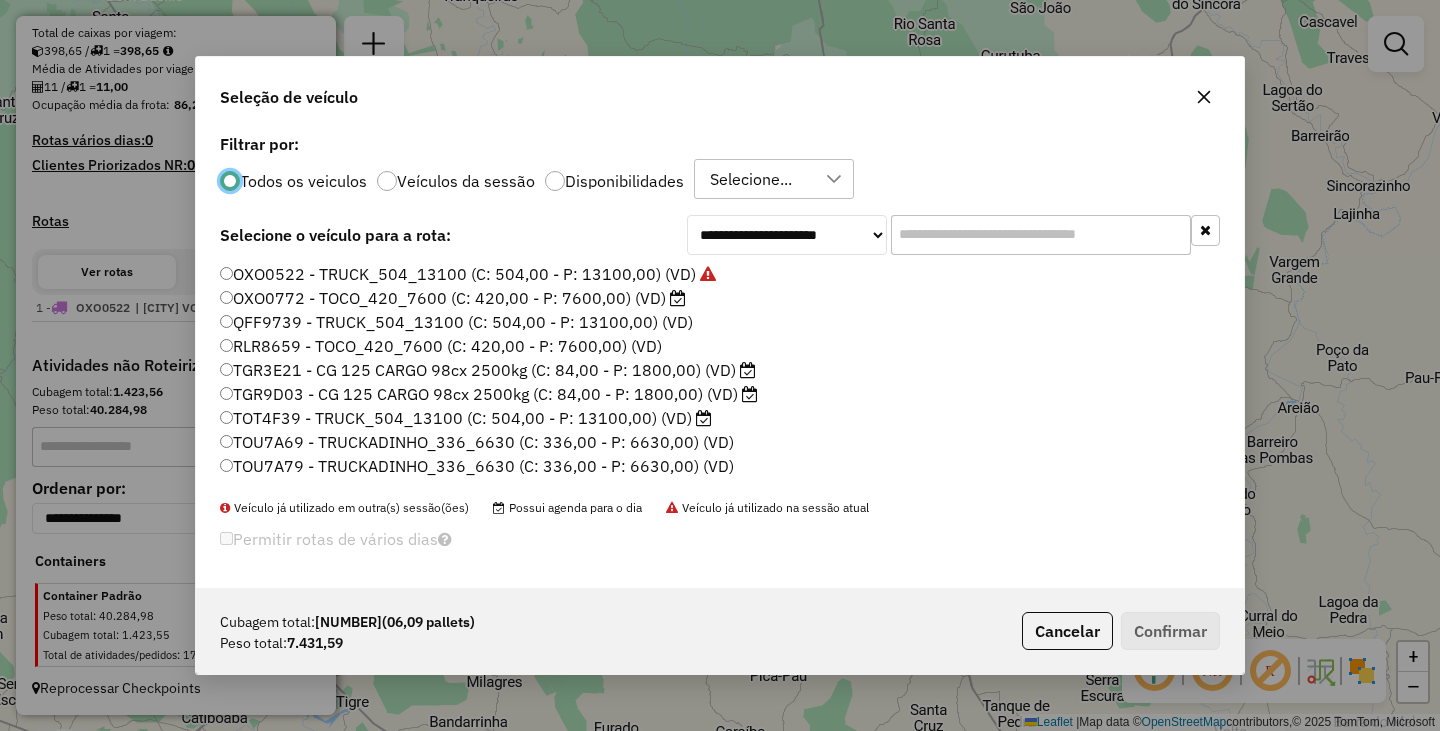 scroll, scrollTop: 11, scrollLeft: 6, axis: both 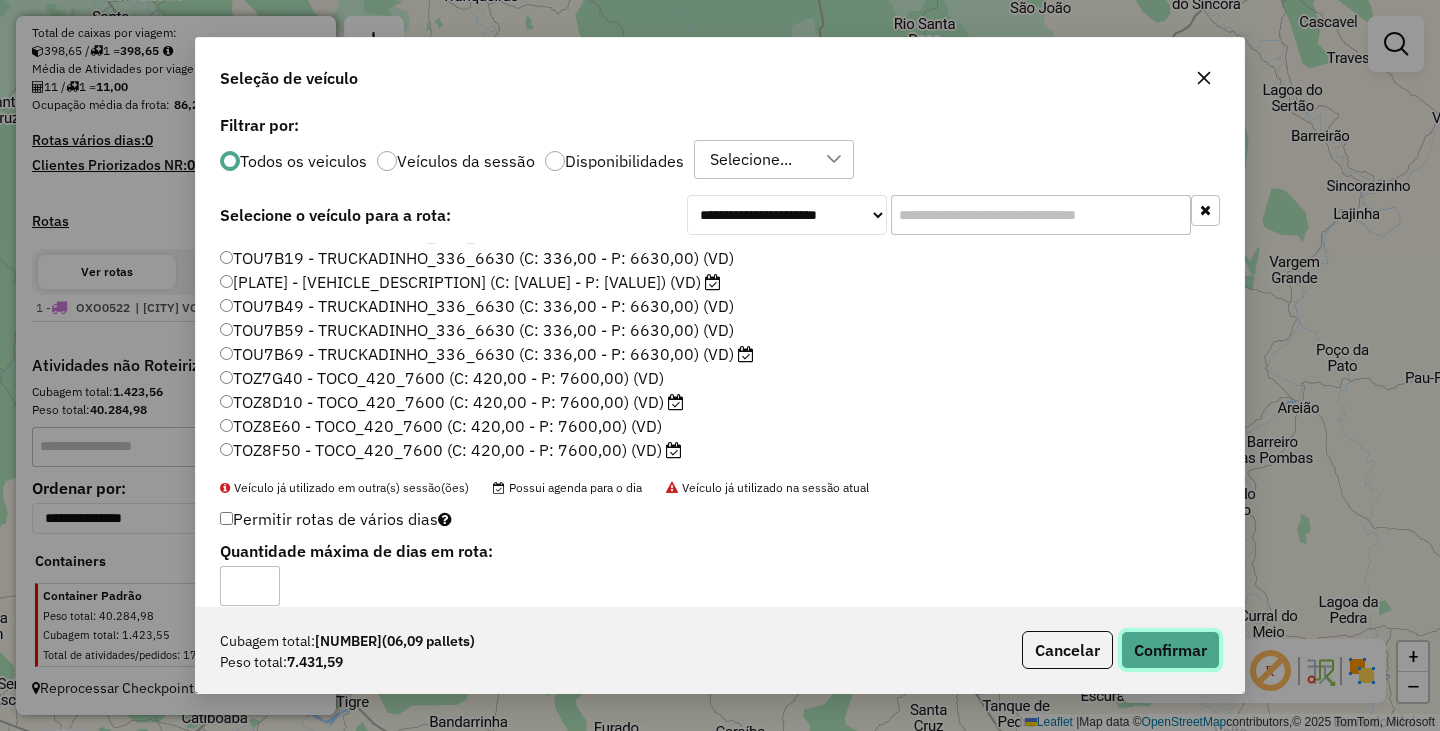 click on "Confirmar" 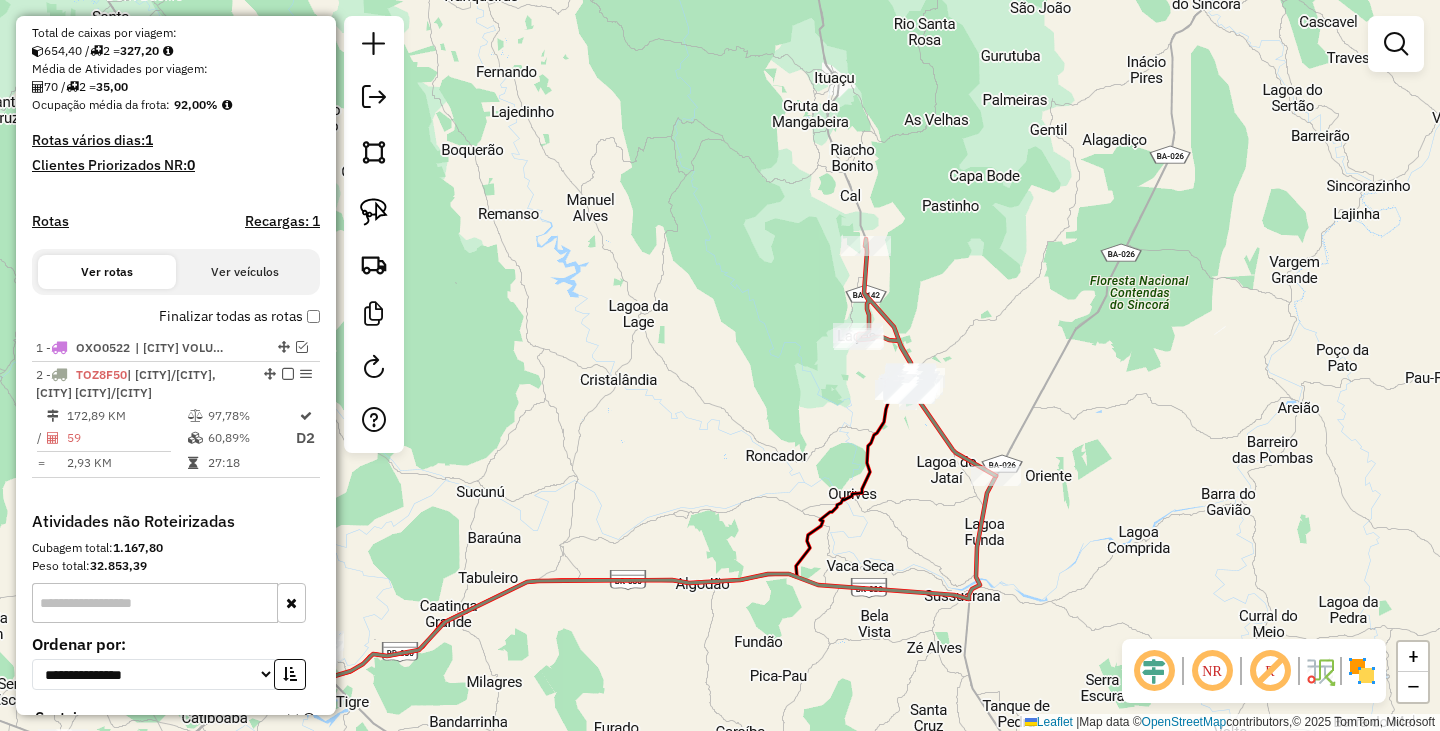 scroll, scrollTop: 534, scrollLeft: 0, axis: vertical 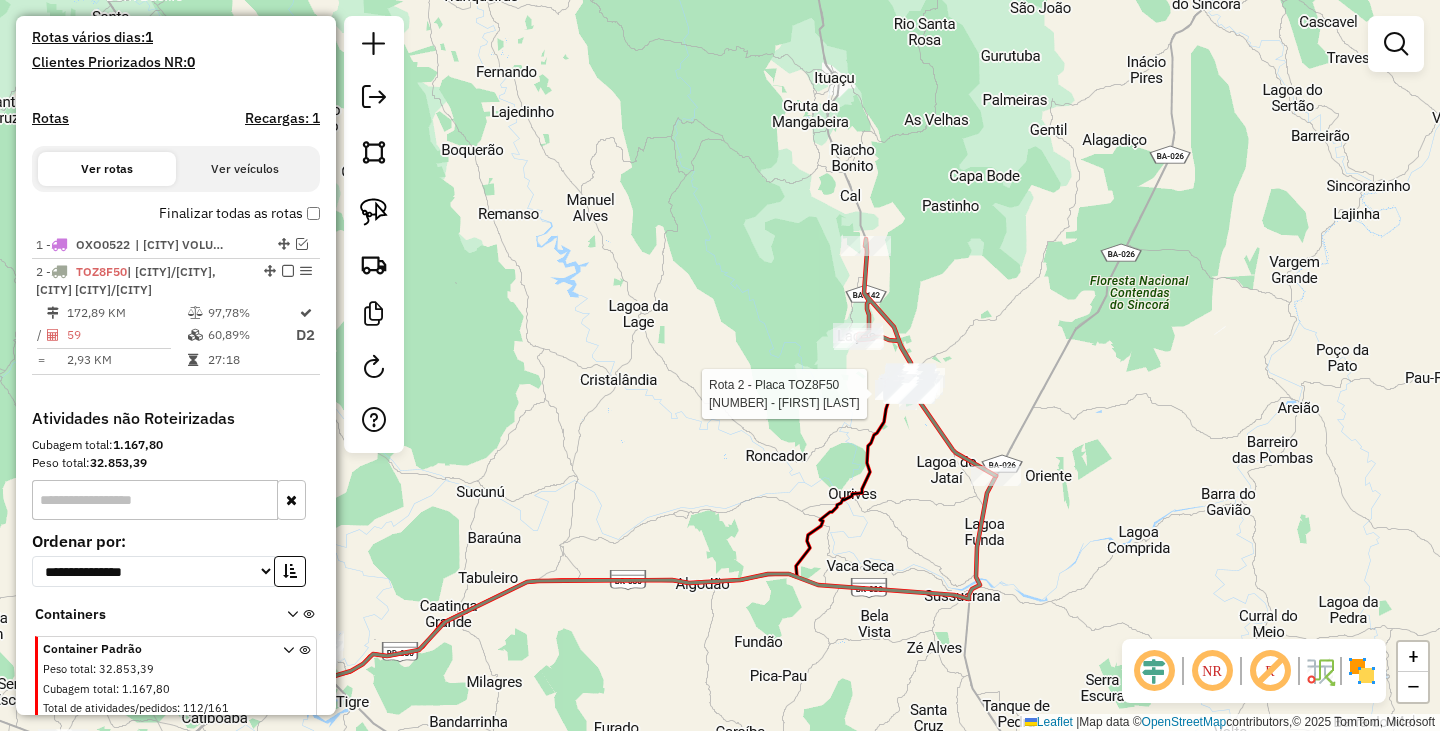 select on "**********" 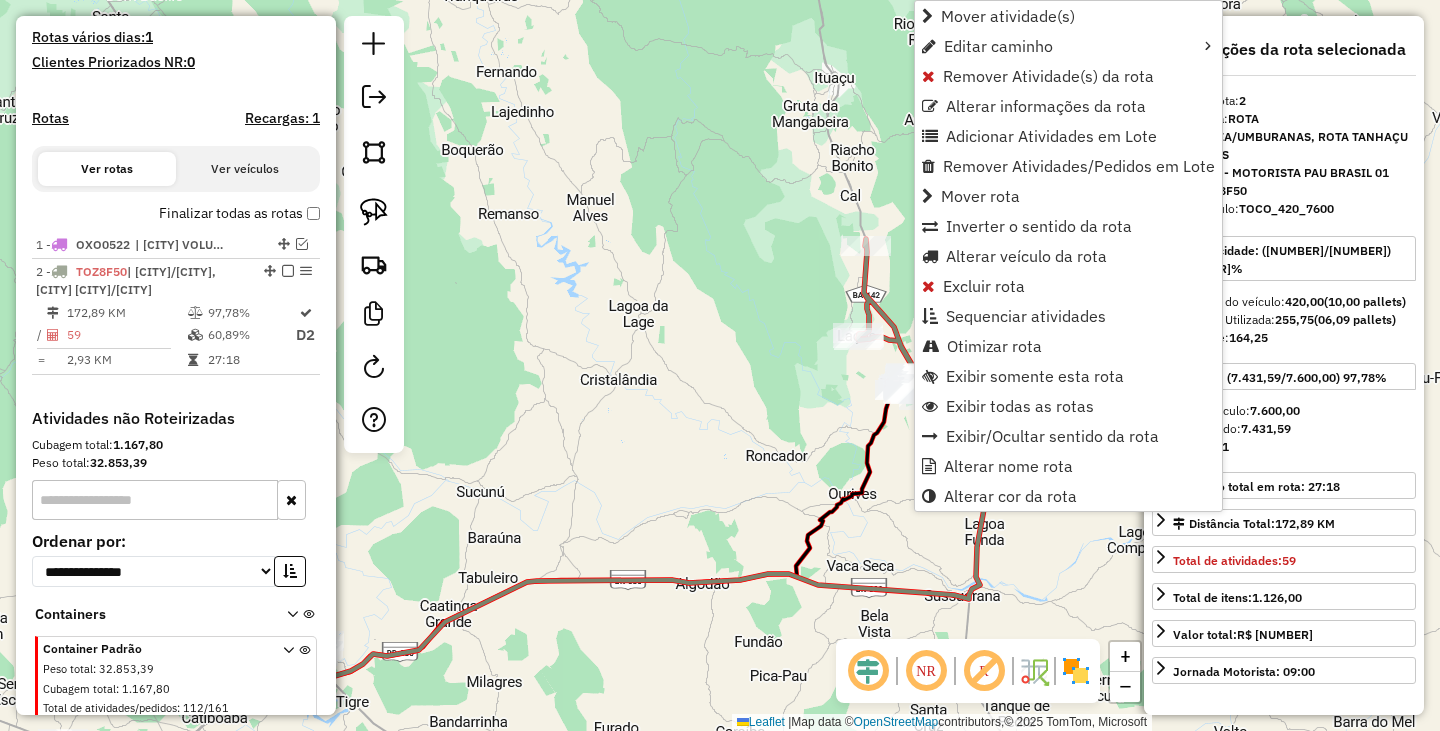 scroll, scrollTop: 606, scrollLeft: 0, axis: vertical 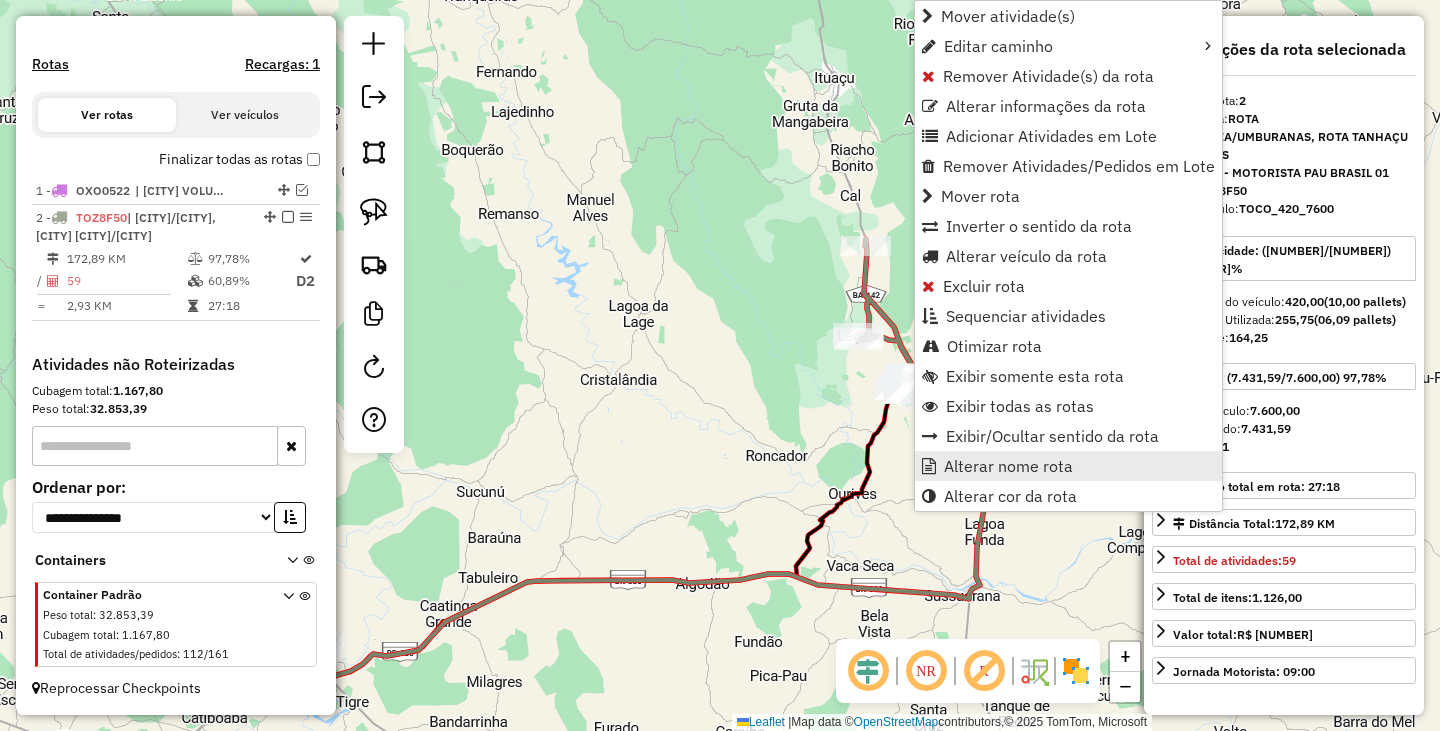 click on "Alterar nome rota" at bounding box center (1008, 466) 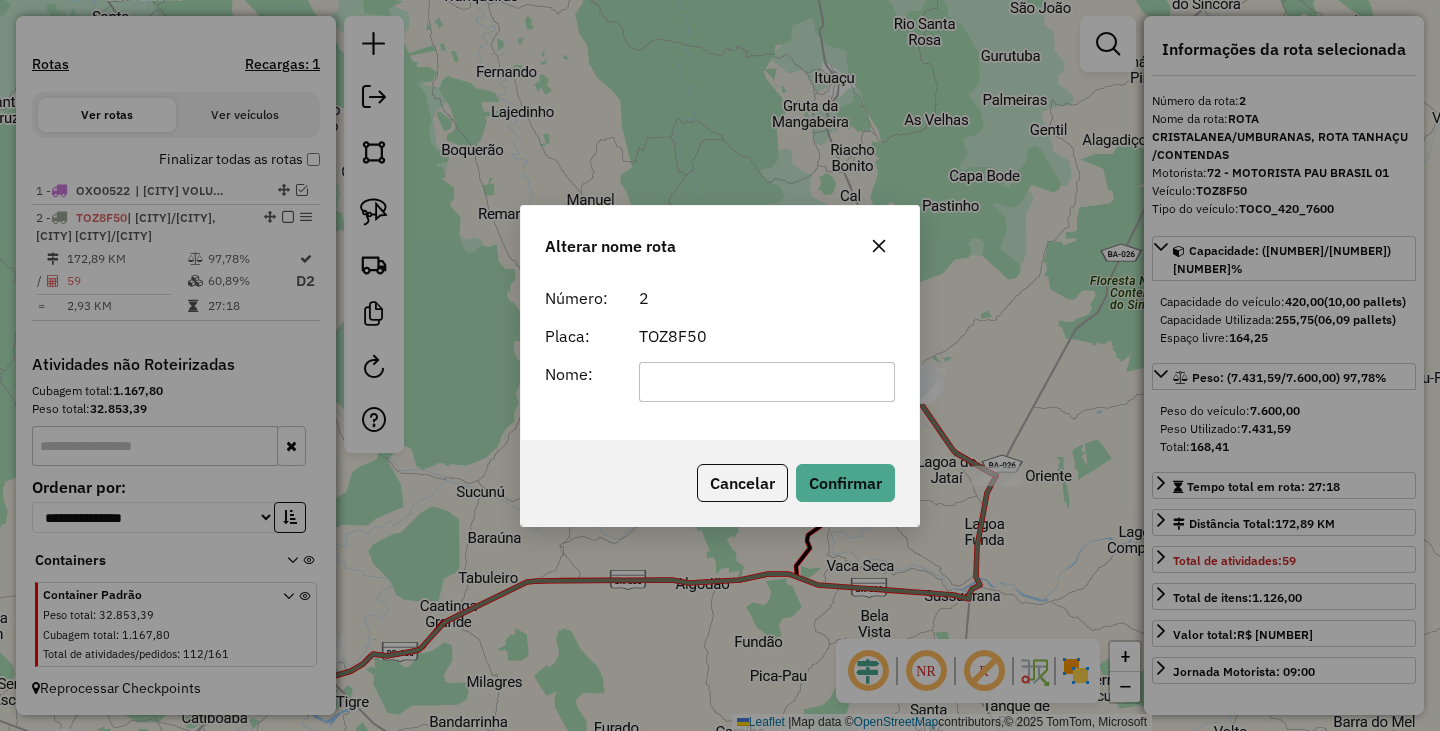 scroll, scrollTop: 0, scrollLeft: 0, axis: both 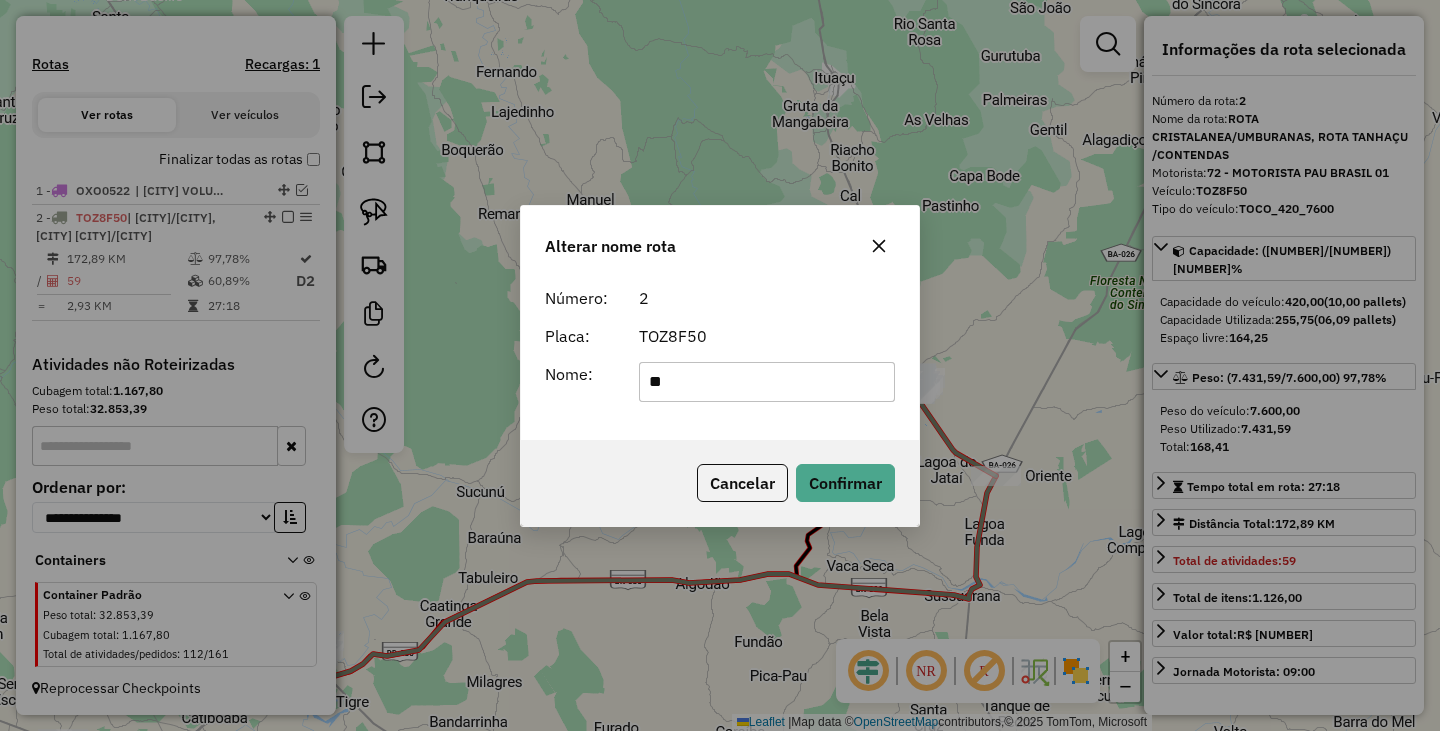 type on "*******" 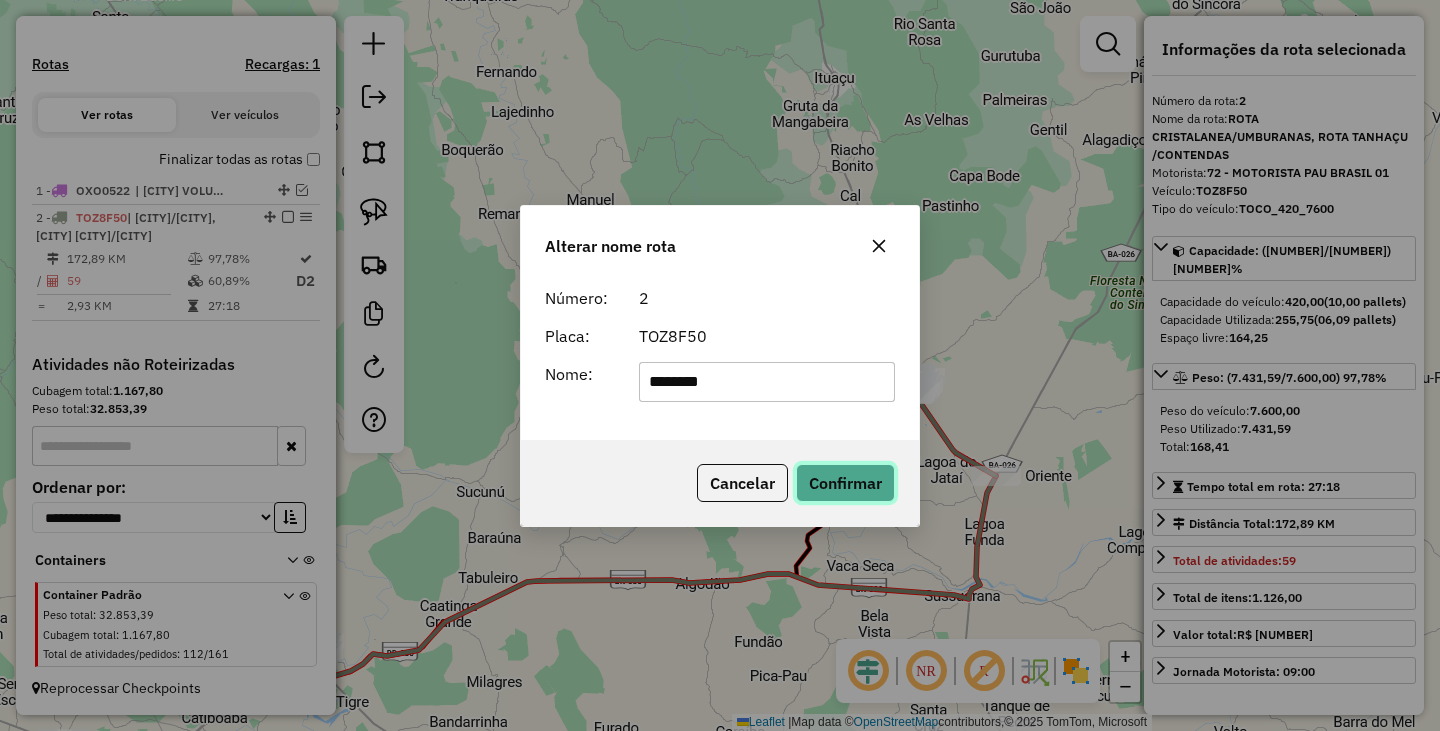 click on "Confirmar" 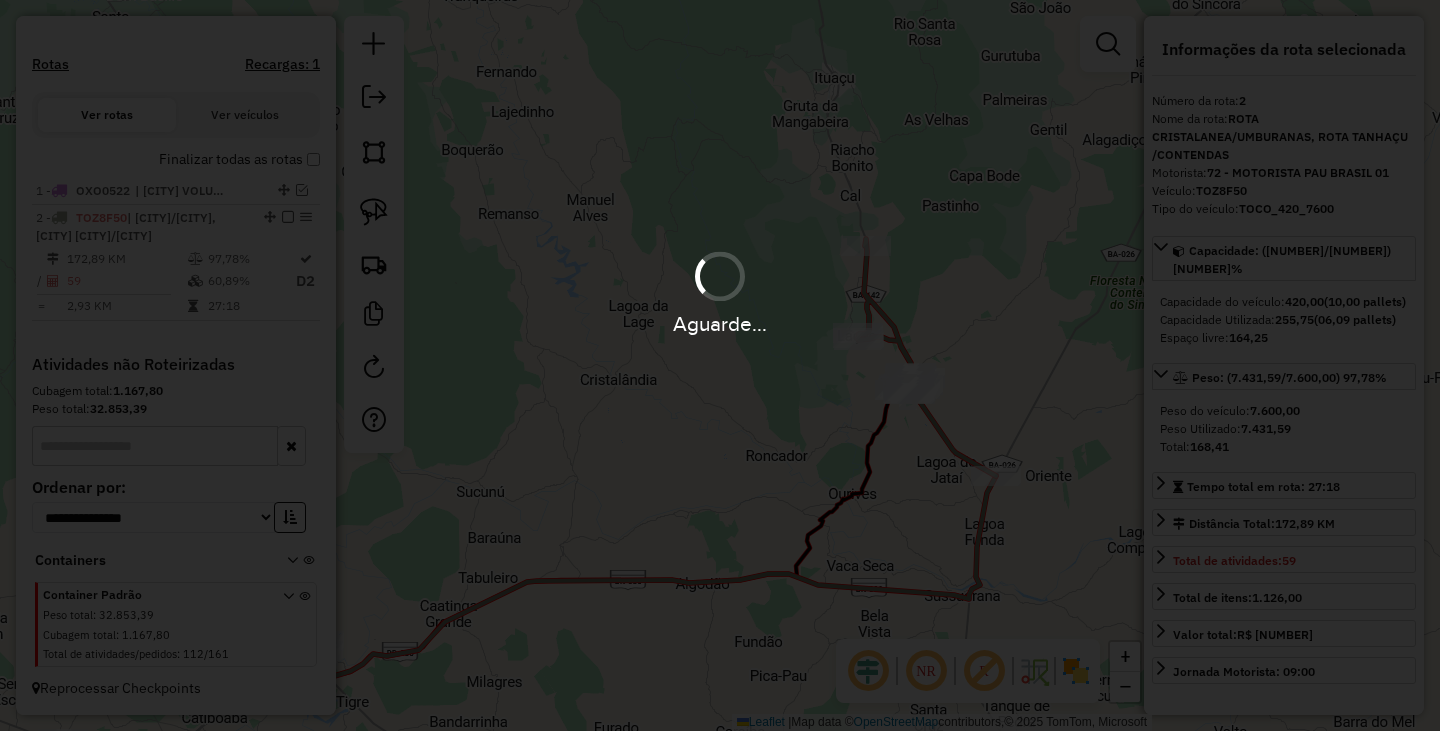 type 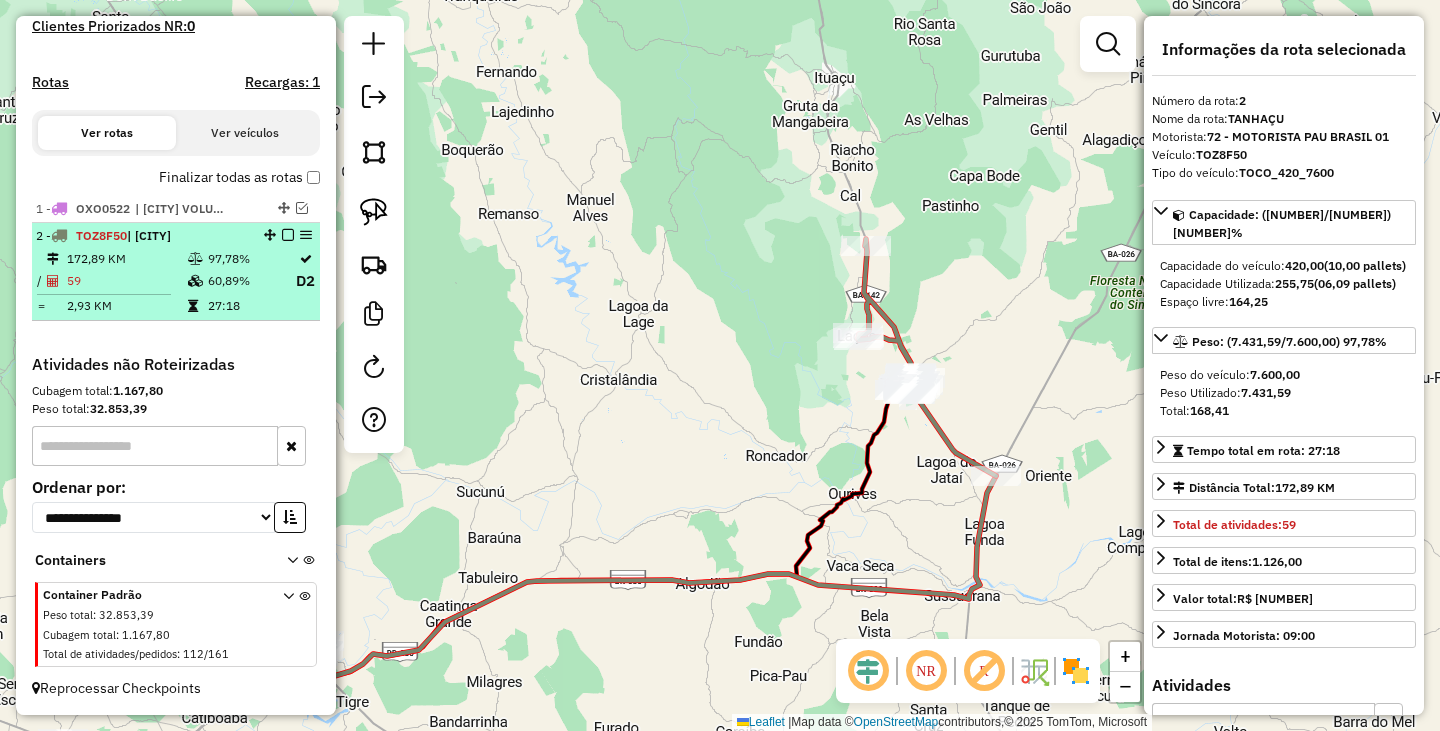 click at bounding box center (288, 235) 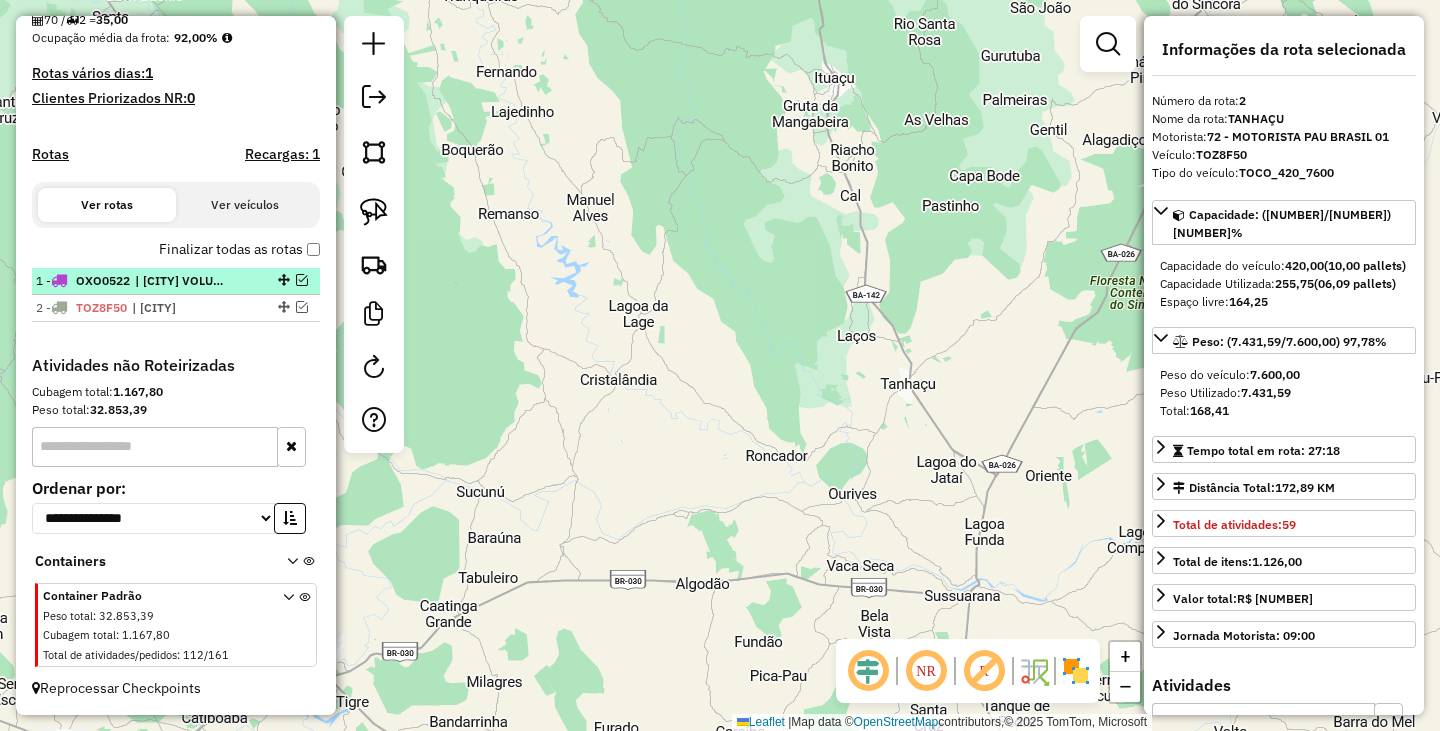 click on "| [CITY] VOLUME" at bounding box center [181, 281] 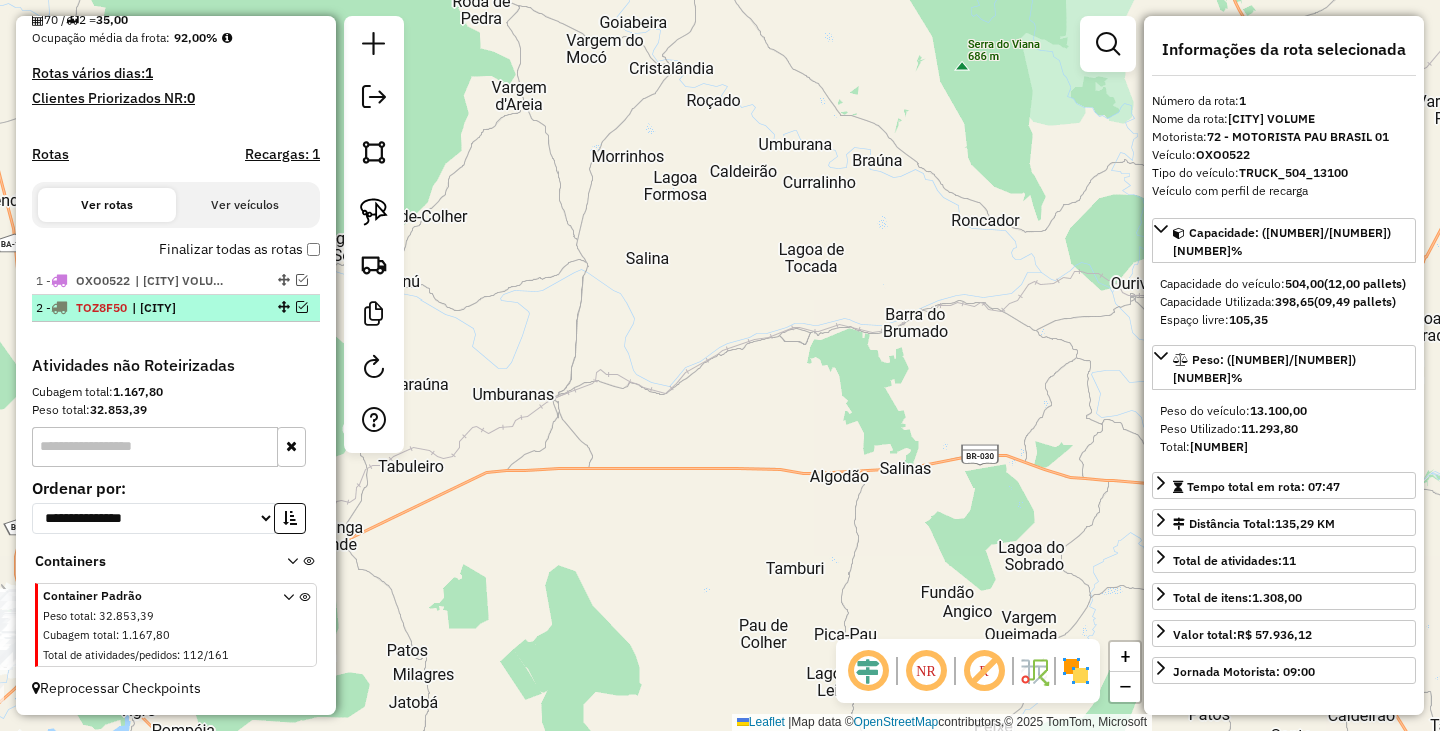 click on "| [CITY]" at bounding box center [178, 308] 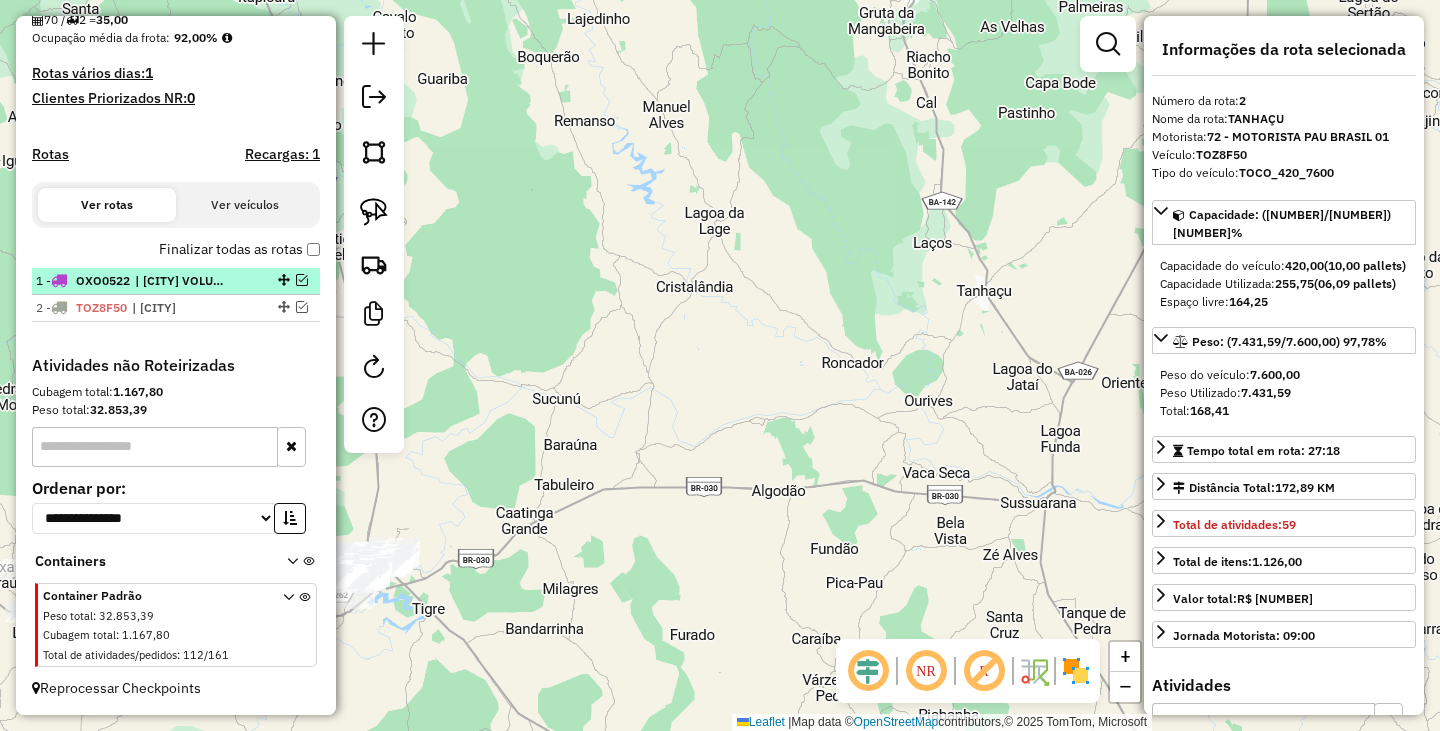 click on "| [CITY] VOLUME" at bounding box center (181, 281) 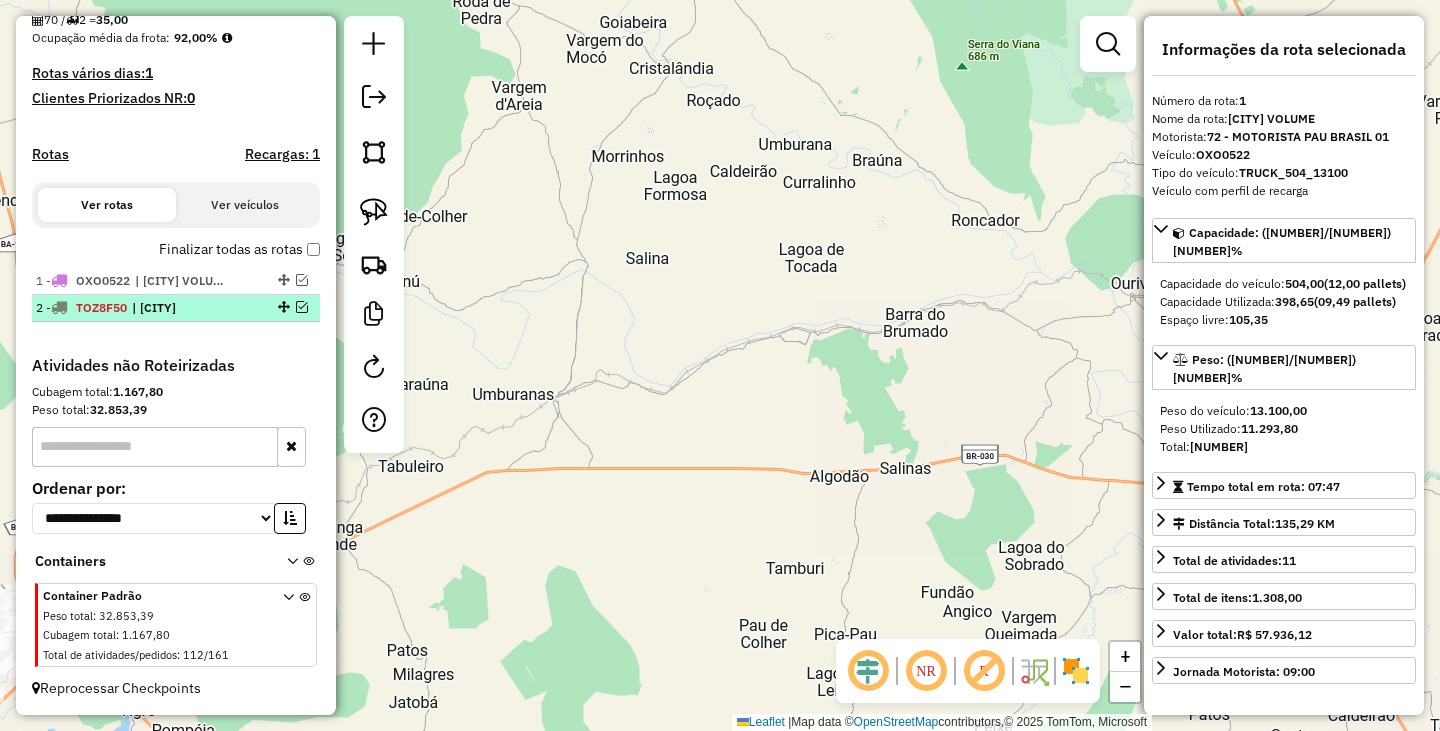 click at bounding box center (302, 307) 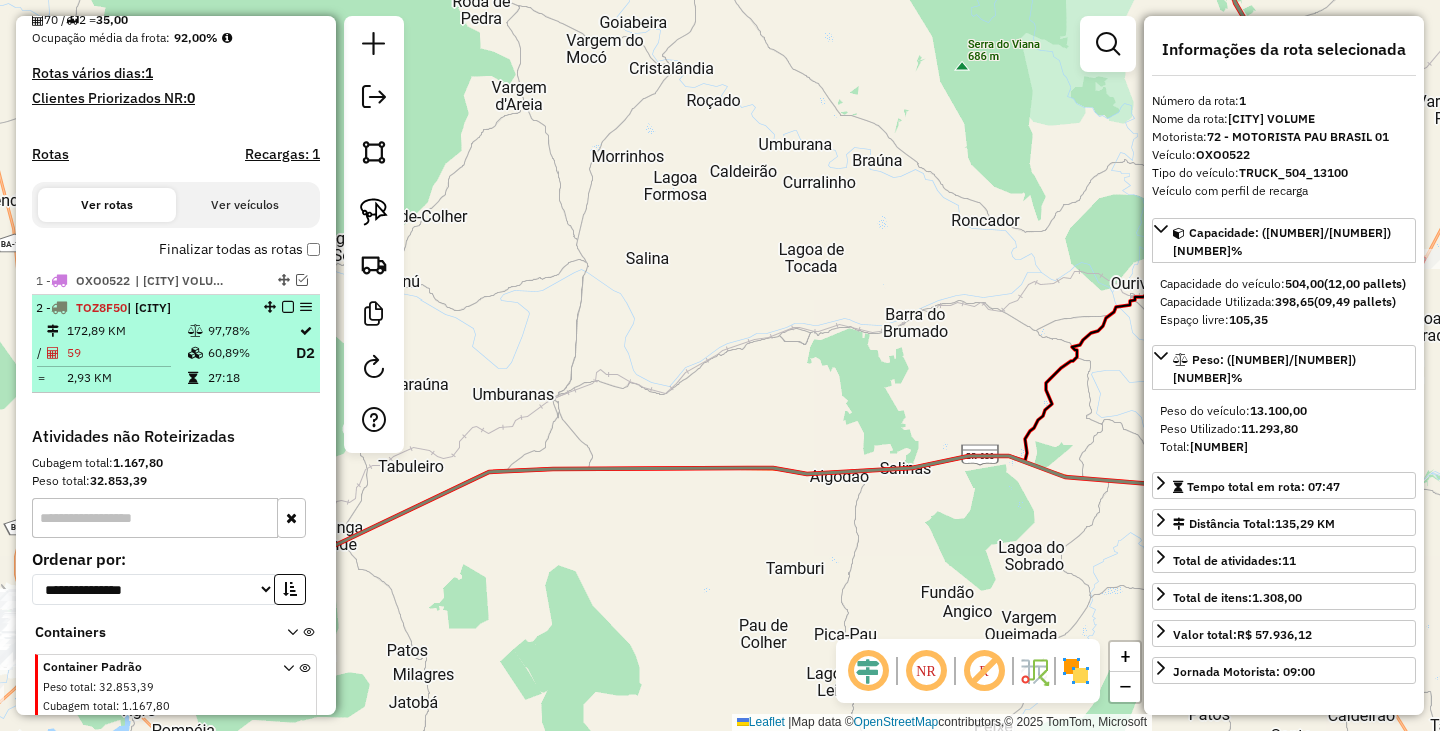 scroll, scrollTop: 570, scrollLeft: 0, axis: vertical 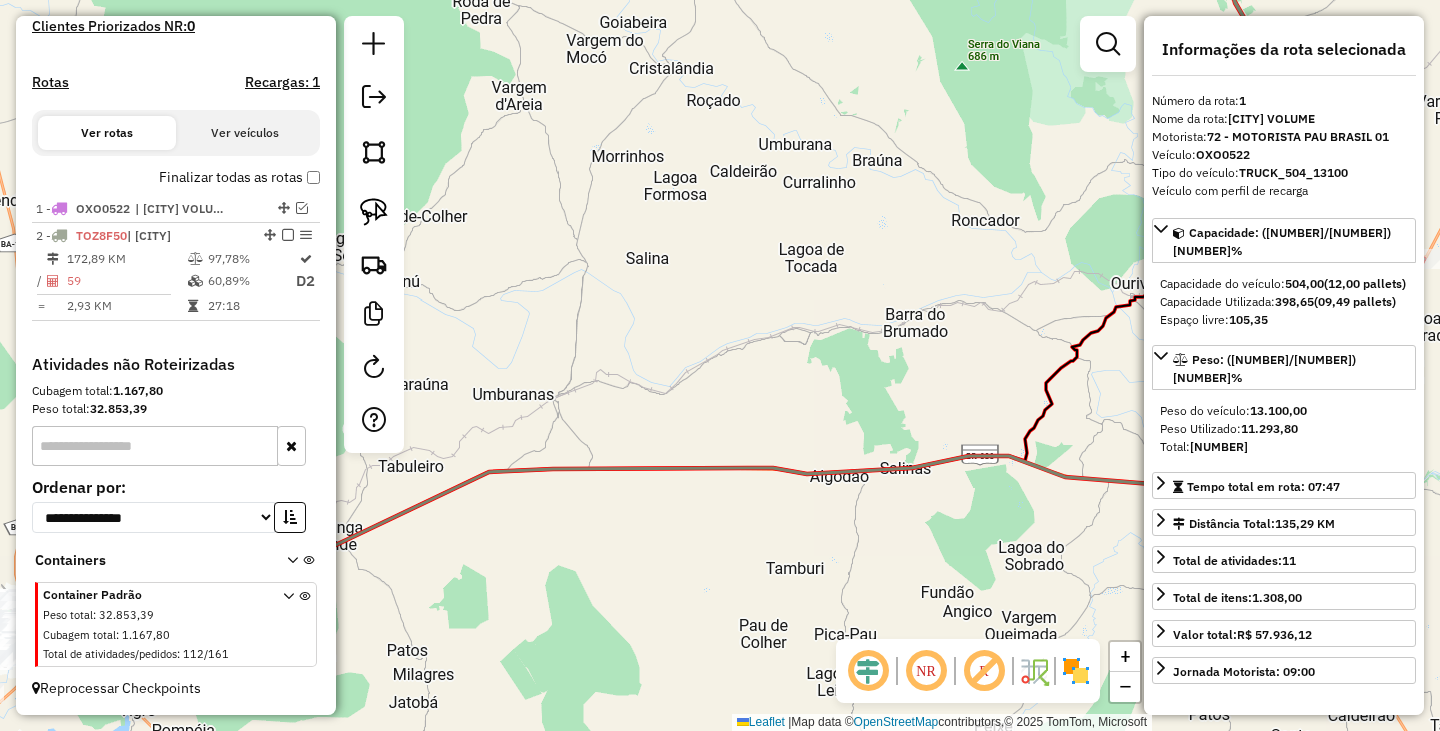 click on "Finalizar todas as rotas" at bounding box center (239, 177) 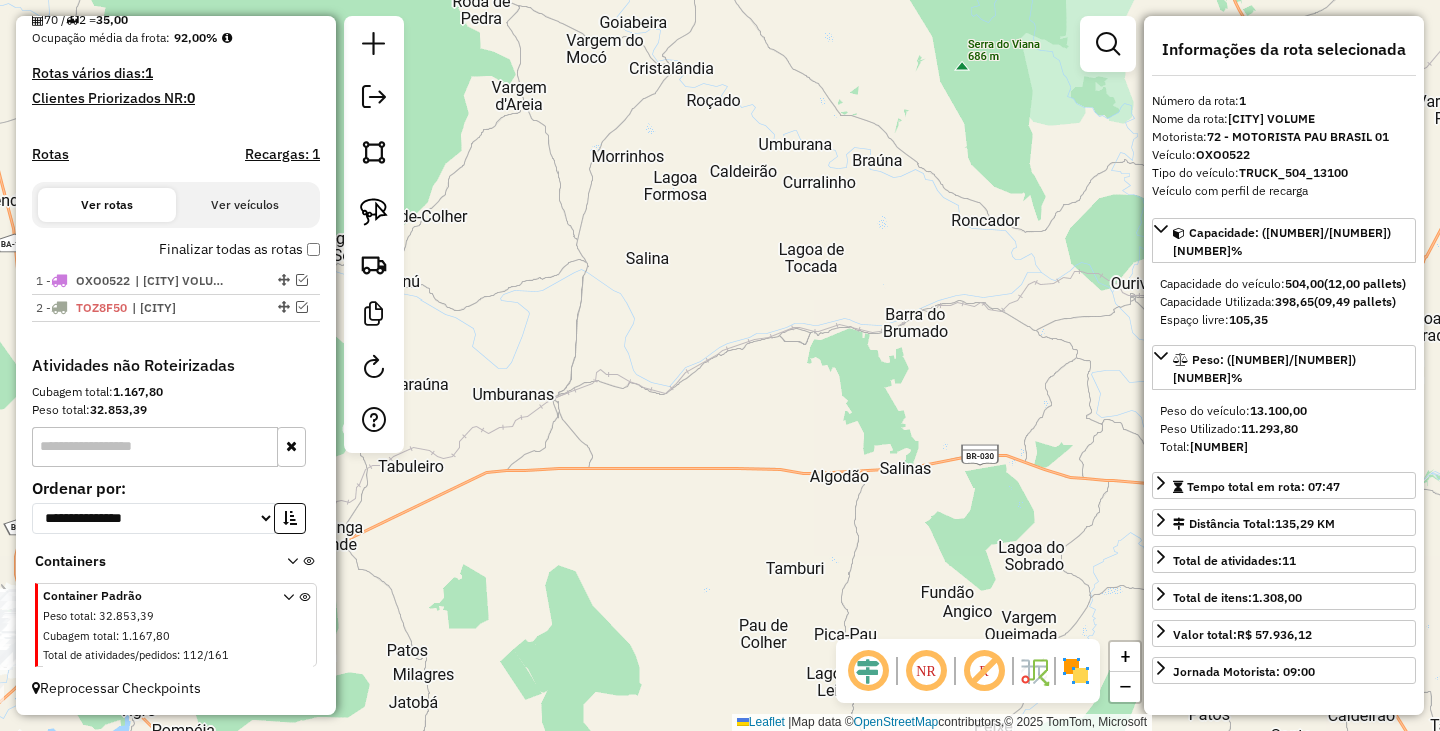 click on "Janela de atendimento Grade de atendimento Capacidade Transportadoras Veículos Cliente Pedidos  Rotas Selecione os dias de semana para filtrar as janelas de atendimento  Seg   Ter   Qua   Qui   Sex   Sáb   Dom  Informe o período da janela de atendimento: De: Até:  Filtrar exatamente a janela do cliente  Considerar janela de atendimento padrão  Selecione os dias de semana para filtrar as grades de atendimento  Seg   Ter   Qua   Qui   Sex   Sáb   Dom   Considerar clientes sem dia de atendimento cadastrado  Clientes fora do dia de atendimento selecionado Filtrar as atividades entre os valores definidos abaixo:  Peso mínimo:   Peso máximo:   Cubagem mínima:   Cubagem máxima:   De:   Até:  Filtrar as atividades entre o tempo de atendimento definido abaixo:  De:   Até:   Considerar capacidade total dos clientes não roteirizados Transportadora: Selecione um ou mais itens Tipo de veículo: Selecione um ou mais itens Veículo: Selecione um ou mais itens Motorista: Selecione um ou mais itens Nome: Rótulo:" 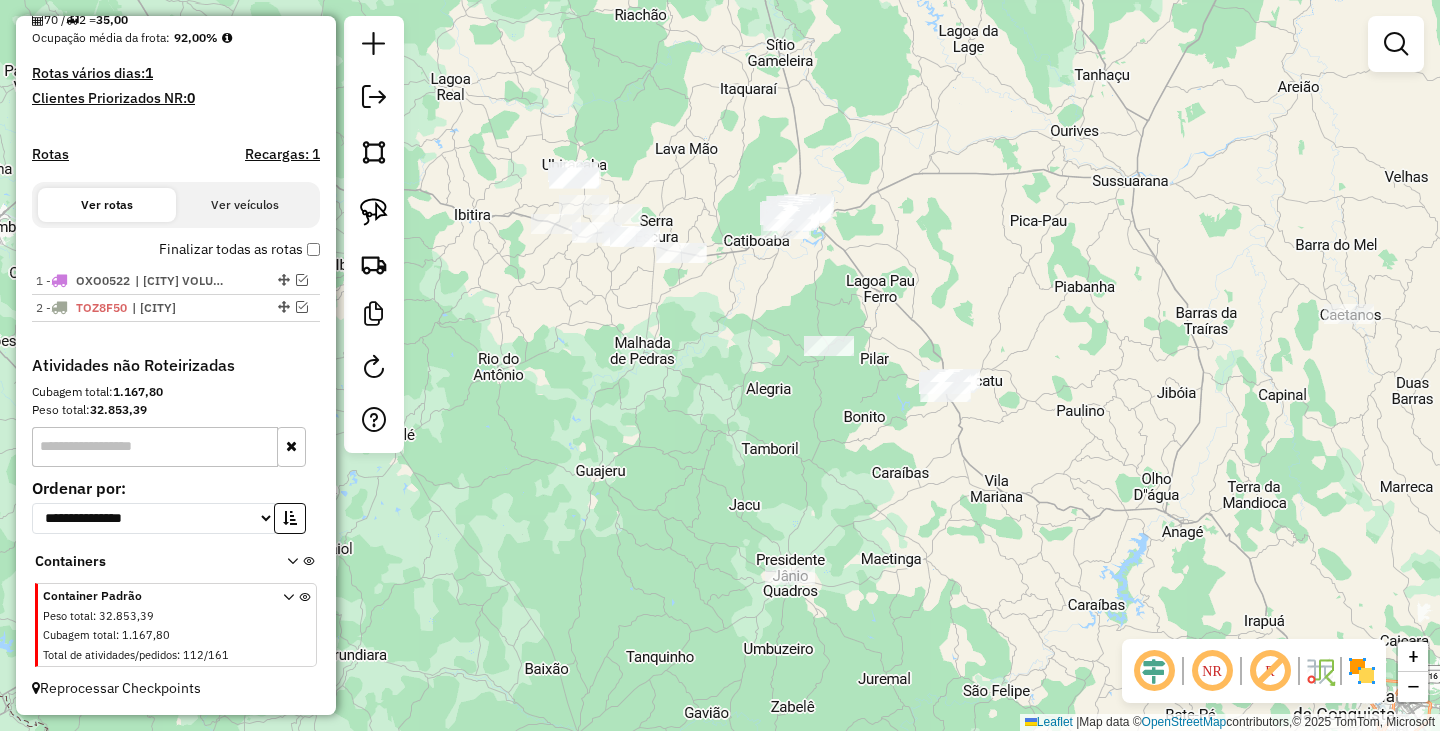 drag, startPoint x: 895, startPoint y: 345, endPoint x: 992, endPoint y: 271, distance: 122.0041 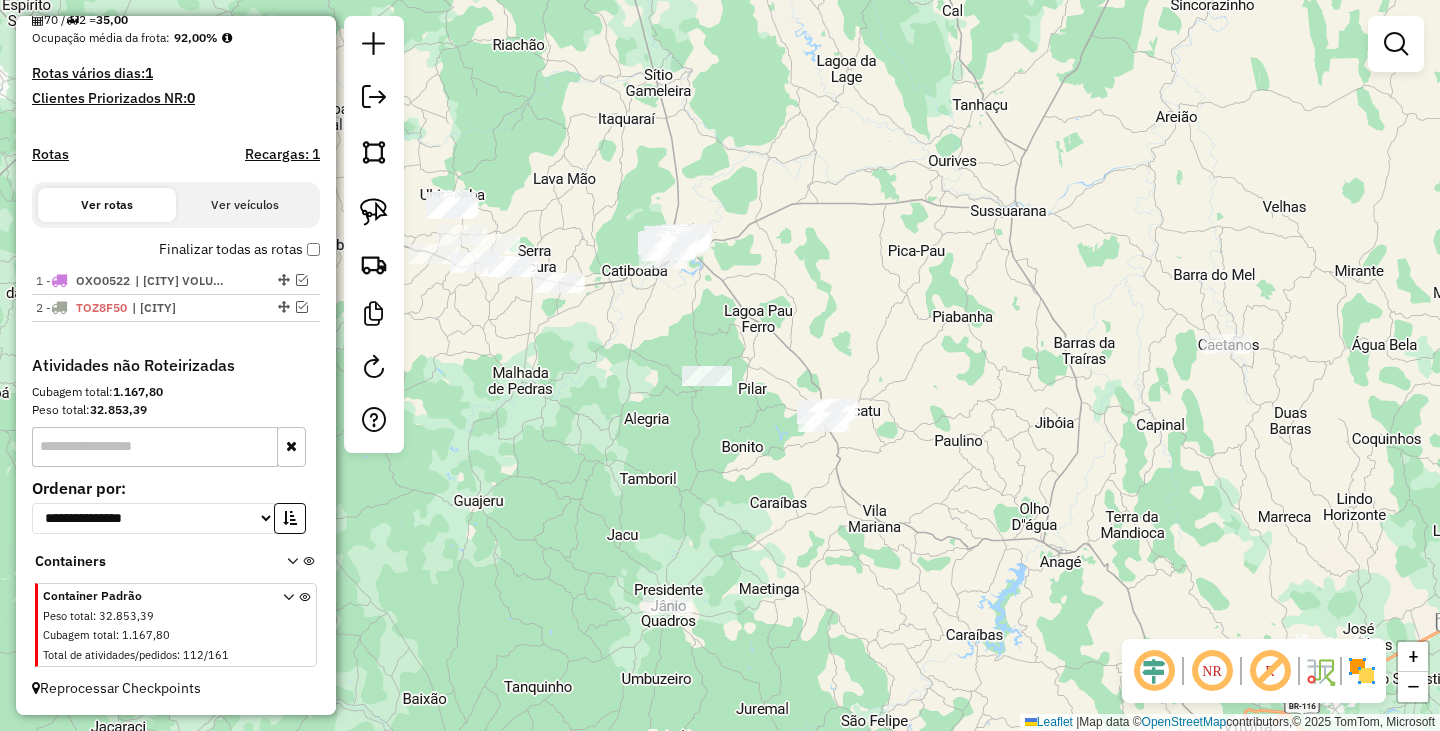 drag, startPoint x: 991, startPoint y: 333, endPoint x: 866, endPoint y: 362, distance: 128.31992 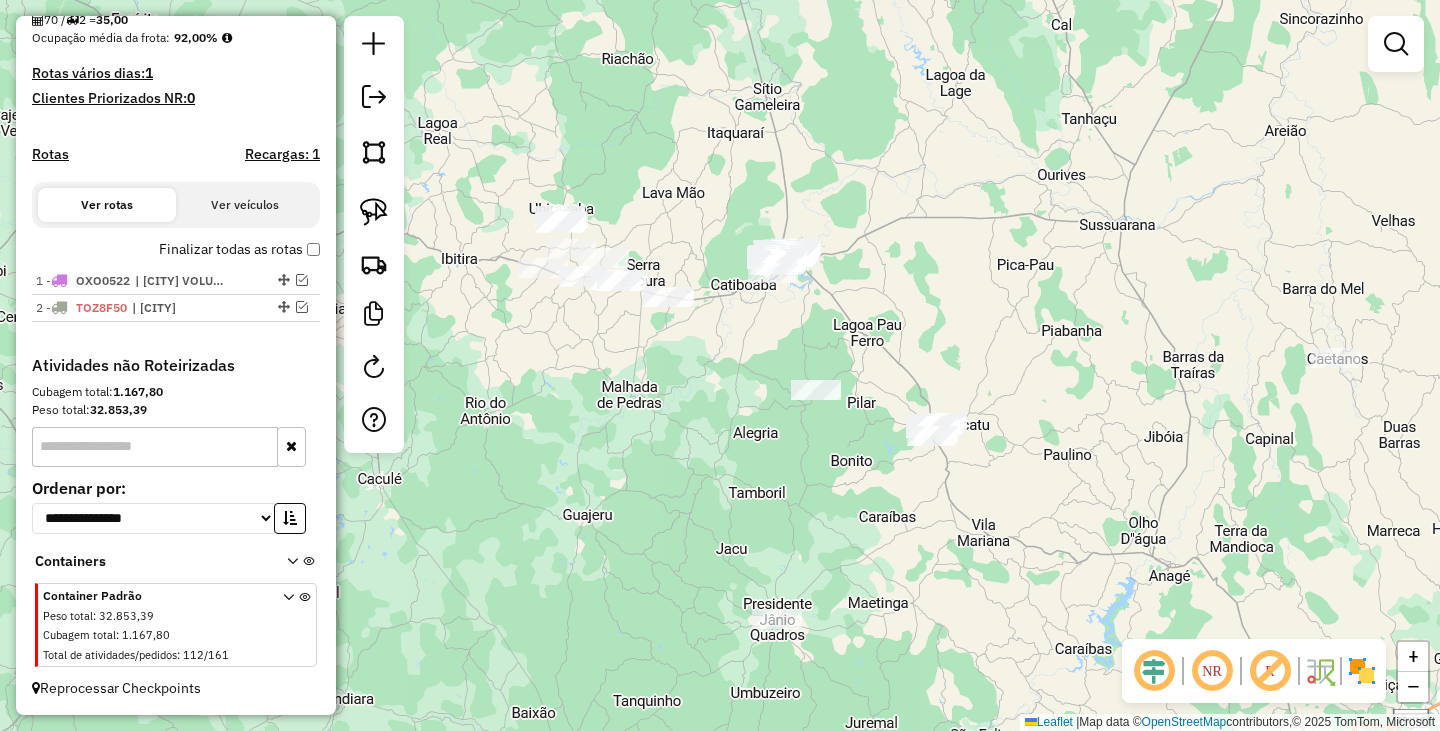 drag, startPoint x: 864, startPoint y: 360, endPoint x: 978, endPoint y: 374, distance: 114.85643 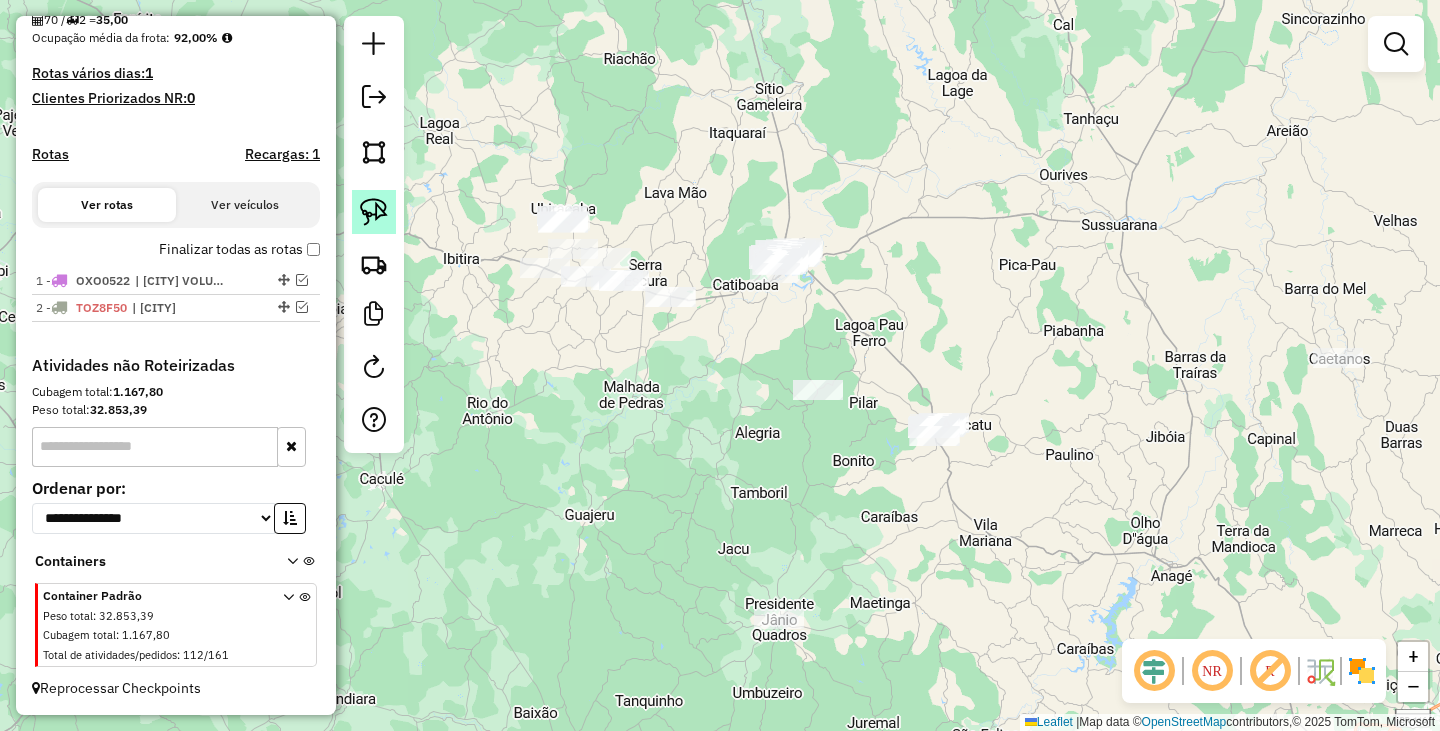click 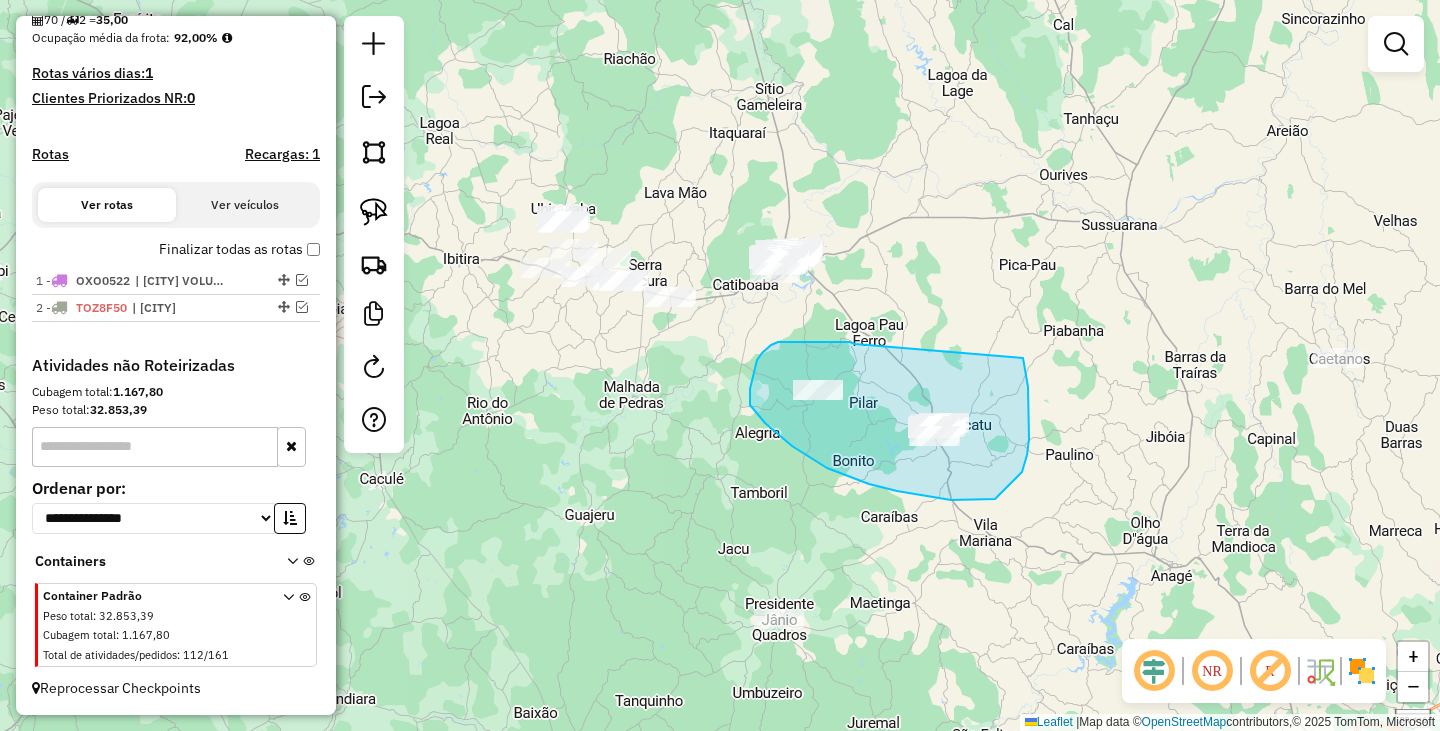 drag, startPoint x: 785, startPoint y: 342, endPoint x: 1023, endPoint y: 358, distance: 238.53722 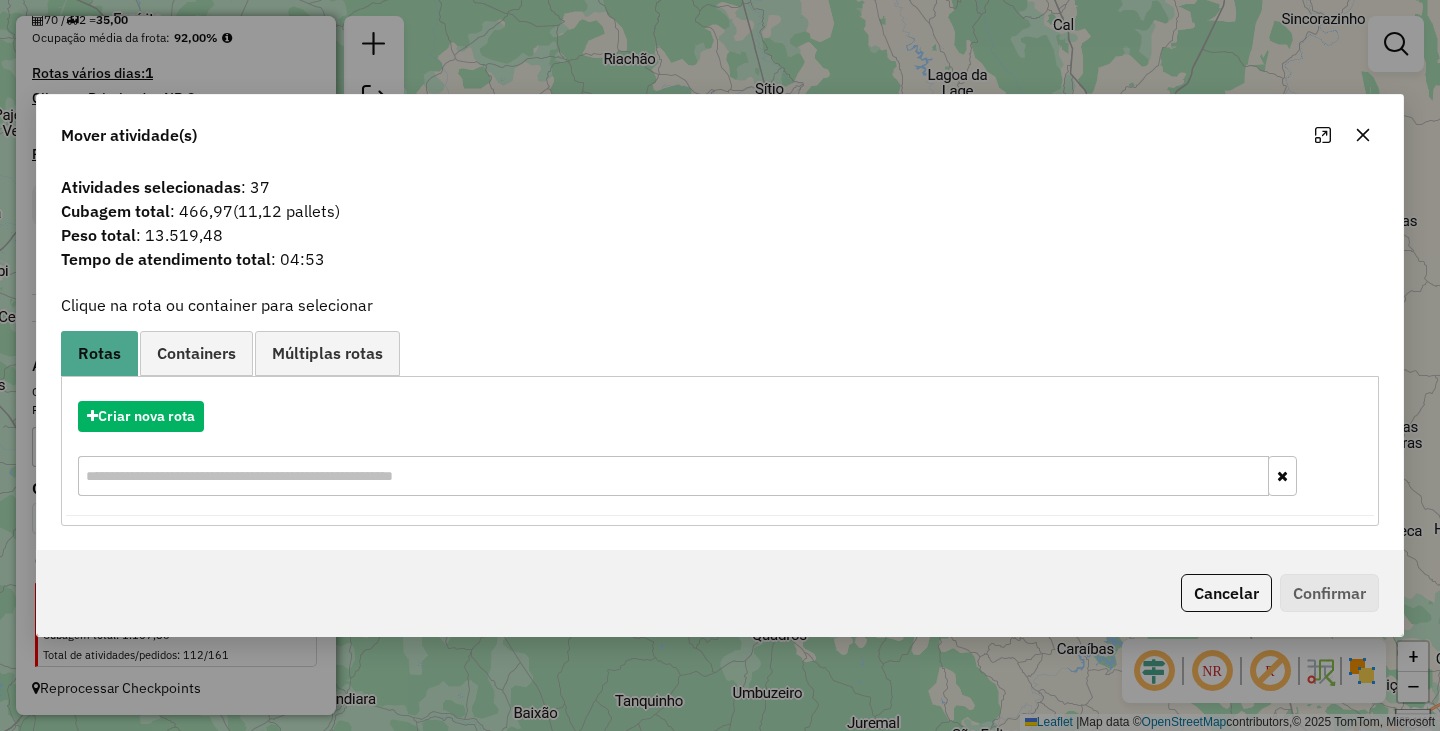 click on "Cancelar" 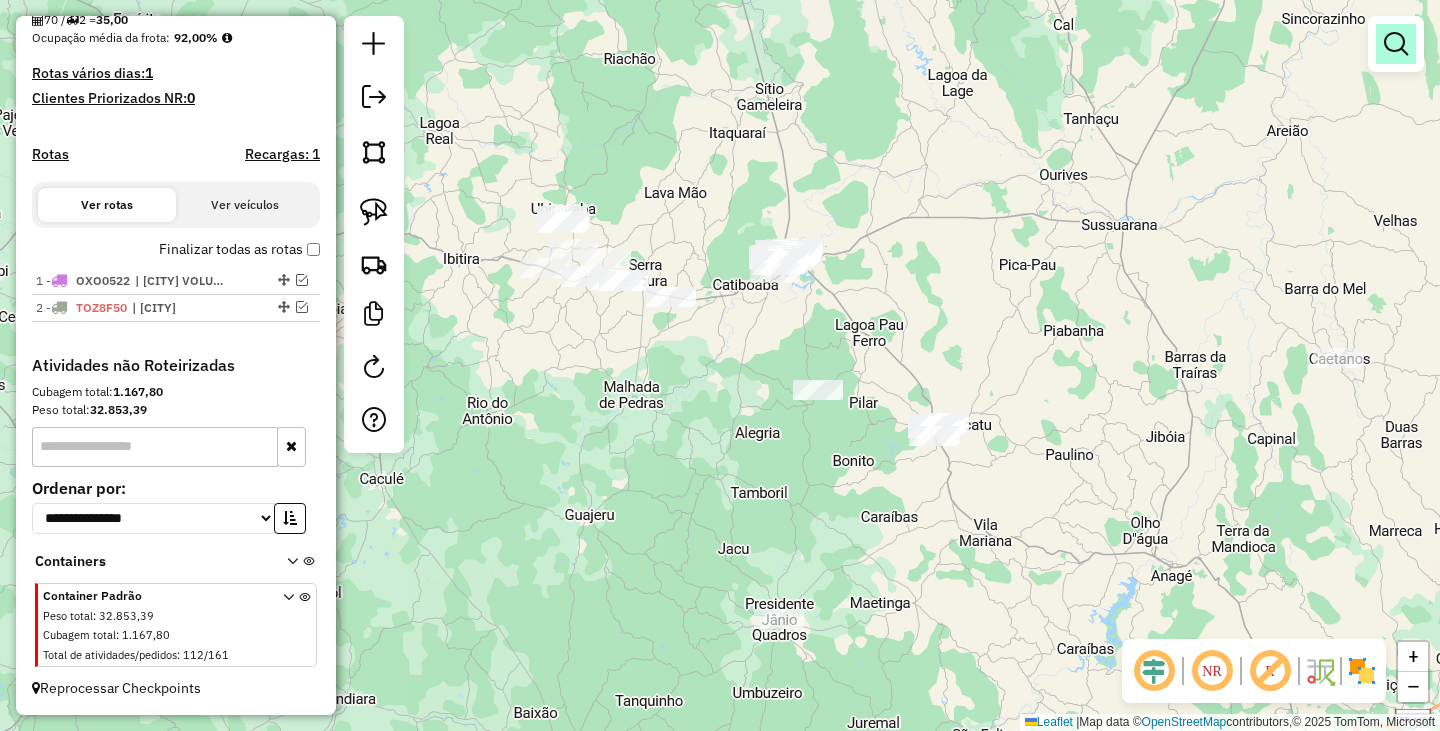 click at bounding box center (1396, 44) 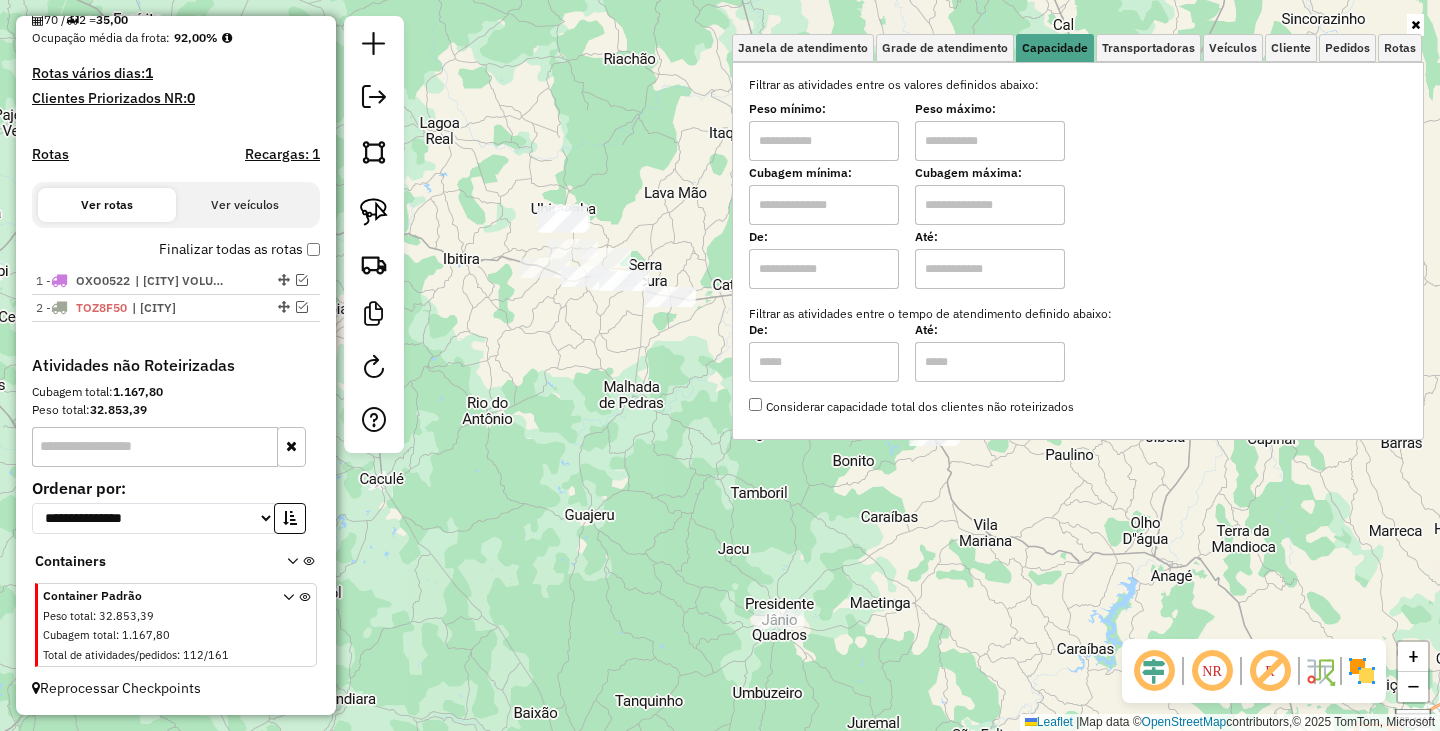 drag, startPoint x: 773, startPoint y: 157, endPoint x: 786, endPoint y: 149, distance: 15.264338 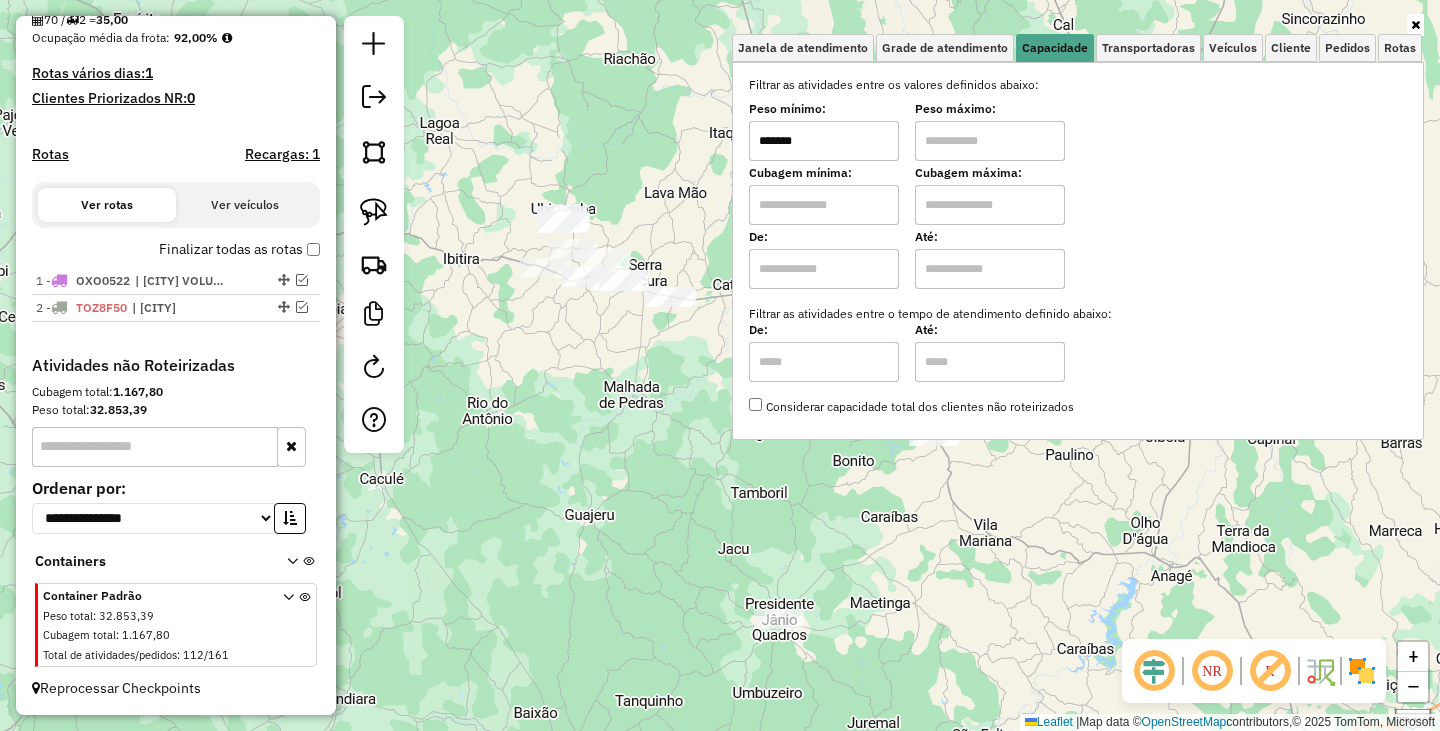 drag, startPoint x: 971, startPoint y: 140, endPoint x: 986, endPoint y: 137, distance: 15.297058 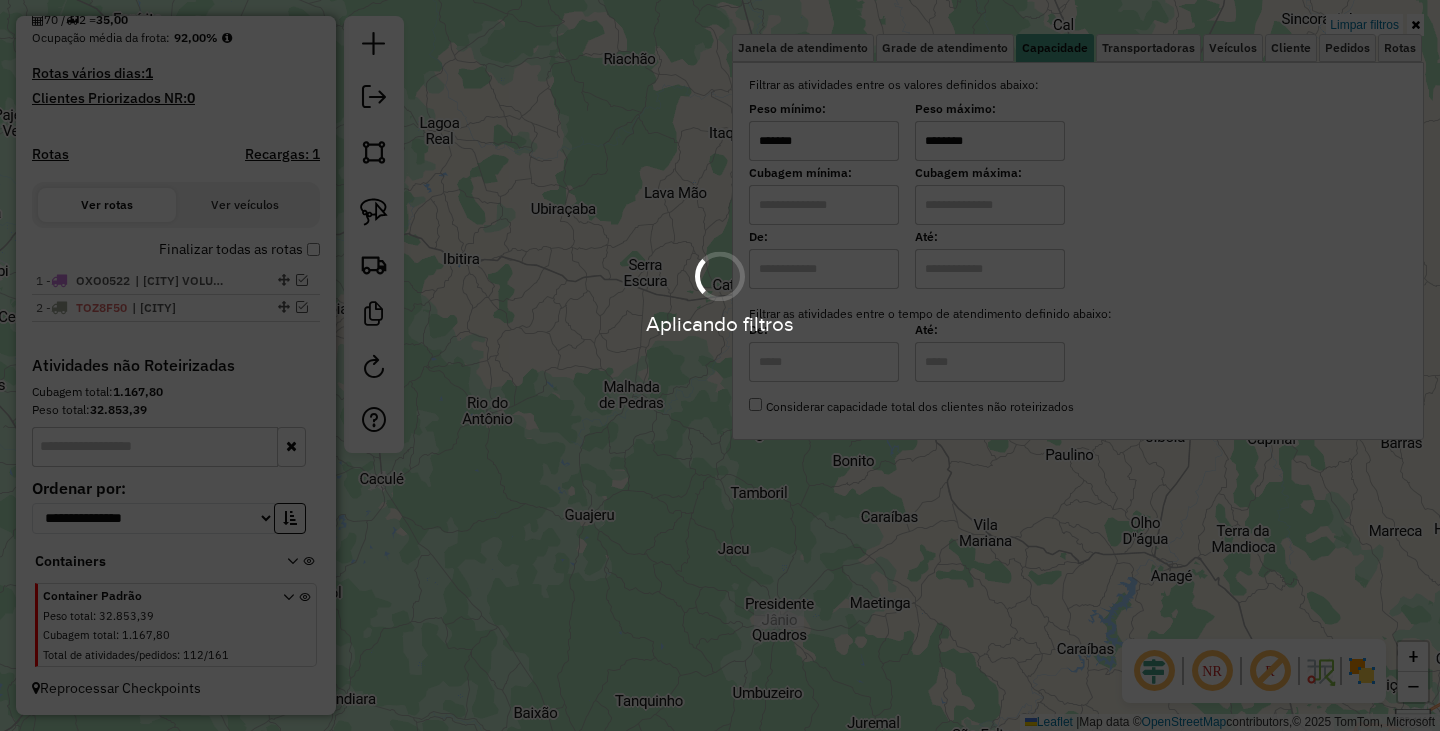 click on "Limpar filtros Janela de atendimento Grade de atendimento Capacidade Transportadoras Veículos Cliente Pedidos  Rotas Selecione os dias de semana para filtrar as janelas de atendimento  Seg   Ter   Qua   Qui   Sex   Sáb   Dom  Informe o período da janela de atendimento: De: Até:  Filtrar exatamente a janela do cliente  Considerar janela de atendimento padrão  Selecione os dias de semana para filtrar as grades de atendimento  Seg   Ter   Qua   Qui   Sex   Sáb   Dom   Considerar clientes sem dia de atendimento cadastrado  Clientes fora do dia de atendimento selecionado Filtrar as atividades entre os valores definidos abaixo:  Peso mínimo:  *******  Peso máximo:  ********  Cubagem mínima:   Cubagem máxima:   De:   Até:  Filtrar as atividades entre o tempo de atendimento definido abaixo:  De:   Até:   Considerar capacidade total dos clientes não roteirizados Transportadora: Selecione um ou mais itens Tipo de veículo: Selecione um ou mais itens Veículo: Selecione um ou mais itens Motorista: Nome: De:" 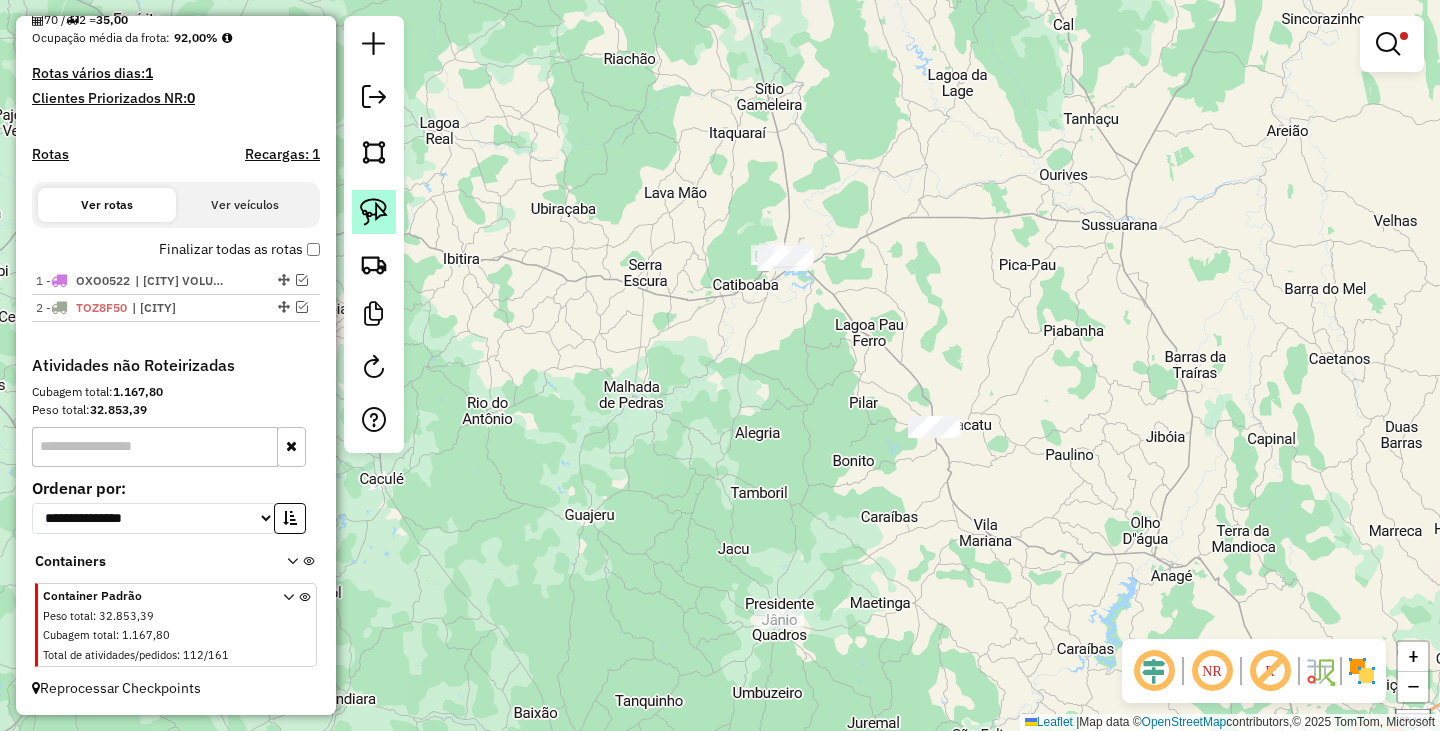 click 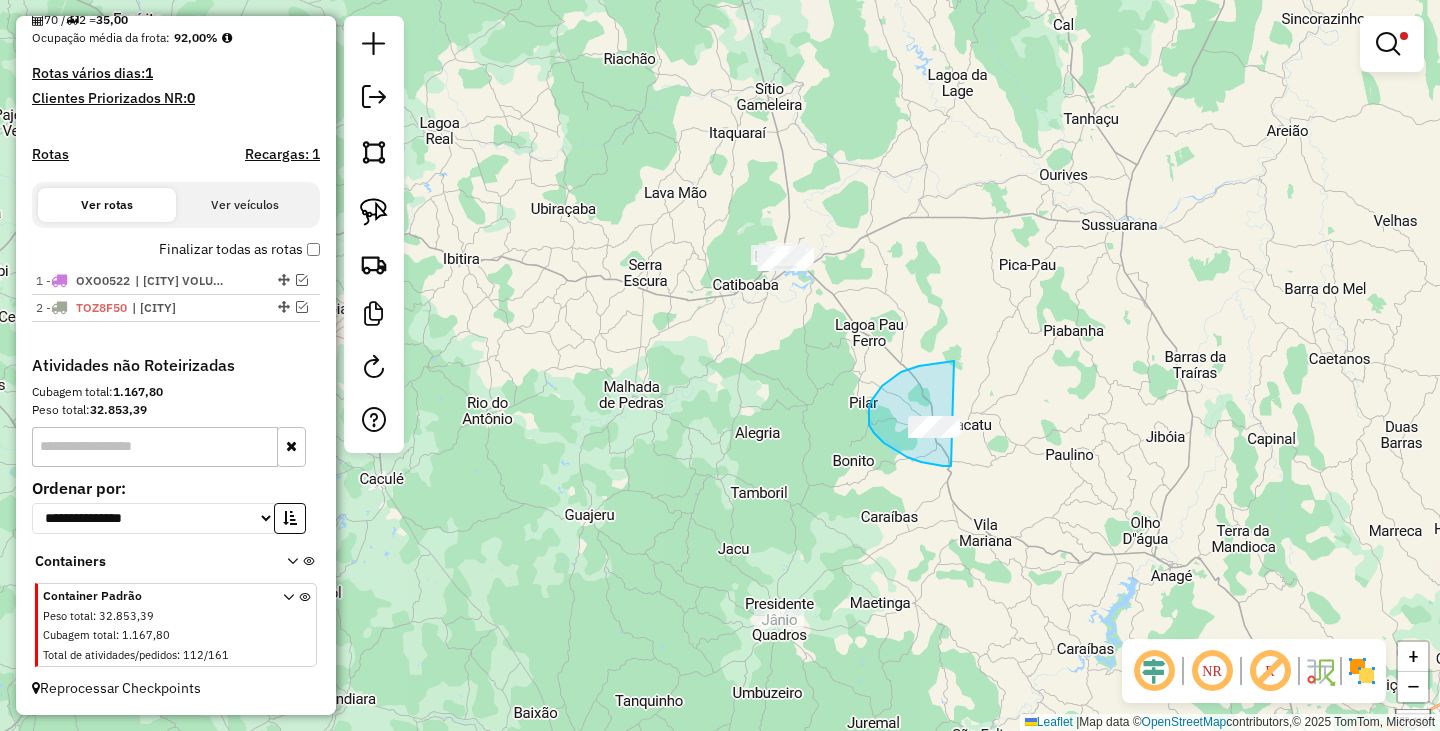 drag, startPoint x: 919, startPoint y: 366, endPoint x: 993, endPoint y: 462, distance: 121.21056 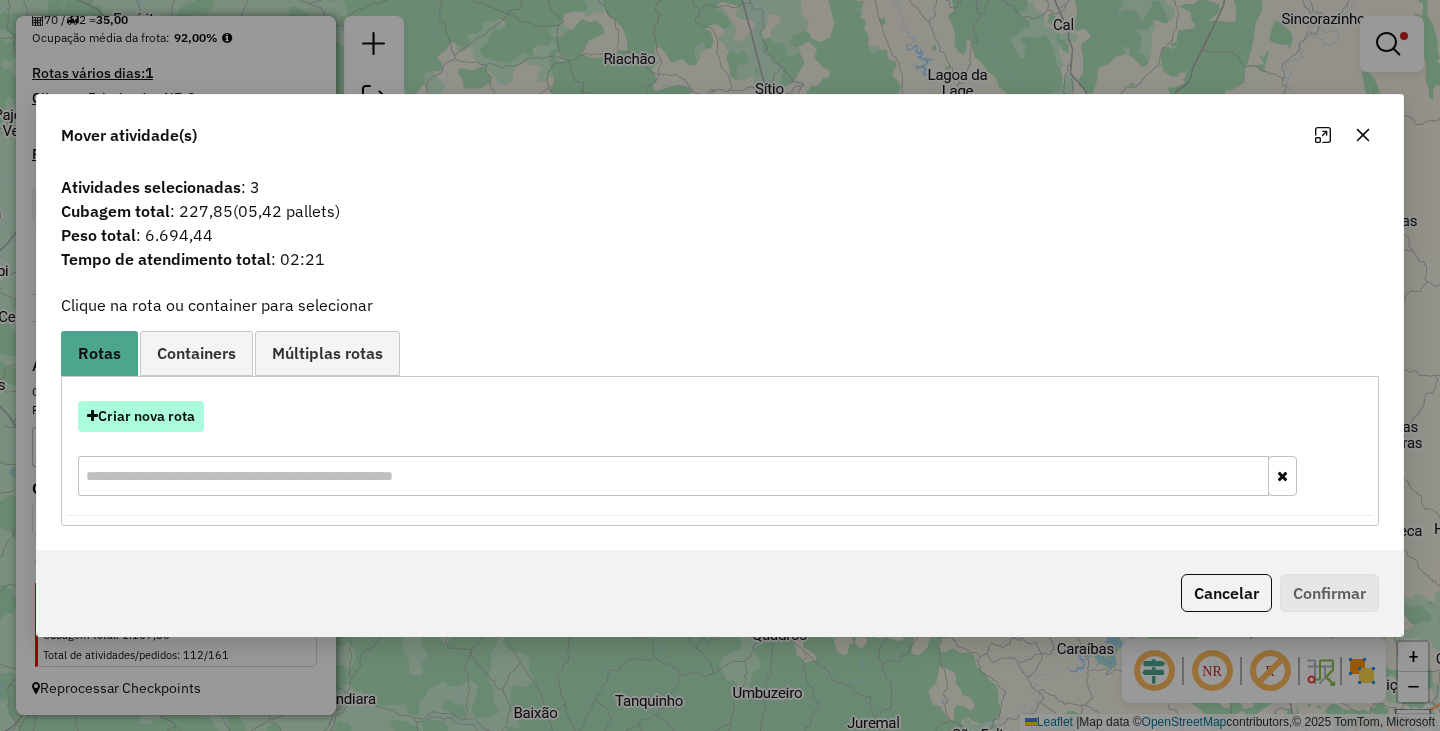 click on "Criar nova rota" at bounding box center (141, 416) 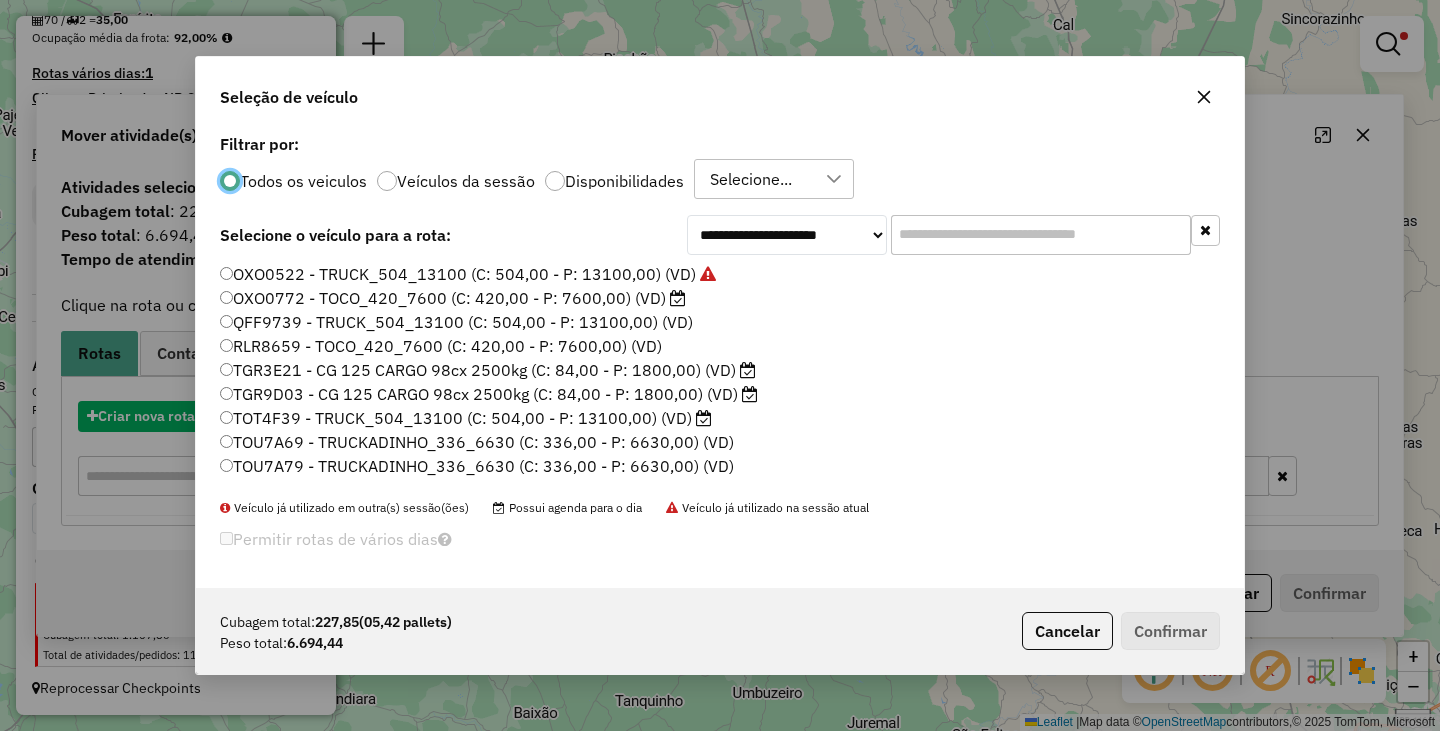 scroll, scrollTop: 11, scrollLeft: 6, axis: both 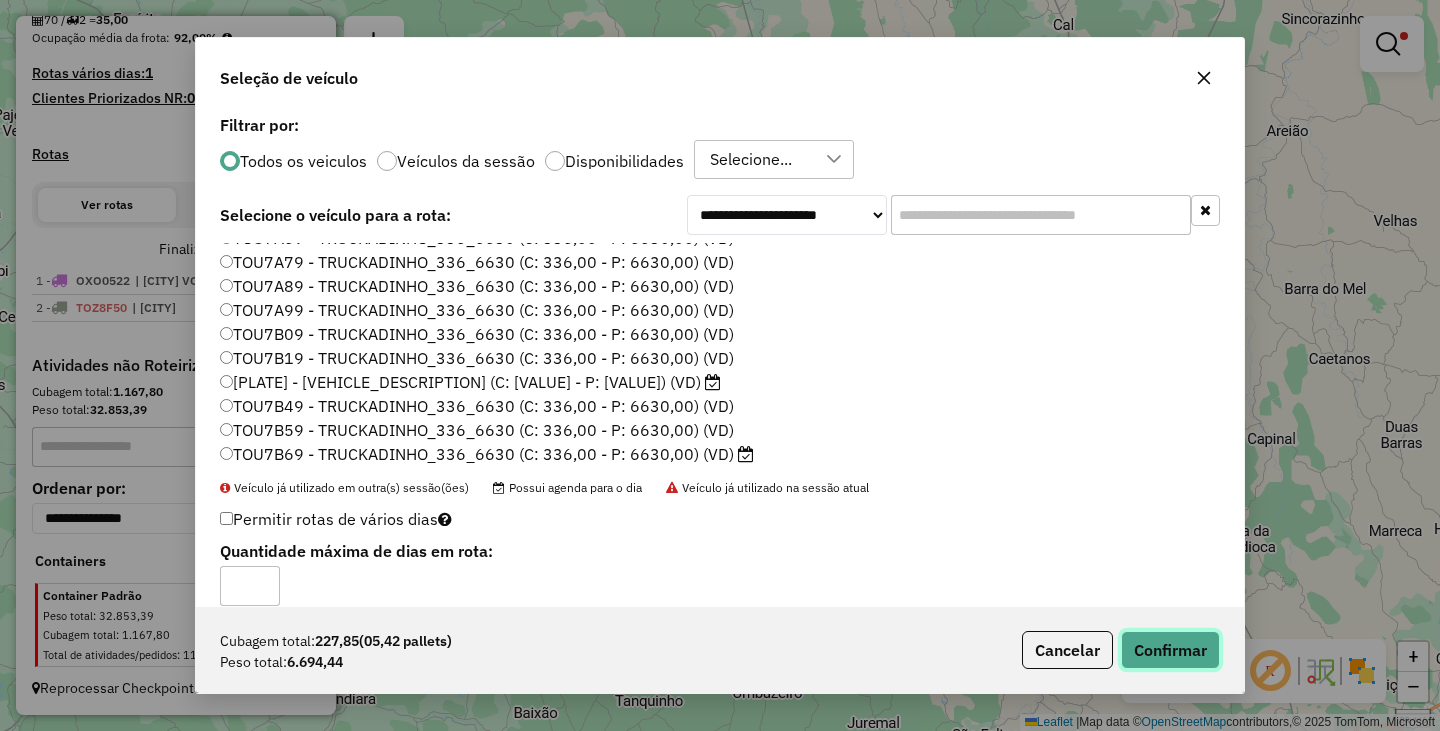 click on "Confirmar" 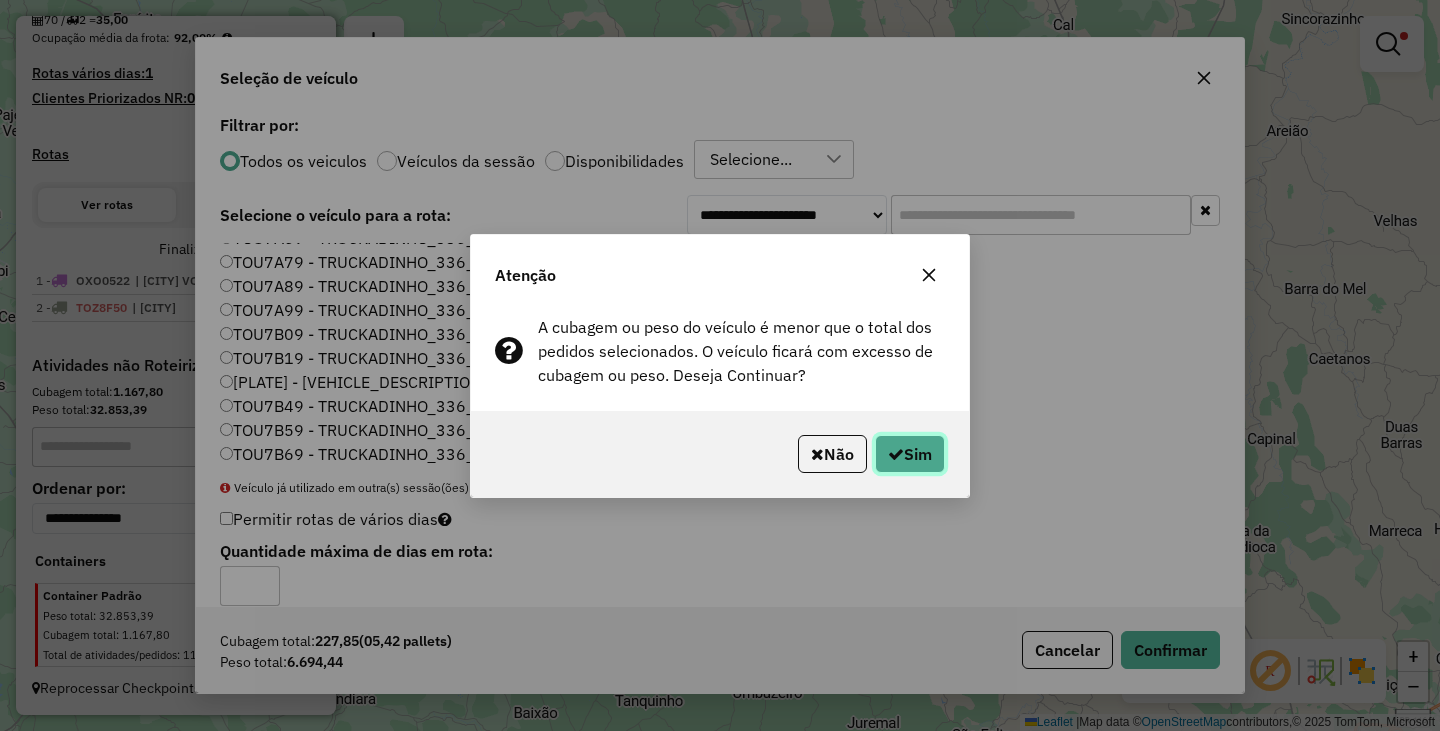 click on "Sim" 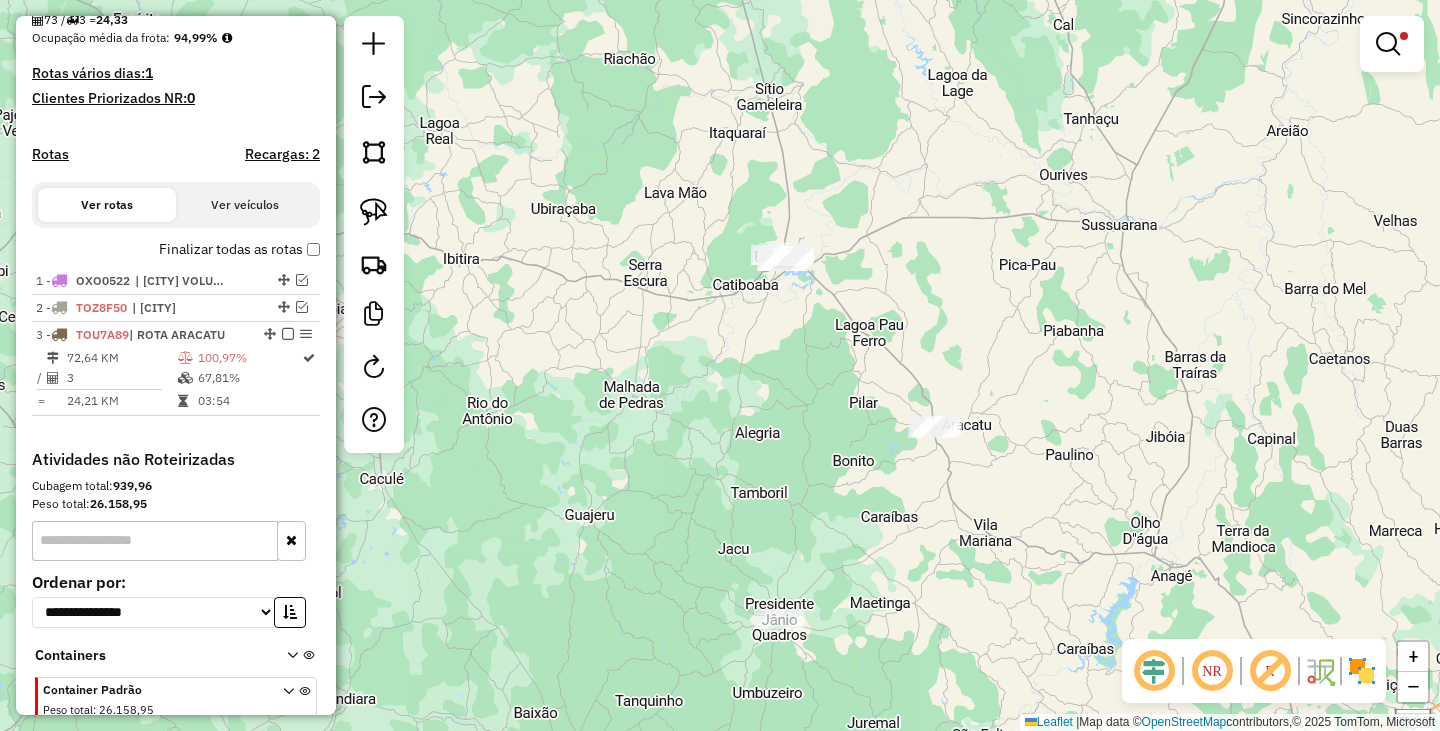 click on "Limpar filtros Janela de atendimento Grade de atendimento Capacidade Transportadoras Veículos Cliente Pedidos  Rotas Selecione os dias de semana para filtrar as janelas de atendimento  Seg   Ter   Qua   Qui   Sex   Sáb   Dom  Informe o período da janela de atendimento: De: Até:  Filtrar exatamente a janela do cliente  Considerar janela de atendimento padrão  Selecione os dias de semana para filtrar as grades de atendimento  Seg   Ter   Qua   Qui   Sex   Sáb   Dom   Considerar clientes sem dia de atendimento cadastrado  Clientes fora do dia de atendimento selecionado Filtrar as atividades entre os valores definidos abaixo:  Peso mínimo:  *******  Peso máximo:  ********  Cubagem mínima:   Cubagem máxima:   De:   Até:  Filtrar as atividades entre o tempo de atendimento definido abaixo:  De:   Até:   Considerar capacidade total dos clientes não roteirizados Transportadora: Selecione um ou mais itens Tipo de veículo: Selecione um ou mais itens Veículo: Selecione um ou mais itens Motorista: Nome: De:" 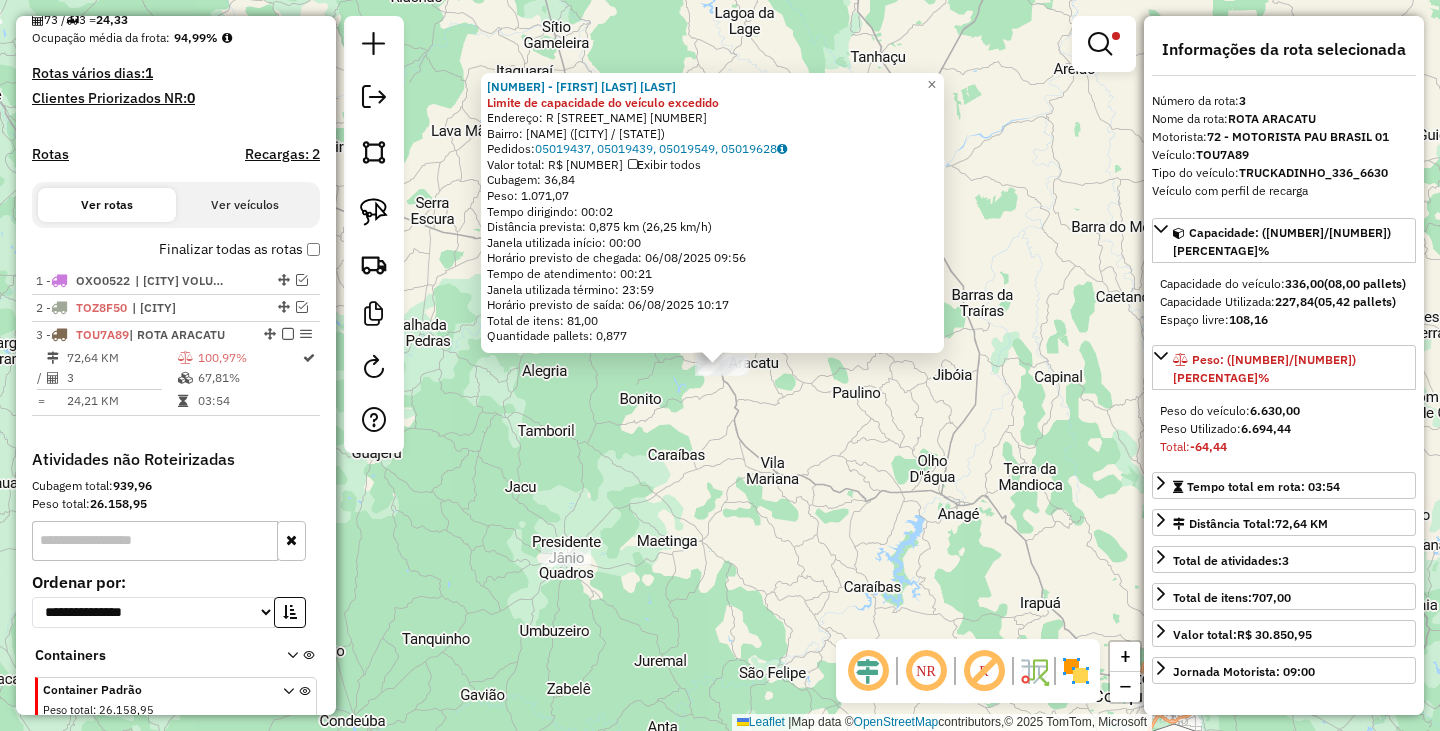 scroll, scrollTop: 592, scrollLeft: 0, axis: vertical 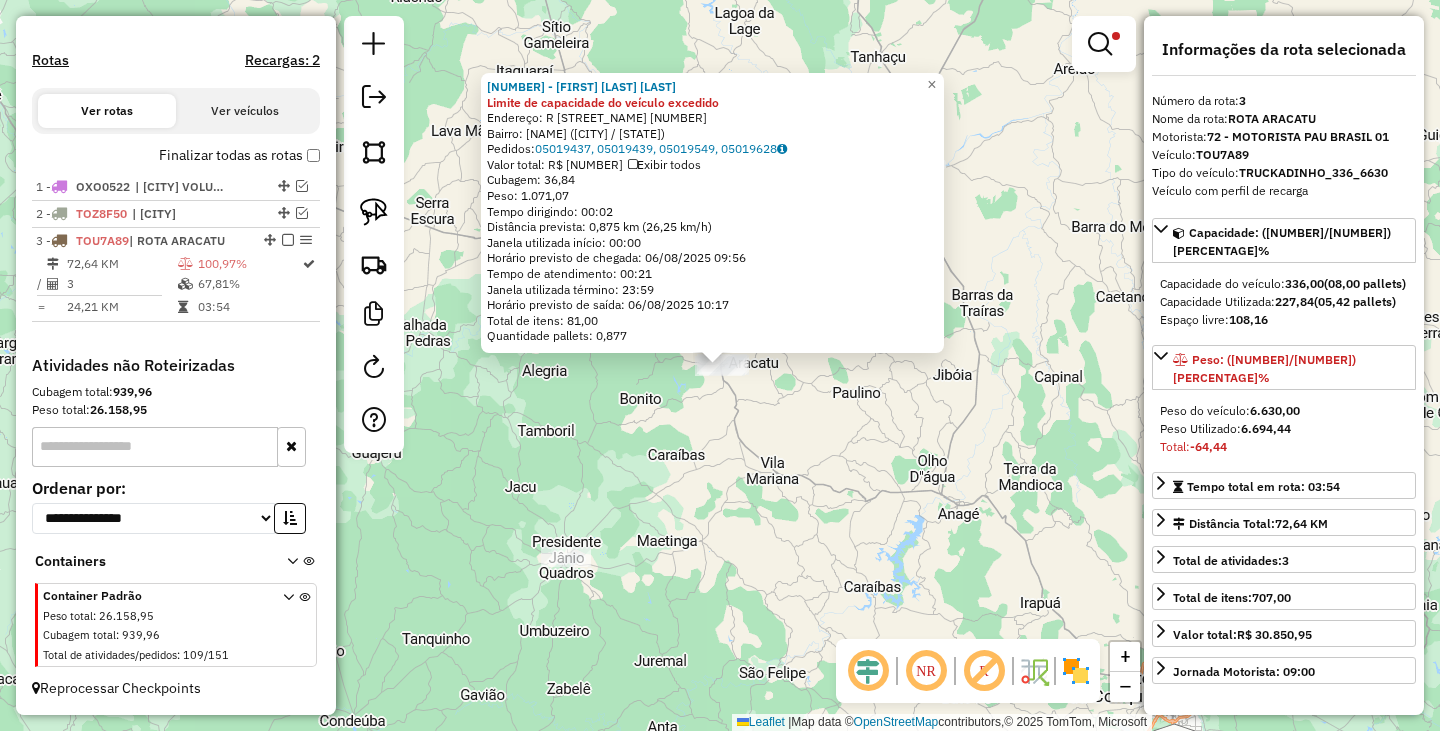 click on "[NUMBER] - [NUMBER] - [FIRST] [LAST] [LAST] Bairro: [CITY] ([CITY] / [STATE])   Pedidos:  [NUMBER], [NUMBER], [NUMBER], [NUMBER]   Valor total: R$ [PRICE]   Exibir todos   Cubagem: [NUMBER]  Peso: [NUMBER]  Tempo dirigindo: [TIME]   Distância prevista: [NUMBER] km ([NUMBER] km/h)   Janela utilizada início: [TIME]   Horário previsto de chegada: [DATE] [TIME]   Tempo de atendimento: [TIME]   Janela utilizada término: [TIME]   Horário previsto de saída: [DATE] [TIME]   Total de itens: [NUMBER],00   Quantidade pallets: [NUMBER]  × Limpar filtros Janela de atendimento Grade de atendimento Capacidade Transportadoras Veículos Cliente Pedidos  Rotas Selecione os dias de semana para filtrar as janelas de atendimento  Seg   Ter   Qua   Qui   Sex   Sáb   Dom  Informe o período da janela de atendimento: De: Até:  Filtrar exatamente a janela do cliente  Considerar janela de atendimento padrão   Seg   Ter   Qua   Qui   Sex   Sáb   Dom   Peso mínimo:" 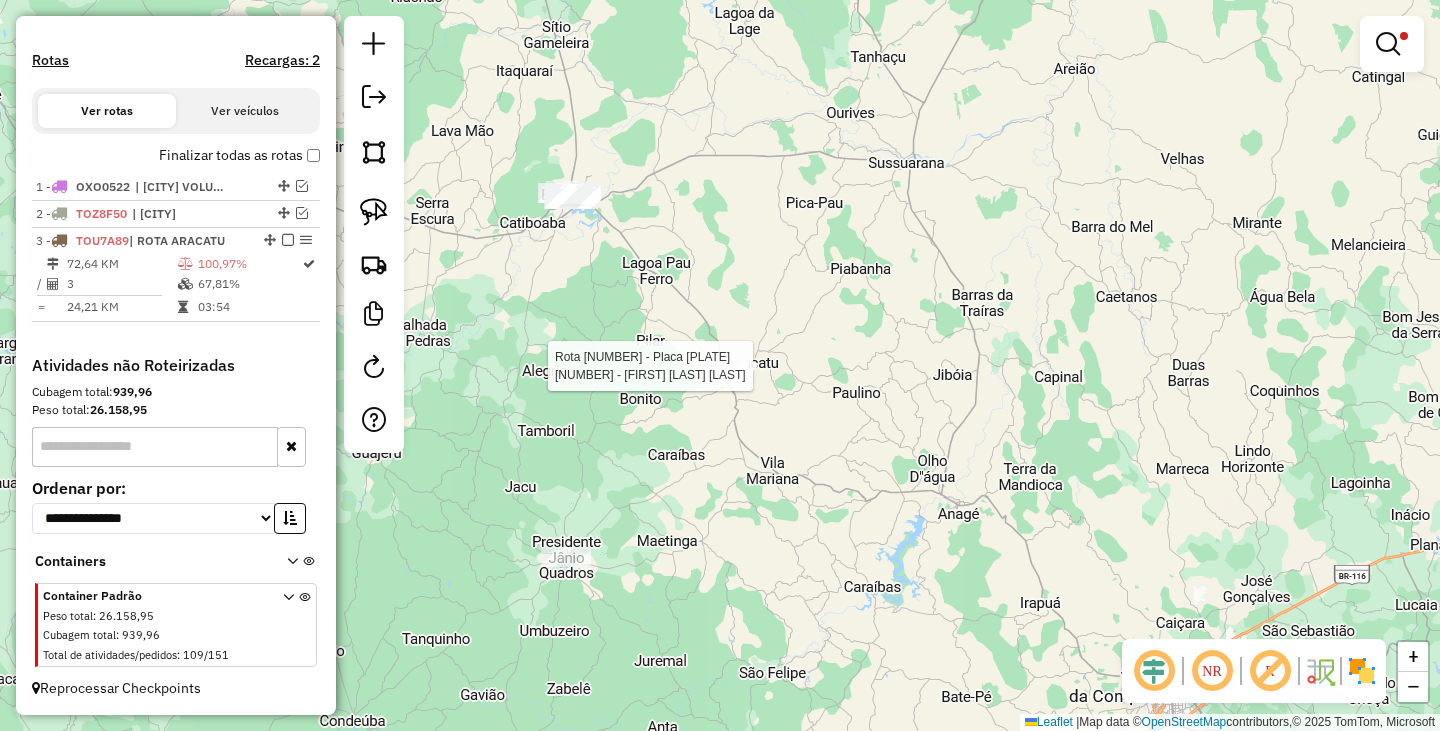 select on "**********" 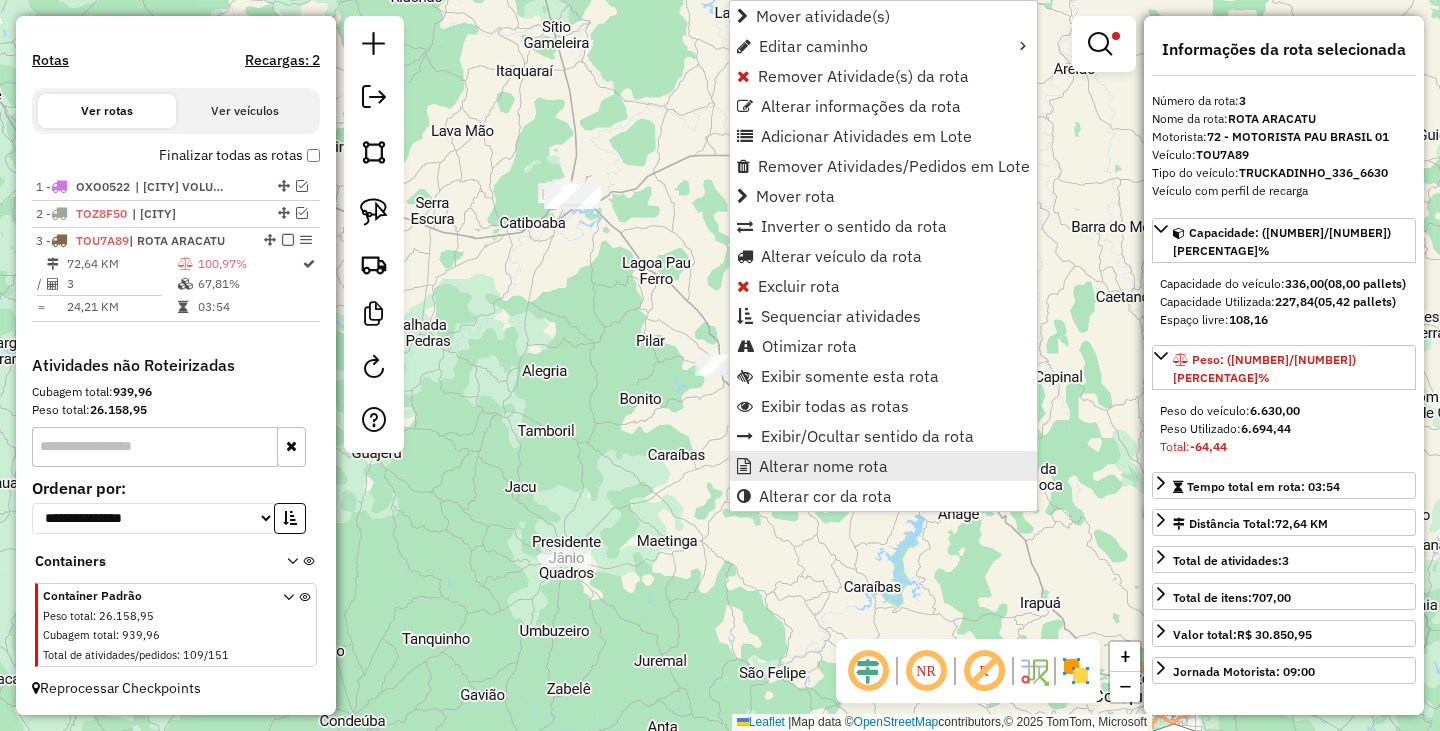 click on "Alterar nome rota" at bounding box center (883, 466) 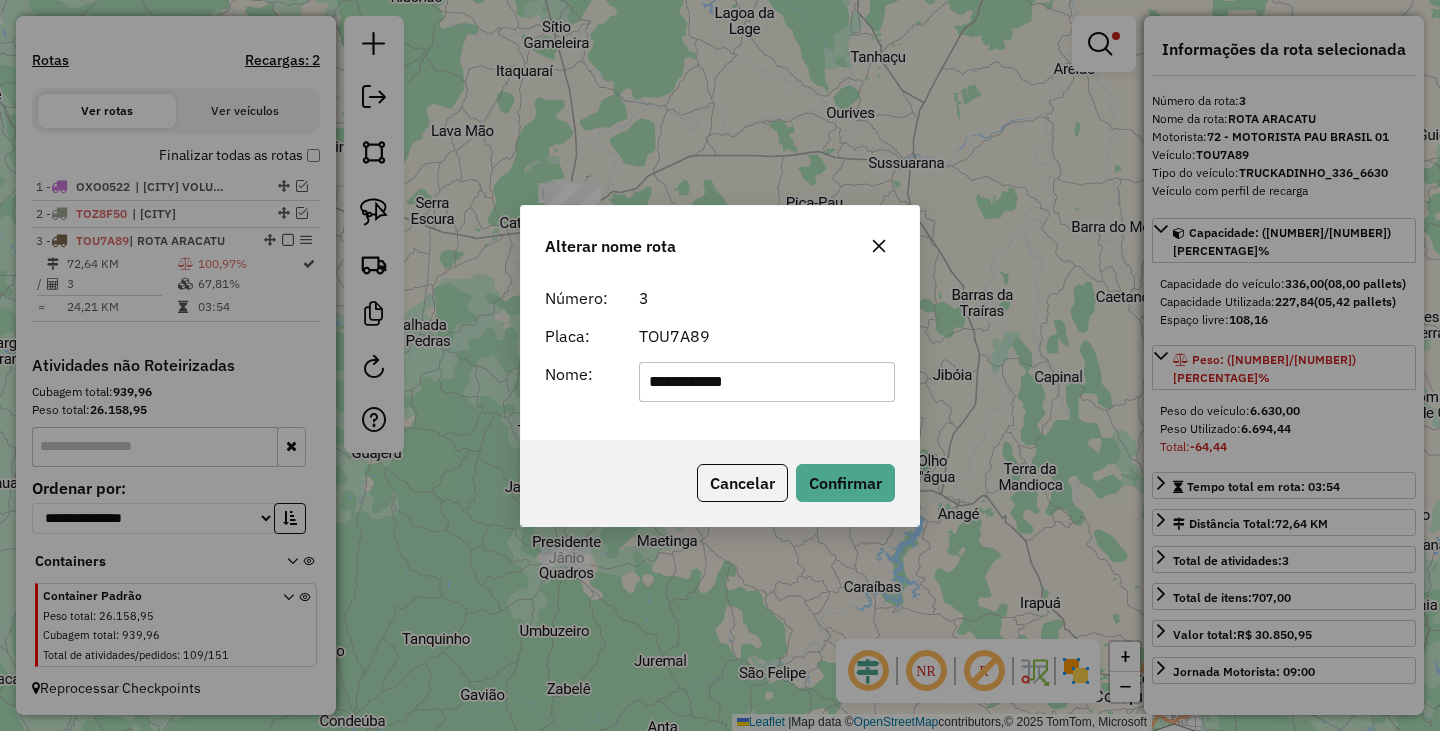 drag, startPoint x: 785, startPoint y: 386, endPoint x: 533, endPoint y: 340, distance: 256.164 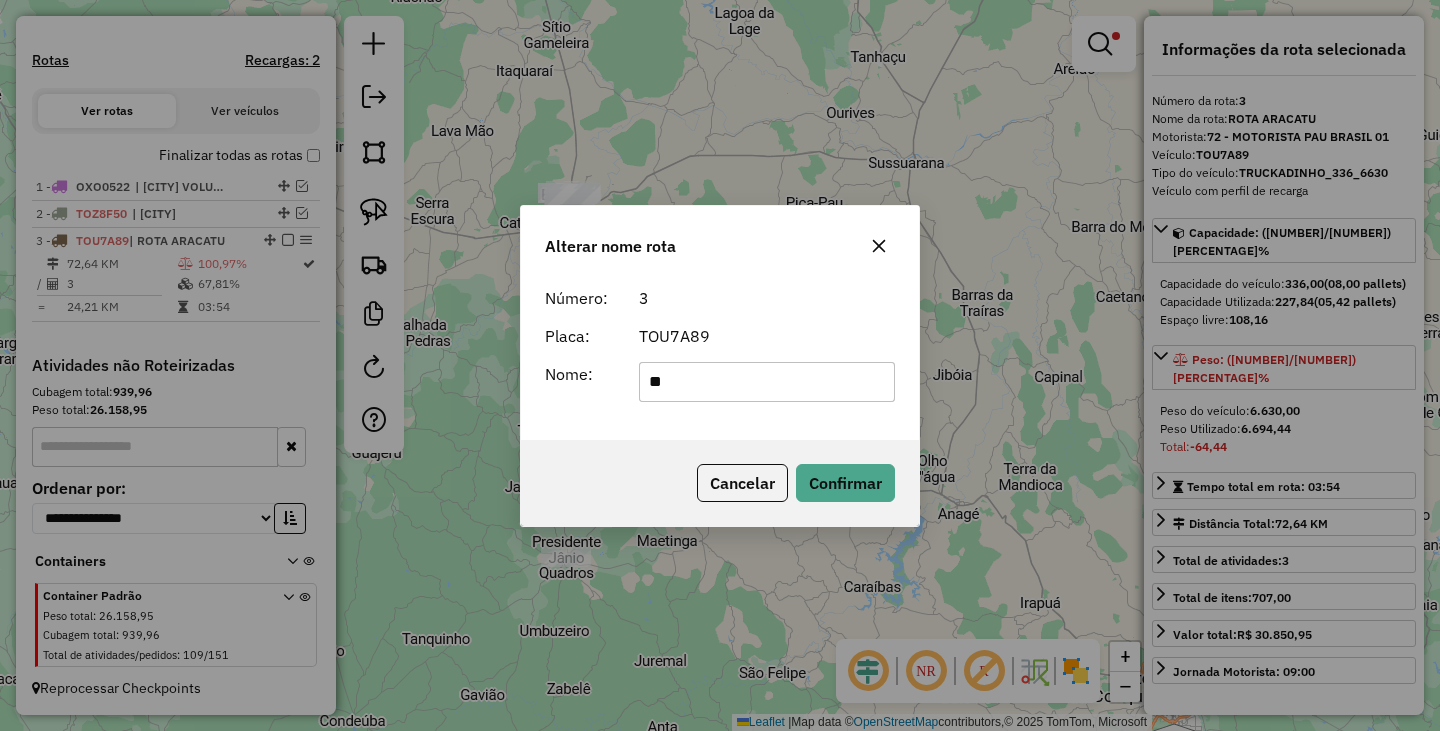 type on "*" 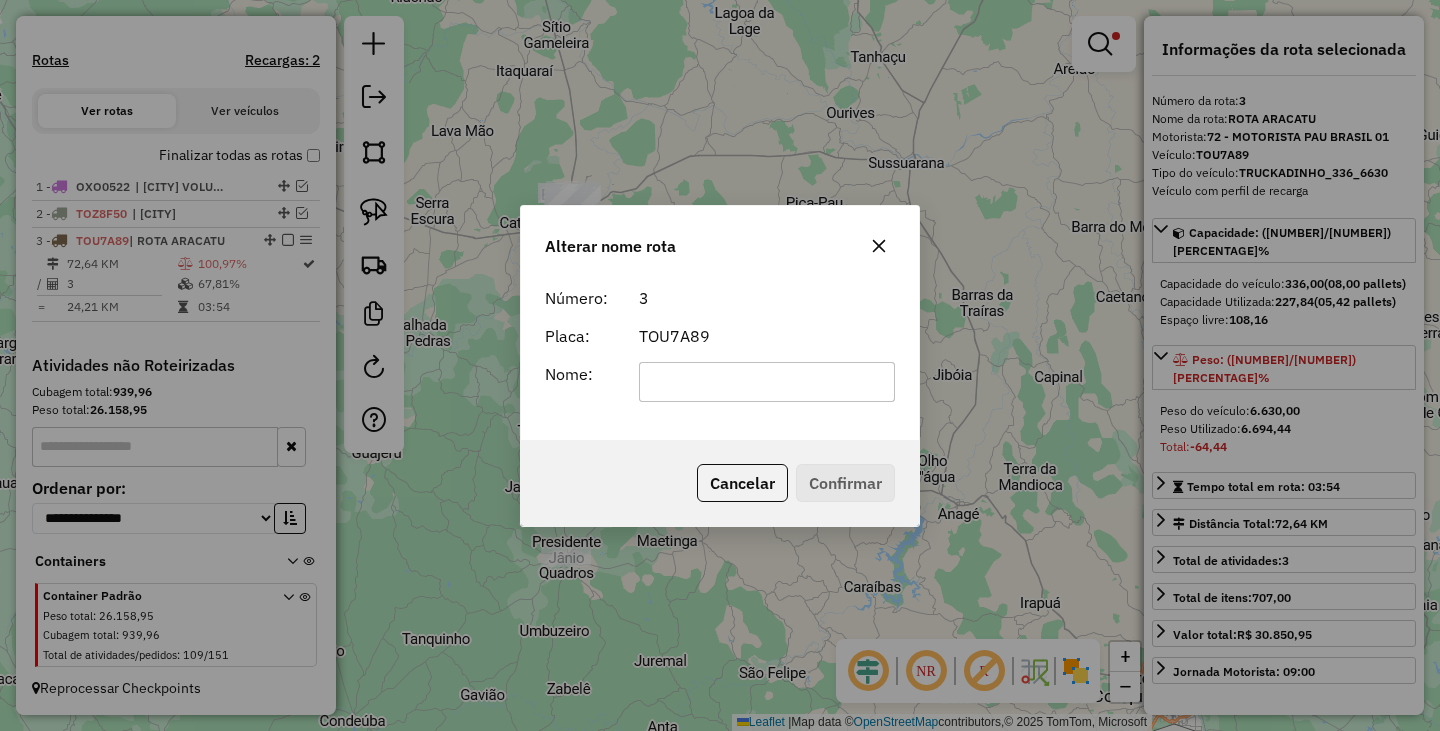 type on "*" 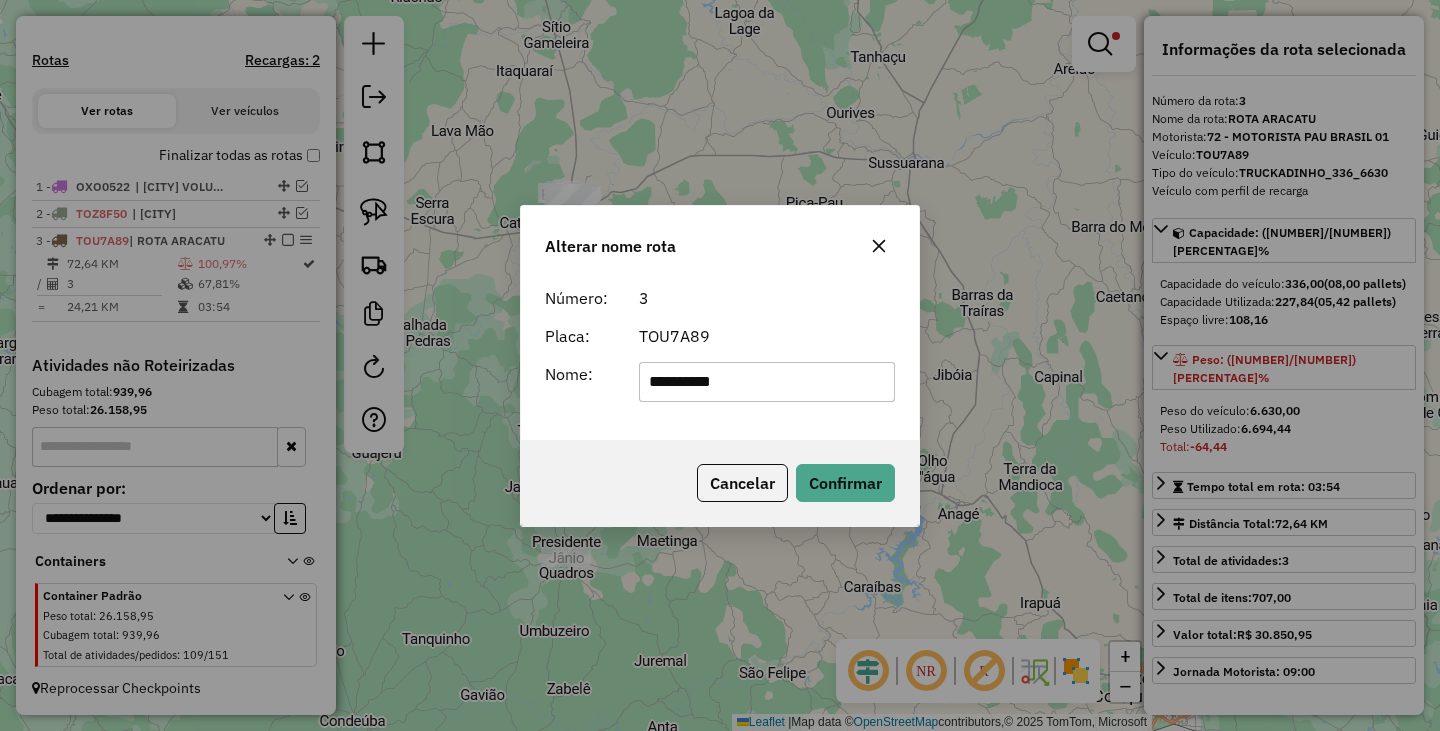 type on "**********" 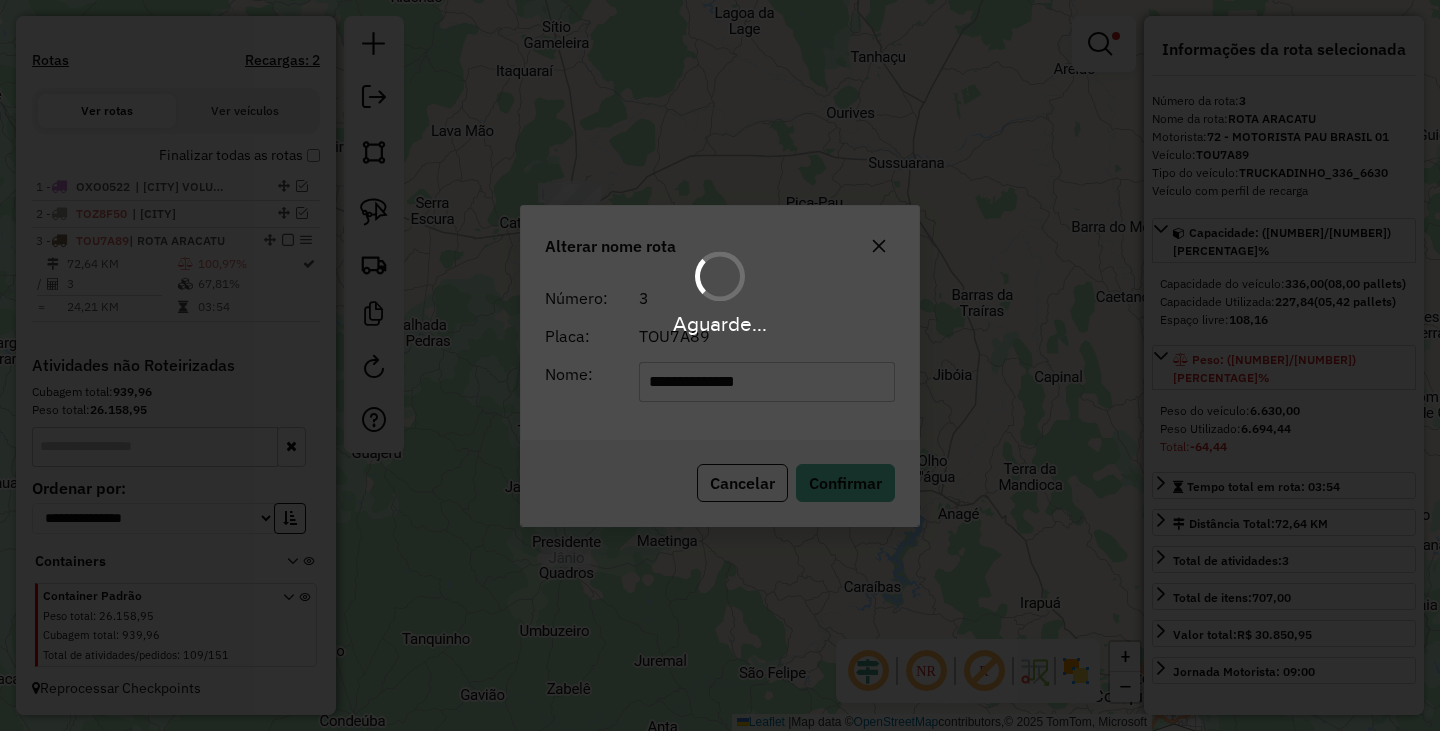 type 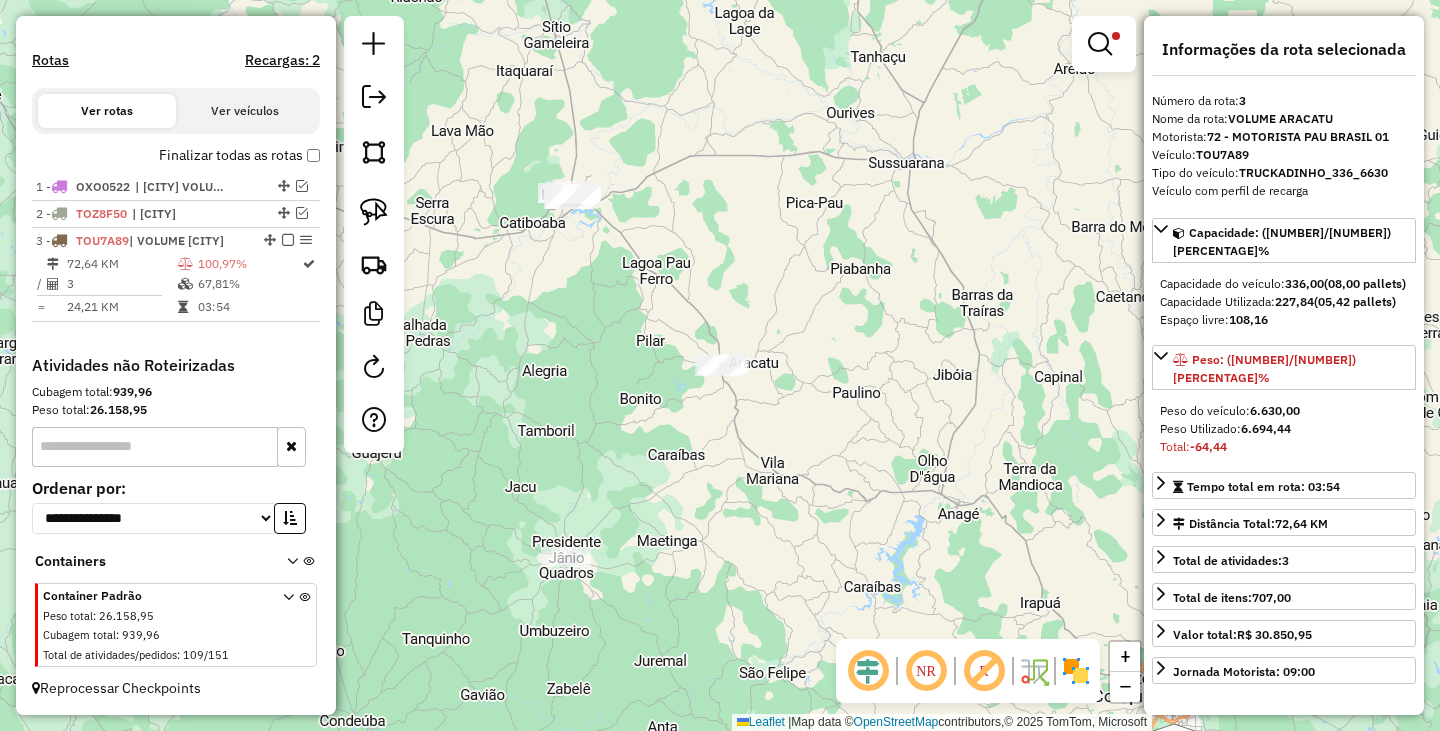scroll, scrollTop: 525, scrollLeft: 0, axis: vertical 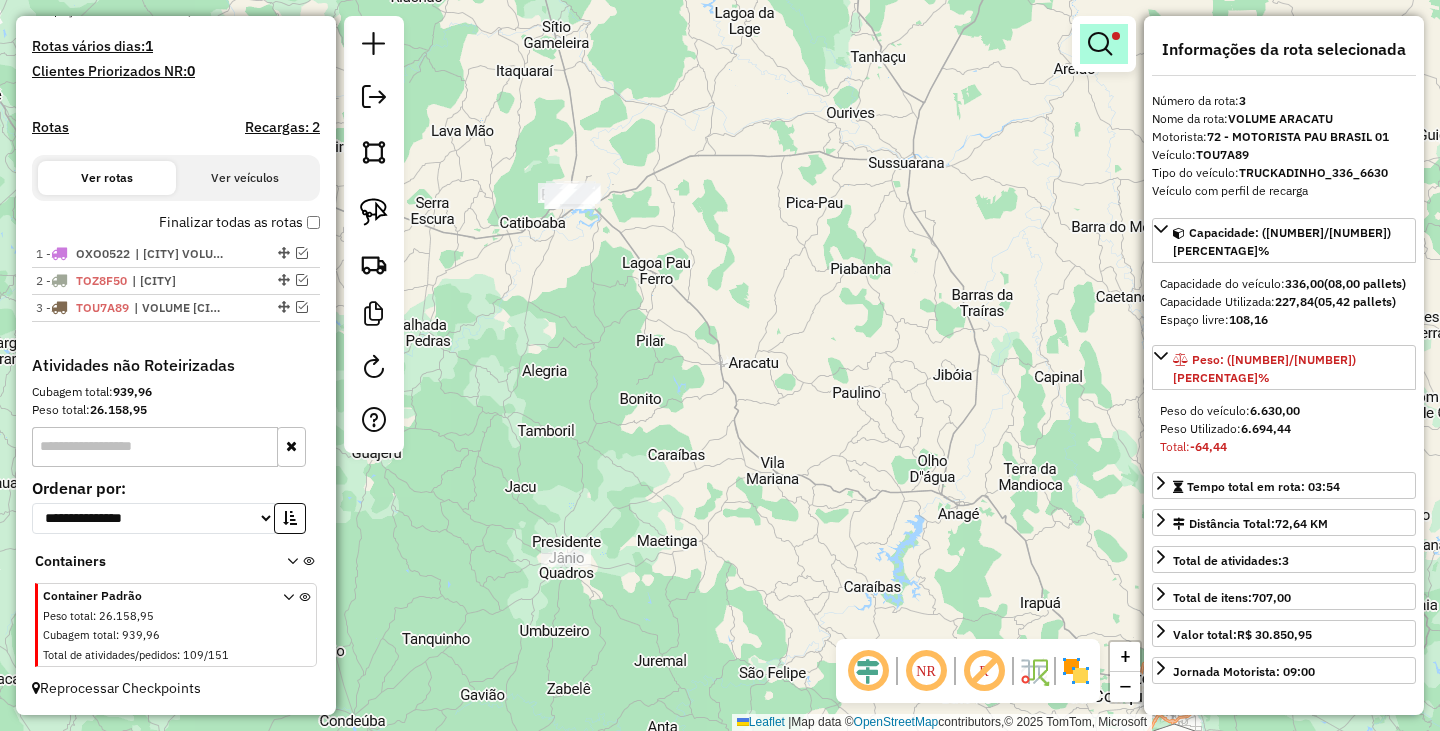 click at bounding box center (1100, 44) 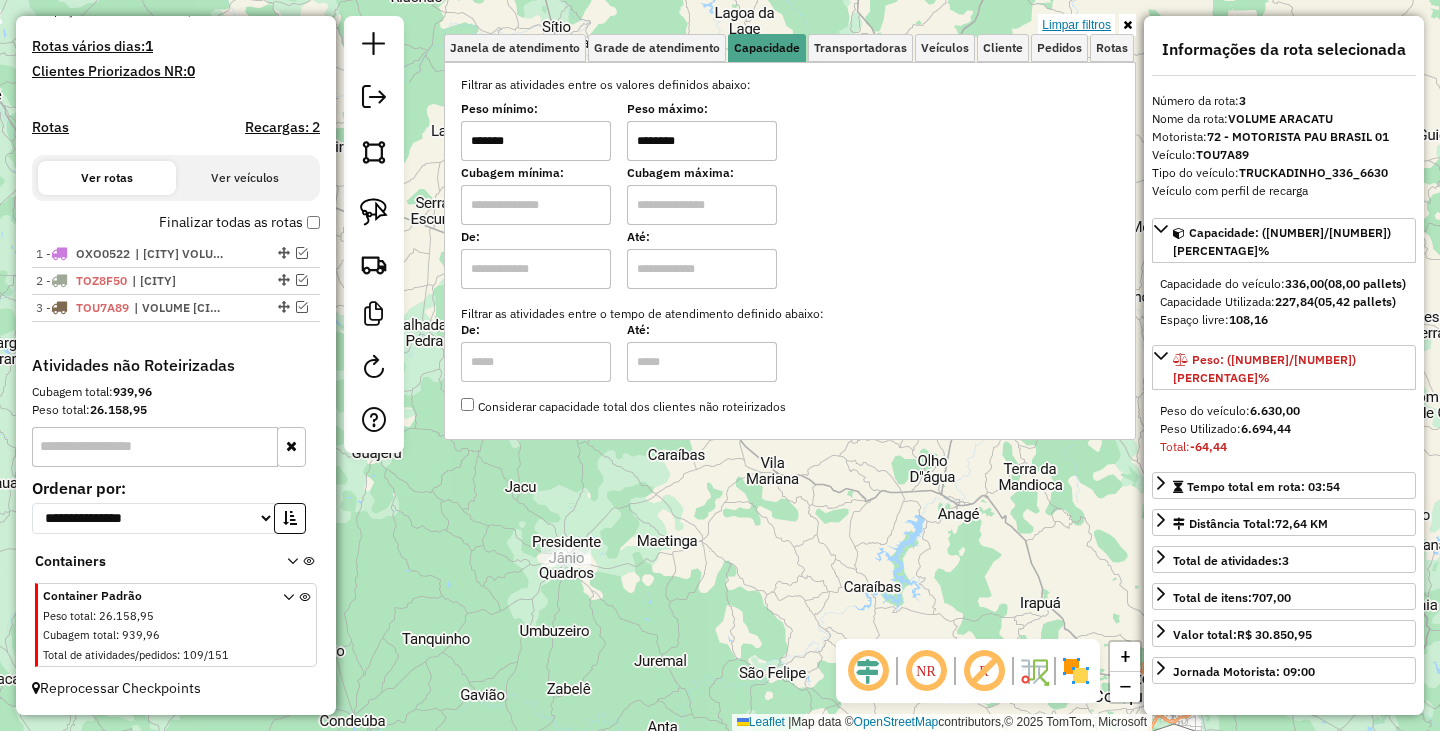 click on "Limpar filtros" at bounding box center (1076, 25) 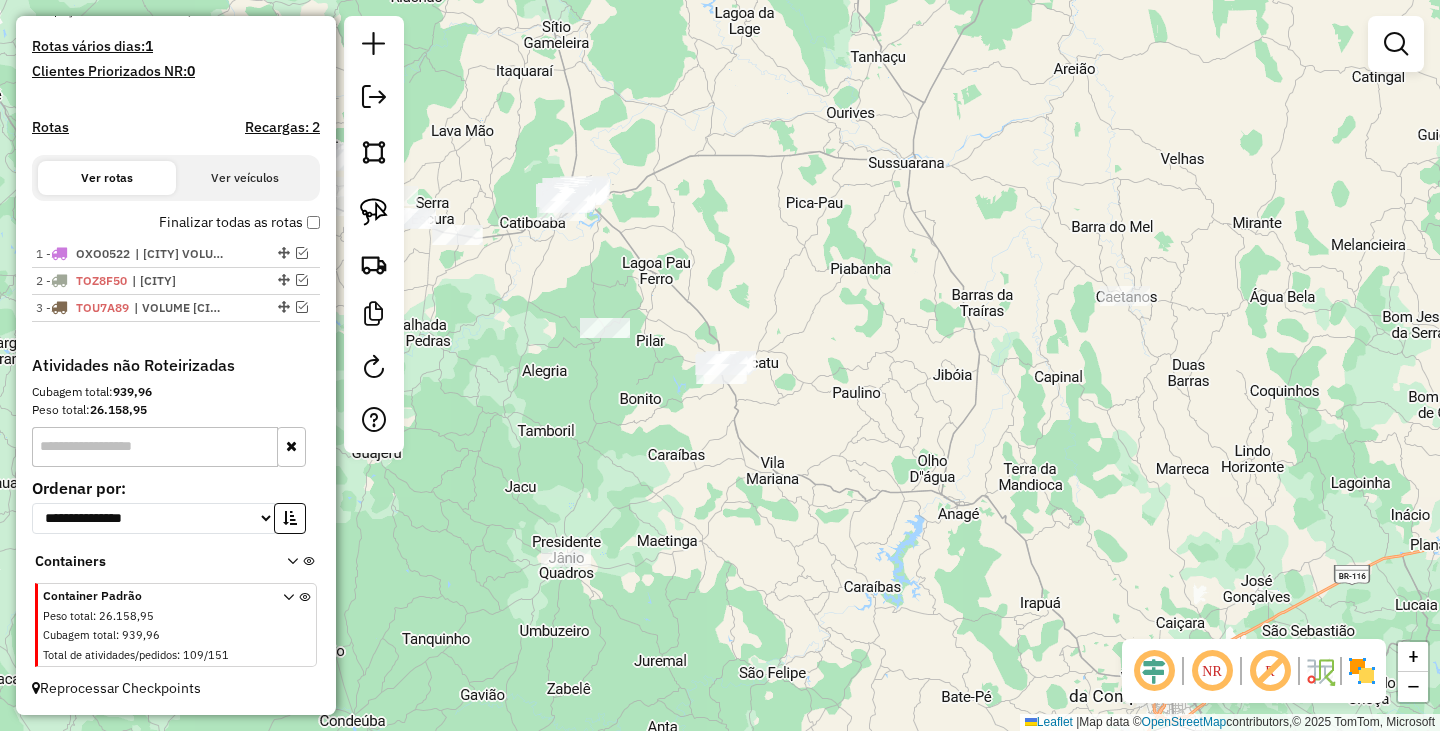 click on "Janela de atendimento Grade de atendimento Capacidade Transportadoras Veículos Cliente Pedidos  Rotas Selecione os dias de semana para filtrar as janelas de atendimento  Seg   Ter   Qua   Qui   Sex   Sáb   Dom  Informe o período da janela de atendimento: De: Até:  Filtrar exatamente a janela do cliente  Considerar janela de atendimento padrão  Selecione os dias de semana para filtrar as grades de atendimento  Seg   Ter   Qua   Qui   Sex   Sáb   Dom   Considerar clientes sem dia de atendimento cadastrado  Clientes fora do dia de atendimento selecionado Filtrar as atividades entre os valores definidos abaixo:  Peso mínimo:   Peso máximo:   Cubagem mínima:   Cubagem máxima:   De:   Até:  Filtrar as atividades entre o tempo de atendimento definido abaixo:  De:   Até:   Considerar capacidade total dos clientes não roteirizados Transportadora: Selecione um ou mais itens Tipo de veículo: Selecione um ou mais itens Veículo: Selecione um ou mais itens Motorista: Selecione um ou mais itens Nome: Rótulo:" 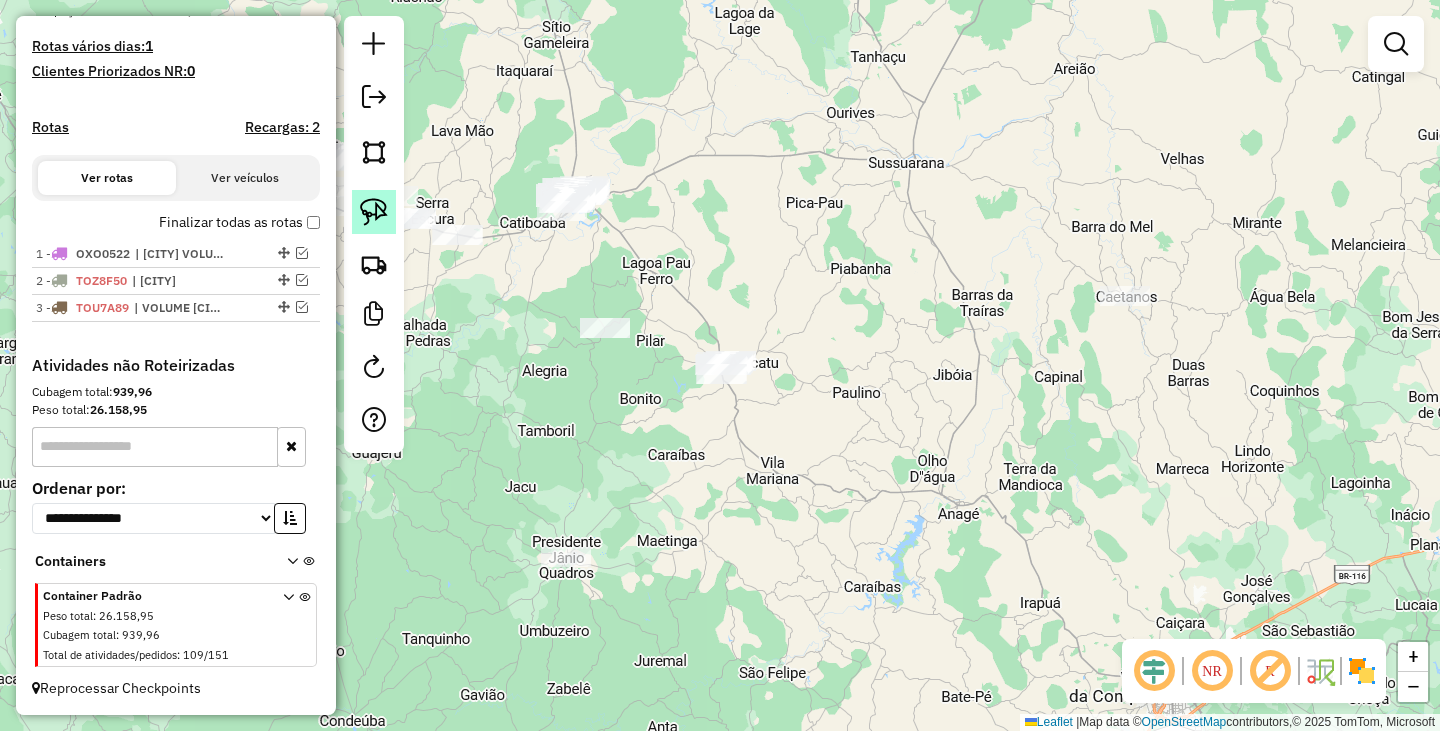 click 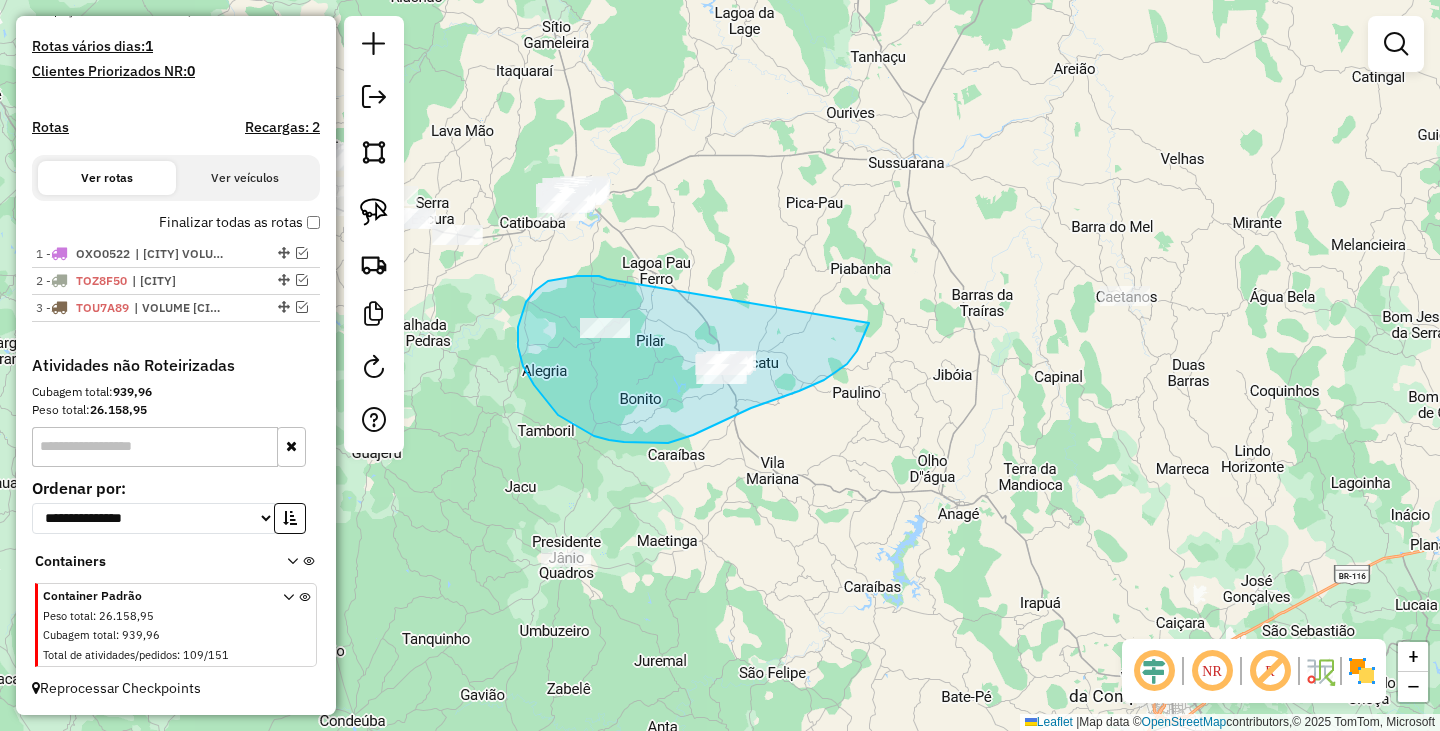 drag, startPoint x: 548, startPoint y: 281, endPoint x: 871, endPoint y: 314, distance: 324.6814 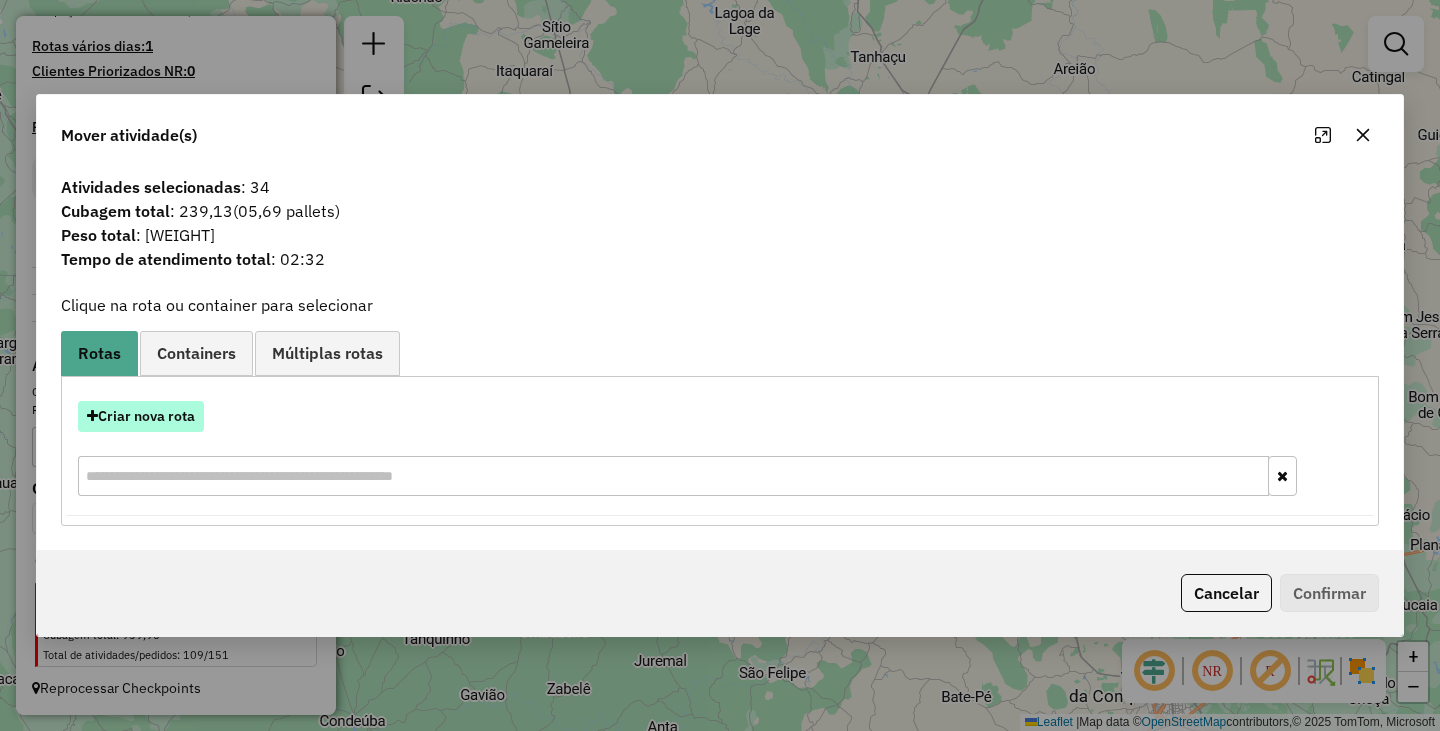 click on "Criar nova rota" at bounding box center [141, 416] 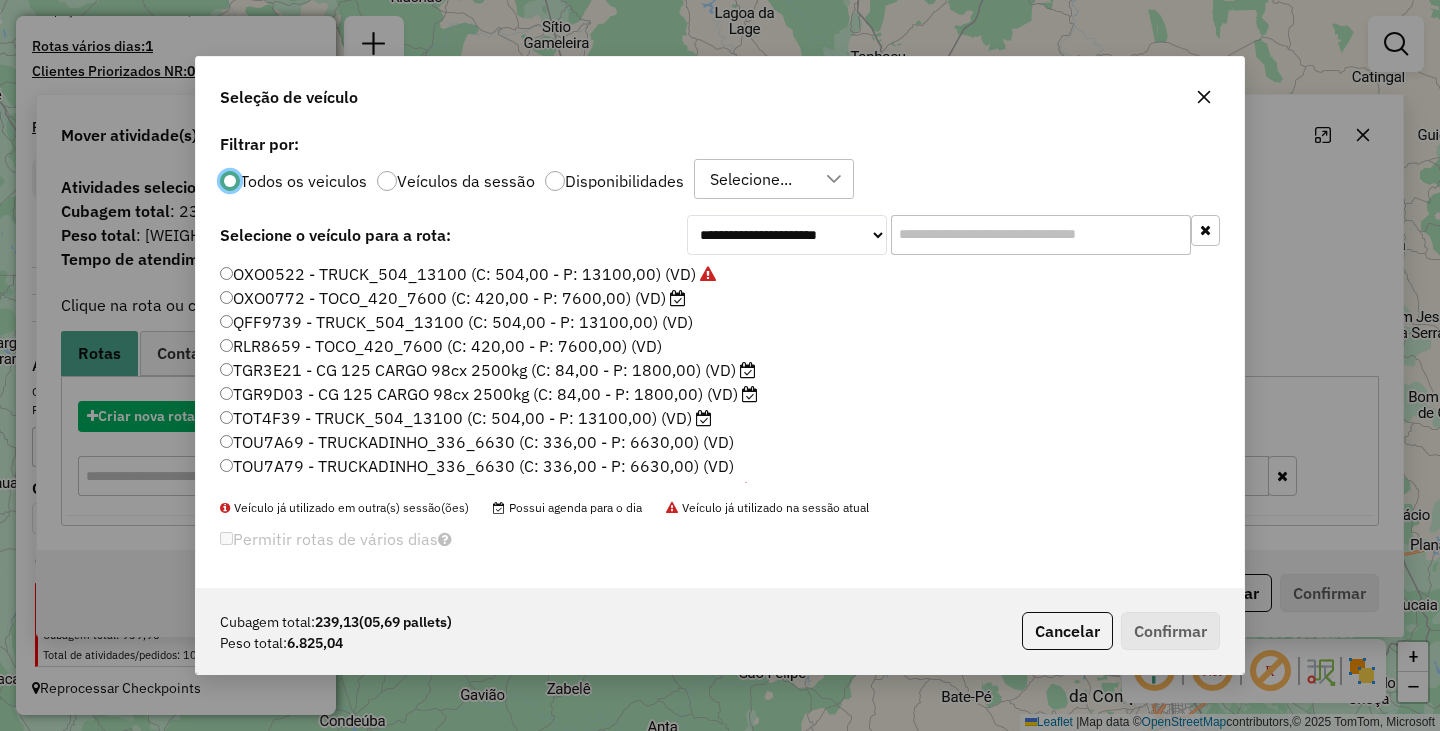 scroll, scrollTop: 11, scrollLeft: 6, axis: both 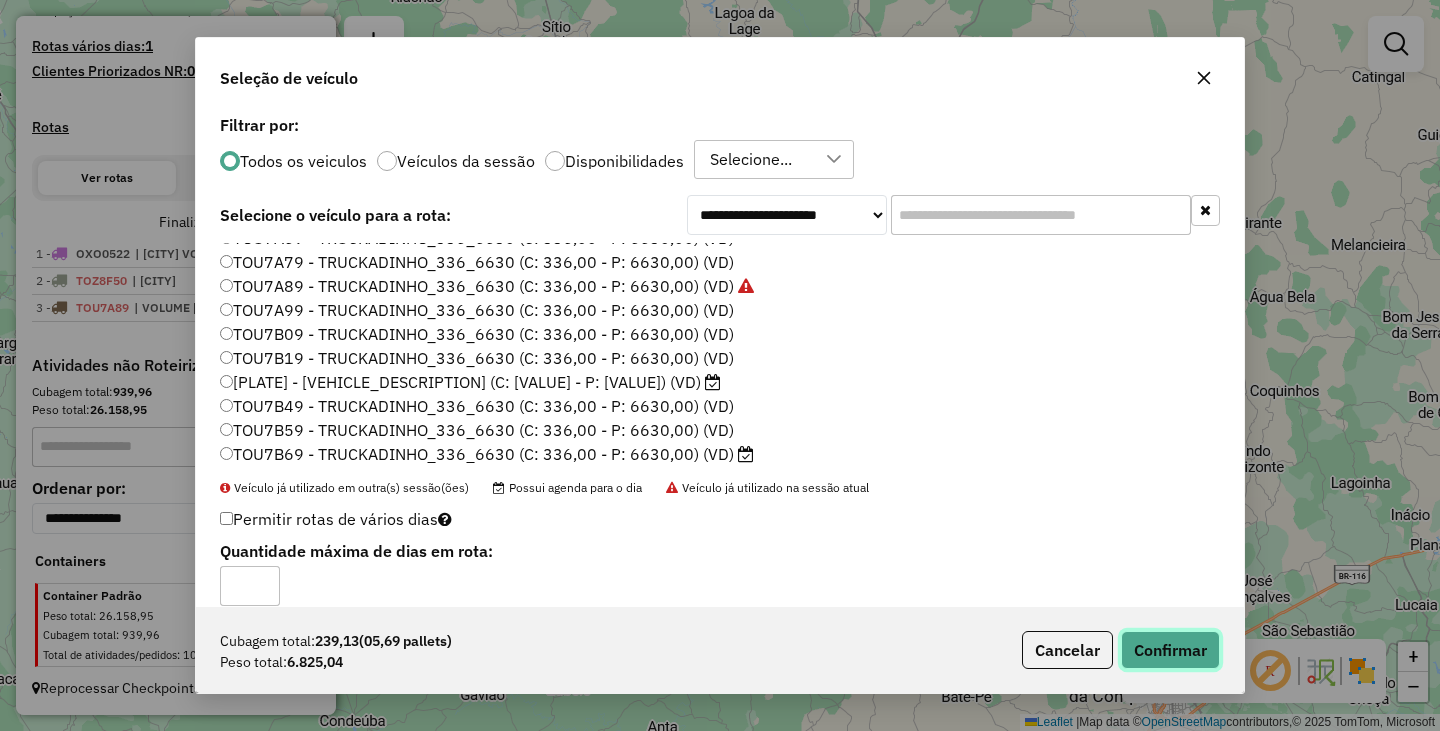 click on "Confirmar" 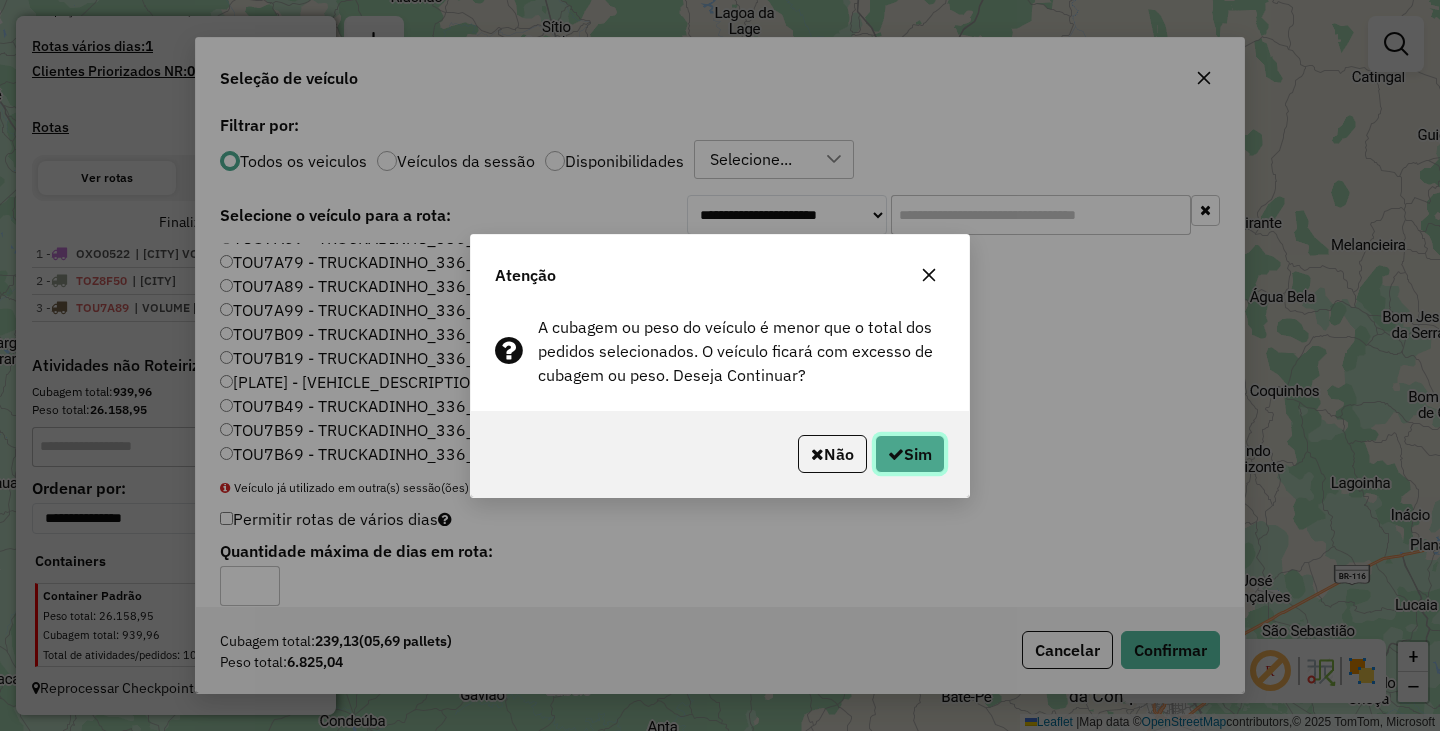 click on "Sim" 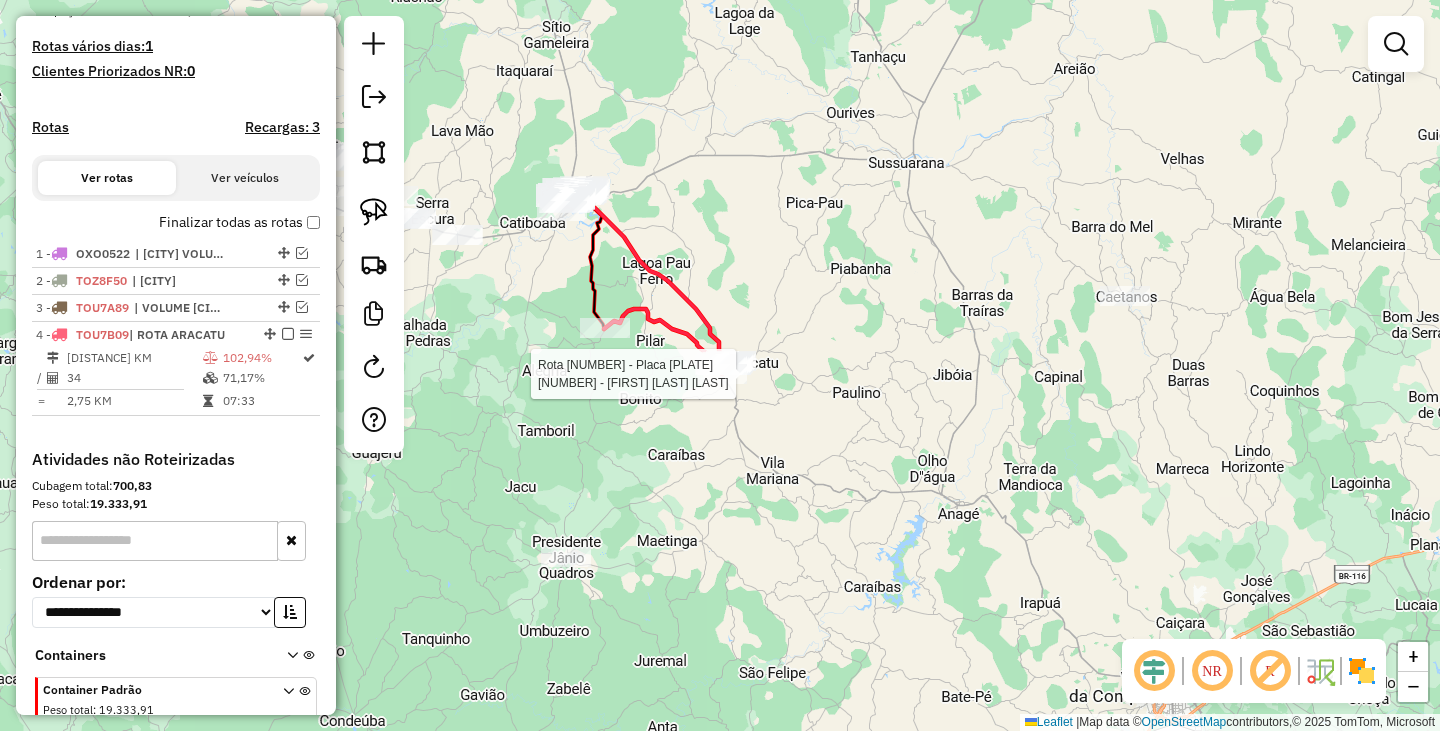 select on "**********" 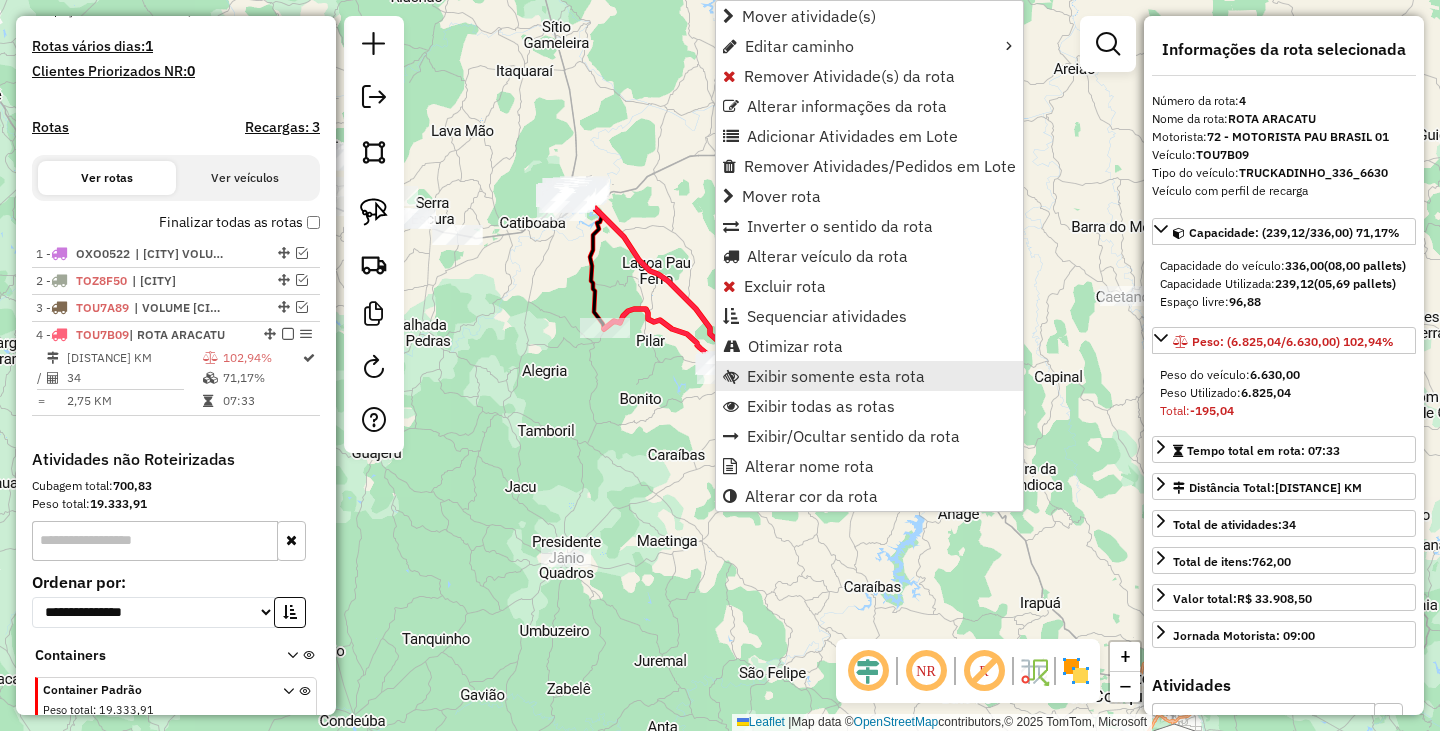 scroll, scrollTop: 619, scrollLeft: 0, axis: vertical 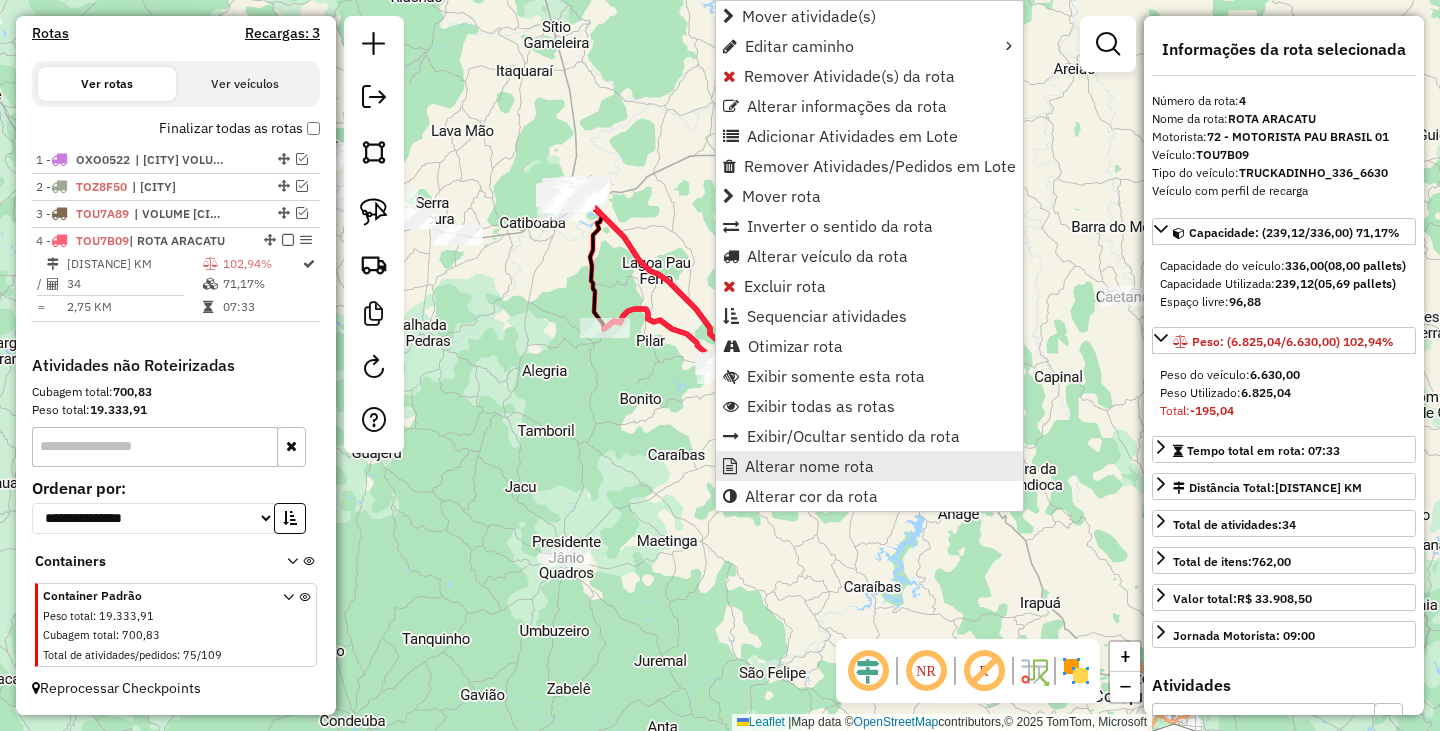 click on "Alterar nome rota" at bounding box center [809, 466] 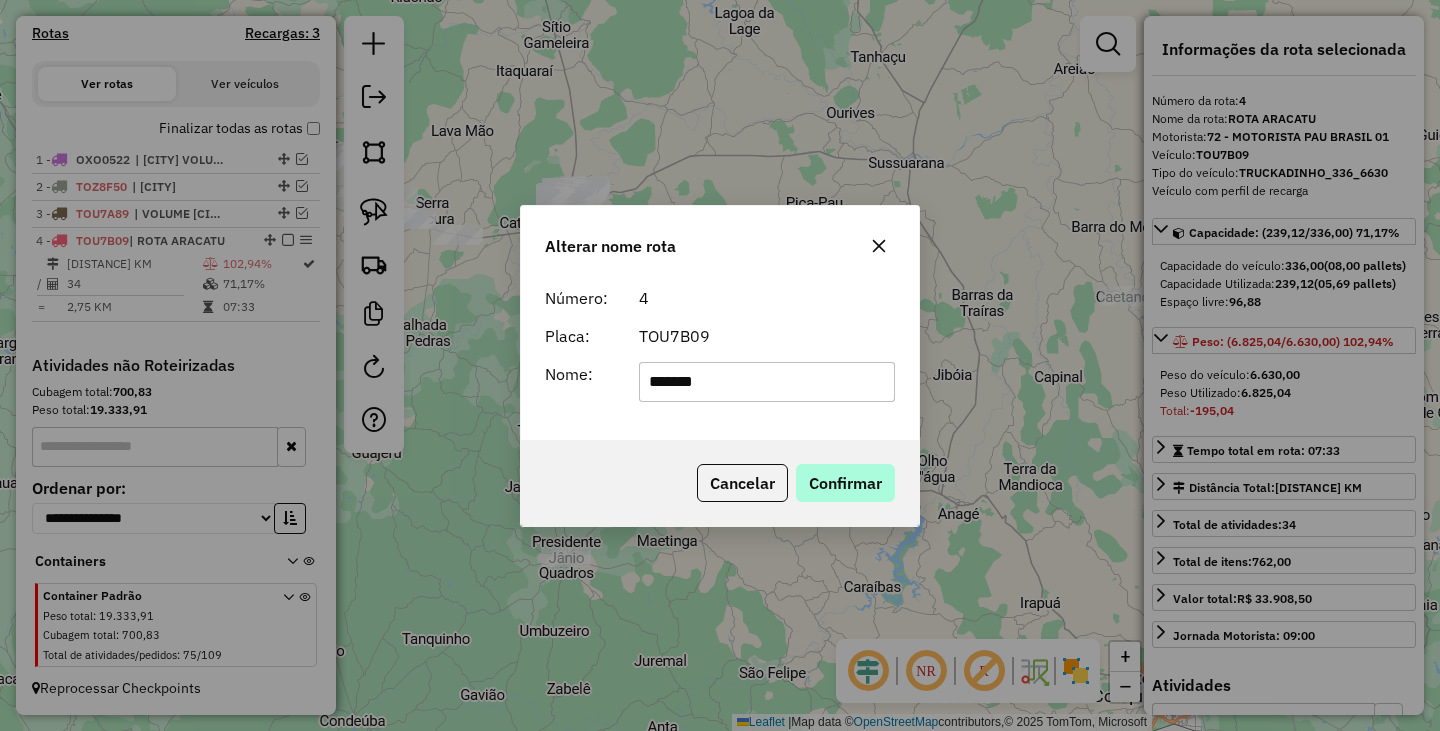 type on "*******" 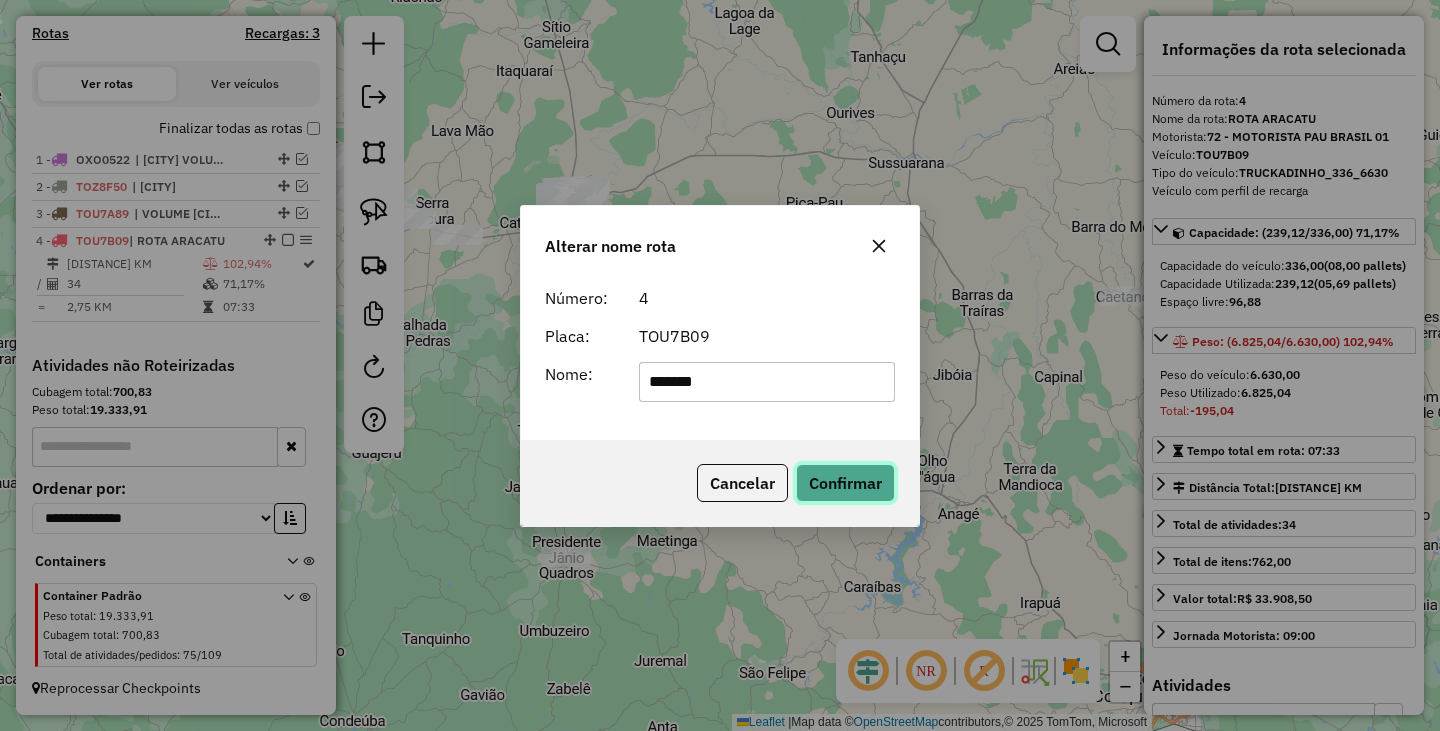 click on "Confirmar" 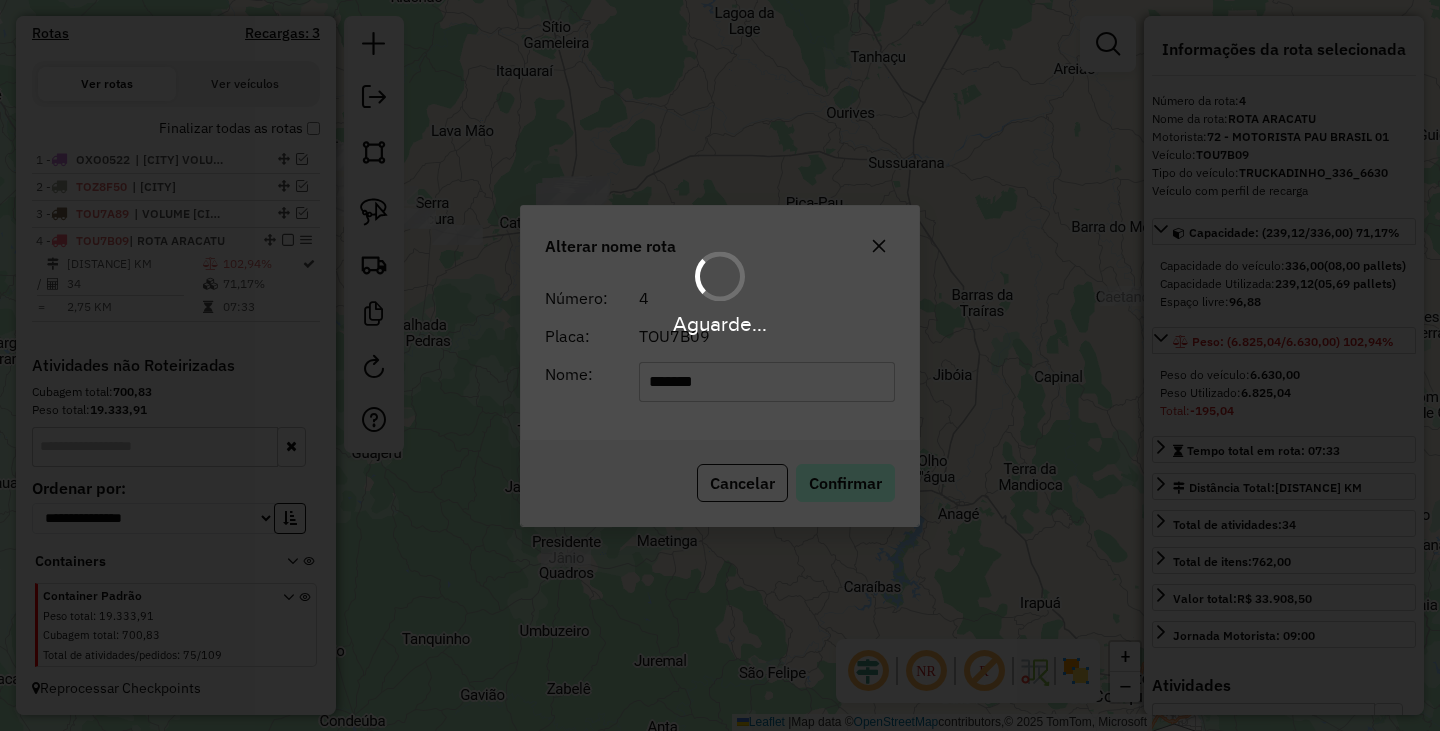 type 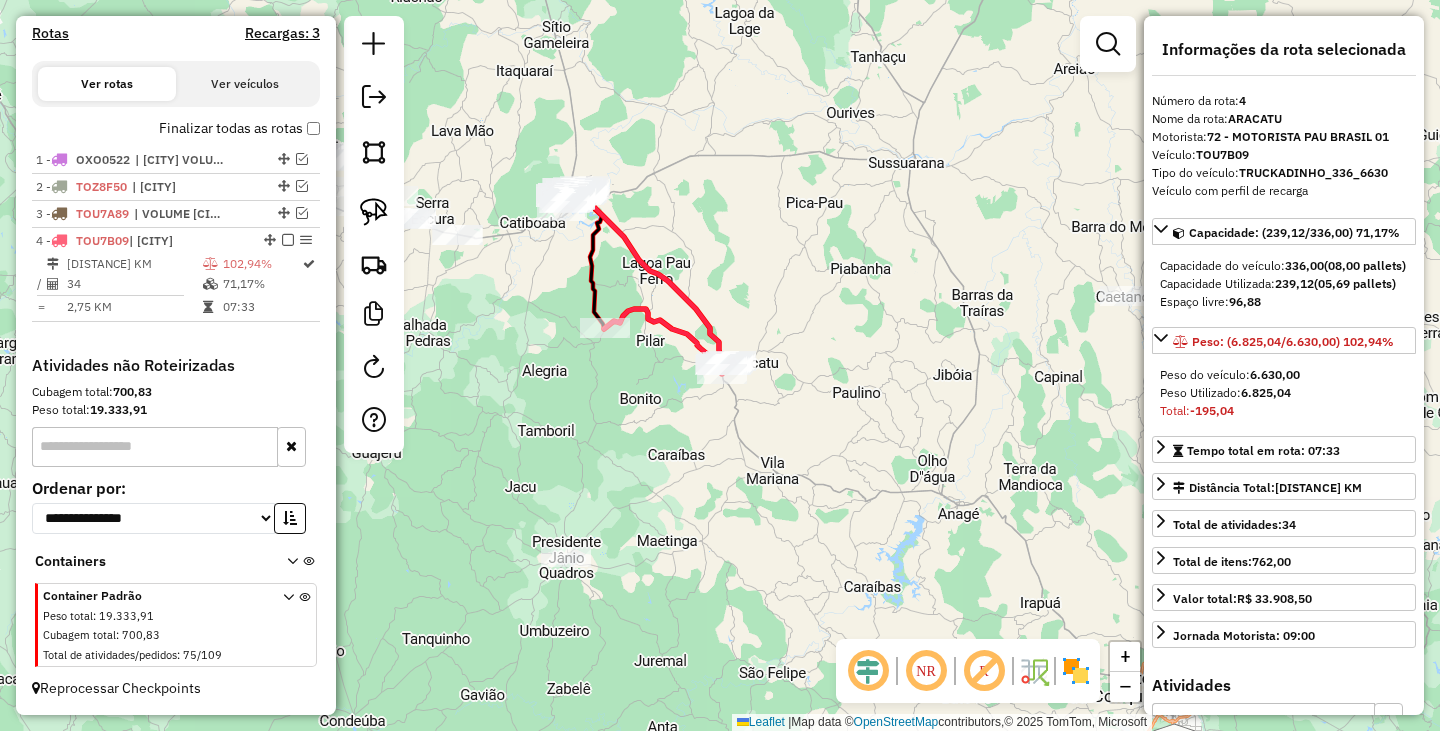 scroll, scrollTop: 552, scrollLeft: 0, axis: vertical 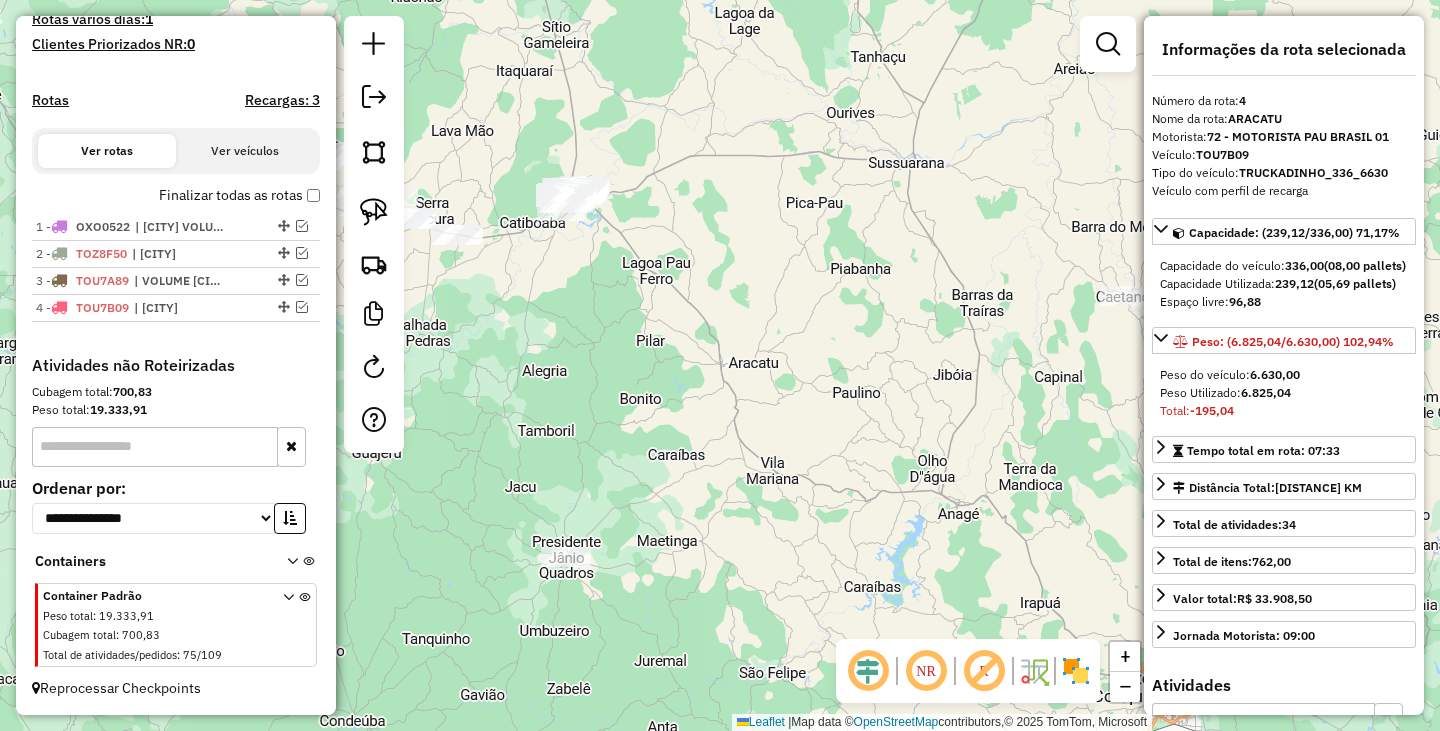 click on "Janela de atendimento Grade de atendimento Capacidade Transportadoras Veículos Cliente Pedidos  Rotas Selecione os dias de semana para filtrar as janelas de atendimento  Seg   Ter   Qua   Qui   Sex   Sáb   Dom  Informe o período da janela de atendimento: De: Até:  Filtrar exatamente a janela do cliente  Considerar janela de atendimento padrão  Selecione os dias de semana para filtrar as grades de atendimento  Seg   Ter   Qua   Qui   Sex   Sáb   Dom   Considerar clientes sem dia de atendimento cadastrado  Clientes fora do dia de atendimento selecionado Filtrar as atividades entre os valores definidos abaixo:  Peso mínimo:   Peso máximo:   Cubagem mínima:   Cubagem máxima:   De:   Até:  Filtrar as atividades entre o tempo de atendimento definido abaixo:  De:   Até:   Considerar capacidade total dos clientes não roteirizados Transportadora: Selecione um ou mais itens Tipo de veículo: Selecione um ou mais itens Veículo: Selecione um ou mais itens Motorista: Selecione um ou mais itens Nome: Rótulo:" 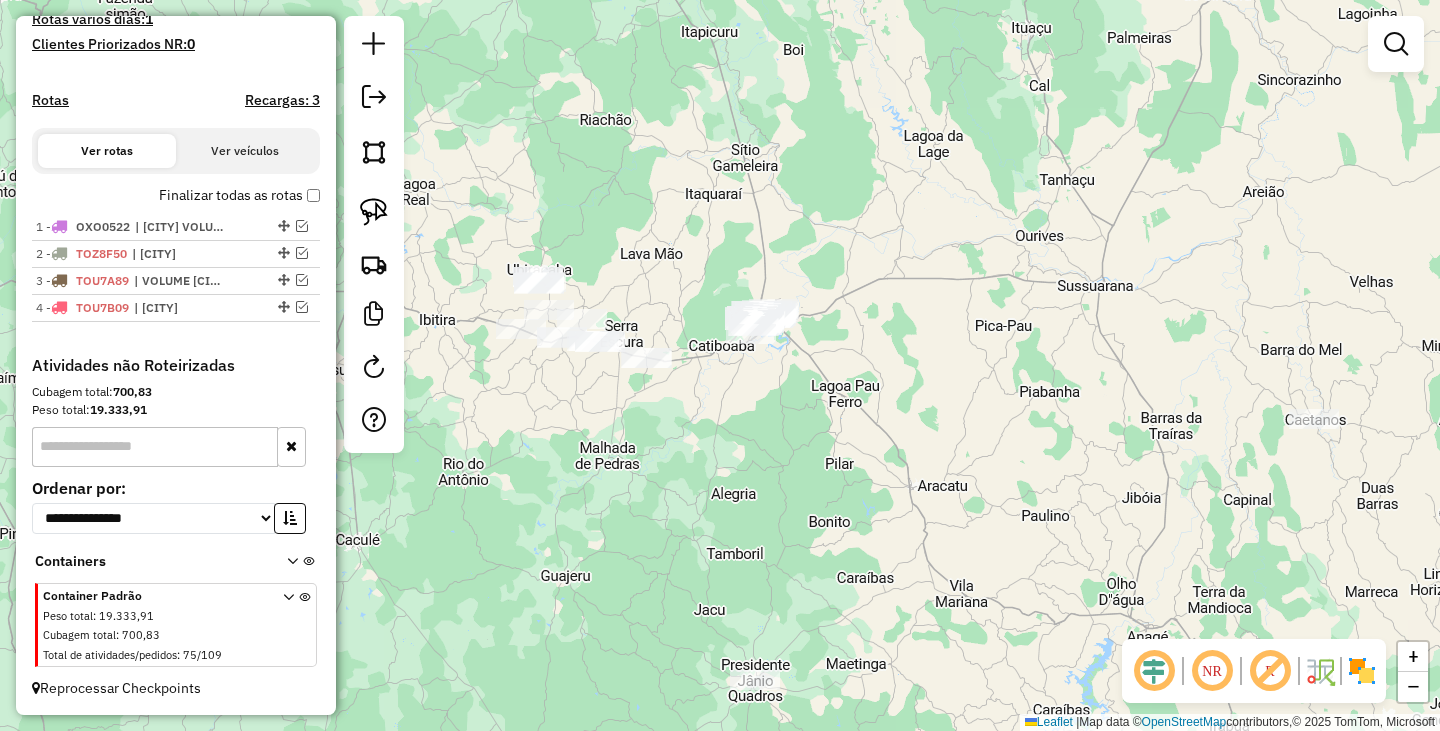 drag, startPoint x: 801, startPoint y: 370, endPoint x: 844, endPoint y: 399, distance: 51.86521 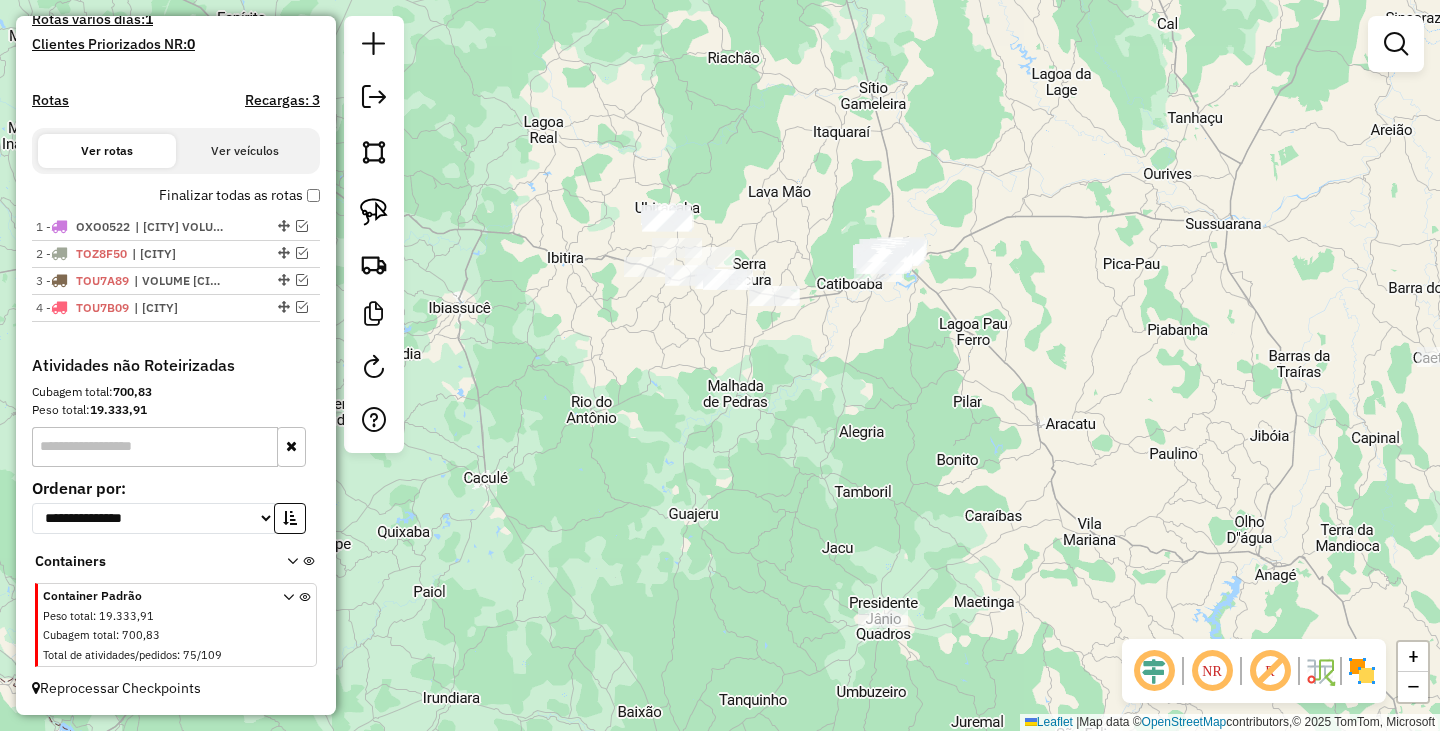 drag, startPoint x: 791, startPoint y: 458, endPoint x: 927, endPoint y: 392, distance: 151.16878 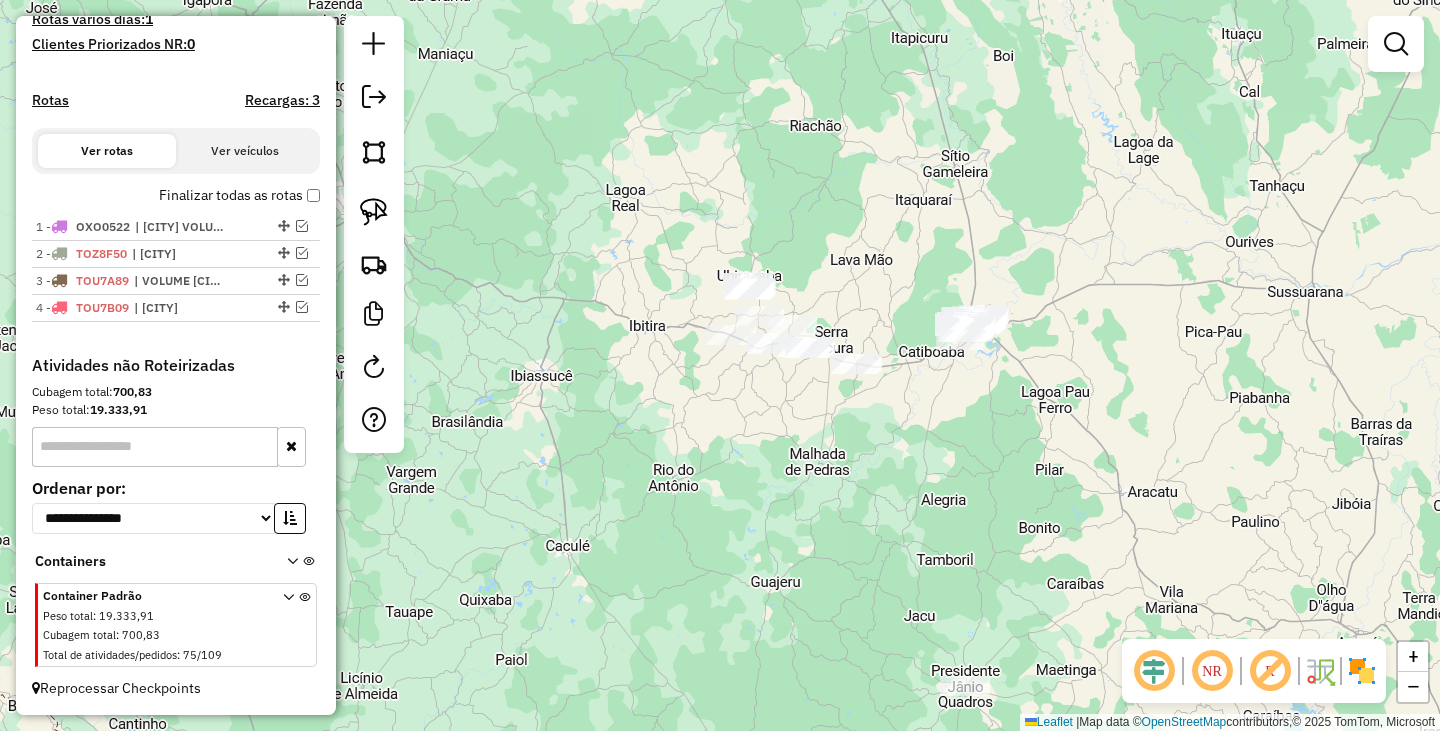 drag, startPoint x: 890, startPoint y: 396, endPoint x: 960, endPoint y: 471, distance: 102.59142 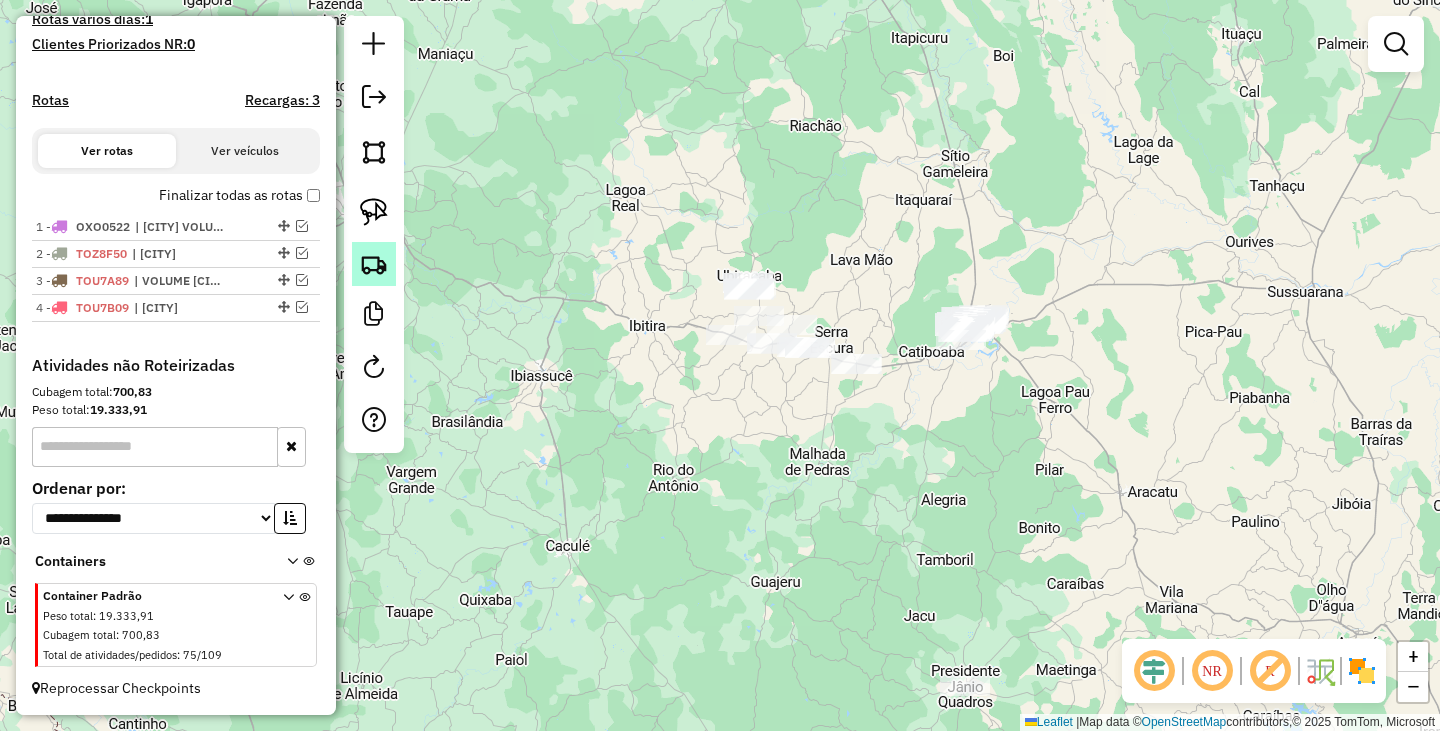 click 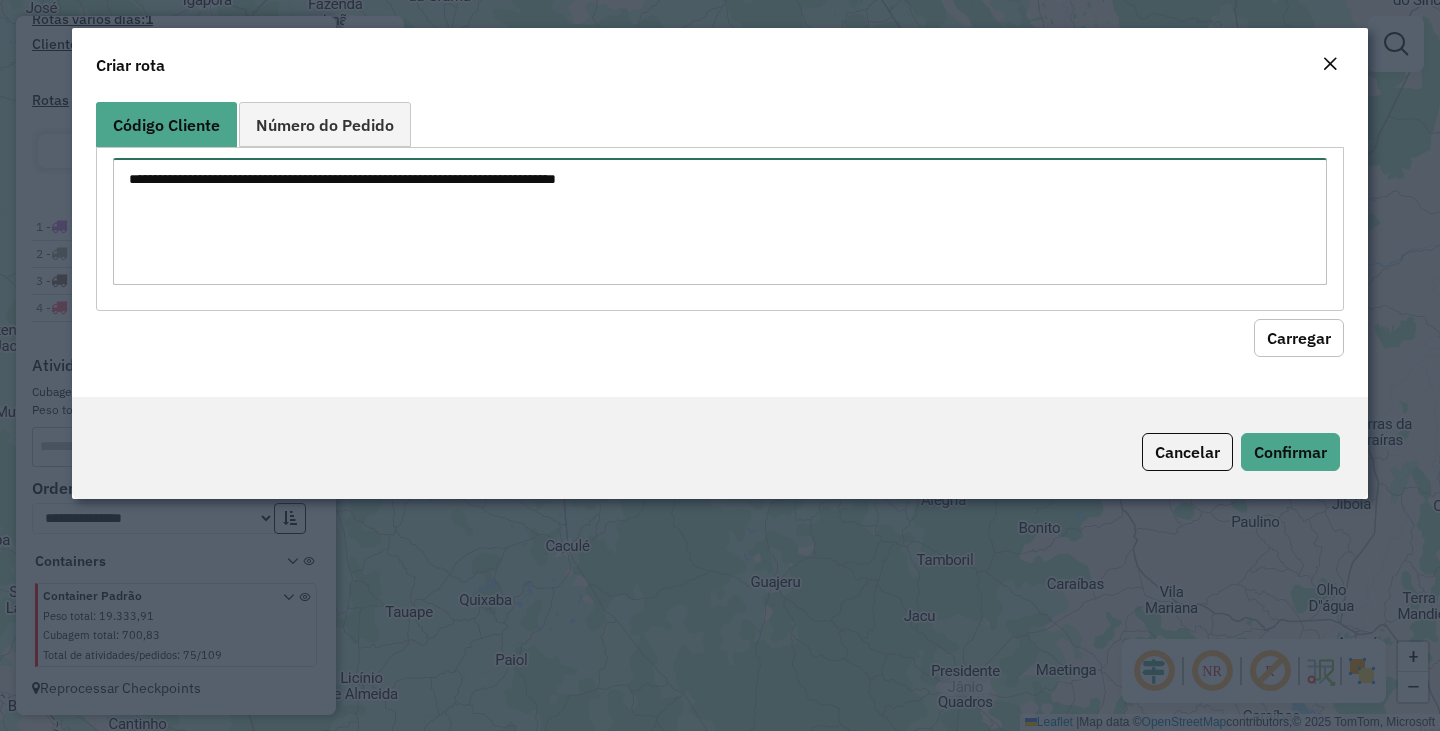 click at bounding box center (720, 221) 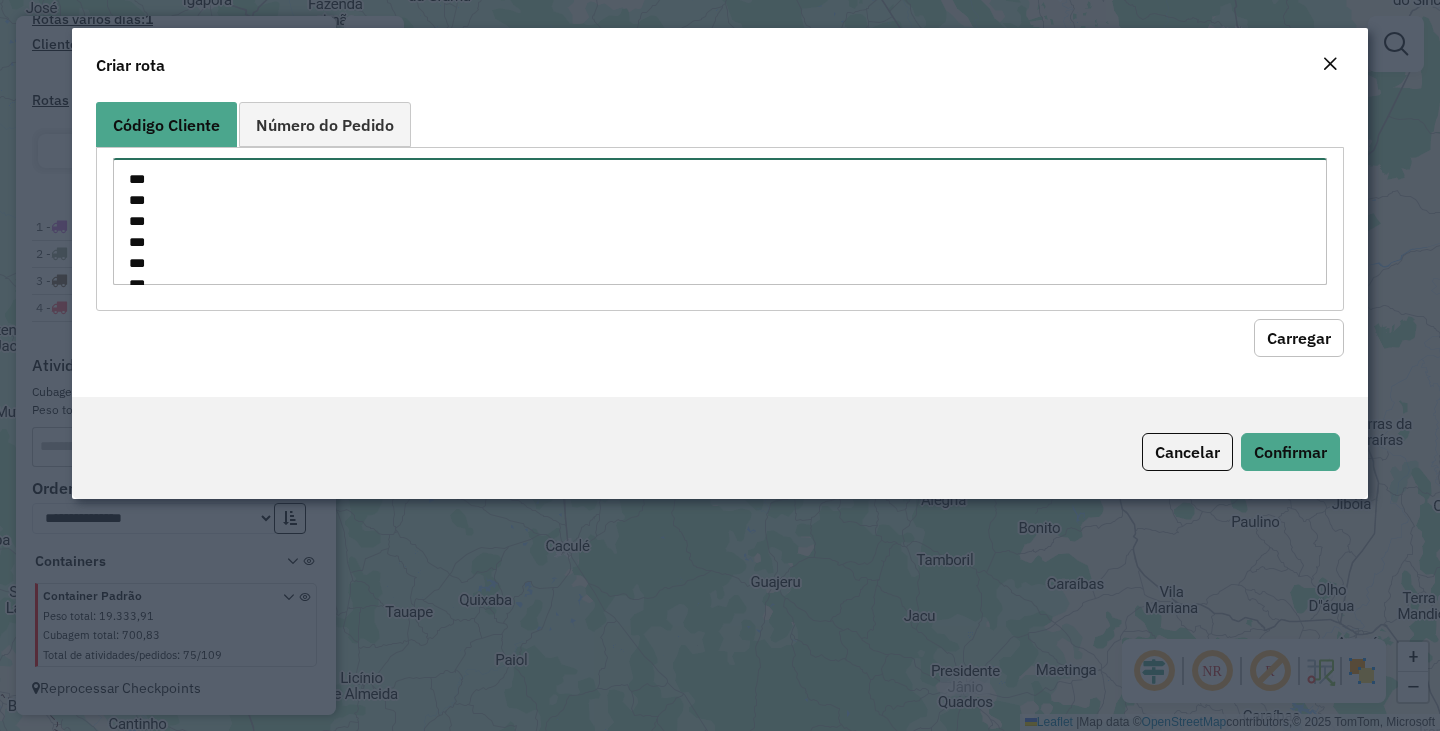 scroll, scrollTop: 134, scrollLeft: 0, axis: vertical 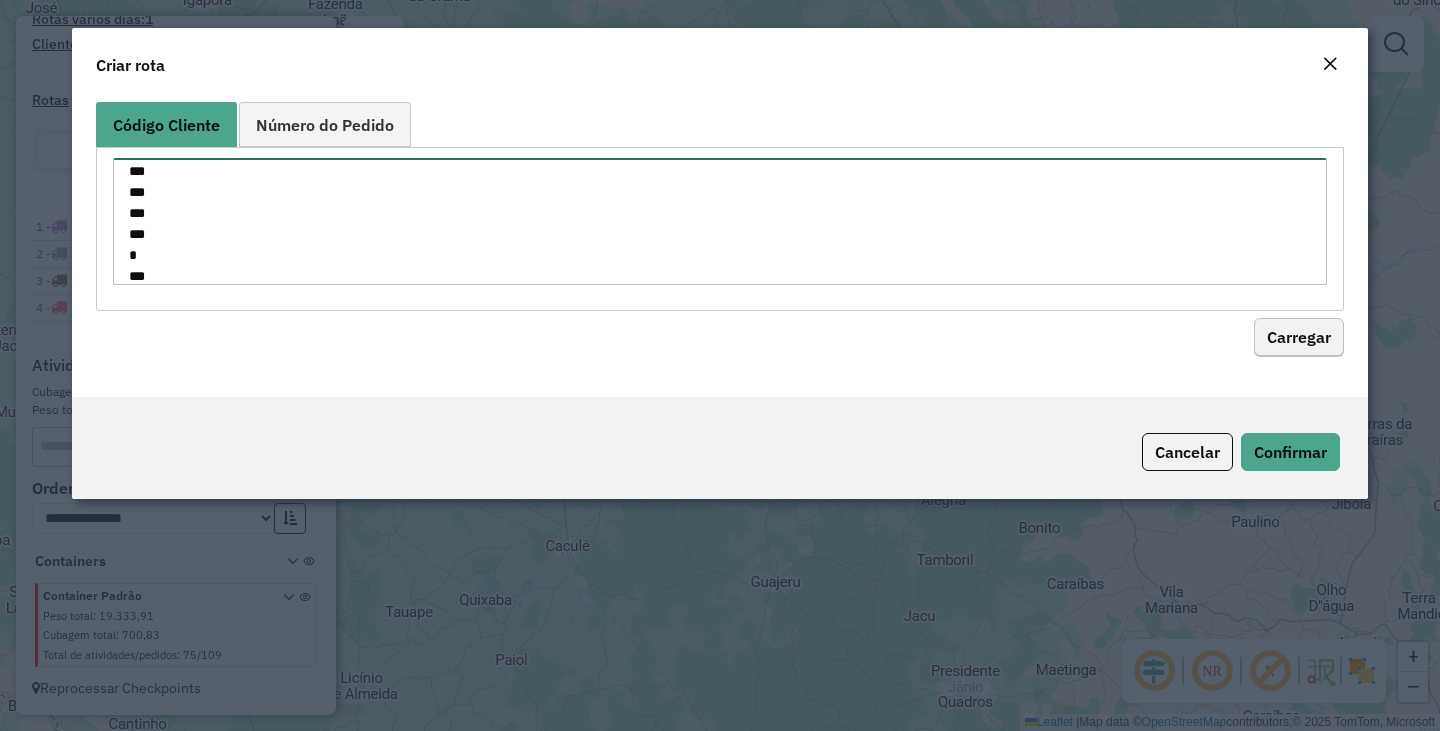 type on "***
***
***
***
***
***
***
***
***
***
*
***" 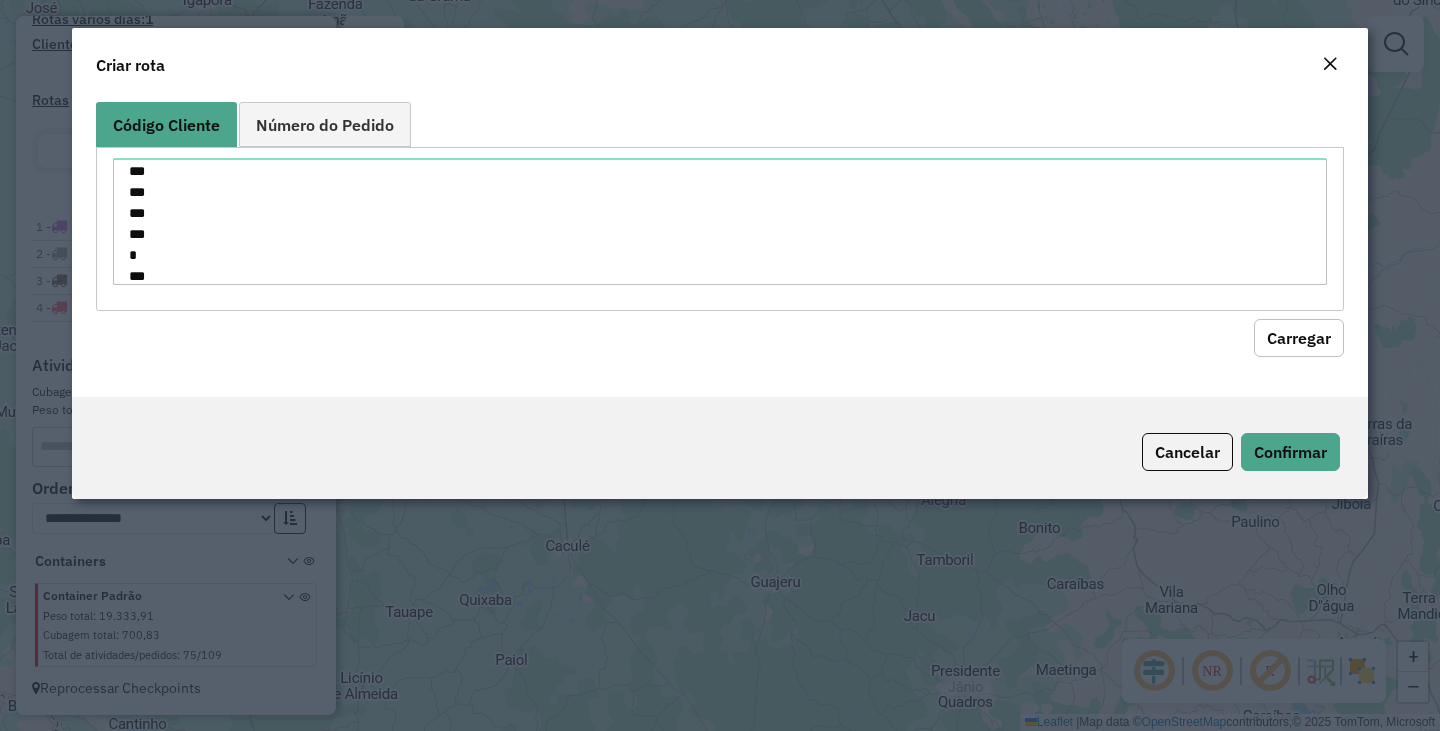 click on "Carregar" 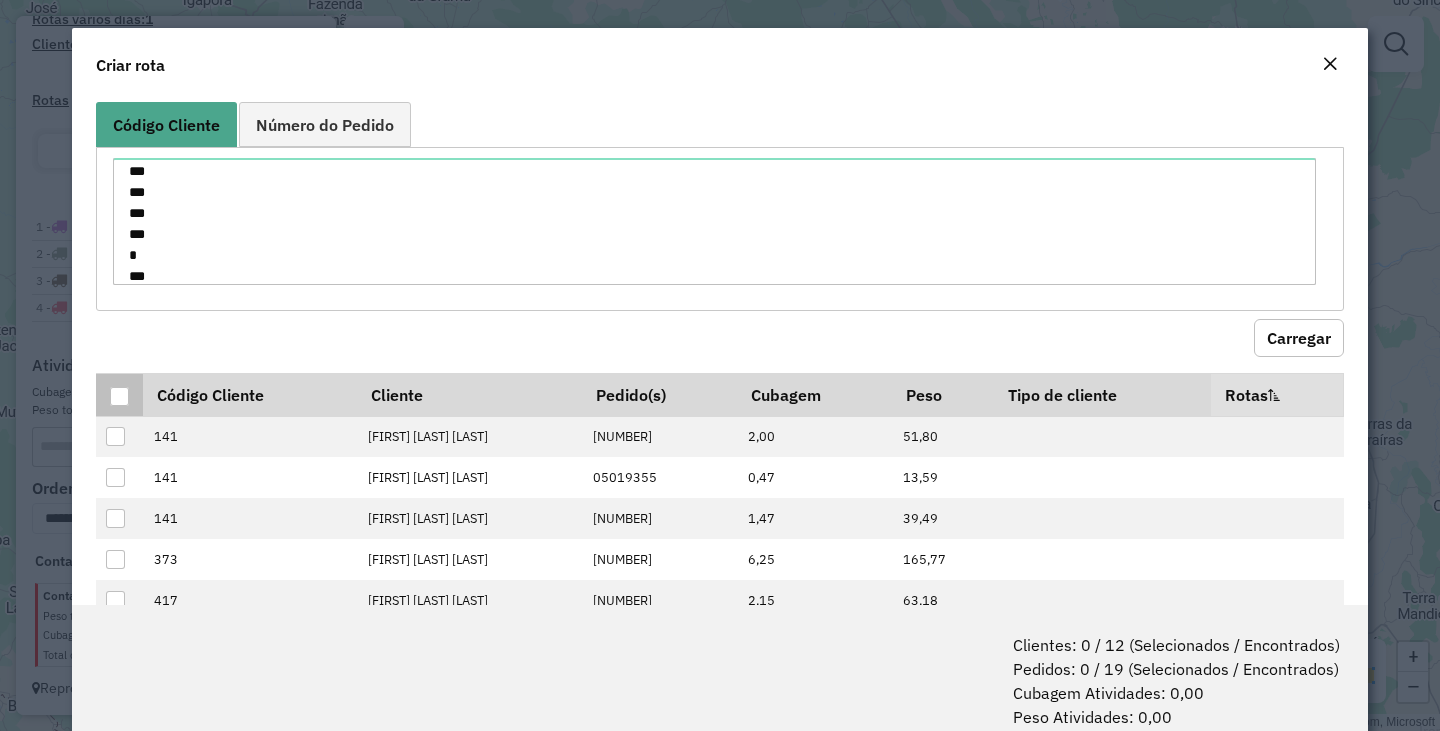 click at bounding box center [119, 396] 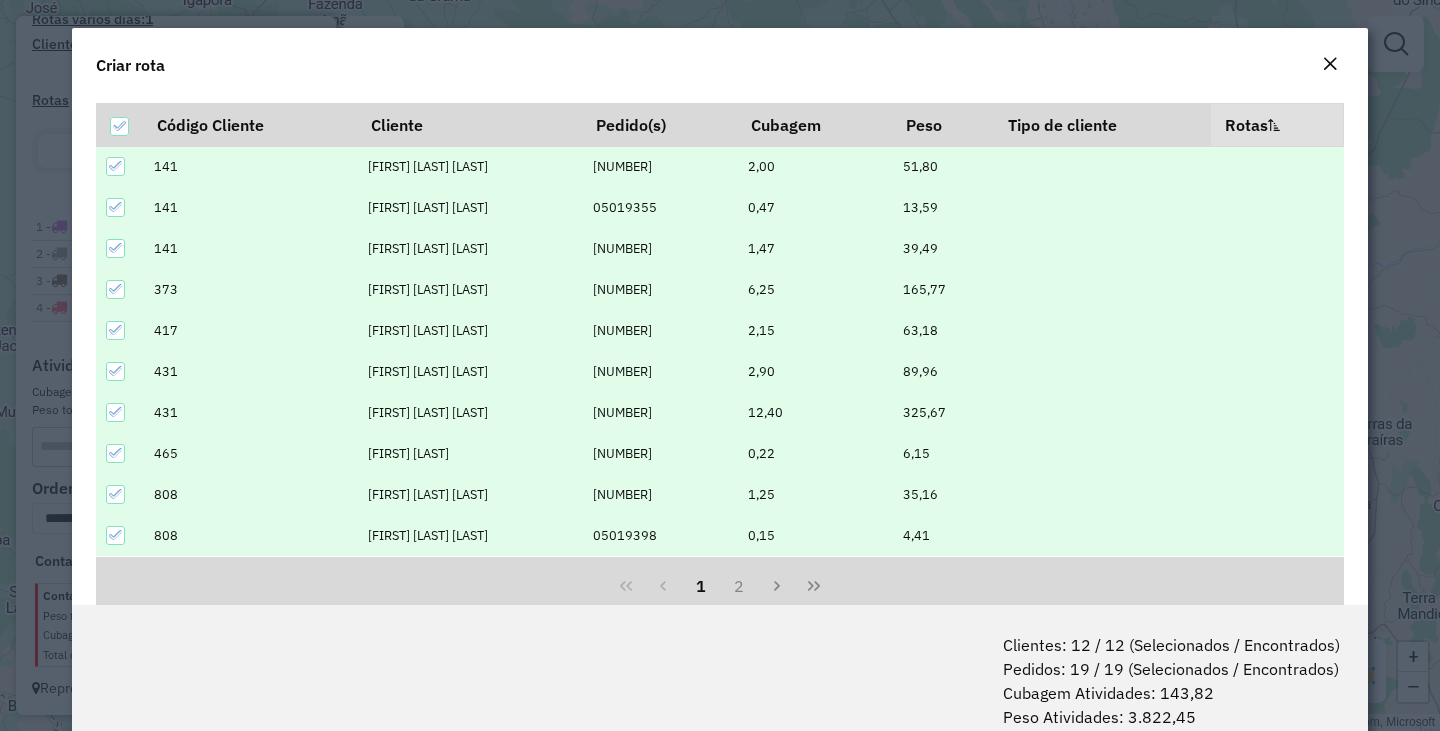 scroll, scrollTop: 319, scrollLeft: 0, axis: vertical 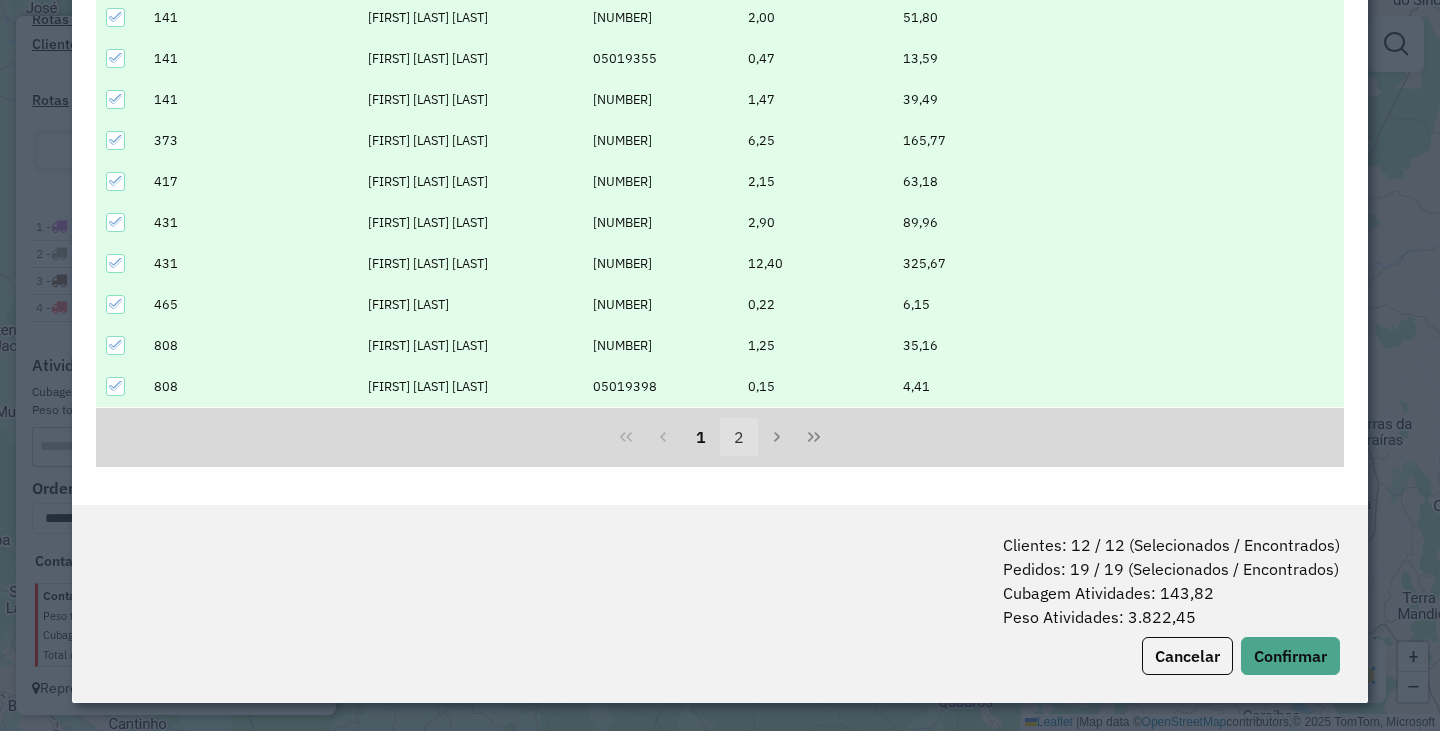 click on "2" at bounding box center [739, 437] 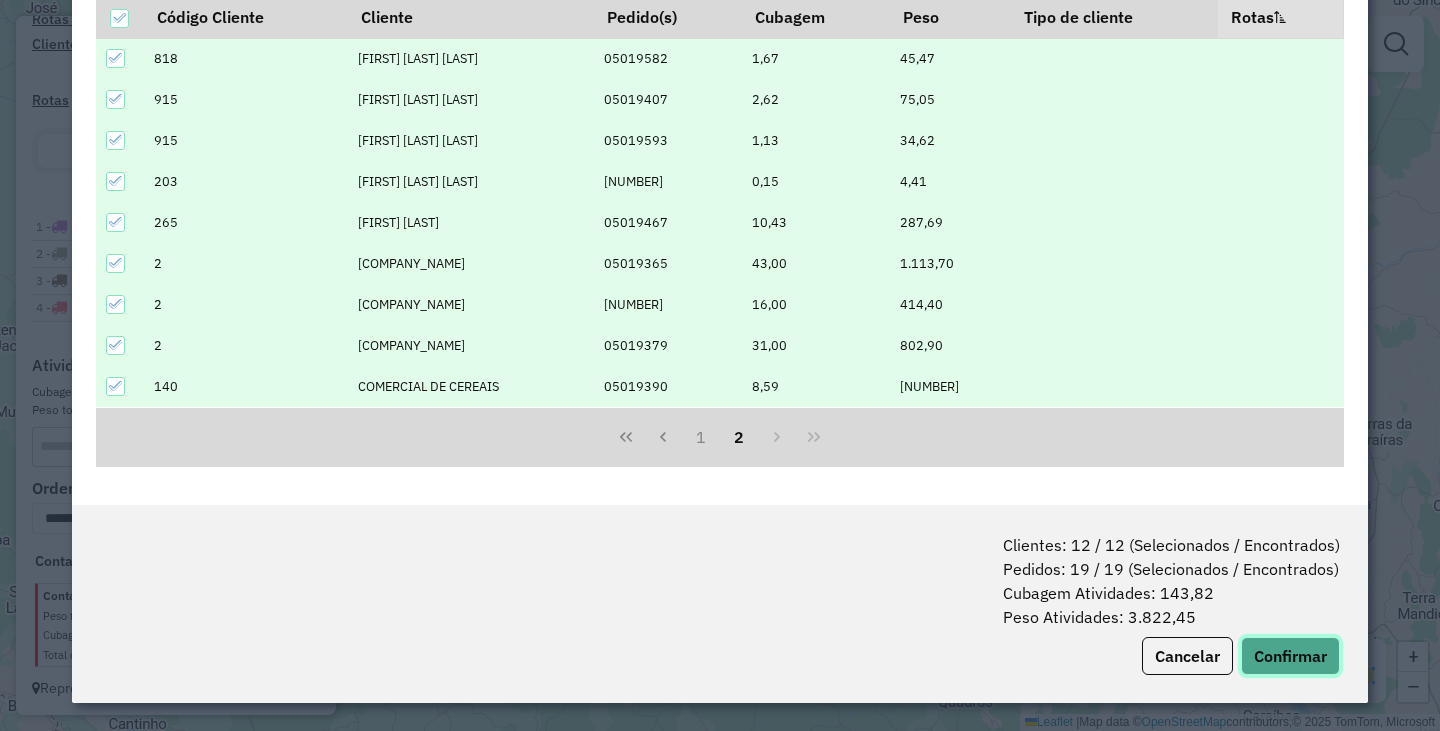 click on "Confirmar" 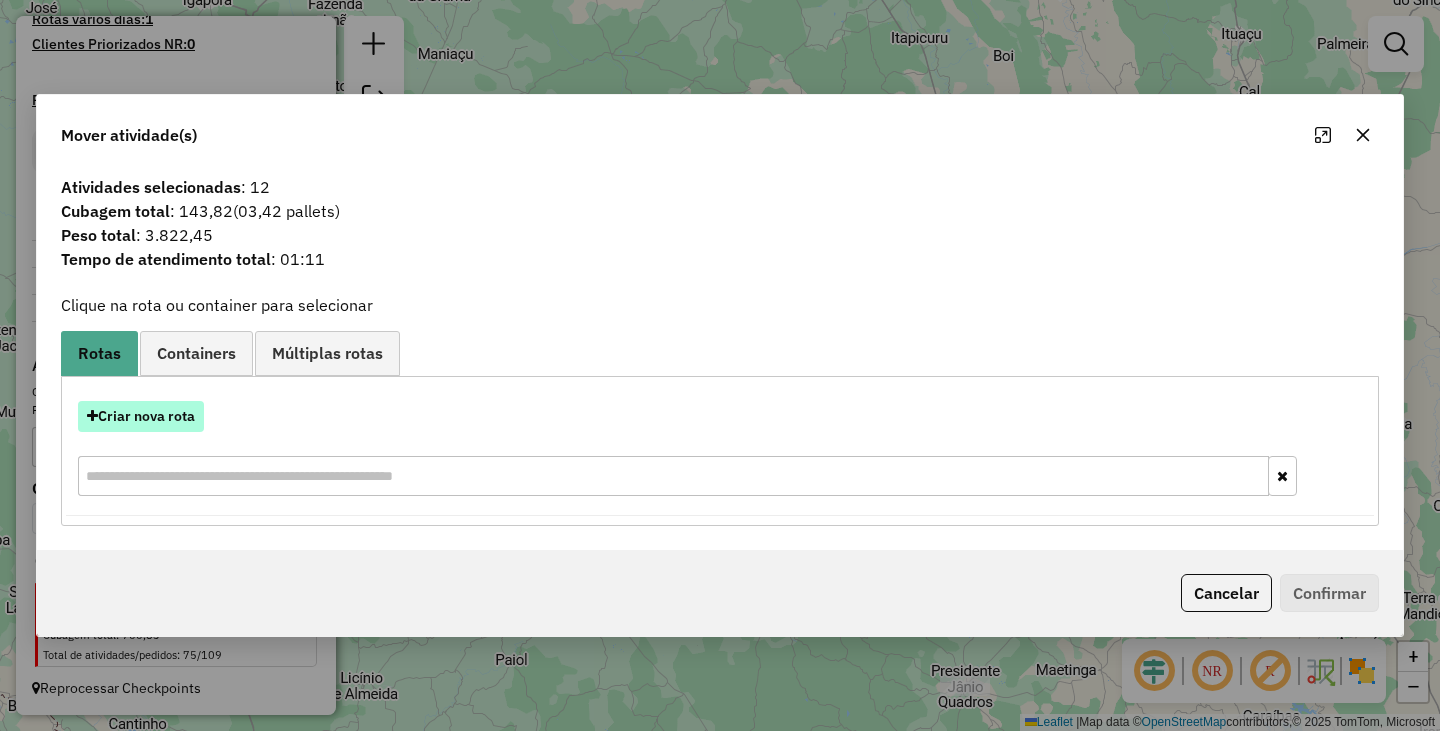 click on "Criar nova rota" at bounding box center (141, 416) 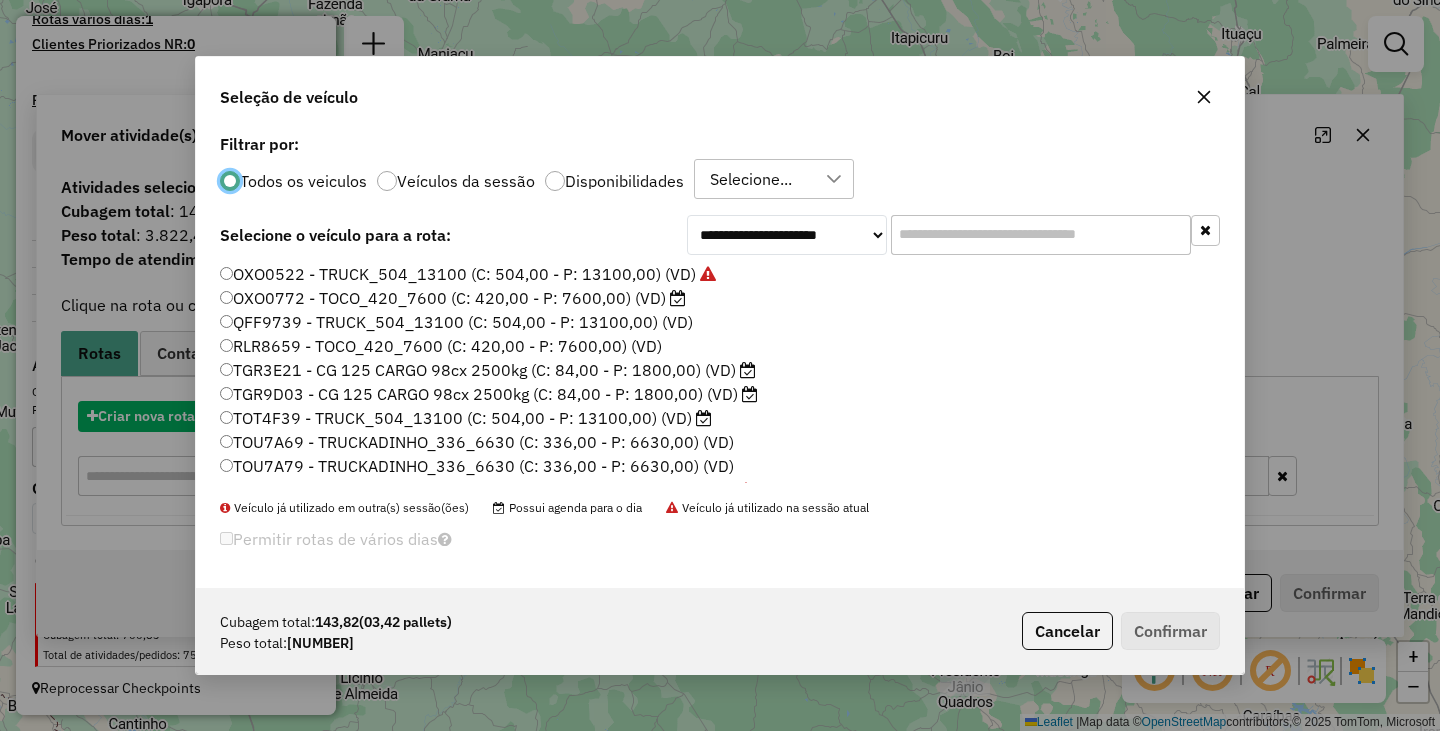 scroll, scrollTop: 11, scrollLeft: 6, axis: both 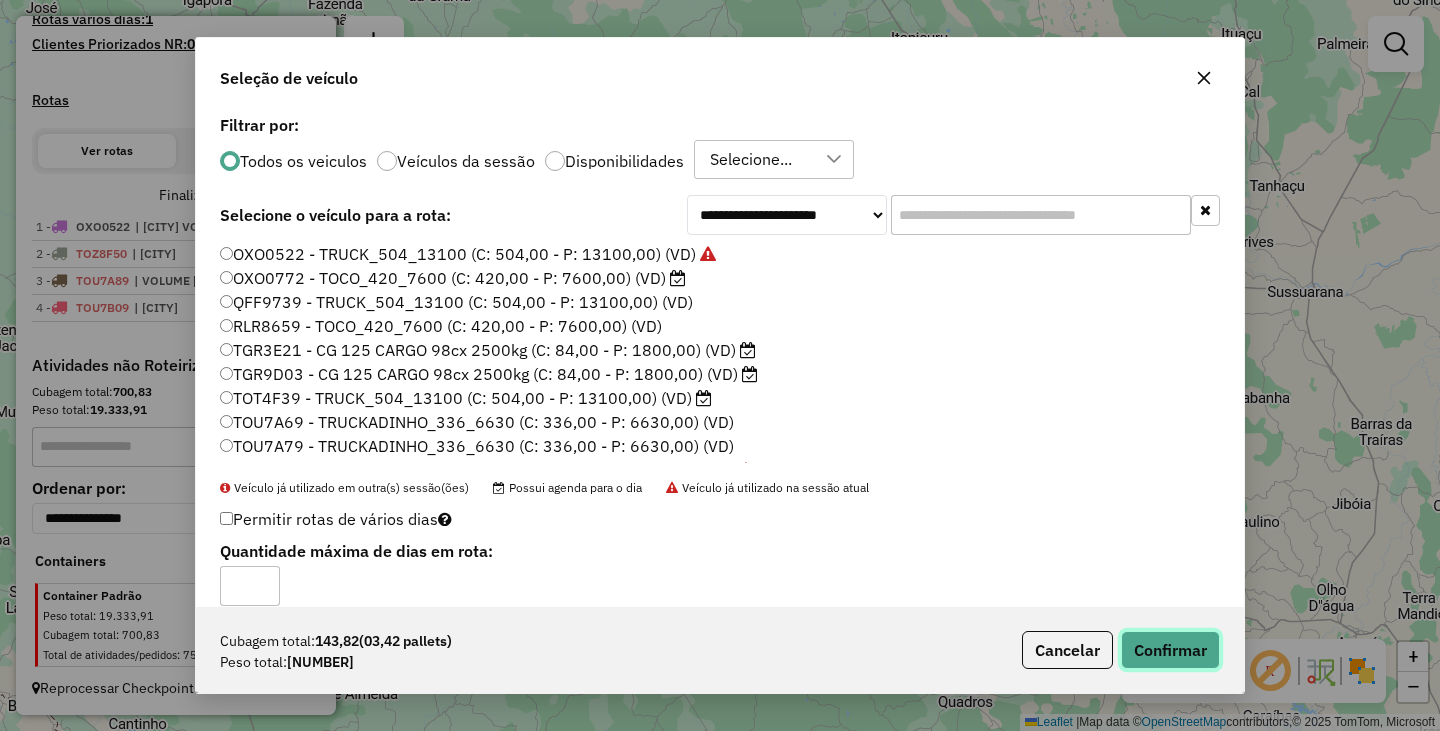 click on "Confirmar" 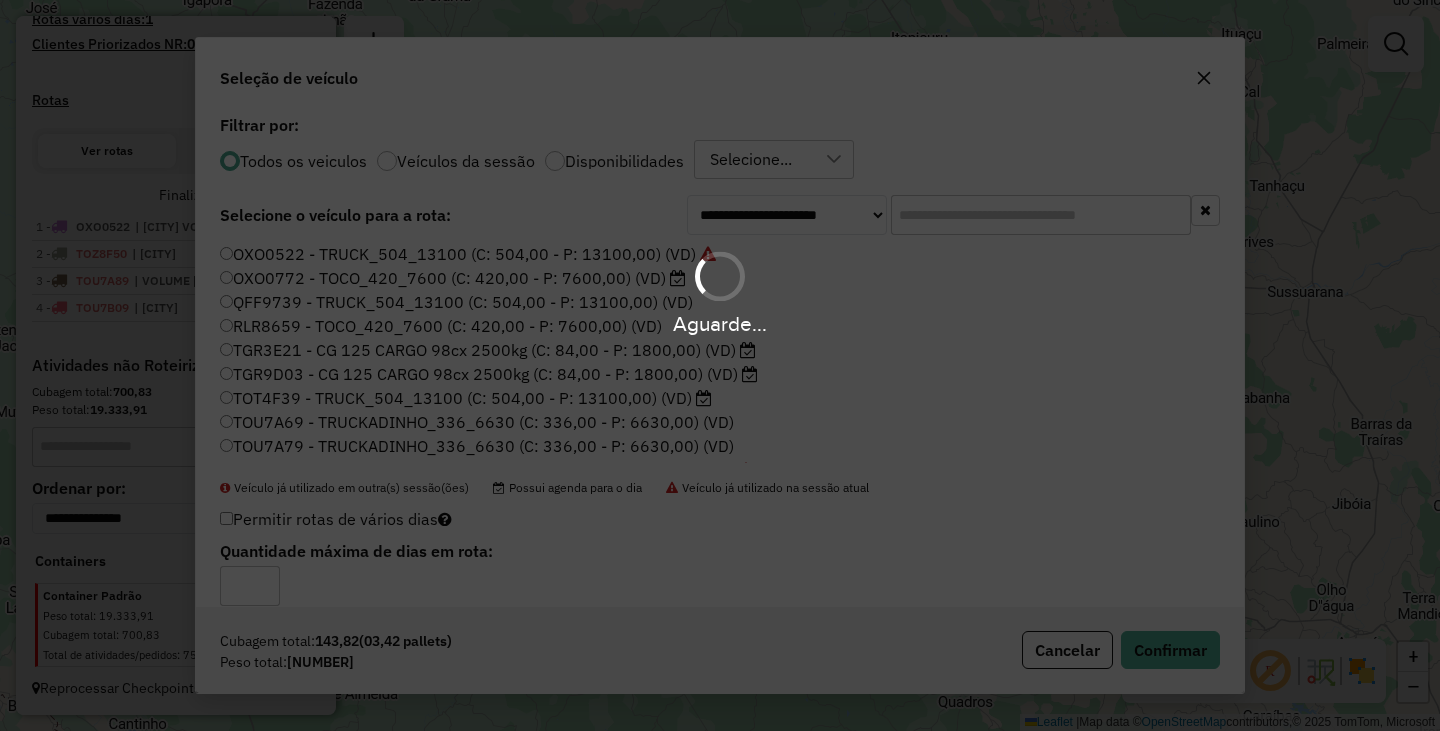 scroll, scrollTop: 577, scrollLeft: 0, axis: vertical 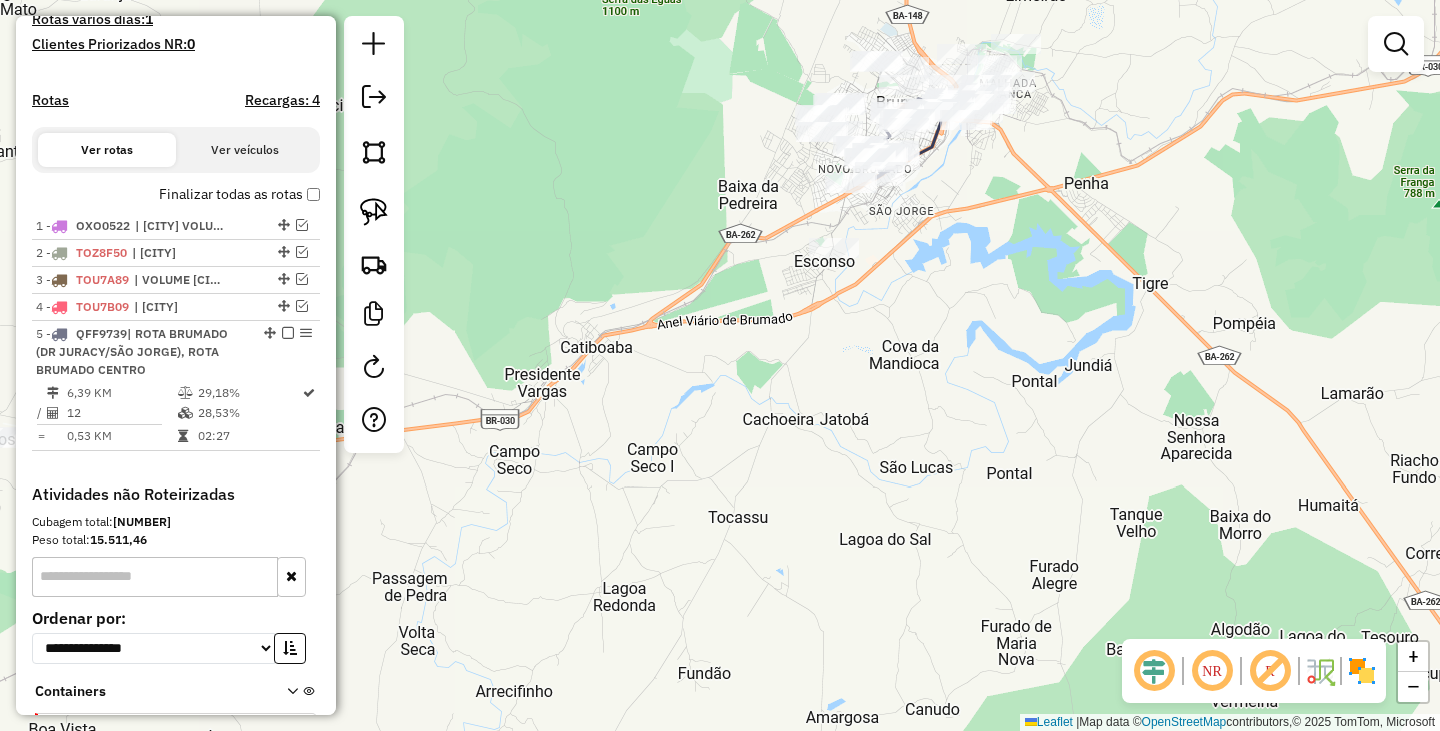 click on "Janela de atendimento Grade de atendimento Capacidade Transportadoras Veículos Cliente Pedidos  Rotas Selecione os dias de semana para filtrar as janelas de atendimento  Seg   Ter   Qua   Qui   Sex   Sáb   Dom  Informe o período da janela de atendimento: De: Até:  Filtrar exatamente a janela do cliente  Considerar janela de atendimento padrão  Selecione os dias de semana para filtrar as grades de atendimento  Seg   Ter   Qua   Qui   Sex   Sáb   Dom   Considerar clientes sem dia de atendimento cadastrado  Clientes fora do dia de atendimento selecionado Filtrar as atividades entre os valores definidos abaixo:  Peso mínimo:   Peso máximo:   Cubagem mínima:   Cubagem máxima:   De:   Até:  Filtrar as atividades entre o tempo de atendimento definido abaixo:  De:   Até:   Considerar capacidade total dos clientes não roteirizados Transportadora: Selecione um ou mais itens Tipo de veículo: Selecione um ou mais itens Veículo: Selecione um ou mais itens Motorista: Selecione um ou mais itens Nome: Rótulo:" 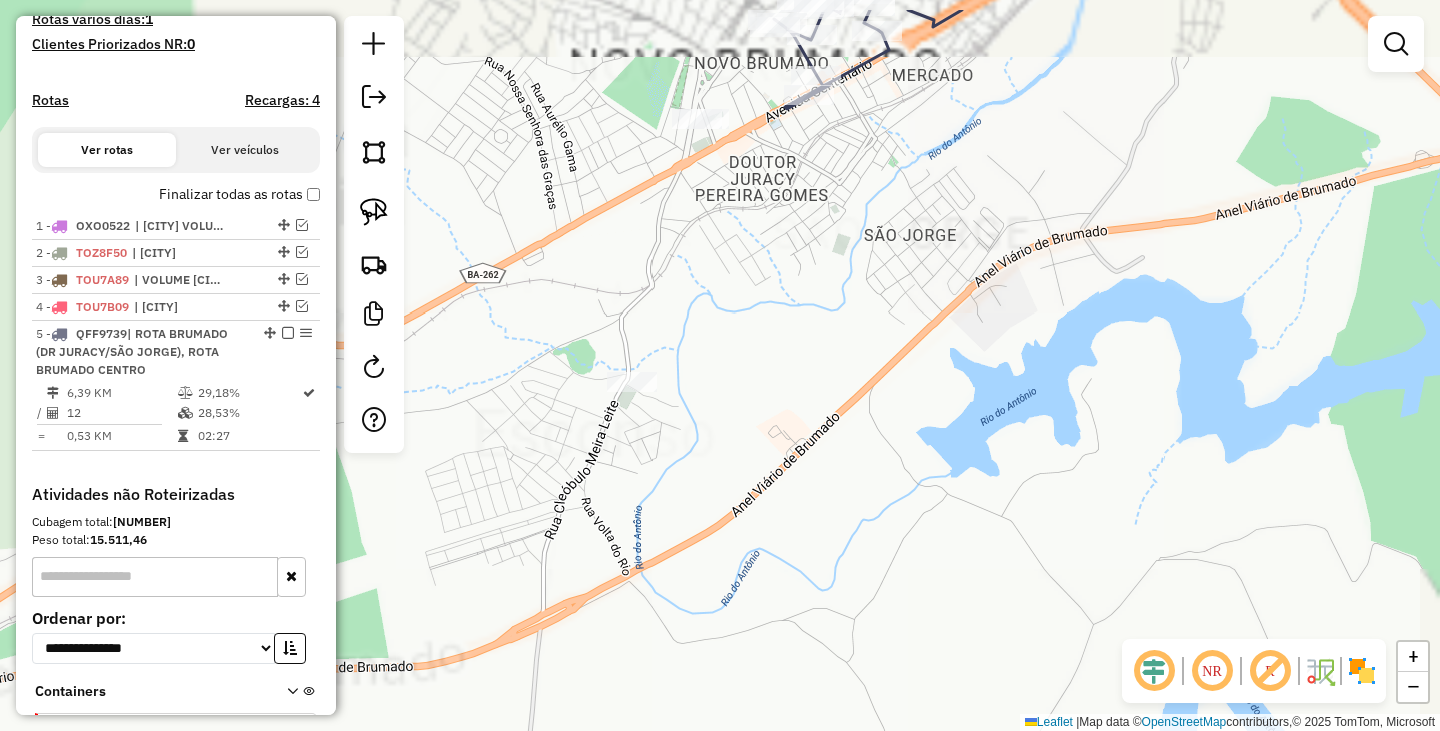 drag, startPoint x: 903, startPoint y: 204, endPoint x: 885, endPoint y: 389, distance: 185.87361 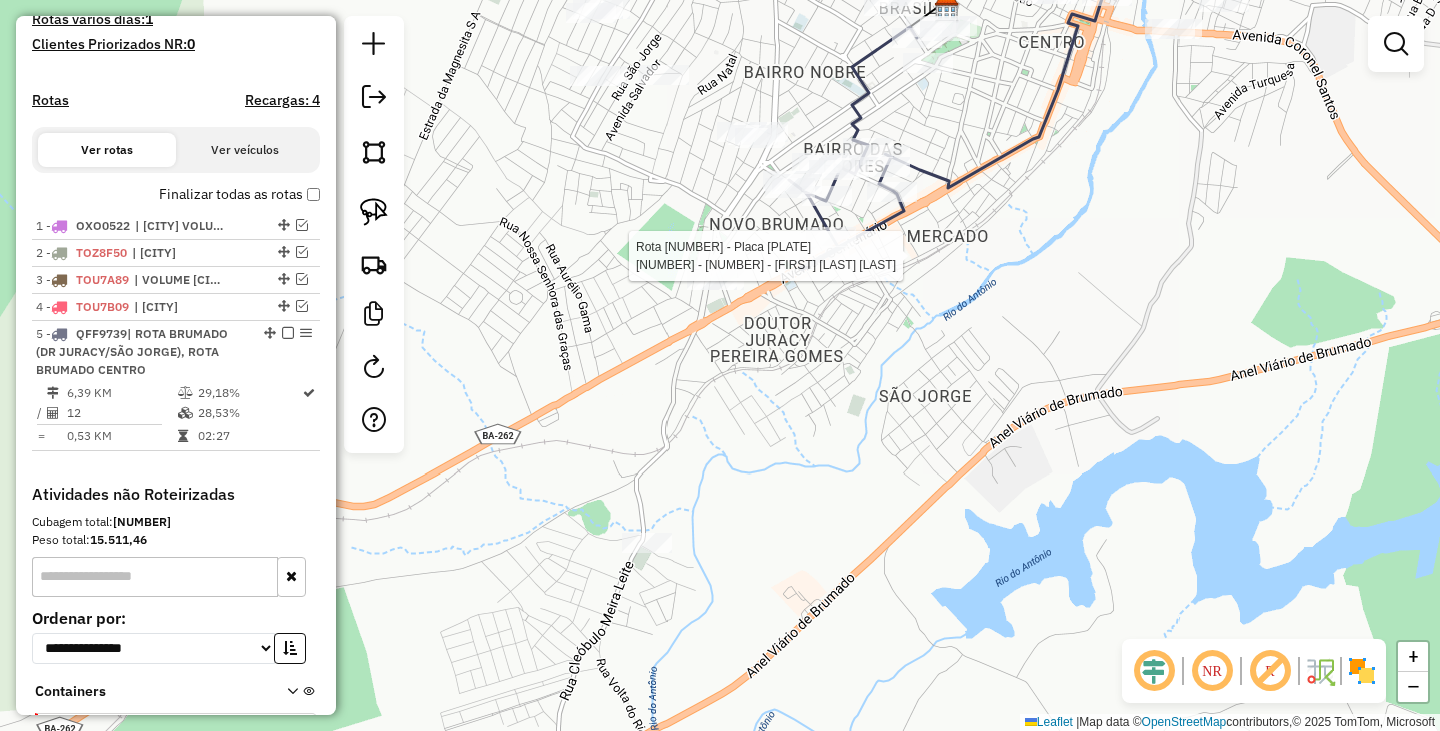 select on "**********" 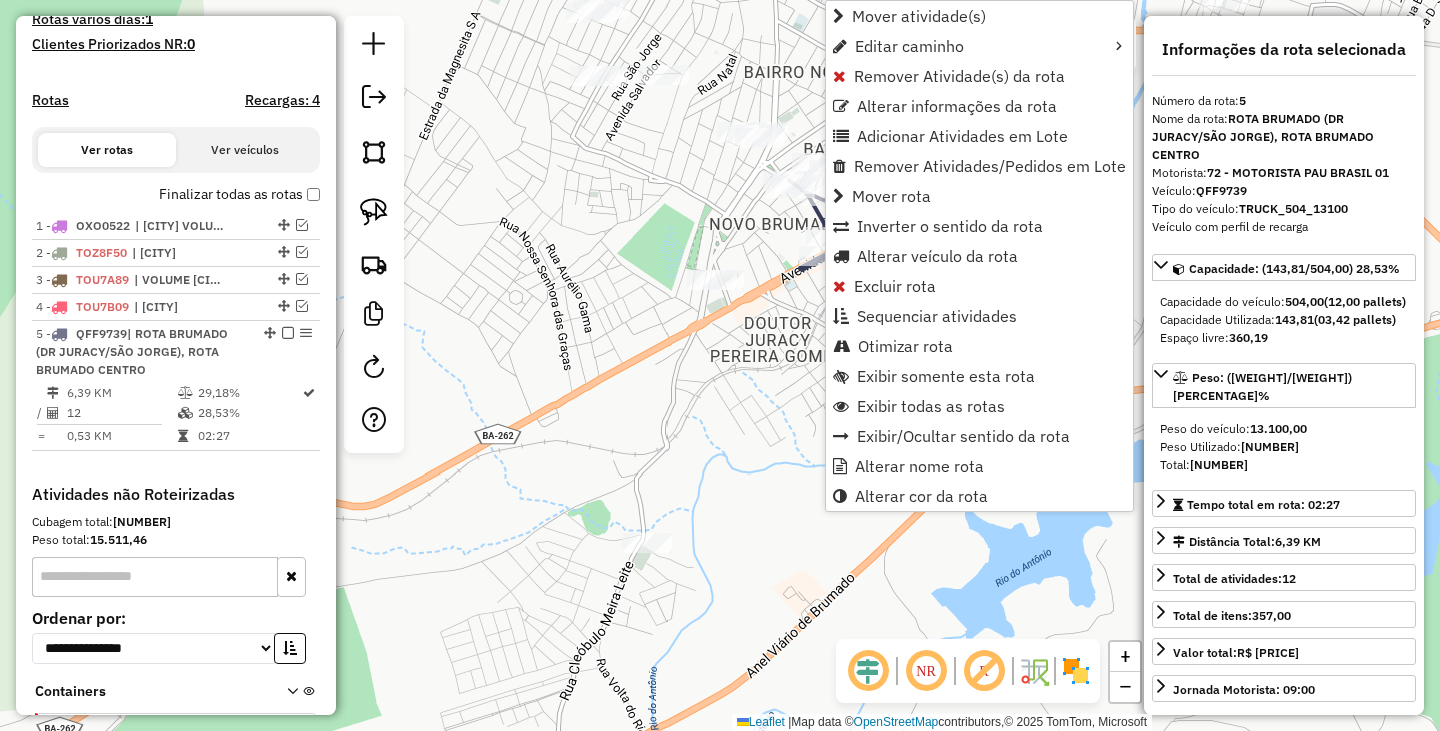 scroll, scrollTop: 707, scrollLeft: 0, axis: vertical 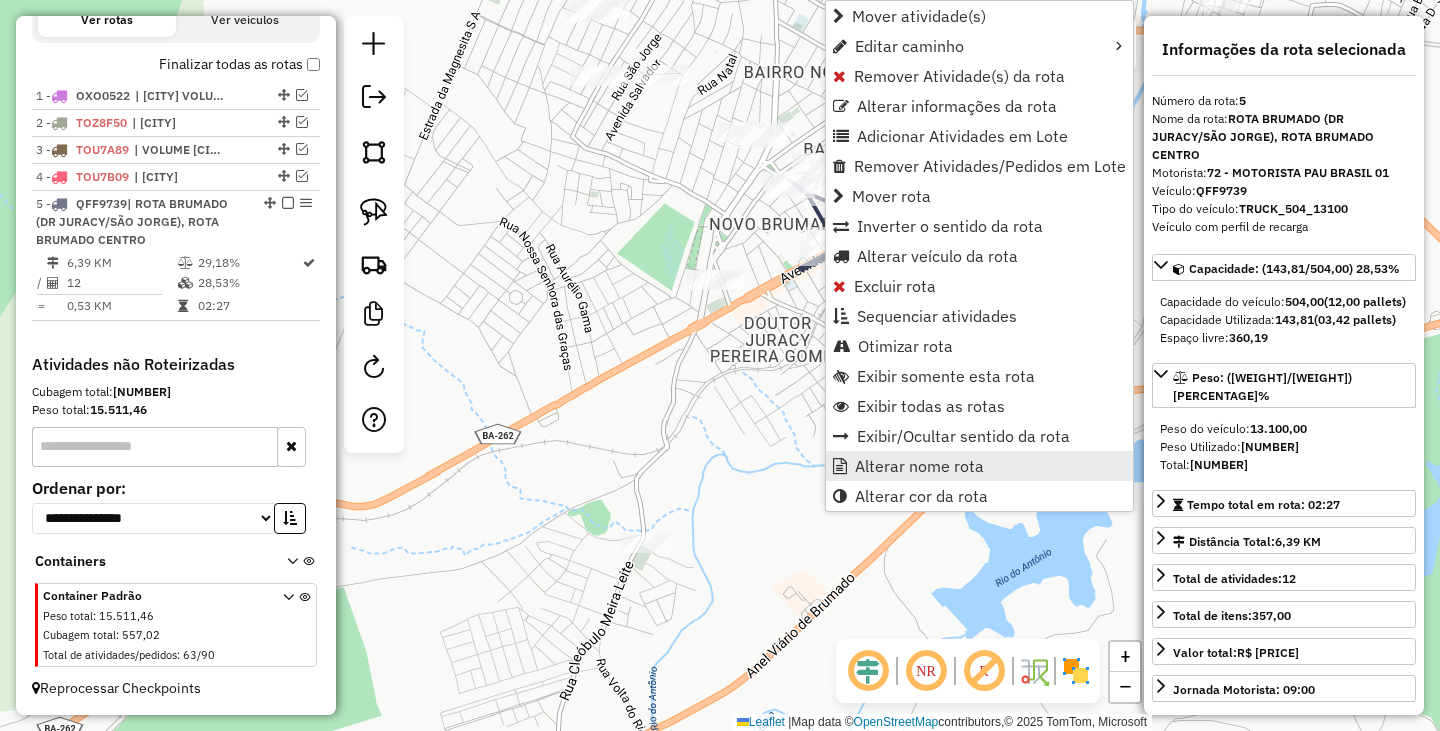 click on "Alterar nome rota" at bounding box center (919, 466) 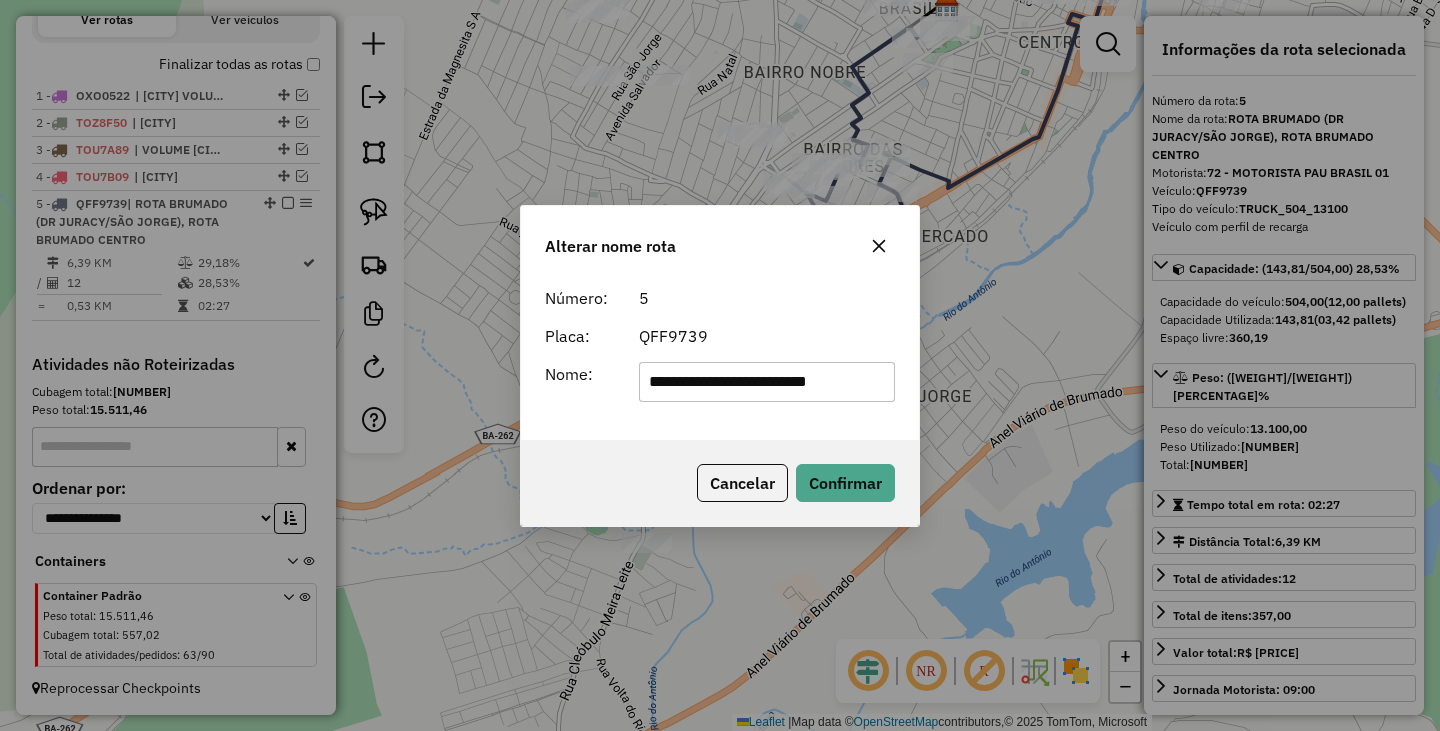 scroll, scrollTop: 0, scrollLeft: 0, axis: both 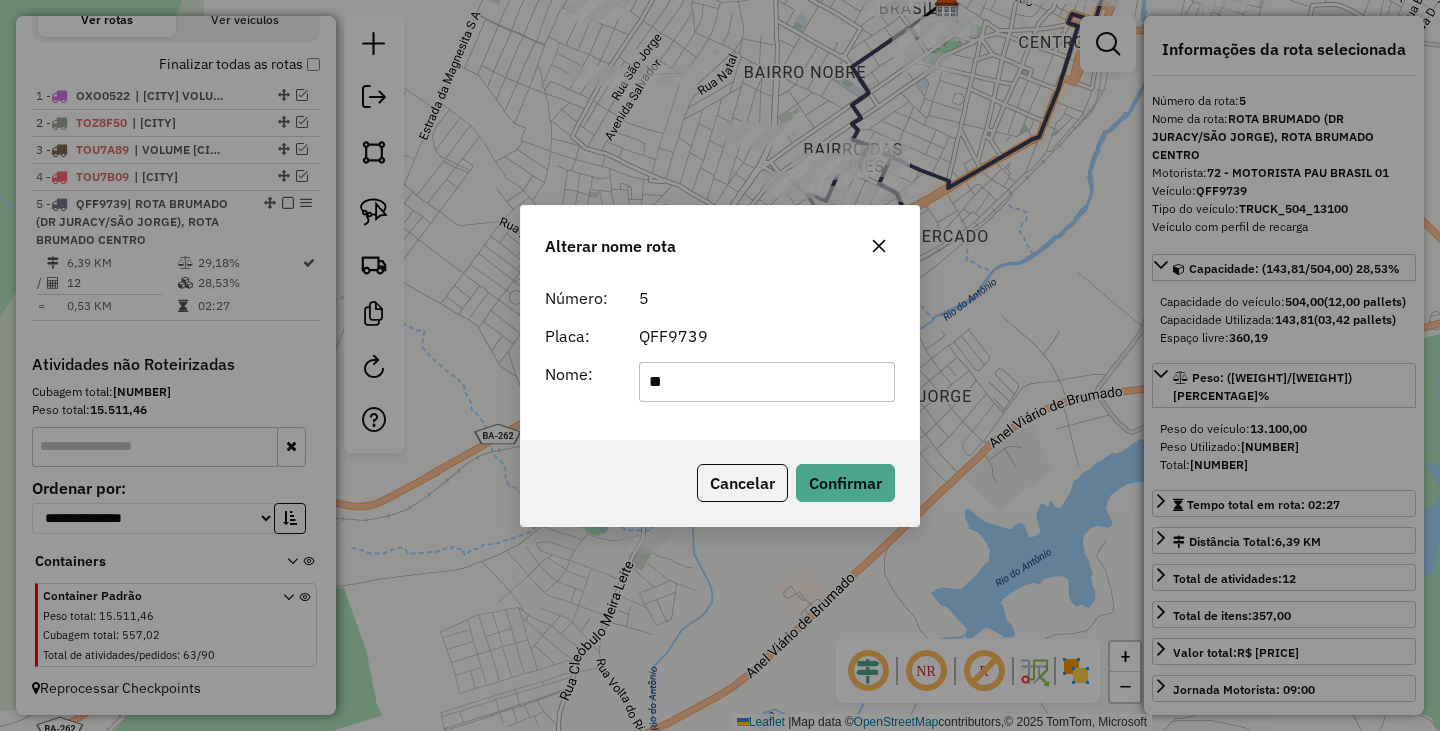 type on "*" 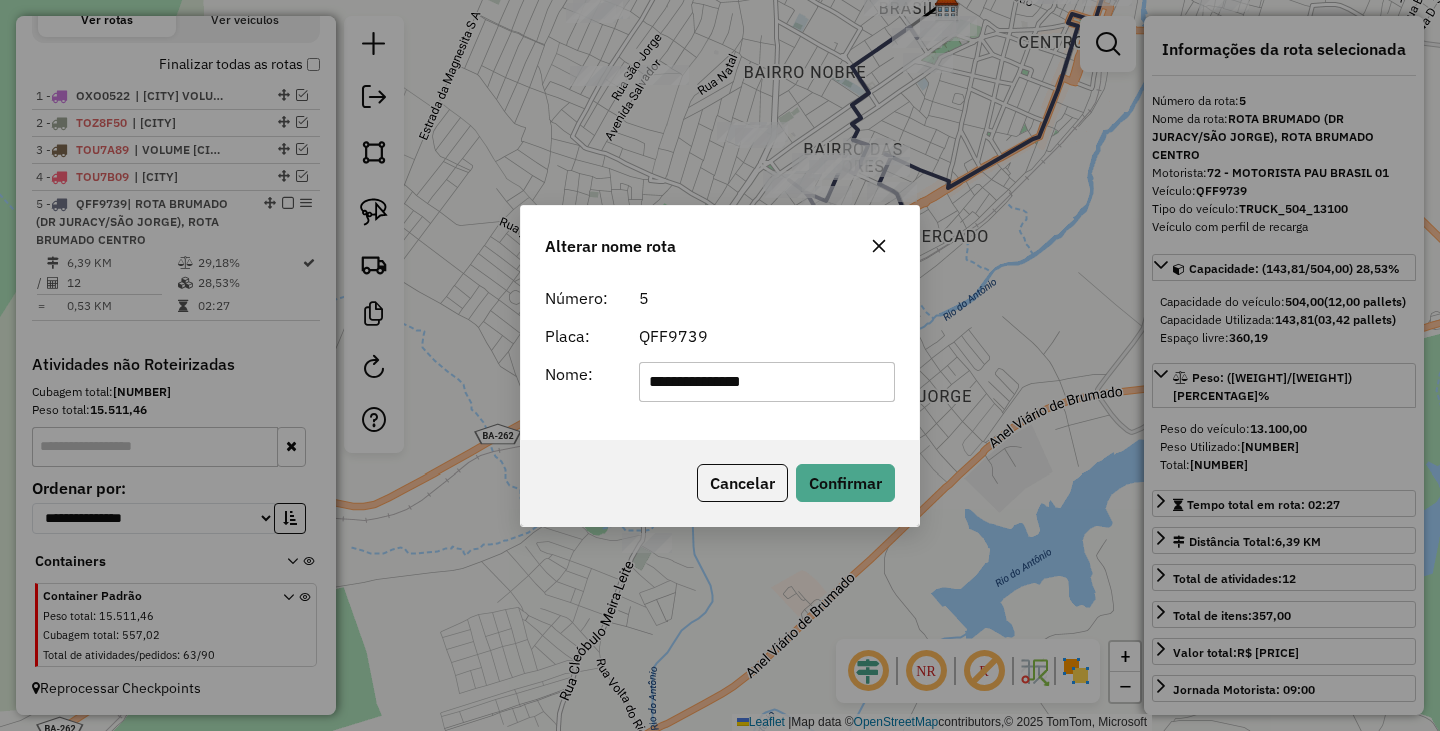type on "**********" 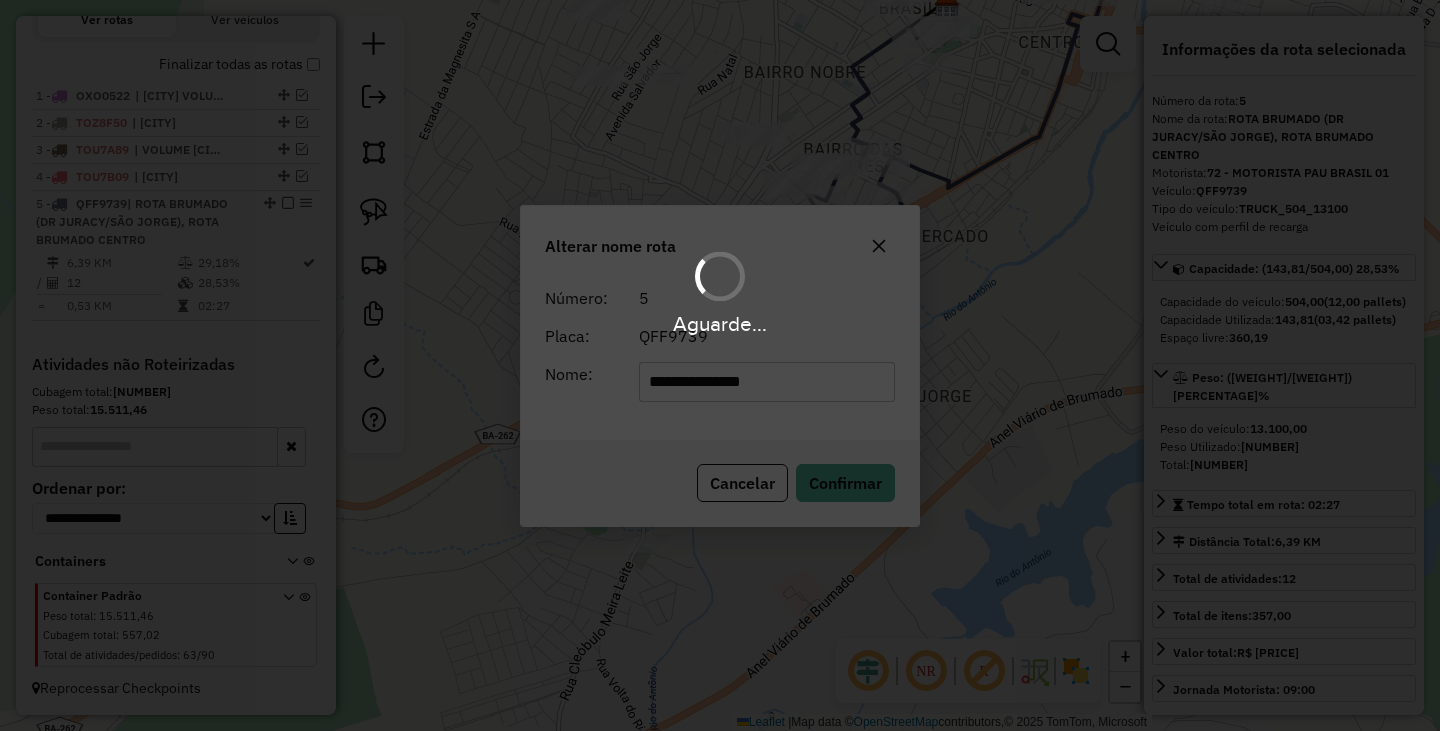 type 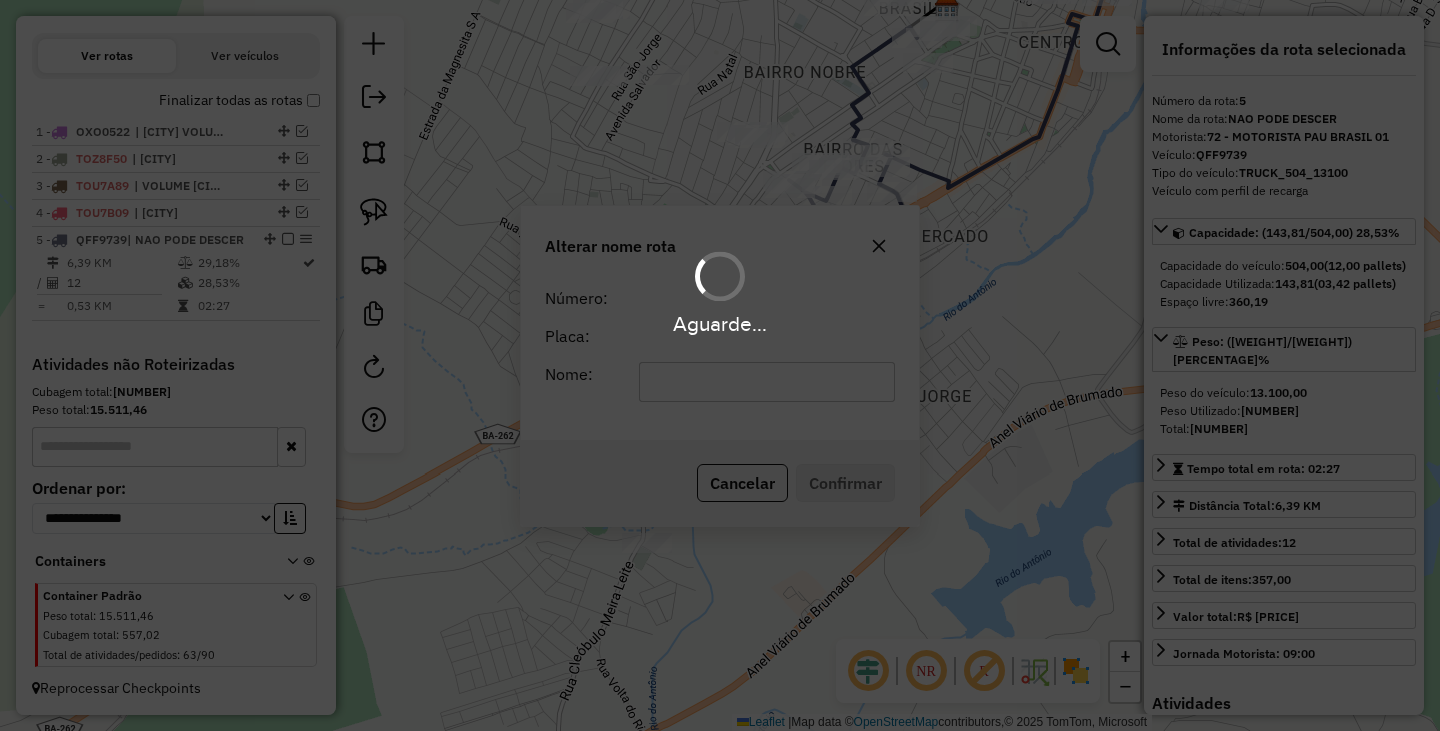 scroll, scrollTop: 689, scrollLeft: 0, axis: vertical 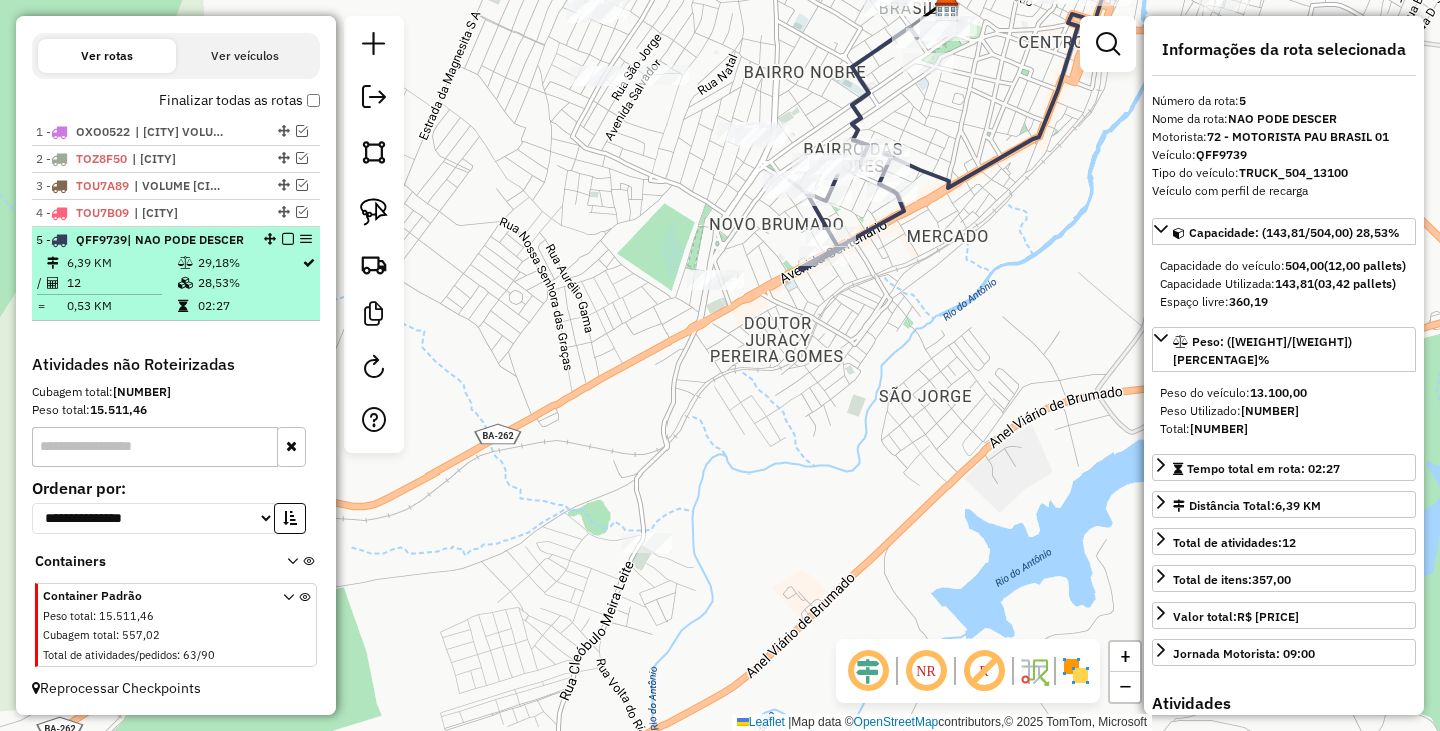click at bounding box center [288, 239] 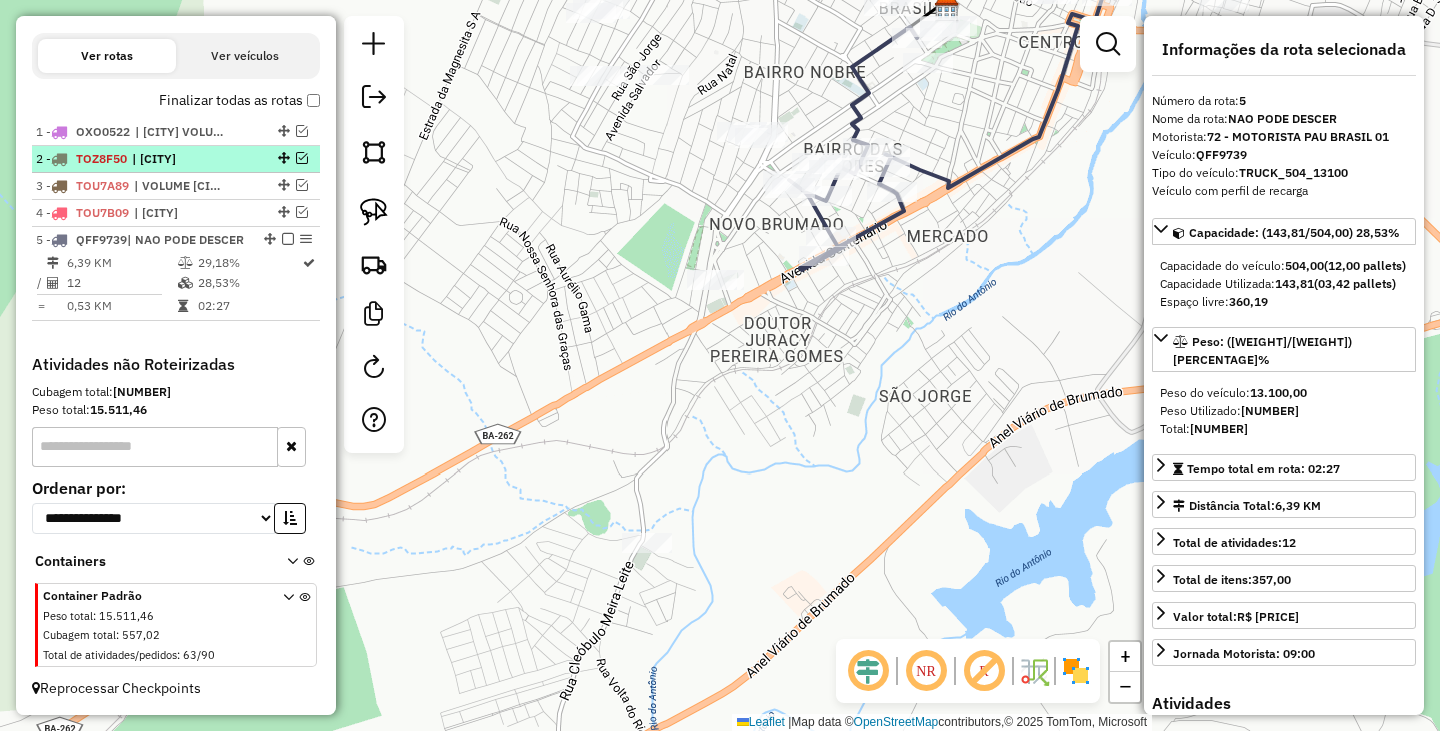 scroll, scrollTop: 604, scrollLeft: 0, axis: vertical 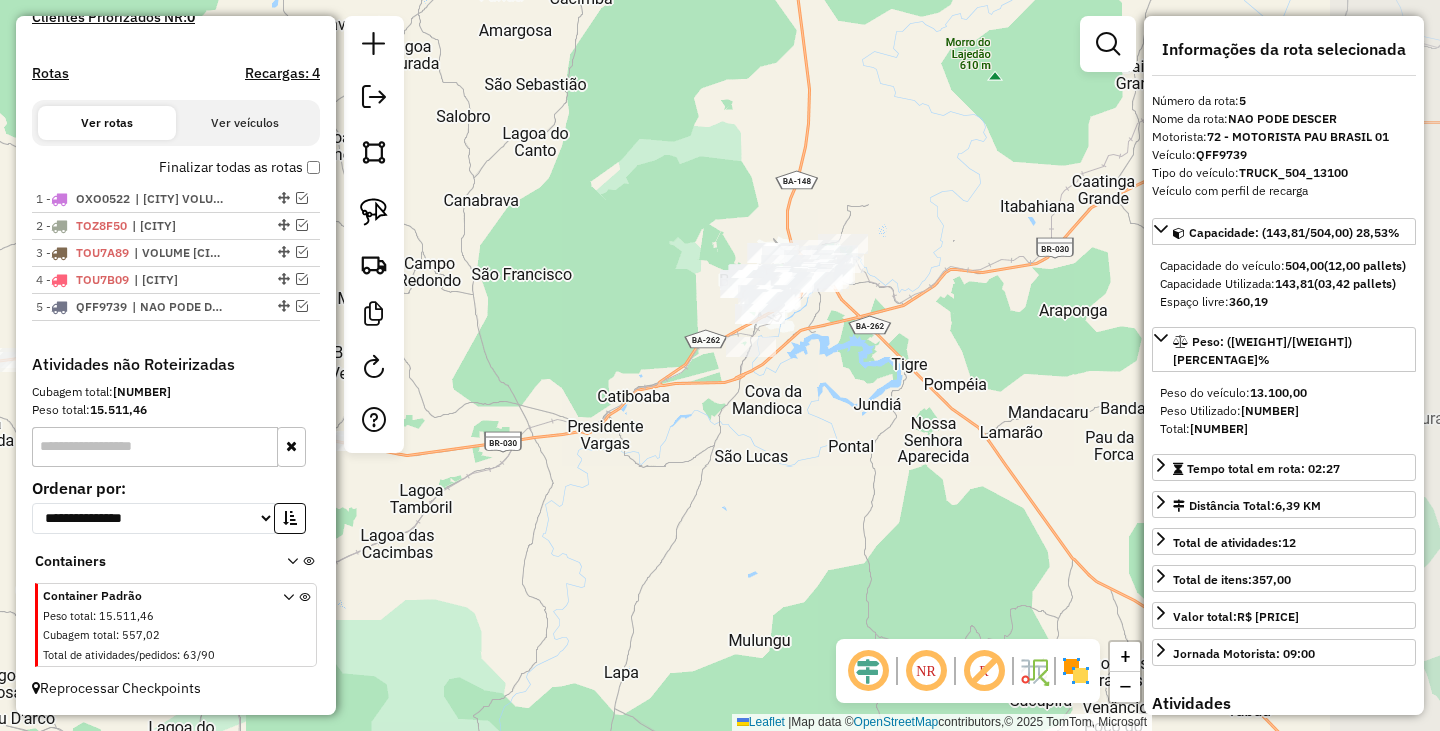 drag, startPoint x: 1013, startPoint y: 364, endPoint x: 895, endPoint y: 364, distance: 118 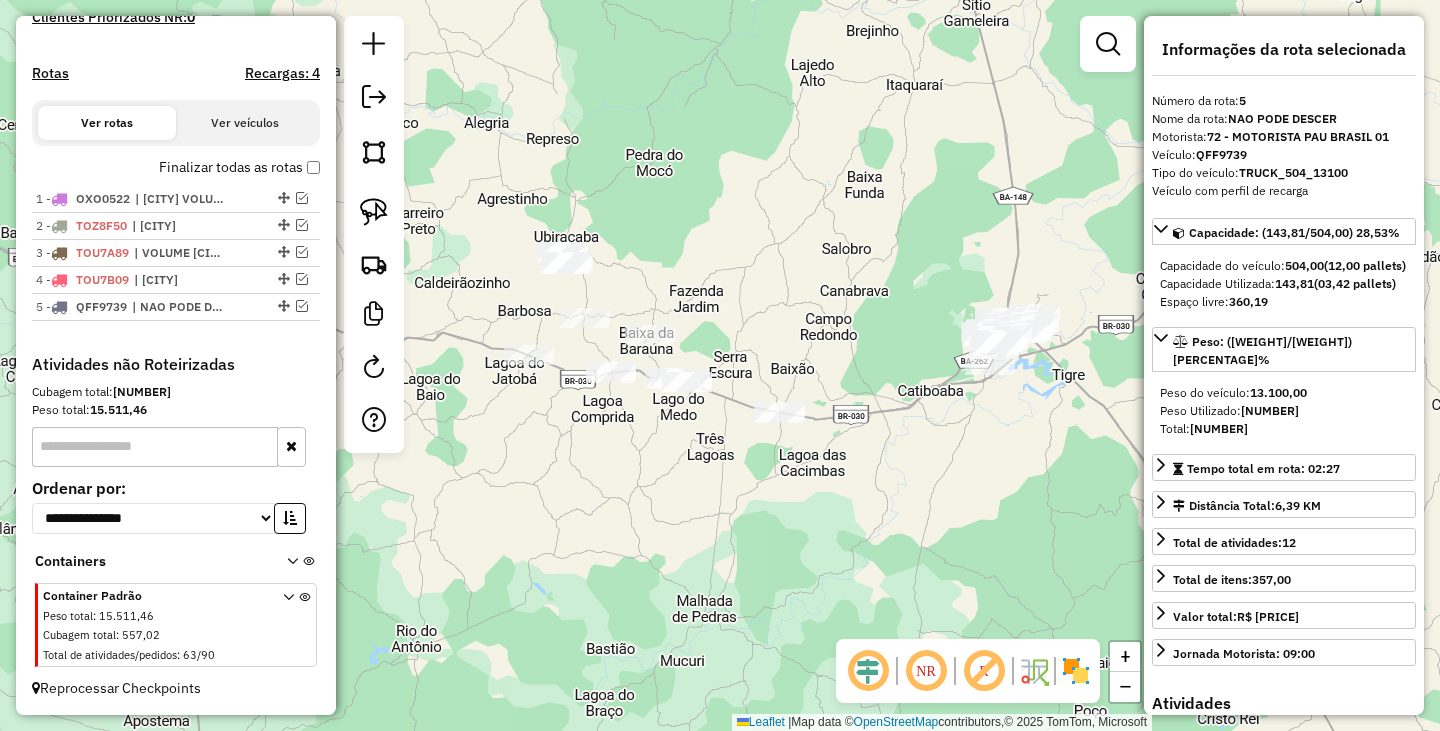 drag, startPoint x: 853, startPoint y: 451, endPoint x: 1021, endPoint y: 454, distance: 168.02678 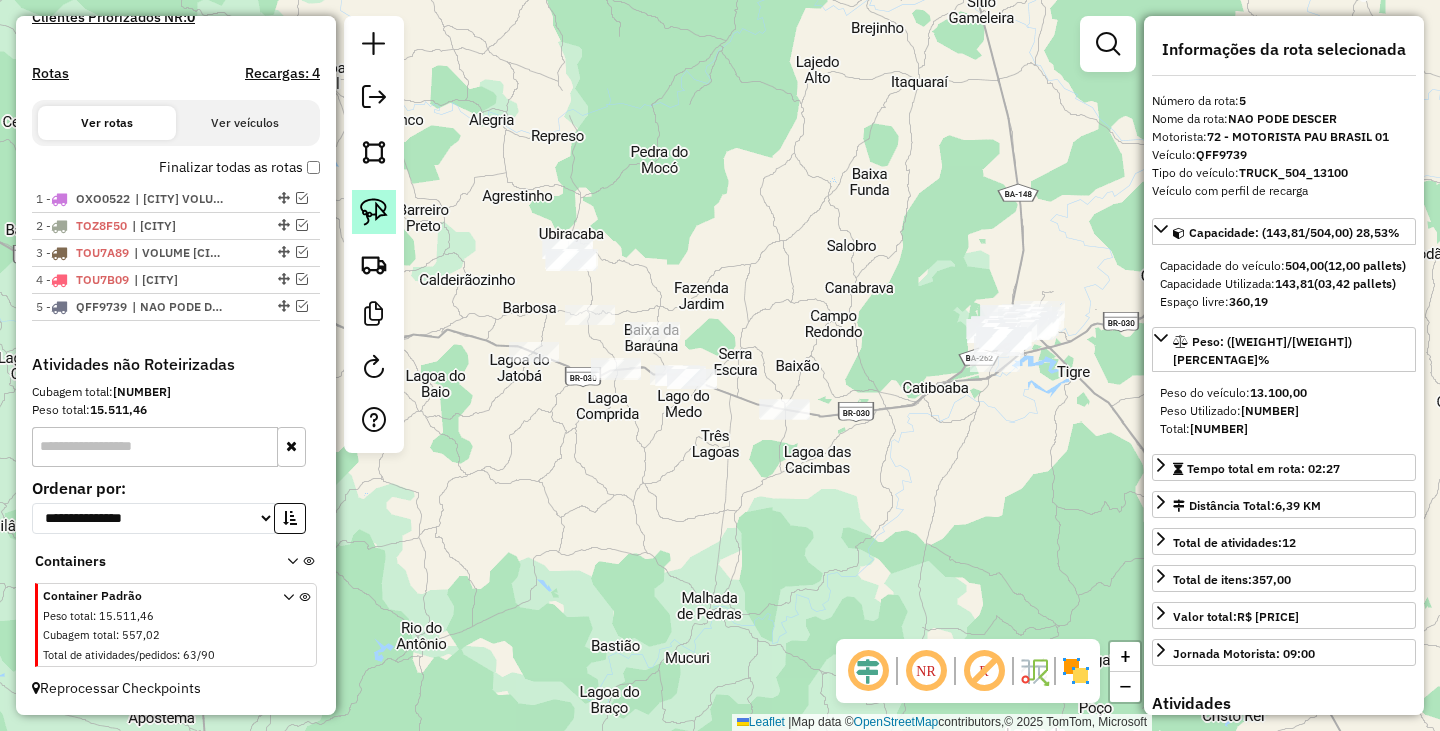 click 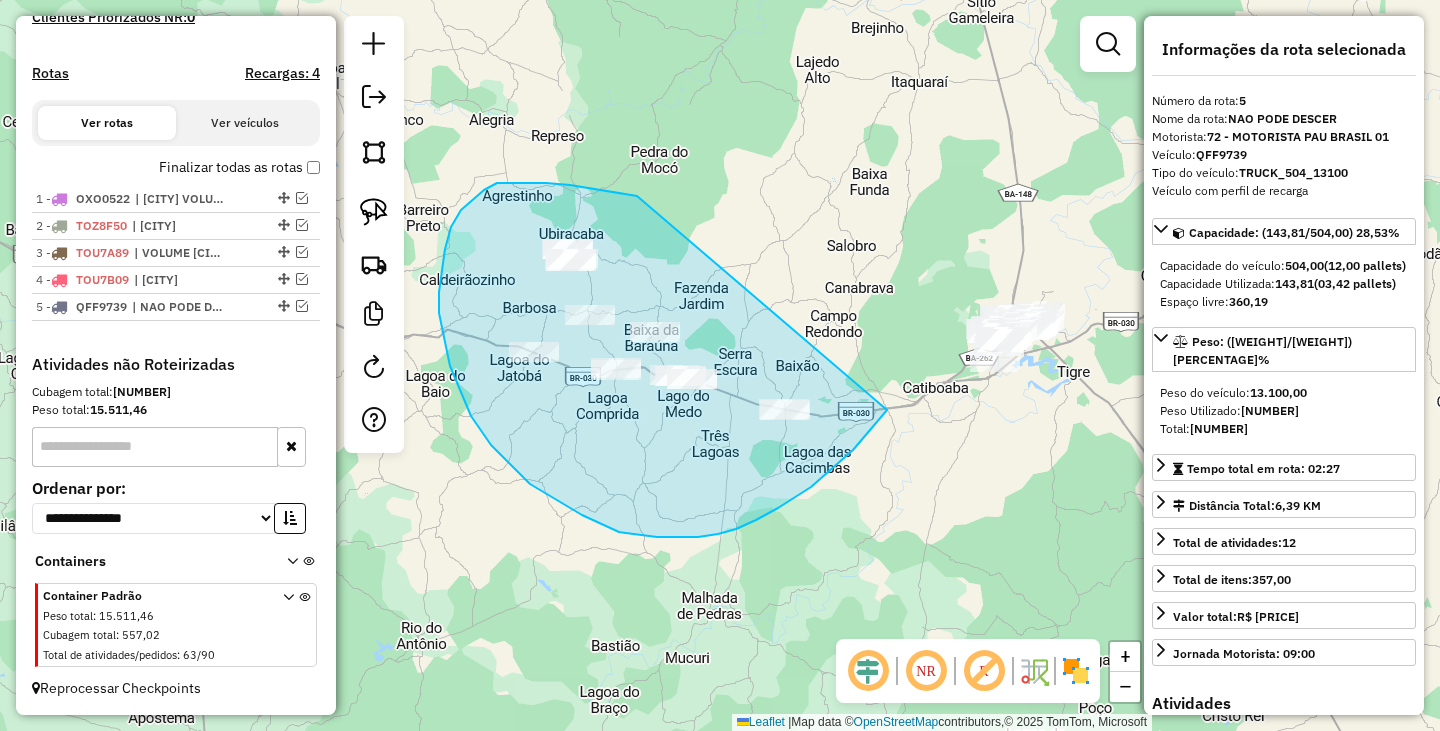 drag, startPoint x: 636, startPoint y: 195, endPoint x: 909, endPoint y: 376, distance: 327.5515 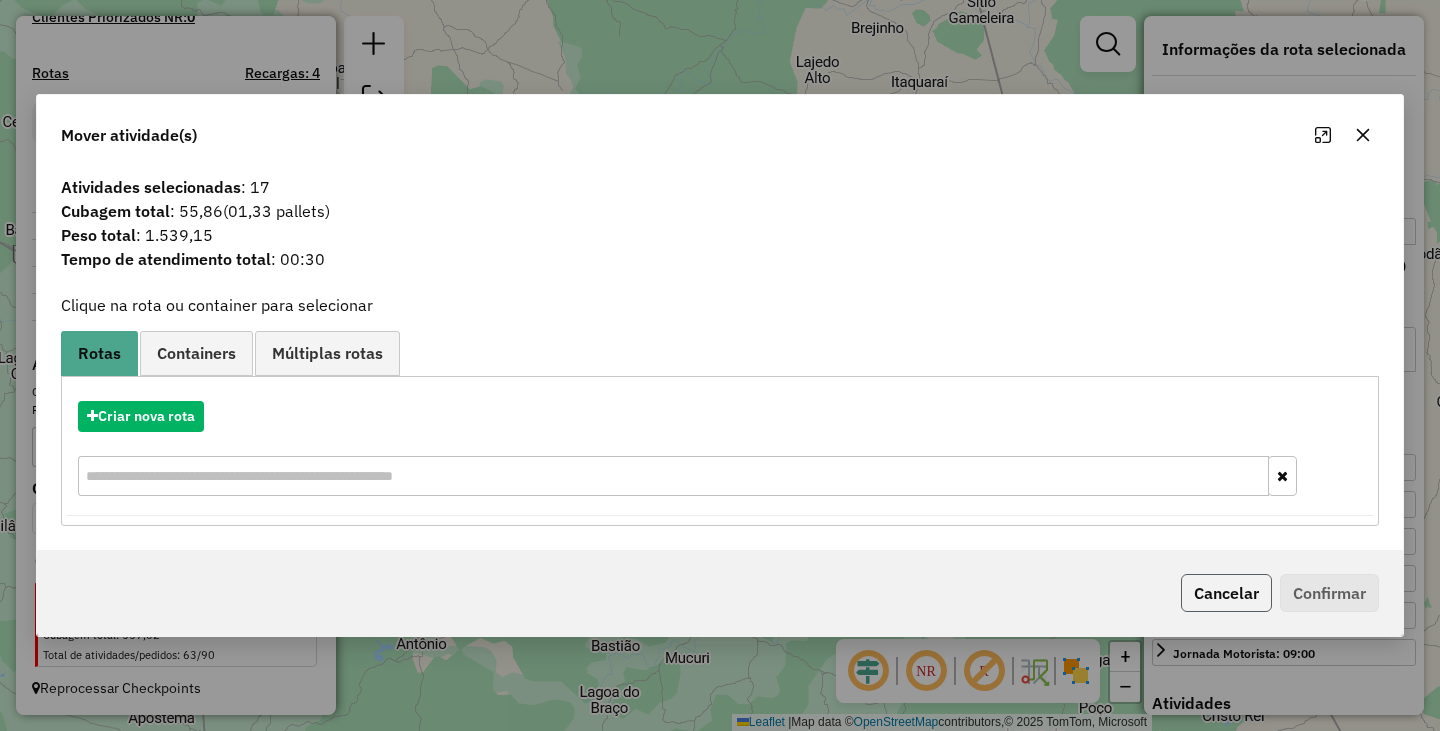 click on "Cancelar" 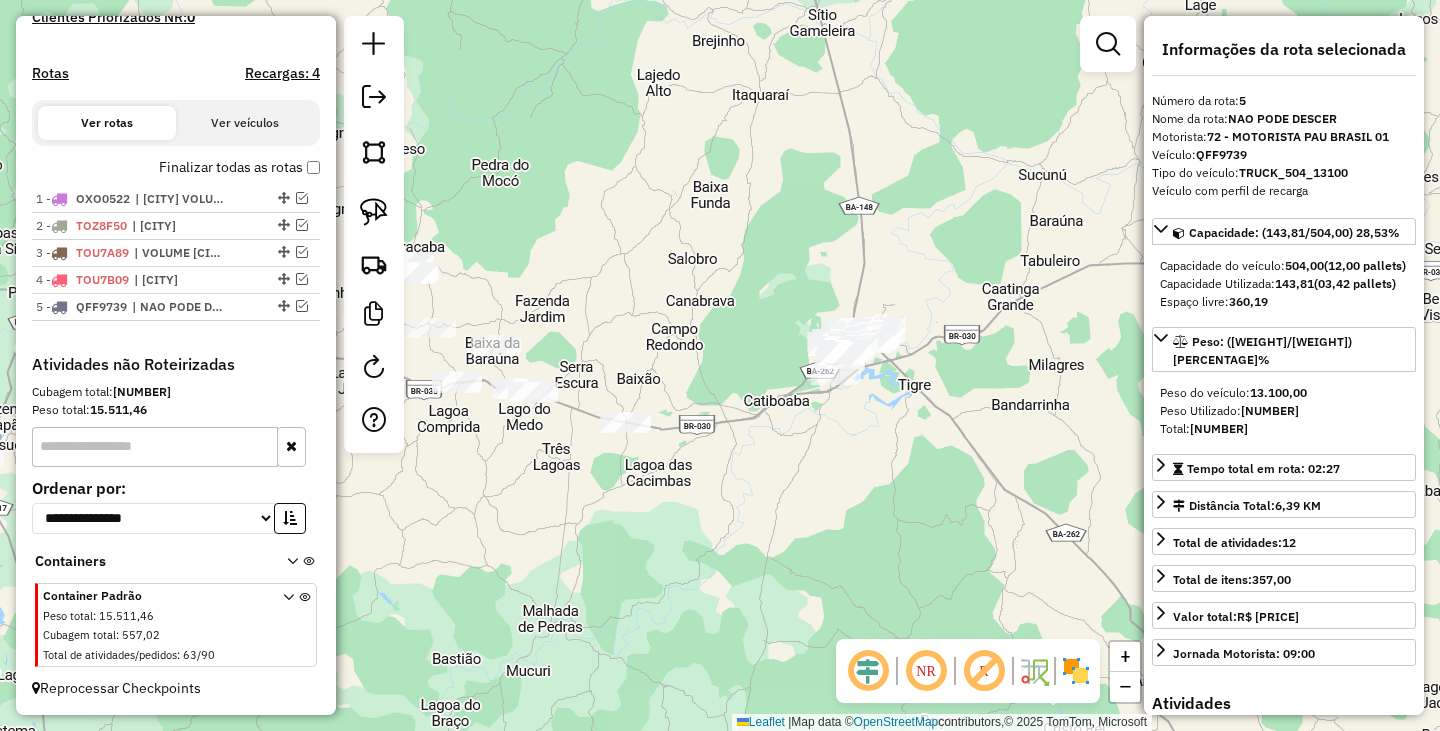 drag, startPoint x: 1004, startPoint y: 477, endPoint x: 845, endPoint y: 490, distance: 159.53056 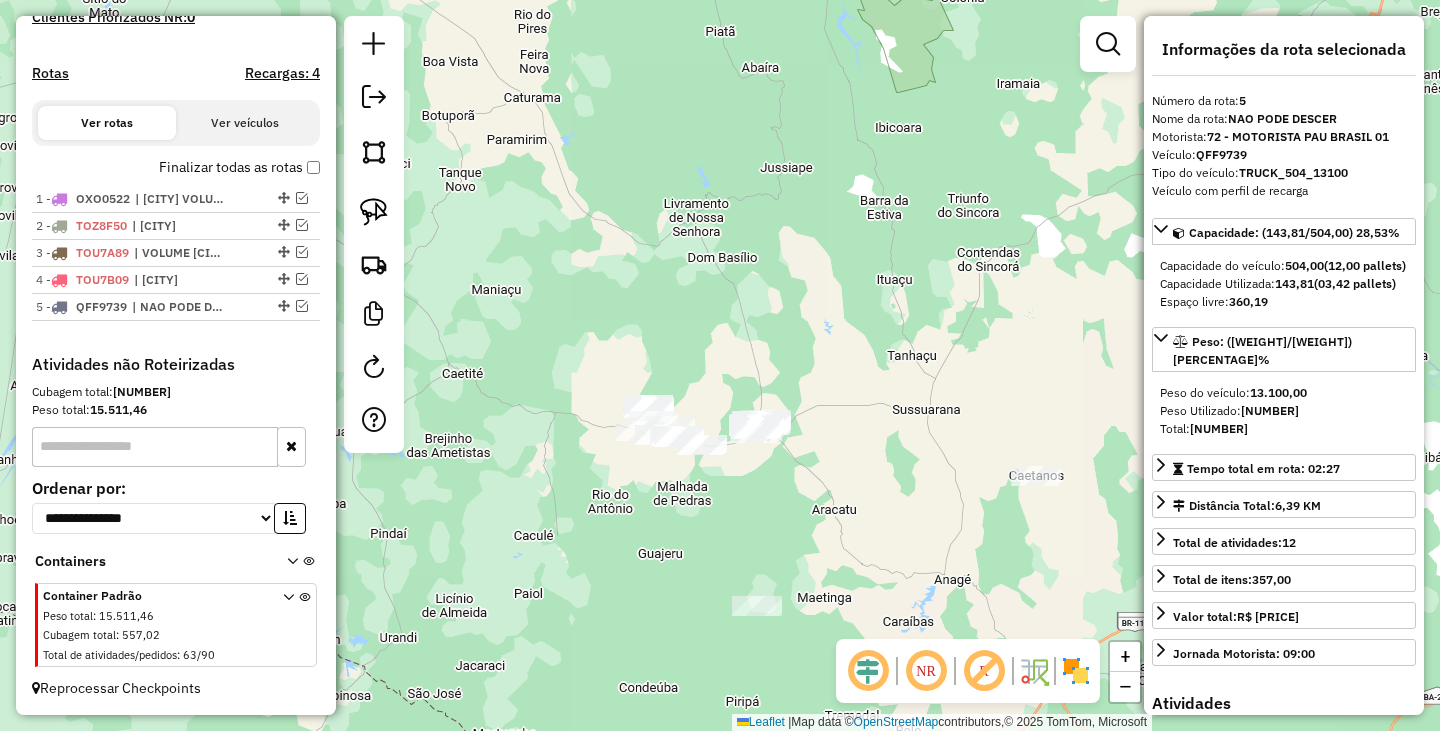 drag, startPoint x: 715, startPoint y: 505, endPoint x: 769, endPoint y: 465, distance: 67.20119 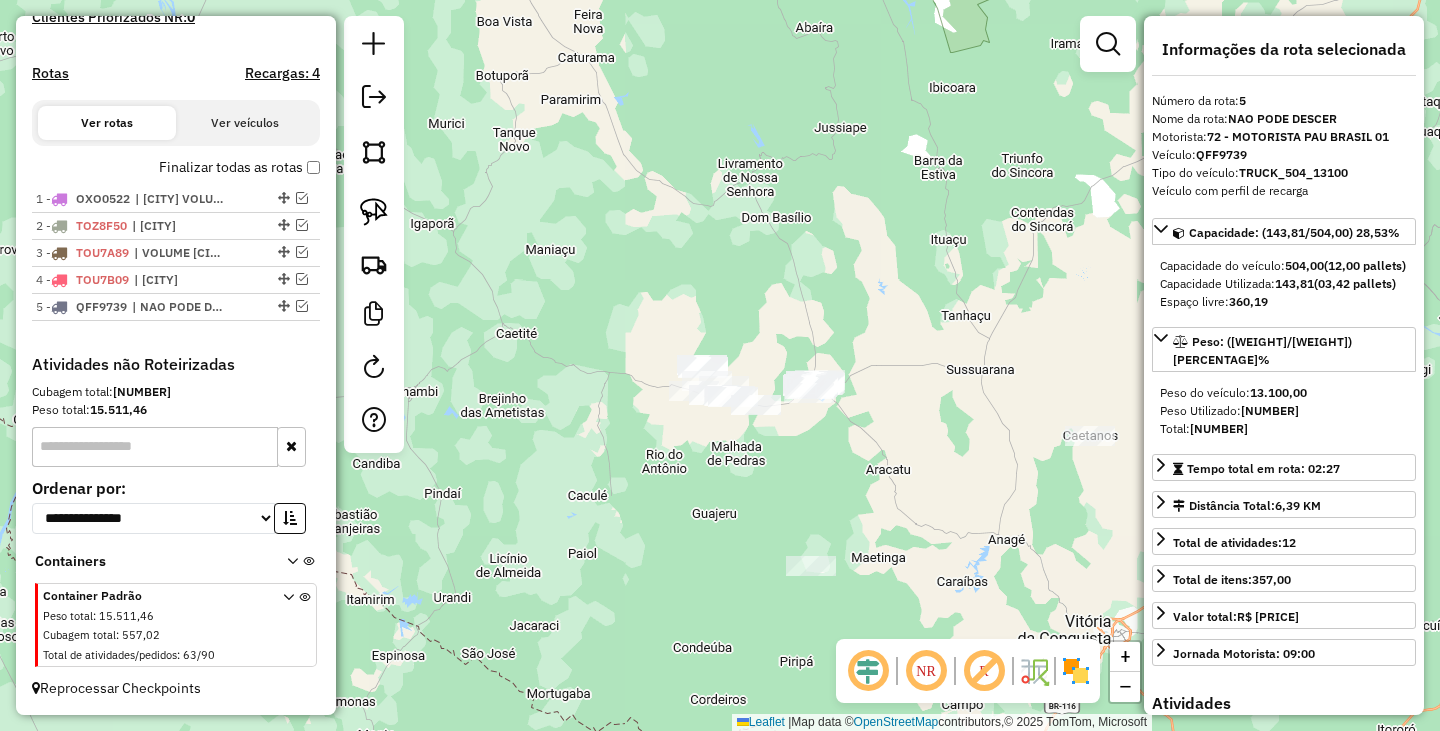 click 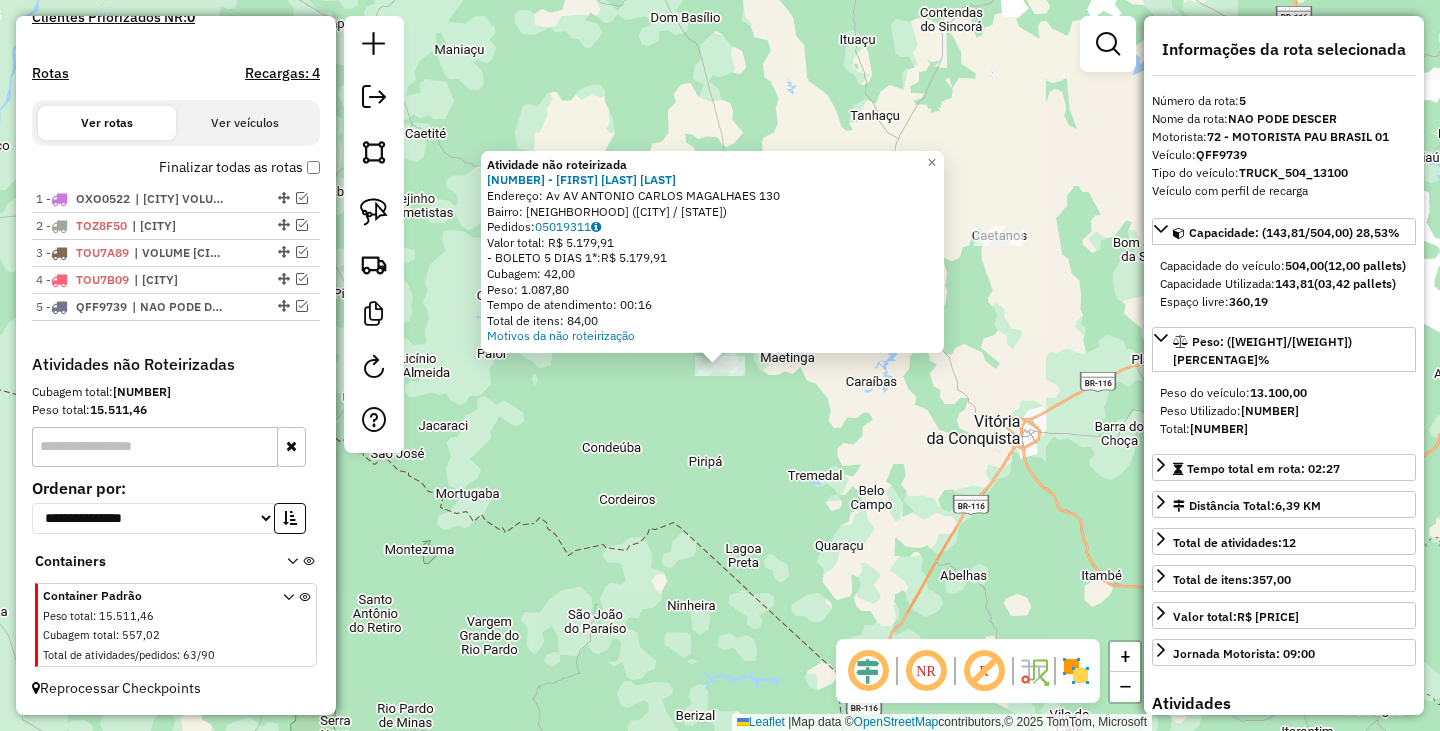 click on "Atividade não roteirizada [NUMBER] - [FIRST] [LAST] [LAST]  Endereço: Av [STREET] [NUMBER]  Bairro: [NEIGHBORHOOD] ([CITY] / [STATE])  Pedidos:  [ORDER_ID]  Valor total: [CURRENCY] [AMOUNT]   - BOLETO [DAYS] 1*:  [CURRENCY] [AMOUNT]   Cubagem: [CUBAGE]   Peso: [WEIGHT]   Tempo de atendimento: [TIME]   Total de itens: [ITEMS]  Motivos da não roteirização × Janela de atendimento Grade de atendimento Capacidade Transportadoras Veículos Cliente Pedidos  Rotas Selecione os dias de semana para filtrar as janelas de atendimento  Seg   Ter   Qua   Qui   Sex   Sáb   Dom  Informe o período da janela de atendimento: De: Até:  Filtrar exatamente a janela do cliente  Considerar janela de atendimento padrão  Selecione os dias de semana para filtrar as grades de atendimento  Seg   Ter   Qua   Qui   Sex   Sáb   Dom   Considerar clientes sem dia de atendimento cadastrado  Clientes fora do dia de atendimento selecionado Filtrar as atividades entre os valores definidos abaixo:  Peso mínimo:   Peso máximo:   Cubagem mínima:" 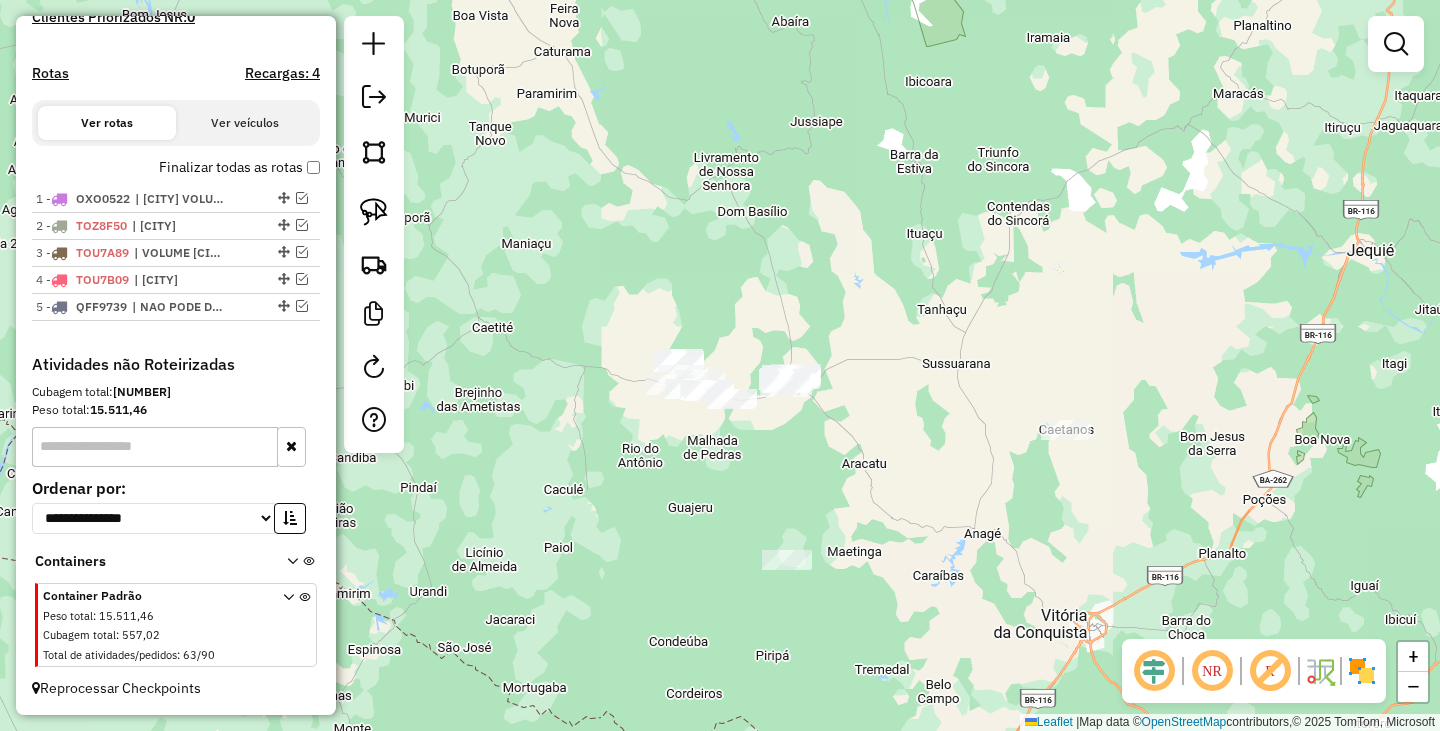 drag, startPoint x: 709, startPoint y: 311, endPoint x: 771, endPoint y: 516, distance: 214.17049 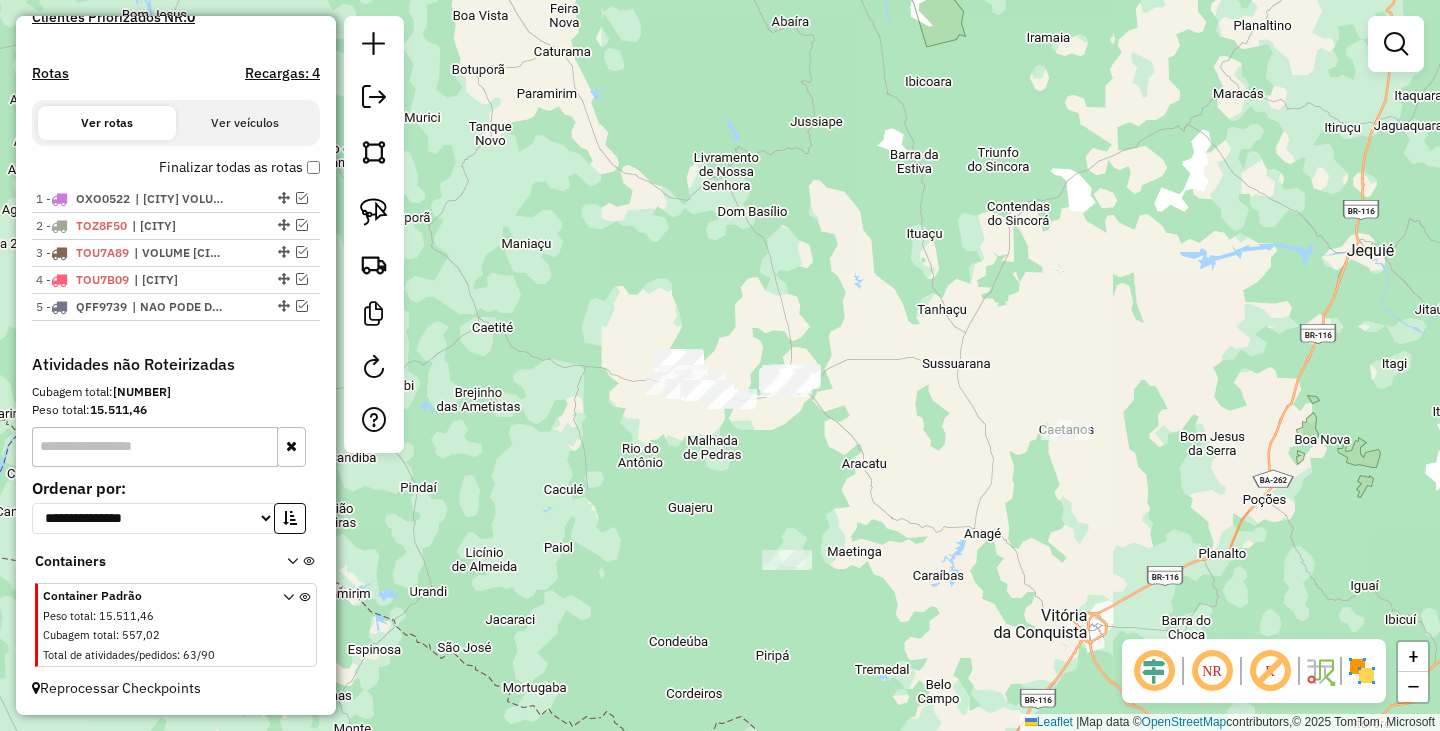click on "Janela de atendimento Grade de atendimento Capacidade Transportadoras Veículos Cliente Pedidos  Rotas Selecione os dias de semana para filtrar as janelas de atendimento  Seg   Ter   Qua   Qui   Sex   Sáb   Dom  Informe o período da janela de atendimento: De: Até:  Filtrar exatamente a janela do cliente  Considerar janela de atendimento padrão  Selecione os dias de semana para filtrar as grades de atendimento  Seg   Ter   Qua   Qui   Sex   Sáb   Dom   Considerar clientes sem dia de atendimento cadastrado  Clientes fora do dia de atendimento selecionado Filtrar as atividades entre os valores definidos abaixo:  Peso mínimo:   Peso máximo:   Cubagem mínima:   Cubagem máxima:   De:   Até:  Filtrar as atividades entre o tempo de atendimento definido abaixo:  De:   Até:   Considerar capacidade total dos clientes não roteirizados Transportadora: Selecione um ou mais itens Tipo de veículo: Selecione um ou mais itens Veículo: Selecione um ou mais itens Motorista: Selecione um ou mais itens Nome: Rótulo:" 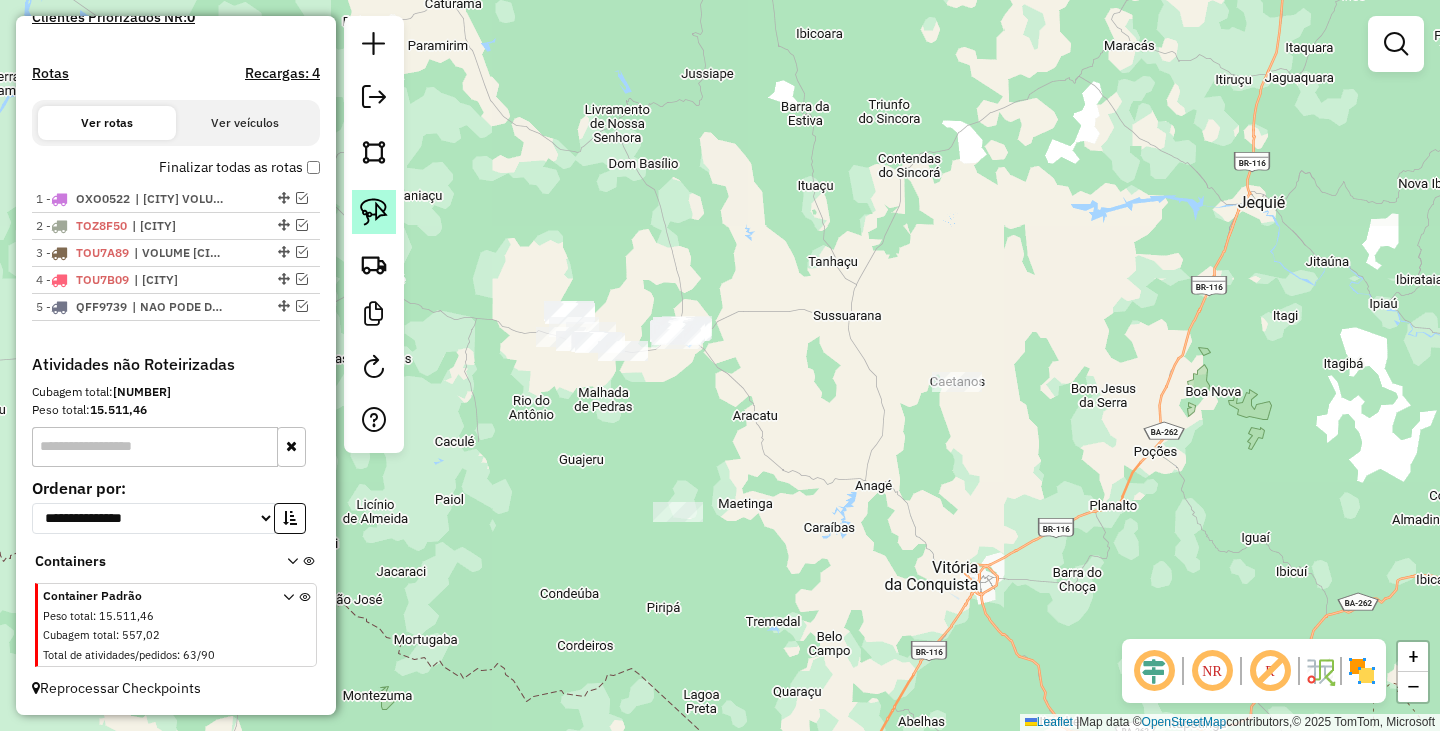 click 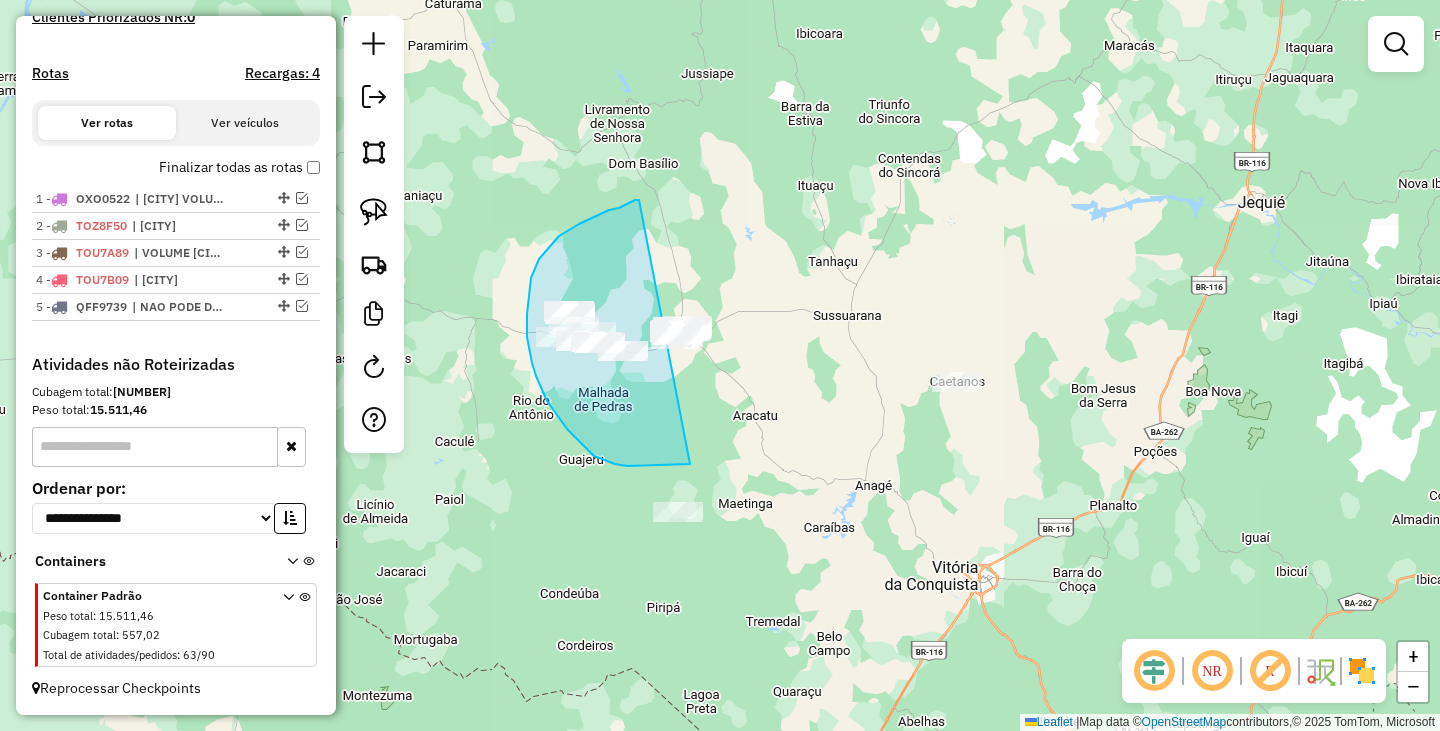 drag, startPoint x: 639, startPoint y: 200, endPoint x: 848, endPoint y: 341, distance: 252.11505 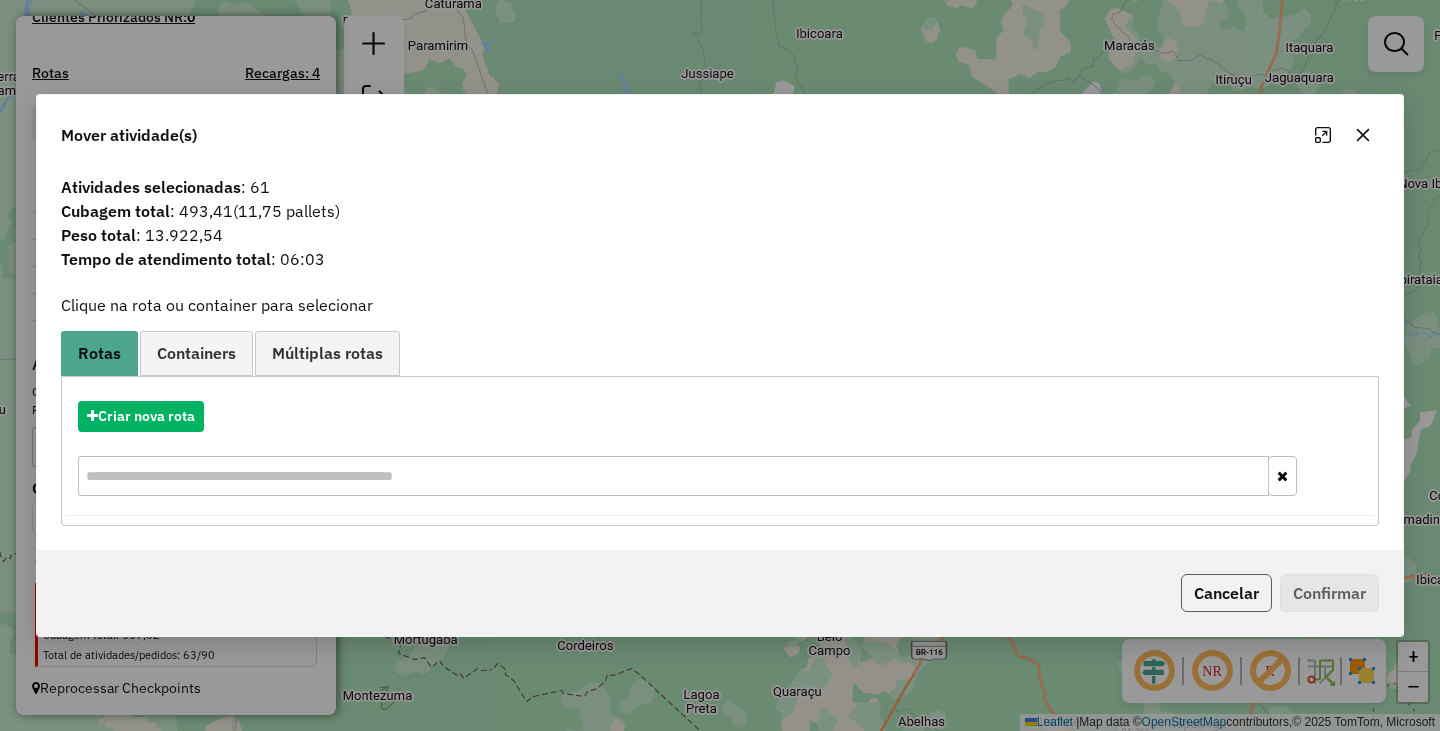 click on "Cancelar" 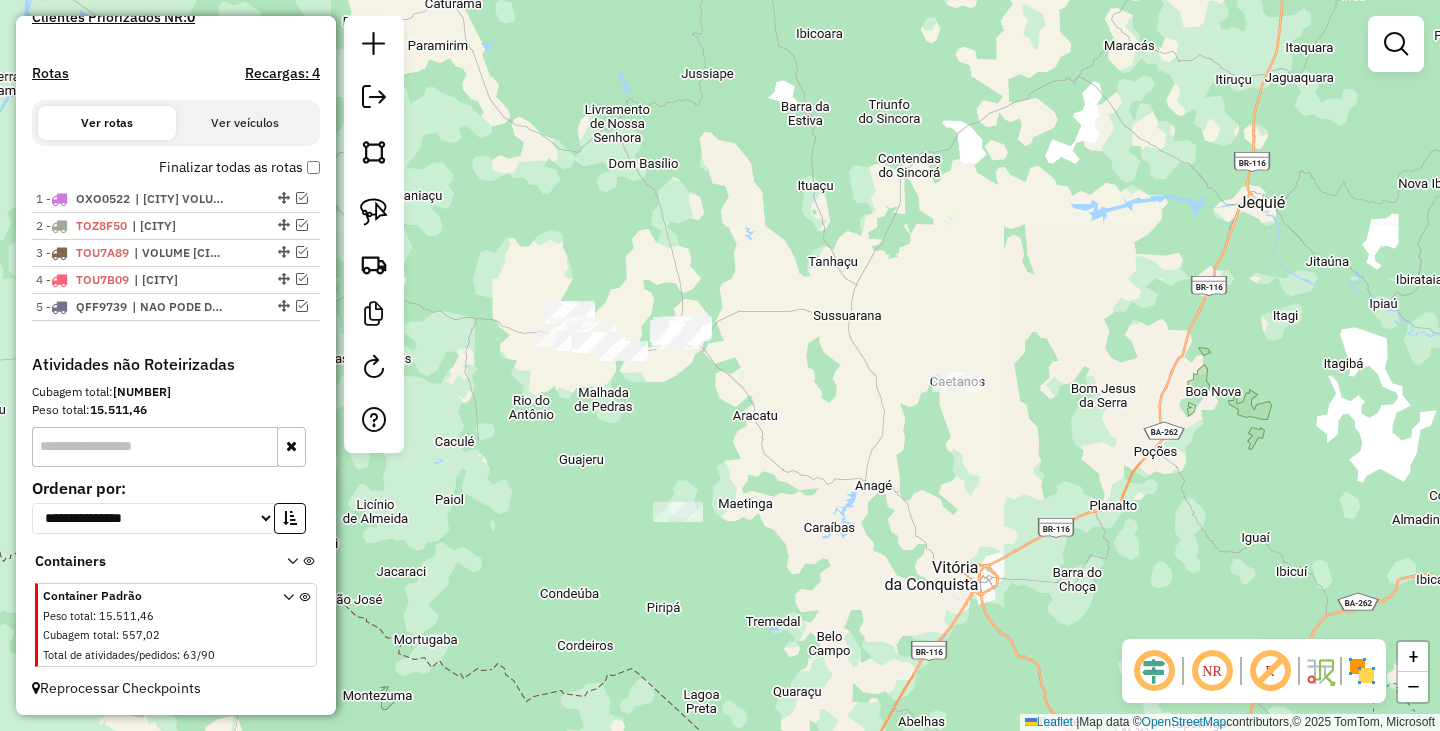 click on "Janela de atendimento Grade de atendimento Capacidade Transportadoras Veículos Cliente Pedidos  Rotas Selecione os dias de semana para filtrar as janelas de atendimento  Seg   Ter   Qua   Qui   Sex   Sáb   Dom  Informe o período da janela de atendimento: De: Até:  Filtrar exatamente a janela do cliente  Considerar janela de atendimento padrão  Selecione os dias de semana para filtrar as grades de atendimento  Seg   Ter   Qua   Qui   Sex   Sáb   Dom   Considerar clientes sem dia de atendimento cadastrado  Clientes fora do dia de atendimento selecionado Filtrar as atividades entre os valores definidos abaixo:  Peso mínimo:   Peso máximo:   Cubagem mínima:   Cubagem máxima:   De:   Até:  Filtrar as atividades entre o tempo de atendimento definido abaixo:  De:   Até:   Considerar capacidade total dos clientes não roteirizados Transportadora: Selecione um ou mais itens Tipo de veículo: Selecione um ou mais itens Veículo: Selecione um ou mais itens Motorista: Selecione um ou mais itens Nome: Rótulo:" 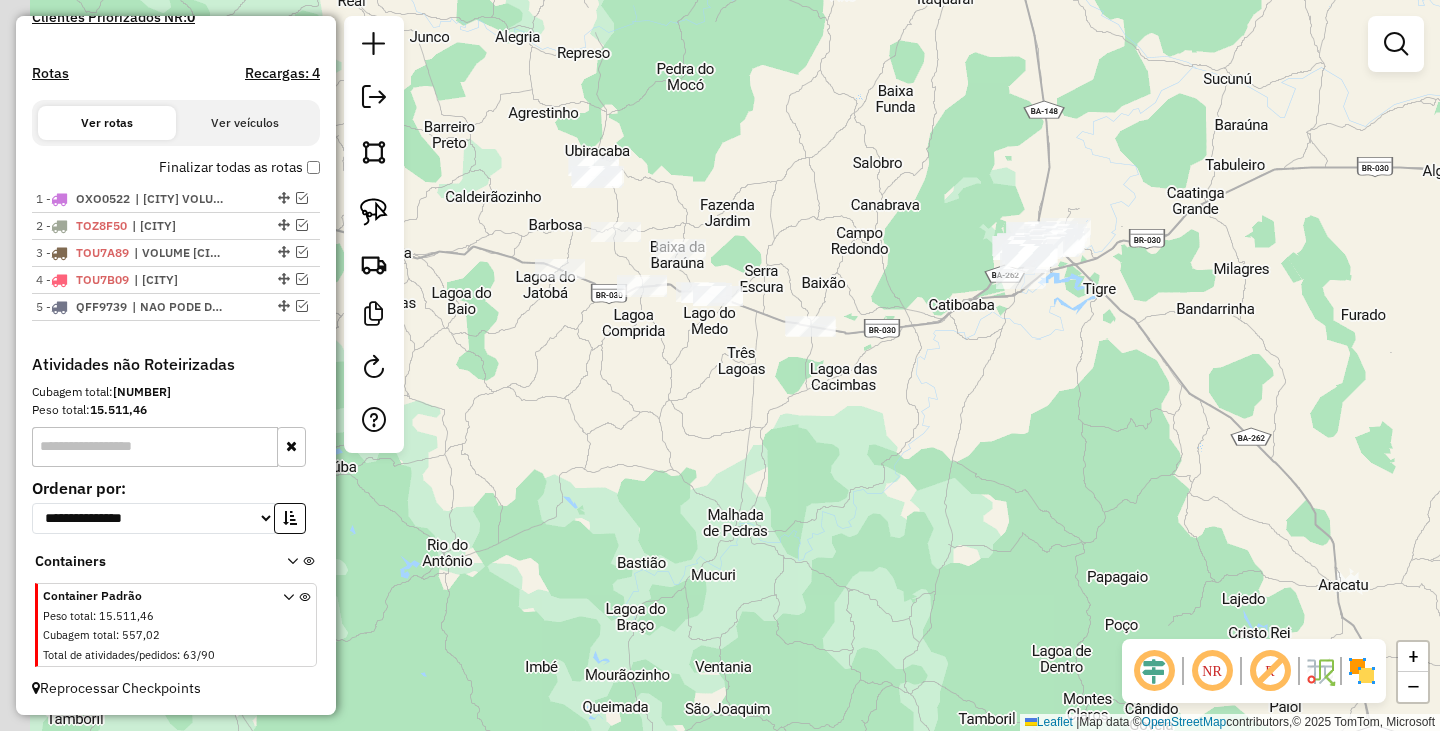 drag, startPoint x: 659, startPoint y: 351, endPoint x: 903, endPoint y: 390, distance: 247.09715 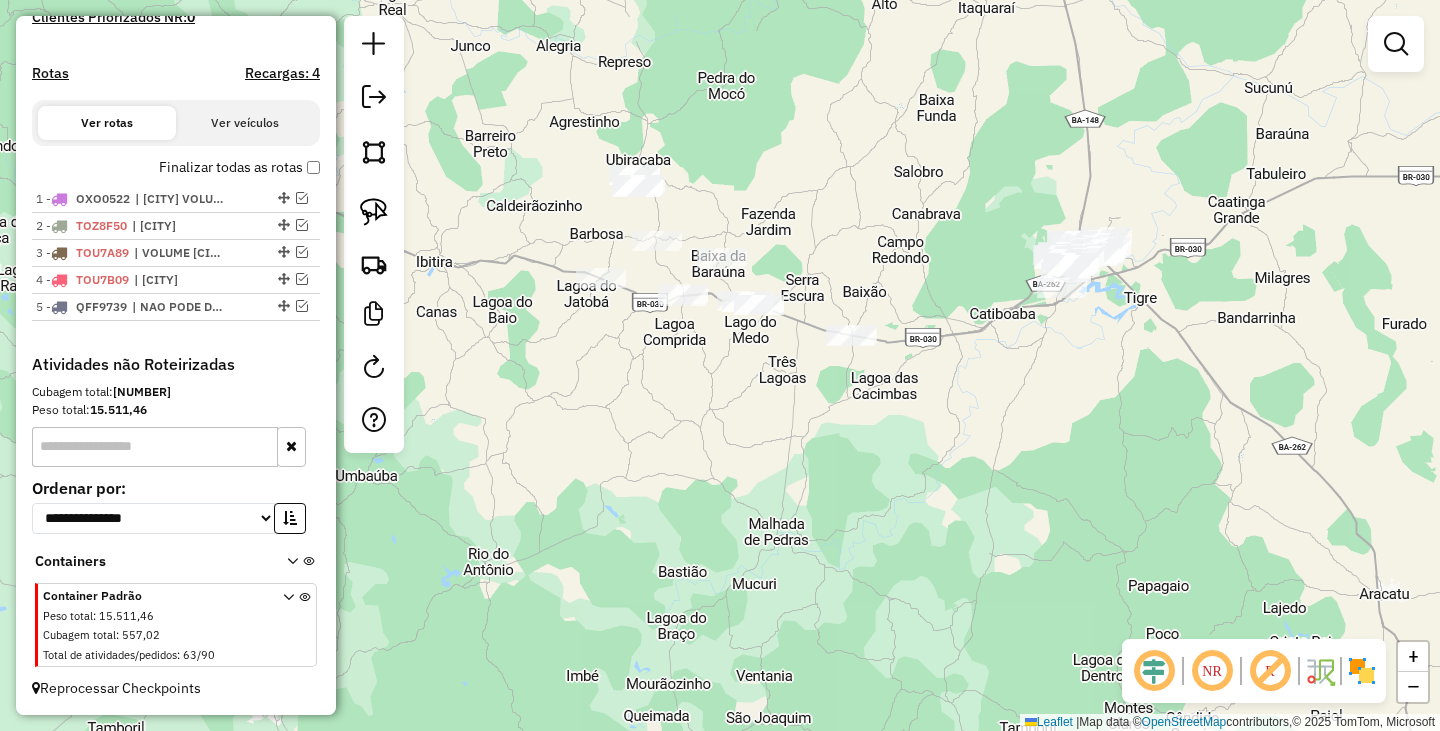 drag, startPoint x: 924, startPoint y: 496, endPoint x: 947, endPoint y: 483, distance: 26.41969 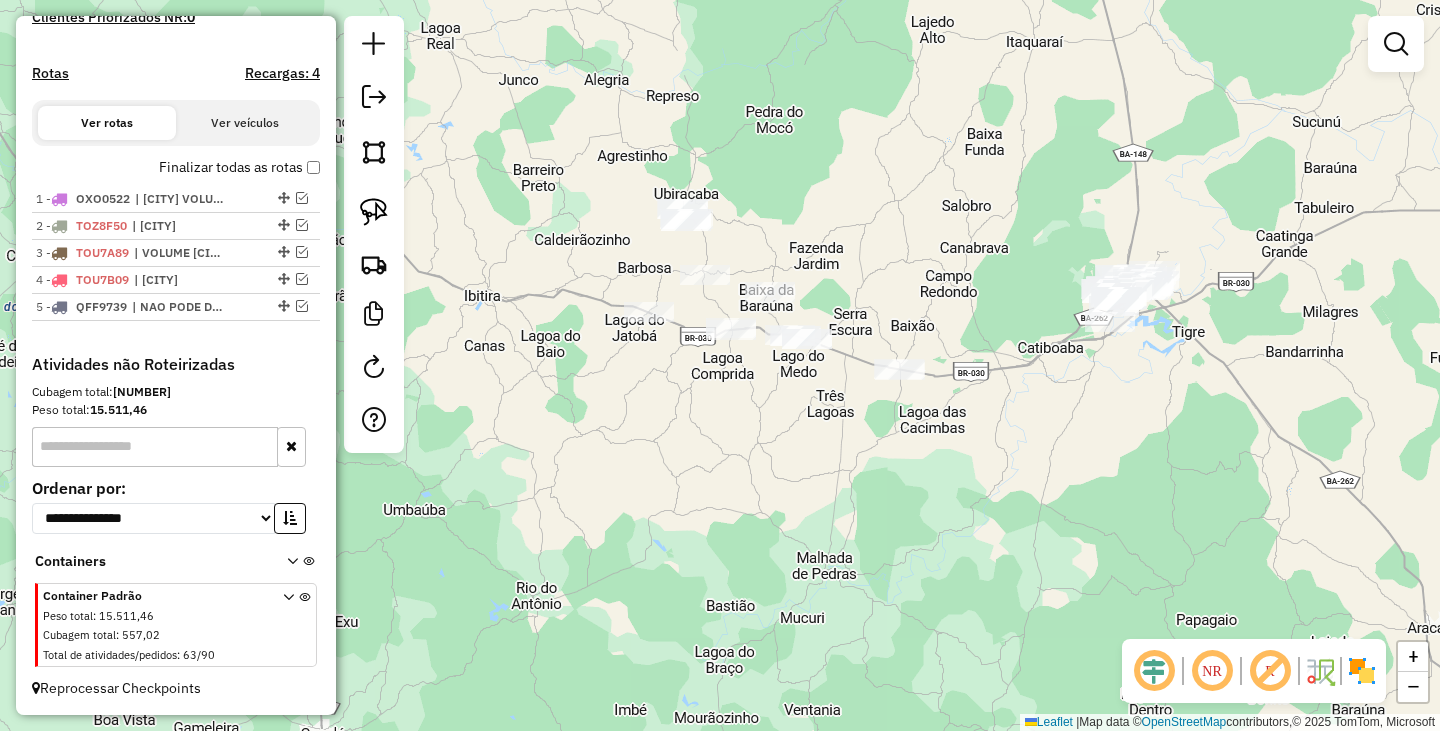 drag, startPoint x: 1023, startPoint y: 354, endPoint x: 1071, endPoint y: 388, distance: 58.821766 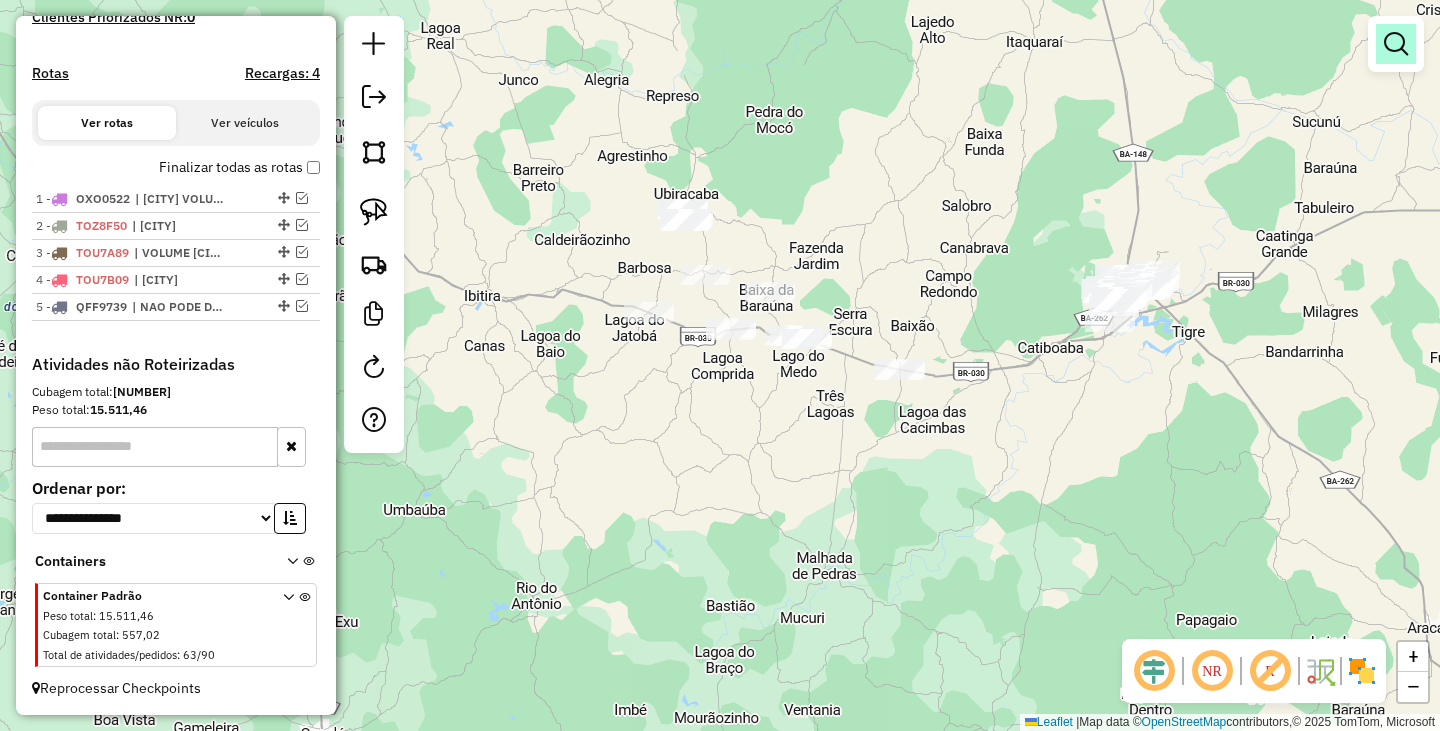 click at bounding box center [1396, 44] 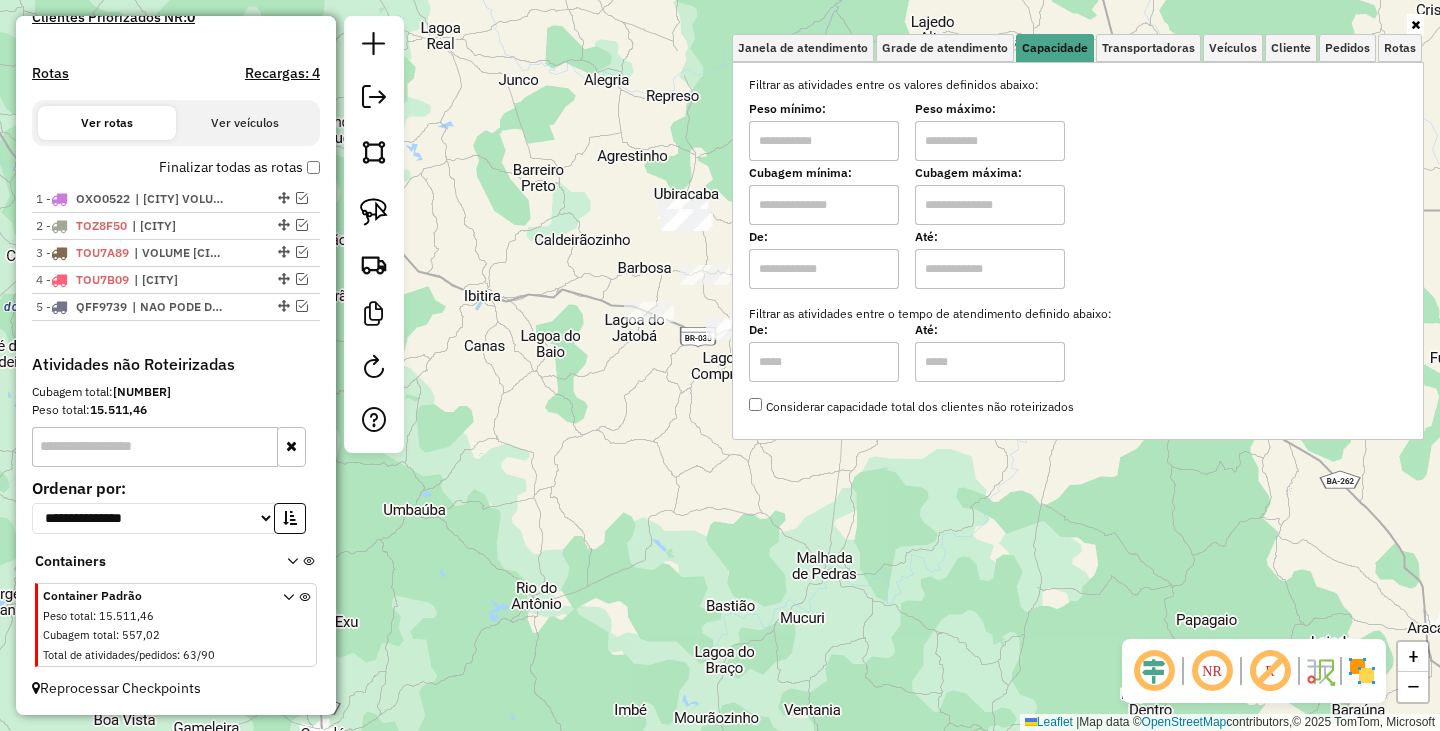 click on "Janela de atendimento Grade de atendimento Capacidade Transportadoras Veículos Cliente Pedidos  Rotas Selecione os dias de semana para filtrar as janelas de atendimento  Seg   Ter   Qua   Qui   Sex   Sáb   Dom  Informe o período da janela de atendimento: De: Até:  Filtrar exatamente a janela do cliente  Considerar janela de atendimento padrão  Selecione os dias de semana para filtrar as grades de atendimento  Seg   Ter   Qua   Qui   Sex   Sáb   Dom   Considerar clientes sem dia de atendimento cadastrado  Clientes fora do dia de atendimento selecionado Filtrar as atividades entre os valores definidos abaixo:  Peso mínimo:   Peso máximo:   Cubagem mínima:   Cubagem máxima:   De:   Até:  Filtrar as atividades entre o tempo de atendimento definido abaixo:  De:   Até:   Considerar capacidade total dos clientes não roteirizados Transportadora: Selecione um ou mais itens Tipo de veículo: Selecione um ou mais itens Veículo: Selecione um ou mais itens Motorista: Selecione um ou mais itens Nome: Rótulo:" 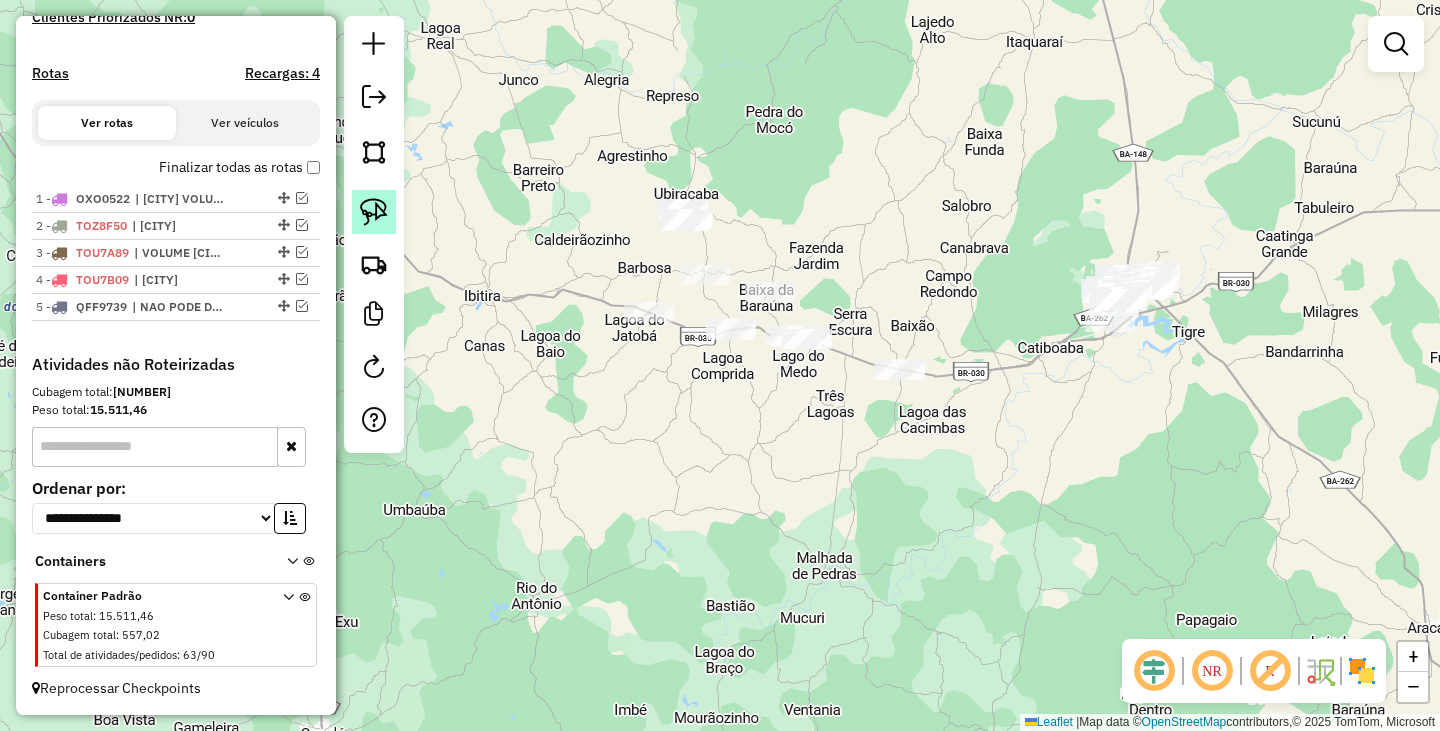 click 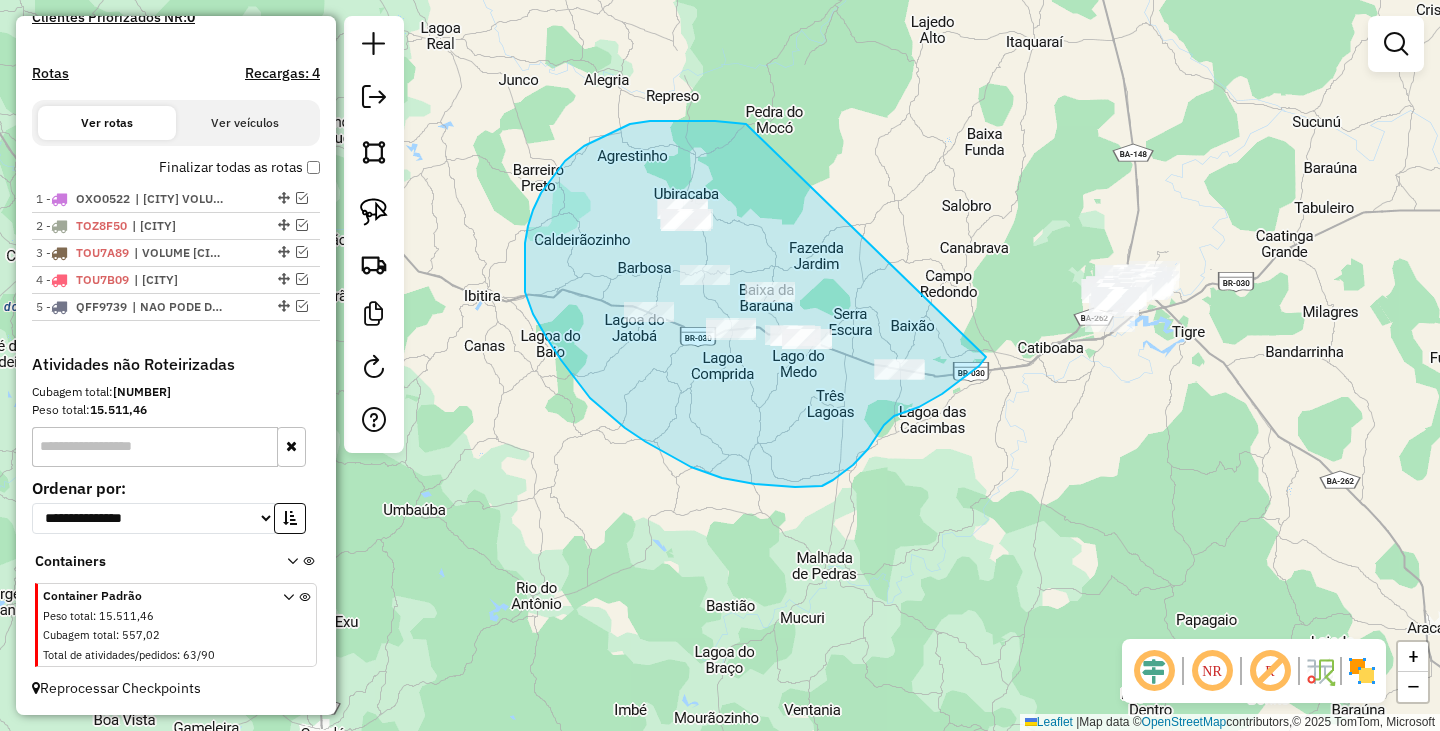 drag, startPoint x: 746, startPoint y: 124, endPoint x: 992, endPoint y: 333, distance: 322.7956 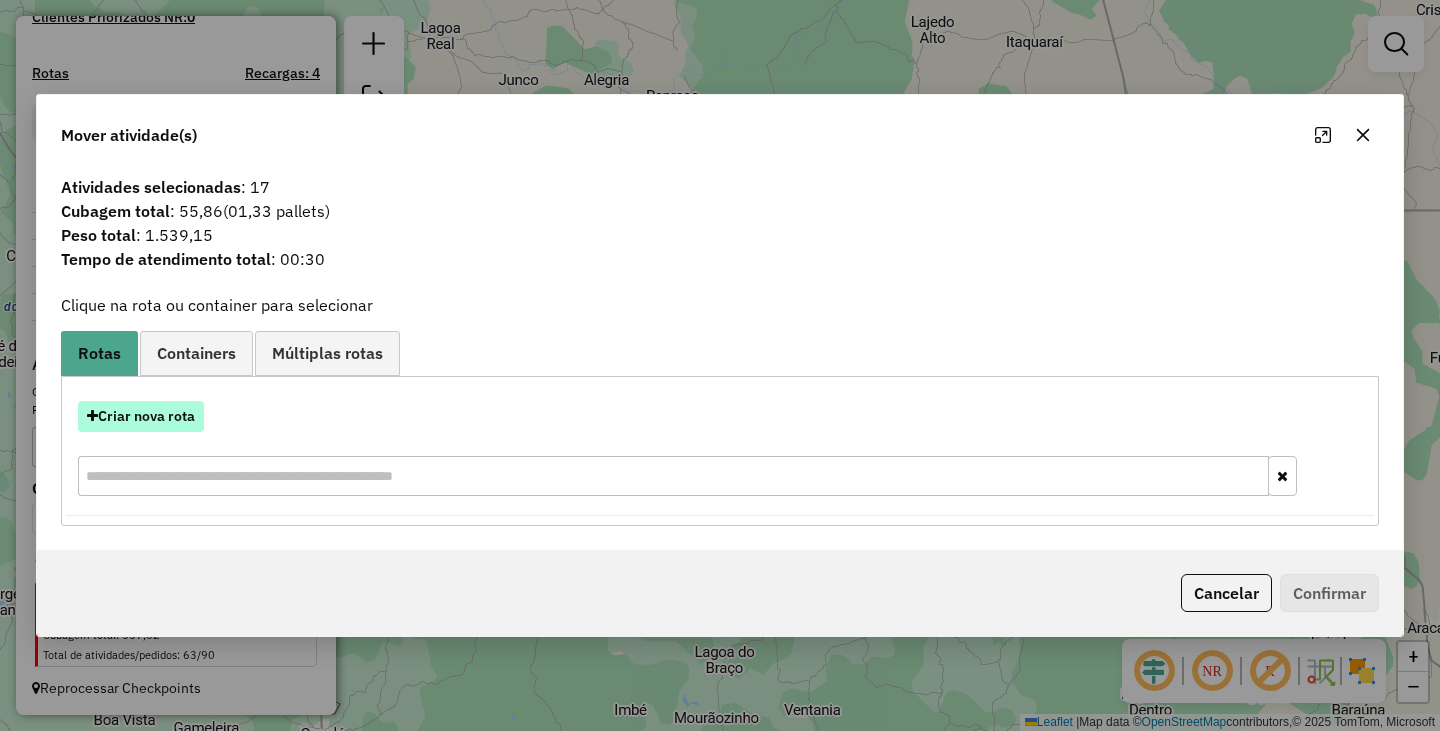 click on "Criar nova rota" at bounding box center [141, 416] 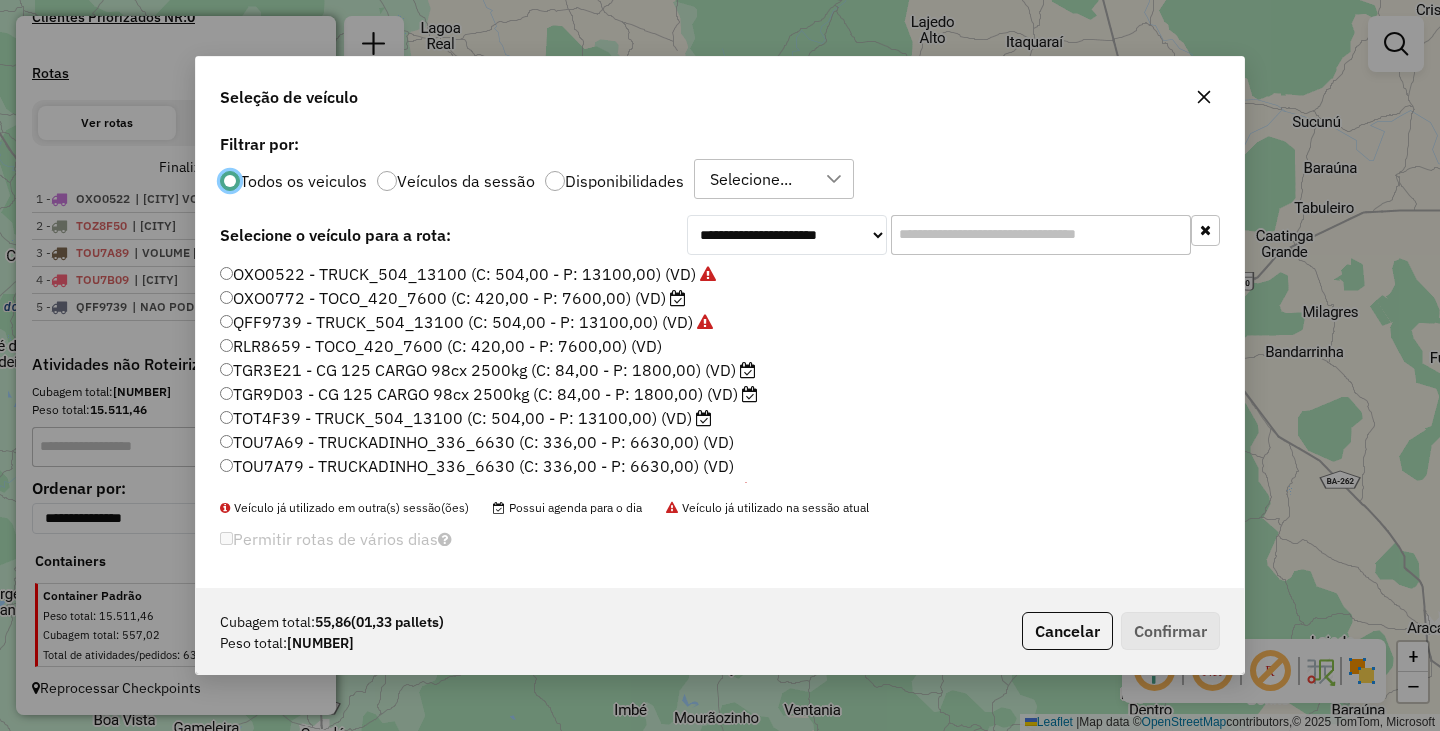 scroll, scrollTop: 11, scrollLeft: 6, axis: both 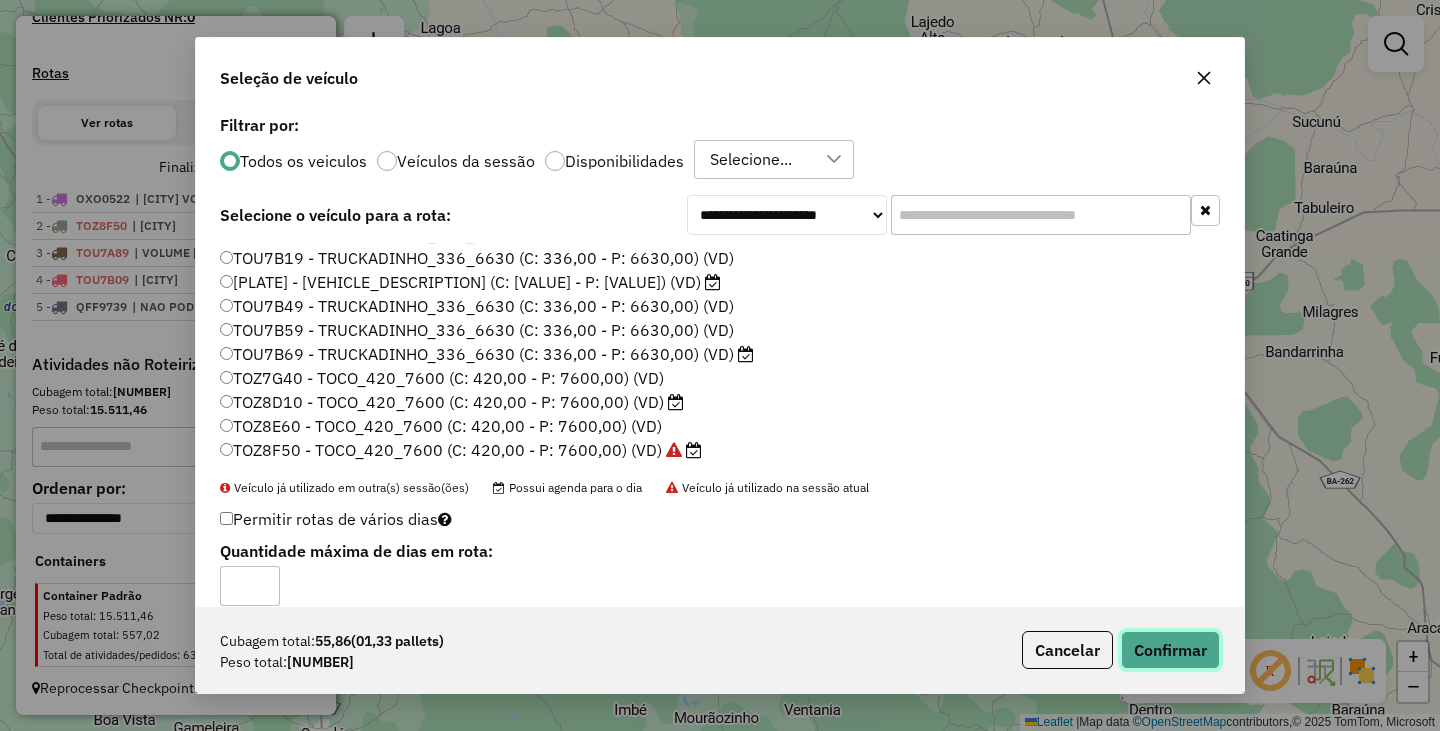 click on "Confirmar" 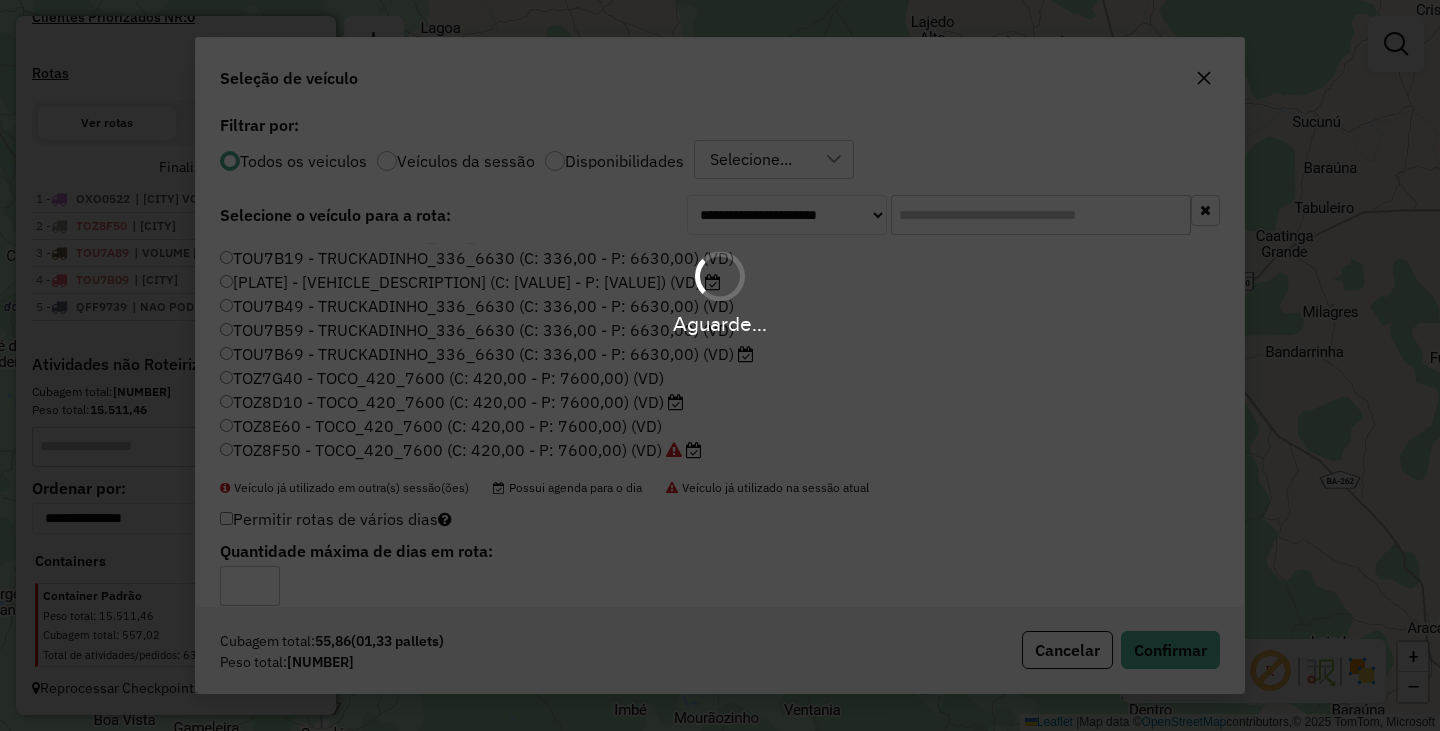 scroll, scrollTop: 707, scrollLeft: 0, axis: vertical 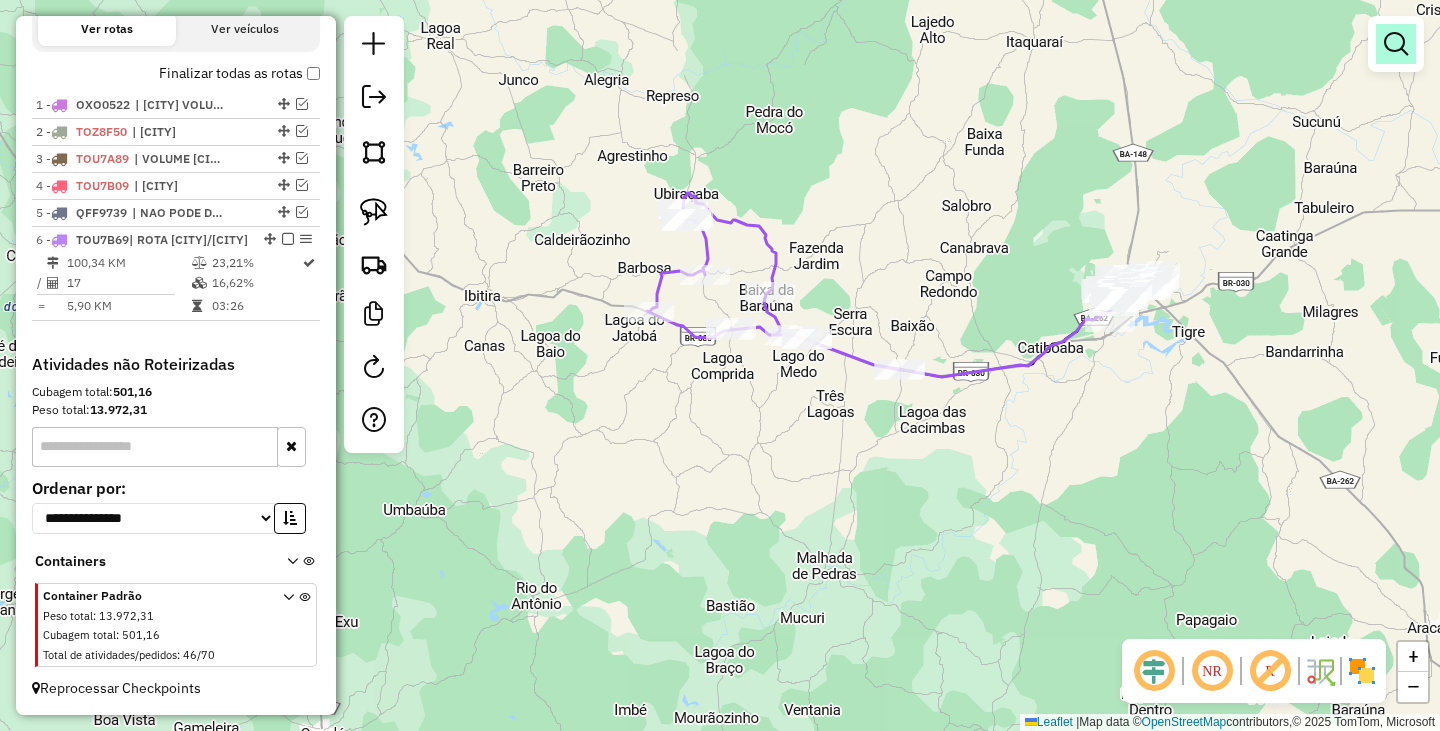 click at bounding box center (1396, 44) 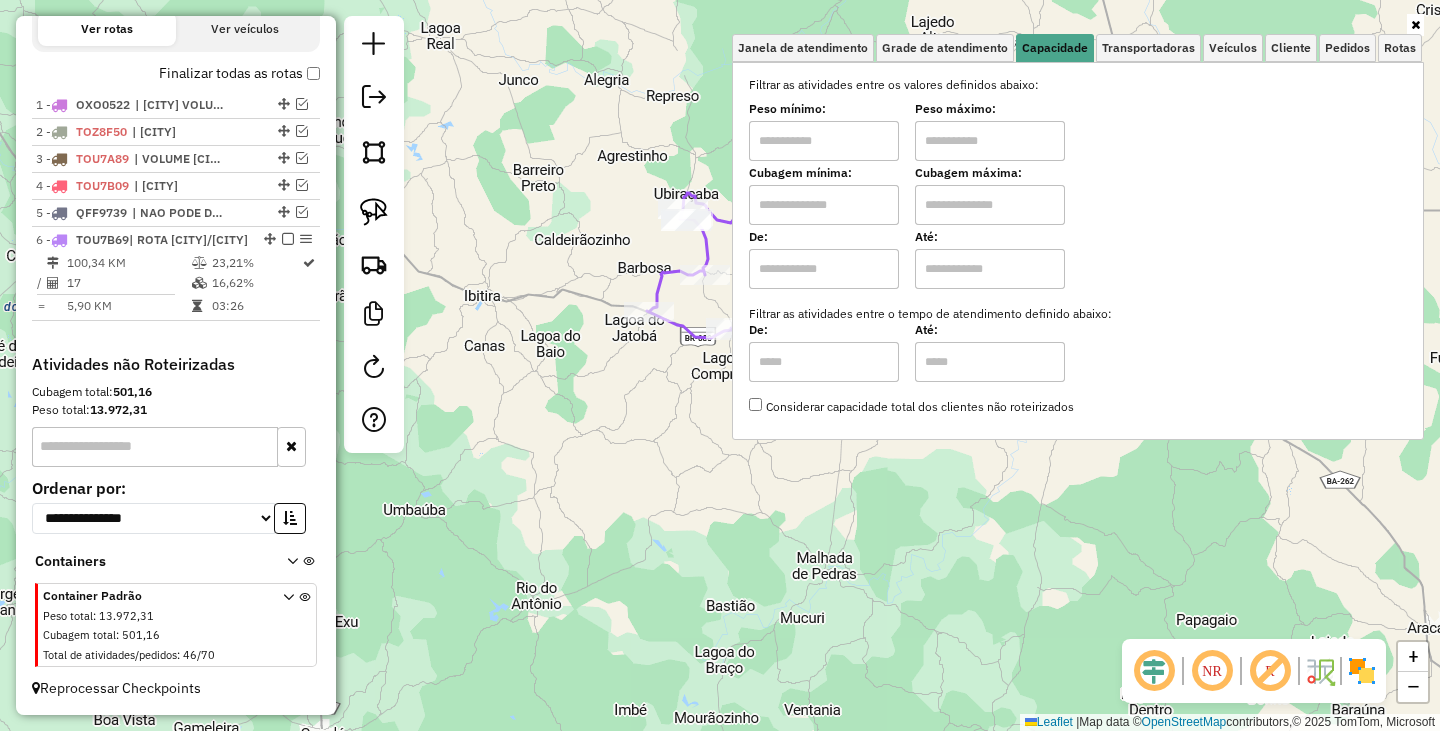 click at bounding box center (824, 141) 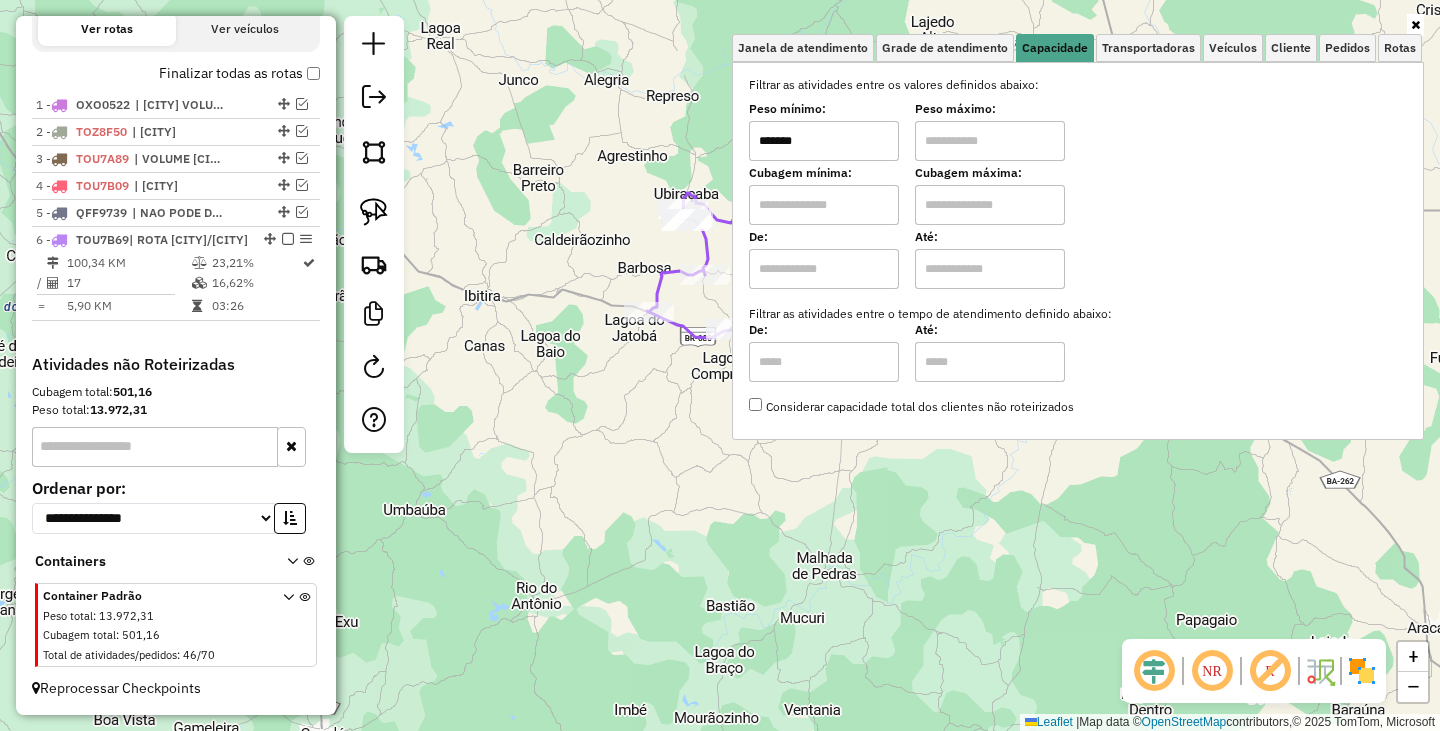 drag, startPoint x: 969, startPoint y: 154, endPoint x: 997, endPoint y: 140, distance: 31.304953 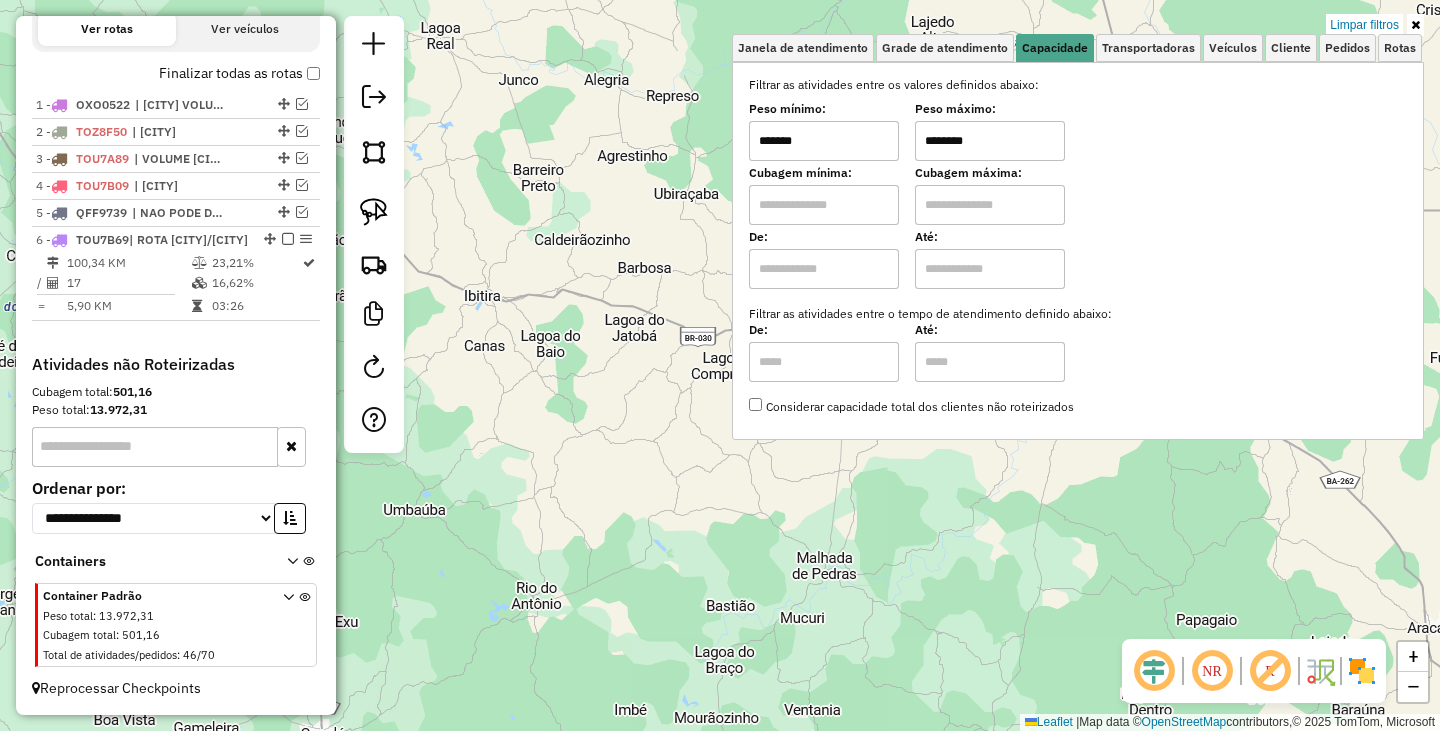 click on "Limpar filtros Janela de atendimento Grade de atendimento Capacidade Transportadoras Veículos Cliente Pedidos  Rotas Selecione os dias de semana para filtrar as janelas de atendimento  Seg   Ter   Qua   Qui   Sex   Sáb   Dom  Informe o período da janela de atendimento: De: Até:  Filtrar exatamente a janela do cliente  Considerar janela de atendimento padrão  Selecione os dias de semana para filtrar as grades de atendimento  Seg   Ter   Qua   Qui   Sex   Sáb   Dom   Considerar clientes sem dia de atendimento cadastrado  Clientes fora do dia de atendimento selecionado Filtrar as atividades entre os valores definidos abaixo:  Peso mínimo:  *******  Peso máximo:  ********  Cubagem mínima:   Cubagem máxima:   De:   Até:  Filtrar as atividades entre o tempo de atendimento definido abaixo:  De:   Até:   Considerar capacidade total dos clientes não roteirizados Transportadora: Selecione um ou mais itens Tipo de veículo: Selecione um ou mais itens Veículo: Selecione um ou mais itens Motorista: Nome: De:" 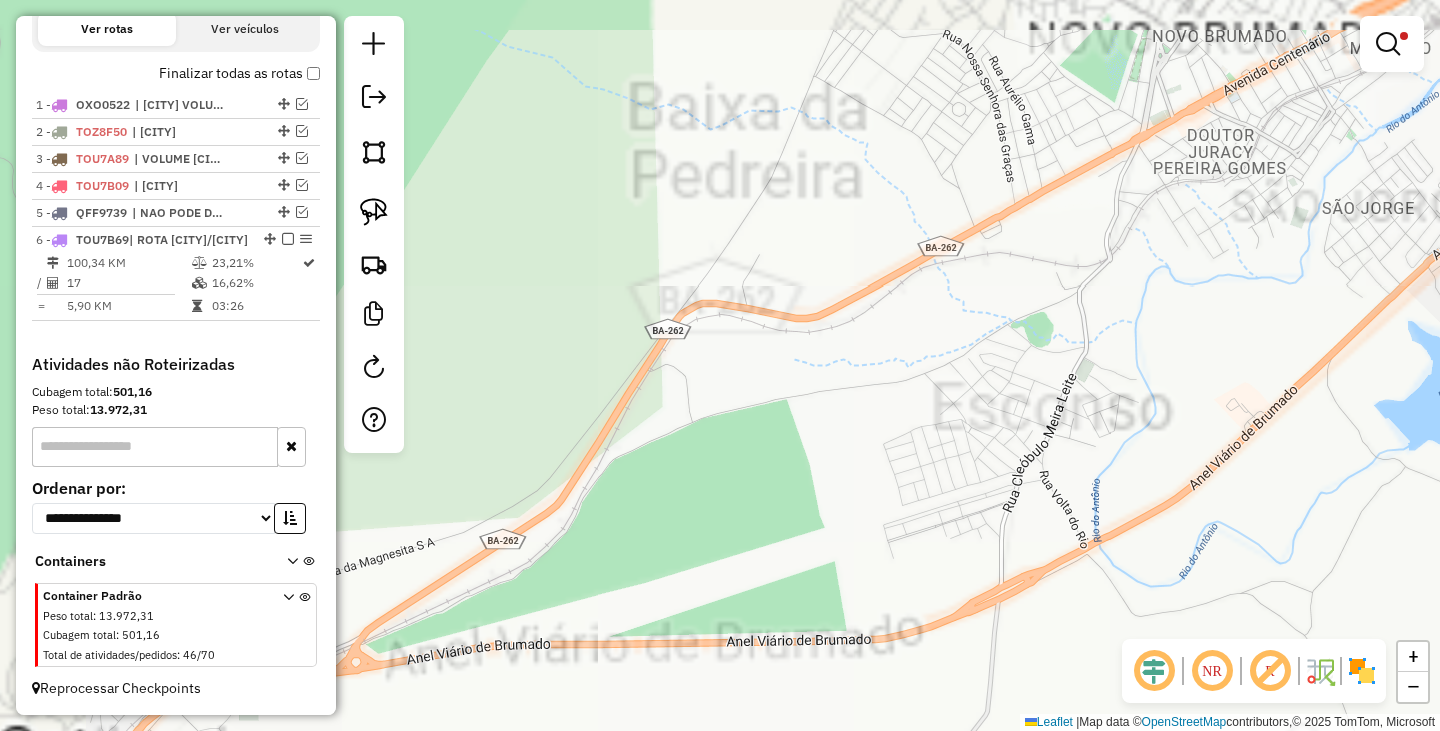 drag, startPoint x: 1186, startPoint y: 135, endPoint x: 1006, endPoint y: 602, distance: 500.48877 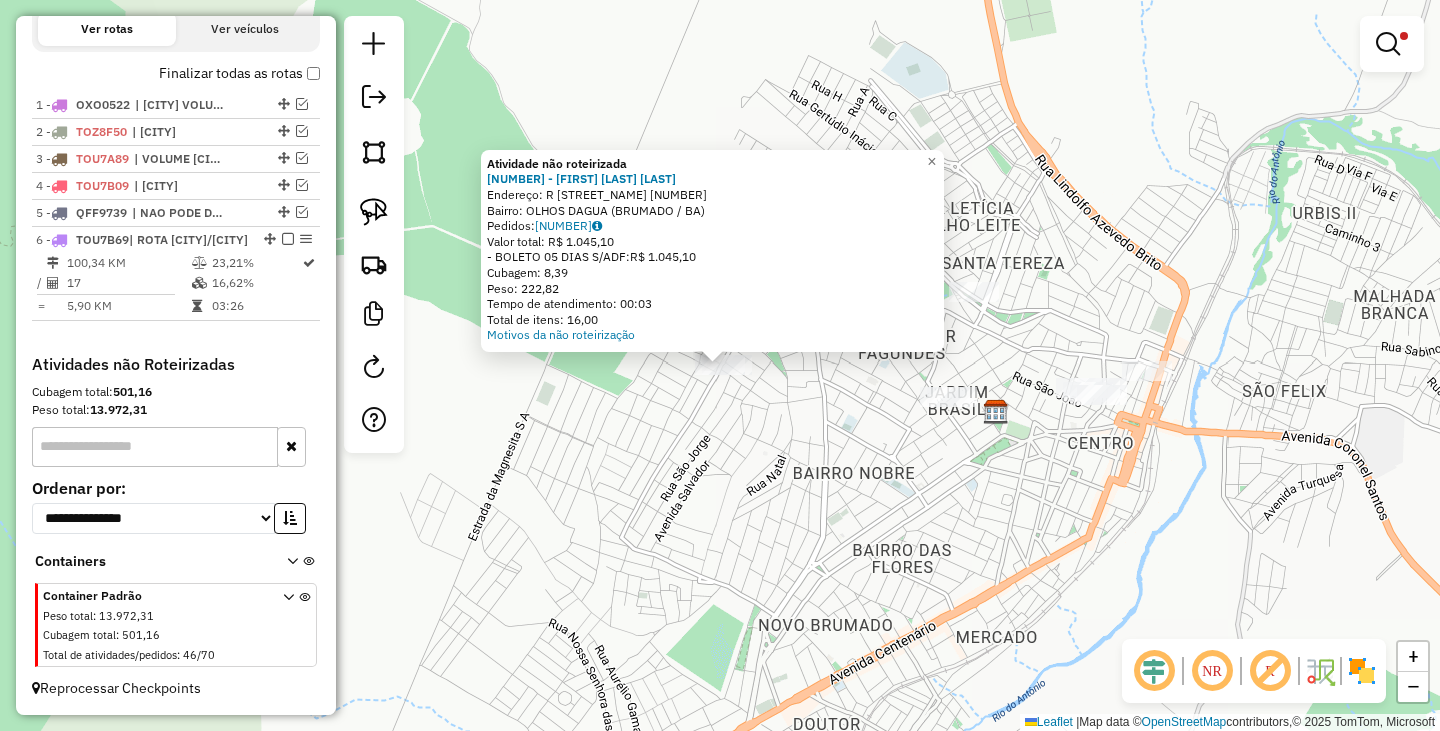 click on "Atividade não roteirizada [NUMBER] - [LAST] [FIRST] [LAST]  Endereço: R   R [STREET] [LAST]     [NUMBER]   Bairro: OLHOS DAGUA ([CITY] / [STATE])   Pedidos:  [ORDER_ID]   Valor total: R$ [PRICE]   - BOLETO 05 DIAS S/ADF:  R$ [PRICE]   Cubagem: [CUBAGE]   Peso: [WEIGHT]   Tempo de atendimento: [TIME]   Total de itens: [ITEMS]  Motivos da não roteirização × Limpar filtros Janela de atendimento Grade de atendimento Capacidade Transportadoras Veículos Cliente Pedidos  Rotas Selecione os dias de semana para filtrar as janelas de atendimento  Seg   Ter   Qua   Qui   Sex   Sáb   Dom  Informe o período da janela de atendimento: De: Até:  Filtrar exatamente a janela do cliente  Considerar janela de atendimento padrão  Selecione os dias de semana para filtrar as grades de atendimento  Seg   Ter   Qua   Qui   Sex   Sáb   Dom   Considerar clientes sem dia de atendimento cadastrado  Clientes fora do dia de atendimento selecionado Filtrar as atividades entre os valores definidos abaixo:  Peso mínimo:  *******  Peso máximo:" 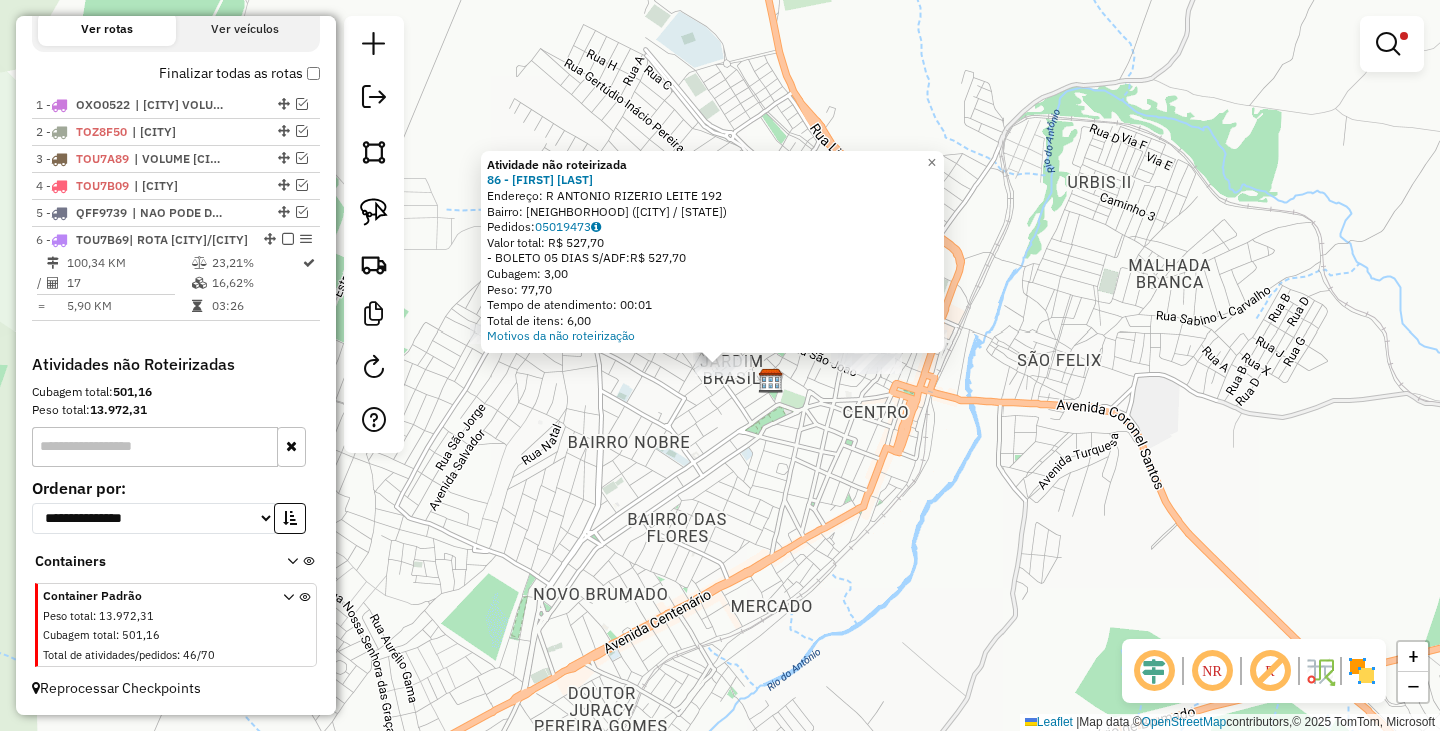 click on "Atividade não roteirizada [NUMBER] - [FIRST] [LAST] [LAST]  Endereço: R [STREET] [NUMBER]  Bairro: [NEIGHBORHOOD] ([CITY] / [STATE])  Pedidos:  [ORDER_ID]  Valor total: [CURRENCY] [AMOUNT]   - BOLETO [DAYS] S/ADF:  [CURRENCY] [AMOUNT]   Cubagem: [CUBAGE]   Peso: [WEIGHT]   Tempo de atendimento: [TIME]   Total de itens: [ITEMS]  Motivos da não roteirização × Limpar filtros Janela de atendimento Grade de atendimento Capacidade Transportadoras Veículos Cliente Pedidos  Rotas Selecione os dias de semana para filtrar as janelas de atendimento  Seg   Ter   Qua   Qui   Sex   Sáb   Dom  Informe o período da janela de atendimento: De: Até:  Filtrar exatamente a janela do cliente  Considerar janela de atendimento padrão  Selecione os dias de semana para filtrar as grades de atendimento  Seg   Ter   Qua   Qui   Sex   Sáb   Dom   Considerar clientes sem dia de atendimento cadastrado  Clientes fora do dia de atendimento selecionado Filtrar as atividades entre os valores definidos abaixo:  Peso mínimo:  *******  Peso máximo:   De:" 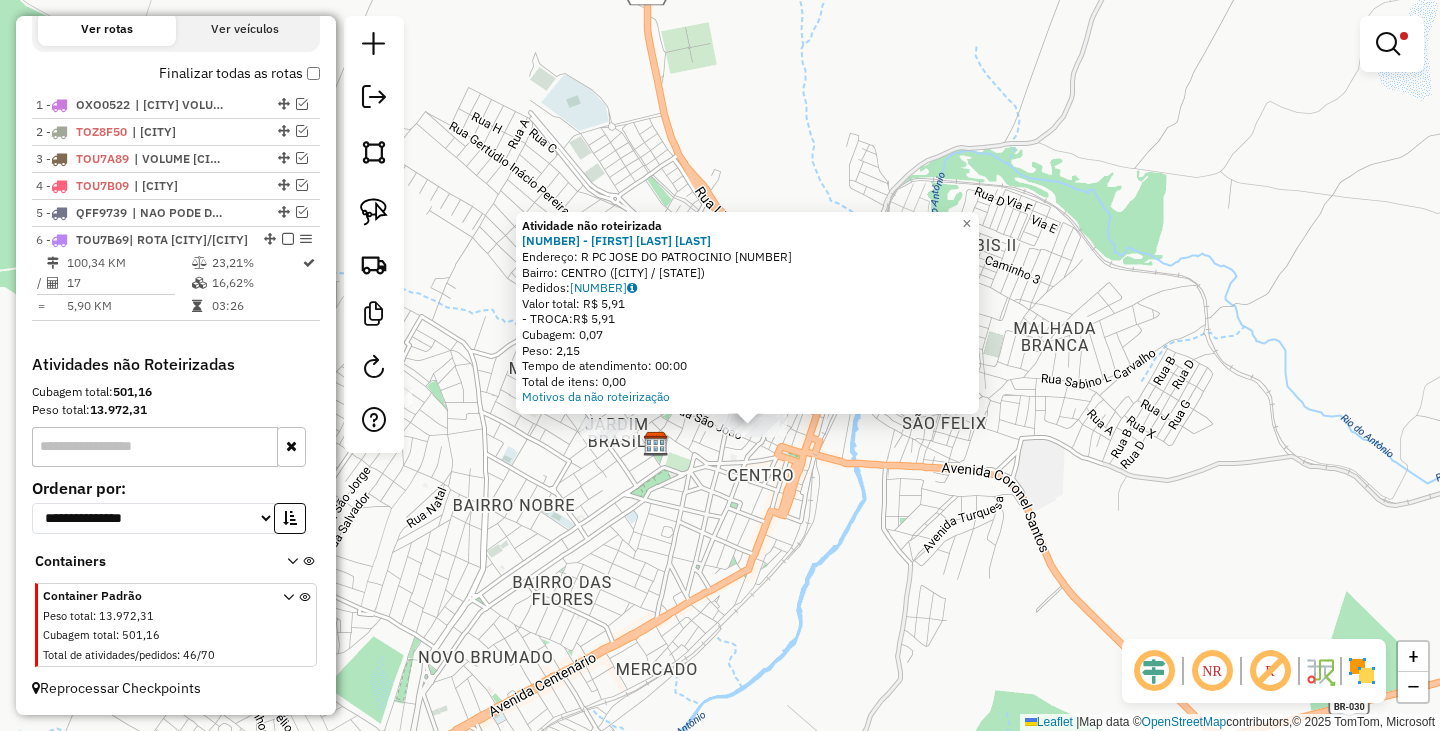 drag, startPoint x: 679, startPoint y: 444, endPoint x: 714, endPoint y: 506, distance: 71.19691 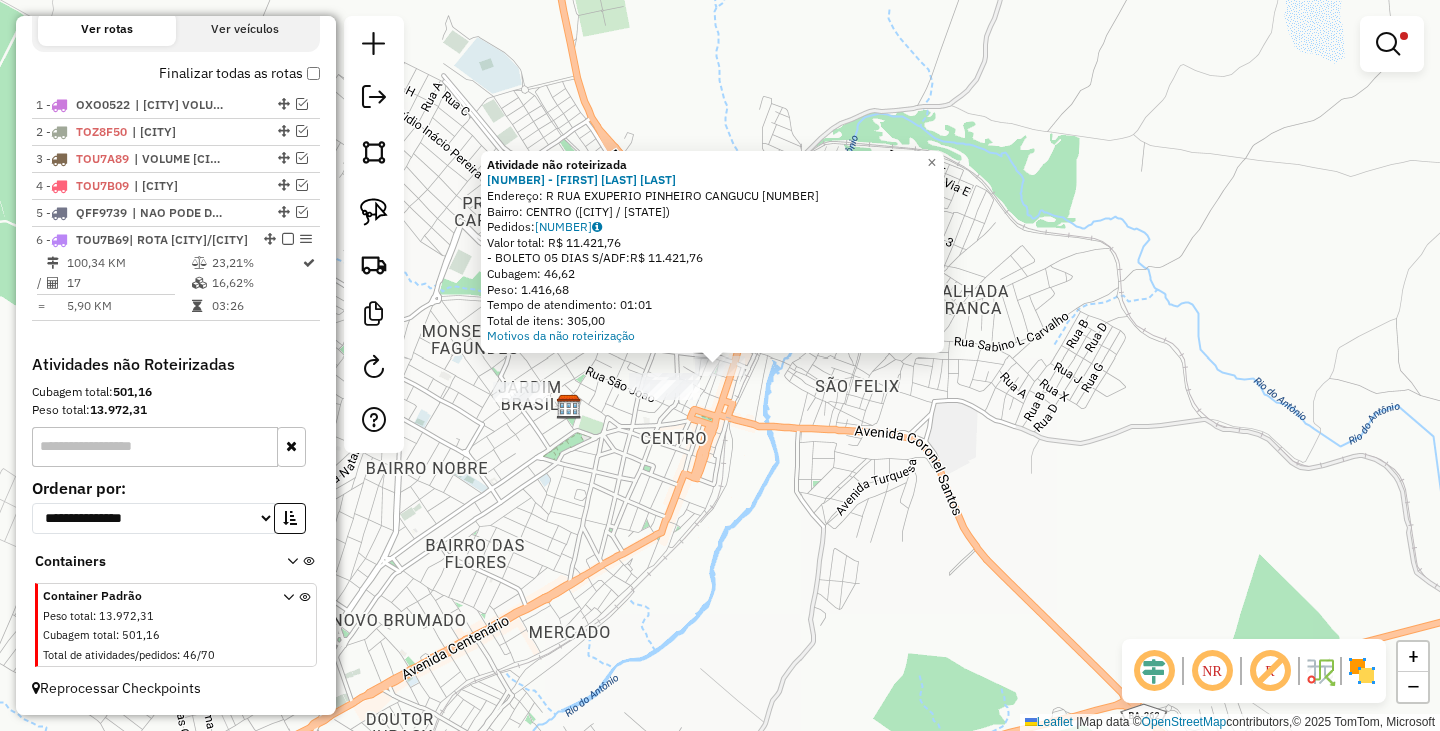 click on "Atividade não roteirizada [NUMBER] - [LAST] [FIRST] [LAST]  Endereço: R   R [STREET] [LAST] [LAST]   Bairro: CENTRO ([CITY] / [STATE])   Pedidos:  [ORDER_ID]   Valor total: R$ [PRICE]   - BOLETO 05 DIAS S/ADF:  R$ [PRICE]   Cubagem: [CUBAGE]   Peso: [WEIGHT]   Tempo de atendimento: [TIME]   Total de itens: [ITEMS]  Motivos da não roteirização × Limpar filtros Janela de atendimento Grade de atendimento Capacidade Transportadoras Veículos Cliente Pedidos  Rotas Selecione os dias de semana para filtrar as janelas de atendimento  Seg   Ter   Qua   Qui   Sex   Sáb   Dom  Informe o período da janela de atendimento: De: Até:  Filtrar exatamente a janela do cliente  Considerar janela de atendimento padrão  Selecione os dias de semana para filtrar as grades de atendimento  Seg   Ter   Qua   Qui   Sex   Sáb   Dom   Considerar clientes sem dia de atendimento cadastrado  Clientes fora do dia de atendimento selecionado Filtrar as atividades entre os valores definidos abaixo:  Peso mínimo:  *******  Peso máximo:" 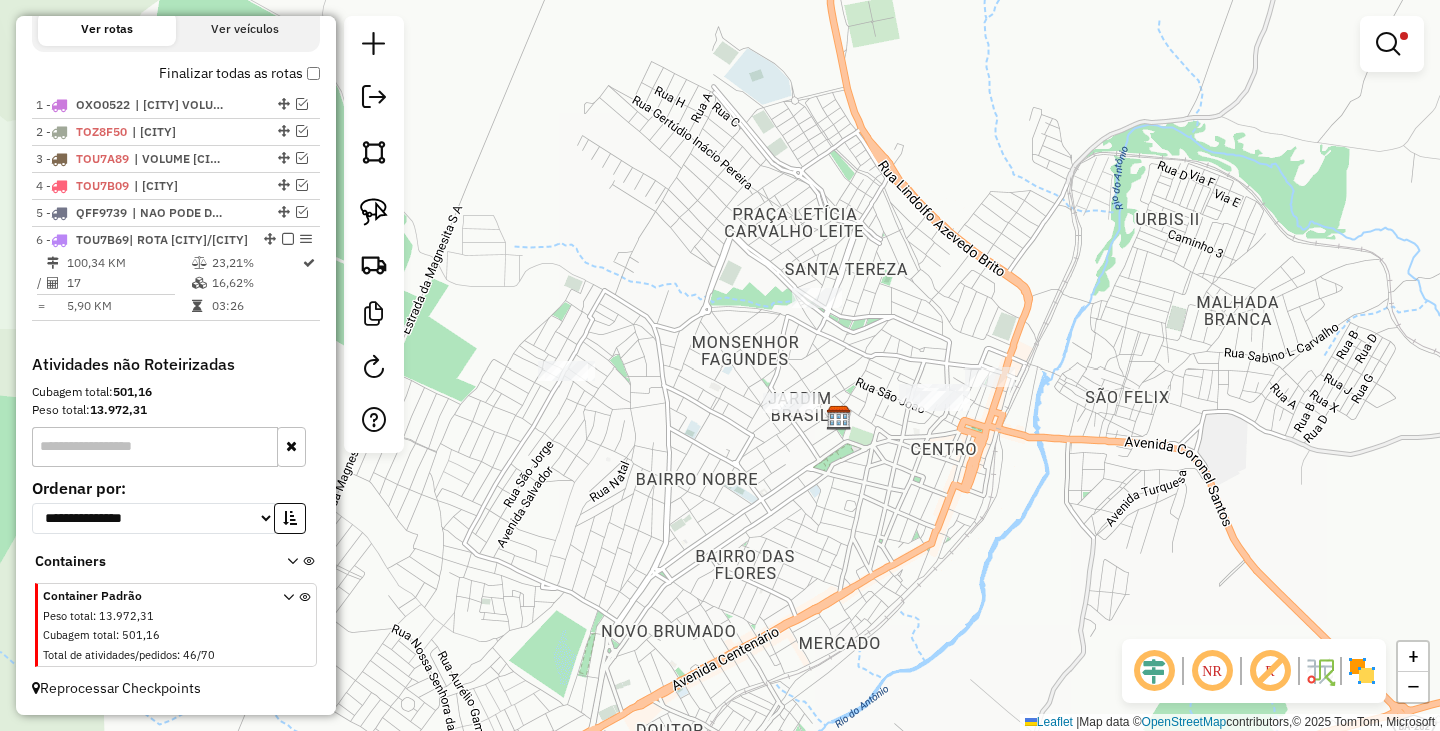 drag, startPoint x: 674, startPoint y: 496, endPoint x: 819, endPoint y: 447, distance: 153.05554 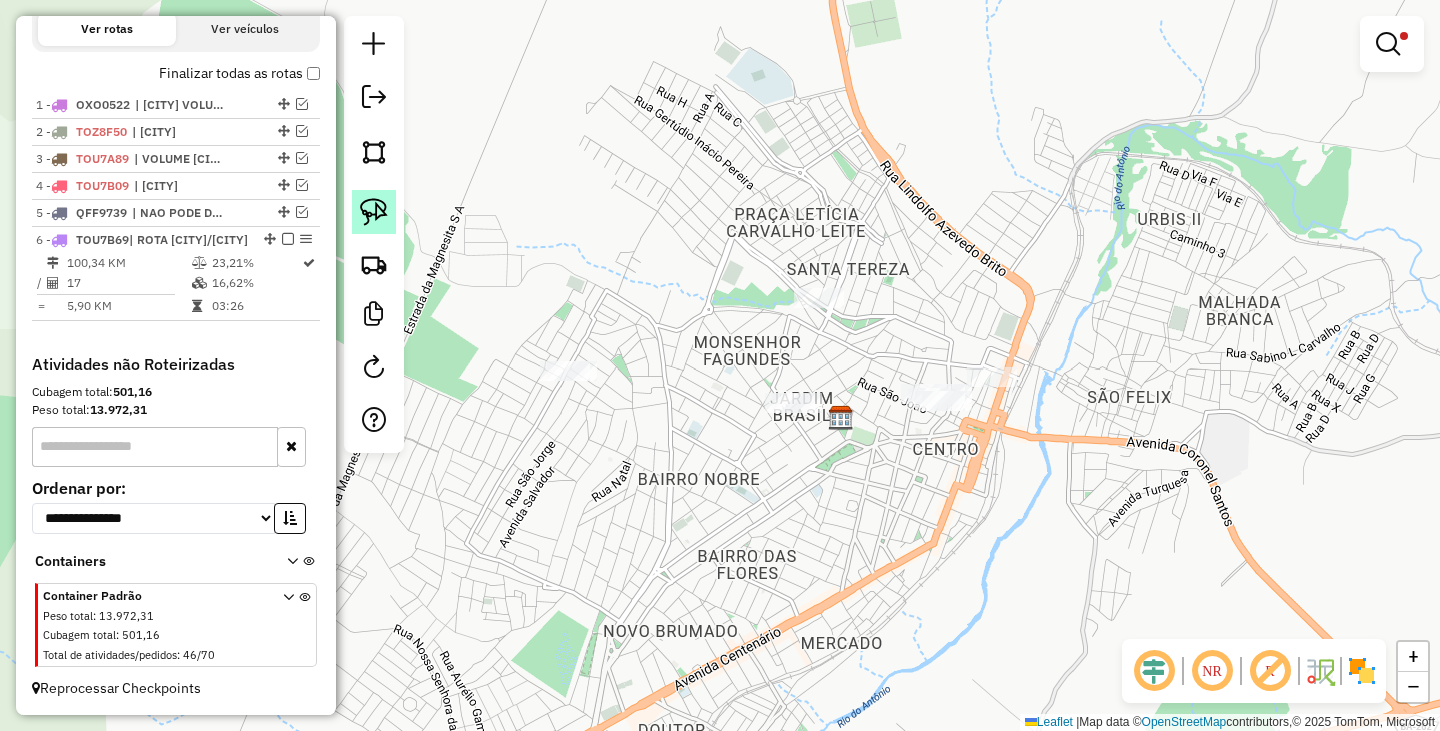 click 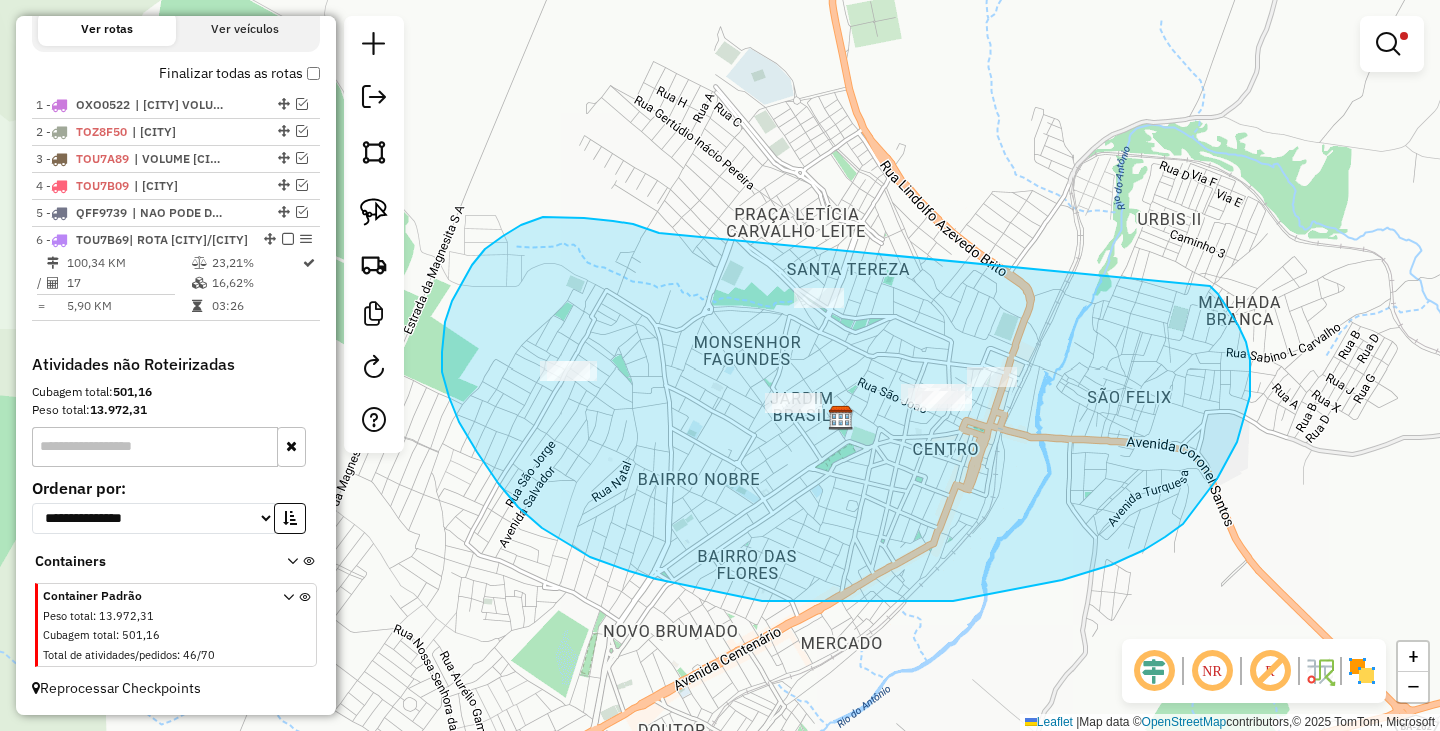 drag, startPoint x: 503, startPoint y: 236, endPoint x: 1210, endPoint y: 286, distance: 708.7658 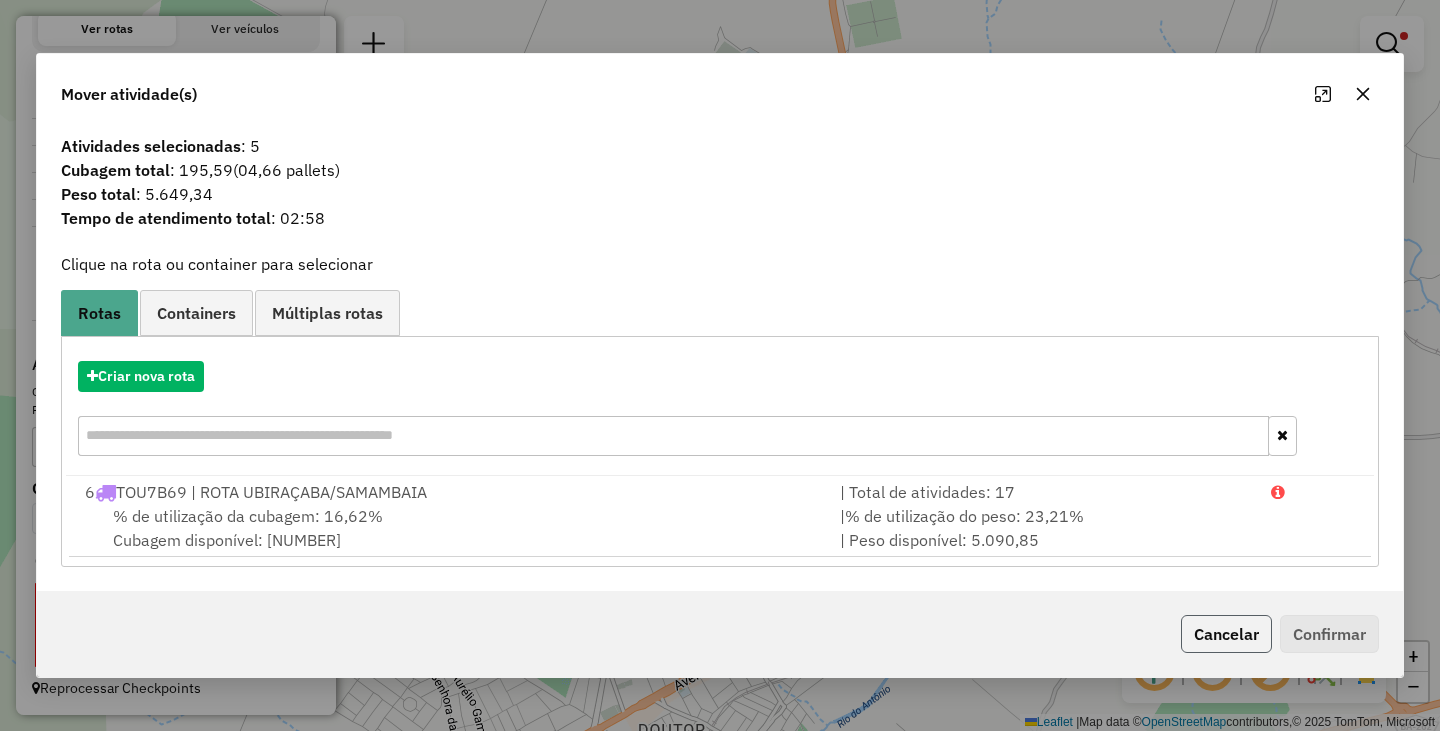 click on "Cancelar" 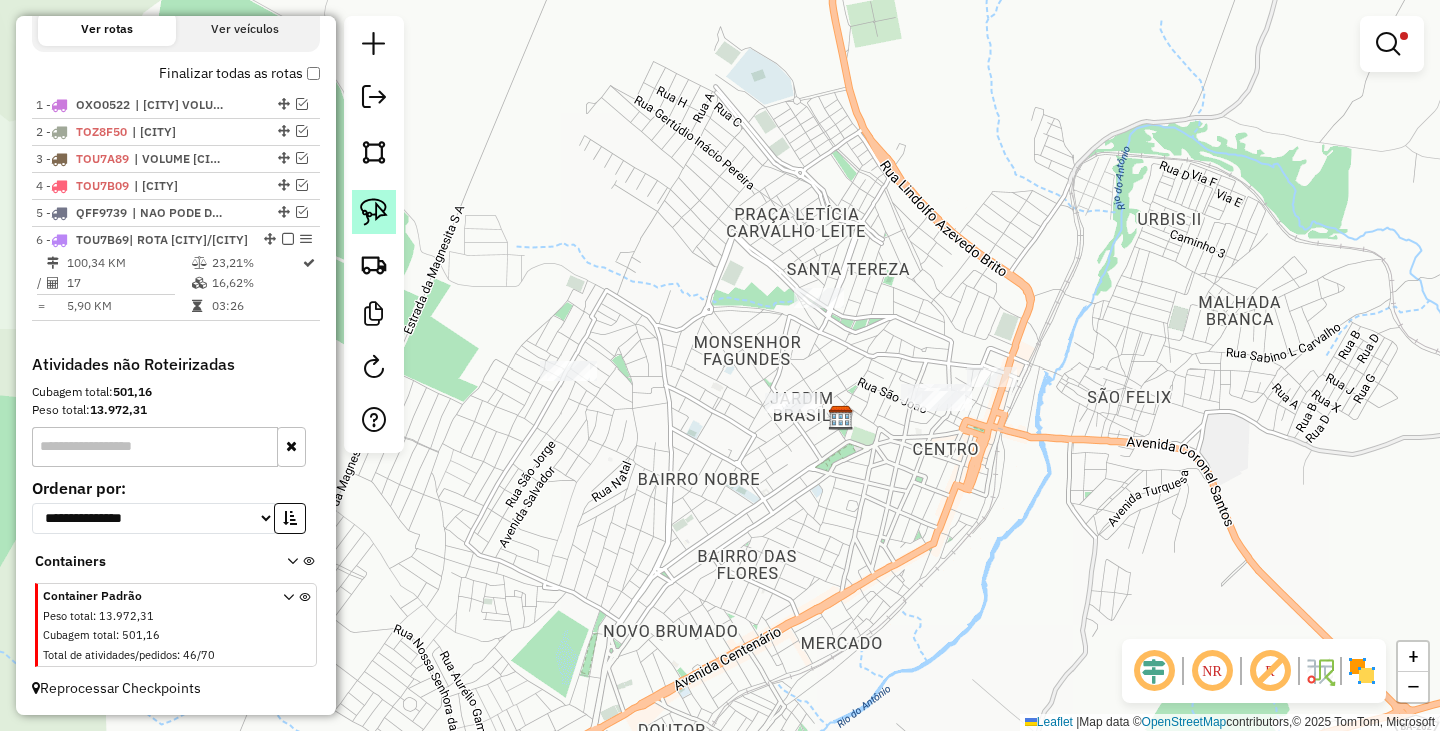 click 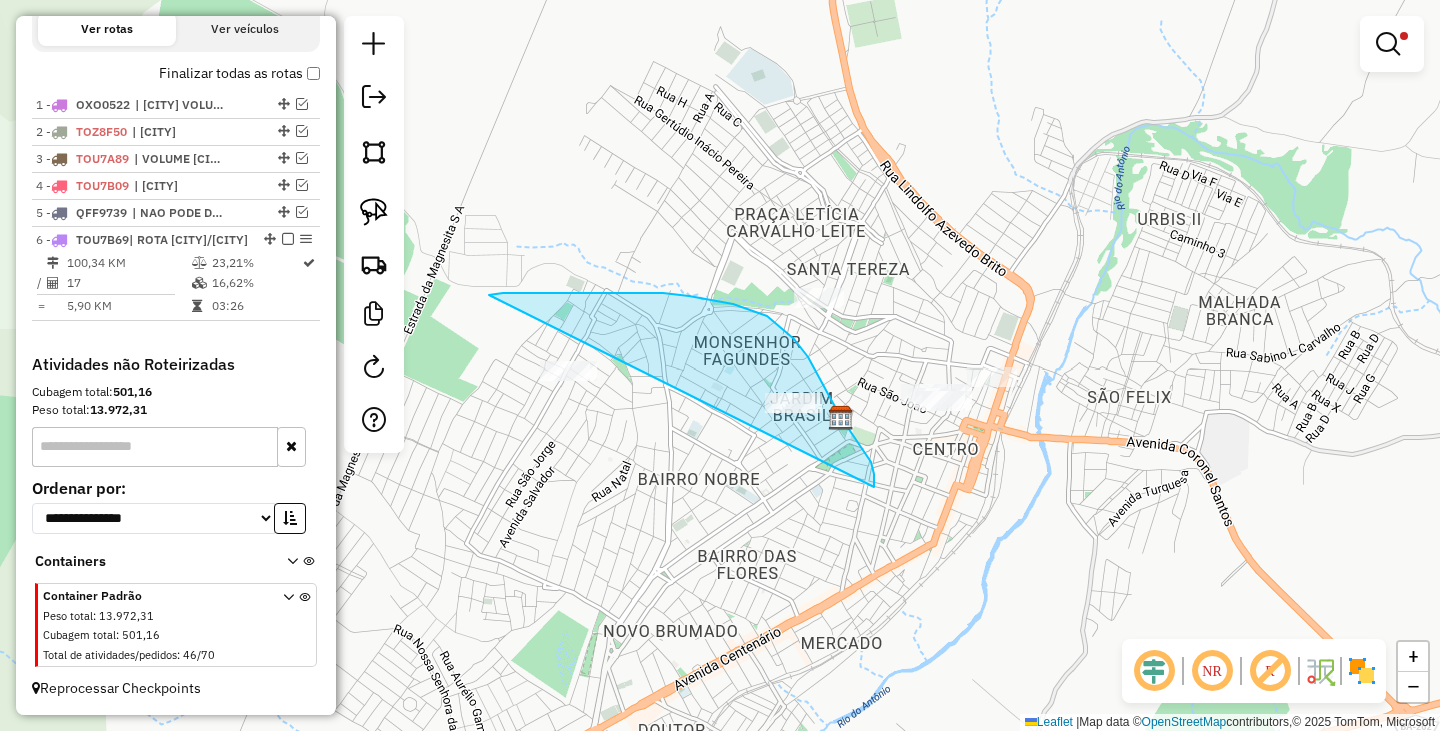 drag, startPoint x: 553, startPoint y: 293, endPoint x: 595, endPoint y: 553, distance: 263.37045 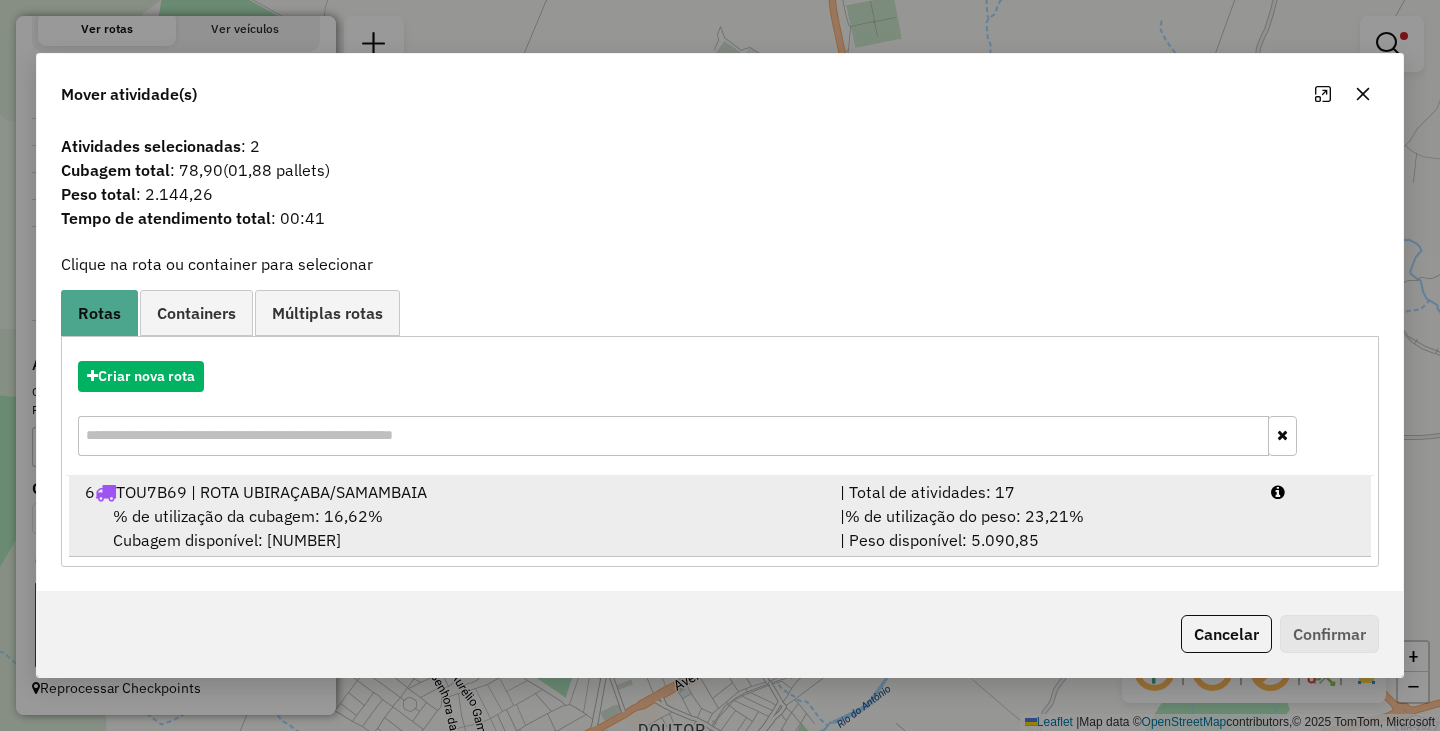 click on "% de utilização da cubagem: 16,62%  Cubagem disponível: 280,15" at bounding box center (450, 528) 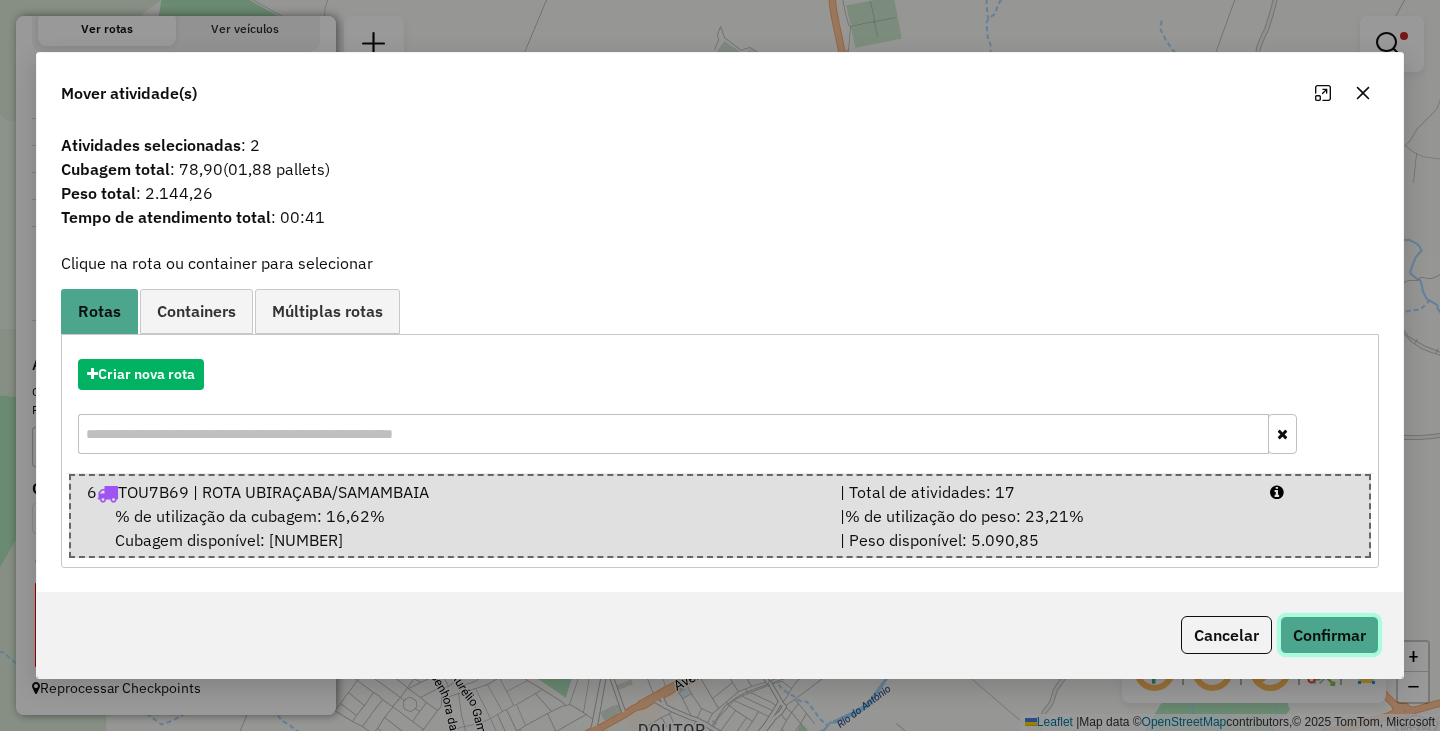 click on "Confirmar" 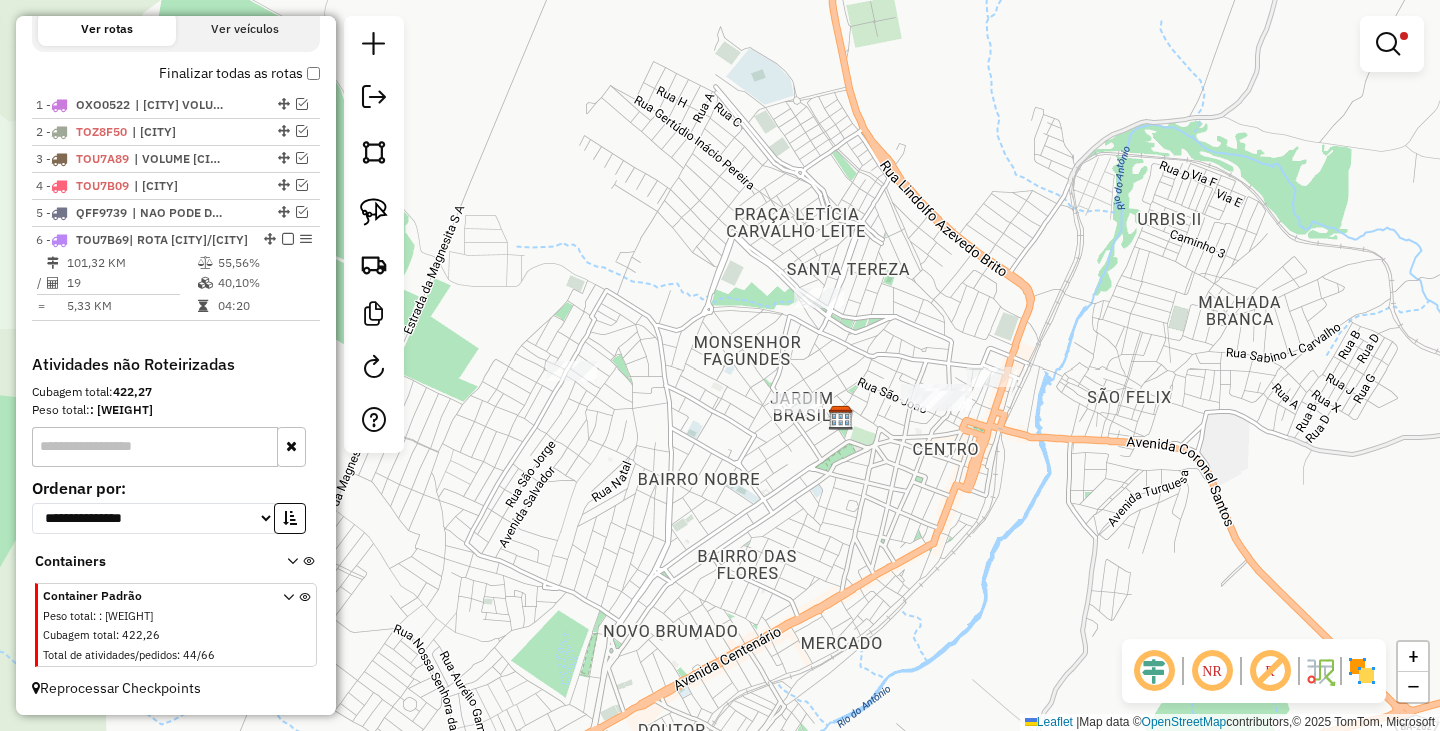 click on "Limpar filtros Janela de atendimento Grade de atendimento Capacidade Transportadoras Veículos Cliente Pedidos  Rotas Selecione os dias de semana para filtrar as janelas de atendimento  Seg   Ter   Qua   Qui   Sex   Sáb   Dom  Informe o período da janela de atendimento: De: Até:  Filtrar exatamente a janela do cliente  Considerar janela de atendimento padrão  Selecione os dias de semana para filtrar as grades de atendimento  Seg   Ter   Qua   Qui   Sex   Sáb   Dom   Considerar clientes sem dia de atendimento cadastrado  Clientes fora do dia de atendimento selecionado Filtrar as atividades entre os valores definidos abaixo:  Peso mínimo:  *******  Peso máximo:  ********  Cubagem mínima:   Cubagem máxima:   De:   Até:  Filtrar as atividades entre o tempo de atendimento definido abaixo:  De:   Até:   Considerar capacidade total dos clientes não roteirizados Transportadora: Selecione um ou mais itens Tipo de veículo: Selecione um ou mais itens Veículo: Selecione um ou mais itens Motorista: Nome: De:" 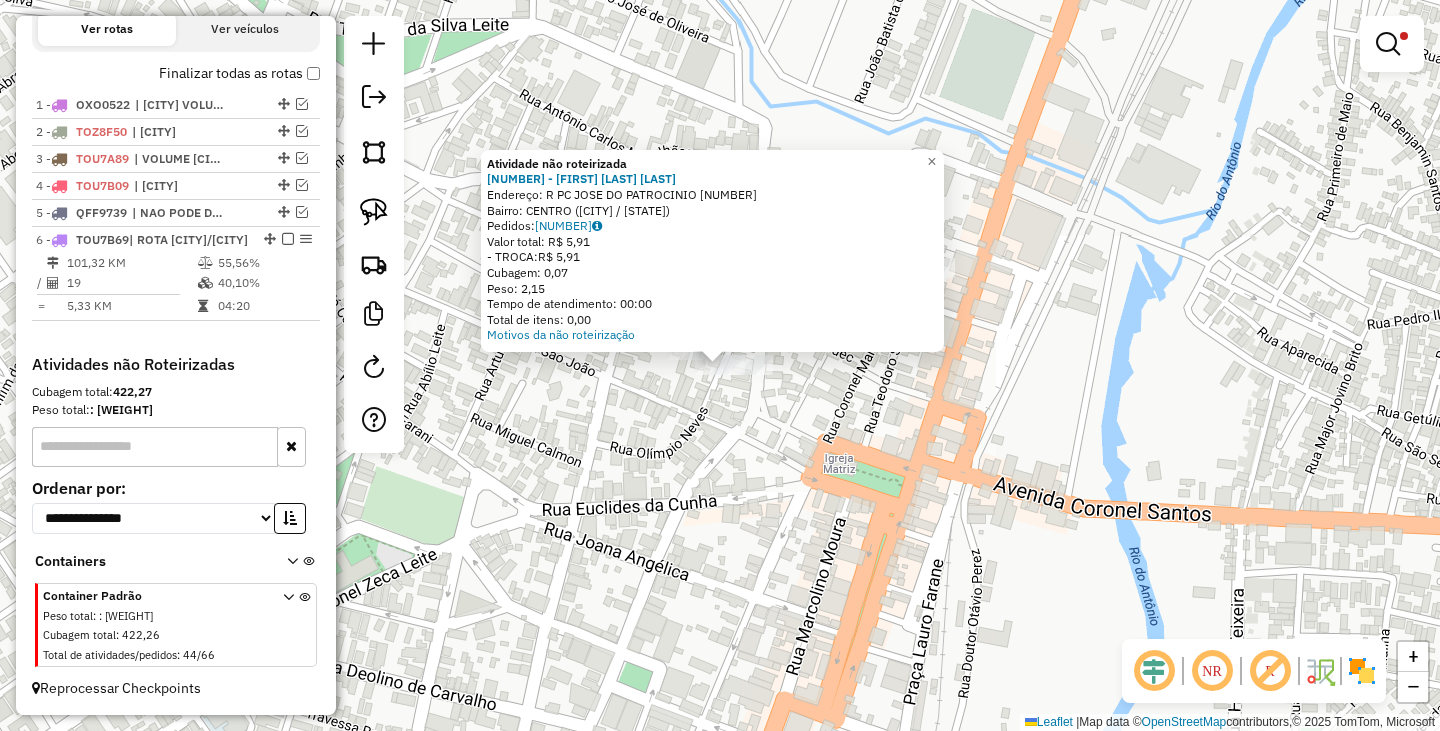 click on "Atividade não roteirizada 849 - [FIRST] [LAST] Endereço: R PC JOSE DO PATROCINIO 70 Bairro: CENTRO (BRUMADO / BA) Pedidos: [NUMBER] Valor total: R$ 5,91 - TROCA: R$ 5,91 Cubagem: 0,07 Peso: 2,15 Tempo de atendimento: 00:00 Total de itens: 0,00 Motivos da não roteirização × Limpar filtros Janela de atendimento Grade de atendimento Capacidade Transportadoras Veículos Cliente Pedidos Rotas Selecione os dias de semana para filtrar as janelas de atendimento Seg Ter Qua Qui Sex Sáb Dom Informe o período da janela de atendimento: De: Até: Filtrar exatamente a janela do cliente Considerar janela de atendimento padrão Selecione os dias de semana para filtrar as grades de atendimento Seg Ter Qua Qui Sex Sáb Dom Considerar clientes sem dia de atendimento cadastrado Clientes fora do dia de atendimento selecionado Filtrar as atividades entre os valores definidos abaixo: Peso mínimo: ******* Peso máximo: ******** Cubagem mínima: De:" 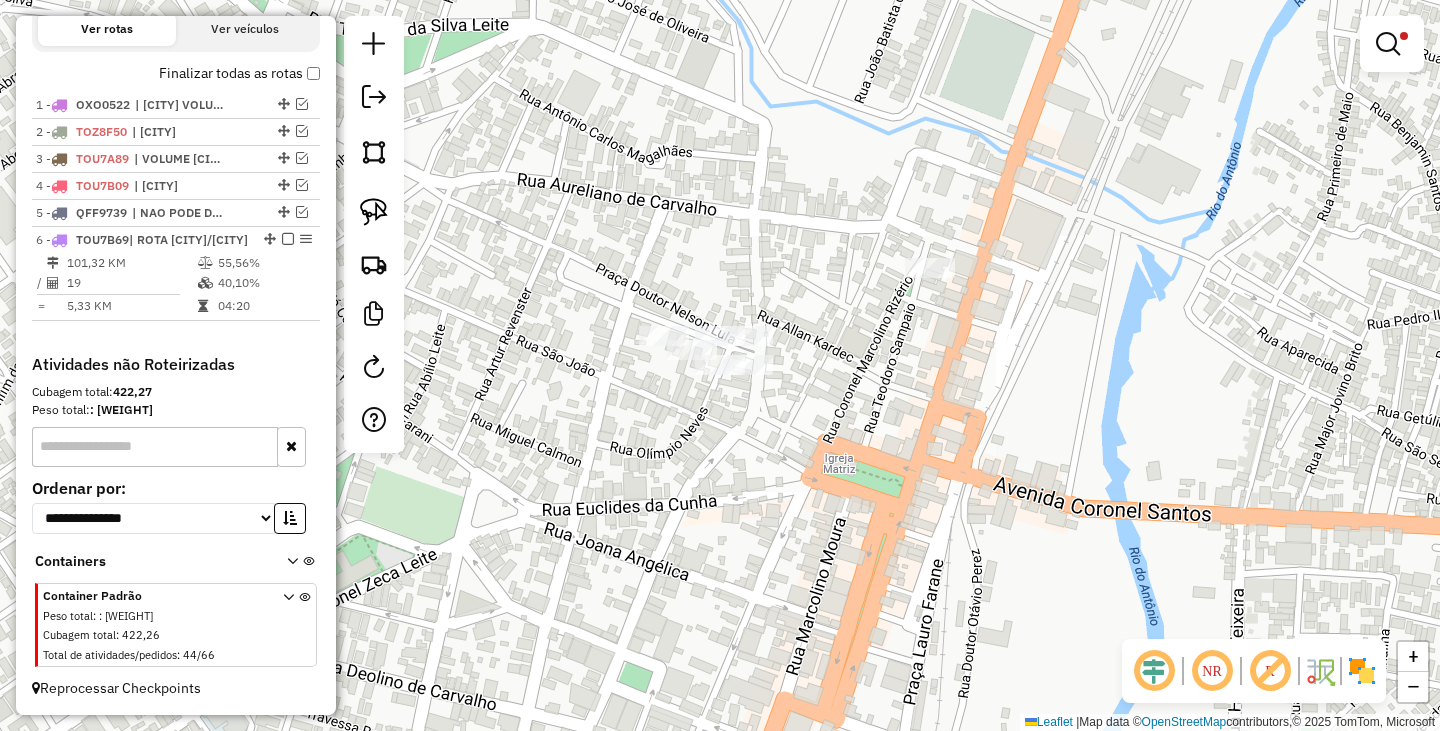 click 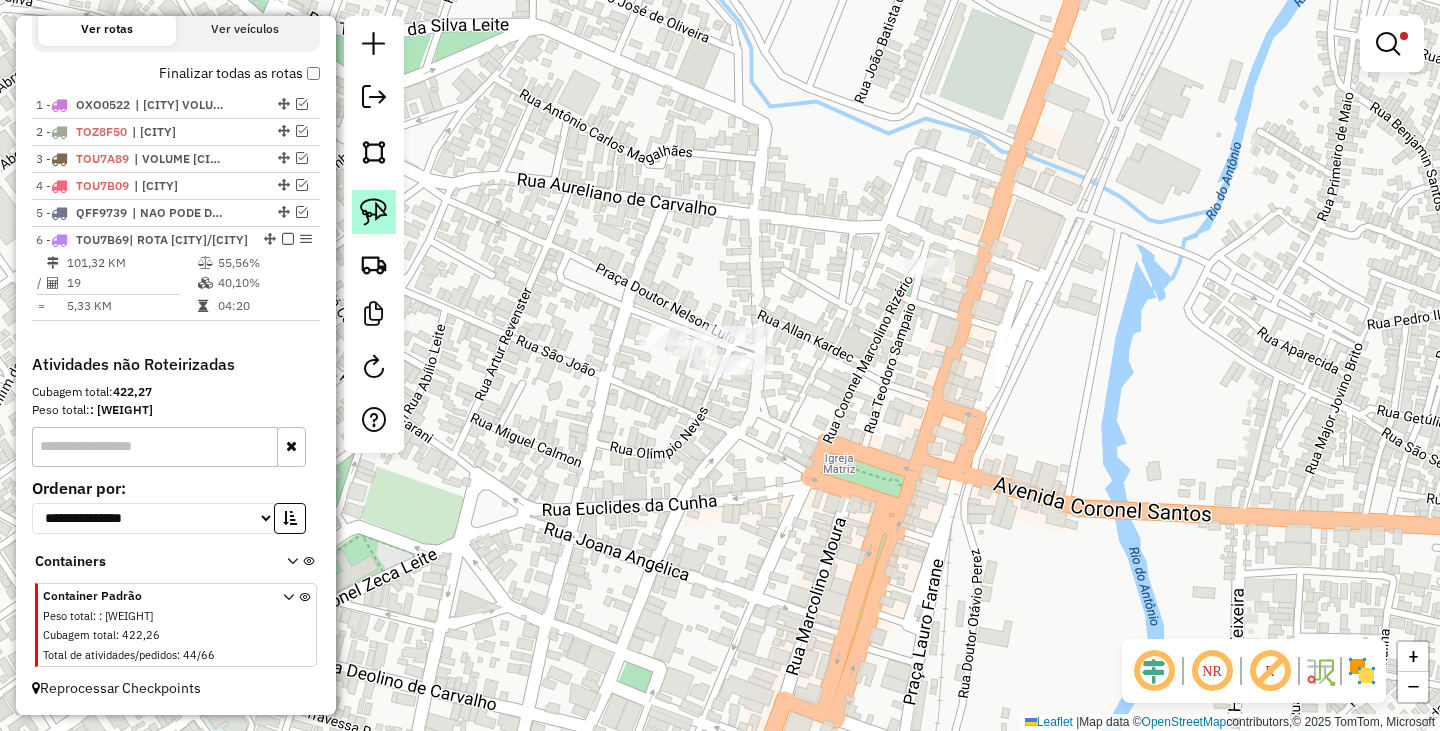 click 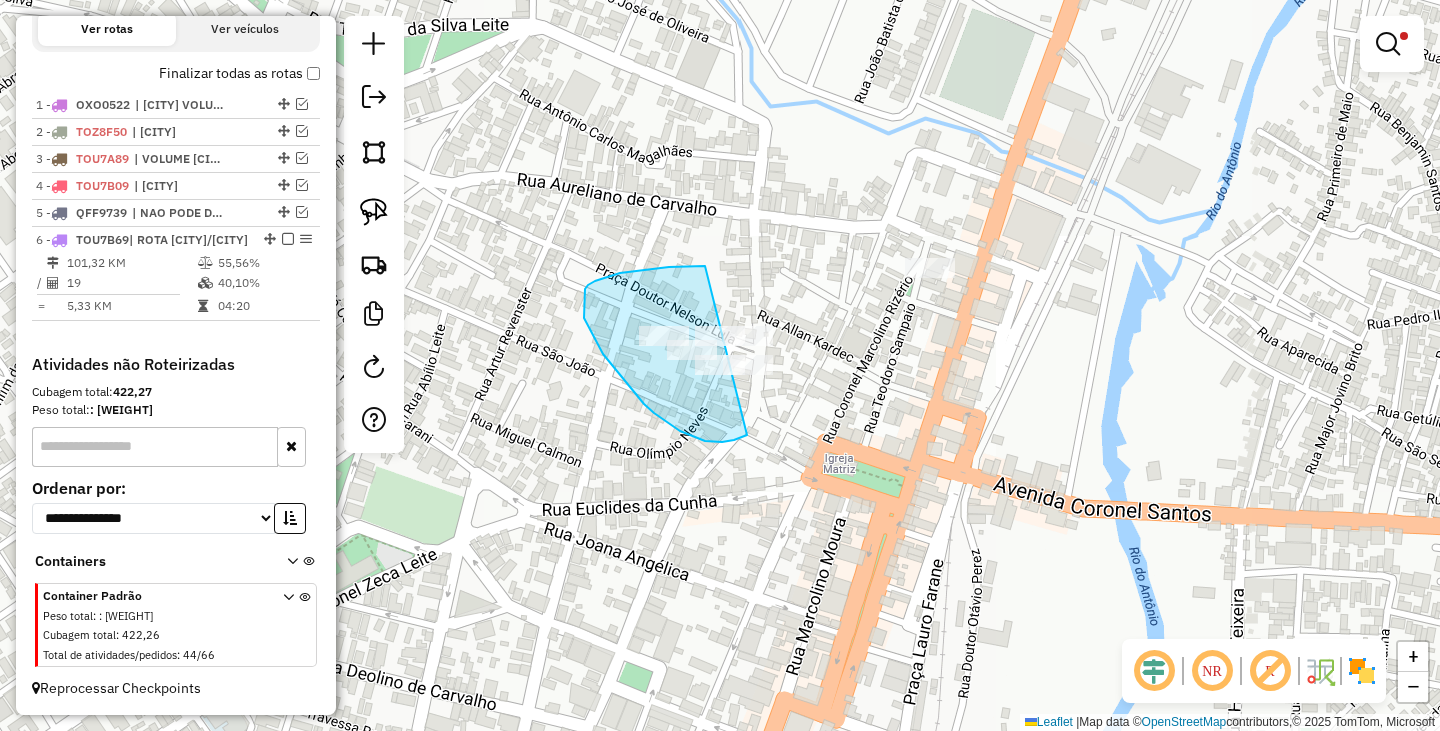 drag, startPoint x: 705, startPoint y: 266, endPoint x: 809, endPoint y: 385, distance: 158.04114 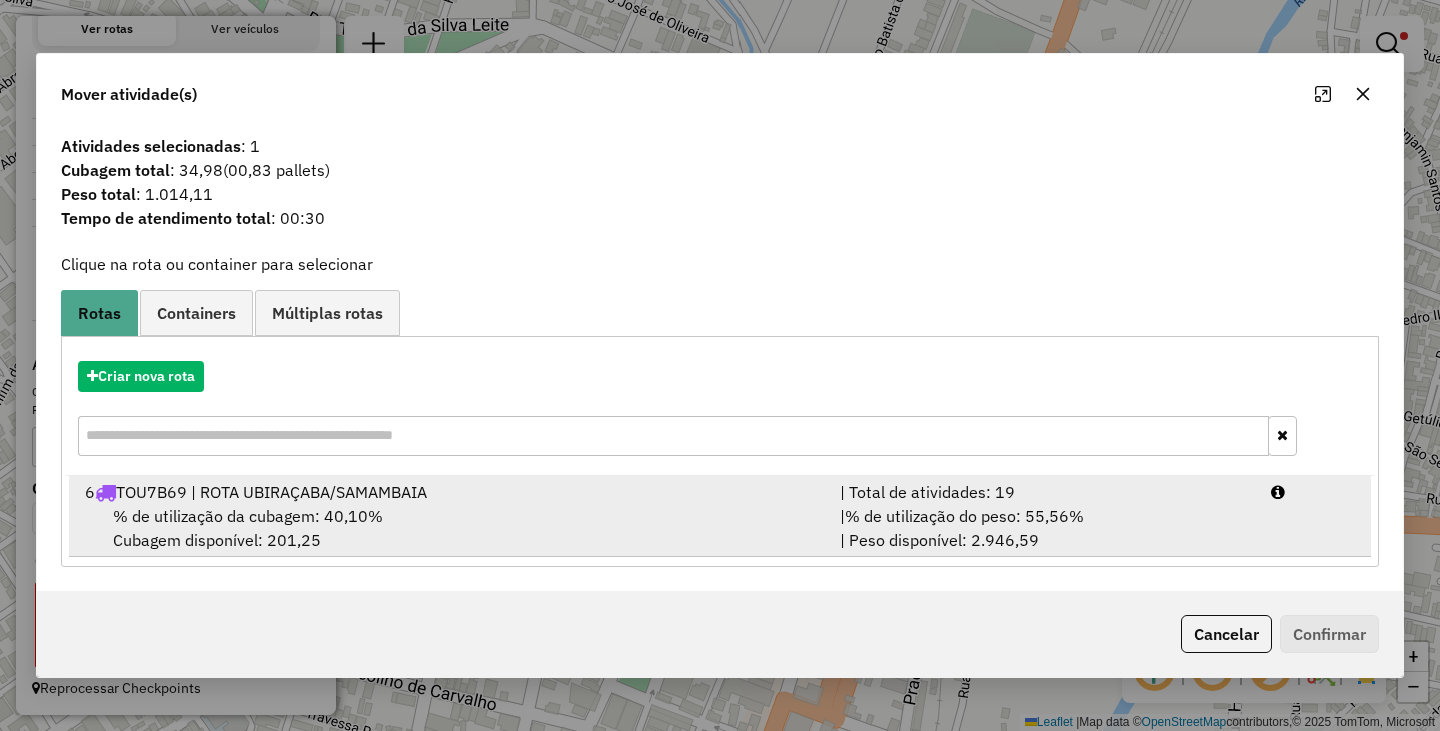 click on "% de utilização da cubagem: [NUMBER]%  Cubagem disponível: [NUMBER]" at bounding box center (450, 528) 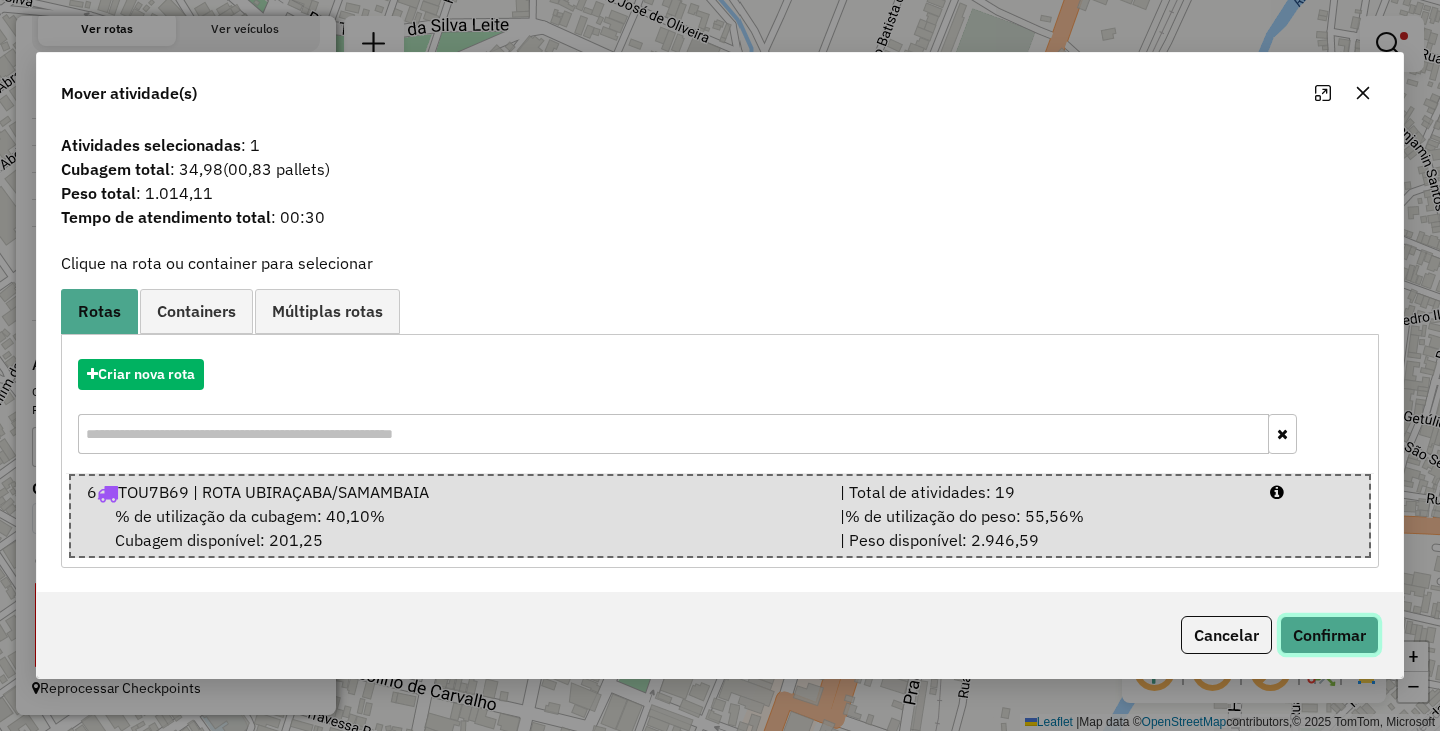 click on "Confirmar" 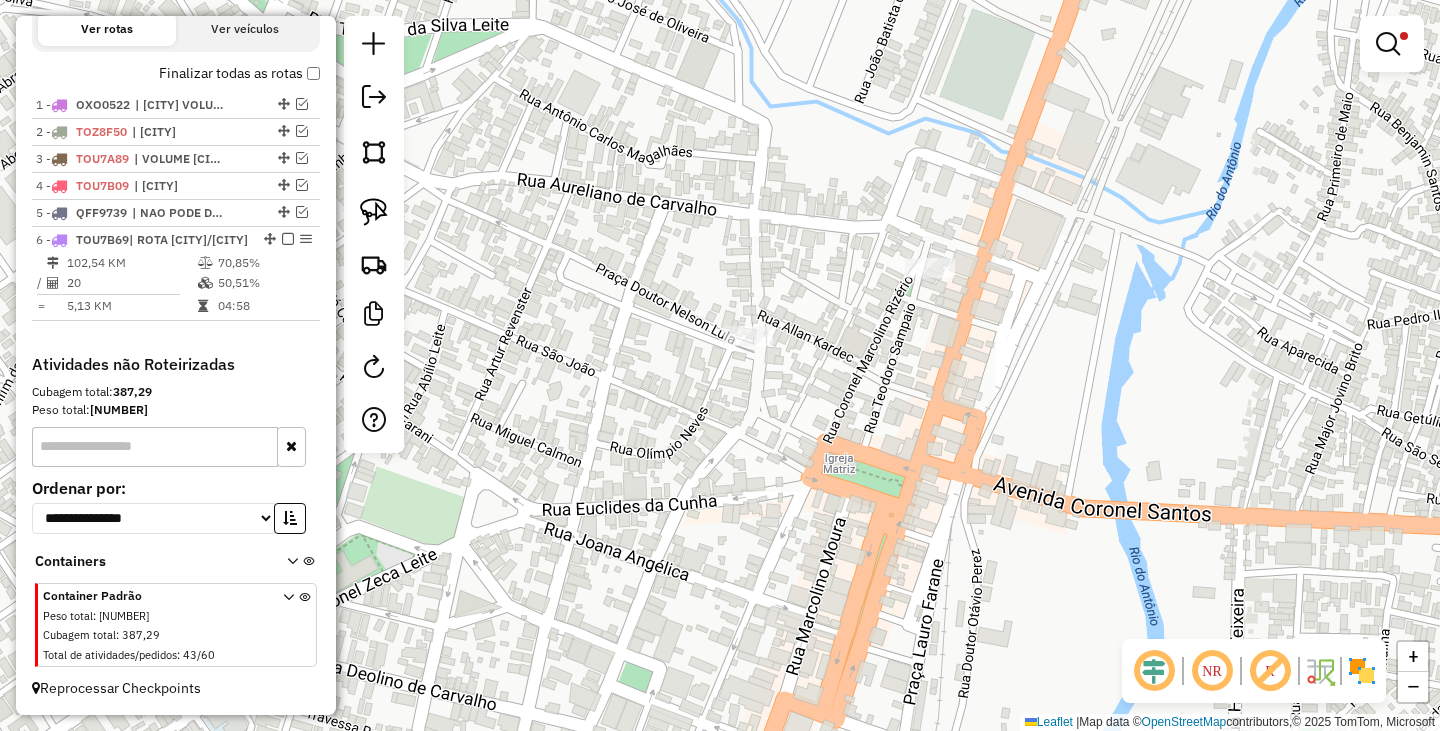 click on "Limpar filtros Janela de atendimento Grade de atendimento Capacidade Transportadoras Veículos Cliente Pedidos  Rotas Selecione os dias de semana para filtrar as janelas de atendimento  Seg   Ter   Qua   Qui   Sex   Sáb   Dom  Informe o período da janela de atendimento: De: Até:  Filtrar exatamente a janela do cliente  Considerar janela de atendimento padrão  Selecione os dias de semana para filtrar as grades de atendimento  Seg   Ter   Qua   Qui   Sex   Sáb   Dom   Considerar clientes sem dia de atendimento cadastrado  Clientes fora do dia de atendimento selecionado Filtrar as atividades entre os valores definidos abaixo:  Peso mínimo:  *******  Peso máximo:  ********  Cubagem mínima:   Cubagem máxima:   De:   Até:  Filtrar as atividades entre o tempo de atendimento definido abaixo:  De:   Até:   Considerar capacidade total dos clientes não roteirizados Transportadora: Selecione um ou mais itens Tipo de veículo: Selecione um ou mais itens Veículo: Selecione um ou mais itens Motorista: Nome: De:" 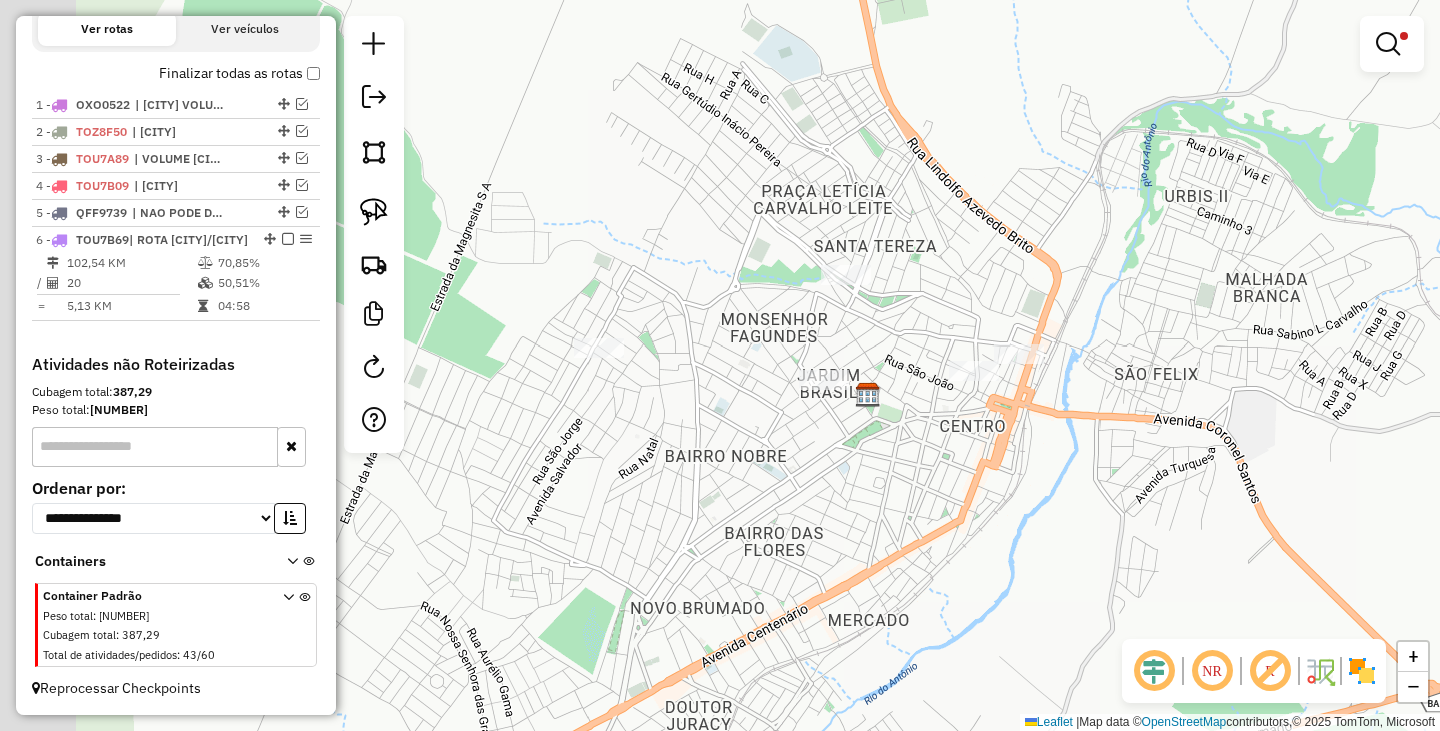 drag, startPoint x: 684, startPoint y: 474, endPoint x: 1140, endPoint y: 385, distance: 464.60413 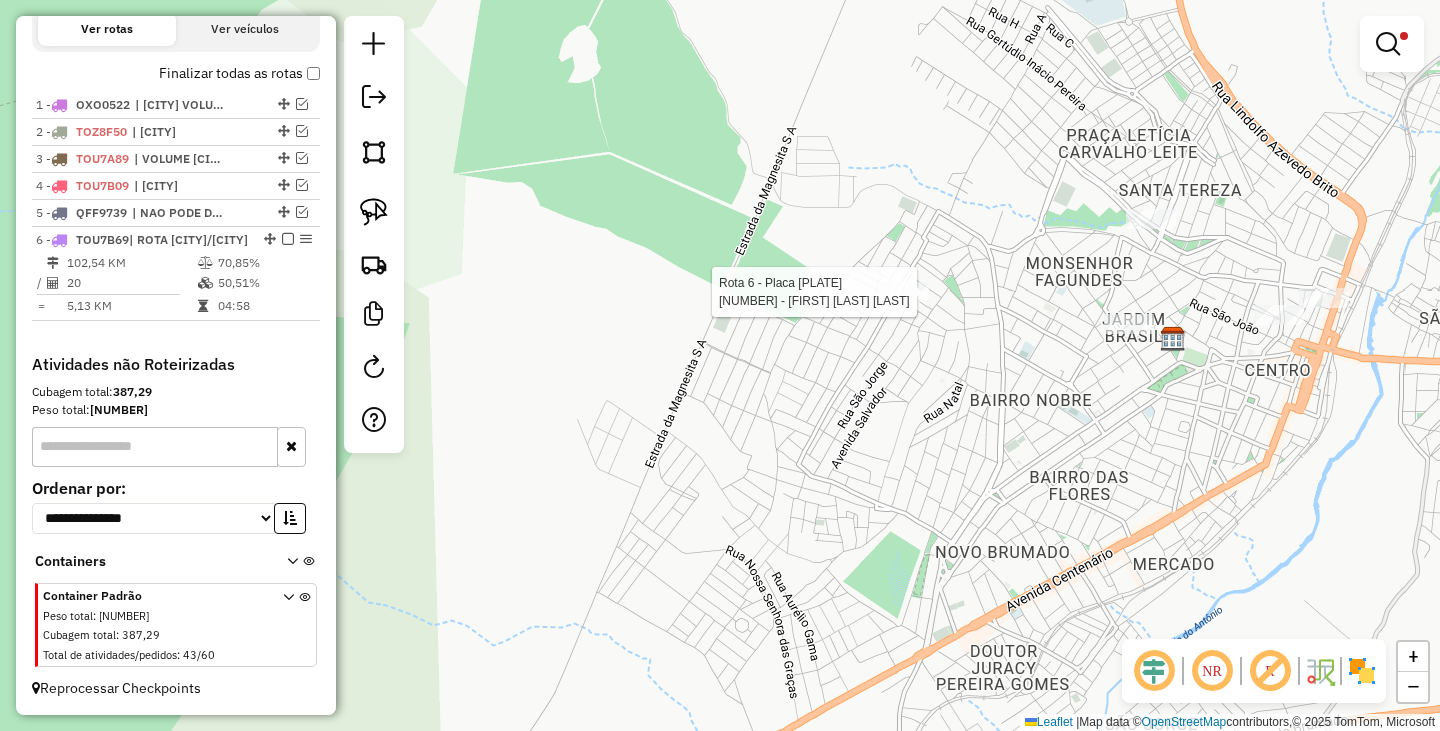 select on "**********" 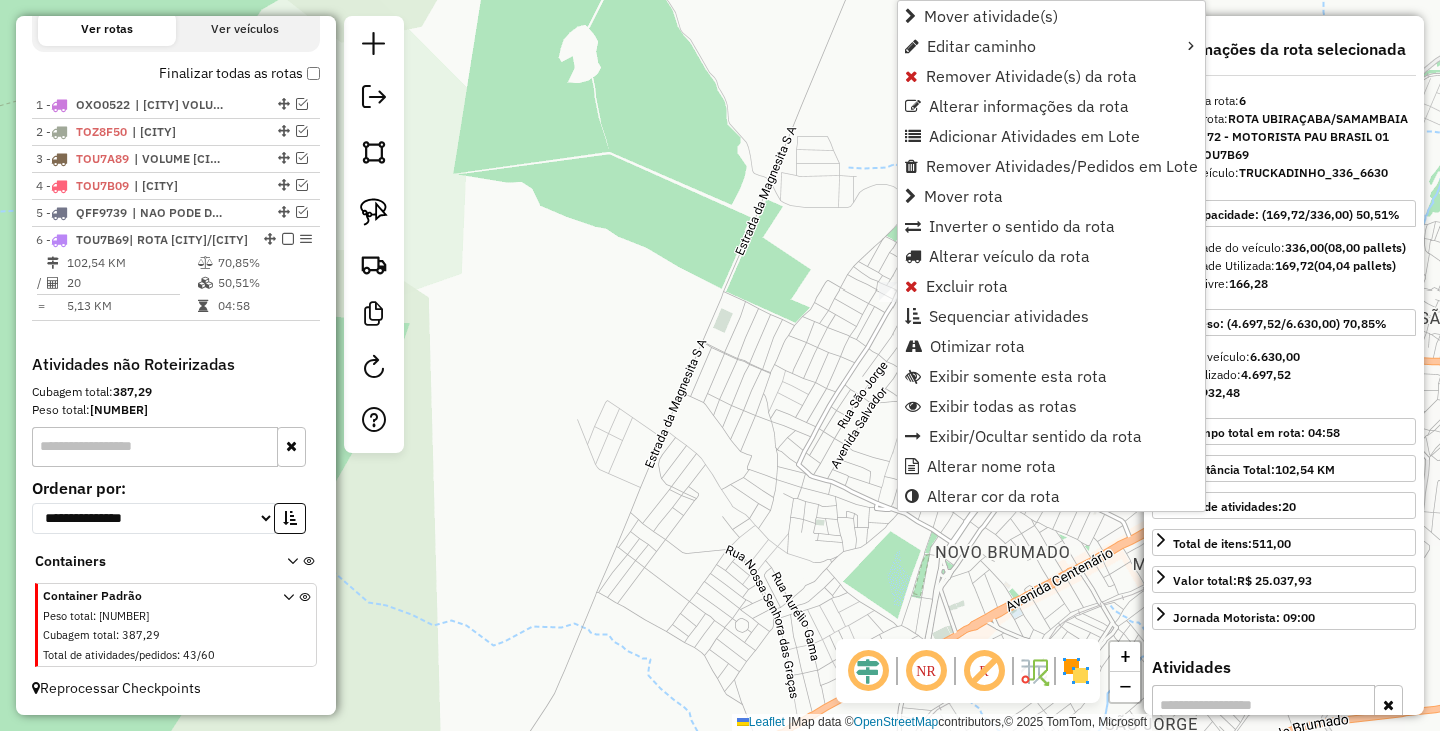 scroll, scrollTop: 716, scrollLeft: 0, axis: vertical 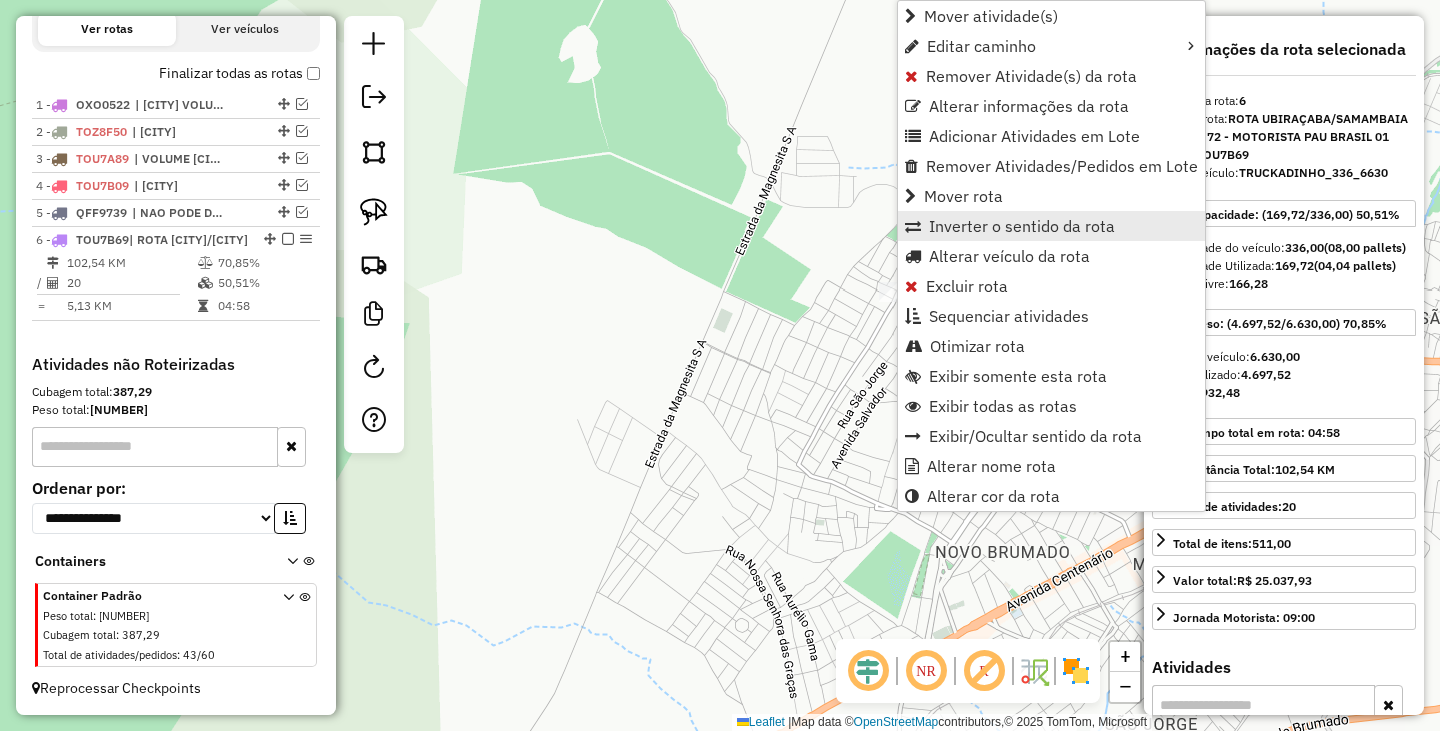 click on "Inverter o sentido da rota" at bounding box center [1022, 226] 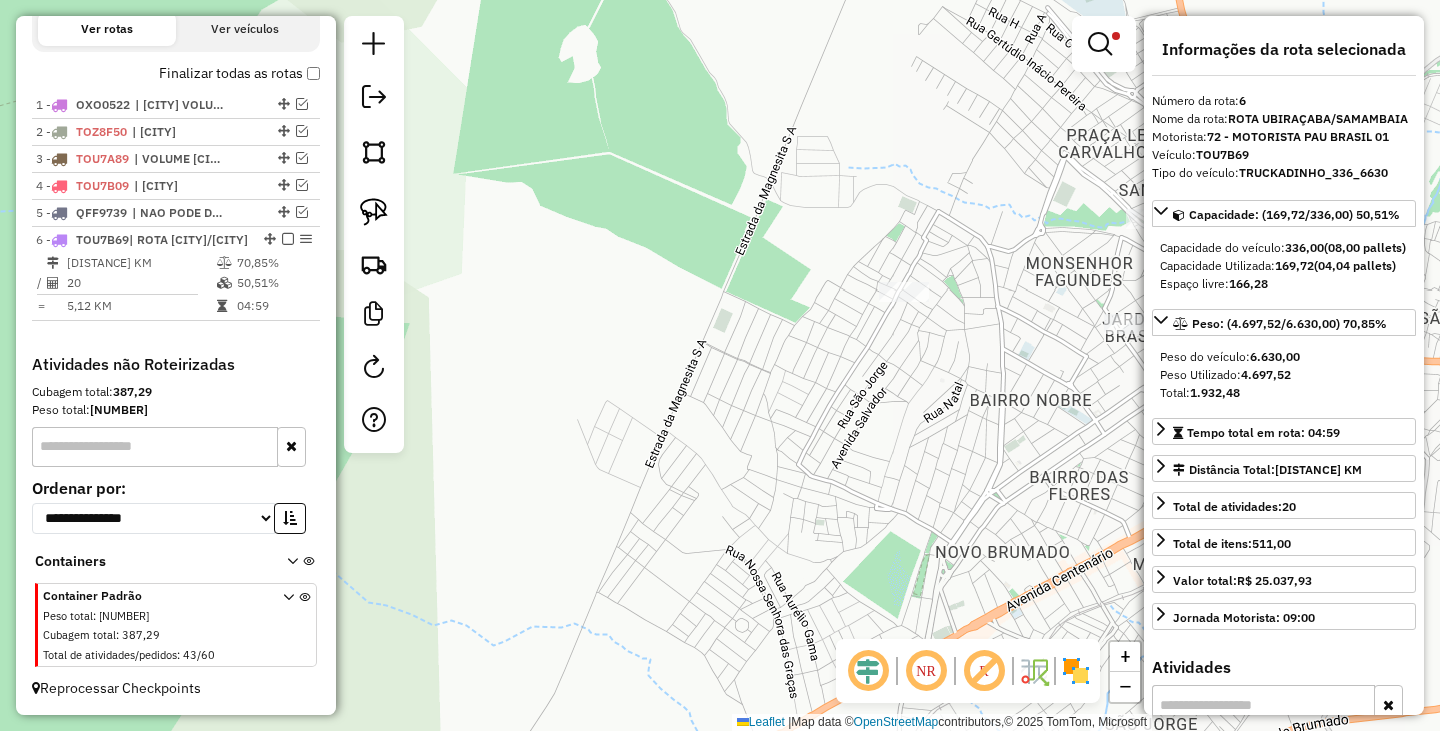 click on "Limpar filtros Janela de atendimento Grade de atendimento Capacidade Transportadoras Veículos Cliente Pedidos  Rotas Selecione os dias de semana para filtrar as janelas de atendimento  Seg   Ter   Qua   Qui   Sex   Sáb   Dom  Informe o período da janela de atendimento: De: Até:  Filtrar exatamente a janela do cliente  Considerar janela de atendimento padrão  Selecione os dias de semana para filtrar as grades de atendimento  Seg   Ter   Qua   Qui   Sex   Sáb   Dom   Considerar clientes sem dia de atendimento cadastrado  Clientes fora do dia de atendimento selecionado Filtrar as atividades entre os valores definidos abaixo:  Peso mínimo:  *******  Peso máximo:  ********  Cubagem mínima:   Cubagem máxima:   De:   Até:  Filtrar as atividades entre o tempo de atendimento definido abaixo:  De:   Até:   Considerar capacidade total dos clientes não roteirizados Transportadora: Selecione um ou mais itens Tipo de veículo: Selecione um ou mais itens Veículo: Selecione um ou mais itens Motorista: Nome: De:" 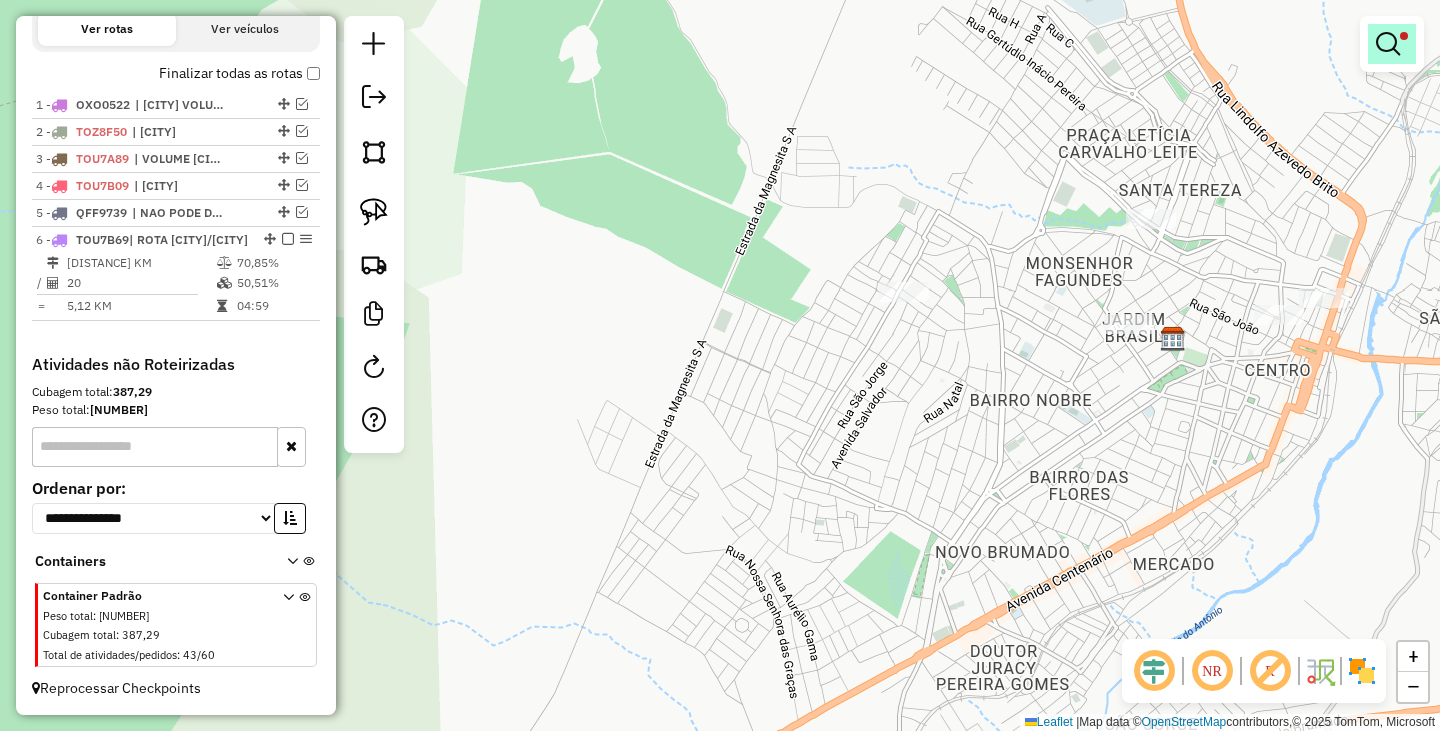 click at bounding box center [1388, 44] 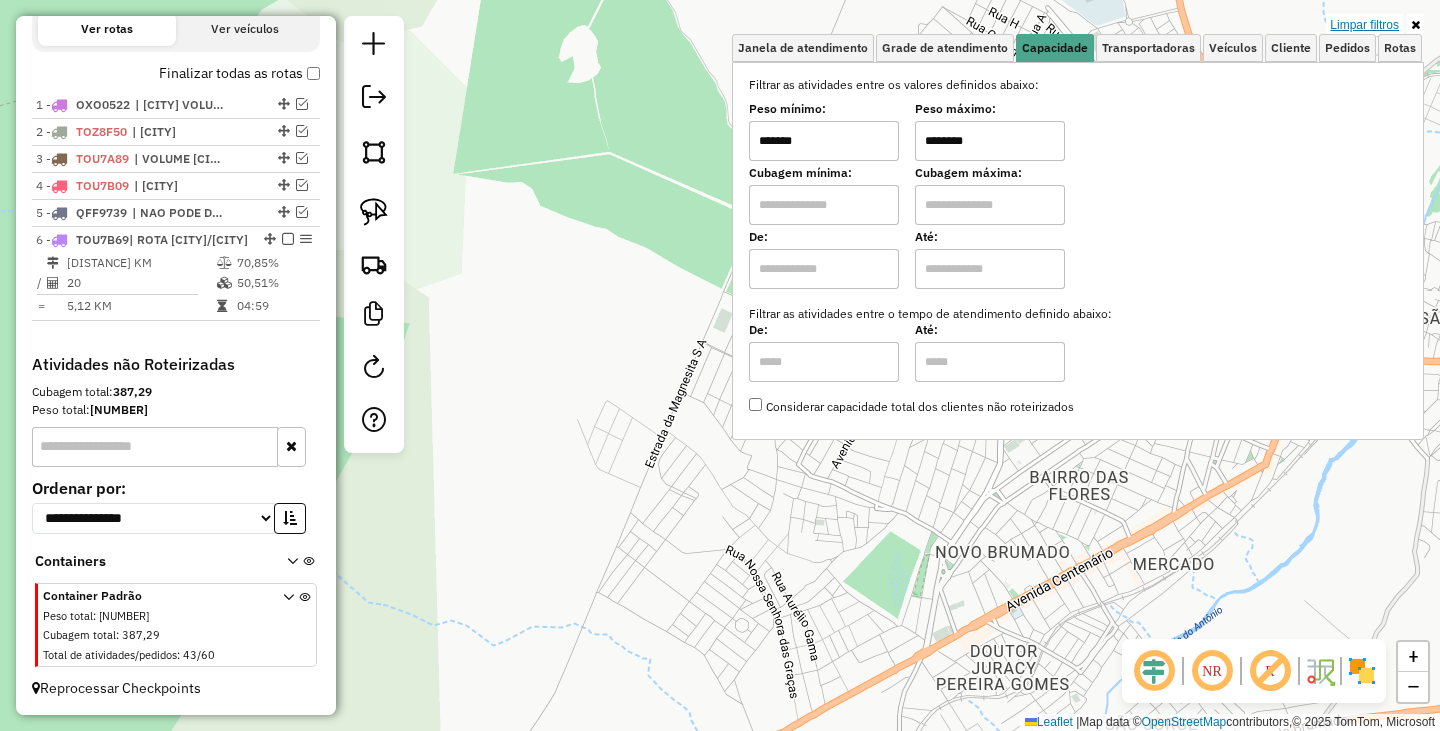 click on "Limpar filtros" at bounding box center [1364, 25] 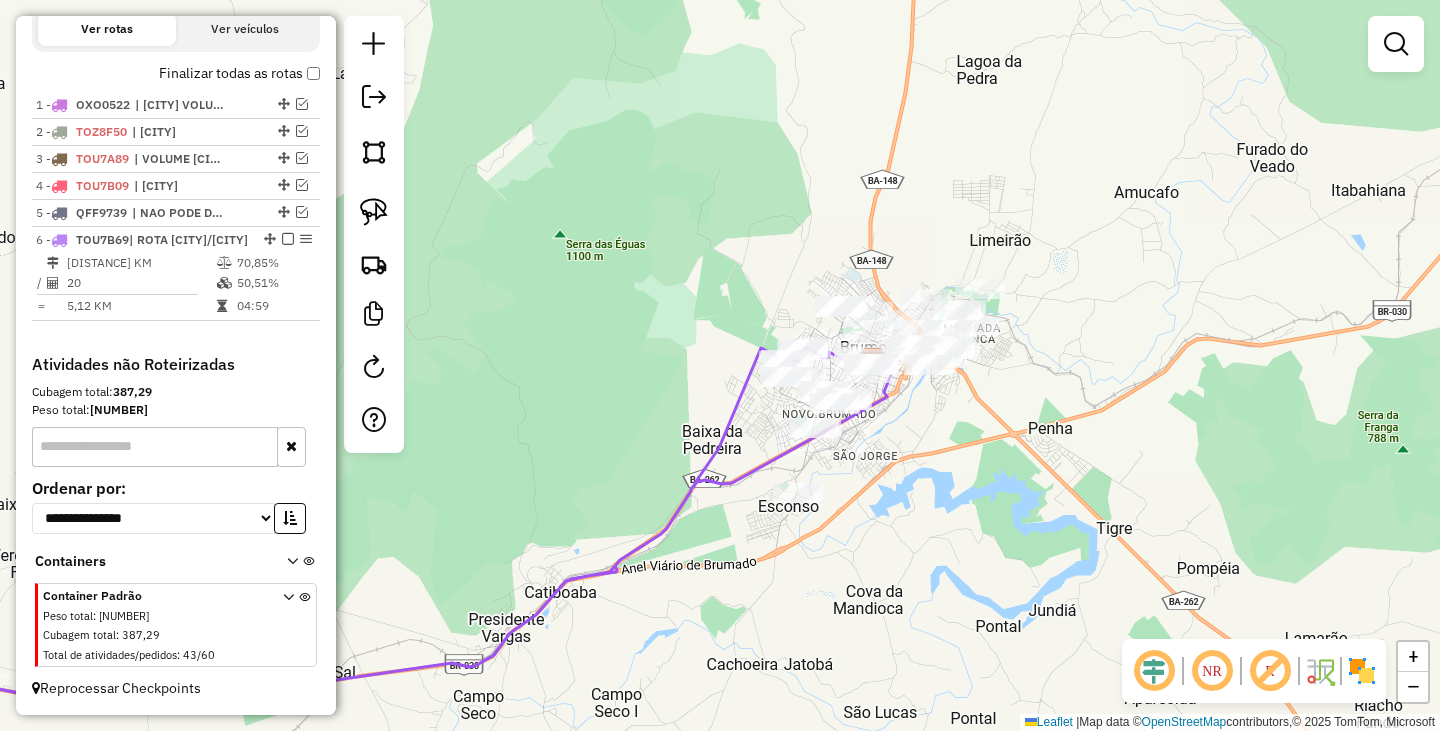 drag, startPoint x: 753, startPoint y: 526, endPoint x: 1066, endPoint y: 378, distance: 346.2268 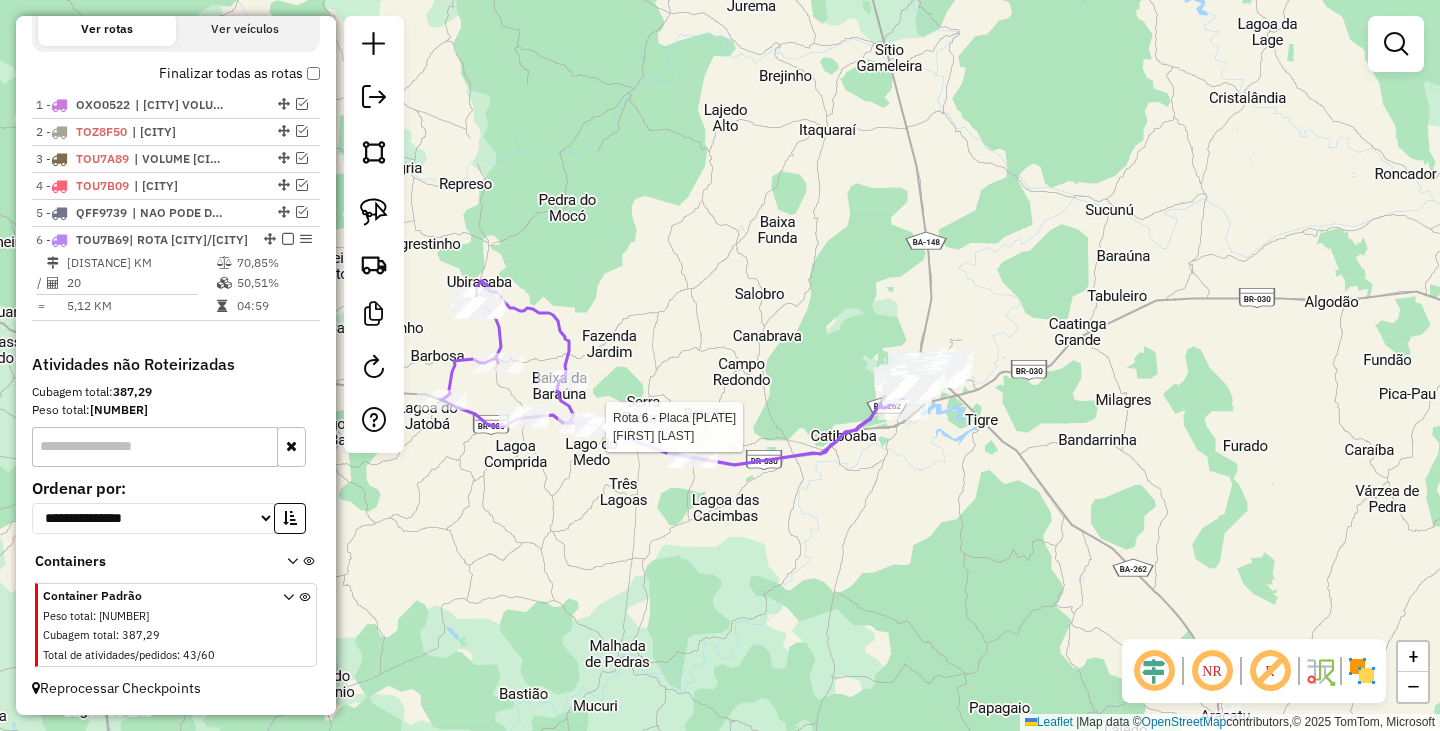 select on "**********" 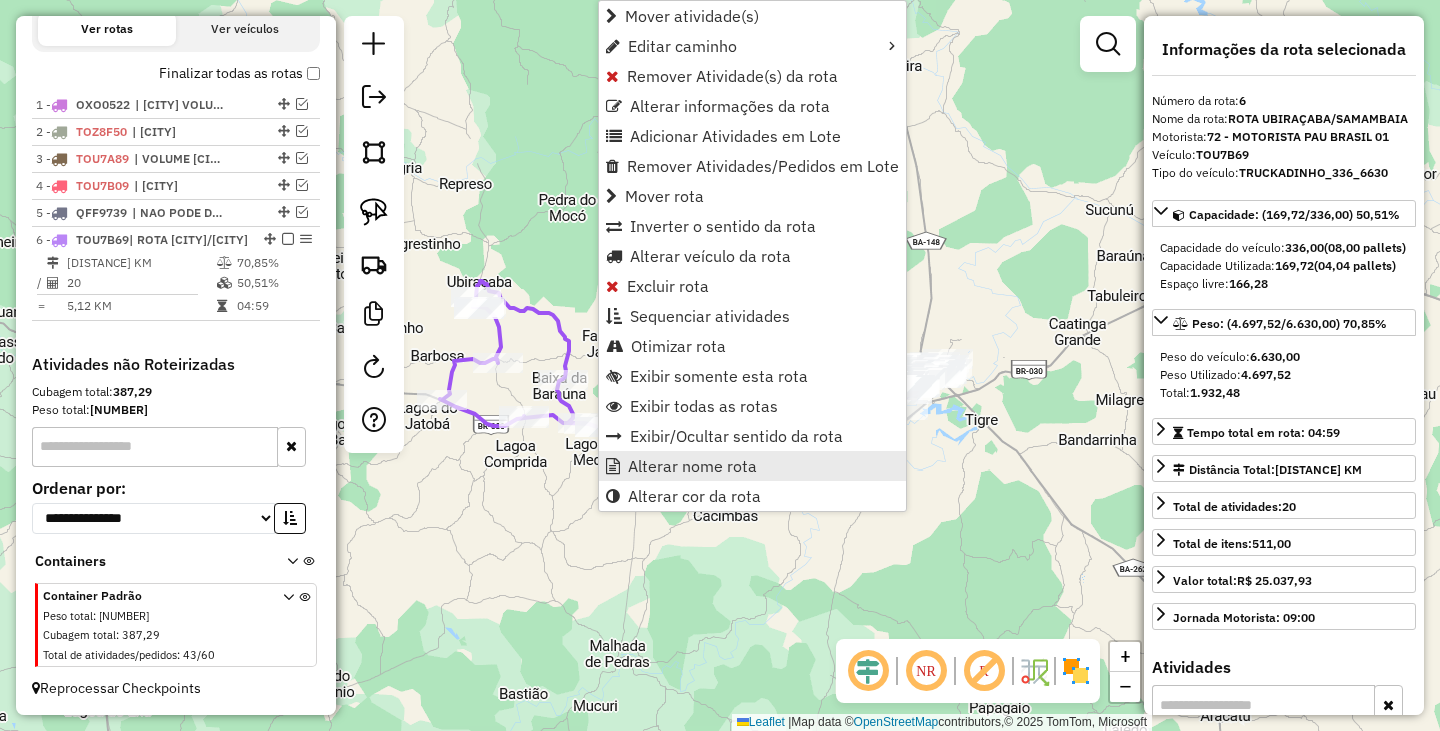 click on "Alterar nome rota" at bounding box center (692, 466) 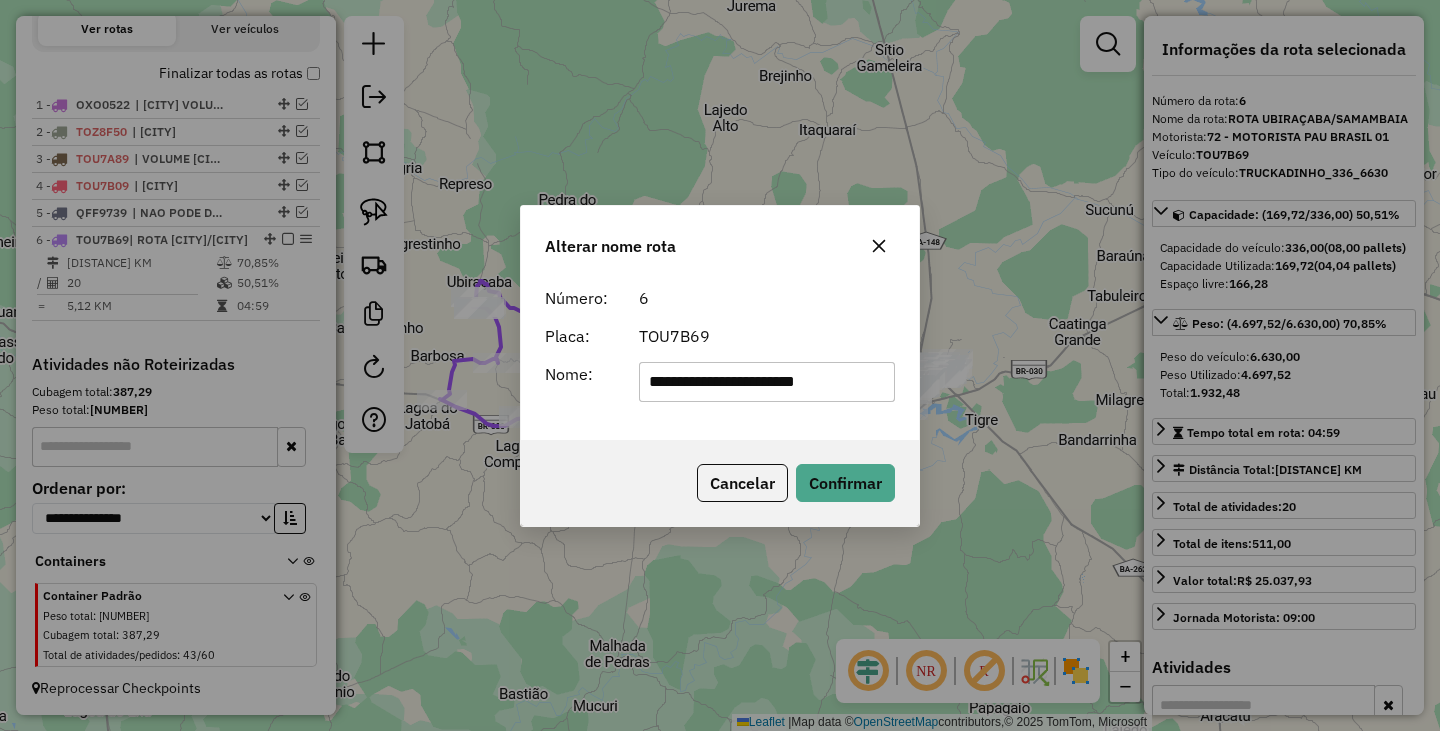 drag, startPoint x: 693, startPoint y: 386, endPoint x: 516, endPoint y: 352, distance: 180.23596 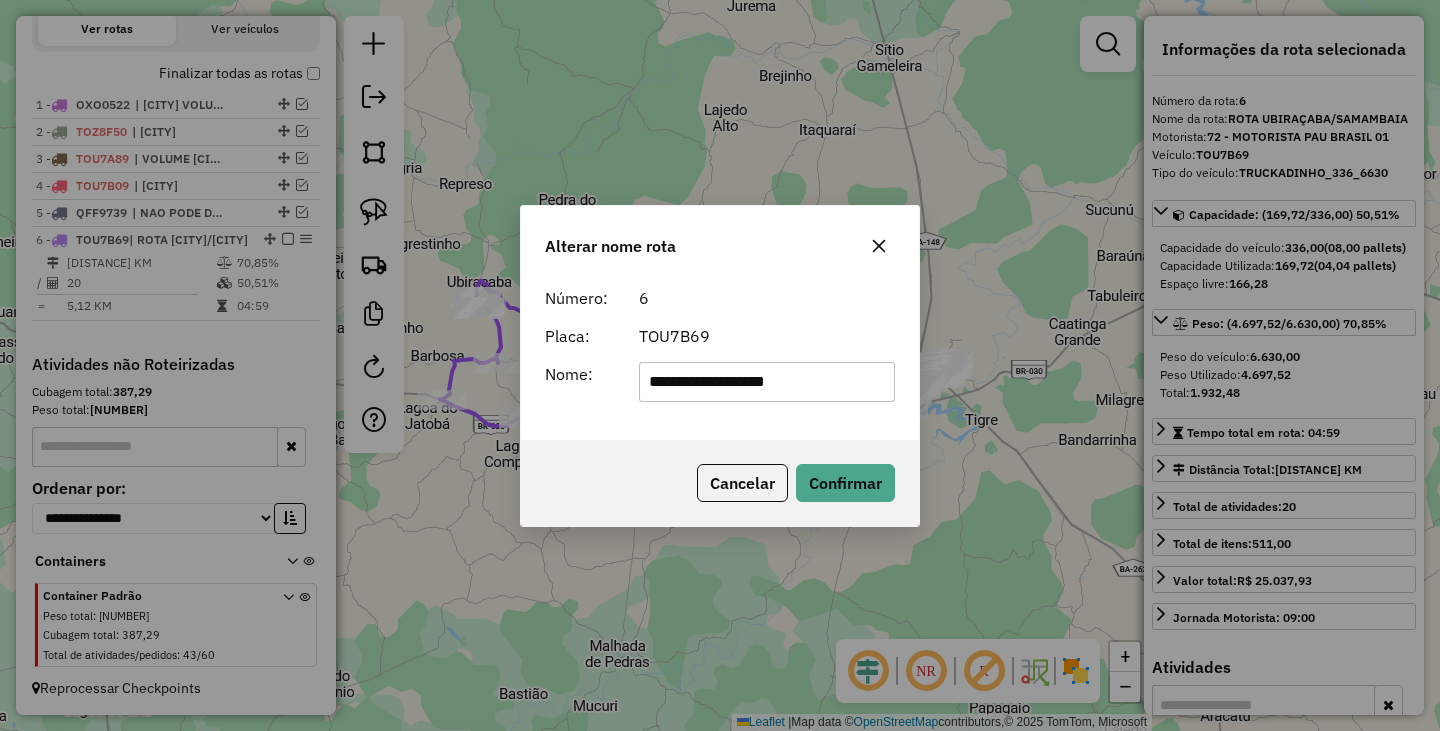 click on "**********" 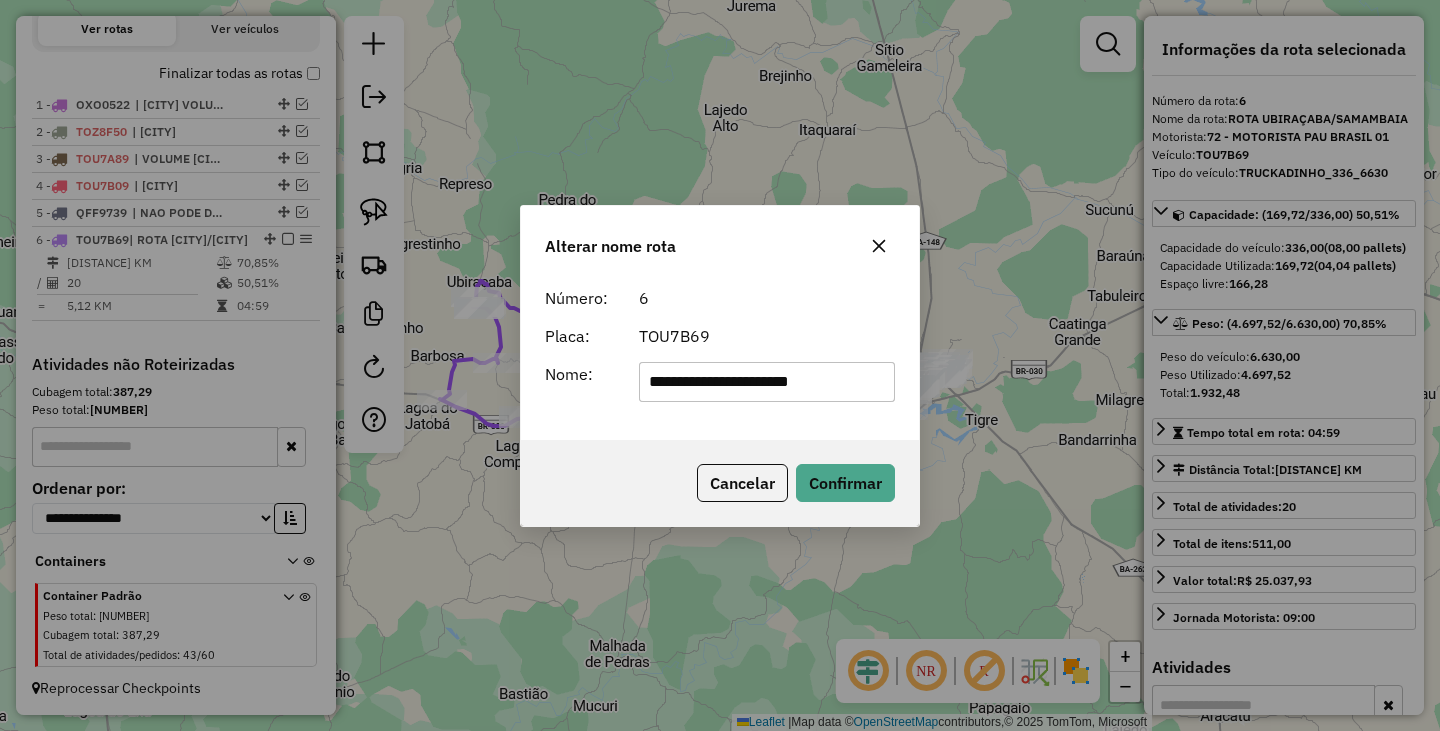 type on "**********" 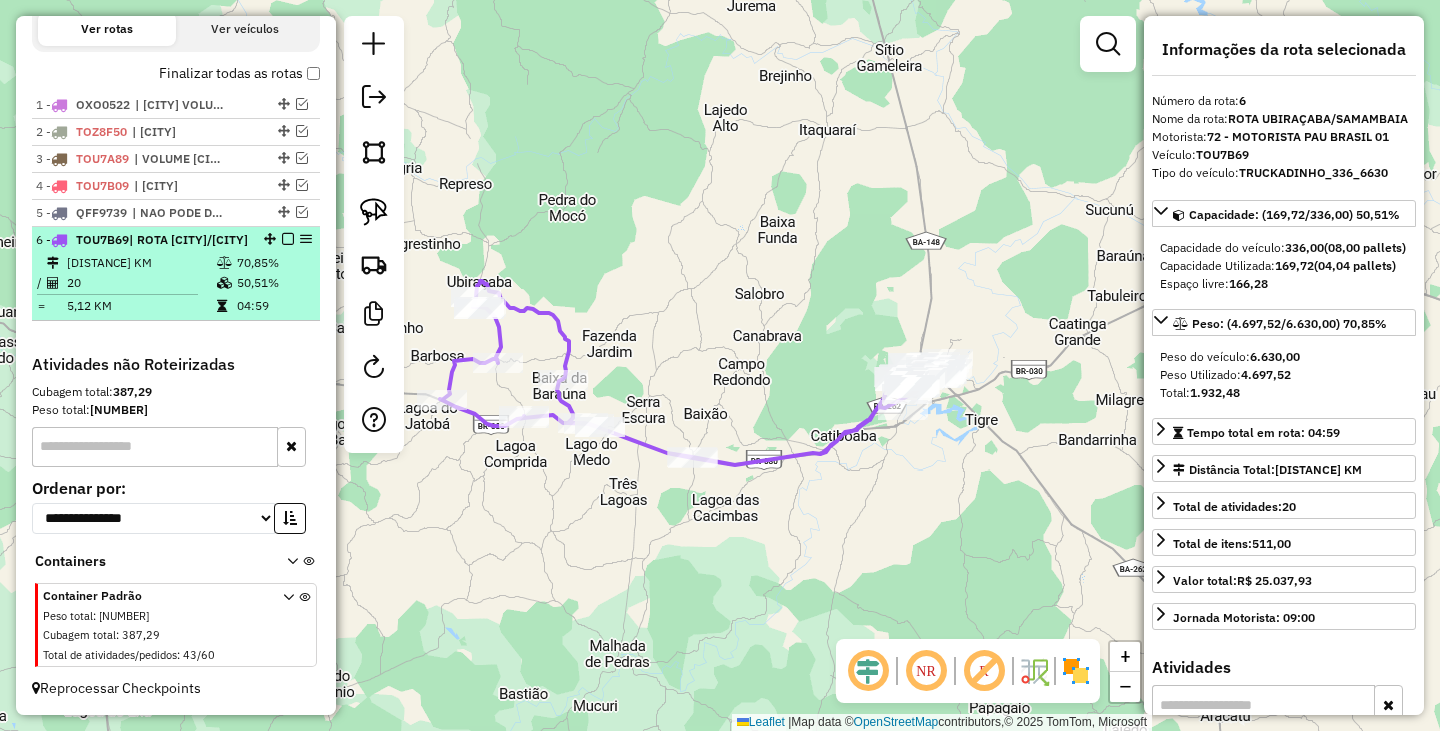 click on "[NUMBER]   TOU7B69   | ROTA [NAME]/[NAME]  [NUMBER] KM   [NUMBER]%  /  [NUMBER]   [NUMBER]%     =  [NUMBER] KM   [TIME]" at bounding box center (176, 274) 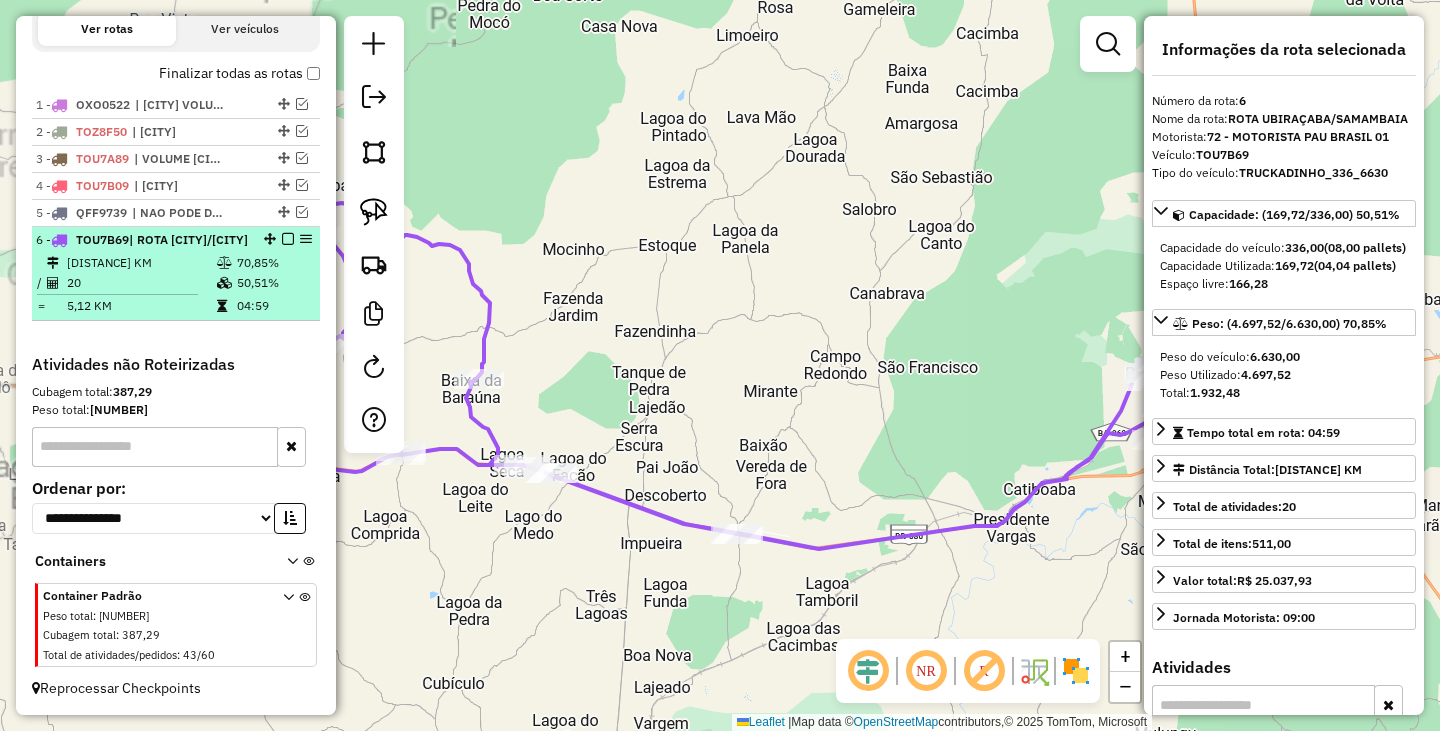 click at bounding box center [288, 239] 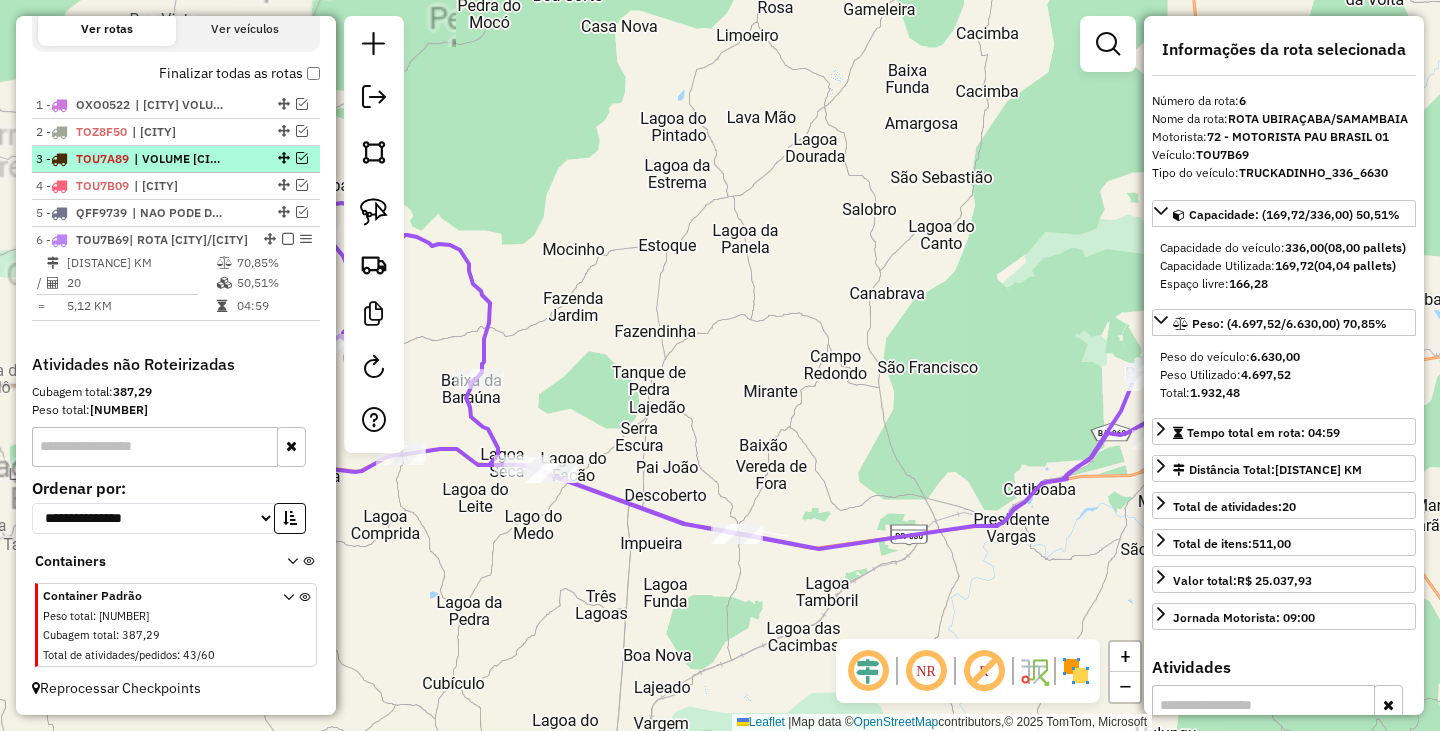 scroll, scrollTop: 631, scrollLeft: 0, axis: vertical 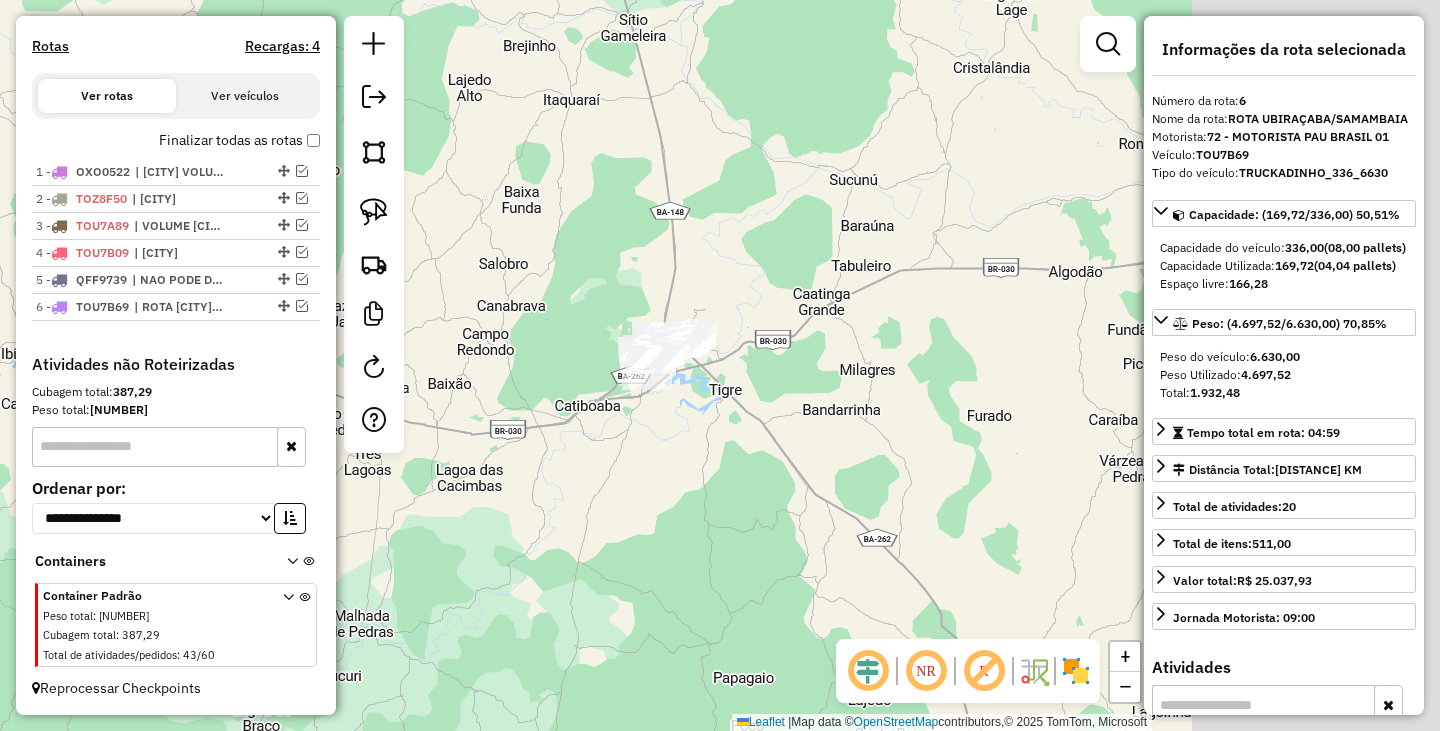 drag, startPoint x: 904, startPoint y: 343, endPoint x: 545, endPoint y: 343, distance: 359 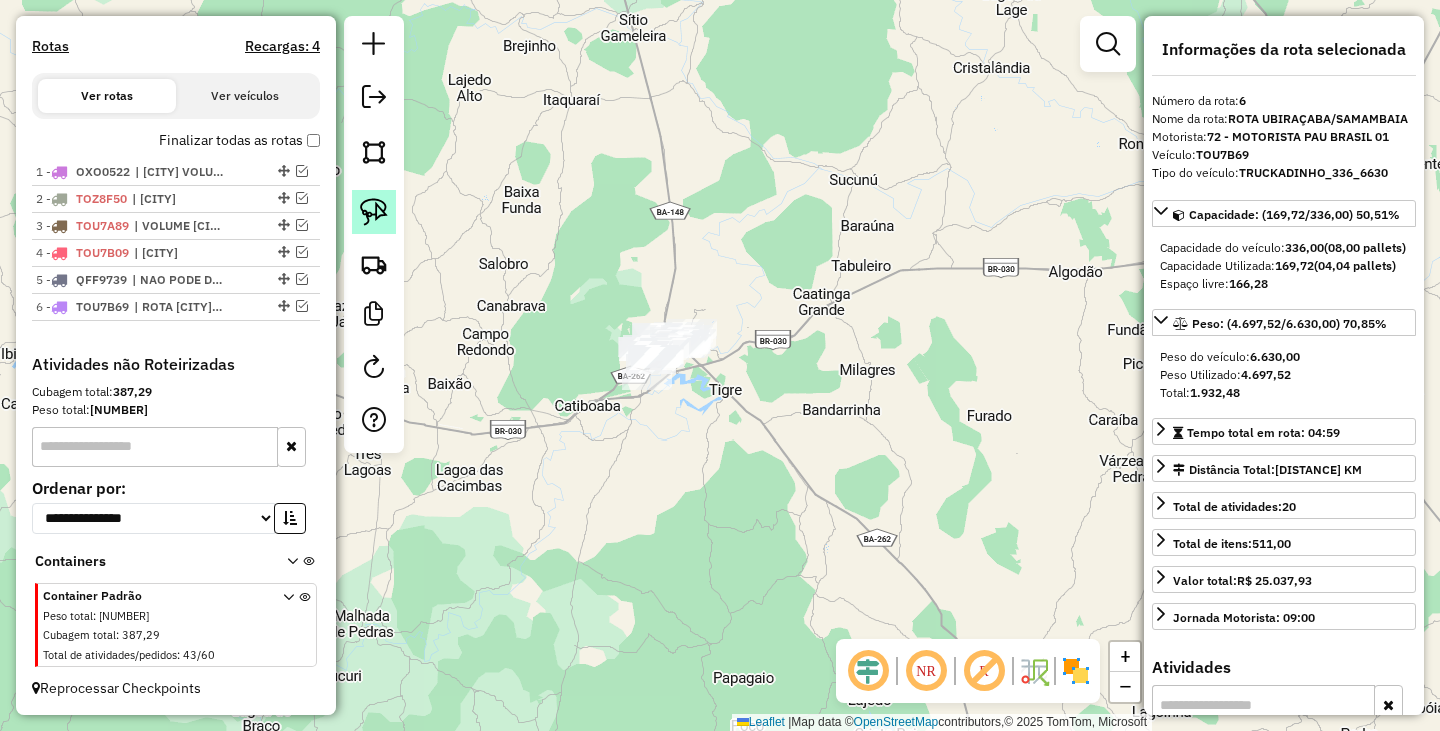 click 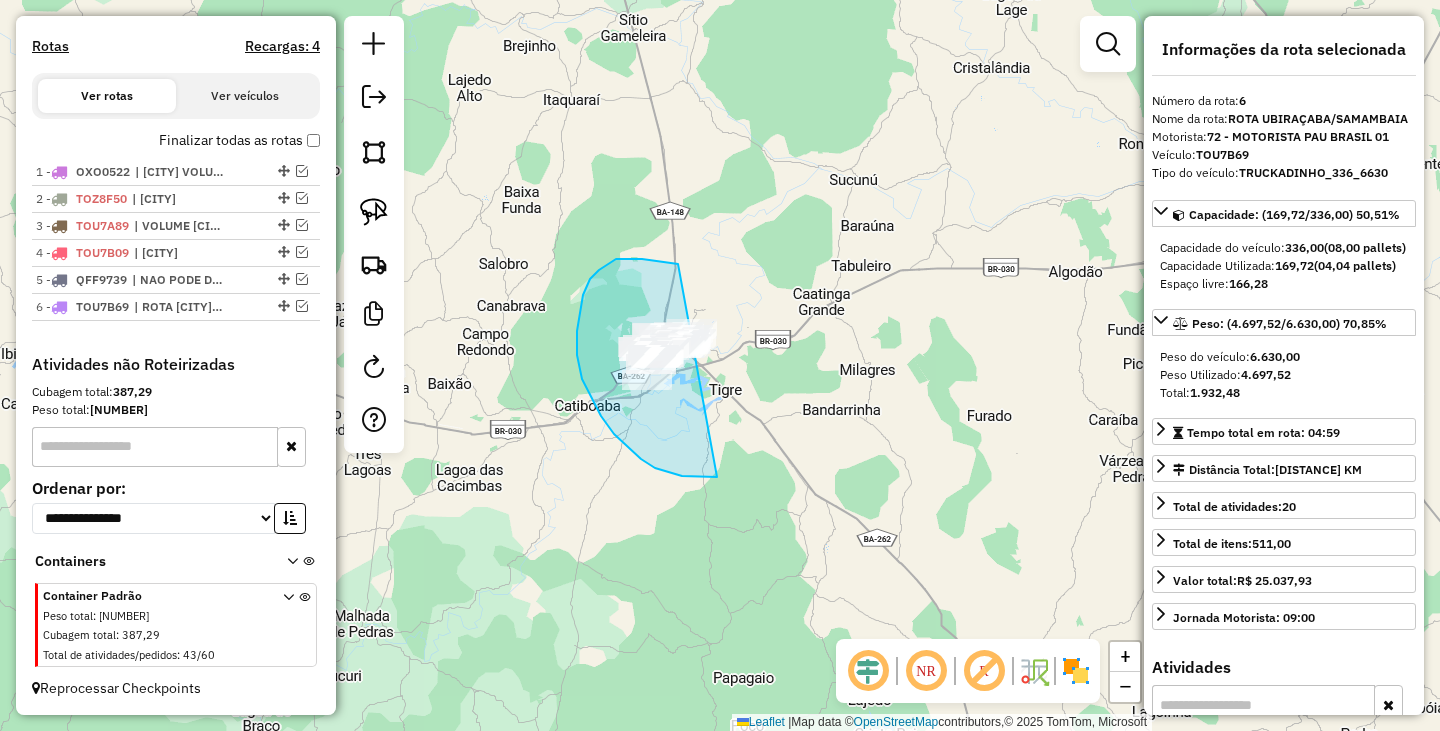 drag, startPoint x: 599, startPoint y: 270, endPoint x: 775, endPoint y: 339, distance: 189.04233 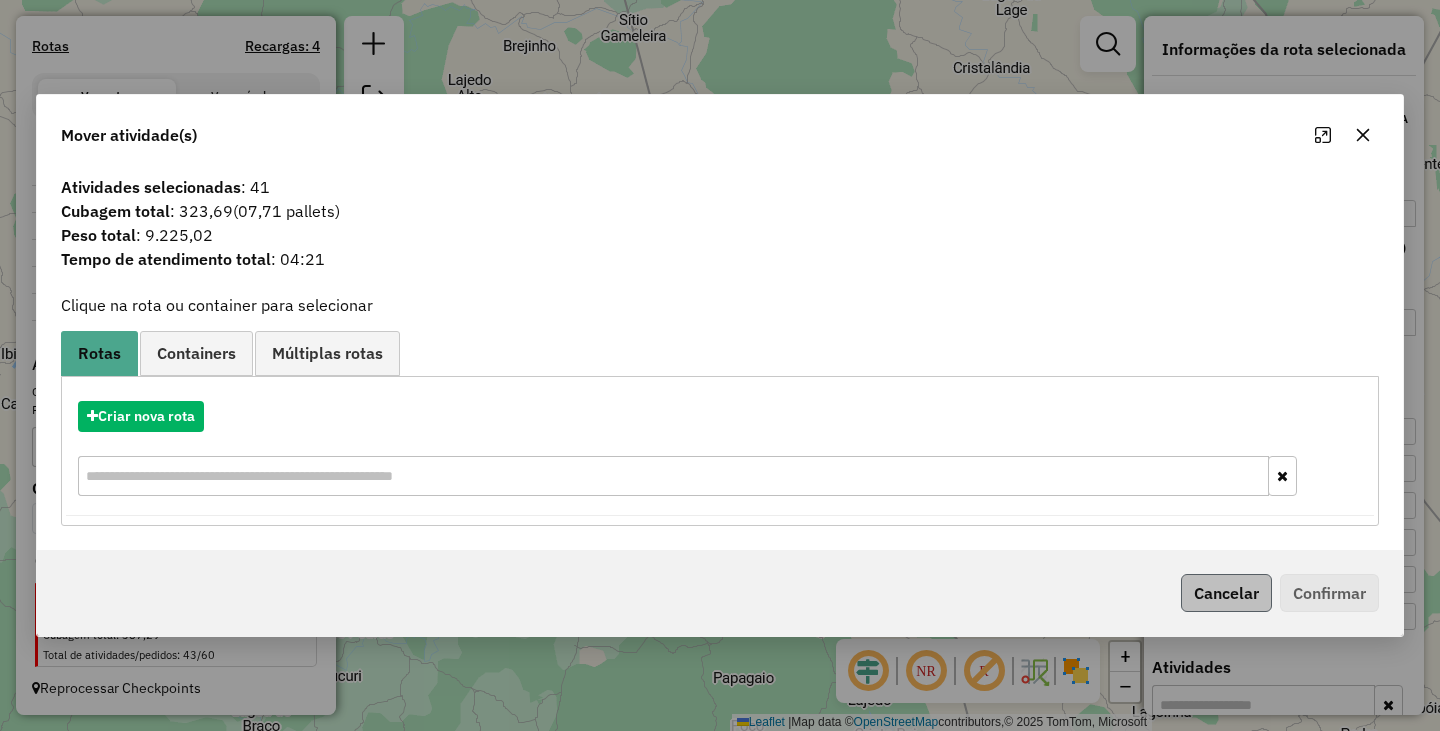 click on "Cancelar   Confirmar" 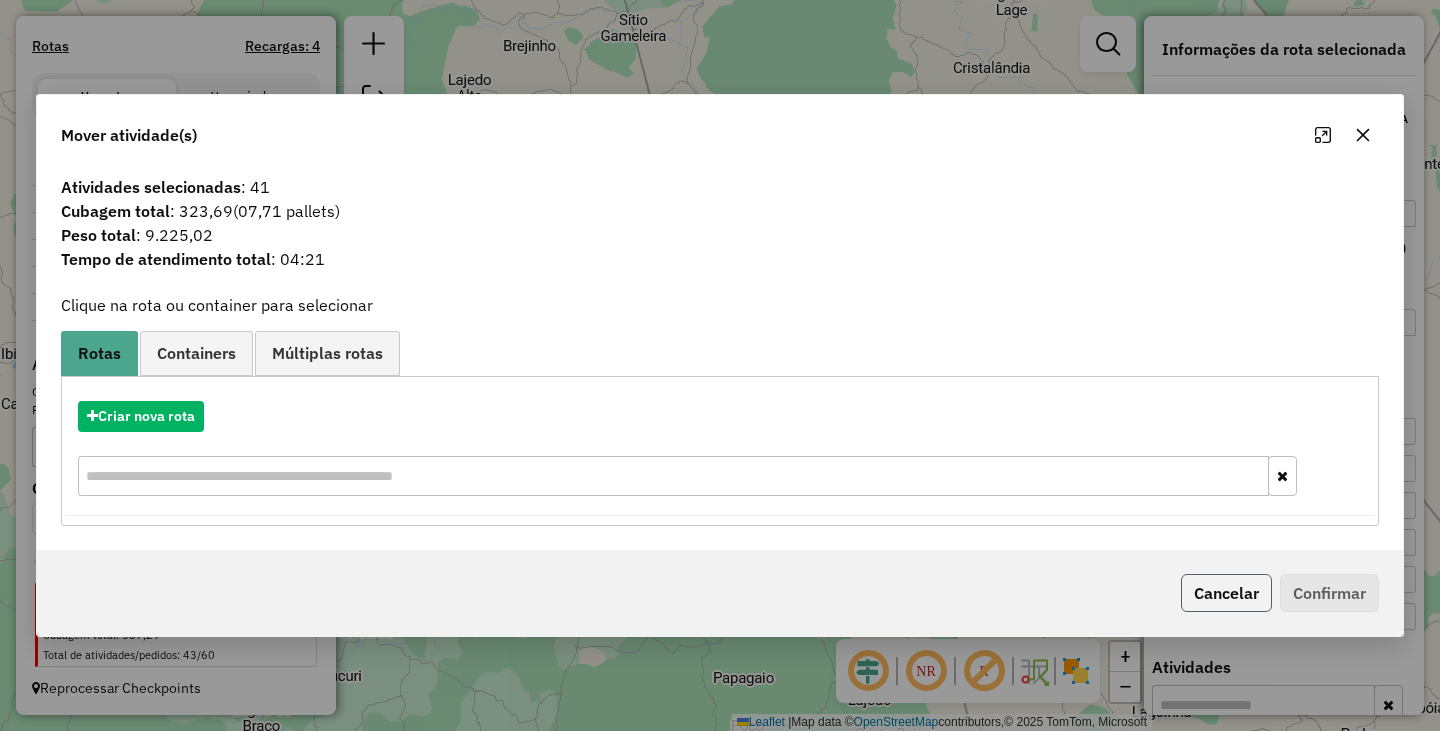 click on "Cancelar" 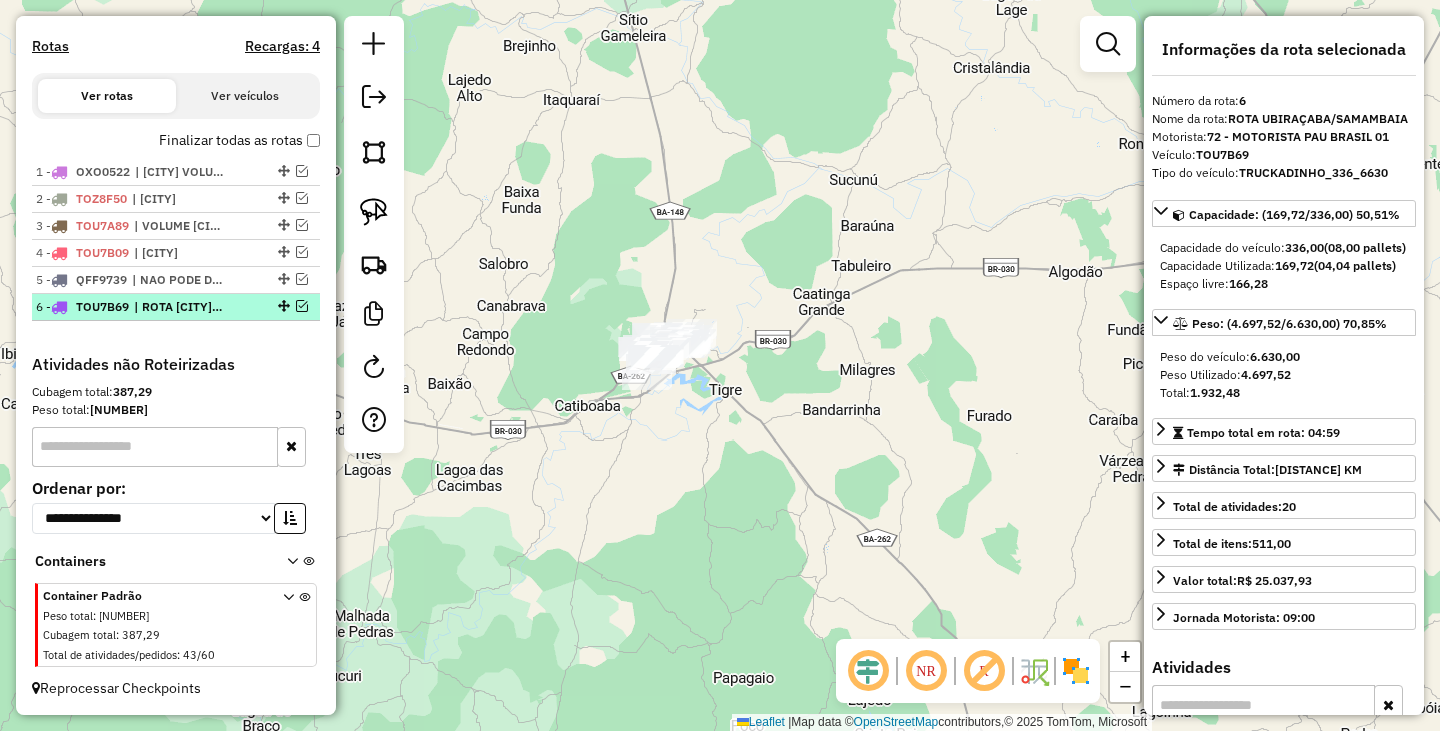 click at bounding box center [302, 306] 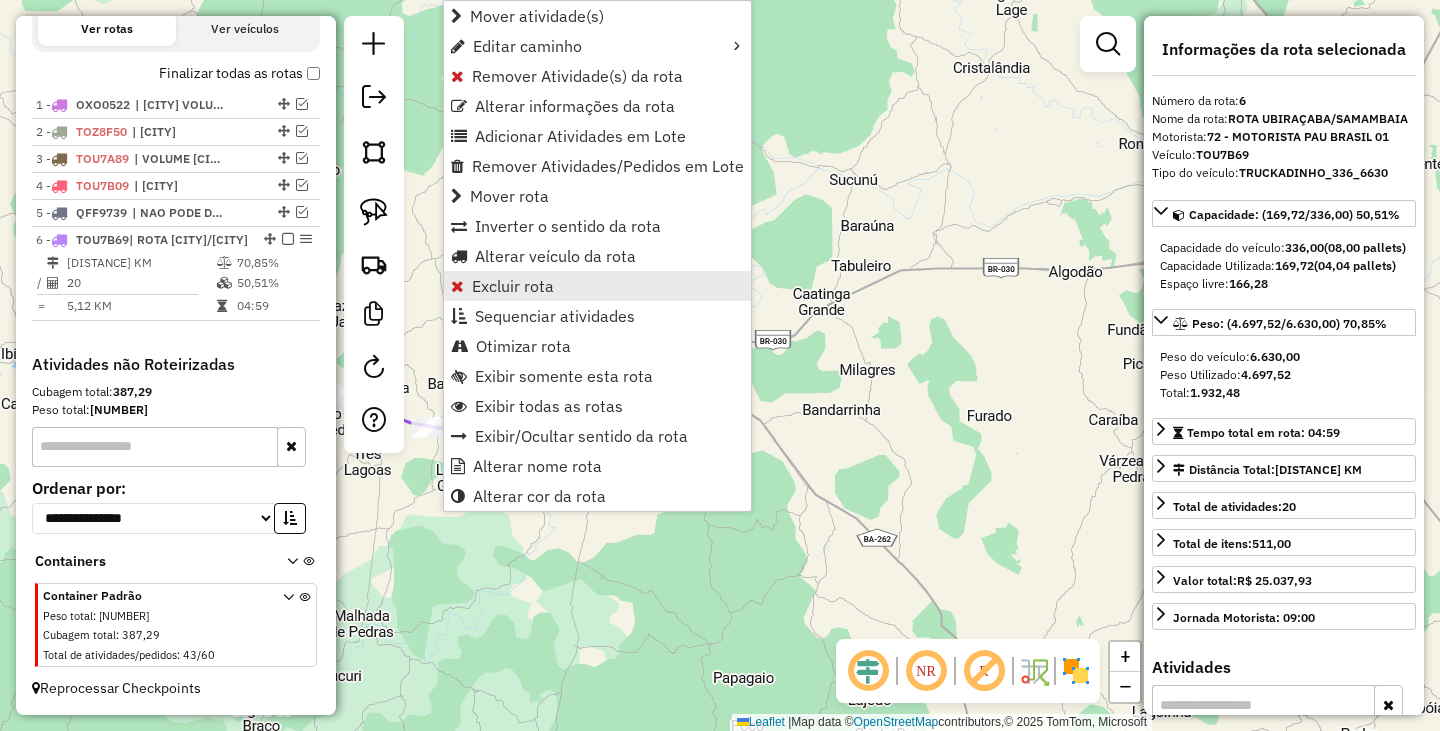 click on "Excluir rota" at bounding box center (513, 286) 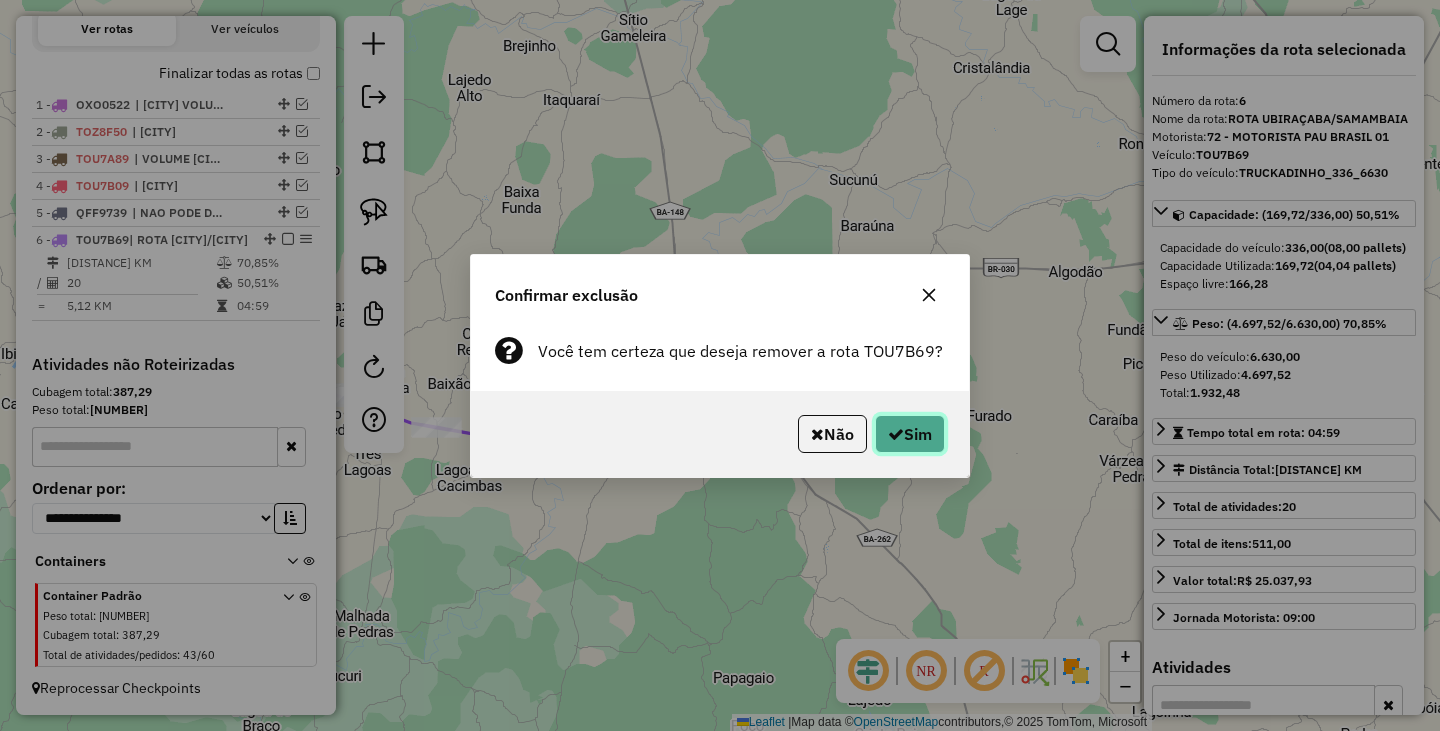 click on "Sim" 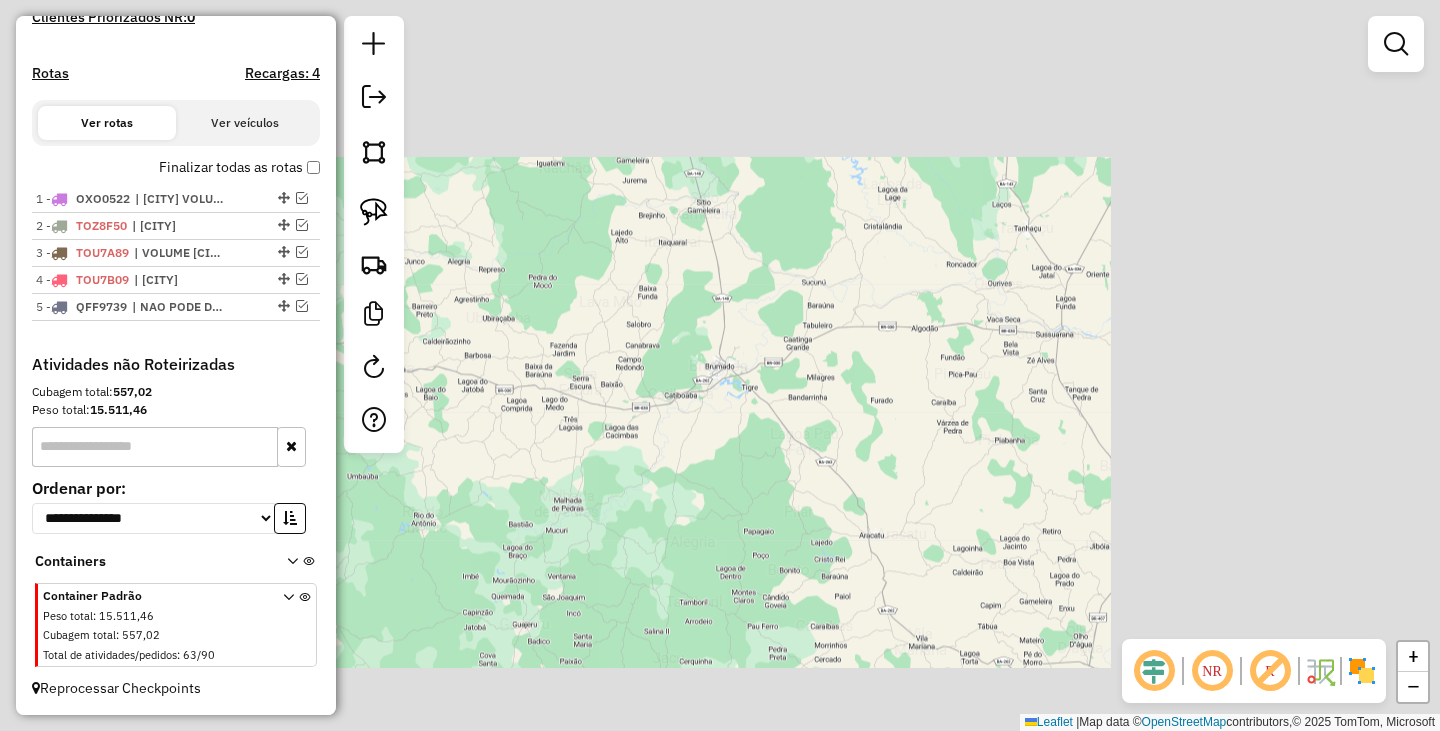 scroll, scrollTop: 604, scrollLeft: 0, axis: vertical 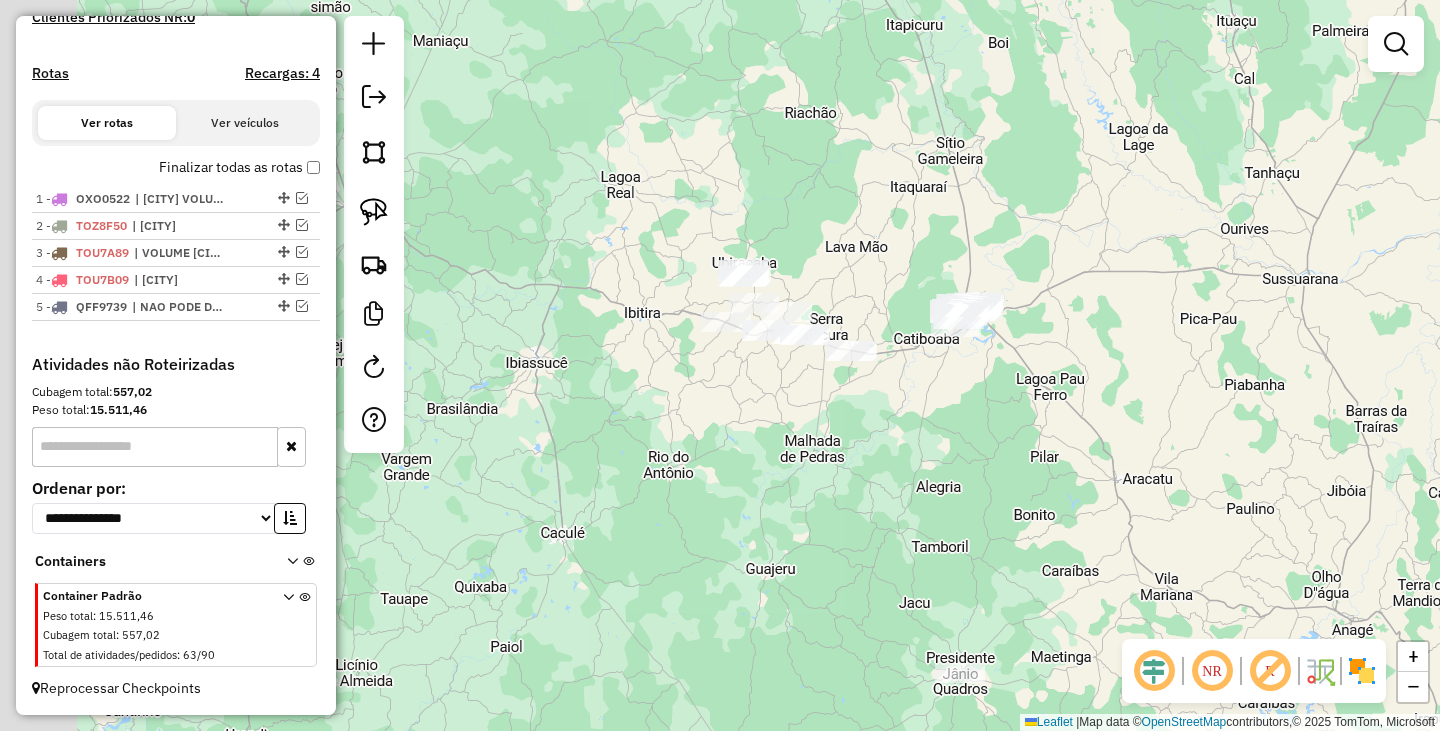 drag, startPoint x: 818, startPoint y: 453, endPoint x: 1070, endPoint y: 393, distance: 259.0444 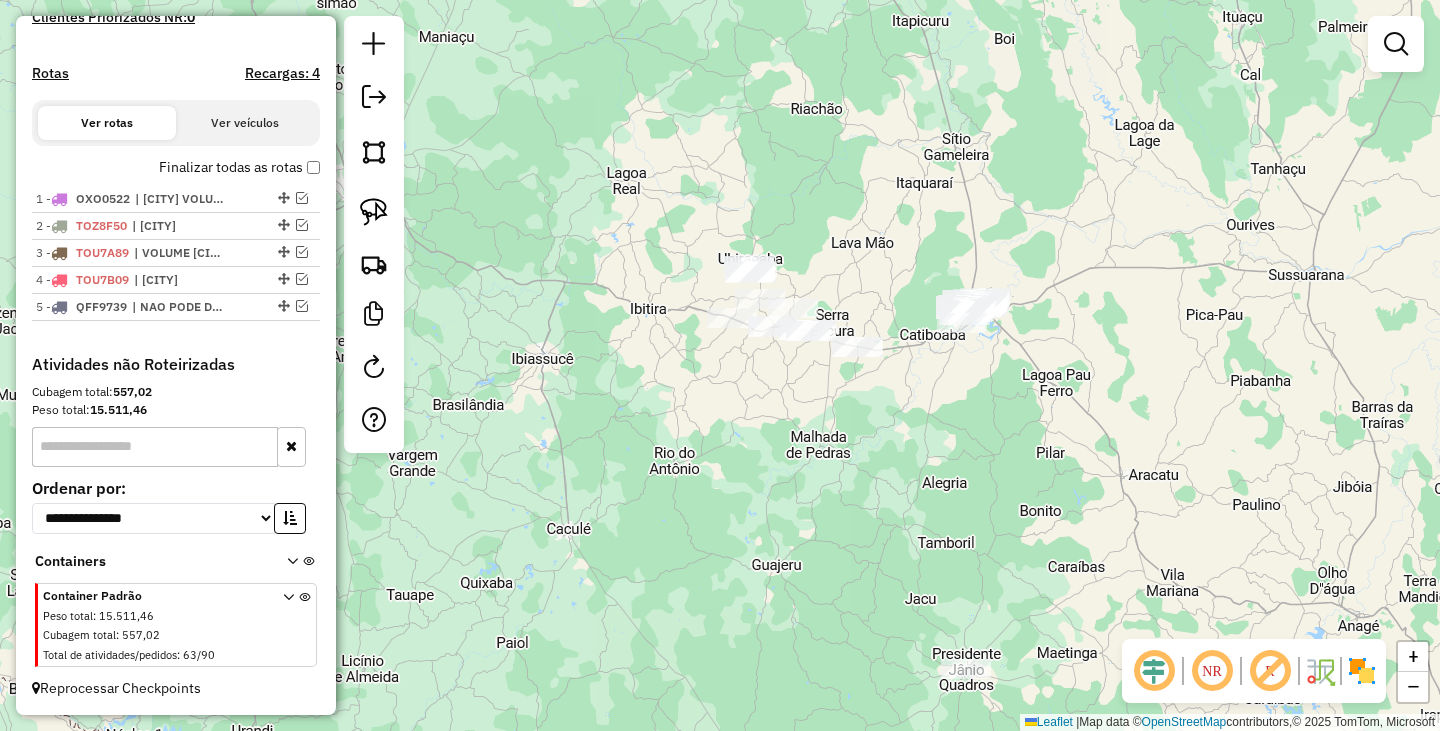 drag, startPoint x: 1233, startPoint y: 187, endPoint x: 1198, endPoint y: 267, distance: 87.32124 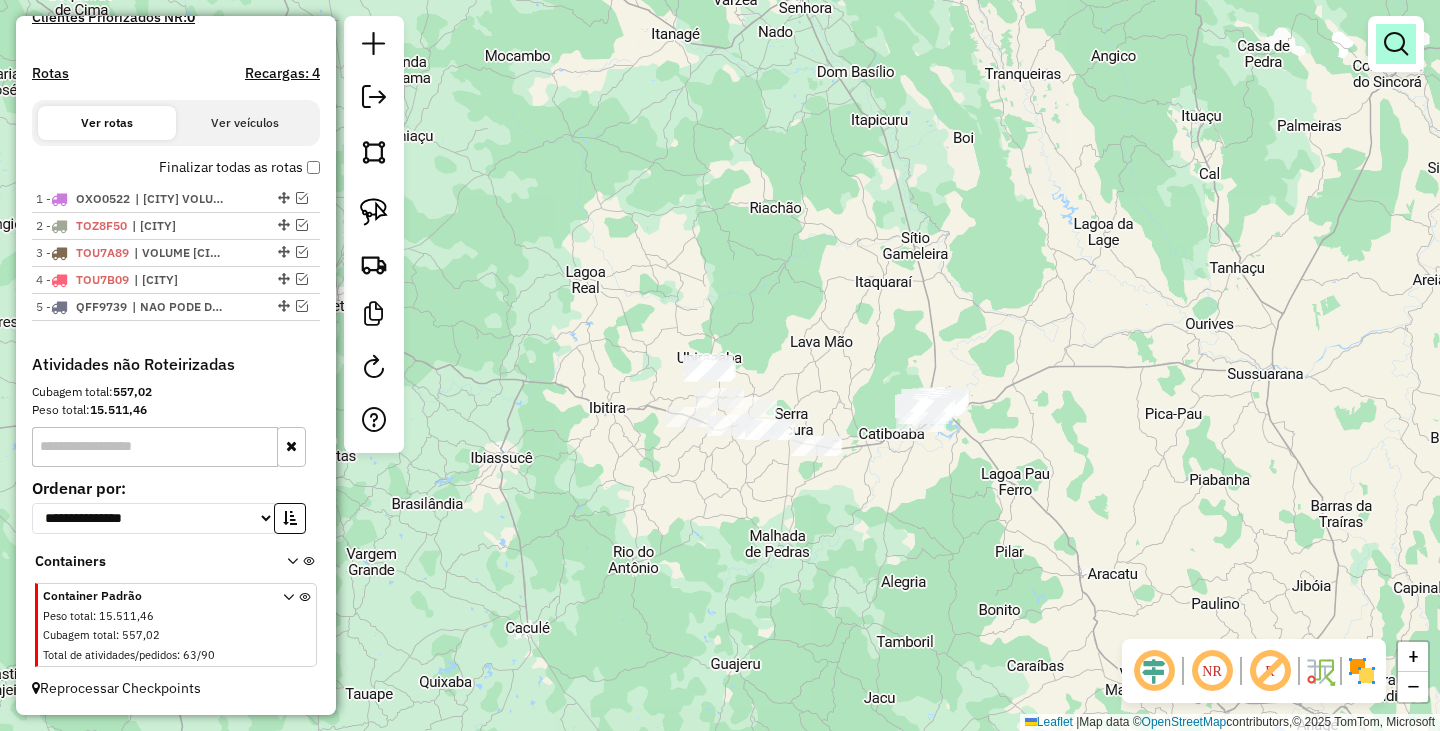 click at bounding box center (1396, 44) 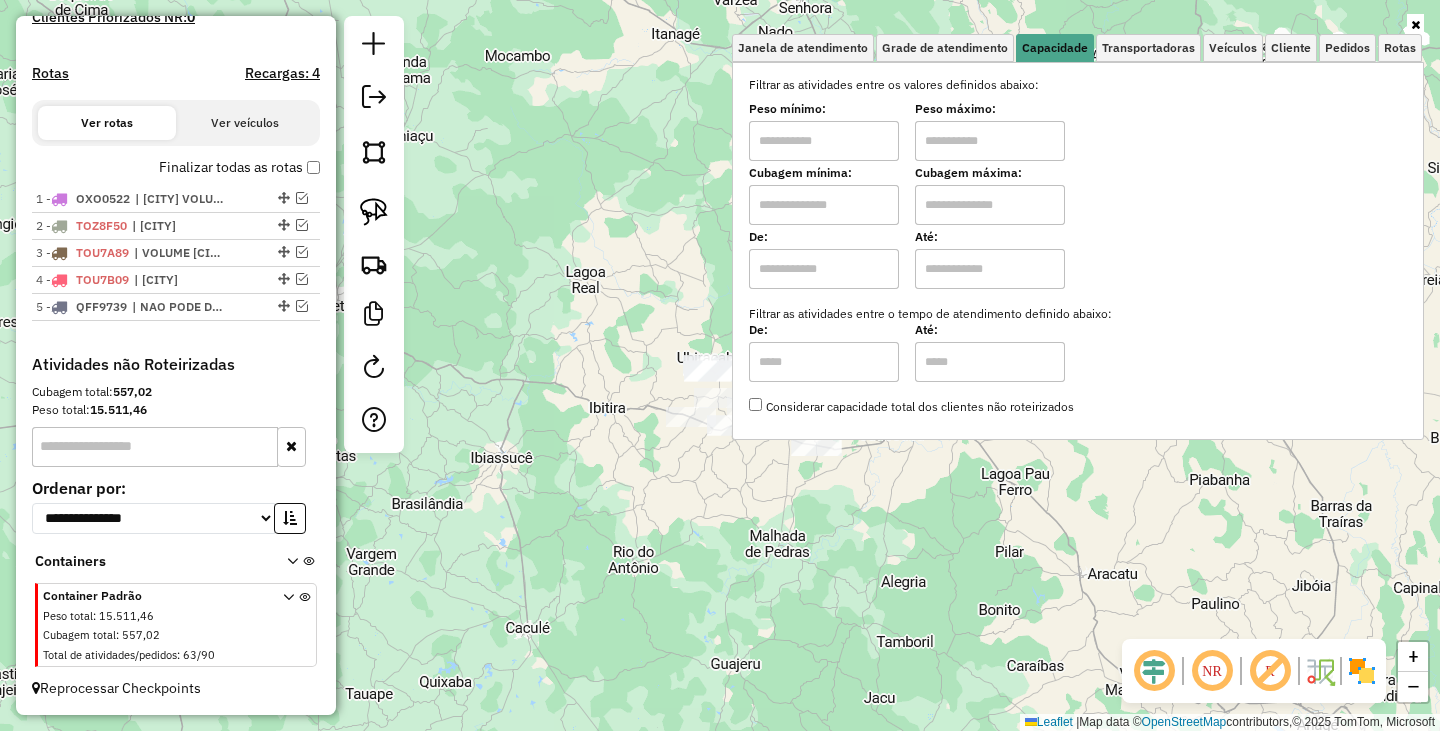 click at bounding box center (824, 141) 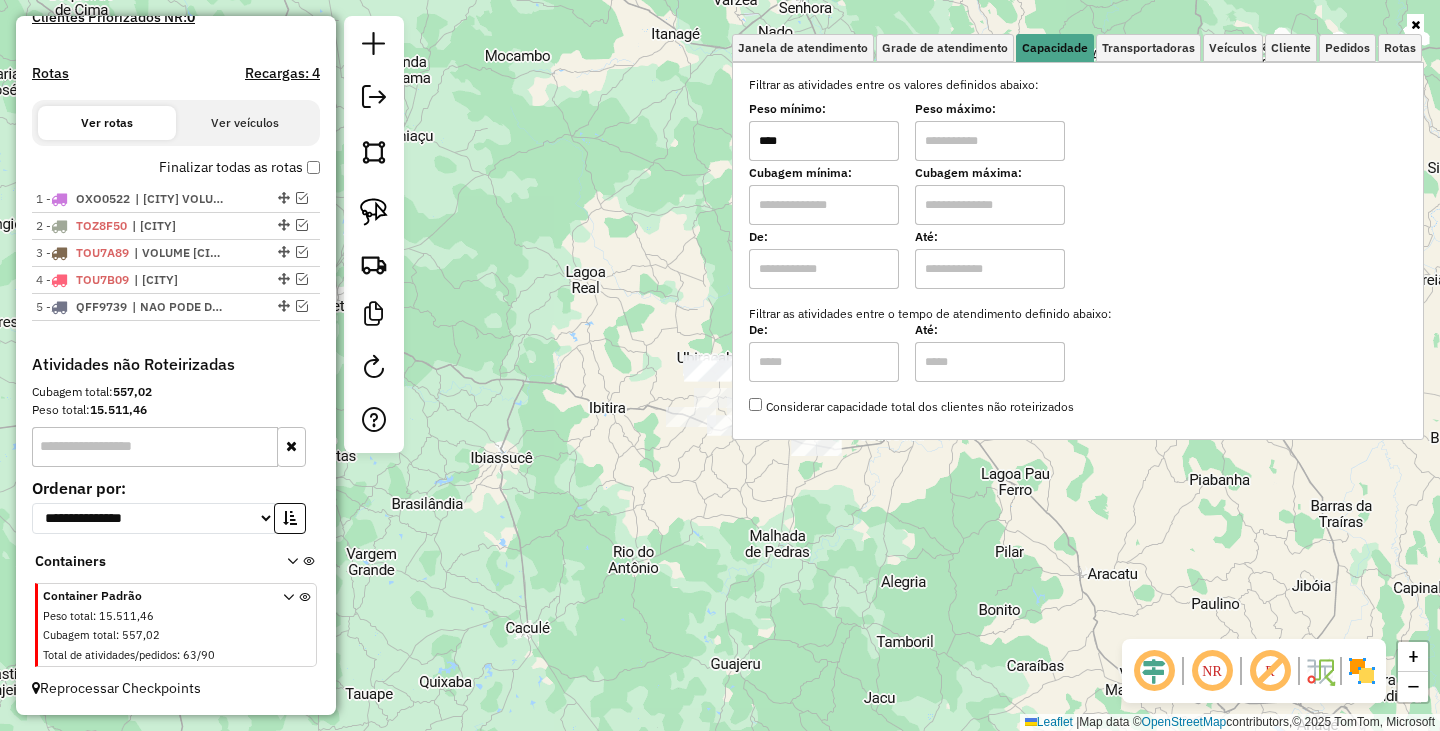 click at bounding box center (990, 141) 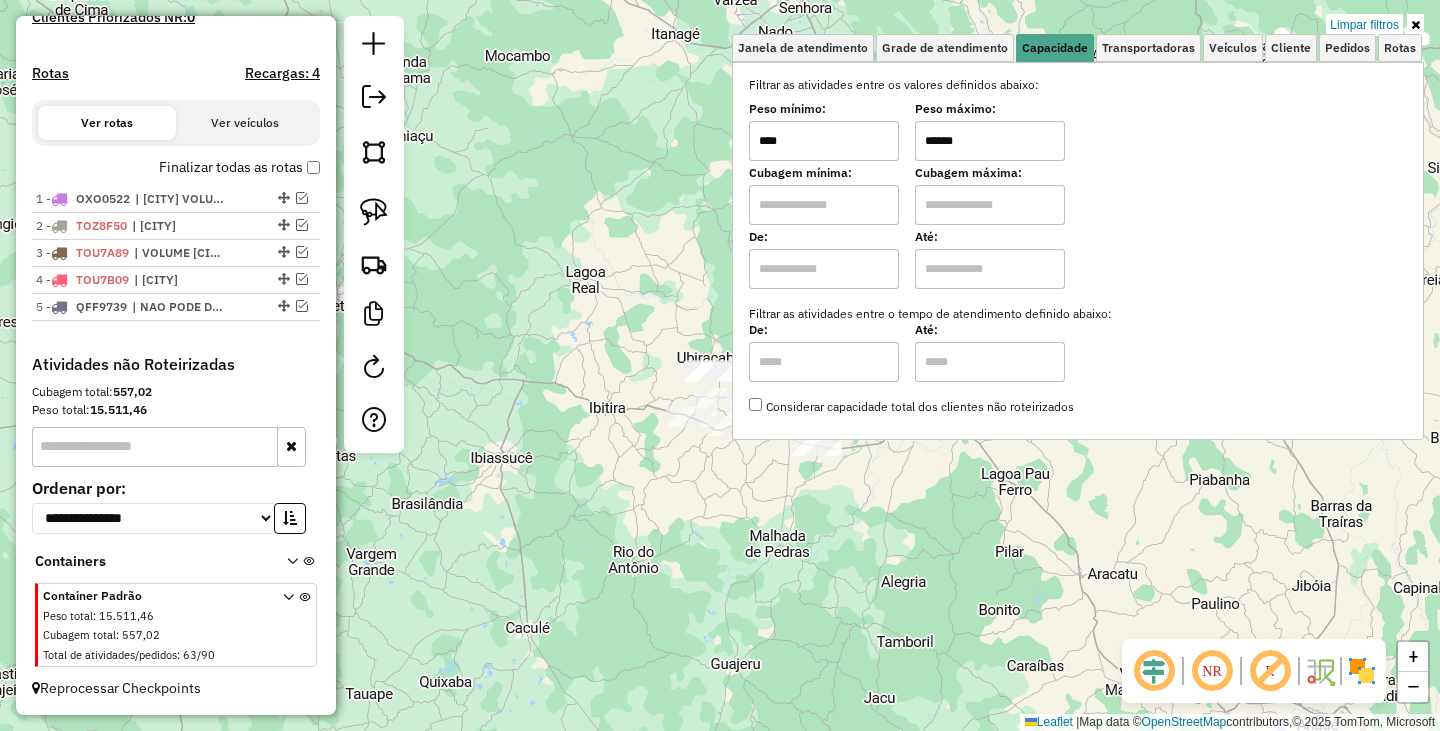 click on "Limpar filtros Janela de atendimento Grade de atendimento Capacidade Transportadoras Veículos Cliente Pedidos  Rotas Selecione os dias de semana para filtrar as janelas de atendimento  Seg   Ter   Qua   Qui   Sex   Sáb   Dom  Informe o período da janela de atendimento: De: Até:  Filtrar exatamente a janela do cliente  Considerar janela de atendimento padrão  Selecione os dias de semana para filtrar as grades de atendimento  Seg   Ter   Qua   Qui   Sex   Sáb   Dom   Considerar clientes sem dia de atendimento cadastrado  Clientes fora do dia de atendimento selecionado Filtrar as atividades entre os valores definidos abaixo:  Peso mínimo:  ****  Peso máximo:  ******  Cubagem mínima:   Cubagem máxima:   De:   Até:  Filtrar as atividades entre o tempo de atendimento definido abaixo:  De:   Até:   Considerar capacidade total dos clientes não roteirizados Transportadora: Selecione um ou mais itens Tipo de veículo: Selecione um ou mais itens Veículo: Selecione um ou mais itens Motorista: Nome: Rótulo:" 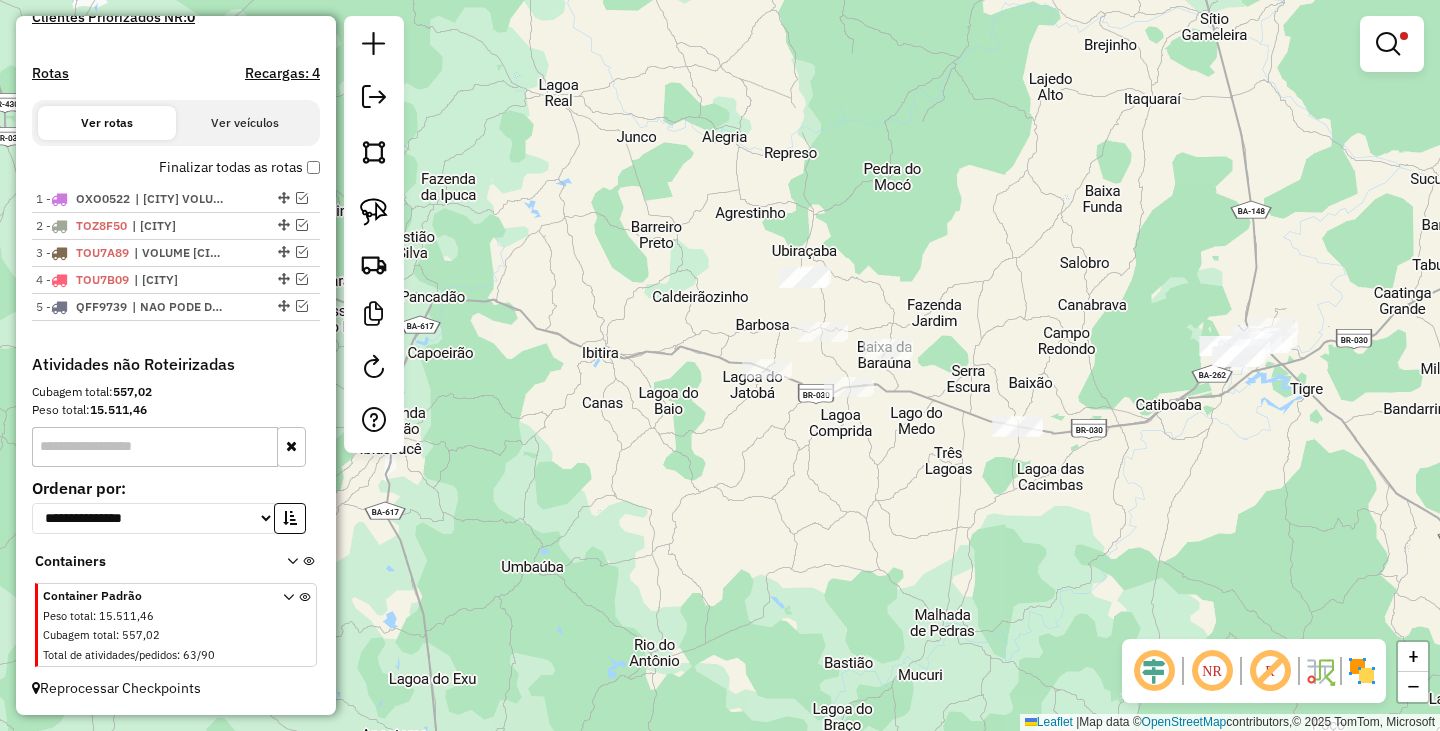 drag, startPoint x: 895, startPoint y: 379, endPoint x: 1083, endPoint y: 358, distance: 189.16924 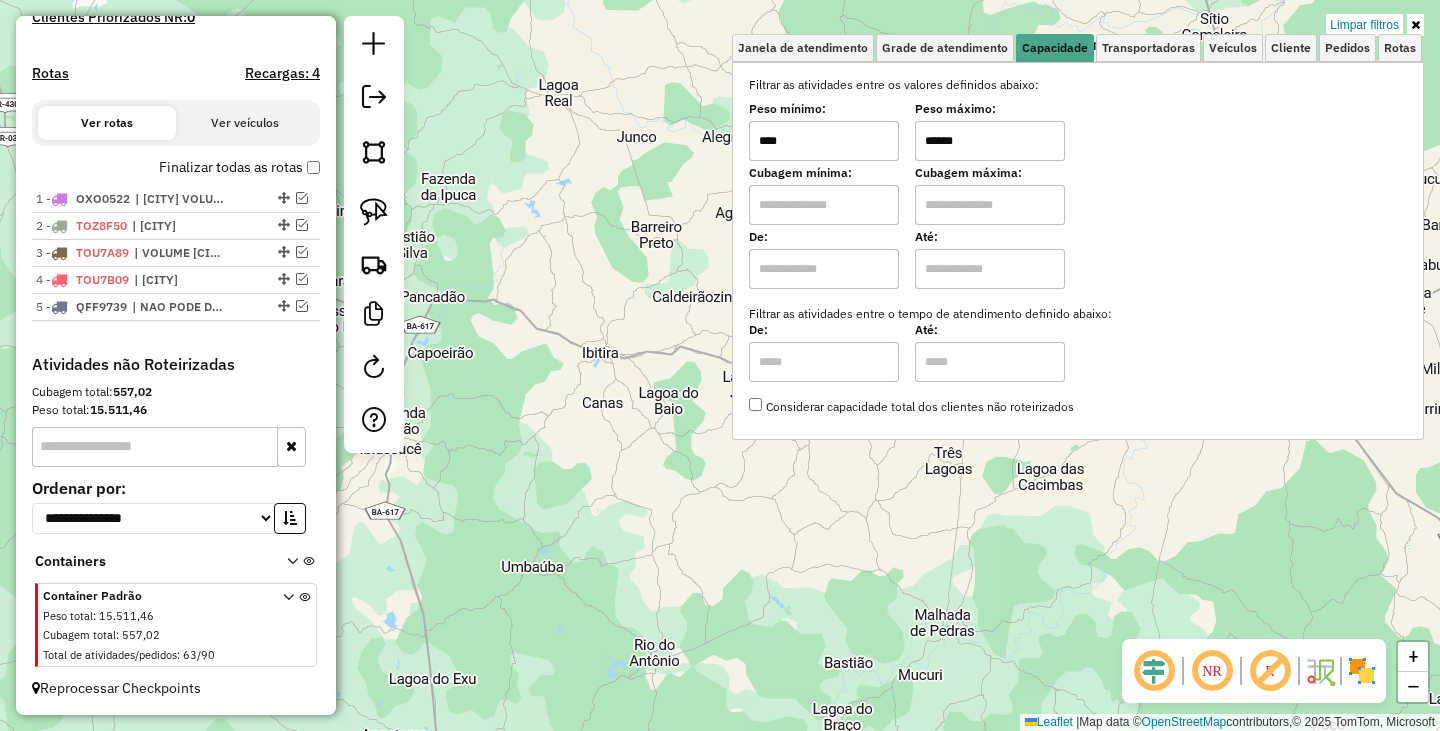 drag, startPoint x: 989, startPoint y: 145, endPoint x: 858, endPoint y: 125, distance: 132.51793 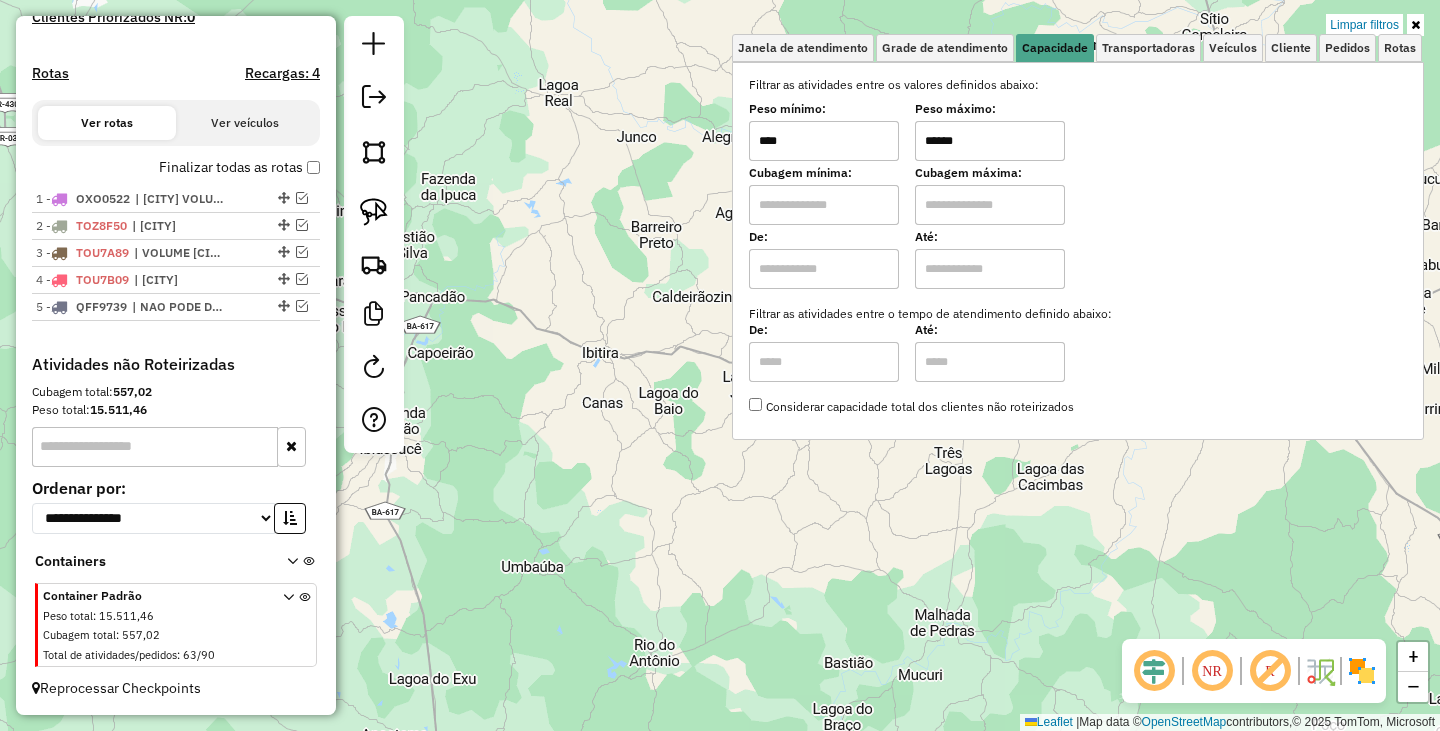 type on "******" 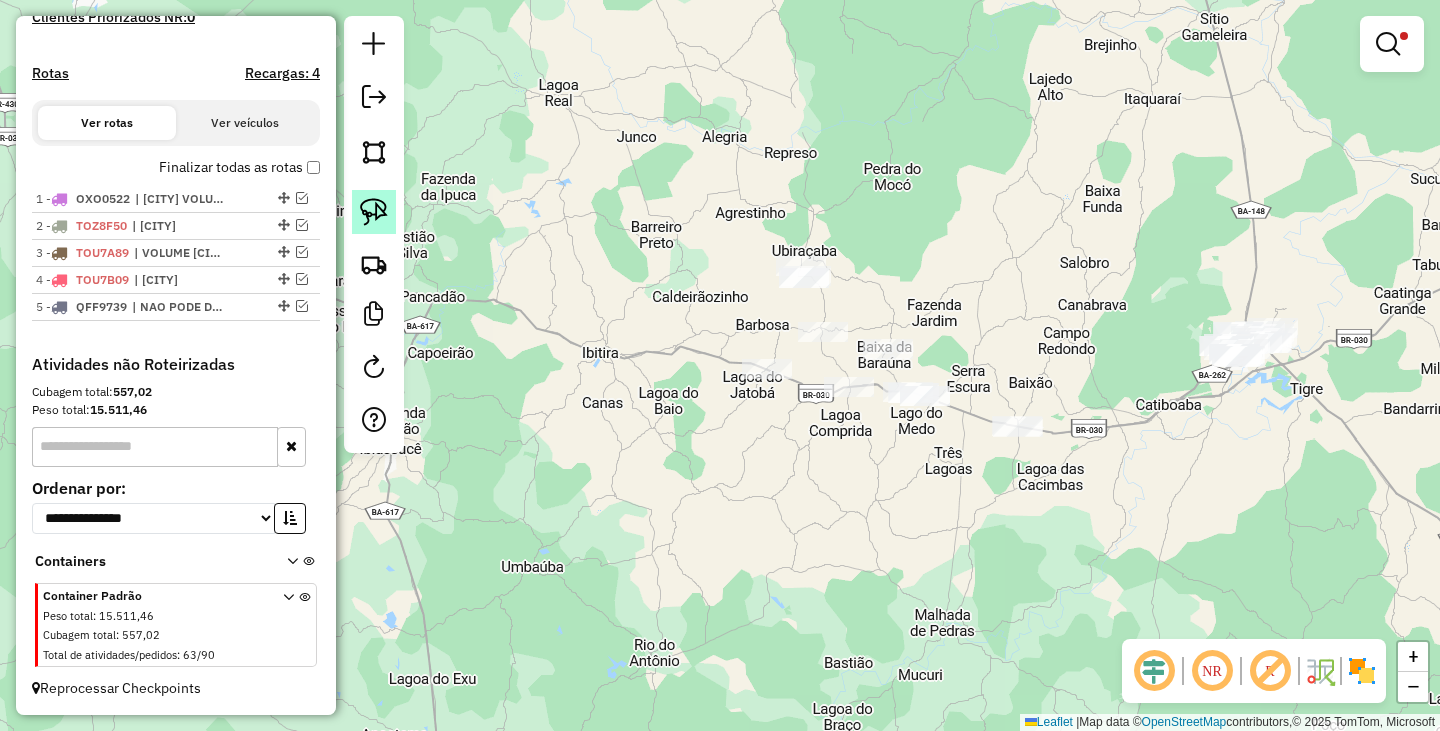 click 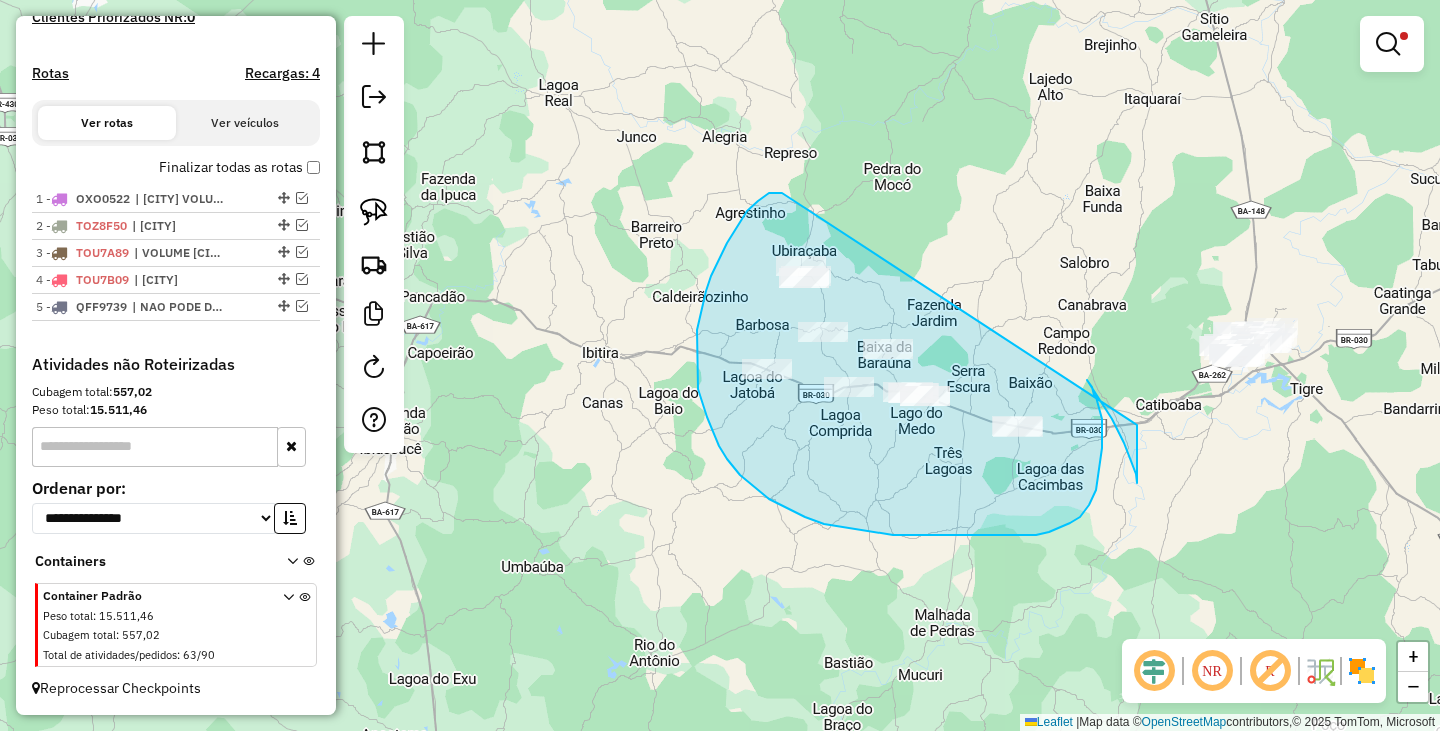 drag, startPoint x: 774, startPoint y: 192, endPoint x: 1136, endPoint y: 419, distance: 427.2856 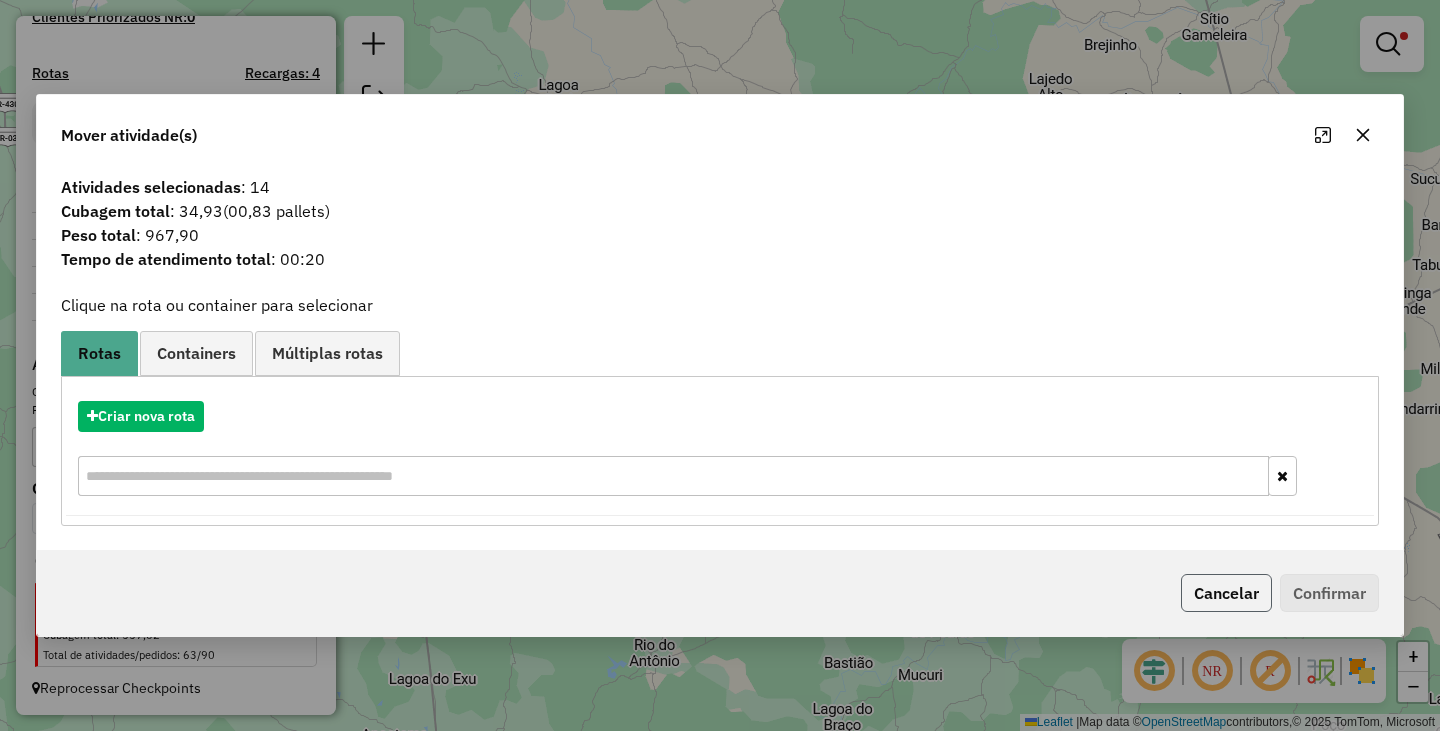 click on "Cancelar" 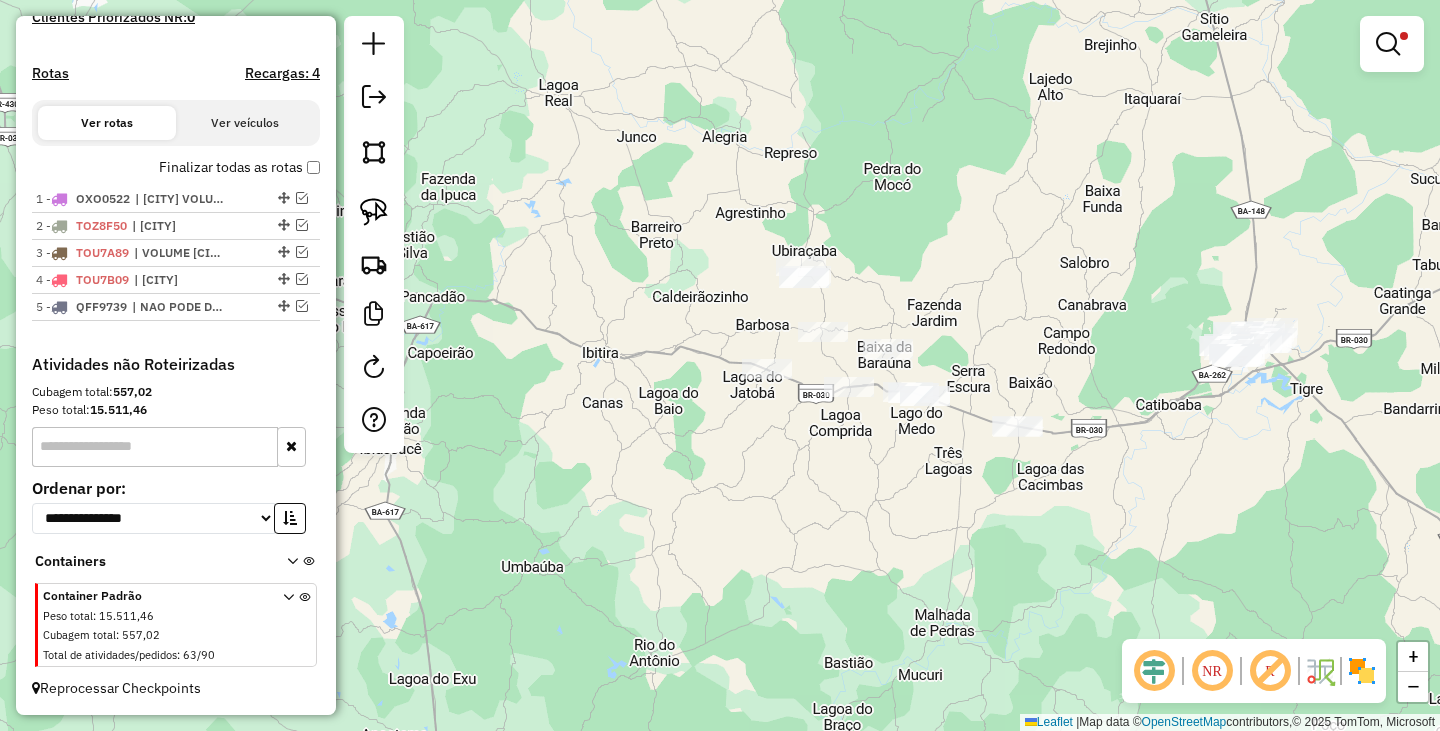 click on "Limpar filtros Janela de atendimento Grade de atendimento Capacidade Transportadoras Veículos Cliente Pedidos  Rotas Selecione os dias de semana para filtrar as janelas de atendimento  Seg   Ter   Qua   Qui   Sex   Sáb   Dom  Informe o período da janela de atendimento: De: Até:  Filtrar exatamente a janela do cliente  Considerar janela de atendimento padrão  Selecione os dias de semana para filtrar as grades de atendimento  Seg   Ter   Qua   Qui   Sex   Sáb   Dom   Considerar clientes sem dia de atendimento cadastrado  Clientes fora do dia de atendimento selecionado Filtrar as atividades entre os valores definidos abaixo:  Peso mínimo:  ****  Peso máximo:  ******  Cubagem mínima:   Cubagem máxima:   De:   Até:  Filtrar as atividades entre o tempo de atendimento definido abaixo:  De:   Até:   Considerar capacidade total dos clientes não roteirizados Transportadora: Selecione um ou mais itens Tipo de veículo: Selecione um ou mais itens Veículo: Selecione um ou mais itens Motorista: Nome: Rótulo:" 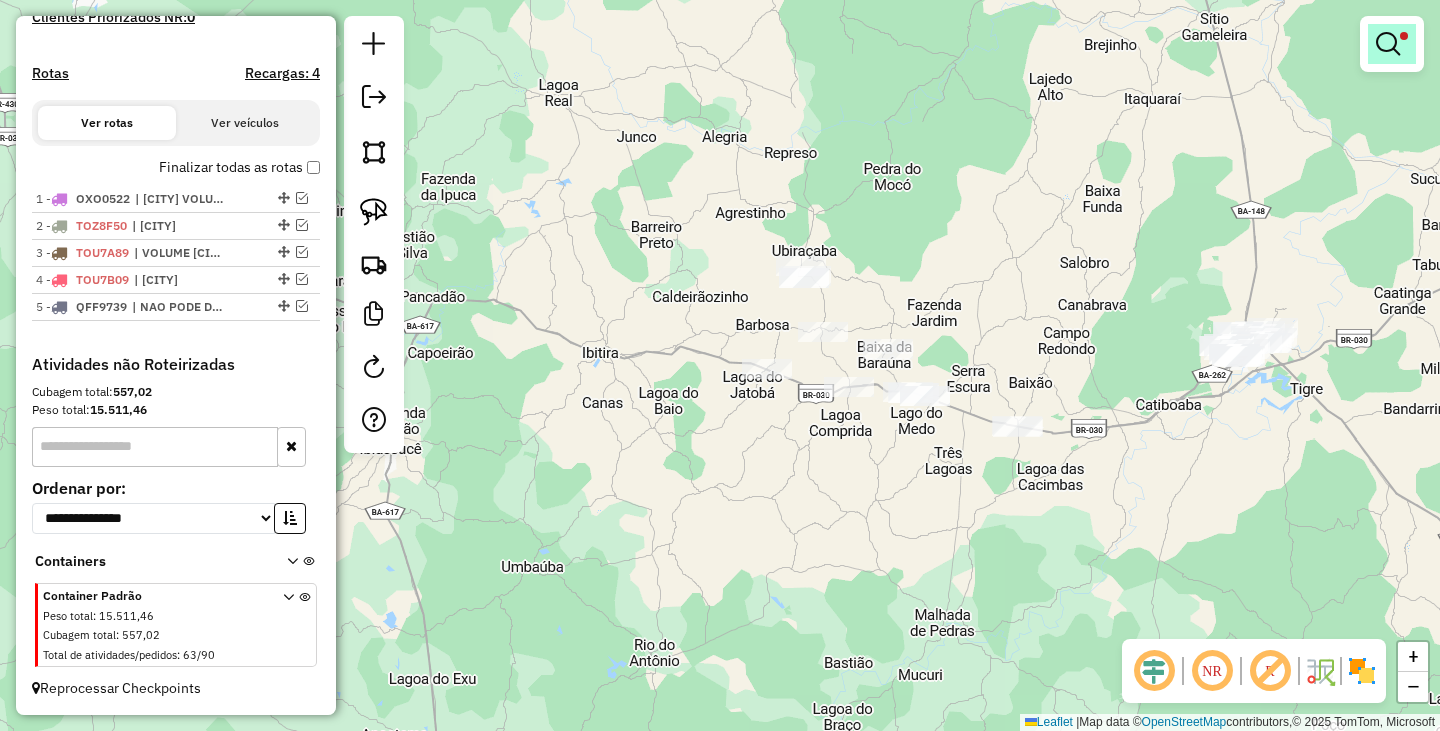 click at bounding box center [1392, 44] 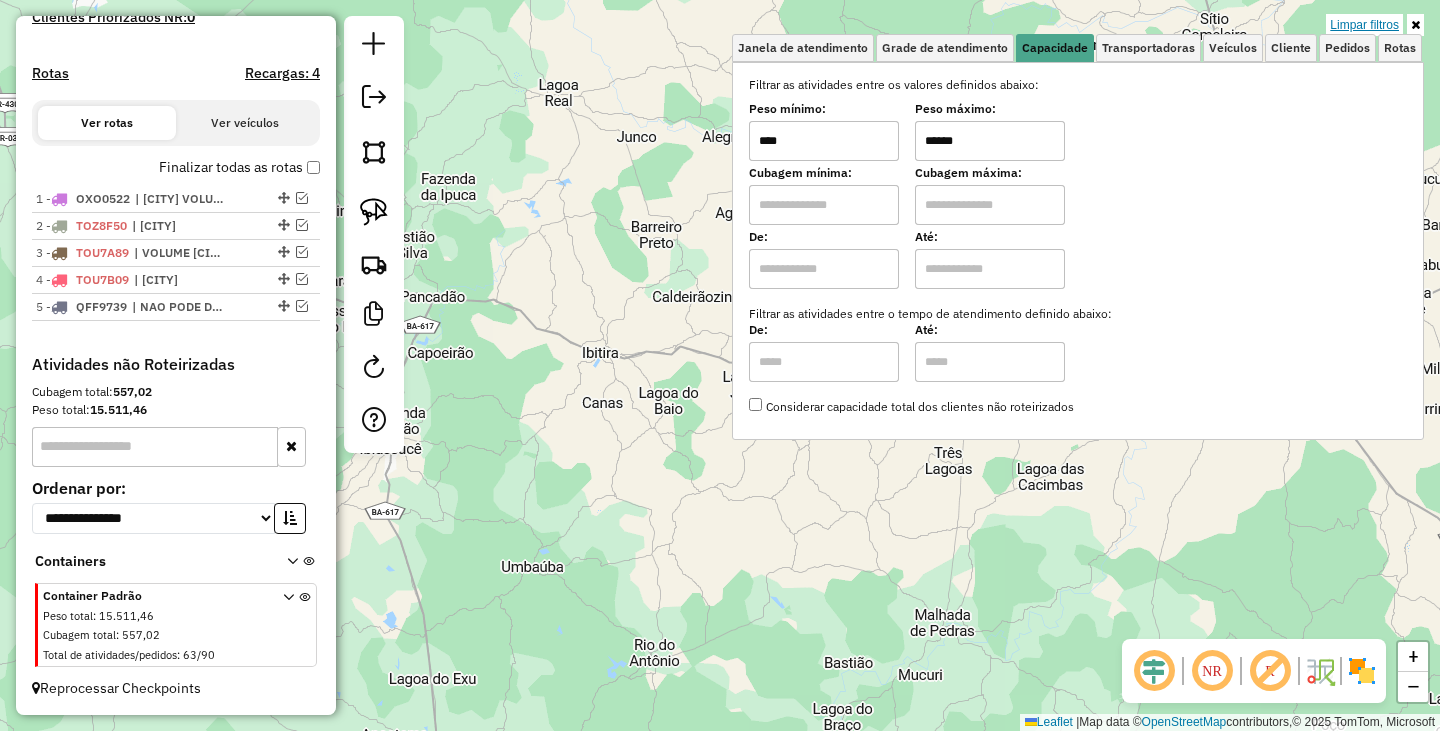 click on "Limpar filtros" at bounding box center [1364, 25] 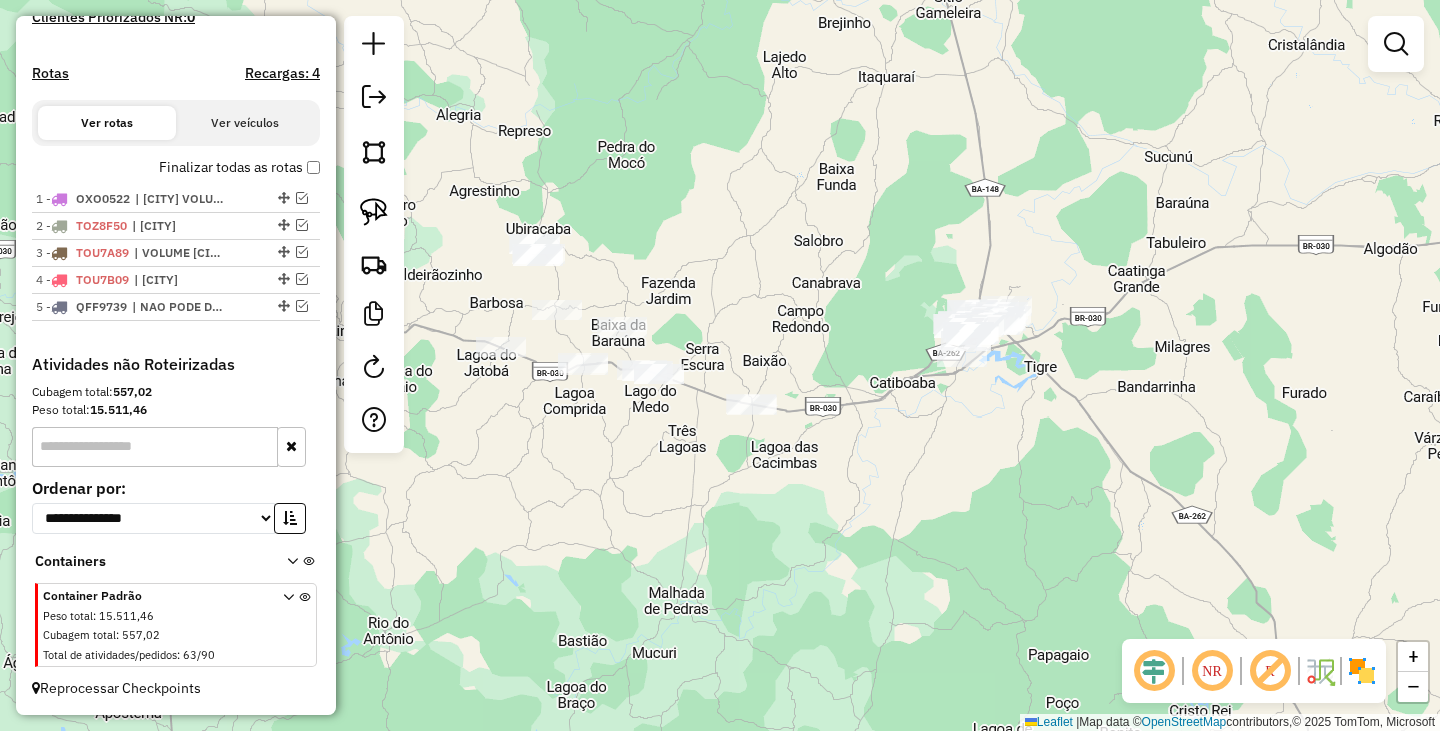 drag, startPoint x: 1102, startPoint y: 446, endPoint x: 878, endPoint y: 472, distance: 225.50388 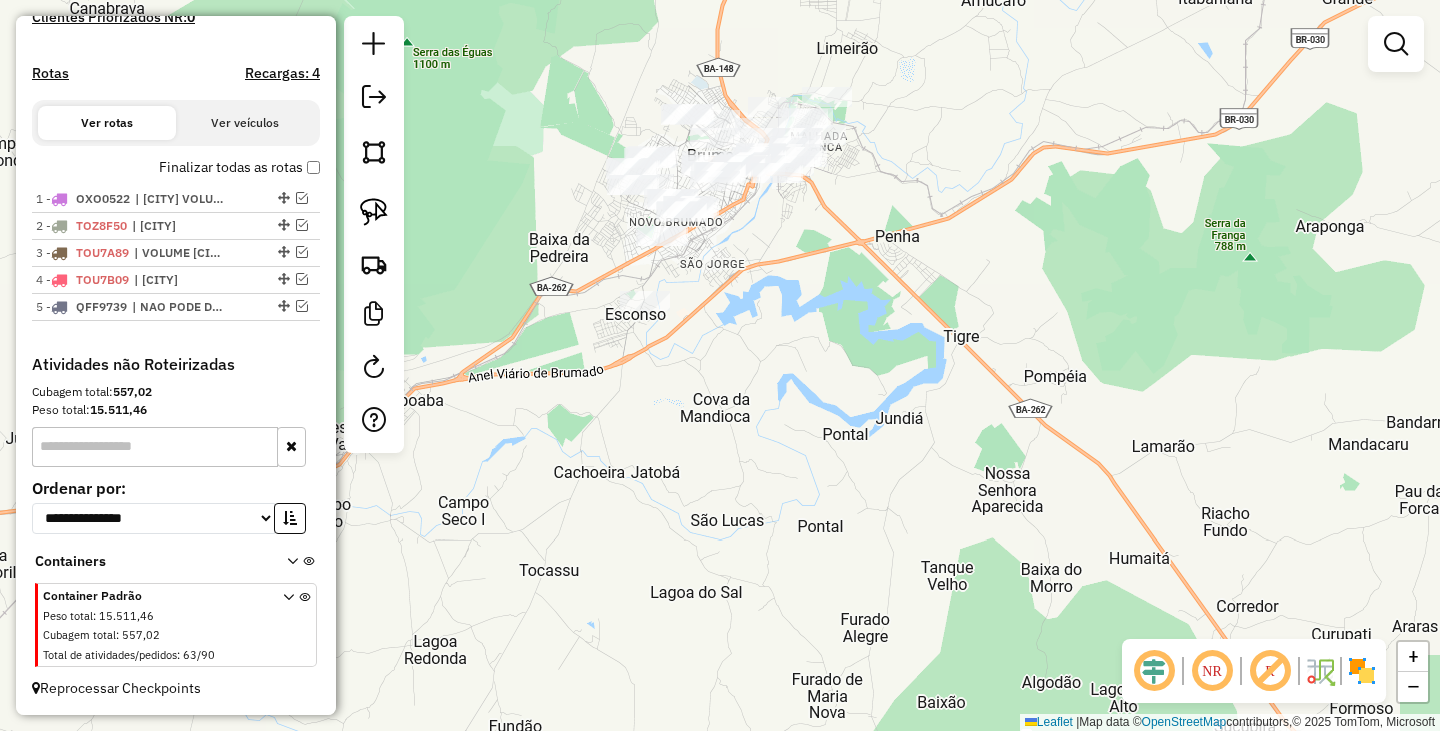 drag, startPoint x: 827, startPoint y: 285, endPoint x: 885, endPoint y: 435, distance: 160.82289 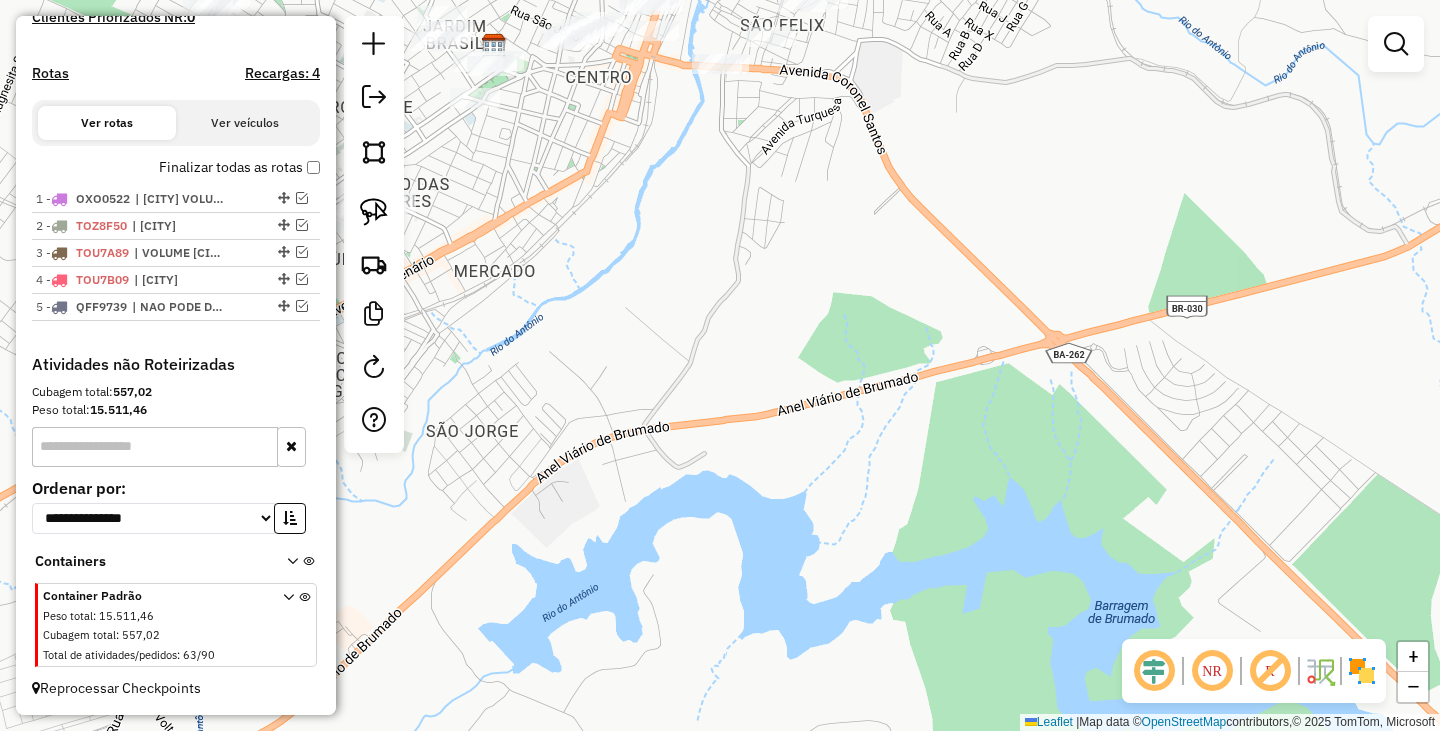 drag, startPoint x: 874, startPoint y: 323, endPoint x: 1130, endPoint y: 477, distance: 298.75073 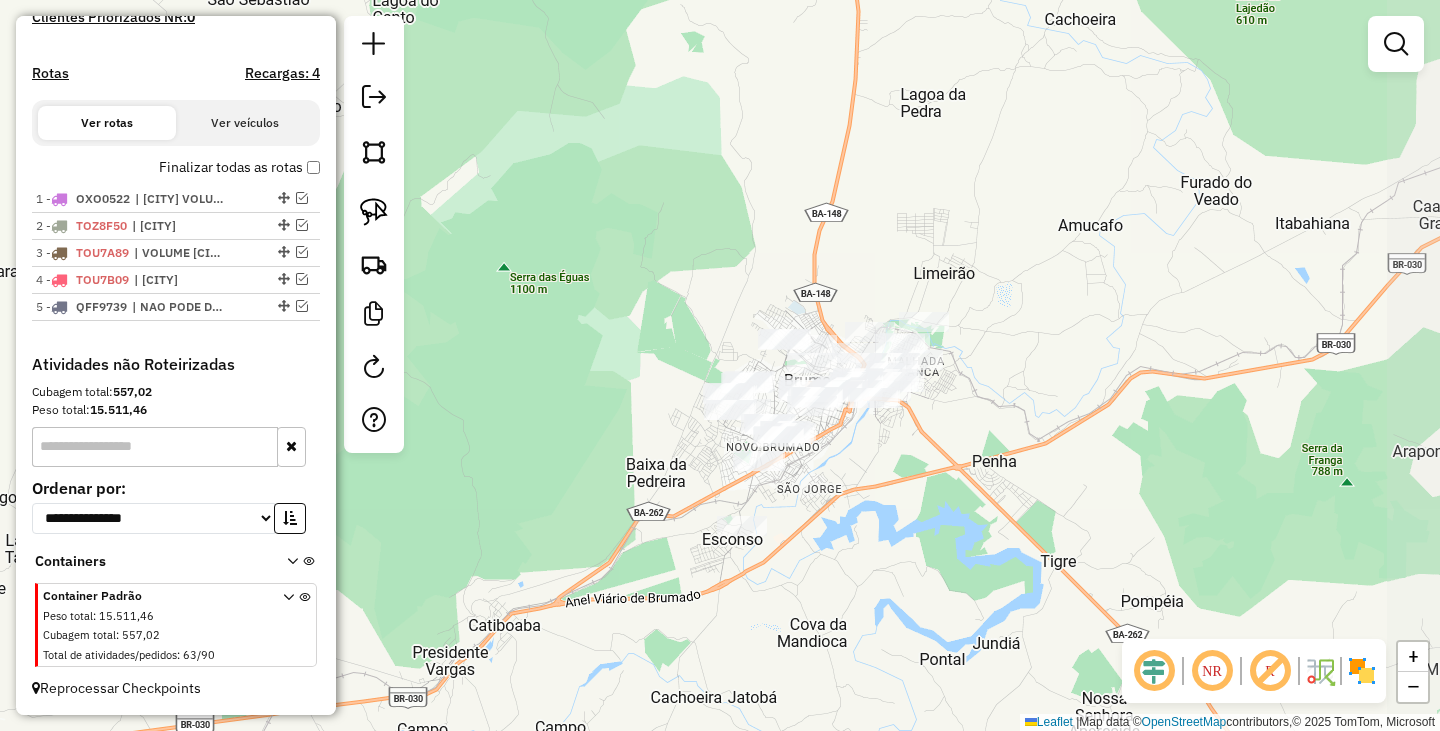 drag, startPoint x: 1114, startPoint y: 392, endPoint x: 923, endPoint y: 424, distance: 193.66208 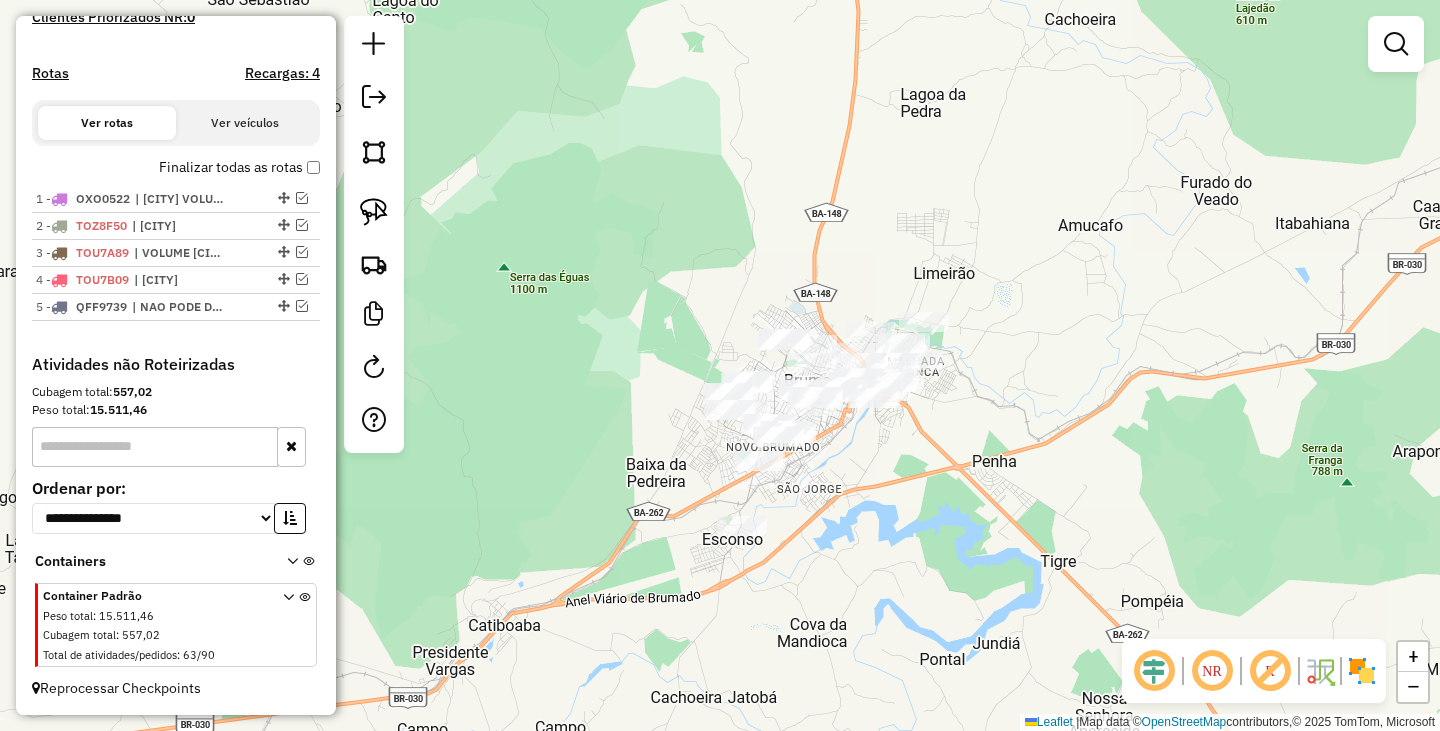click on "Janela de atendimento Grade de atendimento Capacidade Transportadoras Veículos Cliente Pedidos  Rotas Selecione os dias de semana para filtrar as janelas de atendimento  Seg   Ter   Qua   Qui   Sex   Sáb   Dom  Informe o período da janela de atendimento: De: Até:  Filtrar exatamente a janela do cliente  Considerar janela de atendimento padrão  Selecione os dias de semana para filtrar as grades de atendimento  Seg   Ter   Qua   Qui   Sex   Sáb   Dom   Considerar clientes sem dia de atendimento cadastrado  Clientes fora do dia de atendimento selecionado Filtrar as atividades entre os valores definidos abaixo:  Peso mínimo:   Peso máximo:   Cubagem mínima:   Cubagem máxima:   De:   Até:  Filtrar as atividades entre o tempo de atendimento definido abaixo:  De:   Até:   Considerar capacidade total dos clientes não roteirizados Transportadora: Selecione um ou mais itens Tipo de veículo: Selecione um ou mais itens Veículo: Selecione um ou mais itens Motorista: Selecione um ou mais itens Nome: Rótulo:" 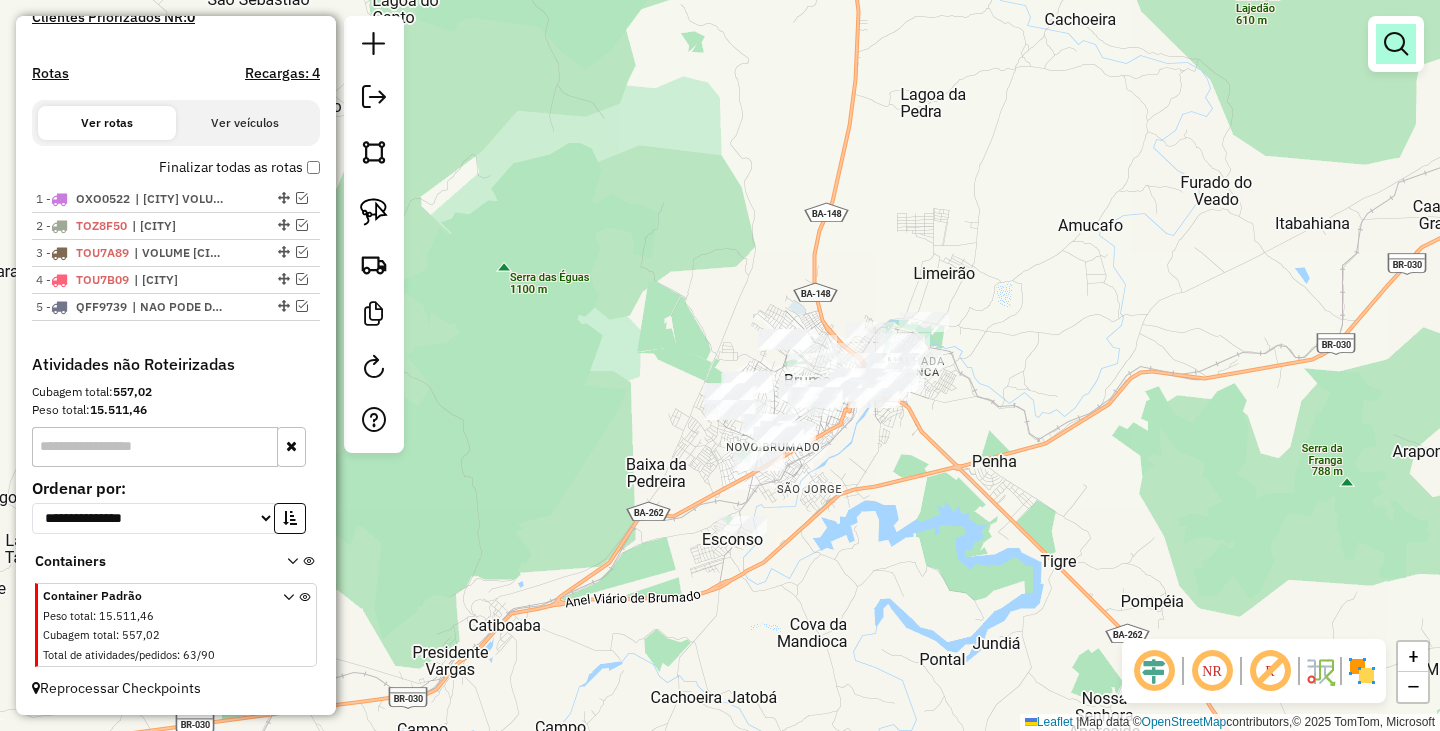 drag, startPoint x: 1419, startPoint y: 42, endPoint x: 1407, endPoint y: 43, distance: 12.0415945 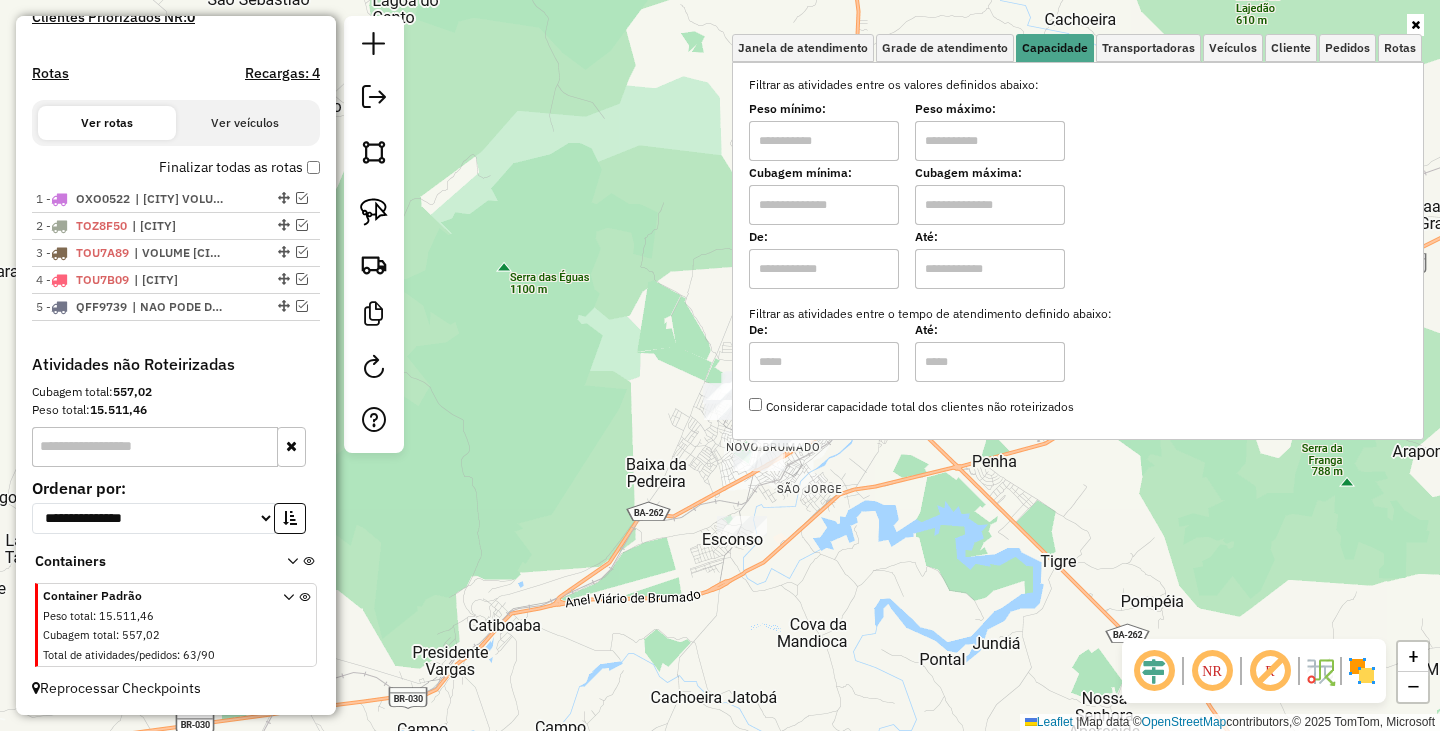 click at bounding box center [824, 141] 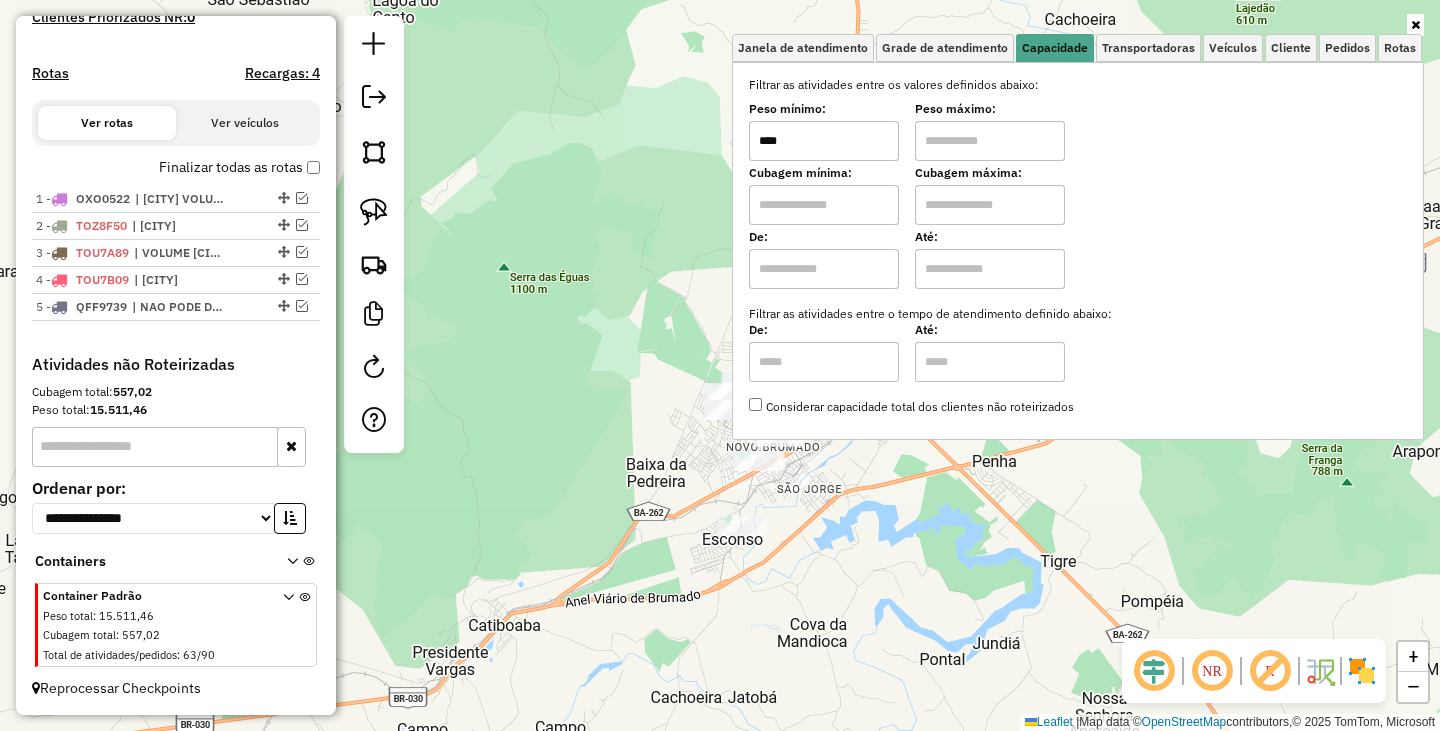 click at bounding box center [990, 141] 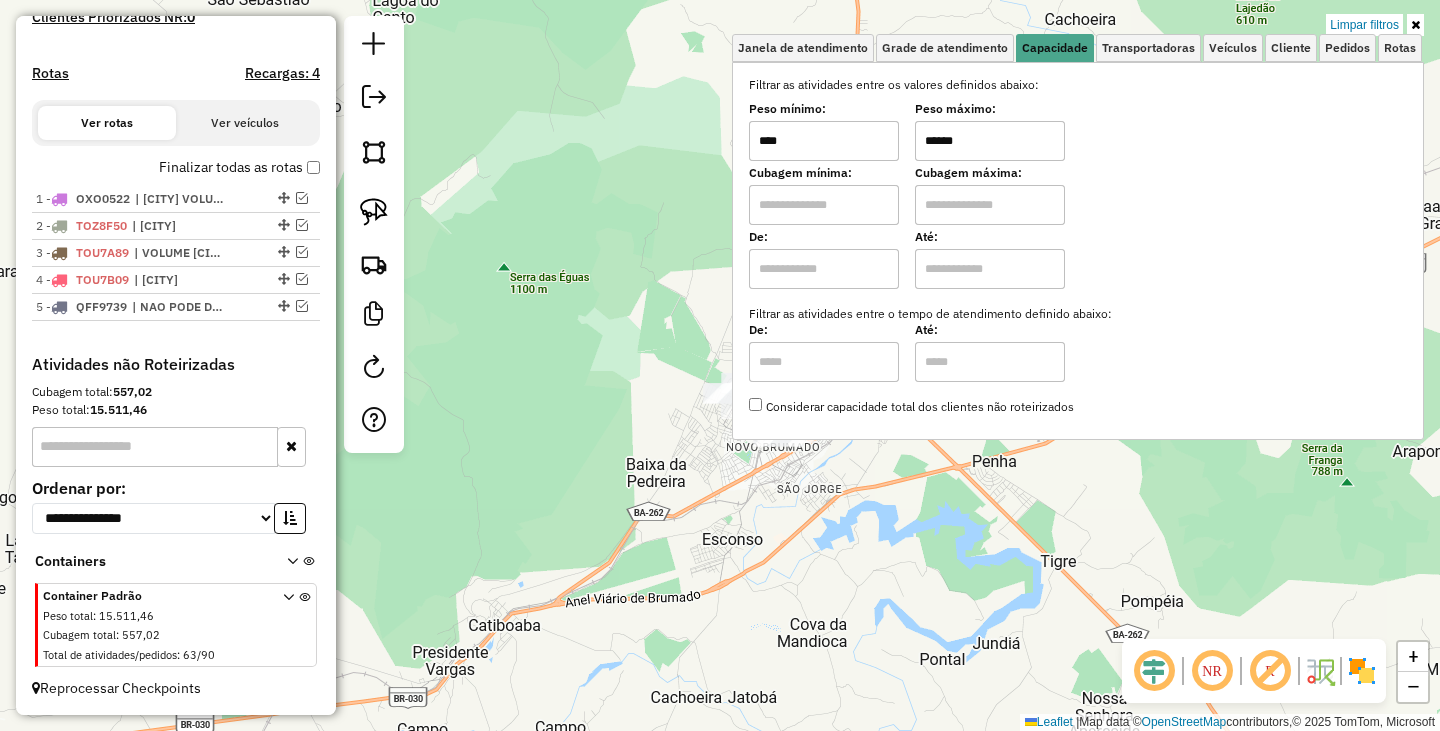 click on "Limpar filtros Janela de atendimento Grade de atendimento Capacidade Transportadoras Veículos Cliente Pedidos  Rotas Selecione os dias de semana para filtrar as janelas de atendimento  Seg   Ter   Qua   Qui   Sex   Sáb   Dom  Informe o período da janela de atendimento: De: Até:  Filtrar exatamente a janela do cliente  Considerar janela de atendimento padrão  Selecione os dias de semana para filtrar as grades de atendimento  Seg   Ter   Qua   Qui   Sex   Sáb   Dom   Considerar clientes sem dia de atendimento cadastrado  Clientes fora do dia de atendimento selecionado Filtrar as atividades entre os valores definidos abaixo:  Peso mínimo:  ****  Peso máximo:  ******  Cubagem mínima:   Cubagem máxima:   De:   Até:  Filtrar as atividades entre o tempo de atendimento definido abaixo:  De:   Até:   Considerar capacidade total dos clientes não roteirizados Transportadora: Selecione um ou mais itens Tipo de veículo: Selecione um ou mais itens Veículo: Selecione um ou mais itens Motorista: Nome: Rótulo:" 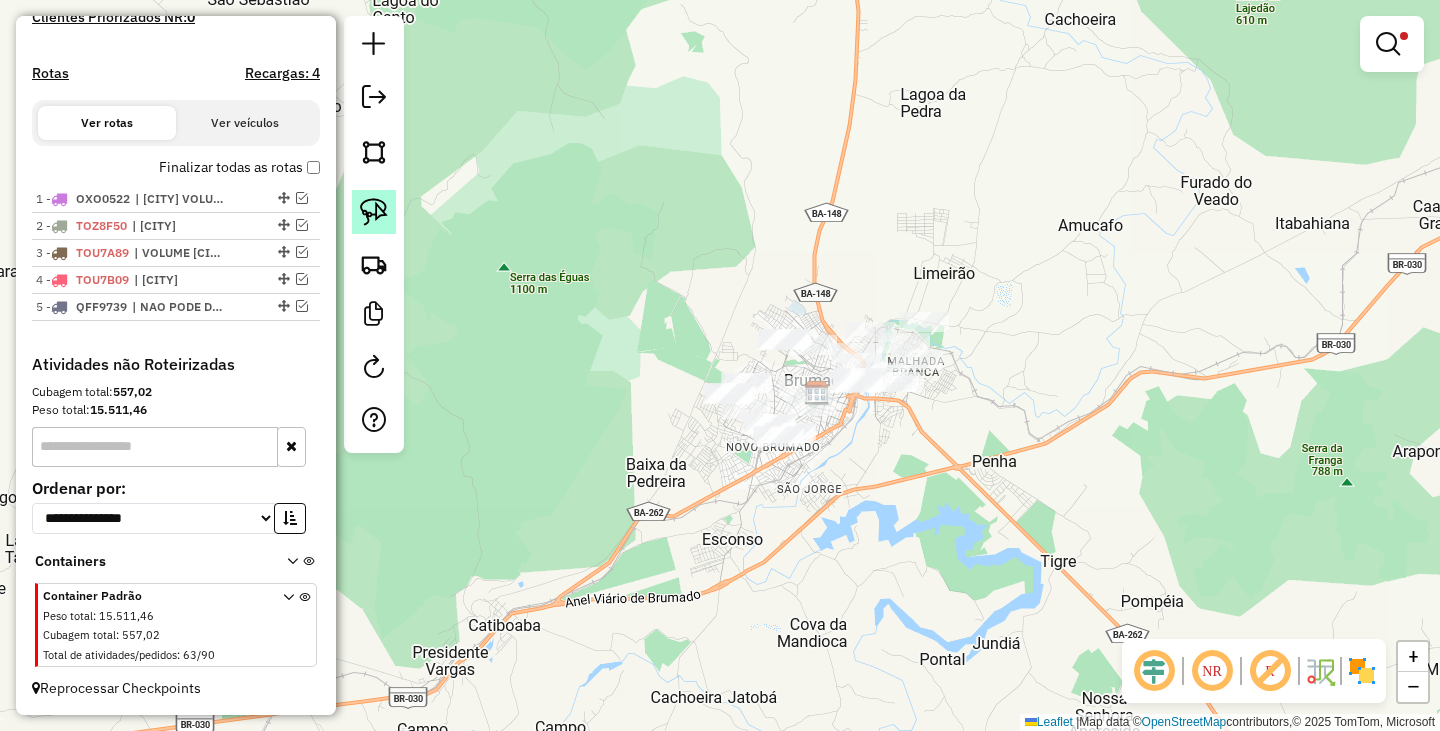 click 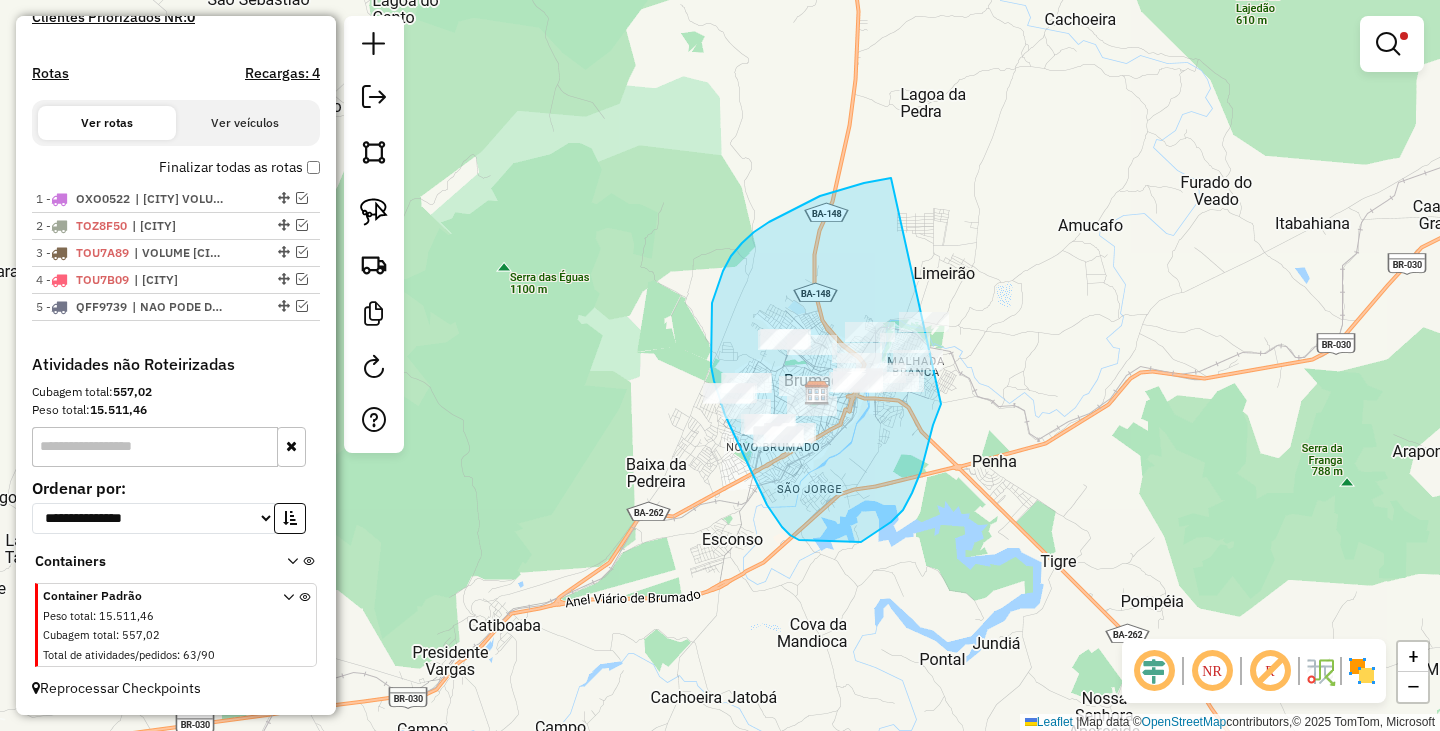 drag, startPoint x: 769, startPoint y: 222, endPoint x: 966, endPoint y: 303, distance: 213.00235 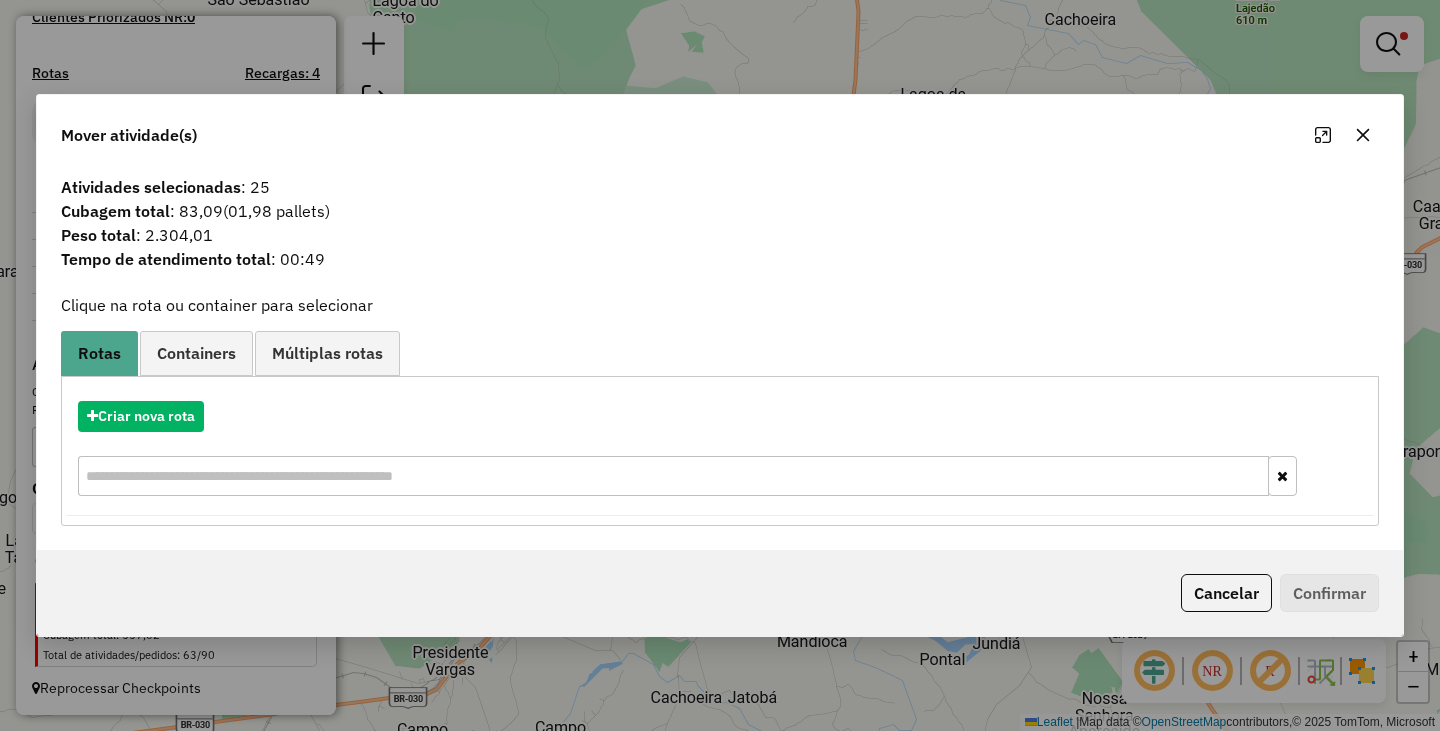 click on "Cancelar" 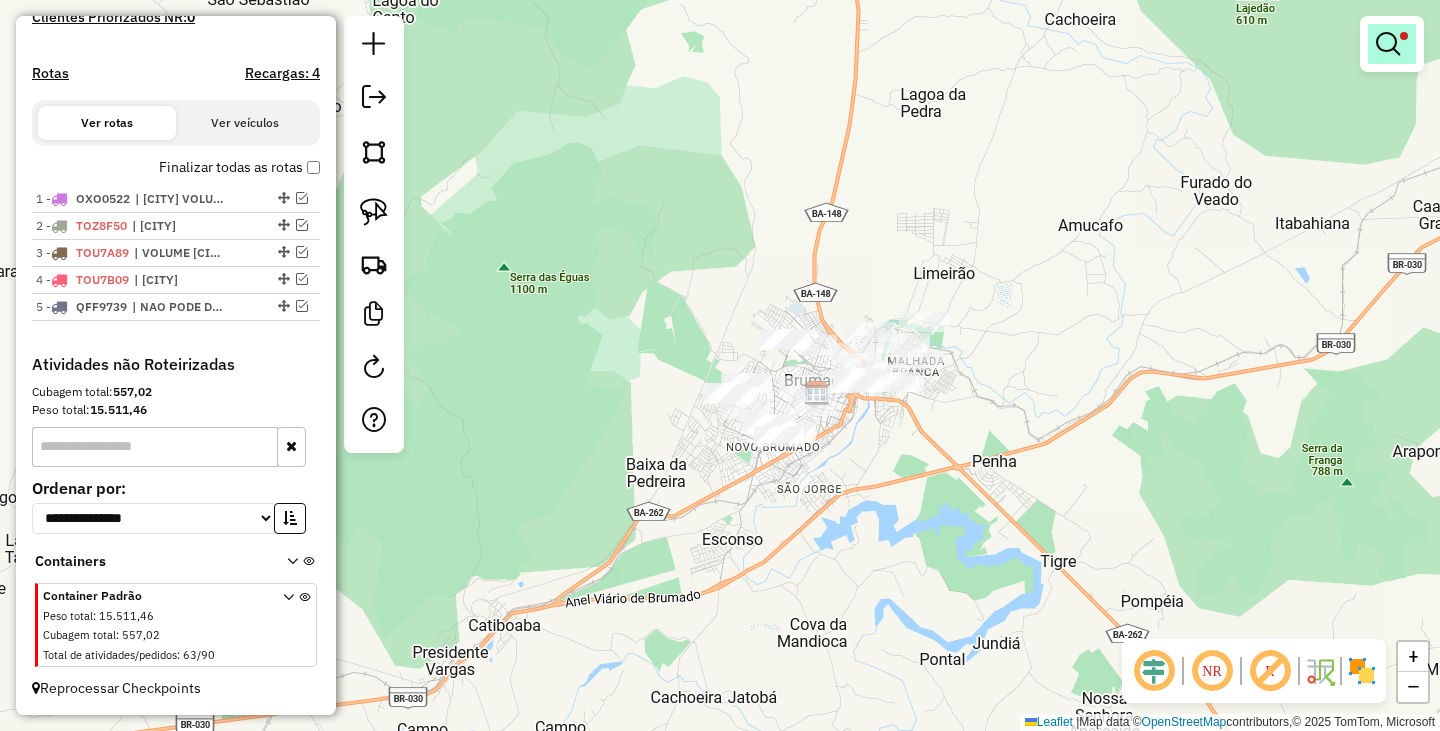 click at bounding box center (1392, 44) 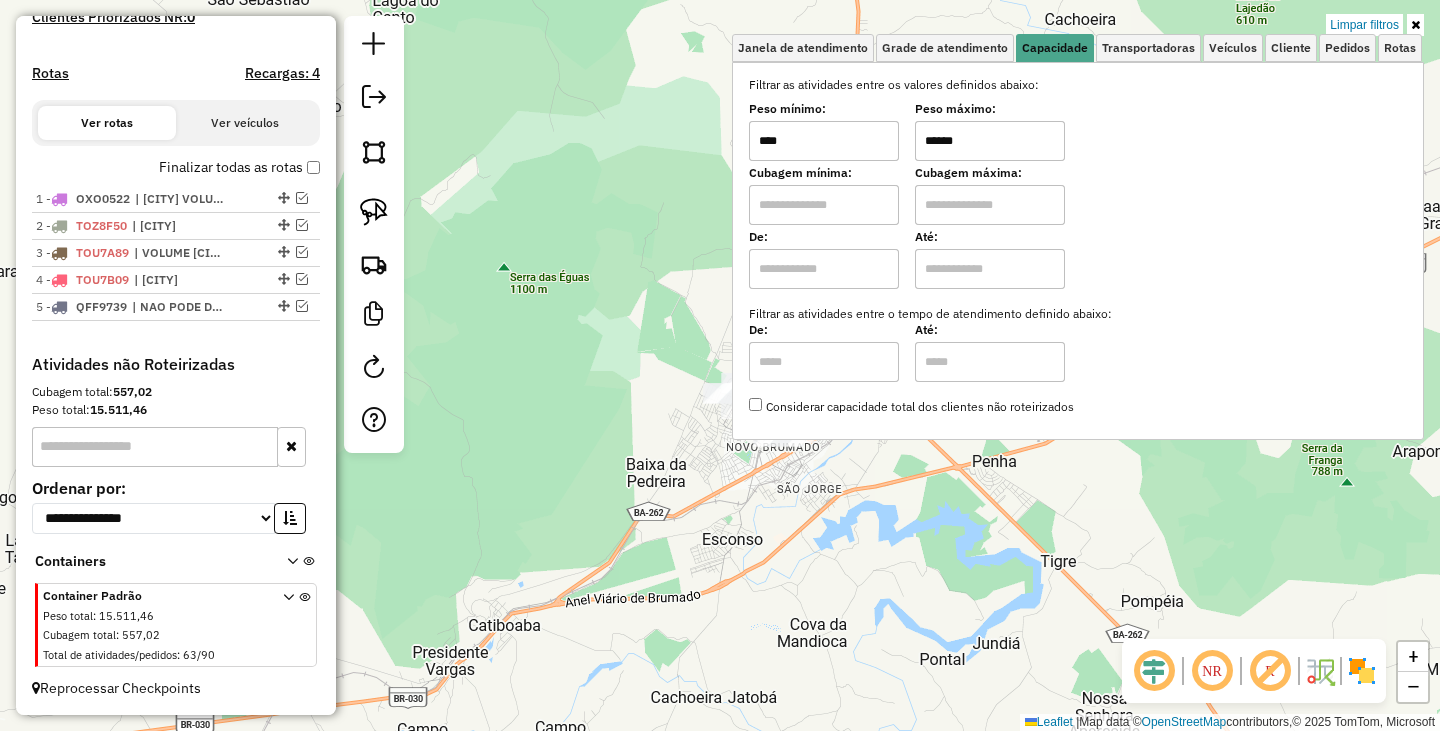 drag, startPoint x: 987, startPoint y: 151, endPoint x: 929, endPoint y: 136, distance: 59.908264 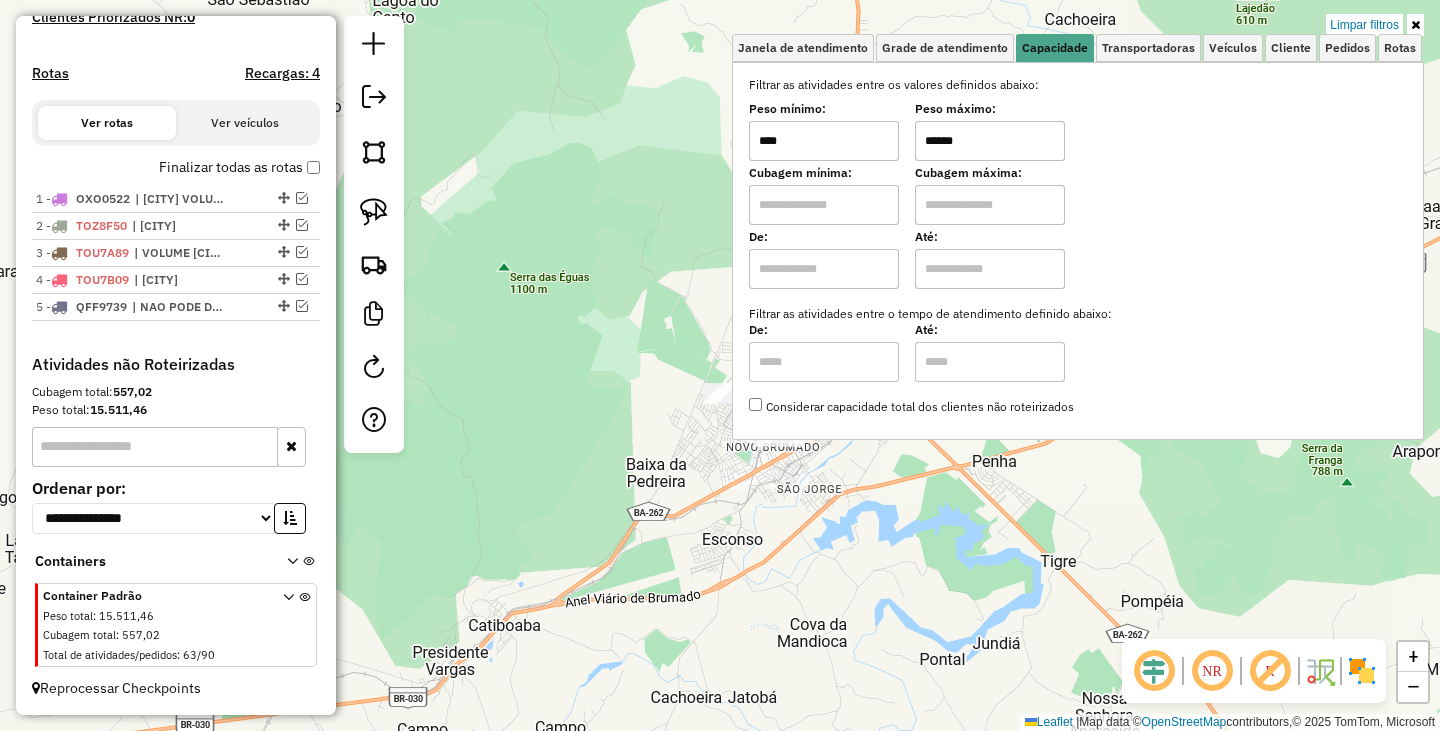 click on "Limpar filtros Janela de atendimento Grade de atendimento Capacidade Transportadoras Veículos Cliente Pedidos  Rotas Selecione os dias de semana para filtrar as janelas de atendimento  Seg   Ter   Qua   Qui   Sex   Sáb   Dom  Informe o período da janela de atendimento: De: Até:  Filtrar exatamente a janela do cliente  Considerar janela de atendimento padrão  Selecione os dias de semana para filtrar as grades de atendimento  Seg   Ter   Qua   Qui   Sex   Sáb   Dom   Considerar clientes sem dia de atendimento cadastrado  Clientes fora do dia de atendimento selecionado Filtrar as atividades entre os valores definidos abaixo:  Peso mínimo:  ****  Peso máximo:  ******  Cubagem mínima:   Cubagem máxima:   De:   Até:  Filtrar as atividades entre o tempo de atendimento definido abaixo:  De:   Até:   Considerar capacidade total dos clientes não roteirizados Transportadora: Selecione um ou mais itens Tipo de veículo: Selecione um ou mais itens Veículo: Selecione um ou mais itens Motorista: Nome: Rótulo:" 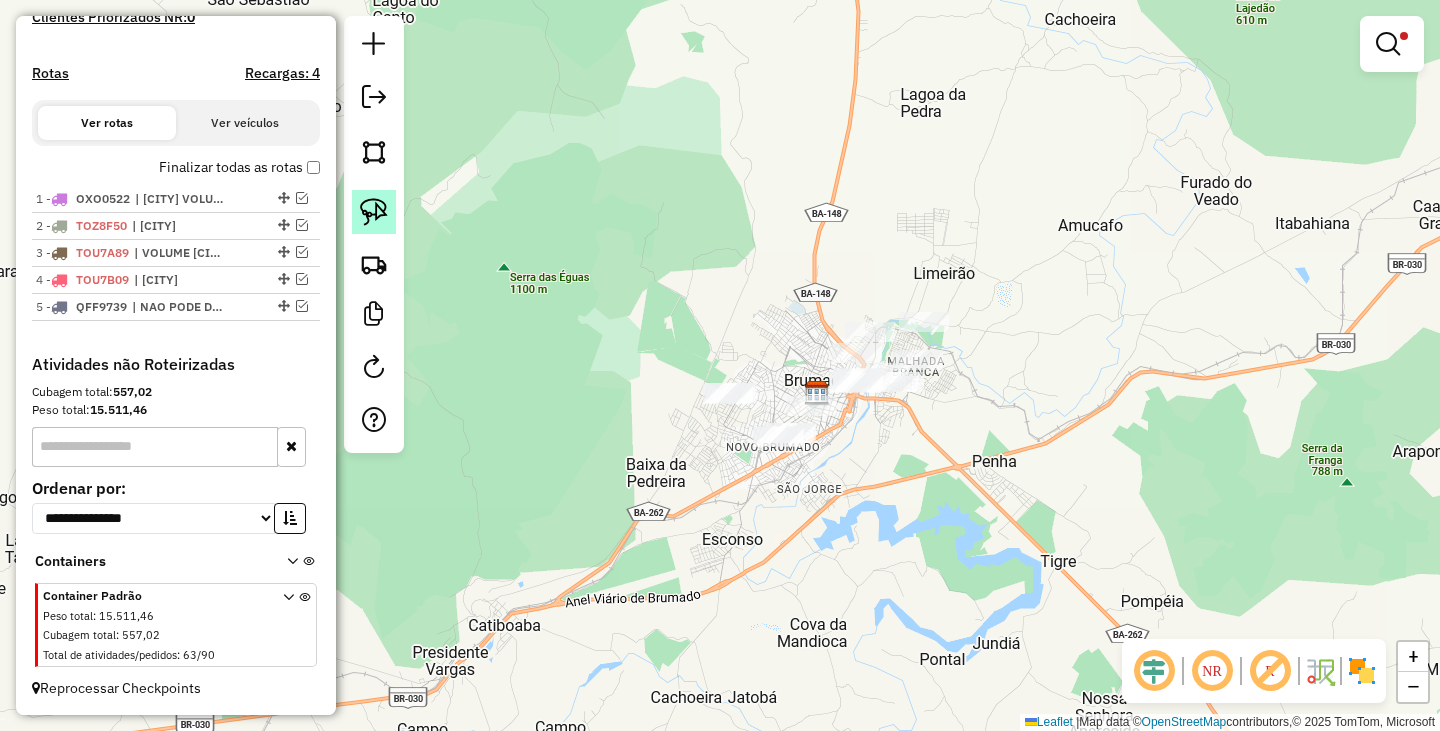 click 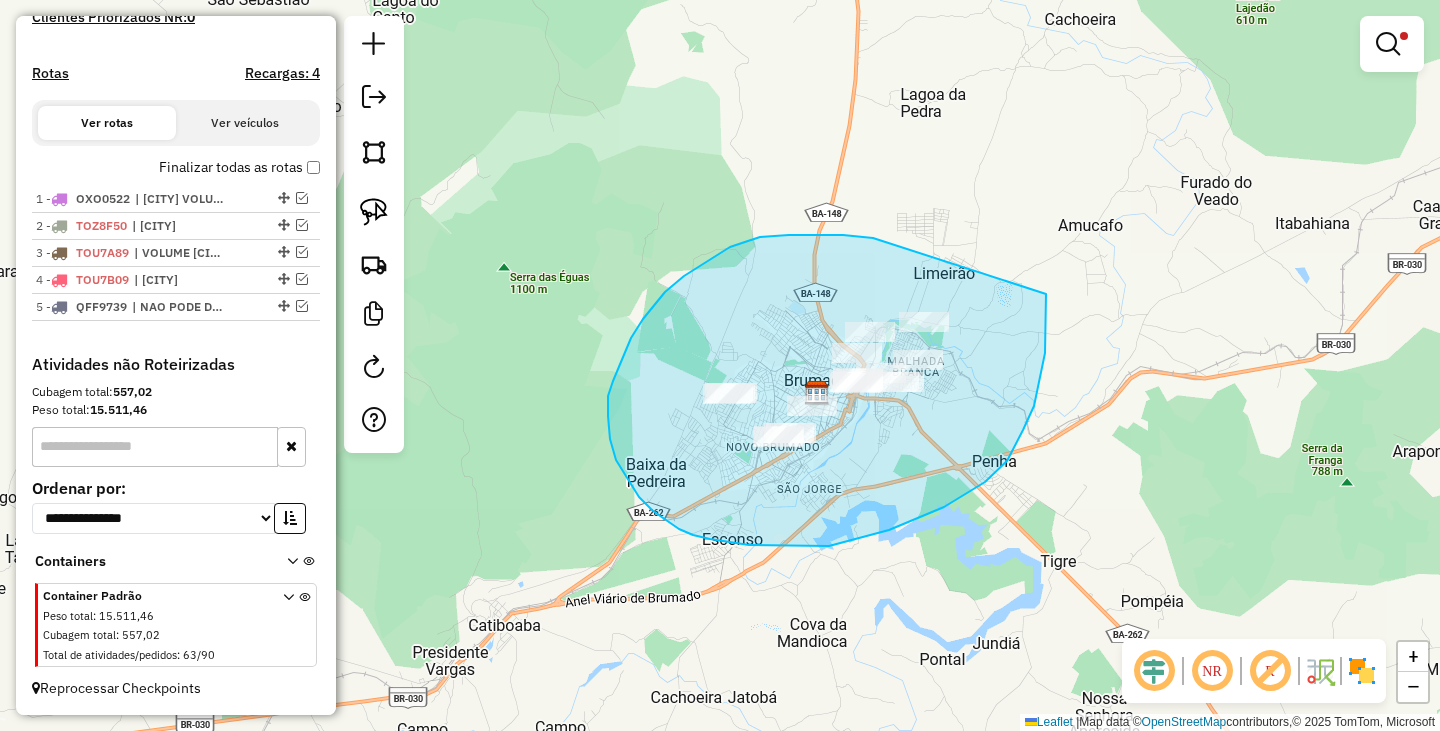 drag, startPoint x: 789, startPoint y: 235, endPoint x: 1042, endPoint y: 278, distance: 256.62814 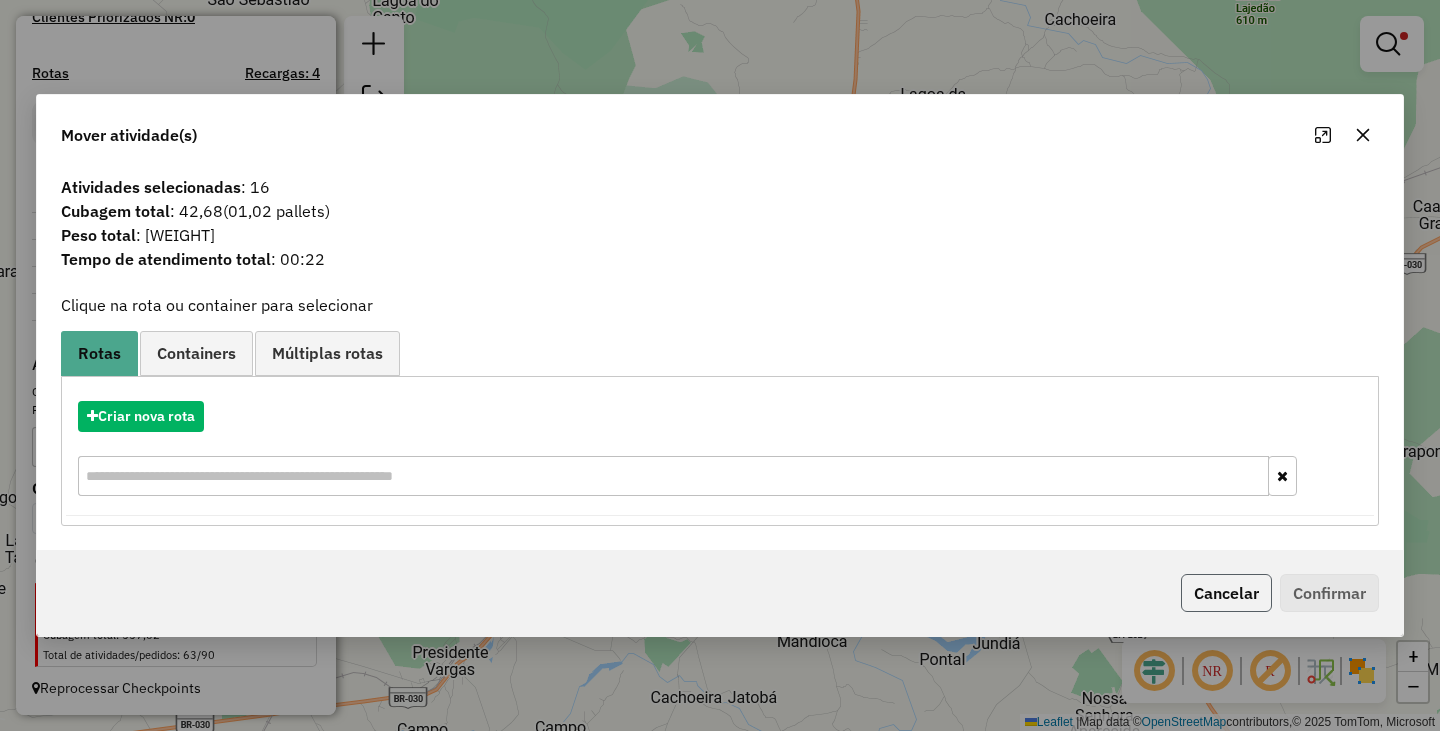 click on "Cancelar" 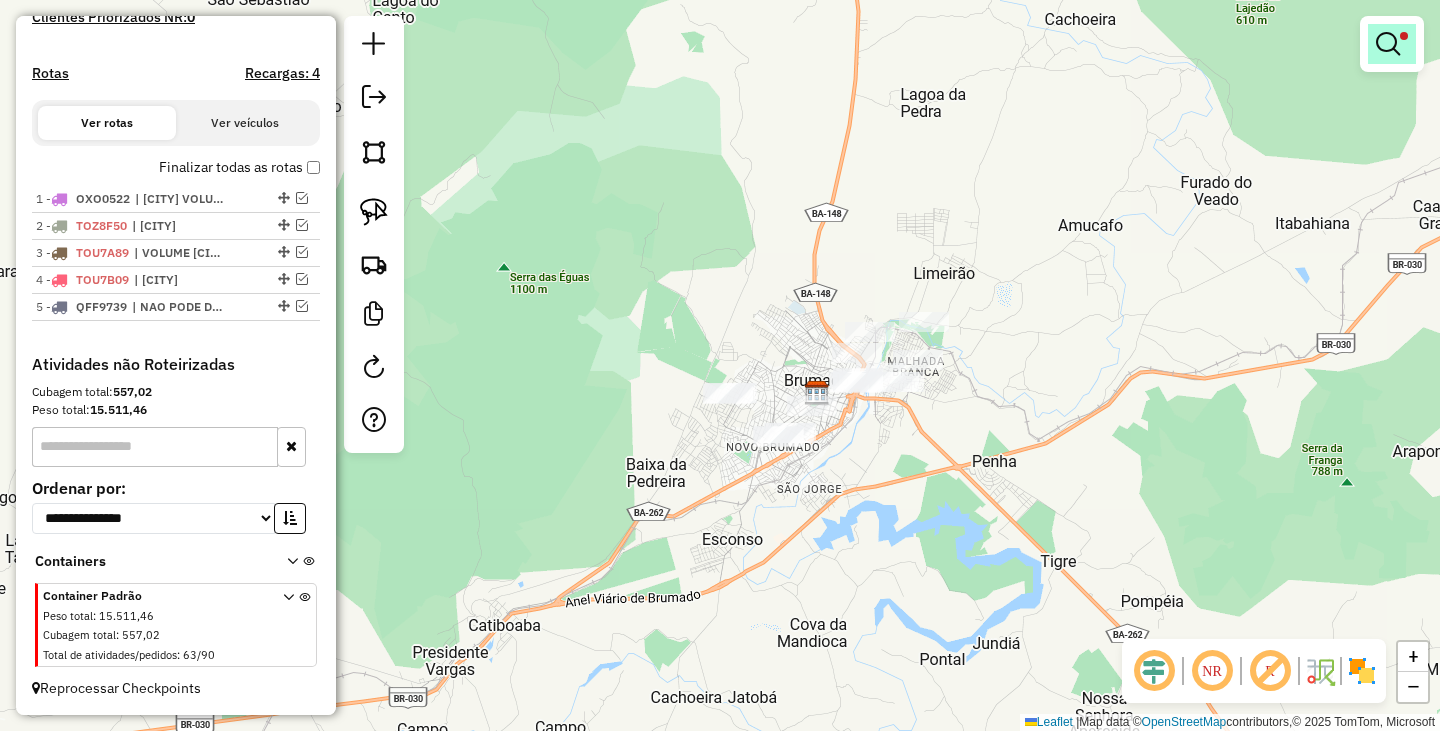 click at bounding box center [1392, 44] 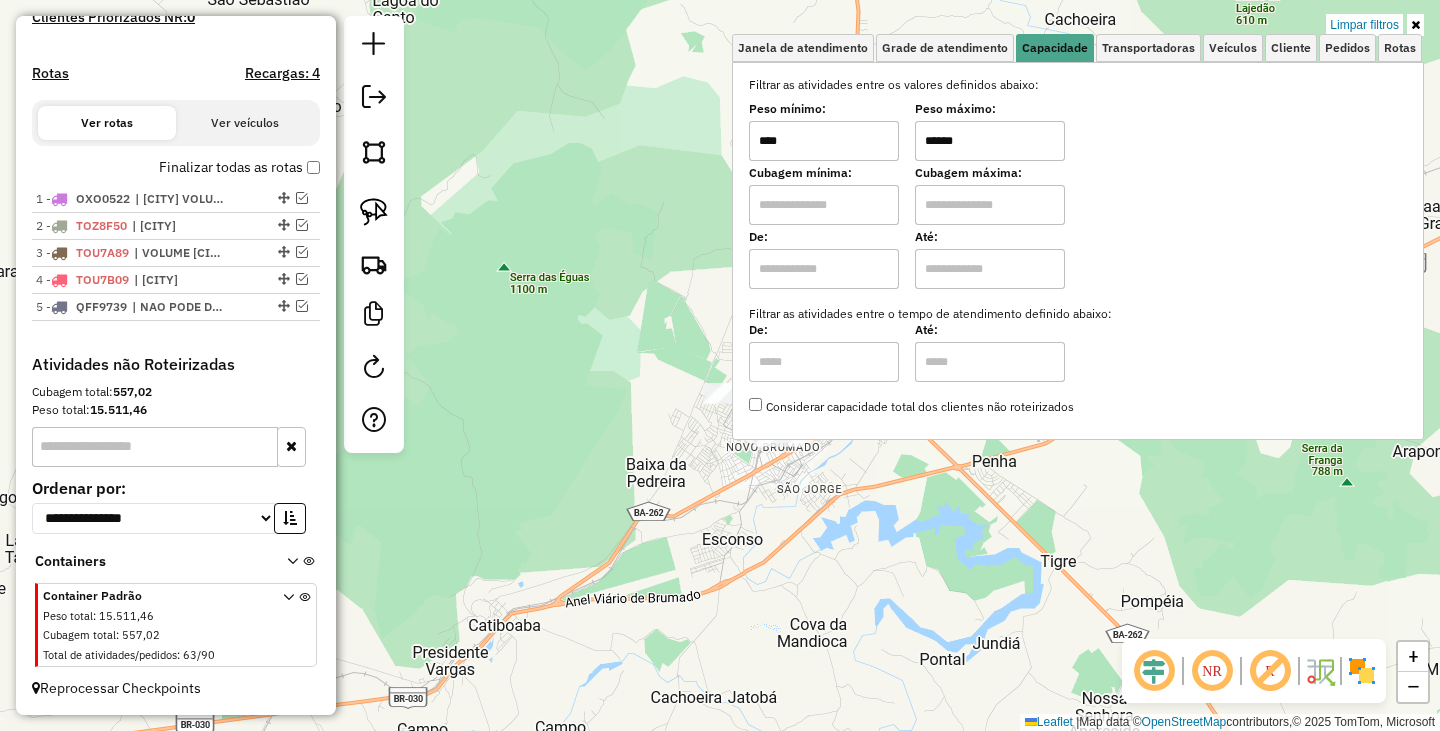 drag, startPoint x: 1053, startPoint y: 149, endPoint x: 907, endPoint y: 124, distance: 148.12495 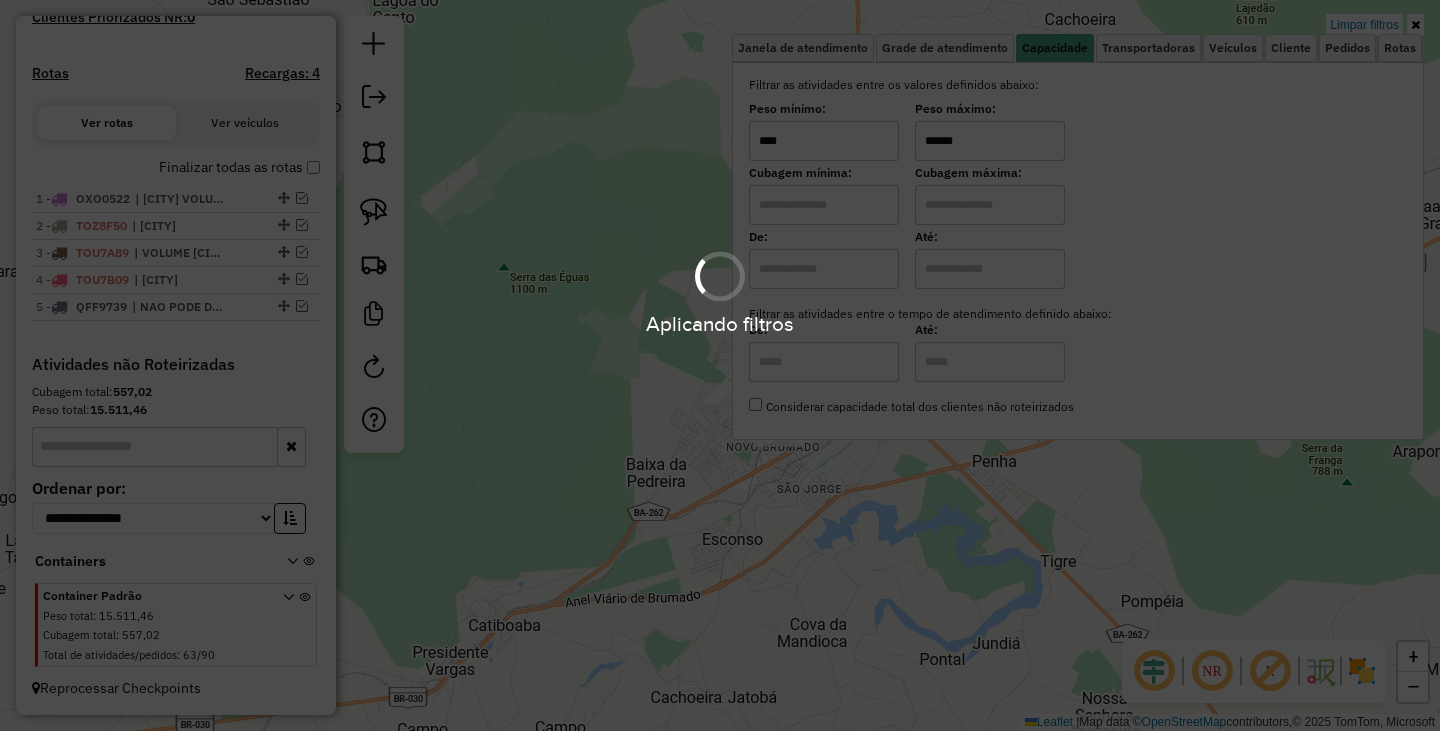 click on "Limpar filtros Janela de atendimento Grade de atendimento Capacidade Transportadoras Veículos Cliente Pedidos  Rotas Selecione os dias de semana para filtrar as janelas de atendimento  Seg   Ter   Qua   Qui   Sex   Sáb   Dom  Informe o período da janela de atendimento: De: Até:  Filtrar exatamente a janela do cliente  Considerar janela de atendimento padrão  Selecione os dias de semana para filtrar as grades de atendimento  Seg   Ter   Qua   Qui   Sex   Sáb   Dom   Considerar clientes sem dia de atendimento cadastrado  Clientes fora do dia de atendimento selecionado Filtrar as atividades entre os valores definidos abaixo:  Peso mínimo:  ****  Peso máximo:  ******  Cubagem mínima:   Cubagem máxima:   De:   Até:  Filtrar as atividades entre o tempo de atendimento definido abaixo:  De:   Até:   Considerar capacidade total dos clientes não roteirizados Transportadora: Selecione um ou mais itens Tipo de veículo: Selecione um ou mais itens Veículo: Selecione um ou mais itens Motorista: Nome: Rótulo:" 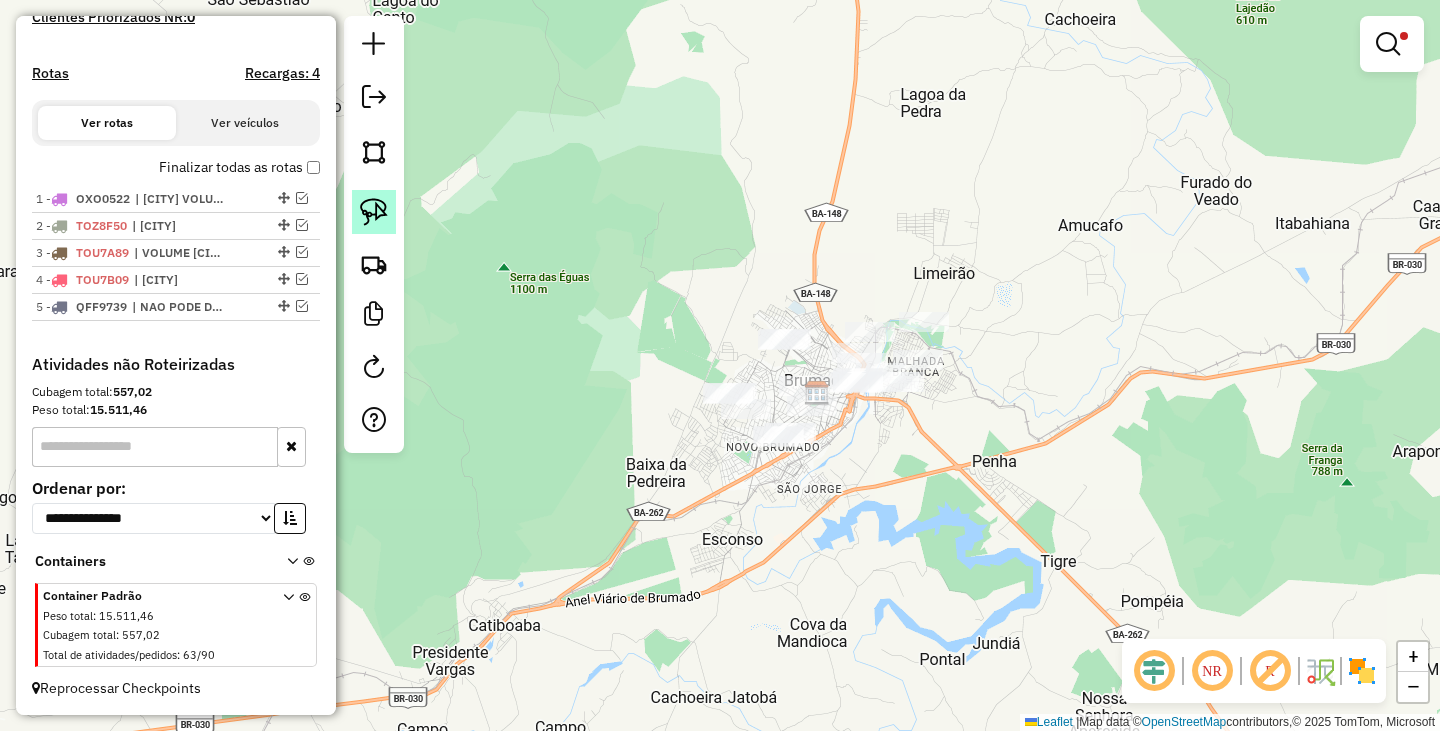 click 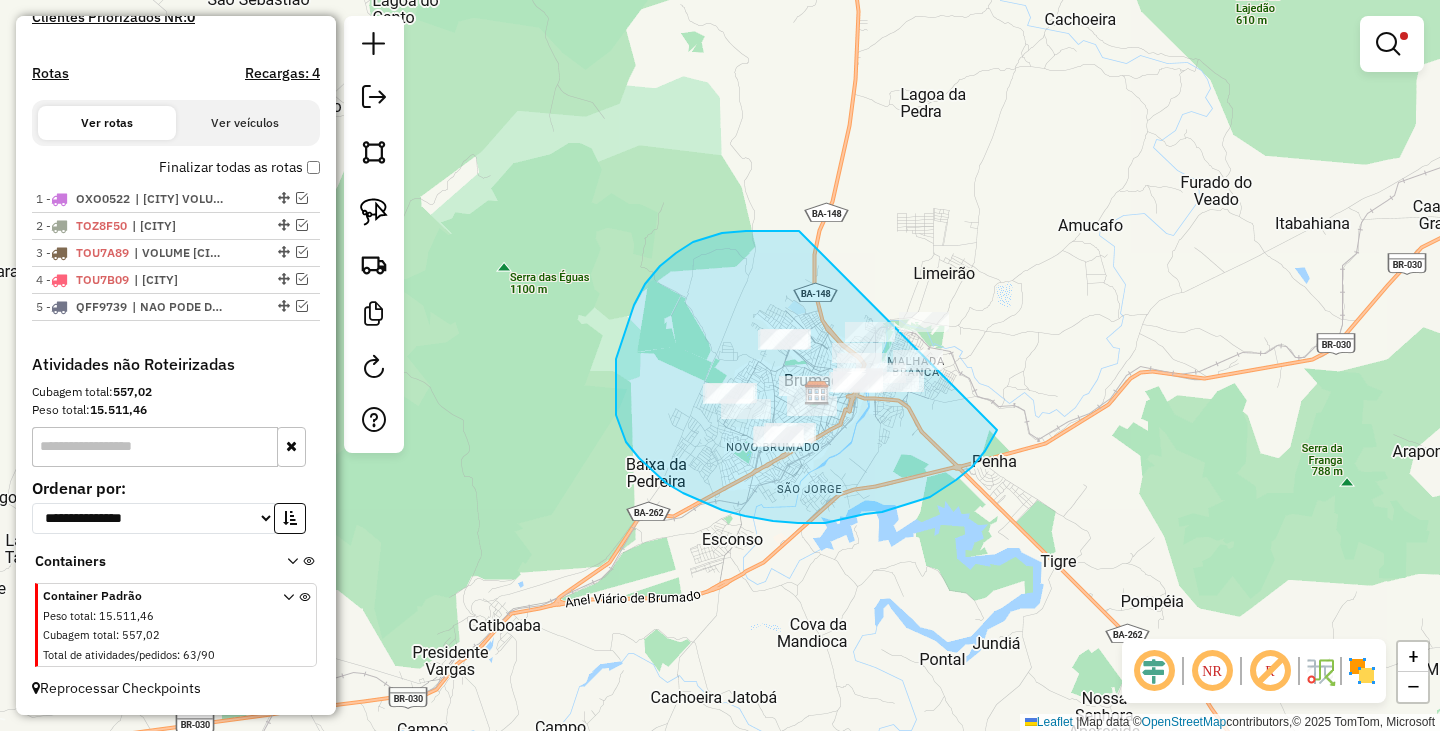 drag, startPoint x: 770, startPoint y: 231, endPoint x: 1017, endPoint y: 295, distance: 255.15681 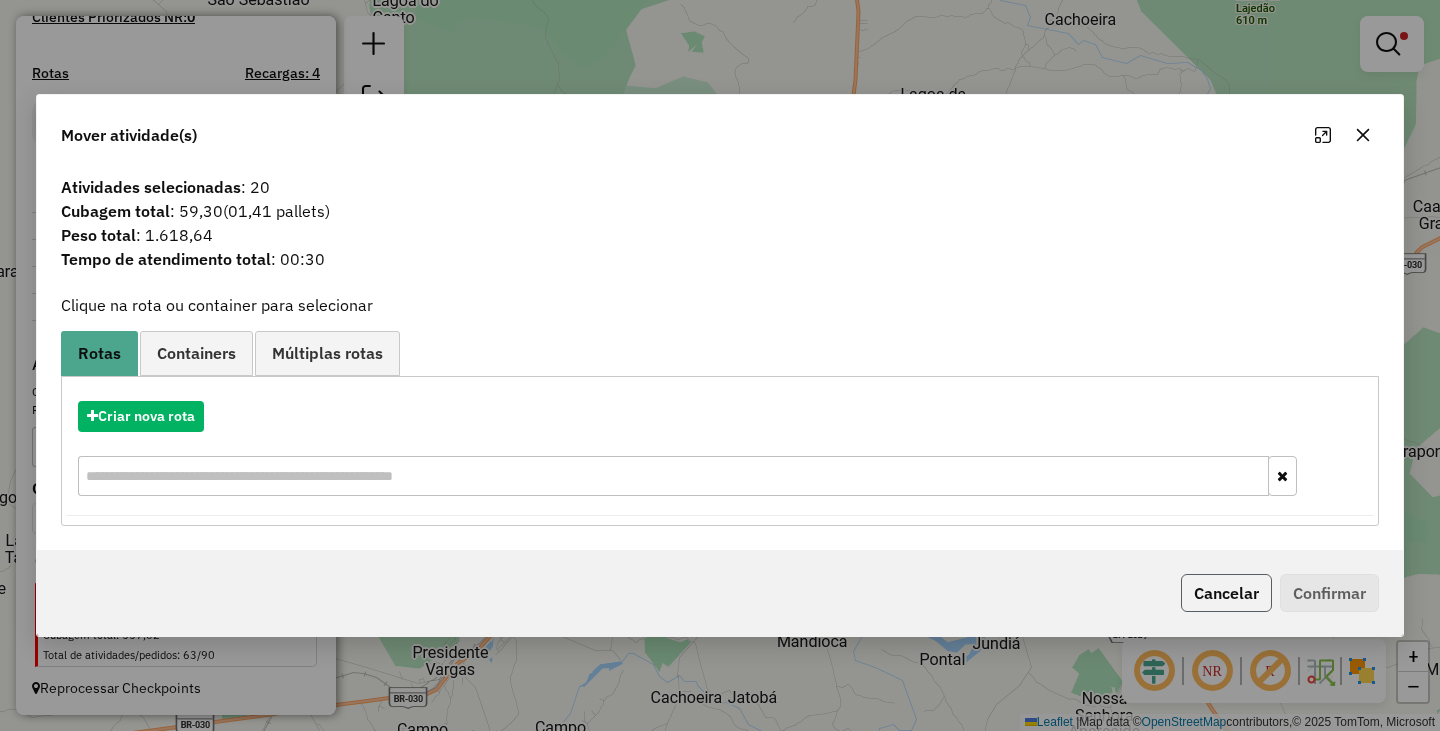 click on "Cancelar" 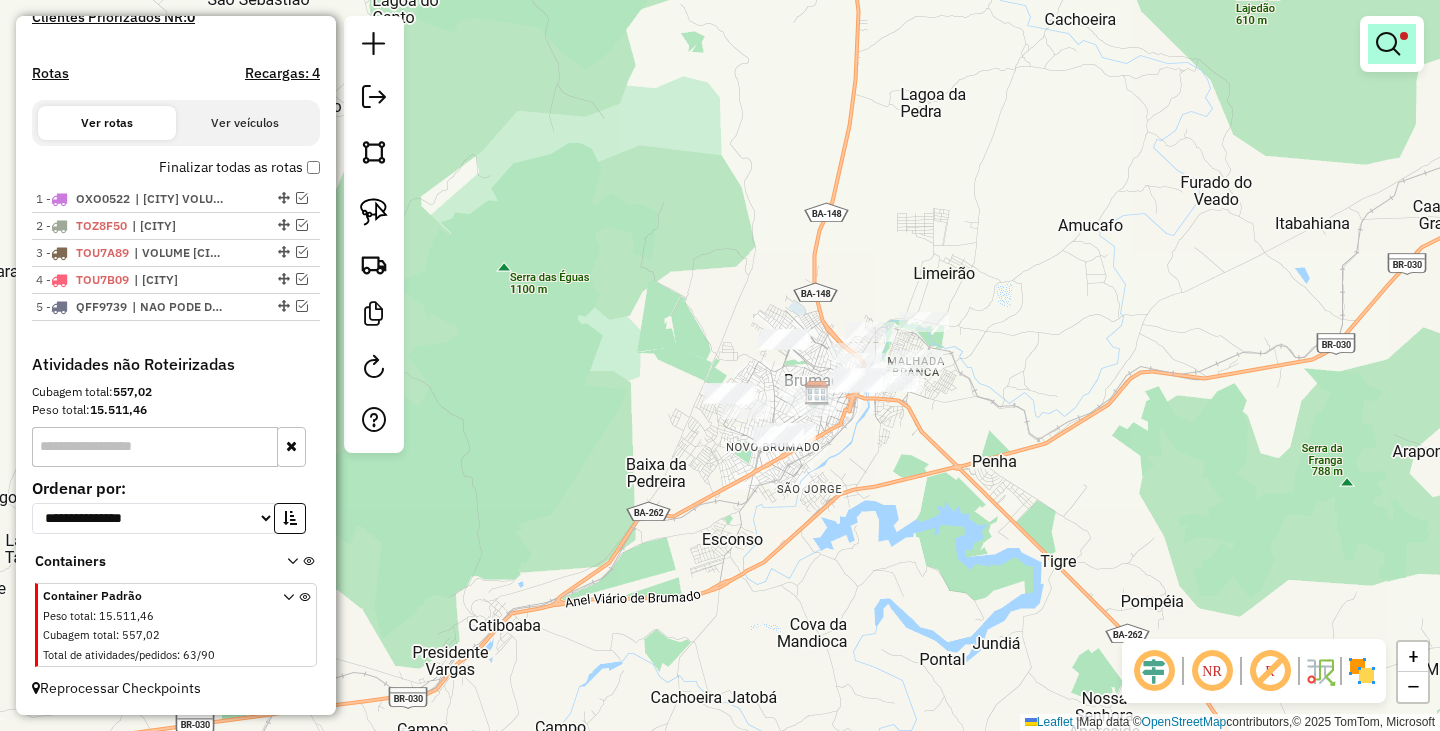 click at bounding box center [1388, 44] 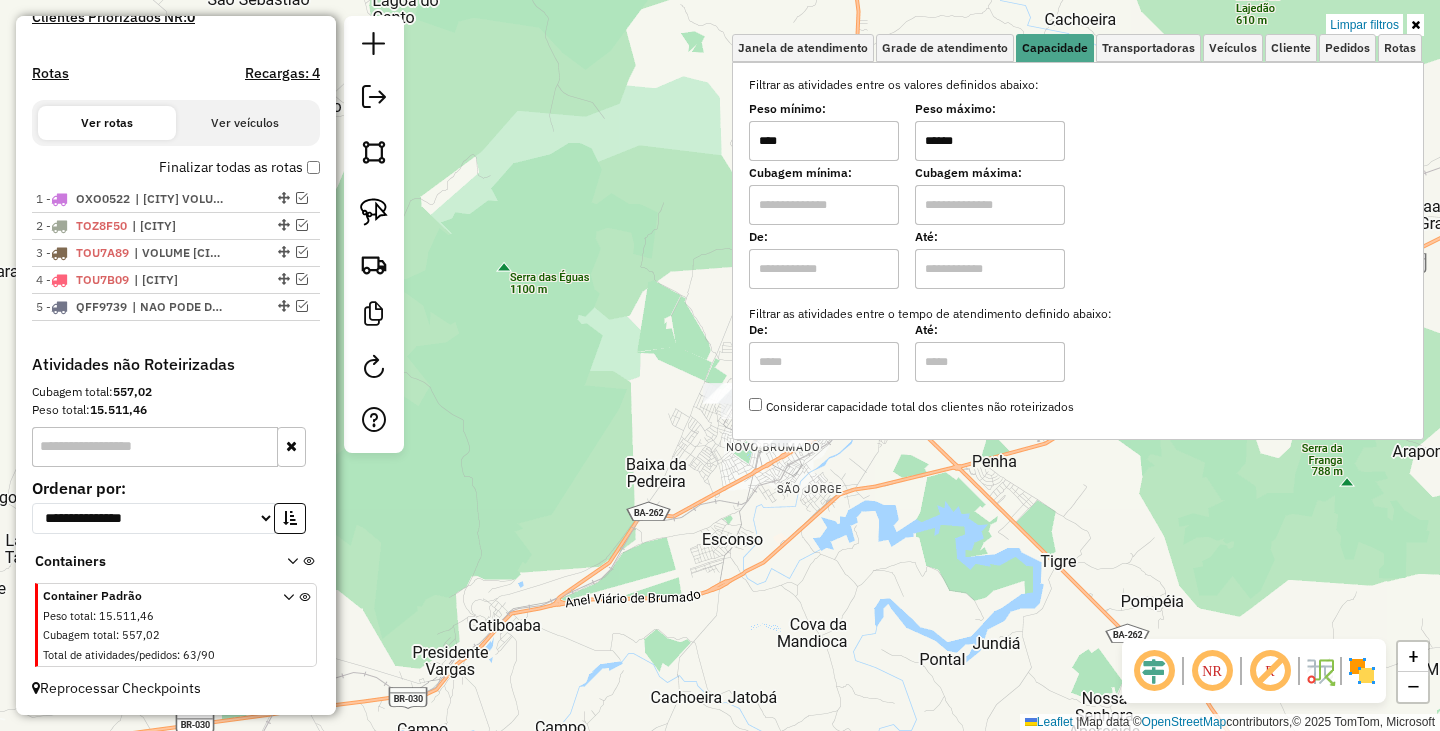 click on "******" at bounding box center [990, 141] 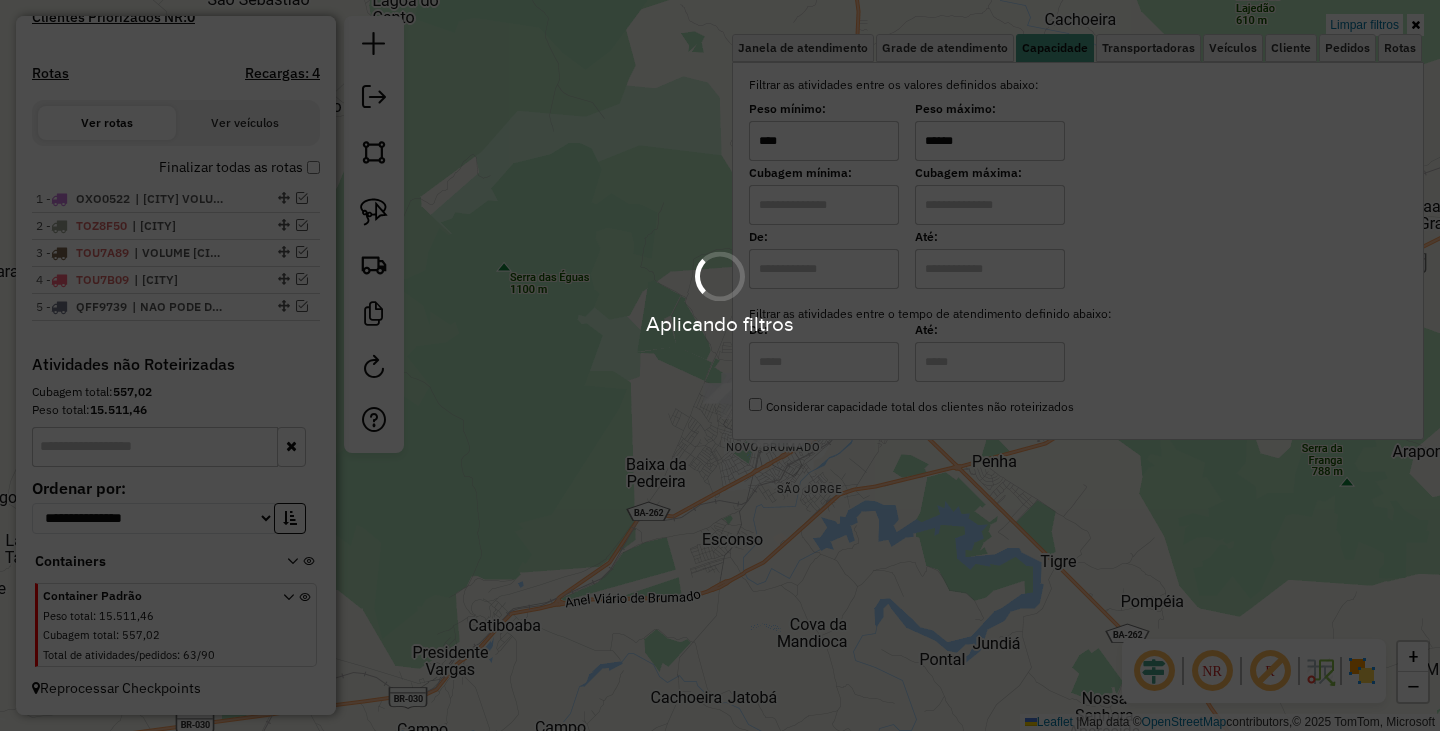 click on "Limpar filtros Janela de atendimento Grade de atendimento Capacidade Transportadoras Veículos Cliente Pedidos  Rotas Selecione os dias de semana para filtrar as janelas de atendimento  Seg   Ter   Qua   Qui   Sex   Sáb   Dom  Informe o período da janela de atendimento: De: Até:  Filtrar exatamente a janela do cliente  Considerar janela de atendimento padrão  Selecione os dias de semana para filtrar as grades de atendimento  Seg   Ter   Qua   Qui   Sex   Sáb   Dom   Considerar clientes sem dia de atendimento cadastrado  Clientes fora do dia de atendimento selecionado Filtrar as atividades entre os valores definidos abaixo:  Peso mínimo:  ****  Peso máximo:  ******  Cubagem mínima:   Cubagem máxima:   De:   Até:  Filtrar as atividades entre o tempo de atendimento definido abaixo:  De:   Até:   Considerar capacidade total dos clientes não roteirizados Transportadora: Selecione um ou mais itens Tipo de veículo: Selecione um ou mais itens Veículo: Selecione um ou mais itens Motorista: Nome: Rótulo:" 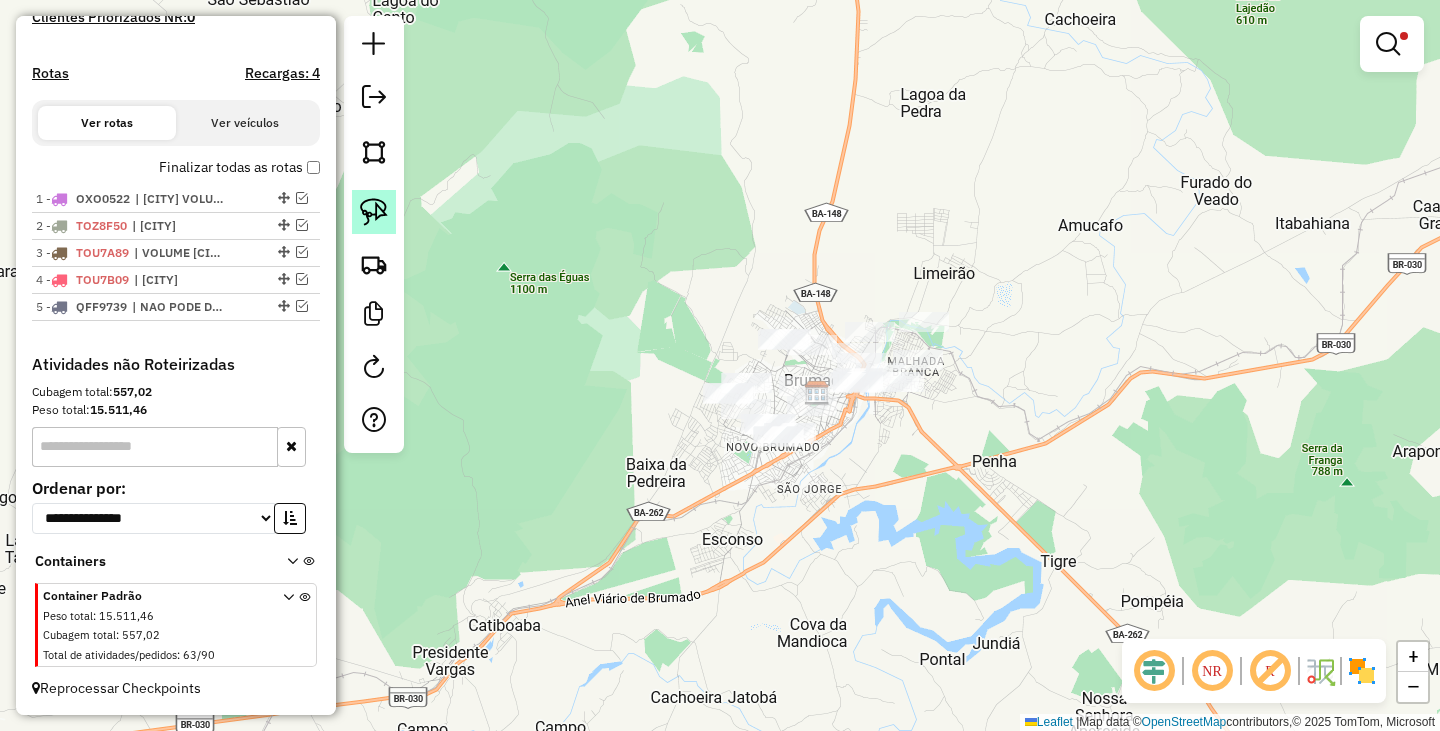 click 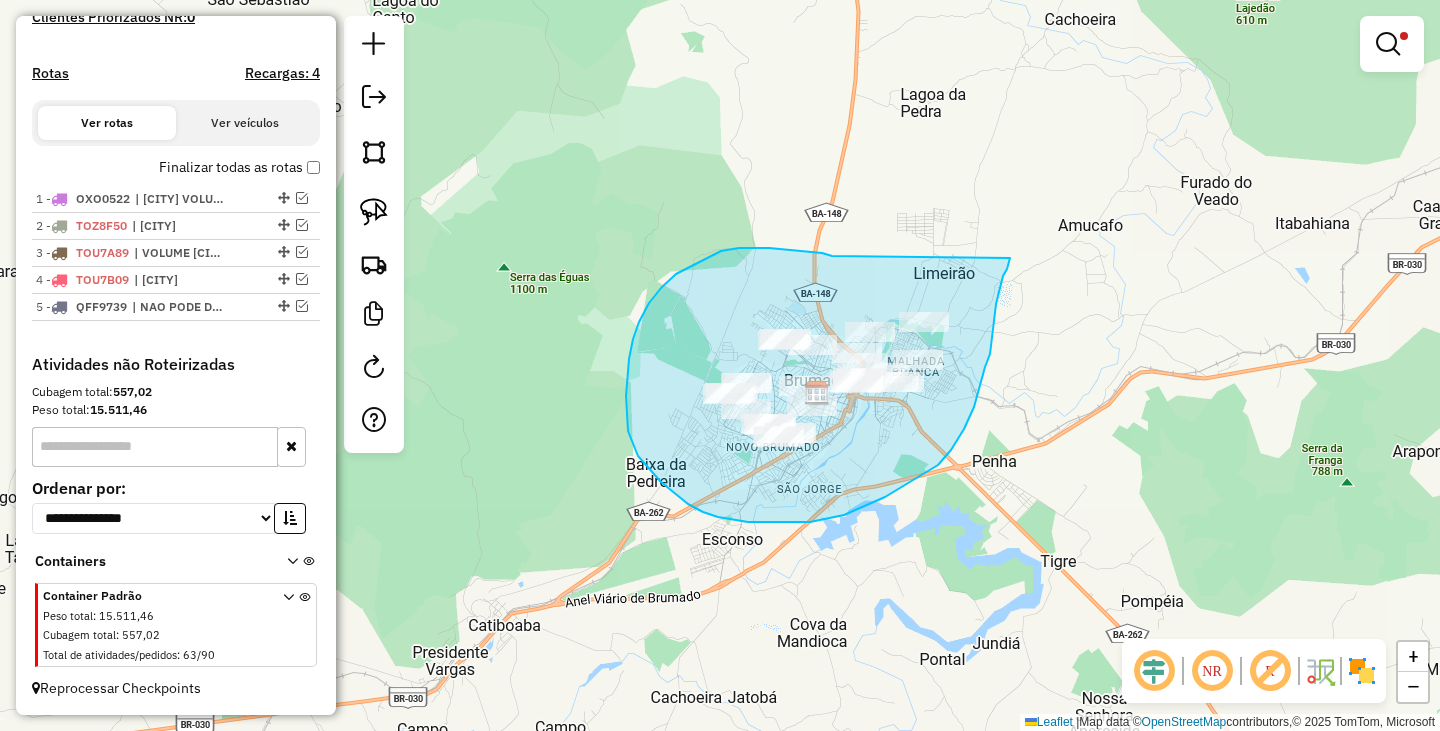 drag, startPoint x: 807, startPoint y: 252, endPoint x: 1009, endPoint y: 256, distance: 202.0396 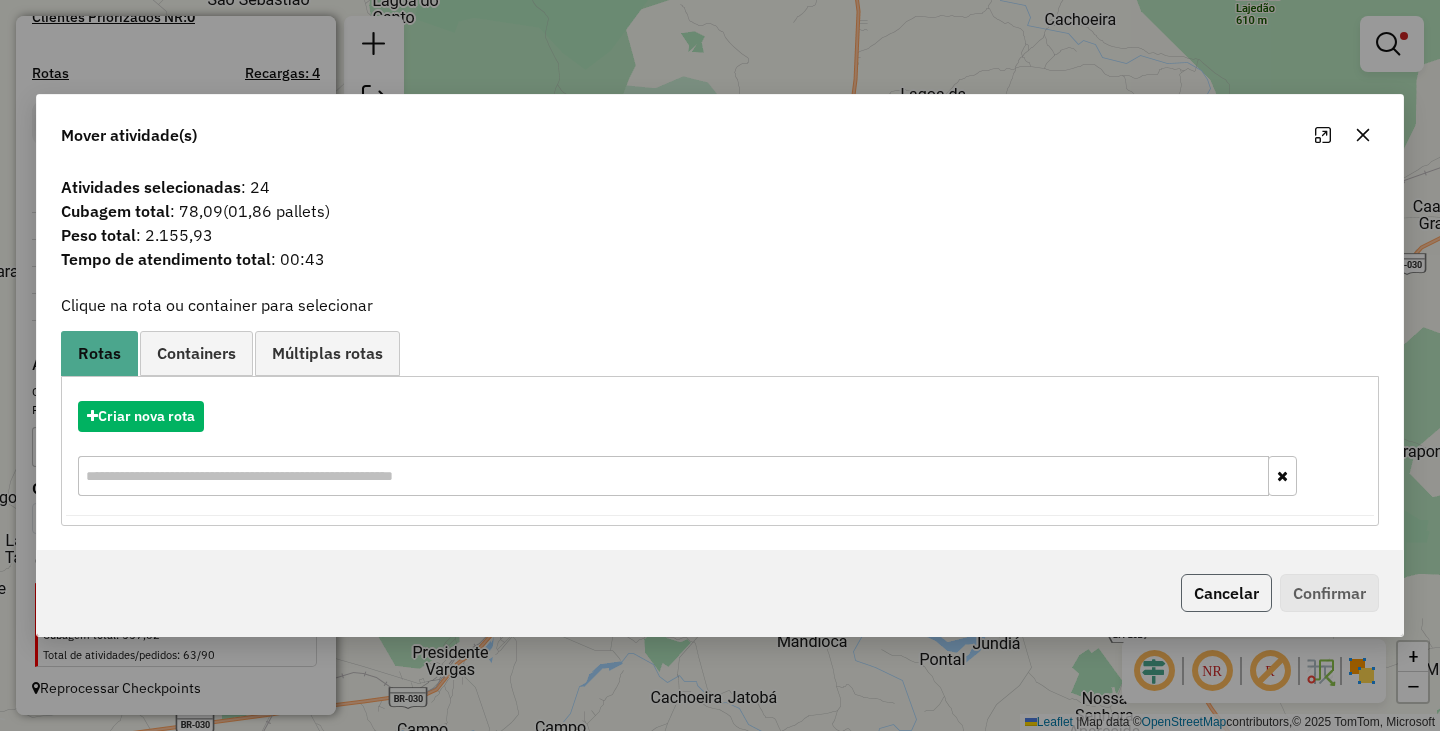 click on "Cancelar" 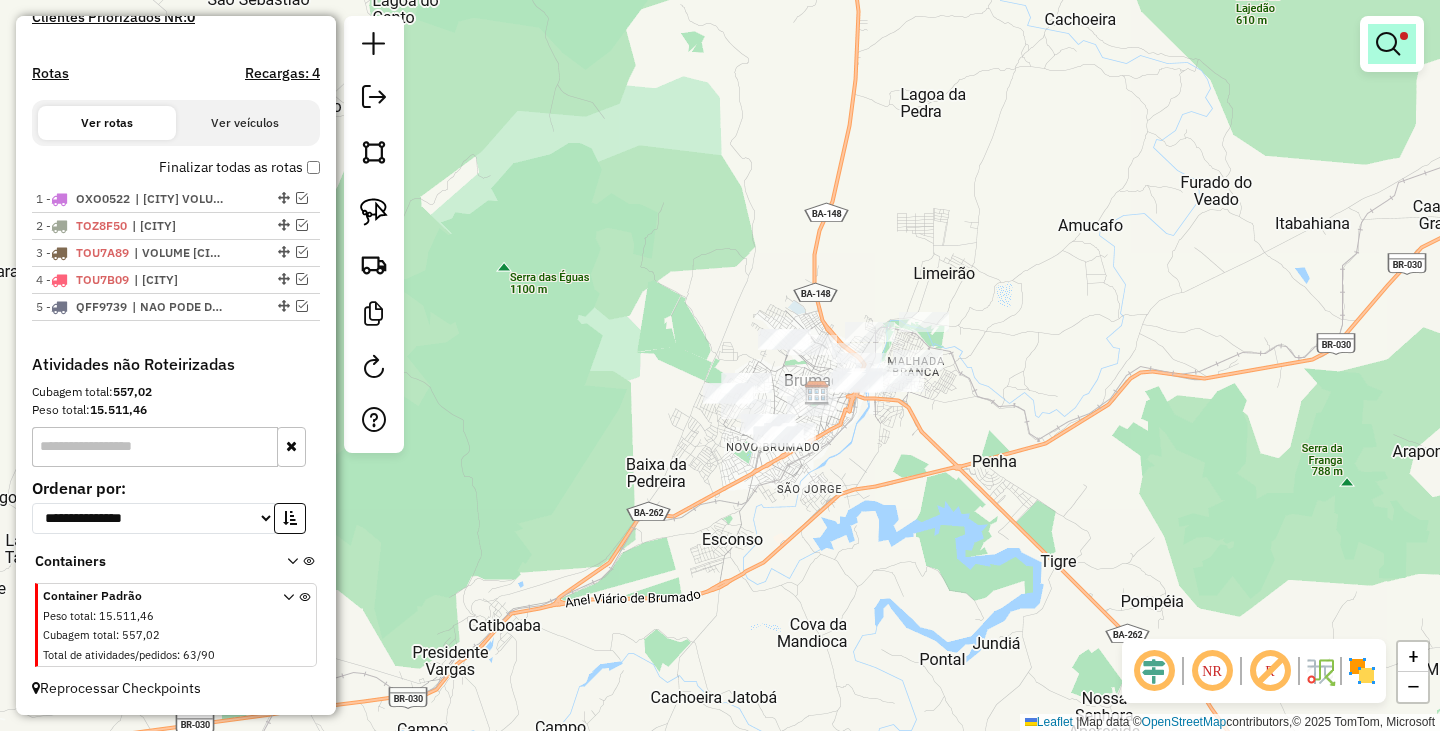 click at bounding box center [1392, 44] 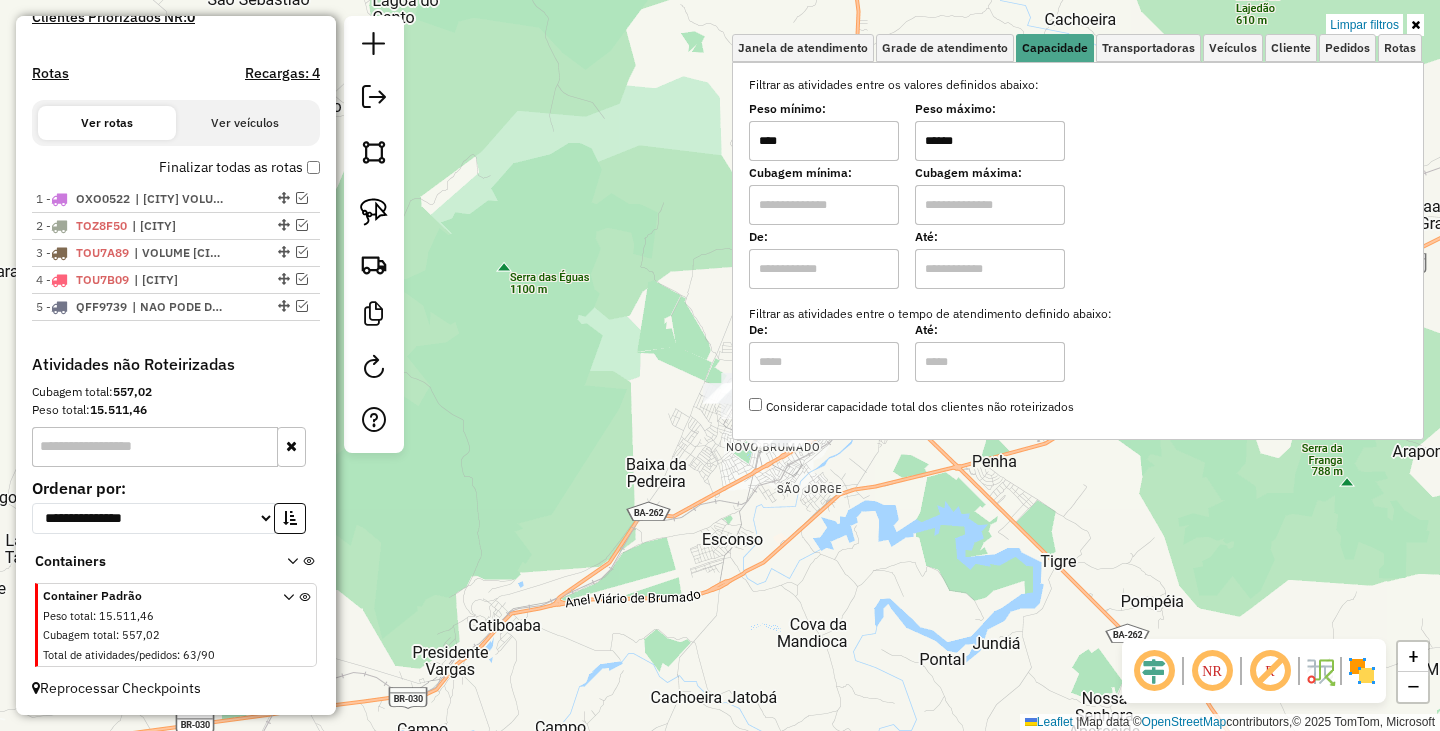 click on "******" at bounding box center [990, 141] 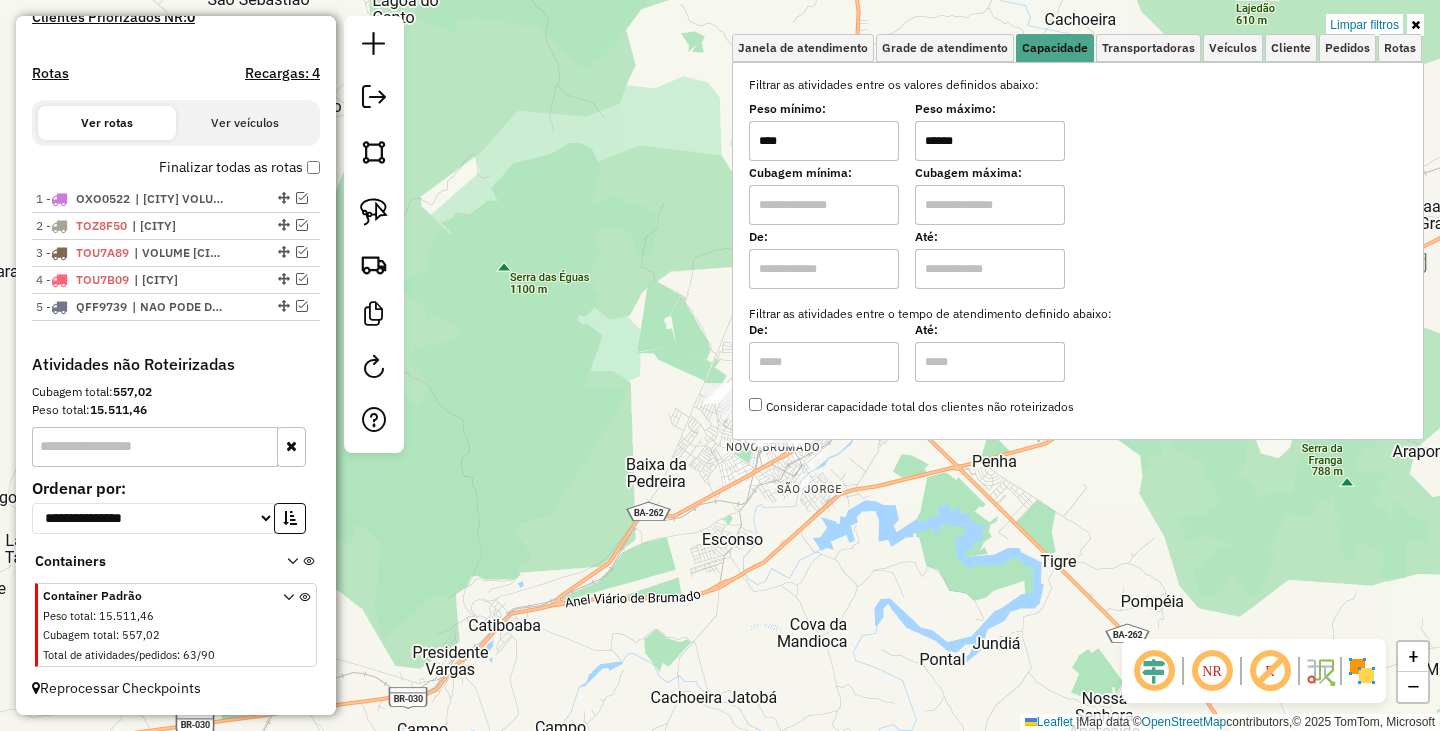 type on "******" 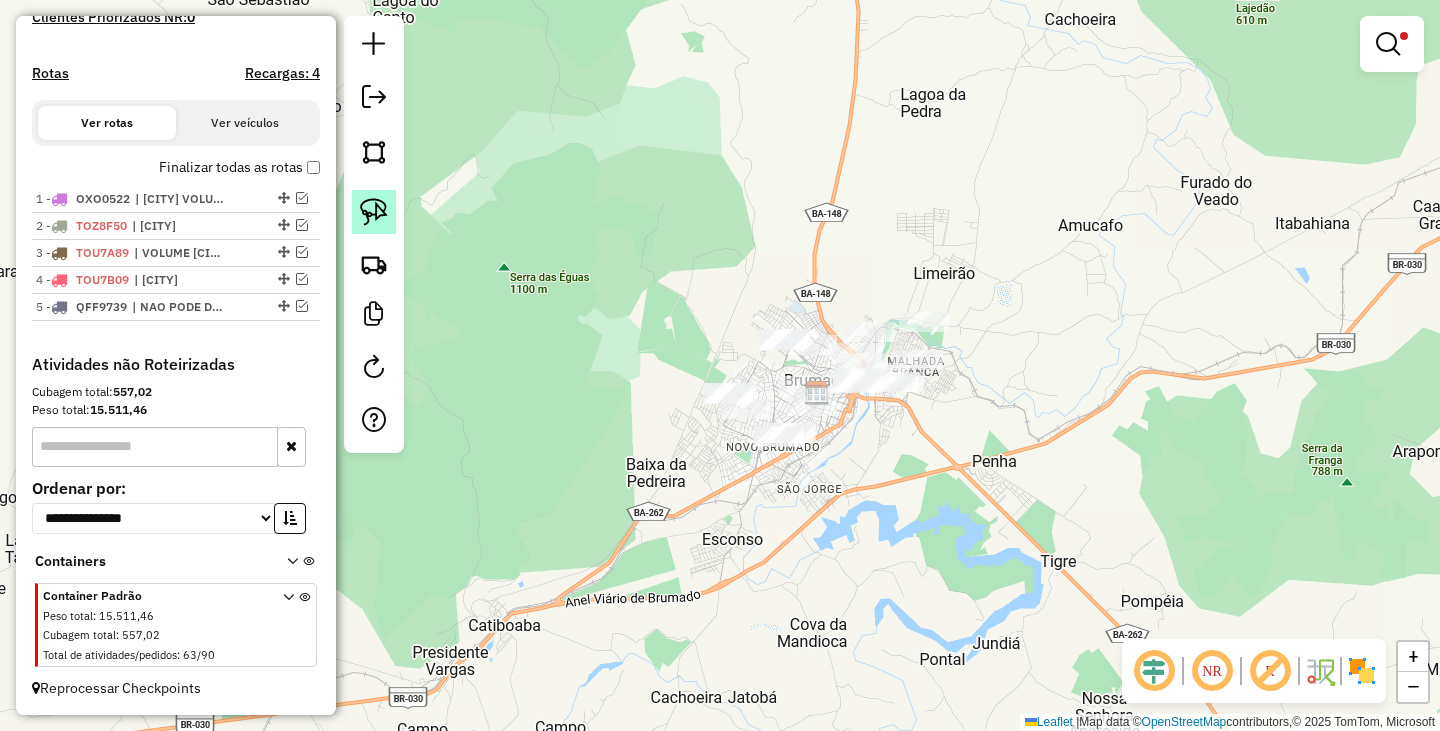 click 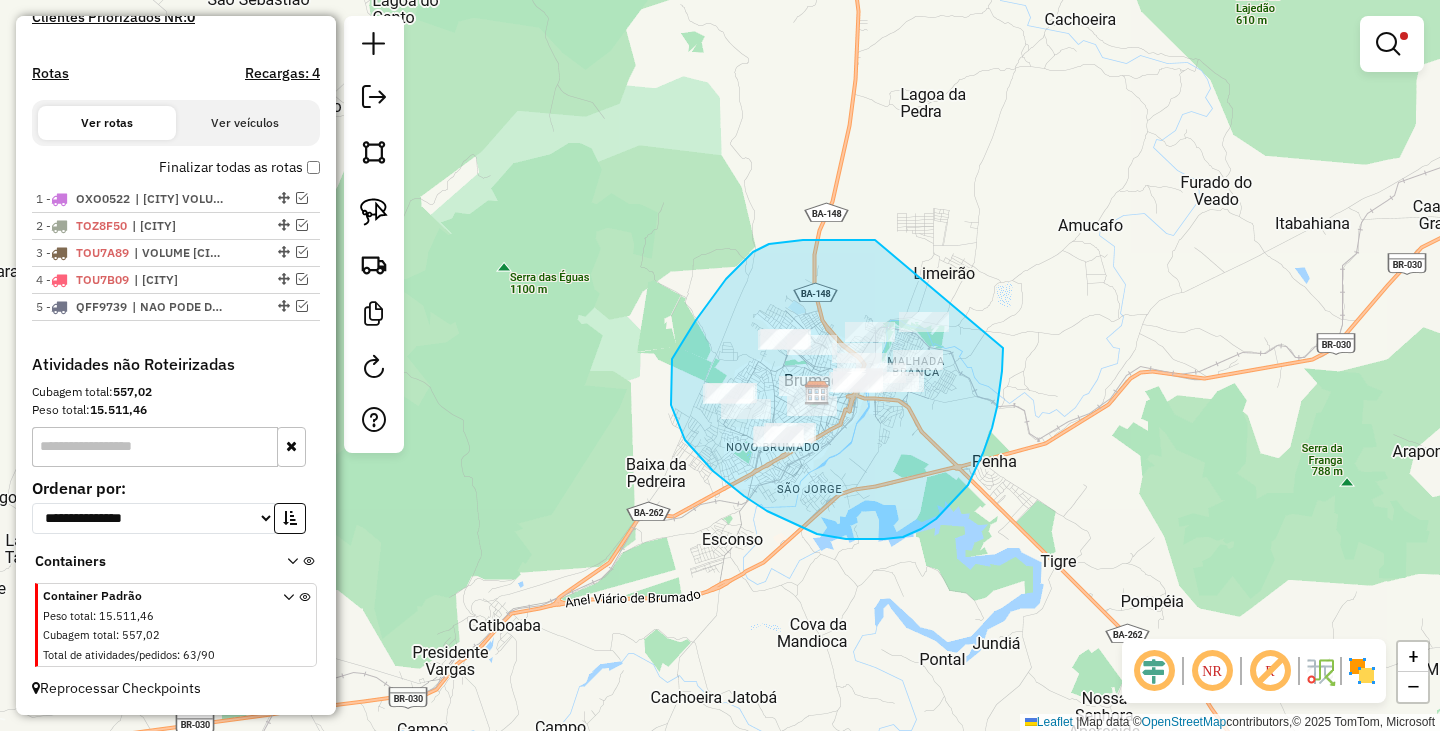 drag, startPoint x: 868, startPoint y: 240, endPoint x: 1002, endPoint y: 334, distance: 163.68262 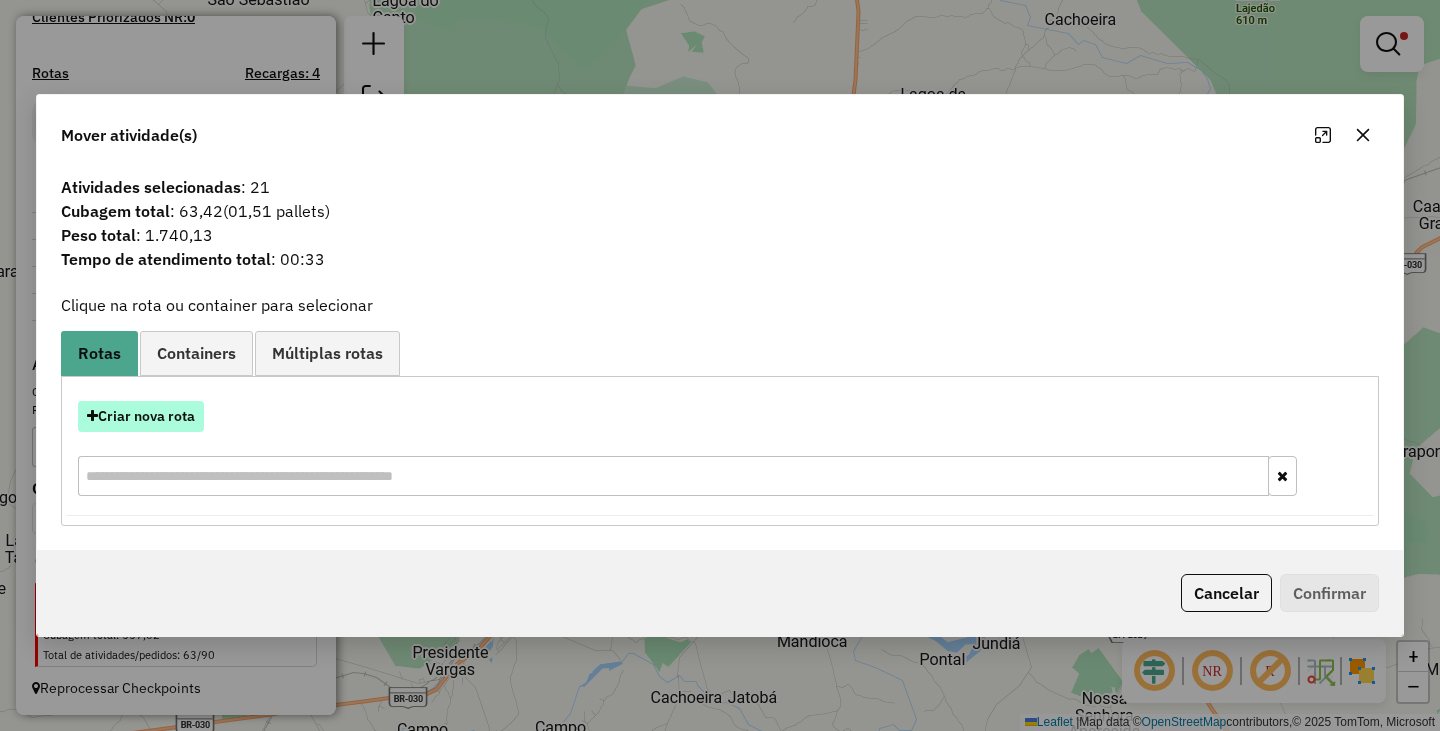 click on "Criar nova rota" at bounding box center (141, 416) 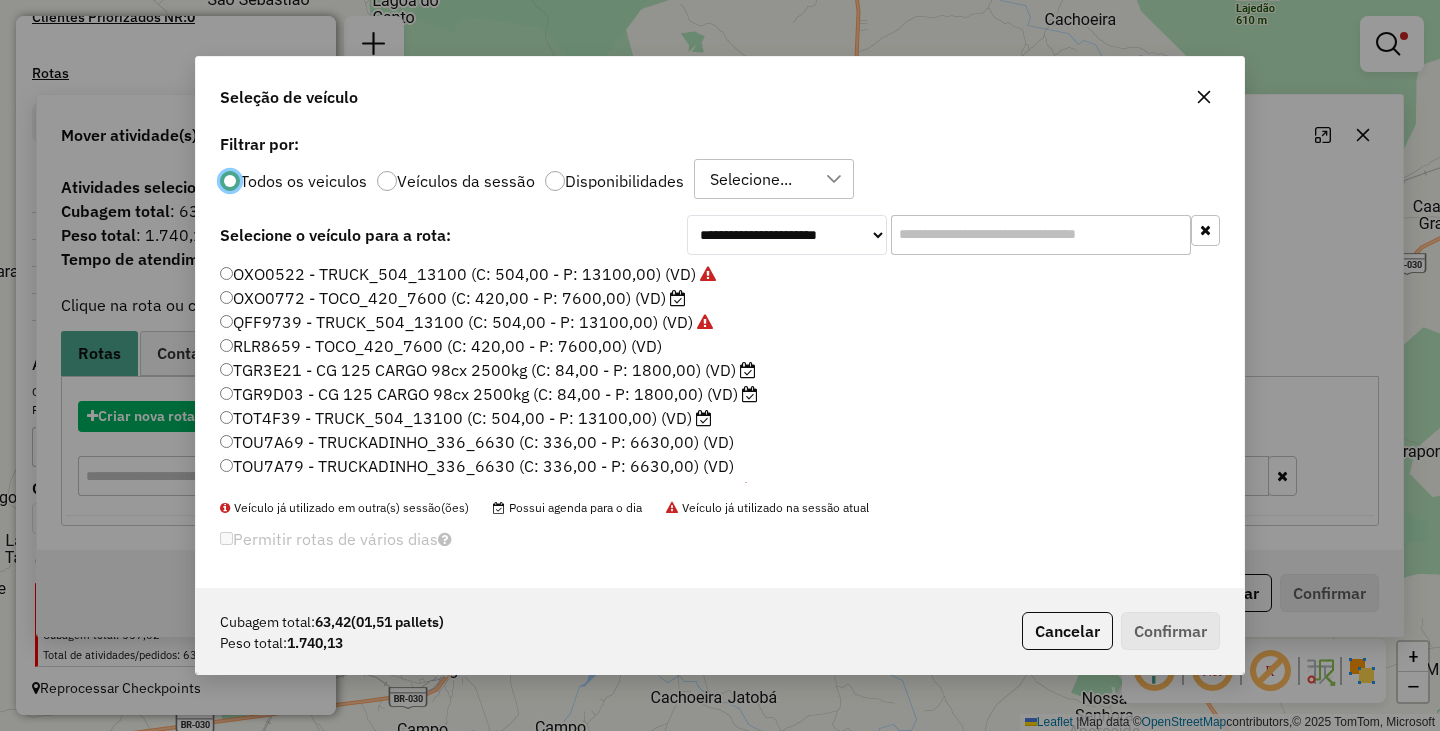 scroll, scrollTop: 11, scrollLeft: 6, axis: both 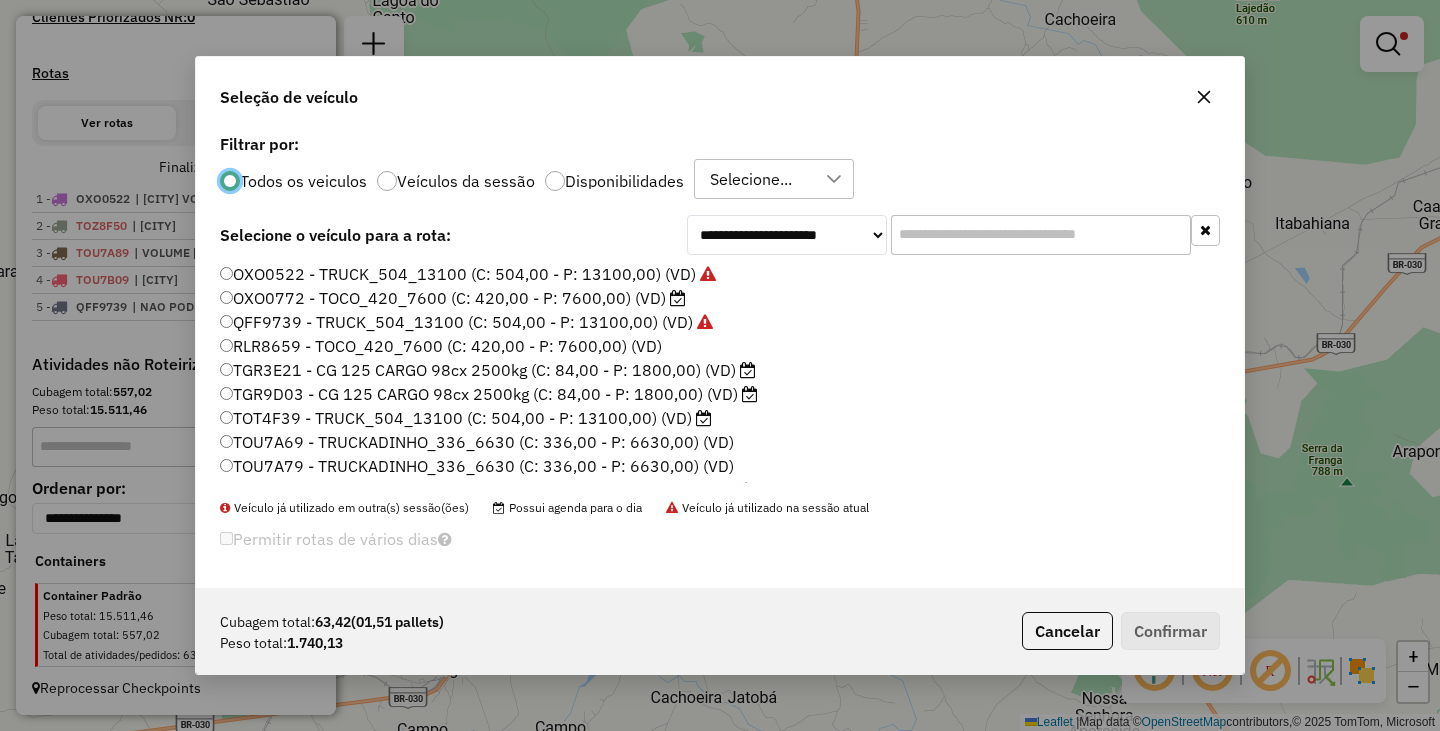 click on "OXO0522 - TRUCK_504_13100 (C: 504,00 - P: 13100,00) (VD)   OXO0772 - TOCO_420_7600 (C: 420,00 - P: 7600,00) (VD)   QFF9739 - TRUCK_504_13100 (C: 504,00 - P: 13100,00) (VD)   RLR8659 - TOCO_420_7600 (C: 420,00 - P: 7600,00) (VD)   TGR3E21 - CG 125 CARGO 98cx 2500kg (C: 84,00 - P: 1800,00) (VD)   TGR9D03 - CG 125 CARGO 98cx 2500kg (C: 84,00 - P: 1800,00) (VD)   TOT4F39 - TRUCK_504_13100 (C: 504,00 - P: 13100,00) (VD)   TOU7A69  - TRUCKADINHO_336_6630 (C: 336,00 - P: 6630,00) (VD)   TOU7A79  - TRUCKADINHO_336_6630 (C: 336,00 - P: 6630,00) (VD)   TOU7A89  - TRUCKADINHO_336_6630 (C: 336,00 - P: 6630,00) (VD)   TOU7A99  - TRUCKADINHO_336_6630 (C: 336,00 - P: 6630,00) (VD)   TOU7B09 - TRUCKADINHO_336_6630 (C: 336,00 - P: 6630,00) (VD)   TOU7B19 - TRUCKADINHO_336_6630 (C: 336,00 - P: 6630,00) (VD)   TOU7B39  - TRUCKADINHO_336_6630 (C: 336,00 - P: 6630,00) (VD)   TOU7B49 - TRUCKADINHO_336_6630 (C: 336,00 - P: 6630,00) (VD)   TOU7B59 - TRUCKADINHO_336_6630 (C: 336,00 - P: 6630,00) (VD)" 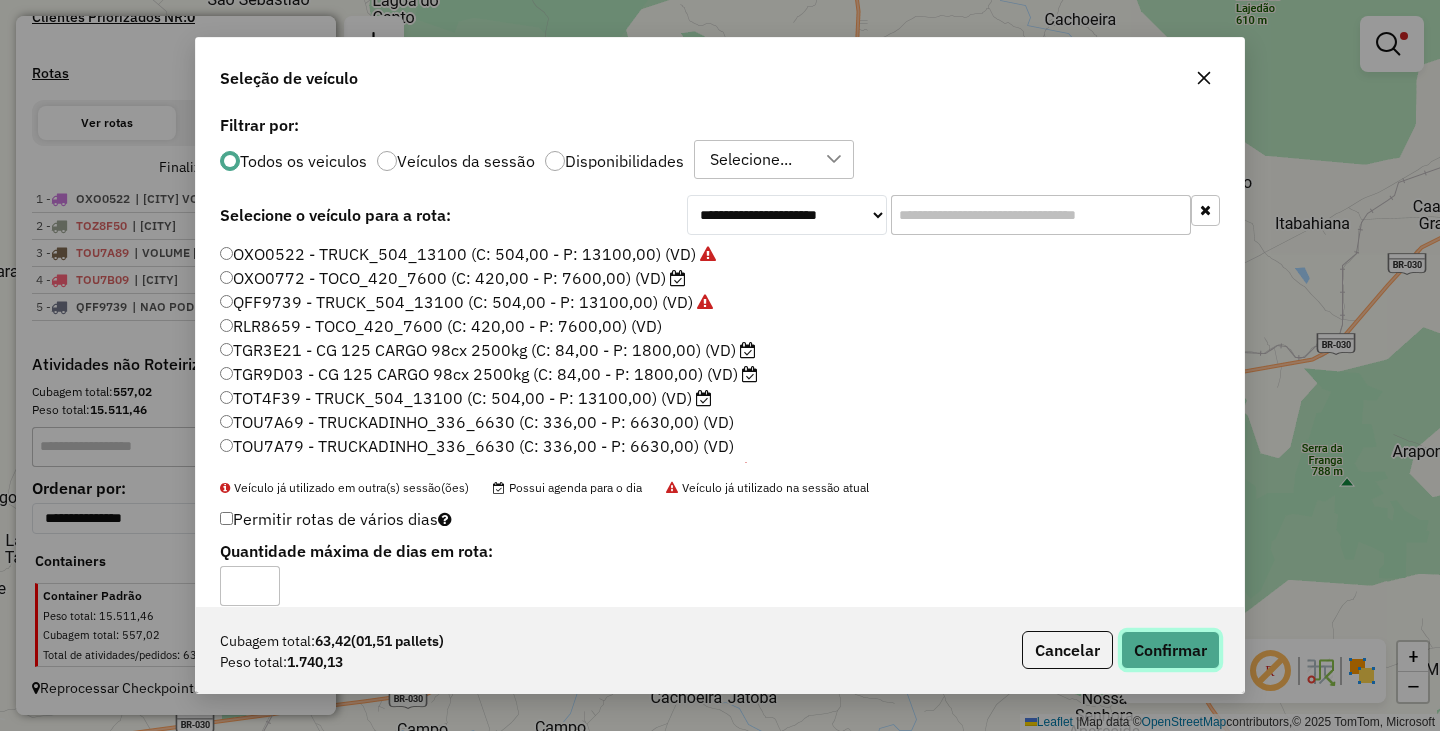 click on "Confirmar" 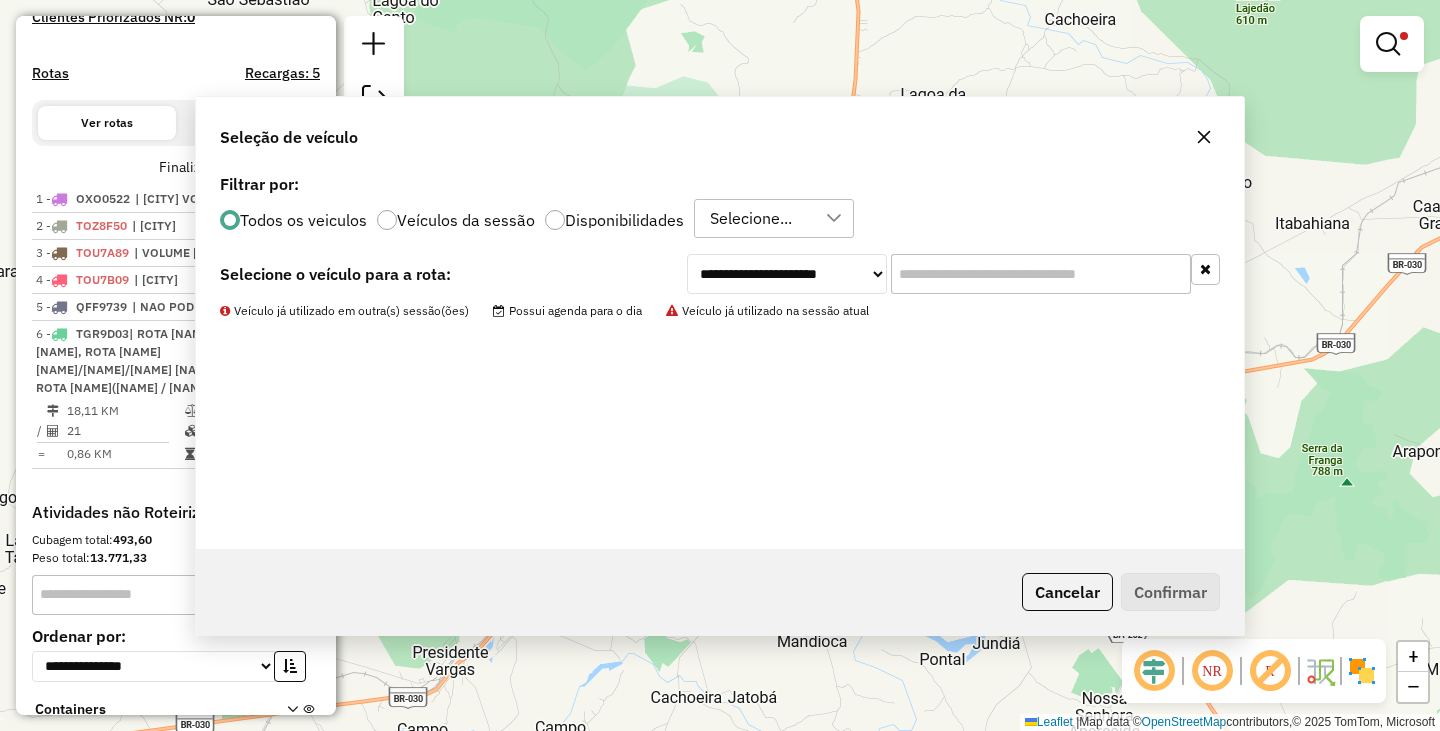 scroll, scrollTop: 716, scrollLeft: 0, axis: vertical 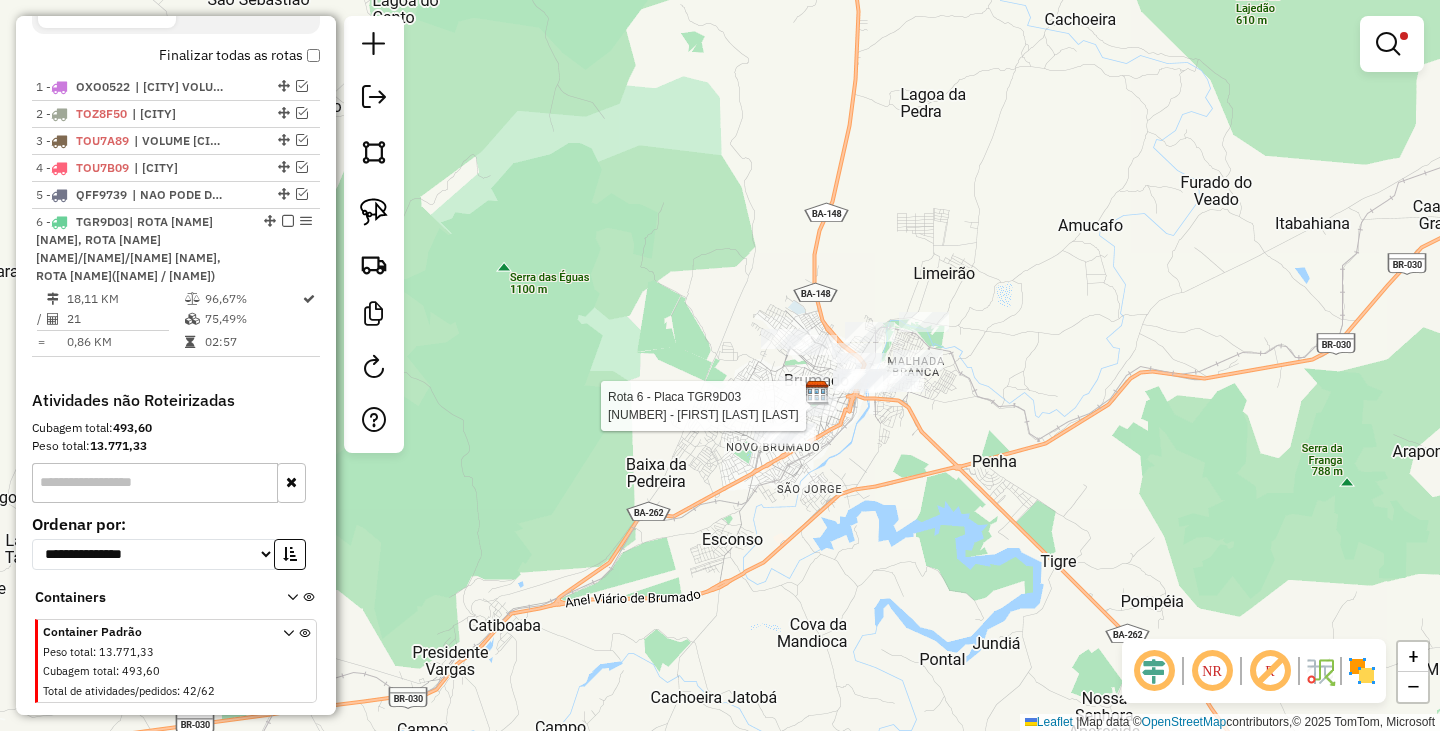 select on "**********" 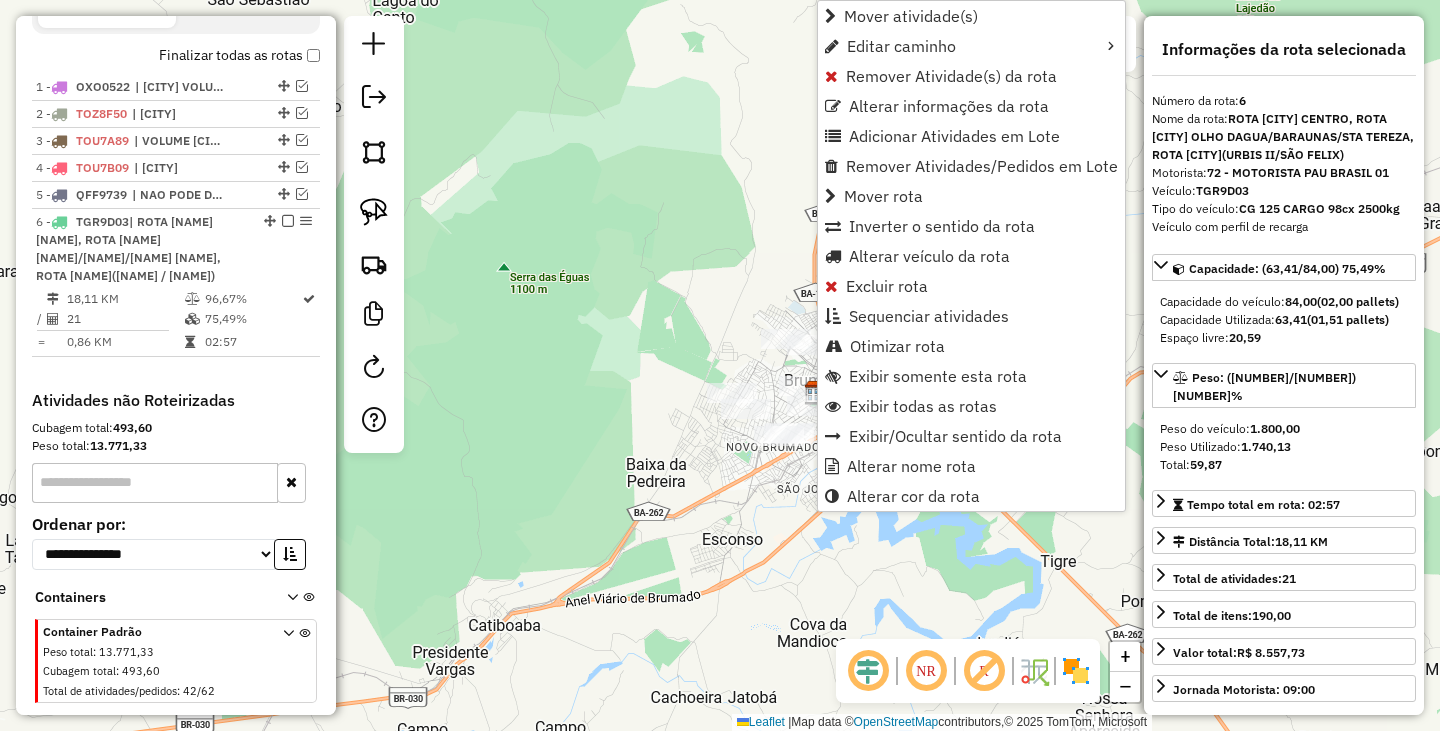 scroll, scrollTop: 770, scrollLeft: 0, axis: vertical 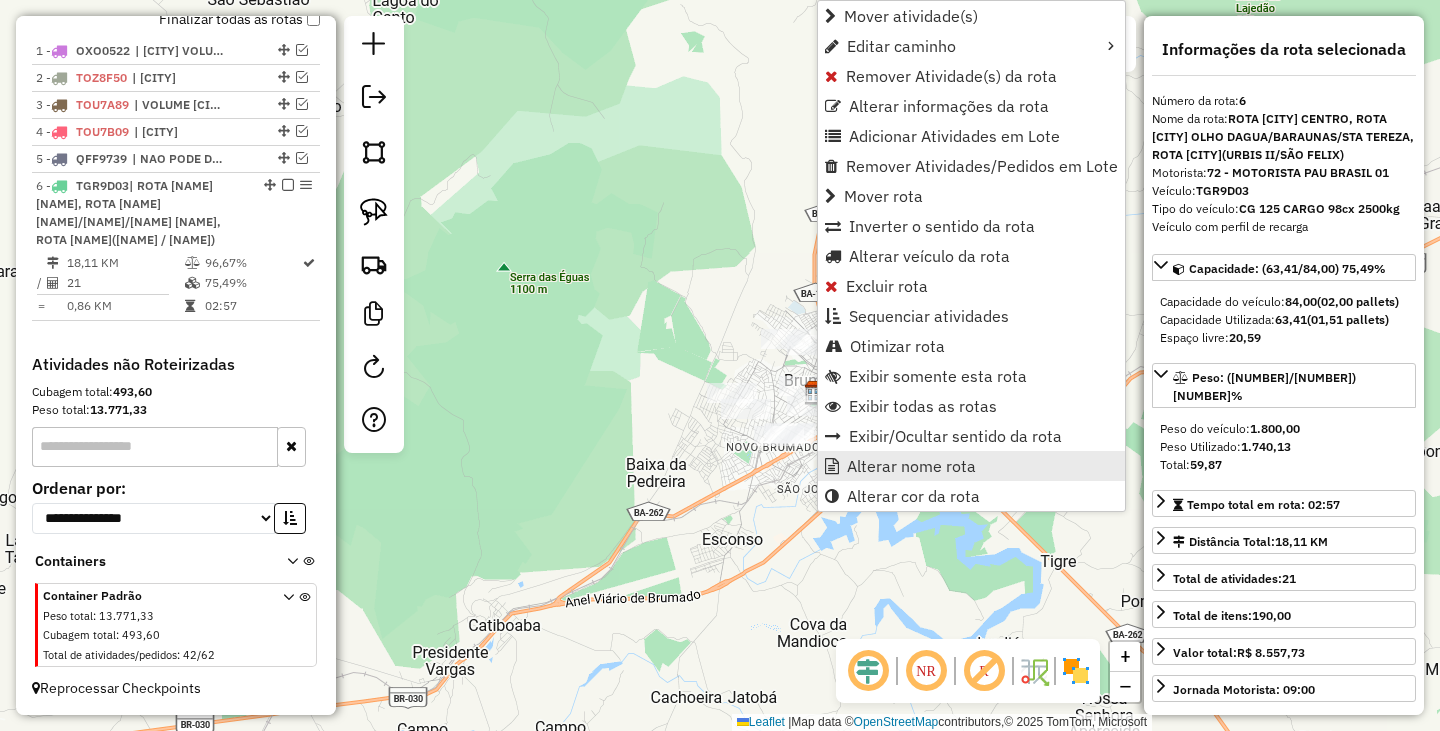 click on "Alterar nome rota" at bounding box center [911, 466] 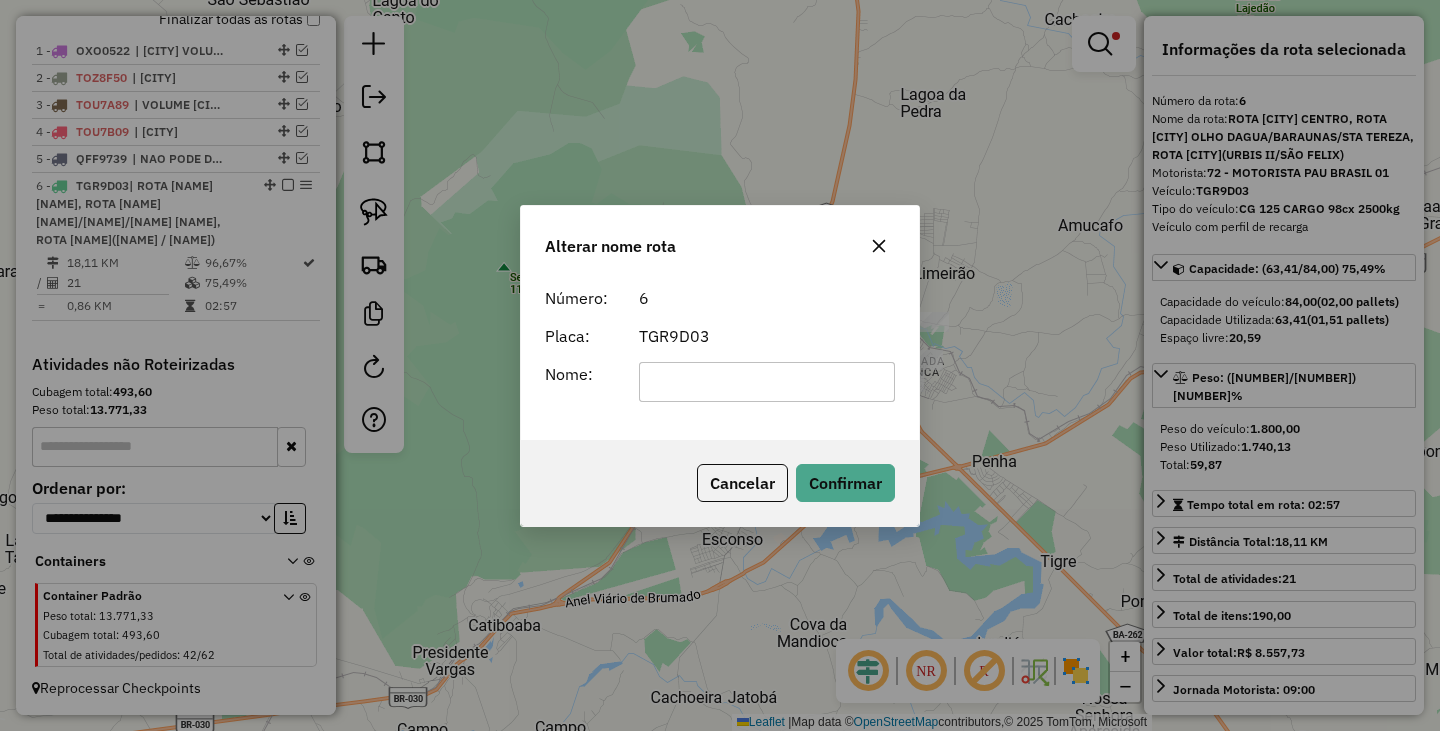 scroll, scrollTop: 0, scrollLeft: 0, axis: both 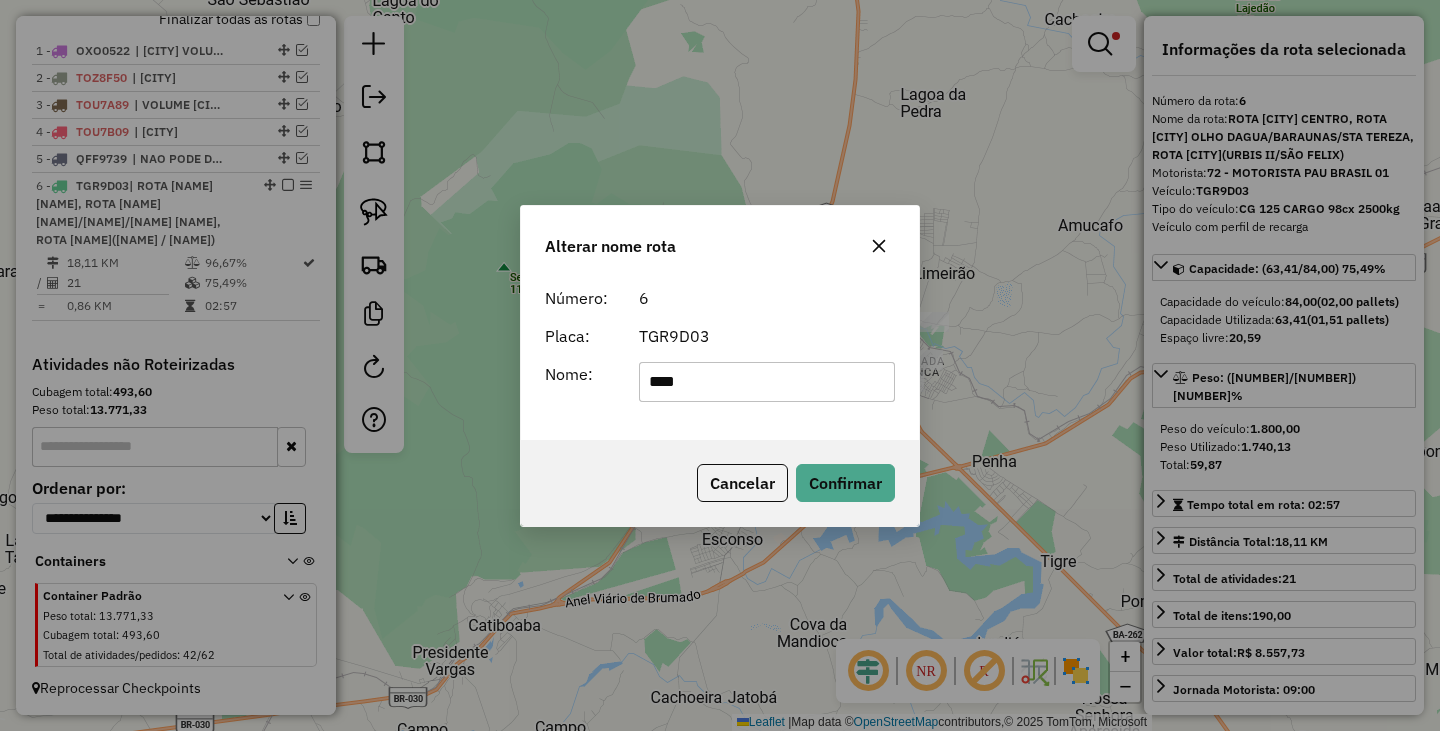 type on "****" 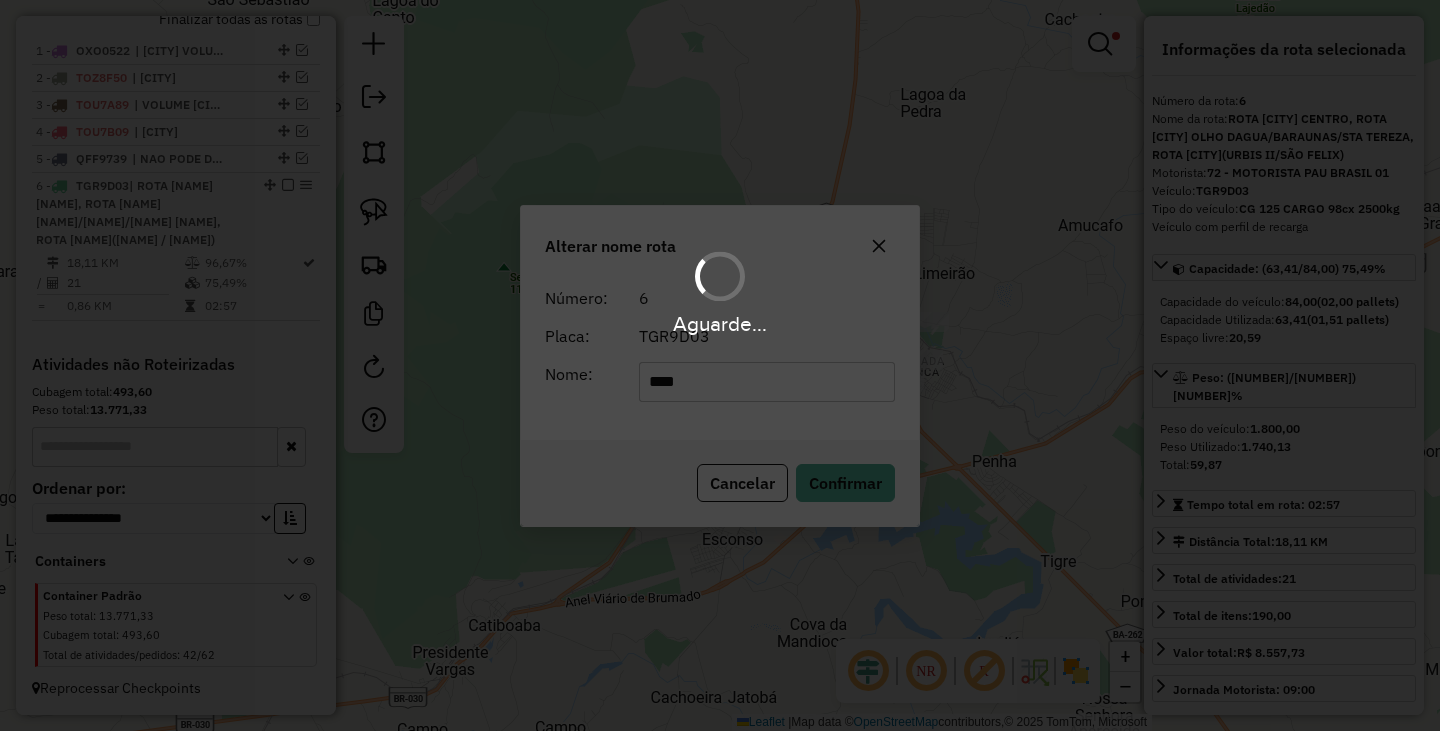 type 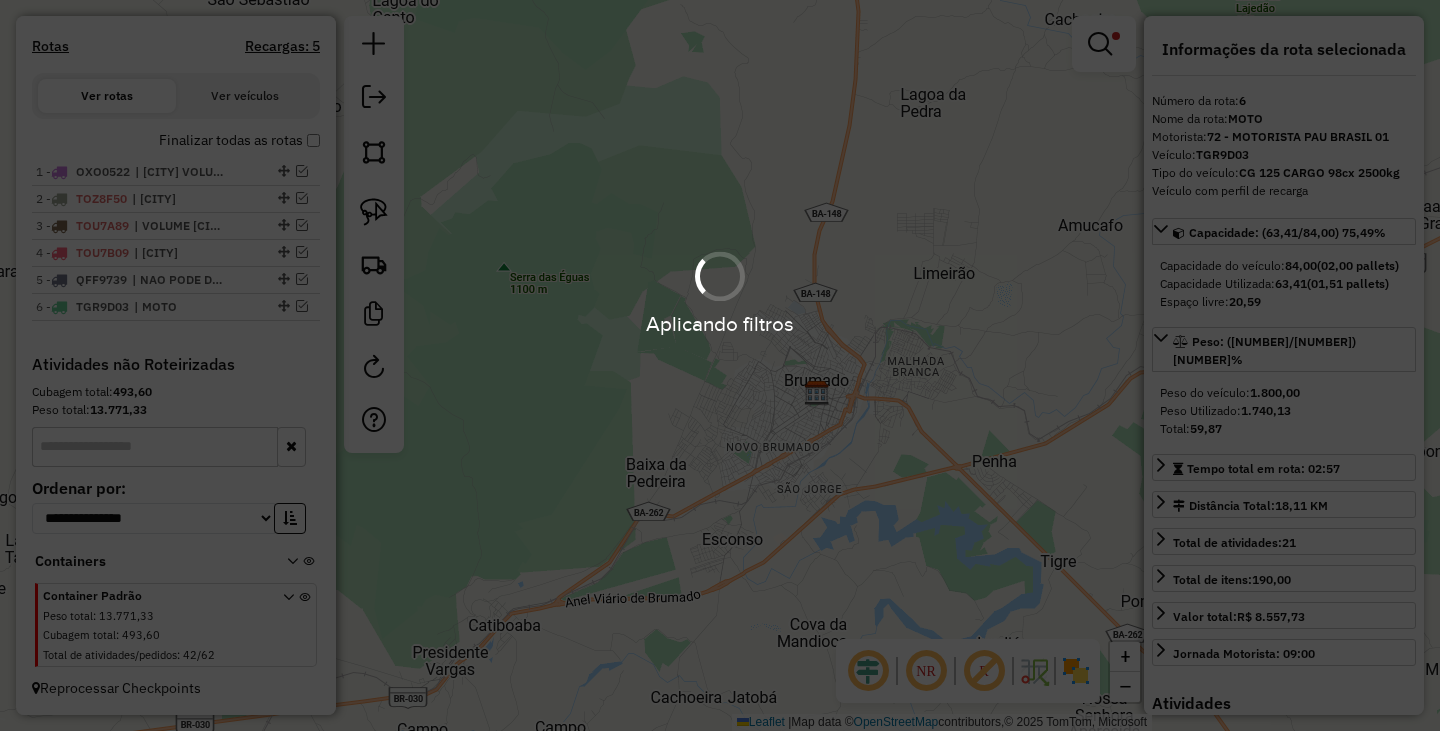 scroll, scrollTop: 631, scrollLeft: 0, axis: vertical 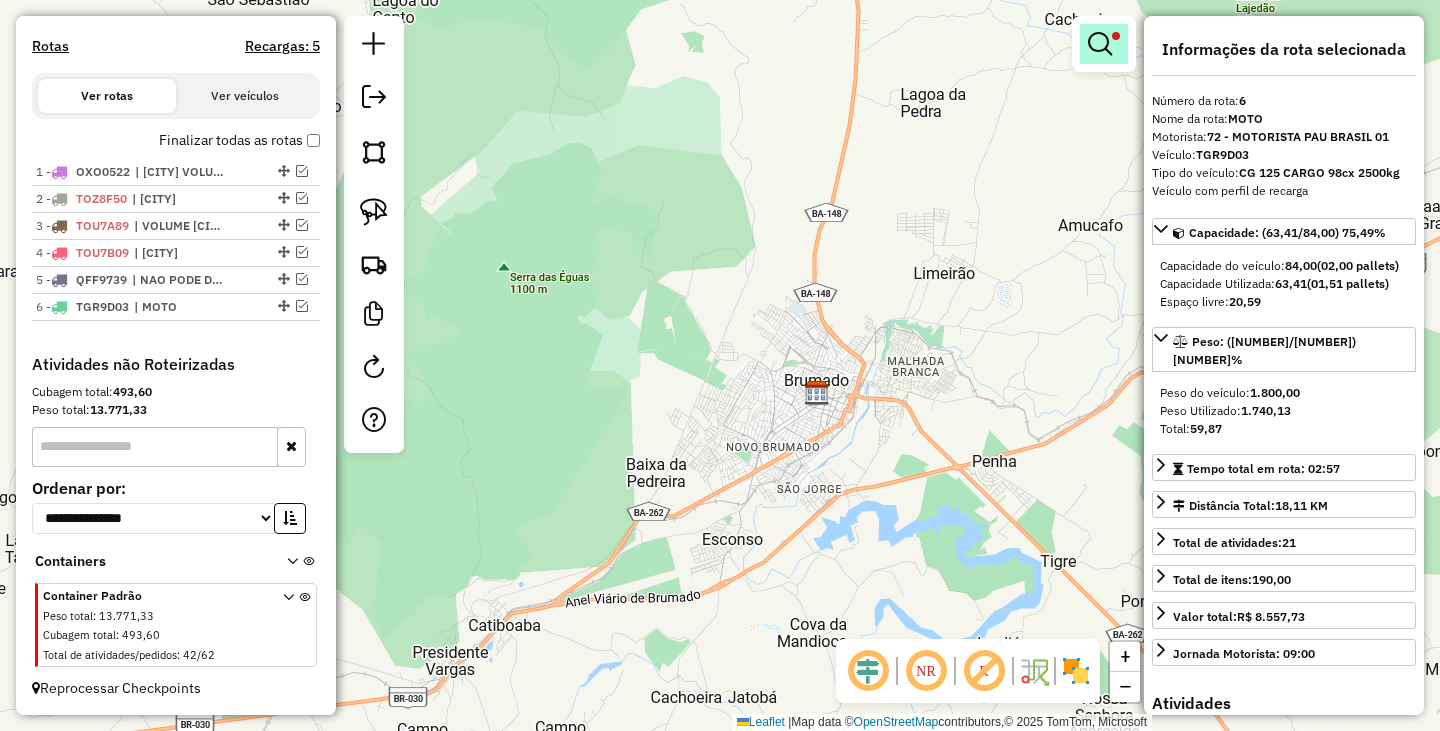 click at bounding box center (1116, 36) 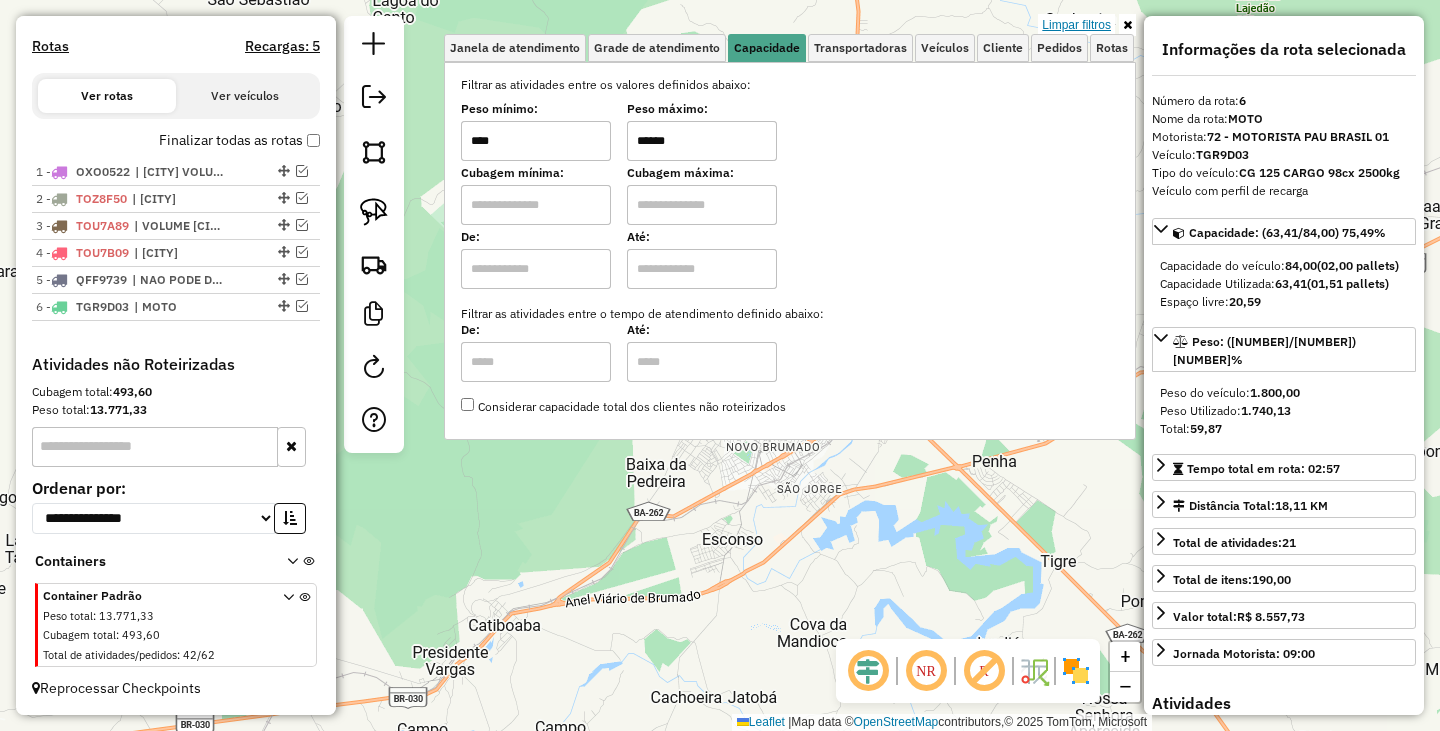 click on "Limpar filtros" at bounding box center (1076, 25) 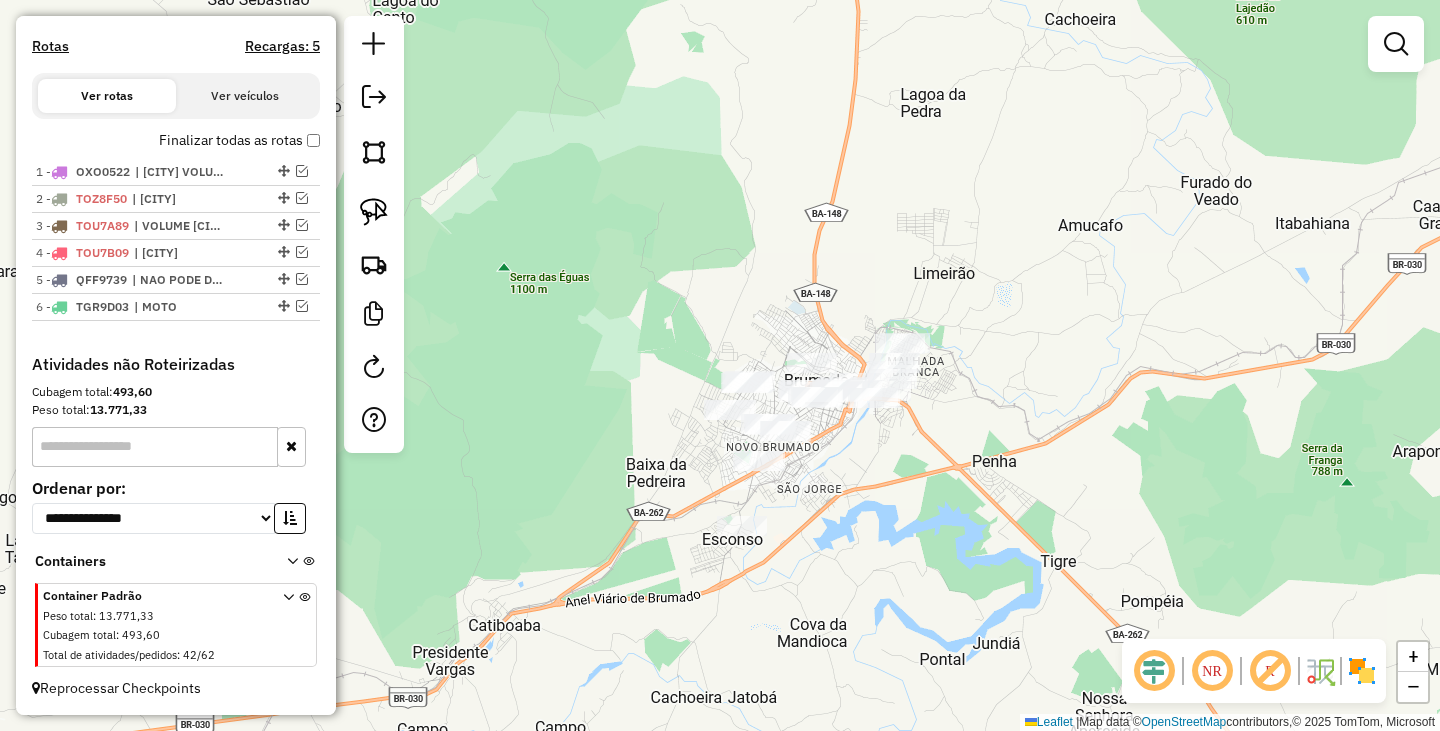 click on "Janela de atendimento Grade de atendimento Capacidade Transportadoras Veículos Cliente Pedidos  Rotas Selecione os dias de semana para filtrar as janelas de atendimento  Seg   Ter   Qua   Qui   Sex   Sáb   Dom  Informe o período da janela de atendimento: De: Até:  Filtrar exatamente a janela do cliente  Considerar janela de atendimento padrão  Selecione os dias de semana para filtrar as grades de atendimento  Seg   Ter   Qua   Qui   Sex   Sáb   Dom   Considerar clientes sem dia de atendimento cadastrado  Clientes fora do dia de atendimento selecionado Filtrar as atividades entre os valores definidos abaixo:  Peso mínimo:   Peso máximo:   Cubagem mínima:   Cubagem máxima:   De:   Até:  Filtrar as atividades entre o tempo de atendimento definido abaixo:  De:   Até:   Considerar capacidade total dos clientes não roteirizados Transportadora: Selecione um ou mais itens Tipo de veículo: Selecione um ou mais itens Veículo: Selecione um ou mais itens Motorista: Selecione um ou mais itens Nome: Rótulo:" 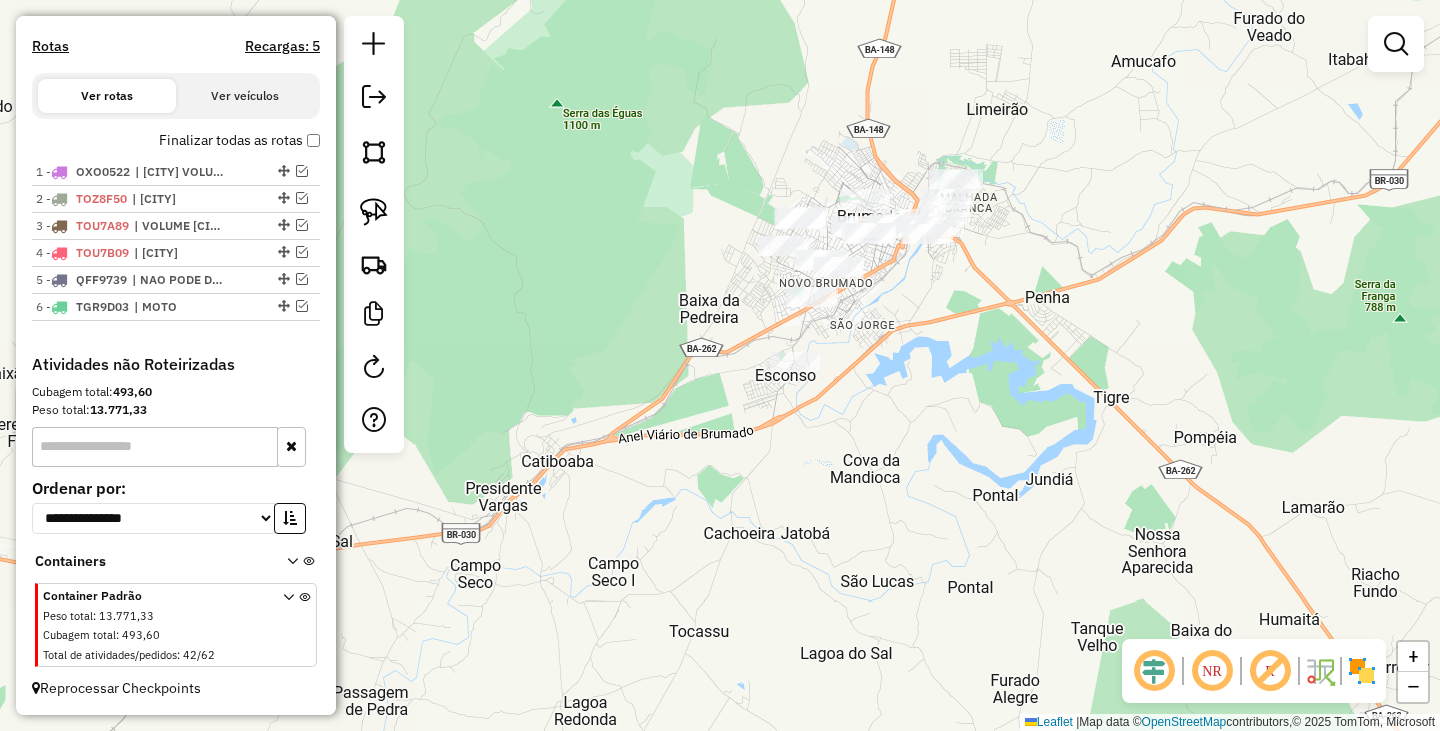 drag, startPoint x: 840, startPoint y: 342, endPoint x: 1044, endPoint y: 408, distance: 214.41083 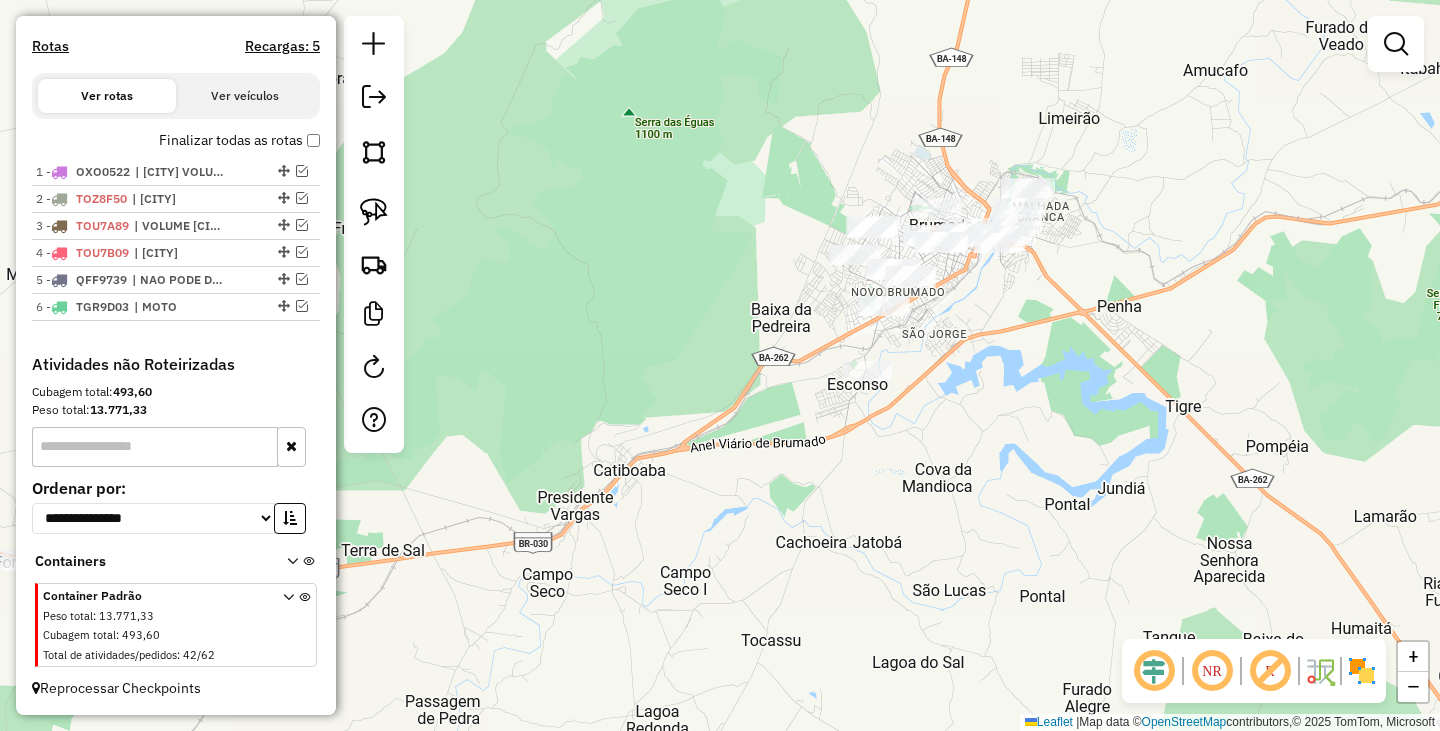 drag, startPoint x: 1037, startPoint y: 361, endPoint x: 1005, endPoint y: 329, distance: 45.254833 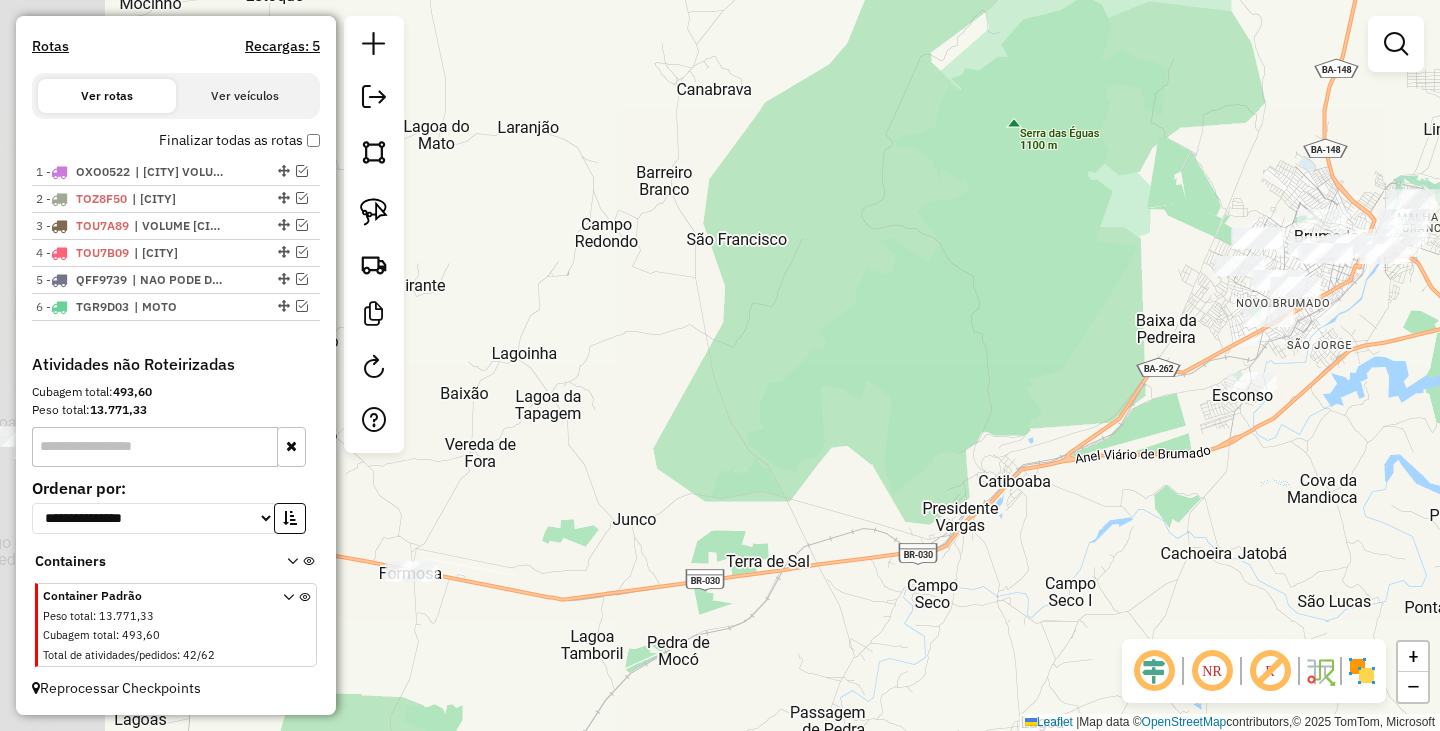 drag, startPoint x: 522, startPoint y: 278, endPoint x: 906, endPoint y: 289, distance: 384.15753 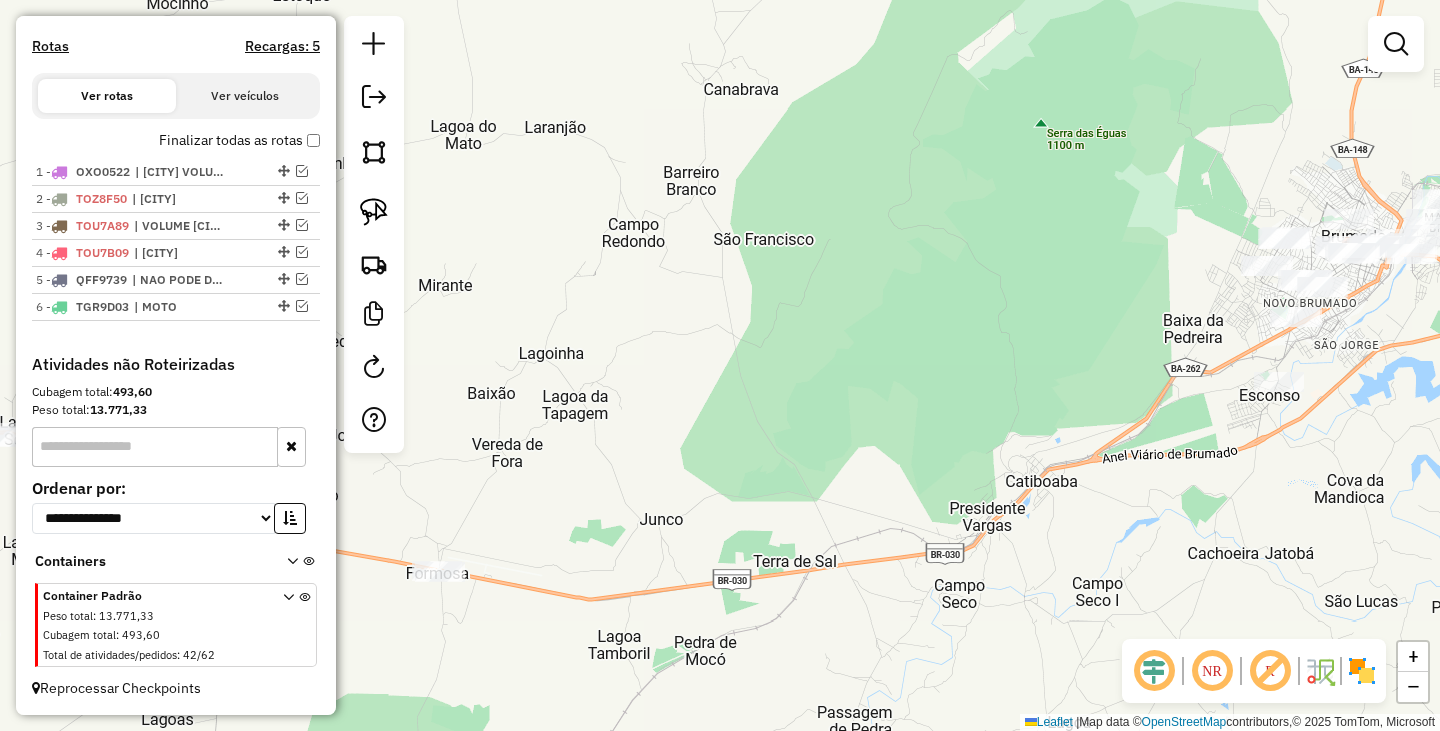 drag, startPoint x: 674, startPoint y: 374, endPoint x: 832, endPoint y: 342, distance: 161.20795 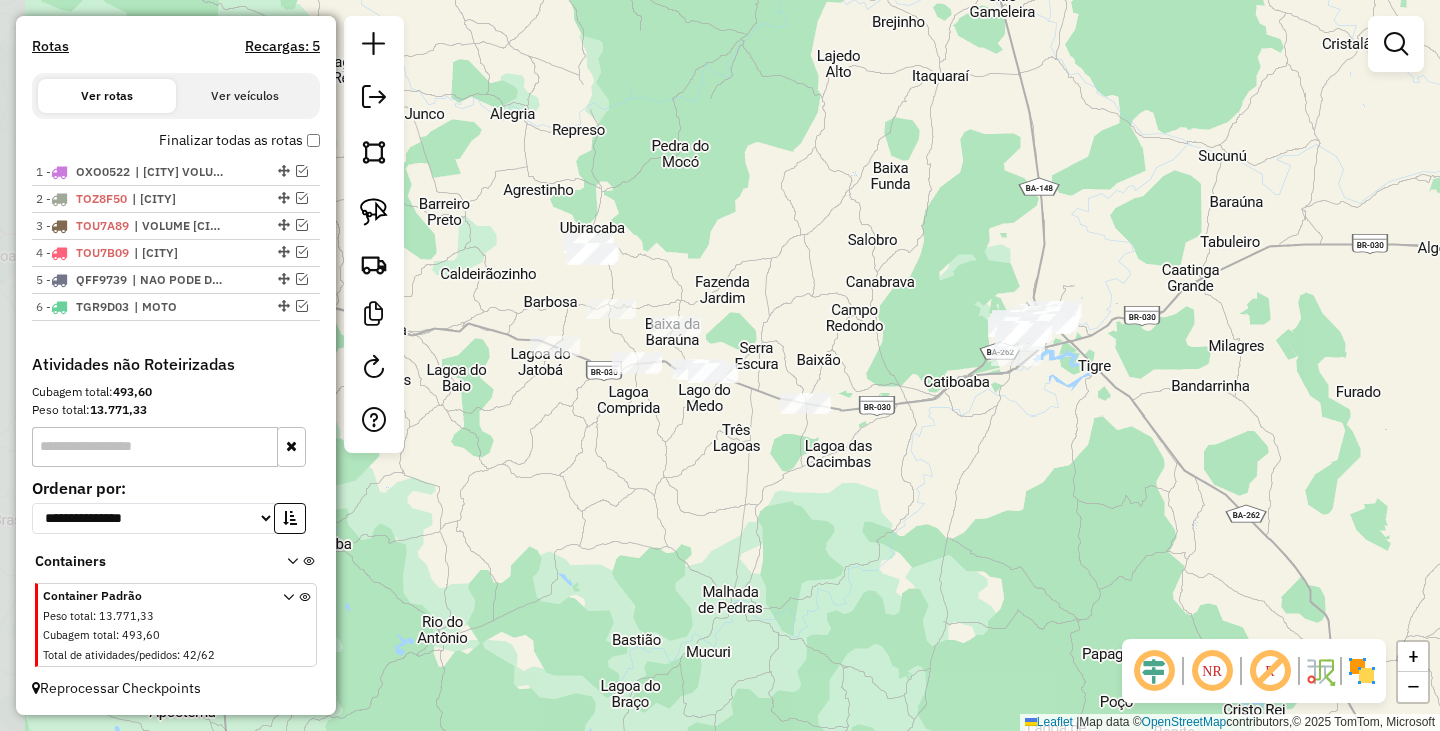 drag, startPoint x: 696, startPoint y: 421, endPoint x: 743, endPoint y: 465, distance: 64.381676 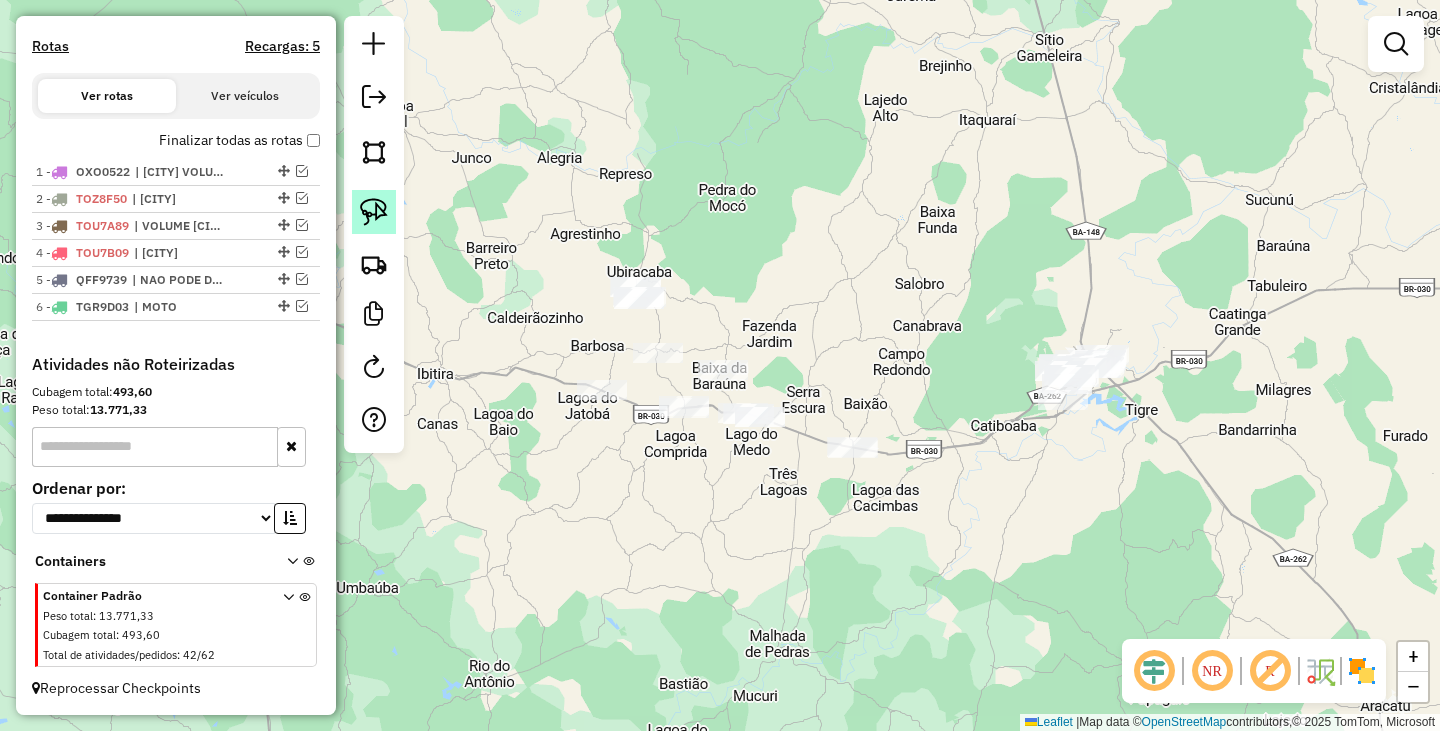 click 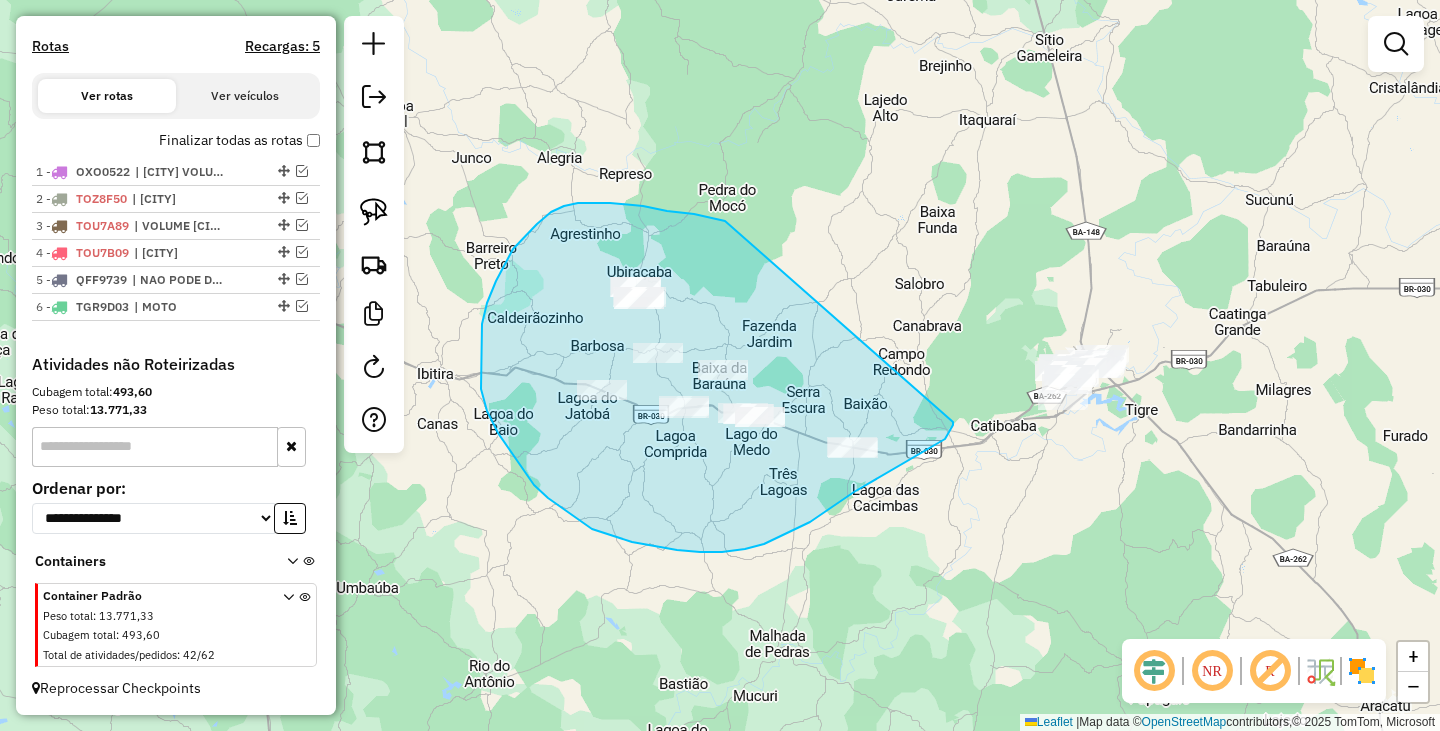 drag, startPoint x: 610, startPoint y: 203, endPoint x: 956, endPoint y: 413, distance: 404.74188 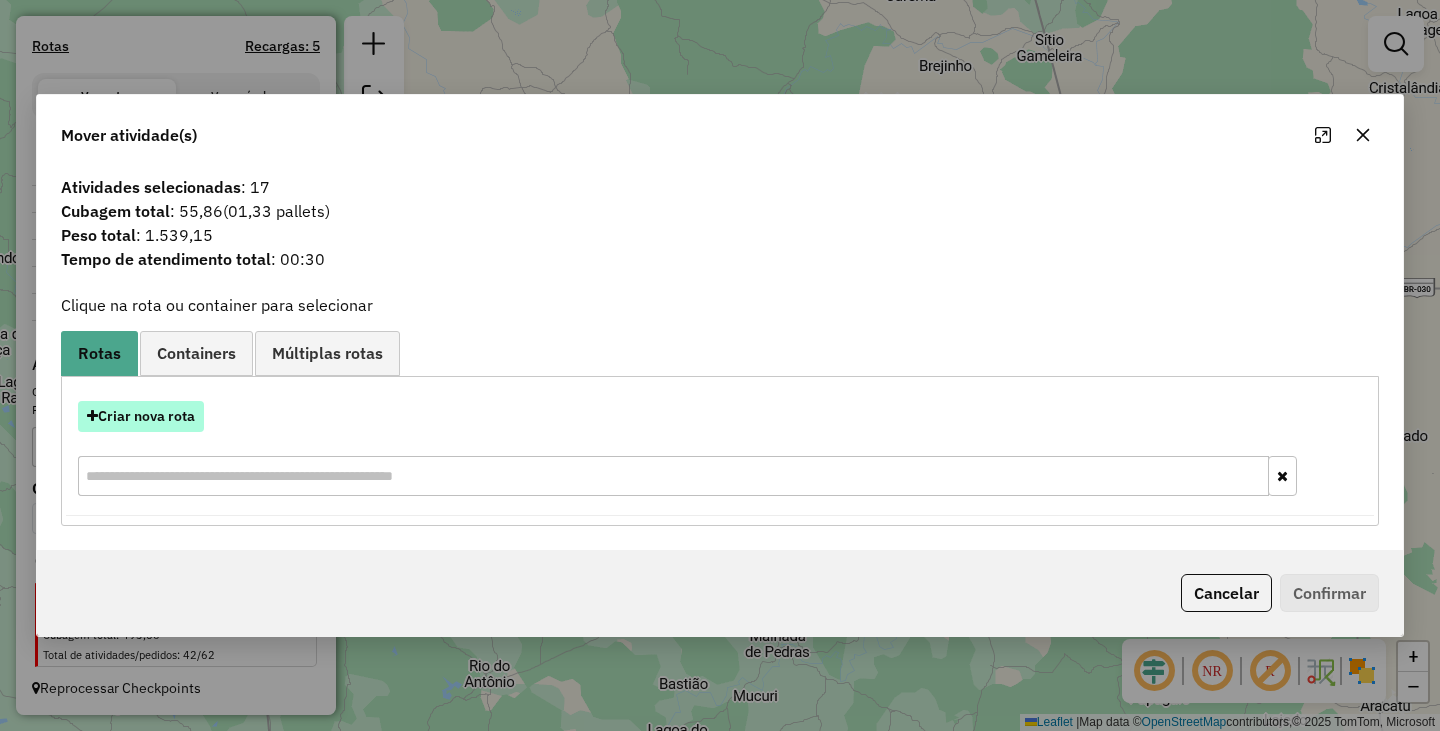 click on "Criar nova rota" at bounding box center (141, 416) 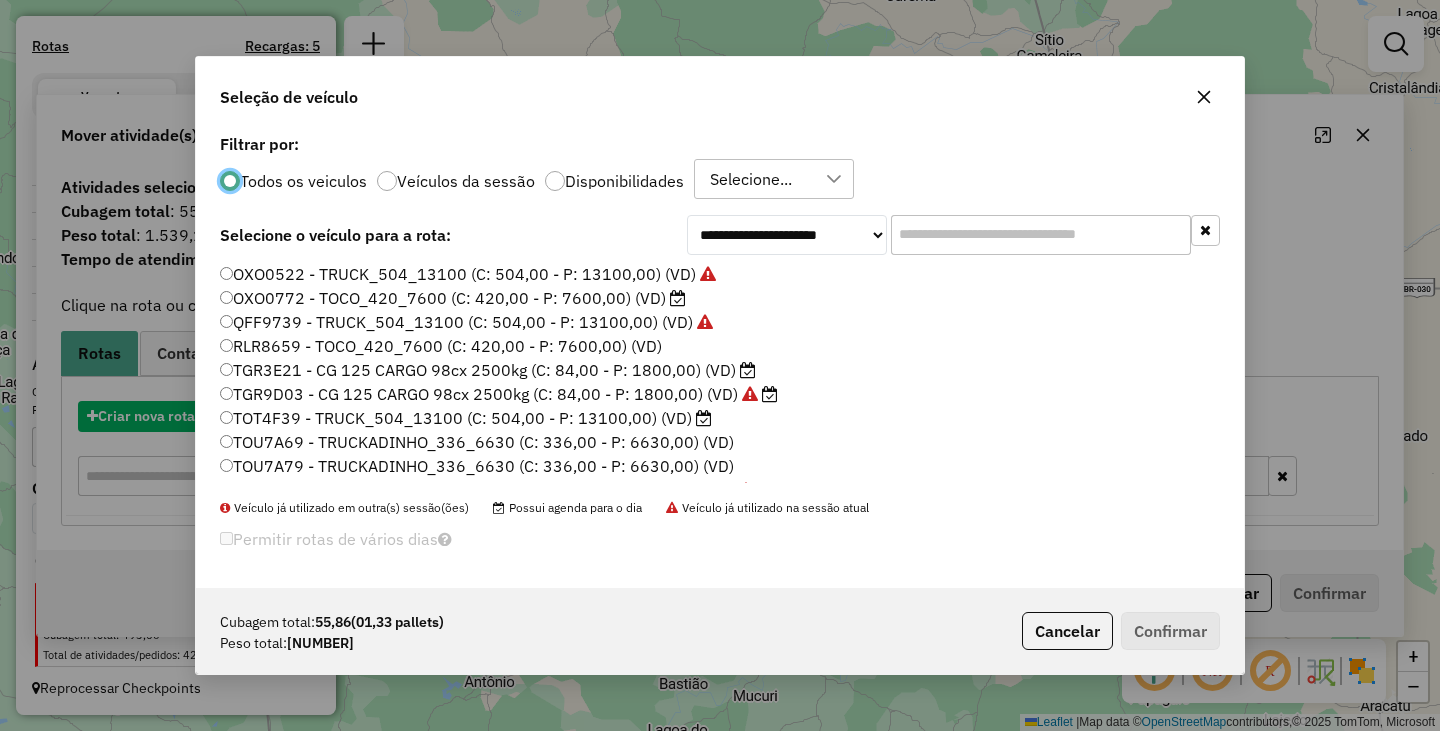 scroll, scrollTop: 11, scrollLeft: 6, axis: both 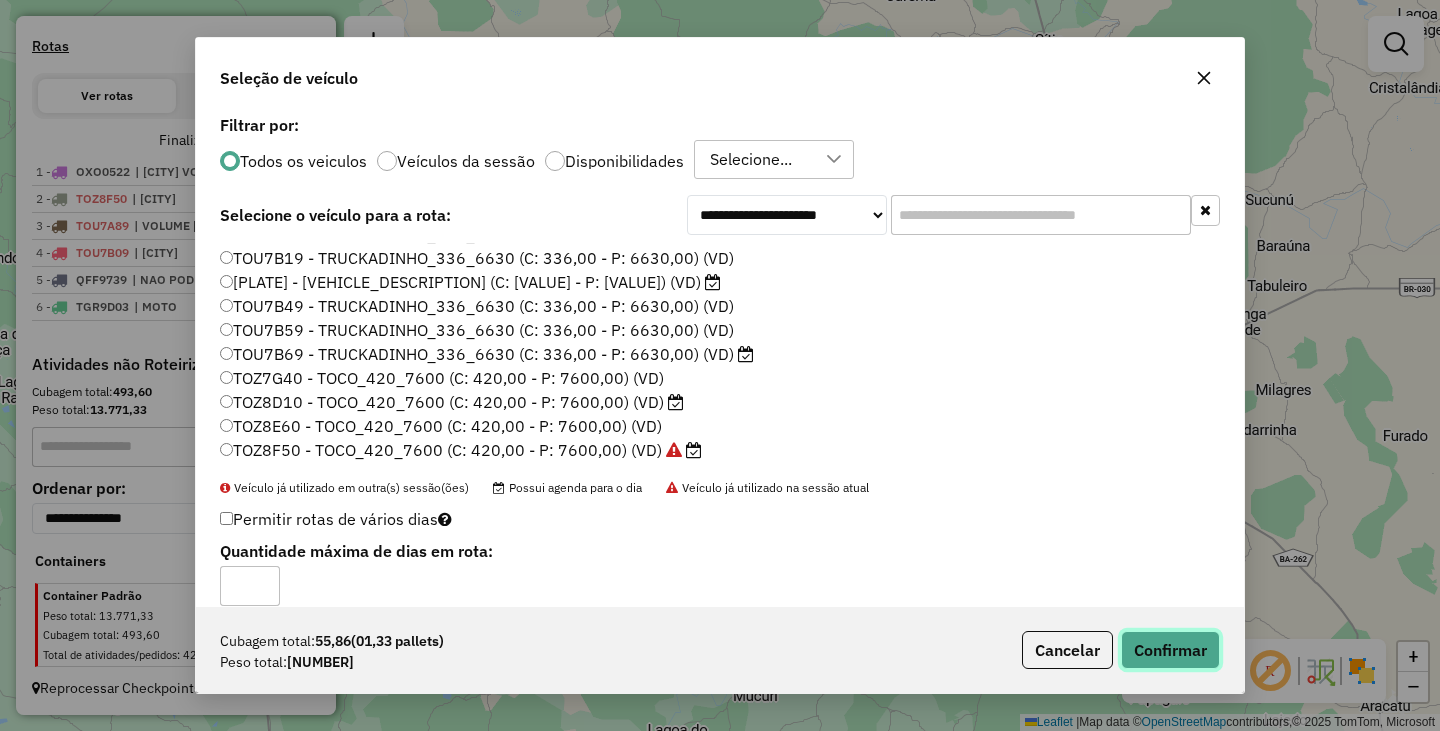 click on "Confirmar" 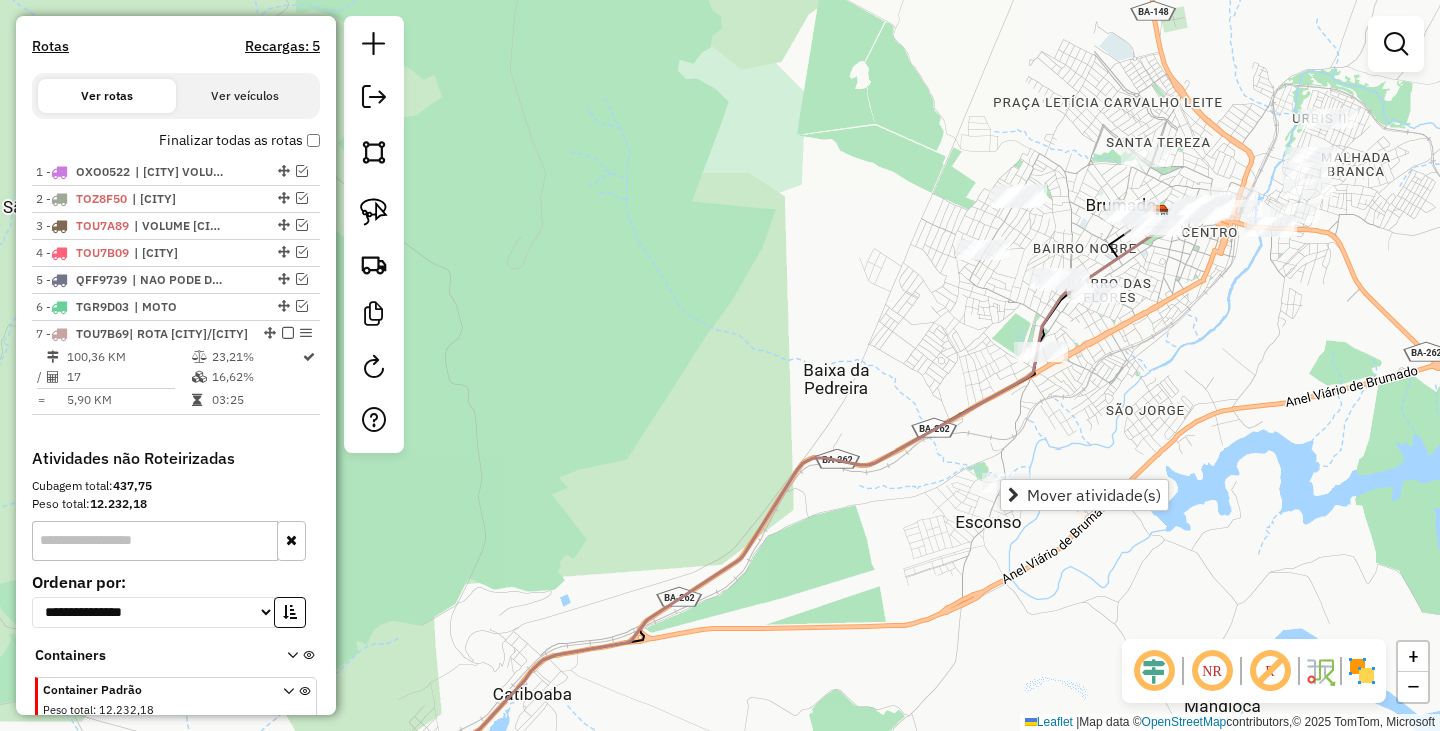 click on "Janela de atendimento Grade de atendimento Capacidade Transportadoras Veículos Cliente Pedidos  Rotas Selecione os dias de semana para filtrar as janelas de atendimento  Seg   Ter   Qua   Qui   Sex   Sáb   Dom  Informe o período da janela de atendimento: De: Até:  Filtrar exatamente a janela do cliente  Considerar janela de atendimento padrão  Selecione os dias de semana para filtrar as grades de atendimento  Seg   Ter   Qua   Qui   Sex   Sáb   Dom   Considerar clientes sem dia de atendimento cadastrado  Clientes fora do dia de atendimento selecionado Filtrar as atividades entre os valores definidos abaixo:  Peso mínimo:   Peso máximo:   Cubagem mínima:   Cubagem máxima:   De:   Até:  Filtrar as atividades entre o tempo de atendimento definido abaixo:  De:   Até:   Considerar capacidade total dos clientes não roteirizados Transportadora: Selecione um ou mais itens Tipo de veículo: Selecione um ou mais itens Veículo: Selecione um ou mais itens Motorista: Selecione um ou mais itens Nome: Rótulo:" 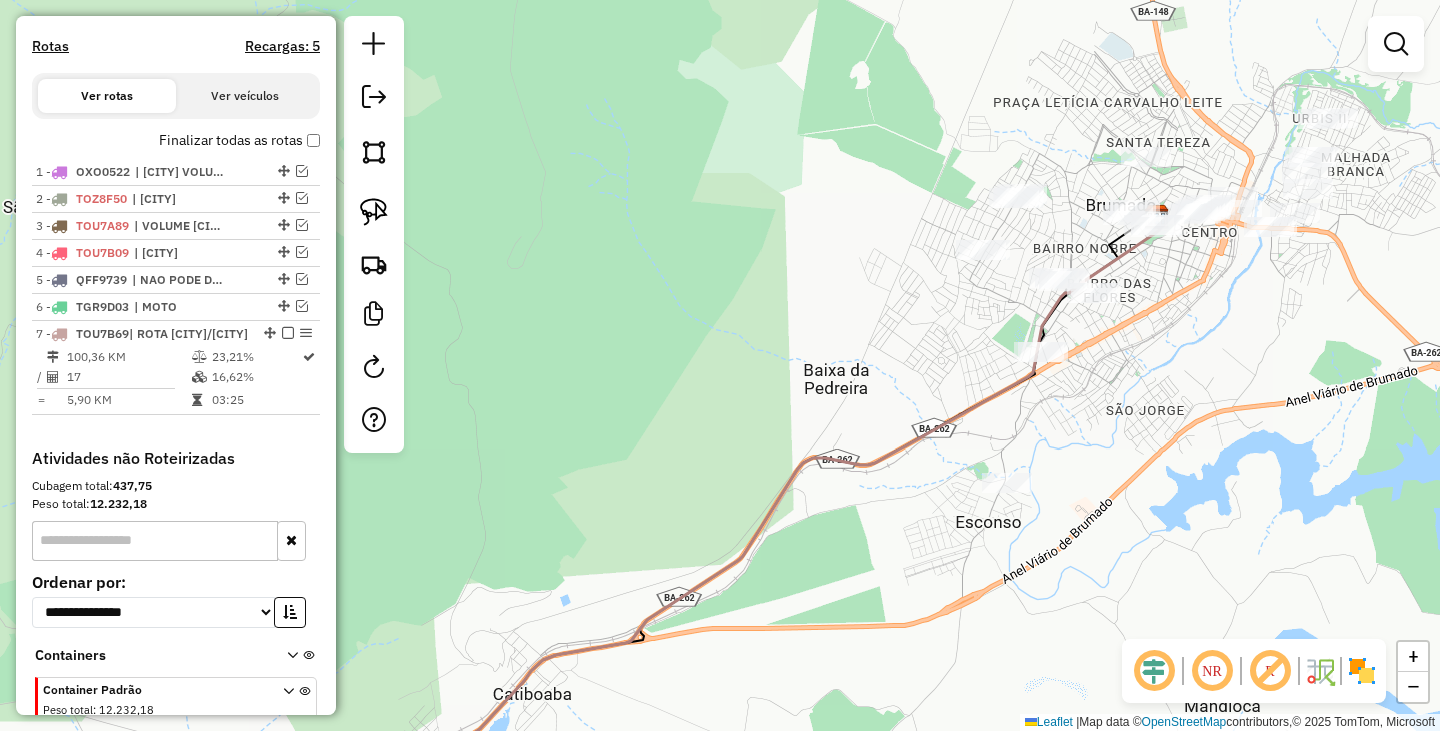 click on "Janela de atendimento Grade de atendimento Capacidade Transportadoras Veículos Cliente Pedidos  Rotas Selecione os dias de semana para filtrar as janelas de atendimento  Seg   Ter   Qua   Qui   Sex   Sáb   Dom  Informe o período da janela de atendimento: De: Até:  Filtrar exatamente a janela do cliente  Considerar janela de atendimento padrão  Selecione os dias de semana para filtrar as grades de atendimento  Seg   Ter   Qua   Qui   Sex   Sáb   Dom   Considerar clientes sem dia de atendimento cadastrado  Clientes fora do dia de atendimento selecionado Filtrar as atividades entre os valores definidos abaixo:  Peso mínimo:   Peso máximo:   Cubagem mínima:   Cubagem máxima:   De:   Até:  Filtrar as atividades entre o tempo de atendimento definido abaixo:  De:   Até:   Considerar capacidade total dos clientes não roteirizados Transportadora: Selecione um ou mais itens Tipo de veículo: Selecione um ou mais itens Veículo: Selecione um ou mais itens Motorista: Selecione um ou mais itens Nome: Rótulo:" 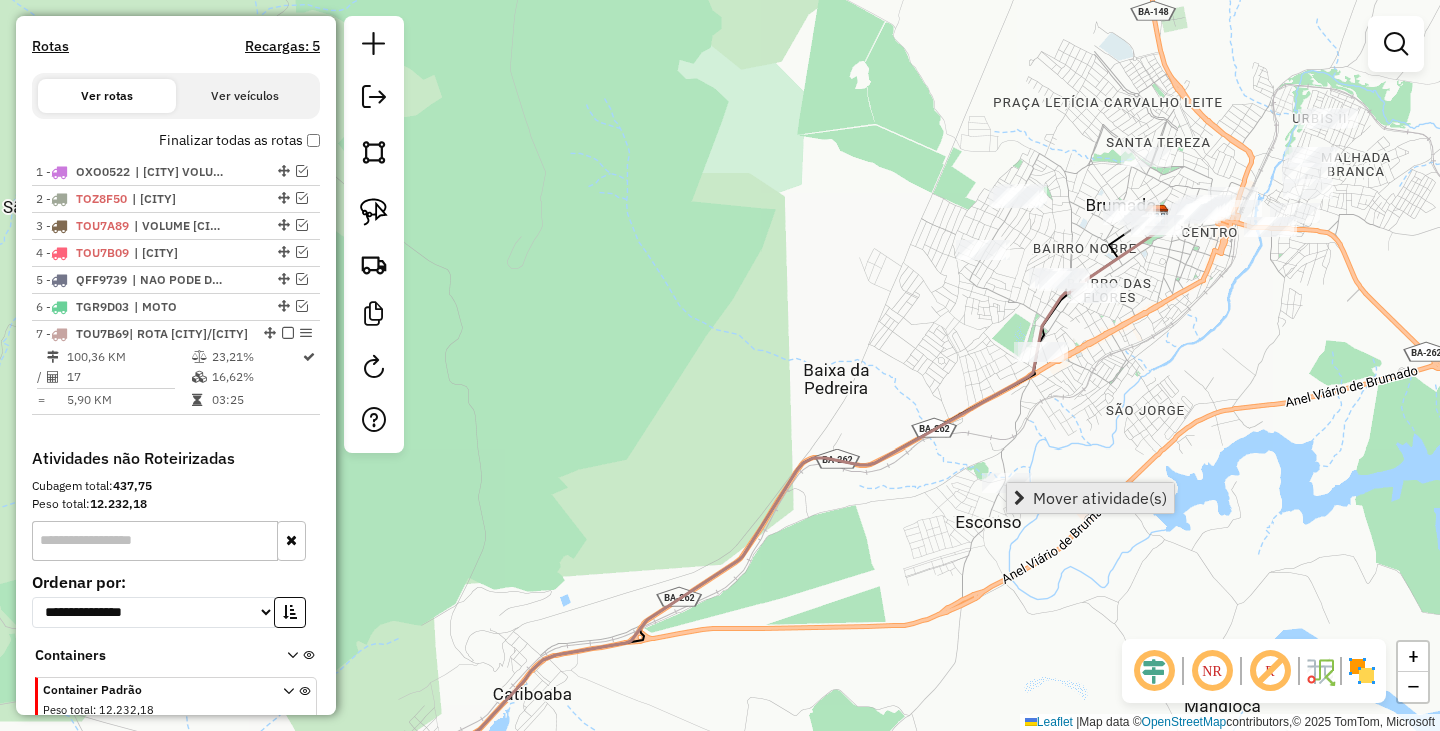 click on "Mover atividade(s)" at bounding box center [1100, 498] 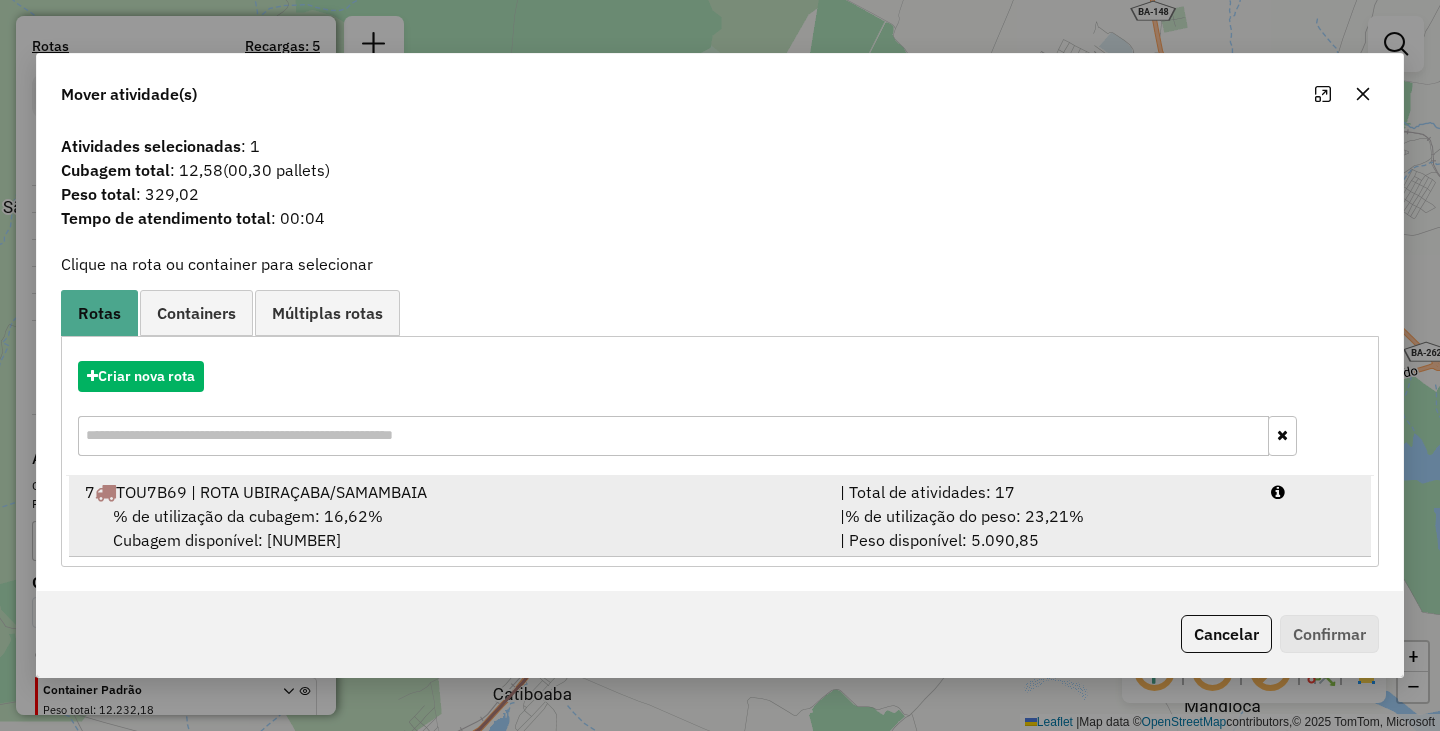 click on "[NUMBER] TOU7B69 | ROTA [NAME]/[NAME] [NUMBER] KM [NUMBER]% / [NUMBER] [NUMBER]%     =  [NUMBER] KM [TIME]" at bounding box center [450, 492] 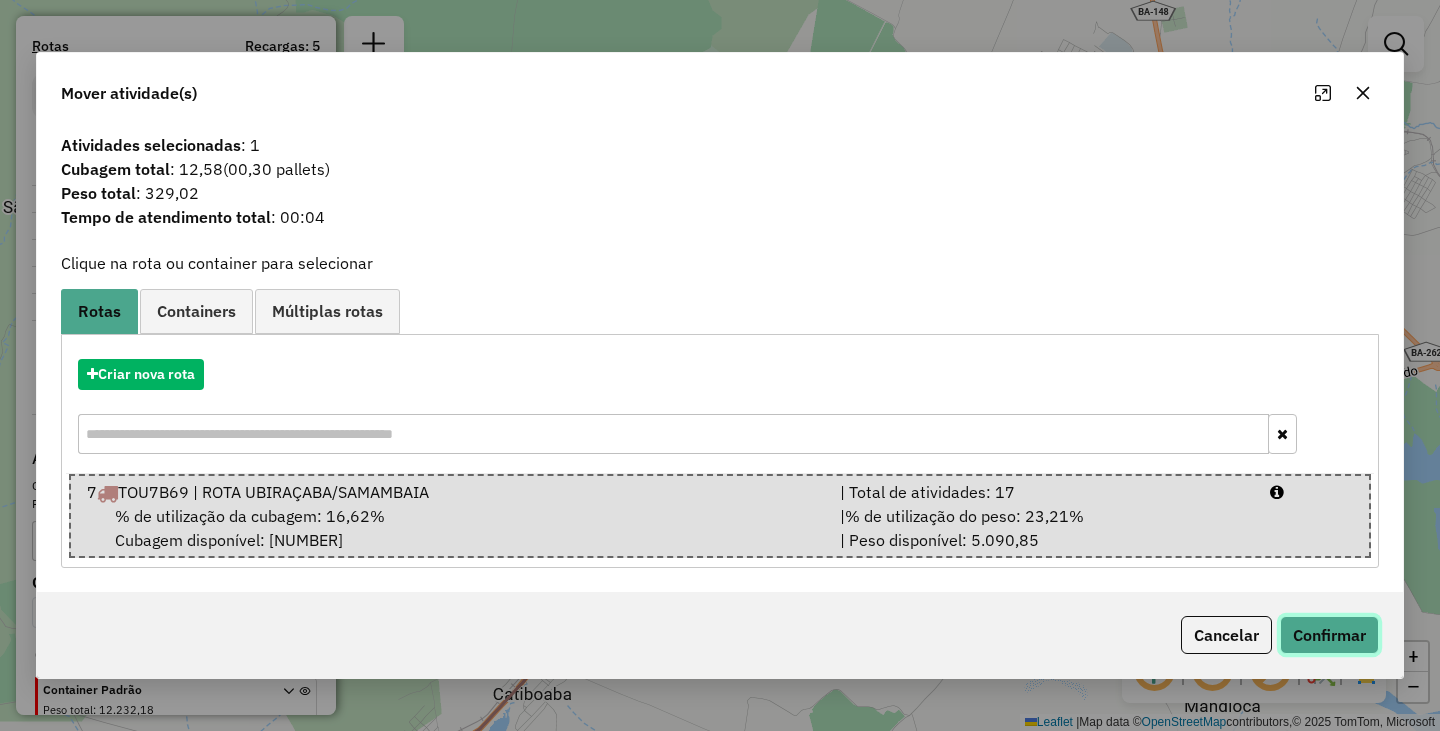 click on "Confirmar" 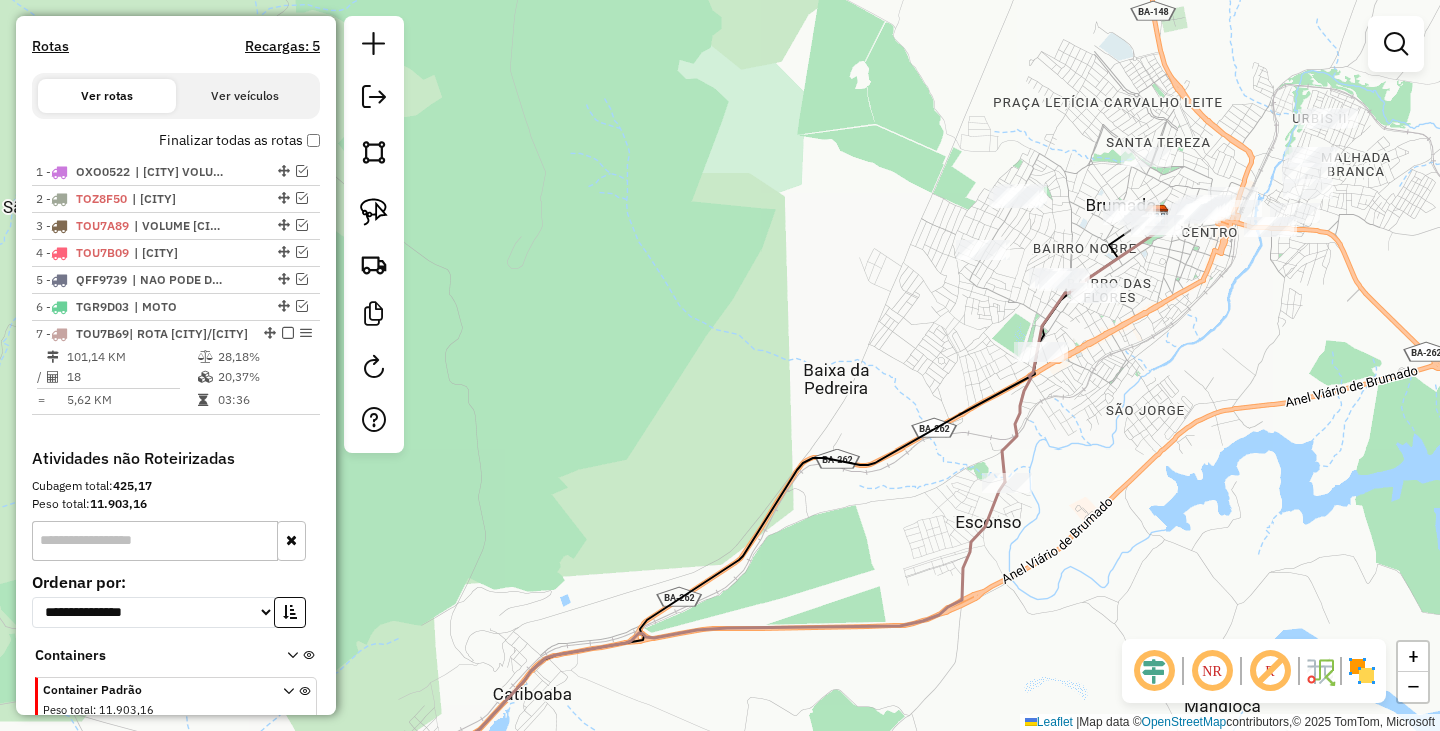 click on "Rota 7 - Placa TOU7B69 572 - [FIRST] [LAST] Janela de atendimento Grade de atendimento Capacidade Transportadoras Veículos Cliente Pedidos Rotas Selecione os dias de semana para filtrar as janelas de atendimento Seg Ter Qua Qui Sex Sáb Dom Informe o período da janela de atendimento: De: Até: Filtrar exatamente a janela do cliente Considerar janela de atendimento padrão Selecione os dias de semana para filtrar as grades de atendimento Seg Ter Qua Qui Sex Sáb Dom Considerar clientes sem dia de atendimento cadastrado Clientes fora do dia de atendimento selecionado Filtrar as atividades entre os valores definidos abaixo: Peso mínimo: Peso máximo: Cubagem mínima: Cubagem máxima: De: Até: Filtrar as atividades entre o tempo de atendimento definido abaixo: De: Até: Considerar capacidade total dos clientes não roteirizados Transportadora: Selecione um ou mais itens Tipo de veículo: Selecione um ou mais itens Veículo: Selecione um ou mais itens +" 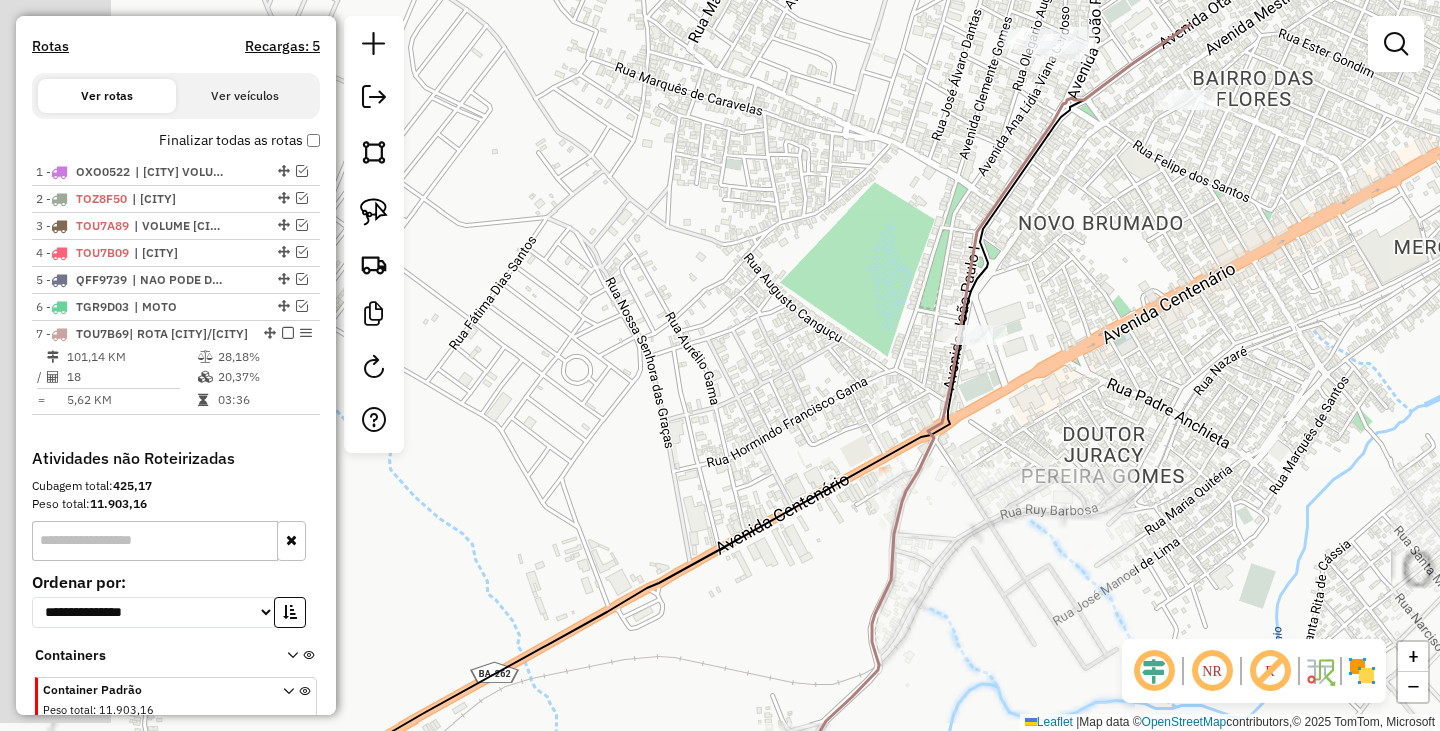 drag, startPoint x: 955, startPoint y: 297, endPoint x: 968, endPoint y: 361, distance: 65.30697 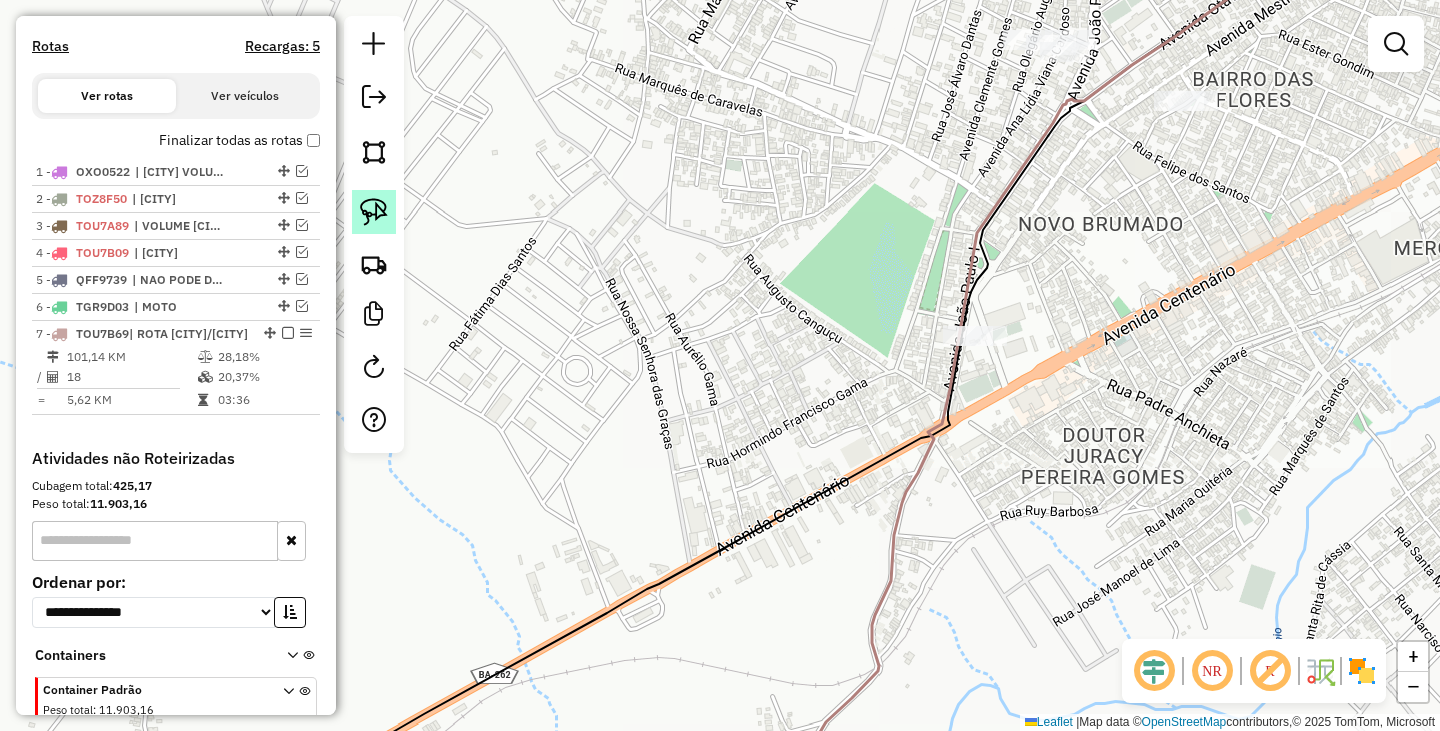 click 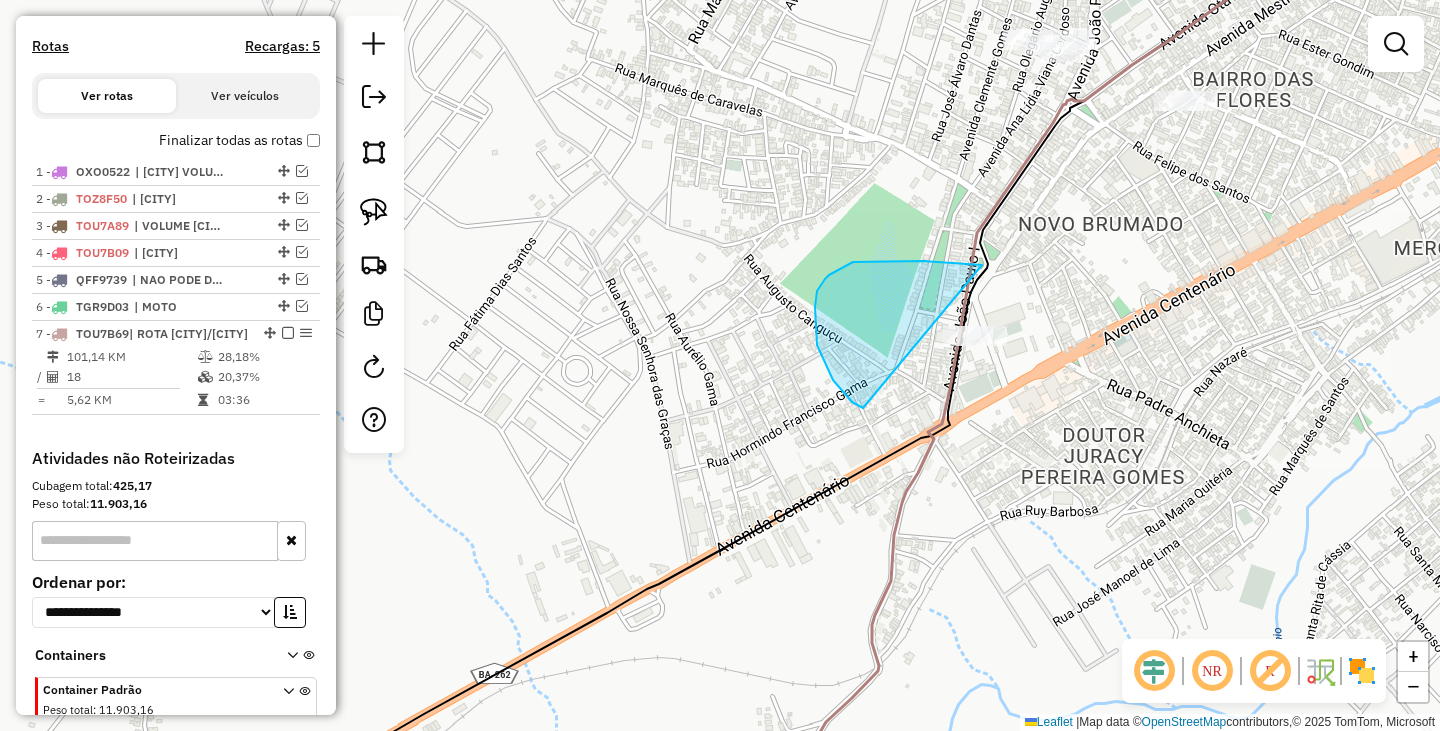 drag, startPoint x: 982, startPoint y: 265, endPoint x: 1033, endPoint y: 344, distance: 94.031906 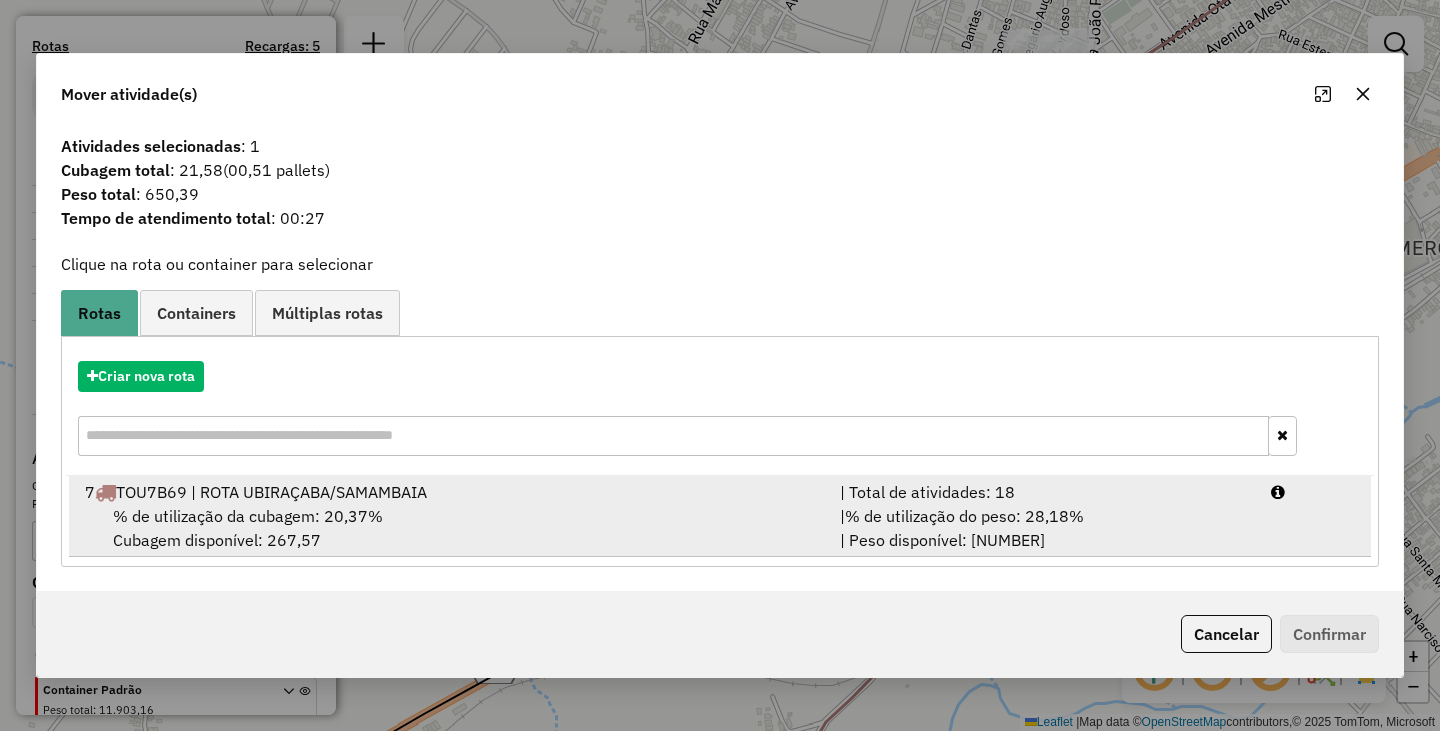 drag, startPoint x: 449, startPoint y: 512, endPoint x: 522, endPoint y: 504, distance: 73.43705 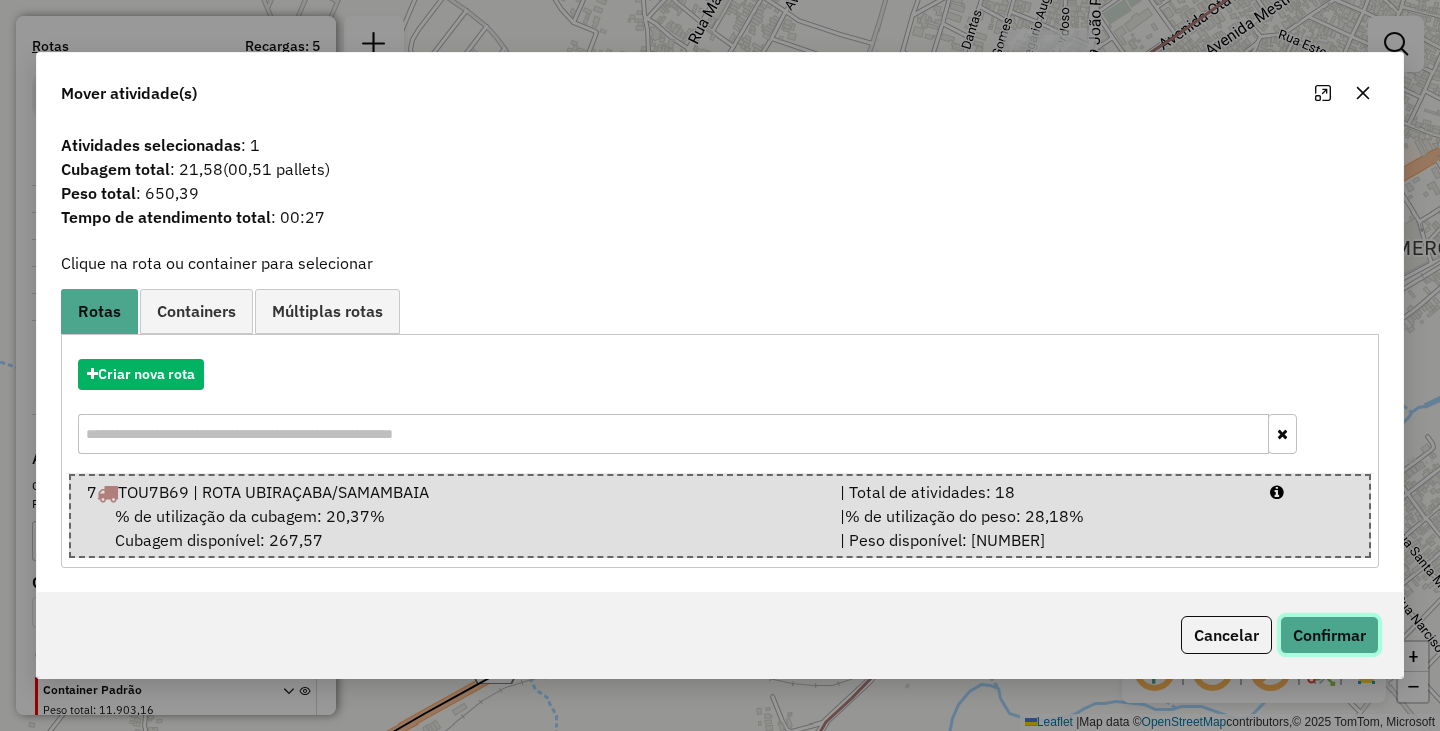 click on "Confirmar" 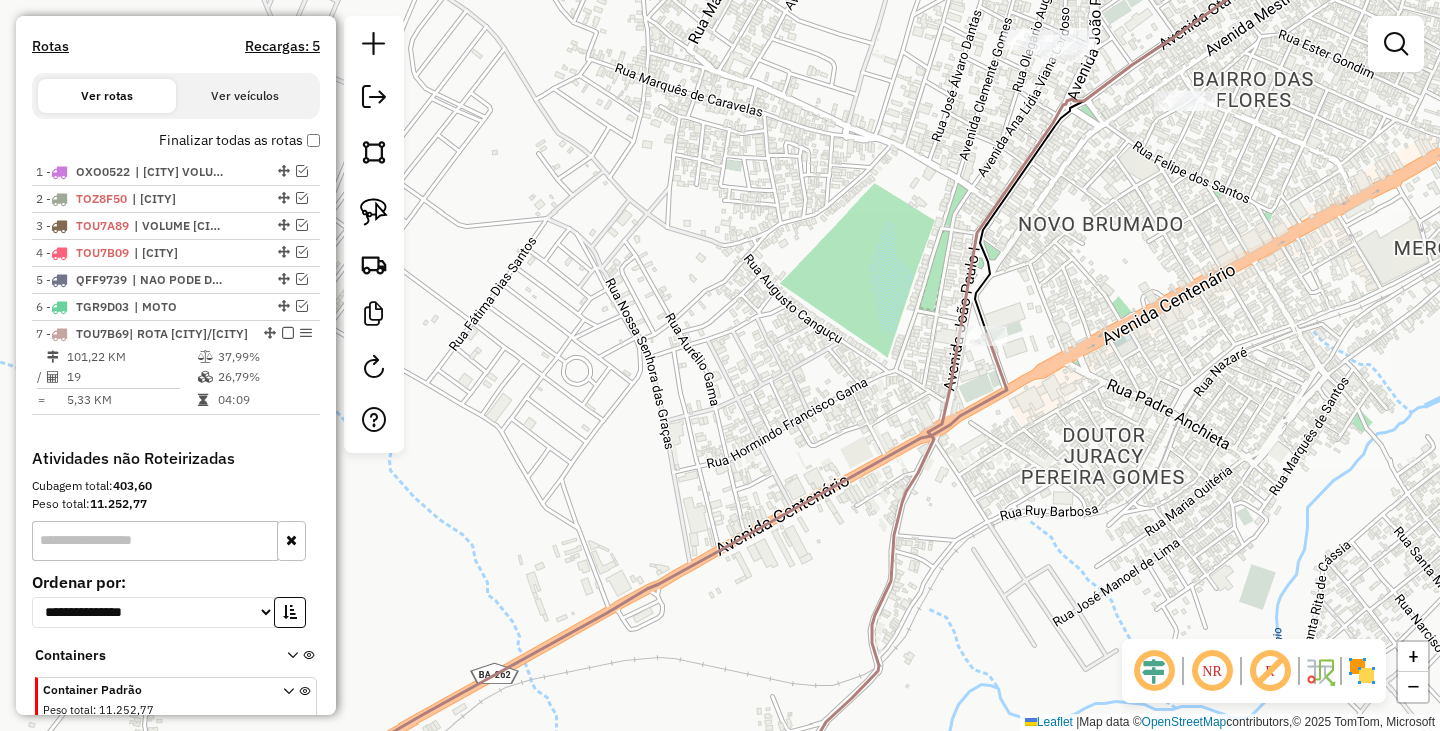 drag, startPoint x: 1177, startPoint y: 326, endPoint x: 1012, endPoint y: 507, distance: 244.9204 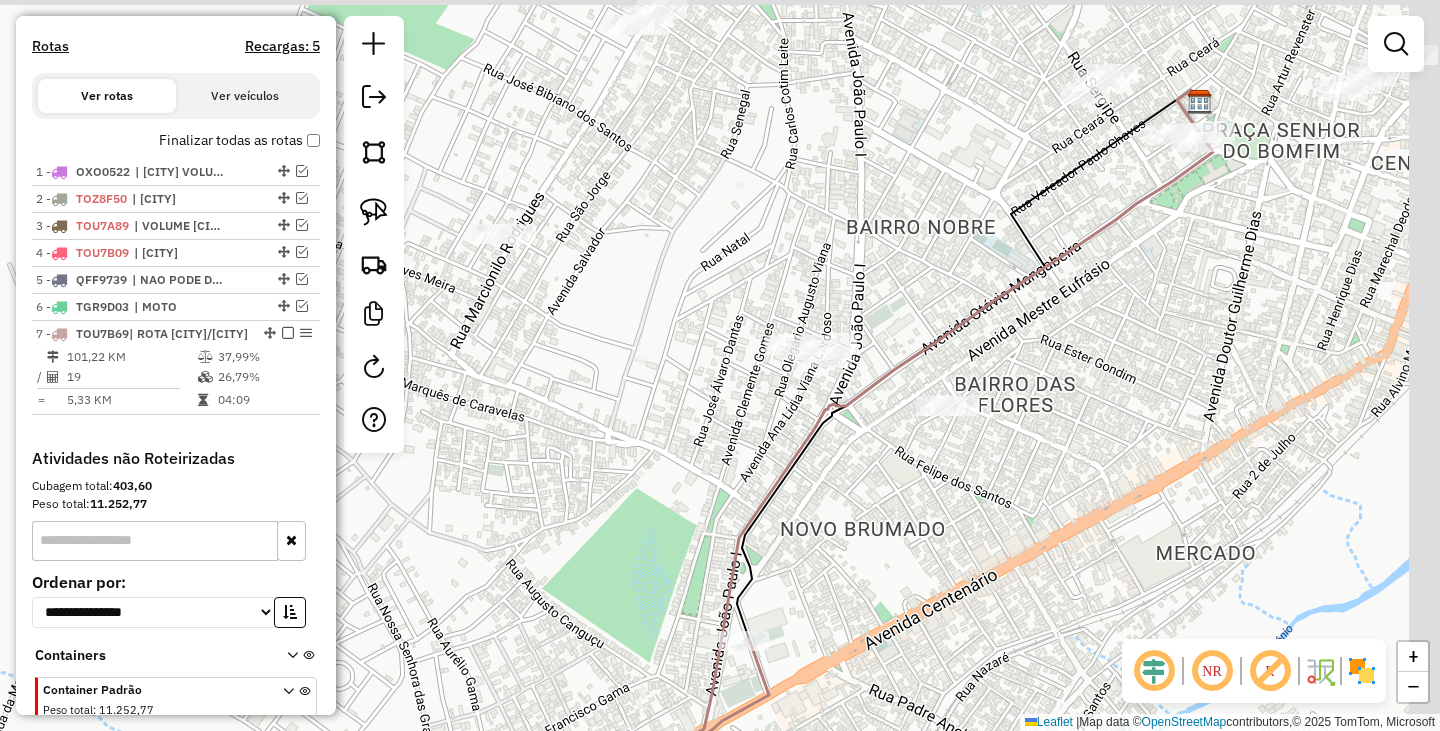 drag, startPoint x: 1024, startPoint y: 336, endPoint x: 930, endPoint y: 480, distance: 171.96512 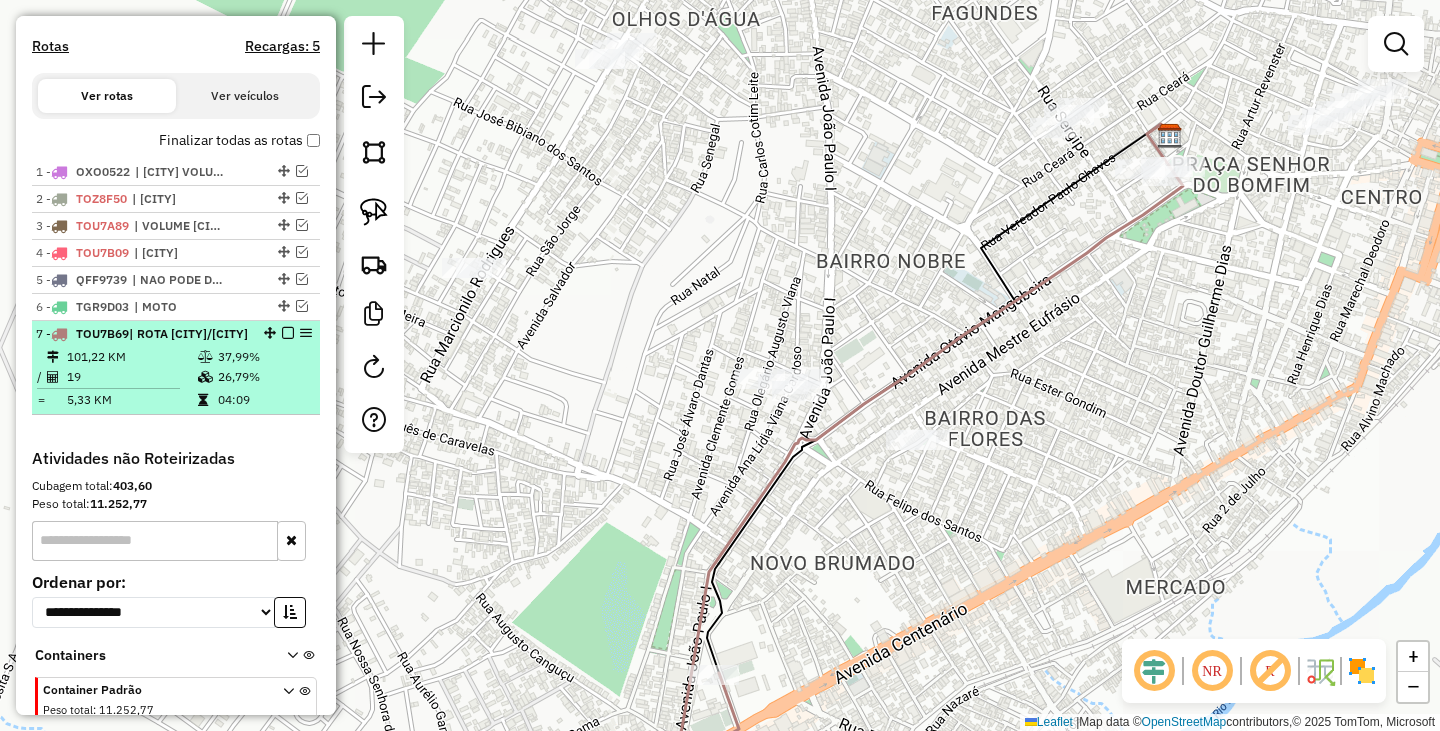 click at bounding box center (288, 333) 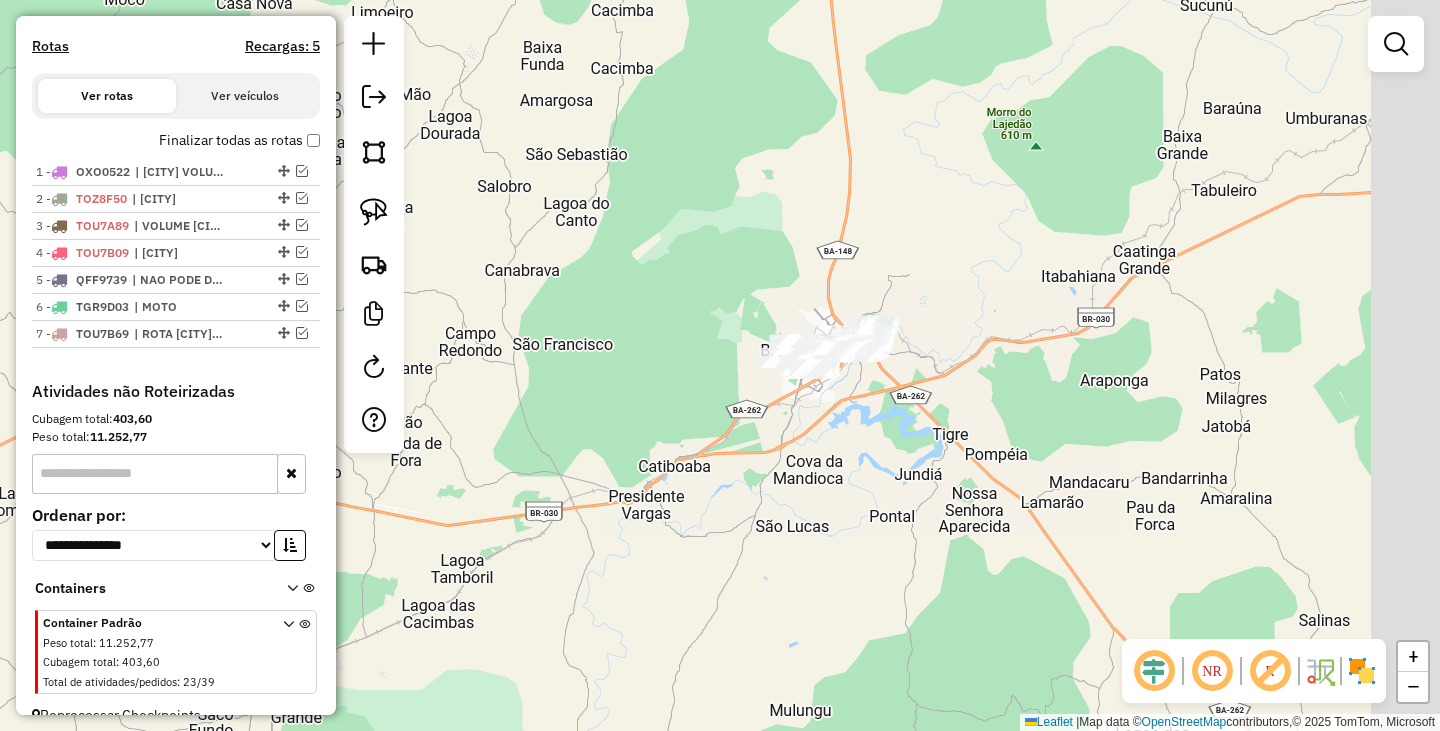 drag, startPoint x: 1036, startPoint y: 370, endPoint x: 898, endPoint y: 375, distance: 138.09055 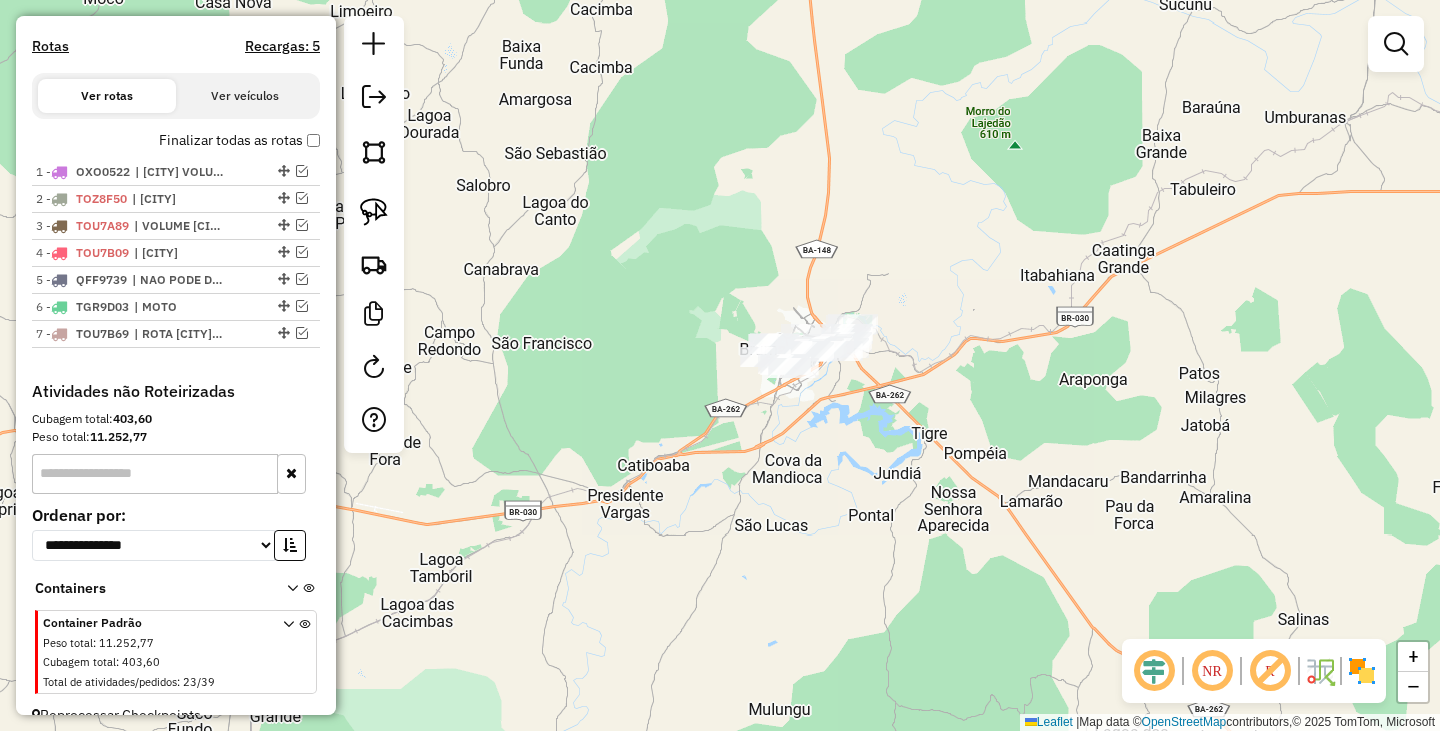 click 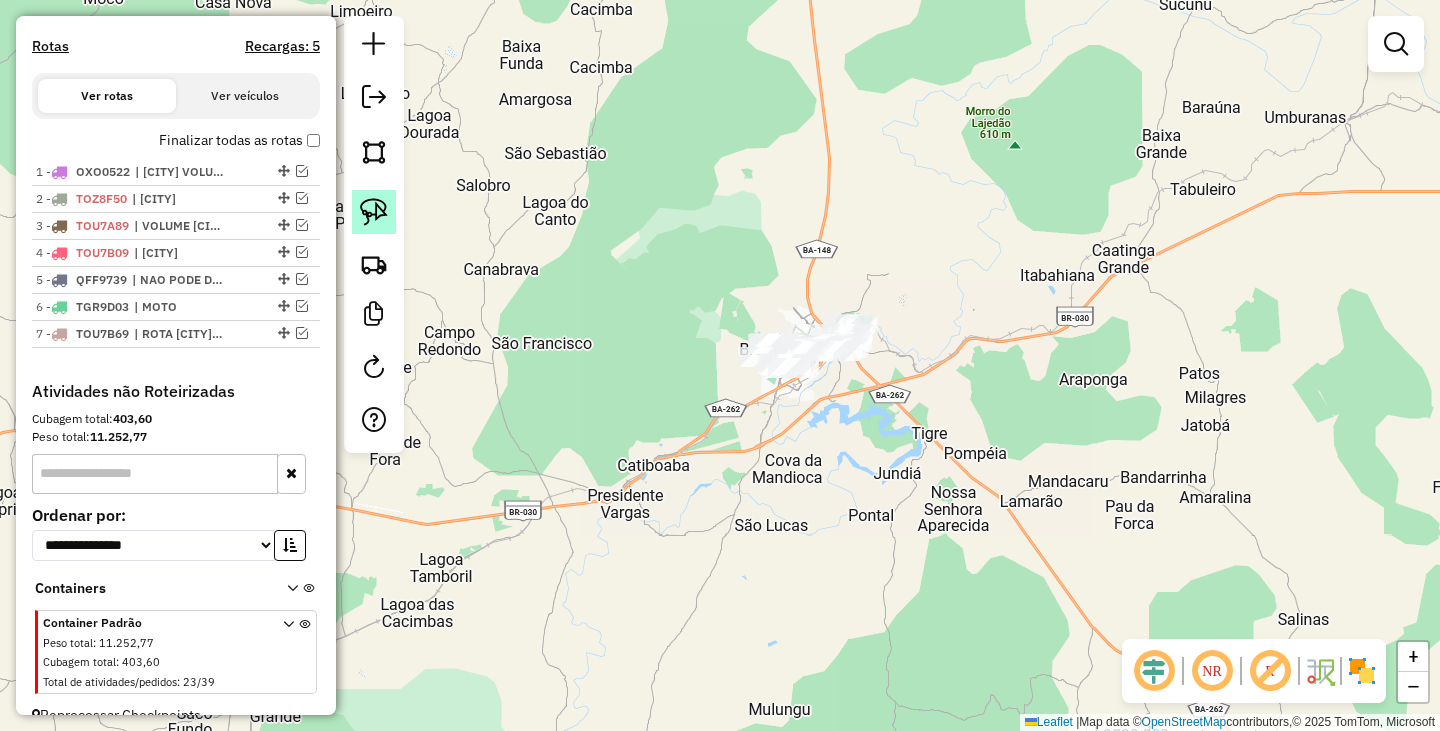 click 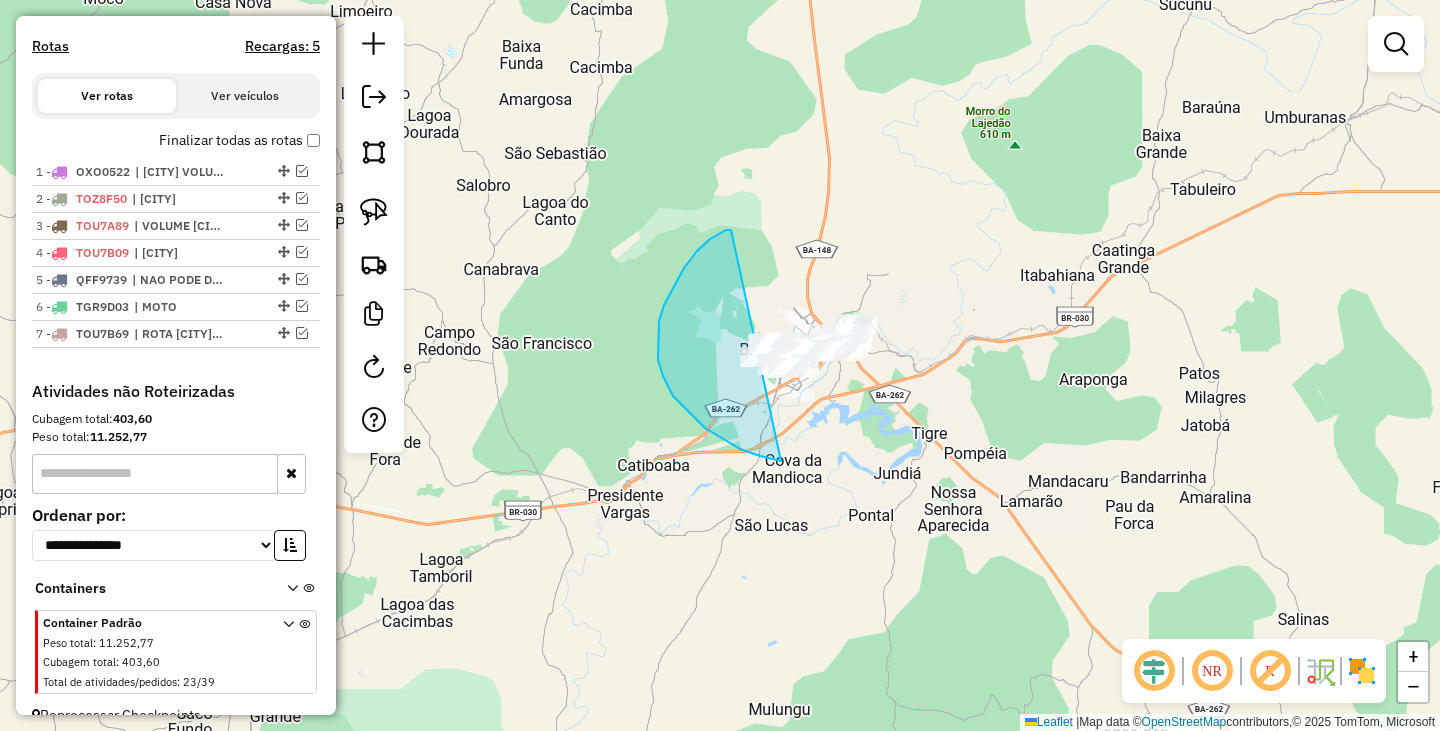 drag, startPoint x: 726, startPoint y: 230, endPoint x: 973, endPoint y: 287, distance: 253.49162 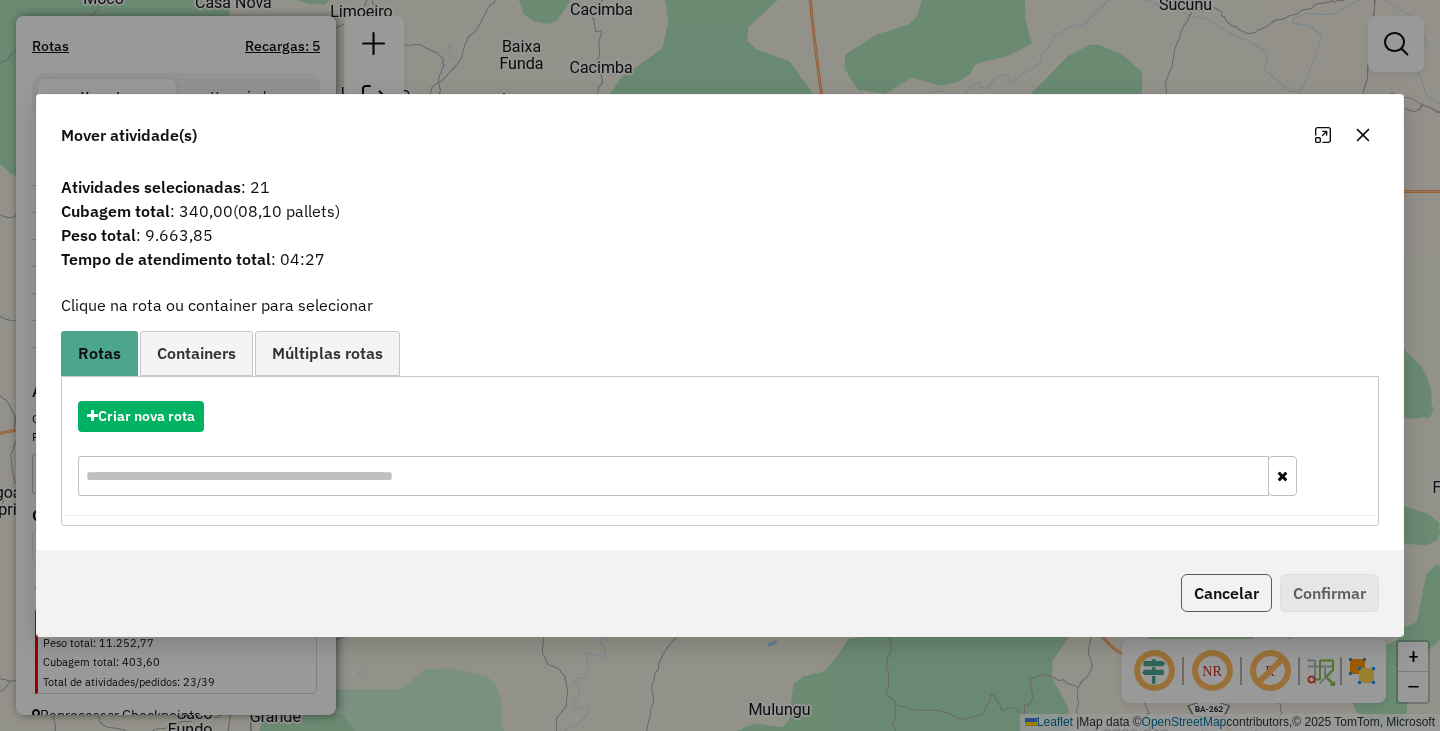 click on "Cancelar" 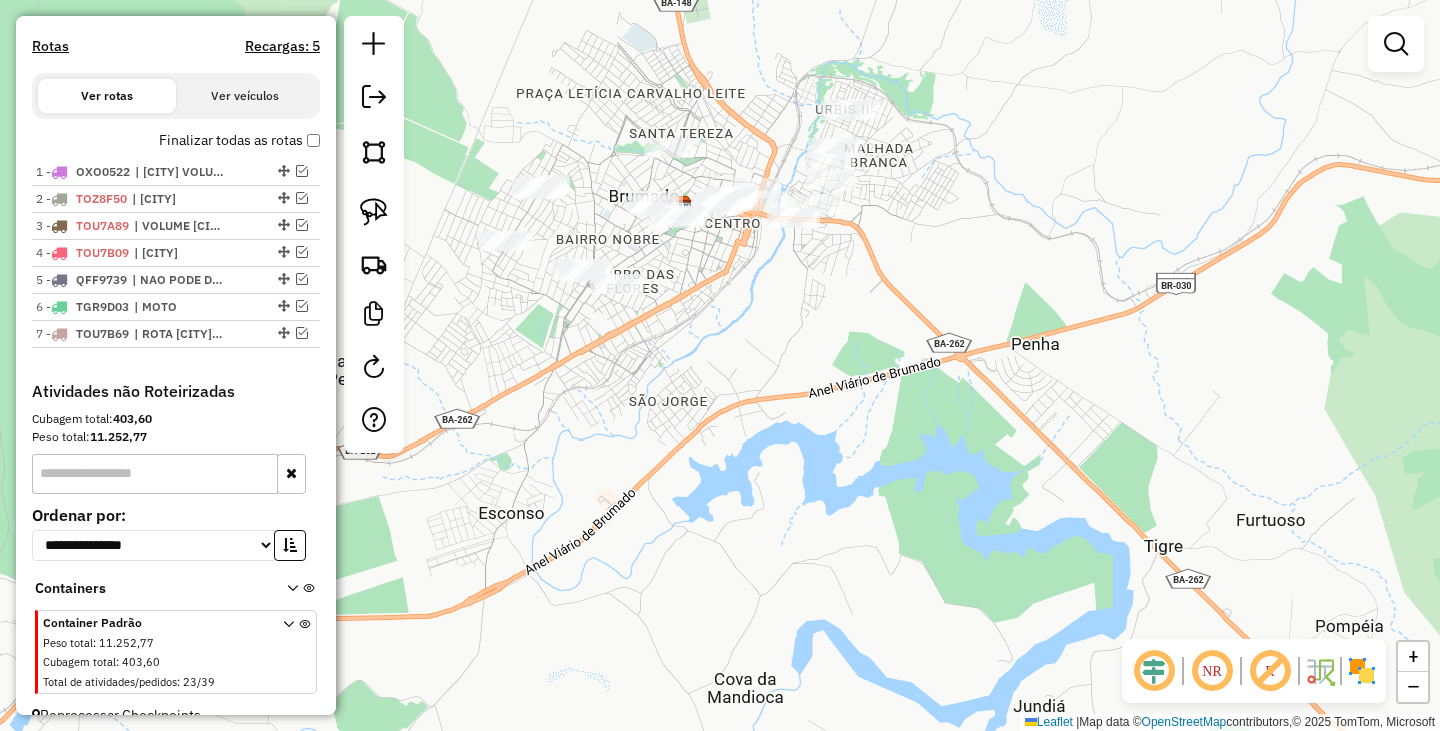 drag, startPoint x: 736, startPoint y: 343, endPoint x: 922, endPoint y: 486, distance: 234.61671 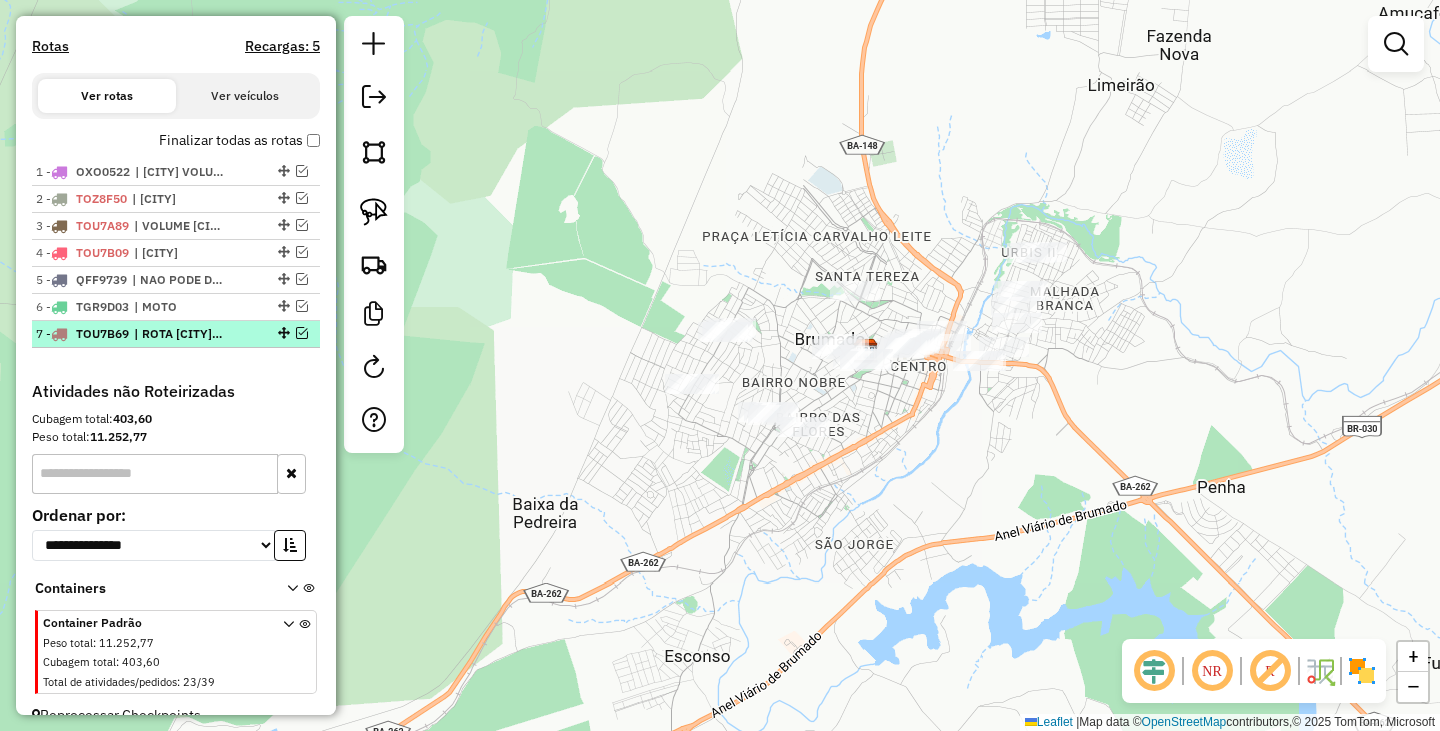 click on "[NUMBER]   TOU7B69   | ROTA [NAME]/[NAME]" at bounding box center [176, 334] 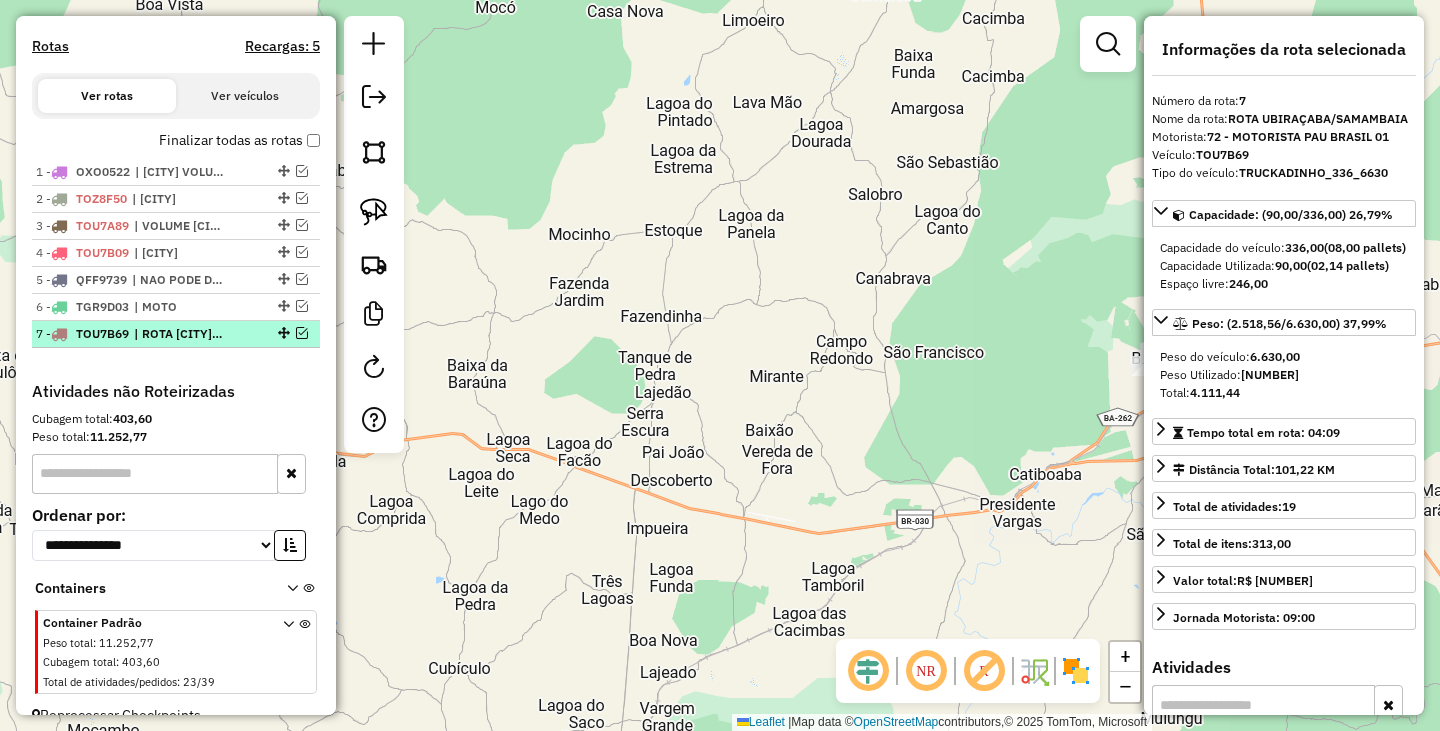click at bounding box center [302, 333] 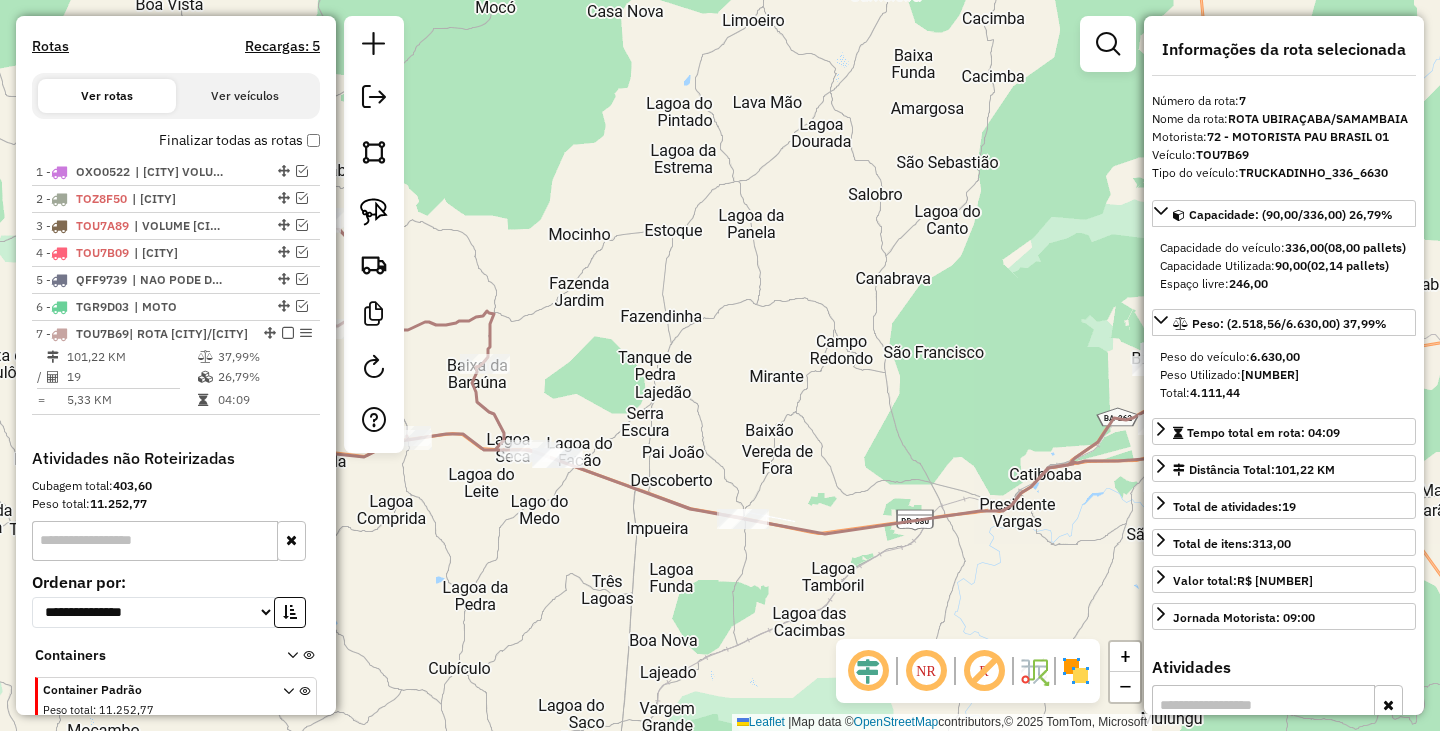 drag, startPoint x: 908, startPoint y: 353, endPoint x: 603, endPoint y: 350, distance: 305.01474 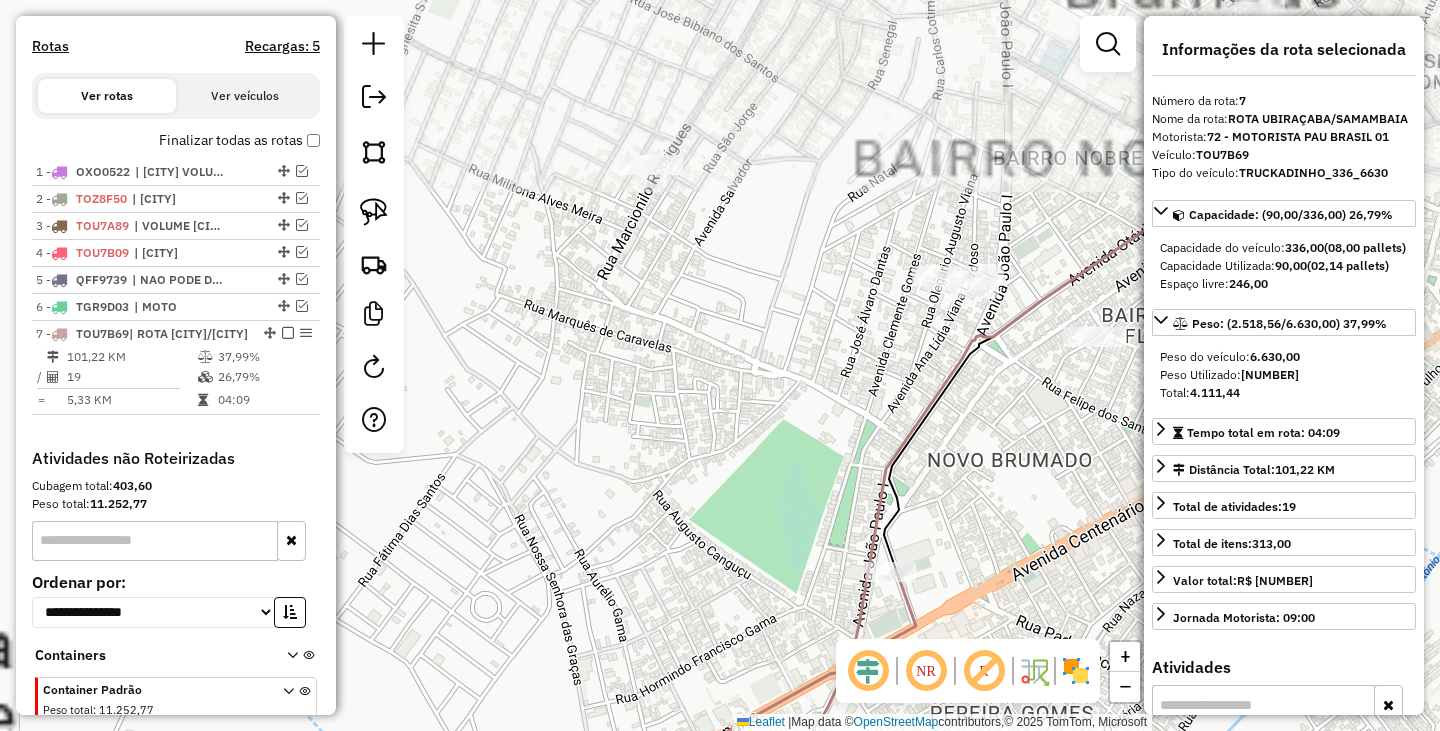drag, startPoint x: 779, startPoint y: 244, endPoint x: 990, endPoint y: 524, distance: 350.60092 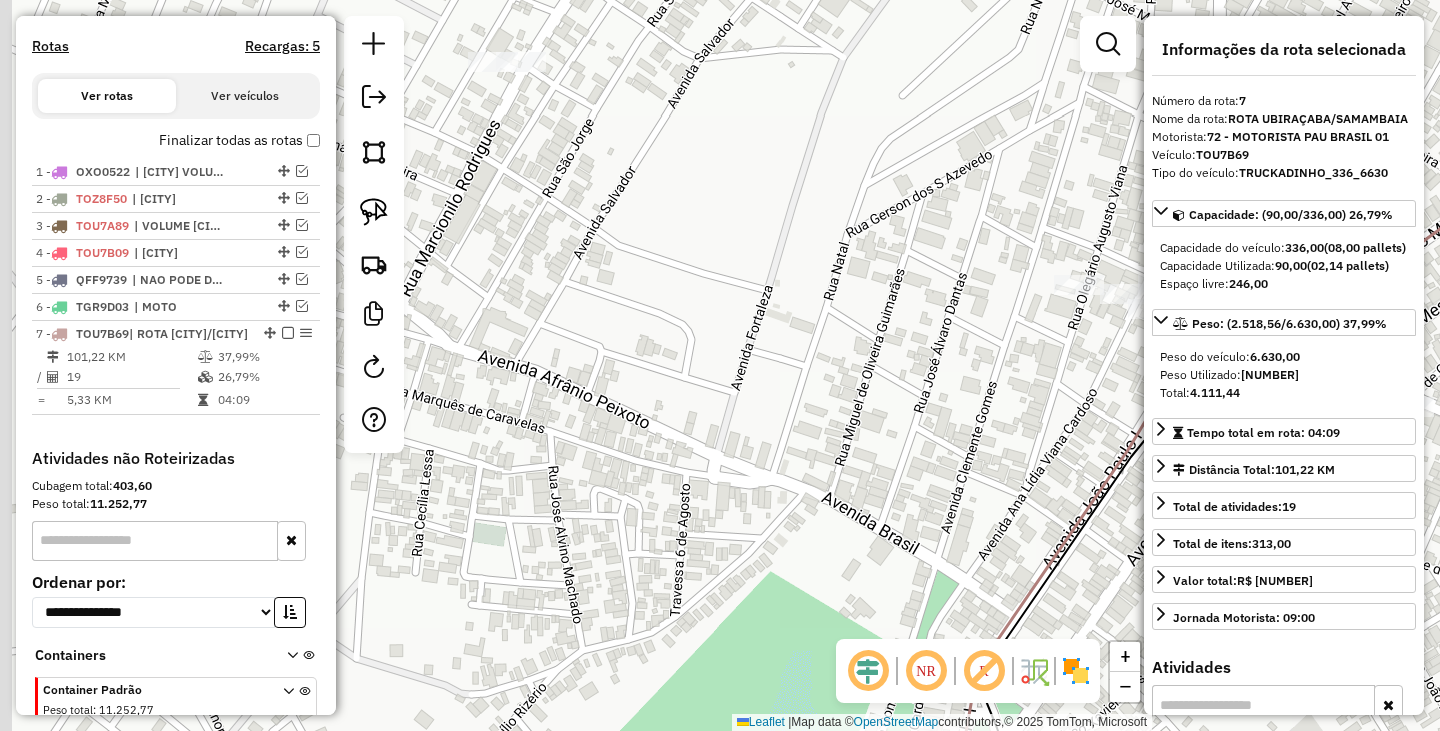 drag, startPoint x: 842, startPoint y: 388, endPoint x: 809, endPoint y: 394, distance: 33.54102 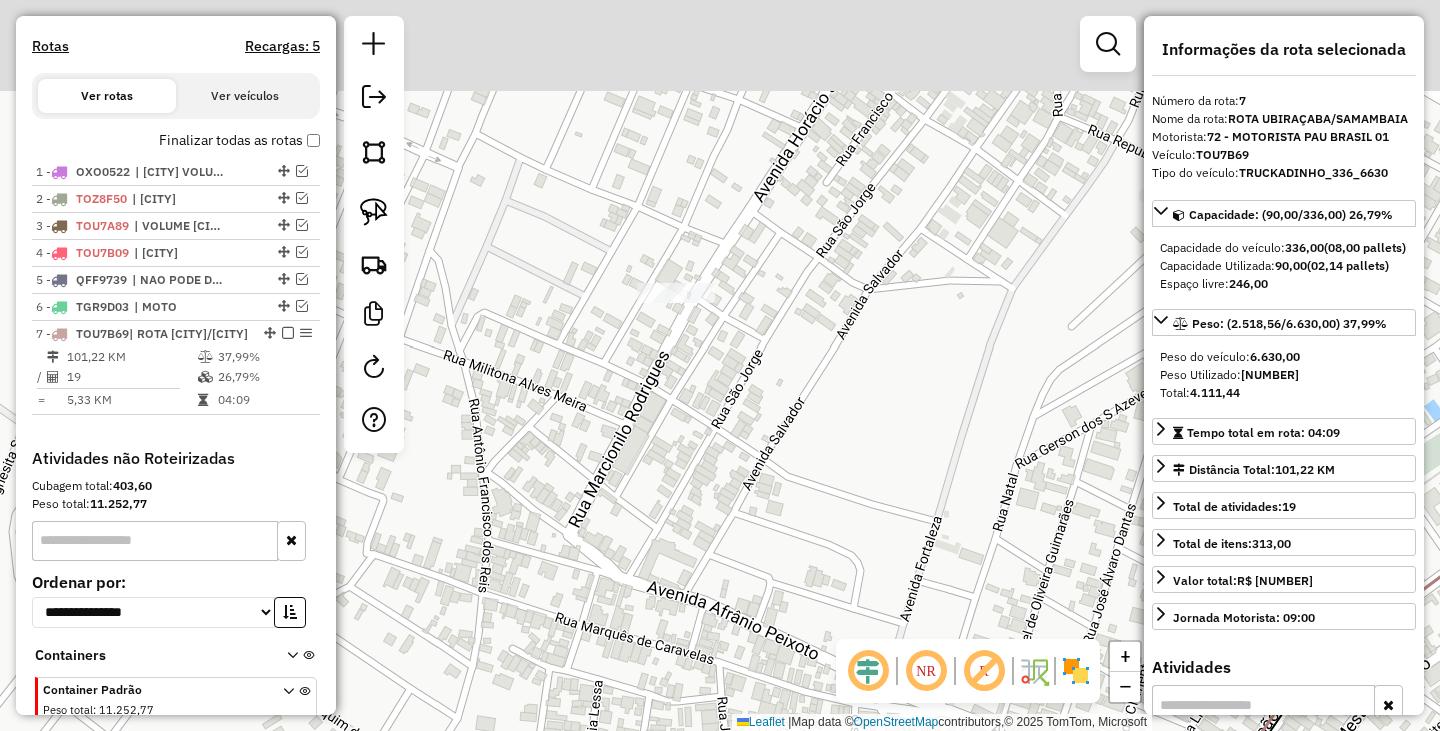 drag, startPoint x: 757, startPoint y: 418, endPoint x: 819, endPoint y: 505, distance: 106.83164 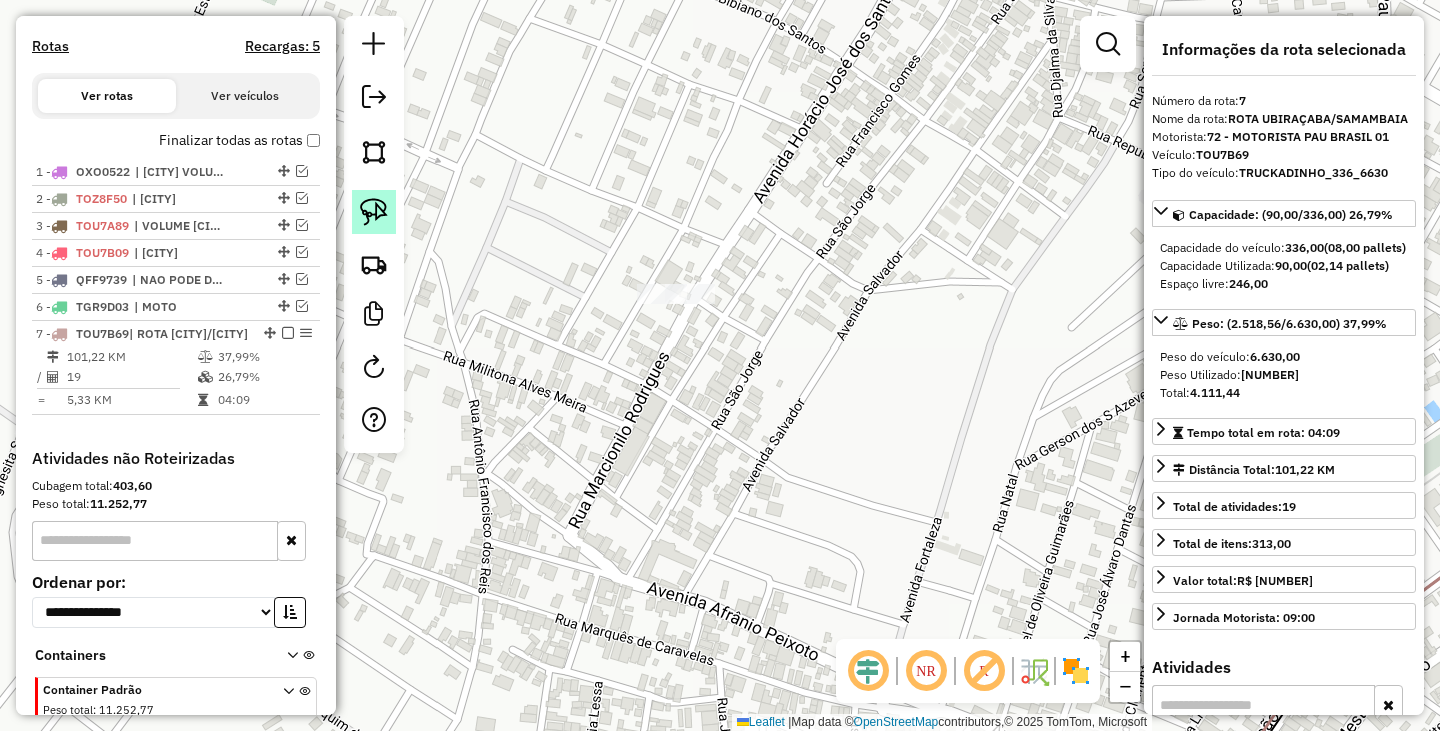 click 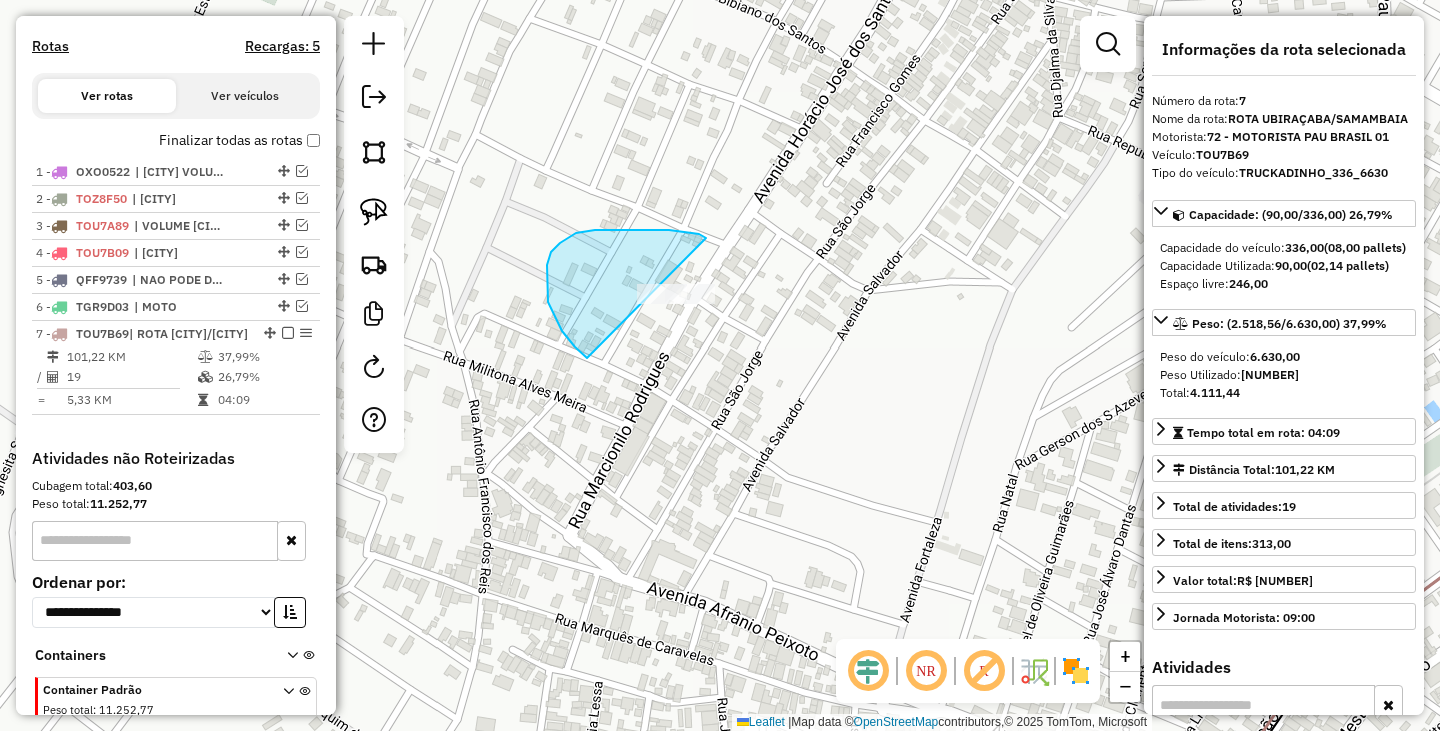 drag, startPoint x: 706, startPoint y: 238, endPoint x: 743, endPoint y: 311, distance: 81.84131 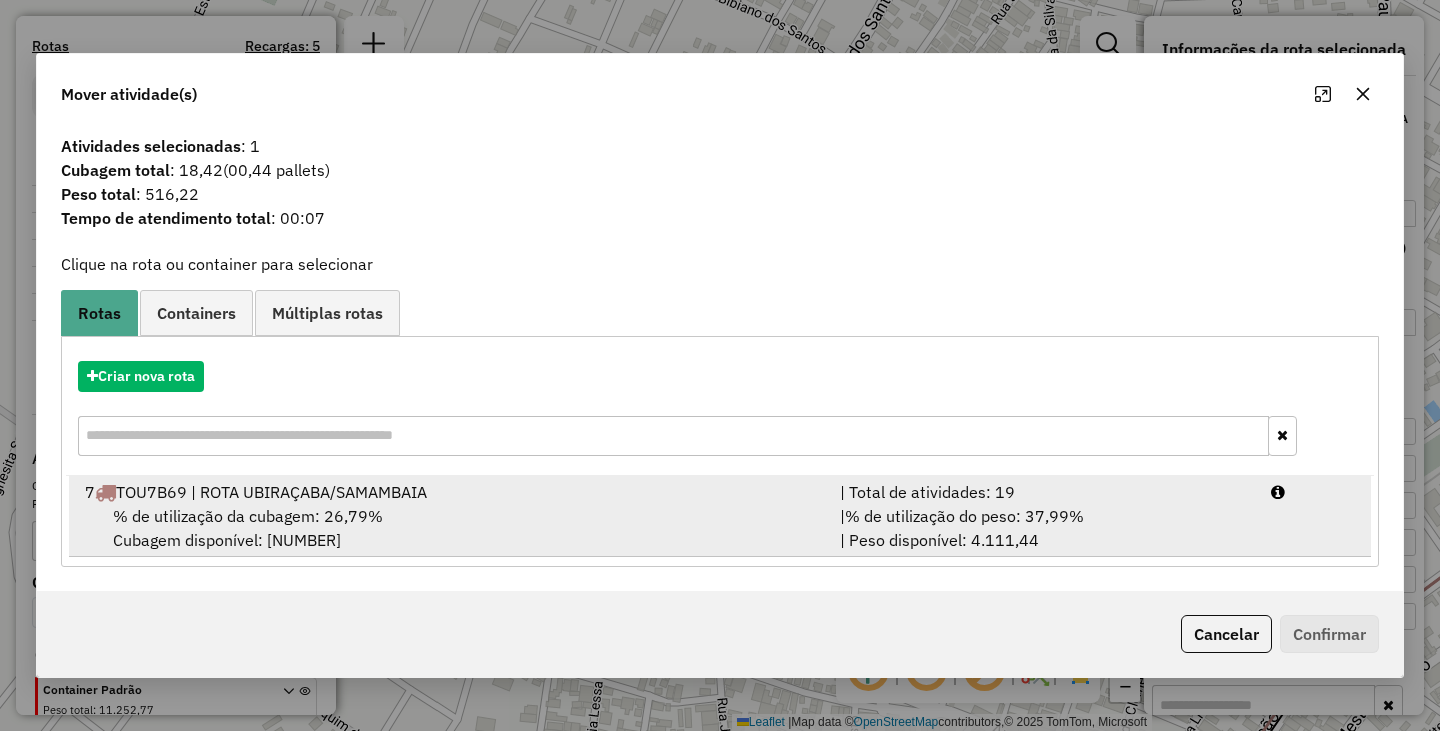 drag, startPoint x: 329, startPoint y: 501, endPoint x: 366, endPoint y: 501, distance: 37 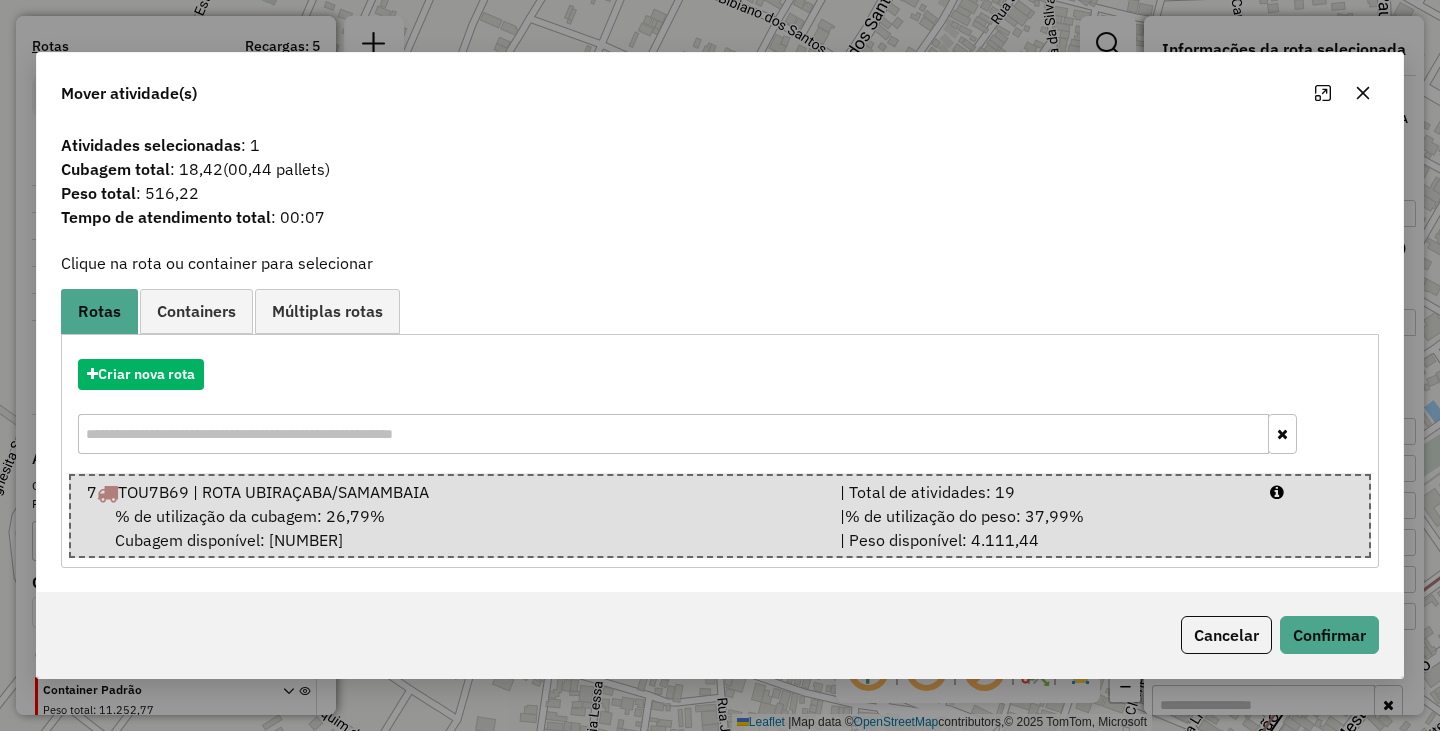 click on "Cancelar   Confirmar" 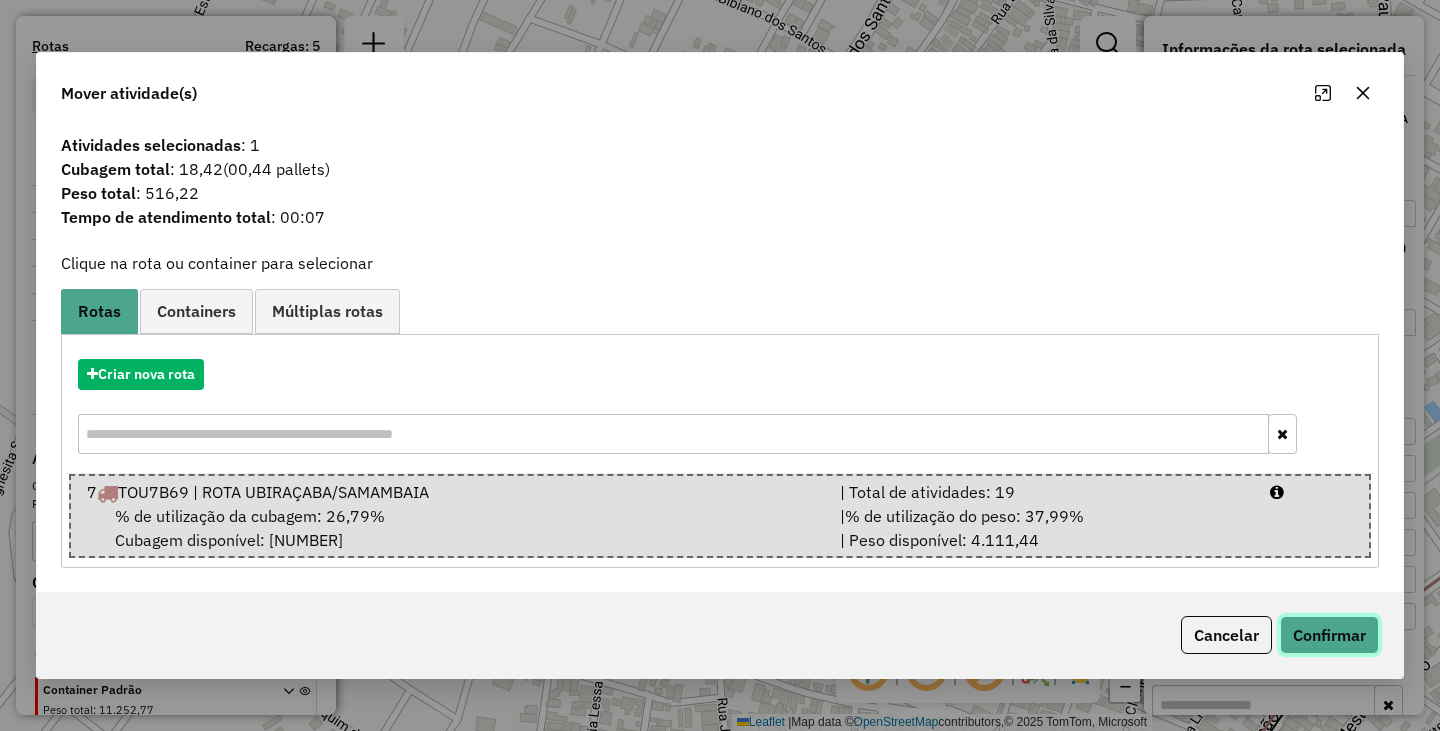 click on "Confirmar" 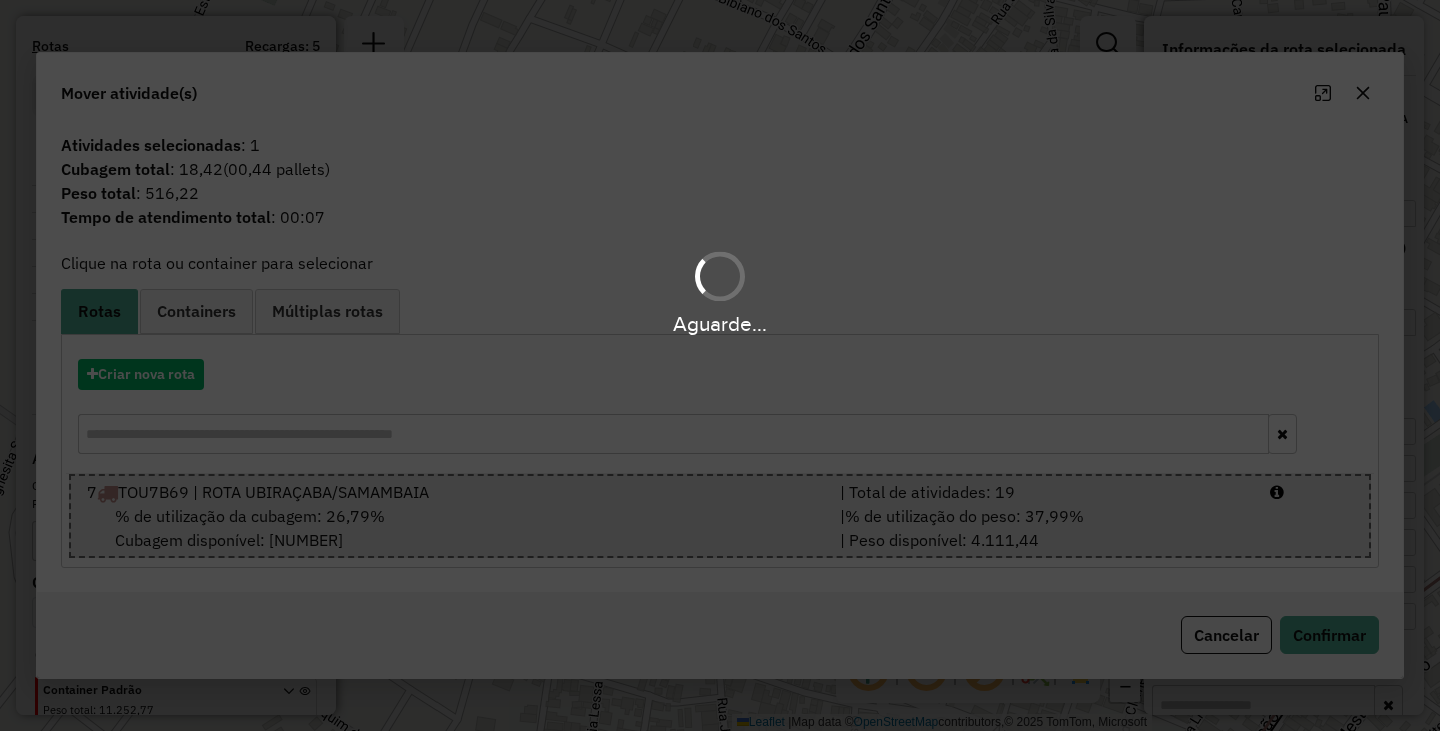 scroll, scrollTop: 743, scrollLeft: 0, axis: vertical 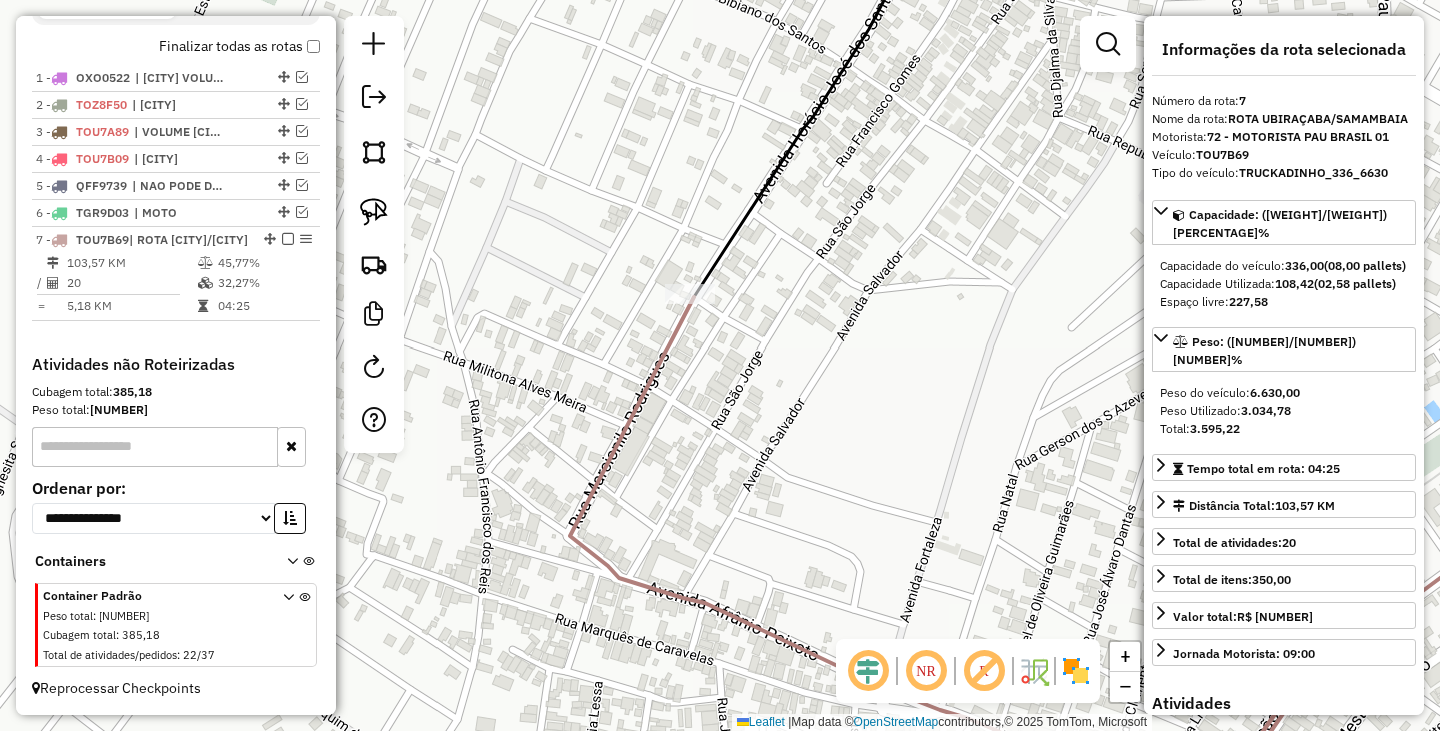 click on "Janela de atendimento Grade de atendimento Capacidade Transportadoras Veículos Cliente Pedidos  Rotas Selecione os dias de semana para filtrar as janelas de atendimento  Seg   Ter   Qua   Qui   Sex   Sáb   Dom  Informe o período da janela de atendimento: De: Até:  Filtrar exatamente a janela do cliente  Considerar janela de atendimento padrão  Selecione os dias de semana para filtrar as grades de atendimento  Seg   Ter   Qua   Qui   Sex   Sáb   Dom   Considerar clientes sem dia de atendimento cadastrado  Clientes fora do dia de atendimento selecionado Filtrar as atividades entre os valores definidos abaixo:  Peso mínimo:   Peso máximo:   Cubagem mínima:   Cubagem máxima:   De:   Até:  Filtrar as atividades entre o tempo de atendimento definido abaixo:  De:   Até:   Considerar capacidade total dos clientes não roteirizados Transportadora: Selecione um ou mais itens Tipo de veículo: Selecione um ou mais itens Veículo: Selecione um ou mais itens Motorista: Selecione um ou mais itens Nome: Rótulo:" 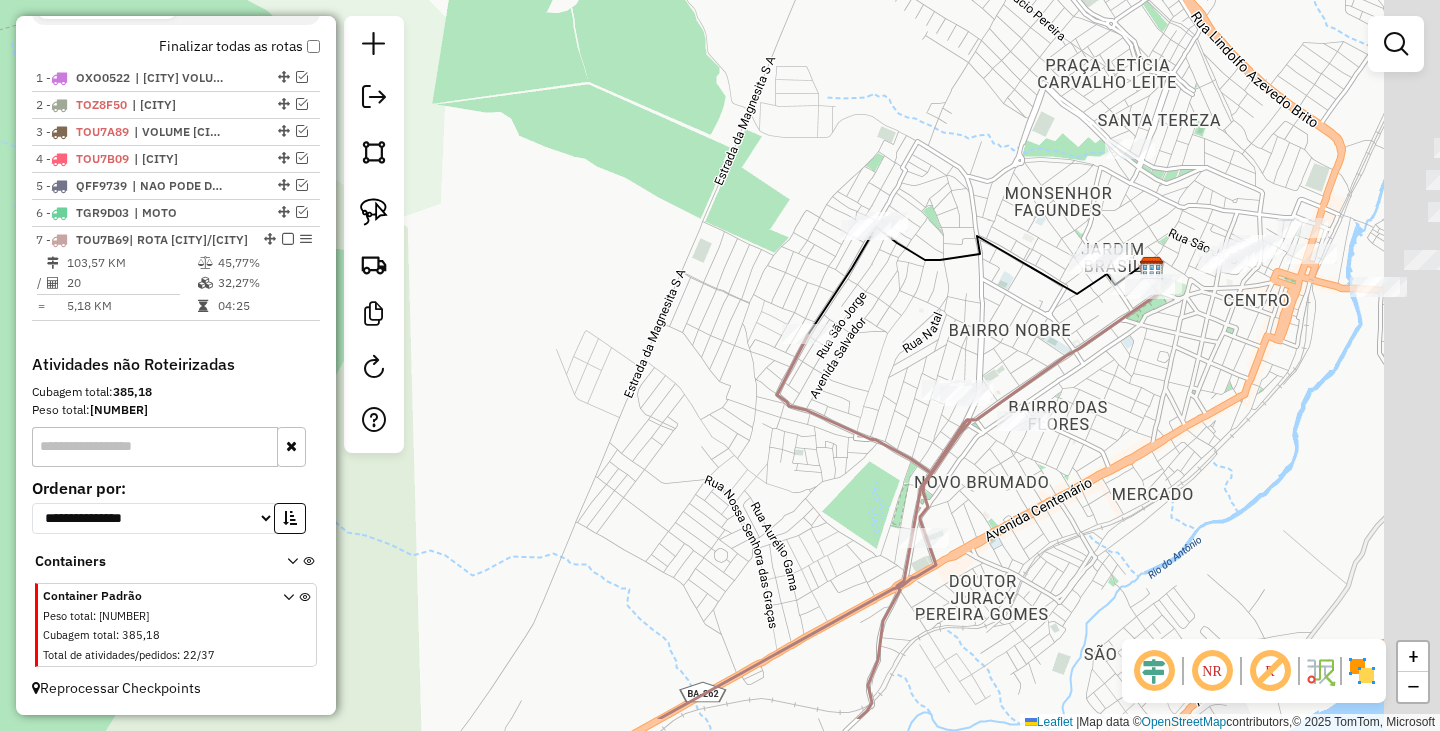 drag, startPoint x: 1030, startPoint y: 455, endPoint x: 840, endPoint y: 266, distance: 267.99442 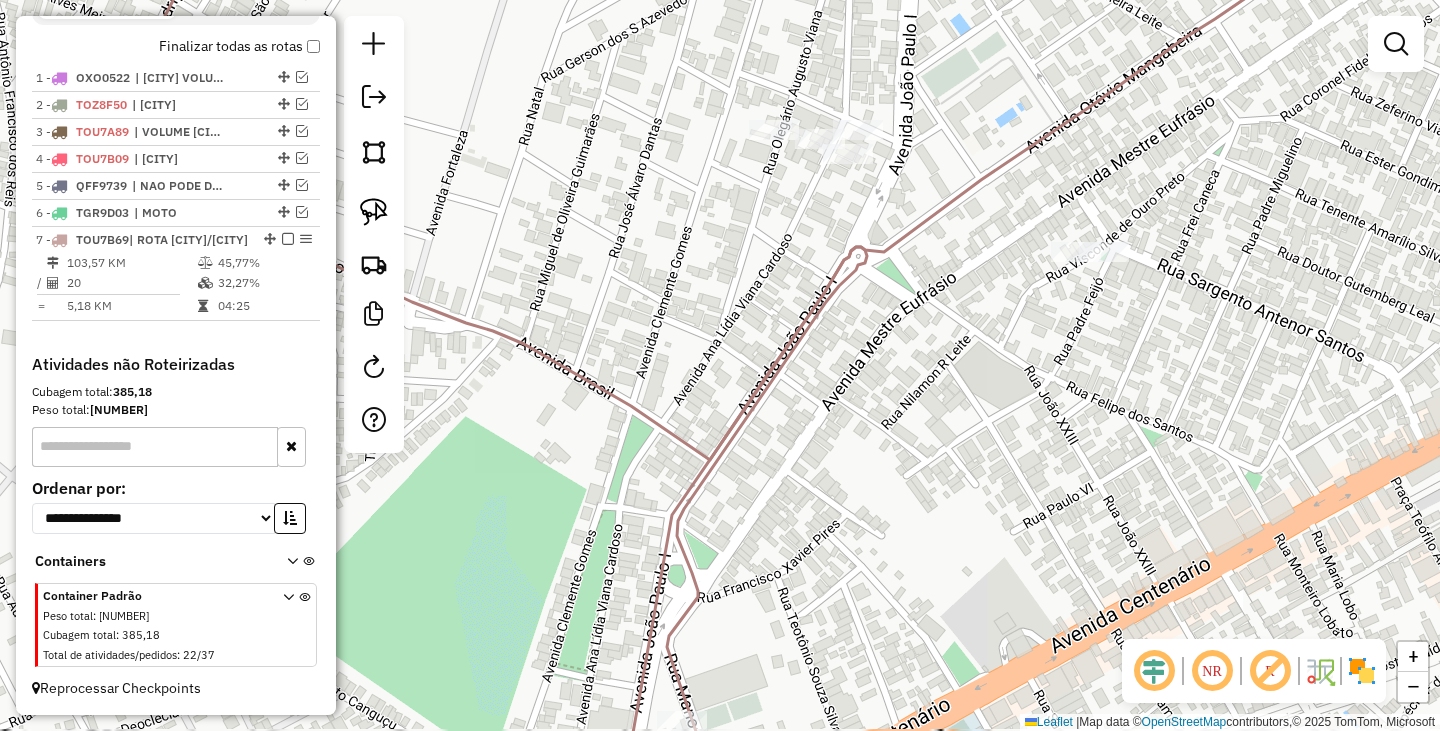 drag, startPoint x: 875, startPoint y: 173, endPoint x: 816, endPoint y: 347, distance: 183.73077 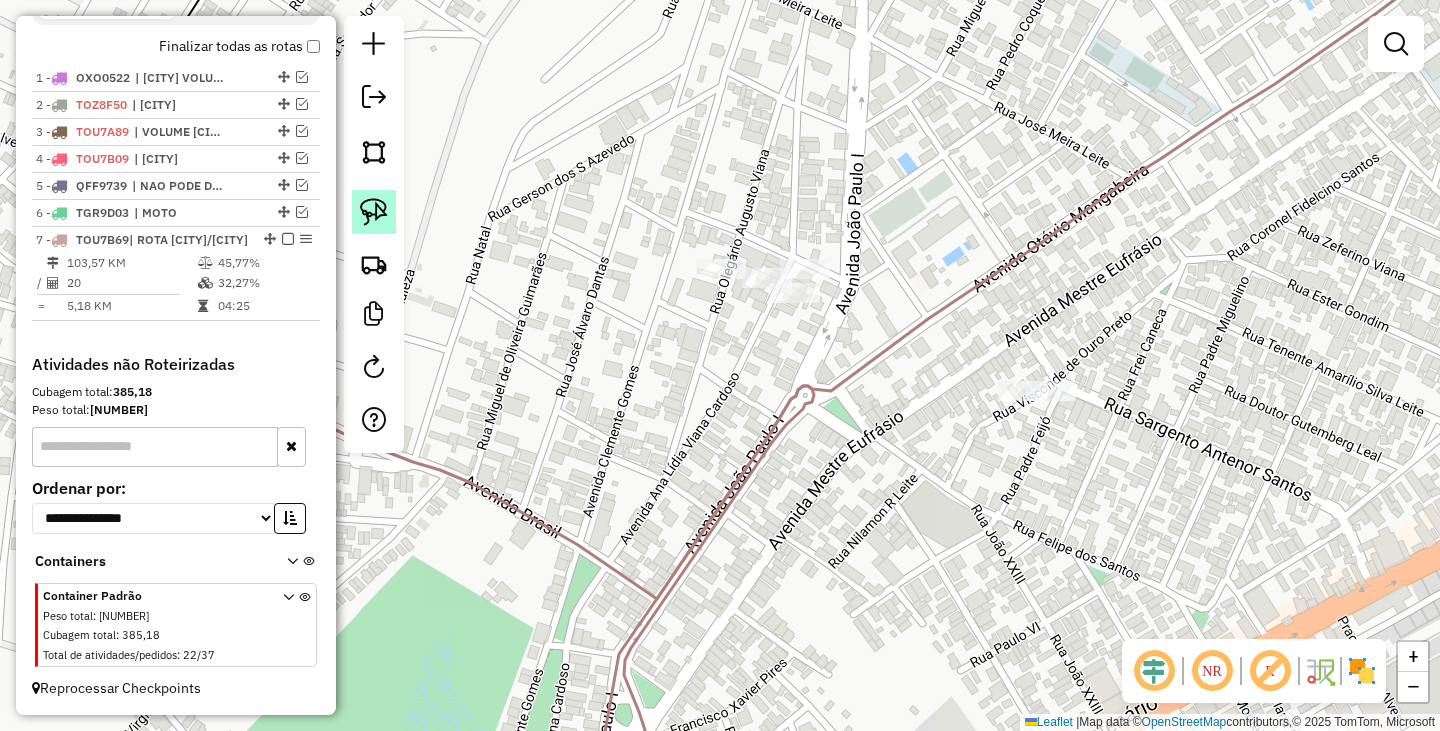 click 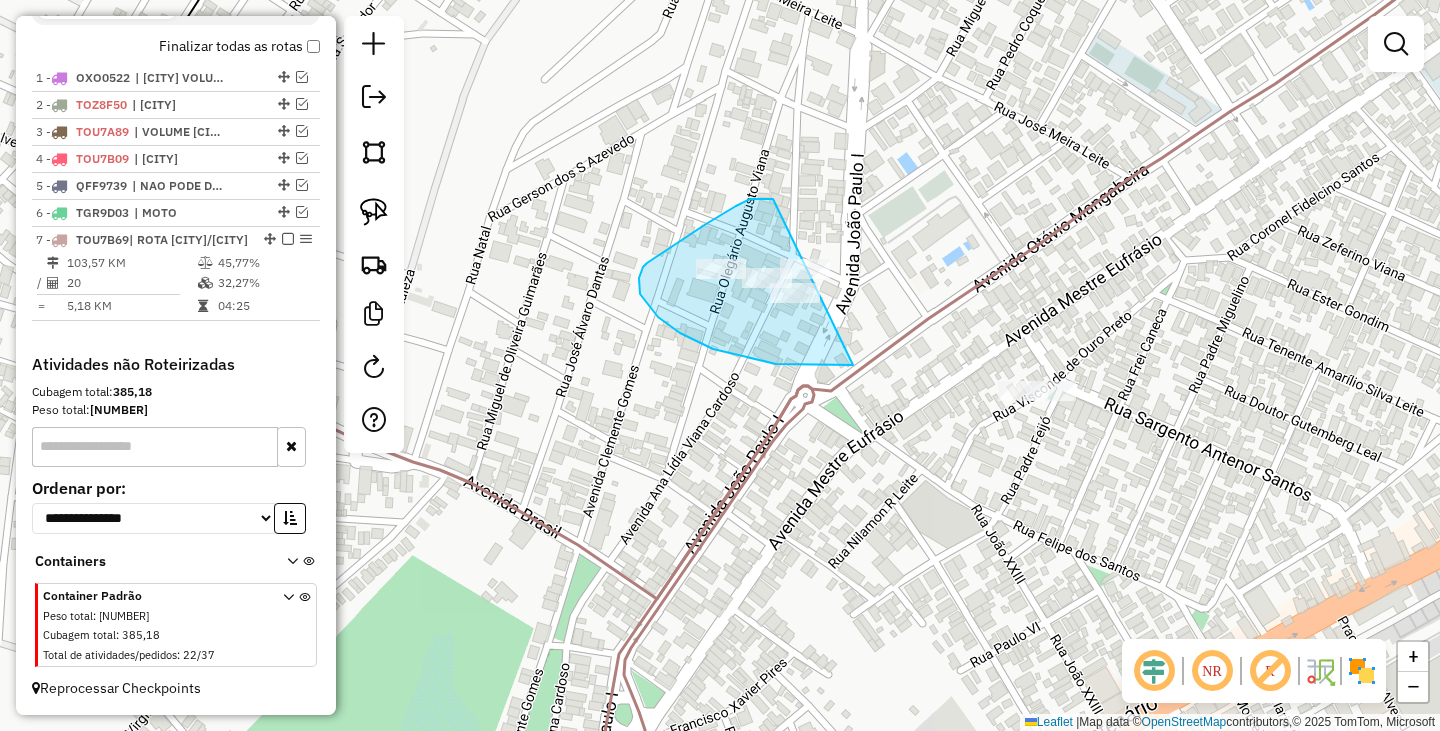 drag, startPoint x: 706, startPoint y: 224, endPoint x: 973, endPoint y: 279, distance: 272.60596 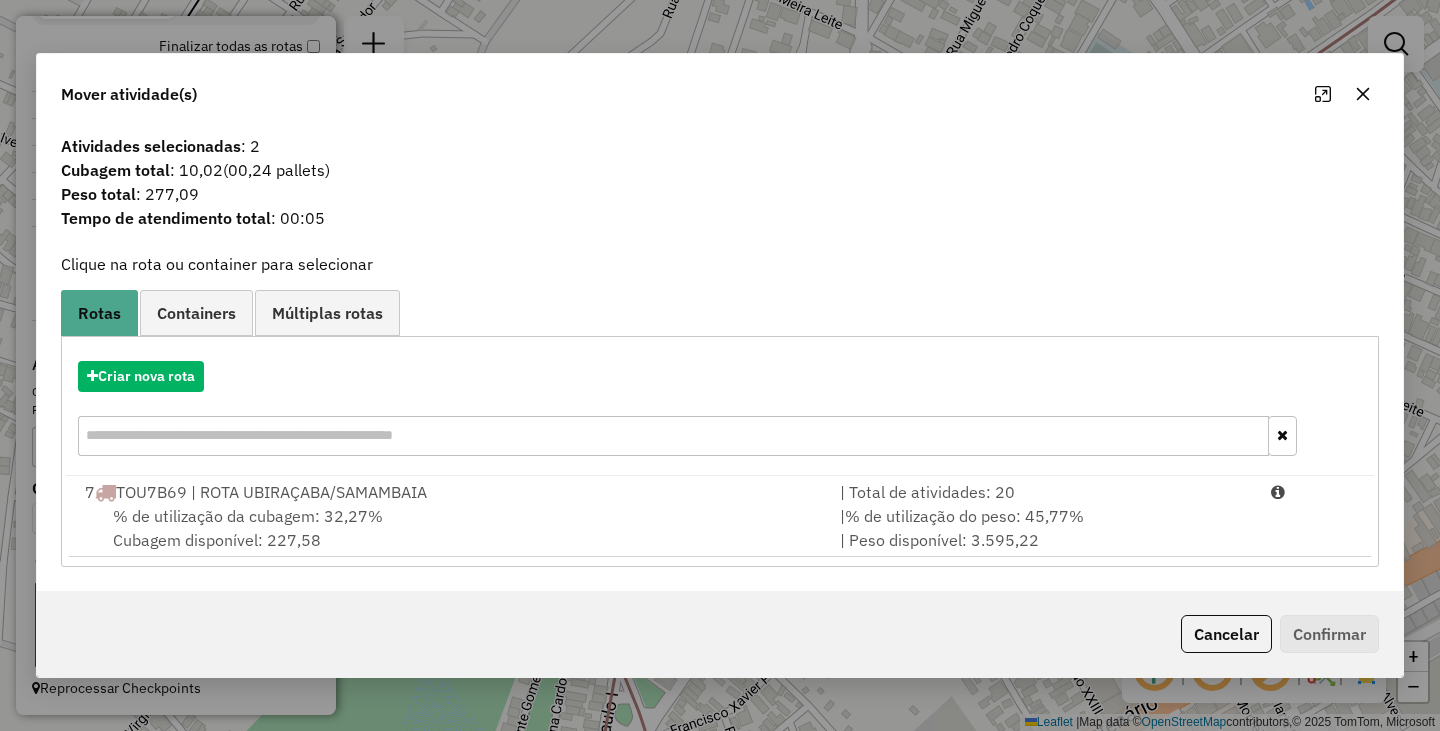 click on "Cancelar" 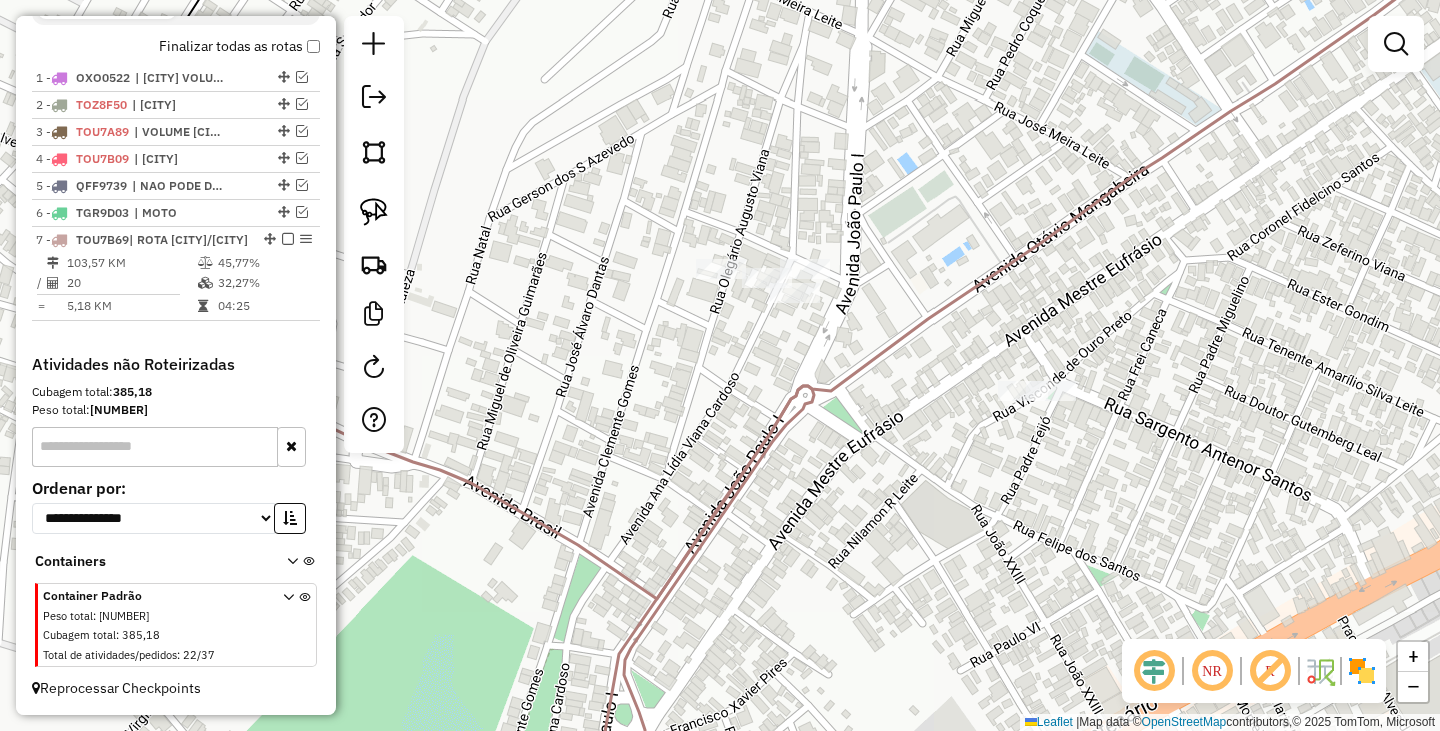 drag, startPoint x: 1011, startPoint y: 490, endPoint x: 1114, endPoint y: 313, distance: 204.78769 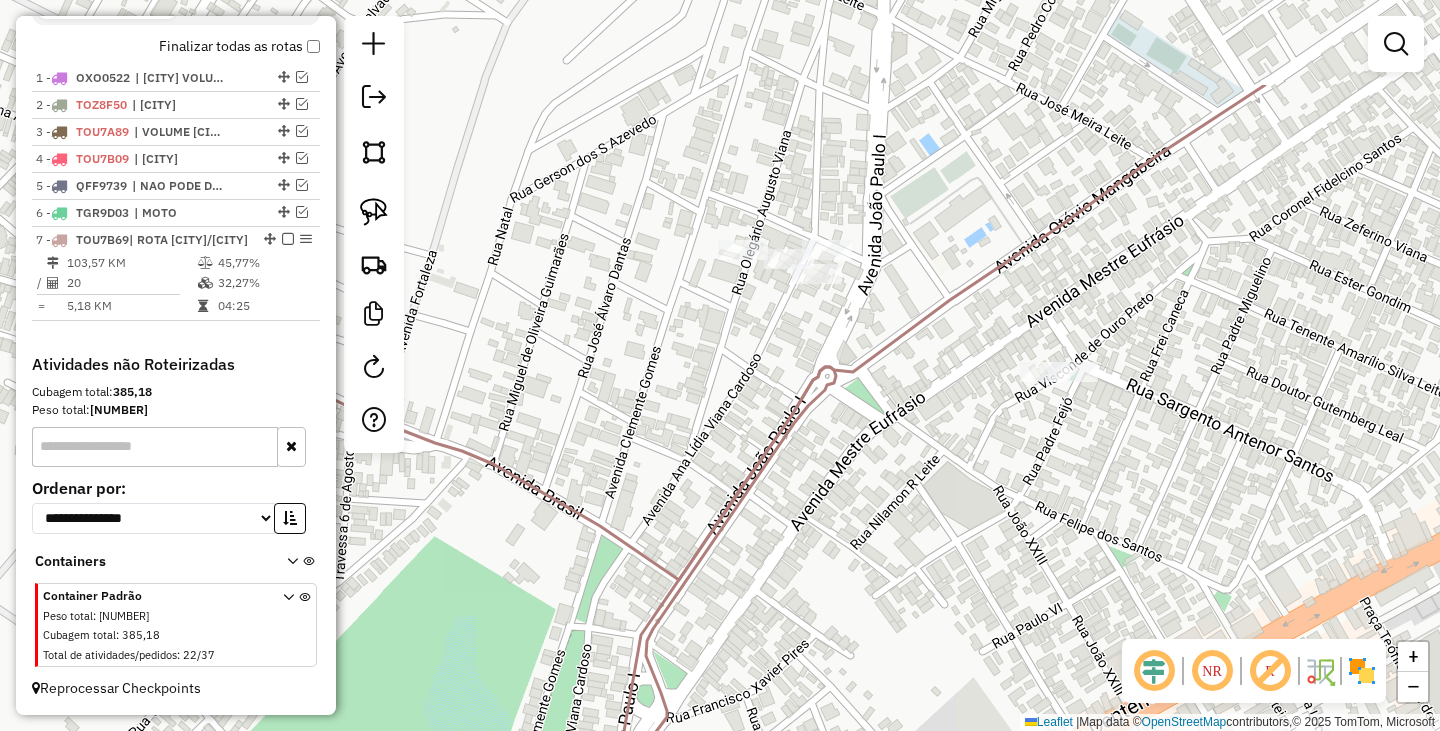 drag, startPoint x: 1095, startPoint y: 313, endPoint x: 1005, endPoint y: 480, distance: 189.70767 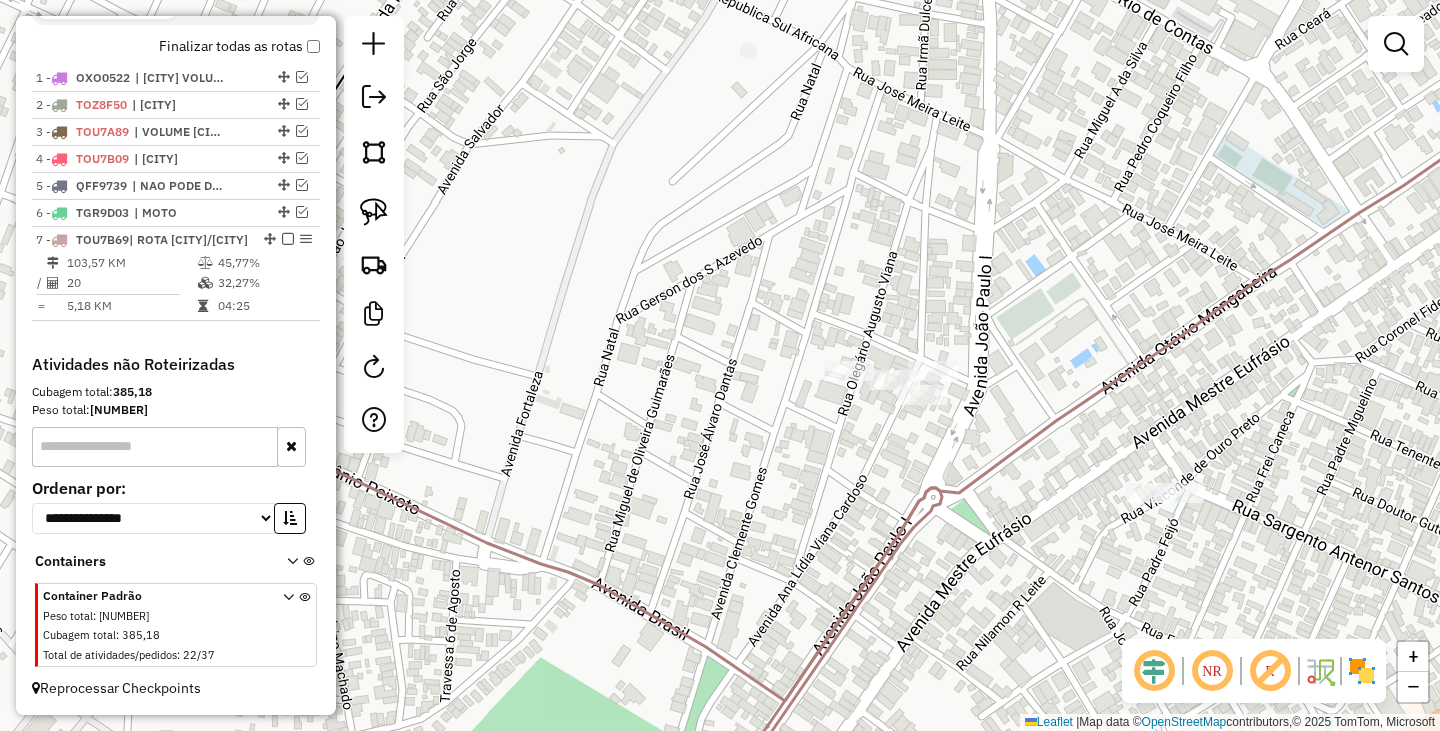 drag, startPoint x: 914, startPoint y: 475, endPoint x: 565, endPoint y: 255, distance: 412.55423 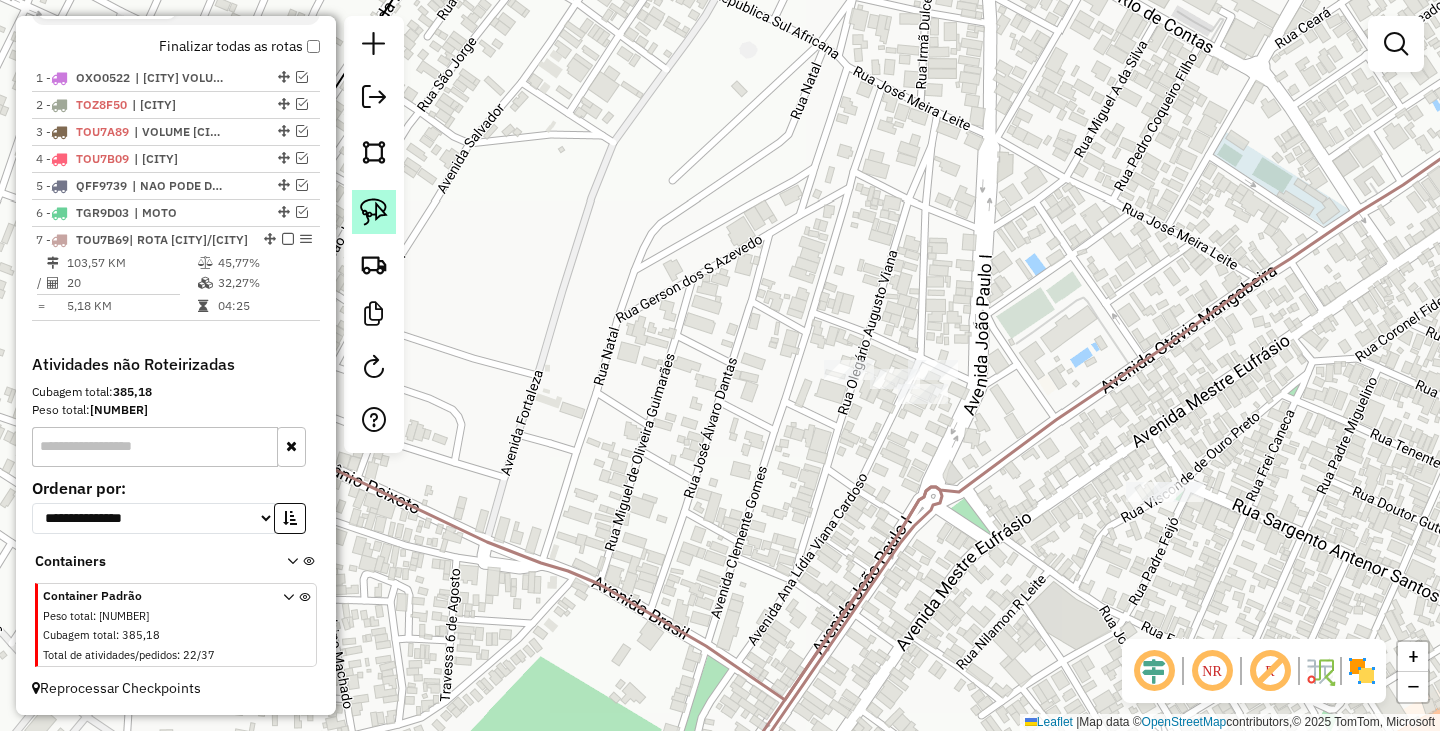click 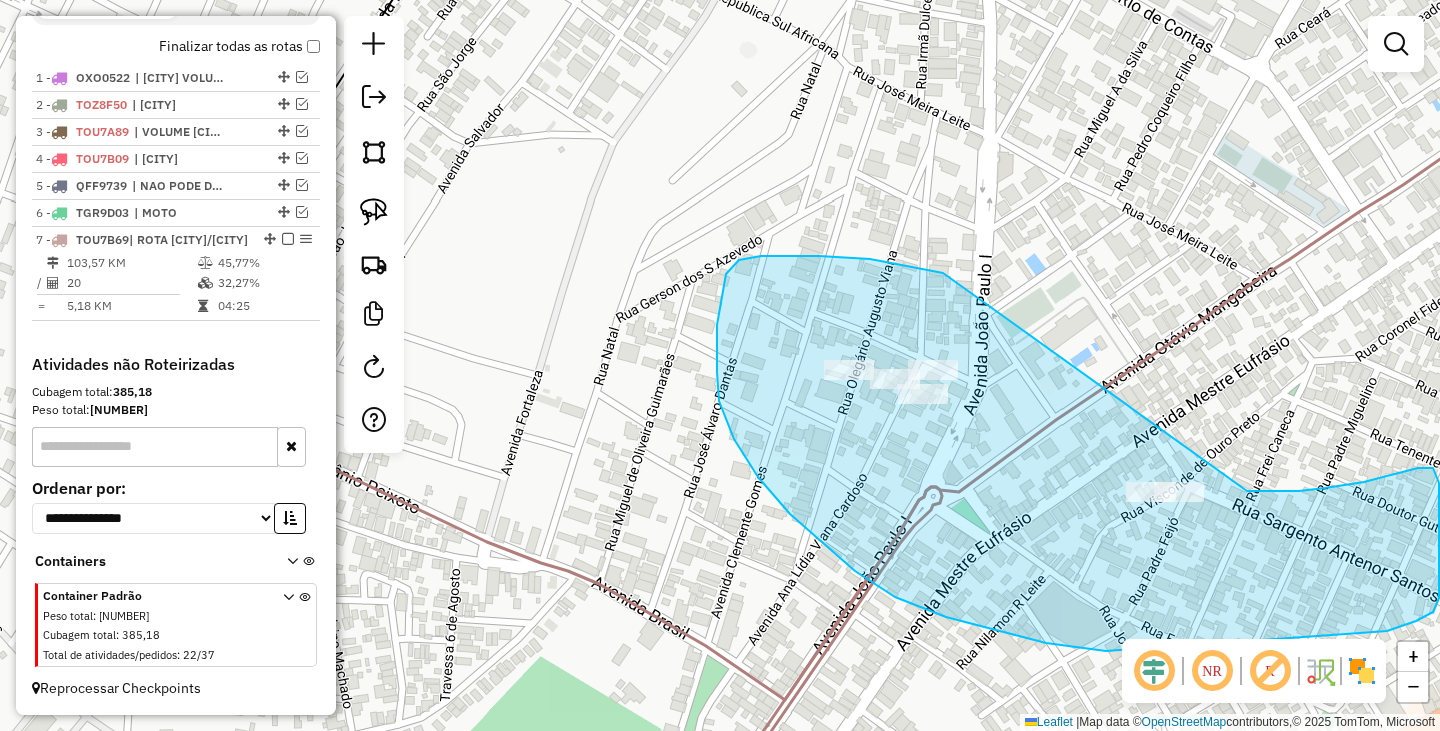 drag, startPoint x: 739, startPoint y: 260, endPoint x: 1247, endPoint y: 491, distance: 558.0546 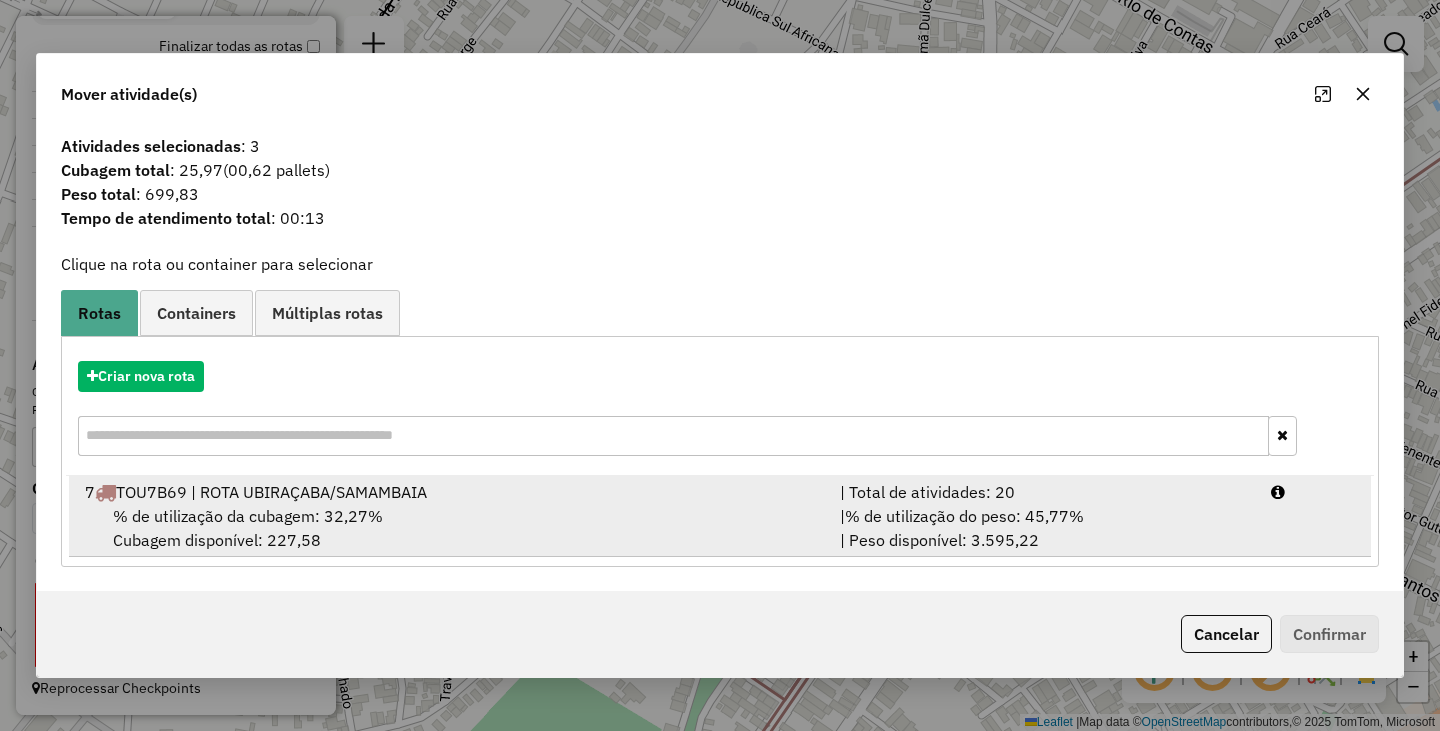 click on "[NUMBER] TOU7B69 | ROTA [NAME]/[NAME] [NUMBER] KM [NUMBER]% / [NUMBER] [NUMBER]%     =  [NUMBER] KM [TIME]" at bounding box center (450, 492) 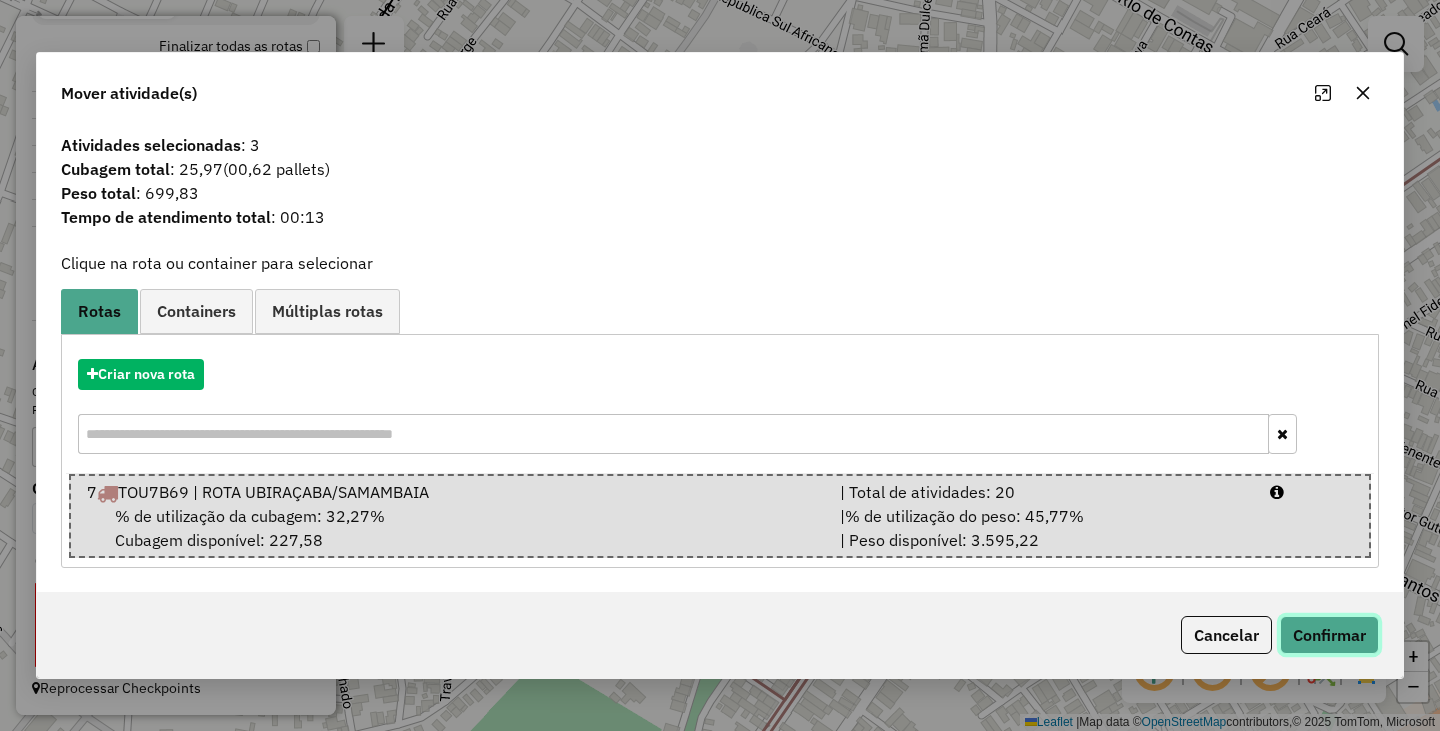 click on "Confirmar" 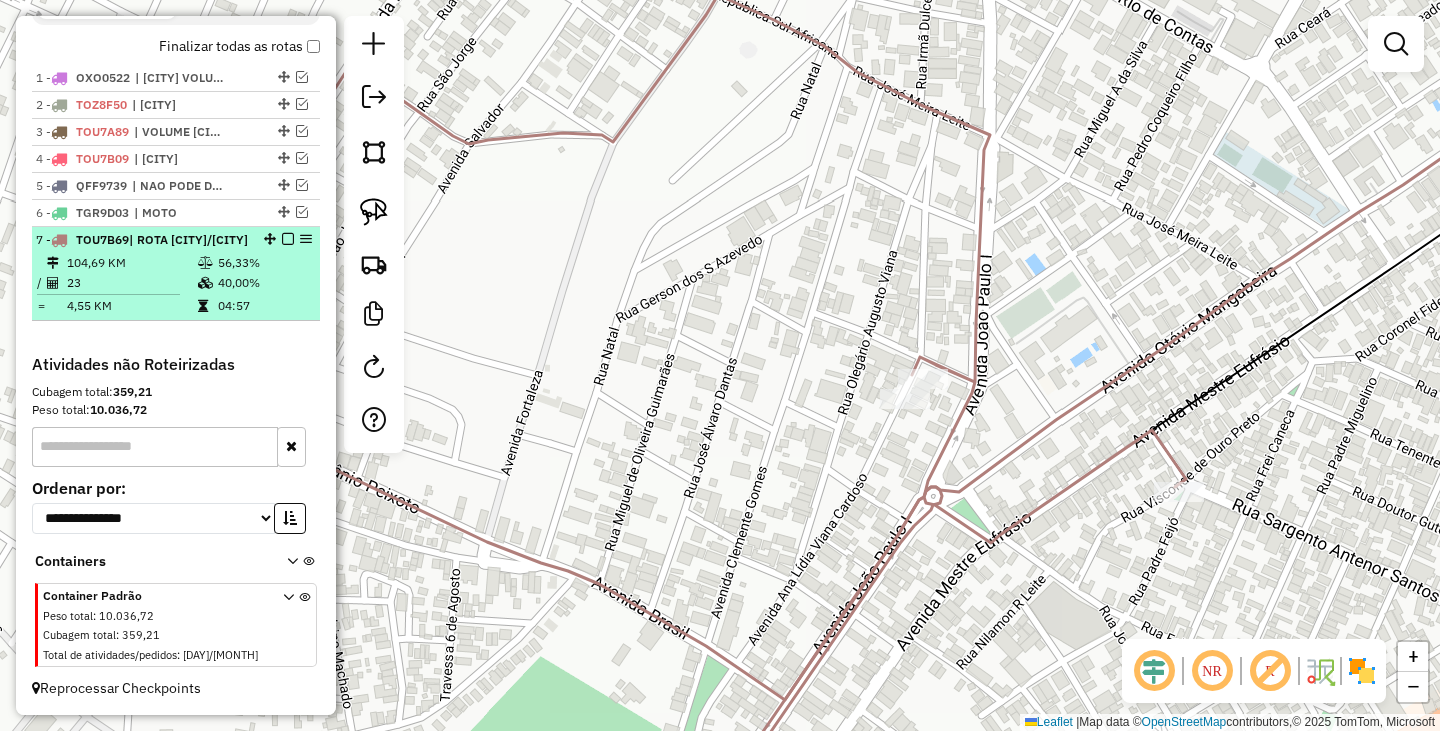 click at bounding box center [288, 239] 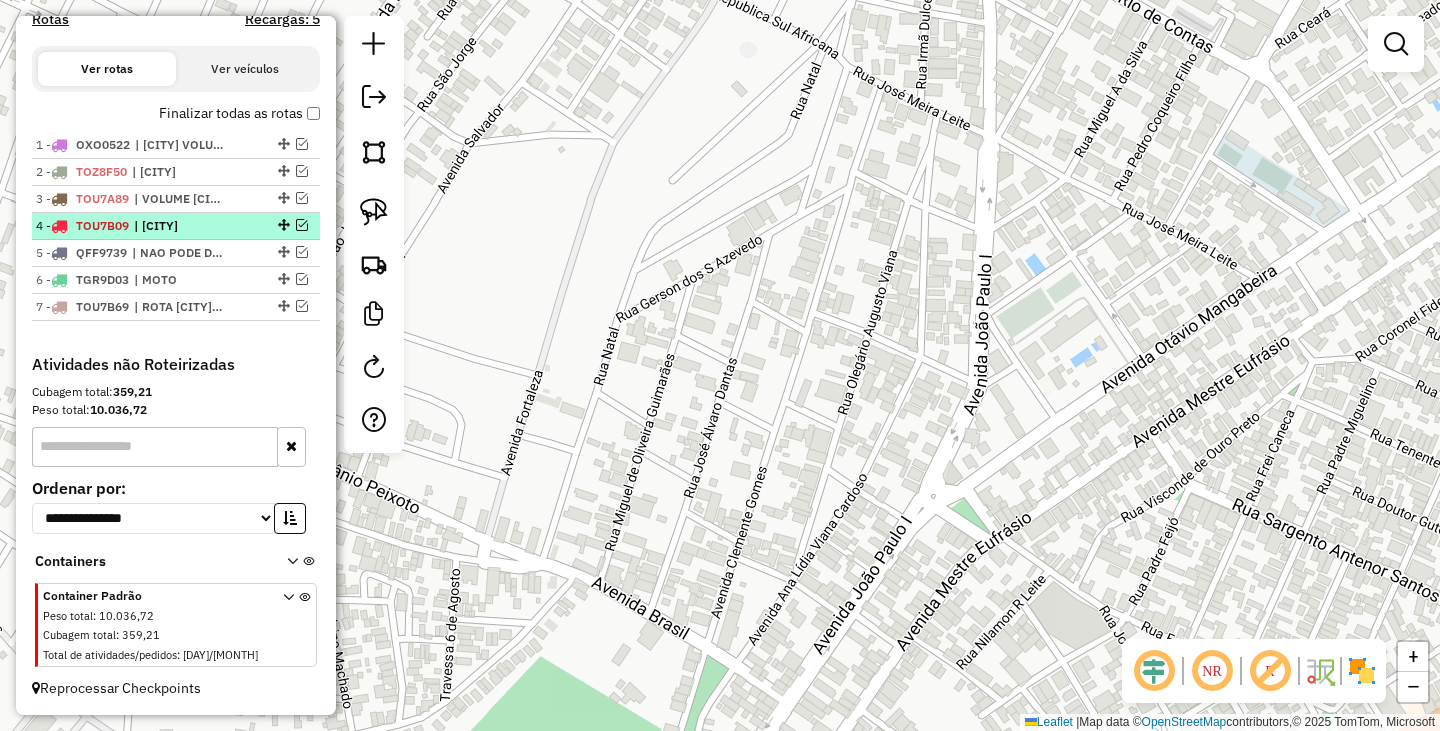 scroll, scrollTop: 658, scrollLeft: 0, axis: vertical 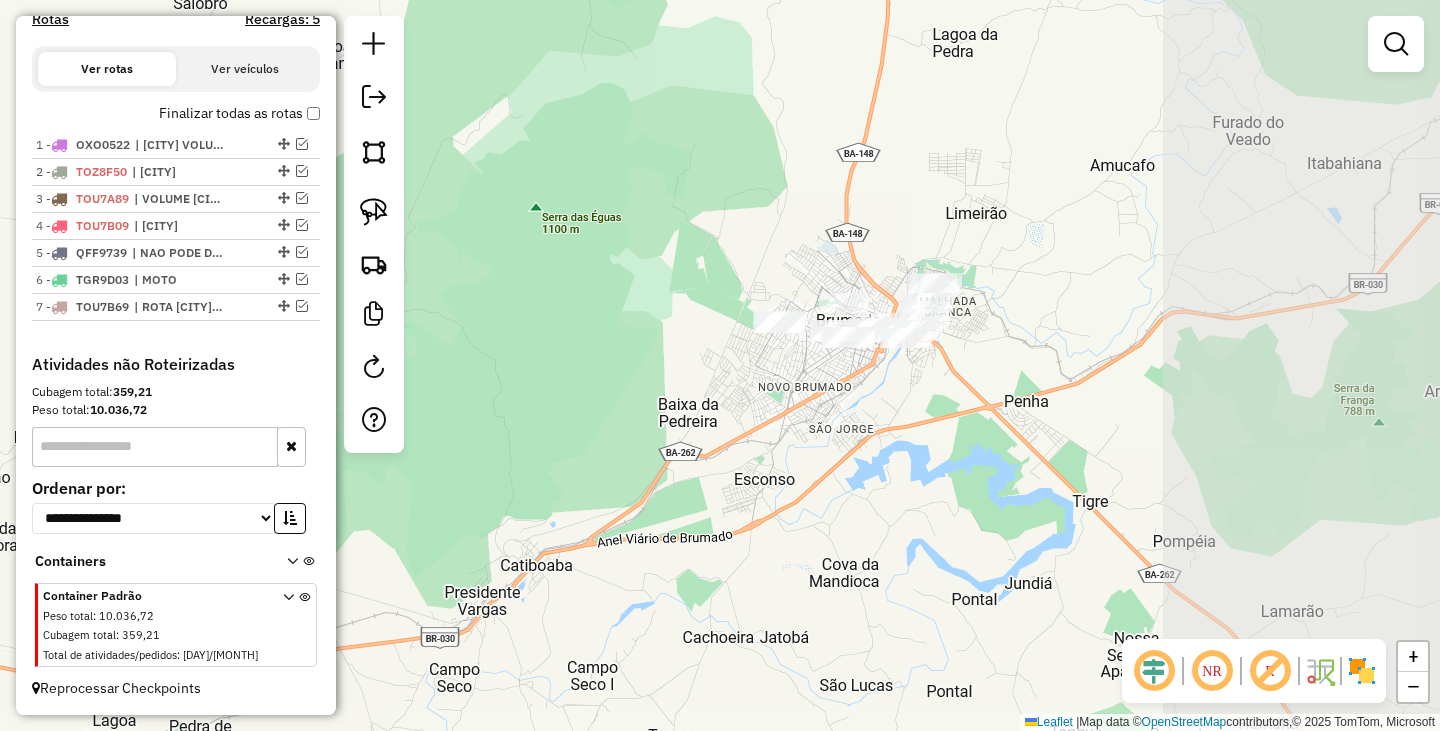 drag, startPoint x: 1285, startPoint y: 365, endPoint x: 919, endPoint y: 379, distance: 366.26767 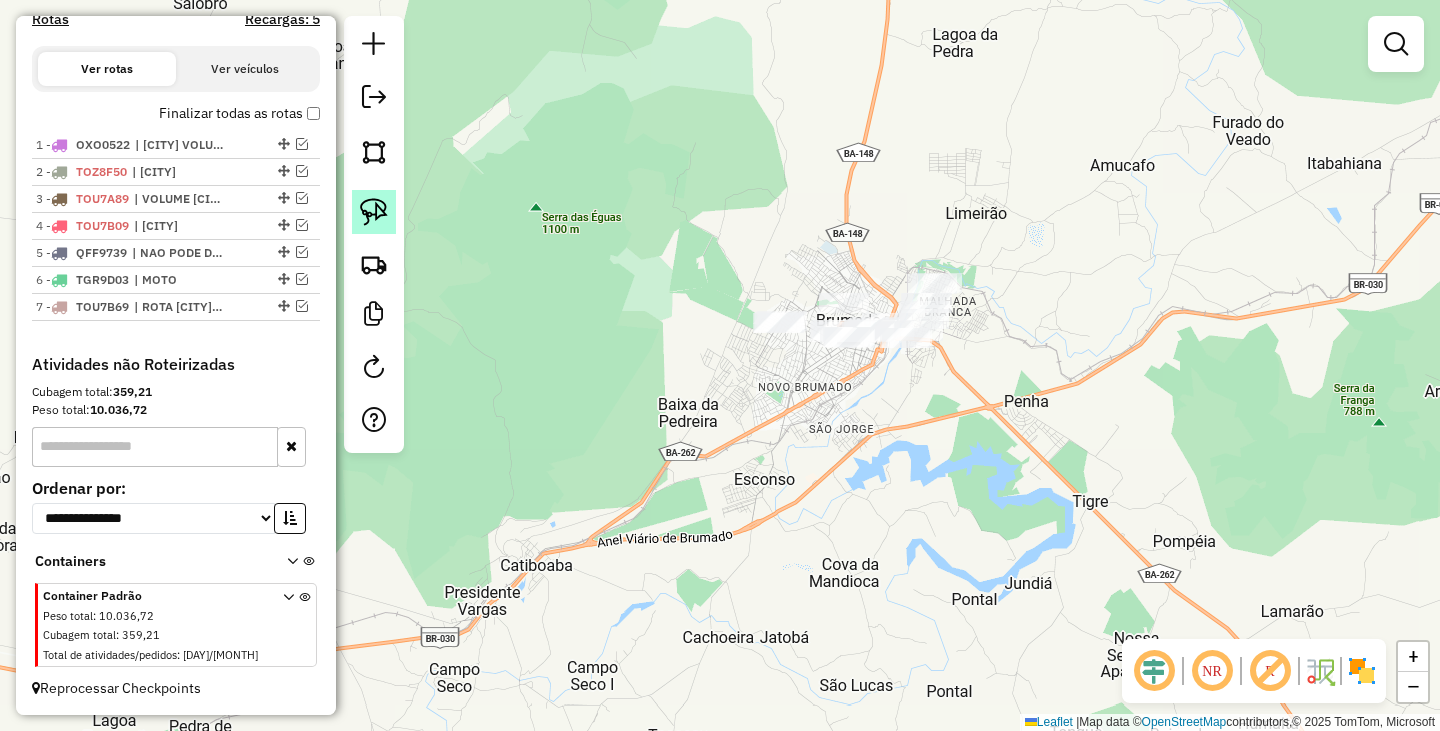 click 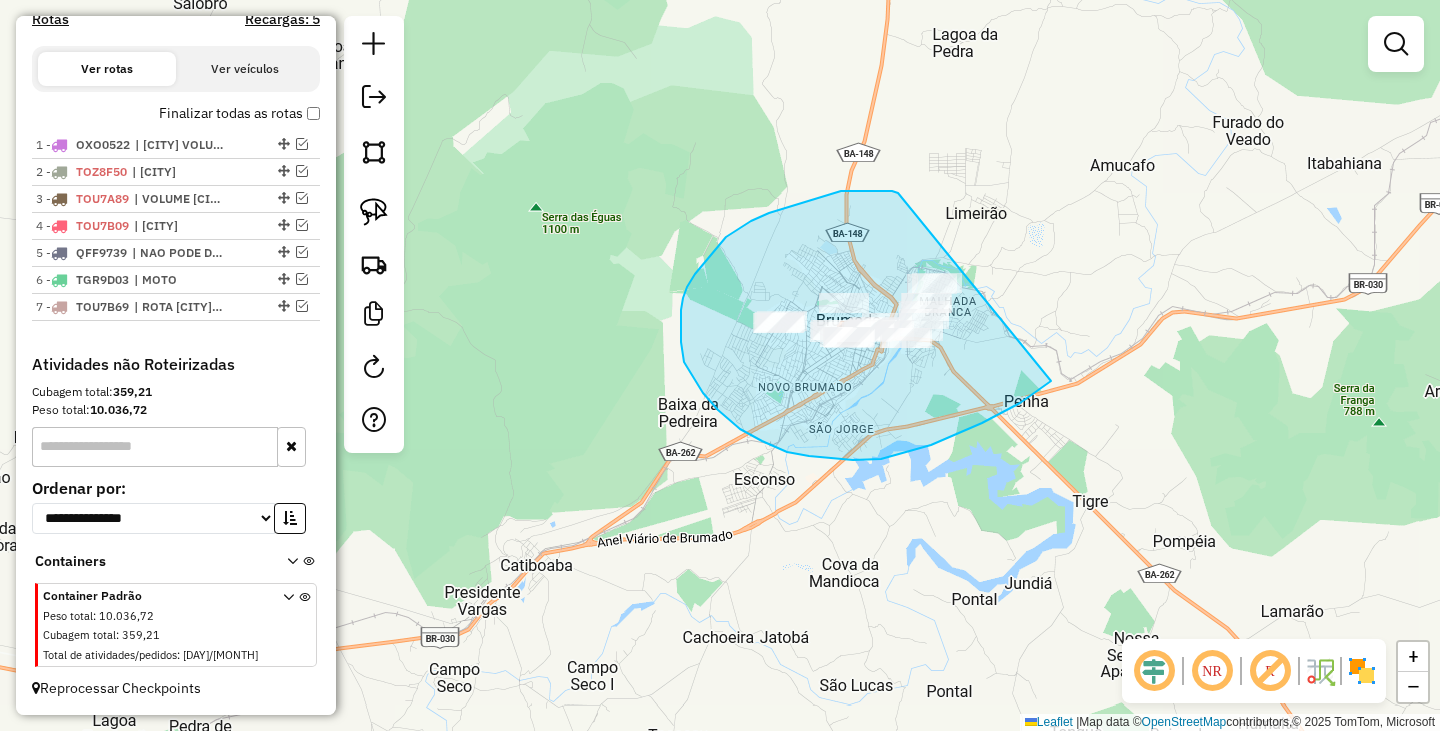 drag, startPoint x: 892, startPoint y: 191, endPoint x: 1068, endPoint y: 298, distance: 205.9733 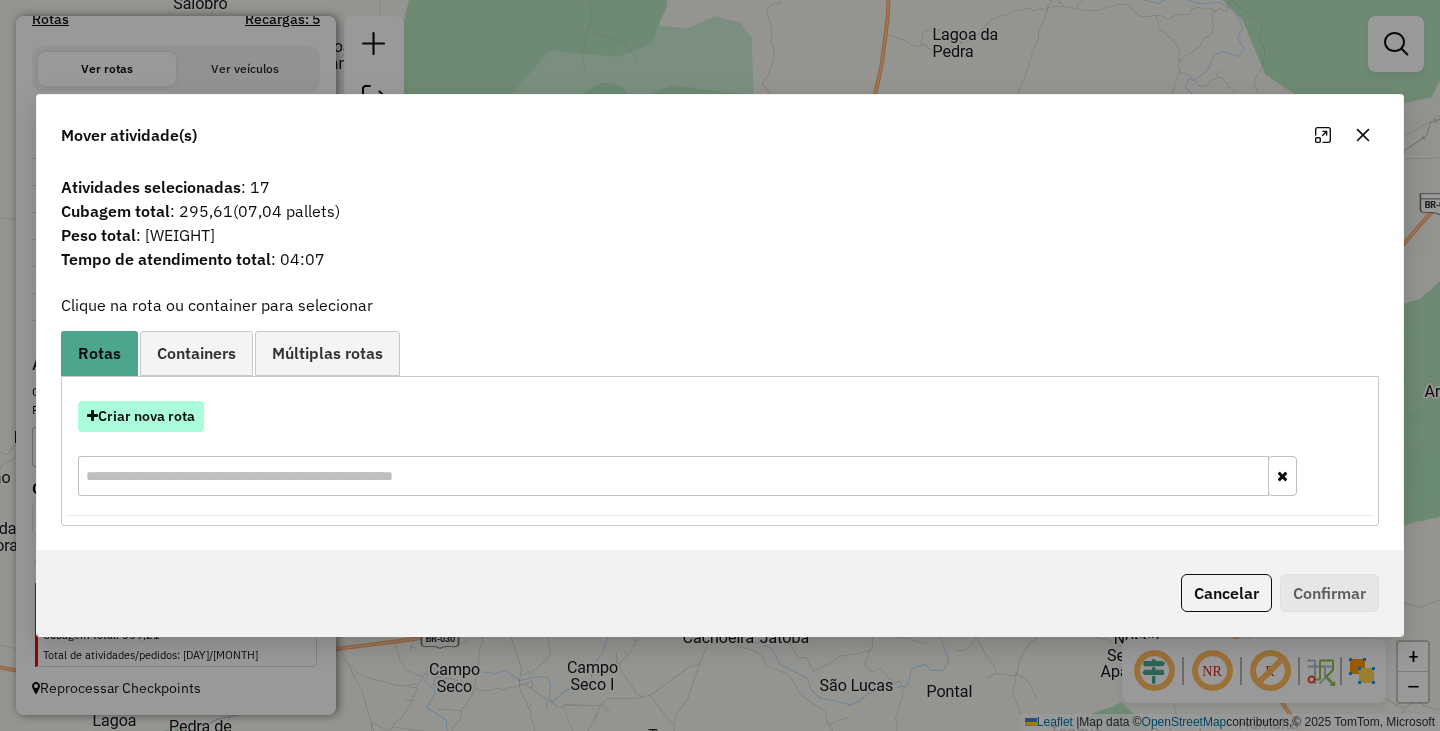 click on "Criar nova rota" at bounding box center [141, 416] 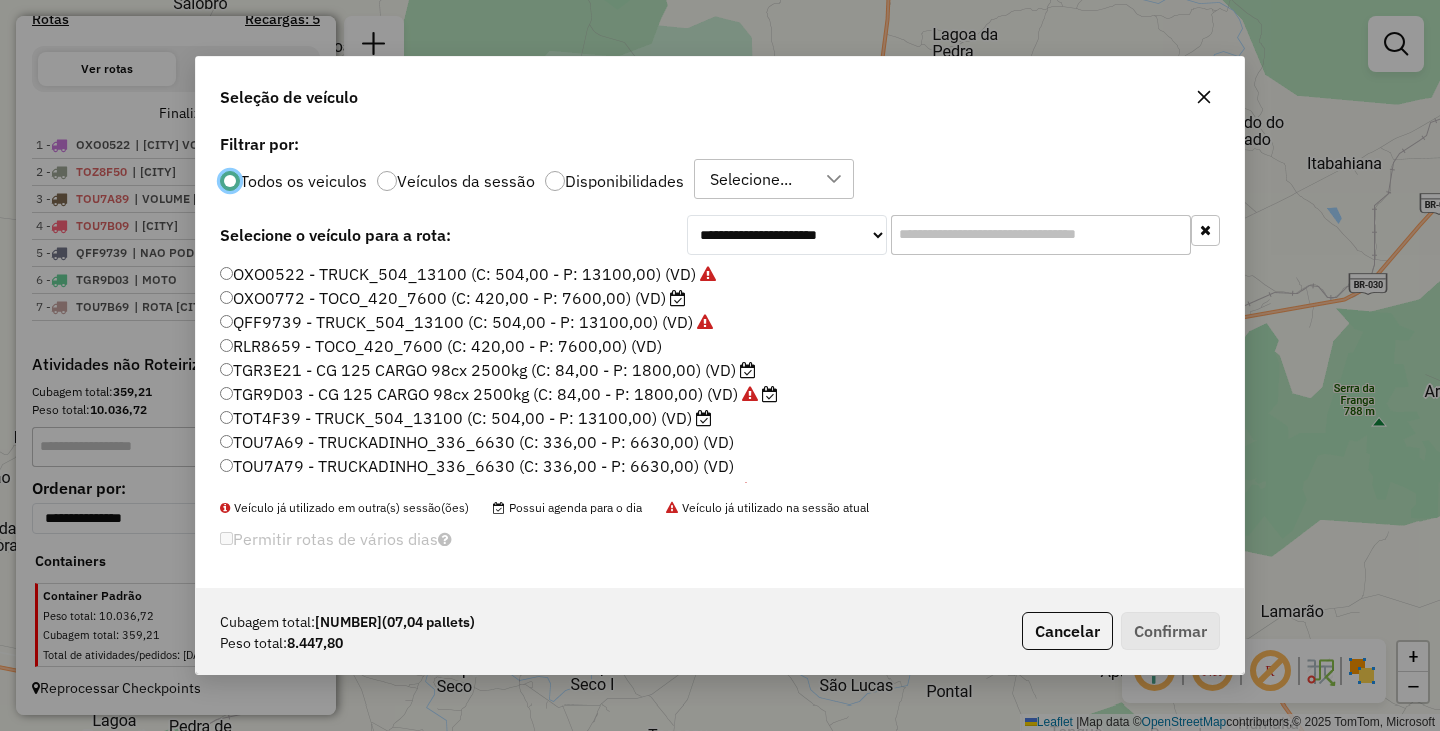 scroll, scrollTop: 11, scrollLeft: 6, axis: both 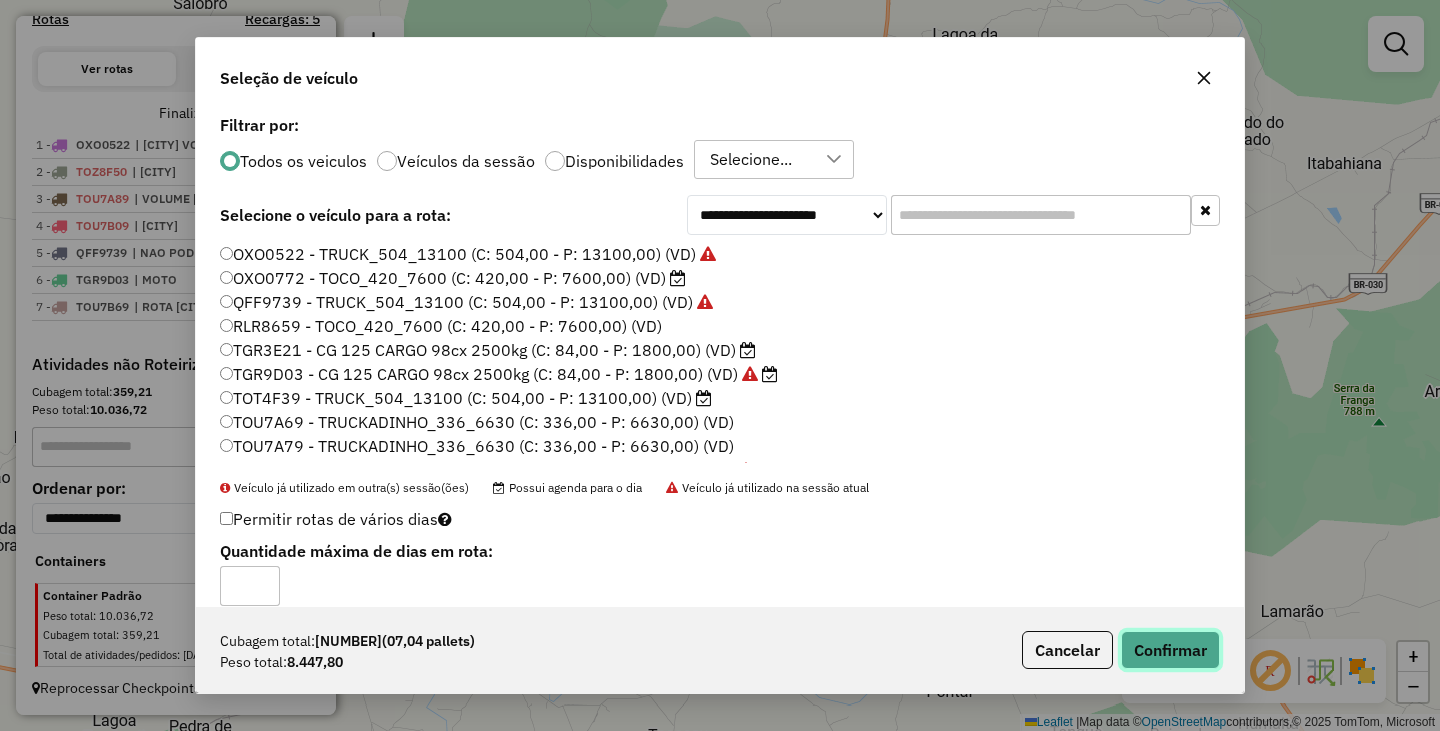 click on "Confirmar" 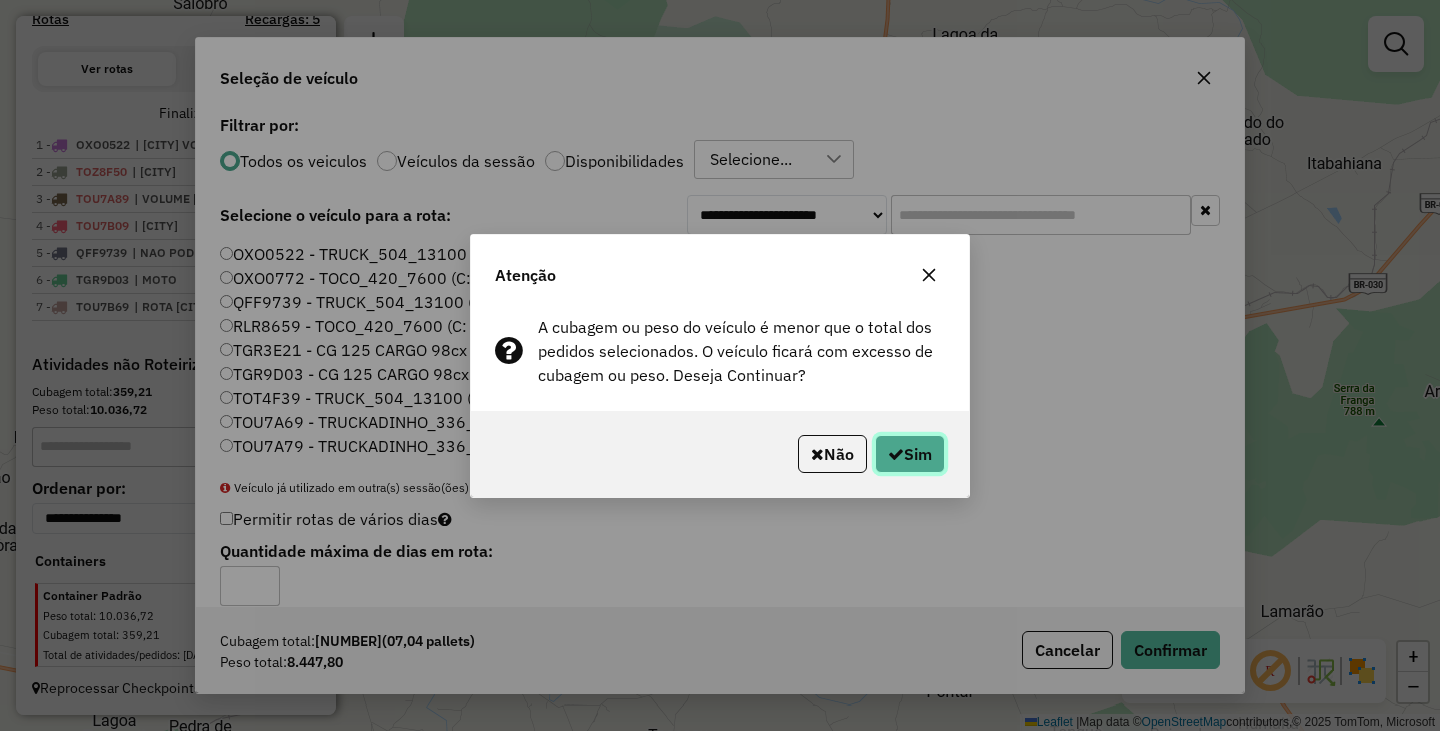 click on "Sim" 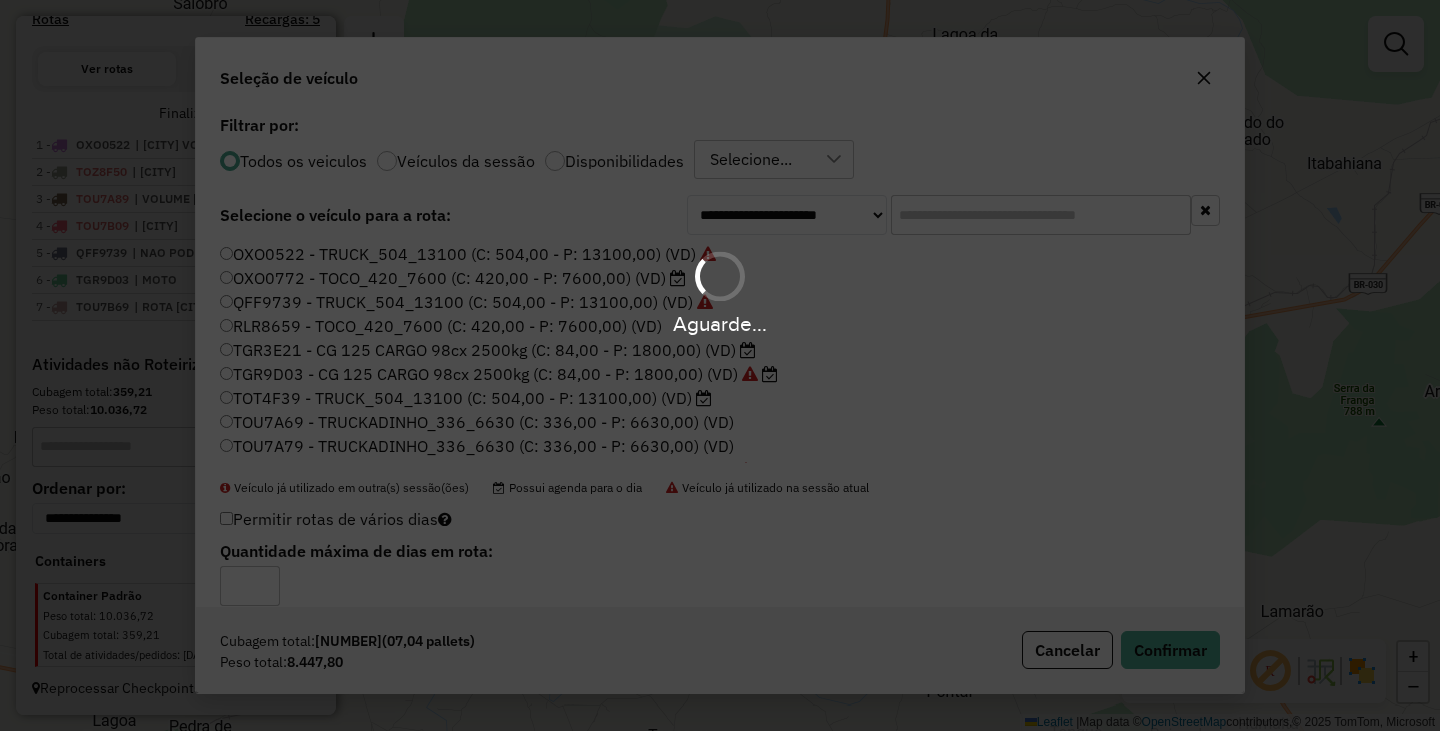 scroll, scrollTop: 743, scrollLeft: 0, axis: vertical 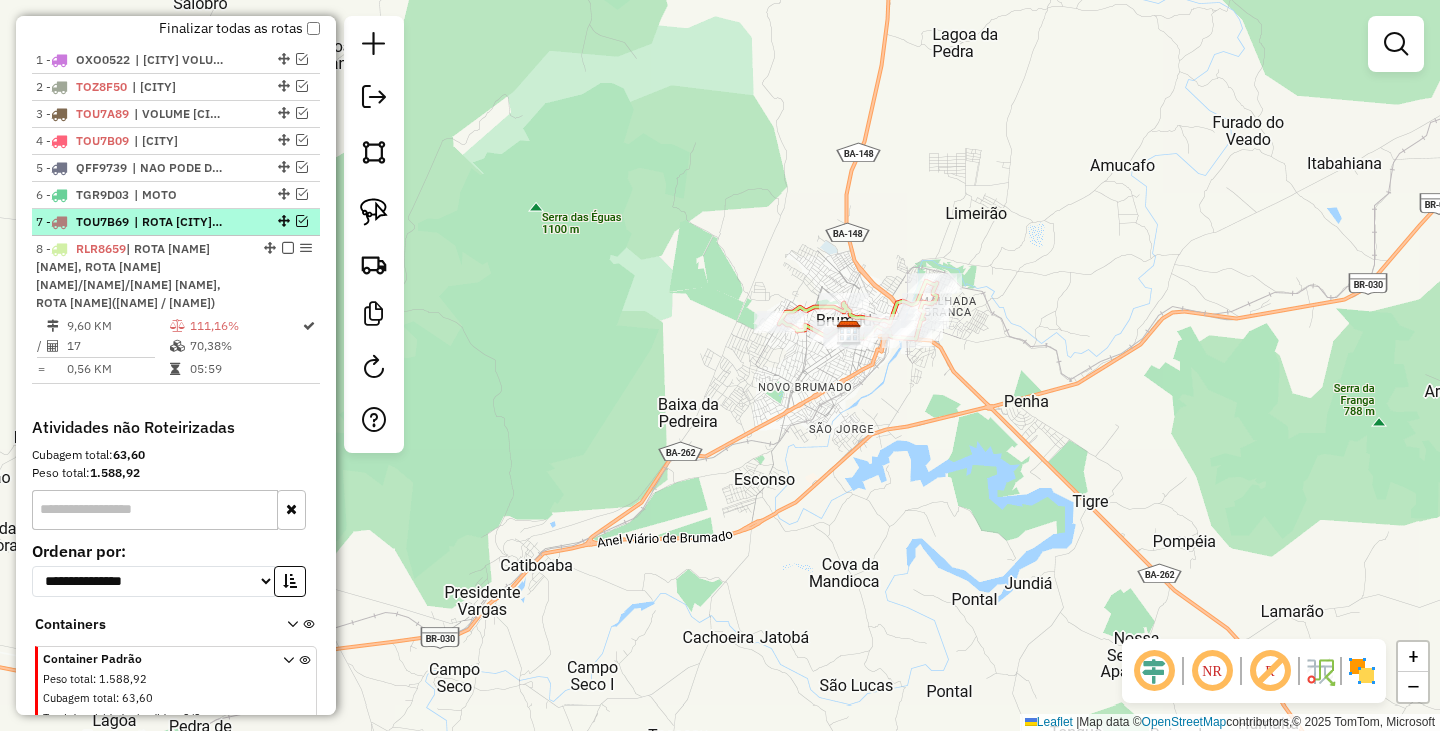 click at bounding box center [302, 221] 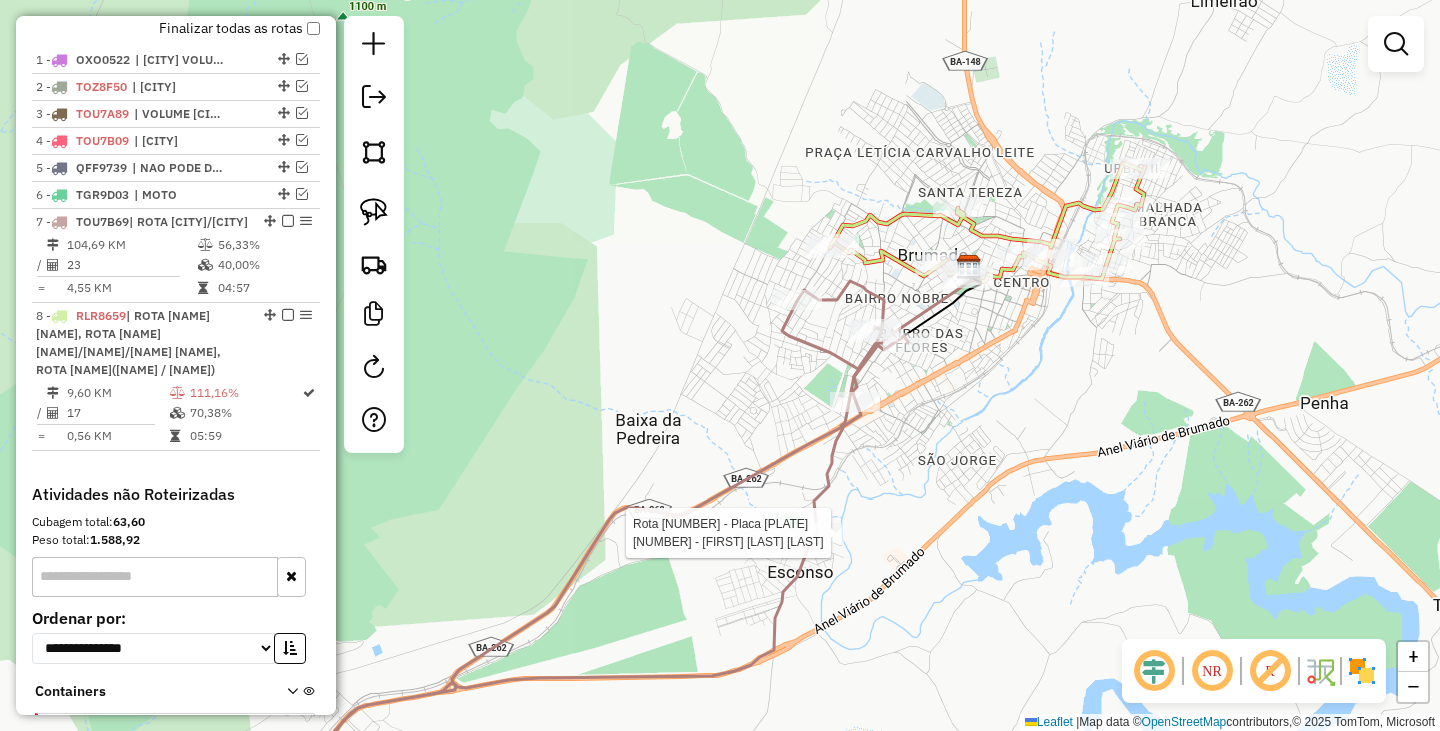 select on "**********" 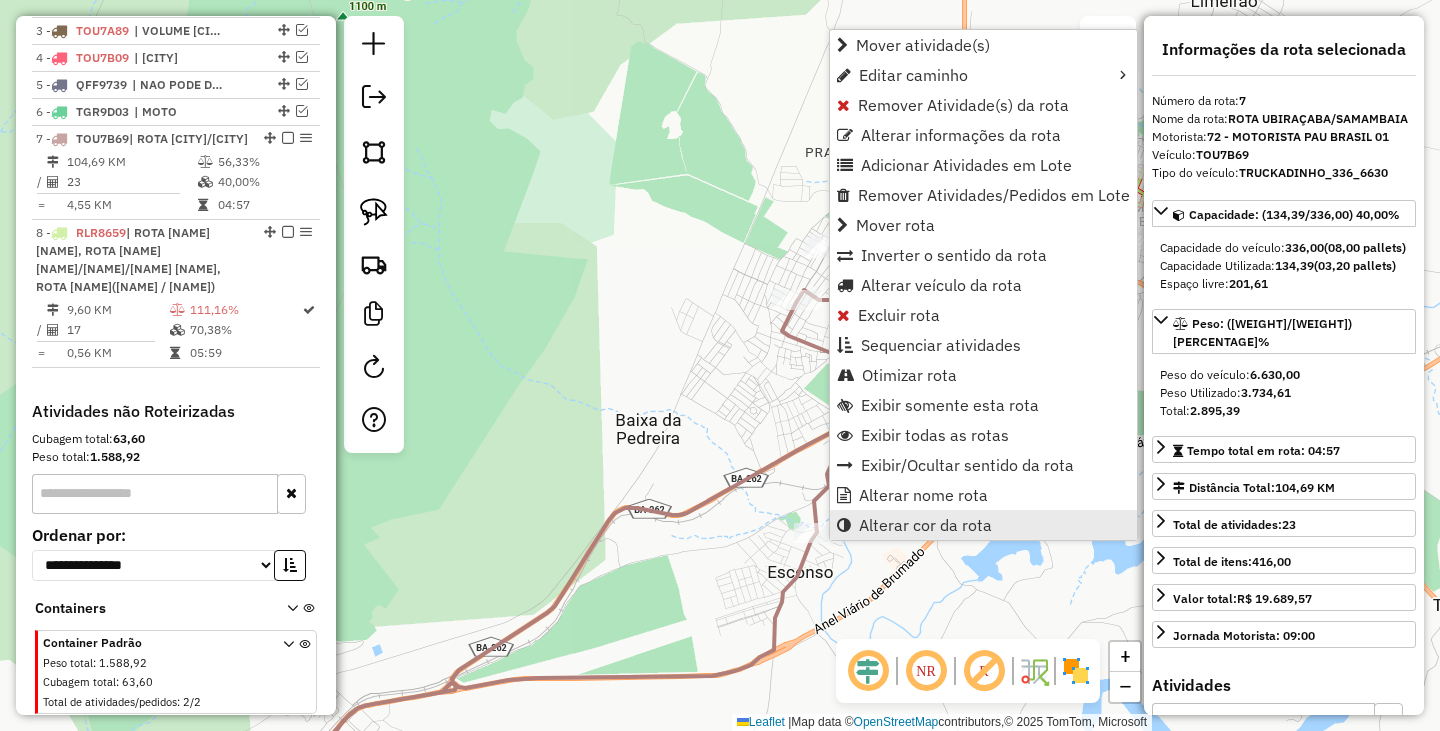 scroll, scrollTop: 909, scrollLeft: 0, axis: vertical 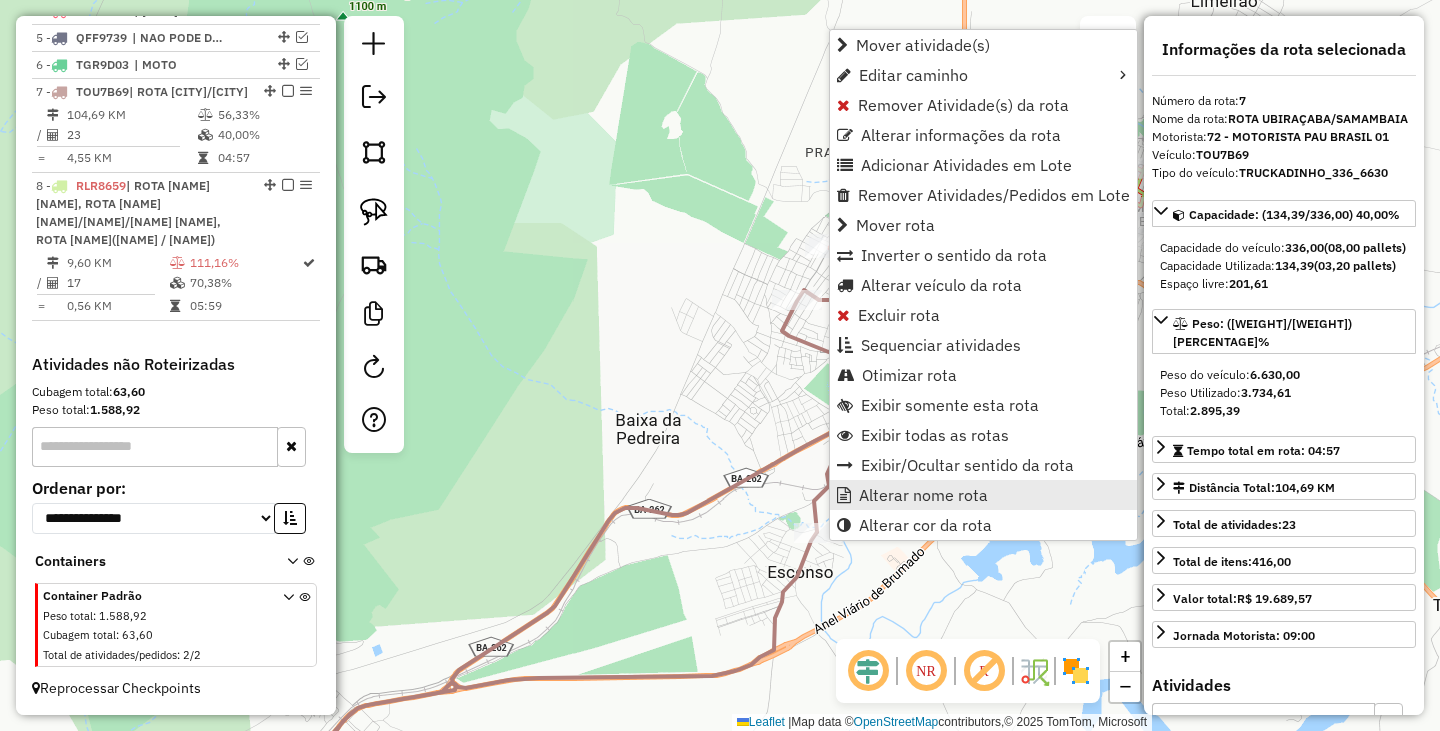 click on "Alterar nome rota" at bounding box center (923, 495) 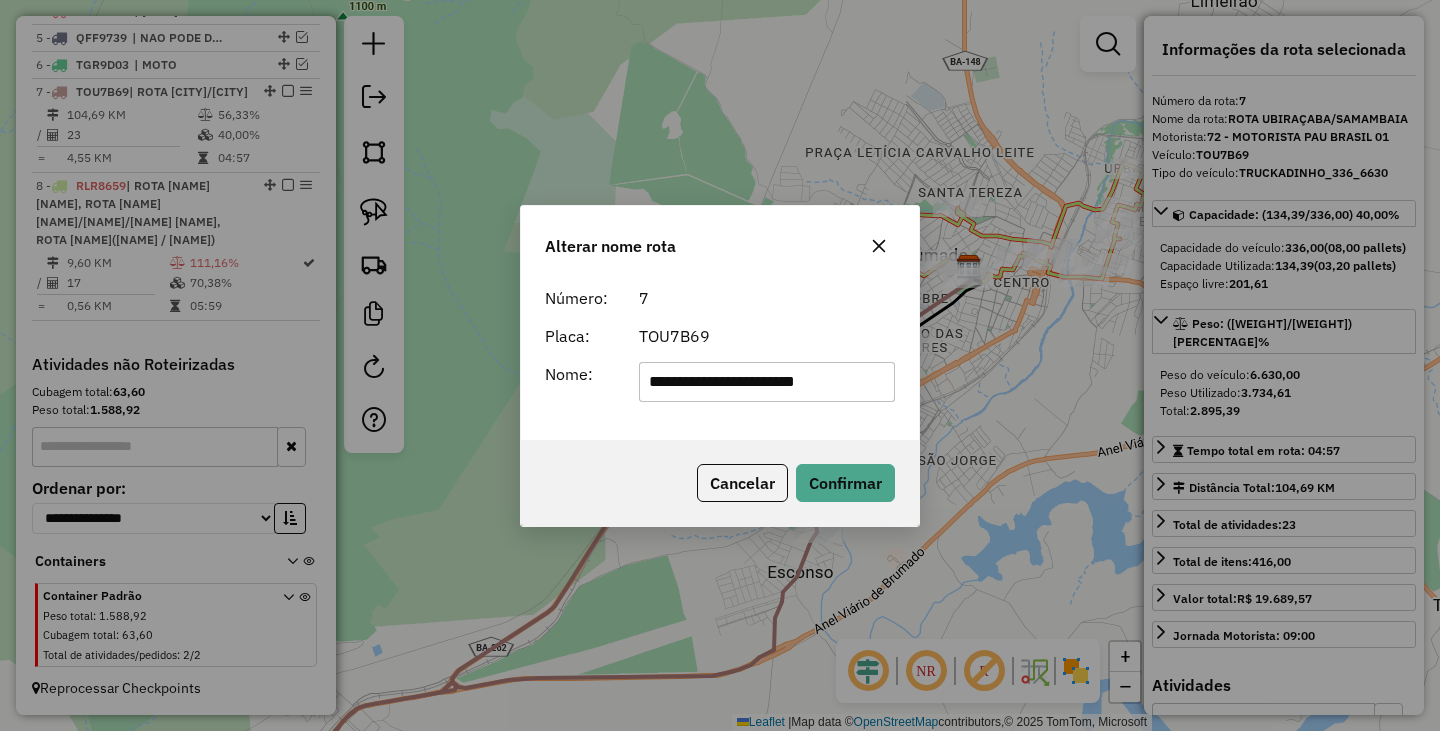 drag, startPoint x: 694, startPoint y: 387, endPoint x: 626, endPoint y: 372, distance: 69.63476 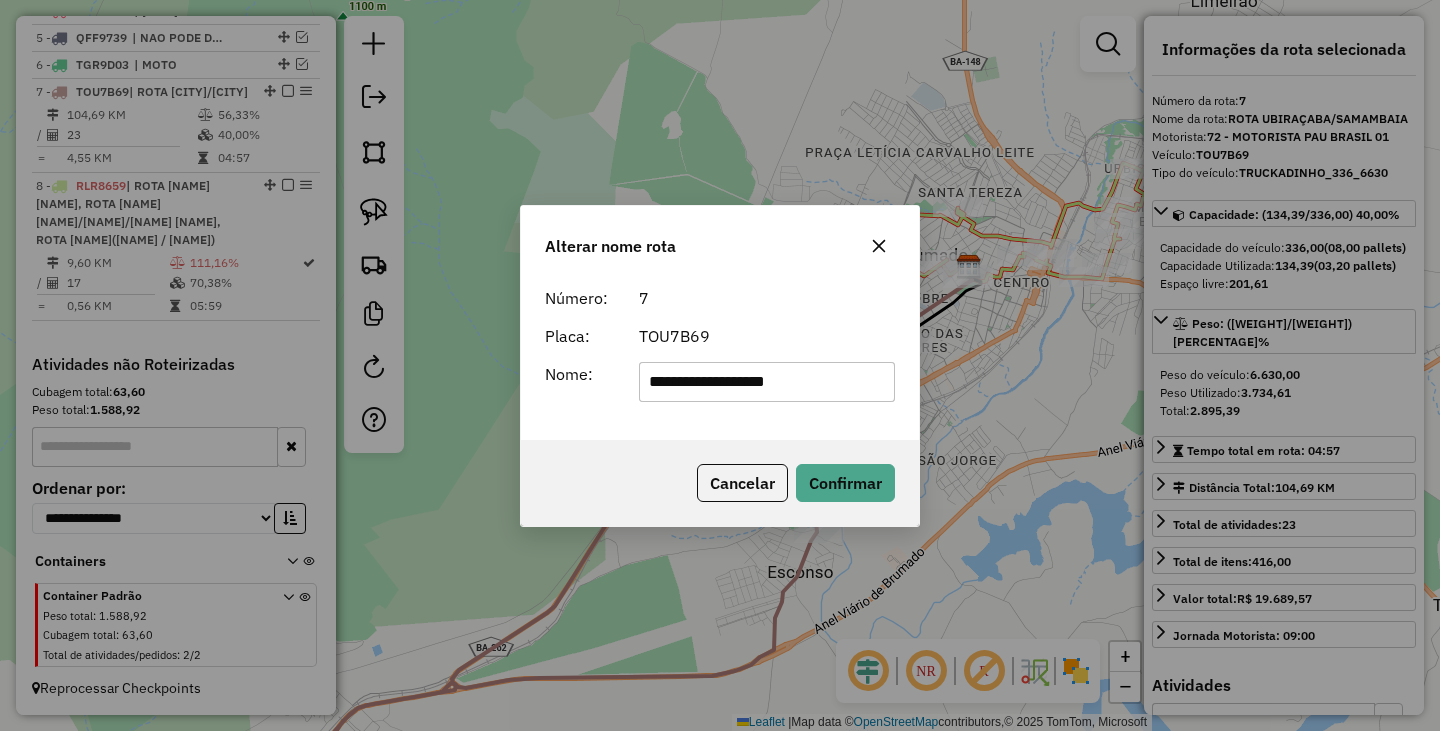 drag, startPoint x: 738, startPoint y: 384, endPoint x: 910, endPoint y: 405, distance: 173.27724 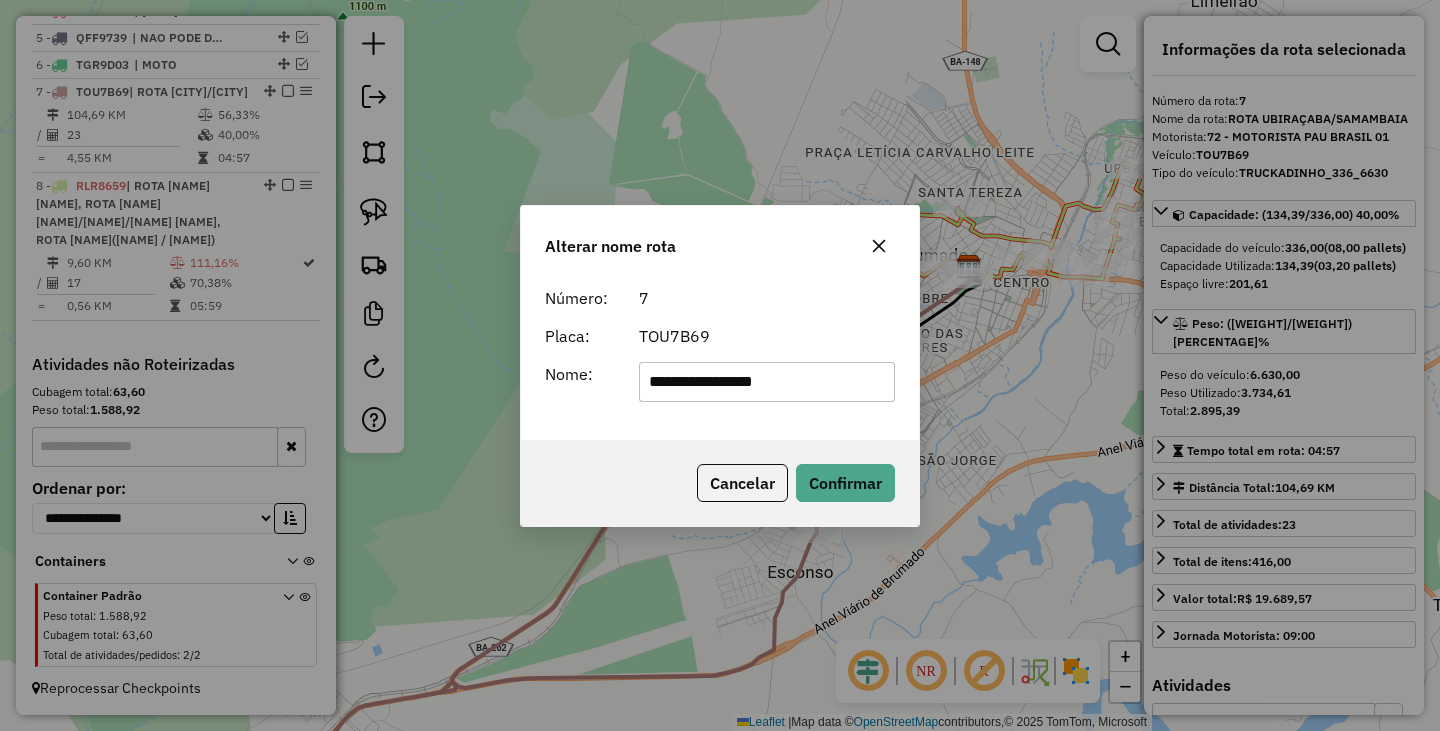 type on "**********" 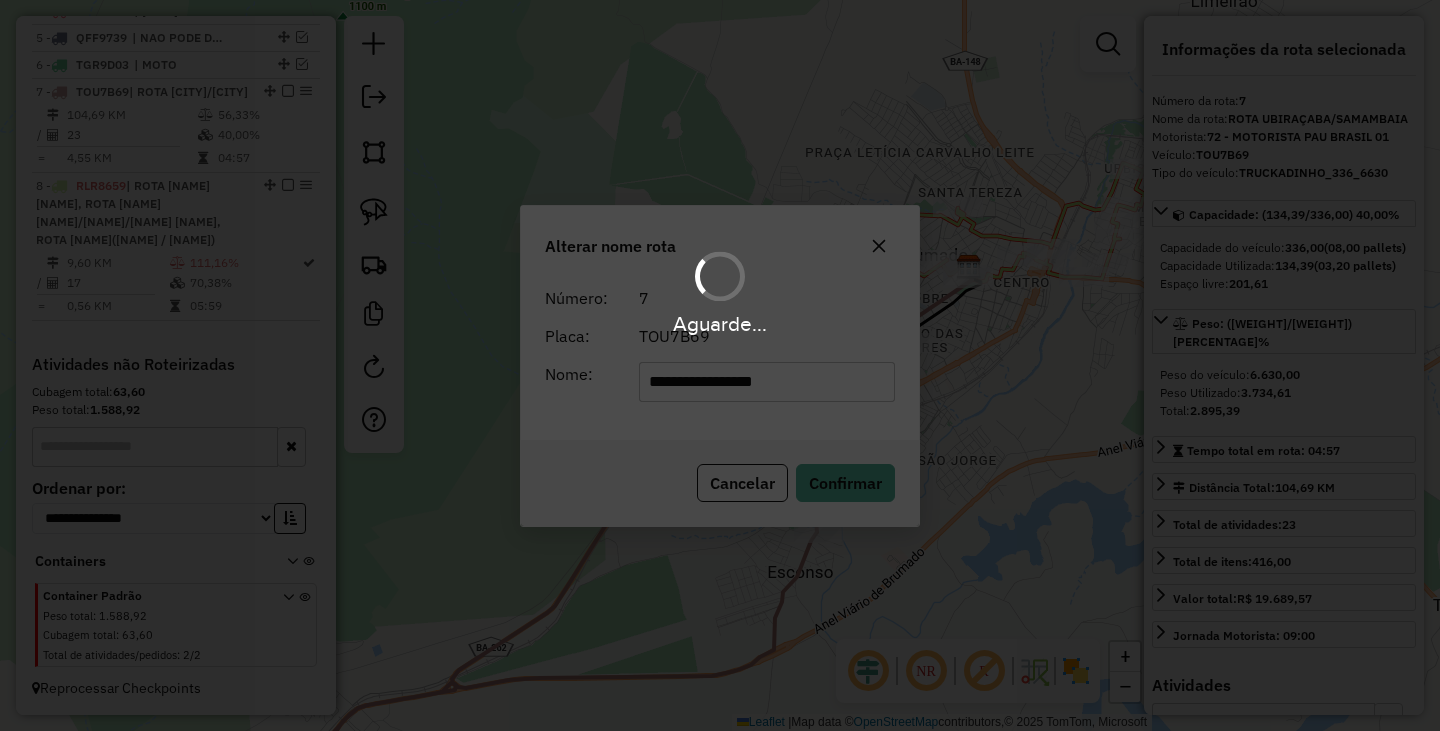 type 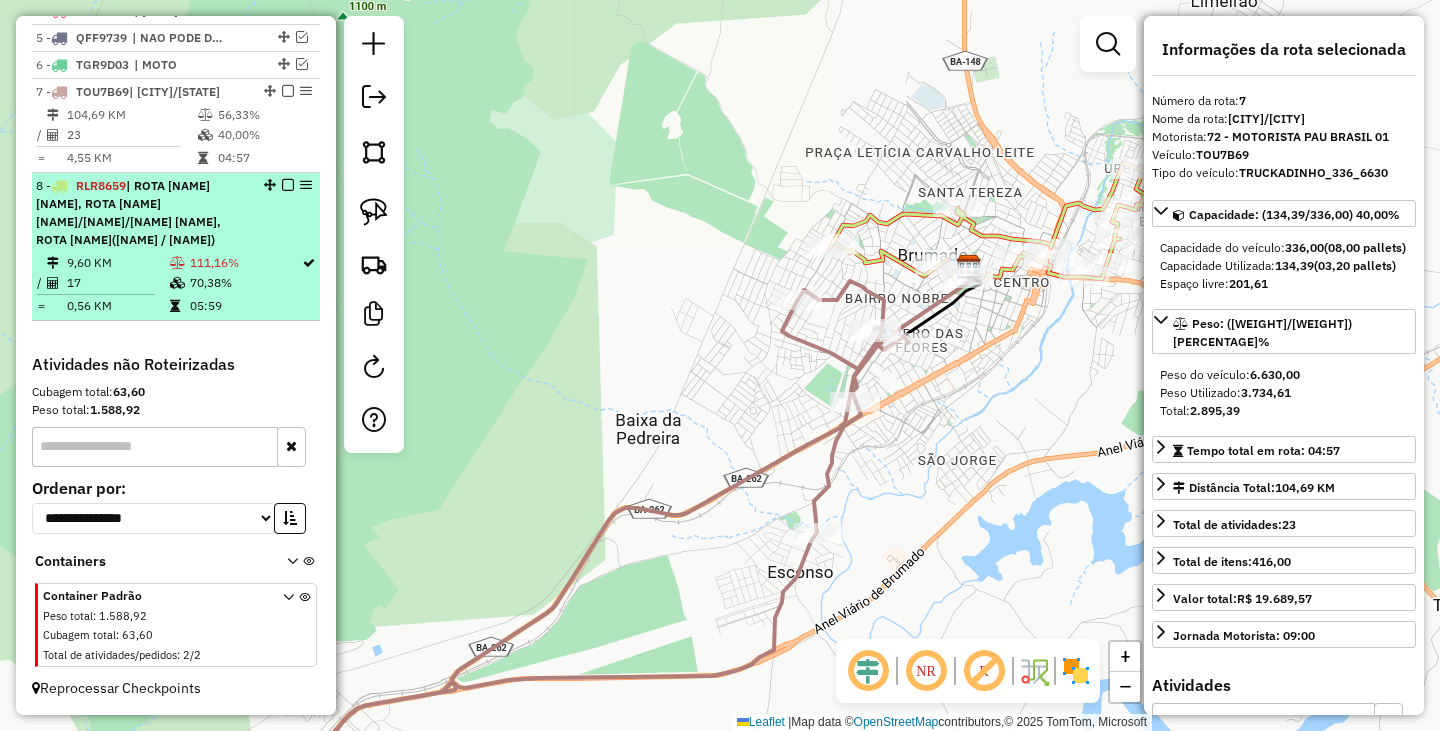 click at bounding box center [288, 185] 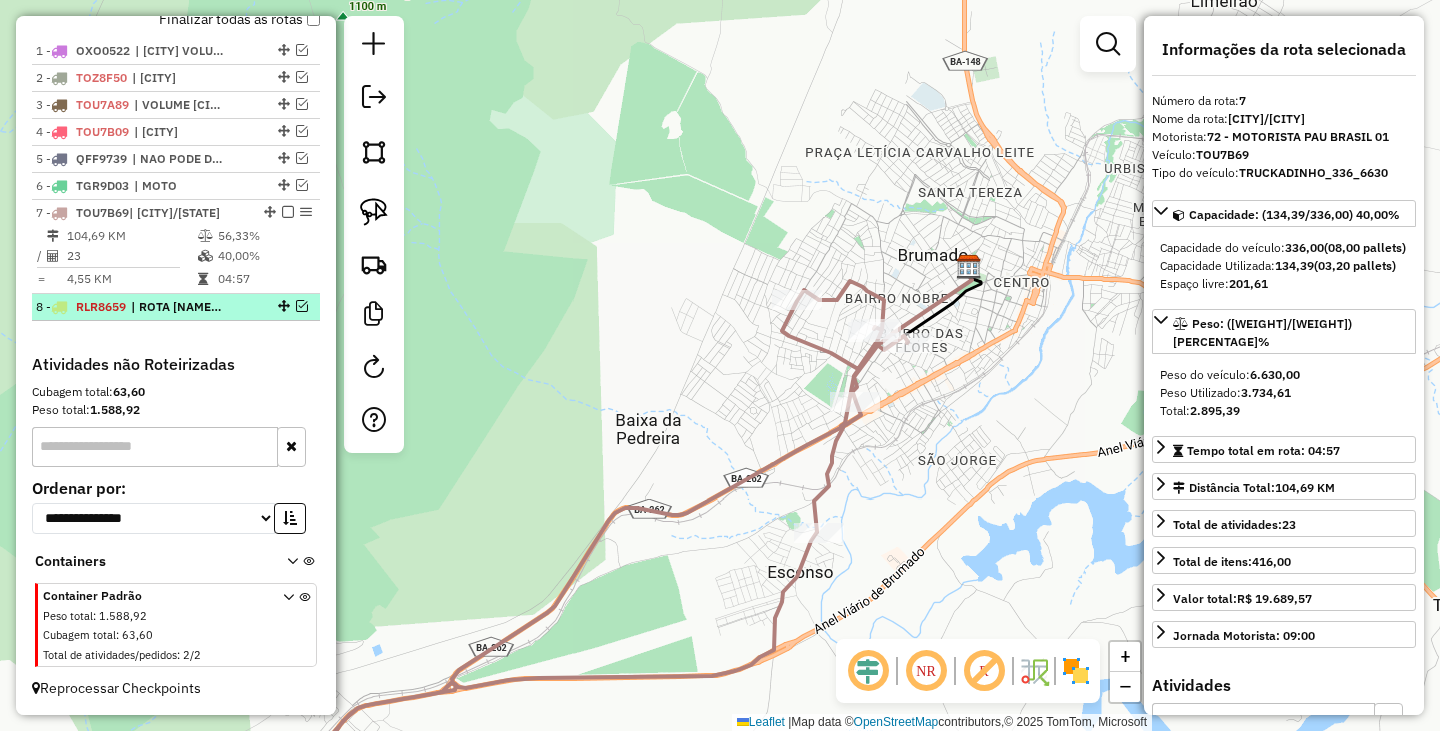 scroll, scrollTop: 770, scrollLeft: 0, axis: vertical 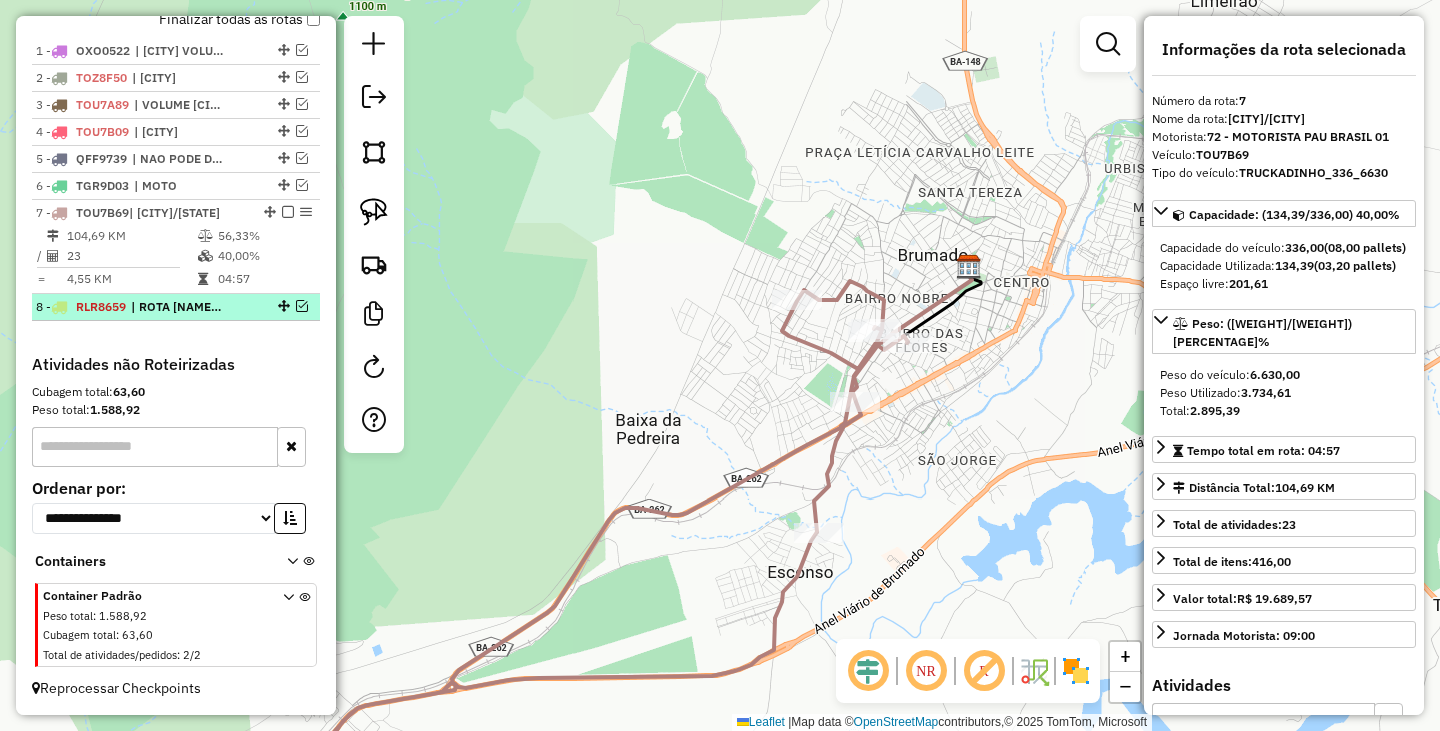 click at bounding box center (302, 306) 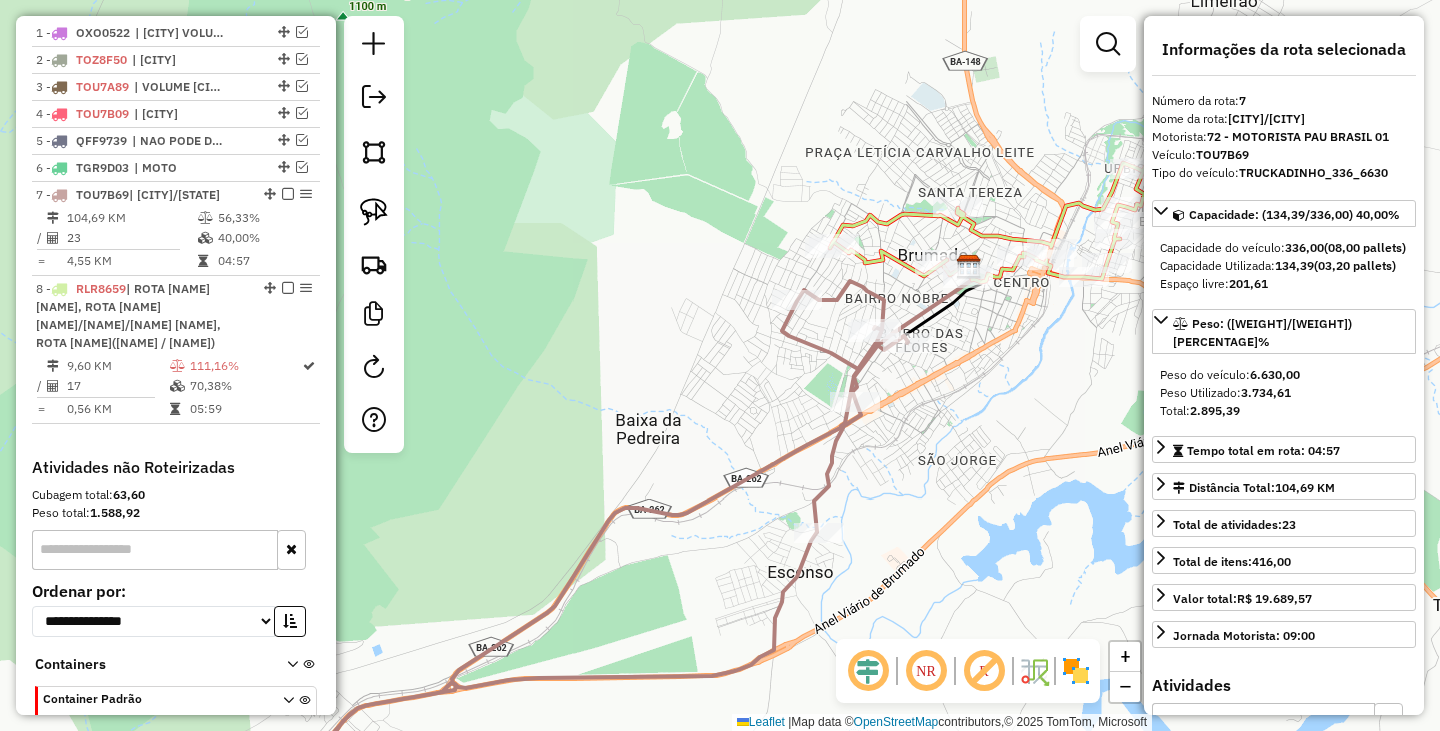 scroll, scrollTop: 909, scrollLeft: 0, axis: vertical 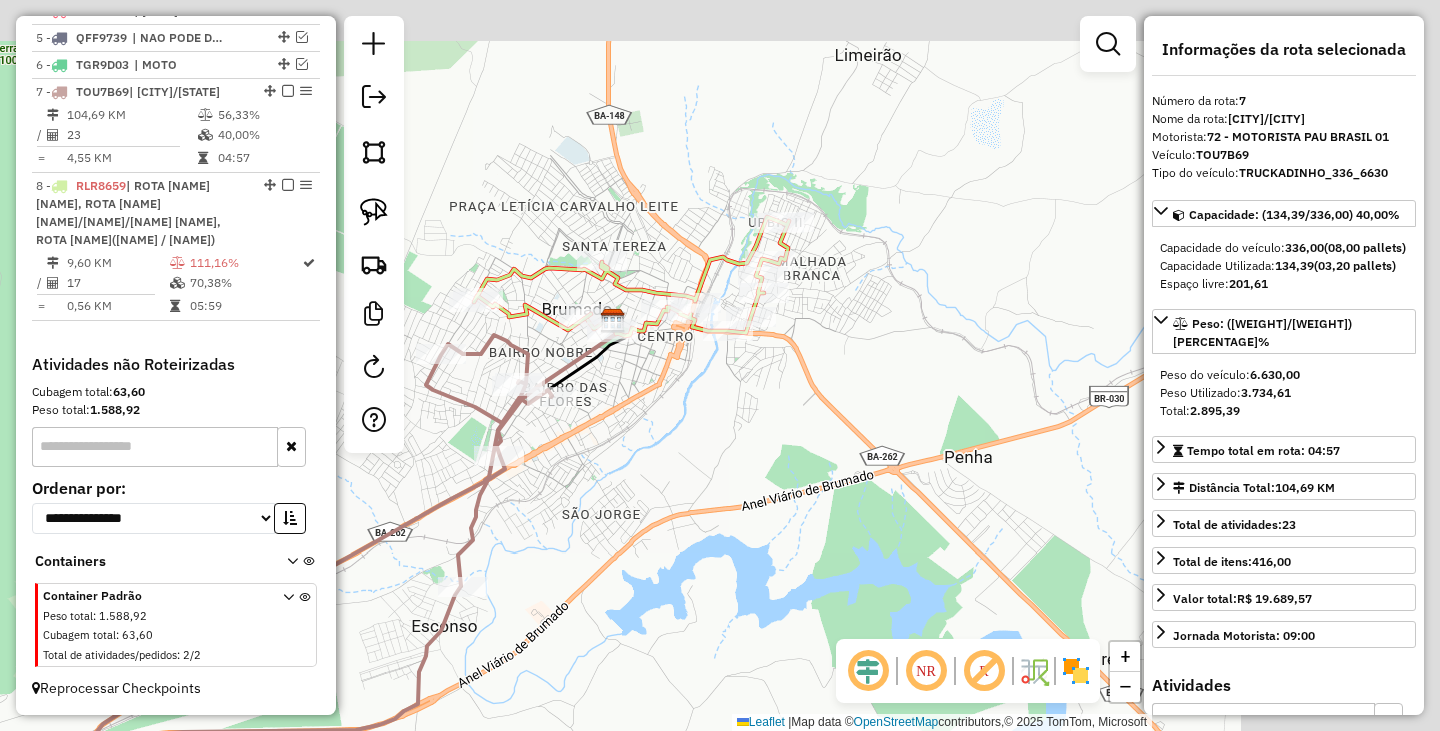 drag, startPoint x: 798, startPoint y: 346, endPoint x: 439, endPoint y: 400, distance: 363.03857 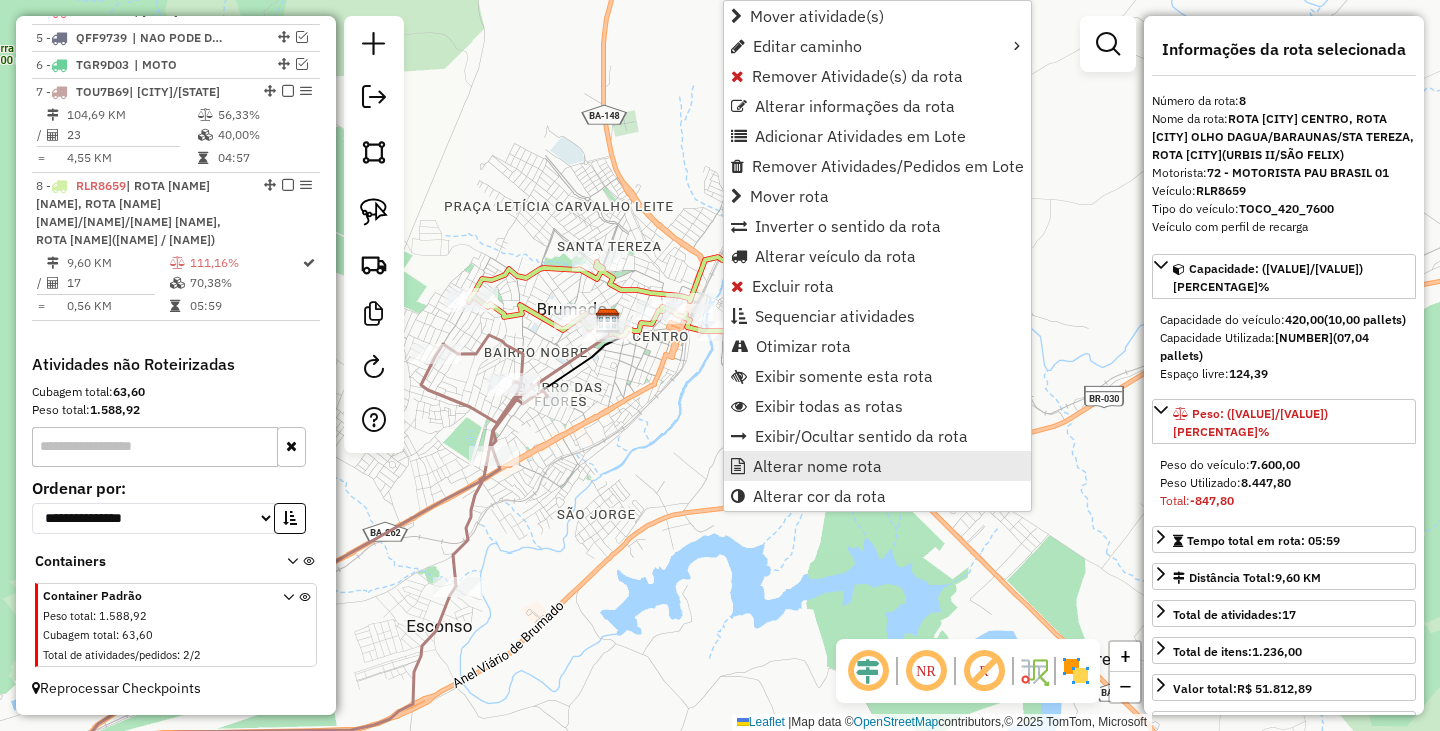 click on "Alterar nome rota" at bounding box center (817, 466) 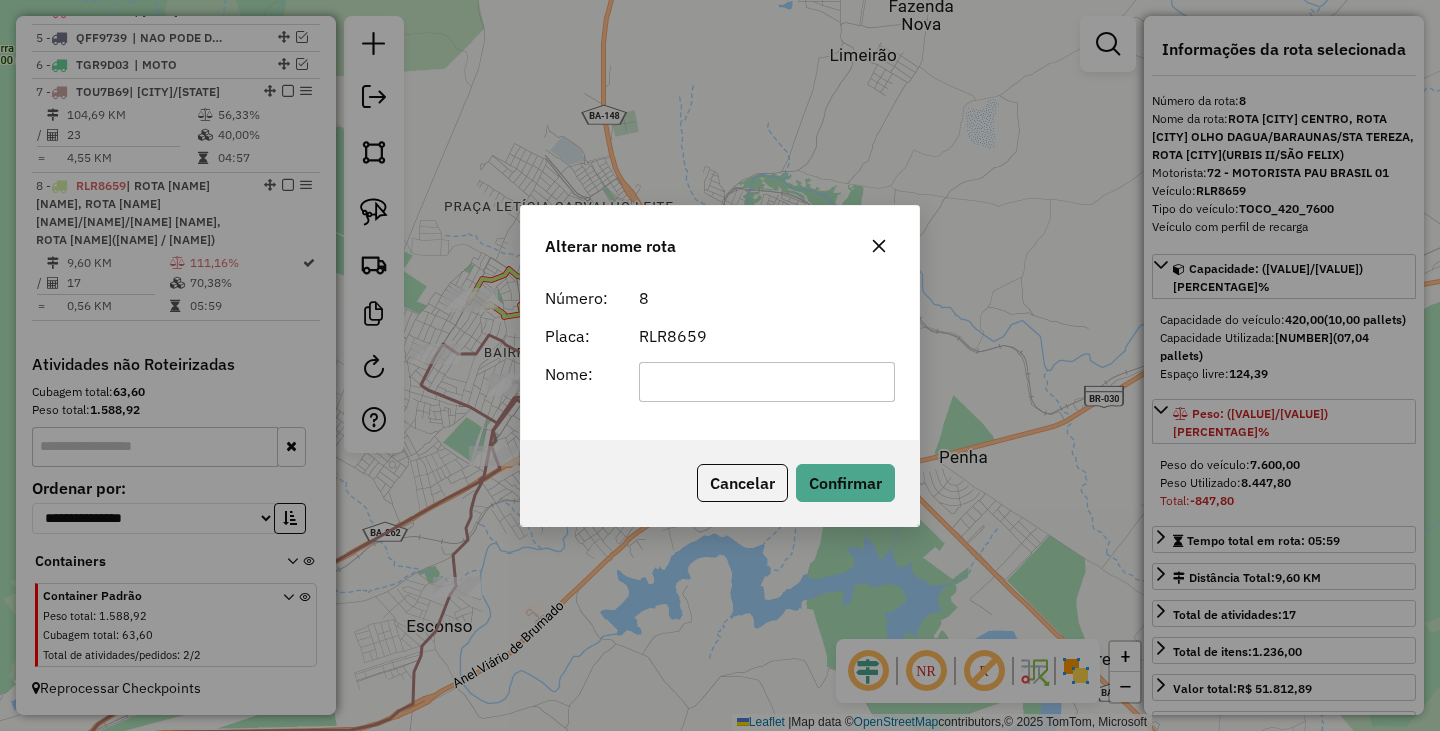 scroll, scrollTop: 0, scrollLeft: 0, axis: both 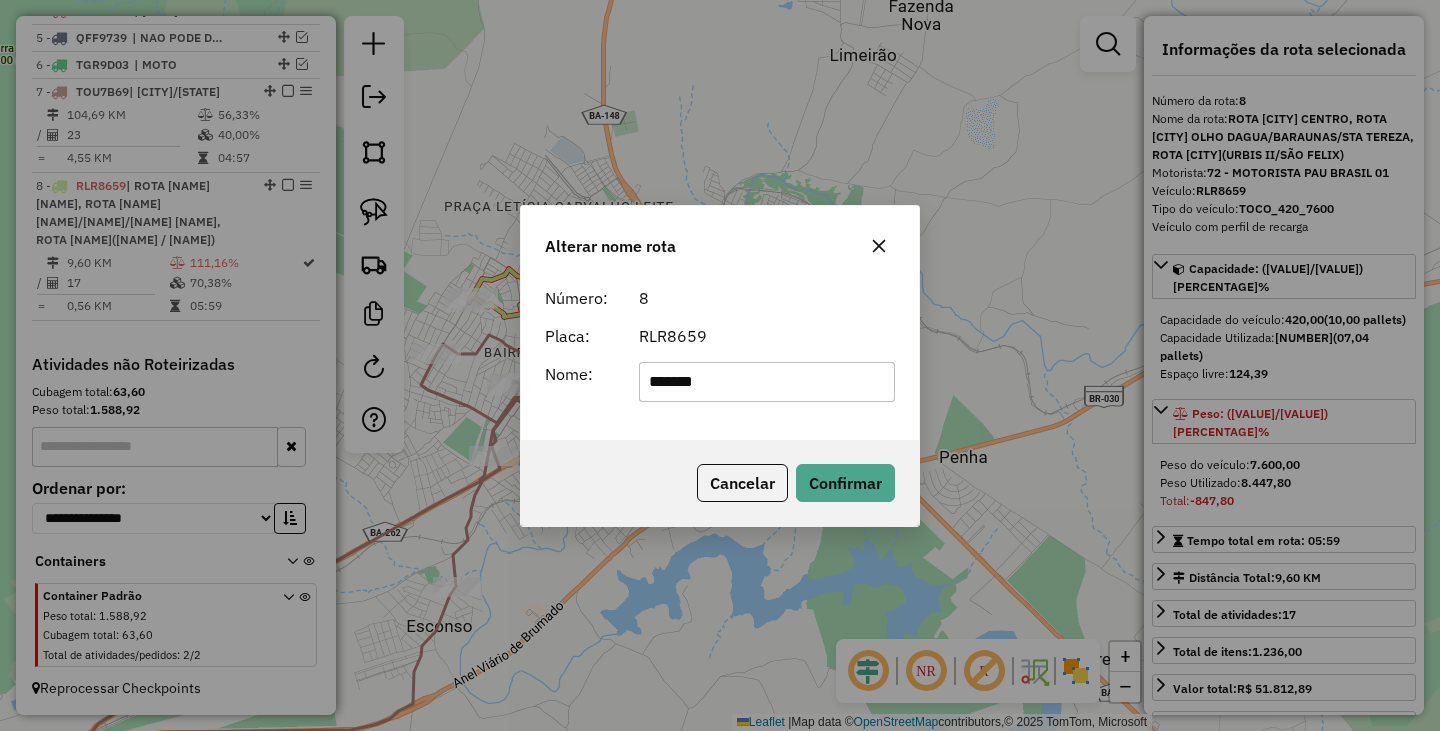 type on "*******" 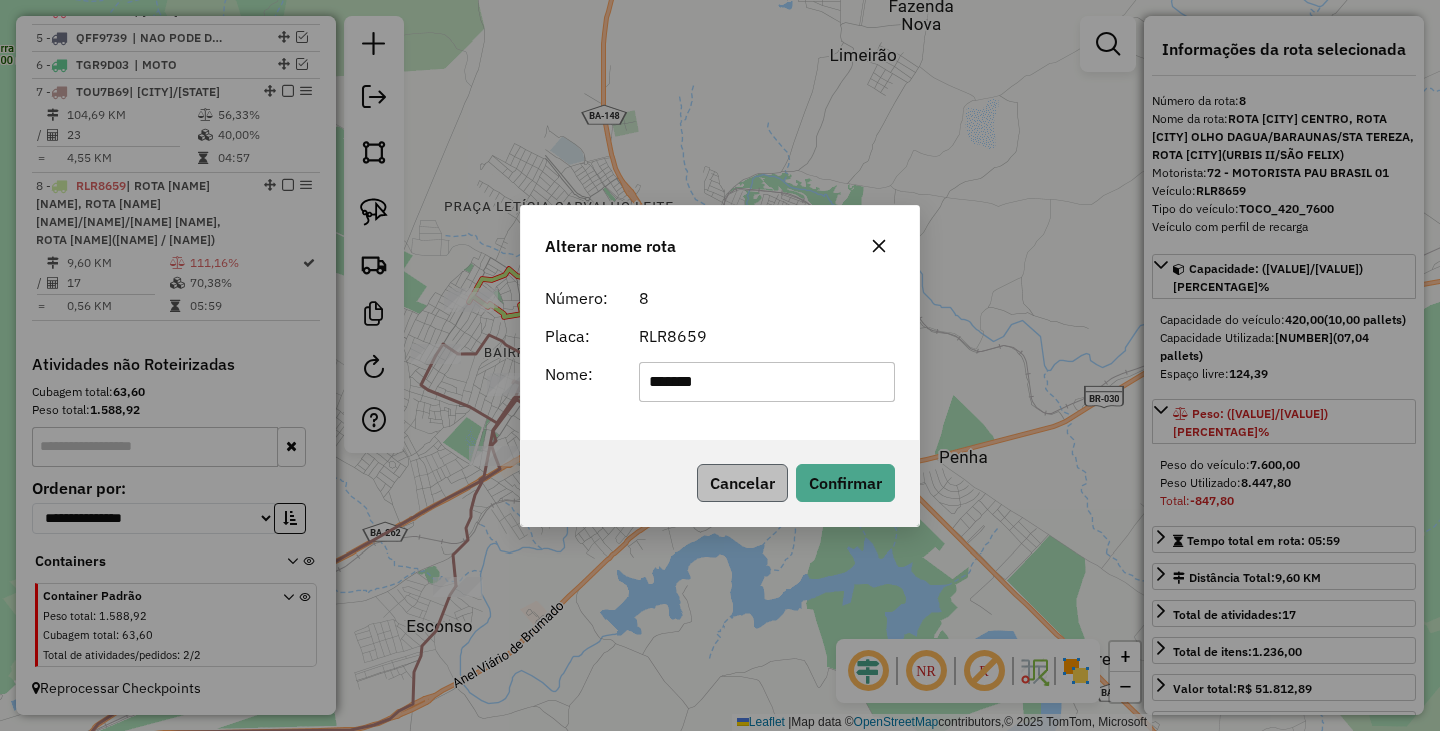 drag, startPoint x: 601, startPoint y: 422, endPoint x: 728, endPoint y: 467, distance: 134.73679 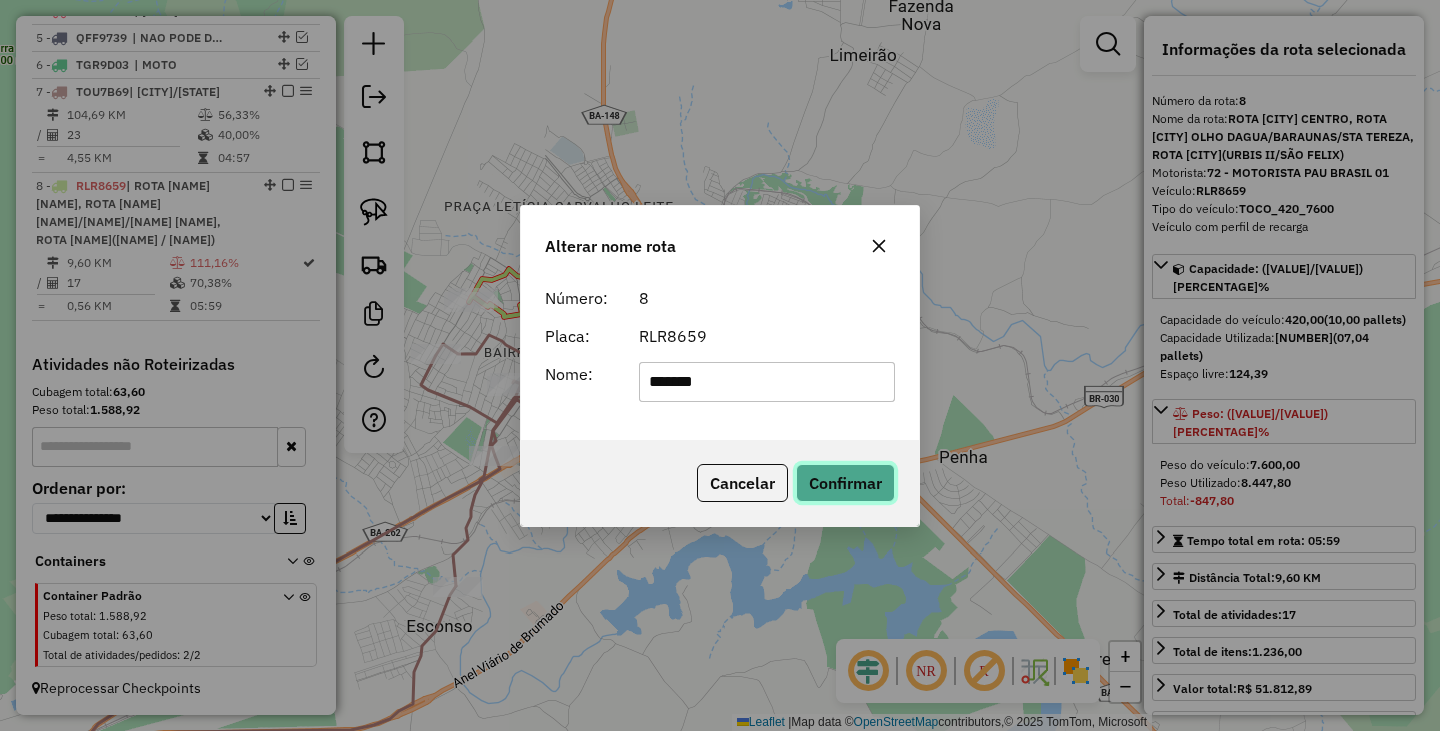 click on "Confirmar" 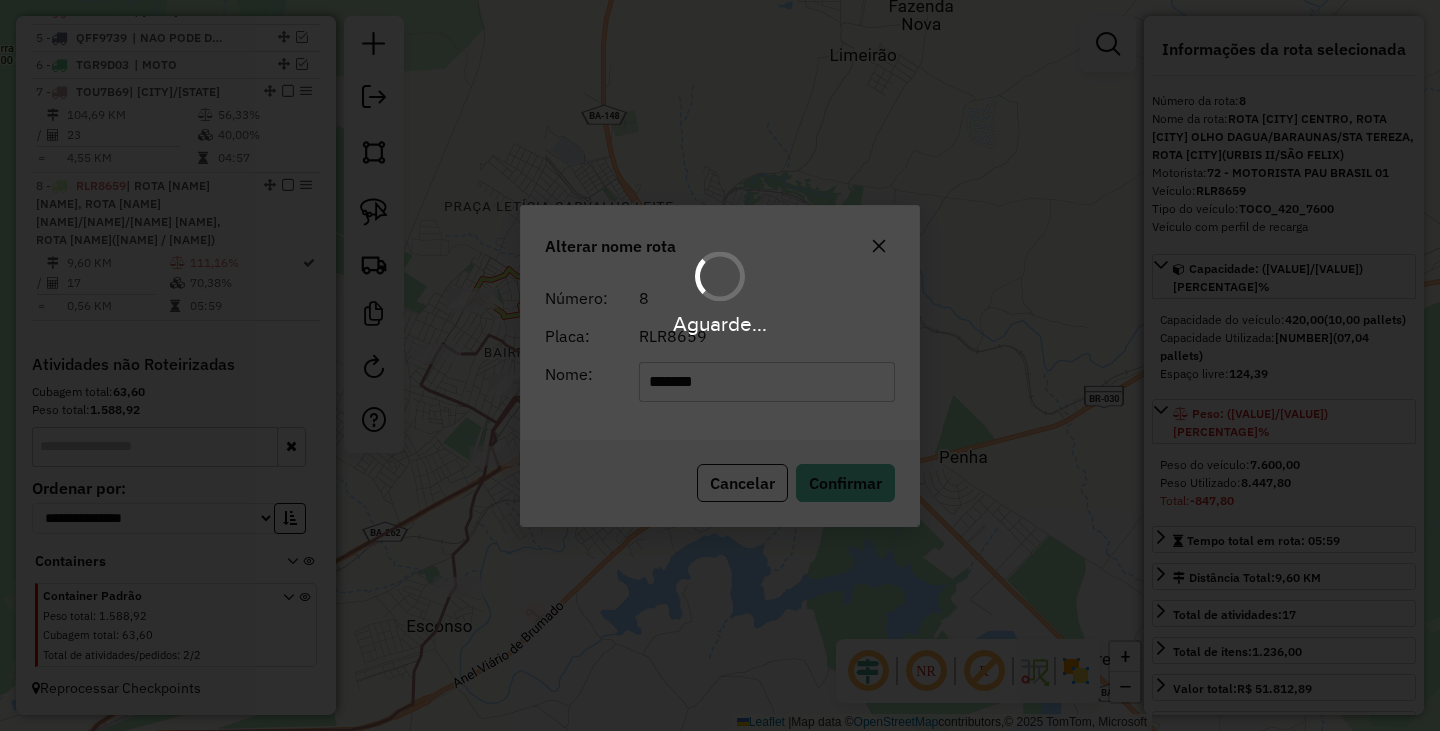 type 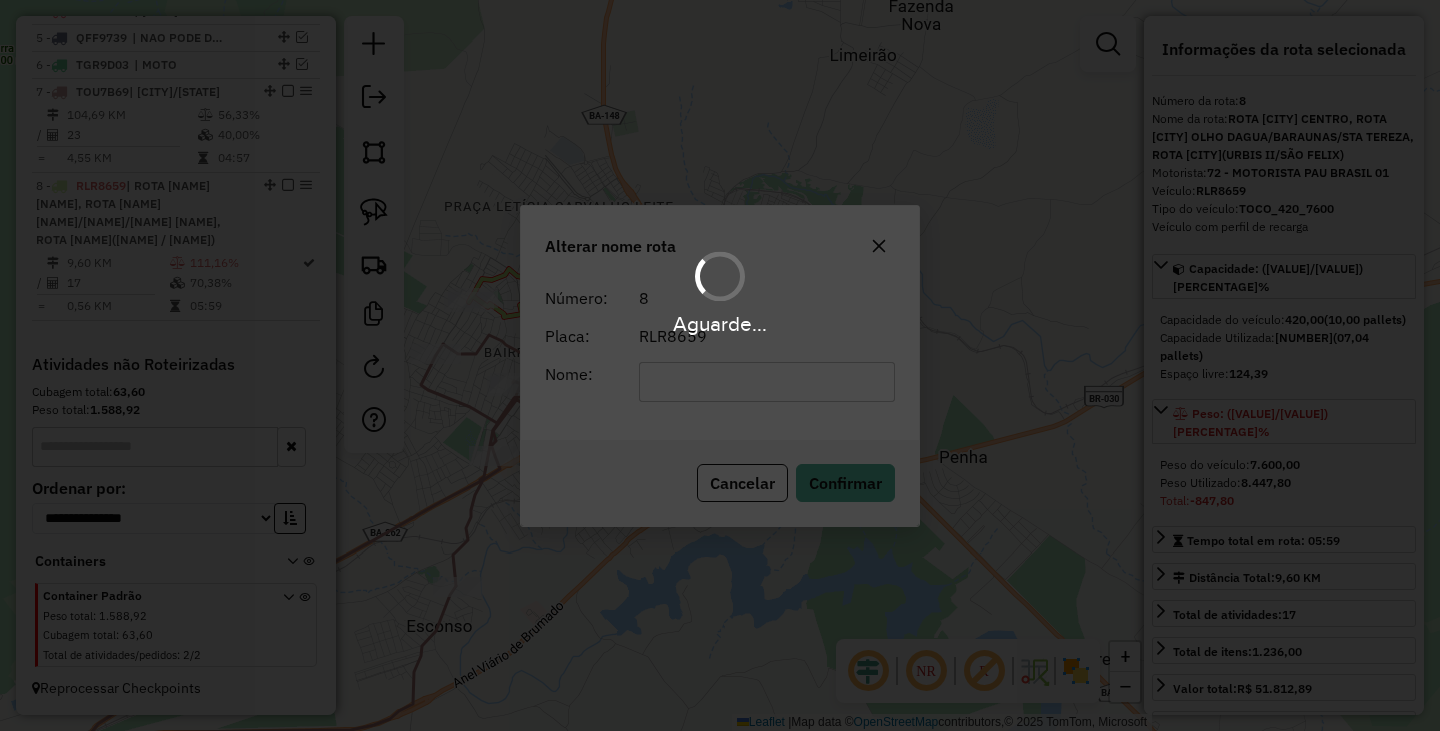 scroll, scrollTop: 837, scrollLeft: 0, axis: vertical 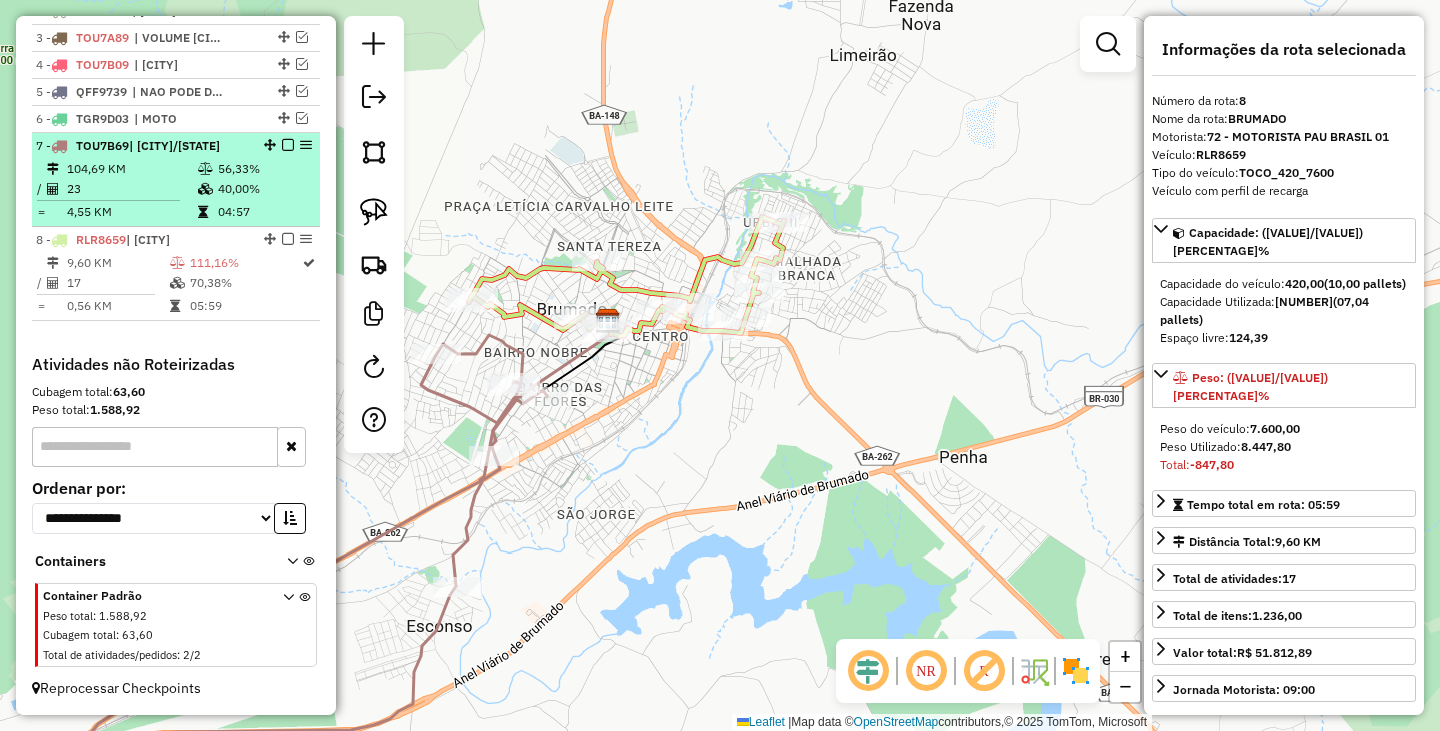 click at bounding box center [288, 145] 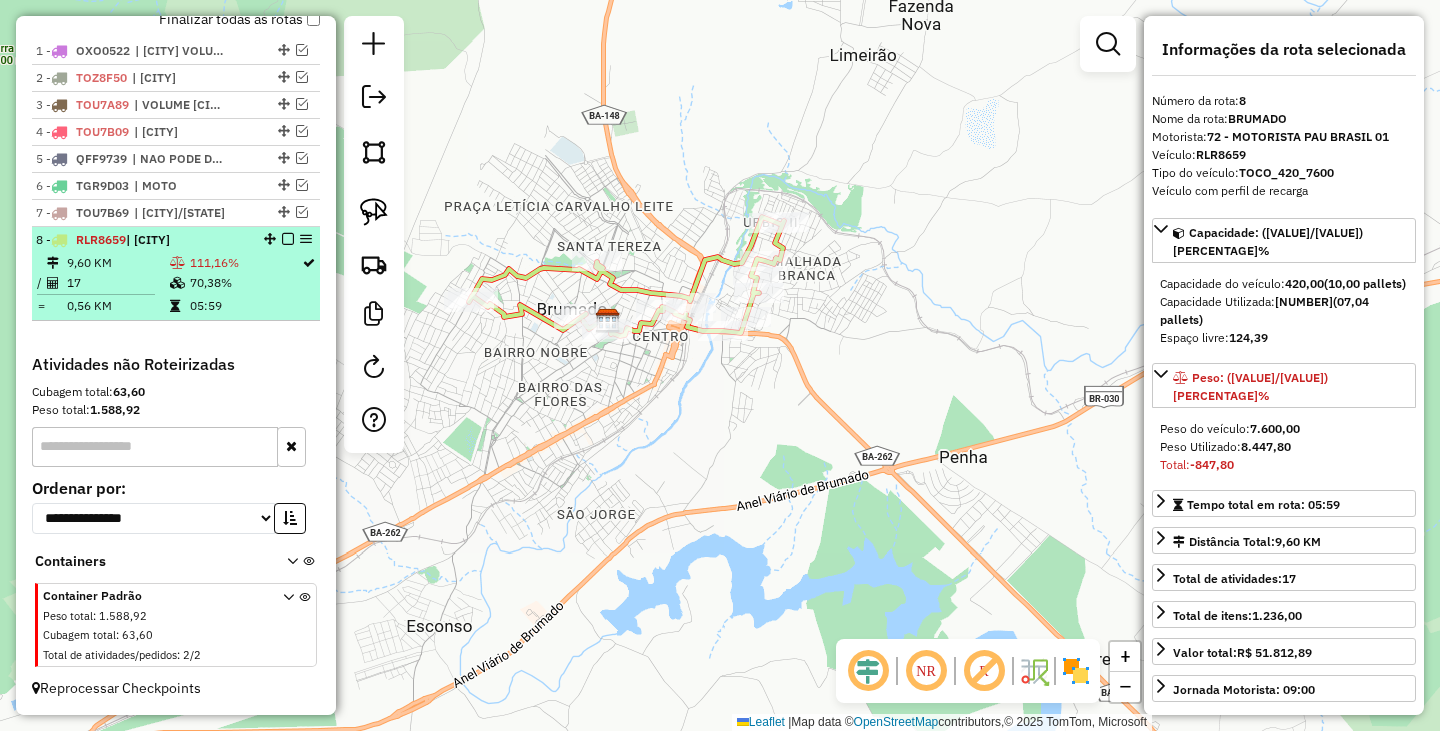 click at bounding box center (288, 239) 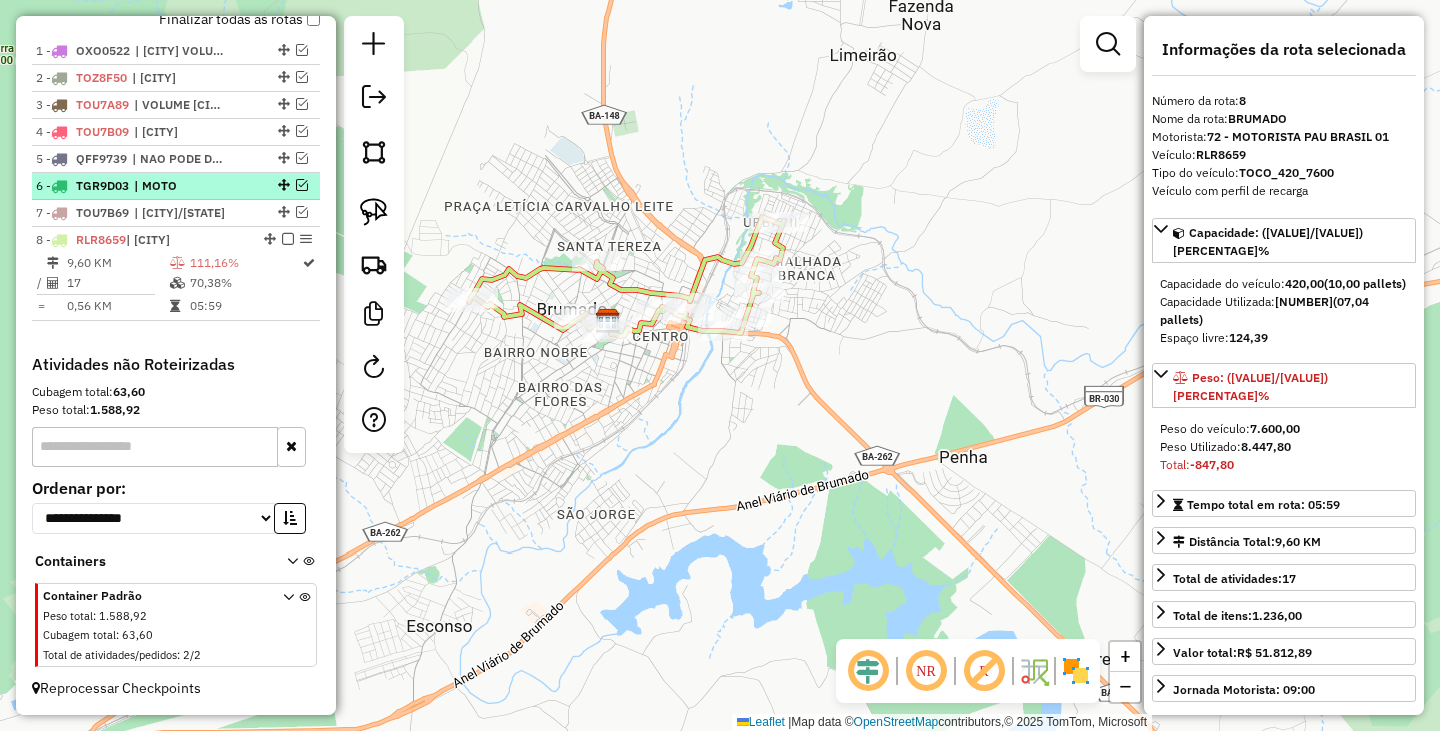 scroll, scrollTop: 685, scrollLeft: 0, axis: vertical 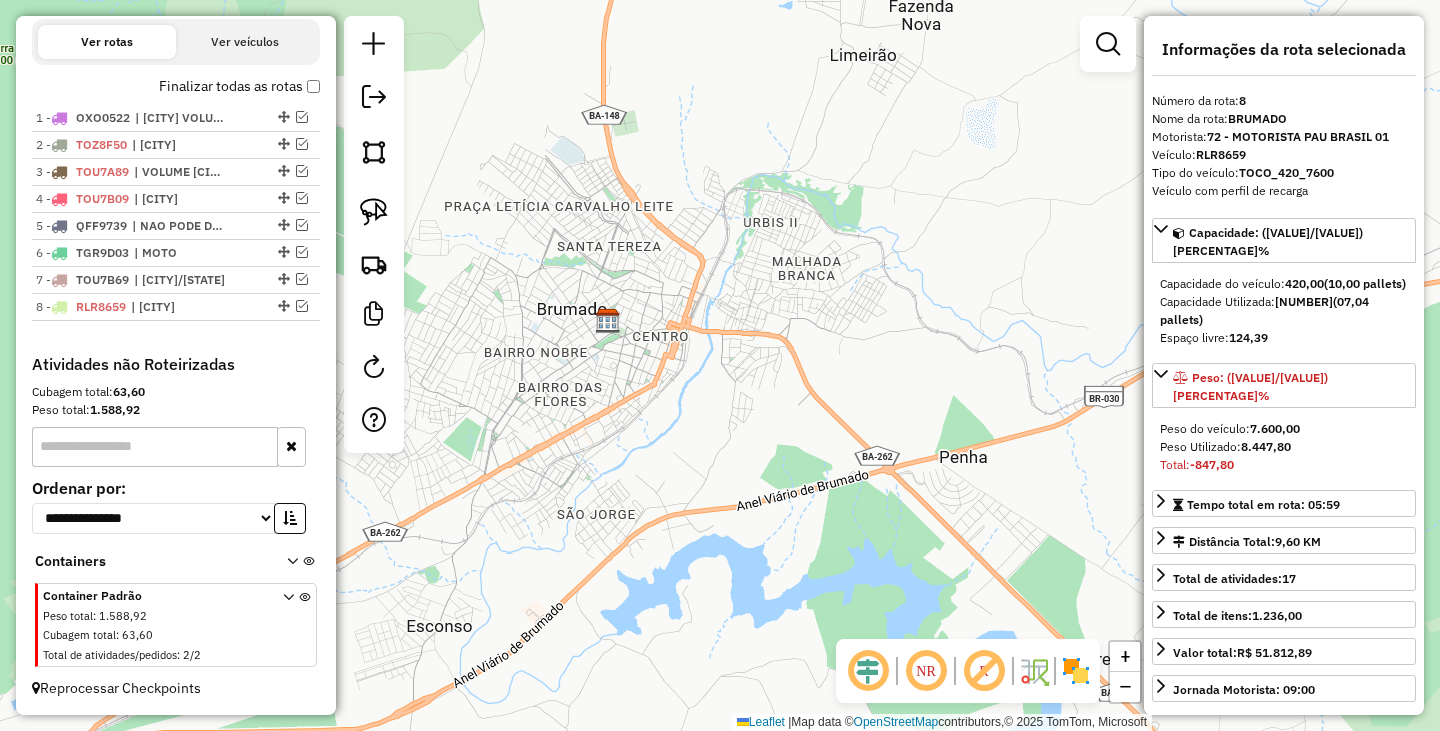click on "Janela de atendimento Grade de atendimento Capacidade Transportadoras Veículos Cliente Pedidos  Rotas Selecione os dias de semana para filtrar as janelas de atendimento  Seg   Ter   Qua   Qui   Sex   Sáb   Dom  Informe o período da janela de atendimento: De: Até:  Filtrar exatamente a janela do cliente  Considerar janela de atendimento padrão  Selecione os dias de semana para filtrar as grades de atendimento  Seg   Ter   Qua   Qui   Sex   Sáb   Dom   Considerar clientes sem dia de atendimento cadastrado  Clientes fora do dia de atendimento selecionado Filtrar as atividades entre os valores definidos abaixo:  Peso mínimo:   Peso máximo:   Cubagem mínima:   Cubagem máxima:   De:   Até:  Filtrar as atividades entre o tempo de atendimento definido abaixo:  De:   Até:   Considerar capacidade total dos clientes não roteirizados Transportadora: Selecione um ou mais itens Tipo de veículo: Selecione um ou mais itens Veículo: Selecione um ou mais itens Motorista: Selecione um ou mais itens Nome: Rótulo:" 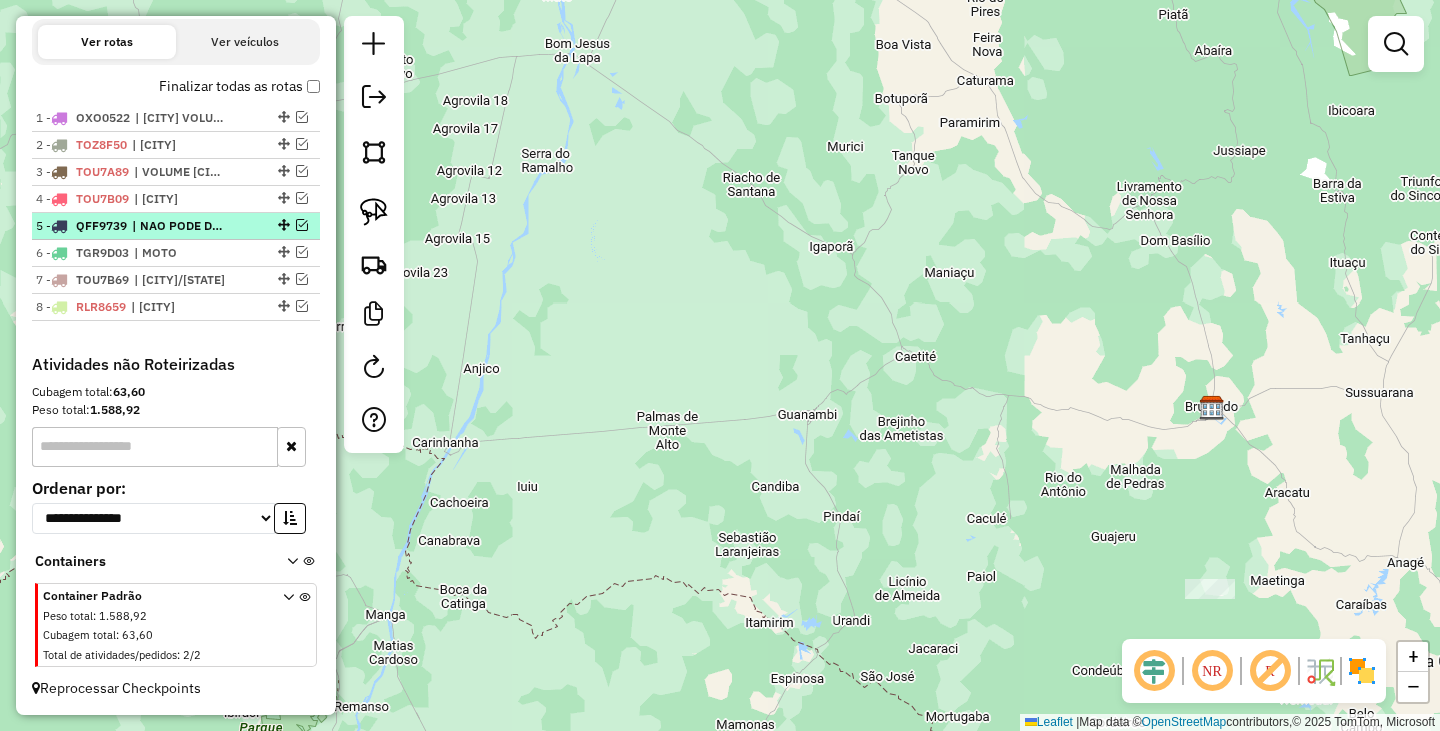 click at bounding box center (302, 225) 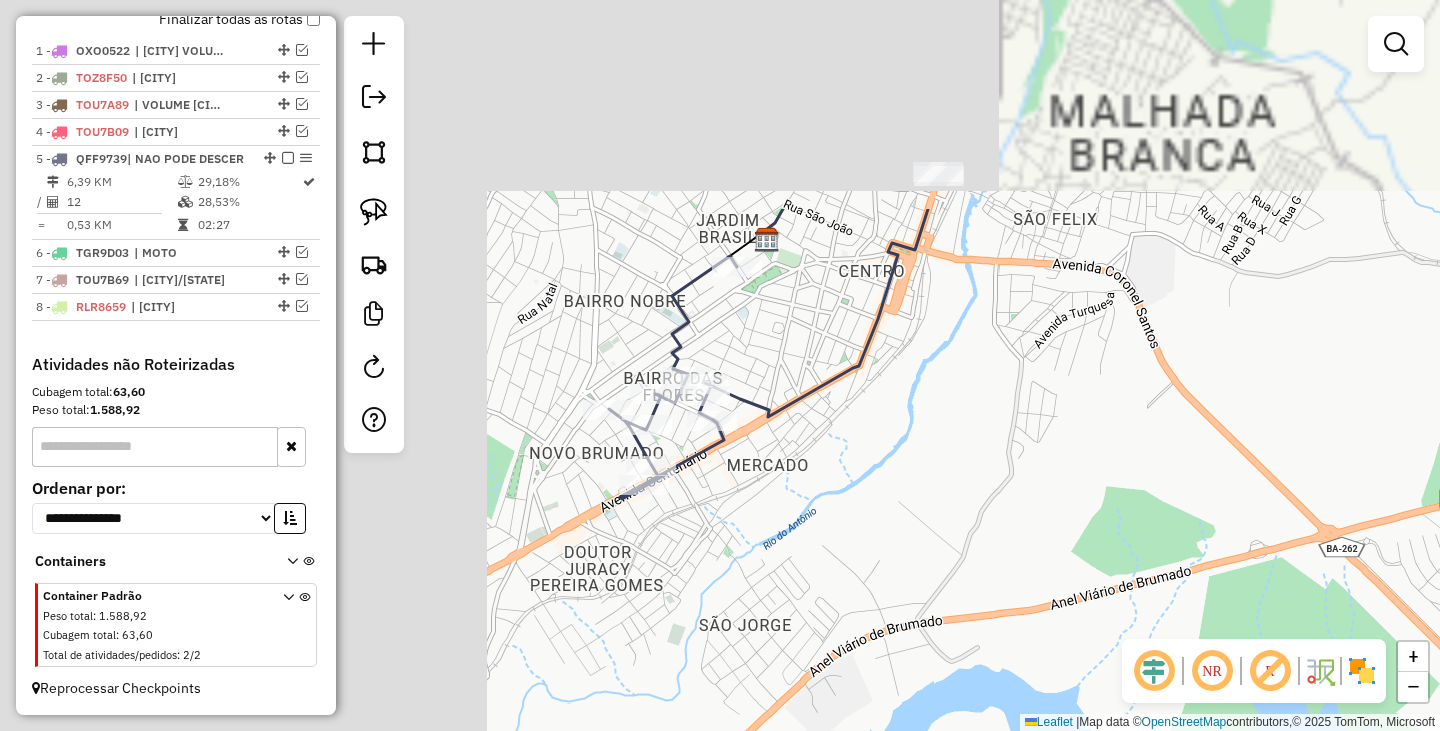 drag, startPoint x: 658, startPoint y: 353, endPoint x: 1108, endPoint y: 596, distance: 511.4186 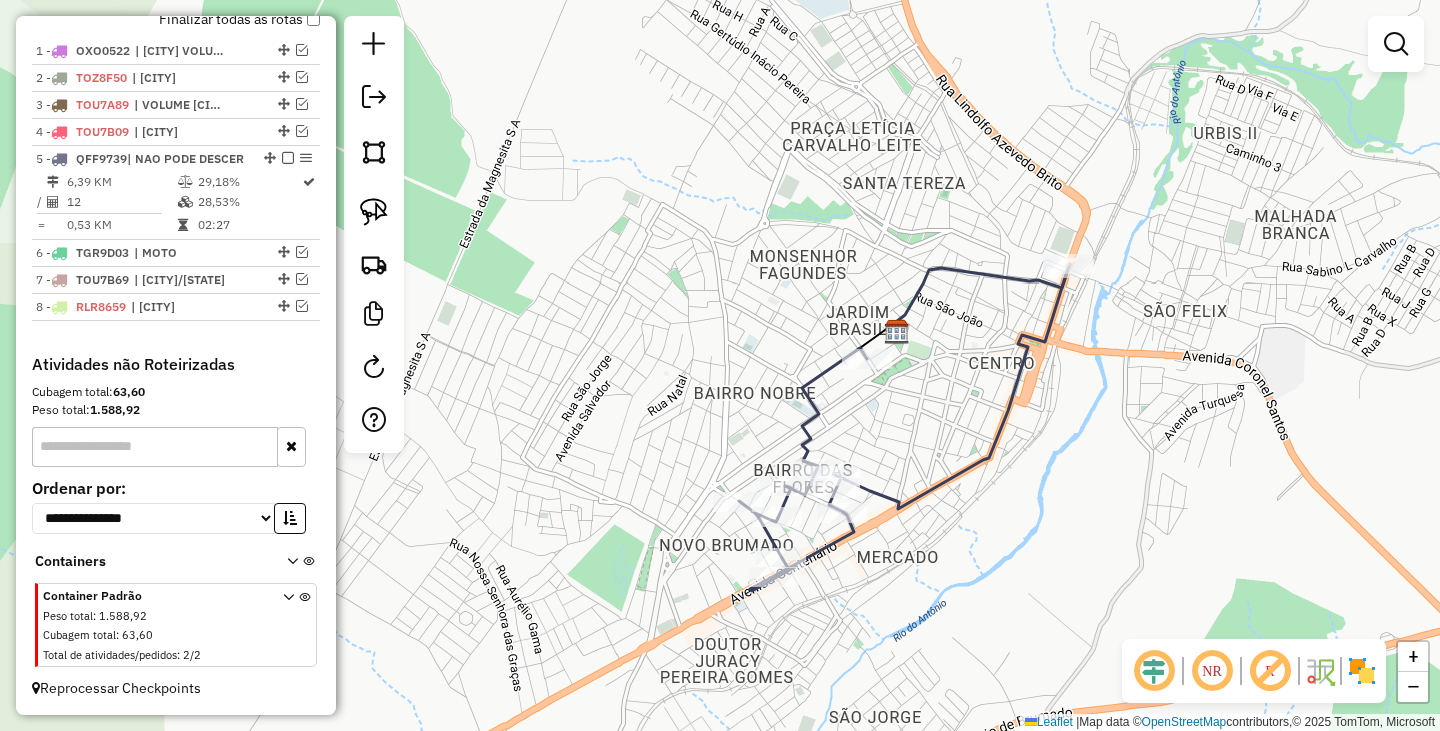 drag, startPoint x: 1090, startPoint y: 541, endPoint x: 1120, endPoint y: 544, distance: 30.149628 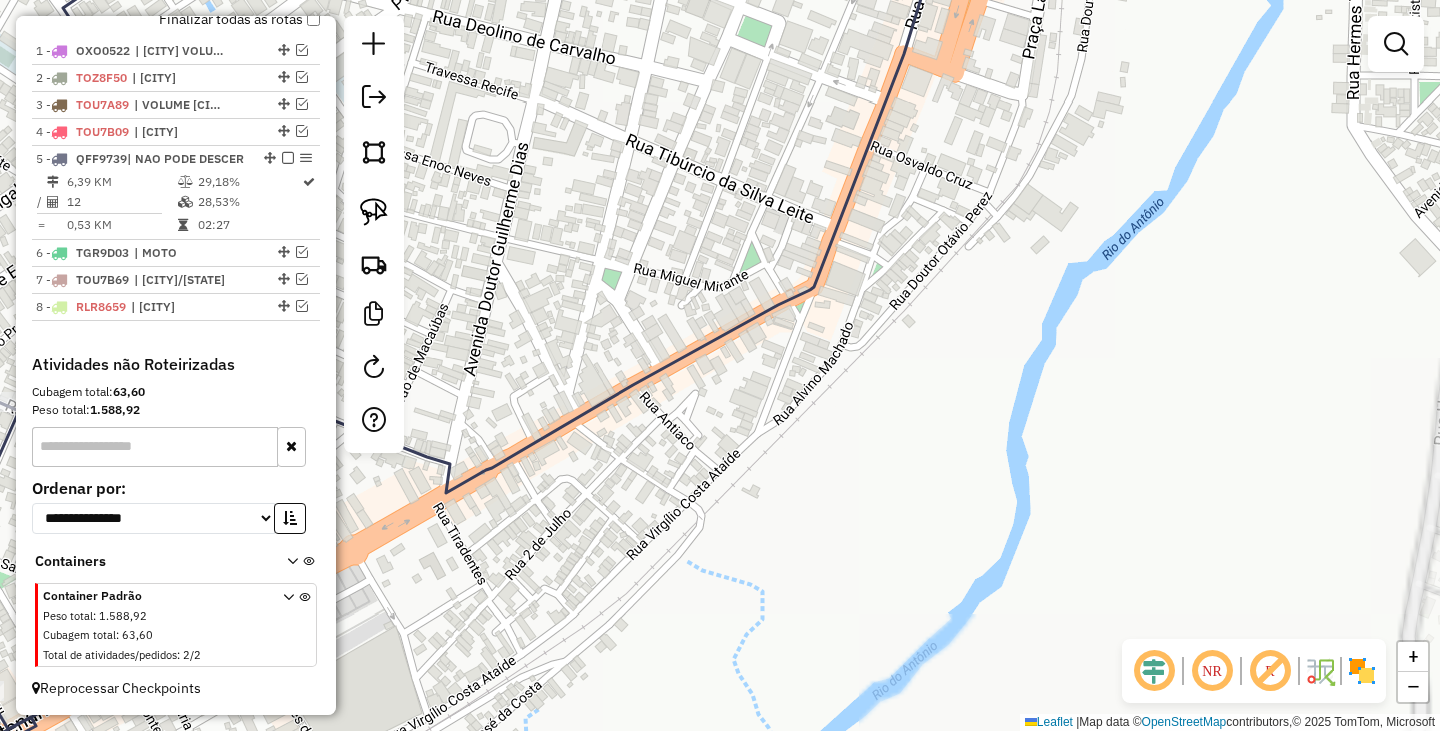 drag, startPoint x: 860, startPoint y: 508, endPoint x: 1300, endPoint y: 564, distance: 443.54932 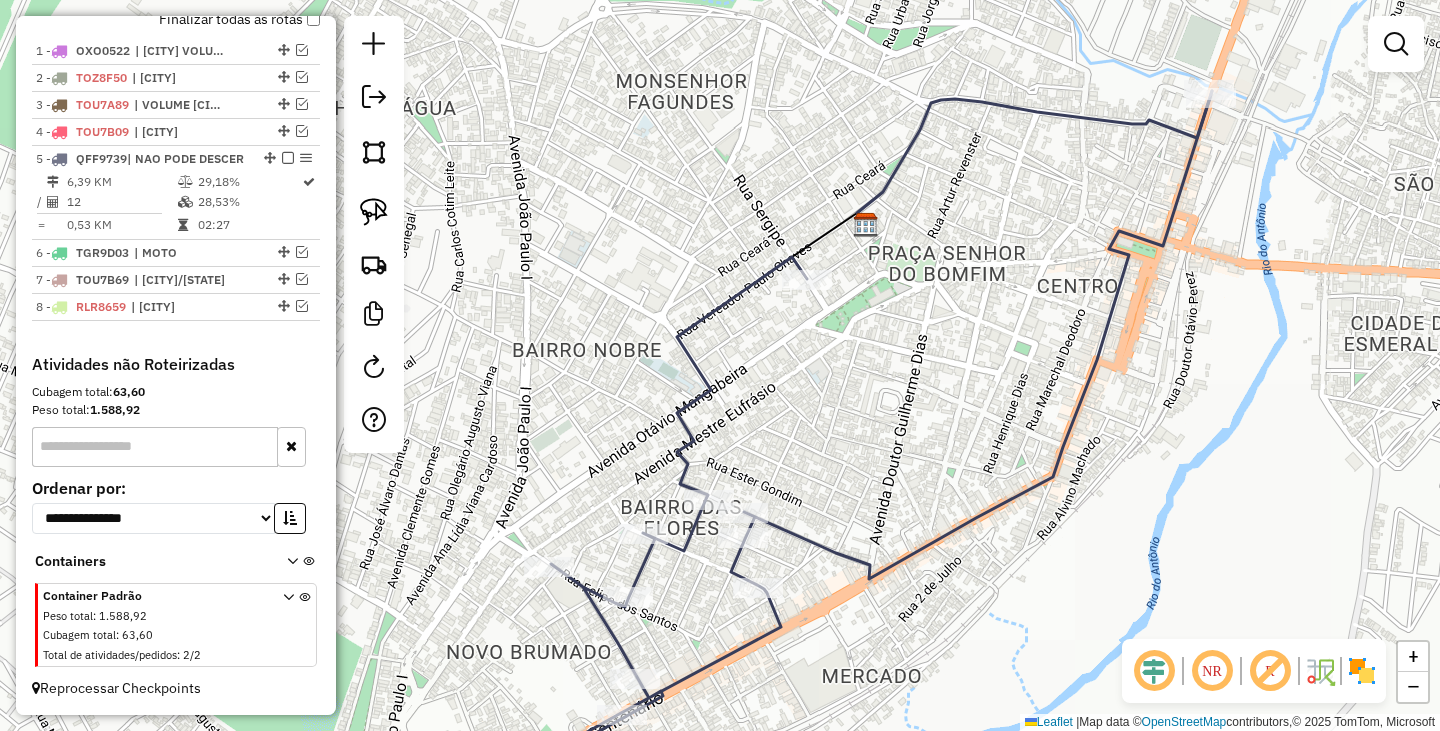 drag, startPoint x: 1238, startPoint y: 398, endPoint x: 989, endPoint y: 439, distance: 252.35292 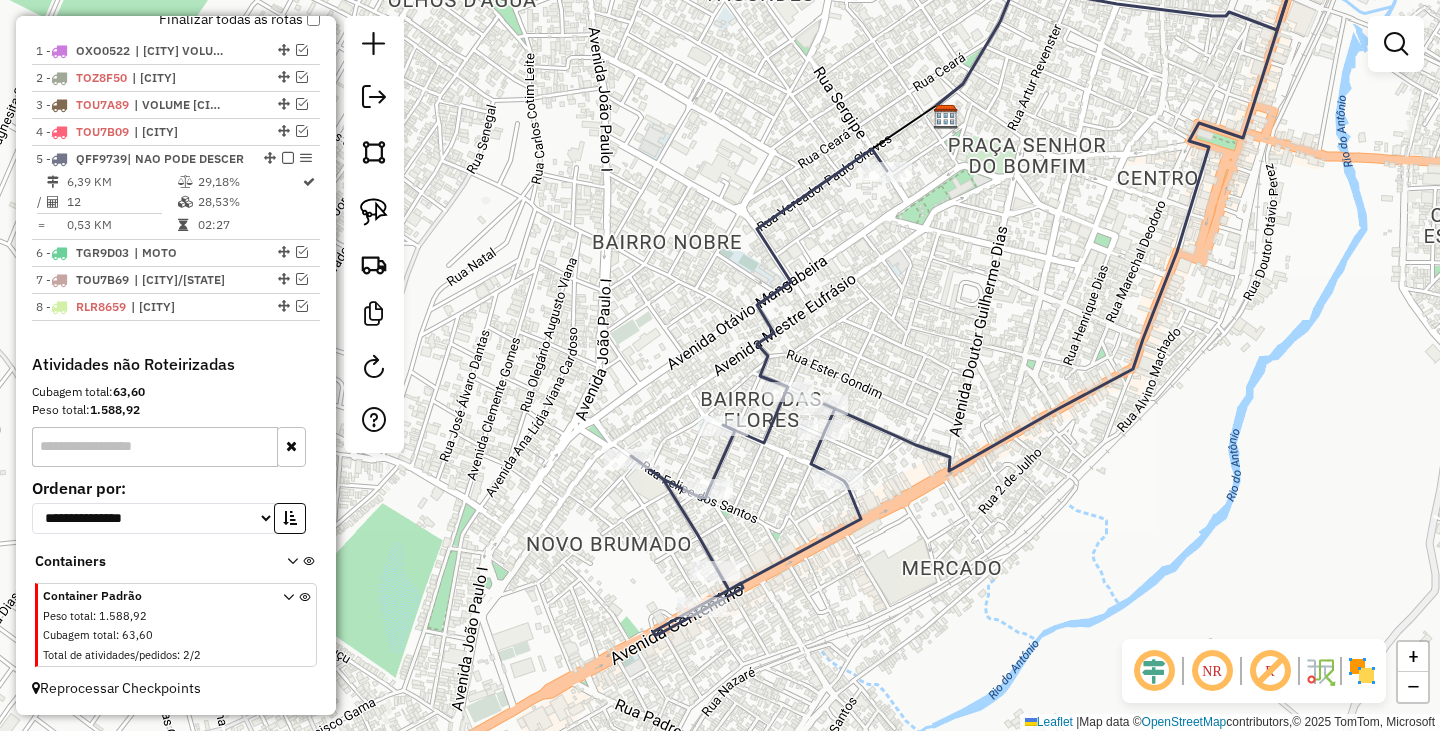 drag, startPoint x: 980, startPoint y: 433, endPoint x: 1060, endPoint y: 304, distance: 151.79262 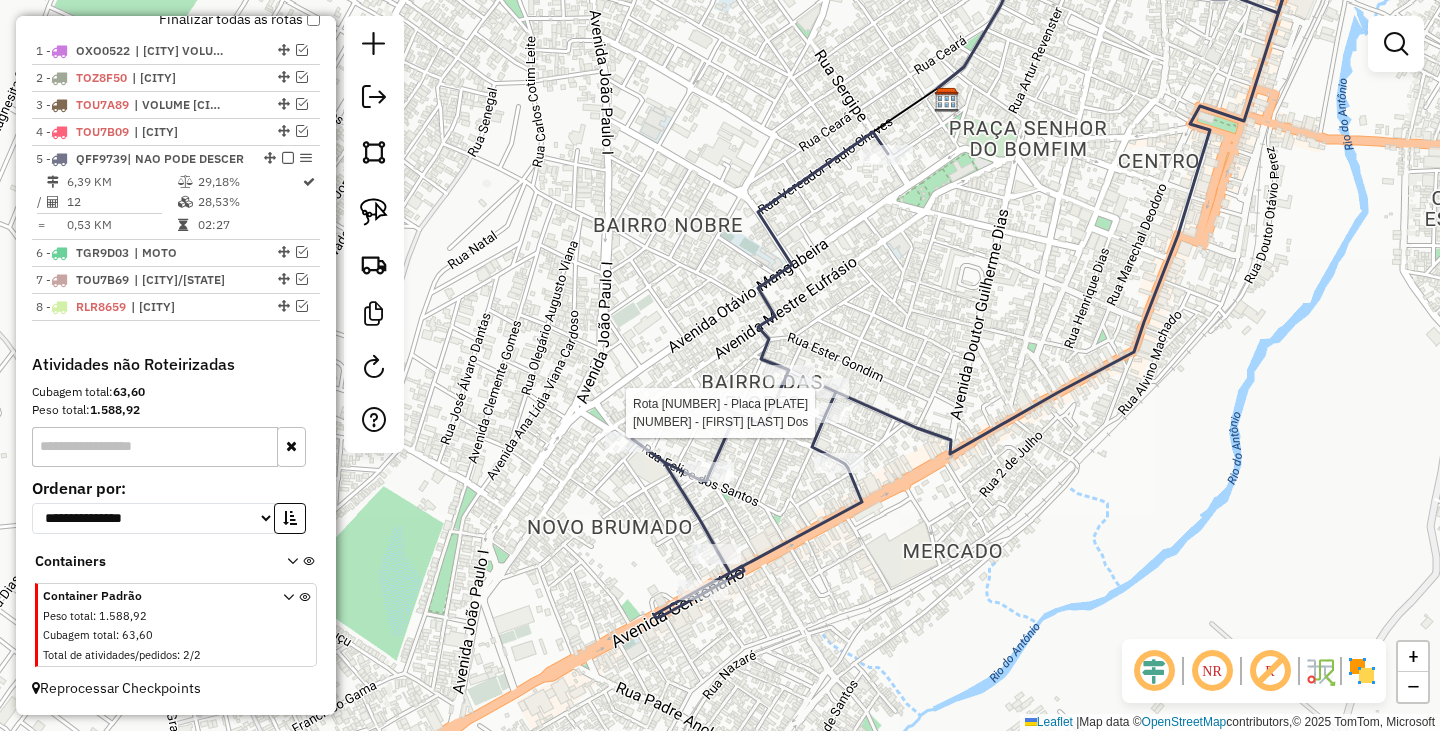 select on "**********" 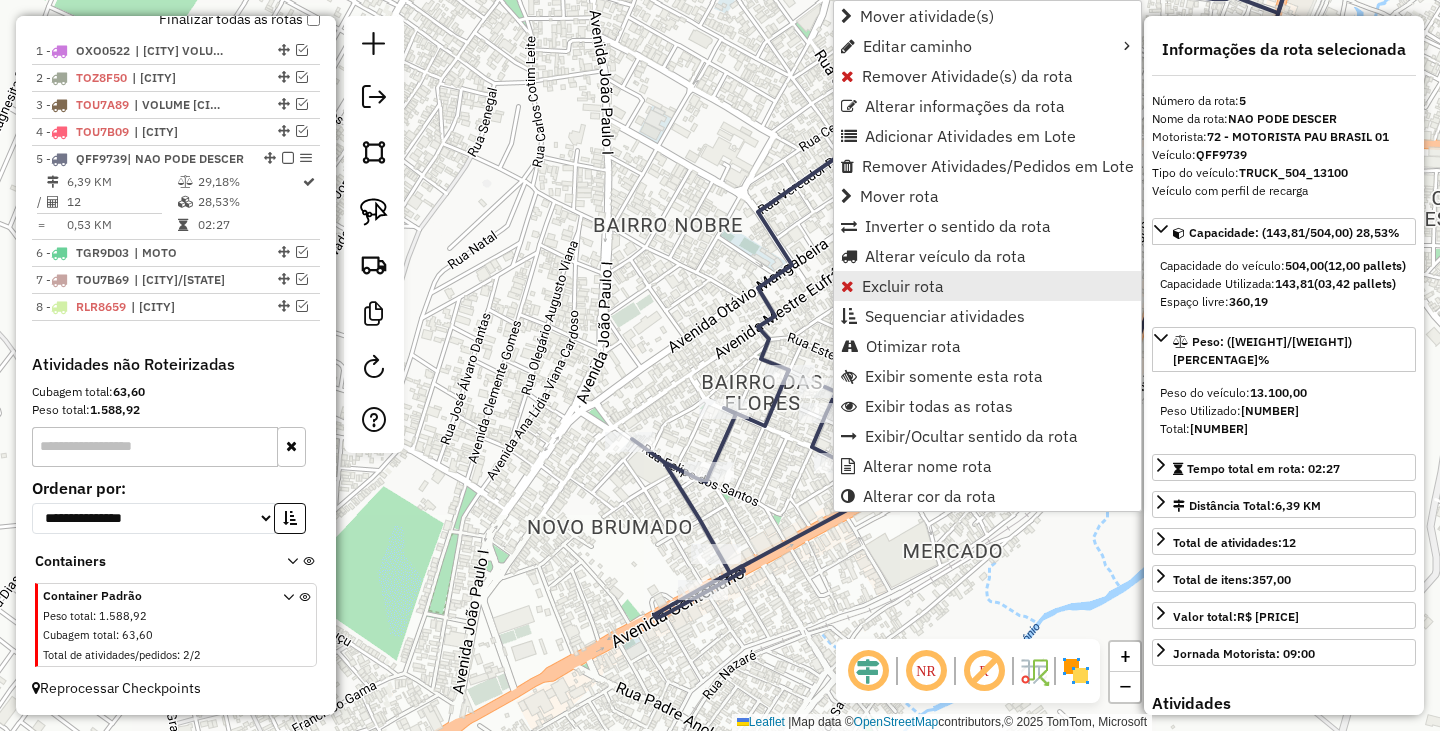 click on "Excluir rota" at bounding box center [903, 286] 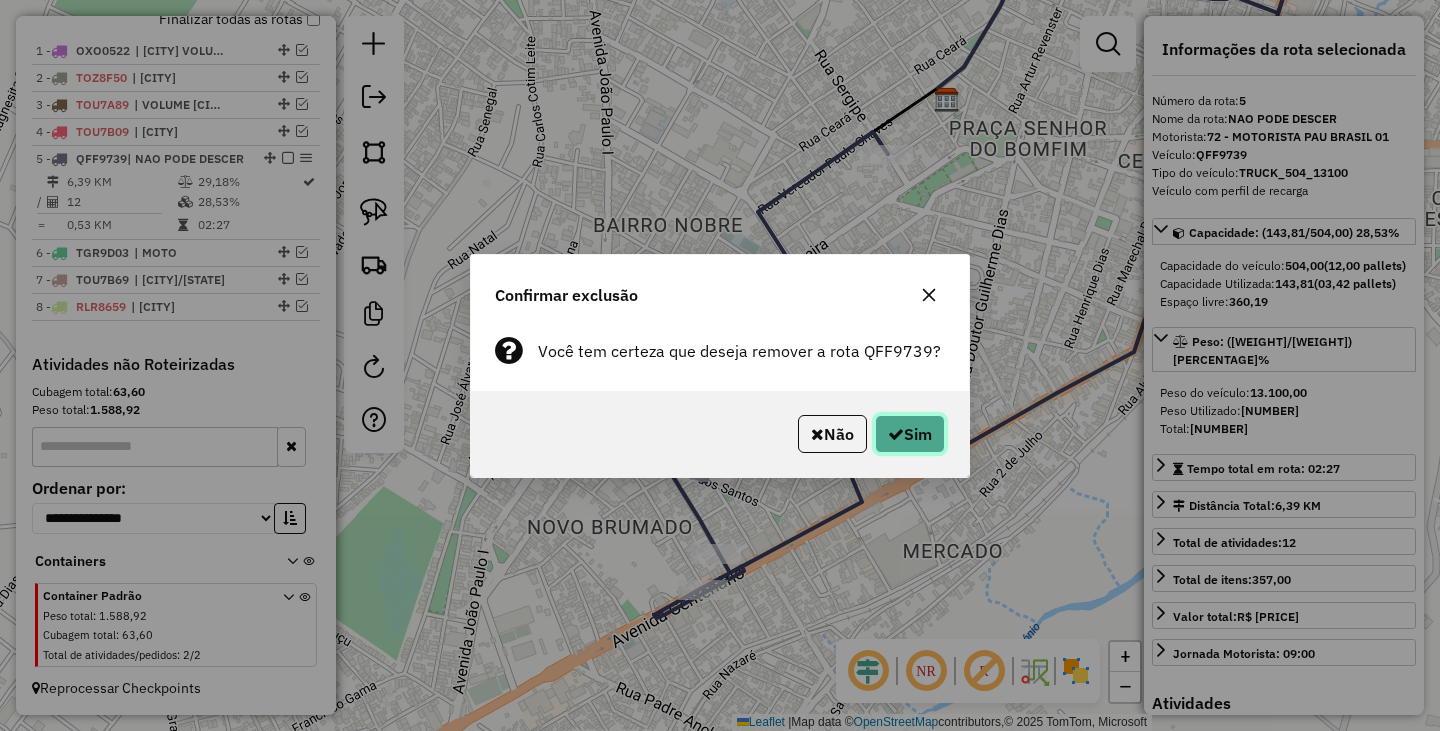 click on "Sim" 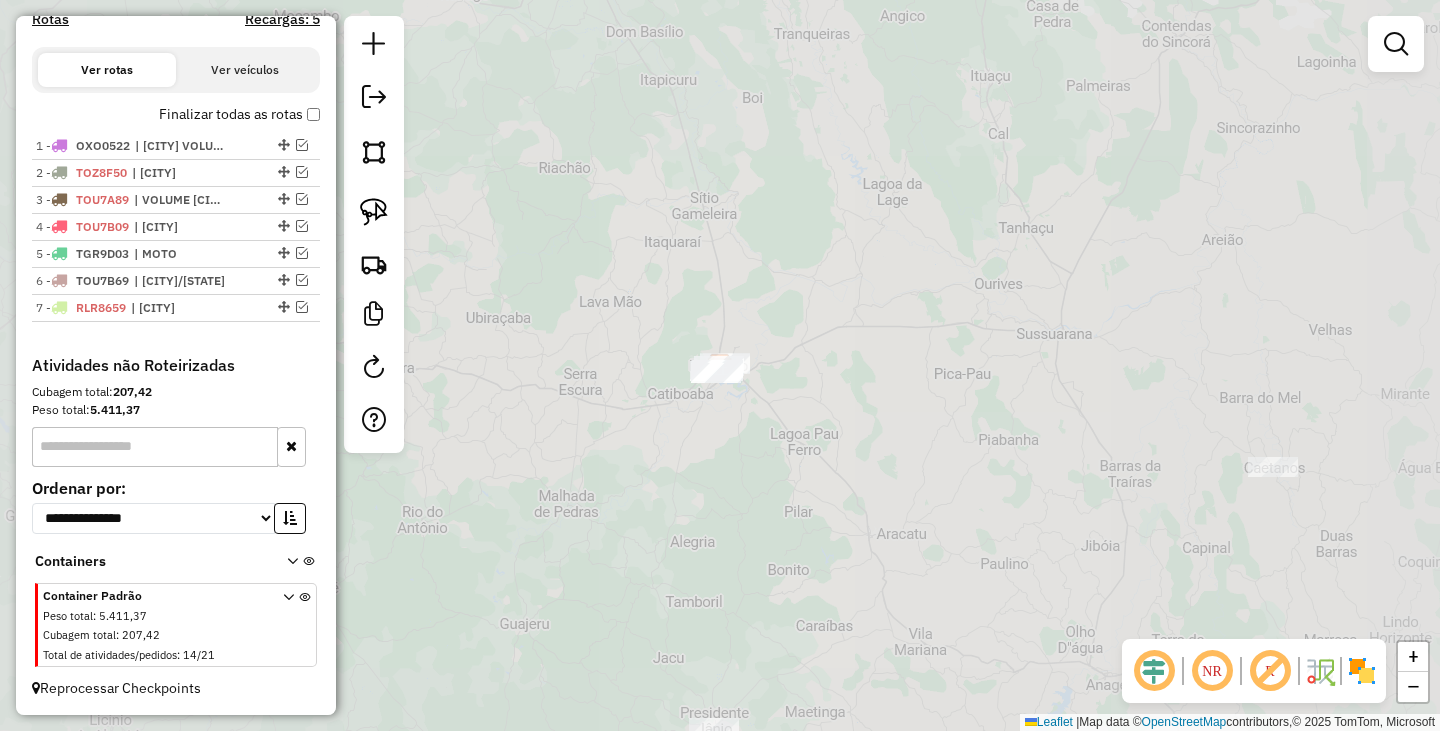 scroll, scrollTop: 633, scrollLeft: 0, axis: vertical 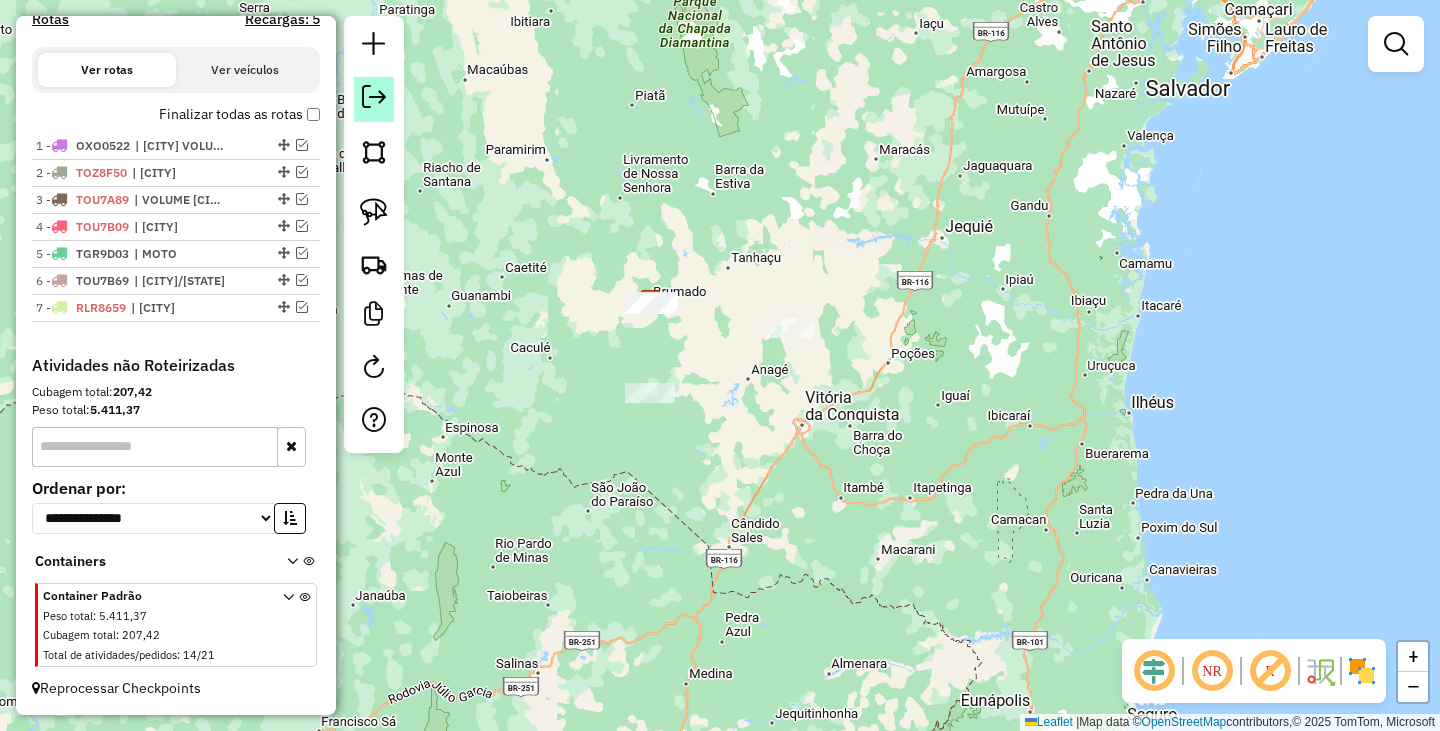 click 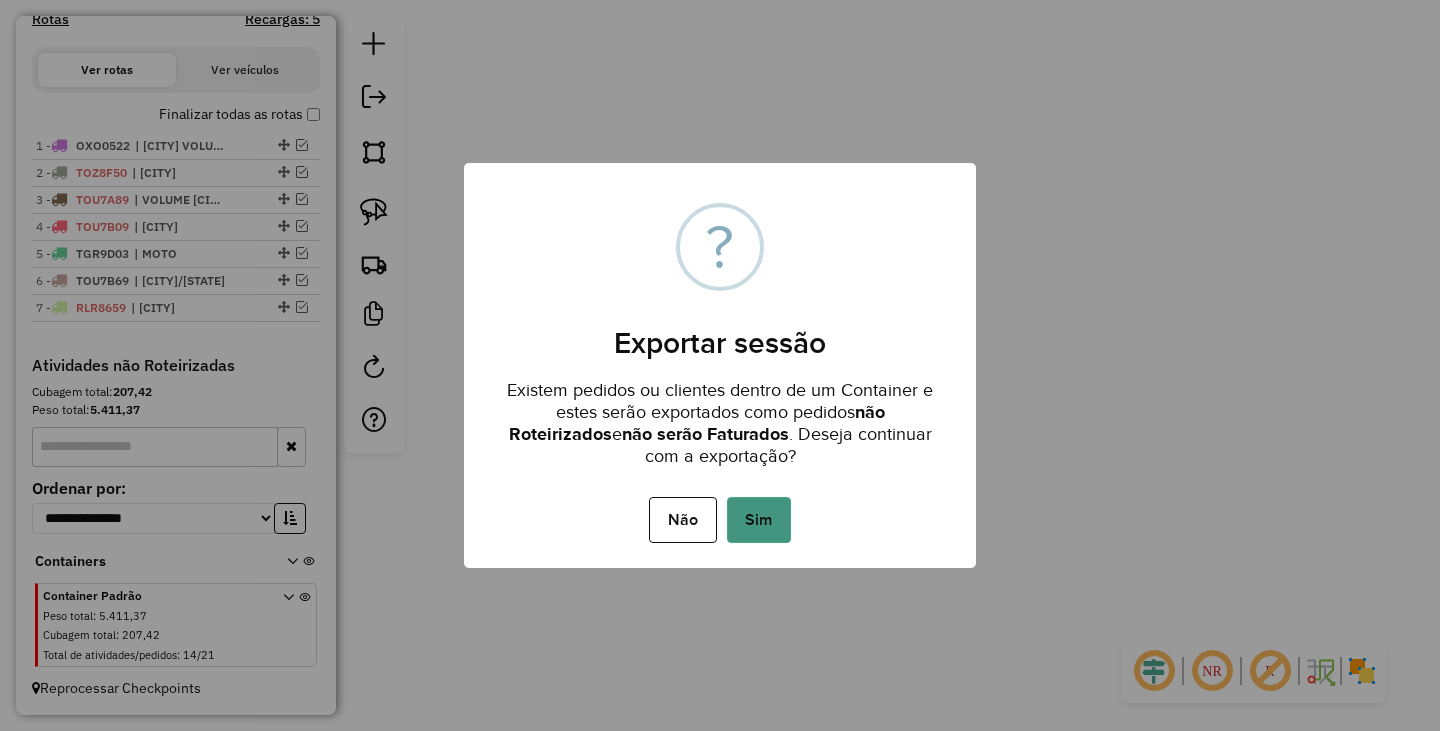 click on "Sim" at bounding box center (759, 520) 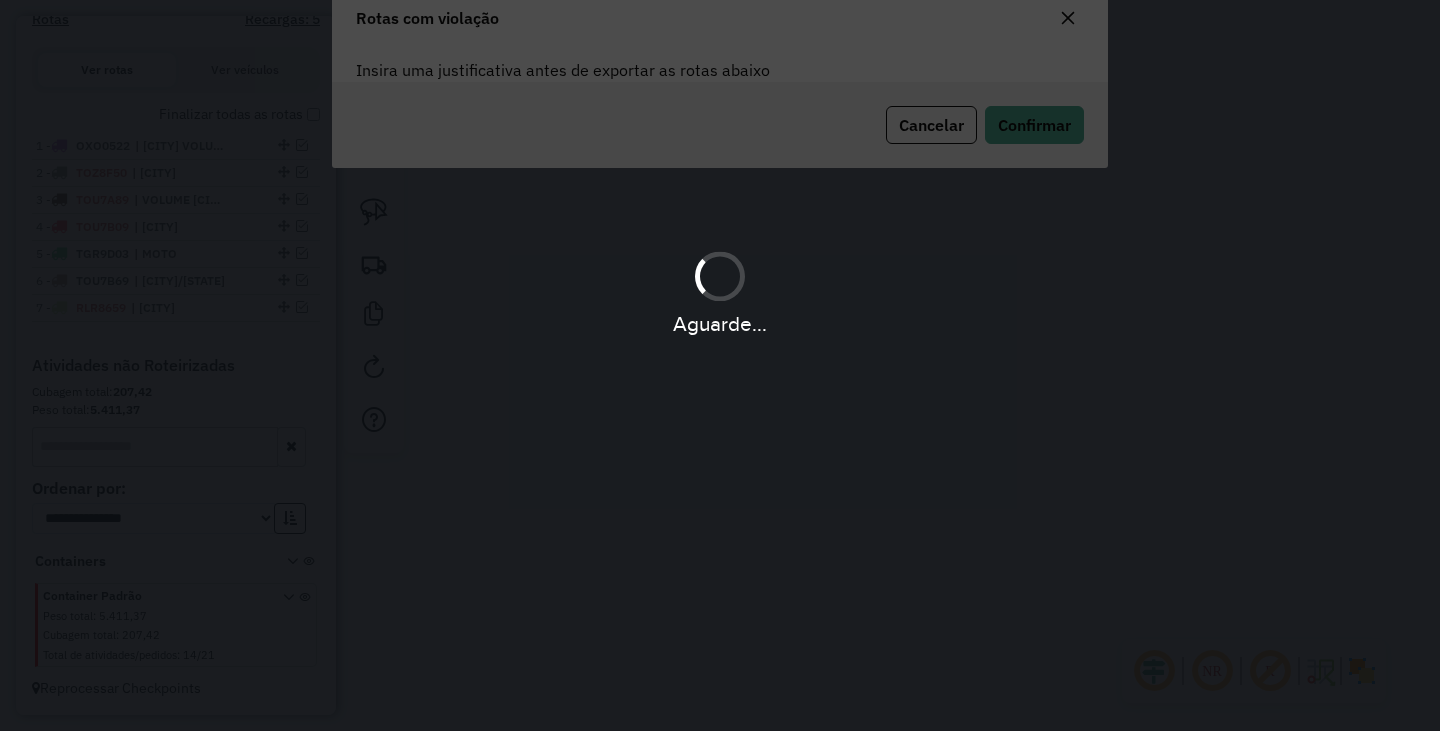 scroll, scrollTop: 108, scrollLeft: 0, axis: vertical 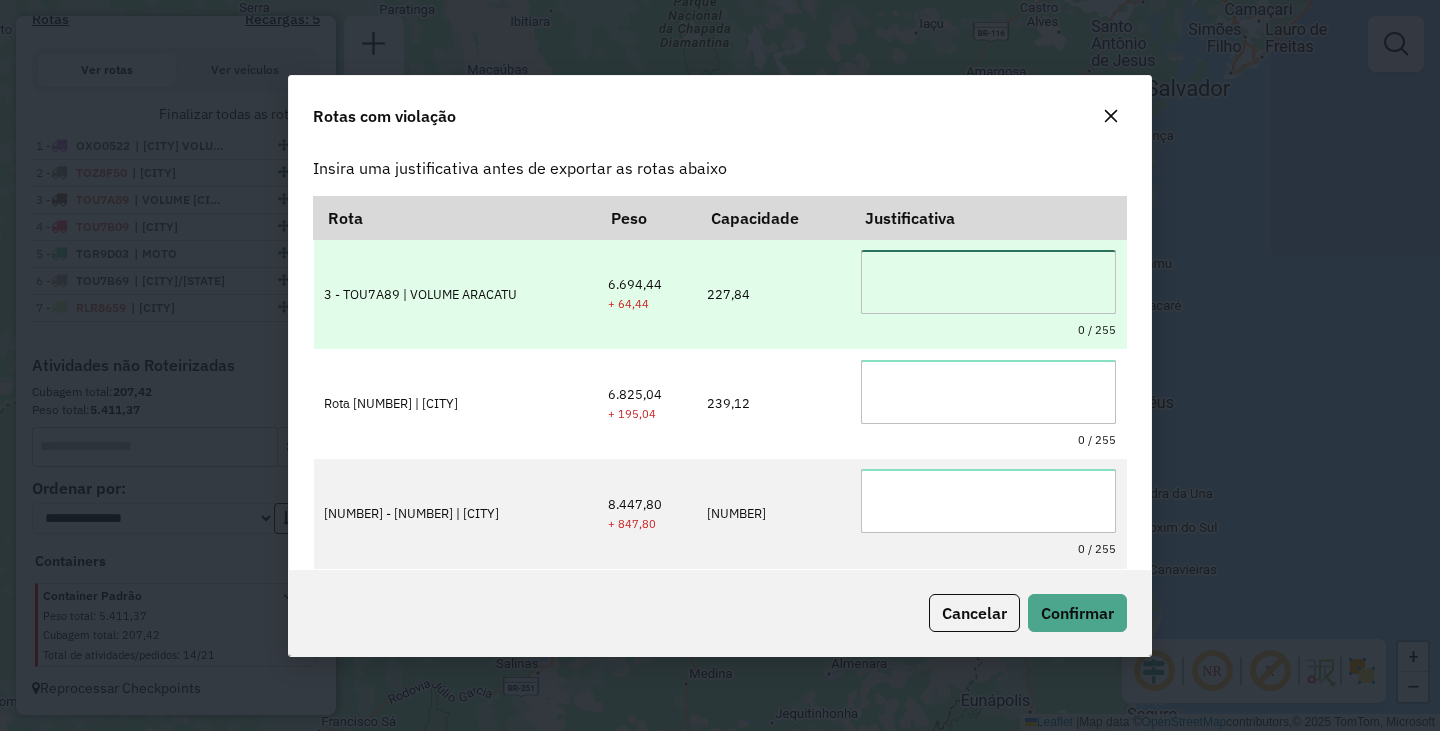 click at bounding box center [988, 282] 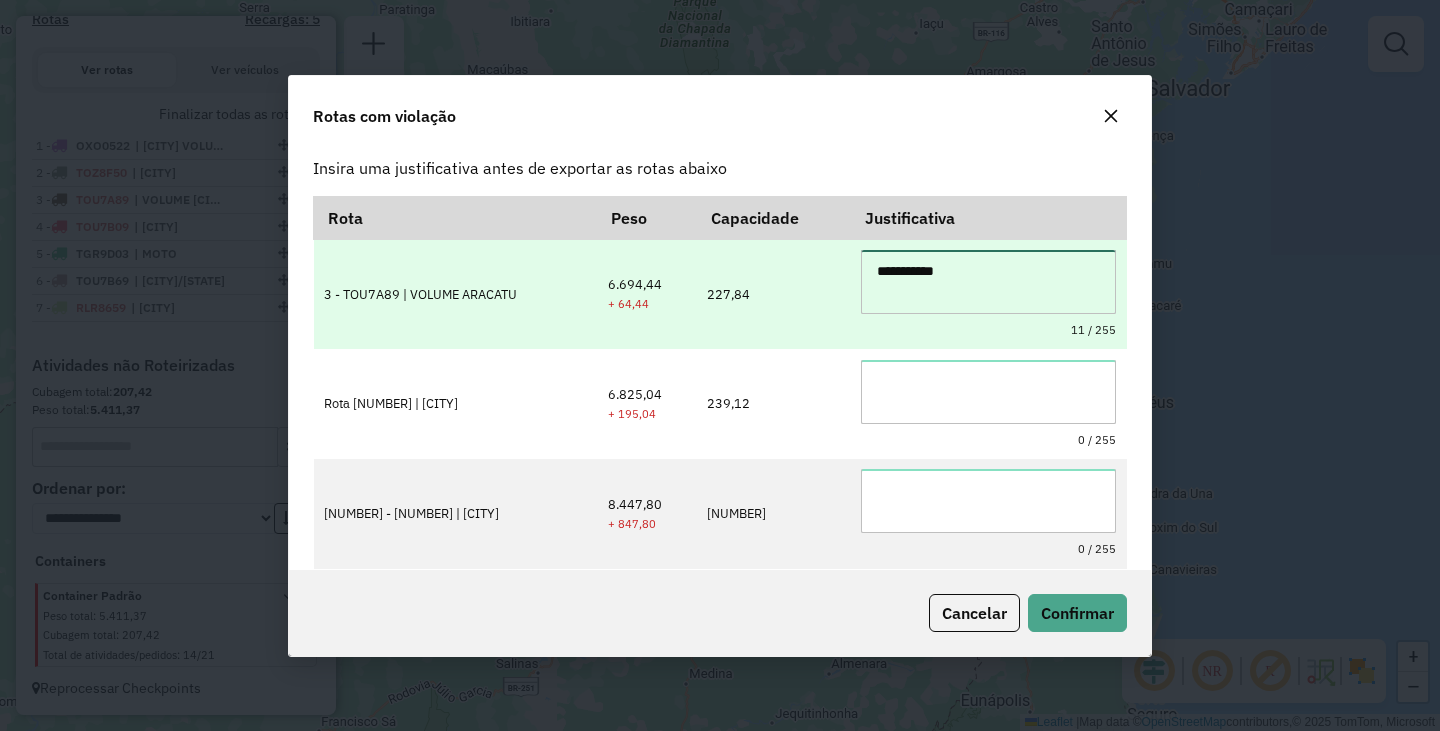 drag, startPoint x: 1050, startPoint y: 264, endPoint x: 856, endPoint y: 248, distance: 194.65868 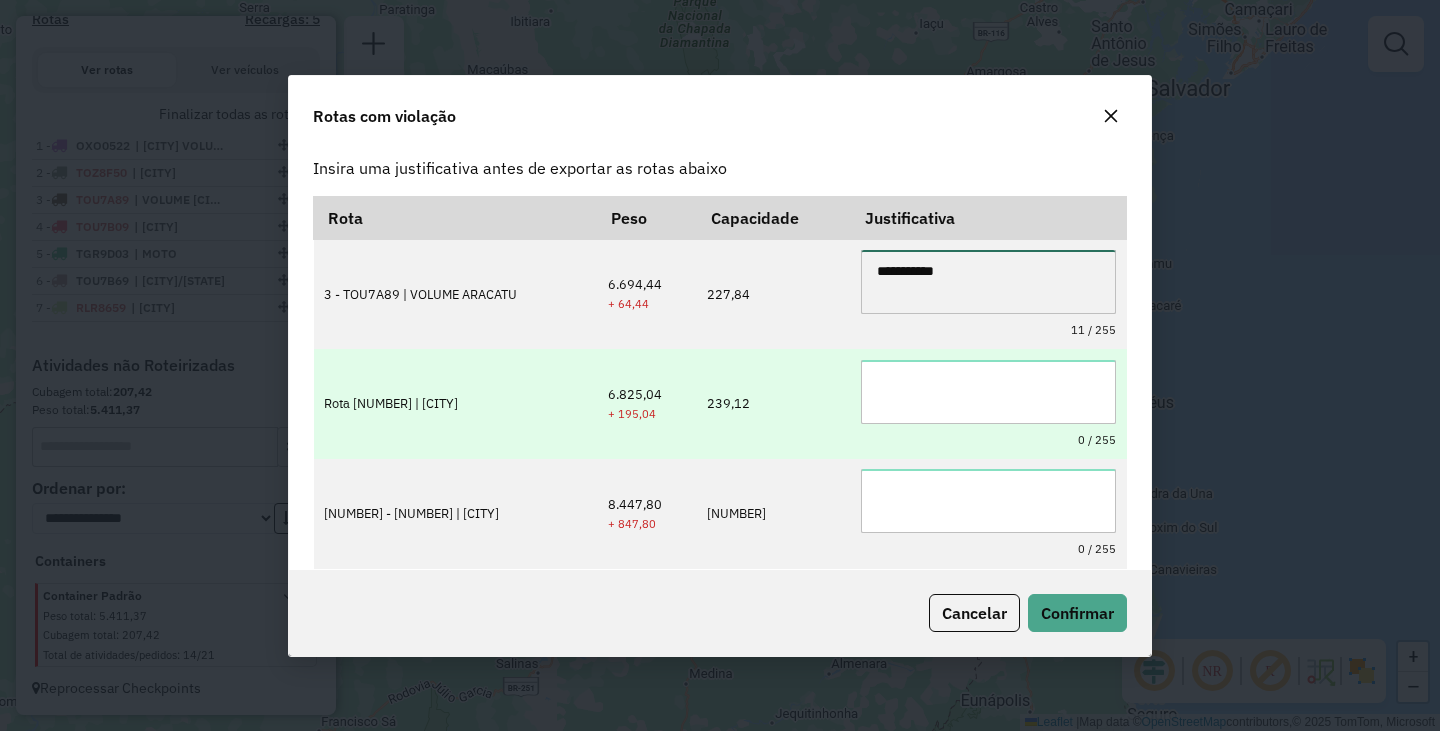type on "**********" 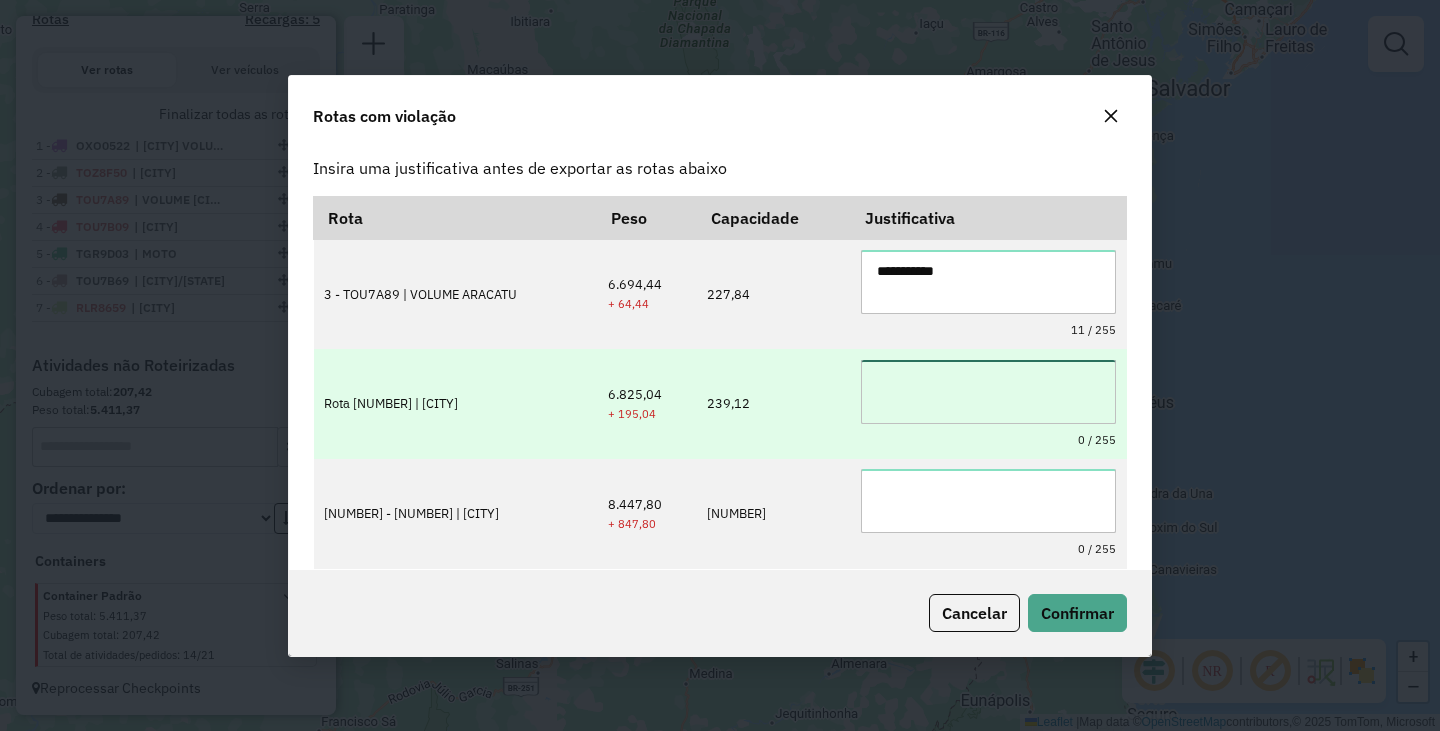 click at bounding box center [988, 392] 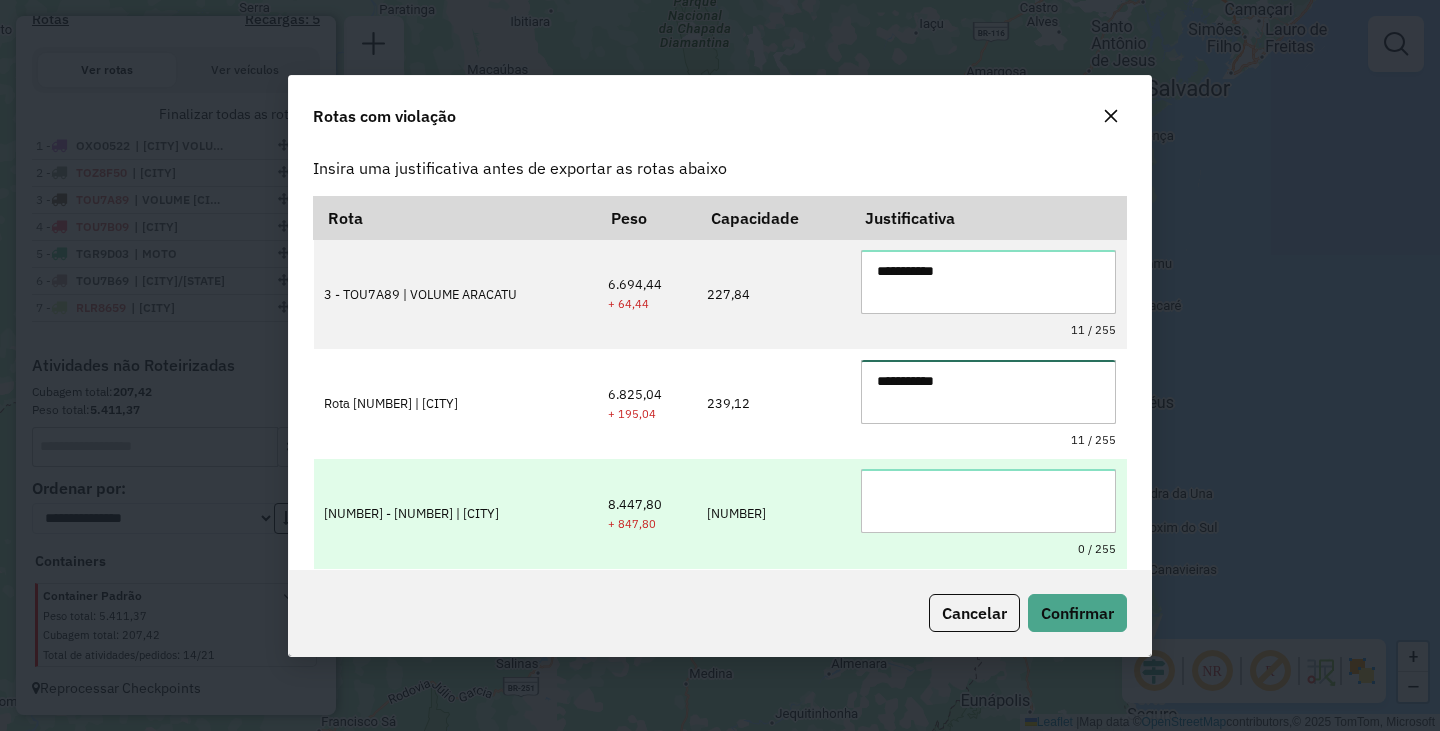 type on "**********" 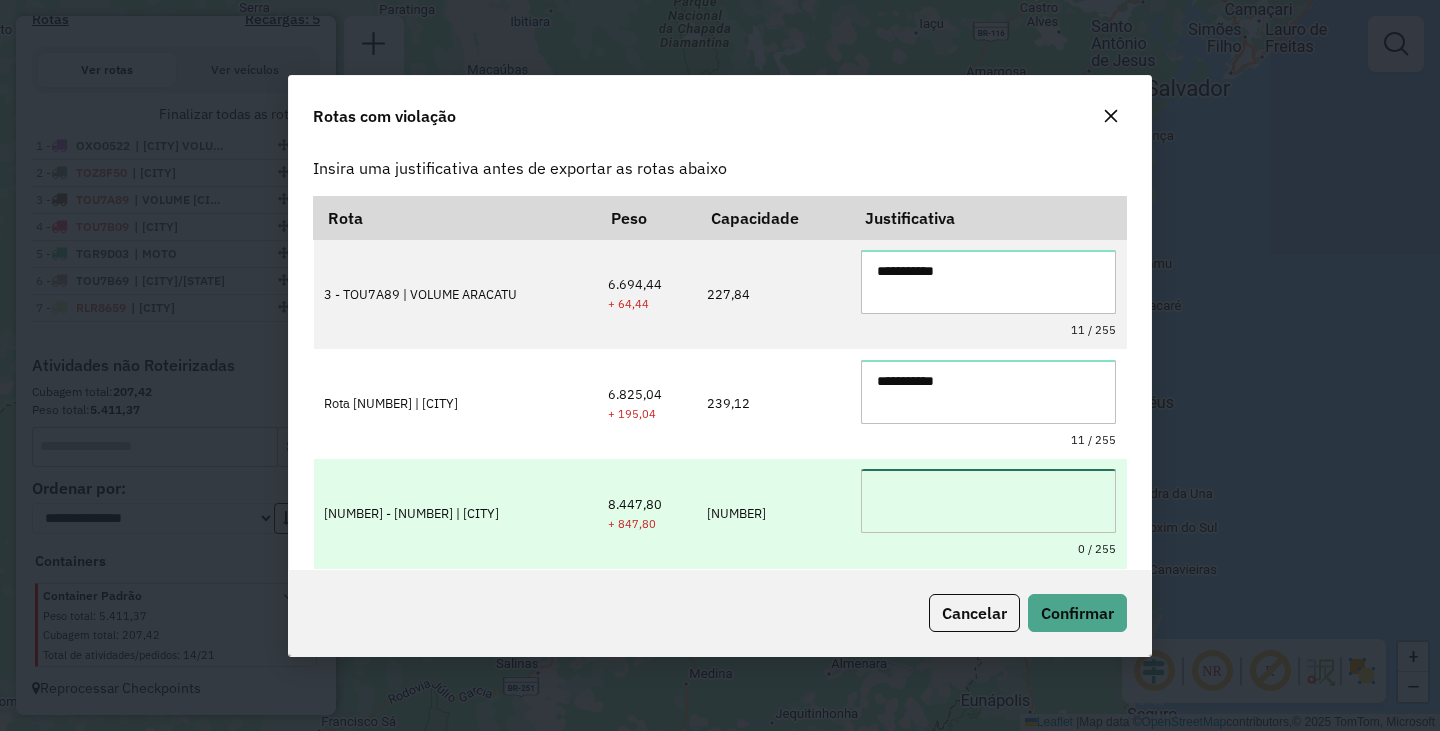 click at bounding box center (988, 501) 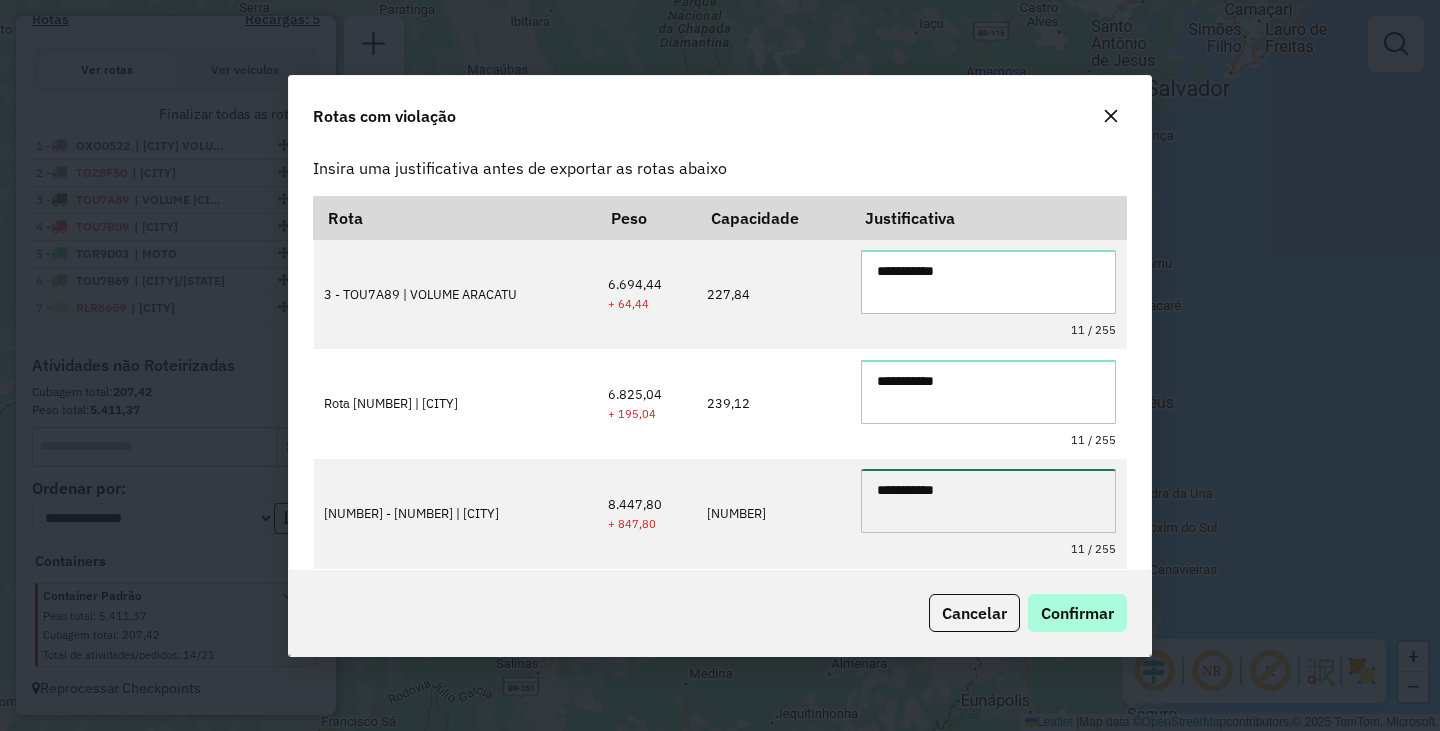 type on "**********" 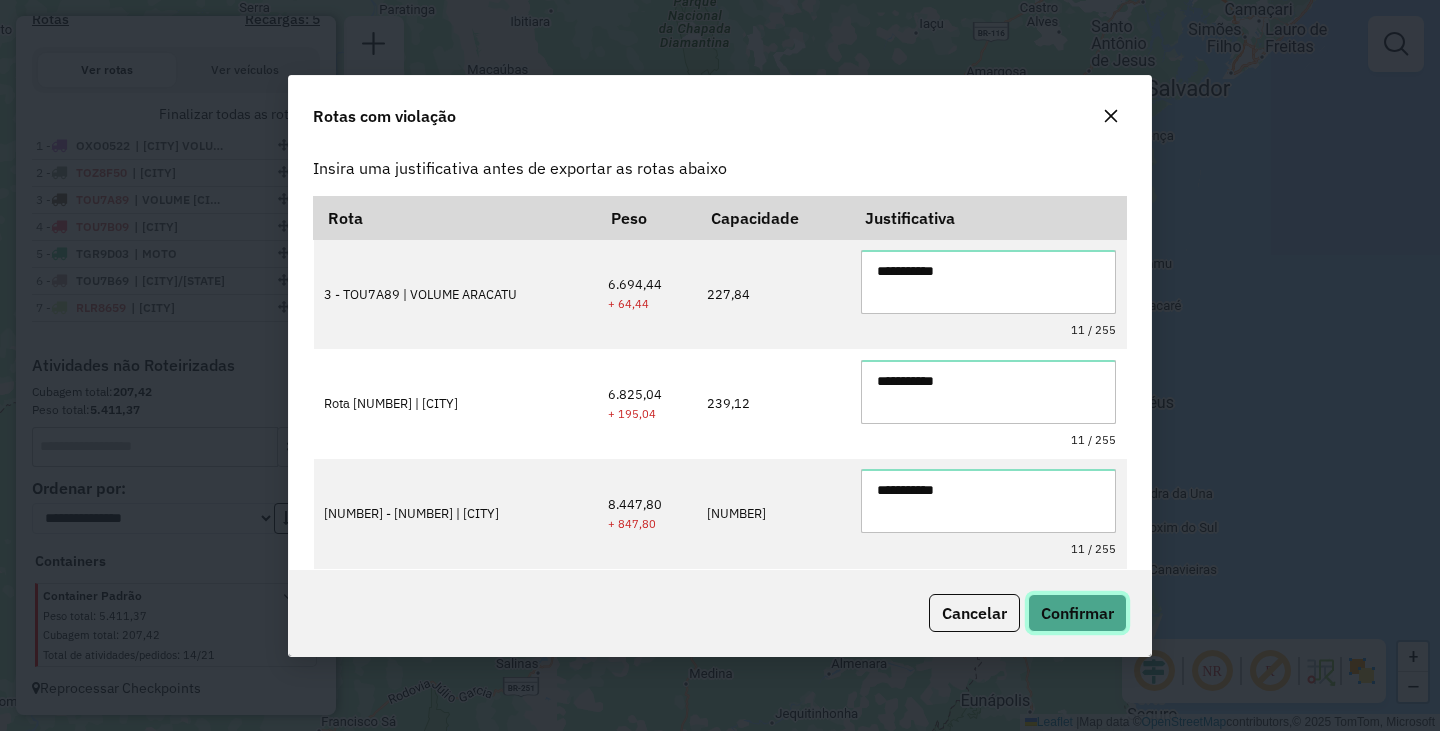 click on "Confirmar" 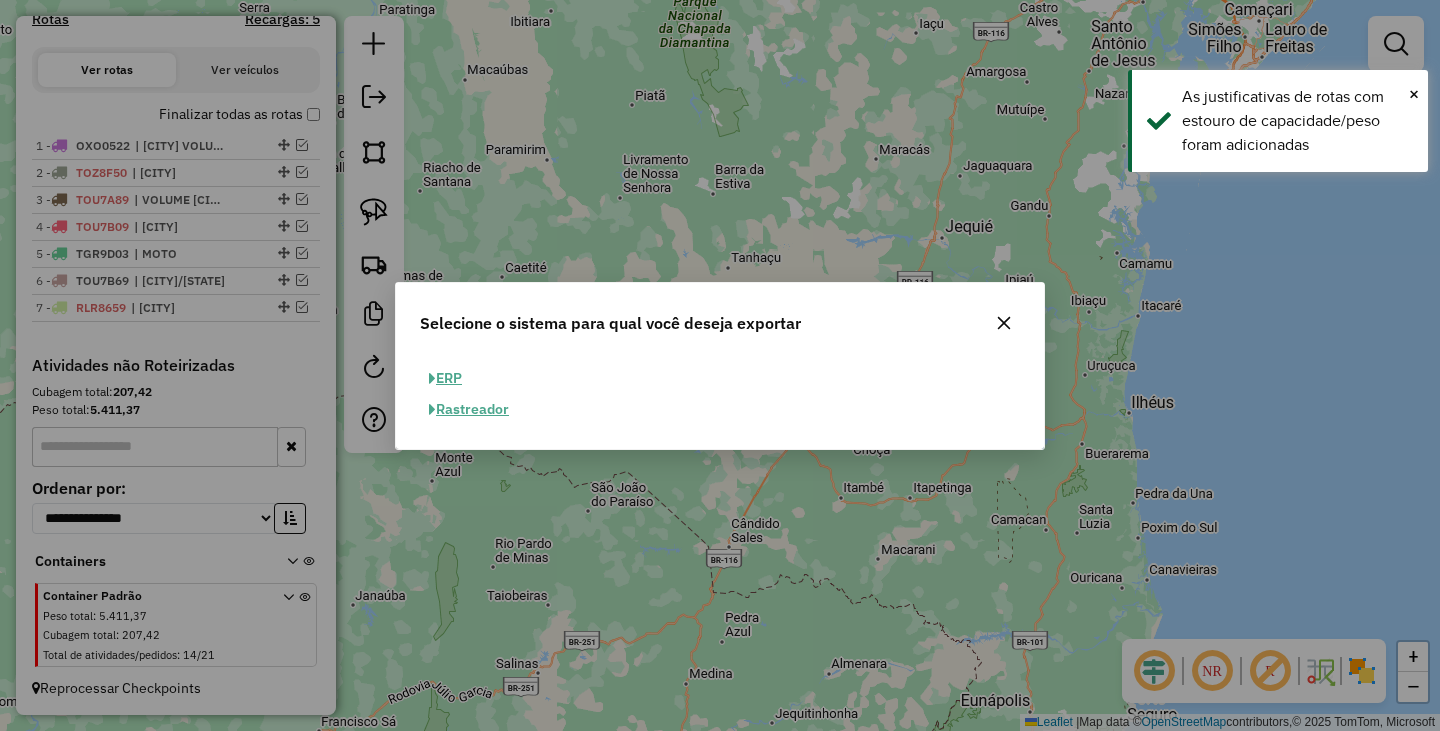 click on "ERP" 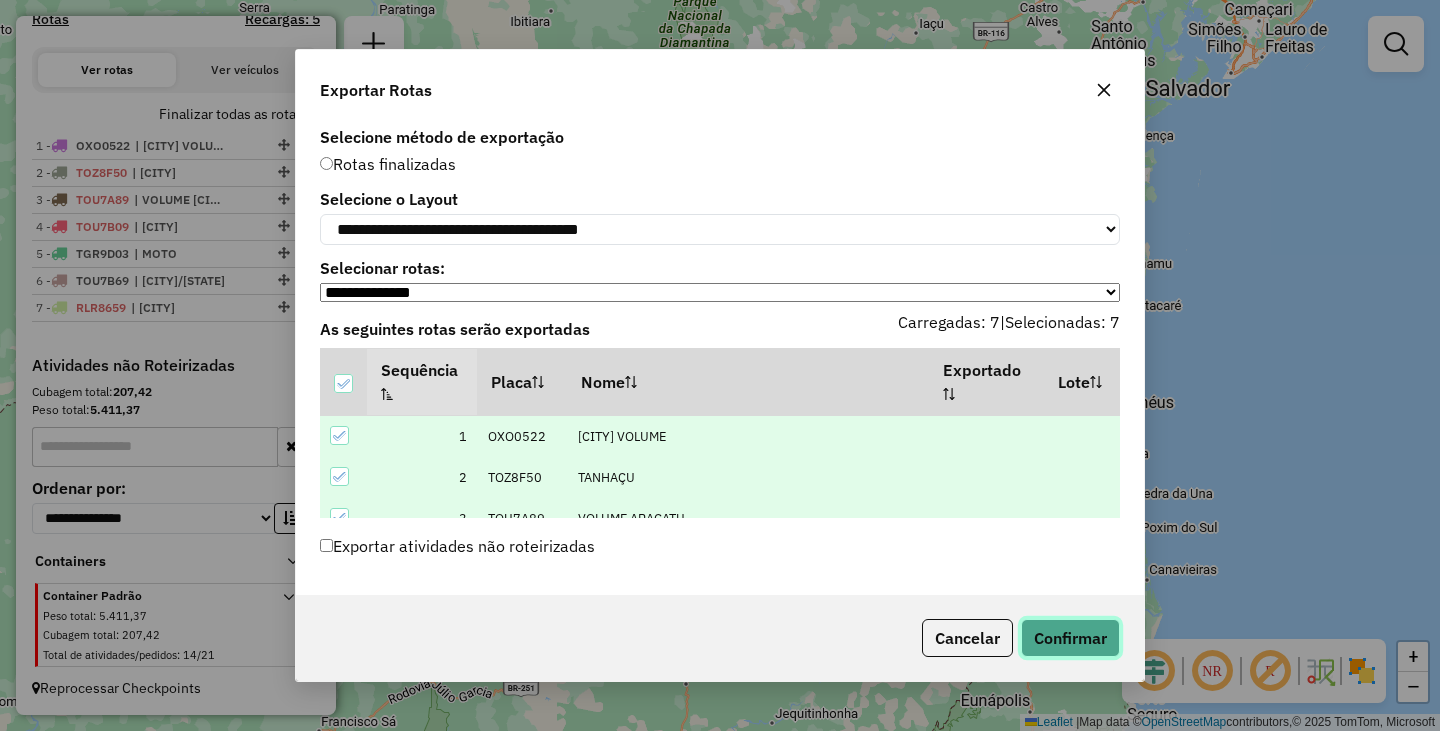 click on "Confirmar" 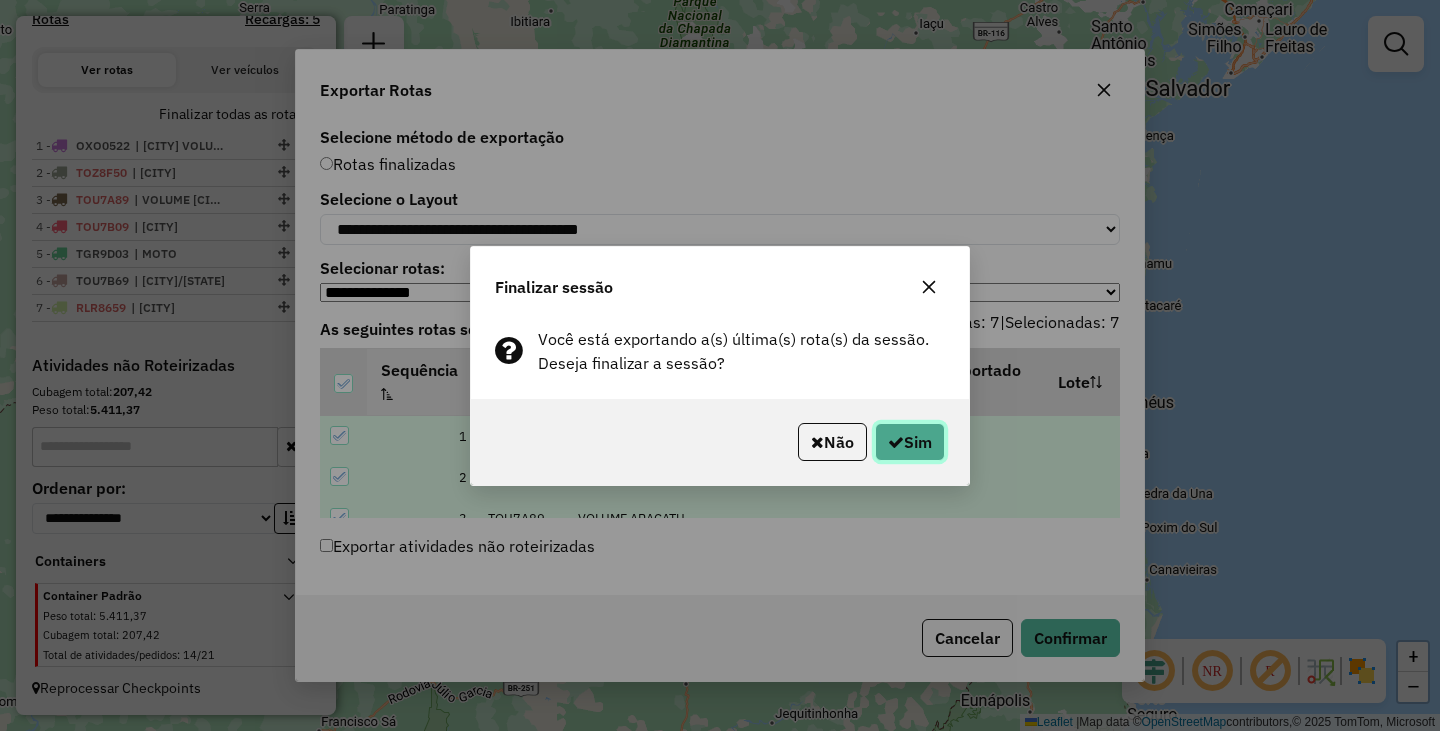 click on "Sim" 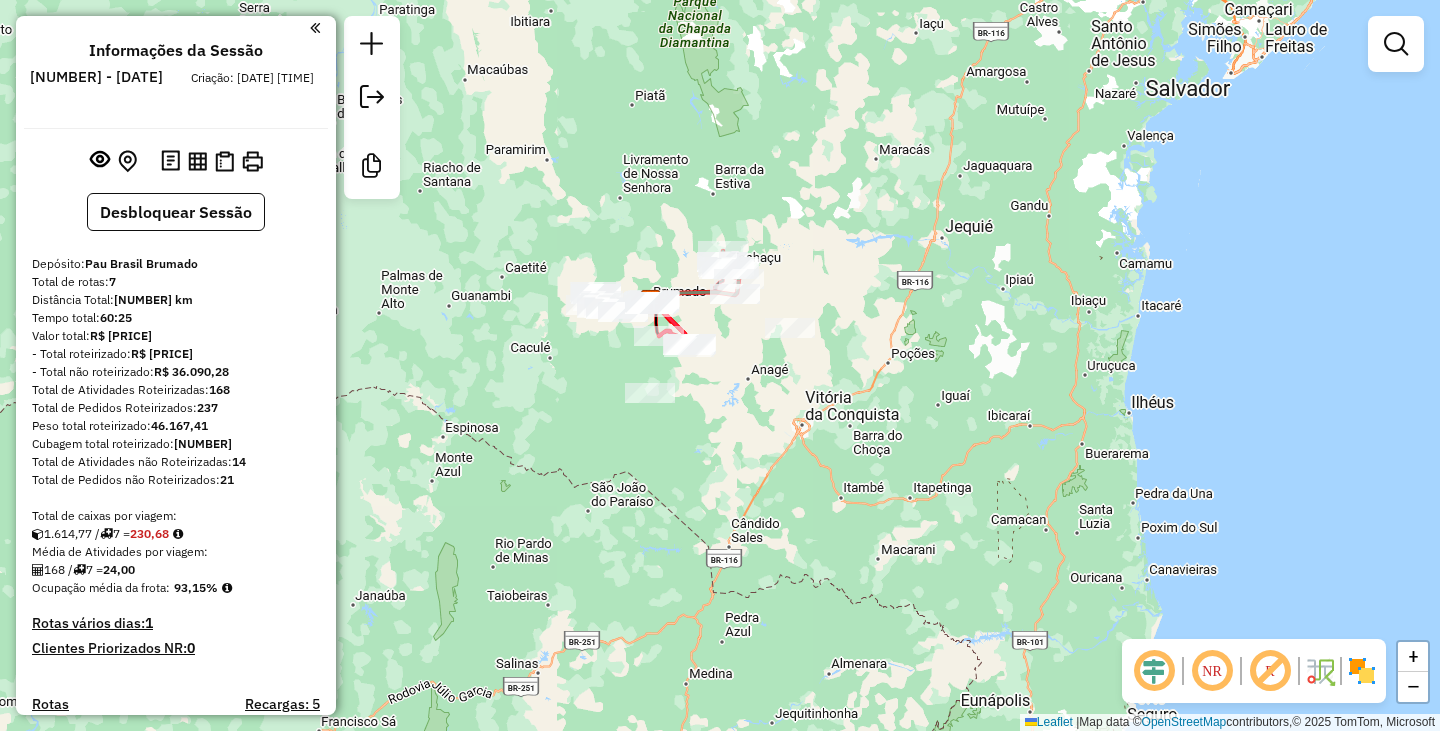 scroll, scrollTop: 0, scrollLeft: 0, axis: both 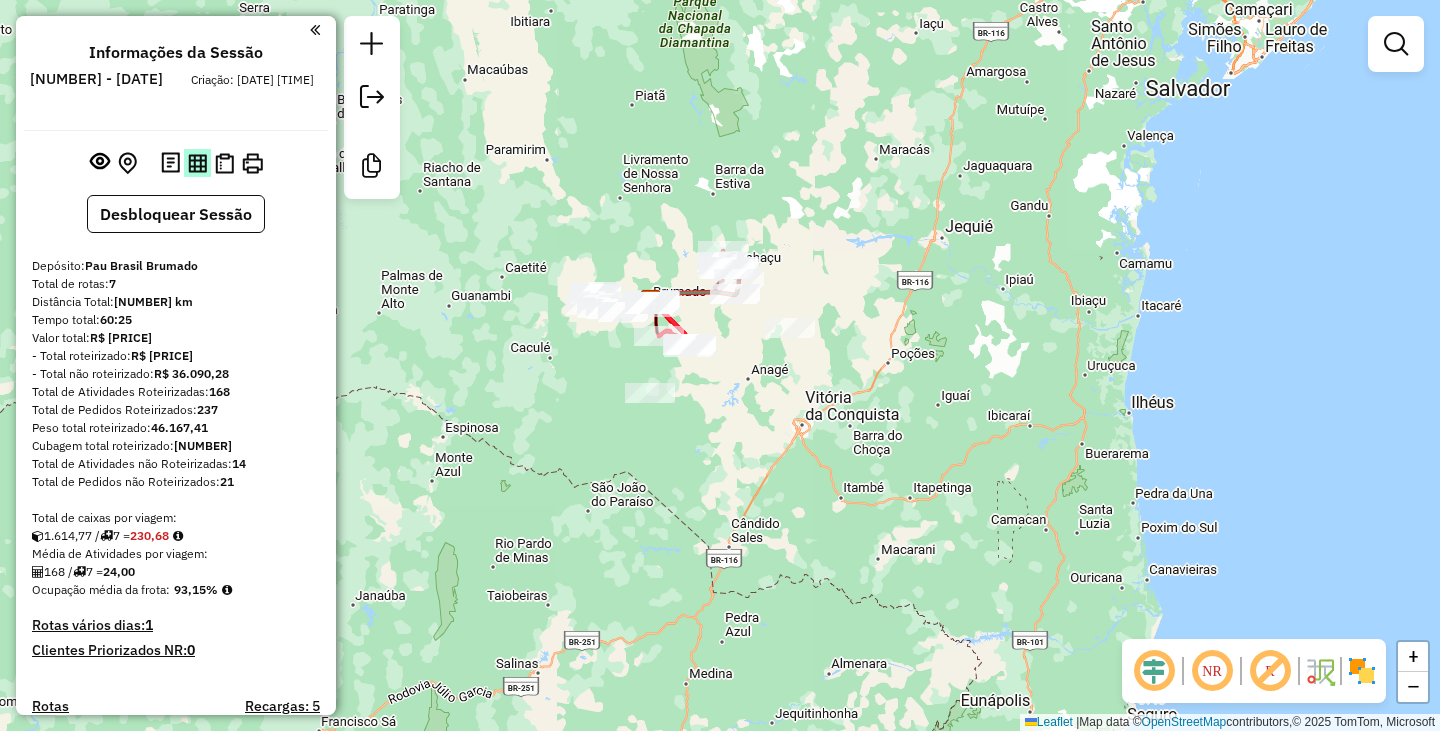 click at bounding box center [197, 162] 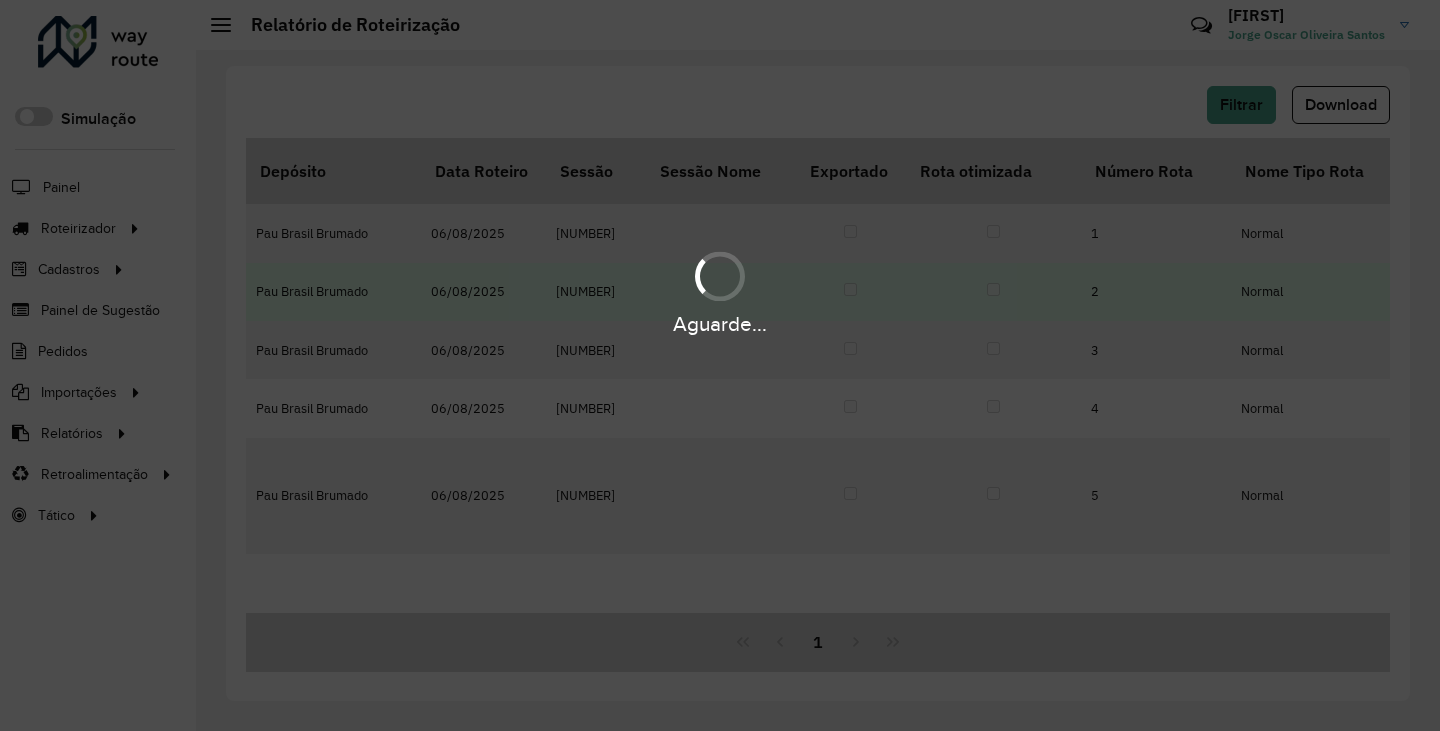 scroll, scrollTop: 0, scrollLeft: 0, axis: both 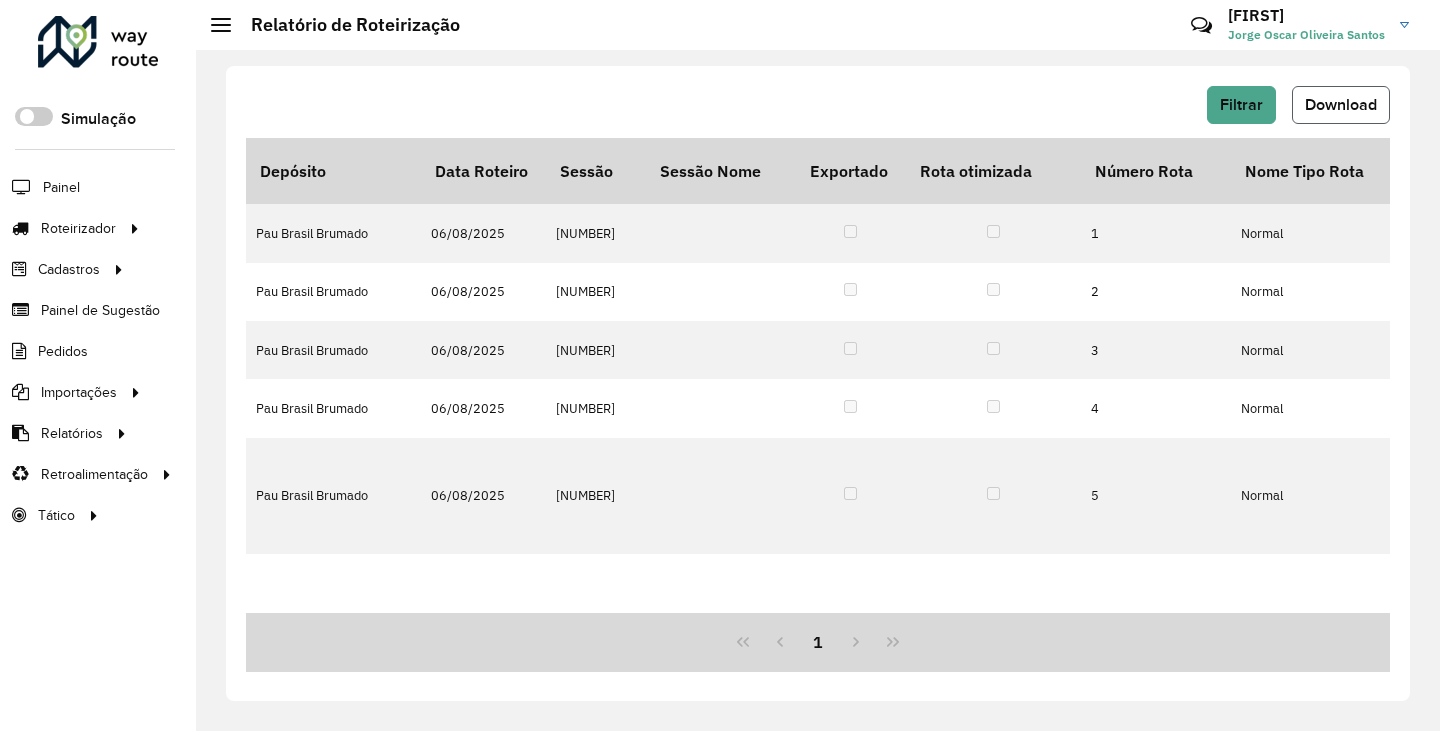 click on "Download" 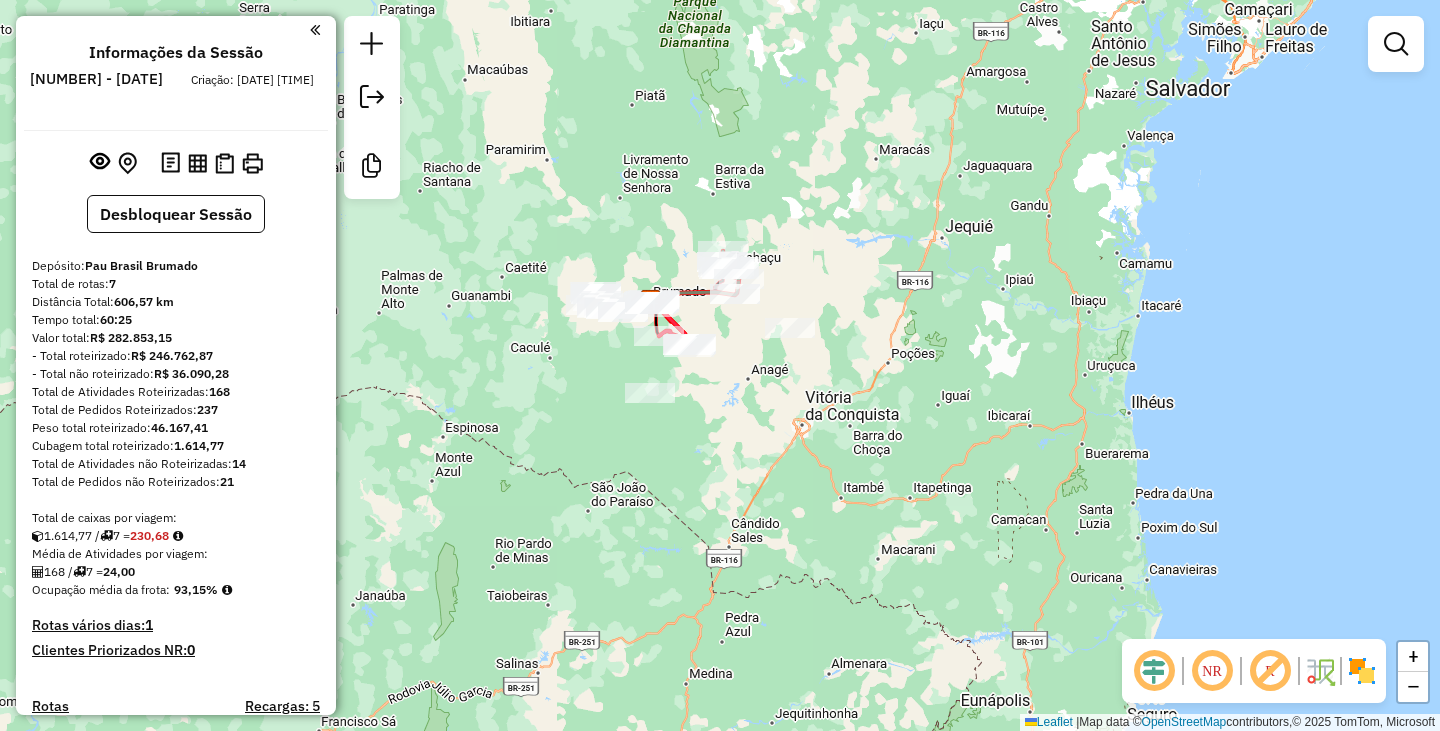 scroll, scrollTop: 0, scrollLeft: 0, axis: both 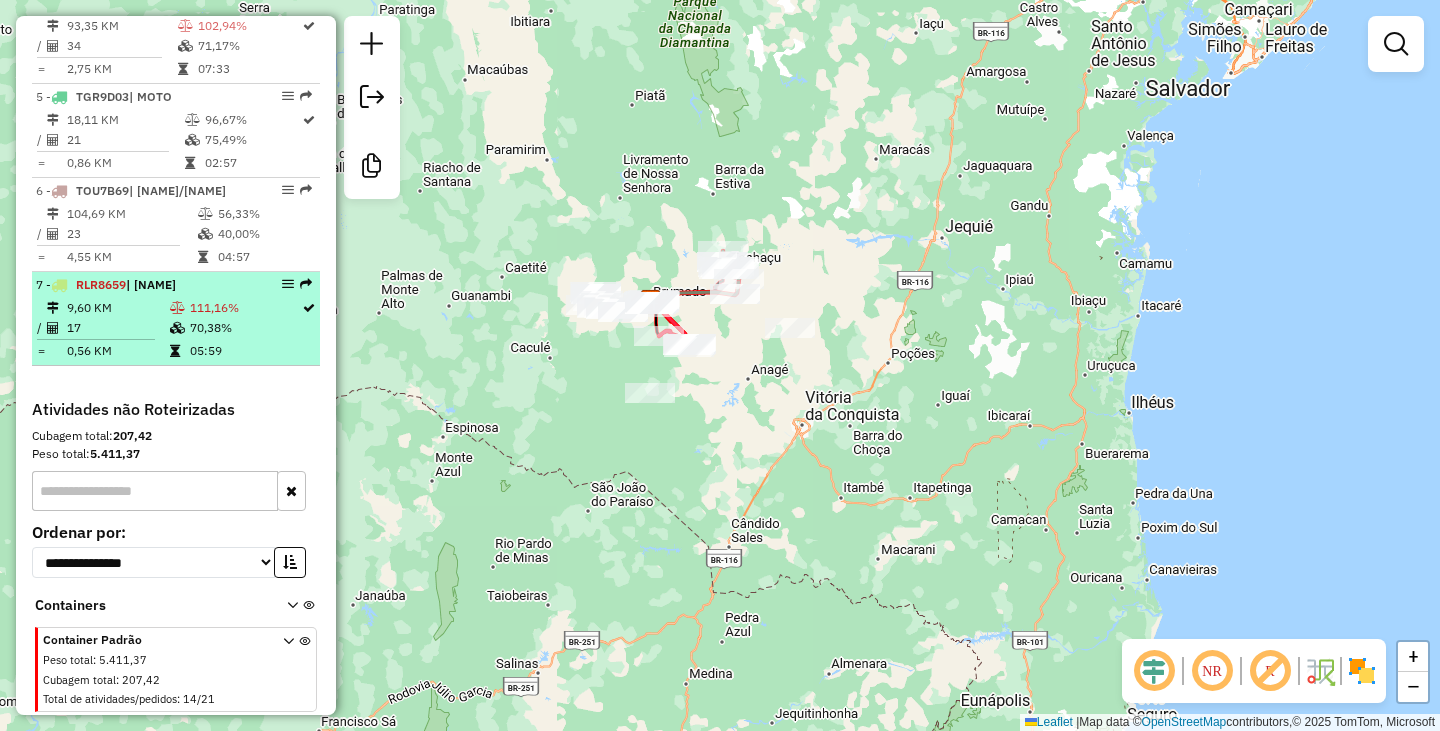 click on "7 -       RLR8659   | BRUMADO" at bounding box center (142, 285) 